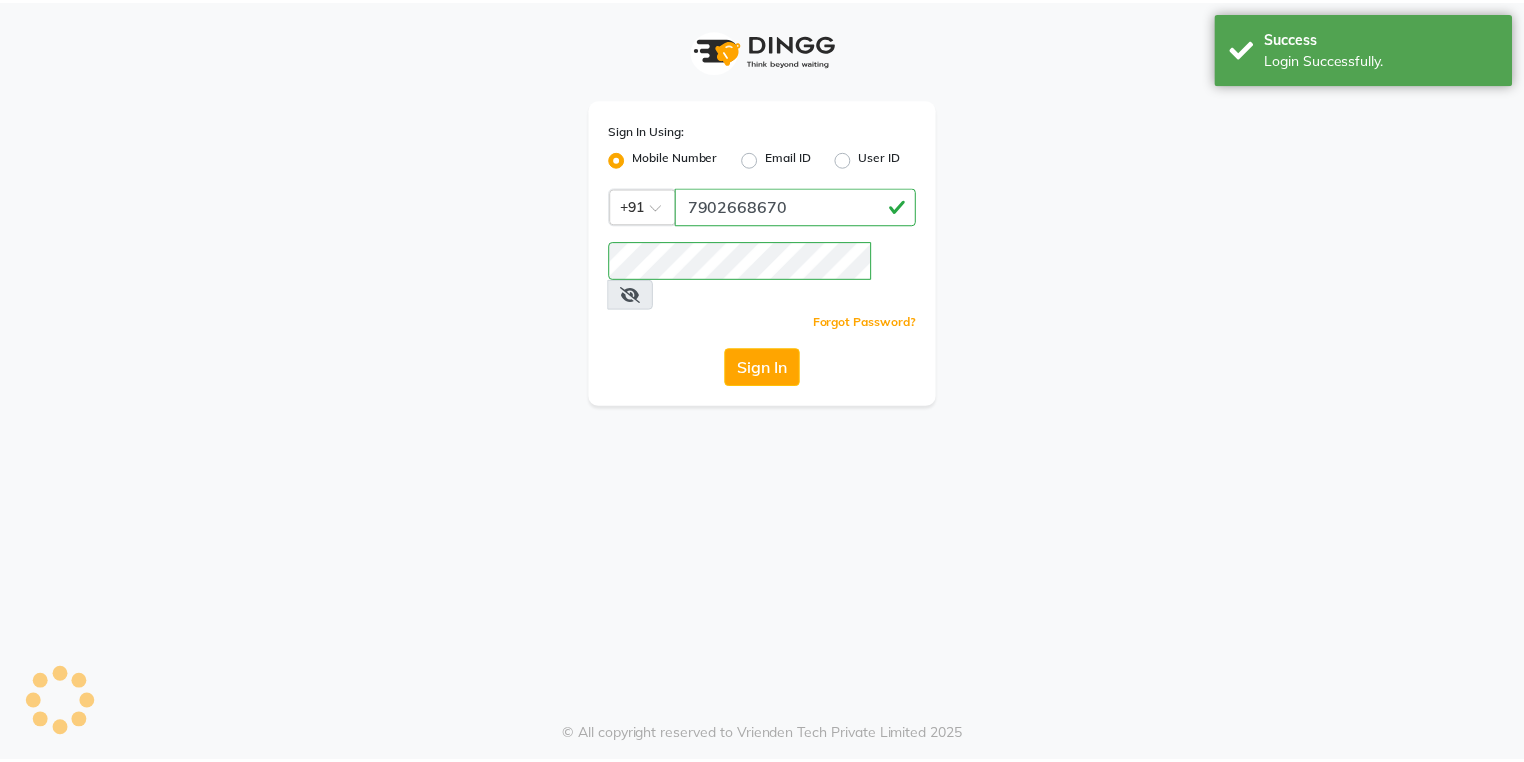 scroll, scrollTop: 0, scrollLeft: 0, axis: both 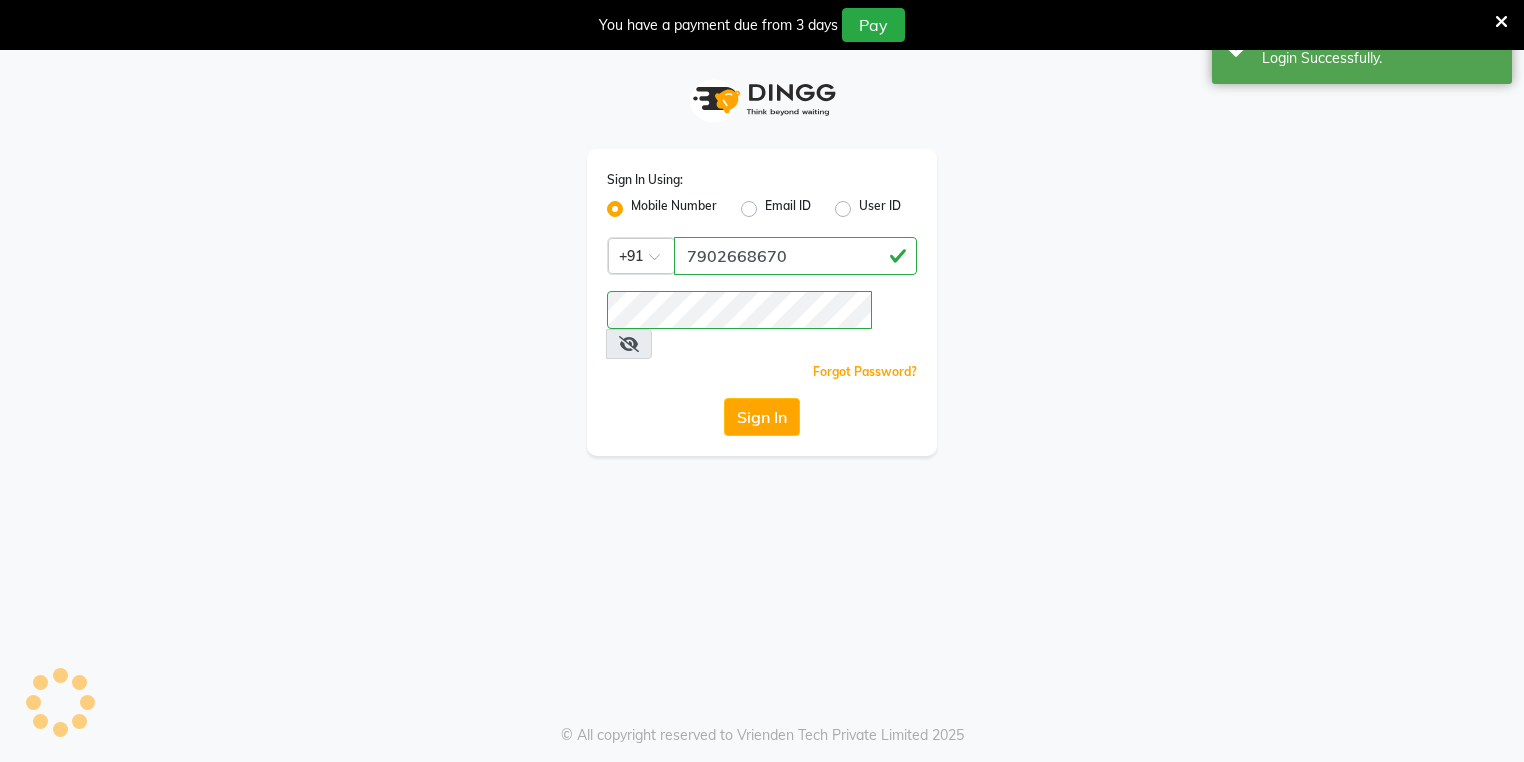 select on "4632" 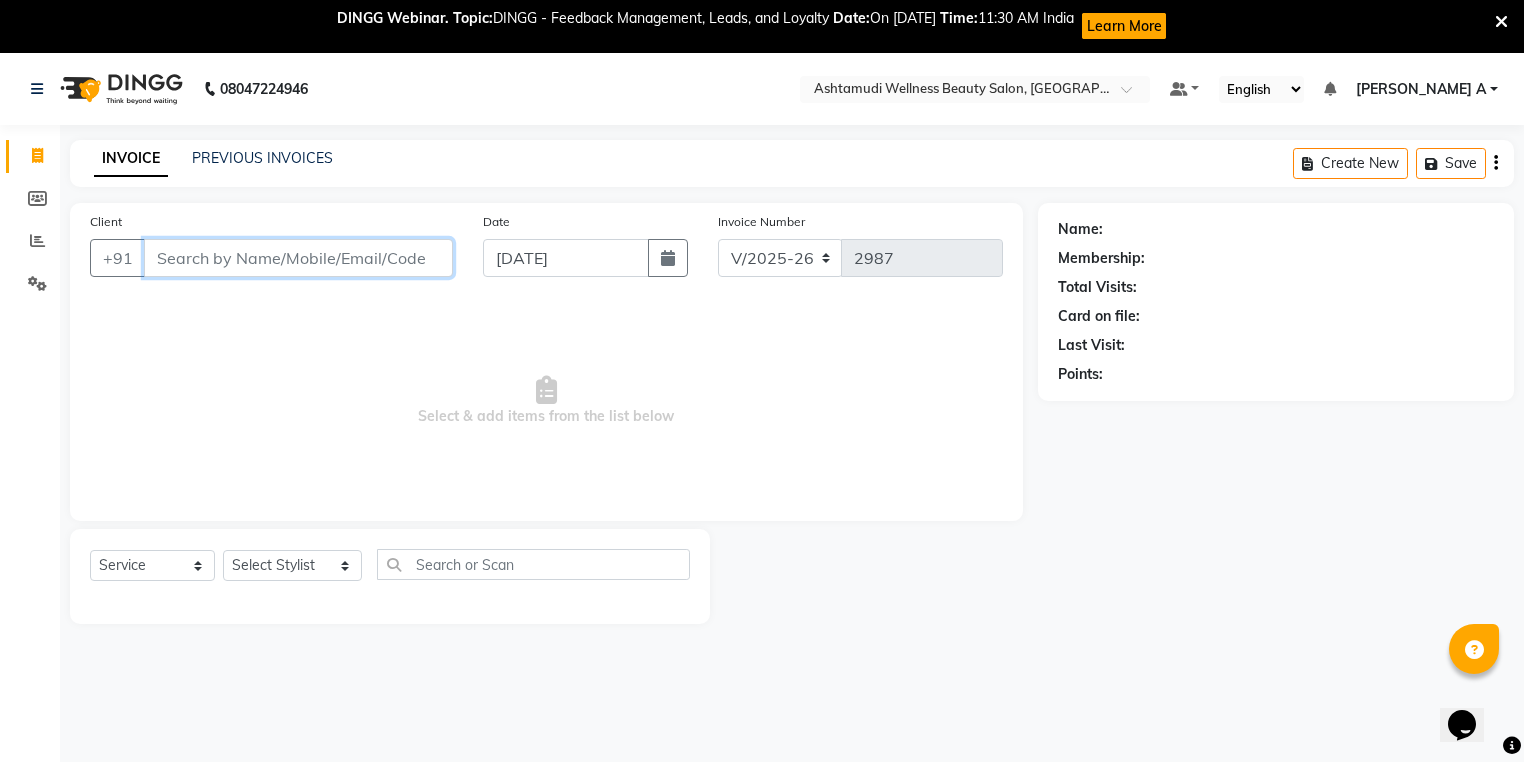 scroll, scrollTop: 0, scrollLeft: 0, axis: both 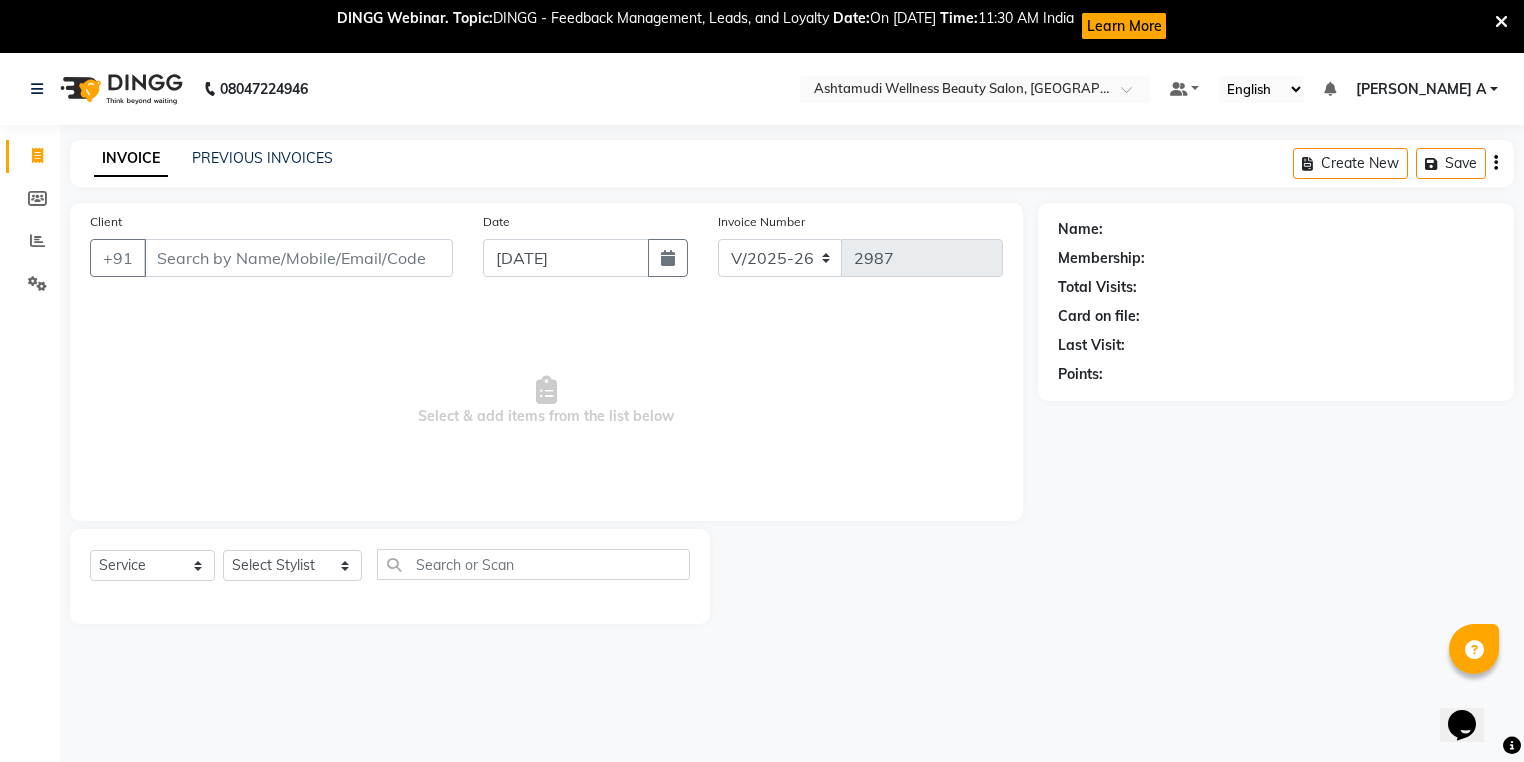 click at bounding box center (1501, 22) 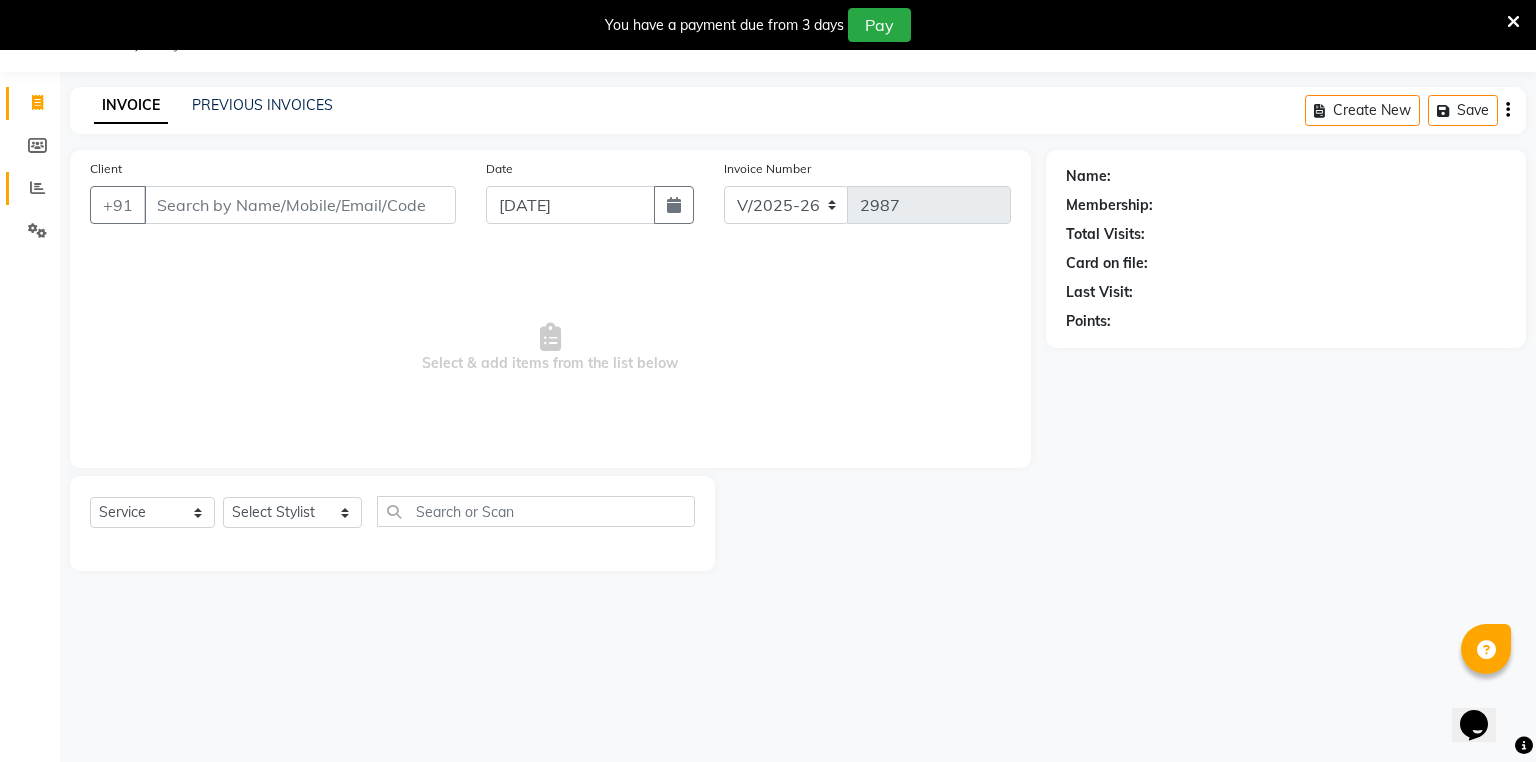 click 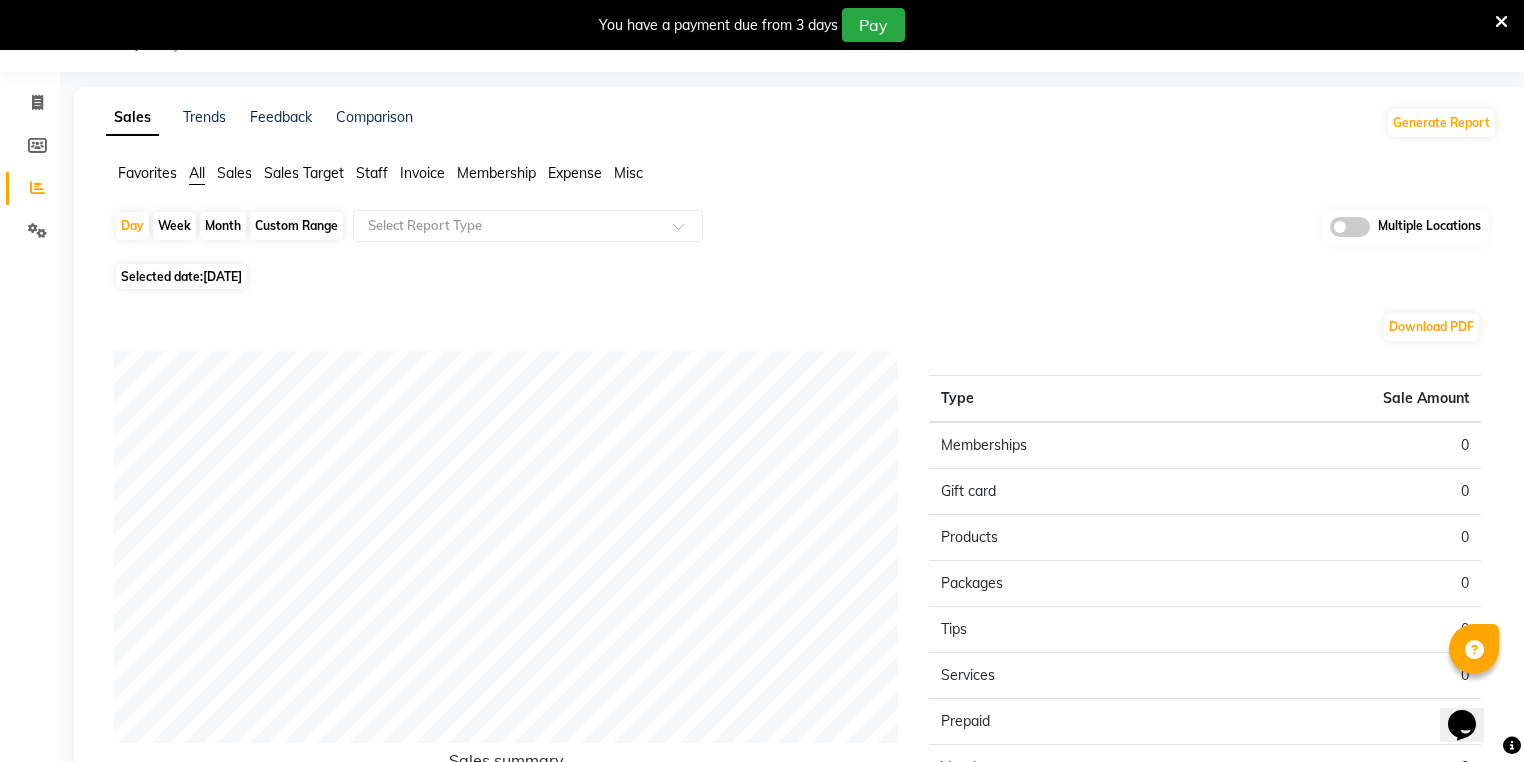 click 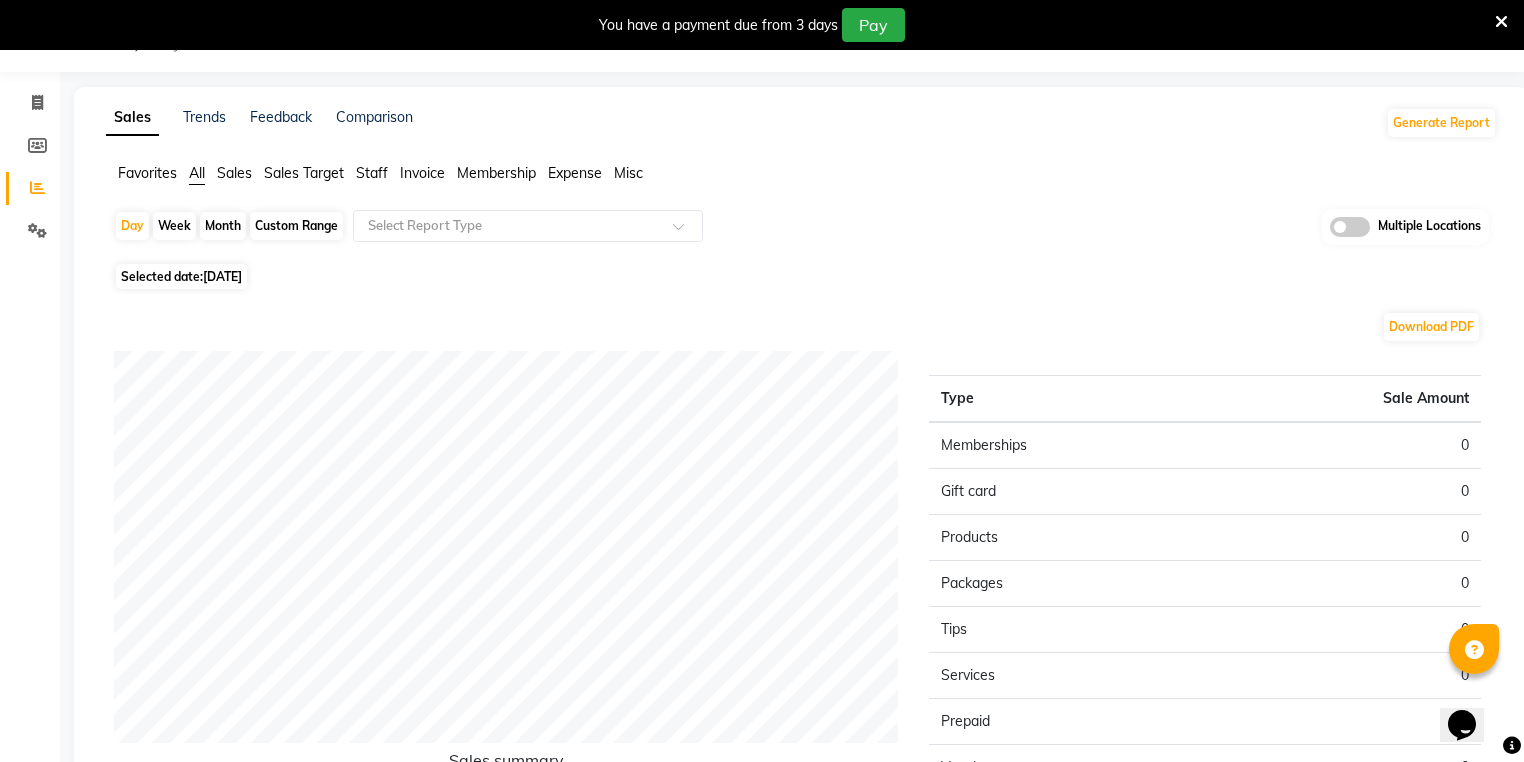 click 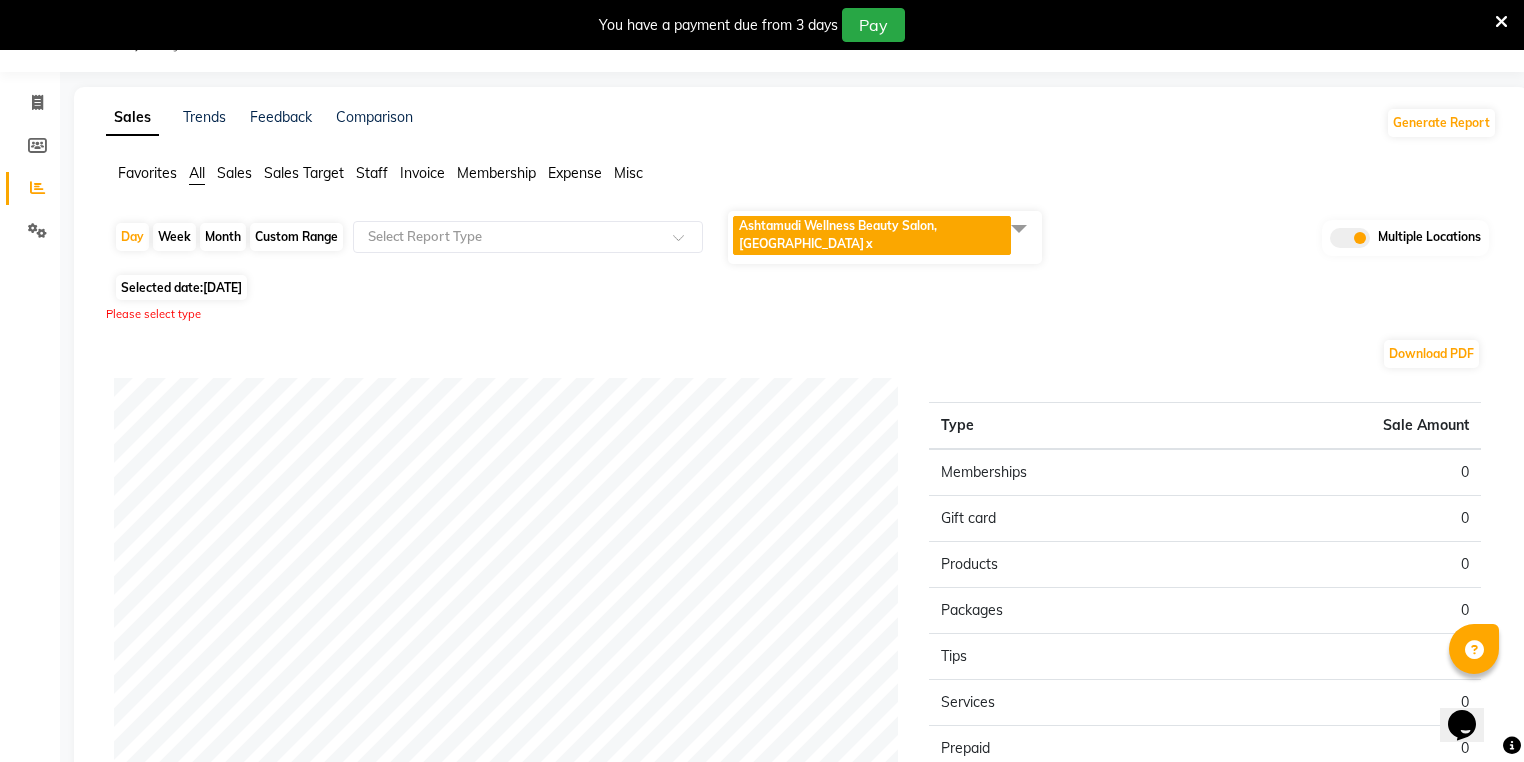 click on "Ashtamudi Wellness Beauty Salon, COCHIN  x" 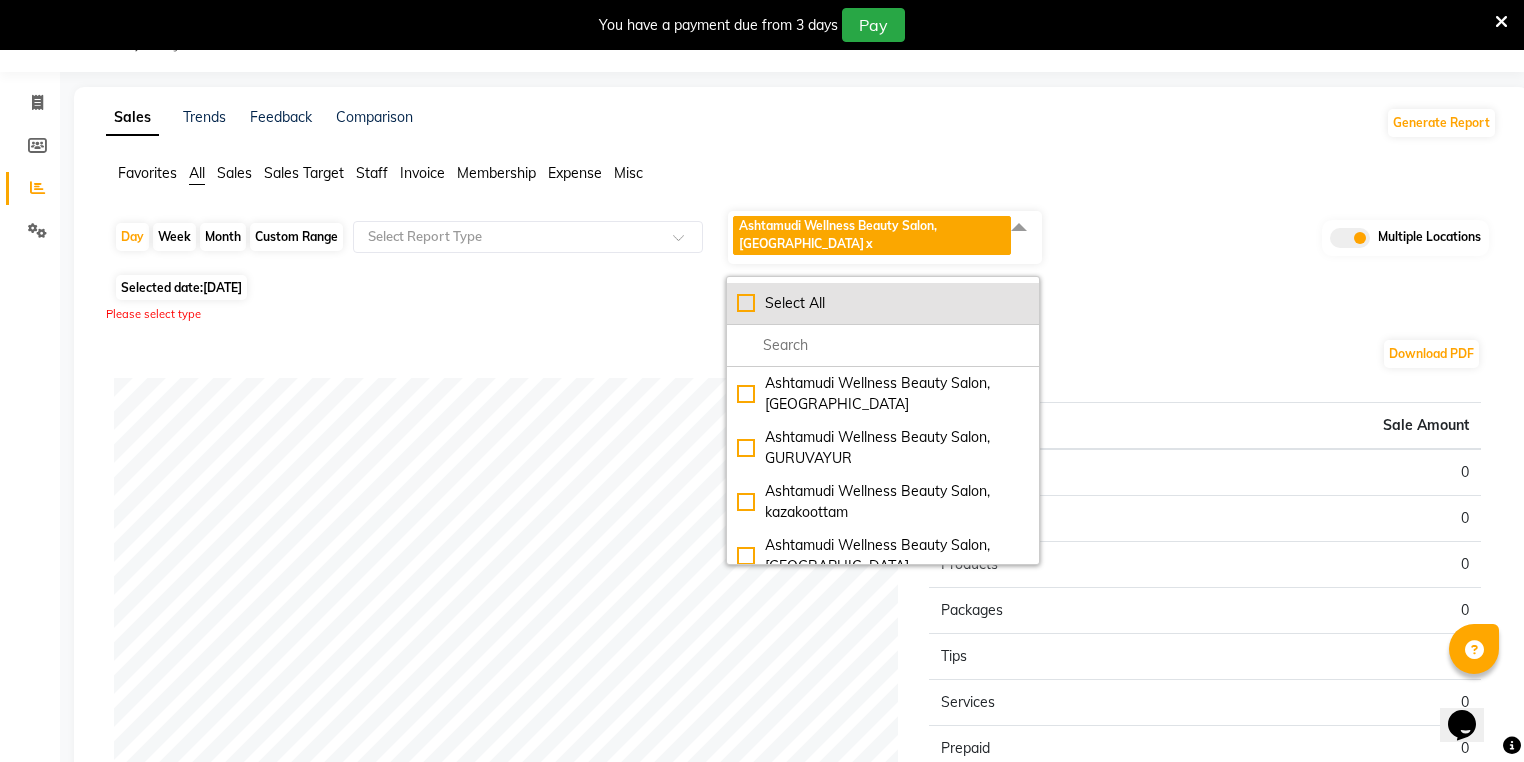 click on "Select All" 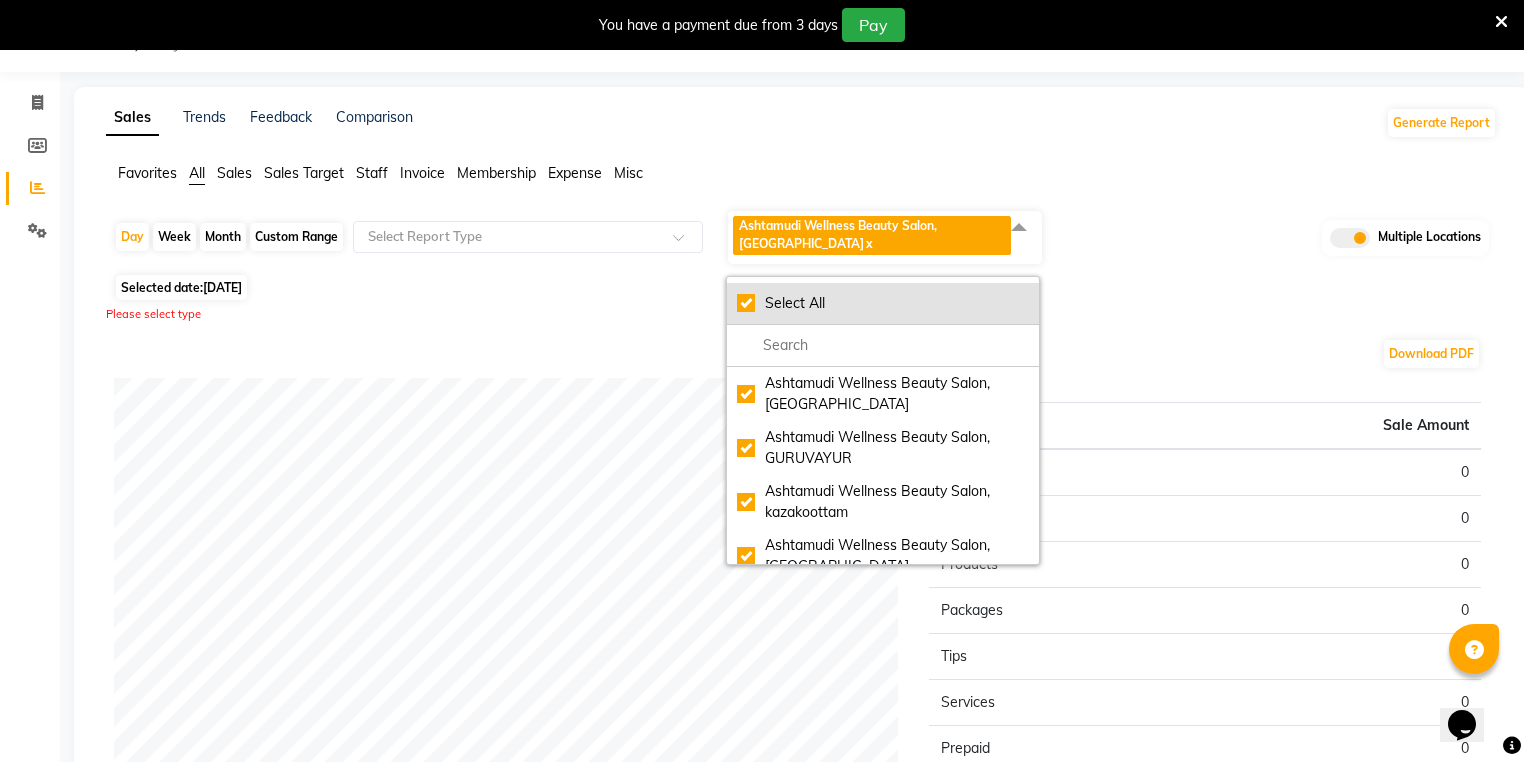 checkbox on "true" 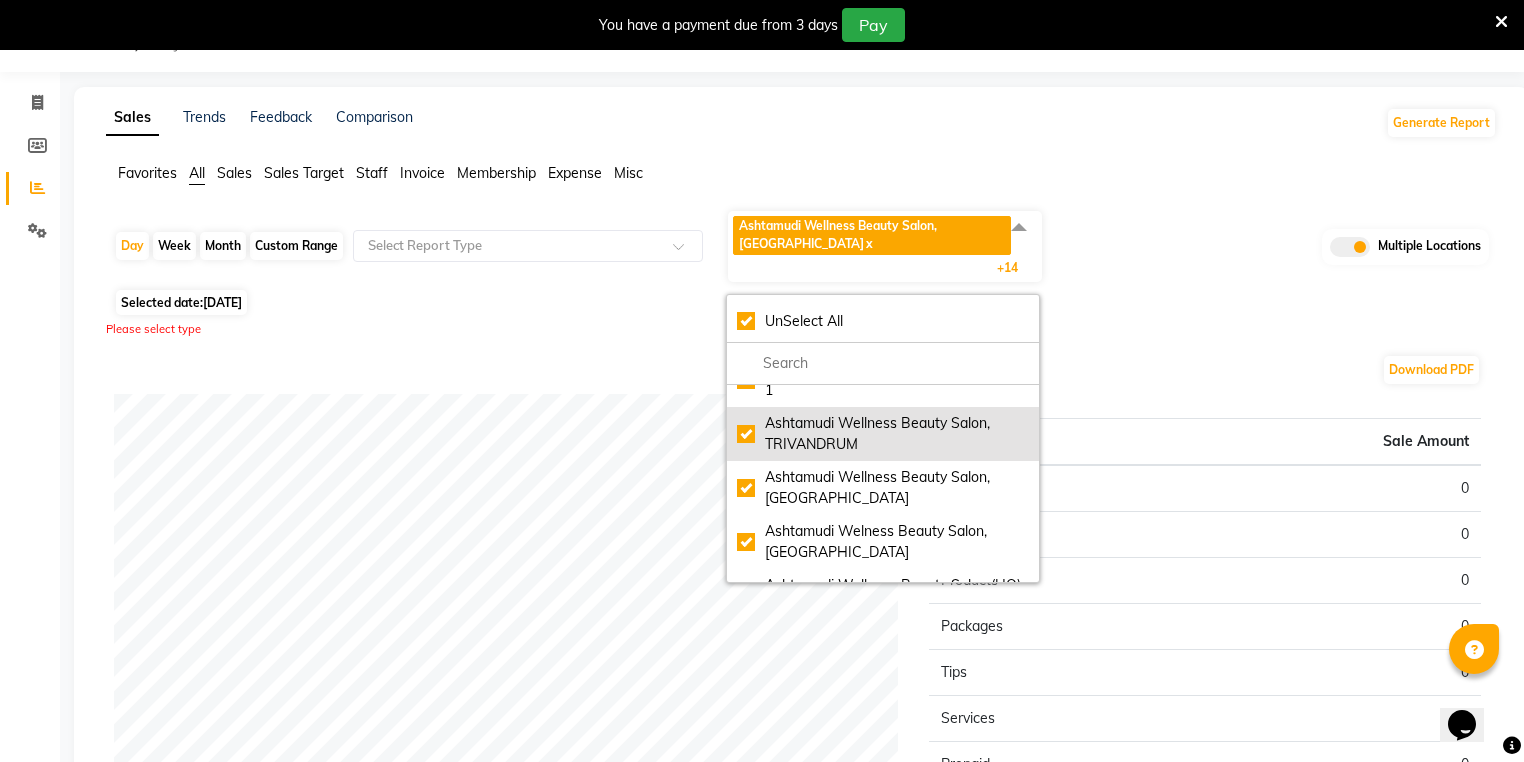 scroll, scrollTop: 400, scrollLeft: 0, axis: vertical 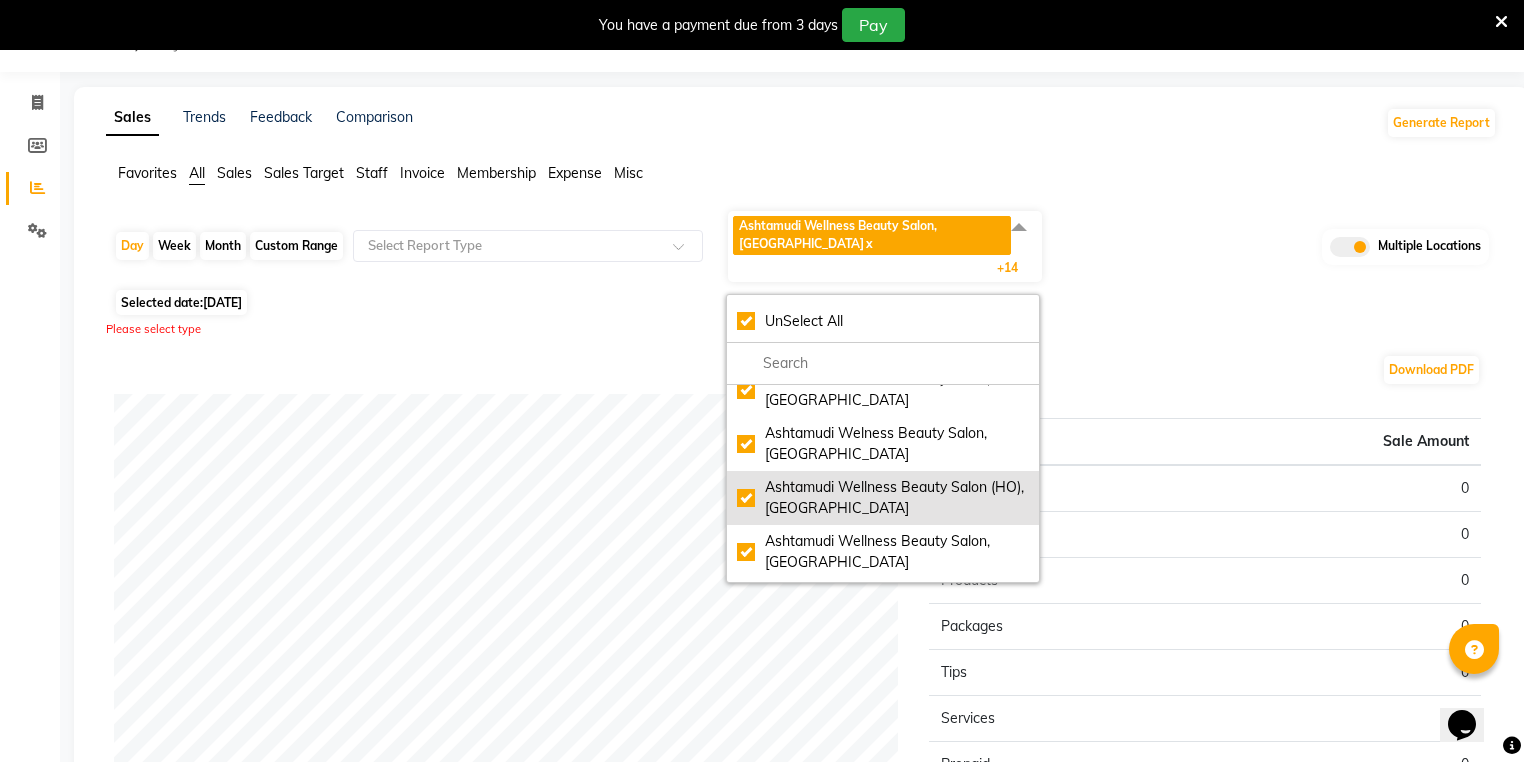 click on "Ashtamudi Wellness Beauty Salon (HO), Kottiyam" 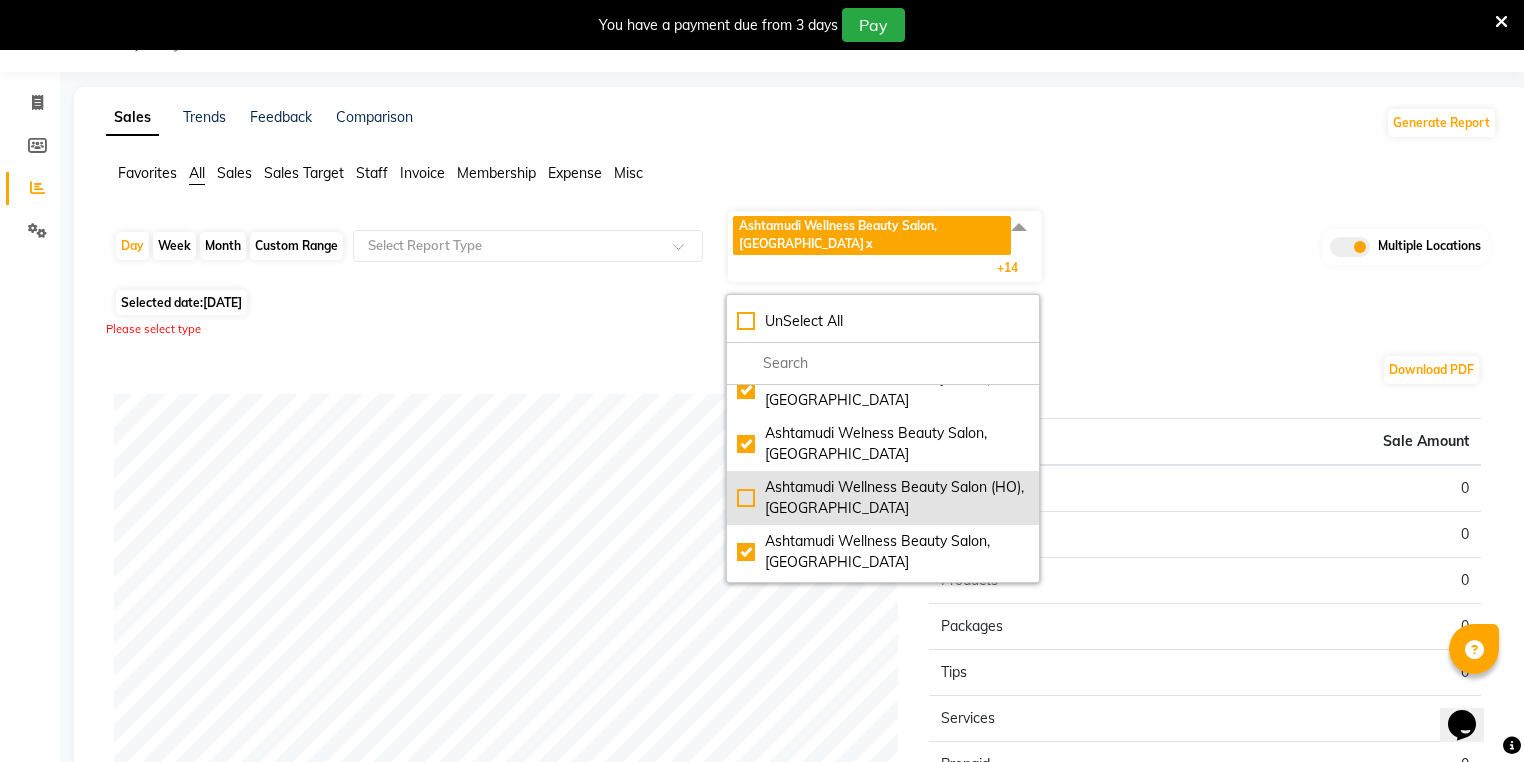 checkbox on "false" 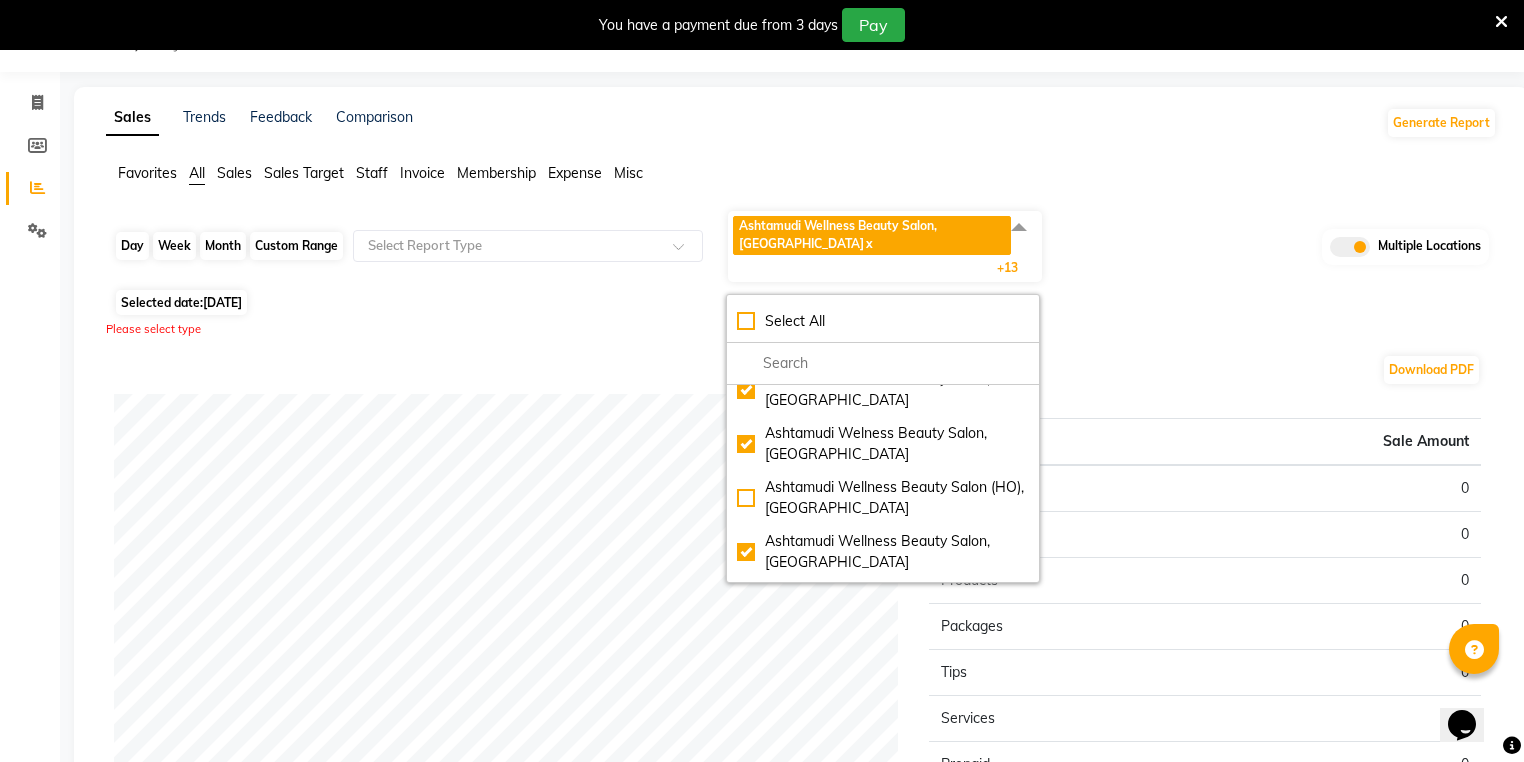 click on "Day" 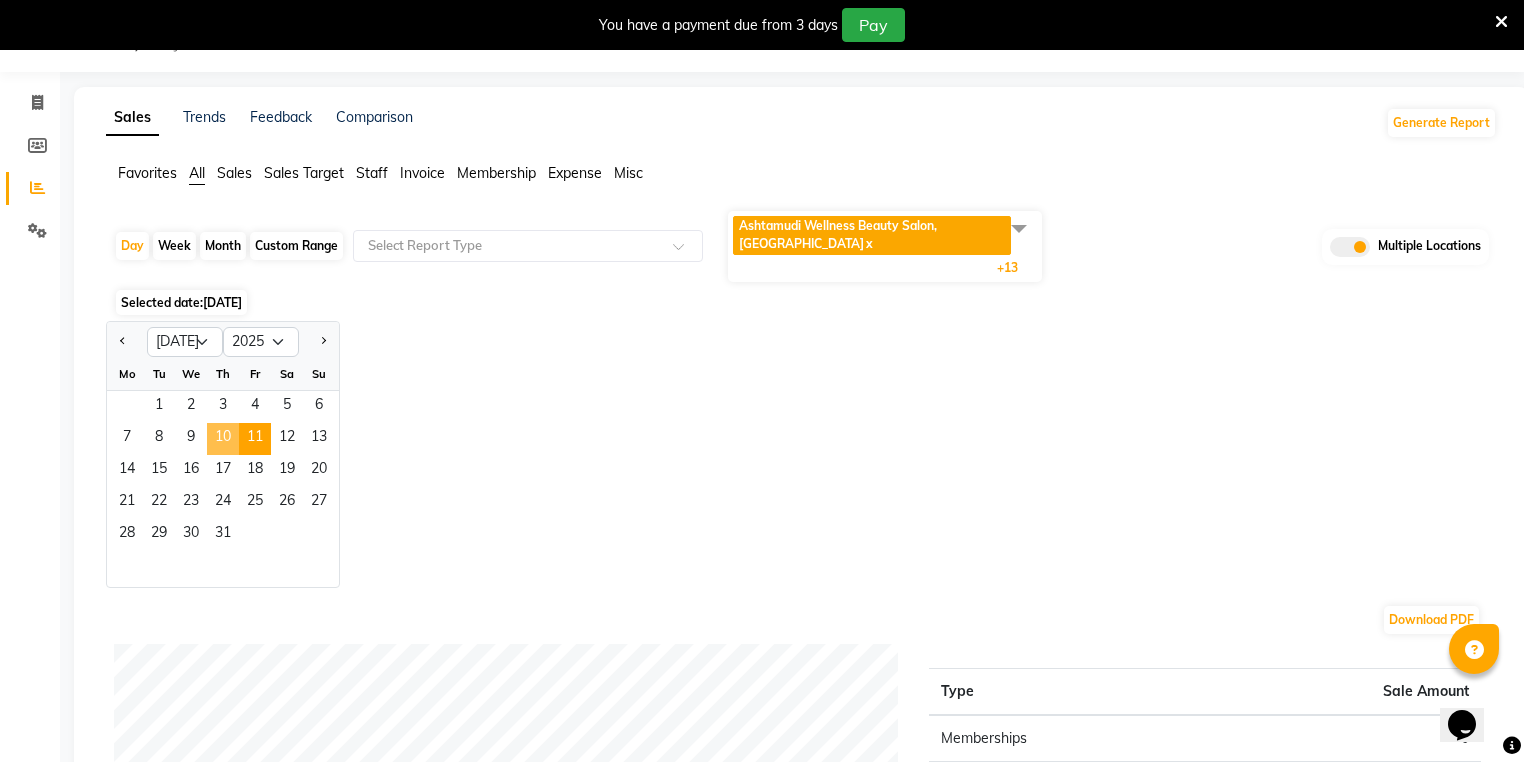 click on "10" 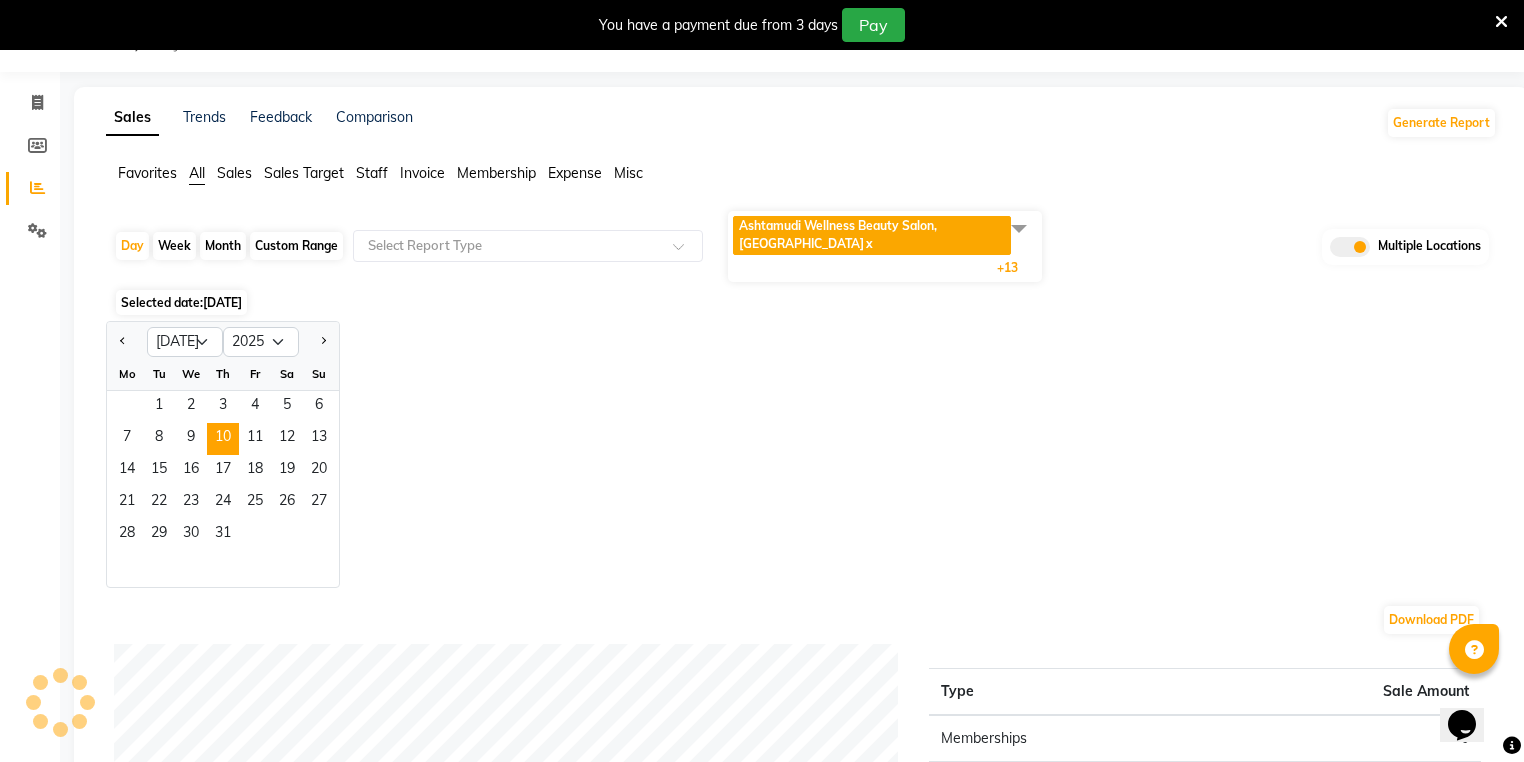 click on "Invoice" 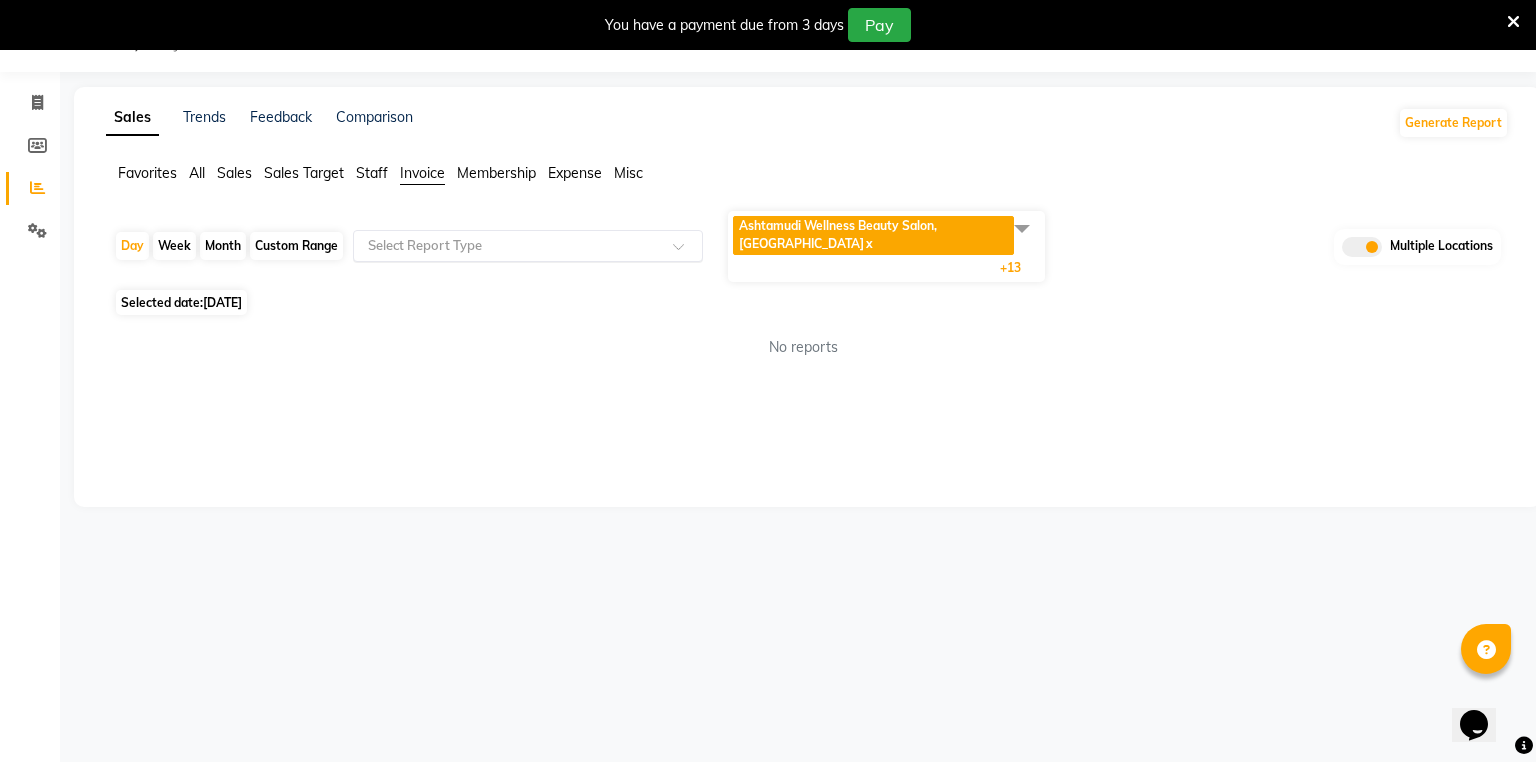 click 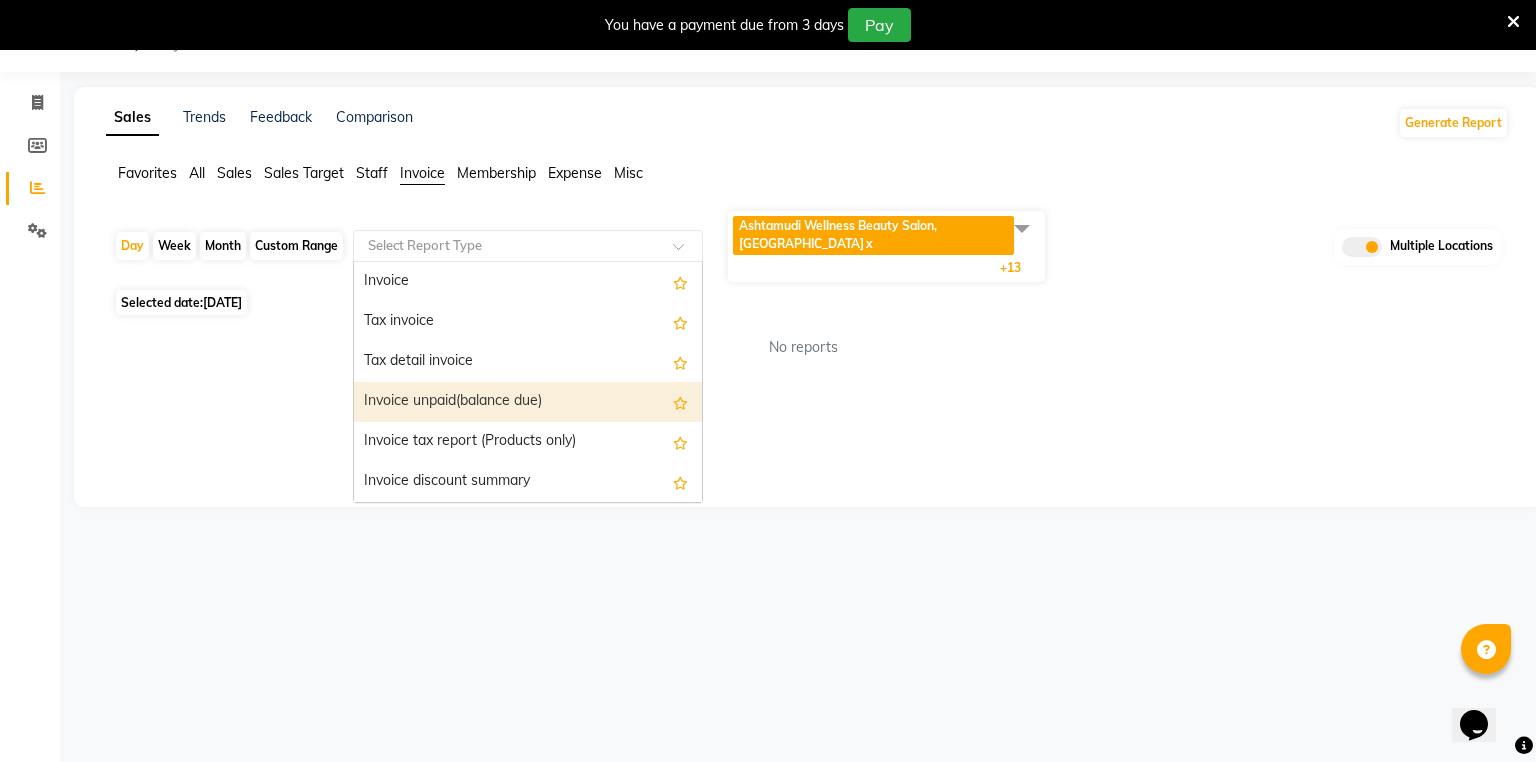 click on "Invoice unpaid(balance due)" at bounding box center [528, 402] 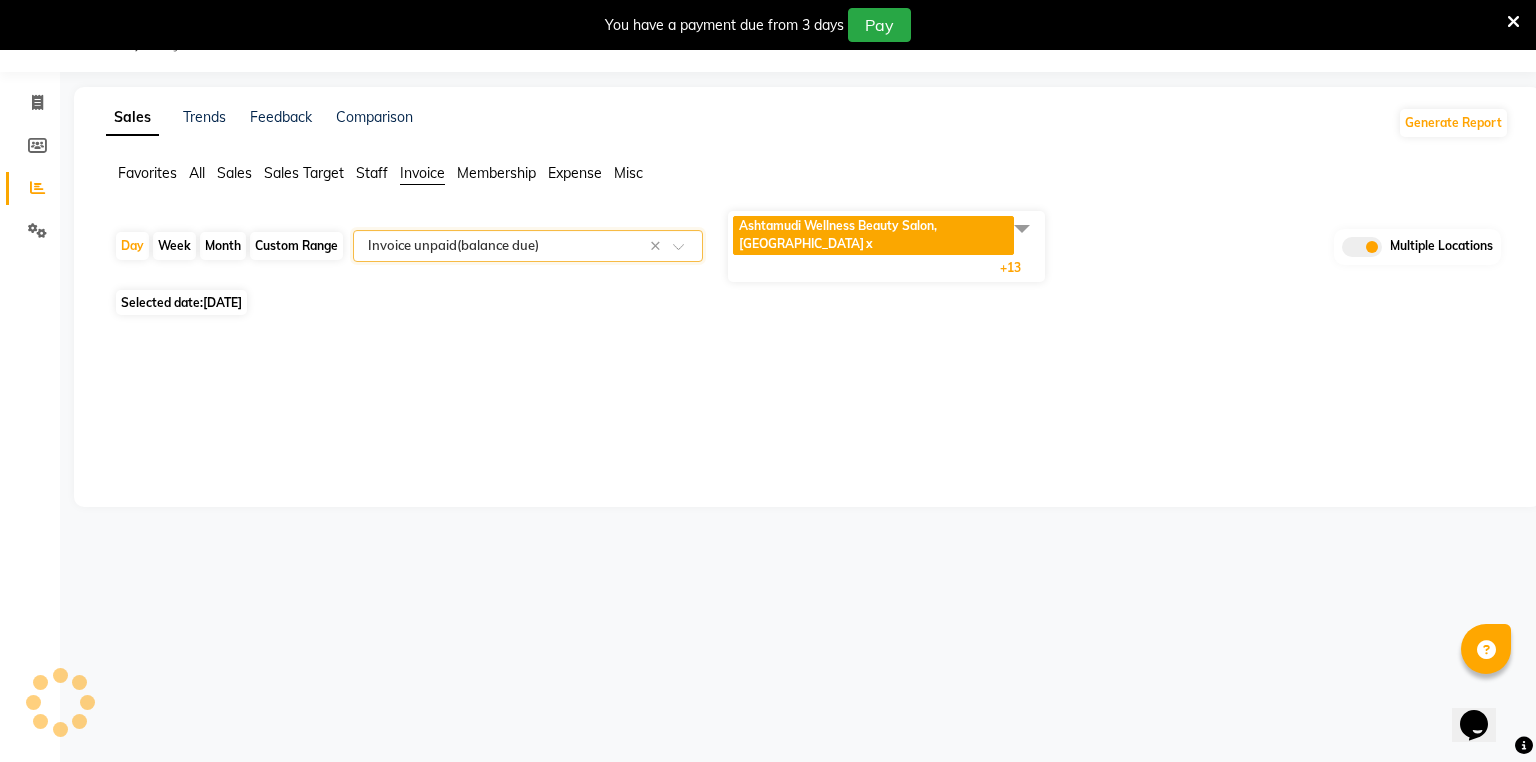 select on "full_report" 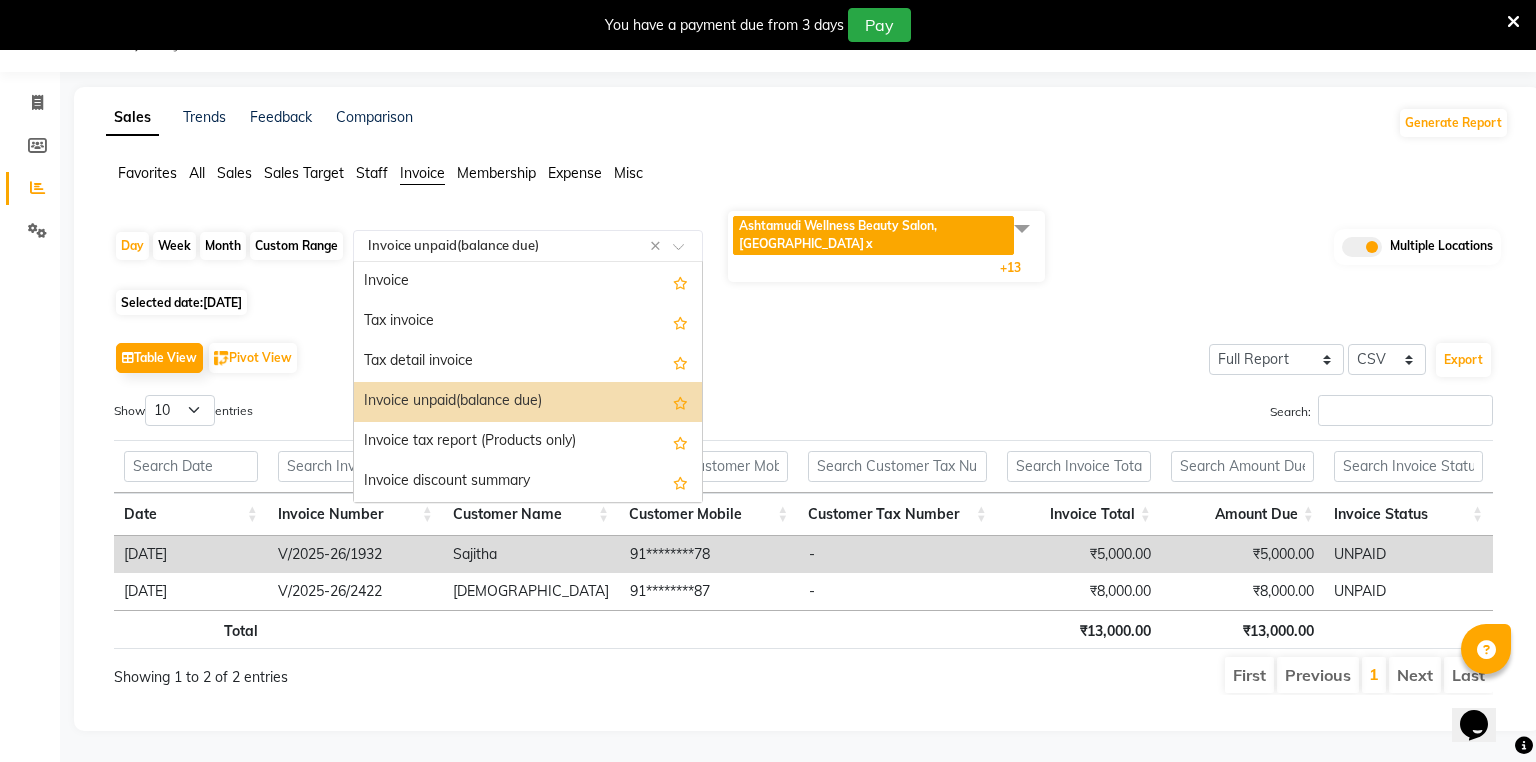 click on "Select Report Type × Invoice unpaid(balance due) ×" 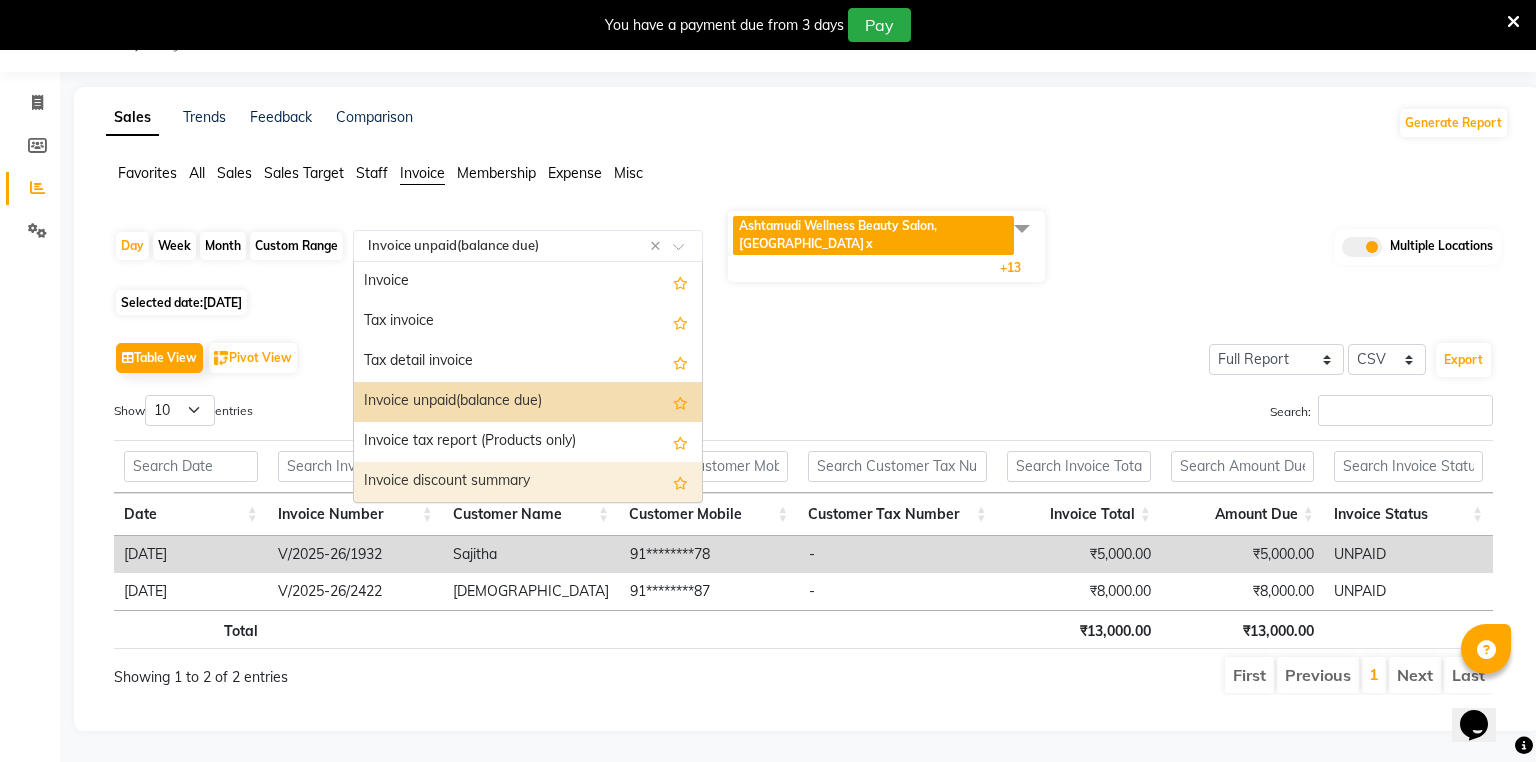 click on "Invoice discount summary" at bounding box center (528, 482) 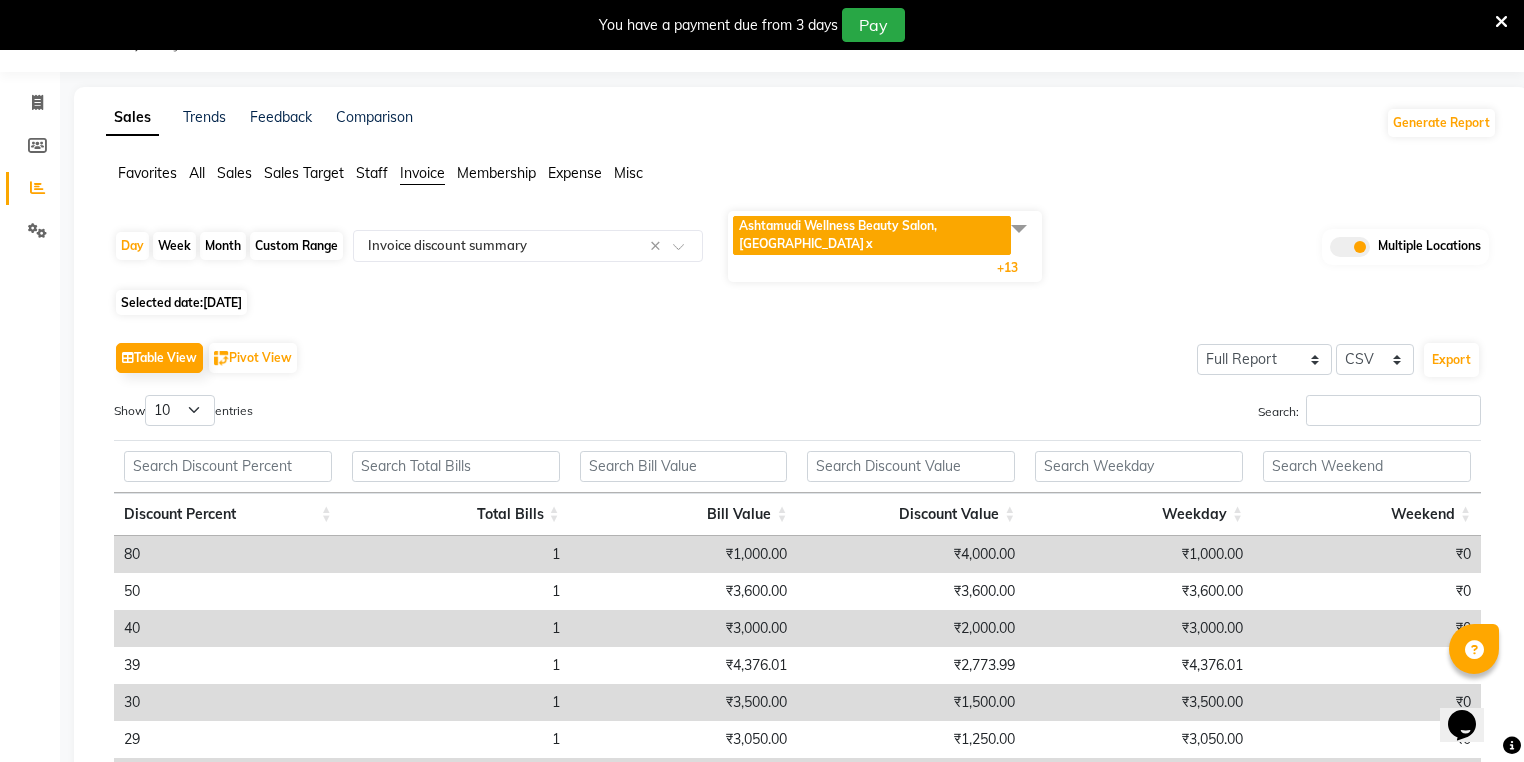 click on "Sales" 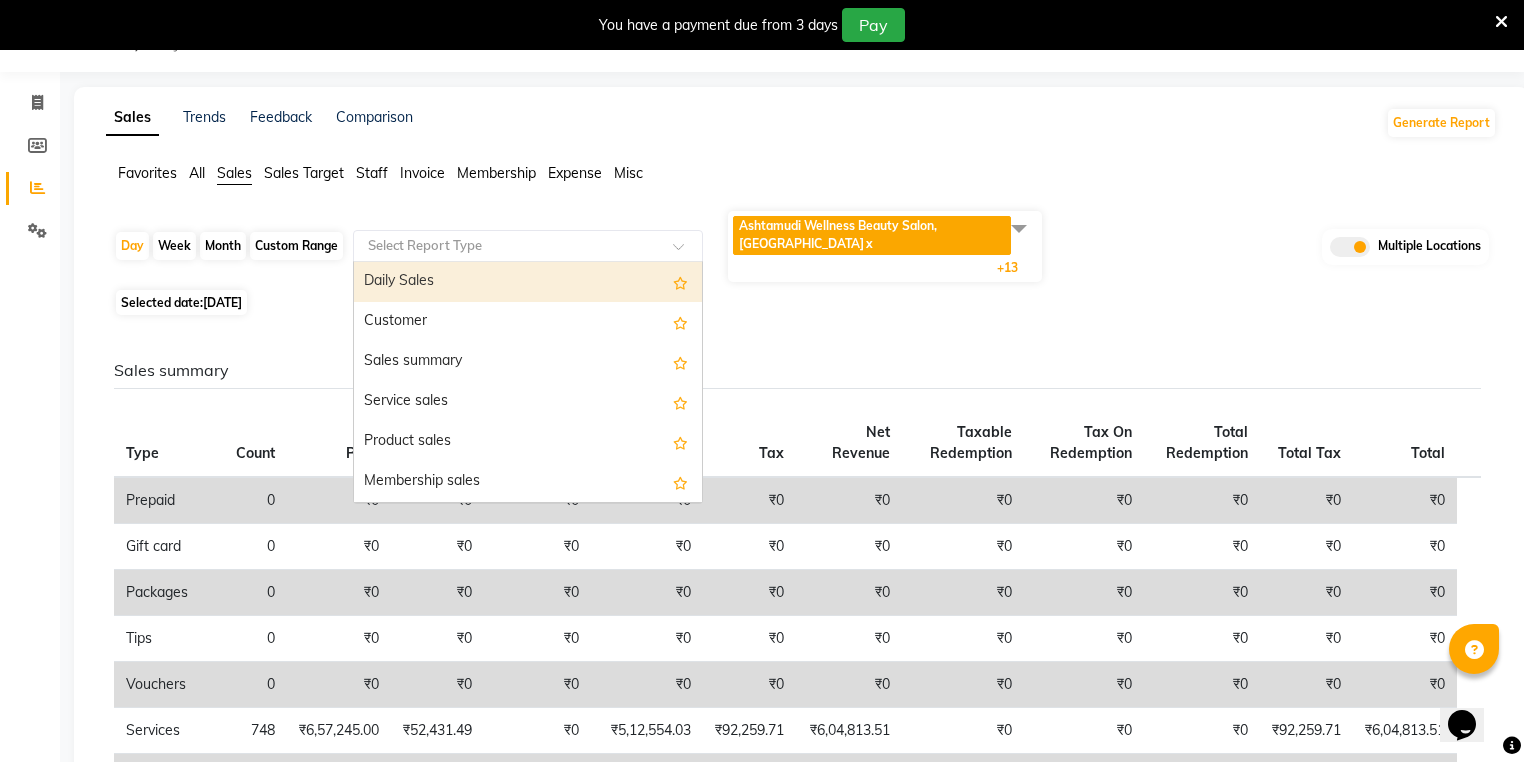 click 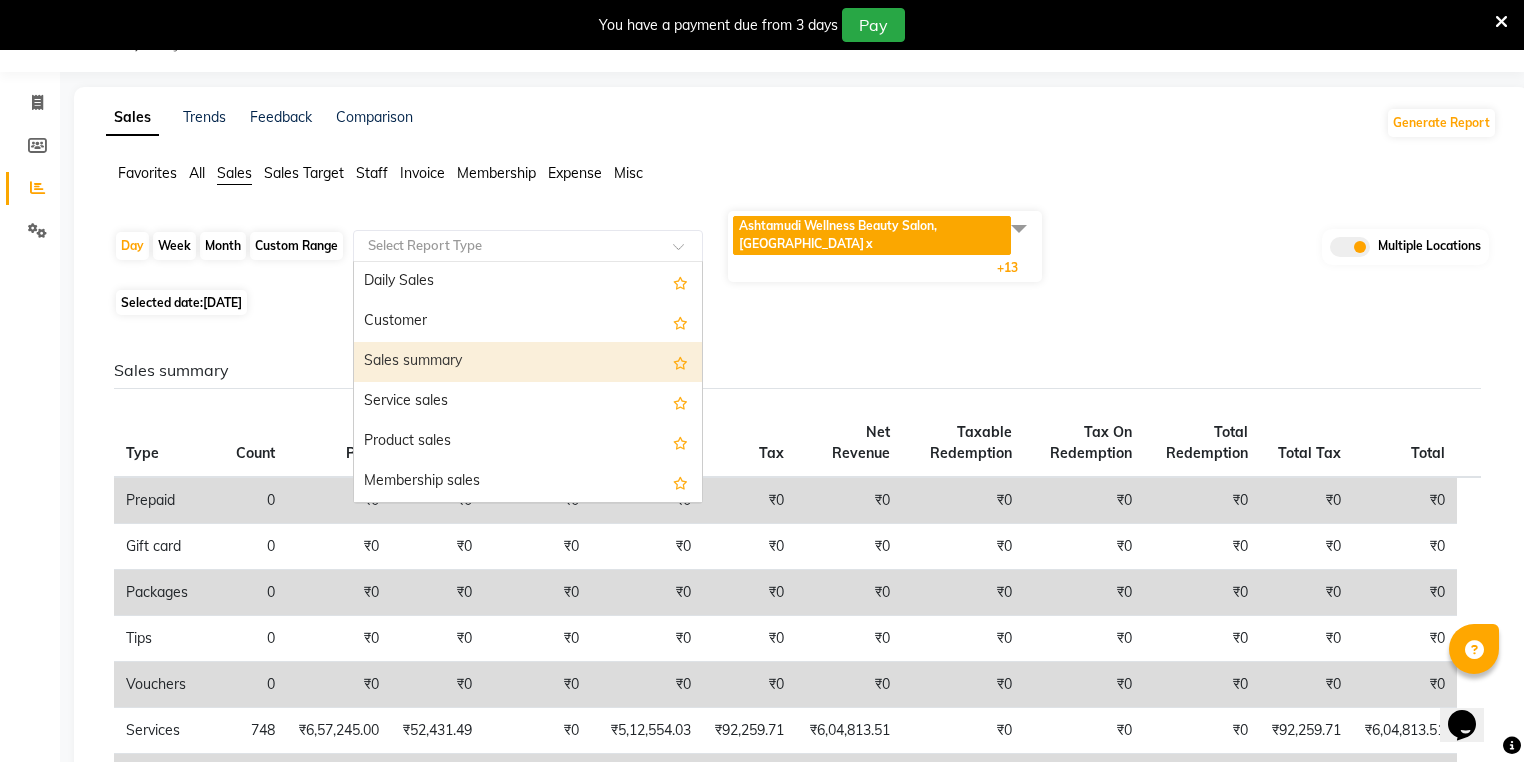 click on "Sales summary" at bounding box center [528, 362] 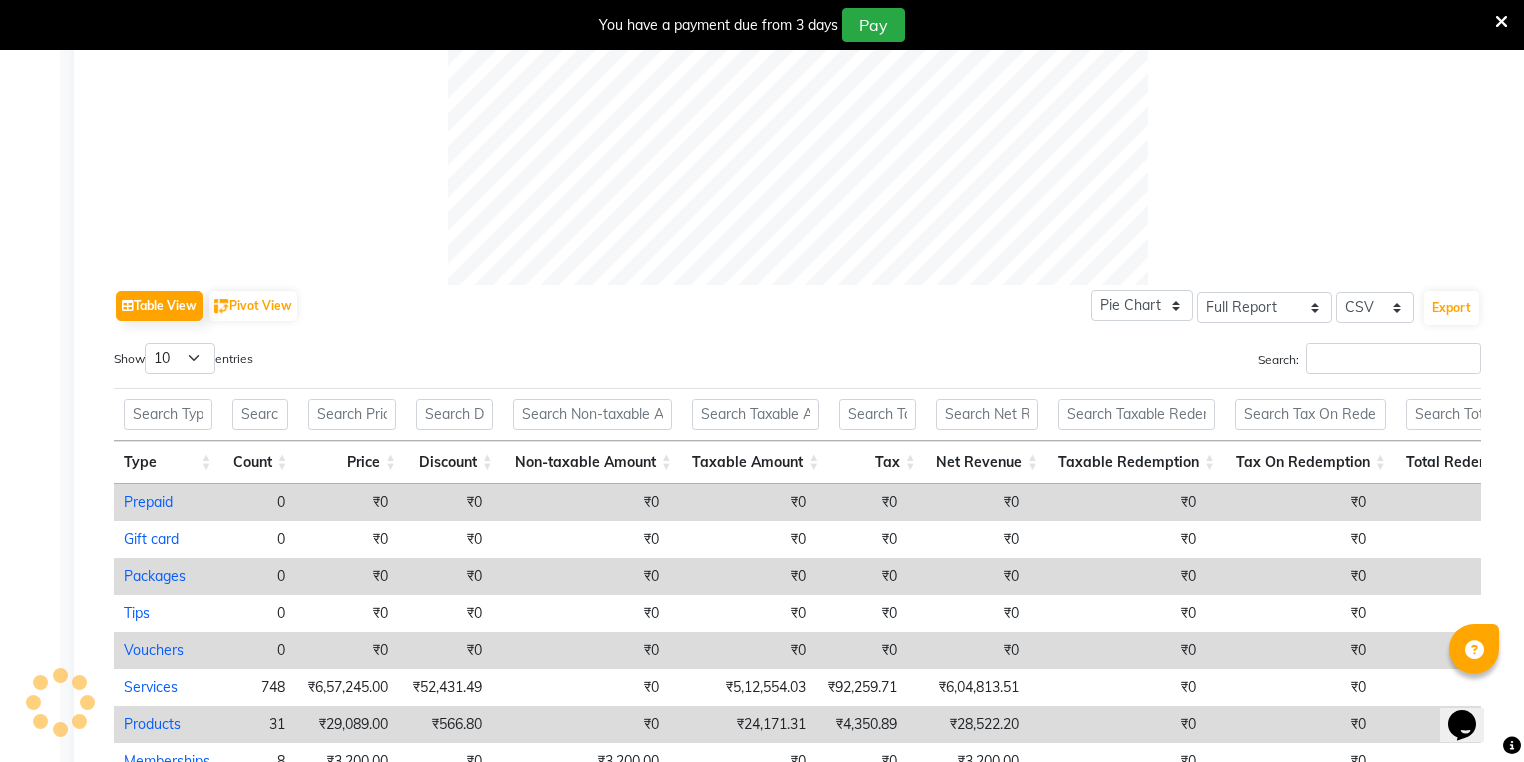 scroll, scrollTop: 960, scrollLeft: 0, axis: vertical 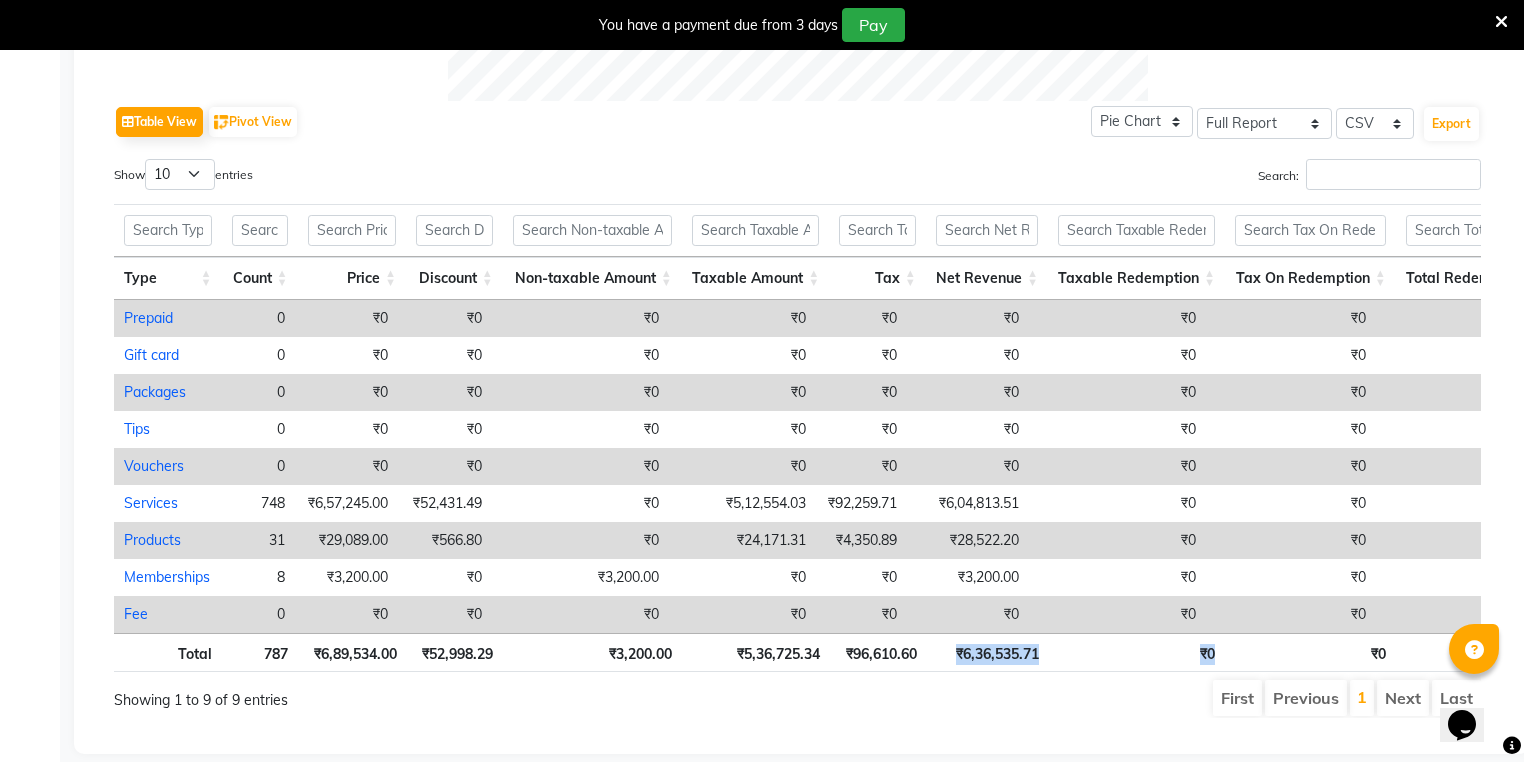drag, startPoint x: 947, startPoint y: 628, endPoint x: 1326, endPoint y: 647, distance: 379.47595 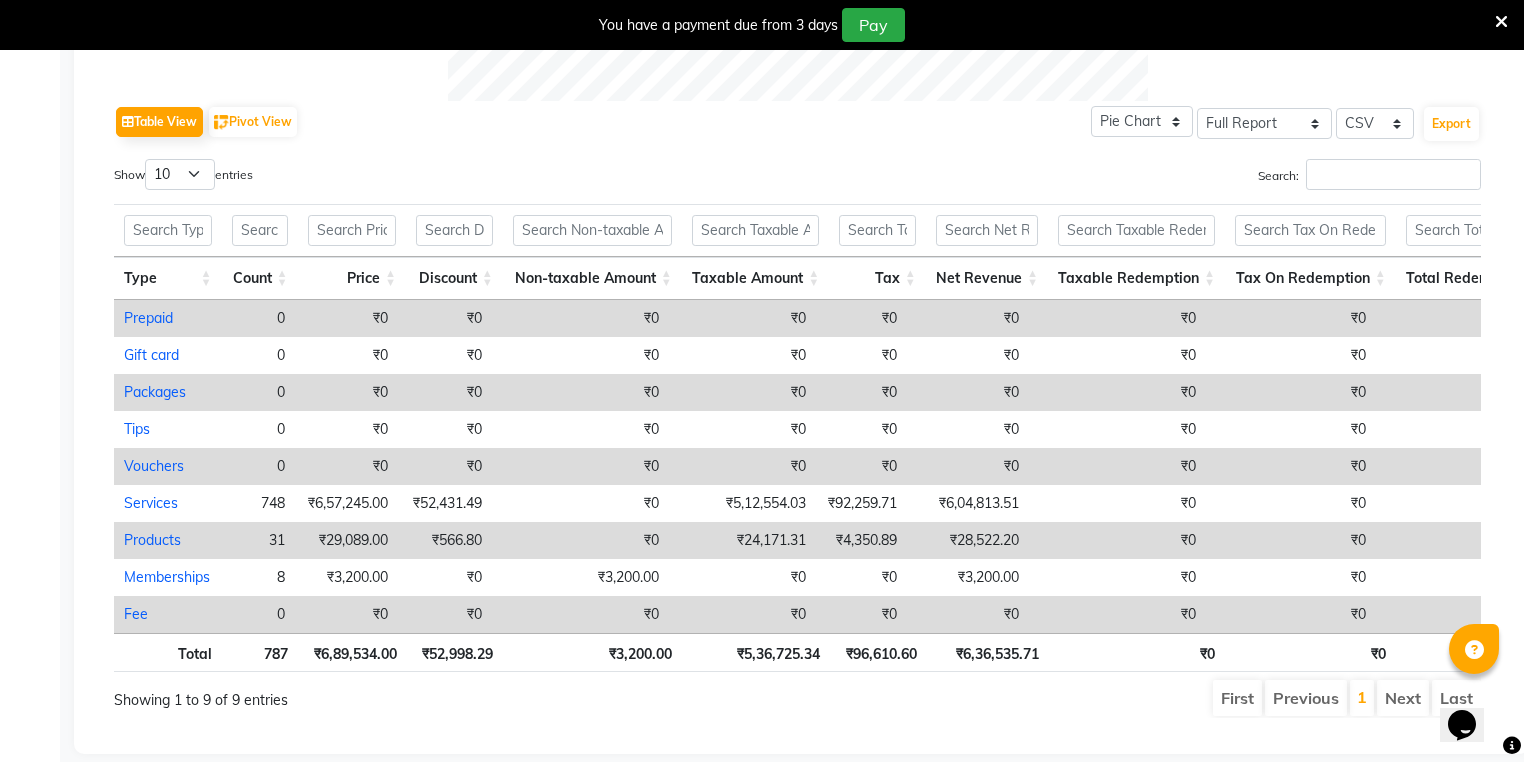 click on "₹0" at bounding box center (1117, 614) 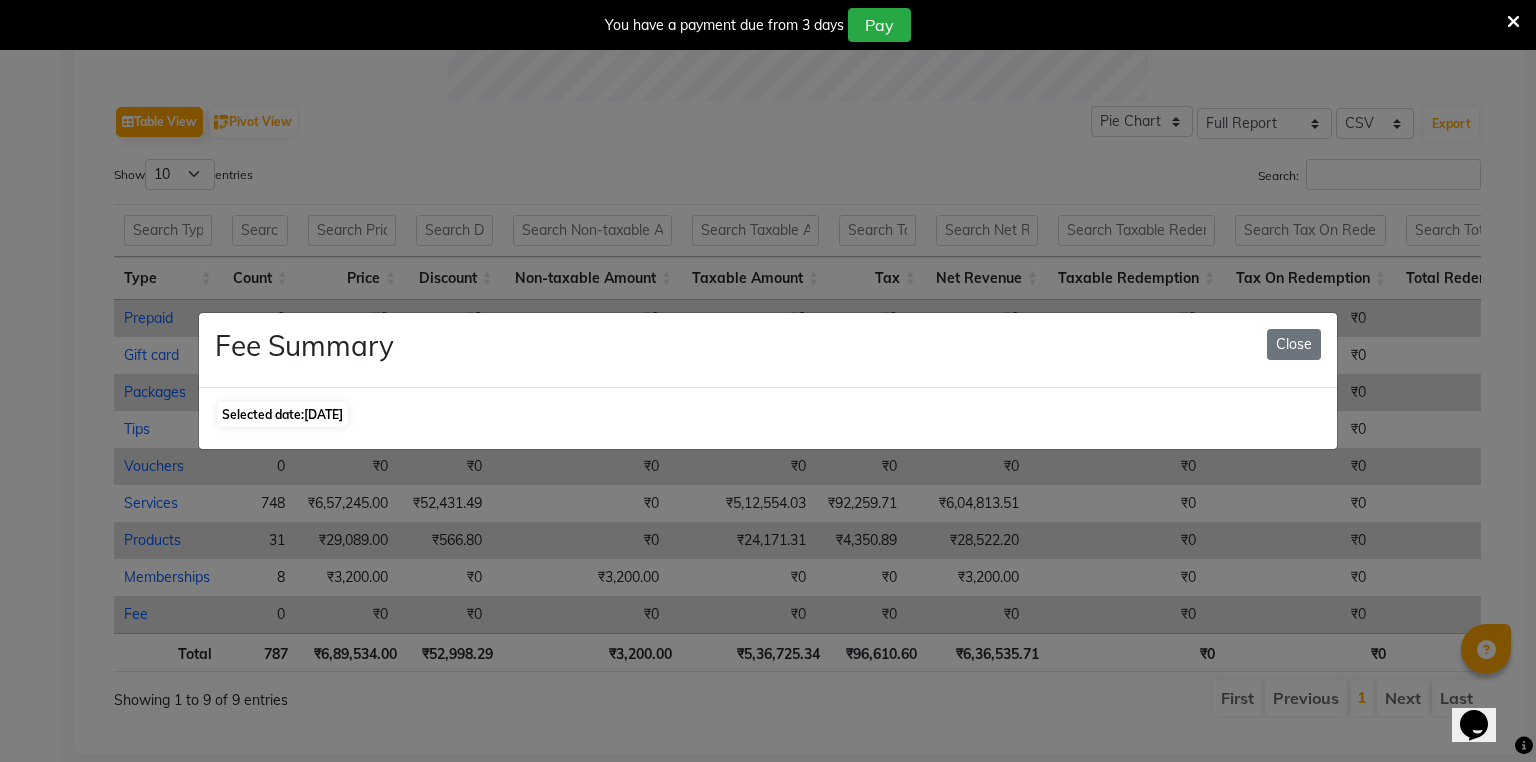 drag, startPoint x: 1104, startPoint y: 615, endPoint x: 1360, endPoint y: 577, distance: 258.80493 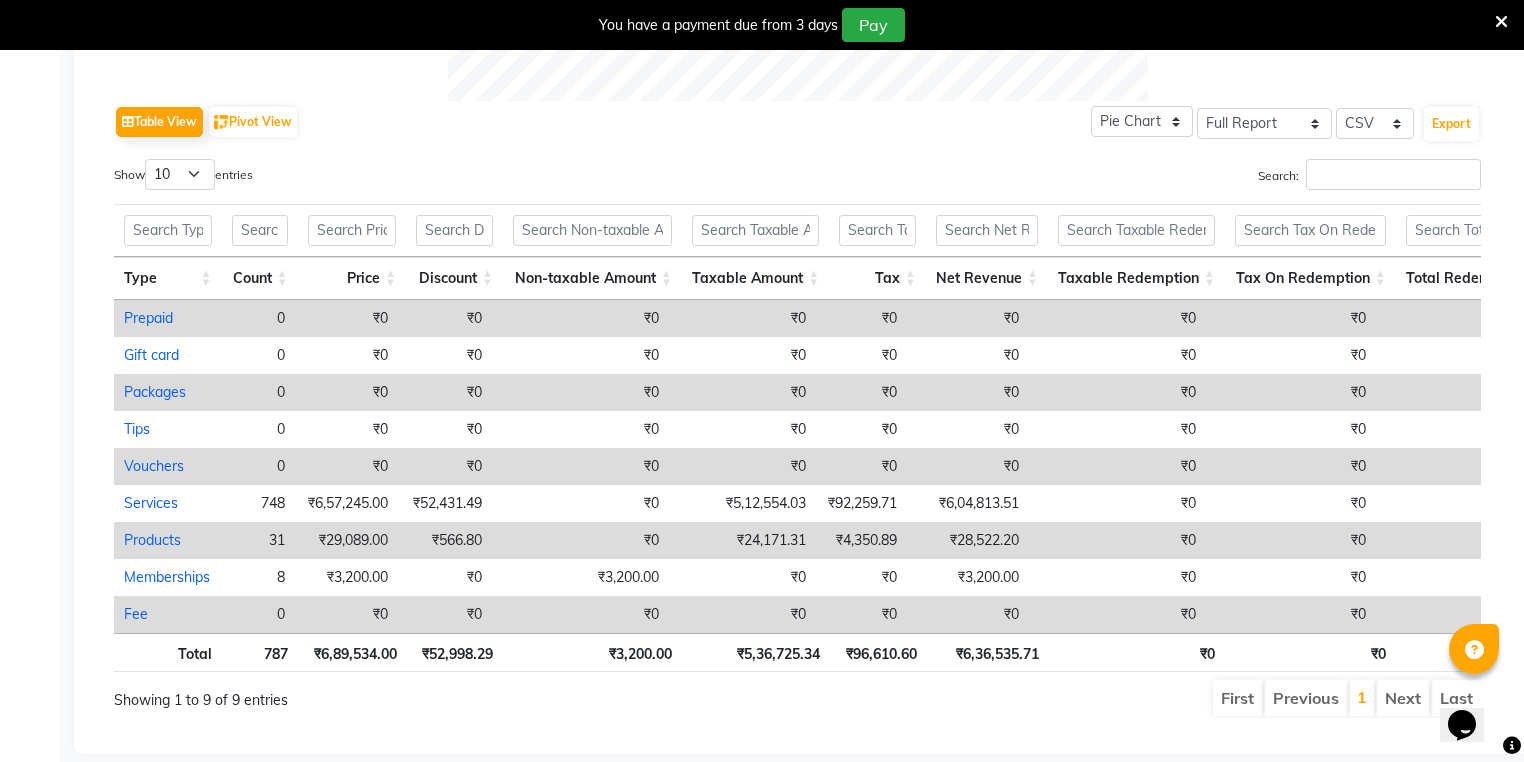 scroll, scrollTop: 0, scrollLeft: 278, axis: horizontal 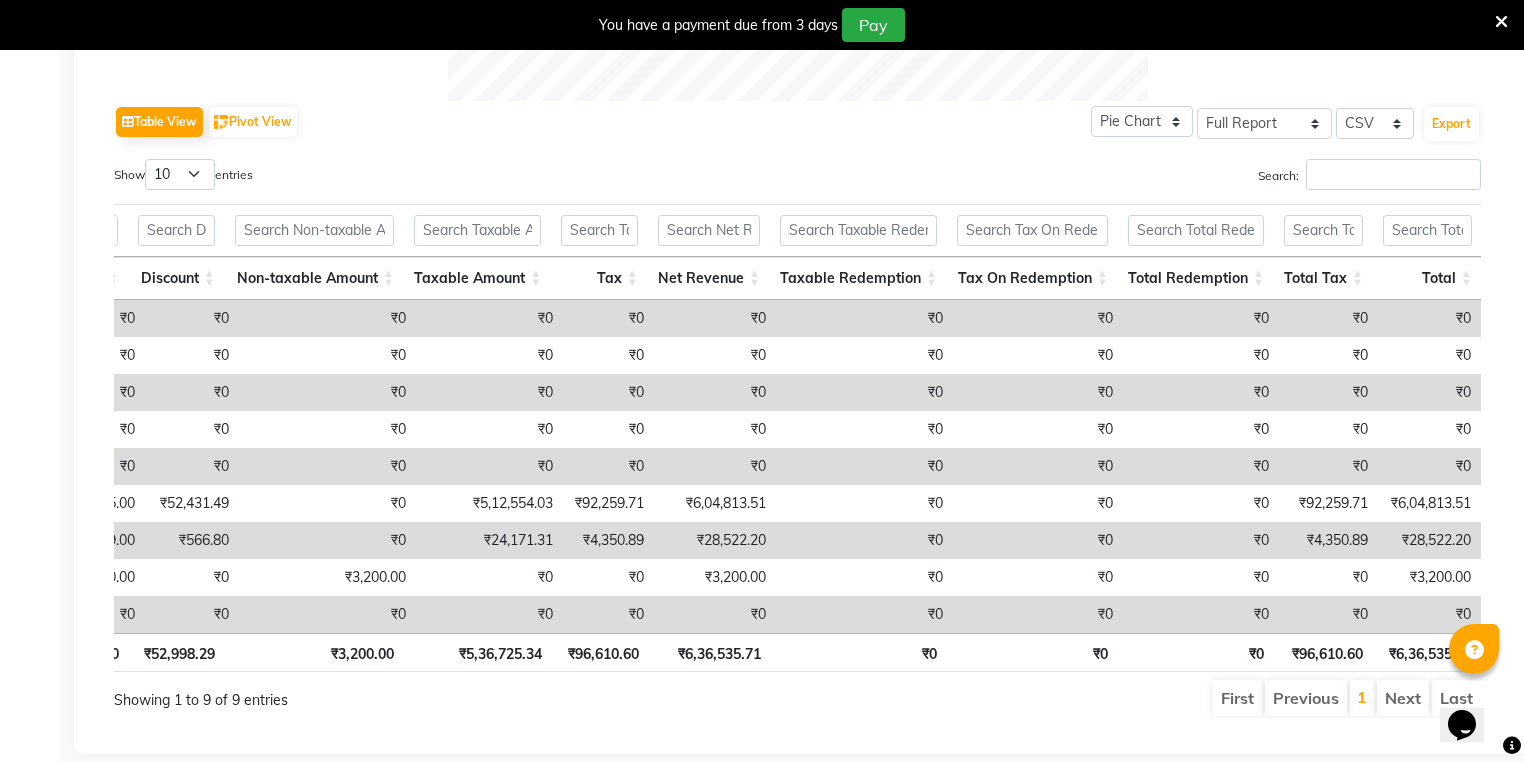 click on "₹4,350.89" at bounding box center [1328, 540] 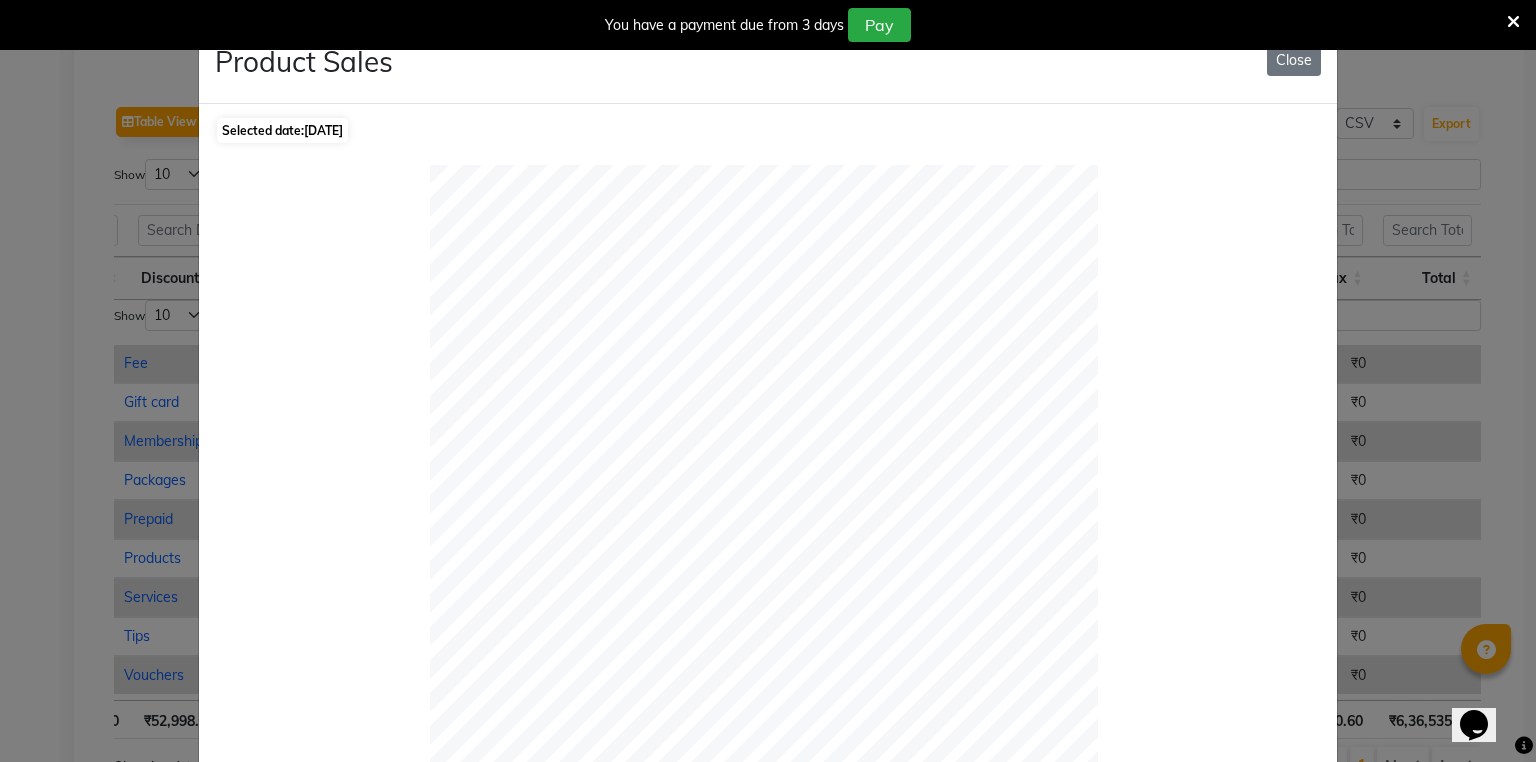 scroll, scrollTop: 0, scrollLeft: 0, axis: both 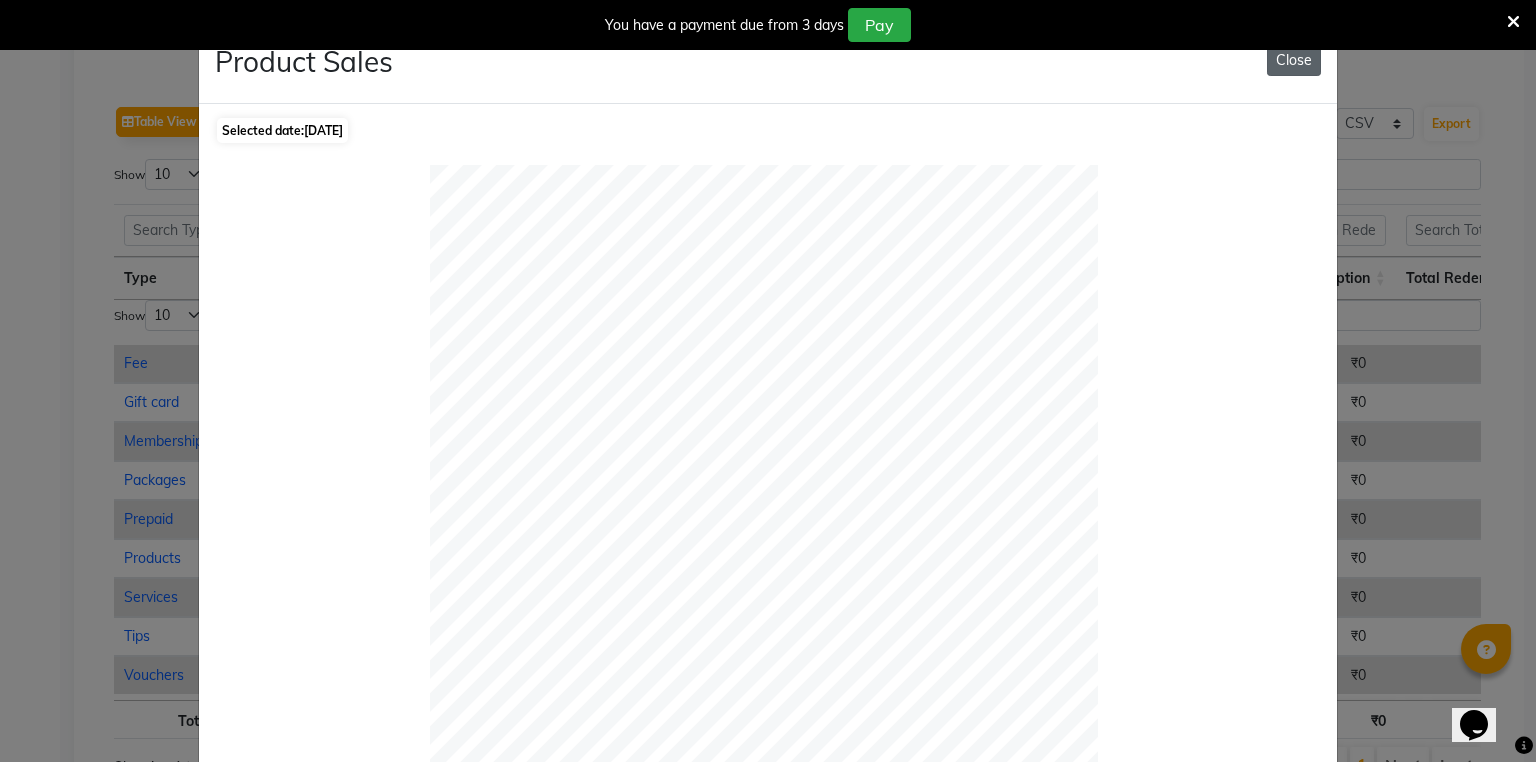 click on "Close" 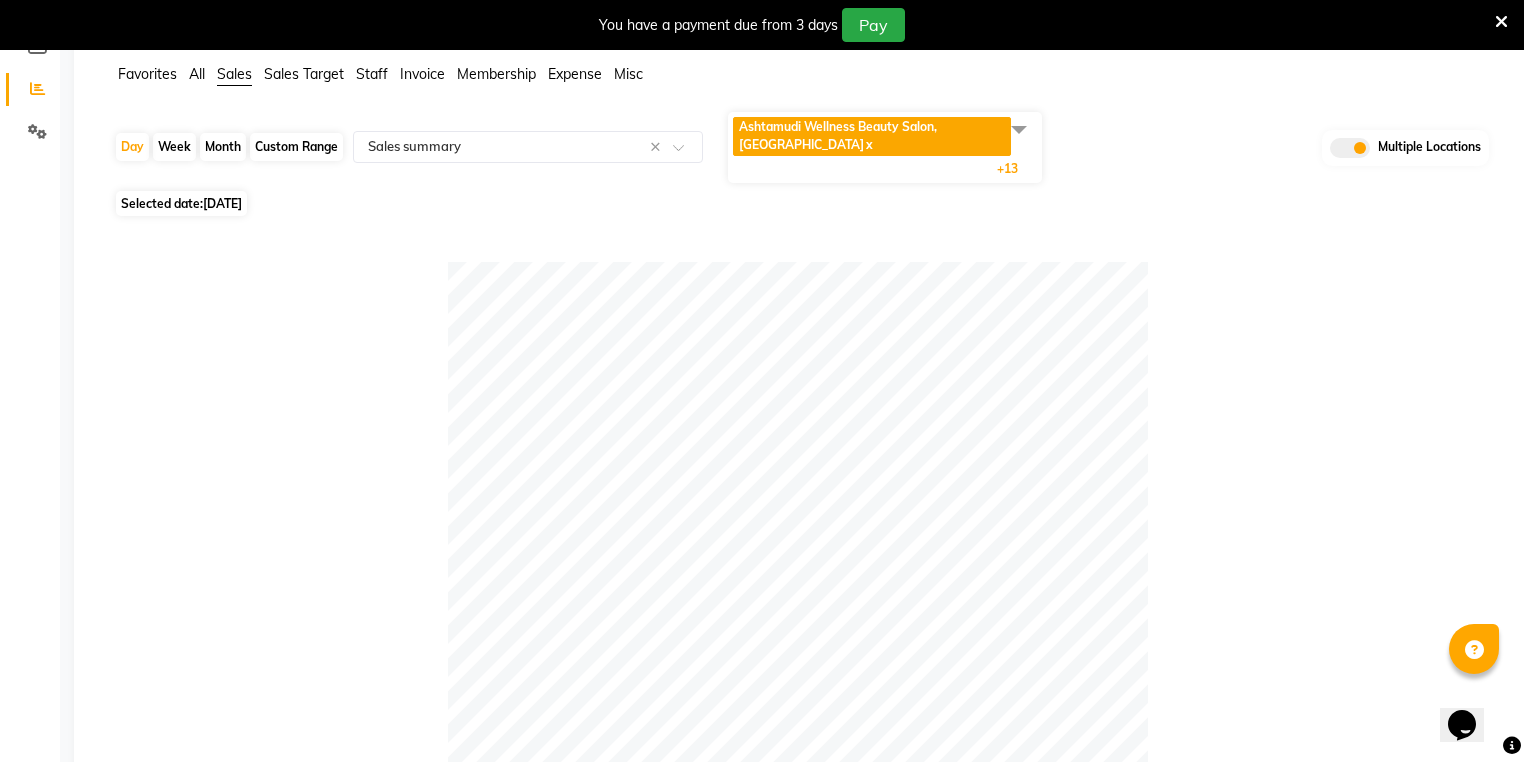 scroll, scrollTop: 80, scrollLeft: 0, axis: vertical 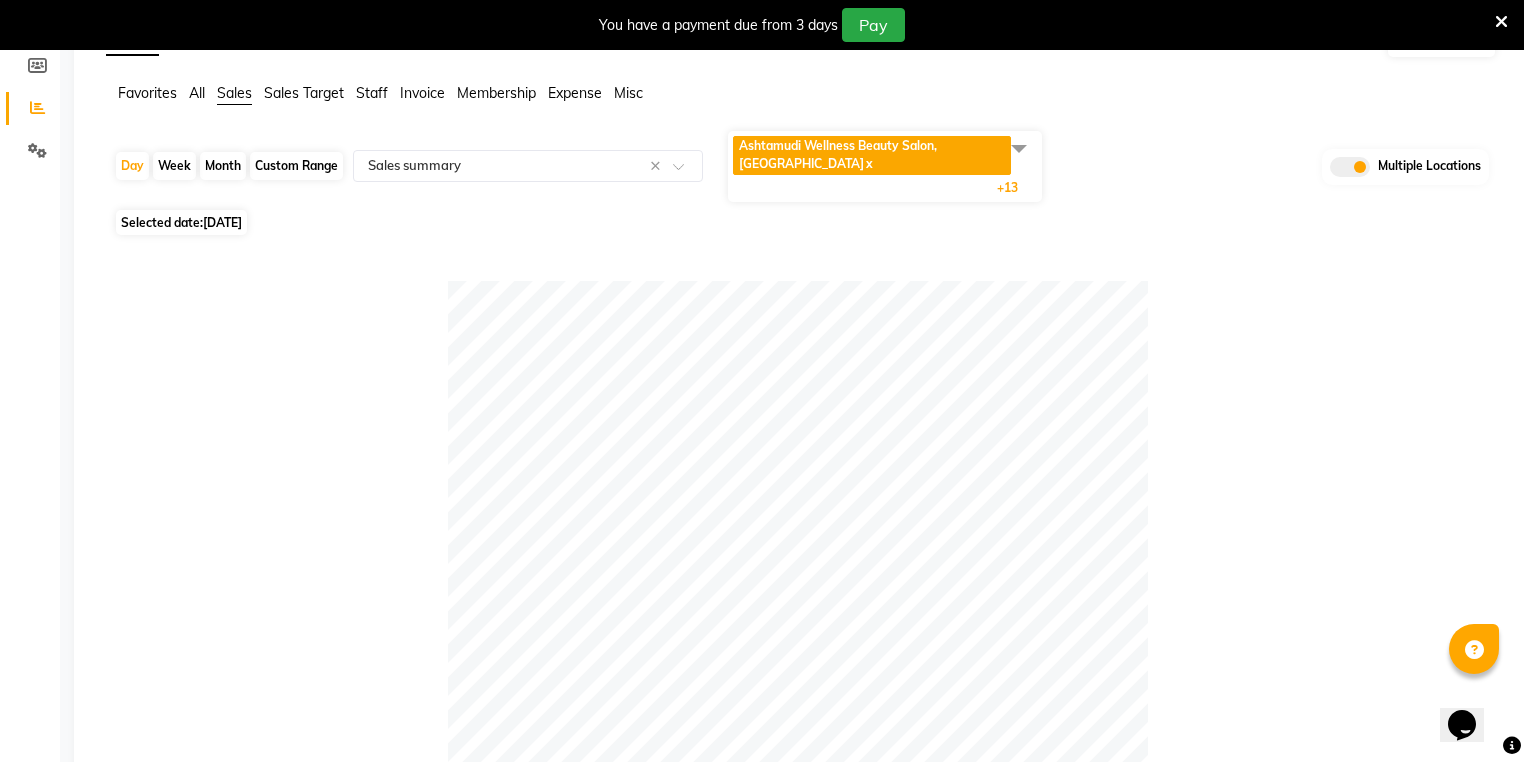 click 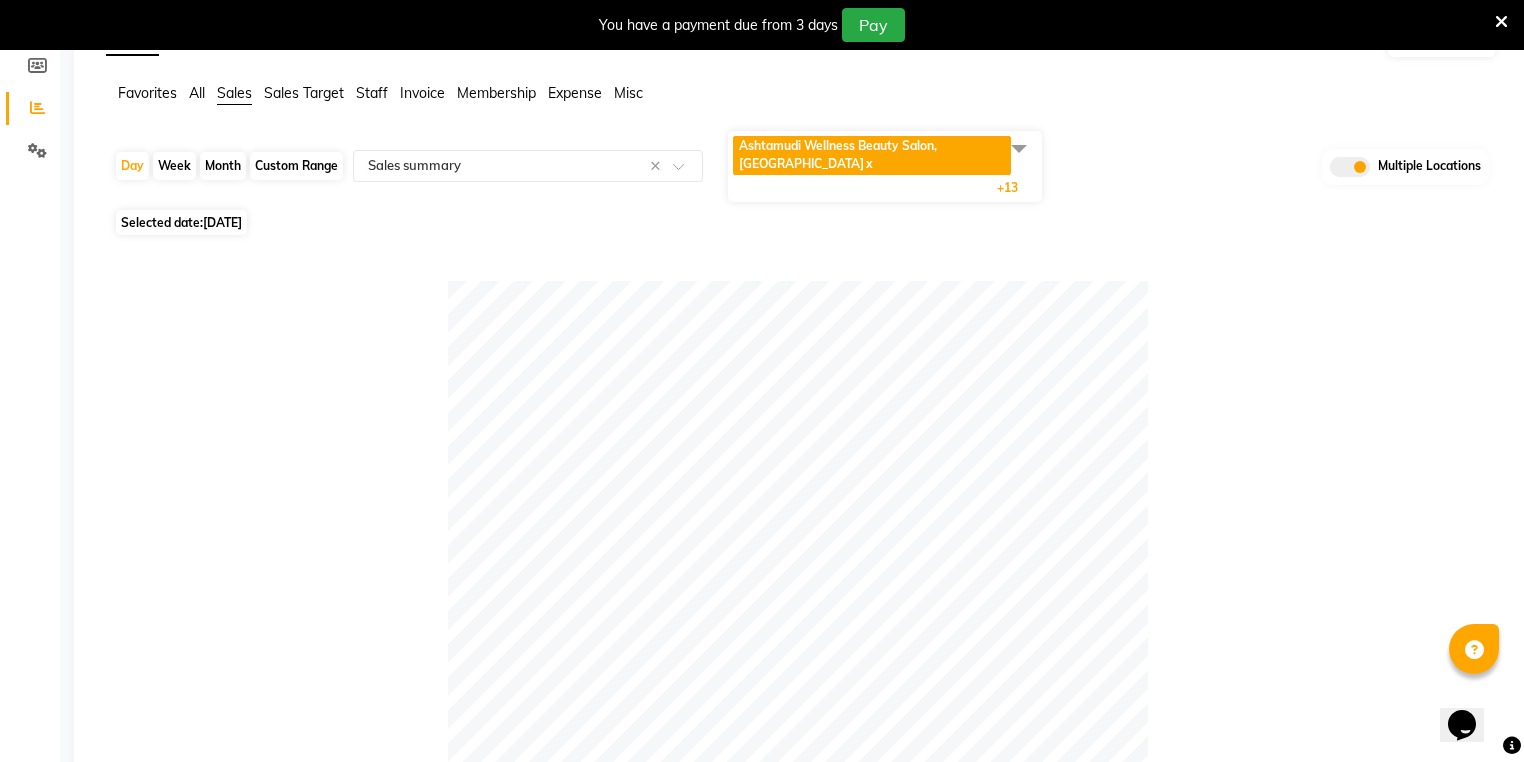 click 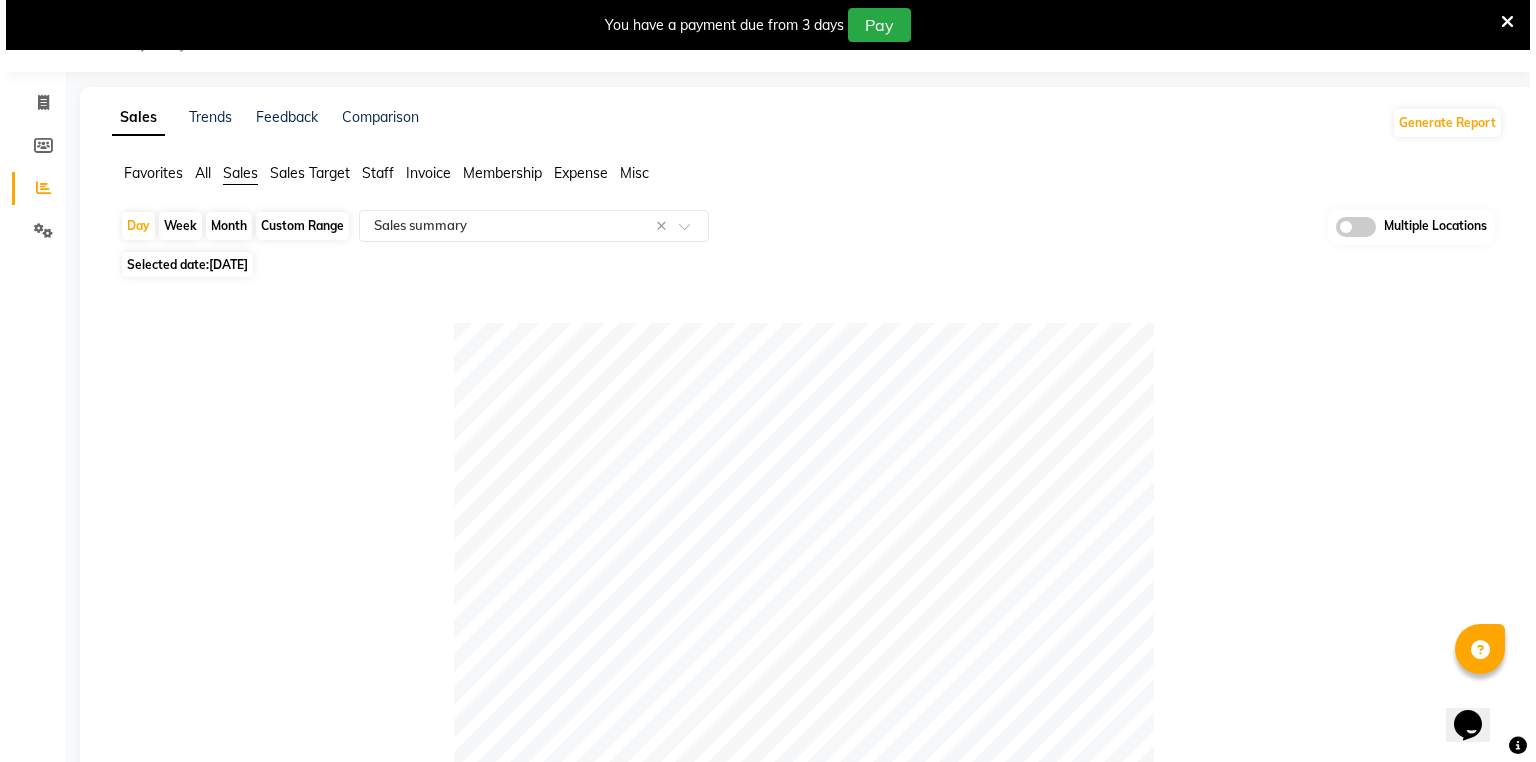 scroll, scrollTop: 0, scrollLeft: 0, axis: both 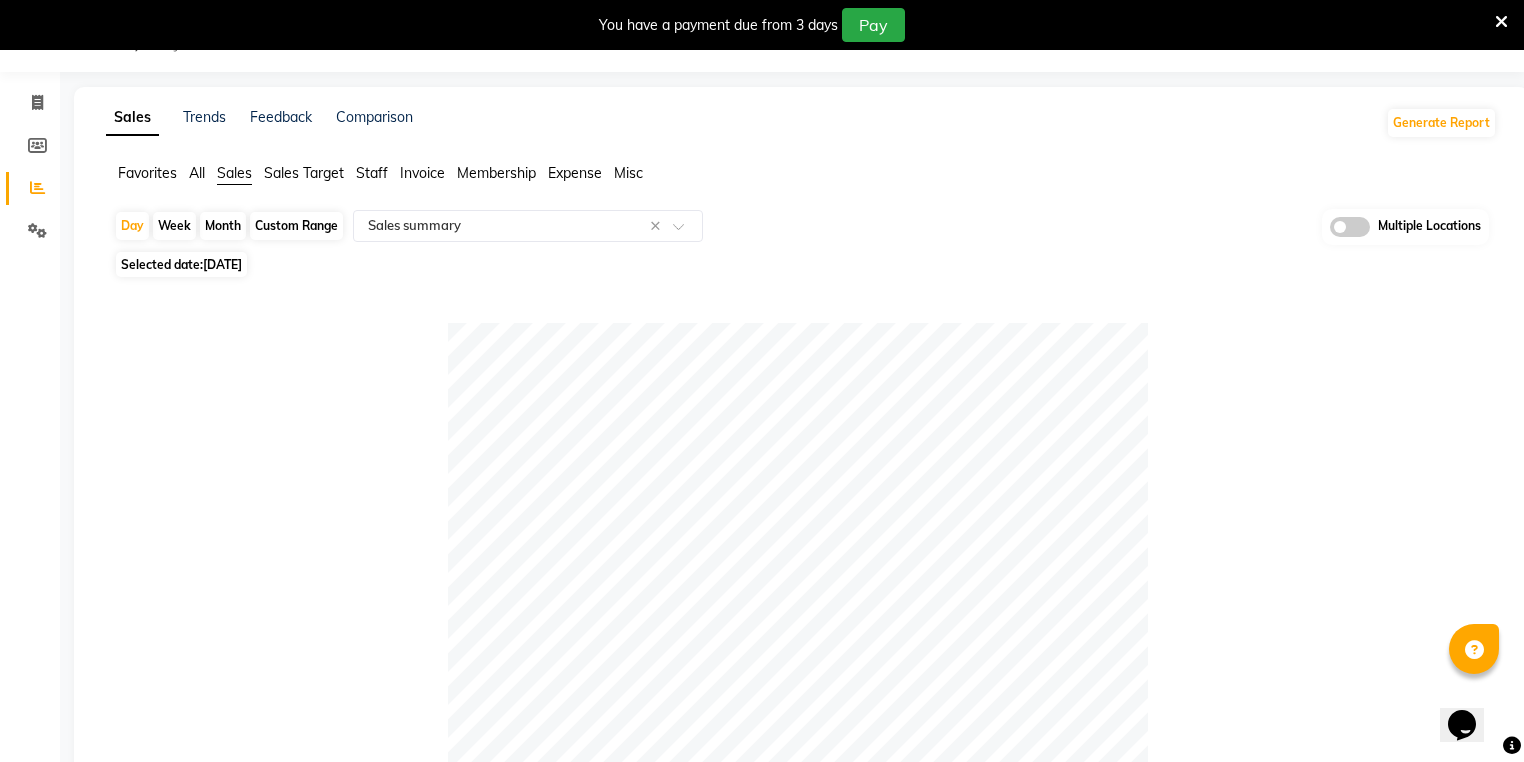 click at bounding box center (1501, 22) 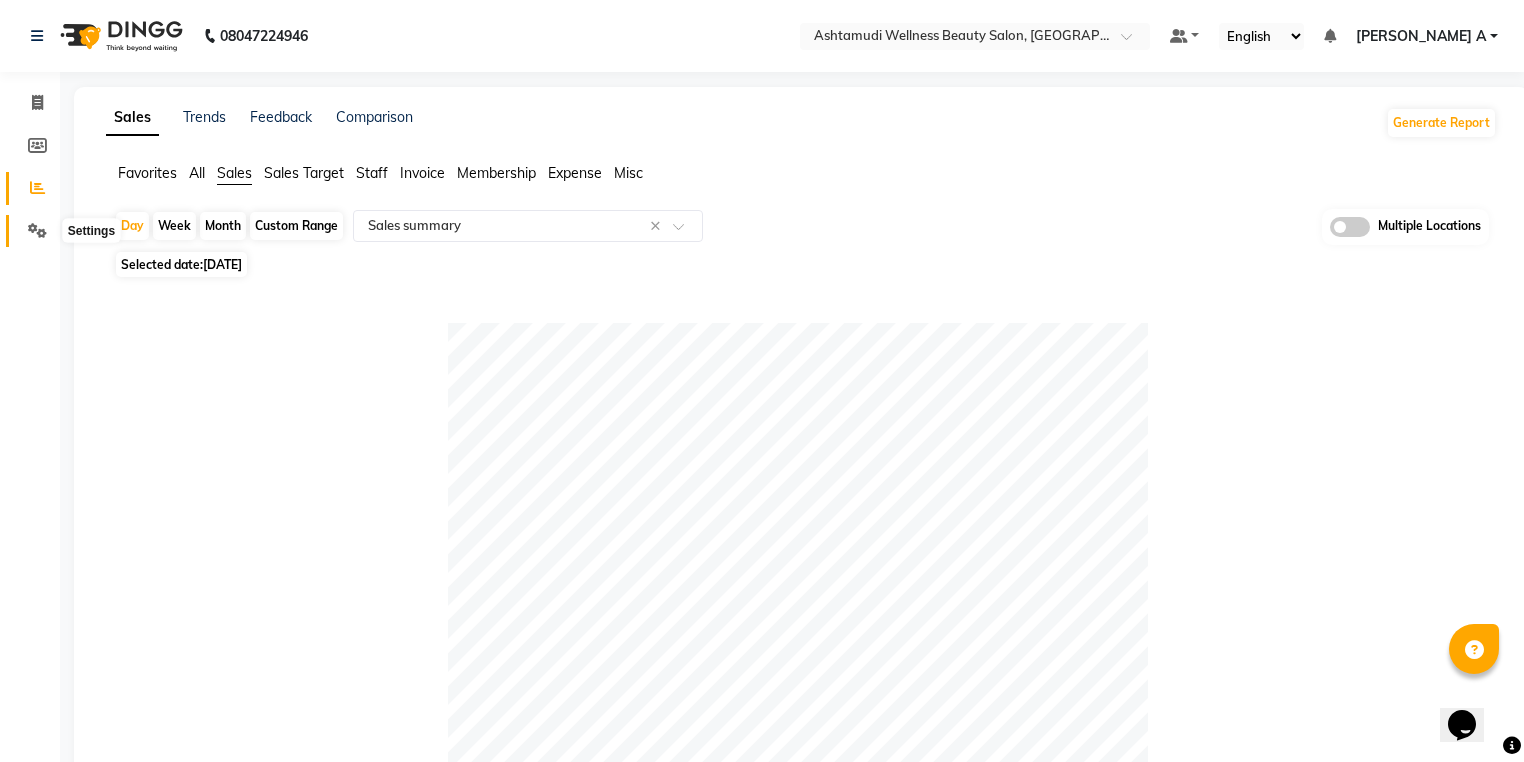 drag, startPoint x: 21, startPoint y: 237, endPoint x: 52, endPoint y: 226, distance: 32.89377 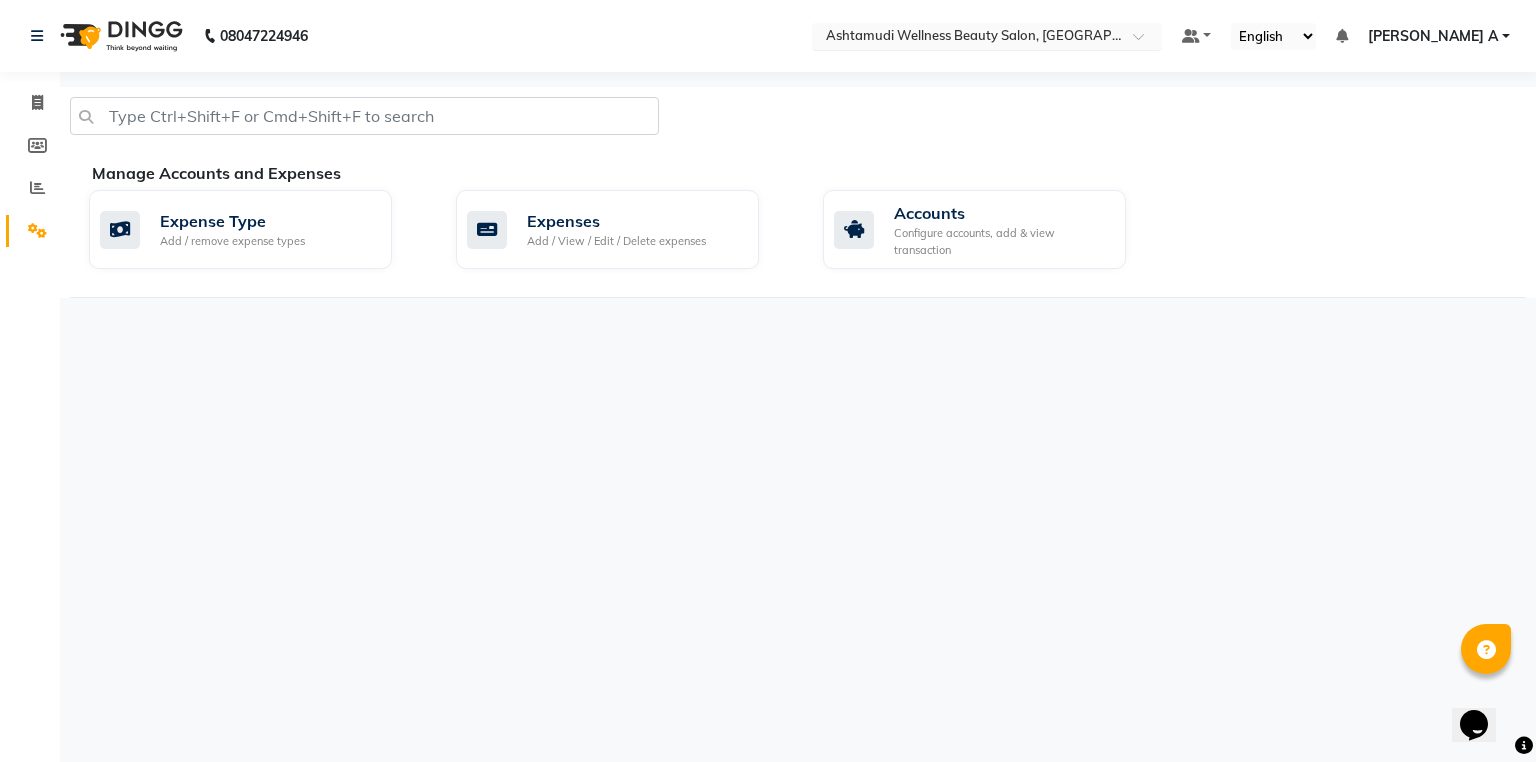 click at bounding box center (967, 38) 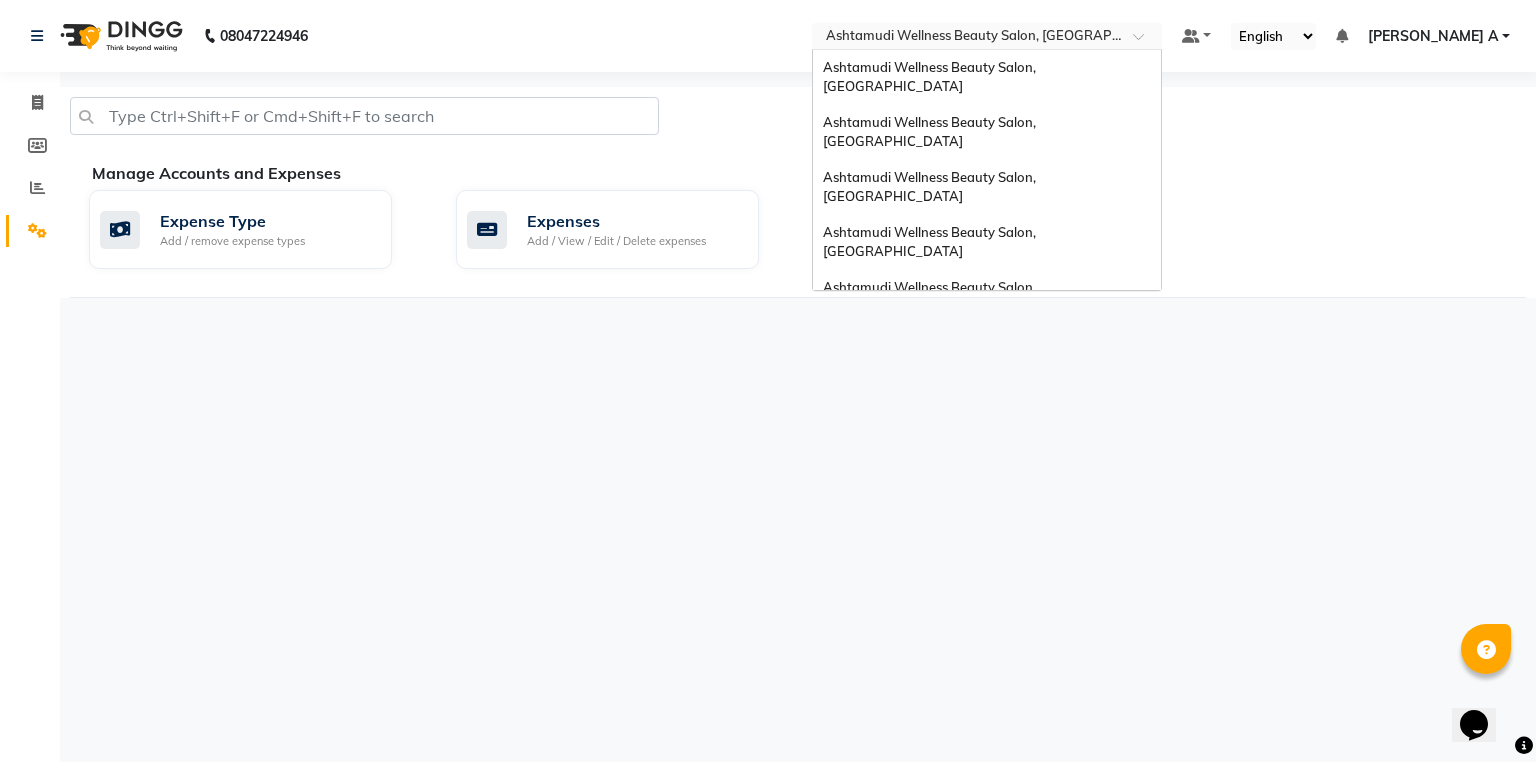 scroll, scrollTop: 312, scrollLeft: 0, axis: vertical 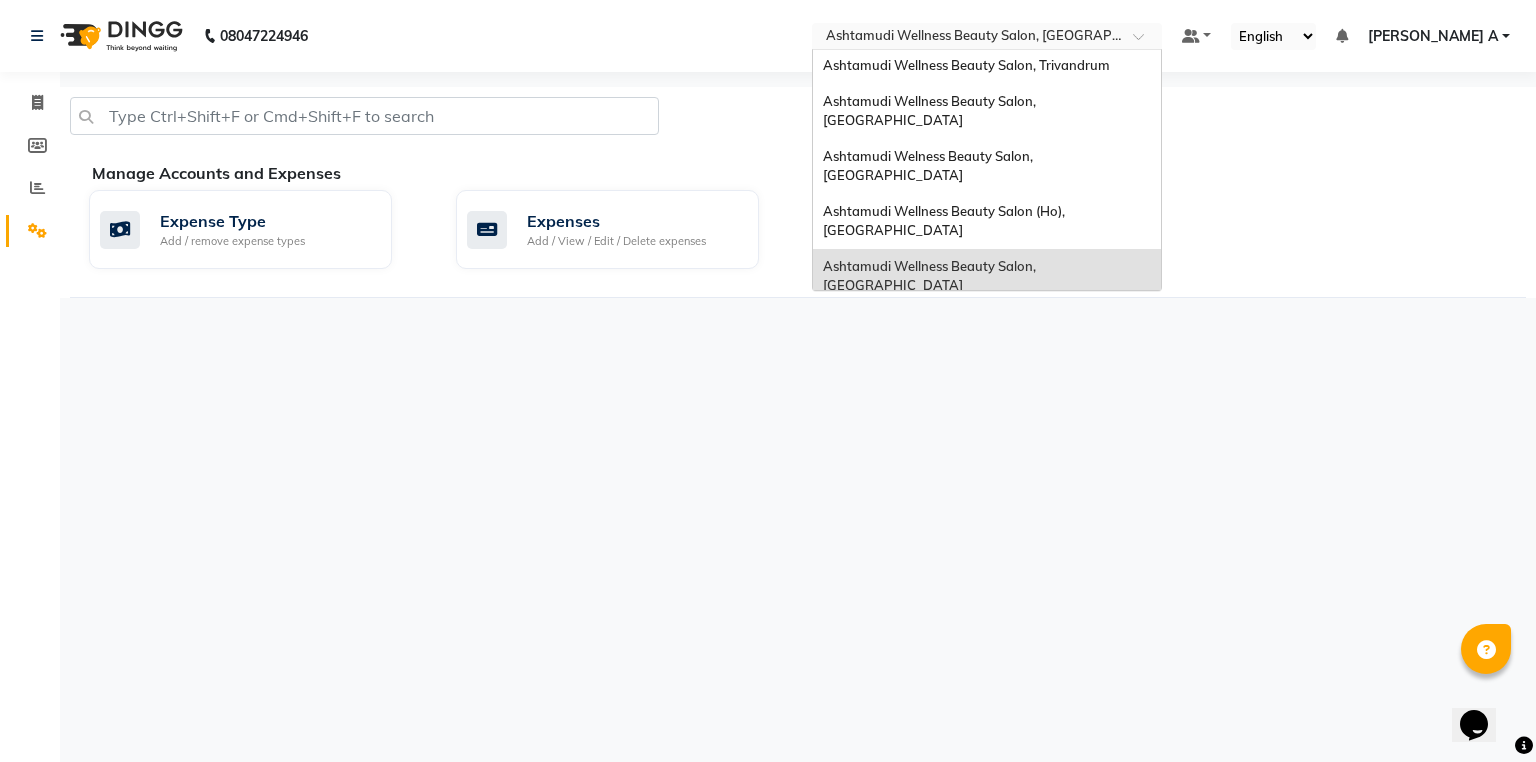 click on "Ashtamudi Beauty Lounge, [GEOGRAPHIC_DATA]" at bounding box center [987, 377] 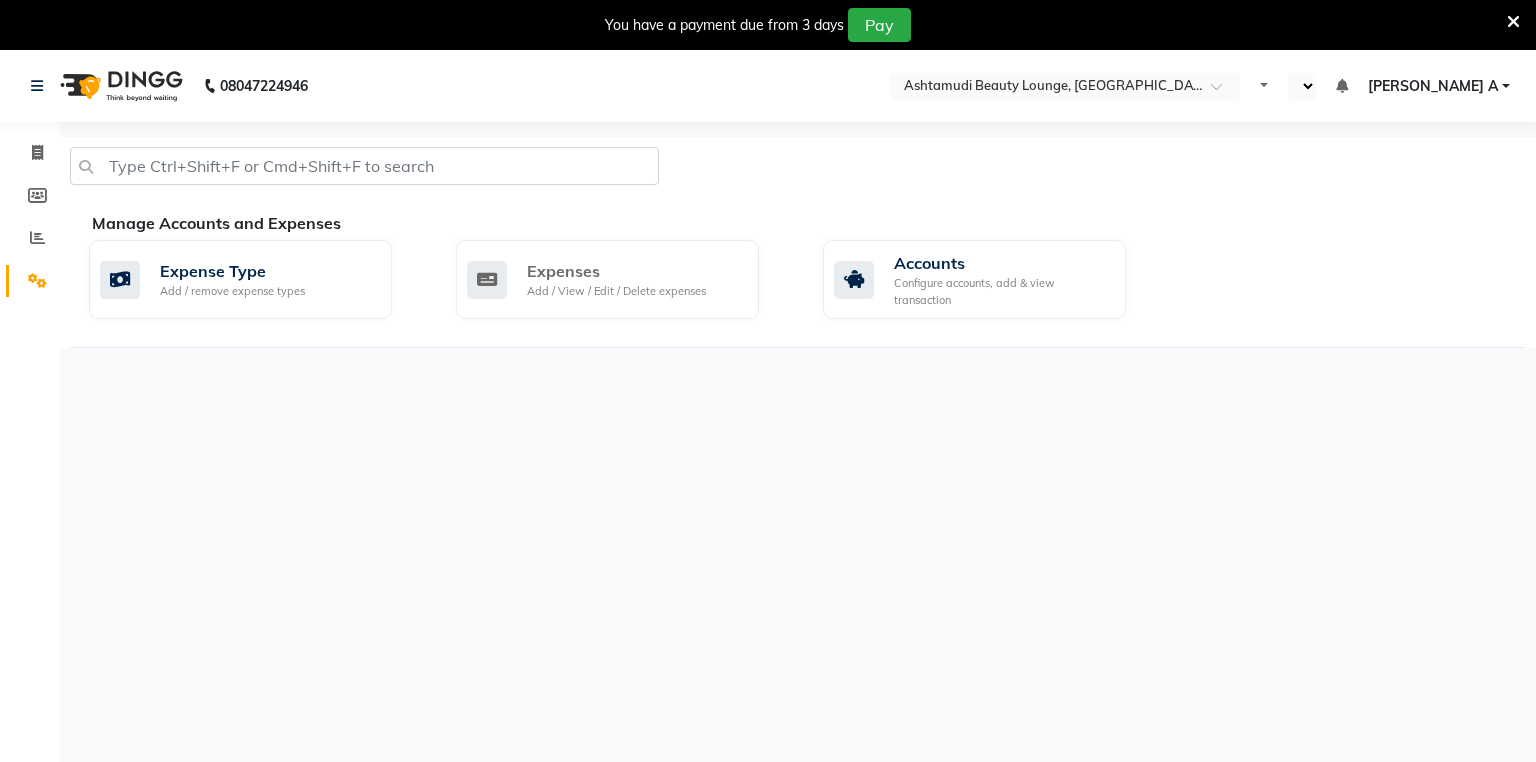 select on "en" 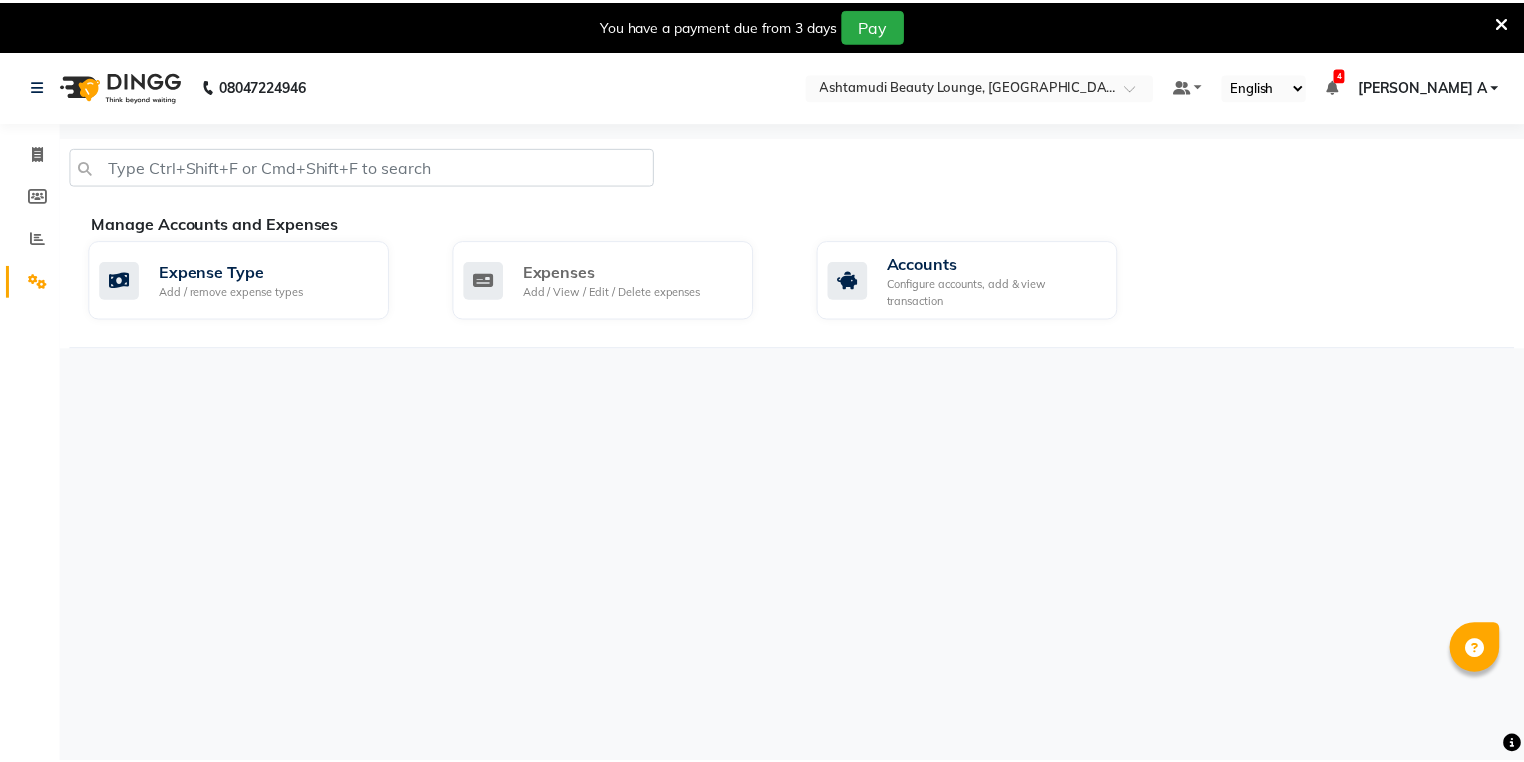 scroll, scrollTop: 0, scrollLeft: 0, axis: both 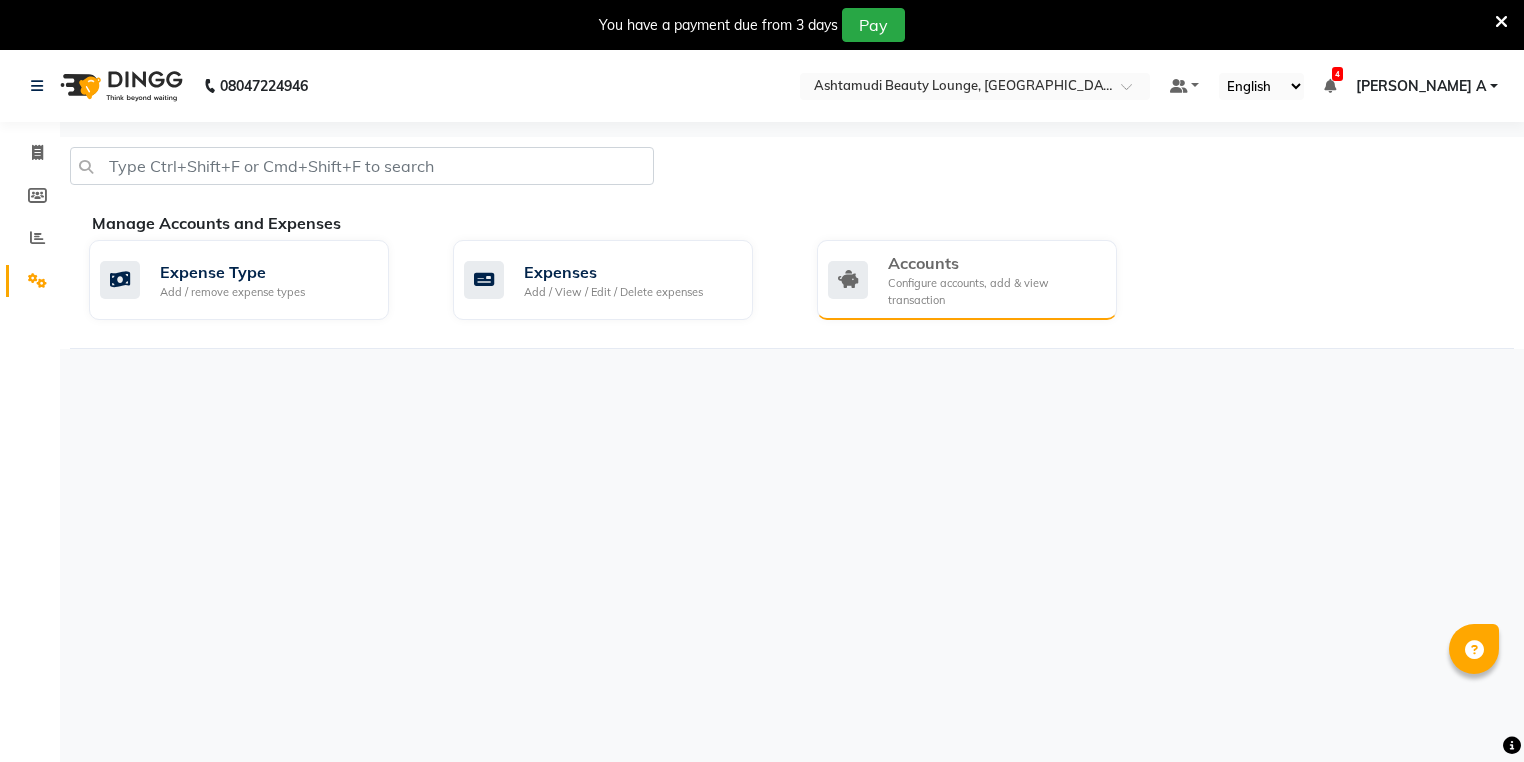 click on "Configure accounts, add & view transaction" 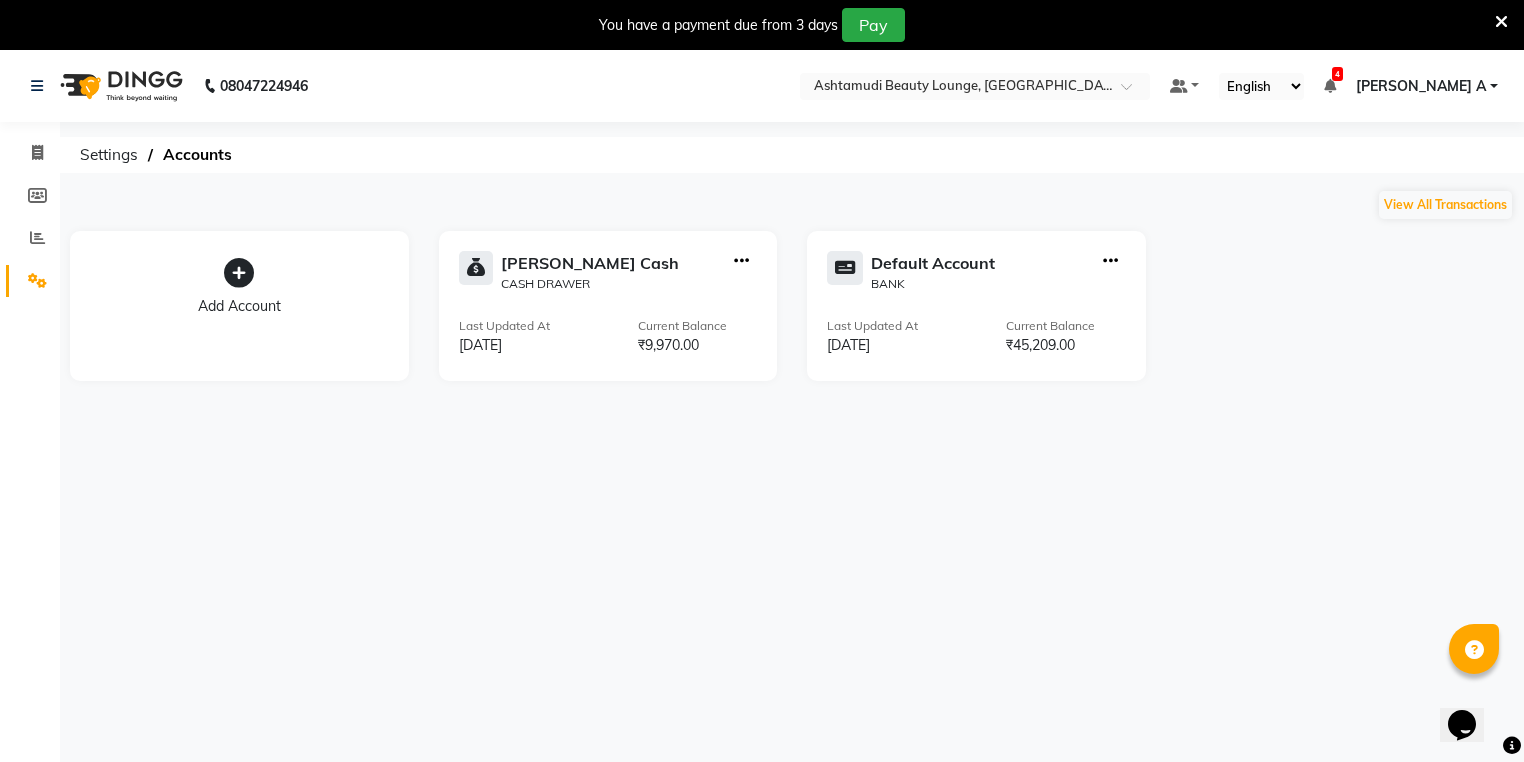 scroll, scrollTop: 0, scrollLeft: 0, axis: both 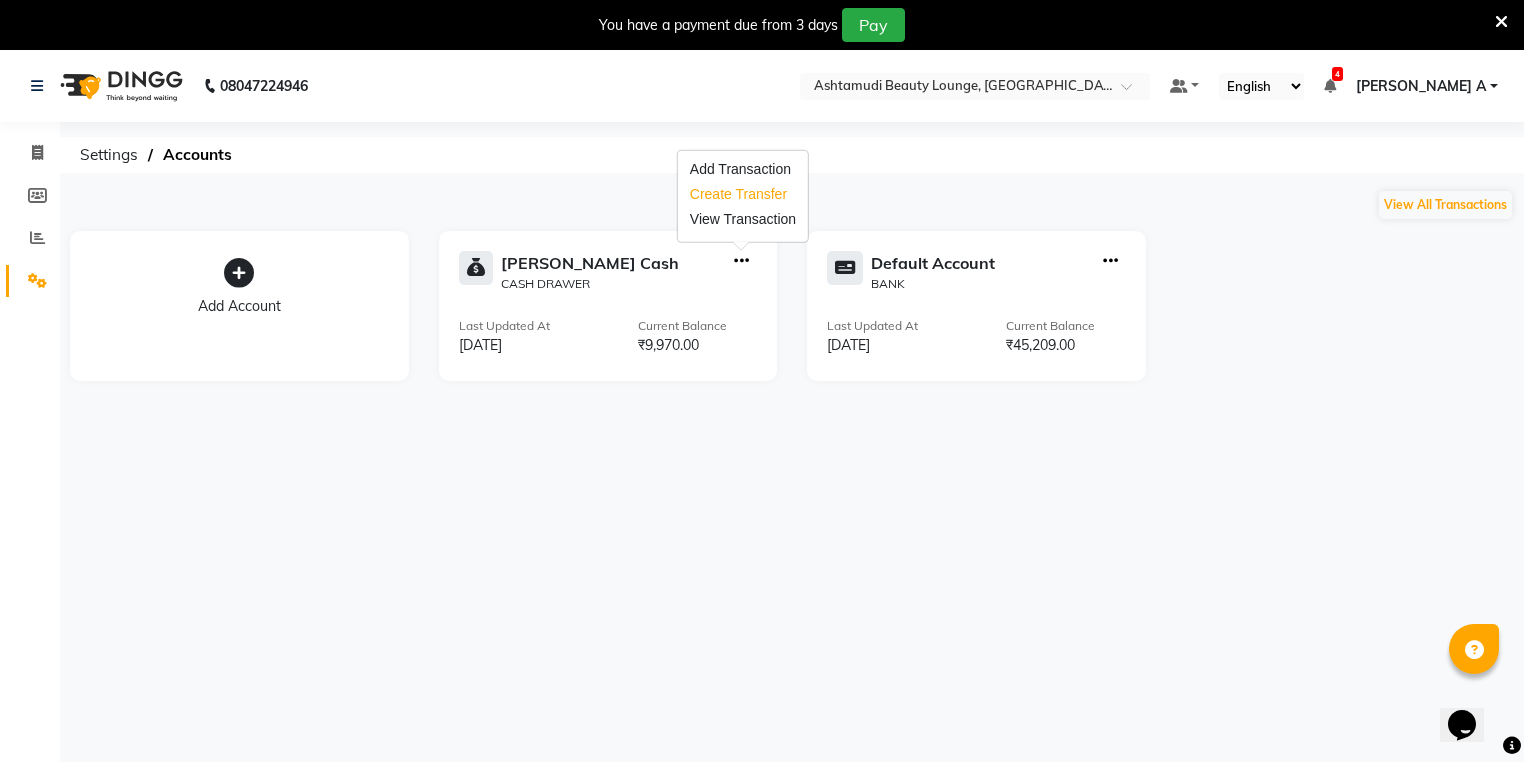click on "Create Transfer" at bounding box center (743, 194) 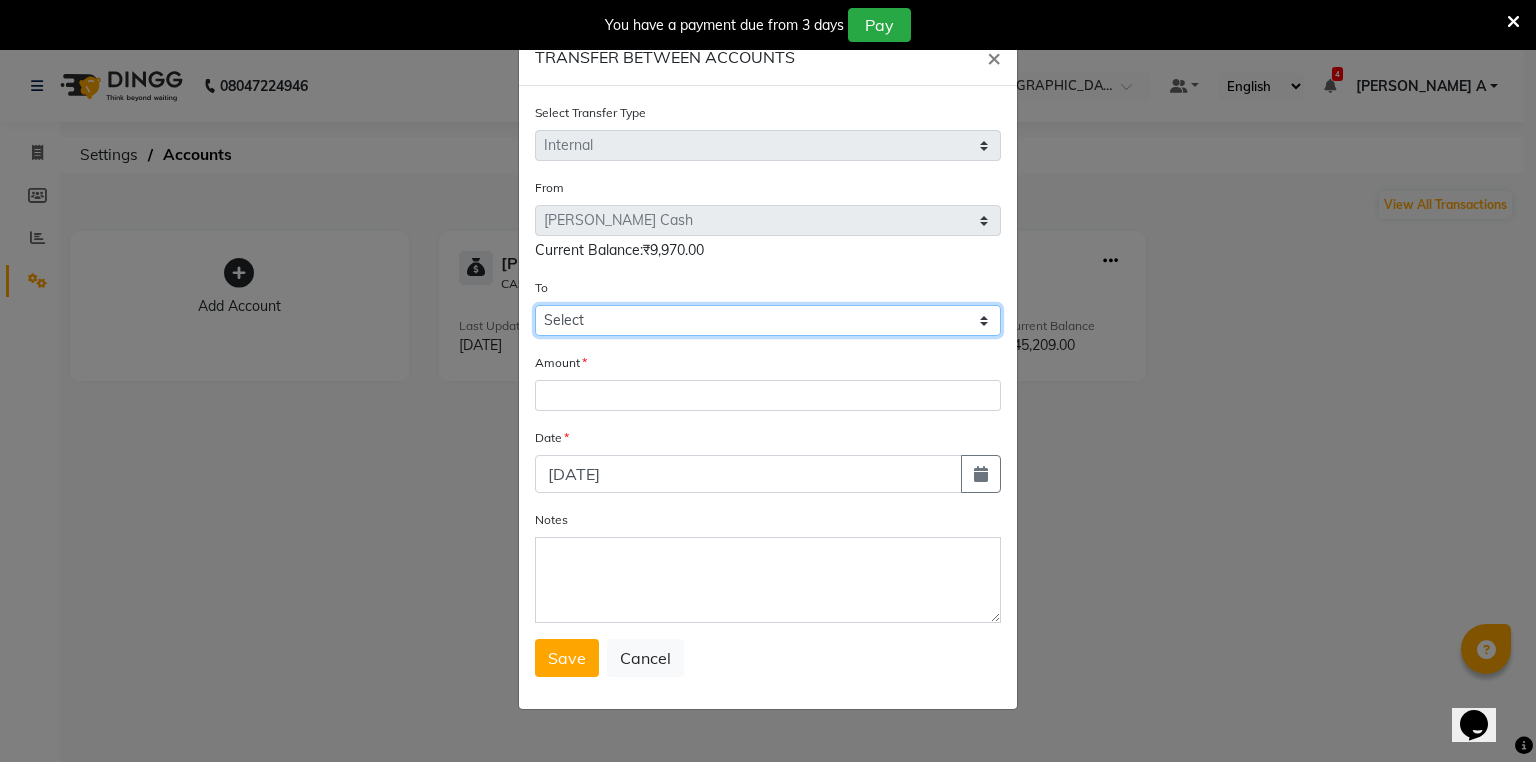 drag, startPoint x: 630, startPoint y: 322, endPoint x: 626, endPoint y: 334, distance: 12.649111 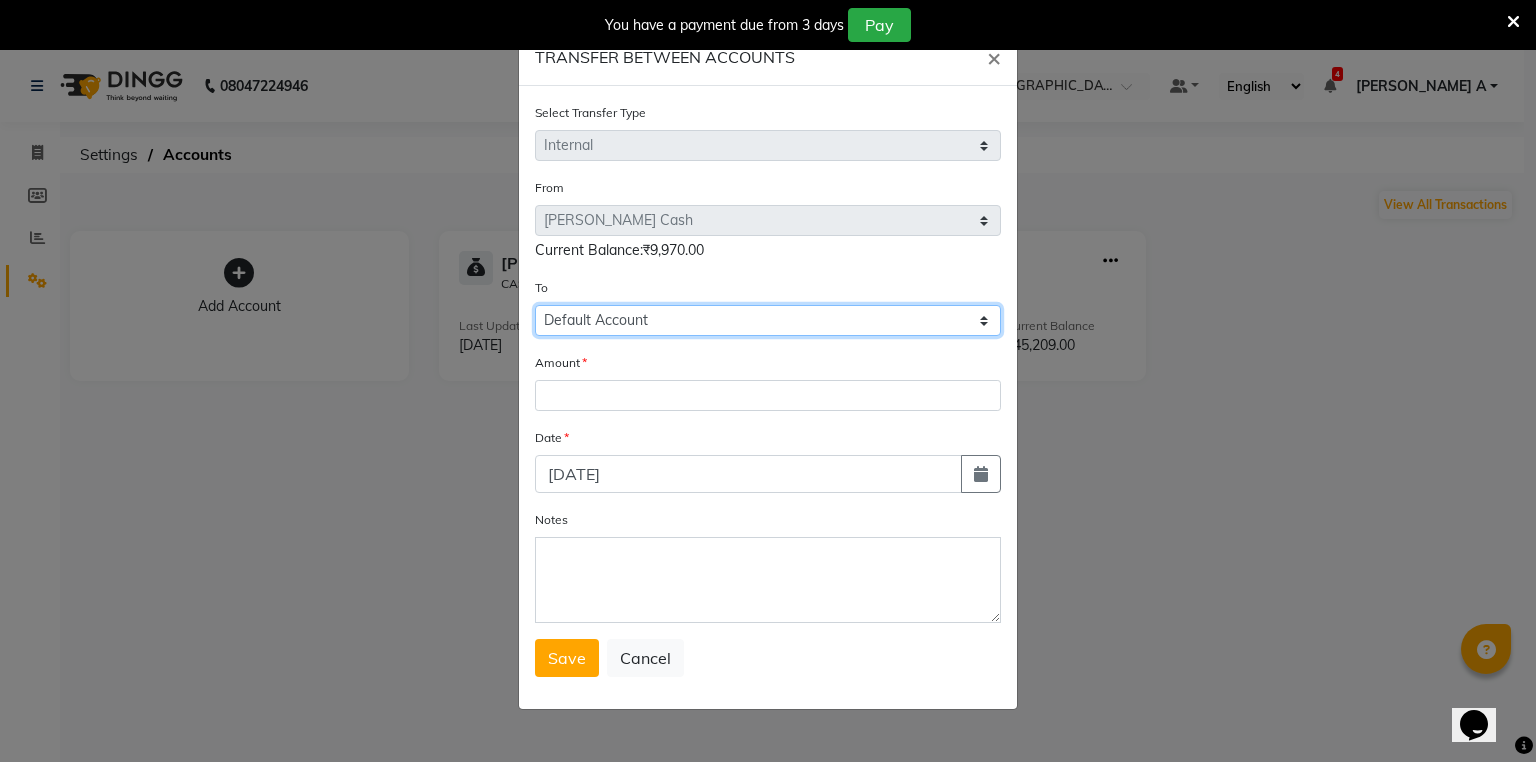 click on "Select [PERSON_NAME] Cash Default Account" 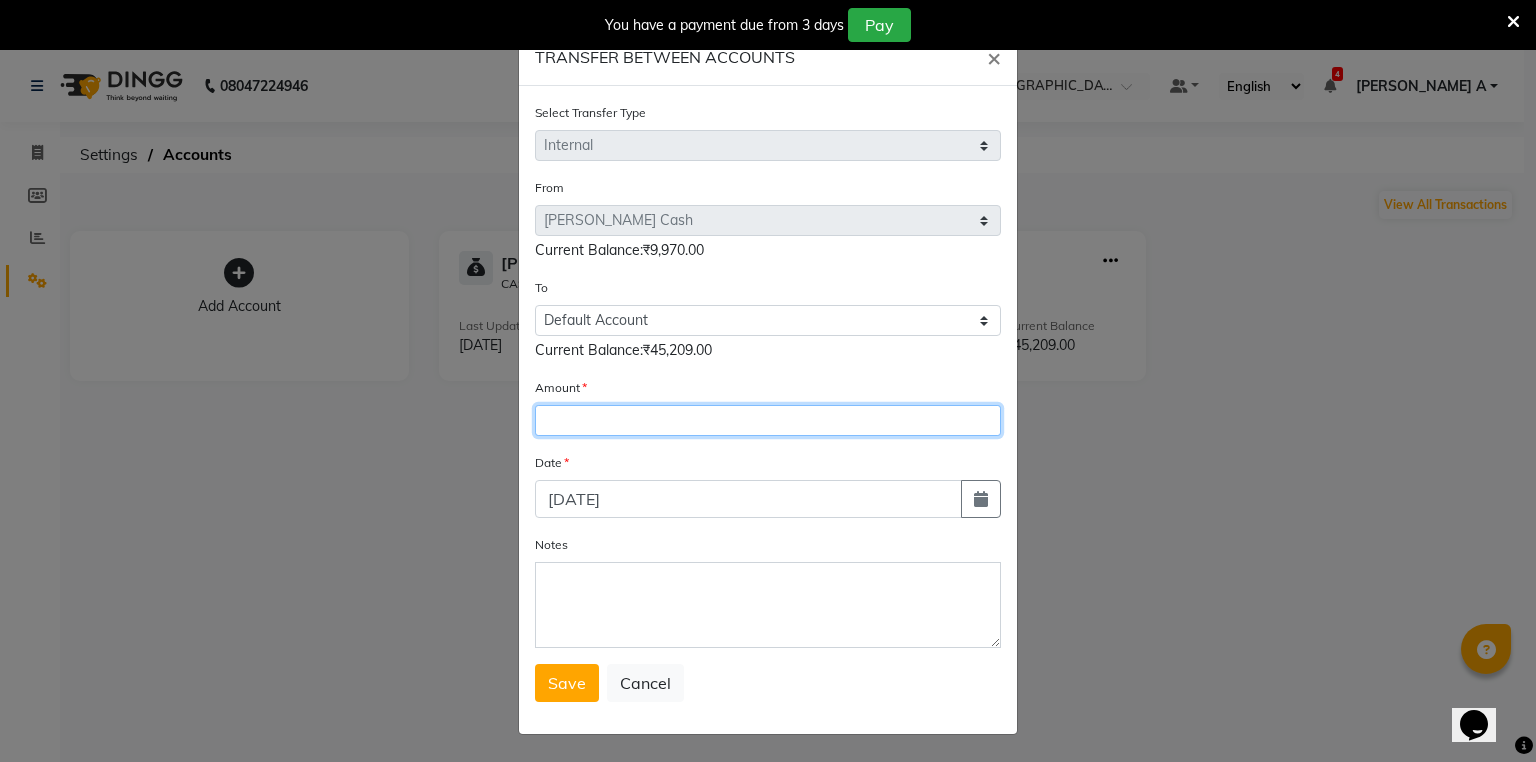 click 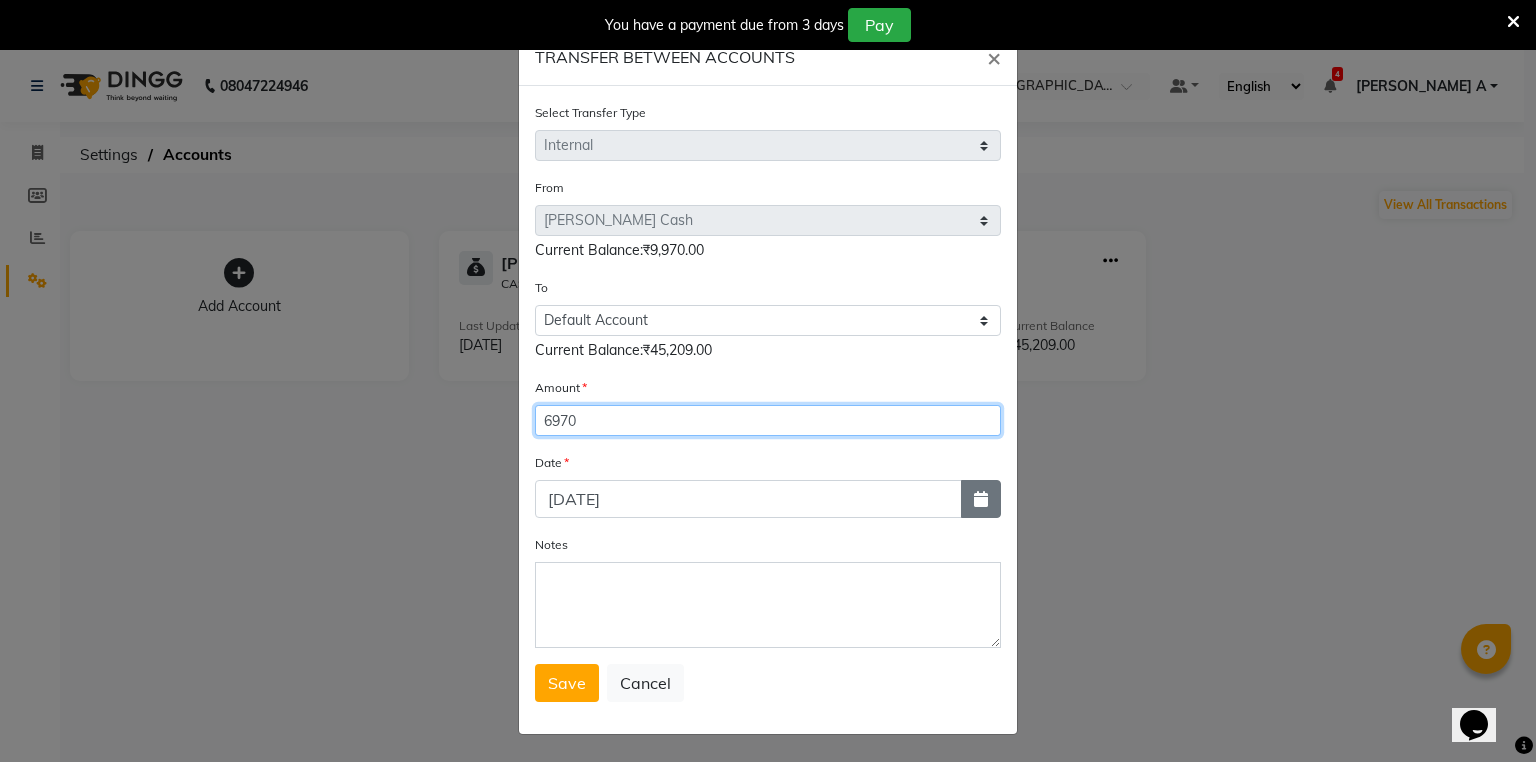 type on "6970" 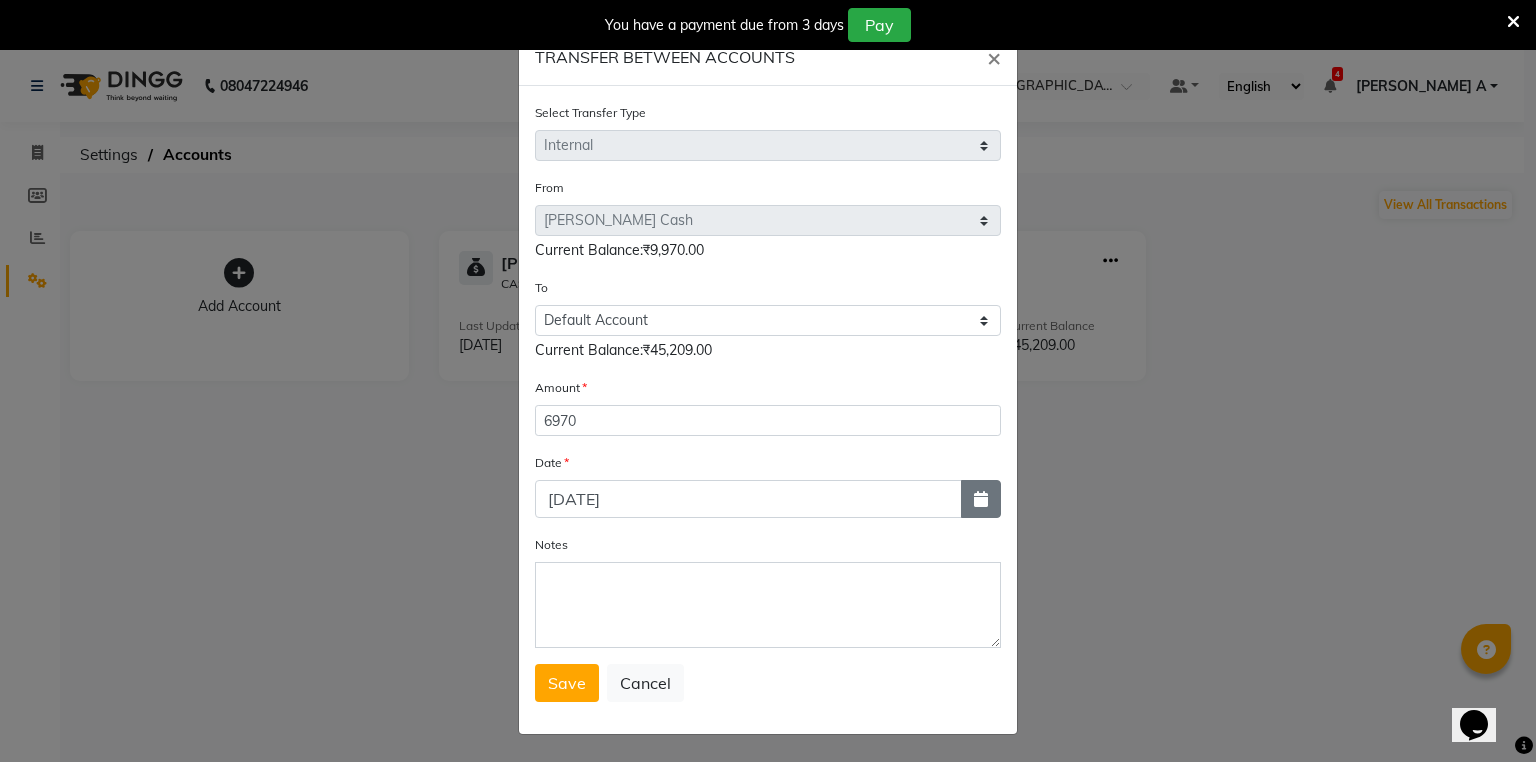 click 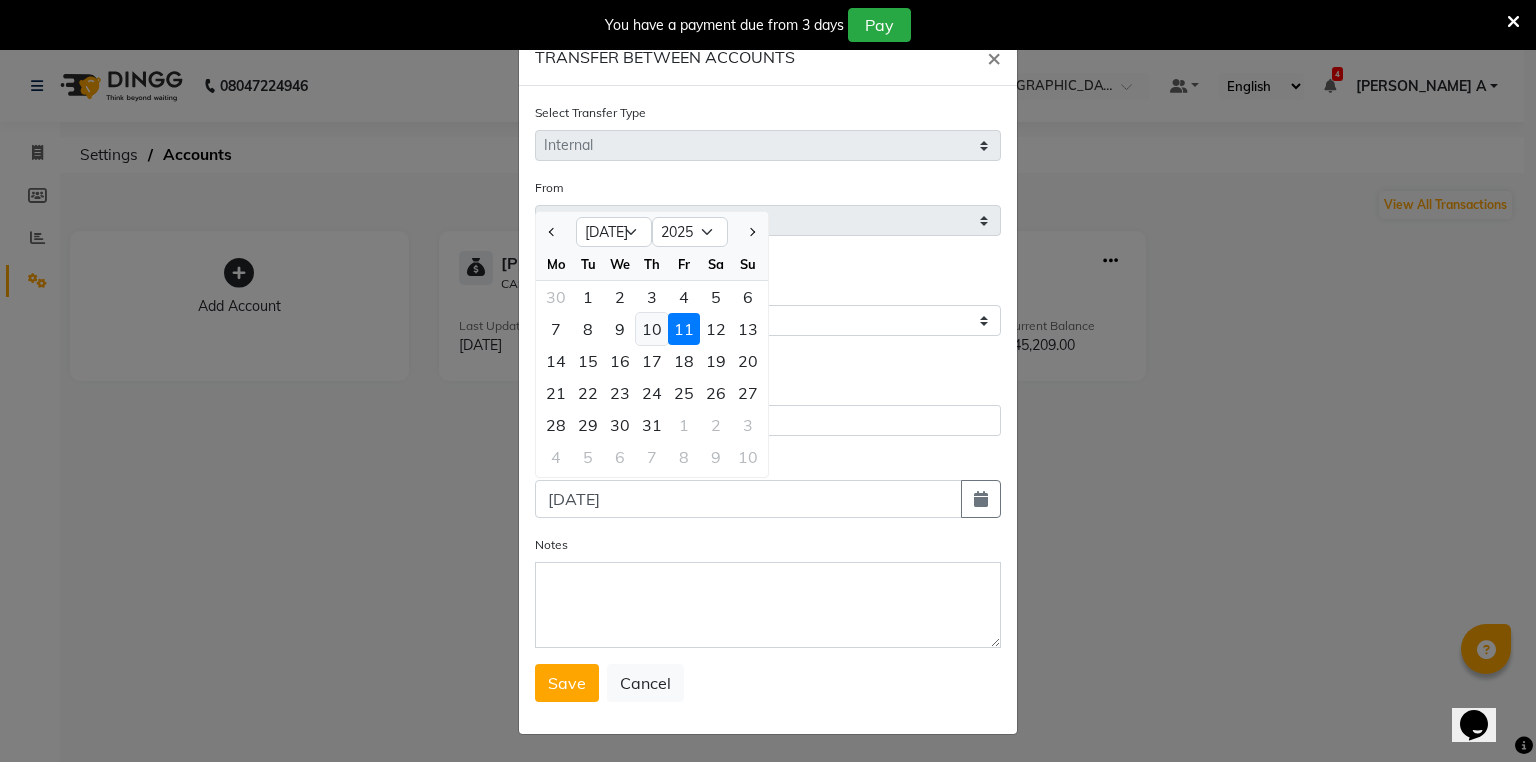 click on "10" 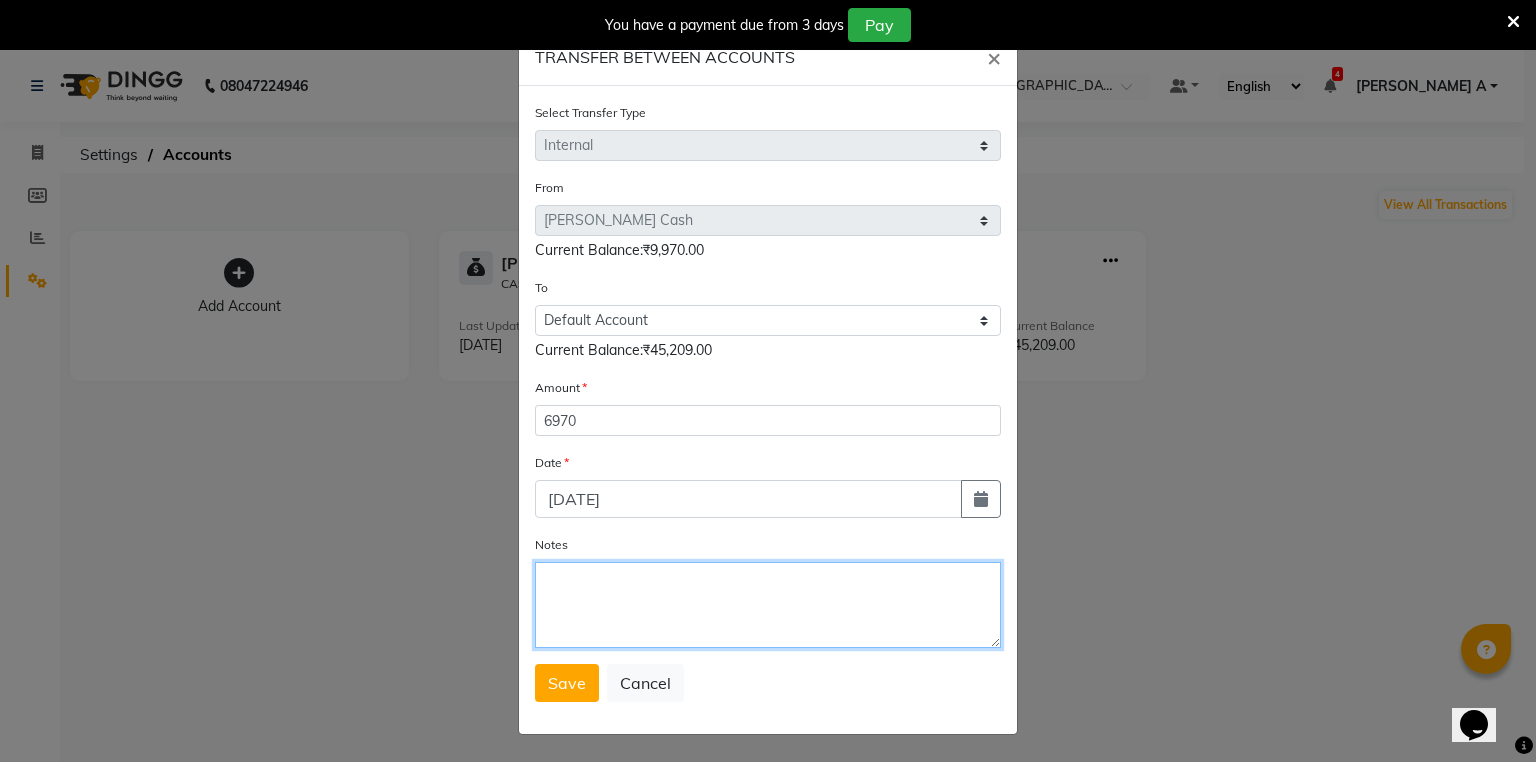 click on "Notes" at bounding box center (768, 605) 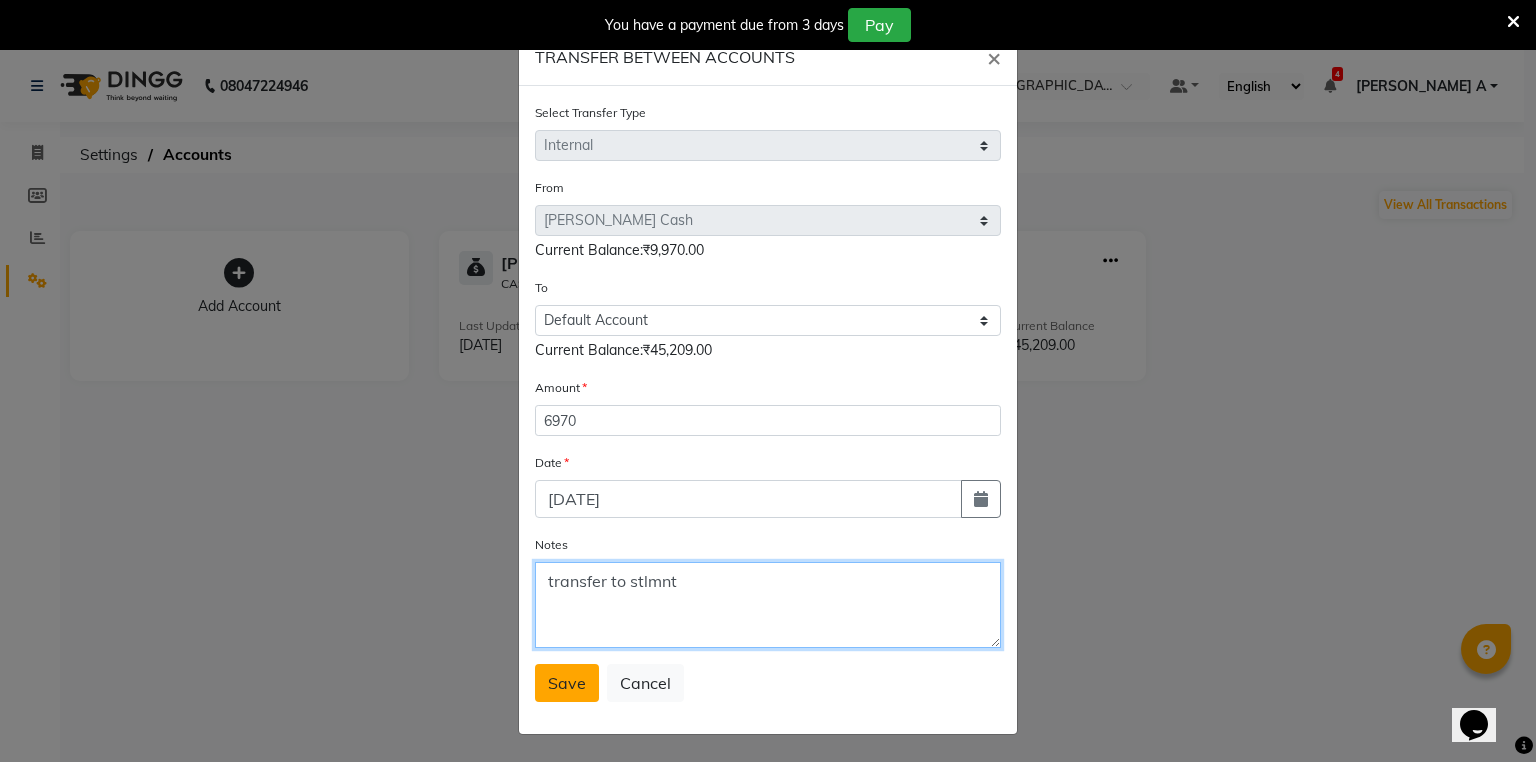 type on "transfer to stlmnt" 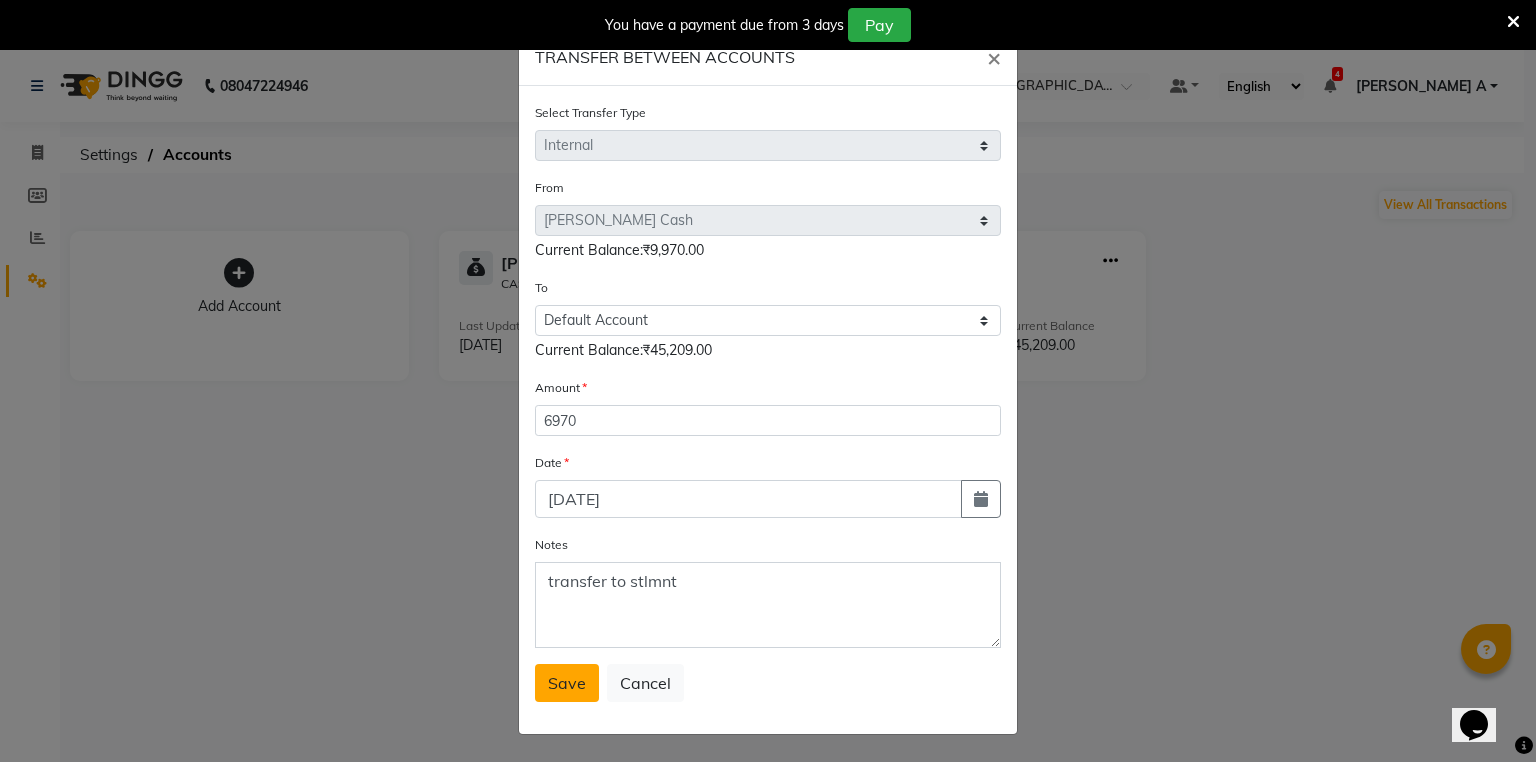 click on "Save" at bounding box center [567, 683] 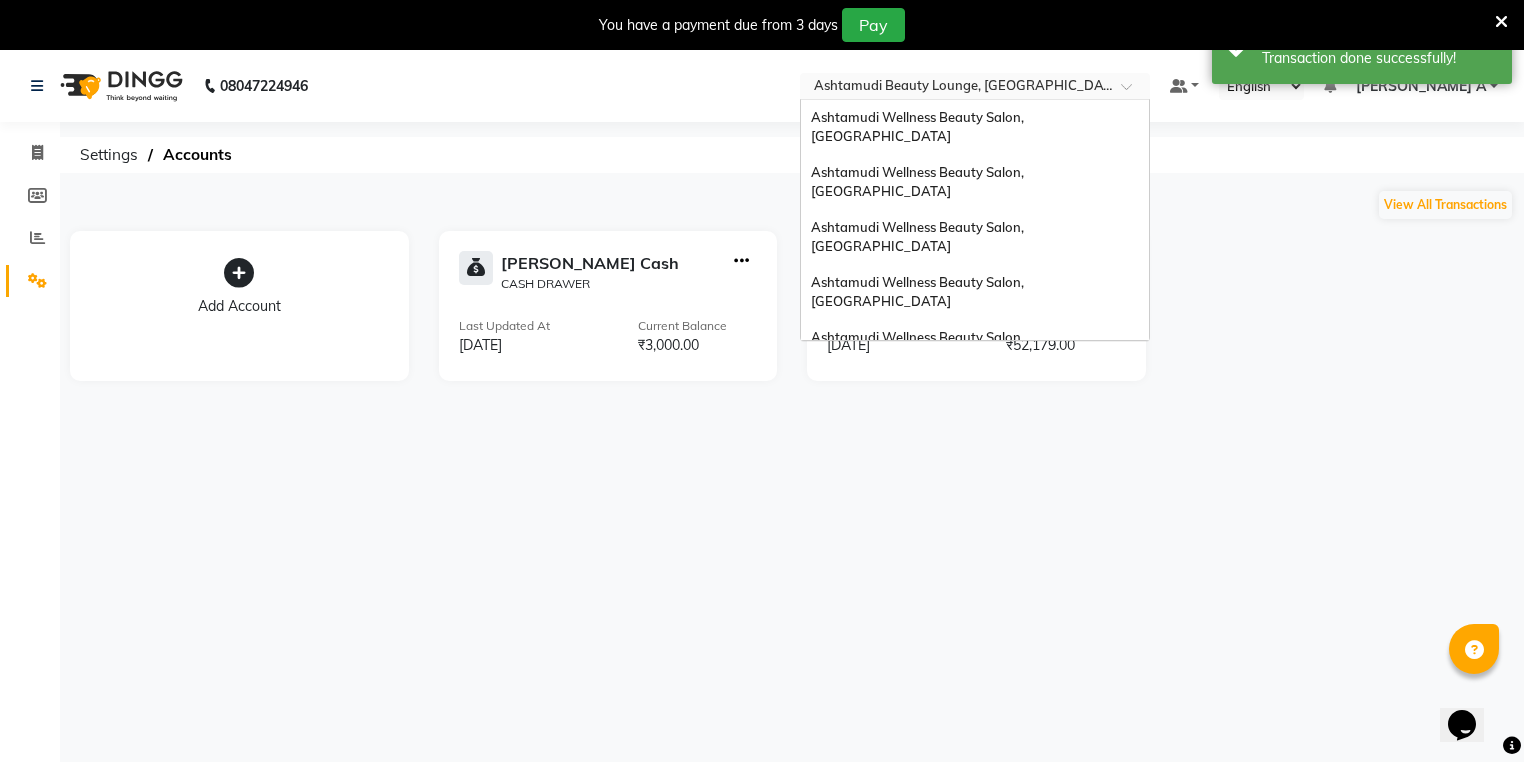 click at bounding box center [955, 88] 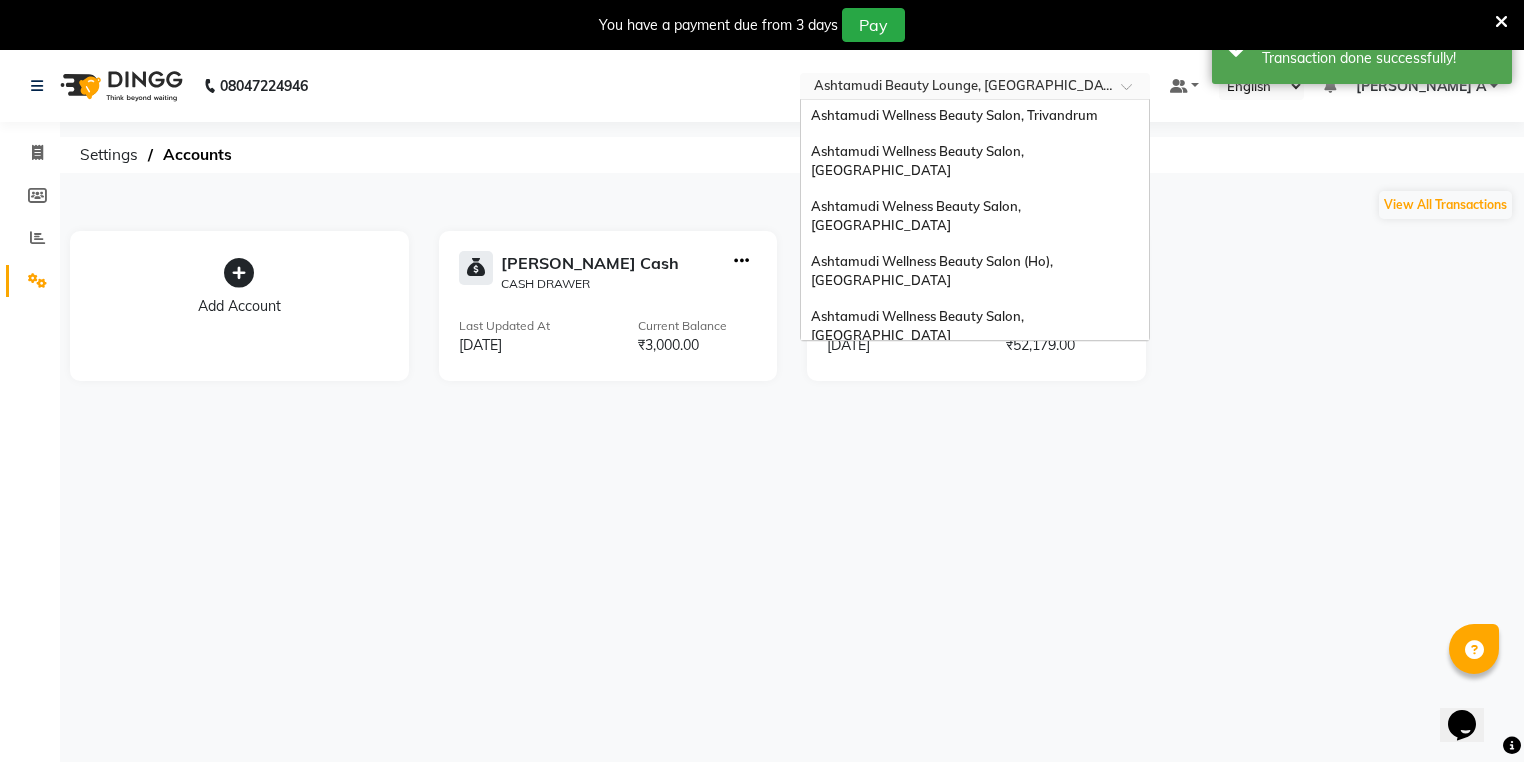 click on "Ashtamudi Wellness Beauty Salon, [GEOGRAPHIC_DATA]" at bounding box center [975, 381] 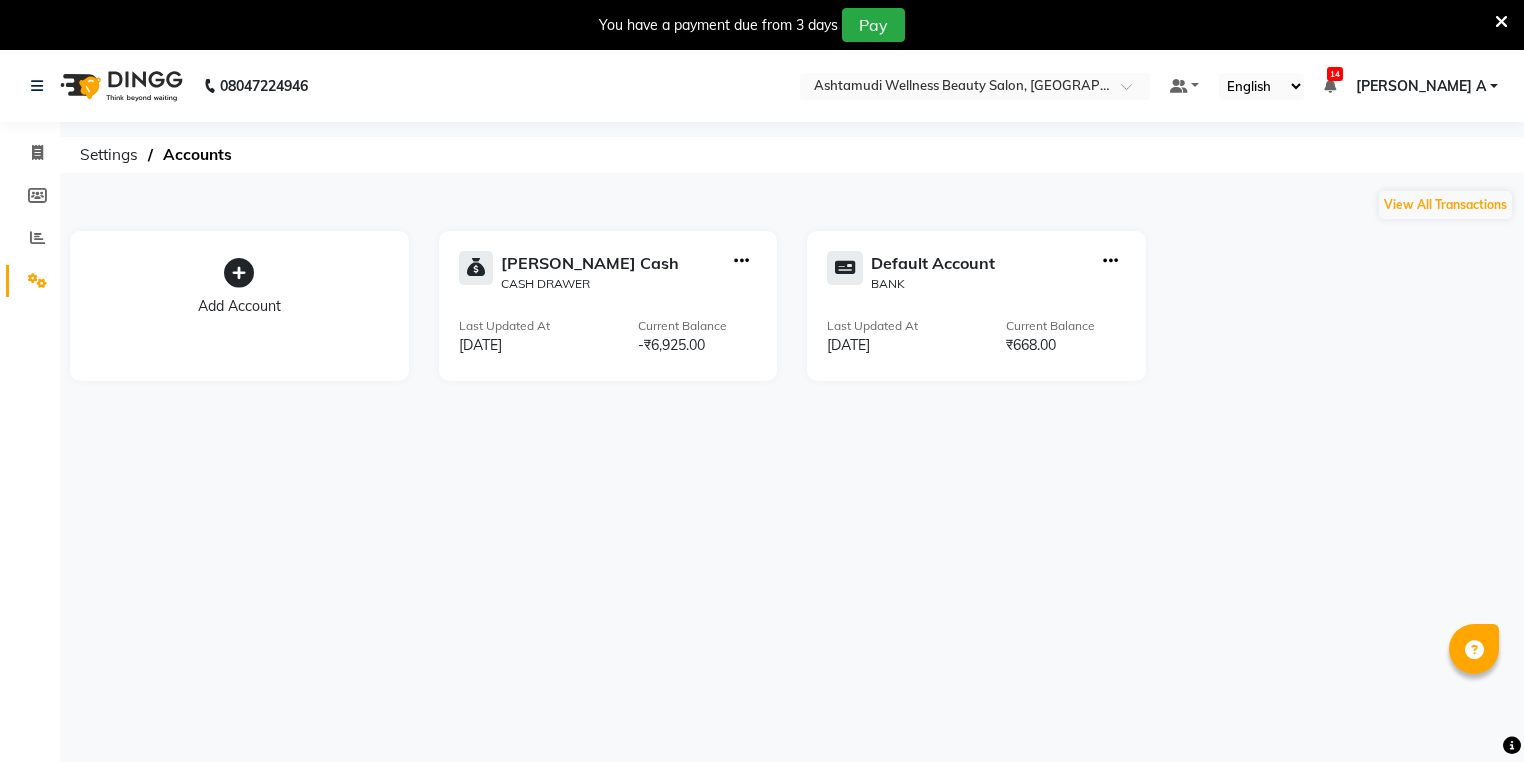 scroll, scrollTop: 0, scrollLeft: 0, axis: both 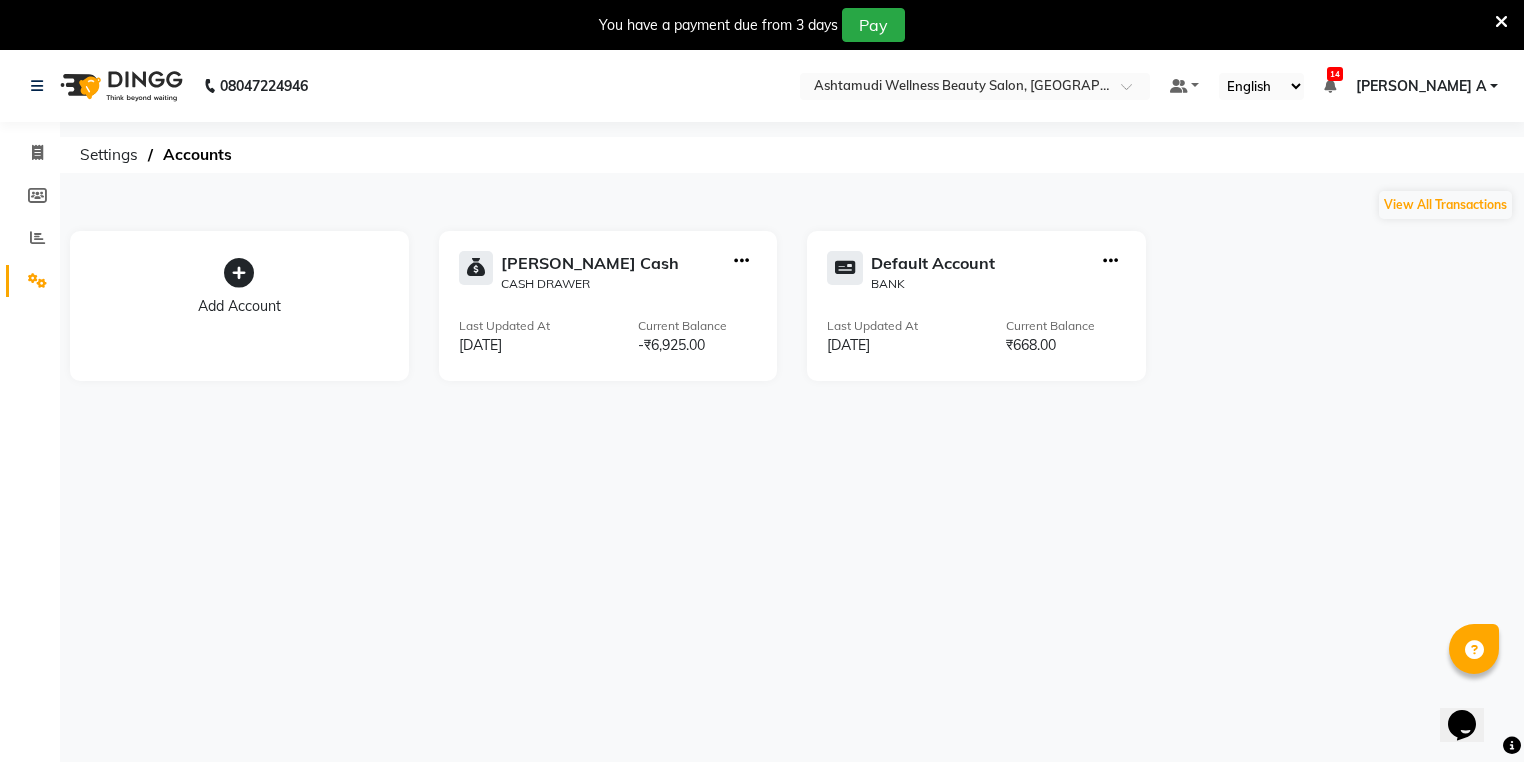 click 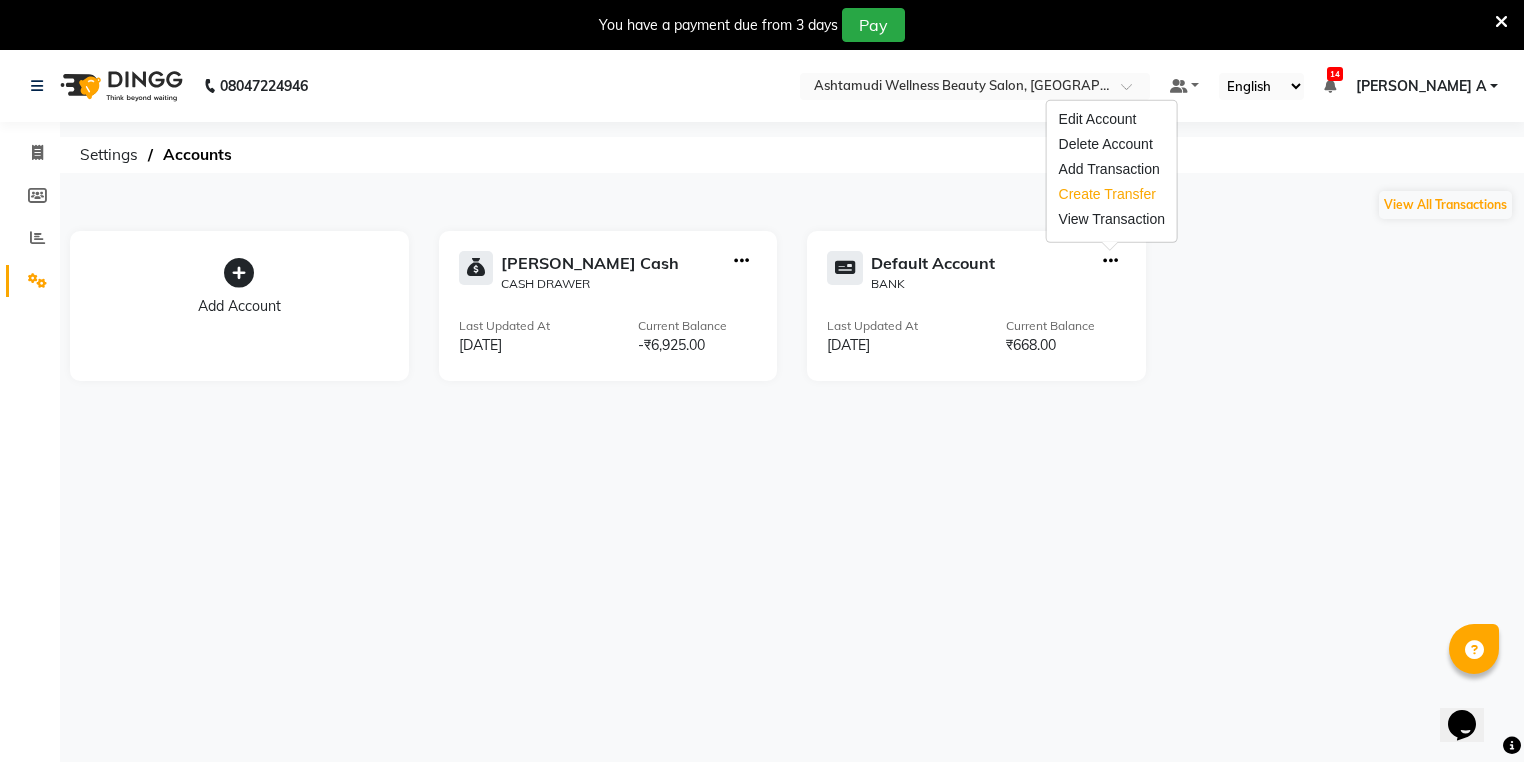 click on "Create Transfer" at bounding box center (1112, 194) 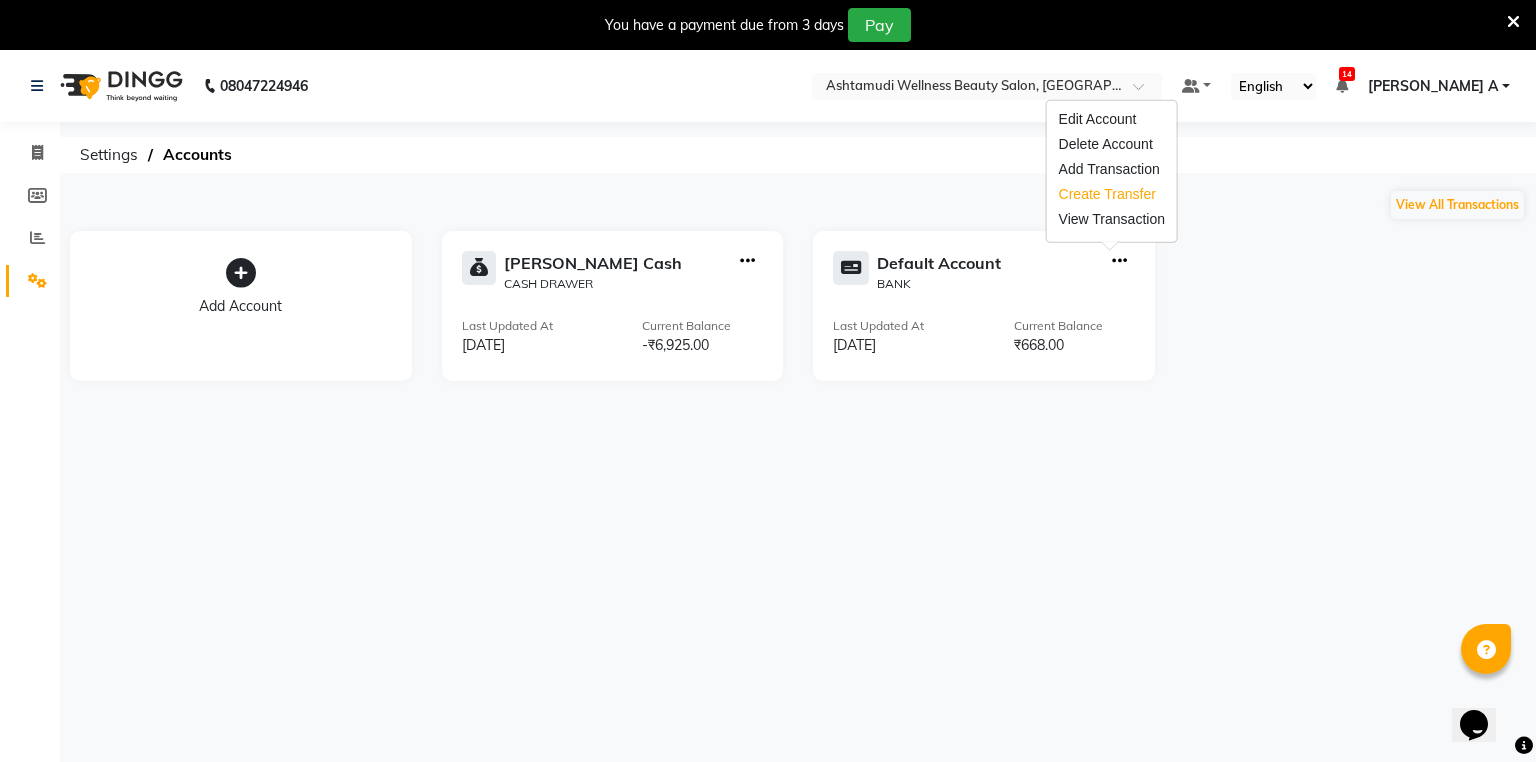 select on "internal transfer" 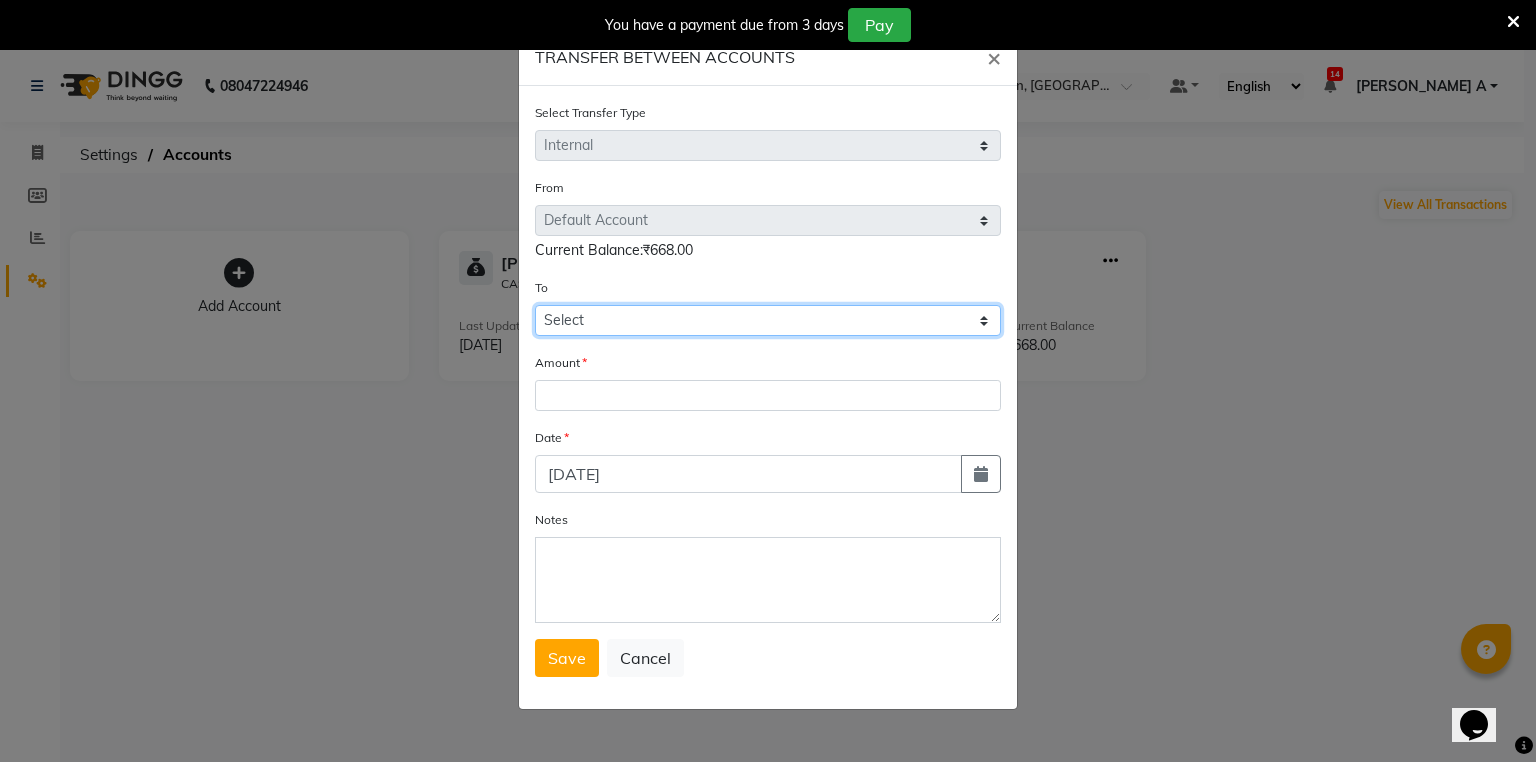 click on "Select [PERSON_NAME] Cash Default Account" 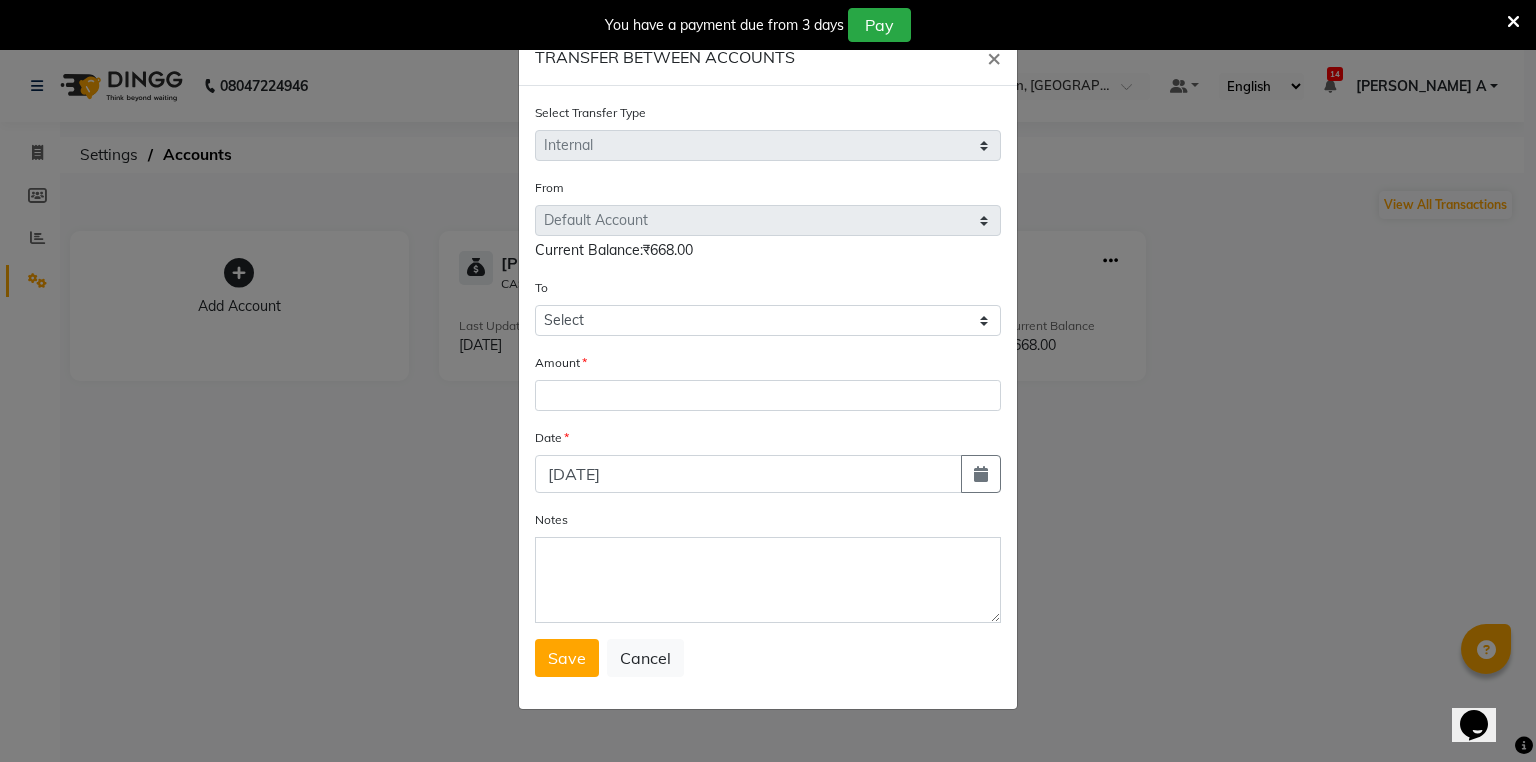 click on "To Select [PERSON_NAME] Cash Default Account" 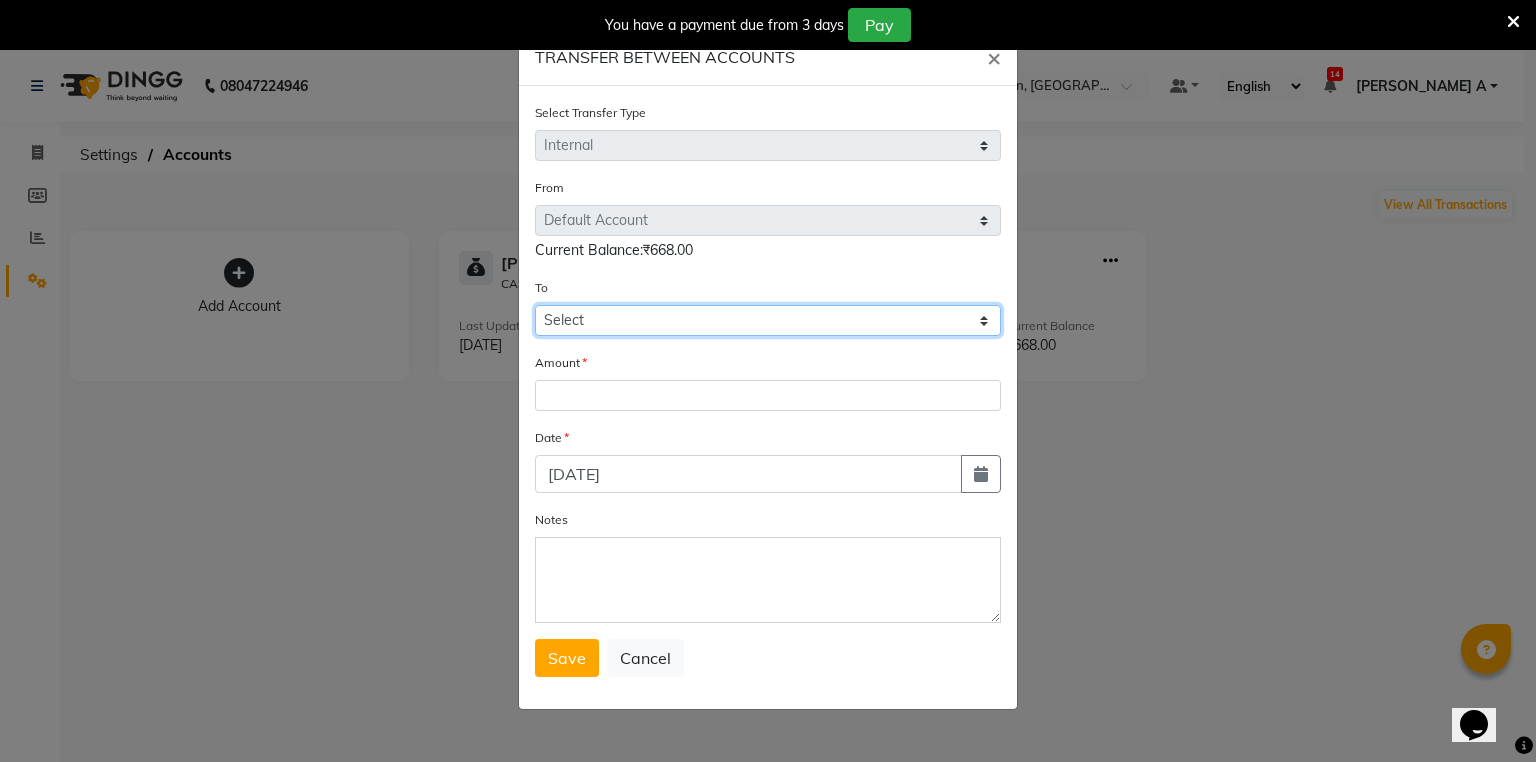 click on "Select [PERSON_NAME] Cash Default Account" 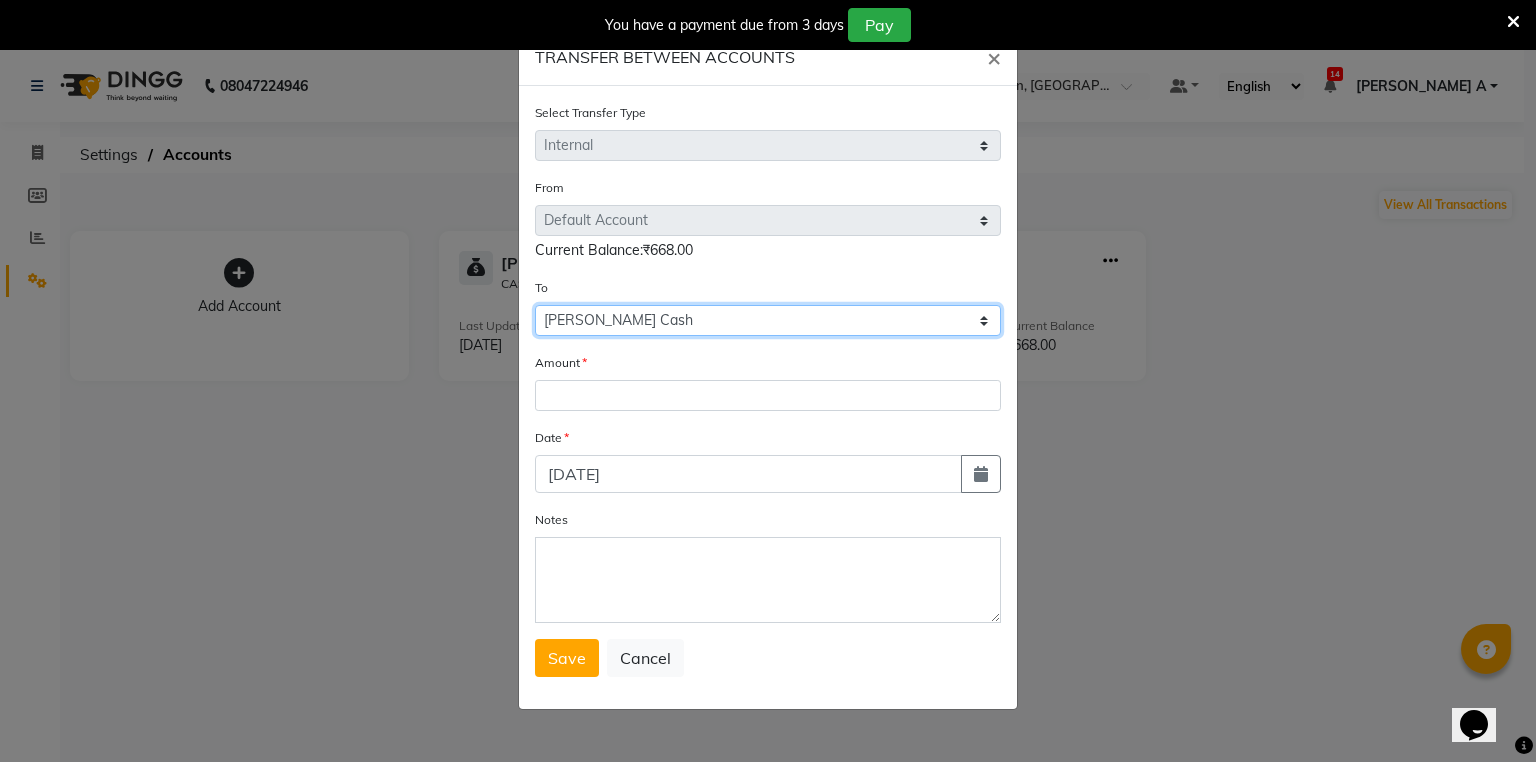 click on "Select [PERSON_NAME] Cash Default Account" 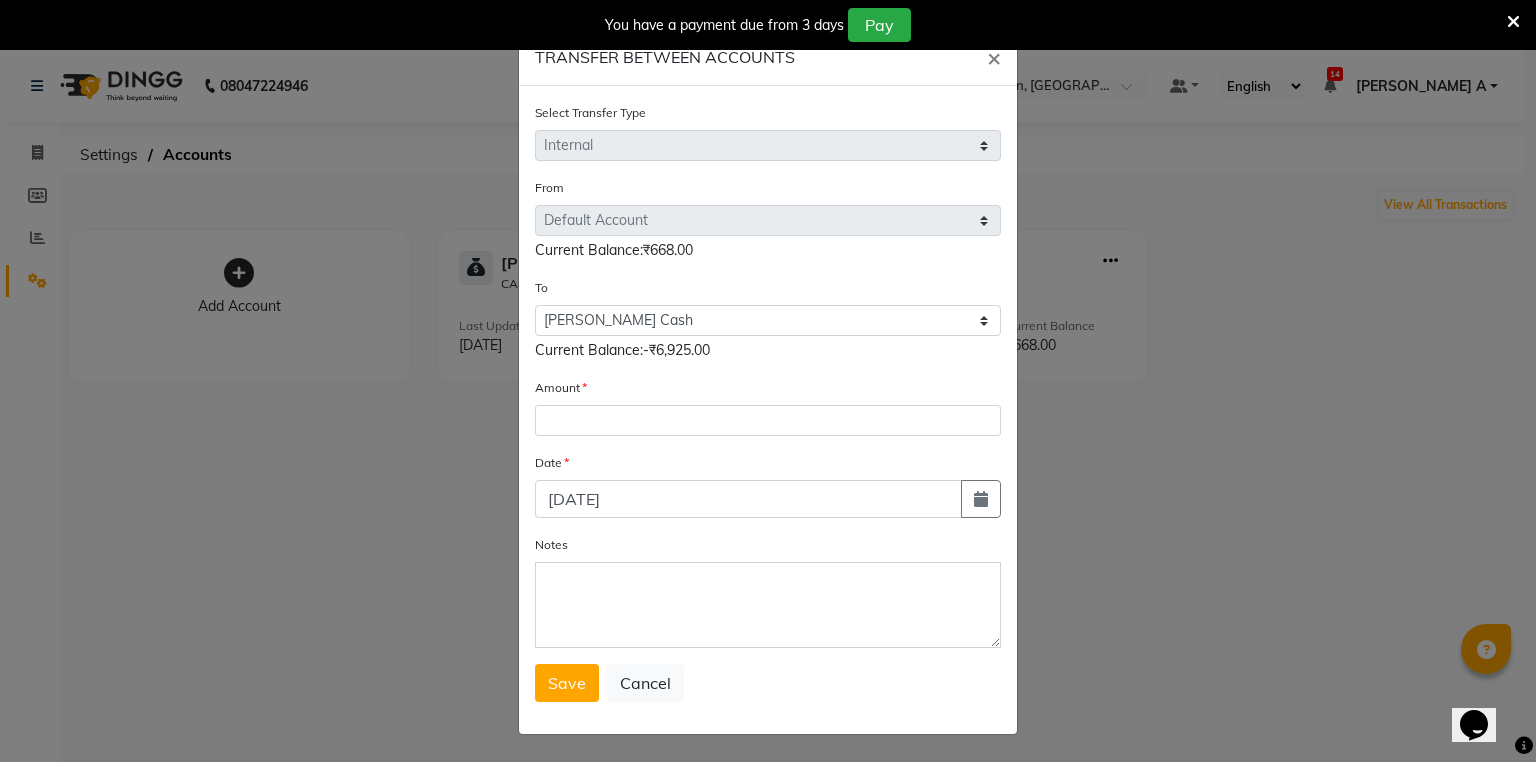 click on "Amount" 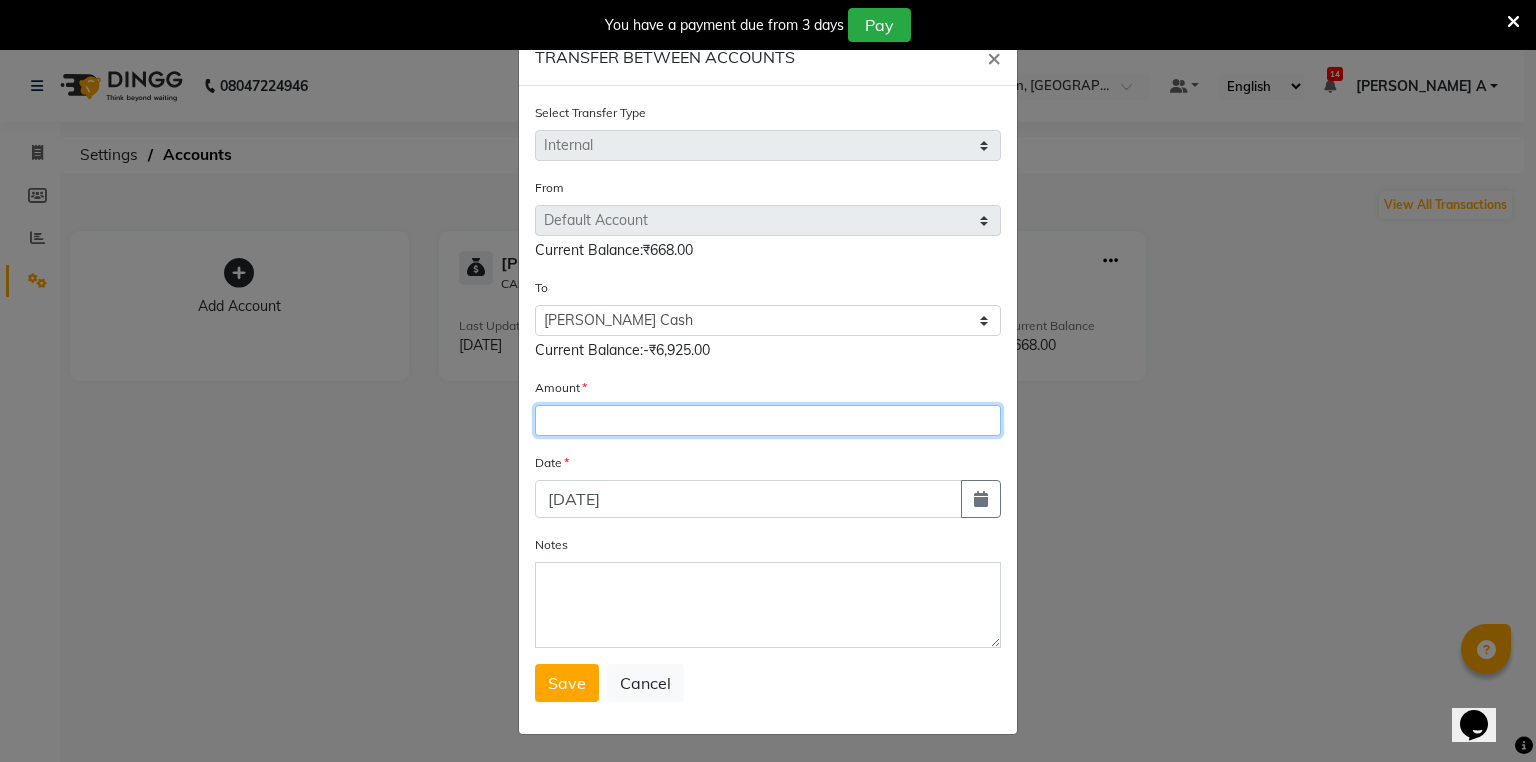 click 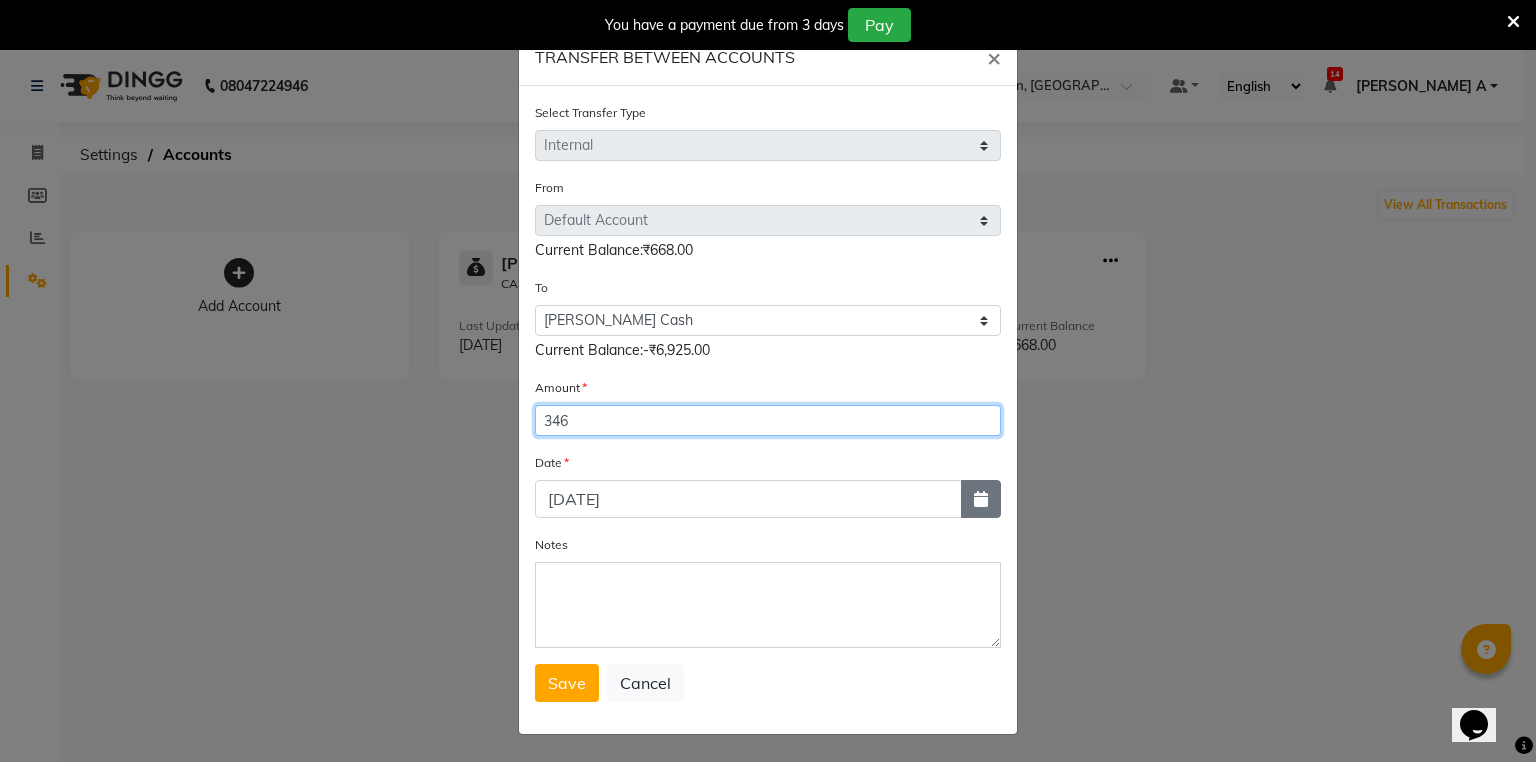 type on "346" 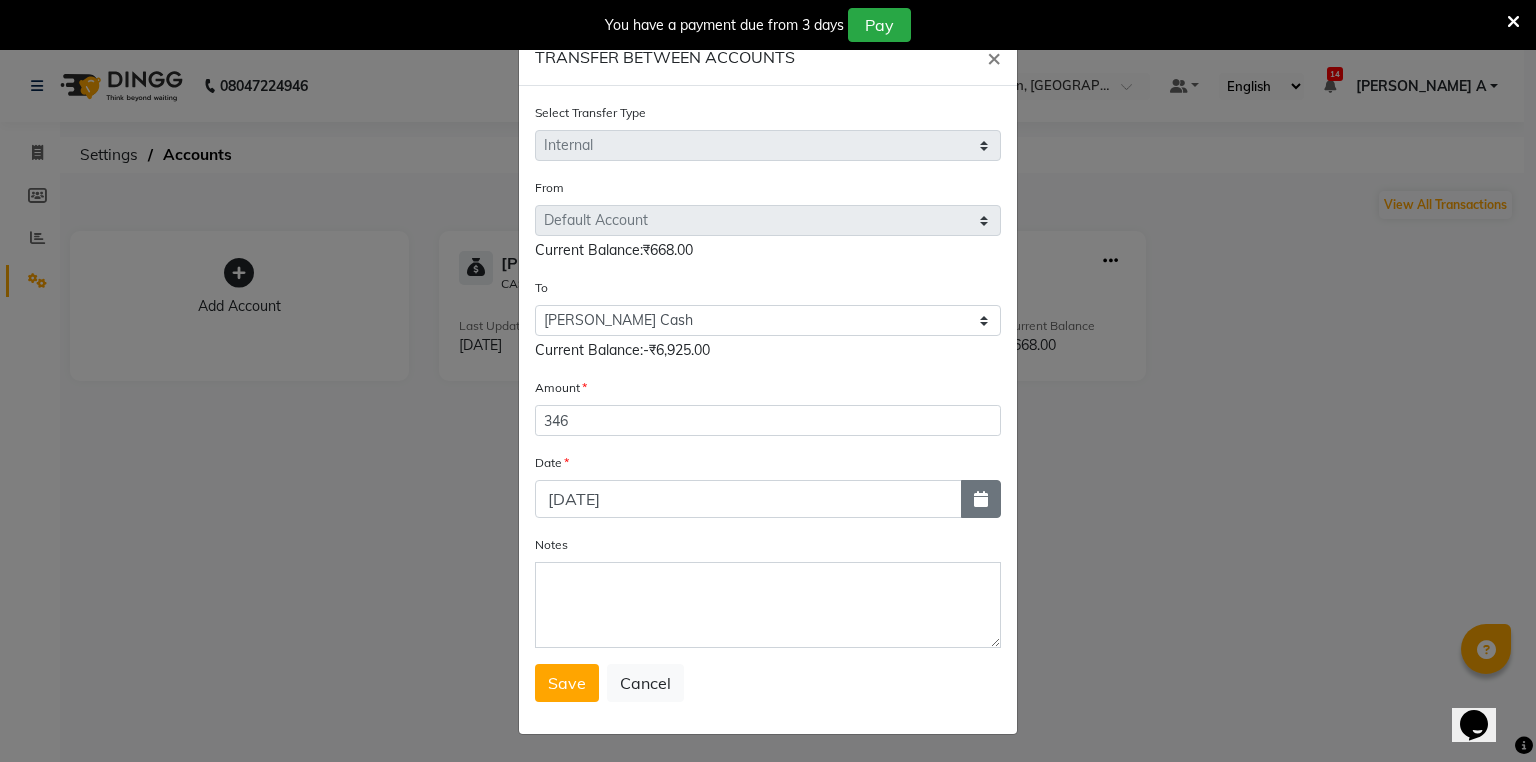click 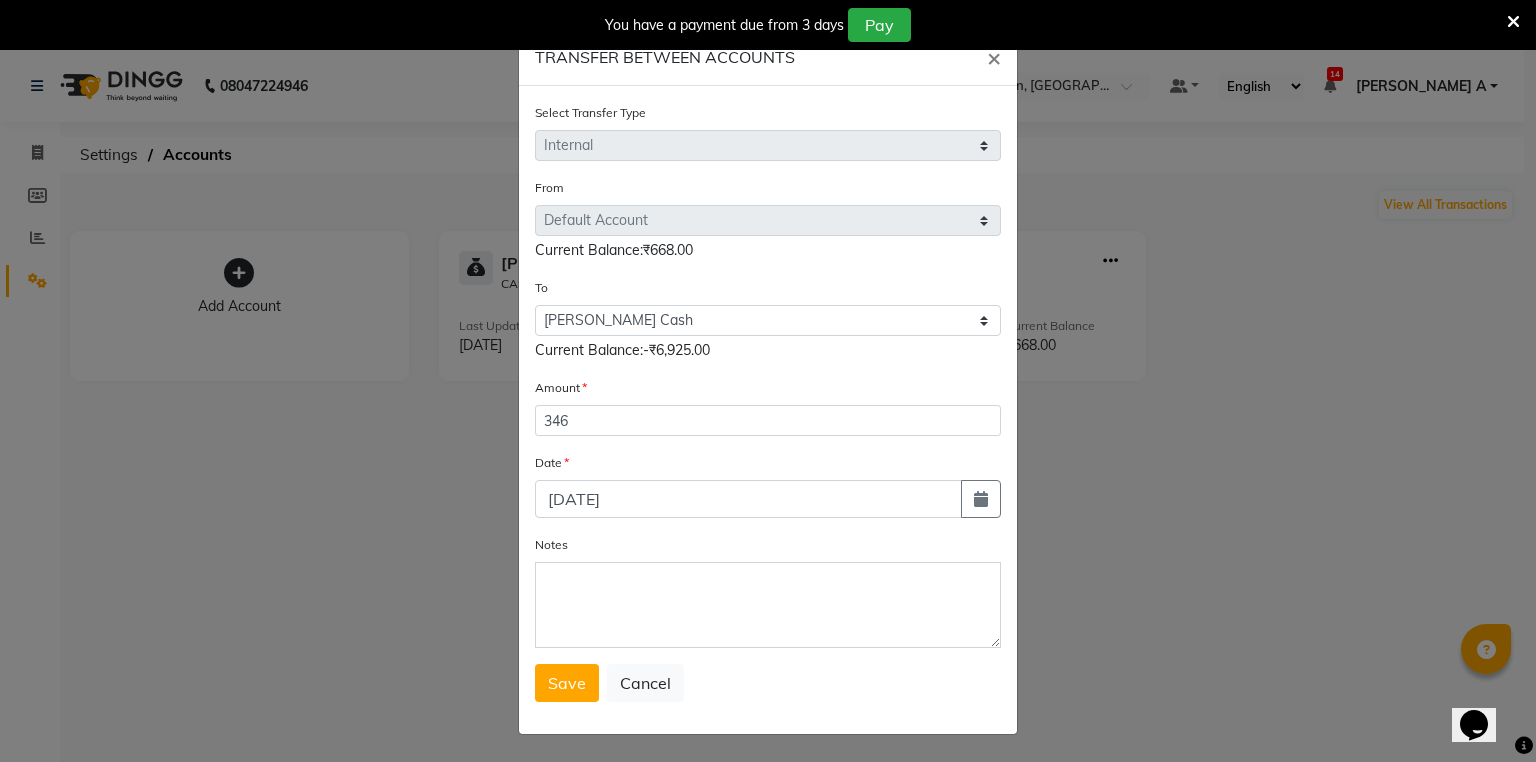 select on "7" 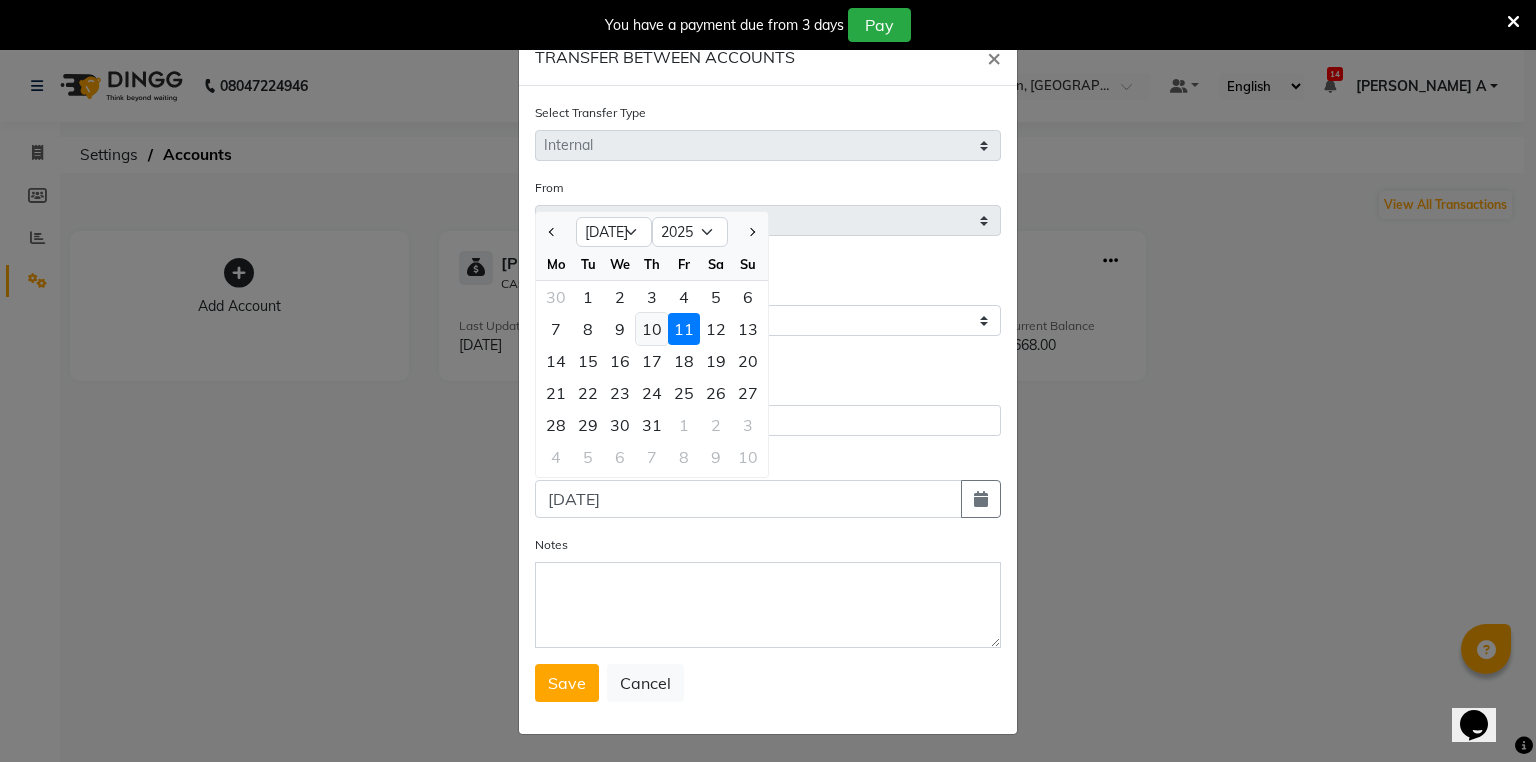 click on "10" 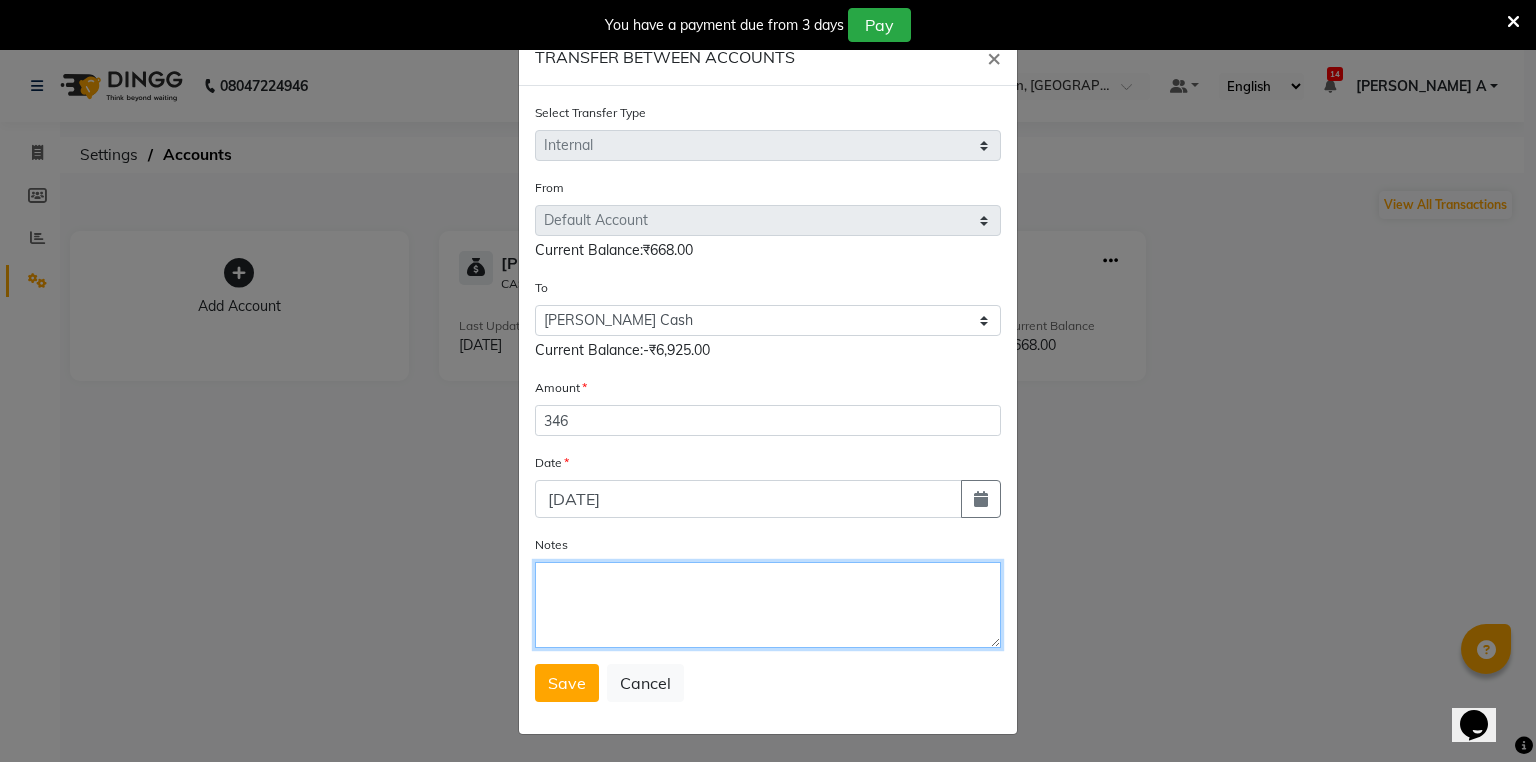 click on "Notes" at bounding box center (768, 605) 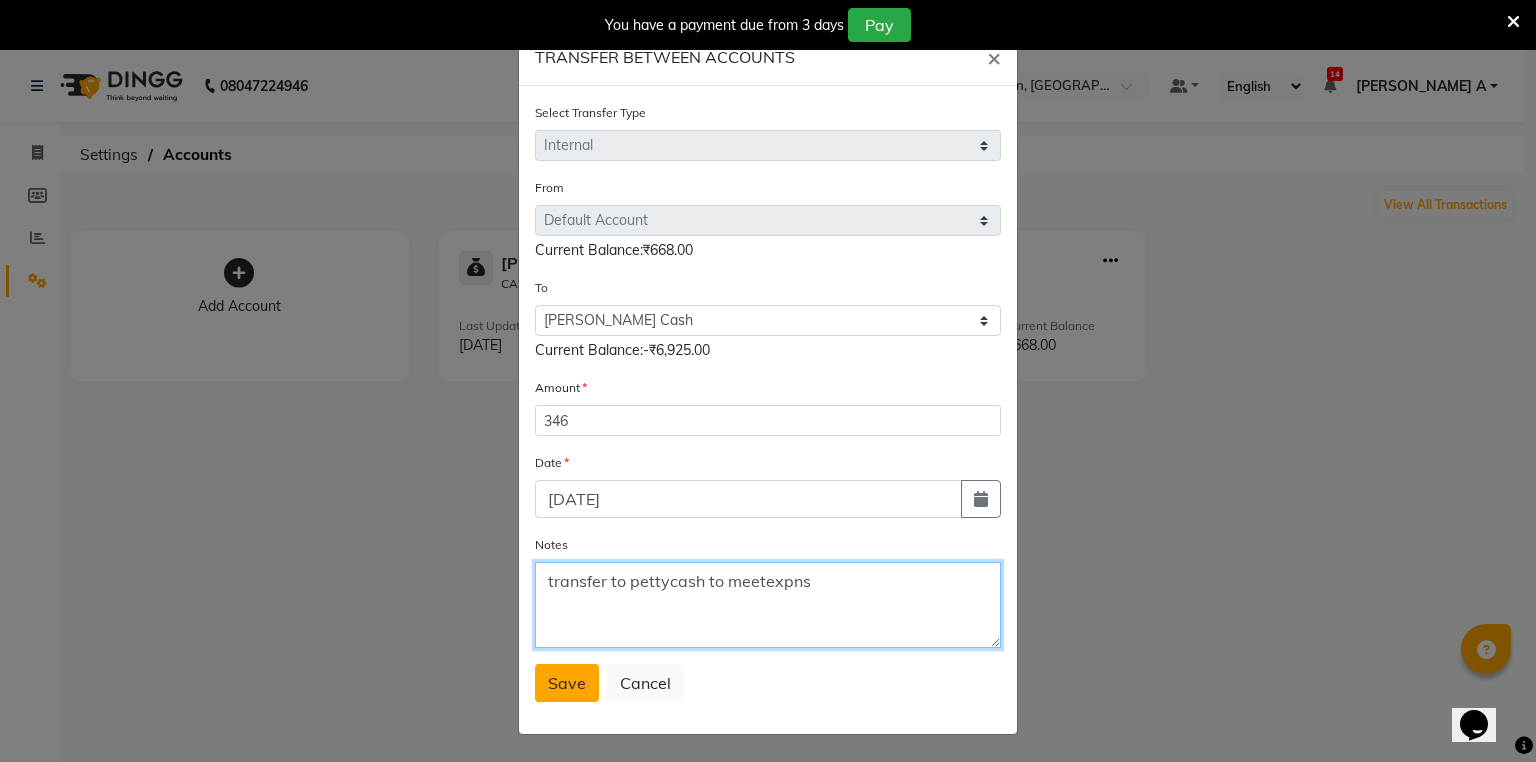 type on "transfer to pettycash to meetexpns" 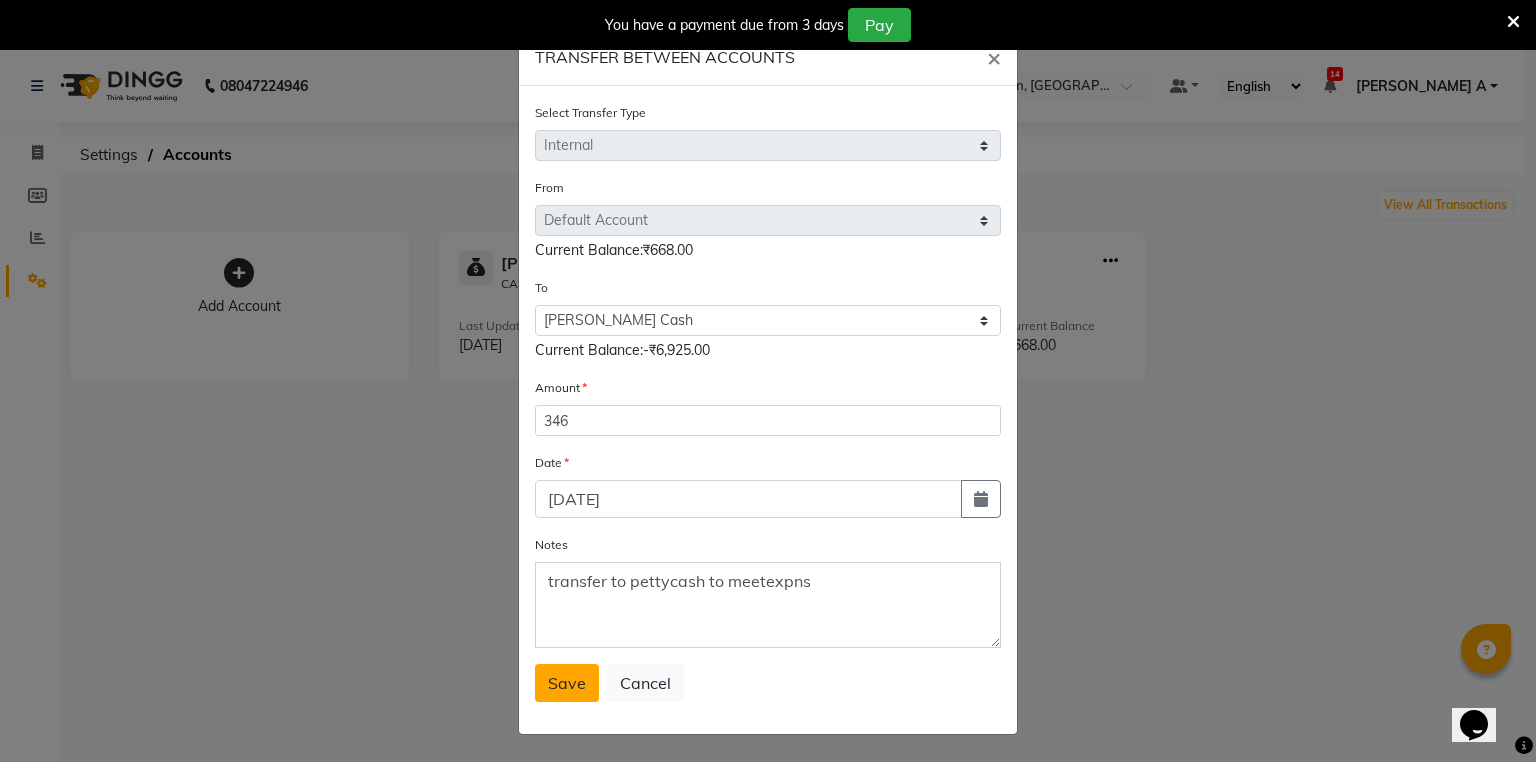 click on "Save" at bounding box center [567, 683] 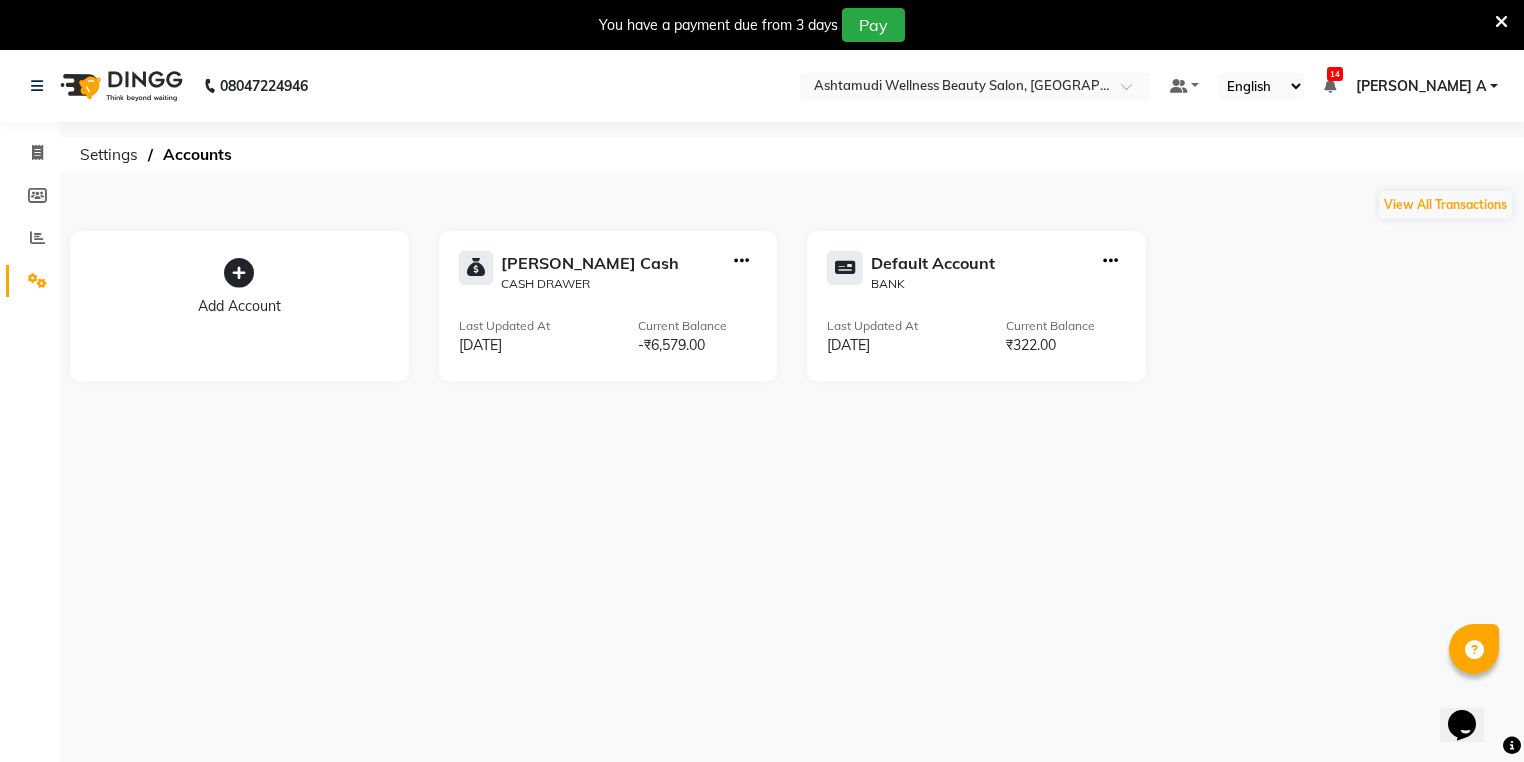 click 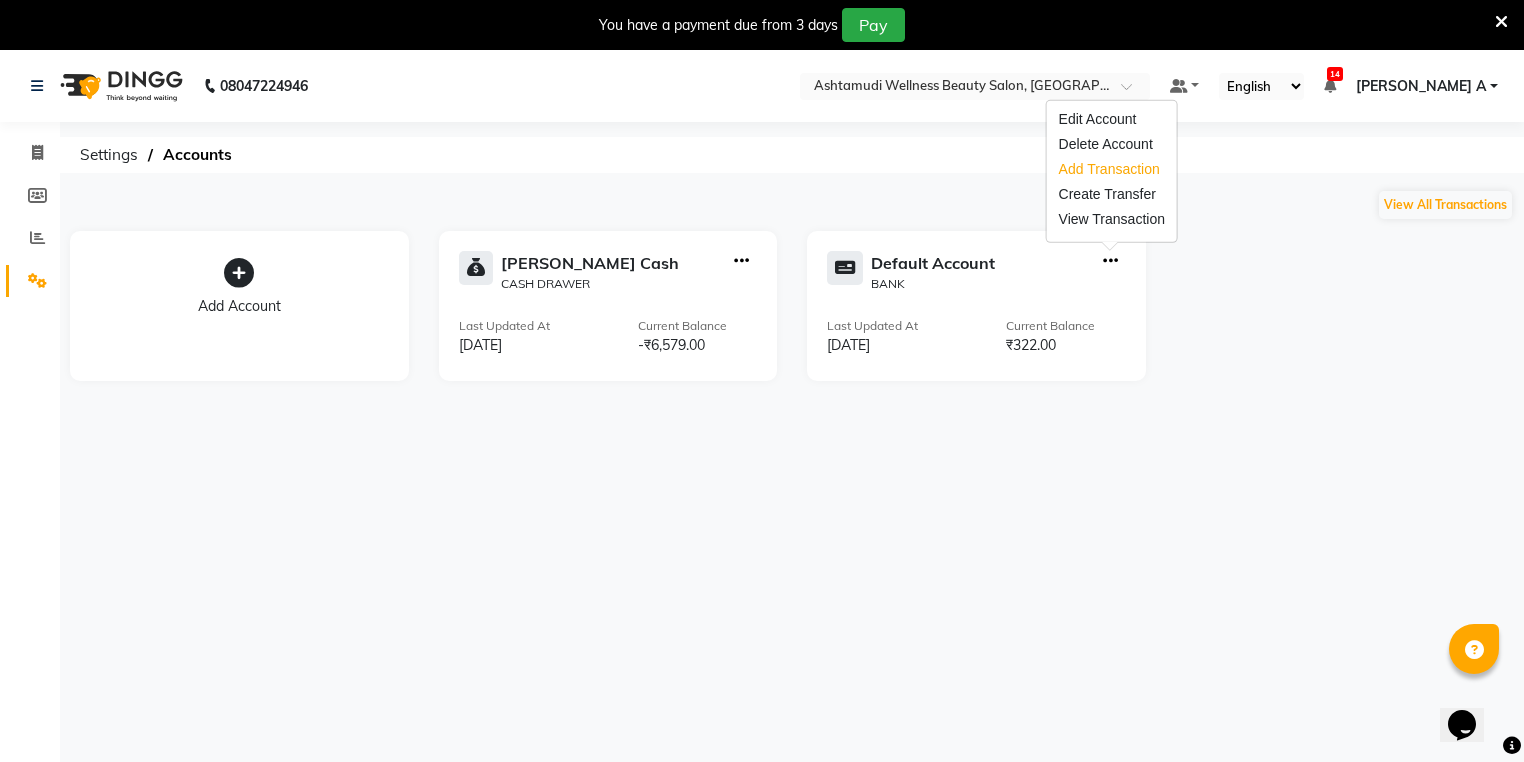 click on "Add Transaction" at bounding box center (1112, 169) 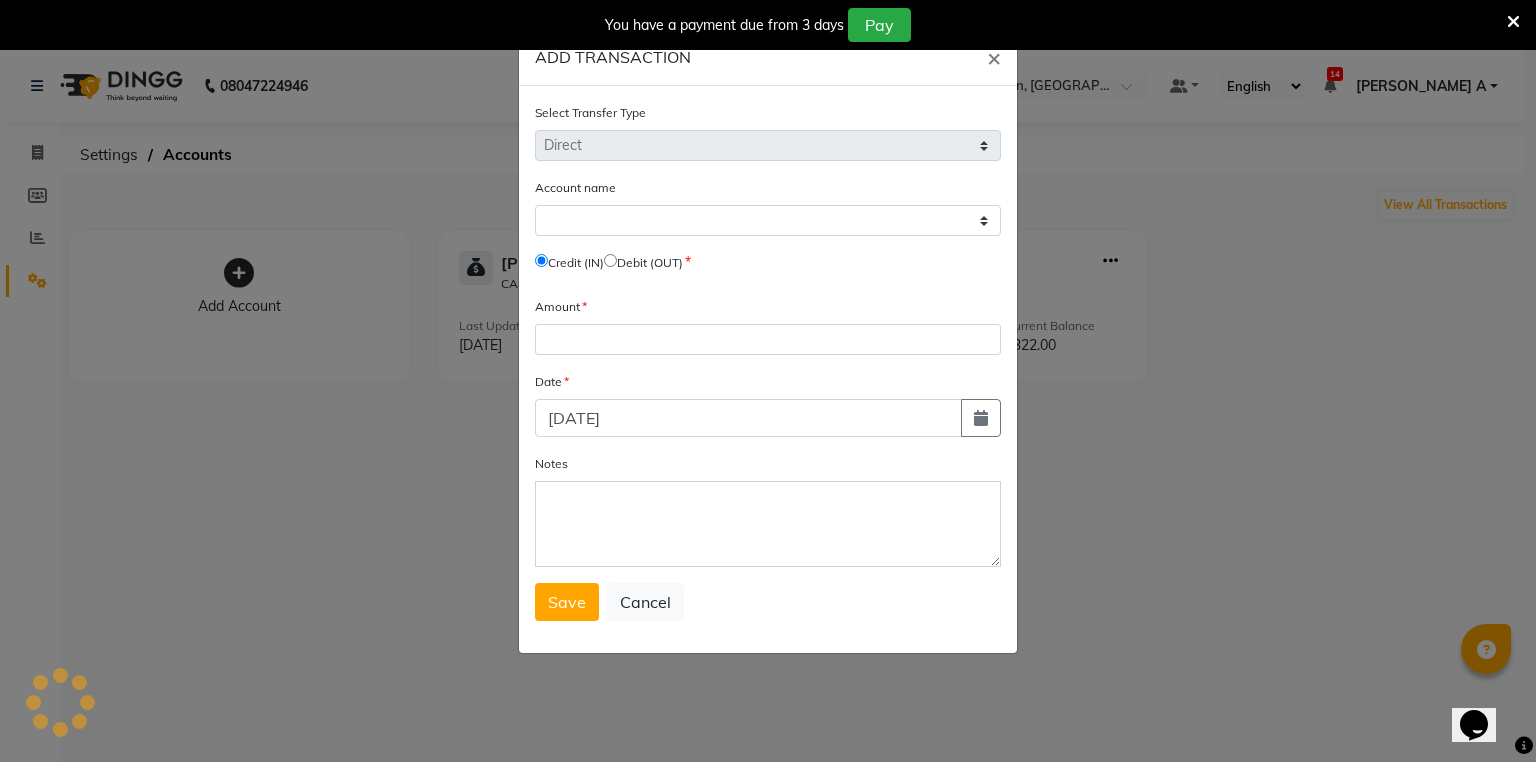 select on "3462" 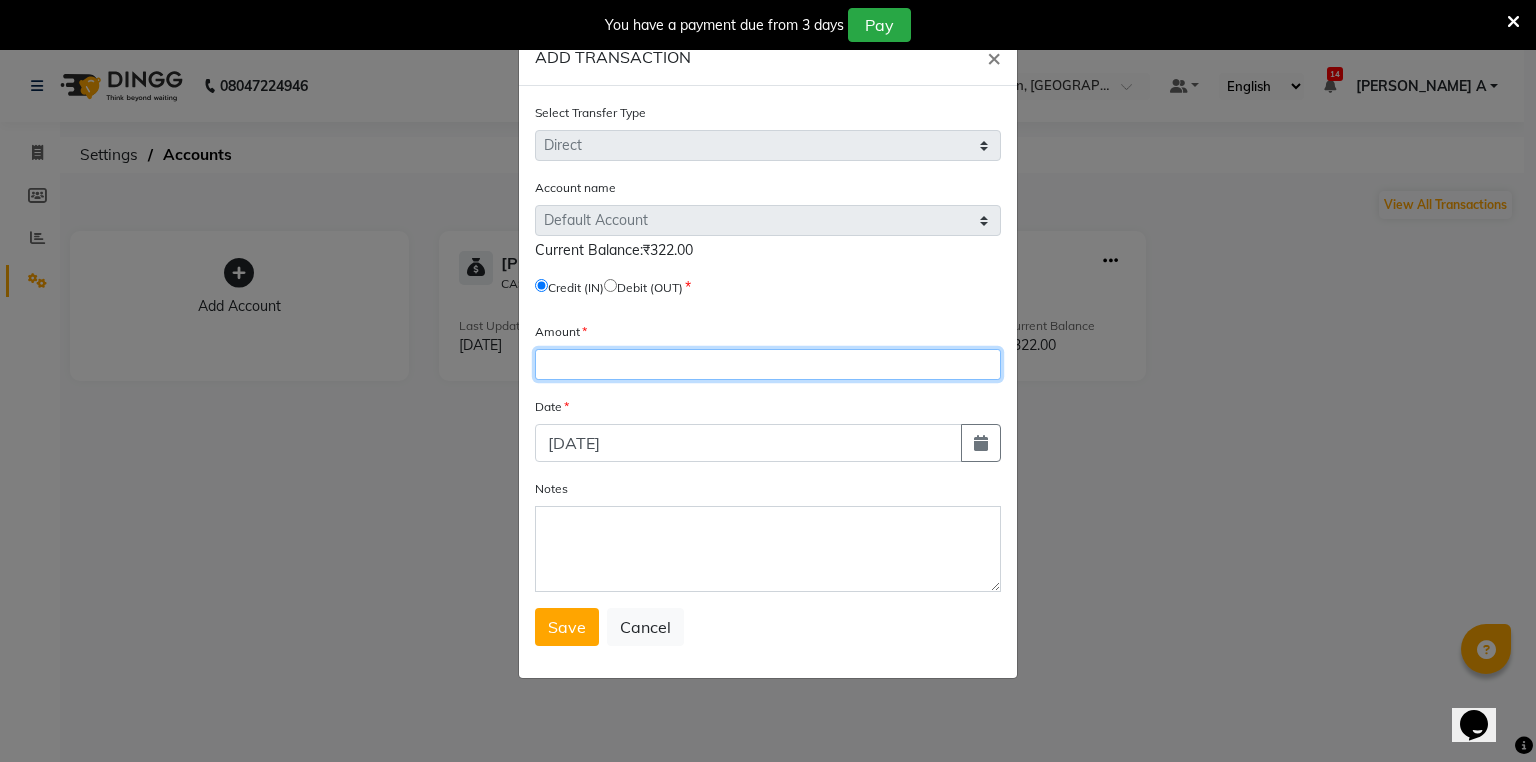 click 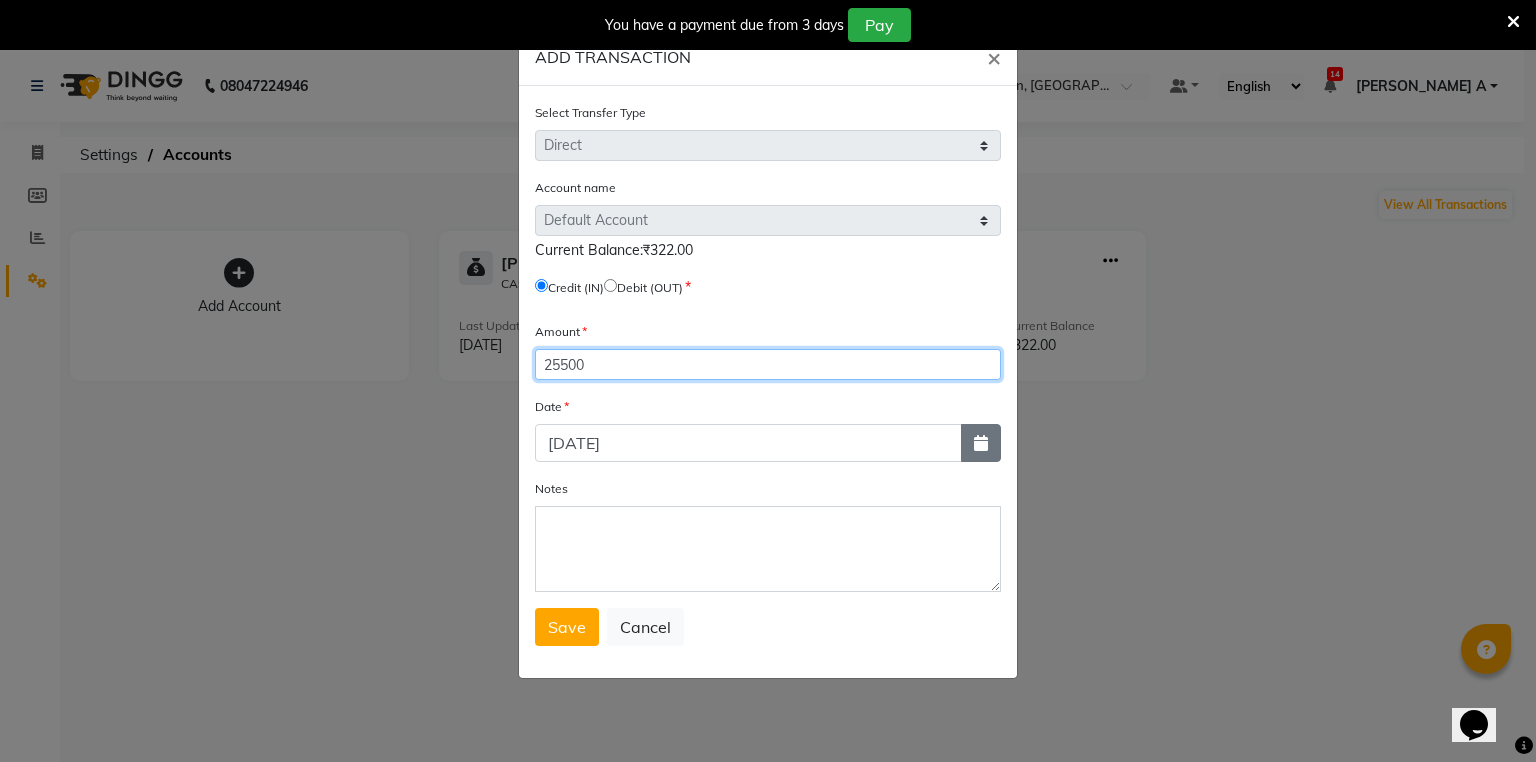 type on "25500" 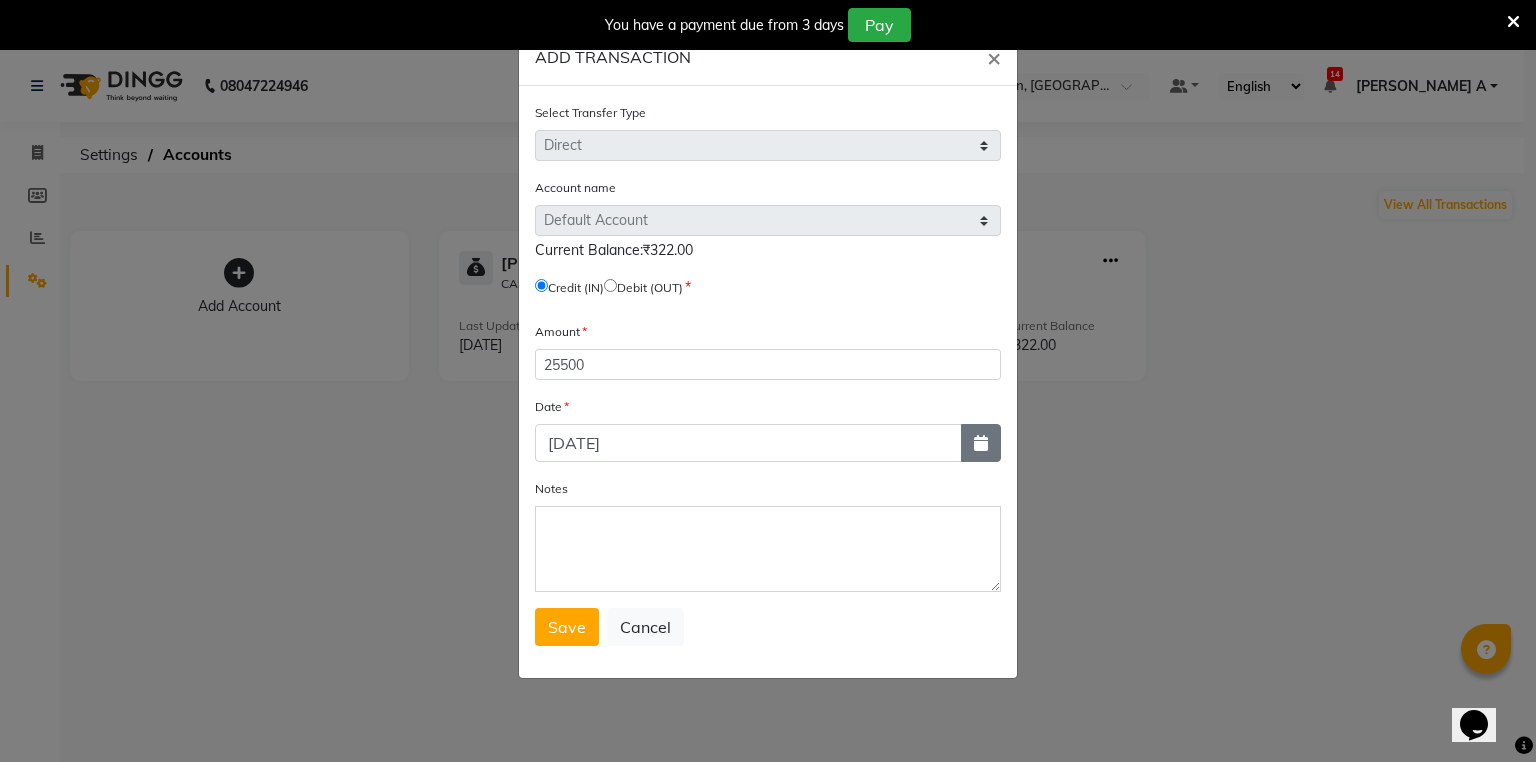 click 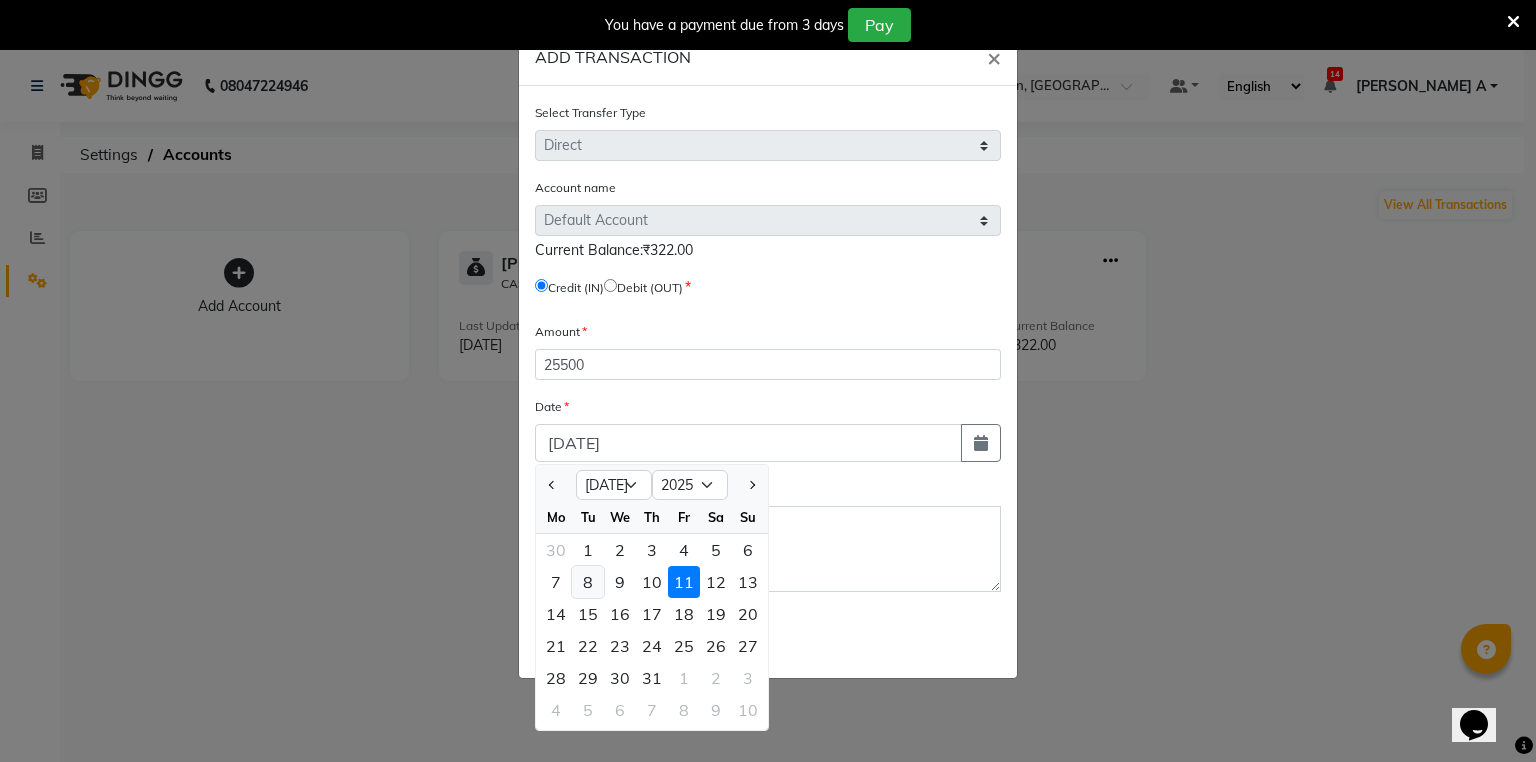 click on "8" 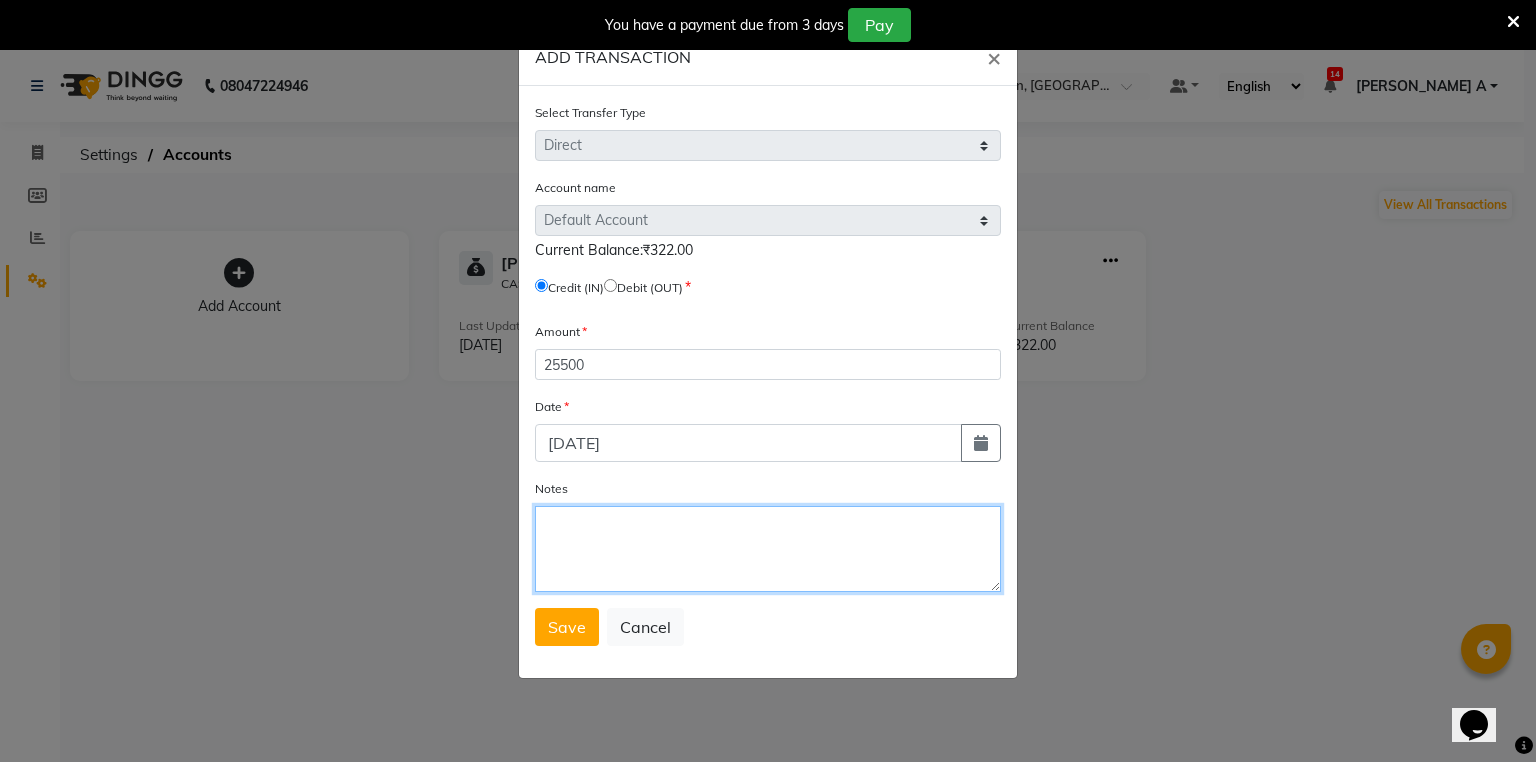 click on "Notes" at bounding box center (768, 549) 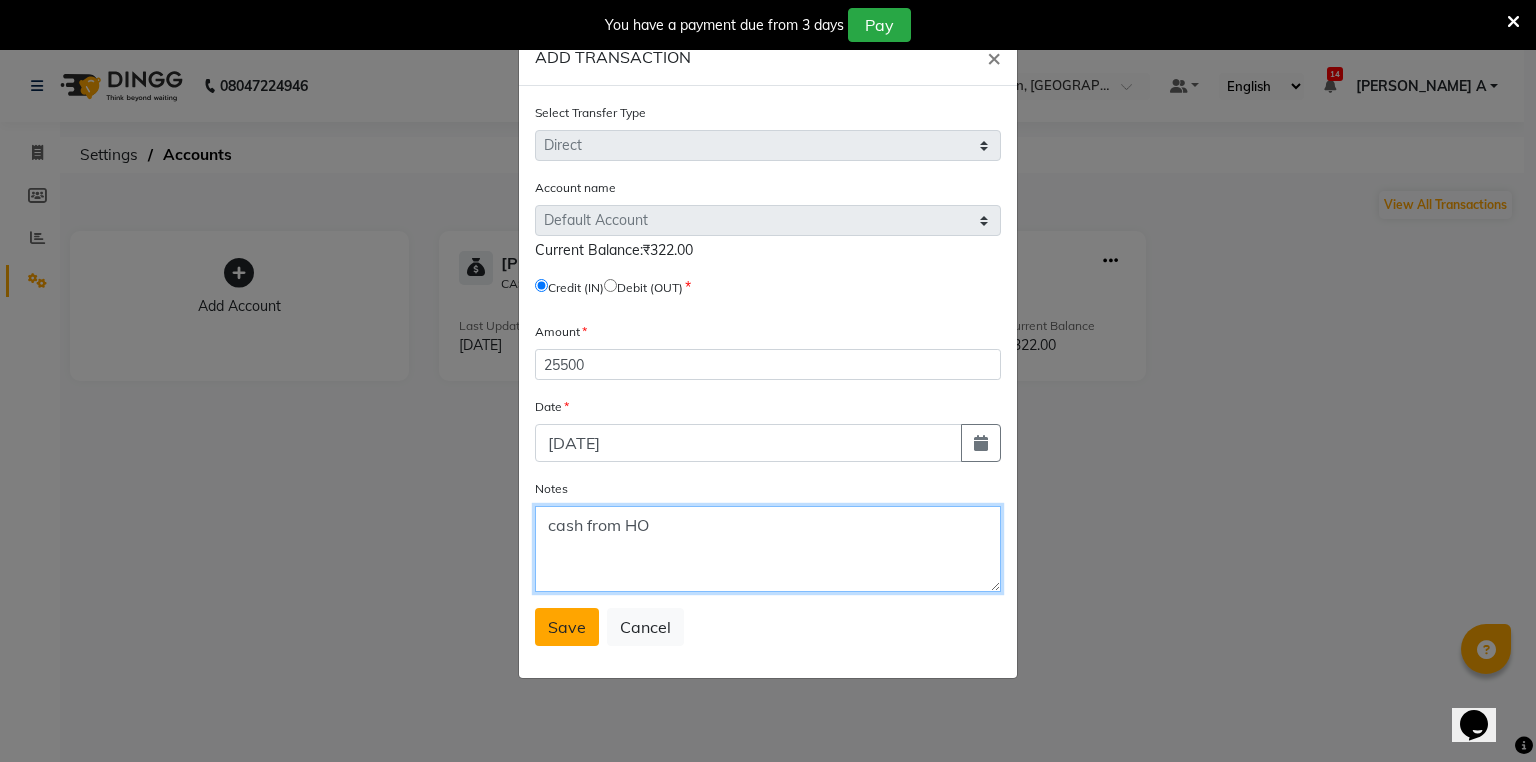 type on "cash from HO" 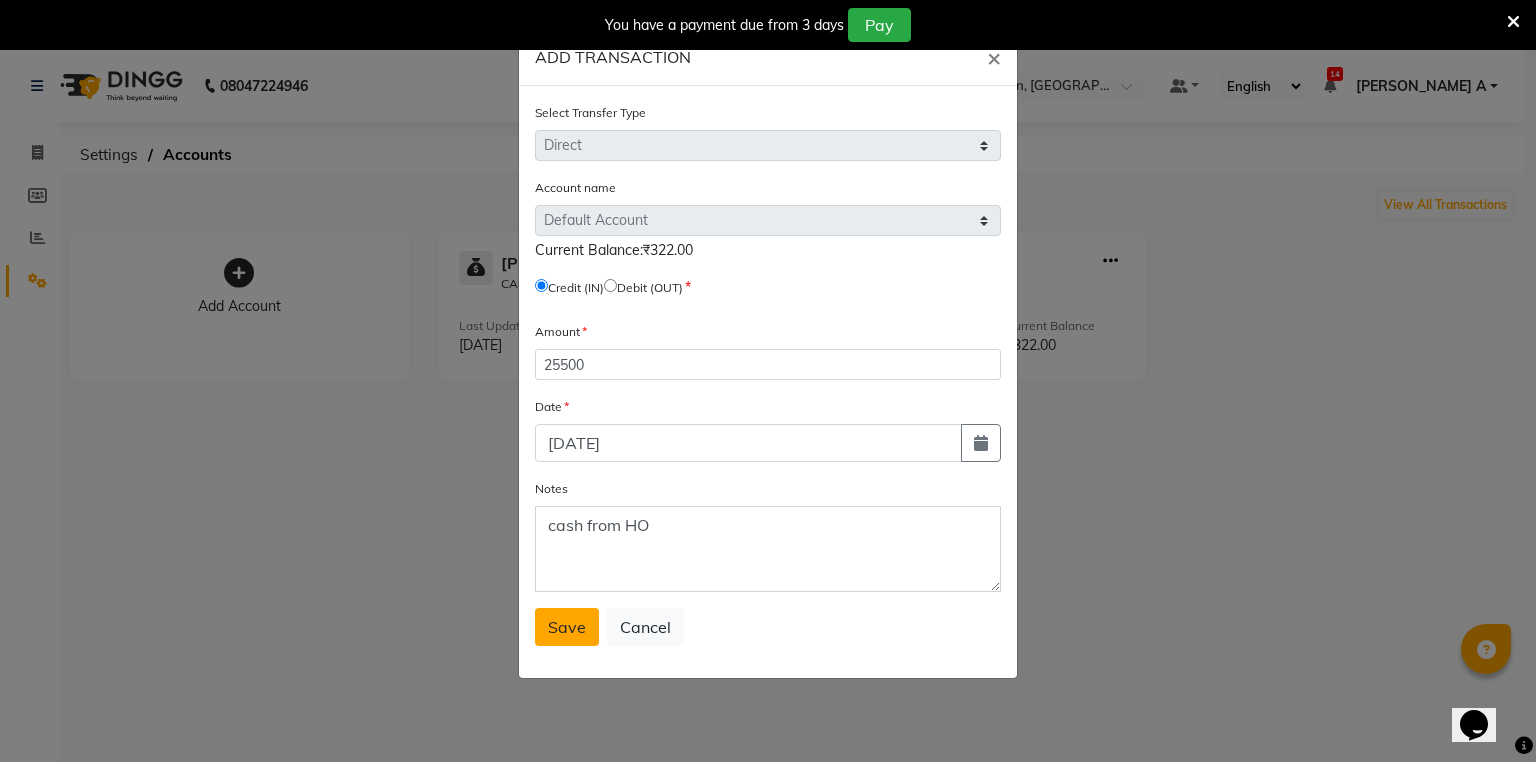 click on "Save" at bounding box center [567, 627] 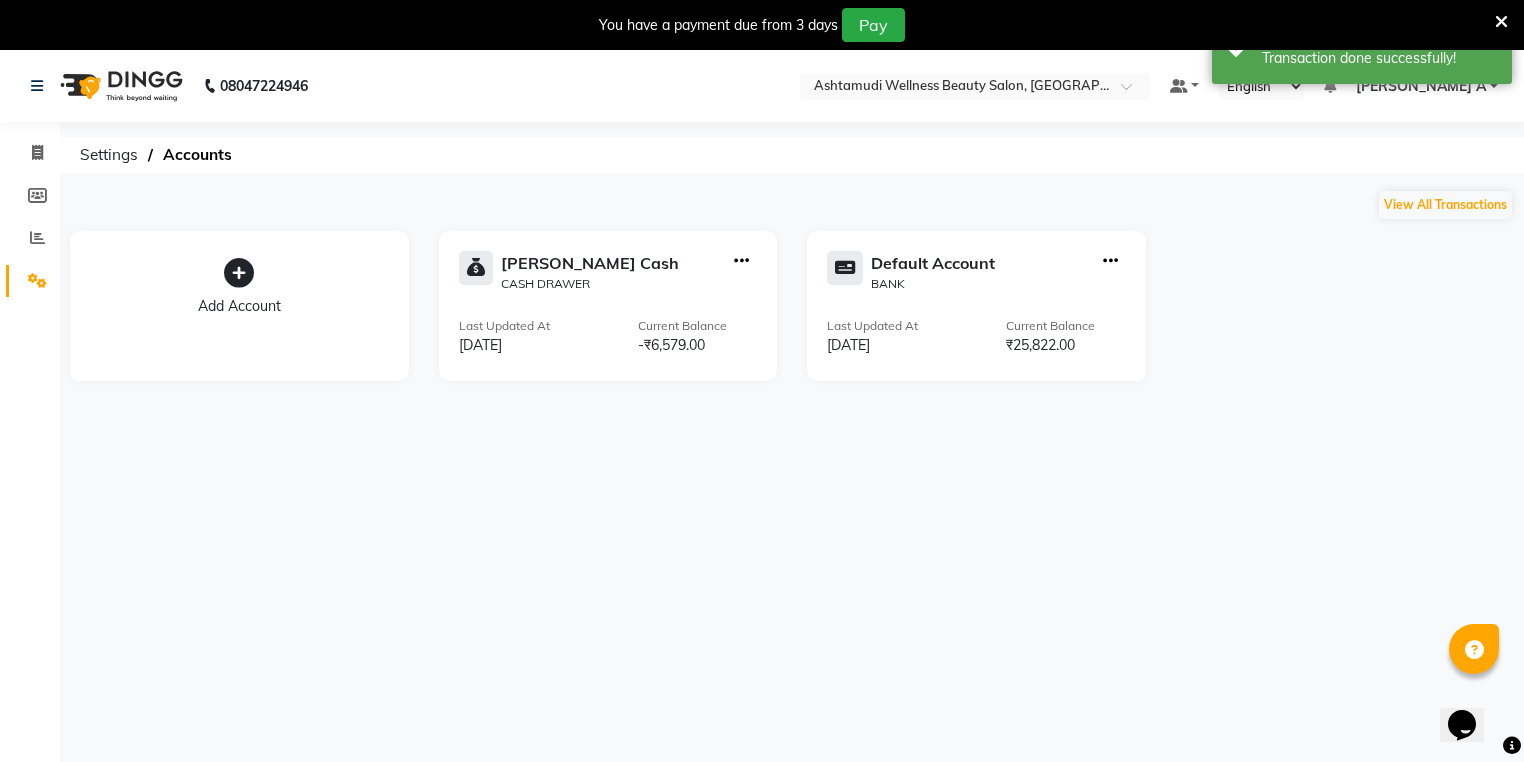 click 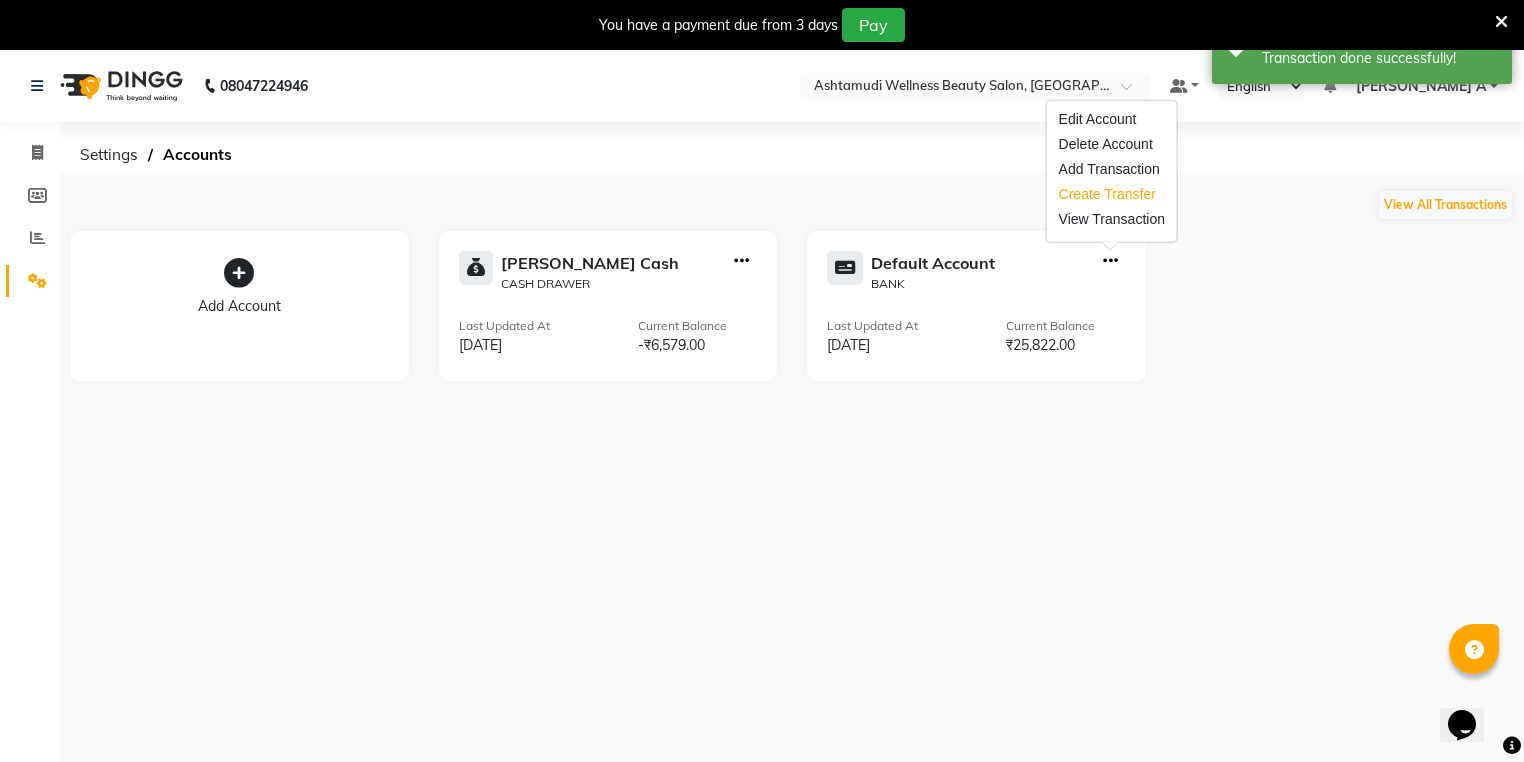 click on "Create Transfer" at bounding box center [1112, 194] 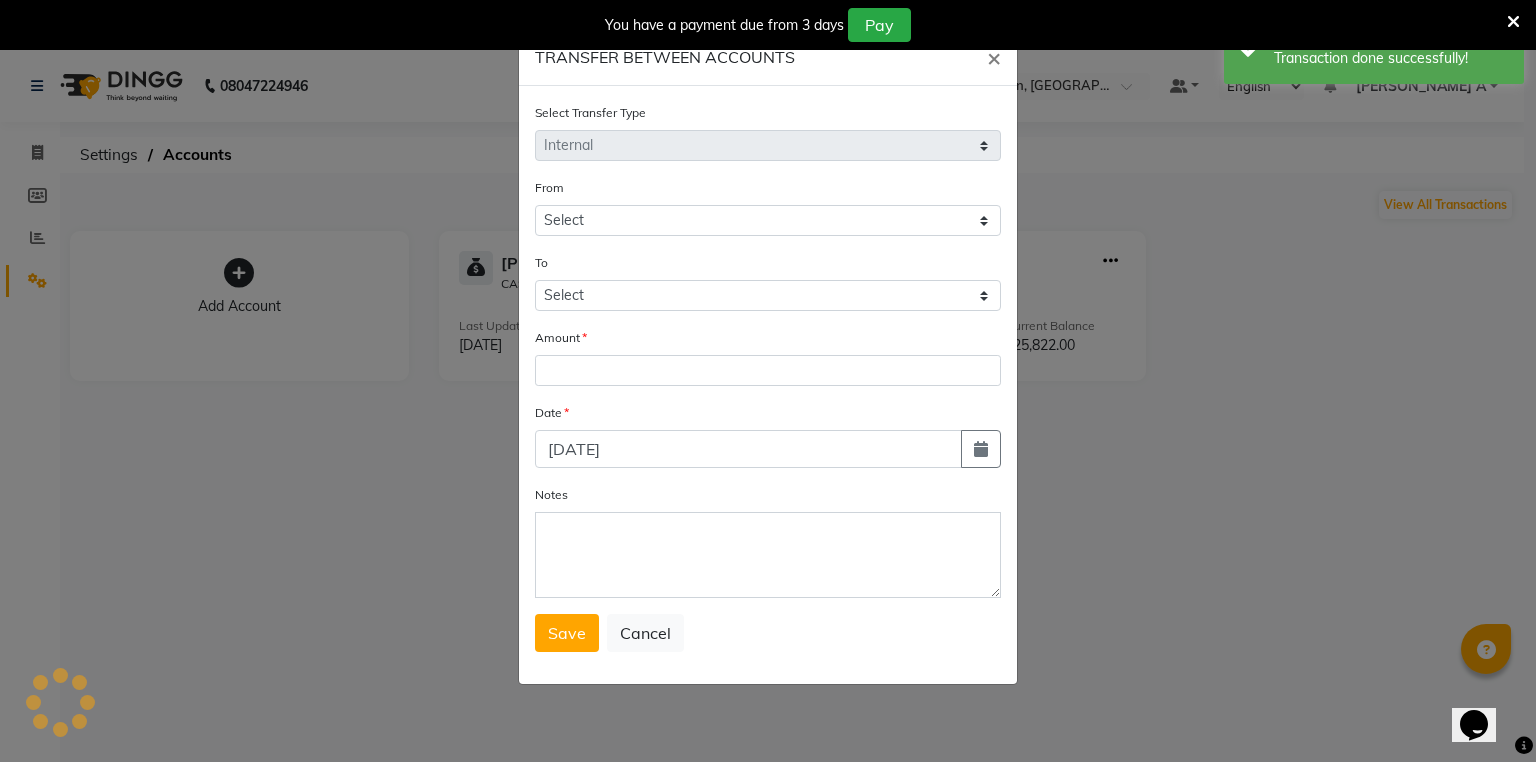 select on "3462" 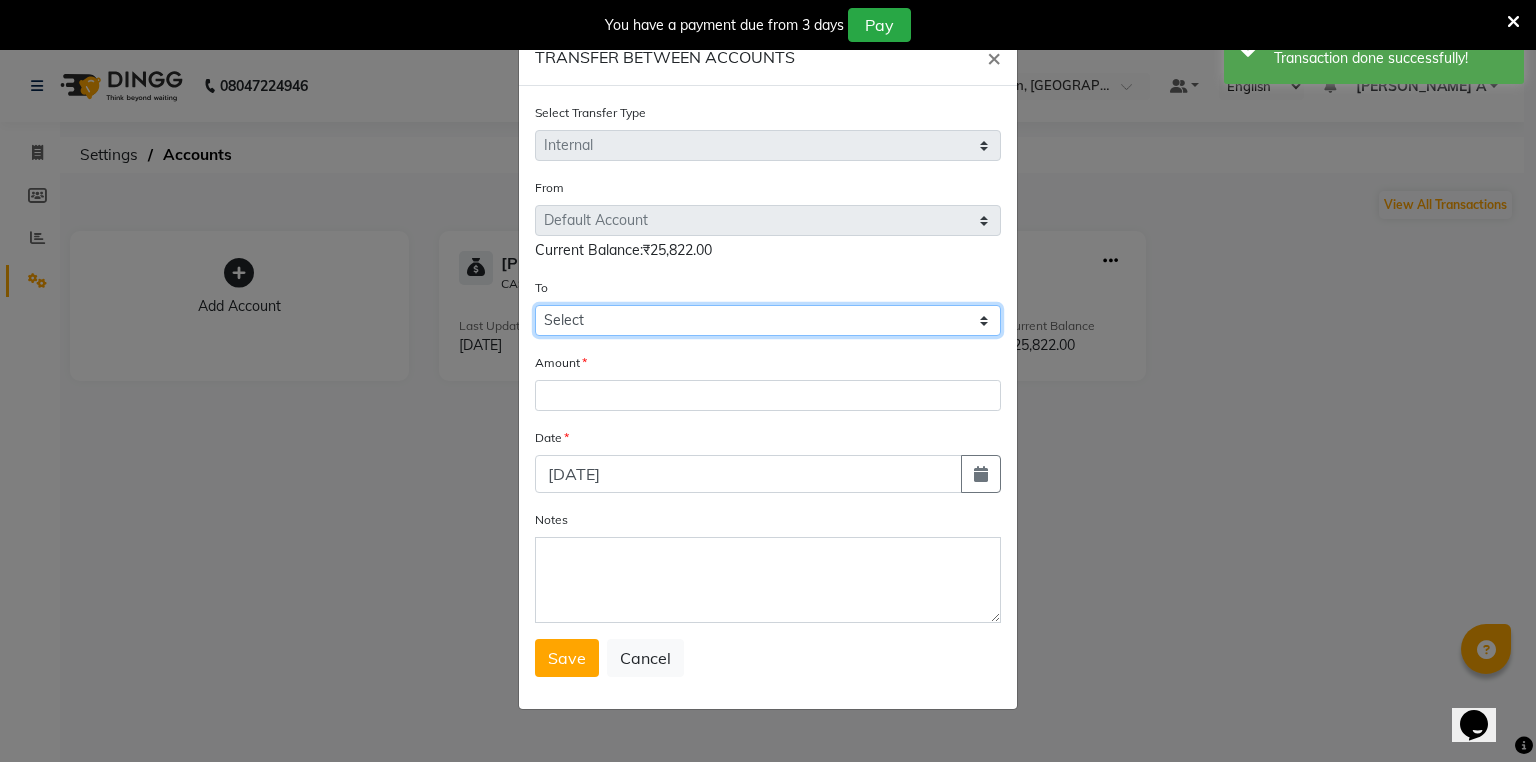drag, startPoint x: 655, startPoint y: 324, endPoint x: 655, endPoint y: 338, distance: 14 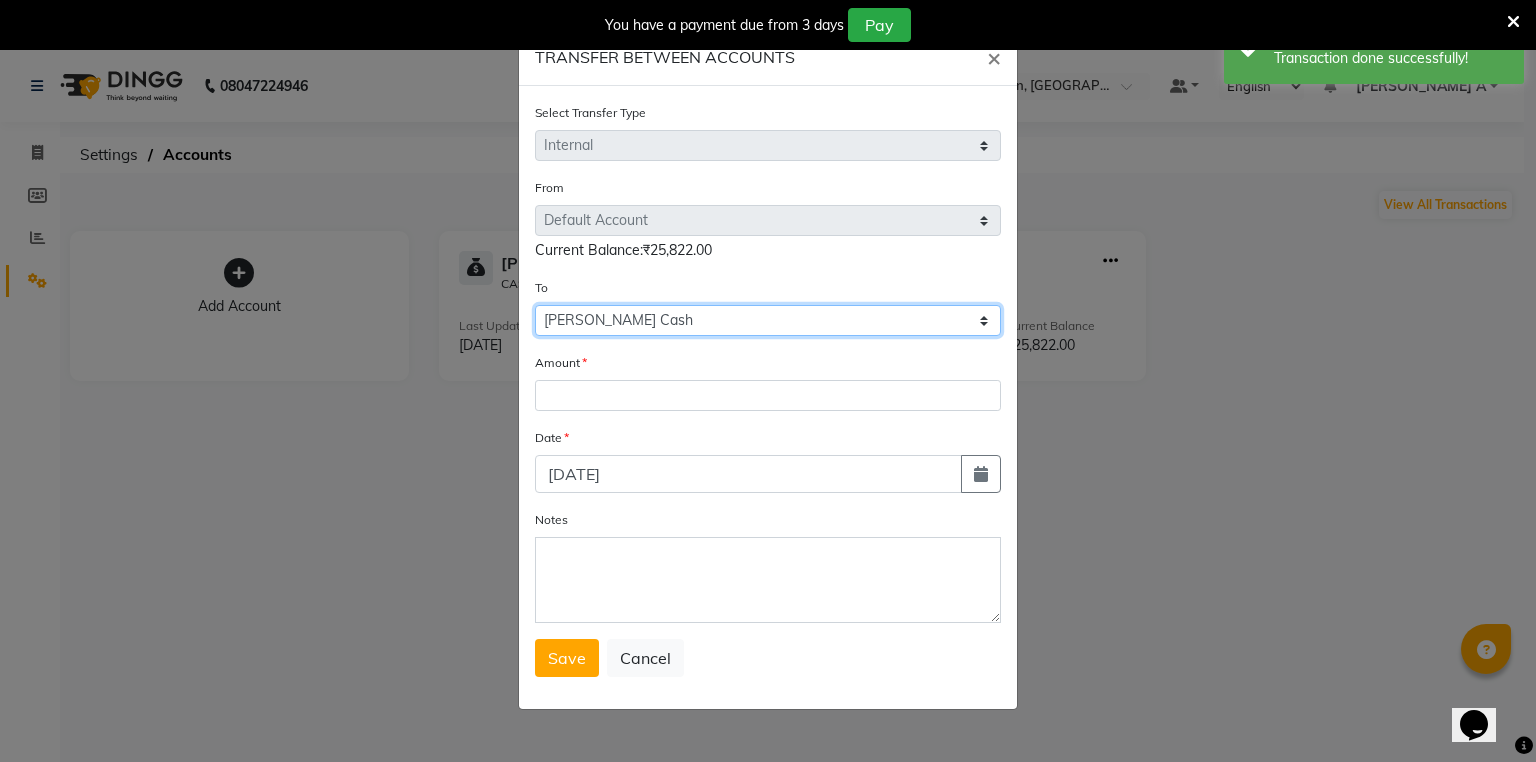 click on "Select [PERSON_NAME] Cash Default Account" 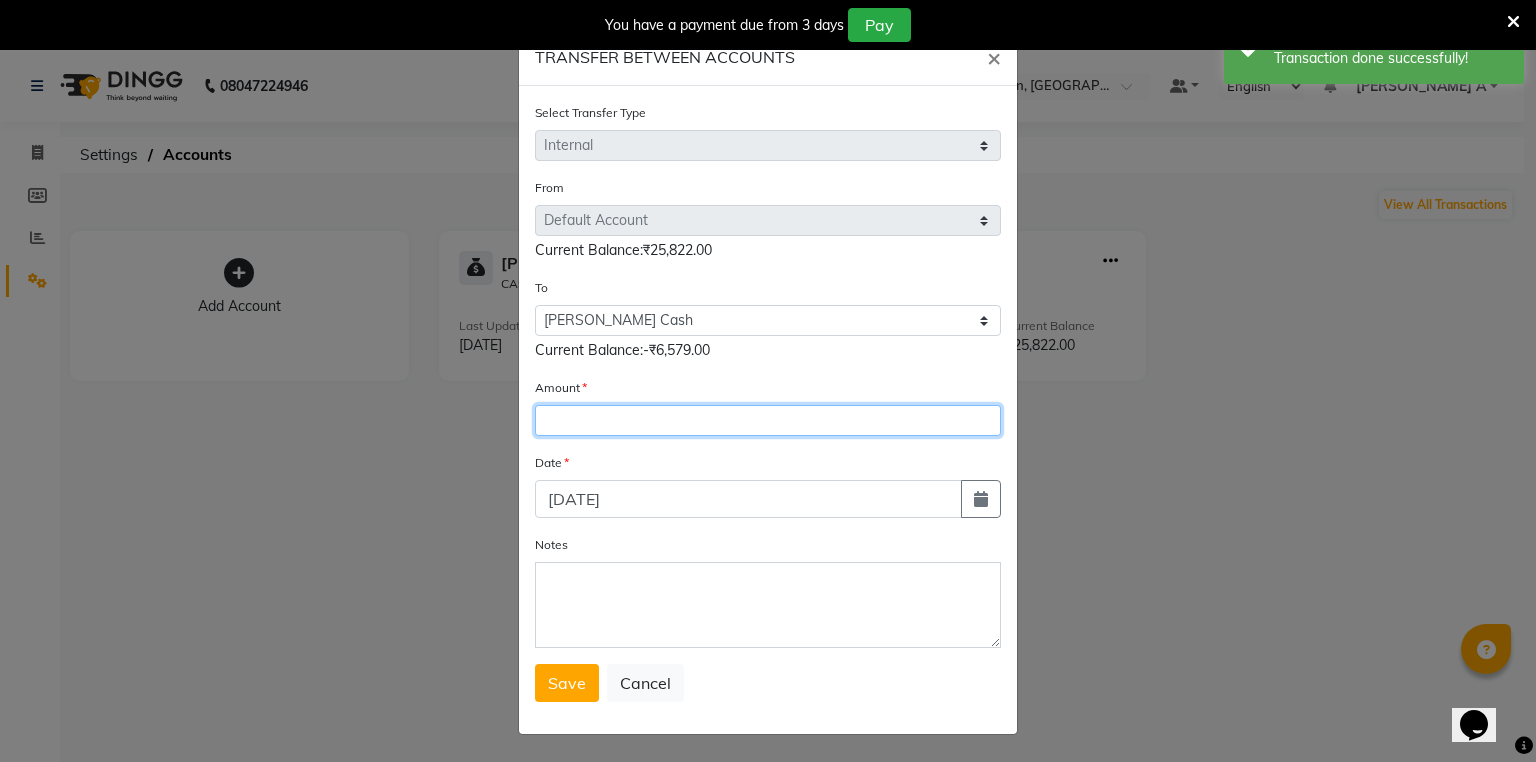 click 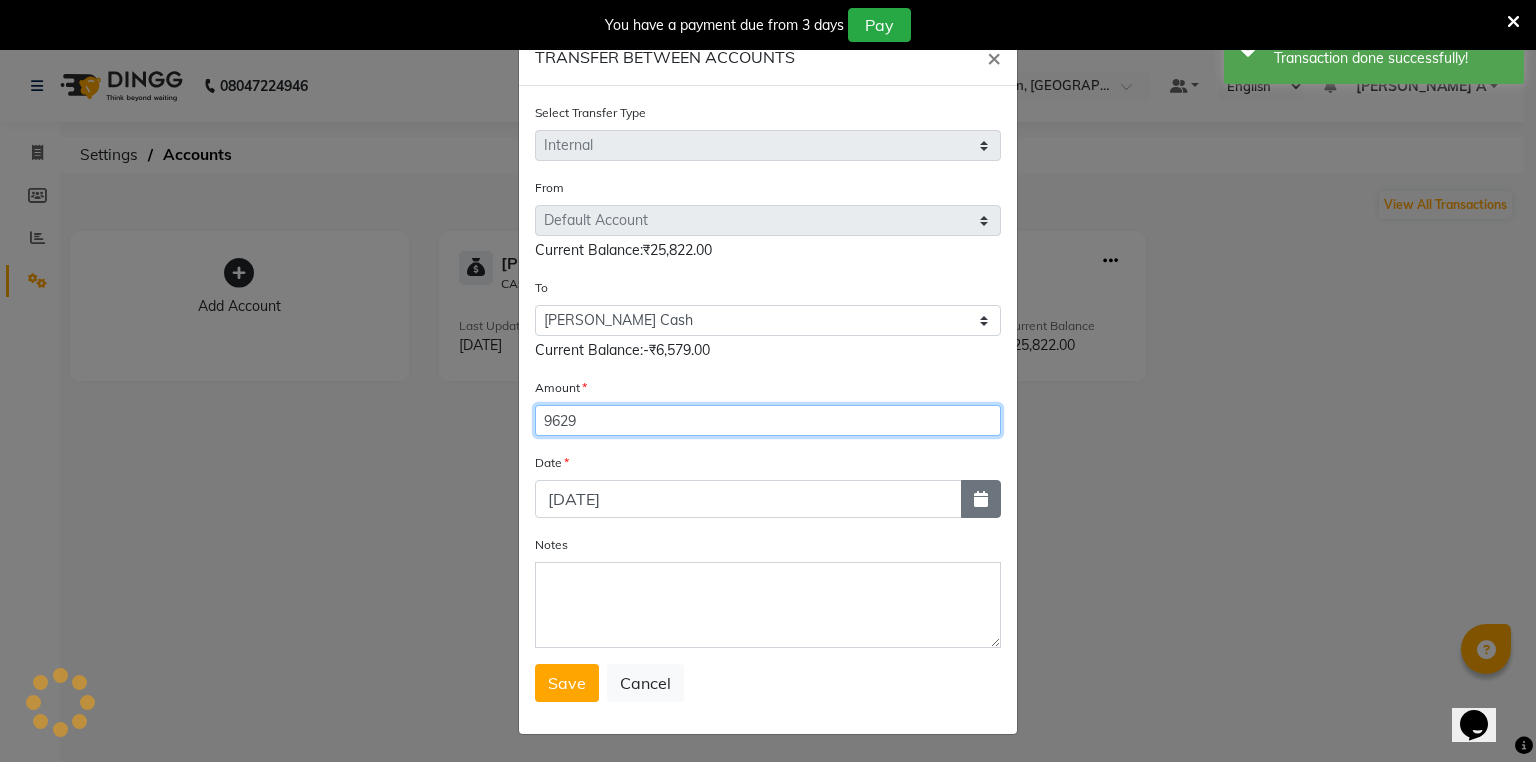 type on "9629" 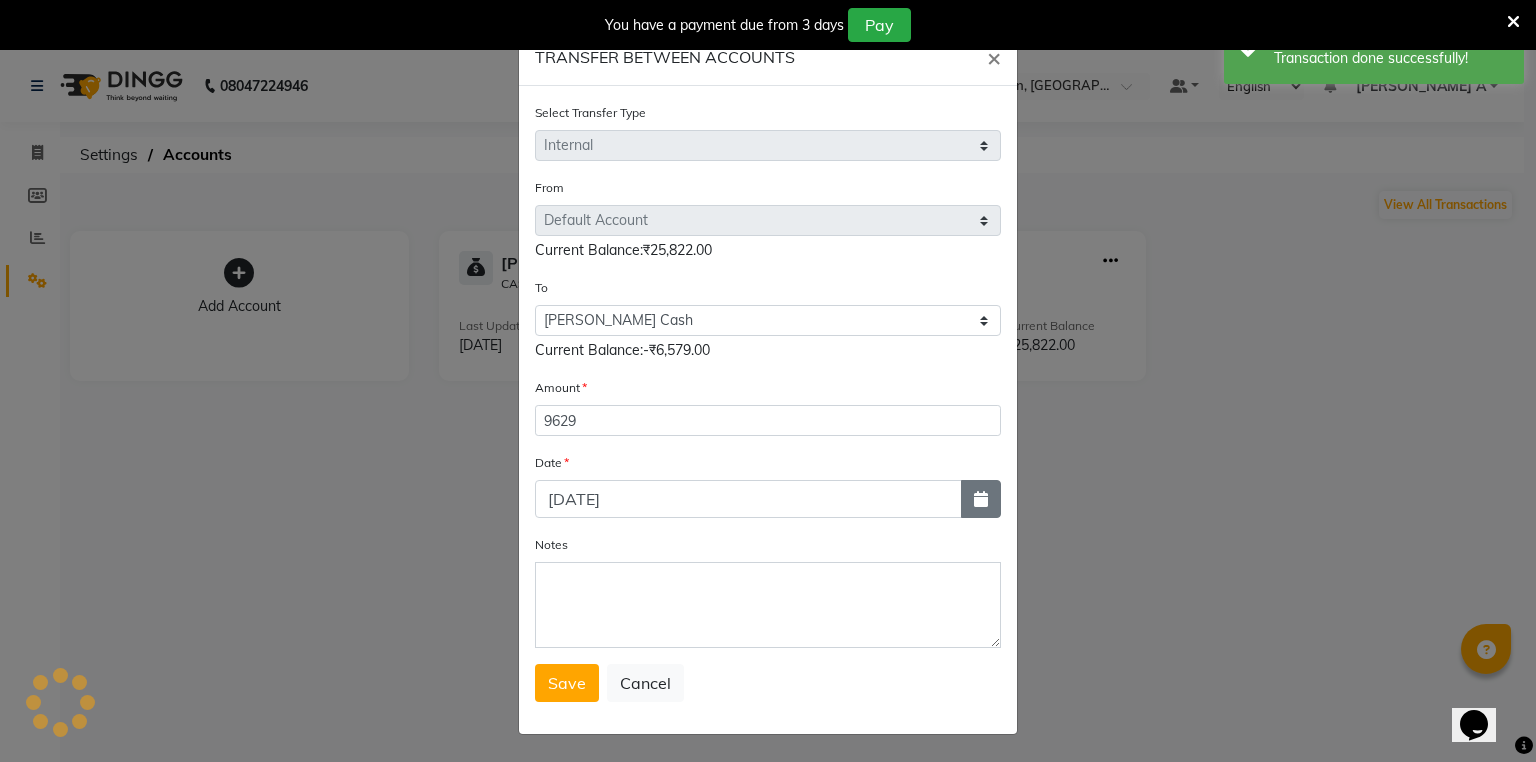 click 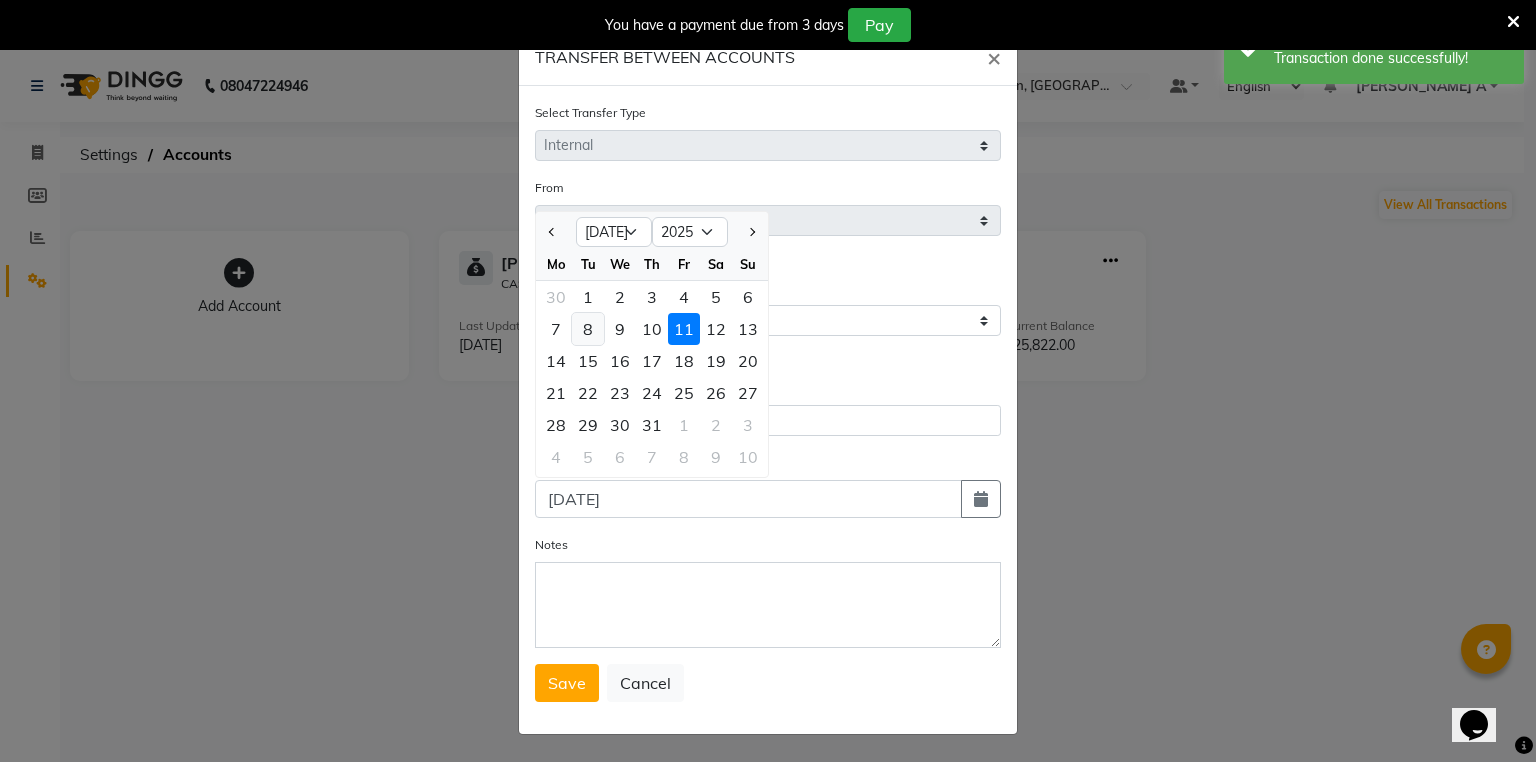 click on "8" 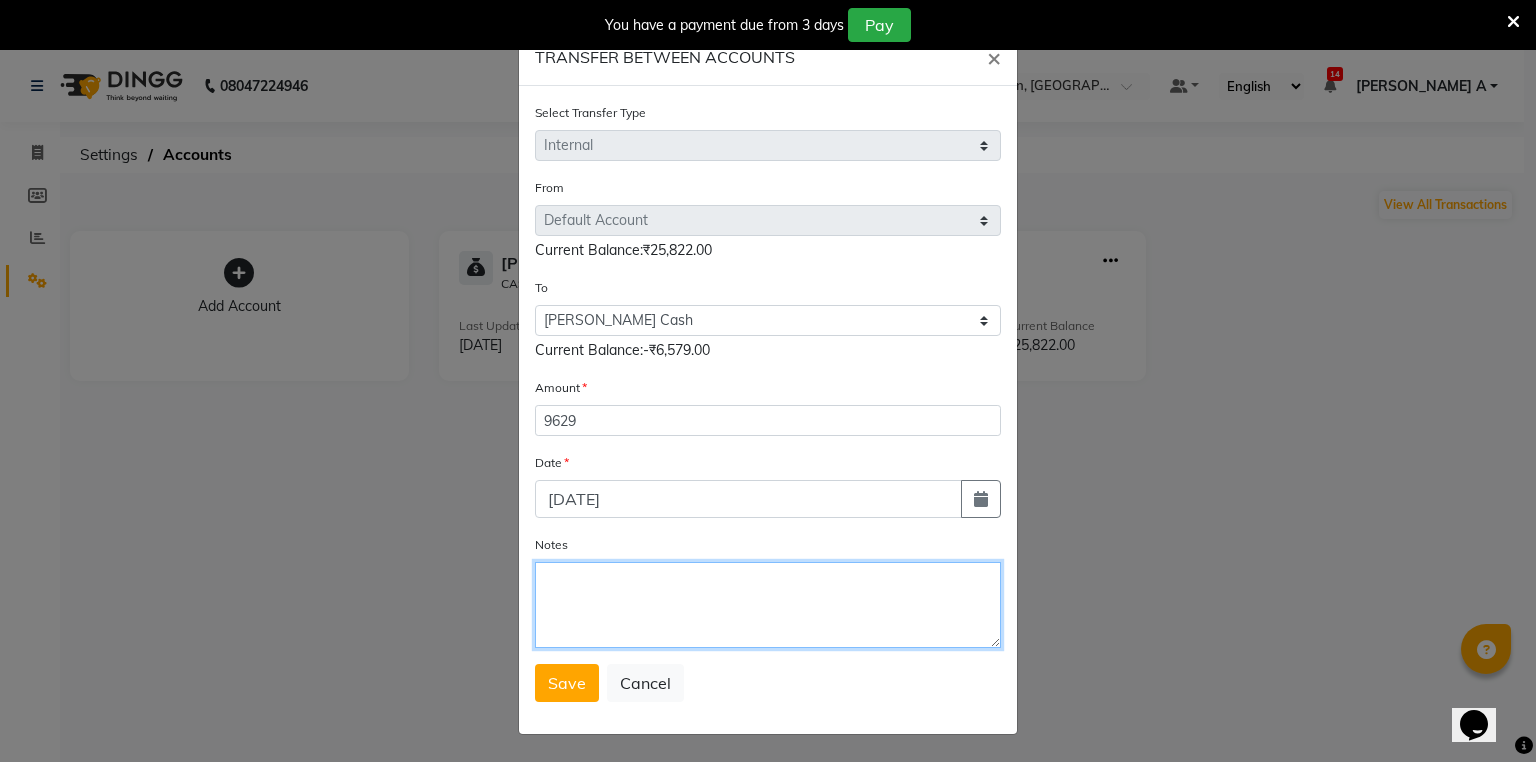 click on "Notes" at bounding box center (768, 605) 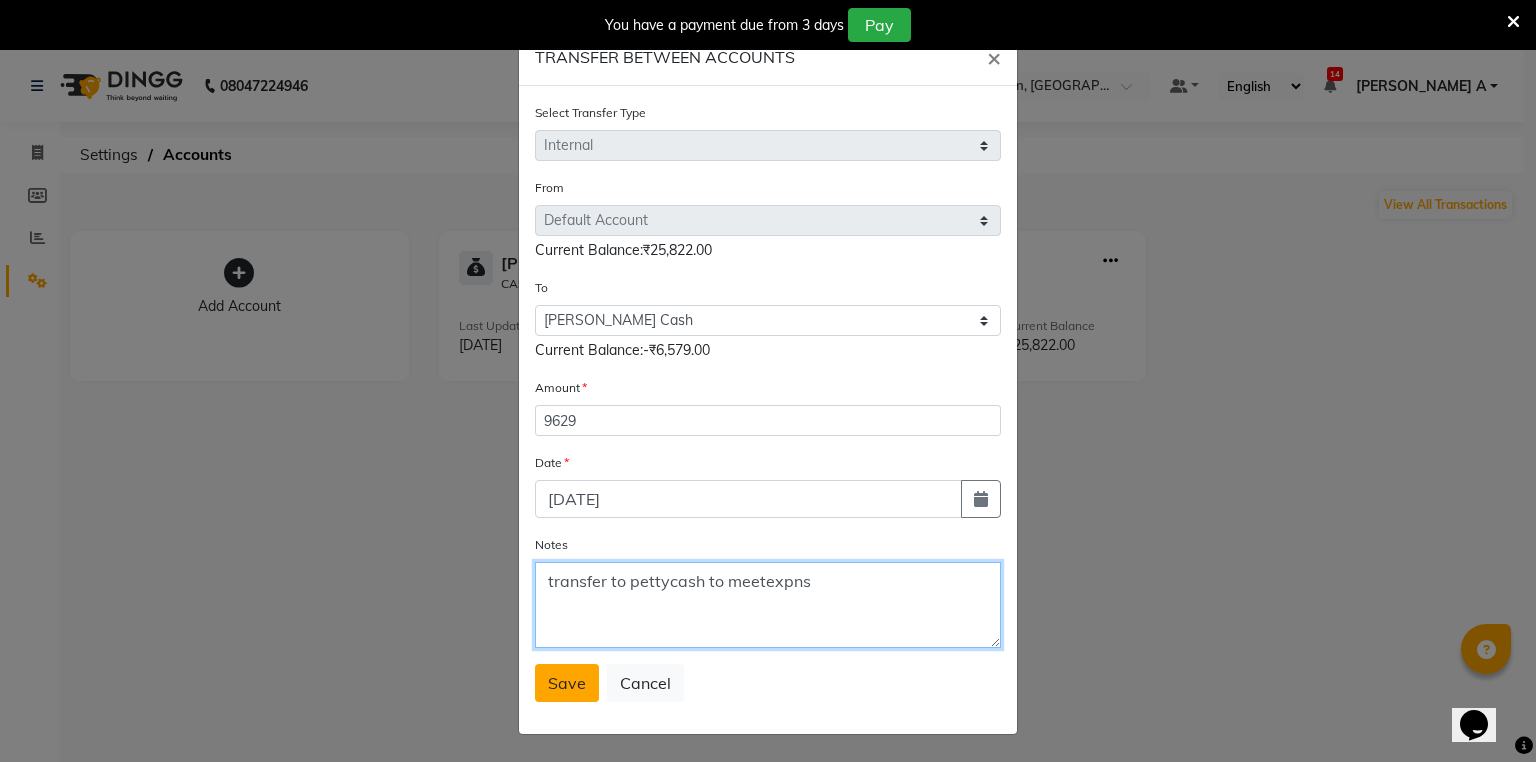 type on "transfer to pettycash to meetexpns" 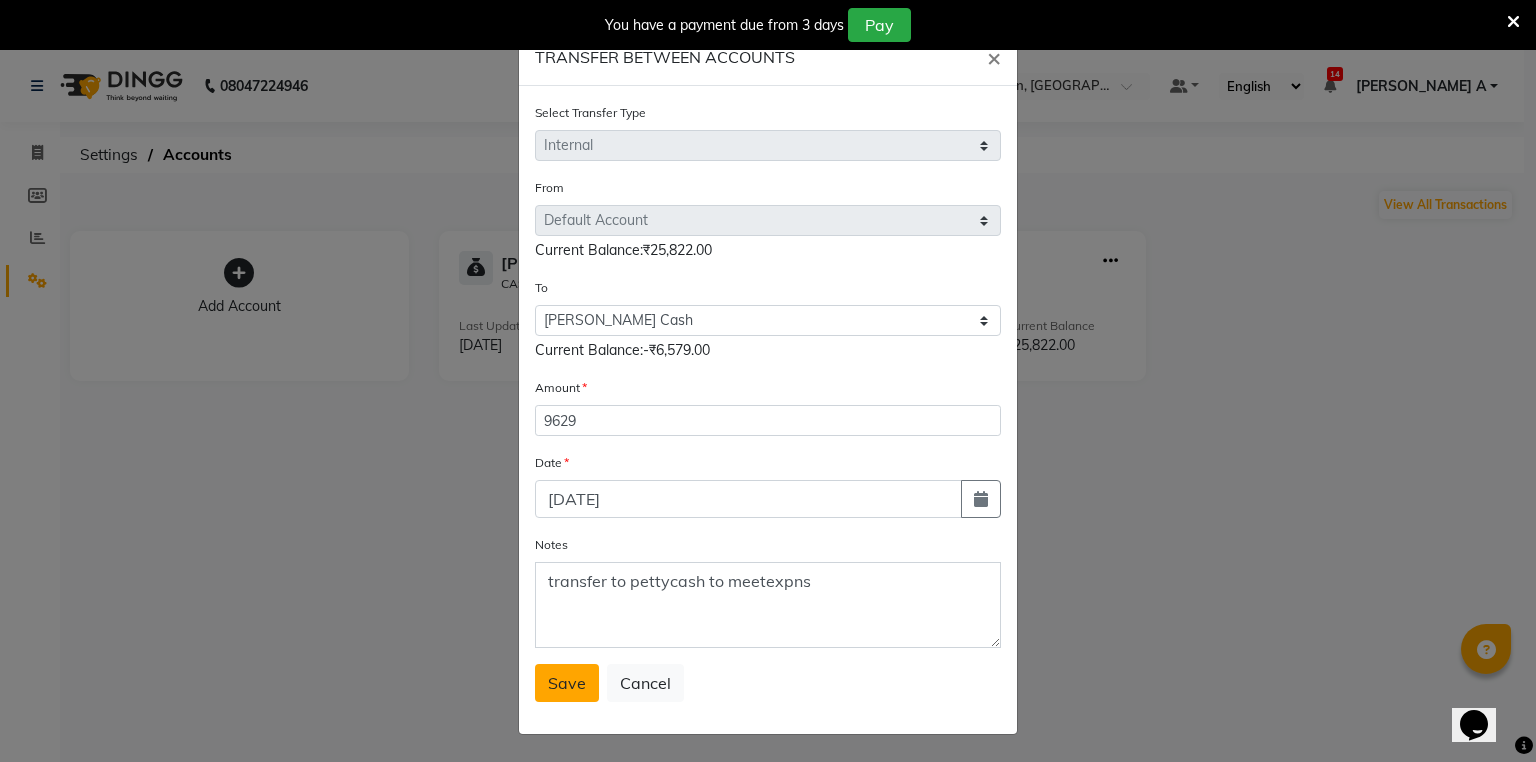 click on "Save" at bounding box center (567, 683) 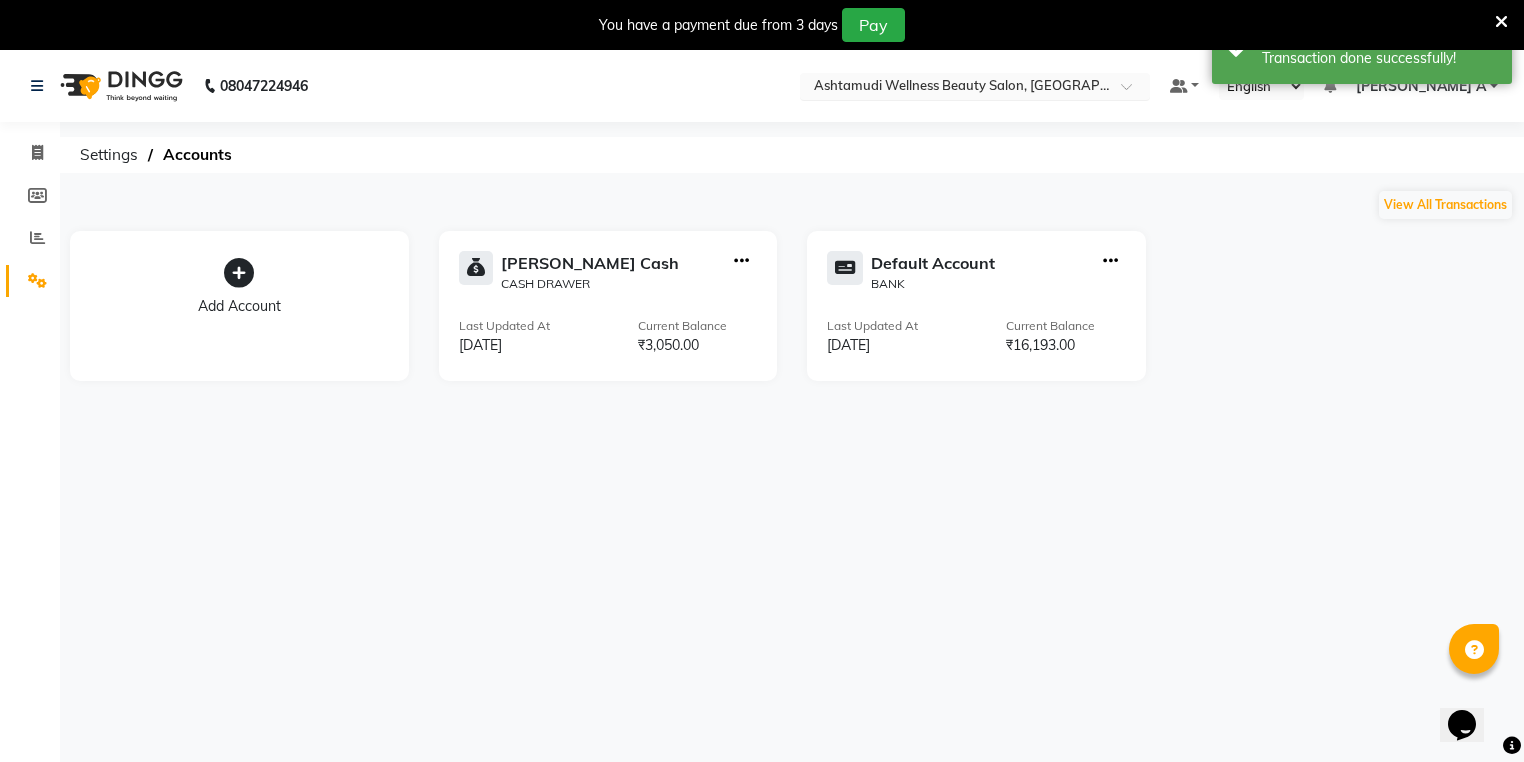 click at bounding box center (955, 88) 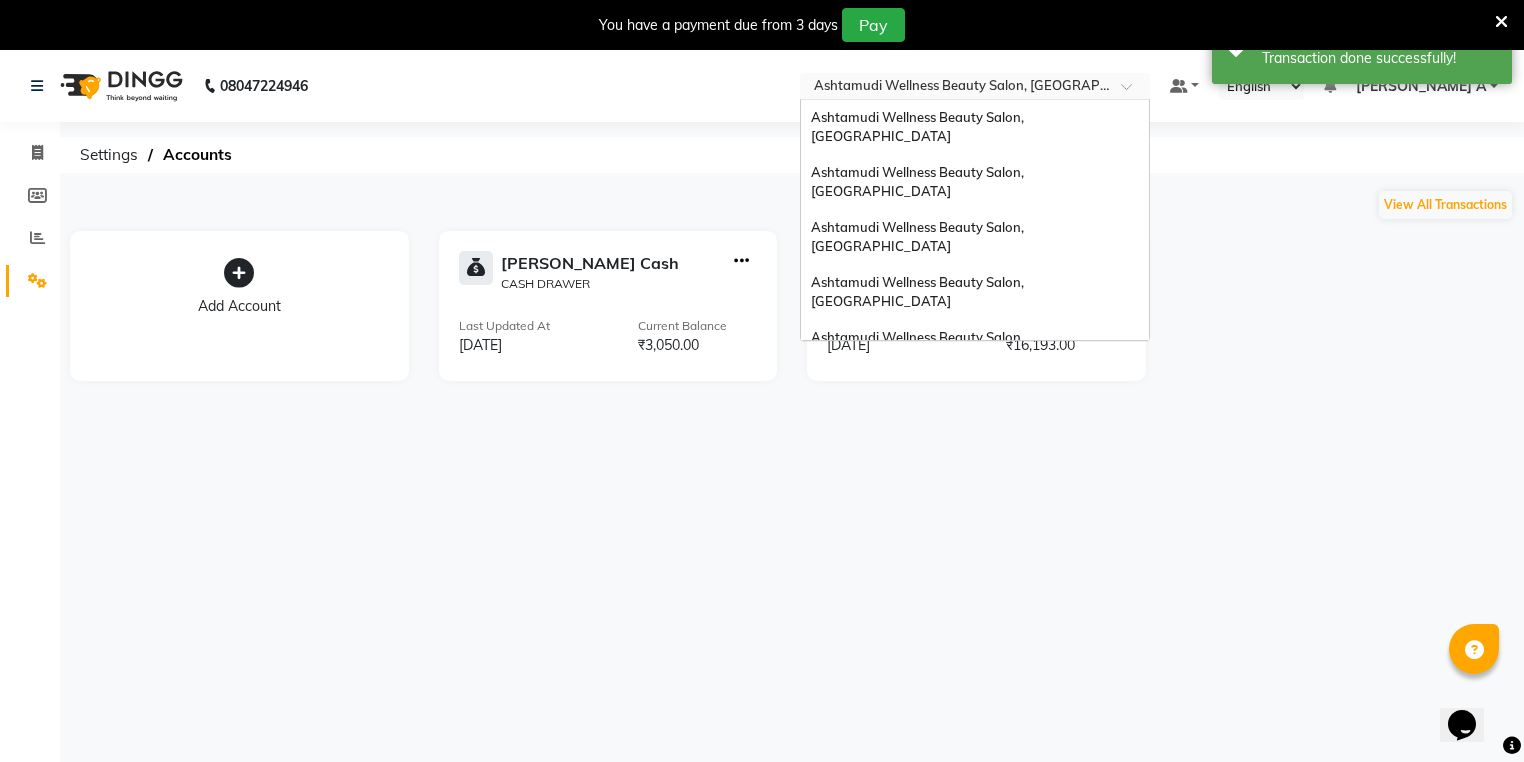 scroll, scrollTop: 312, scrollLeft: 0, axis: vertical 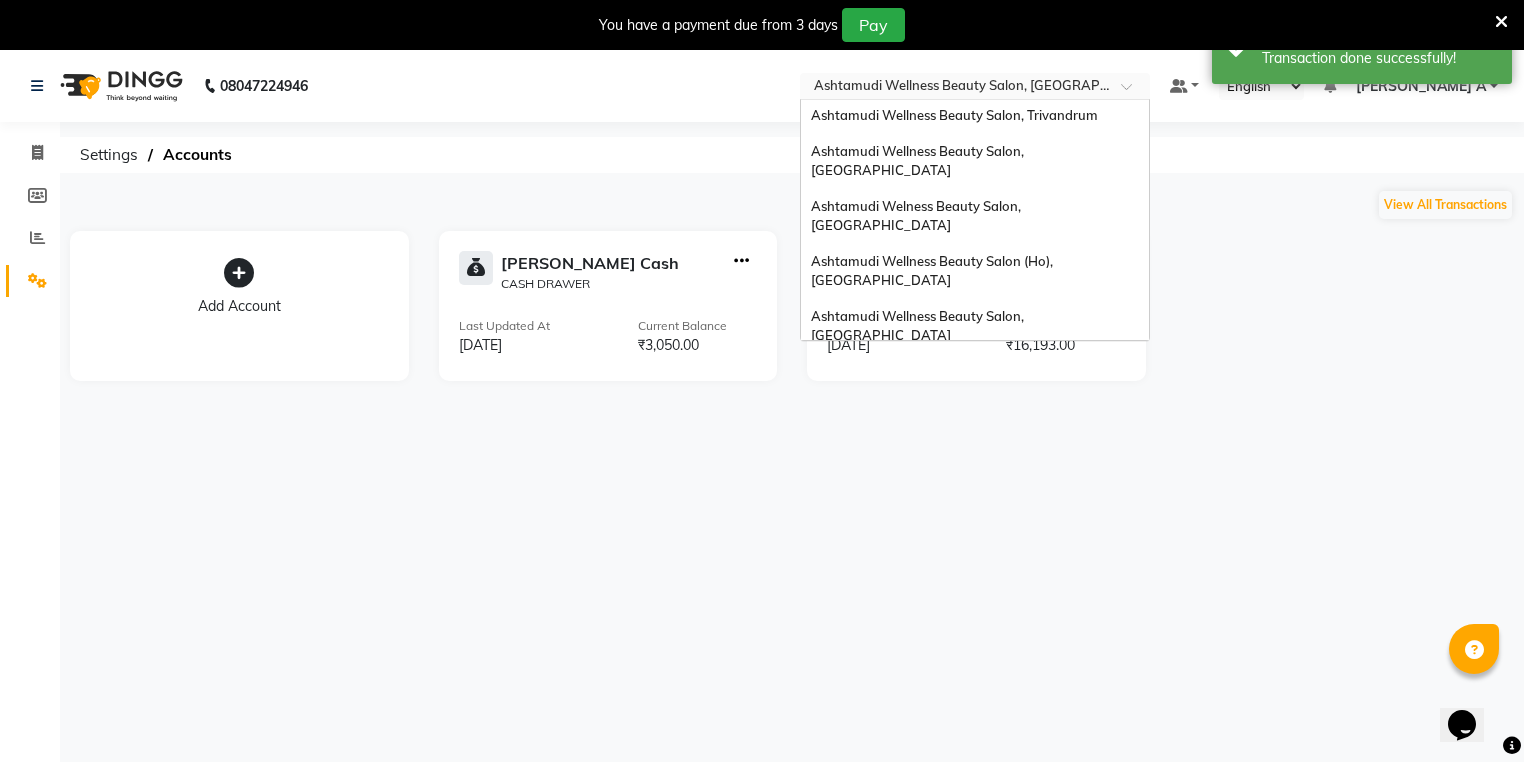 click on "View All Transactions" 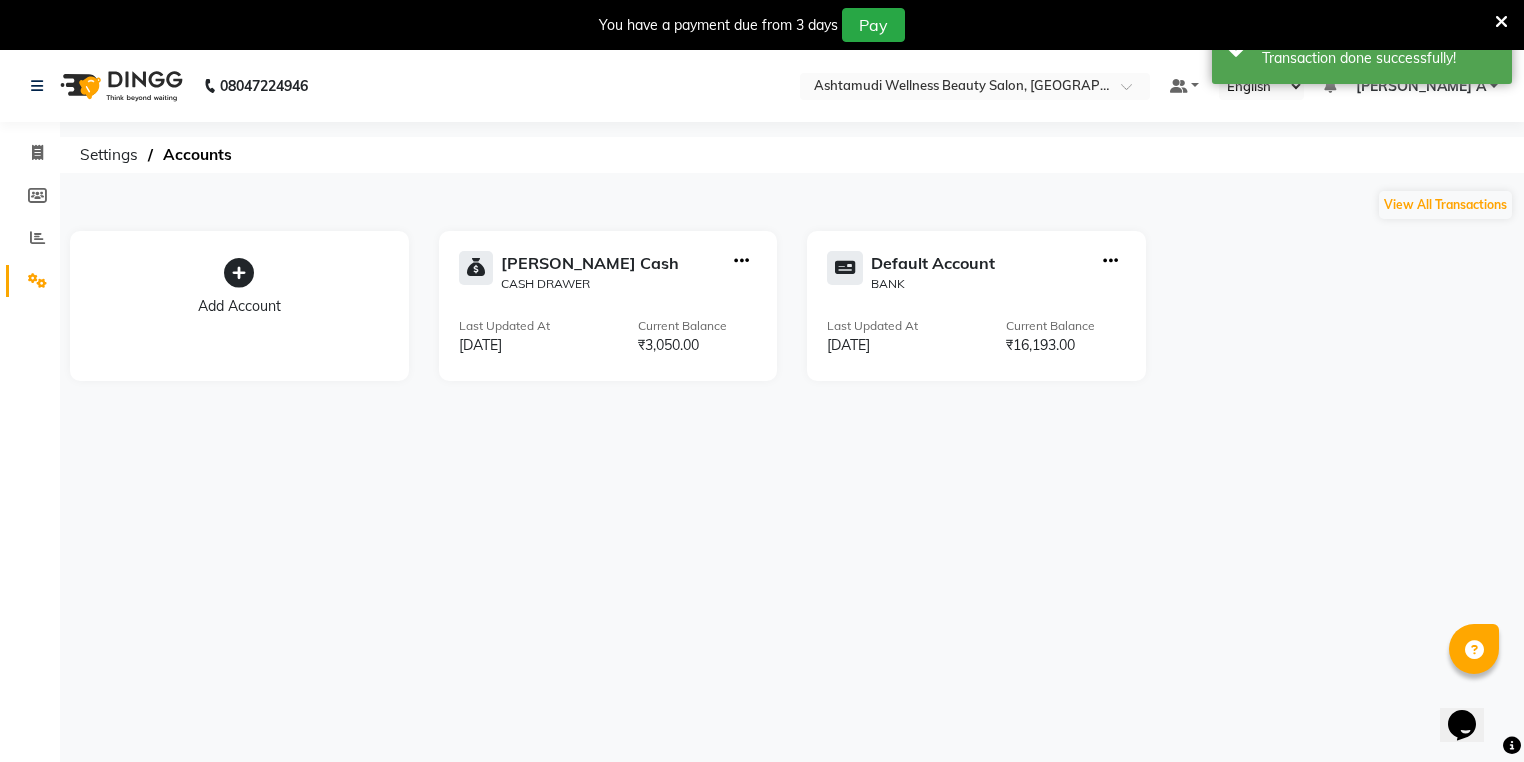 click 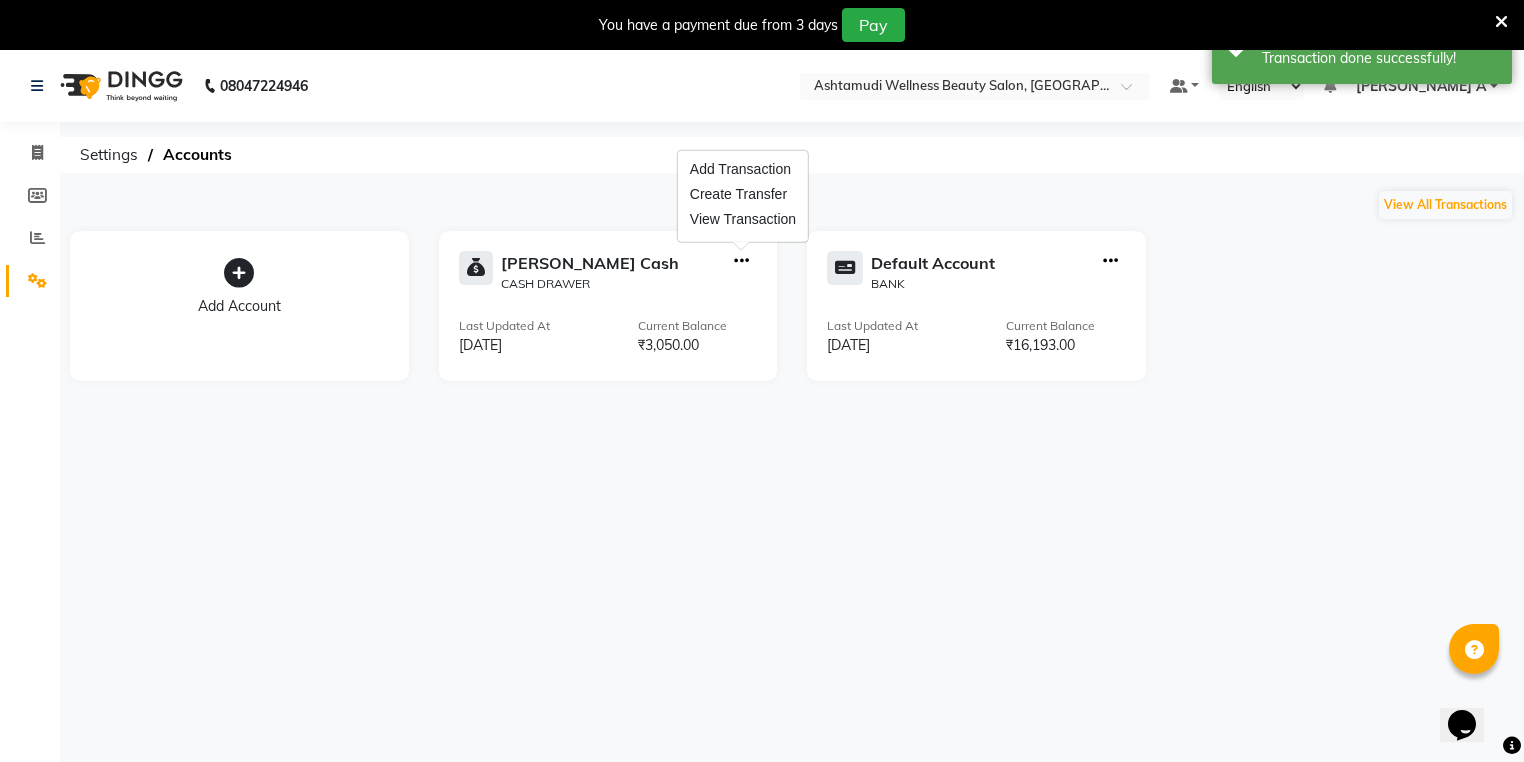click on "Create Transfer" at bounding box center (743, 194) 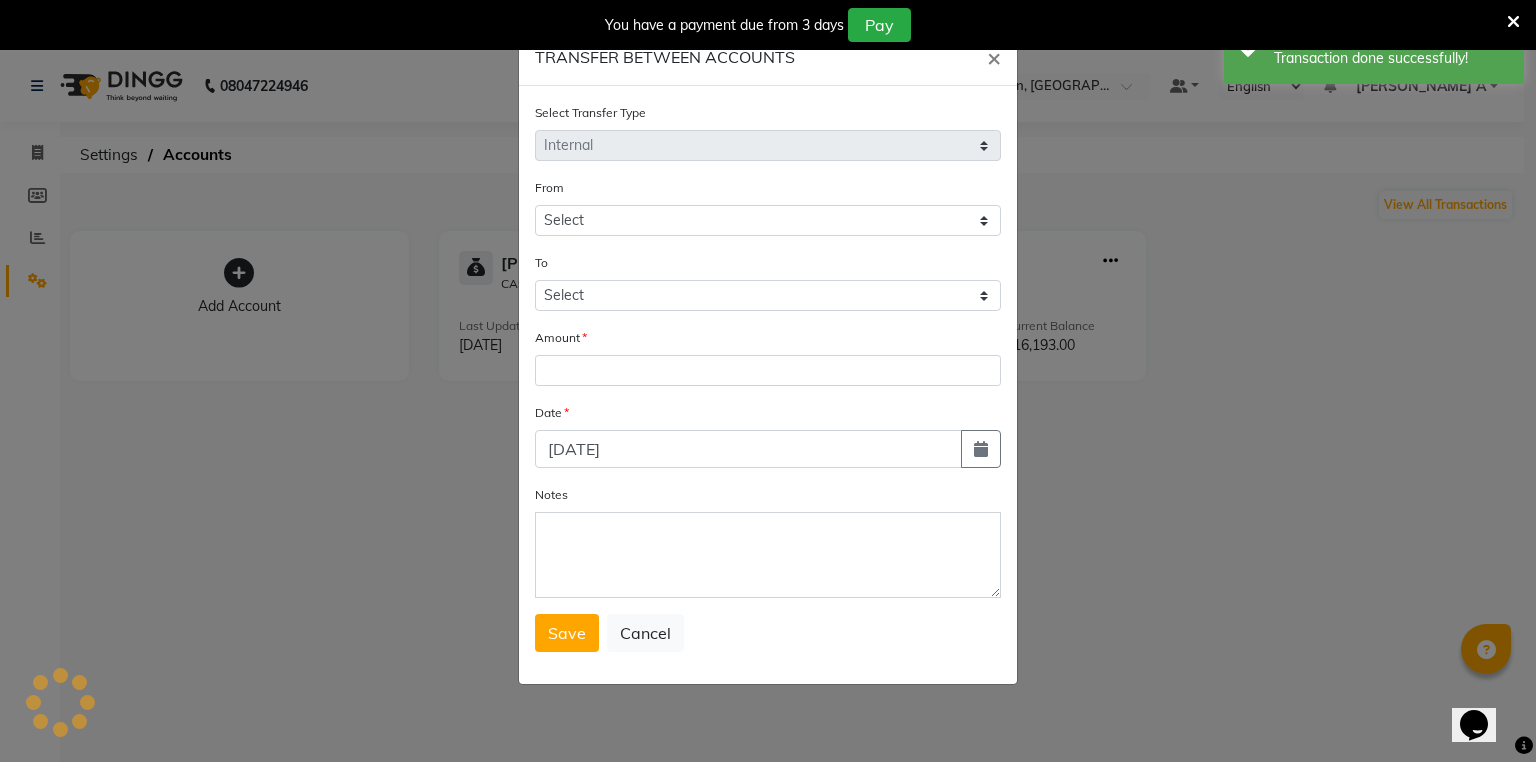 select on "3461" 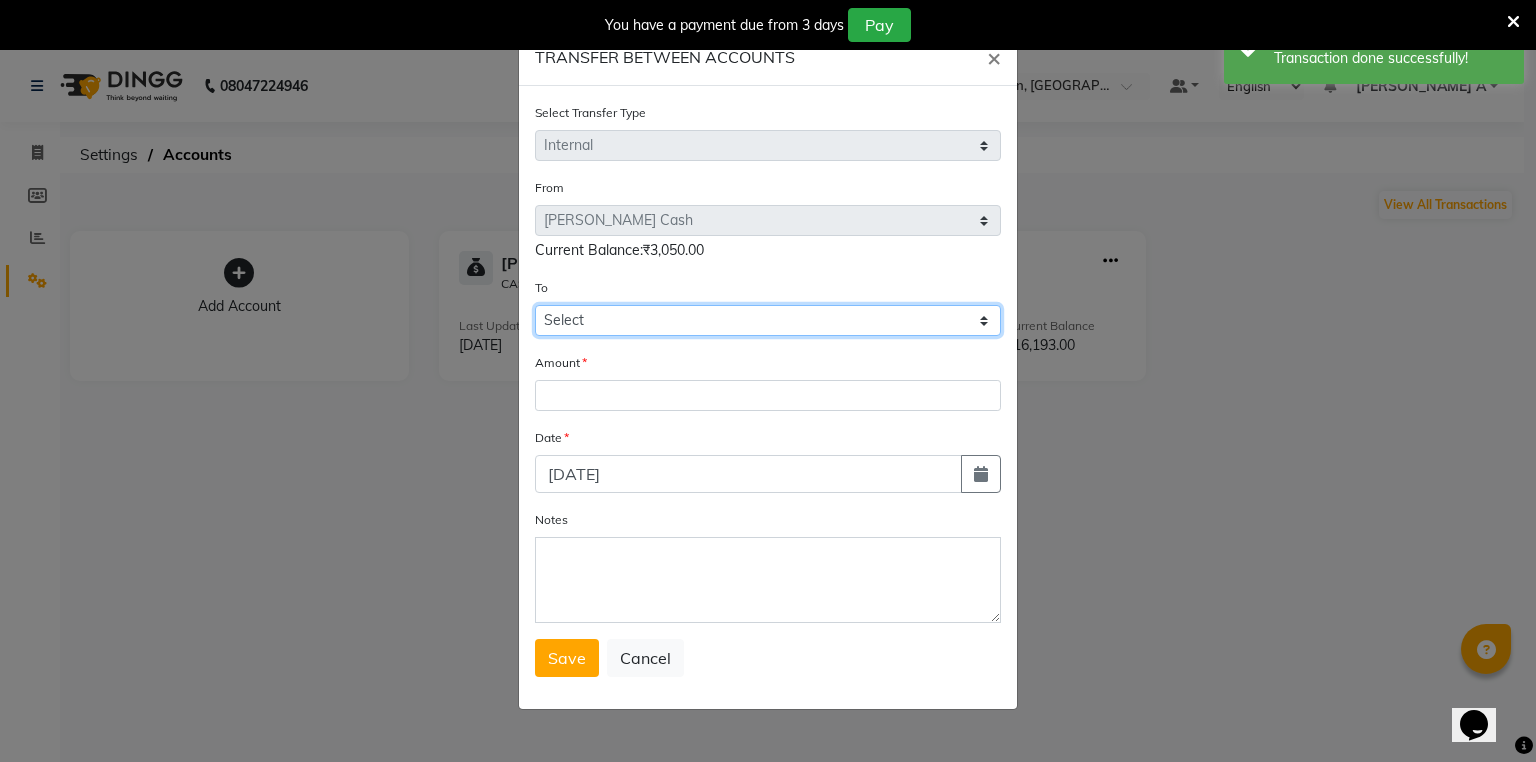 click on "Select Petty Cash Default Account" 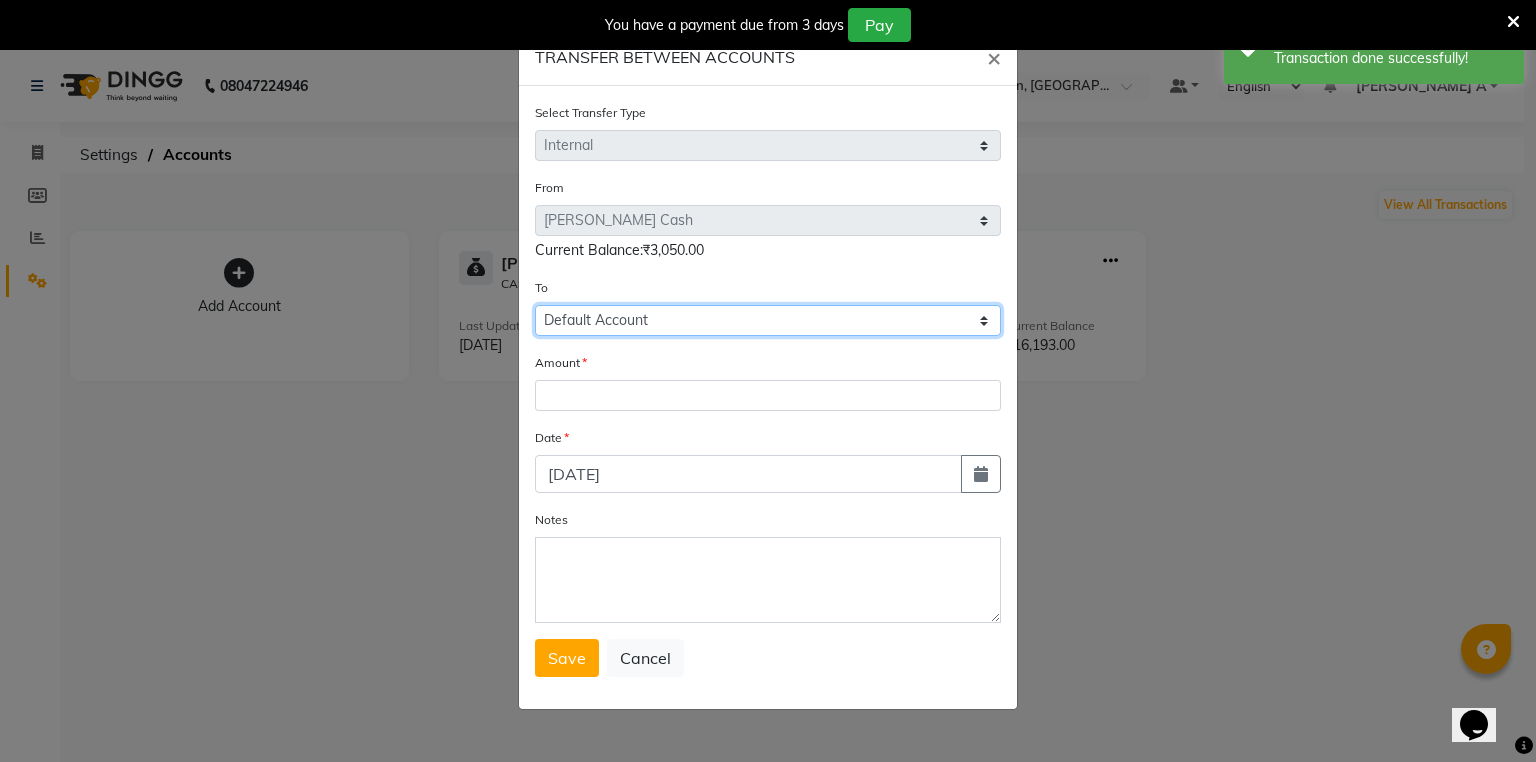 click on "Select Petty Cash Default Account" 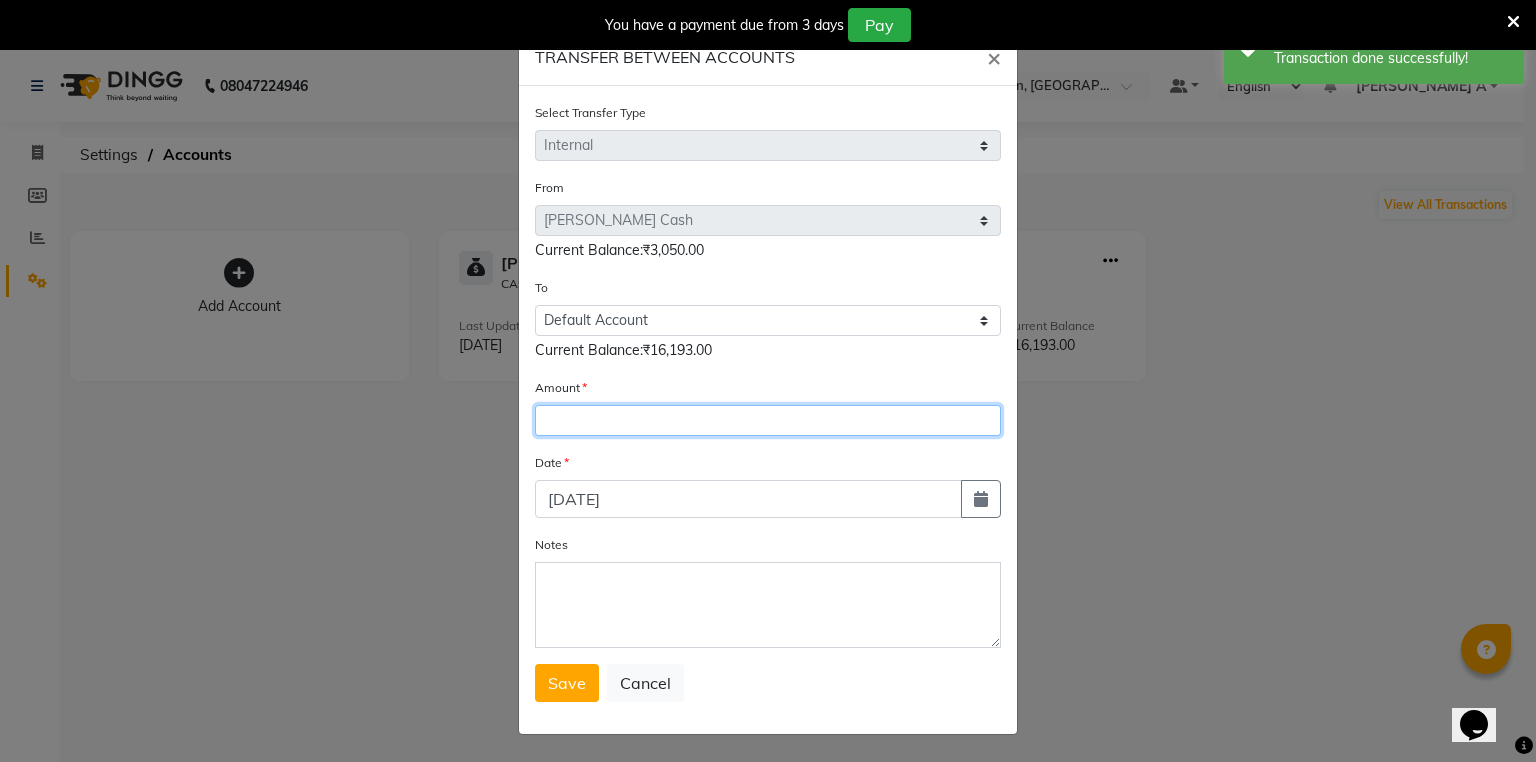 click 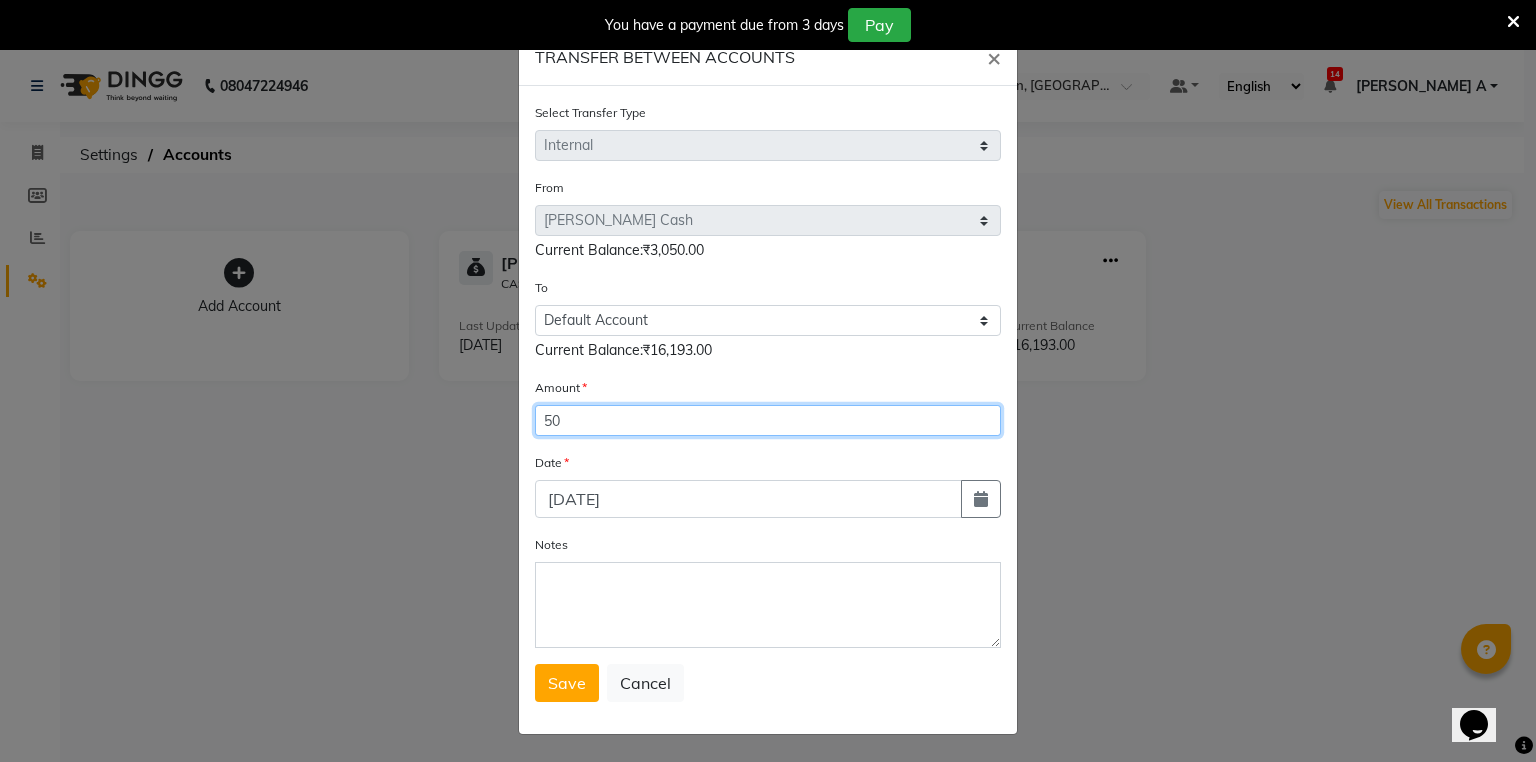 type on "50" 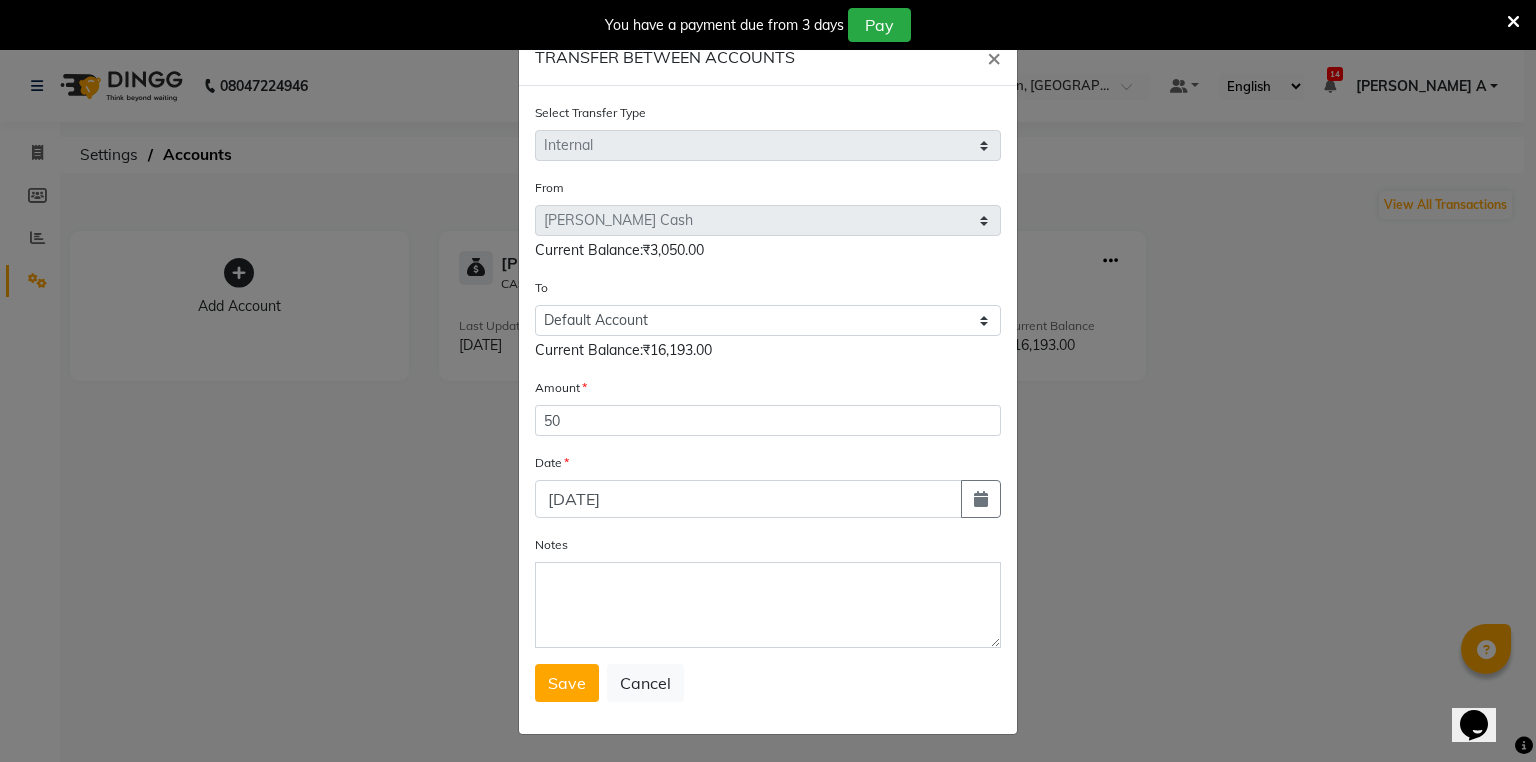 click on "Select Transfer Type Select Direct Internal From Select Petty Cash Default Account  Current Balance:₹3,050.00 To Select Petty Cash Default Account Current Balance:₹16,193.00 Amount 50 Date 11-07-2025 Notes  Save   Cancel" 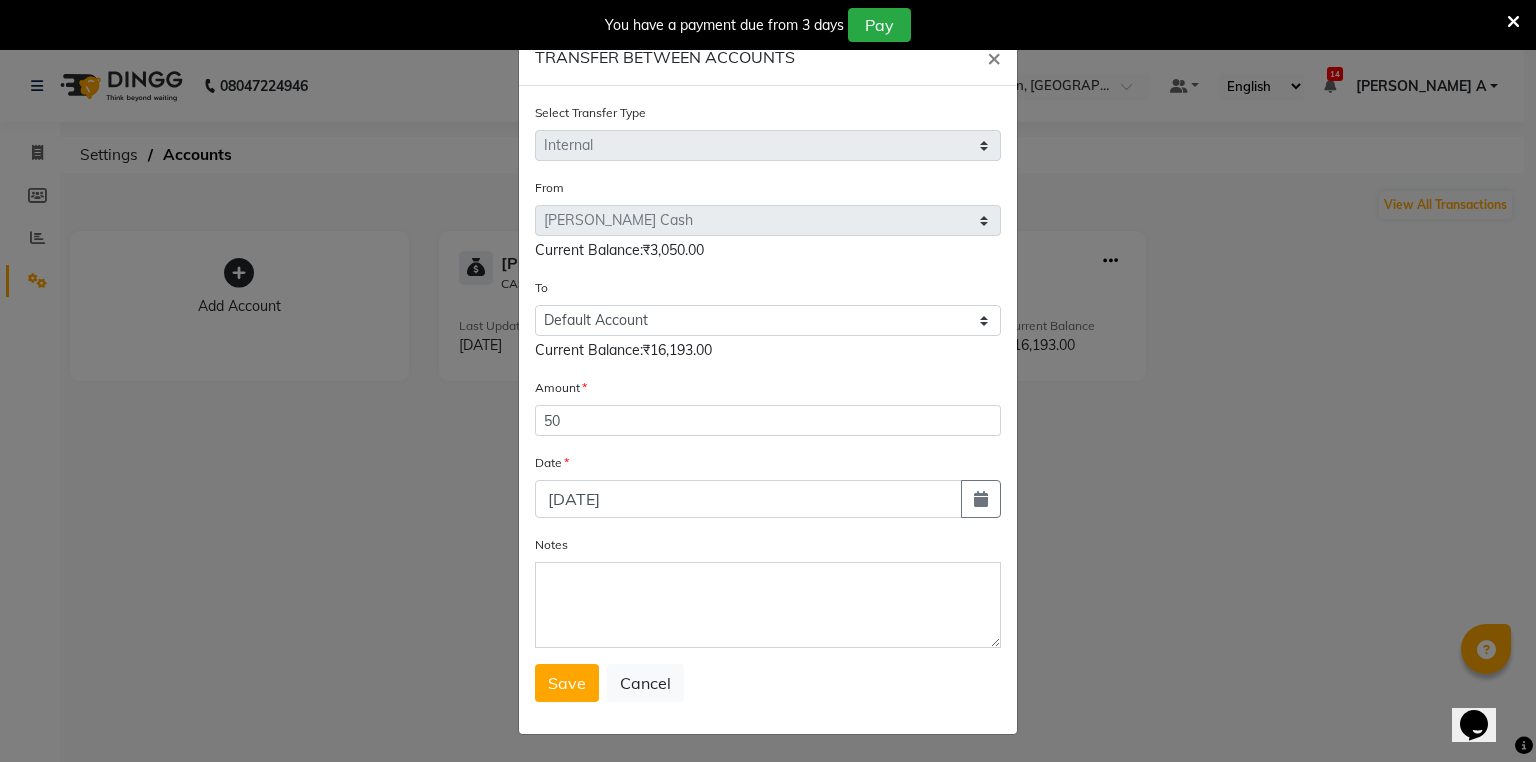 drag, startPoint x: 979, startPoint y: 491, endPoint x: 798, endPoint y: 420, distance: 194.42737 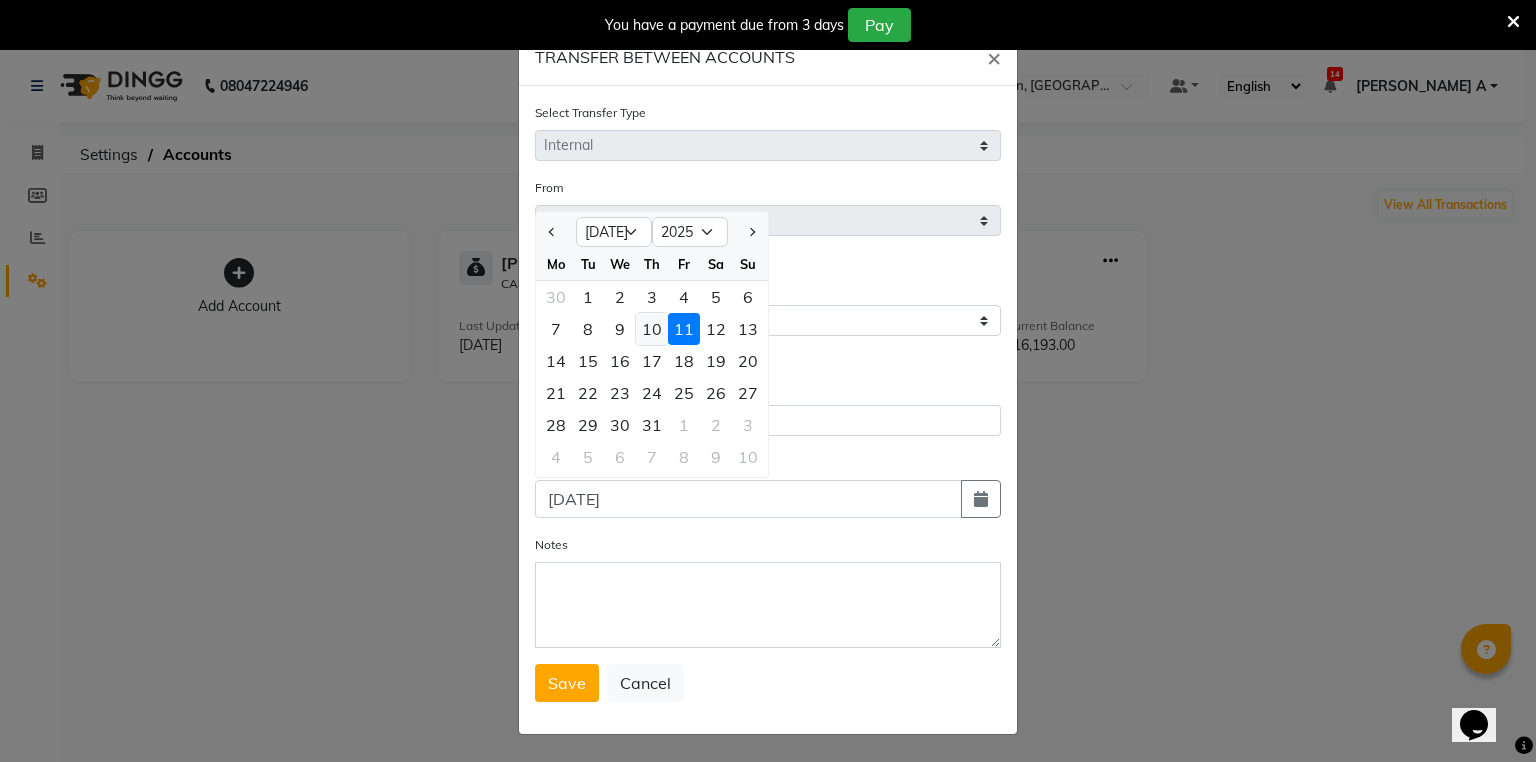 click on "10" 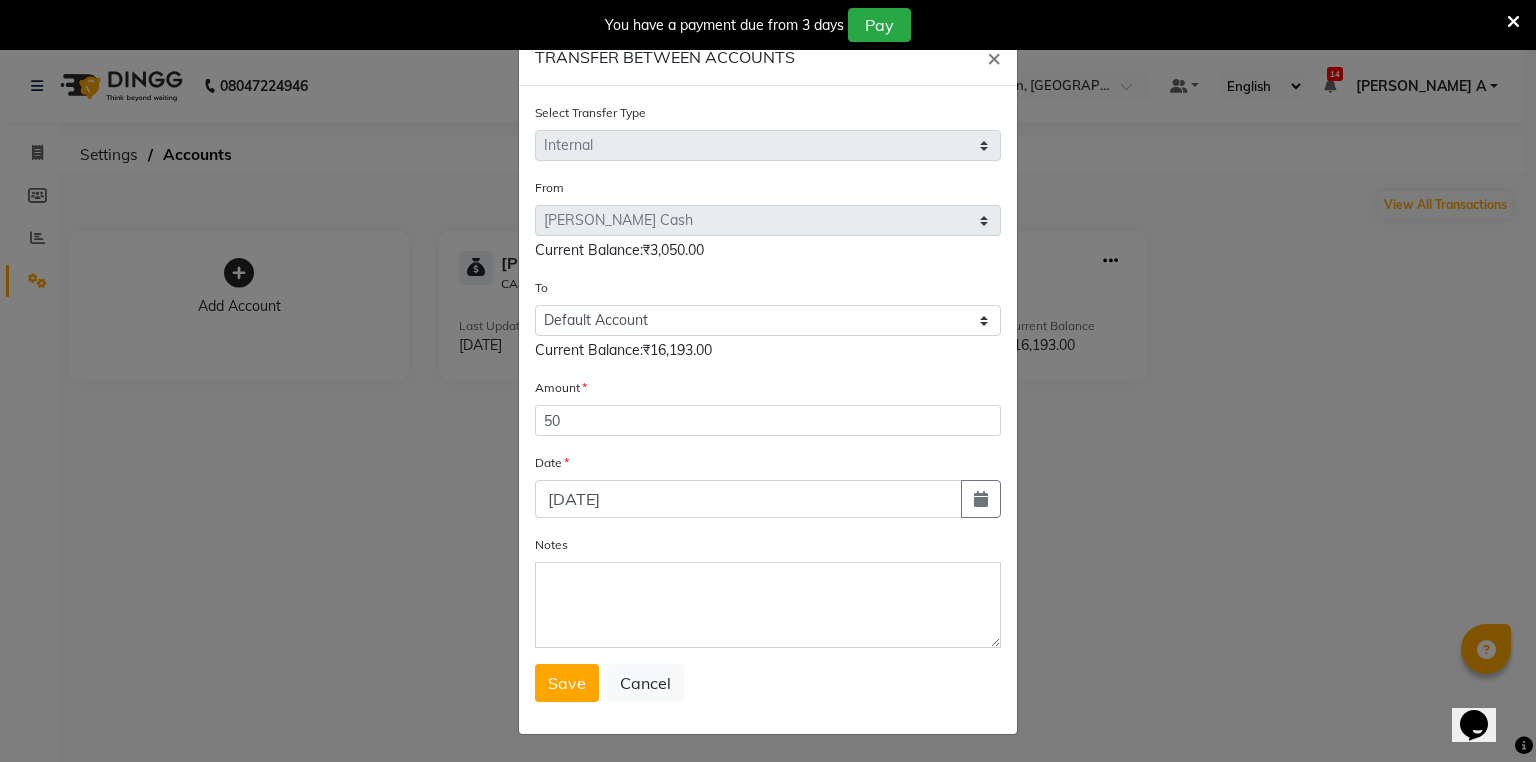 click on "Select Transfer Type Select Direct Internal From Select Petty Cash Default Account  Current Balance:₹3,050.00 To Select Petty Cash Default Account Current Balance:₹16,193.00 Amount 50 Date 10-07-2025 Notes  Save   Cancel" 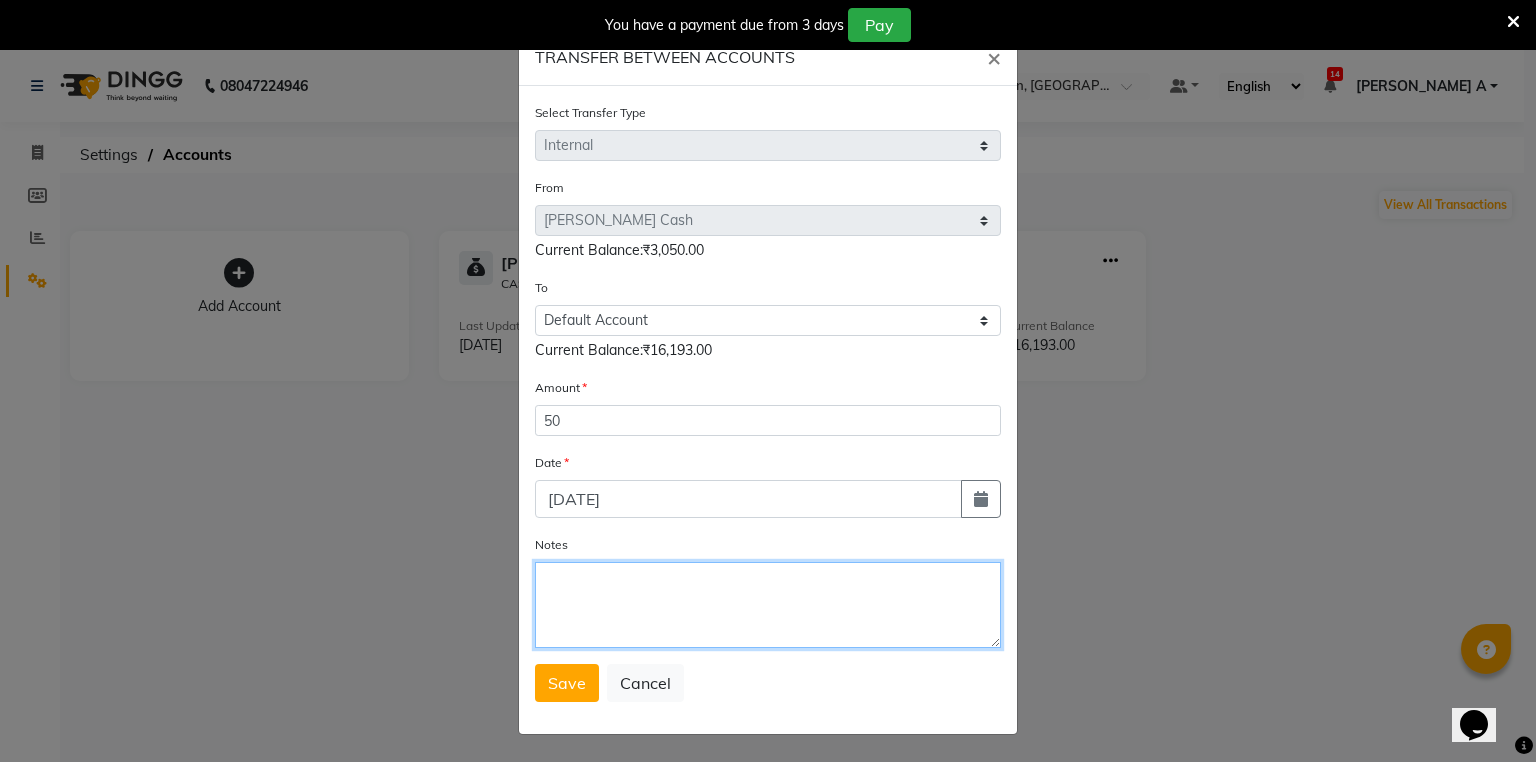 click on "Notes" at bounding box center [768, 605] 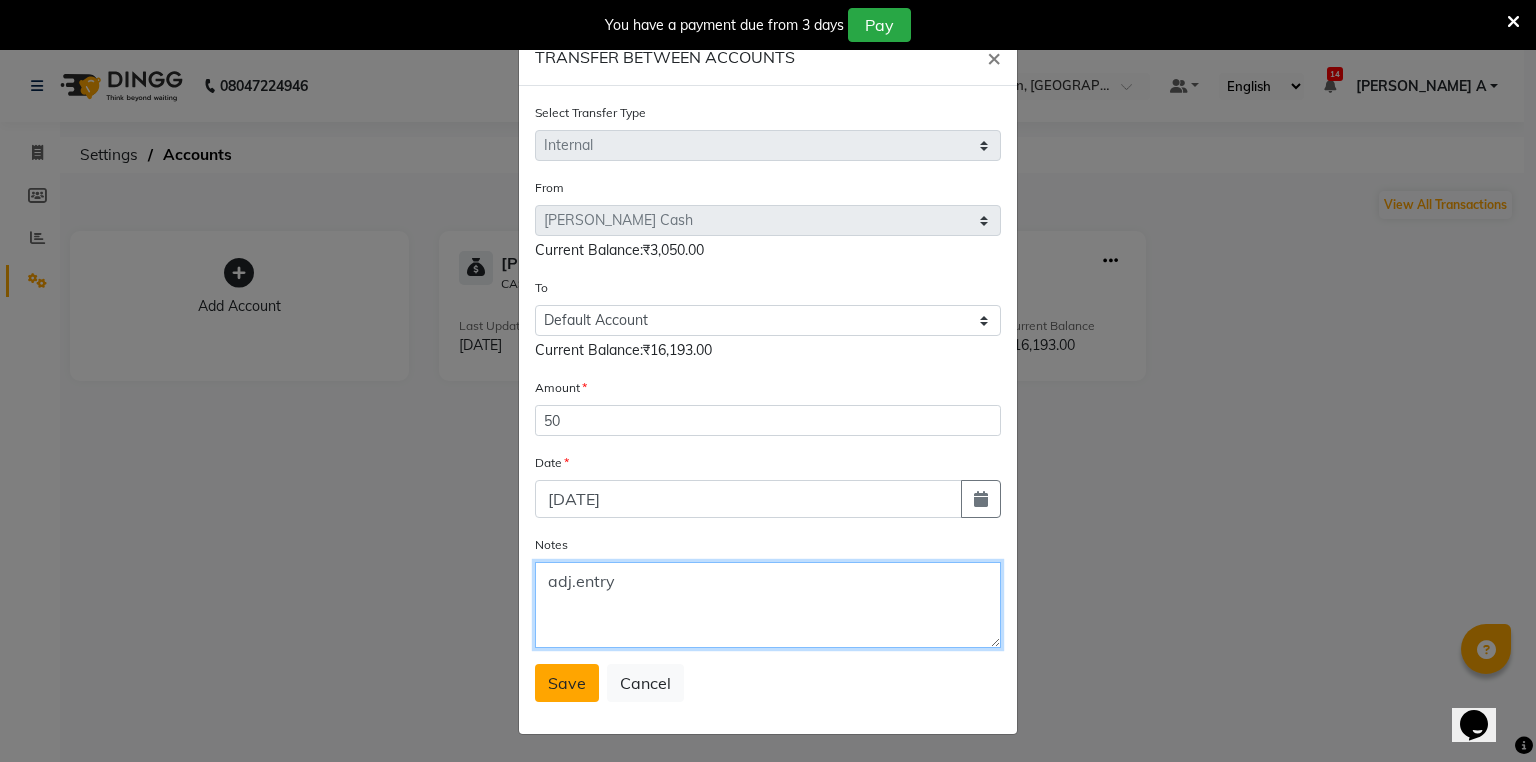 type on "adj.entry" 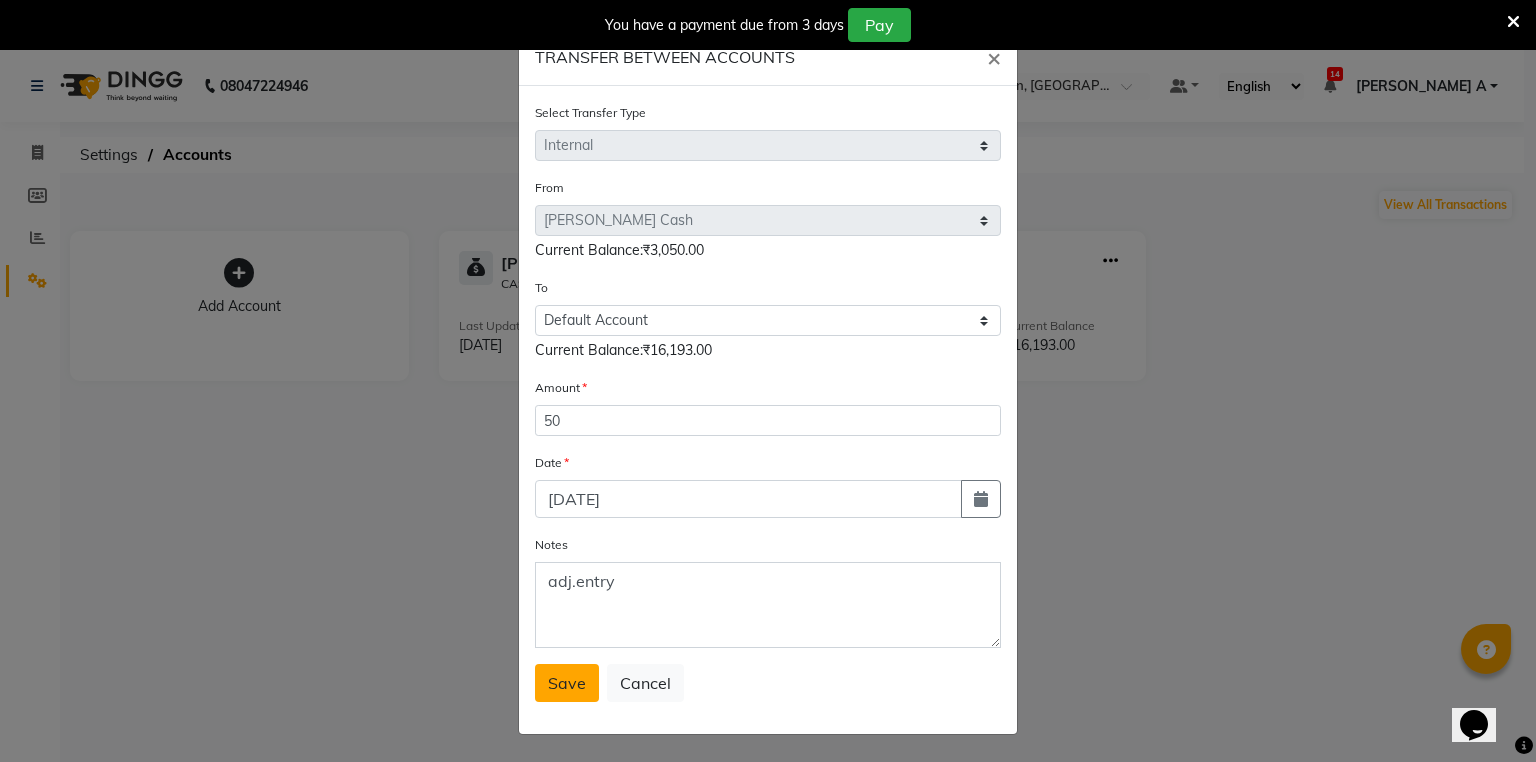 click on "Save" at bounding box center (567, 683) 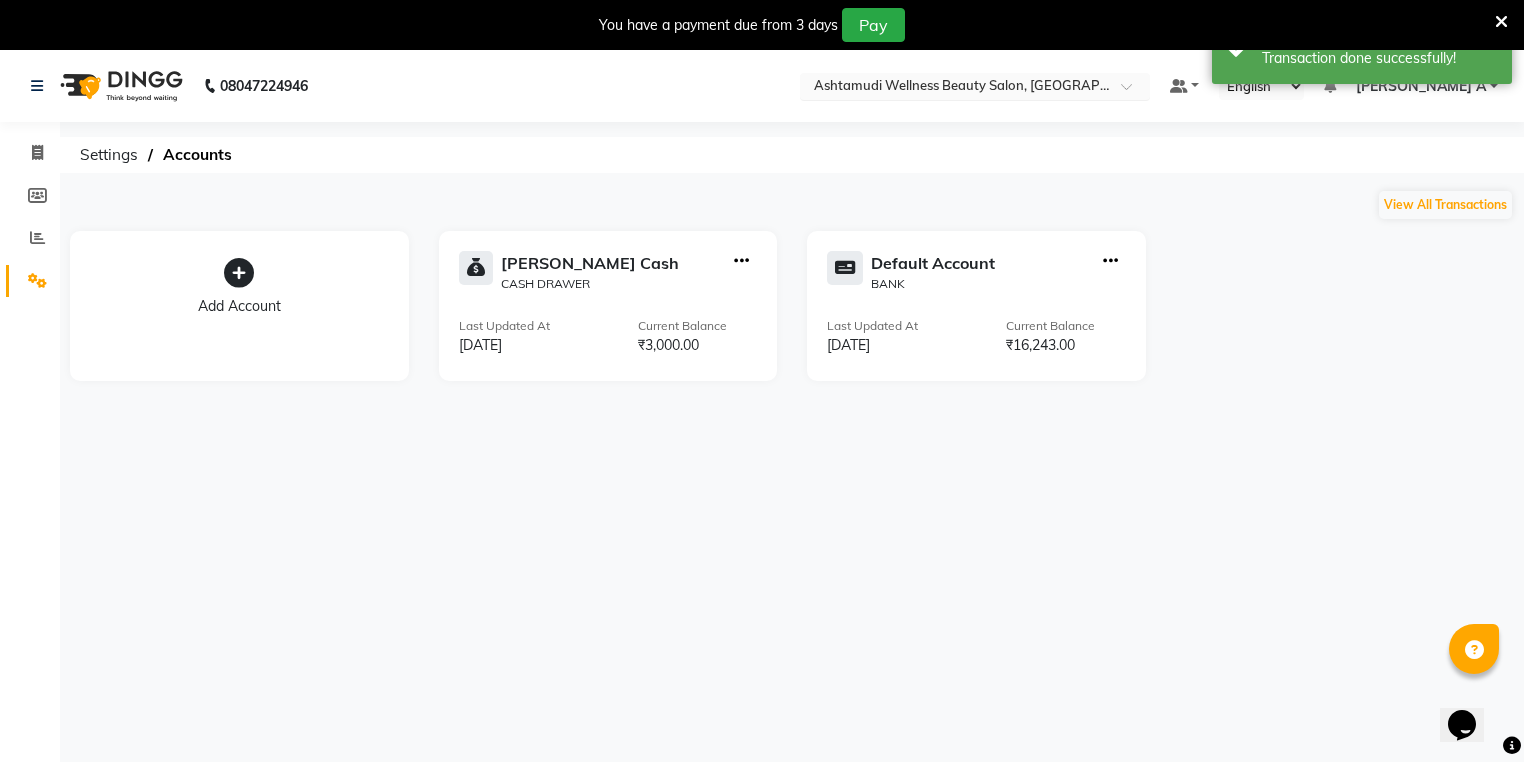 click at bounding box center [955, 88] 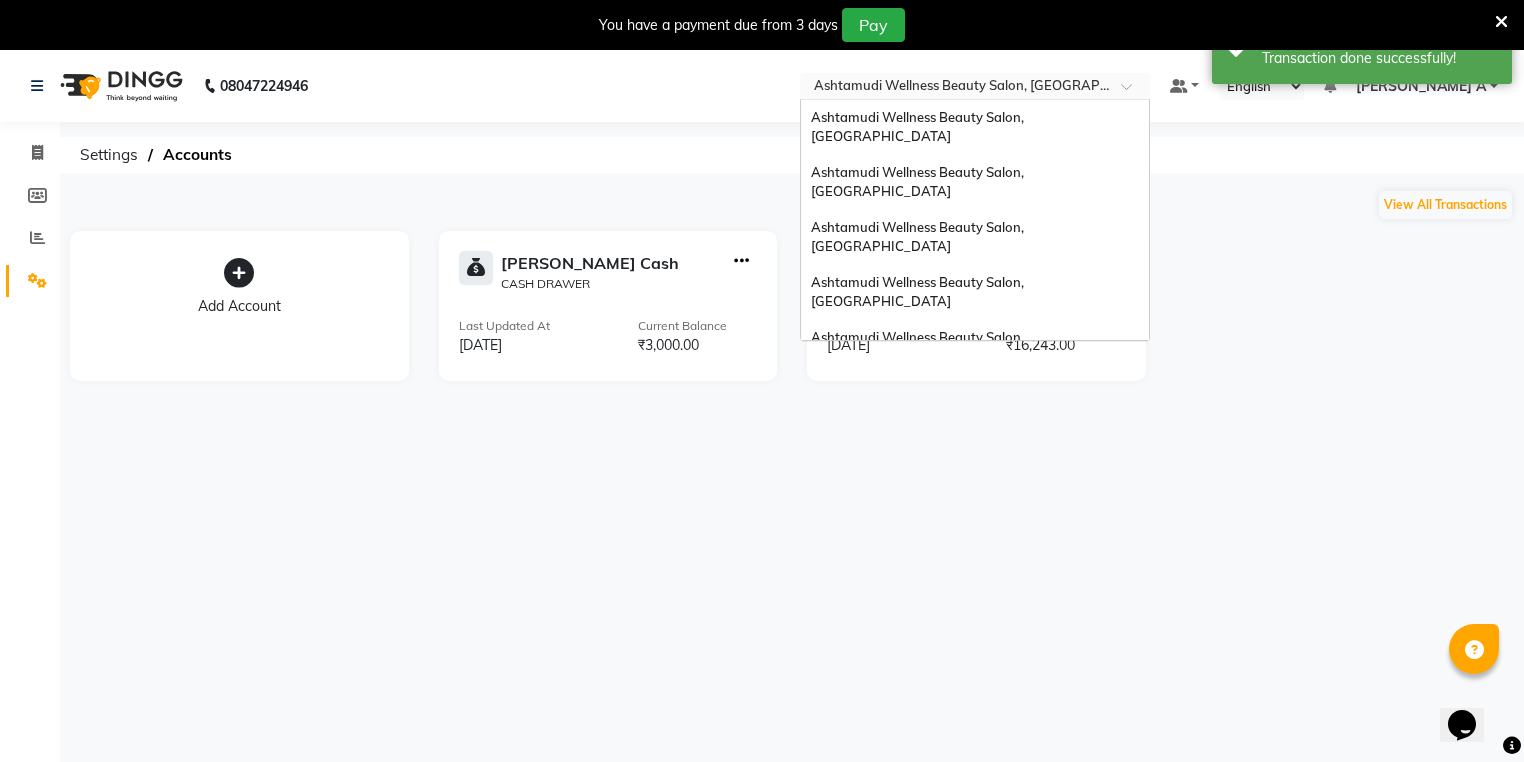 scroll, scrollTop: 312, scrollLeft: 0, axis: vertical 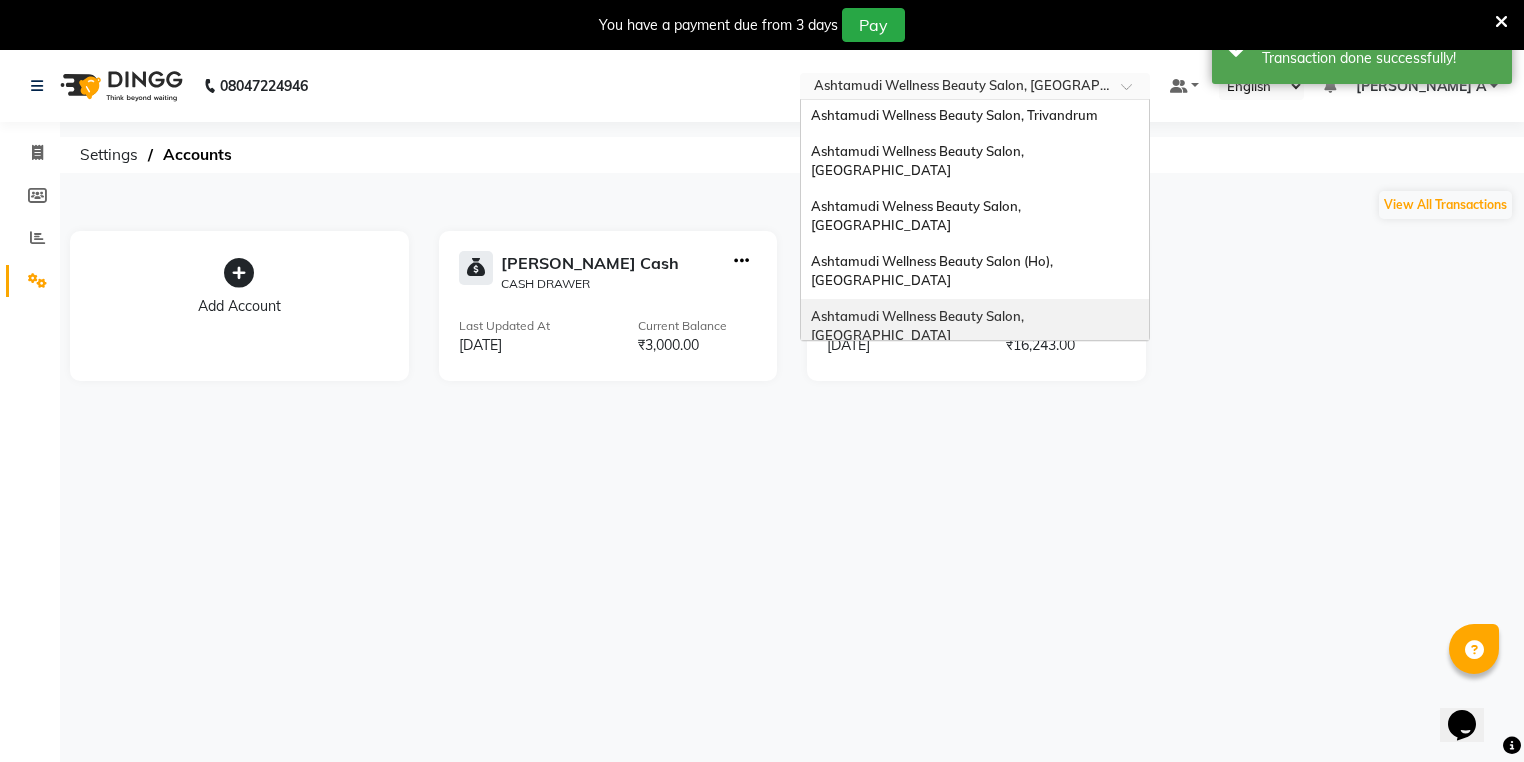 click on "Ashtamudi Wellness Beauty Salon, [GEOGRAPHIC_DATA]" at bounding box center (975, 326) 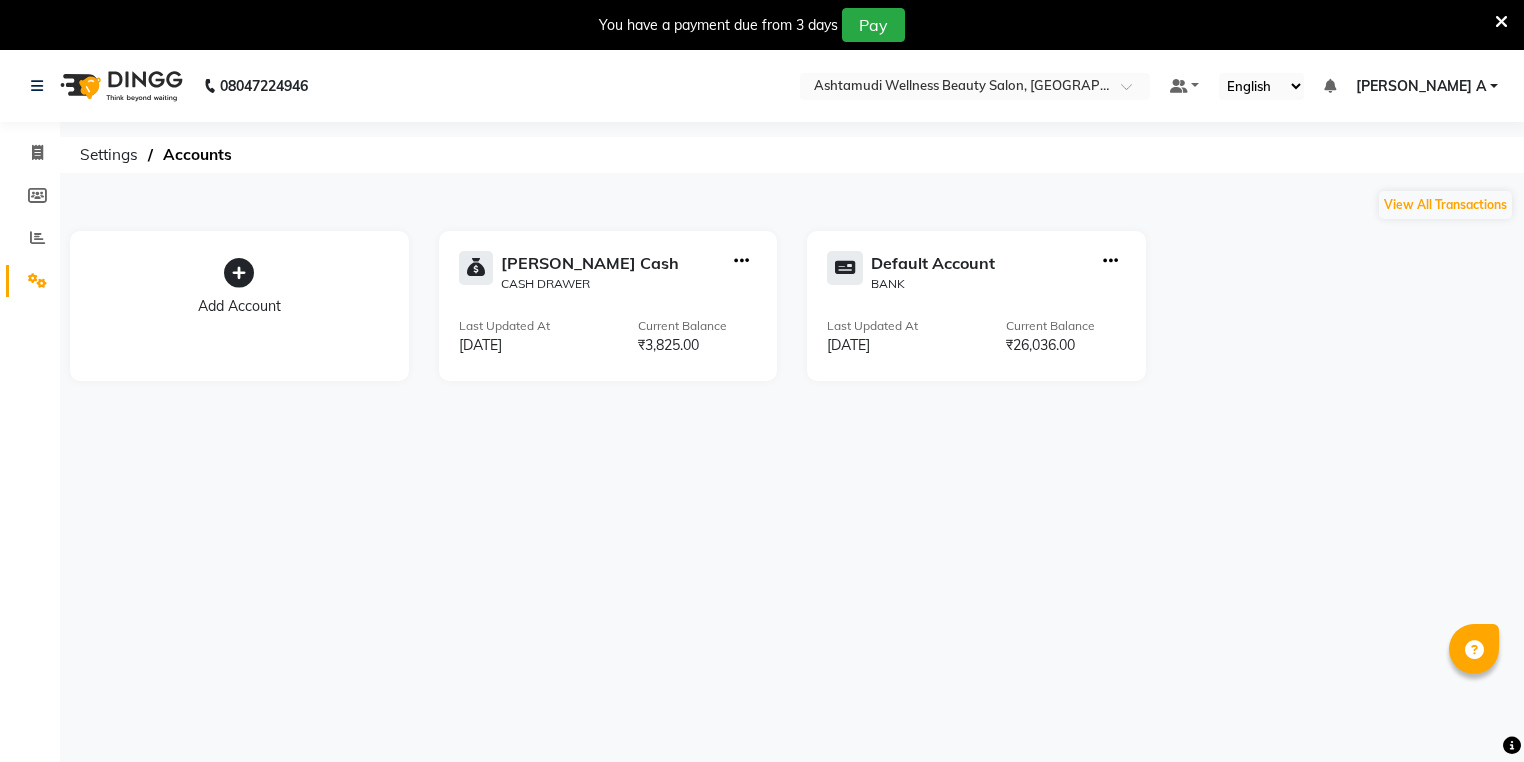 scroll, scrollTop: 0, scrollLeft: 0, axis: both 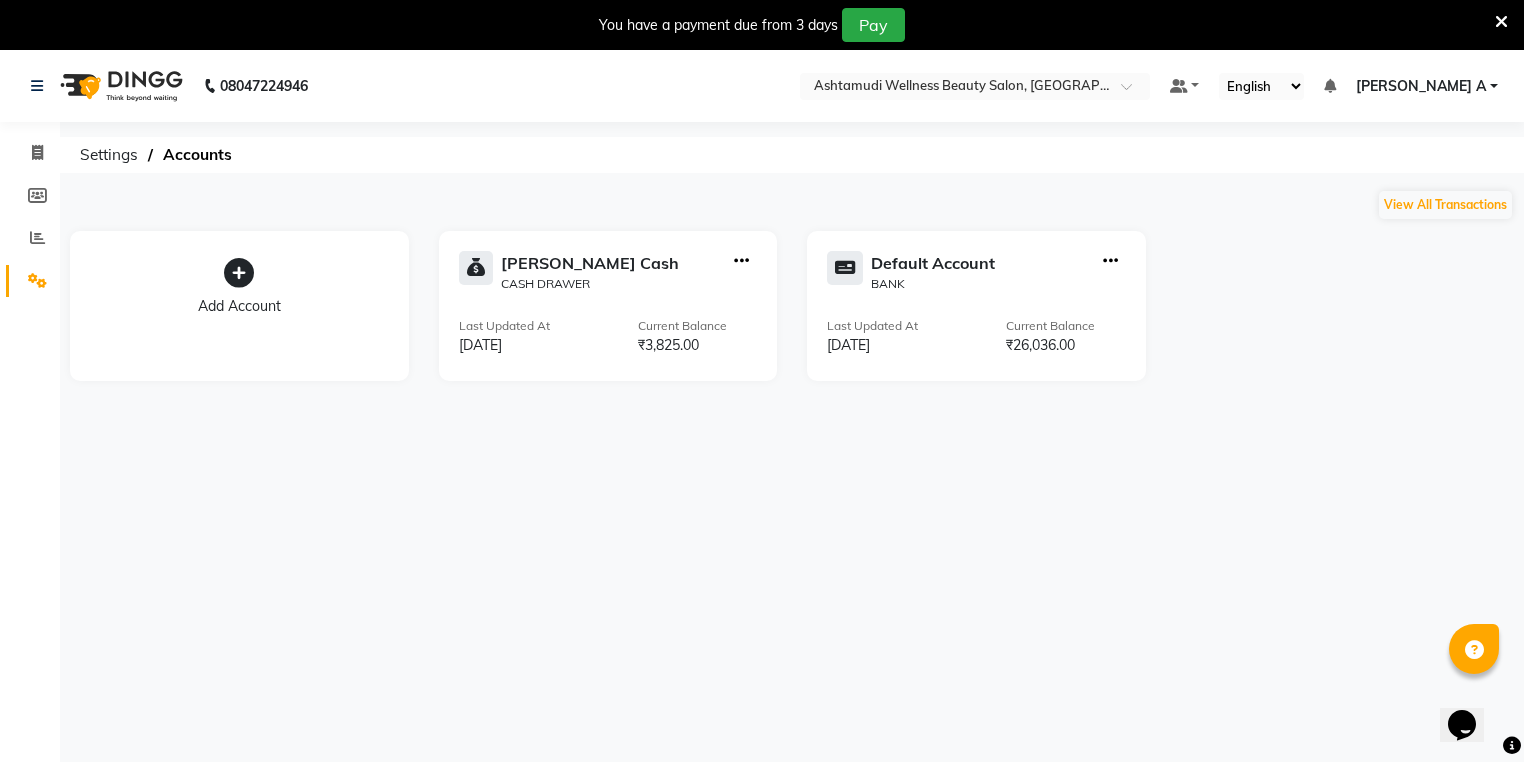 click on "Petty Cash  CASH DRAWER Last Updated At  10-07-2025 Current Balance  ₹3,825.00" 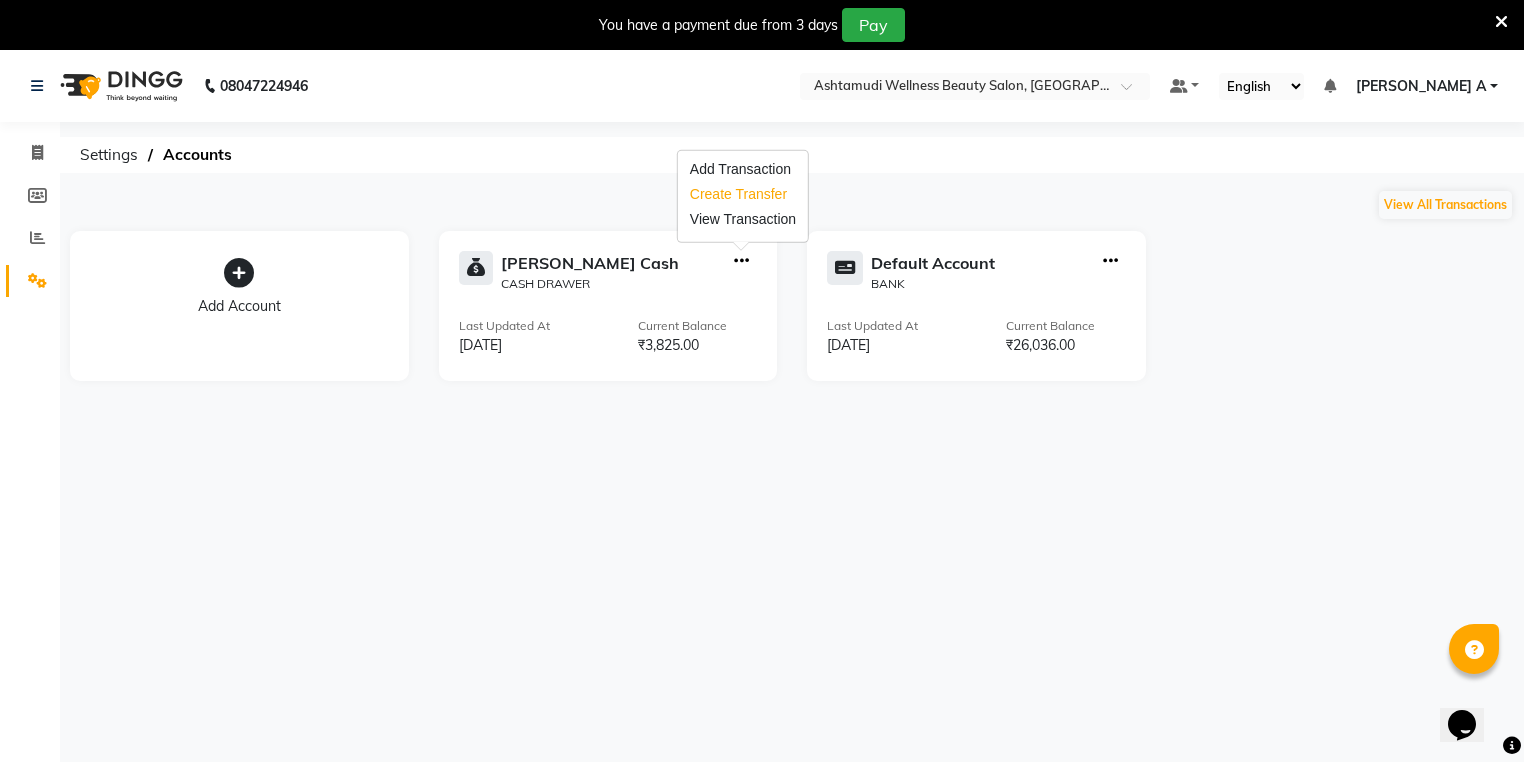 click on "Create Transfer" at bounding box center [743, 194] 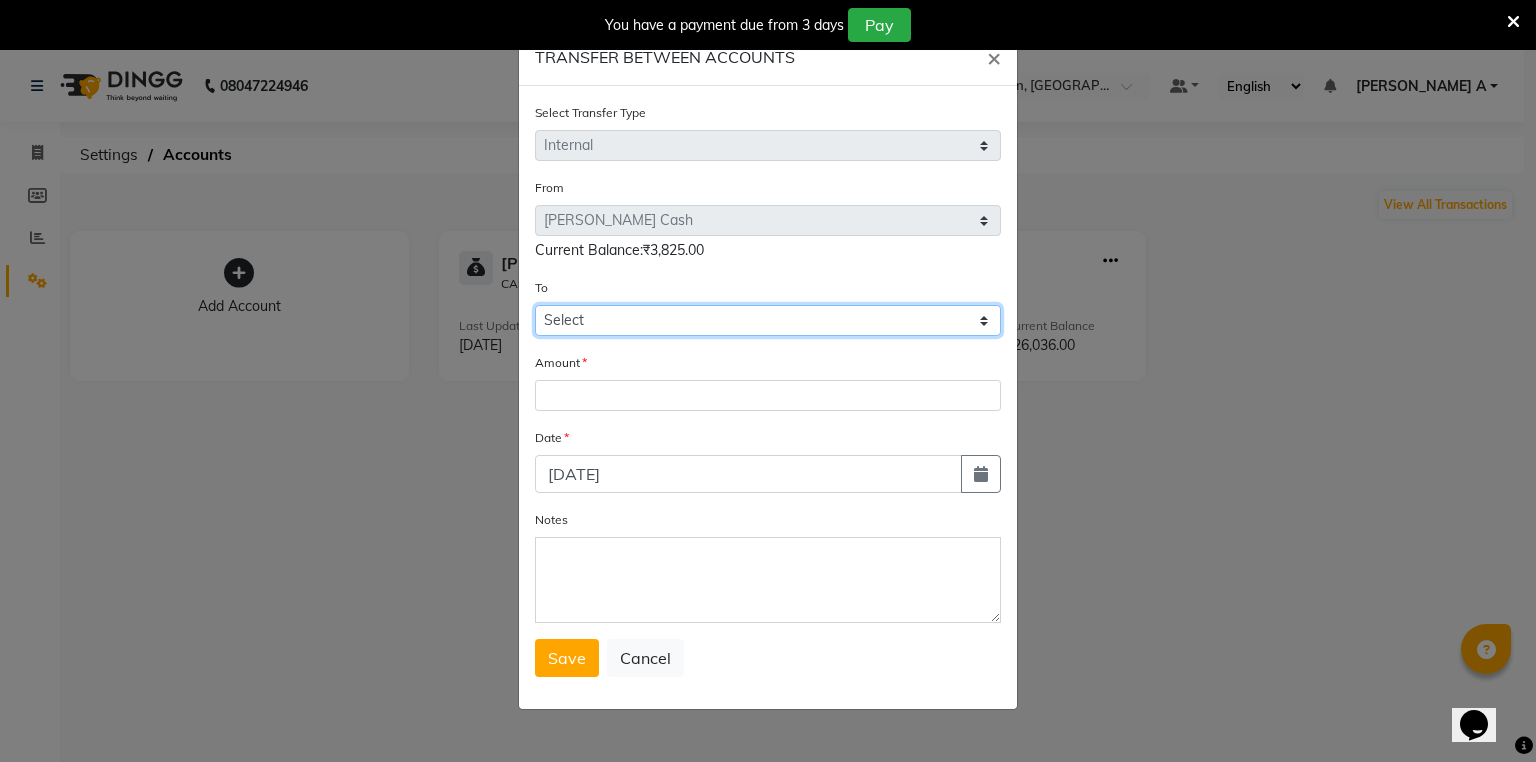 click on "Select [PERSON_NAME] Cash Default Account" 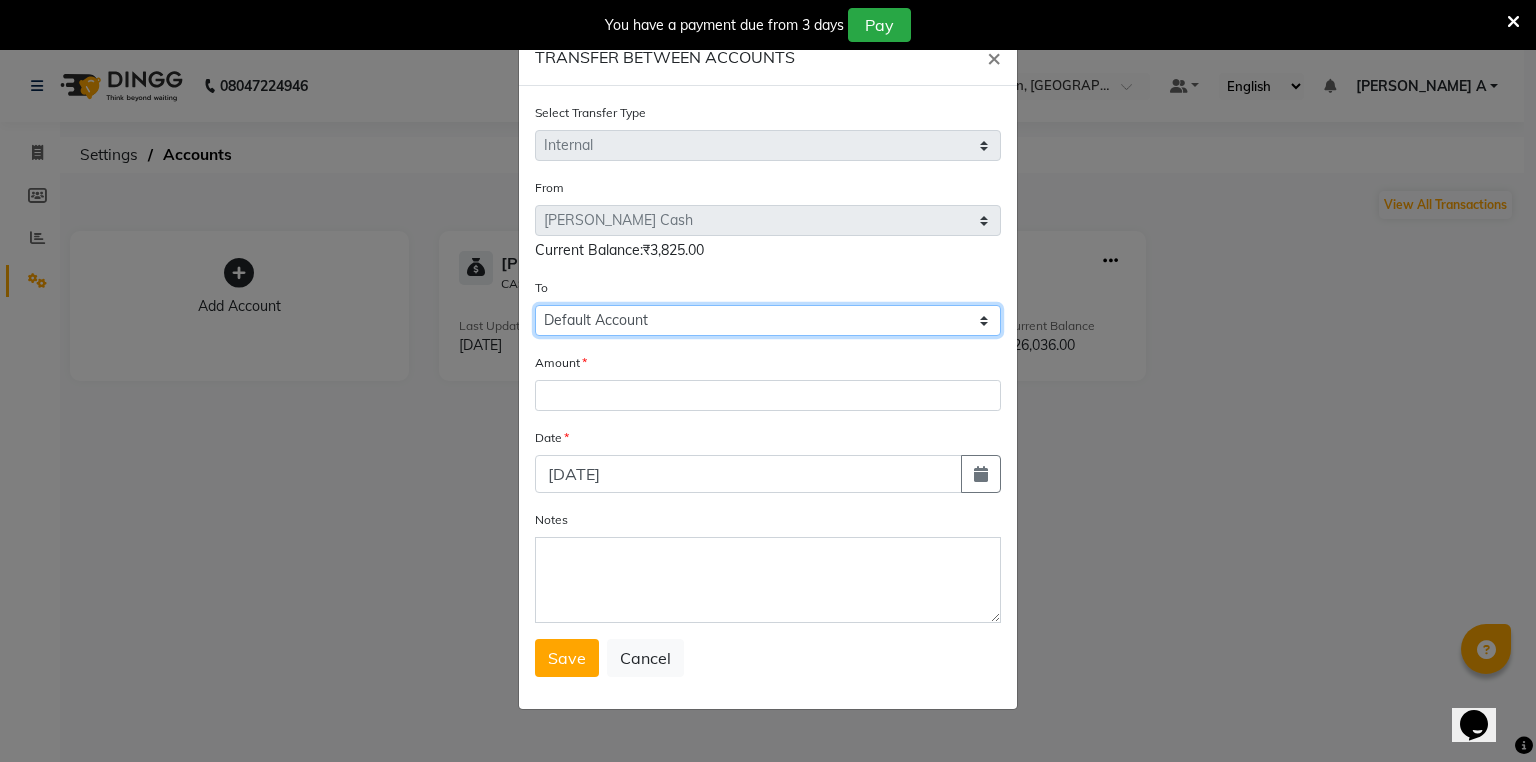 click on "Select [PERSON_NAME] Cash Default Account" 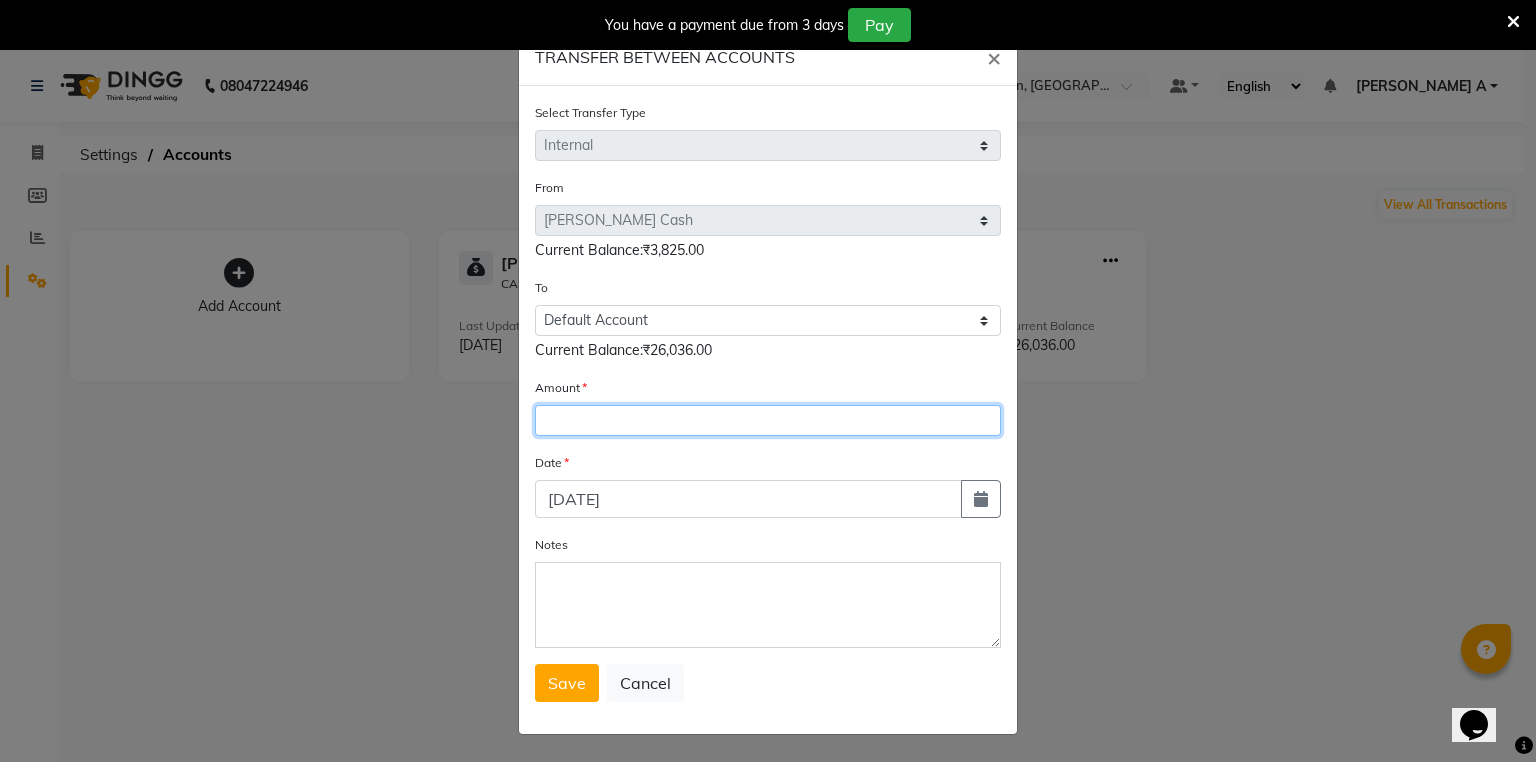 click 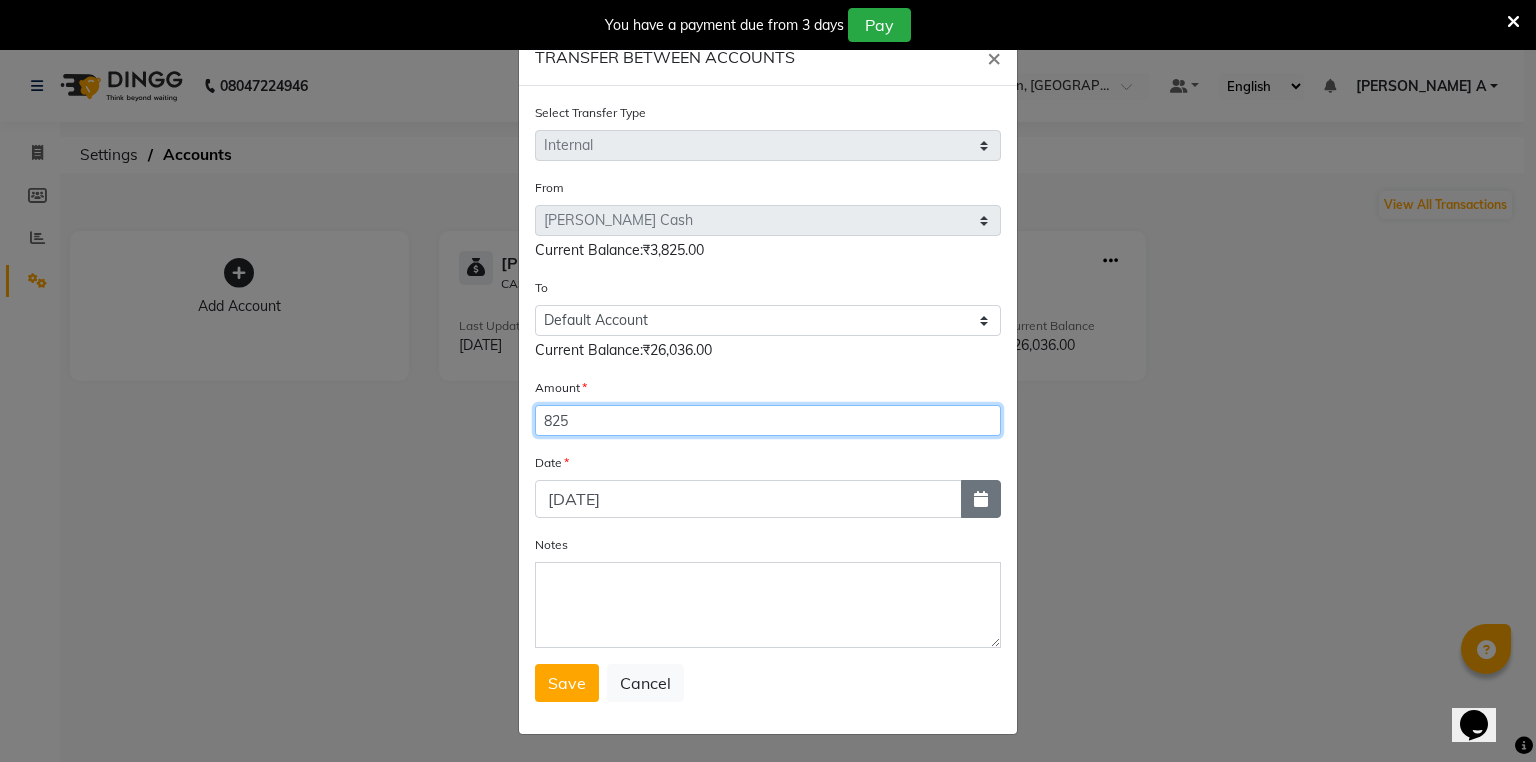 type on "825" 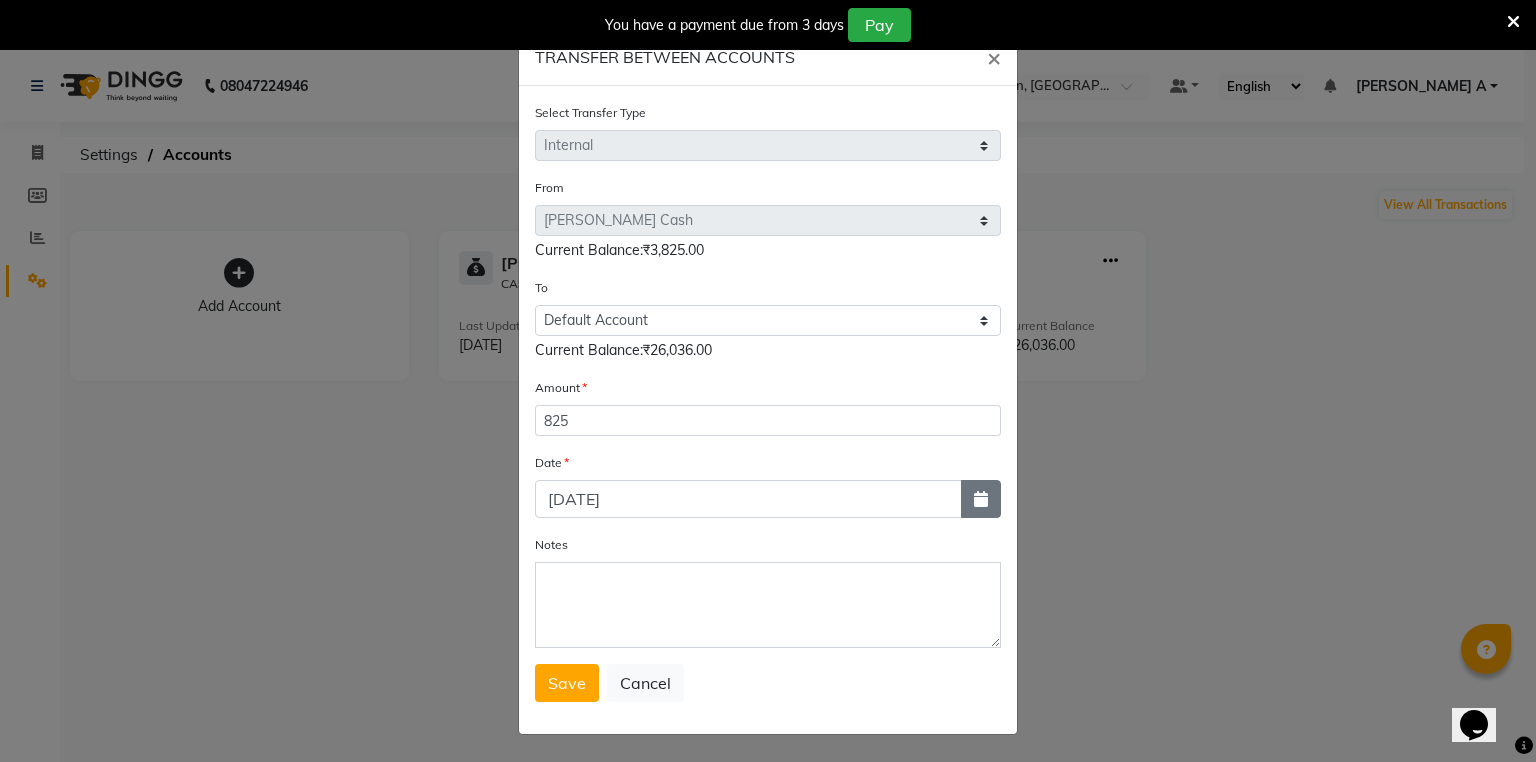 click 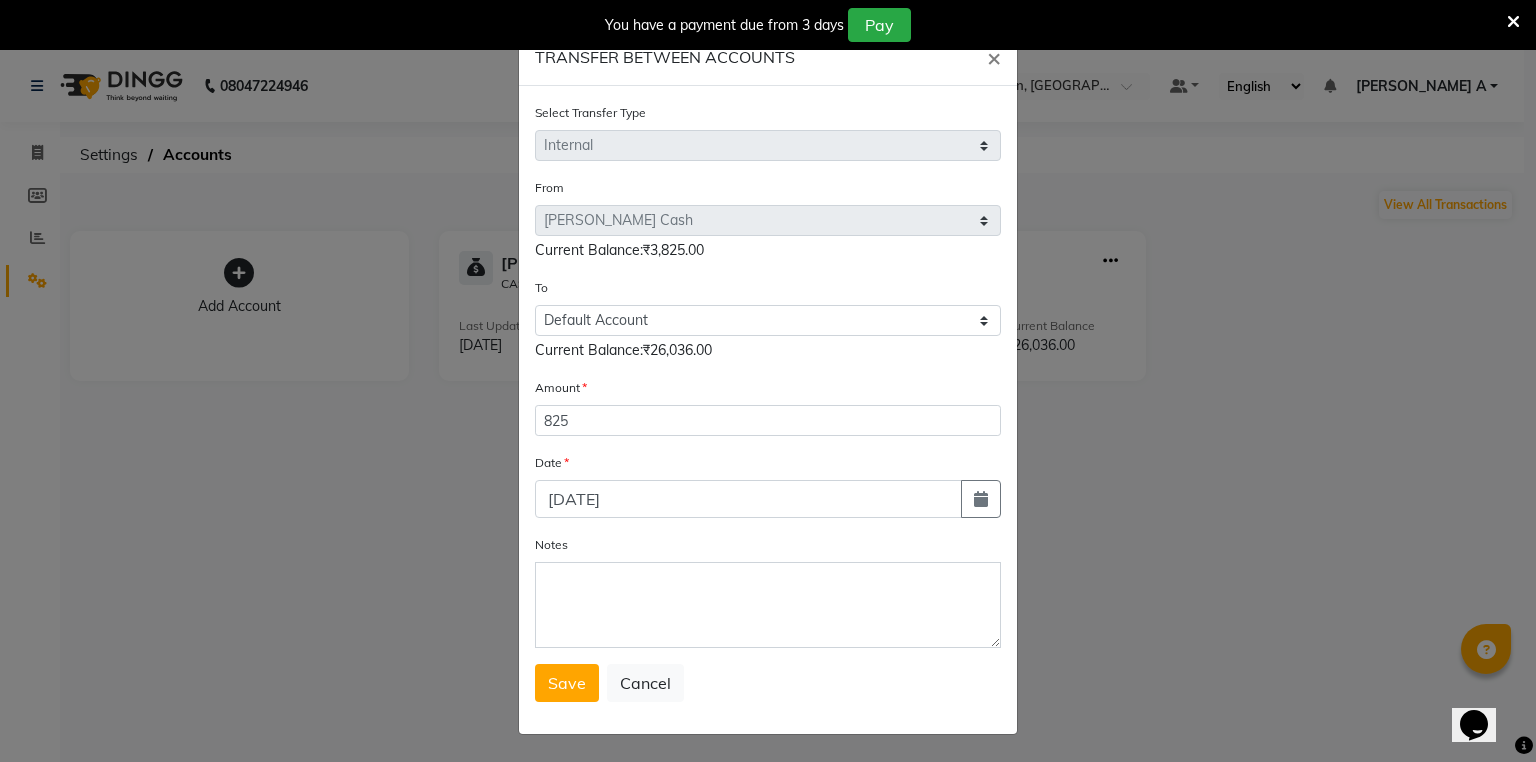 select on "7" 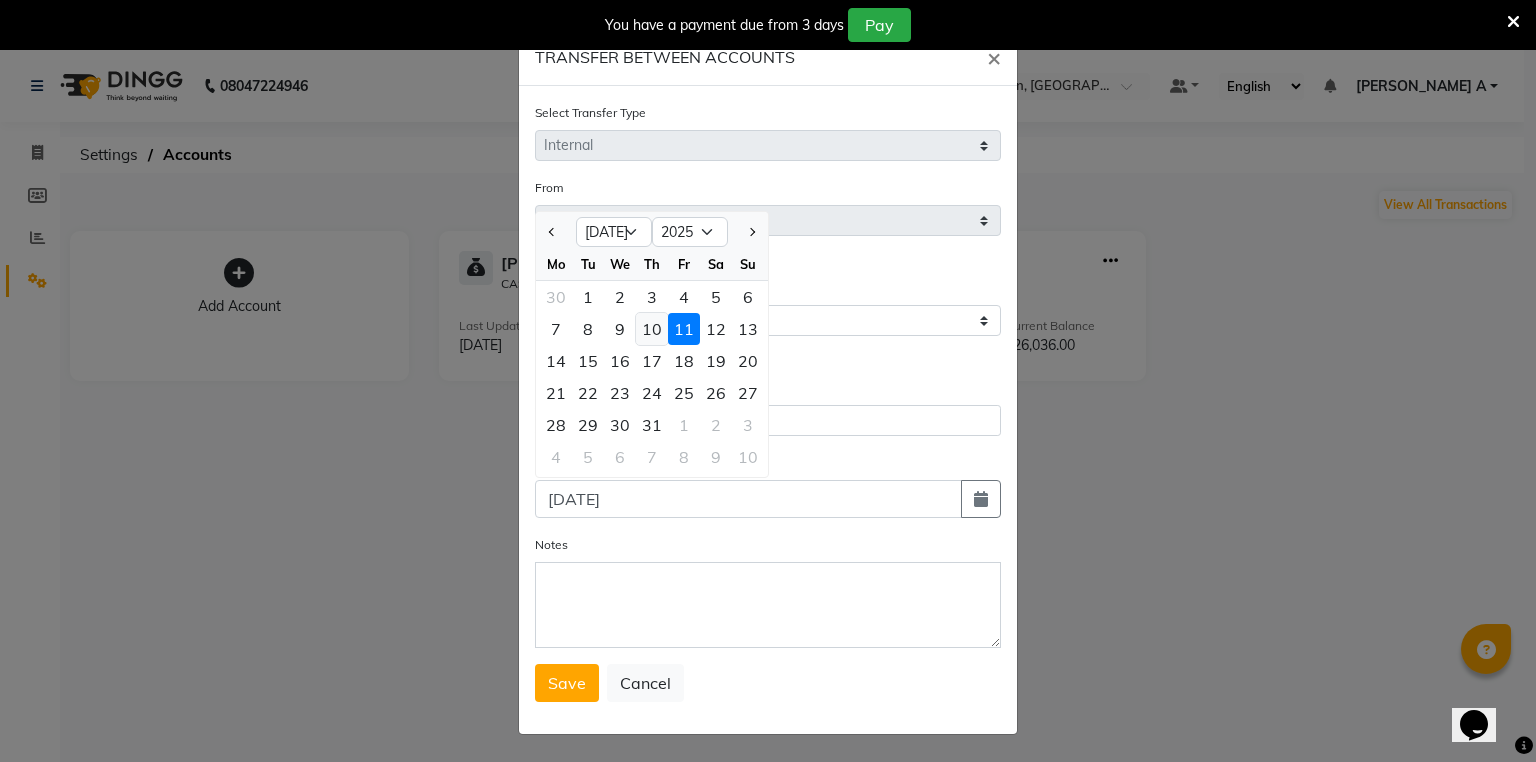 click on "10" 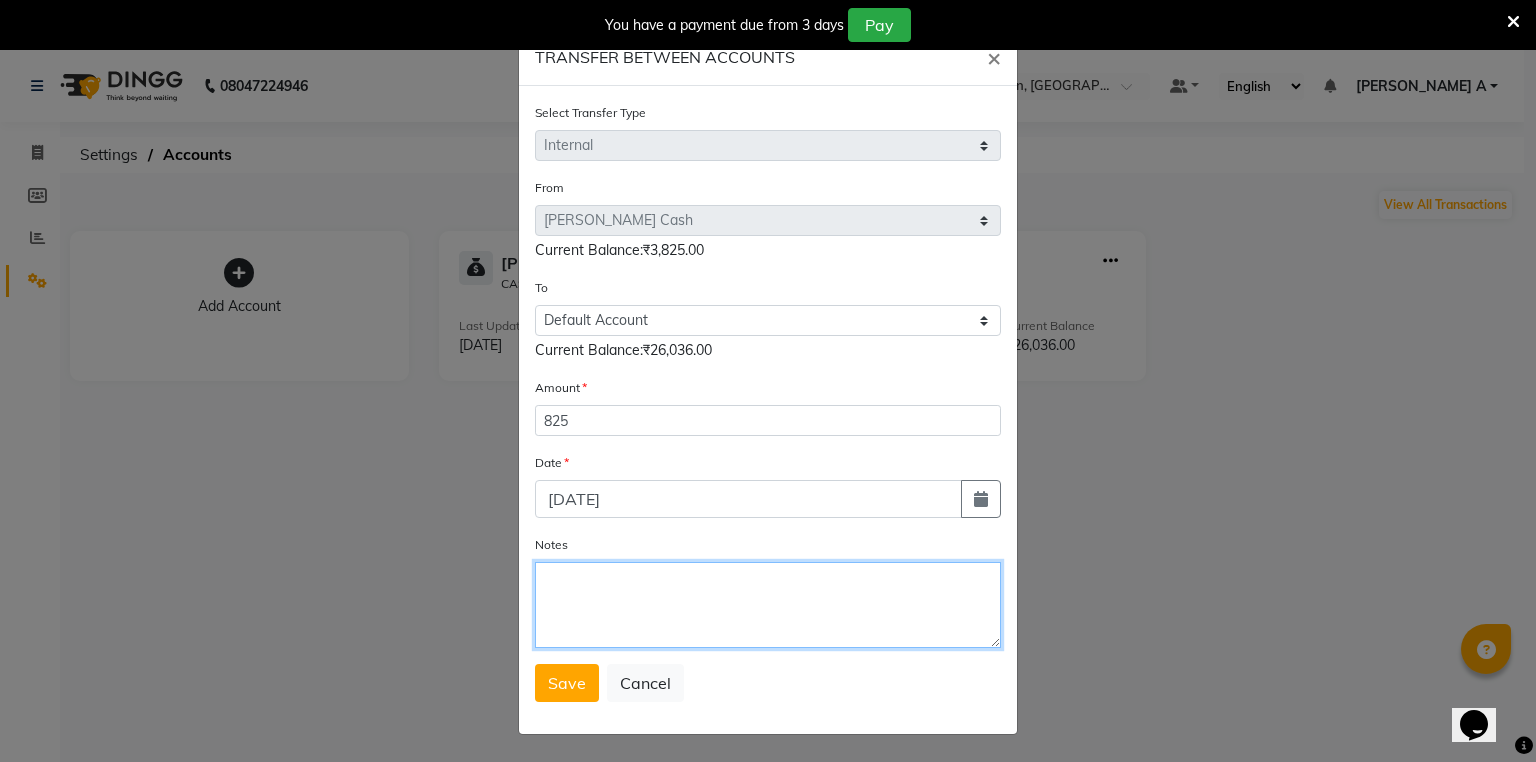 click on "Notes" at bounding box center [768, 605] 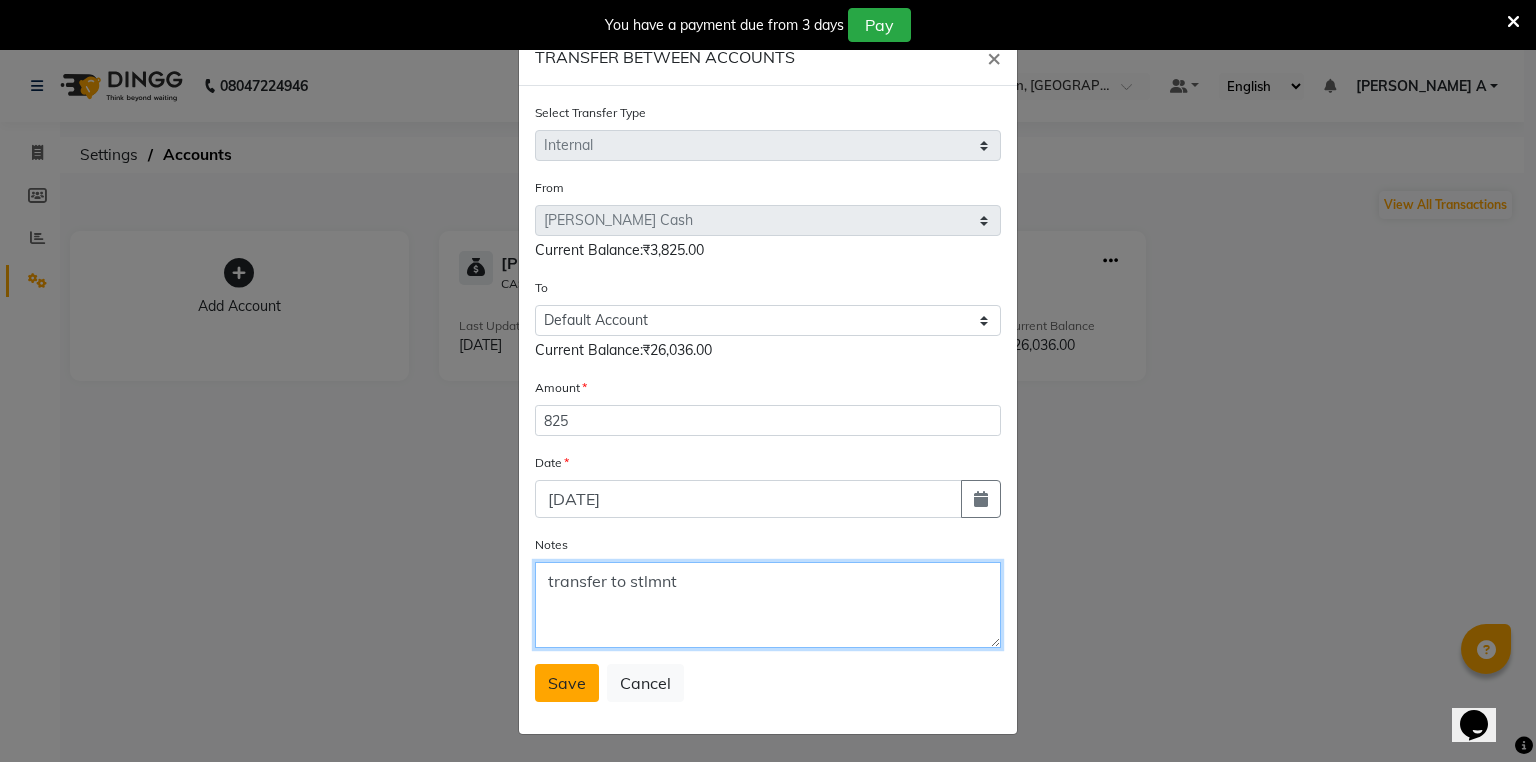 type on "transfer to stlmnt" 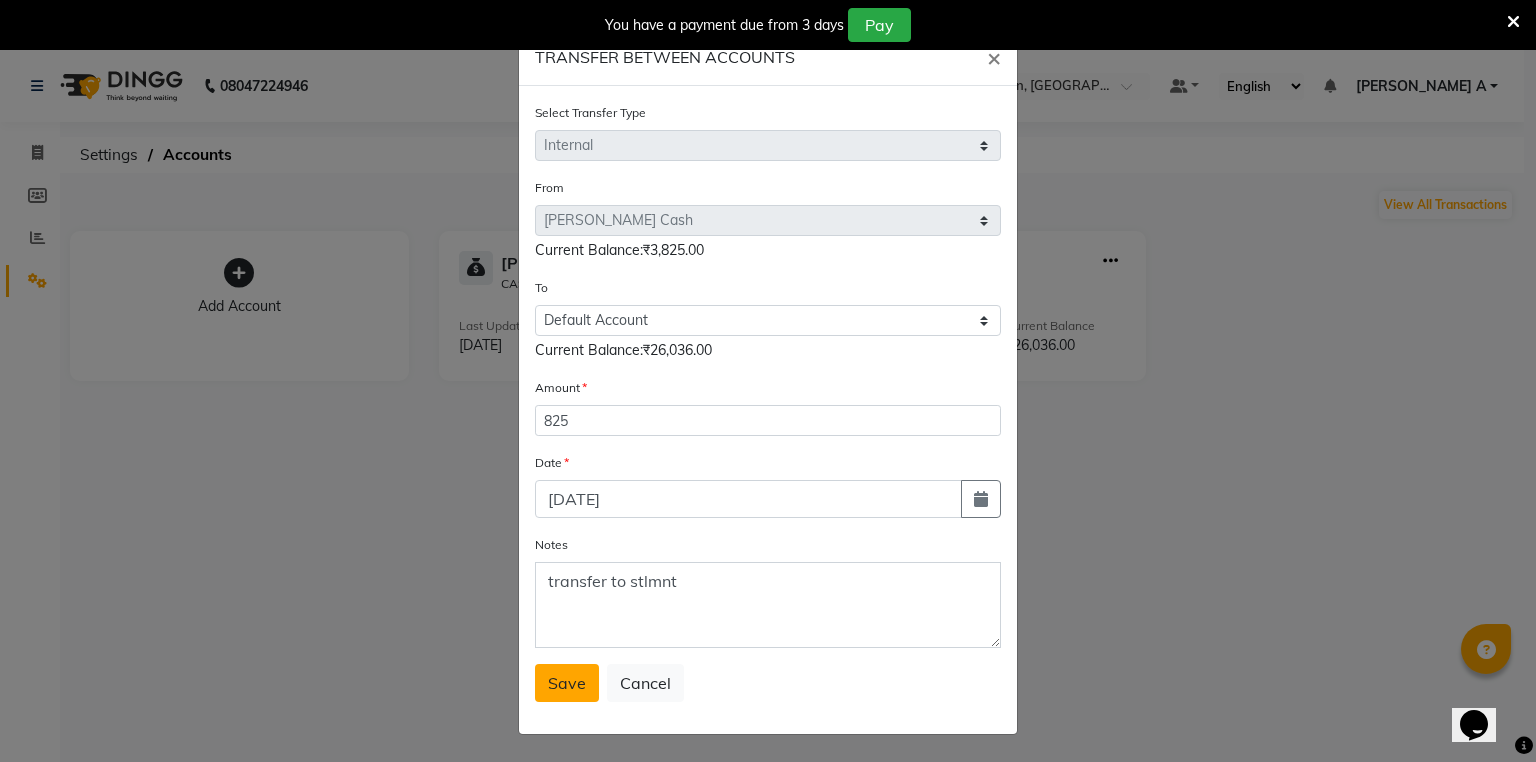 click on "Save" at bounding box center (567, 683) 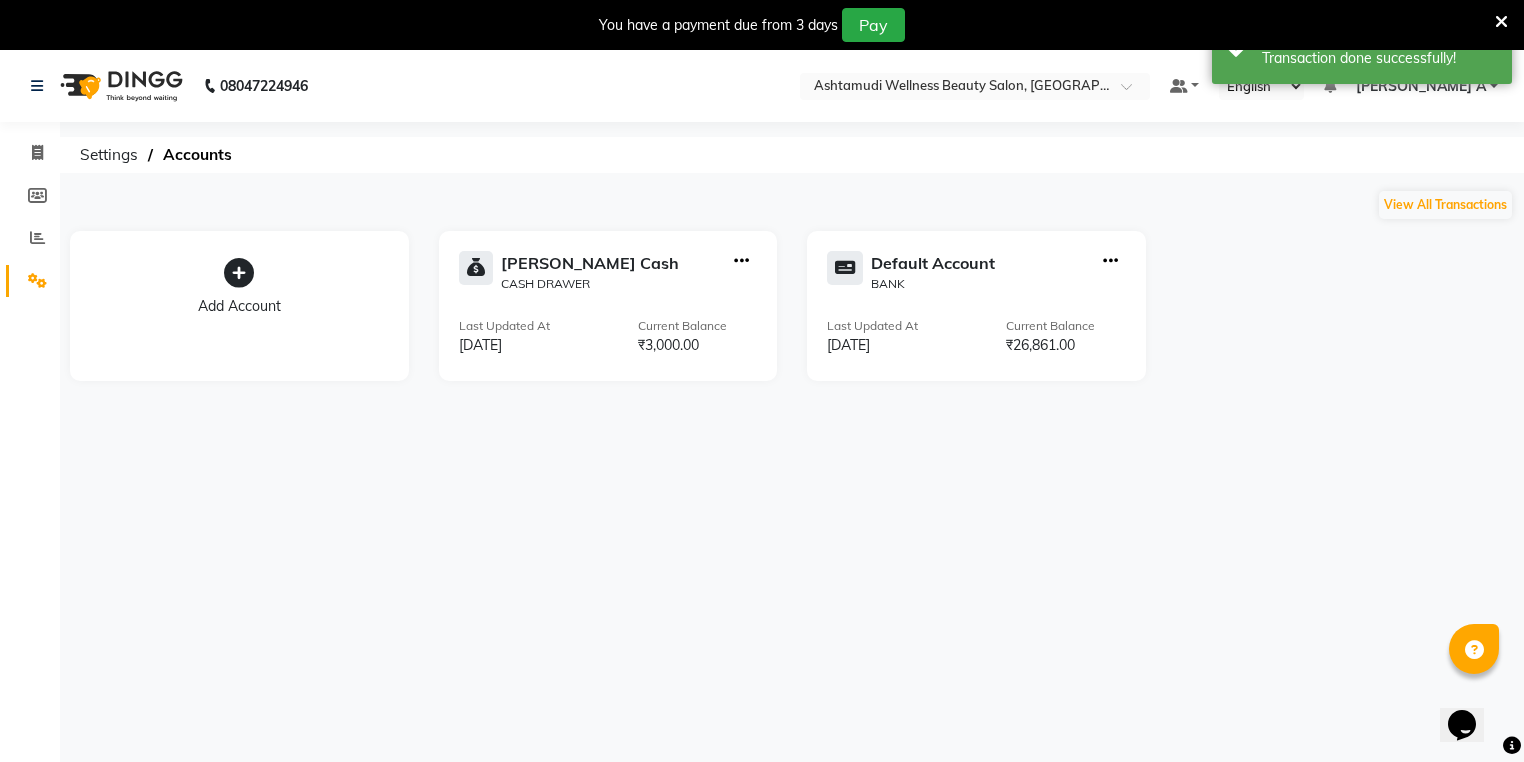 click on "08047224946 Select Location × Ashtamudi Wellness Beauty Salon, Cochin Default Panel My Panel English ENGLISH Español العربية मराठी हिंदी ગુજરાતી தமிழ் 中文 Notifications nothing to show ATHIRA A Manage Profile Change Password Sign out  Version:3.15.4" 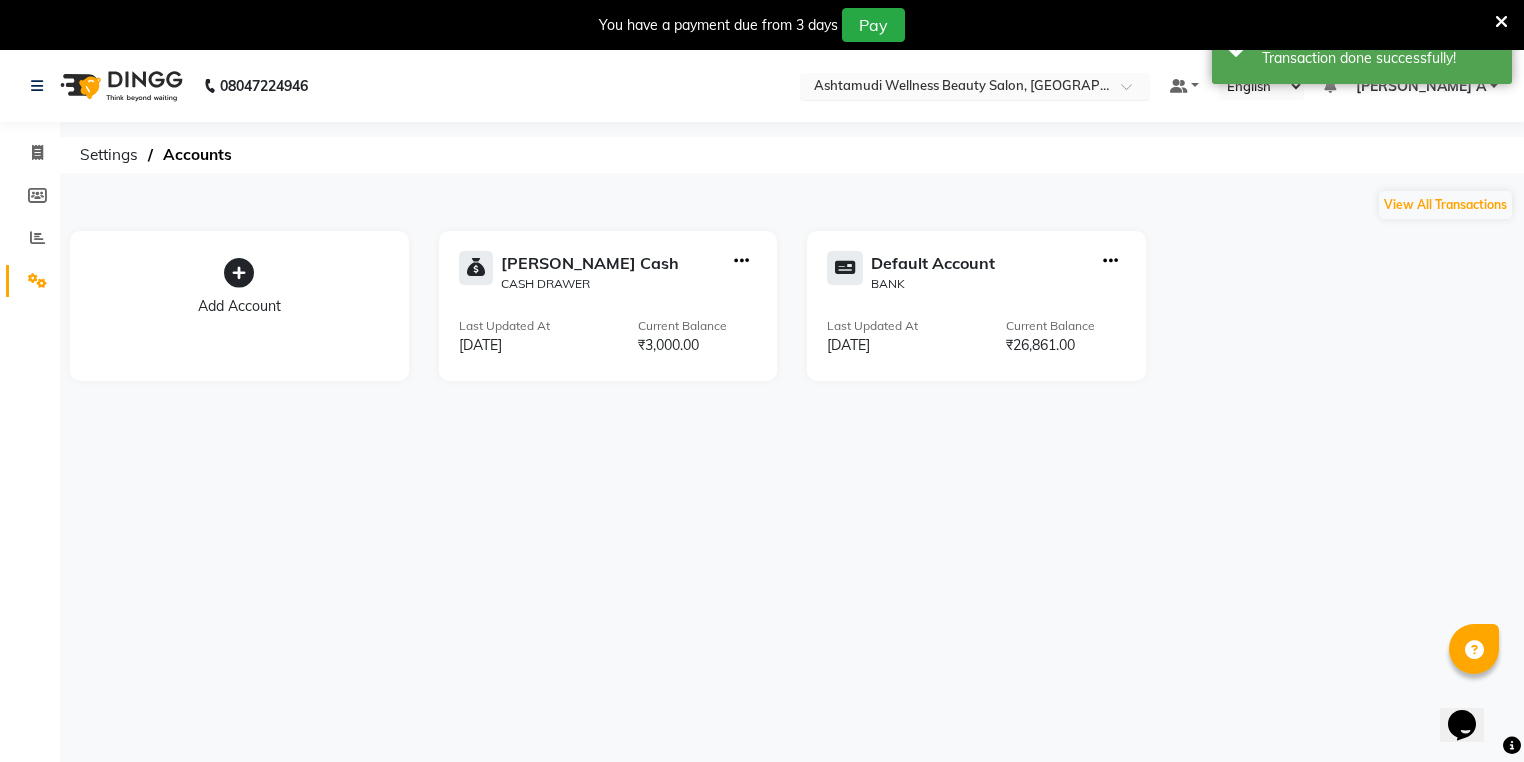 click at bounding box center [955, 88] 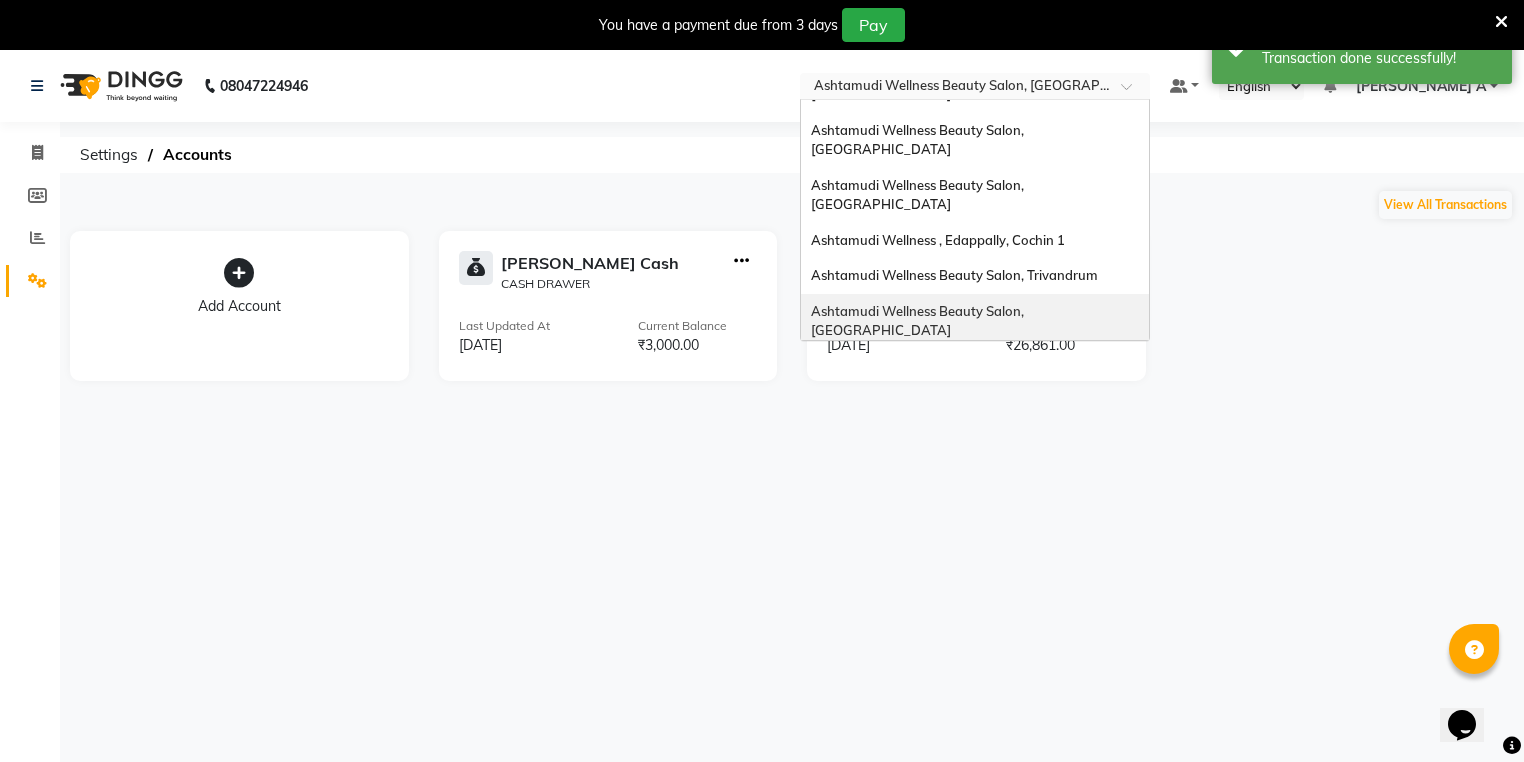 scroll, scrollTop: 0, scrollLeft: 0, axis: both 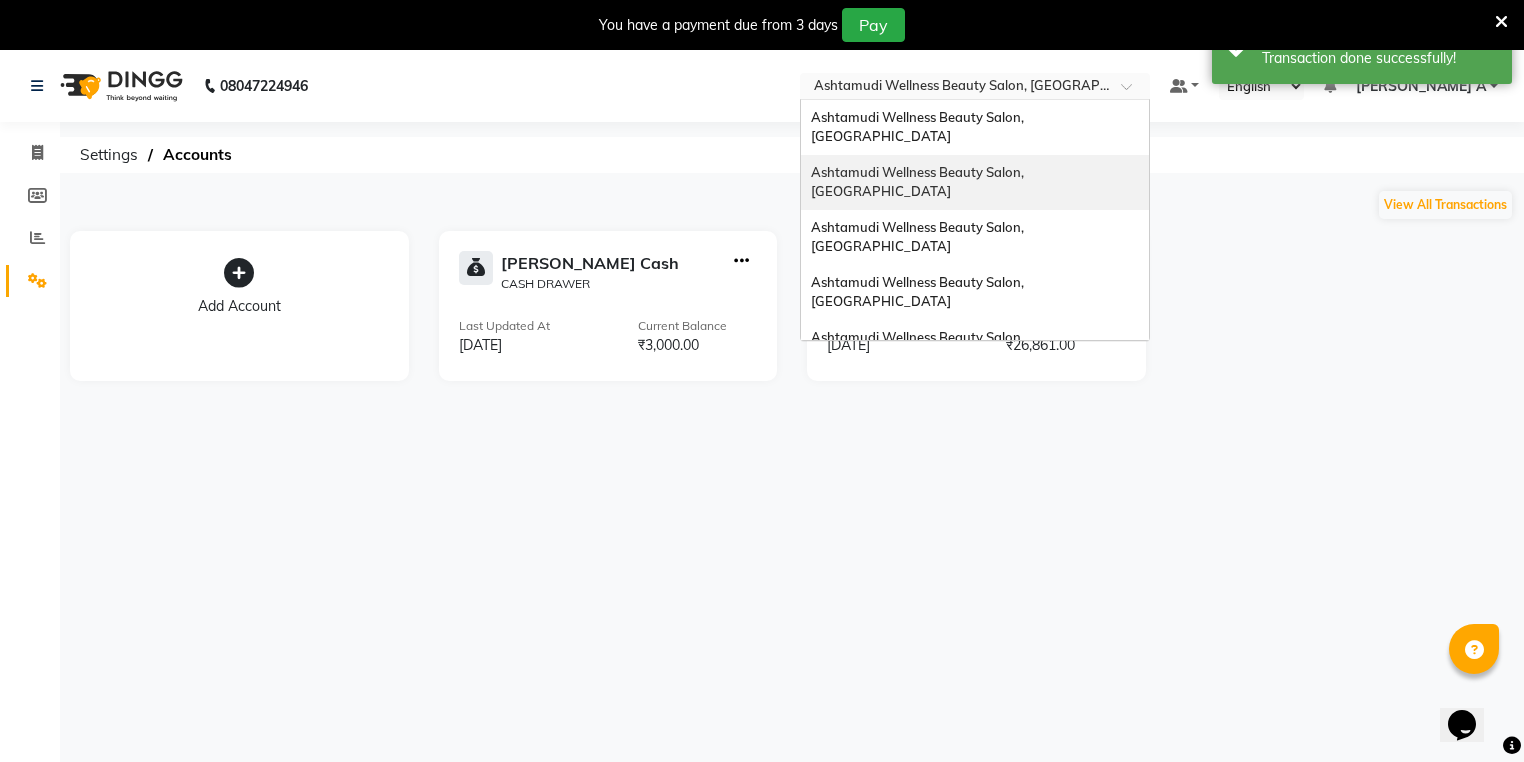 click on "Ashtamudi Wellness Beauty Salon, [GEOGRAPHIC_DATA]" at bounding box center (919, 182) 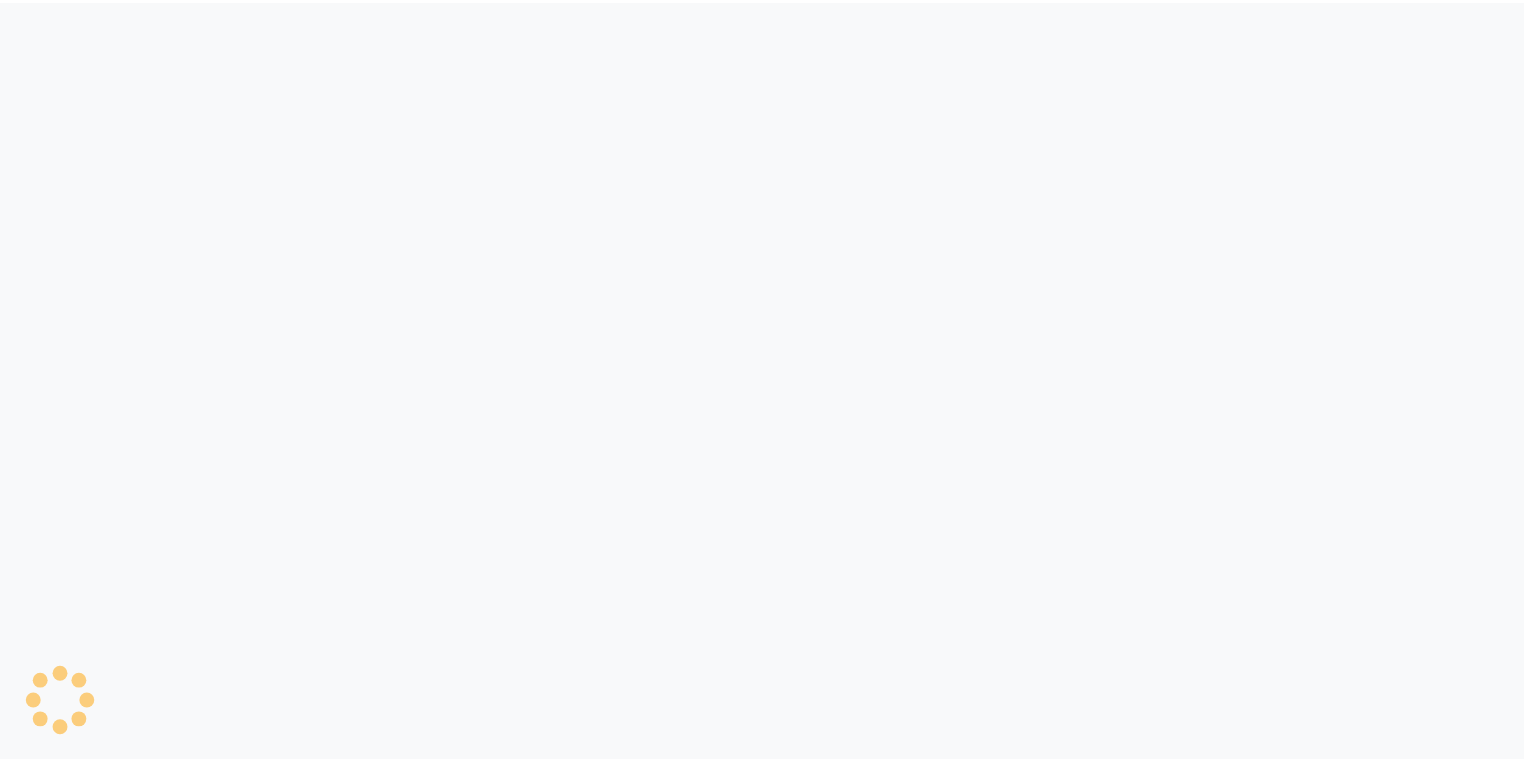 scroll, scrollTop: 0, scrollLeft: 0, axis: both 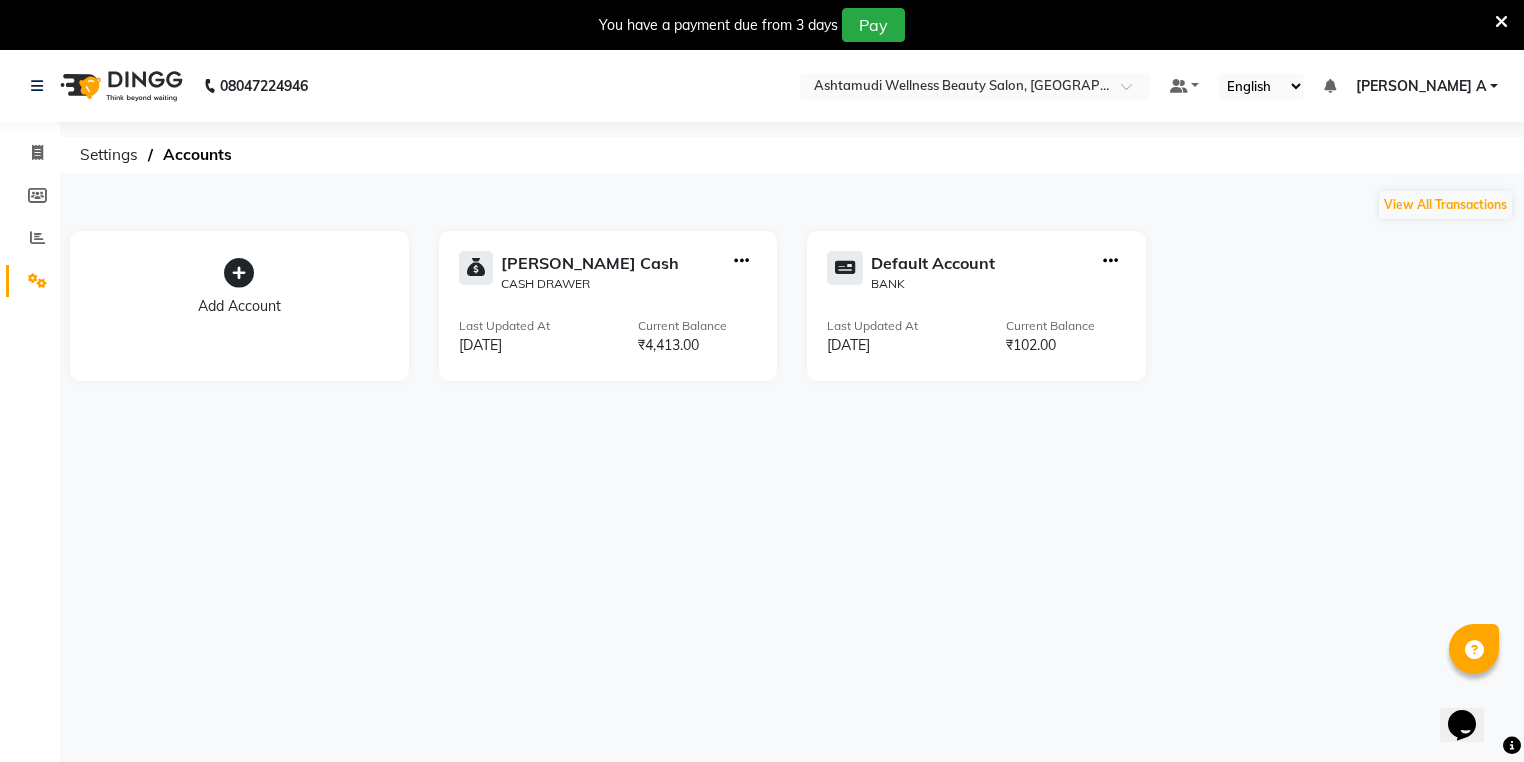 click 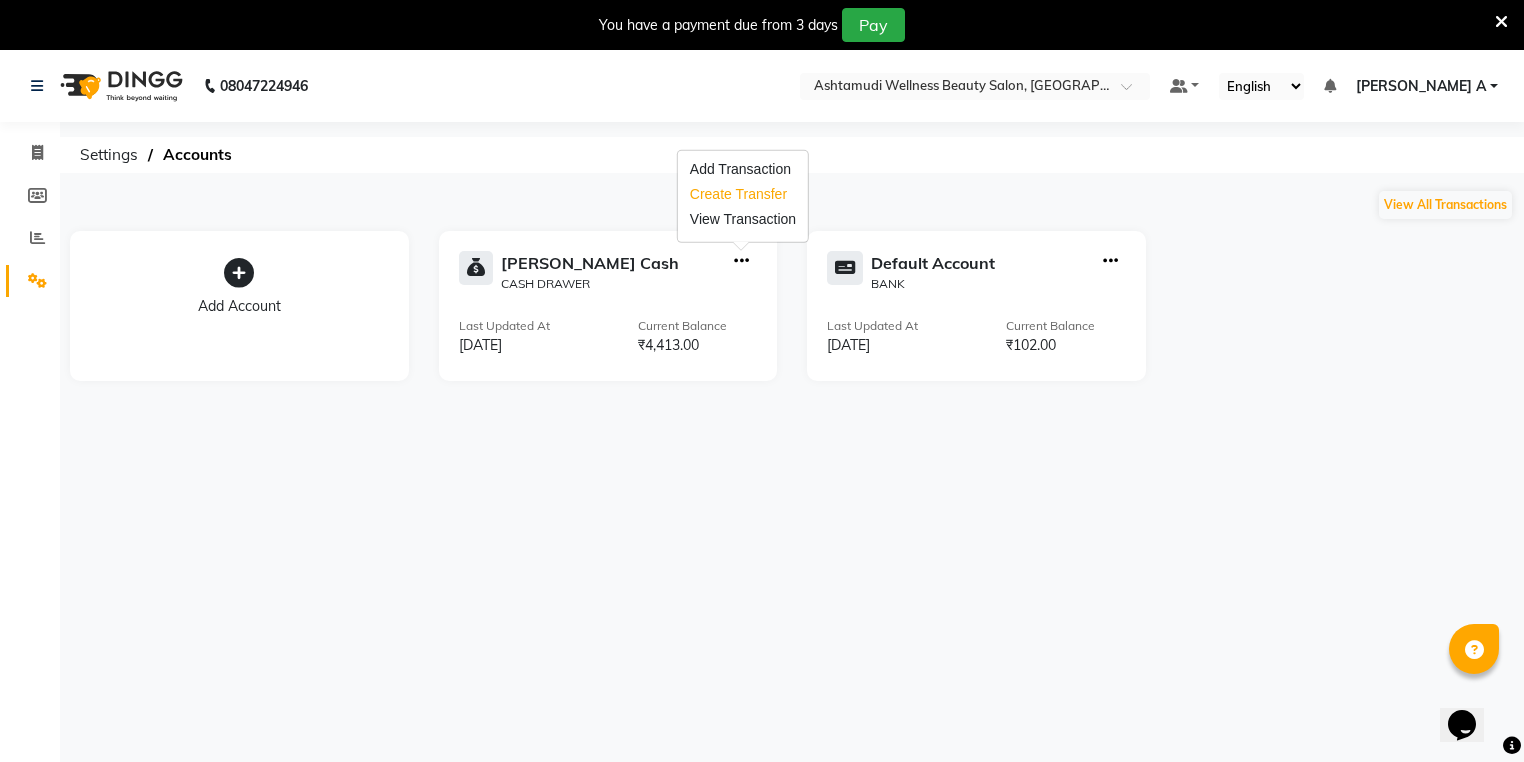 click on "Create Transfer" at bounding box center (743, 194) 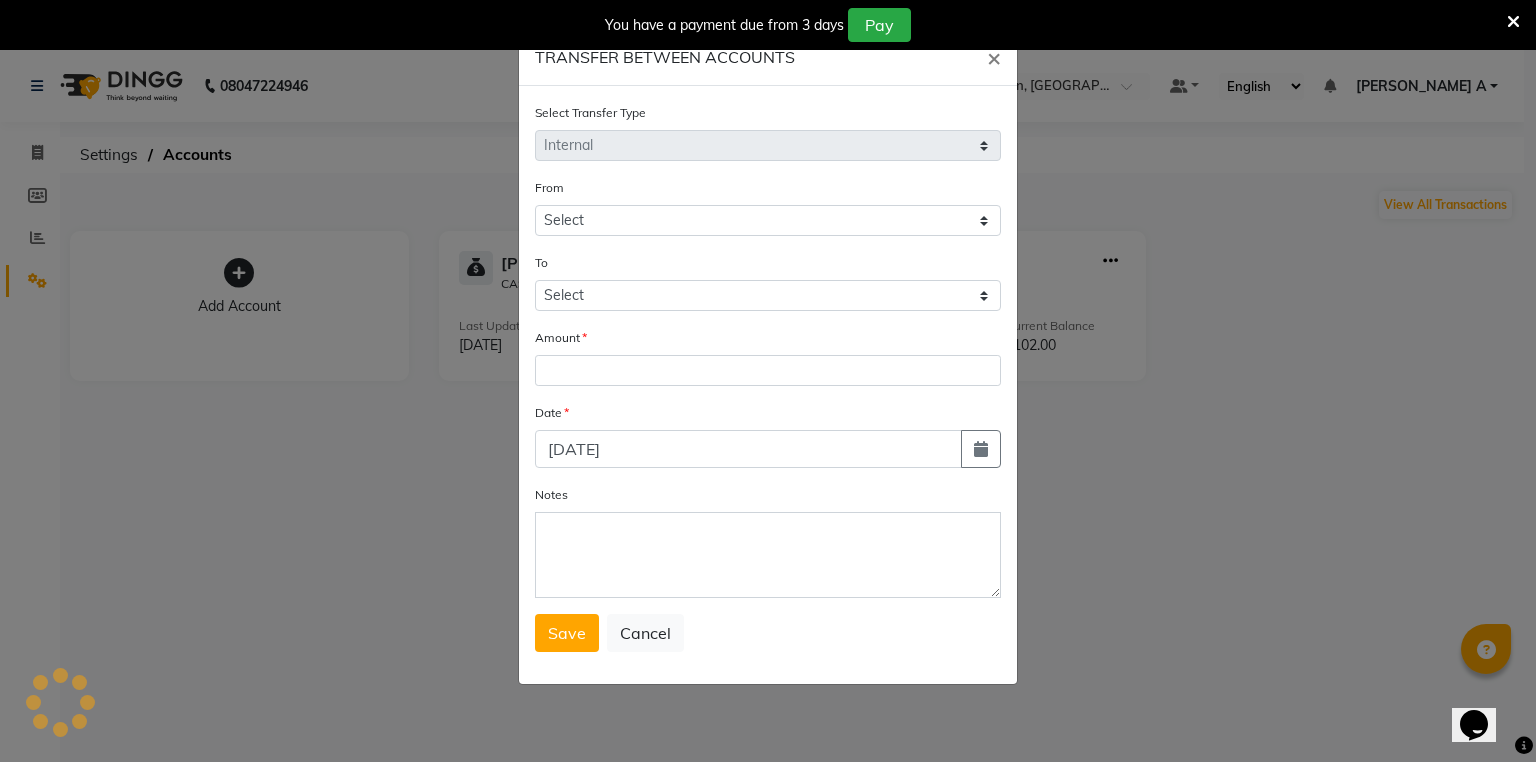 select on "3492" 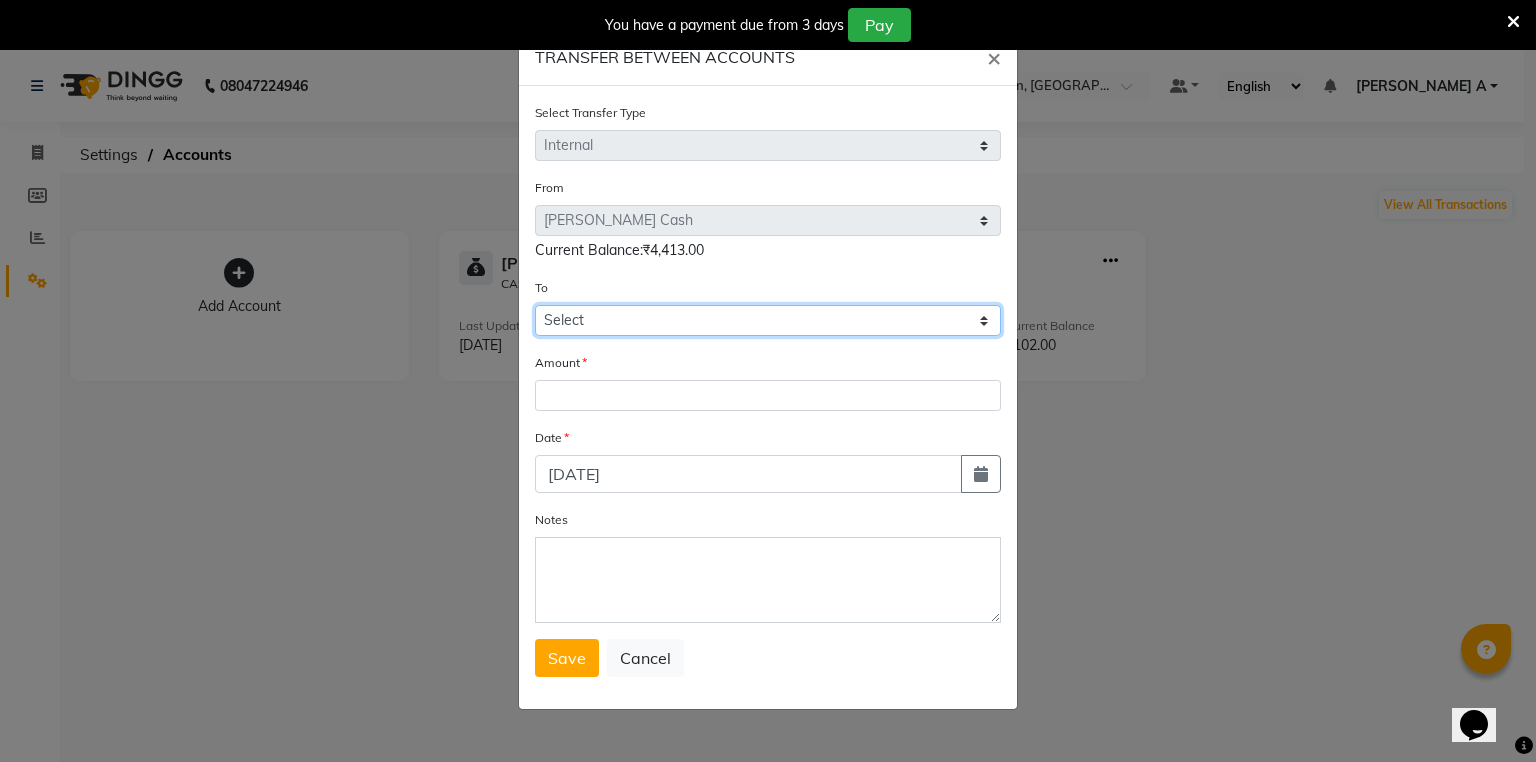click on "Select [PERSON_NAME] Cash Default Account" 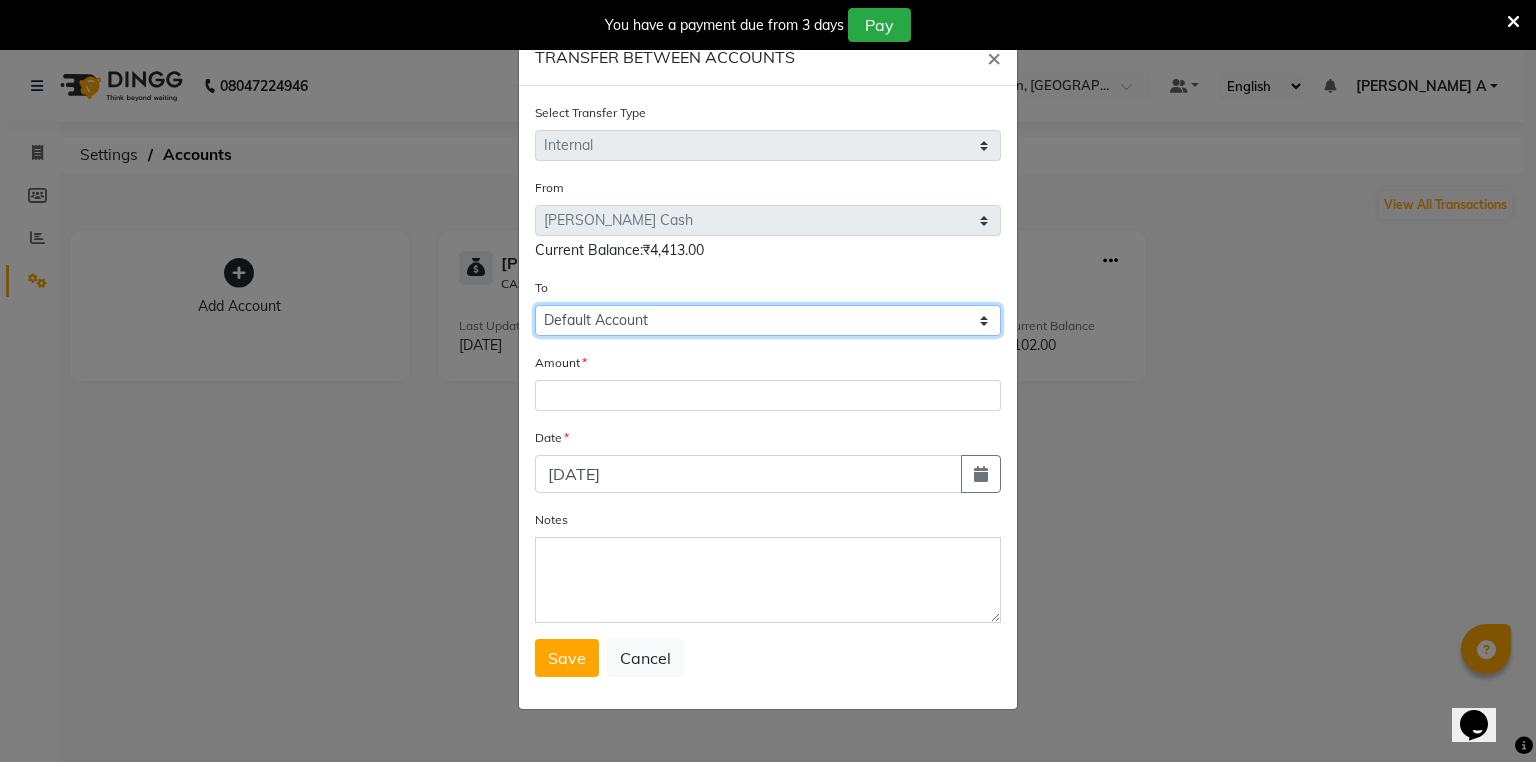 click on "Select [PERSON_NAME] Cash Default Account" 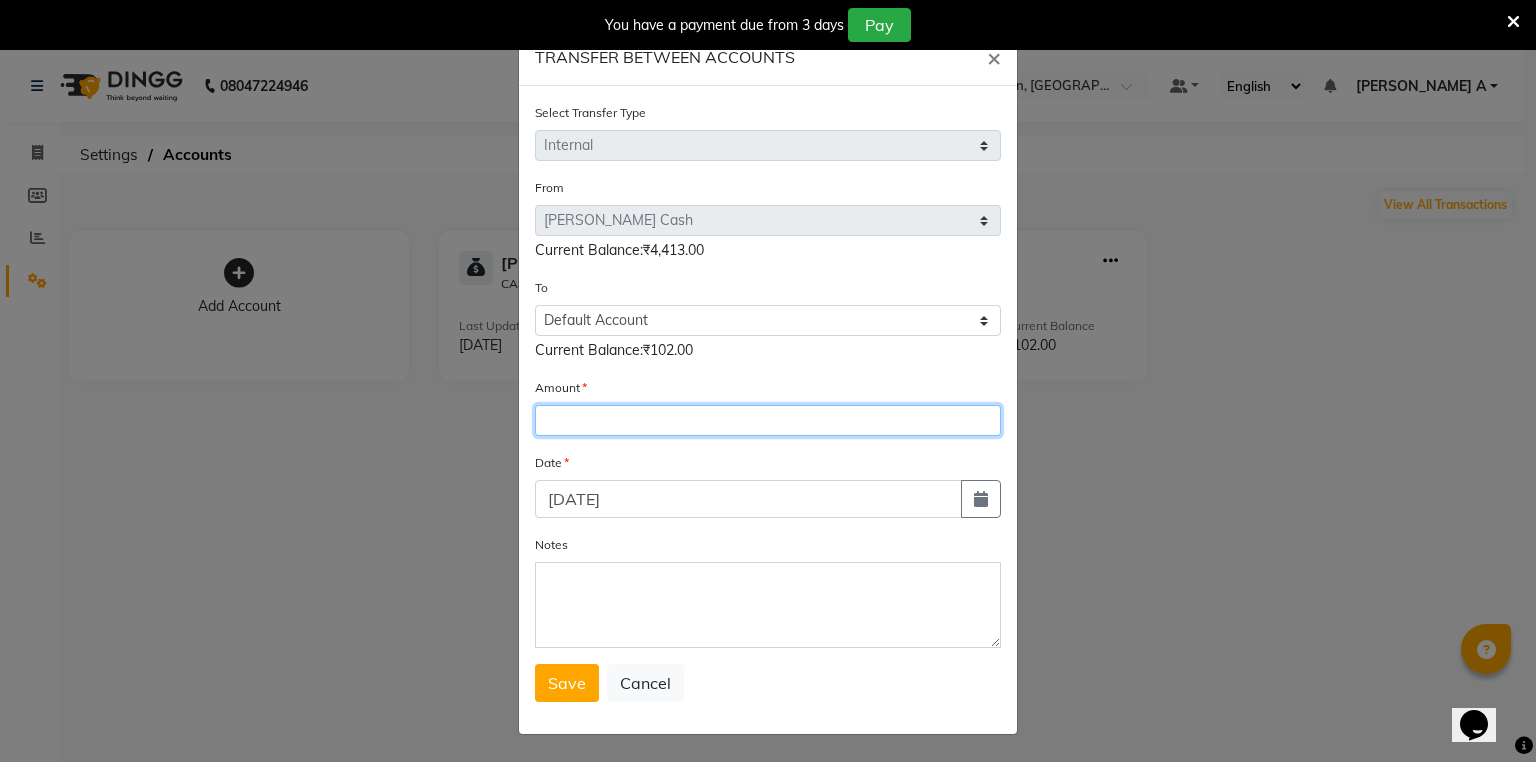 click 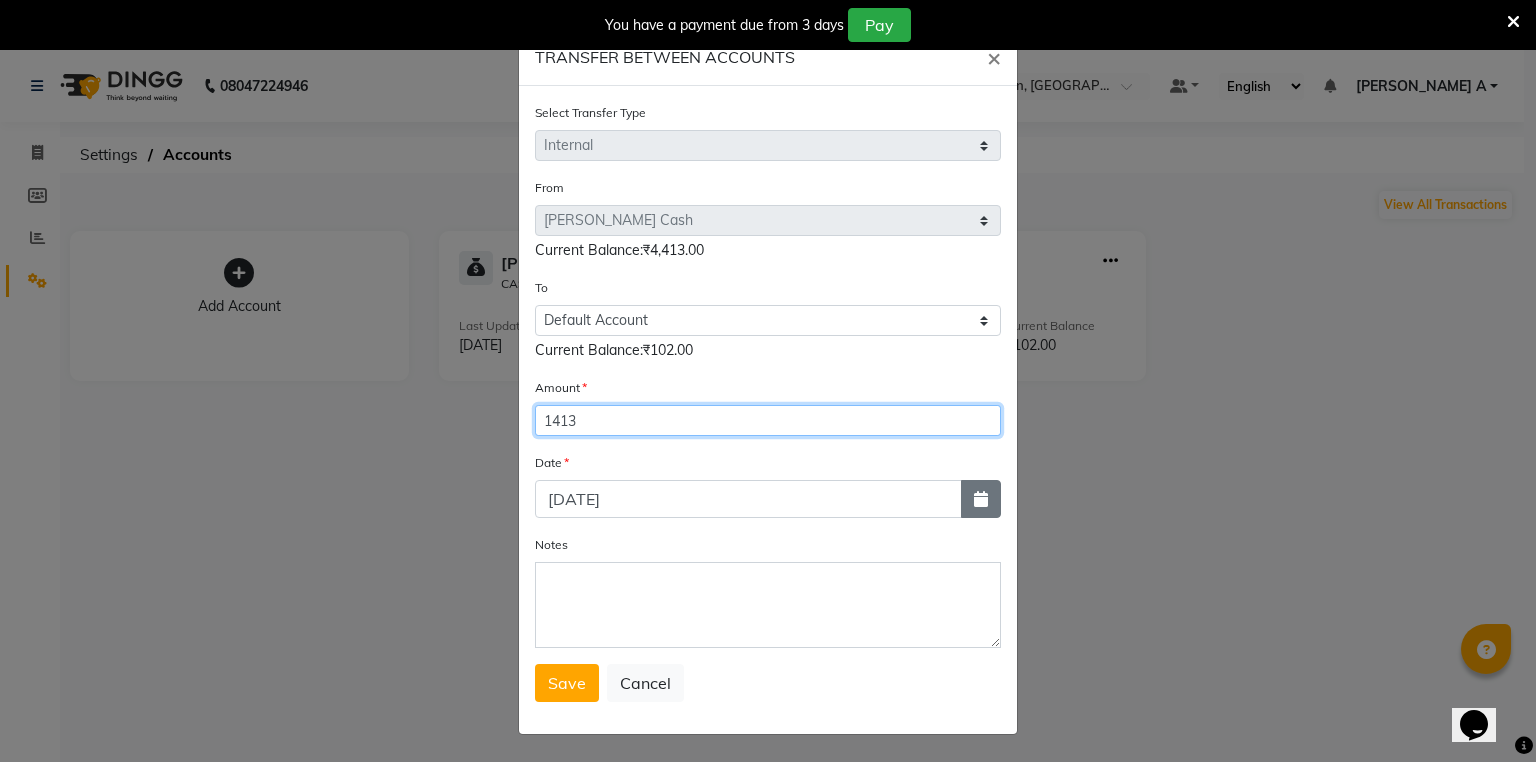 type on "1413" 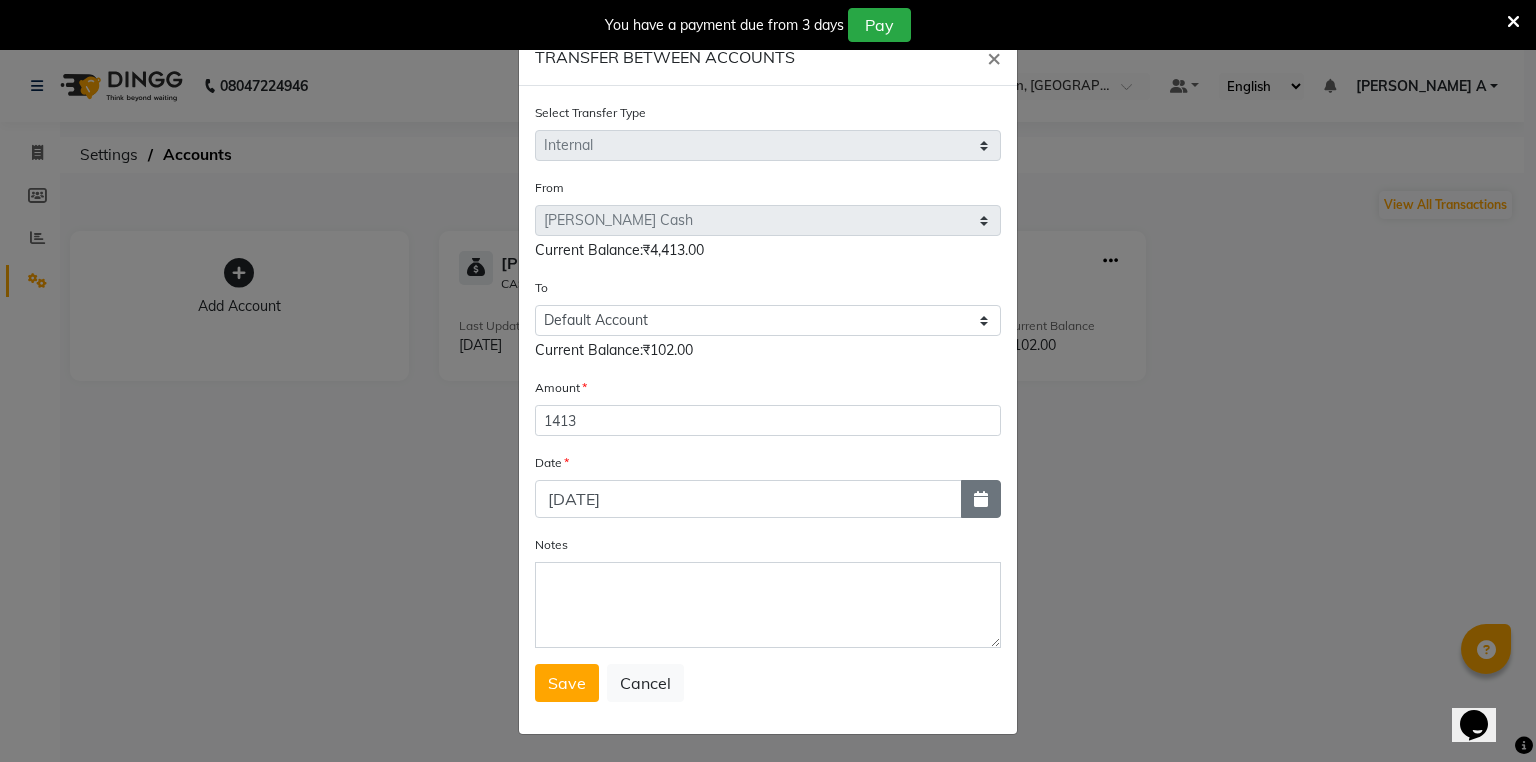 click 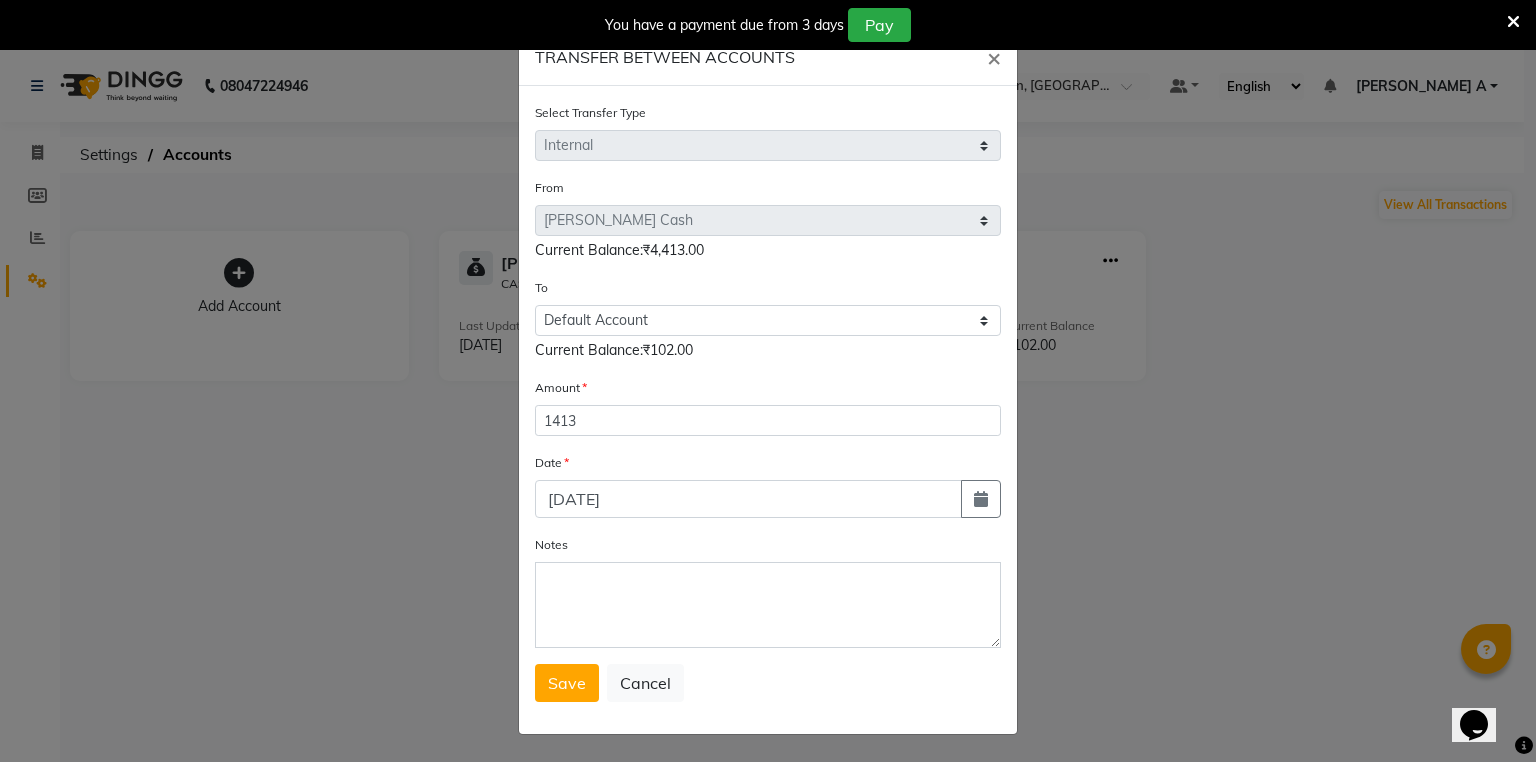 select on "7" 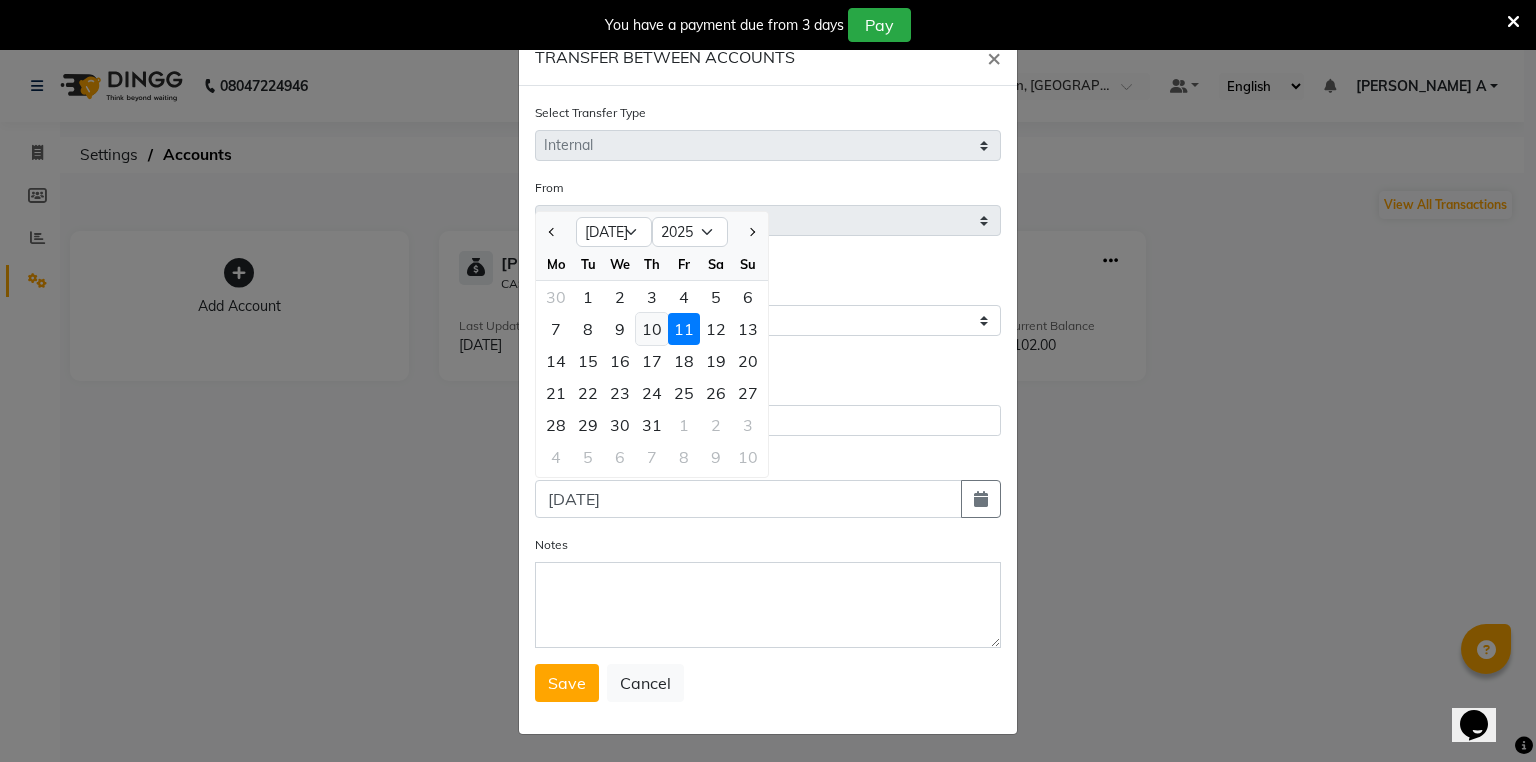 click on "10" 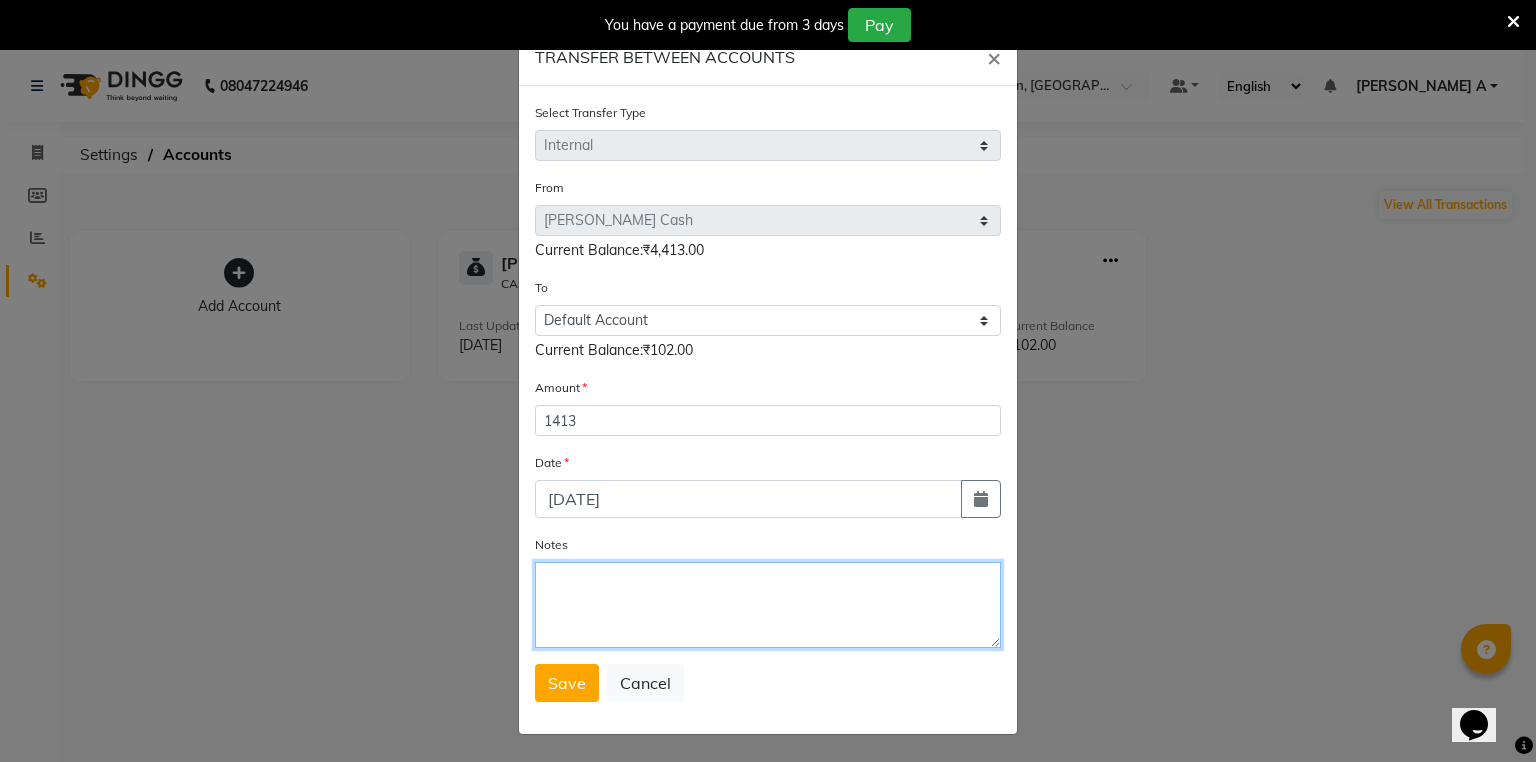 click on "Notes" at bounding box center (768, 605) 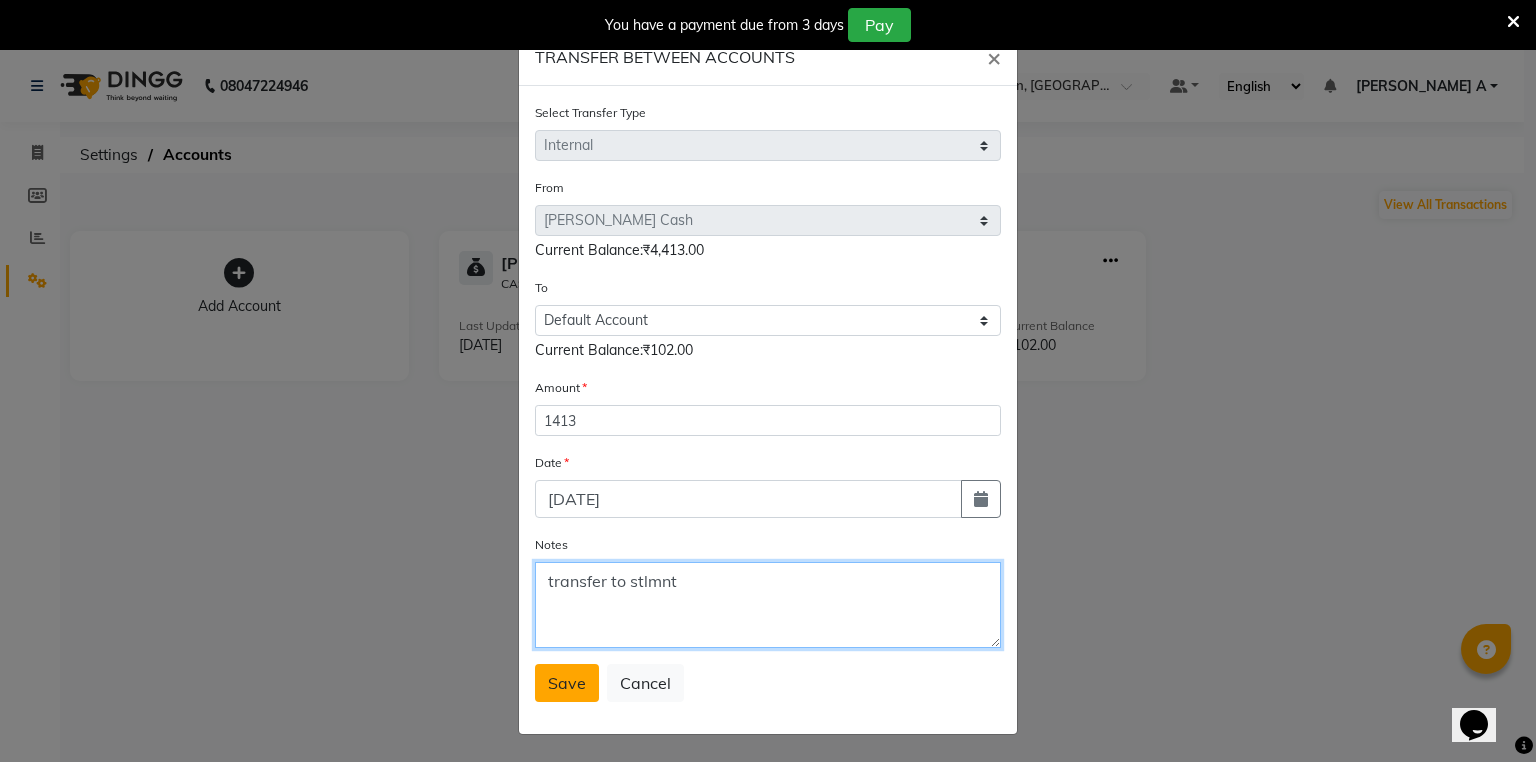 type on "transfer to stlmnt" 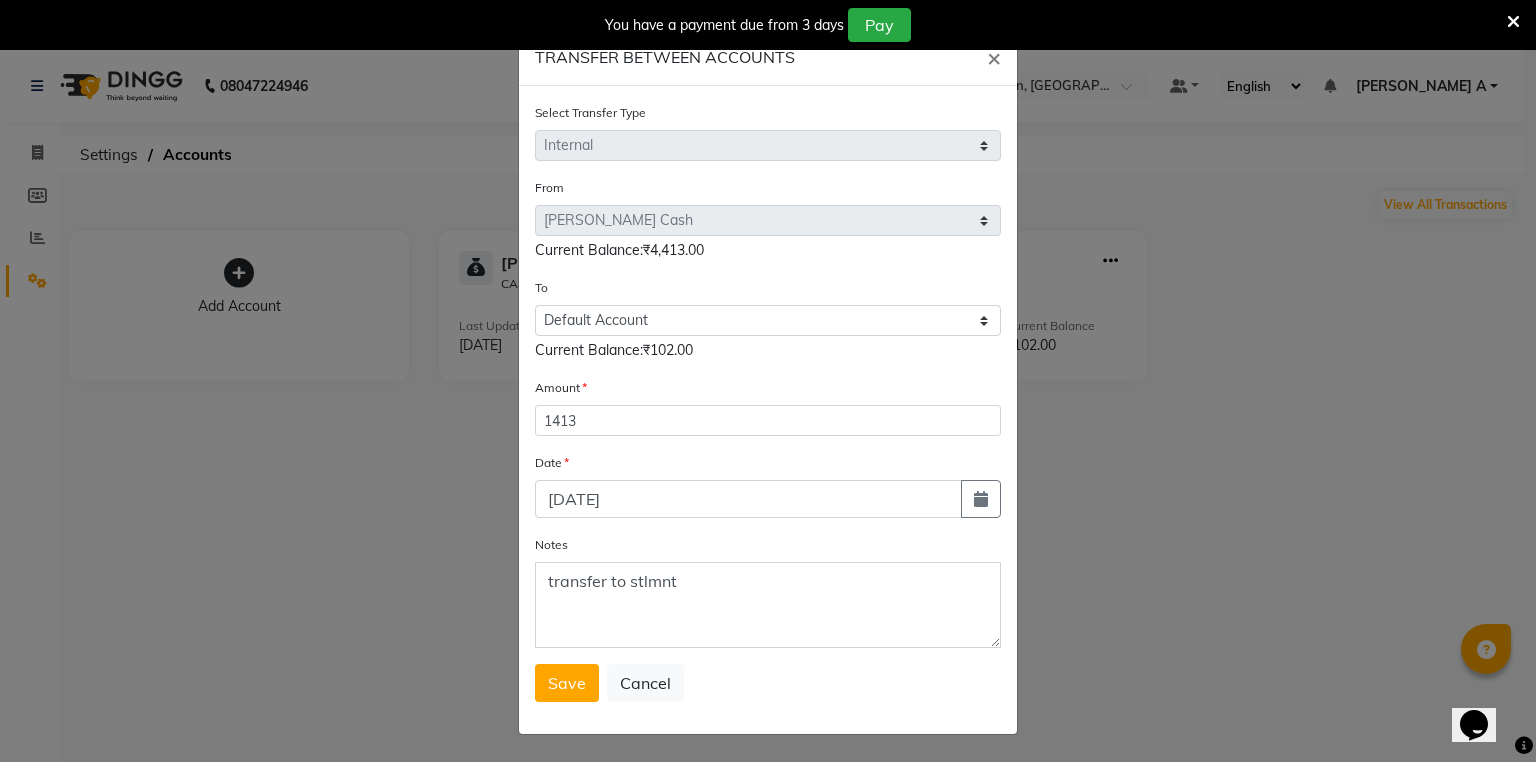 drag, startPoint x: 571, startPoint y: 698, endPoint x: 577, endPoint y: 689, distance: 10.816654 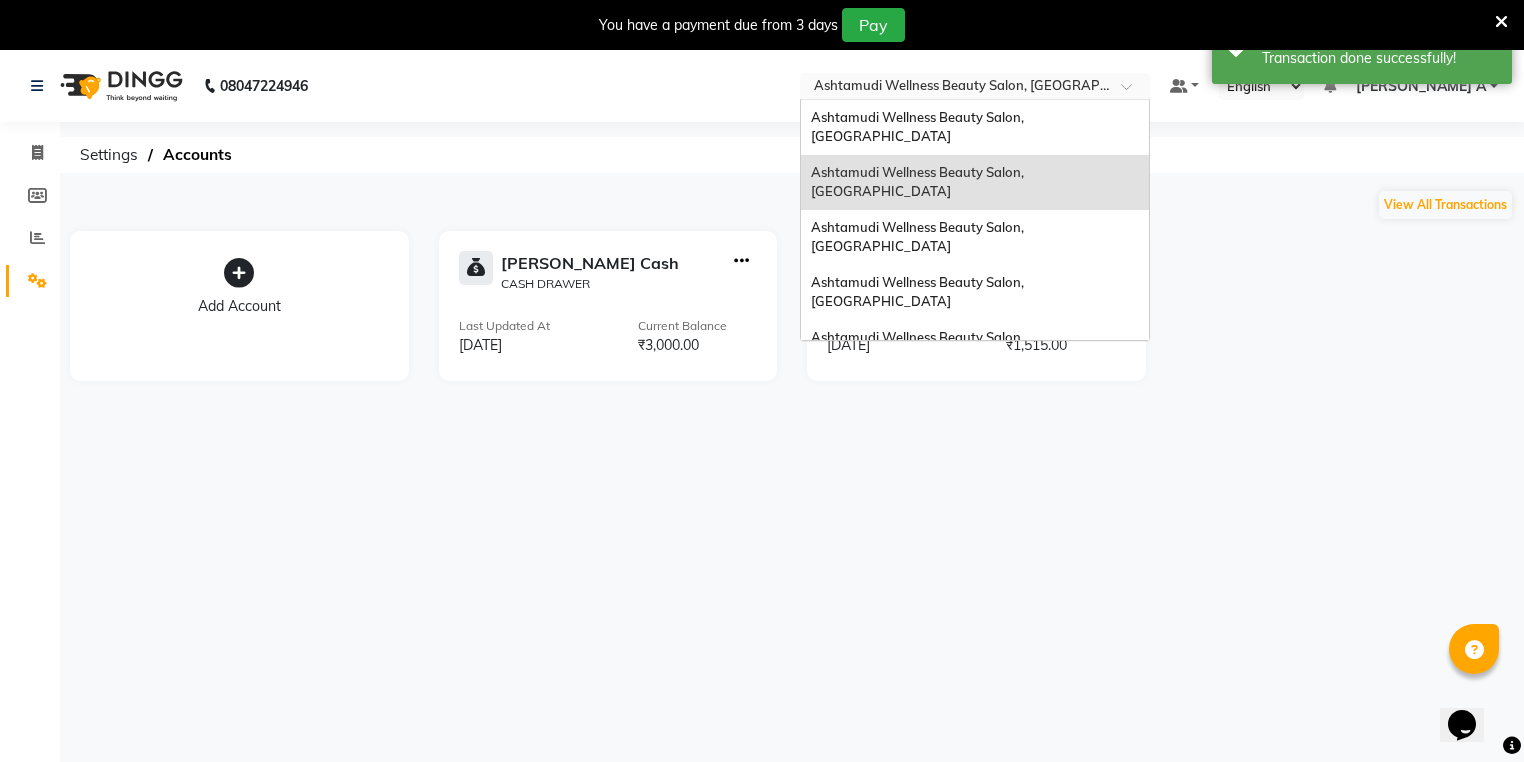click at bounding box center (955, 88) 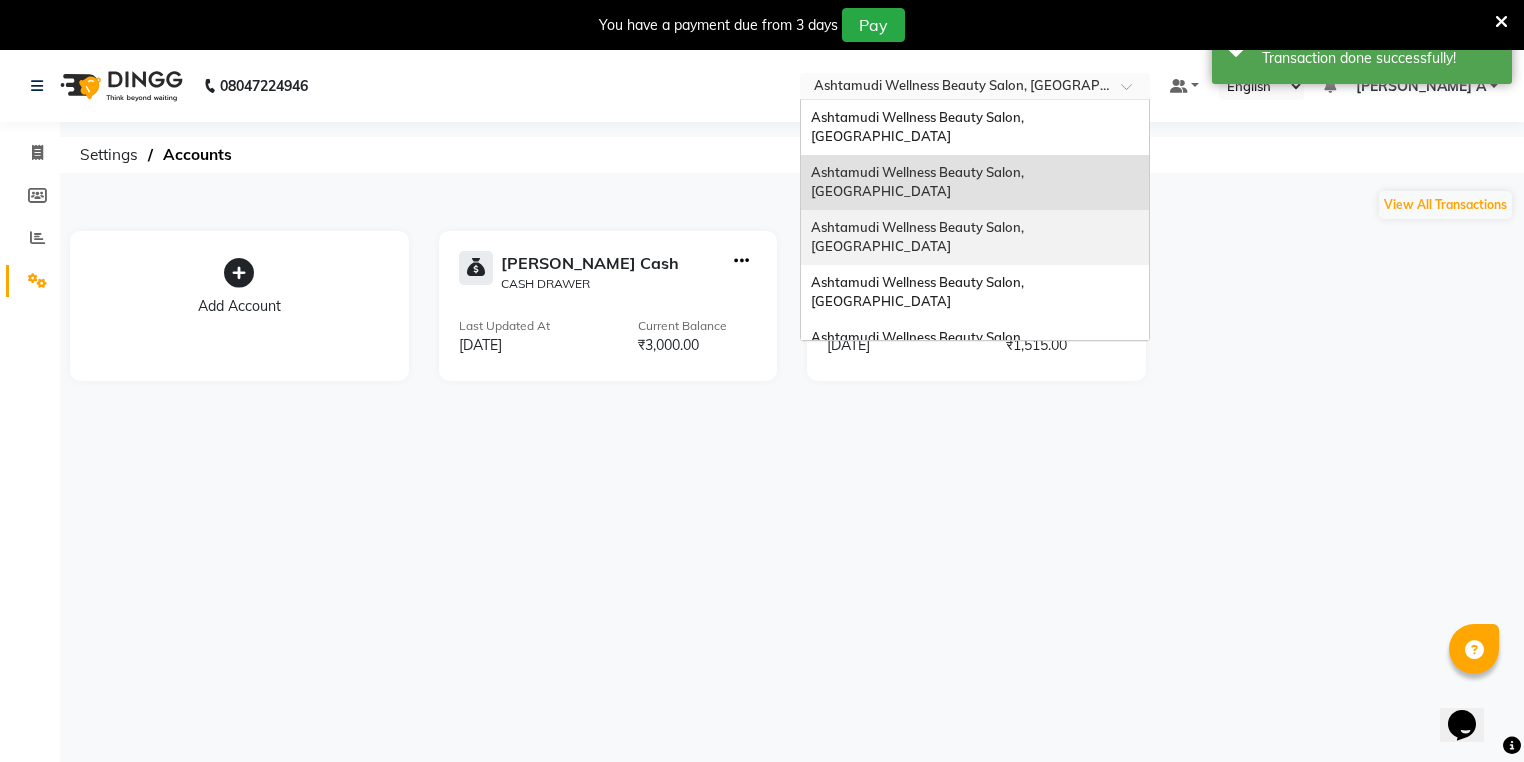 click on "Ashtamudi Wellness Beauty Salon, [GEOGRAPHIC_DATA]" at bounding box center (919, 237) 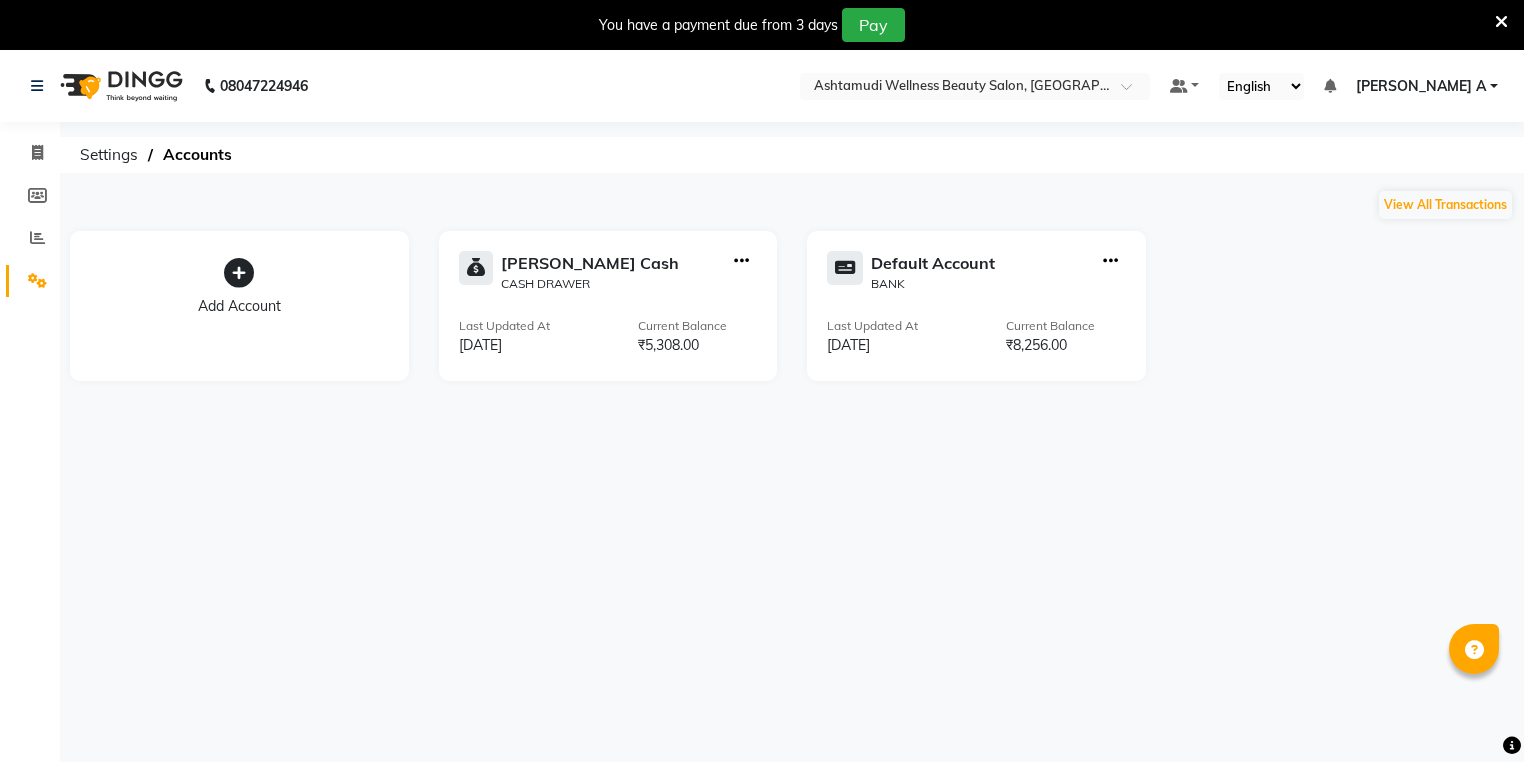 scroll, scrollTop: 0, scrollLeft: 0, axis: both 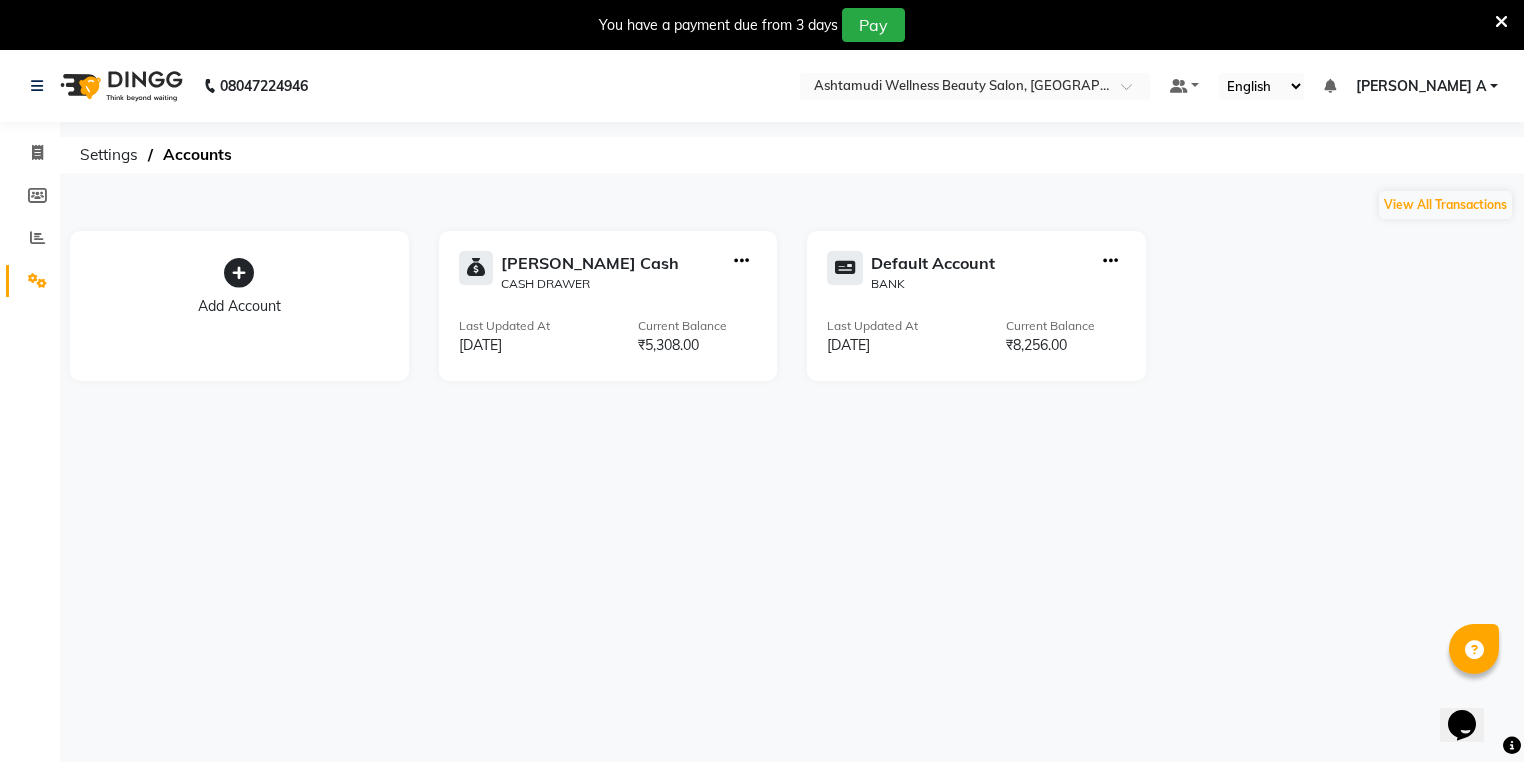 click 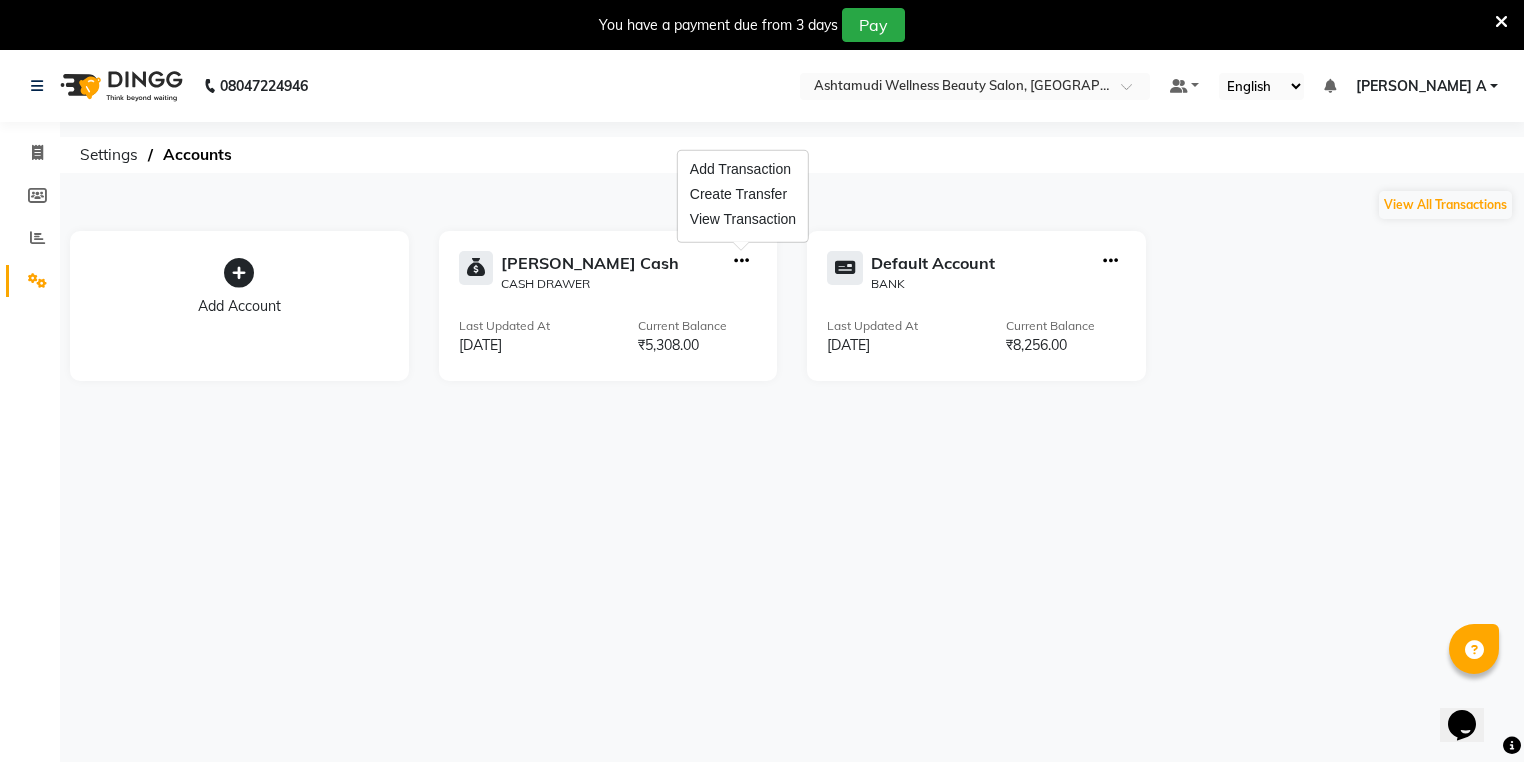 click on "Add Transaction   Create Transfer View Transaction" at bounding box center [743, 196] 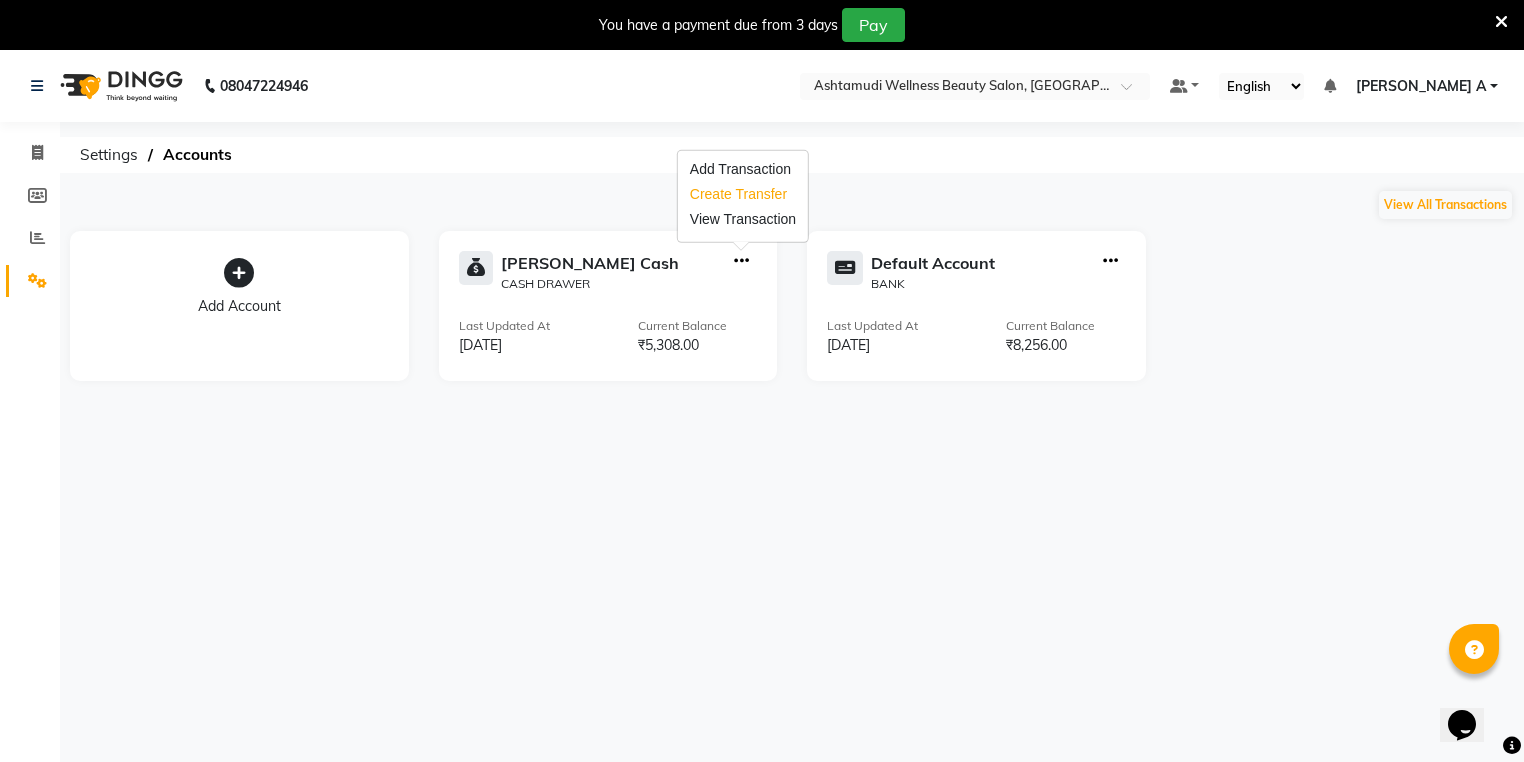 click on "Create Transfer" at bounding box center (743, 194) 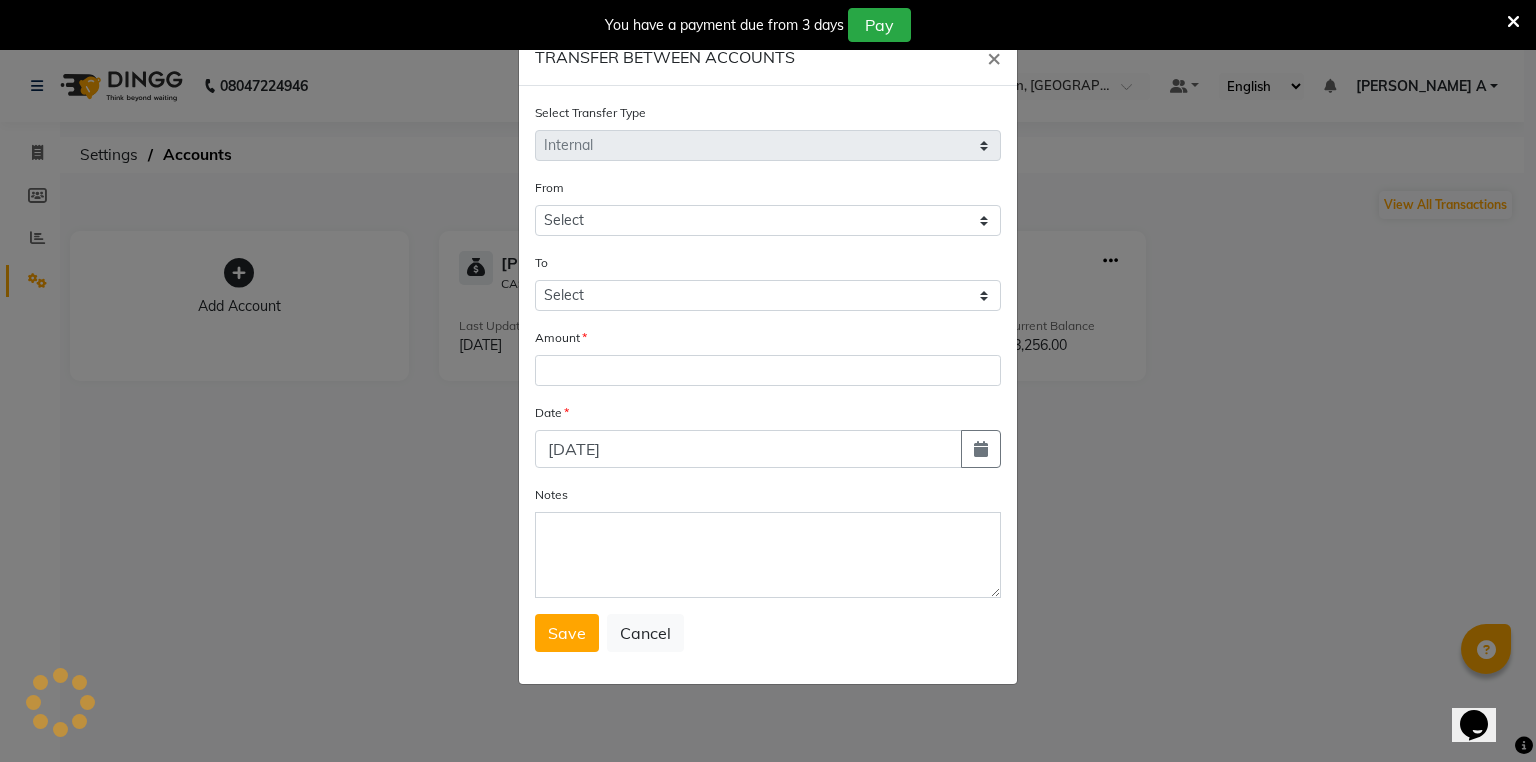 select on "3494" 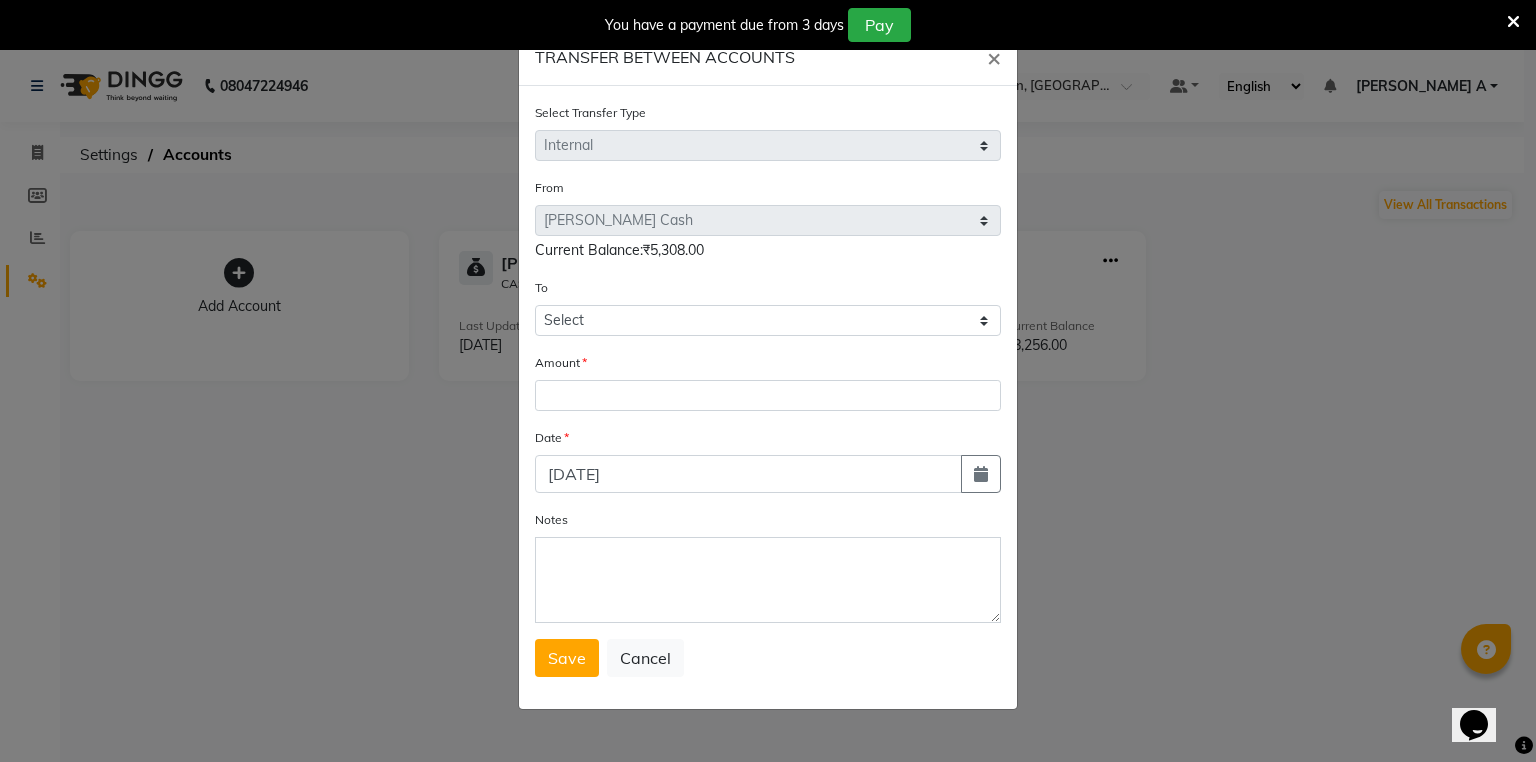 drag, startPoint x: 616, startPoint y: 307, endPoint x: 616, endPoint y: 320, distance: 13 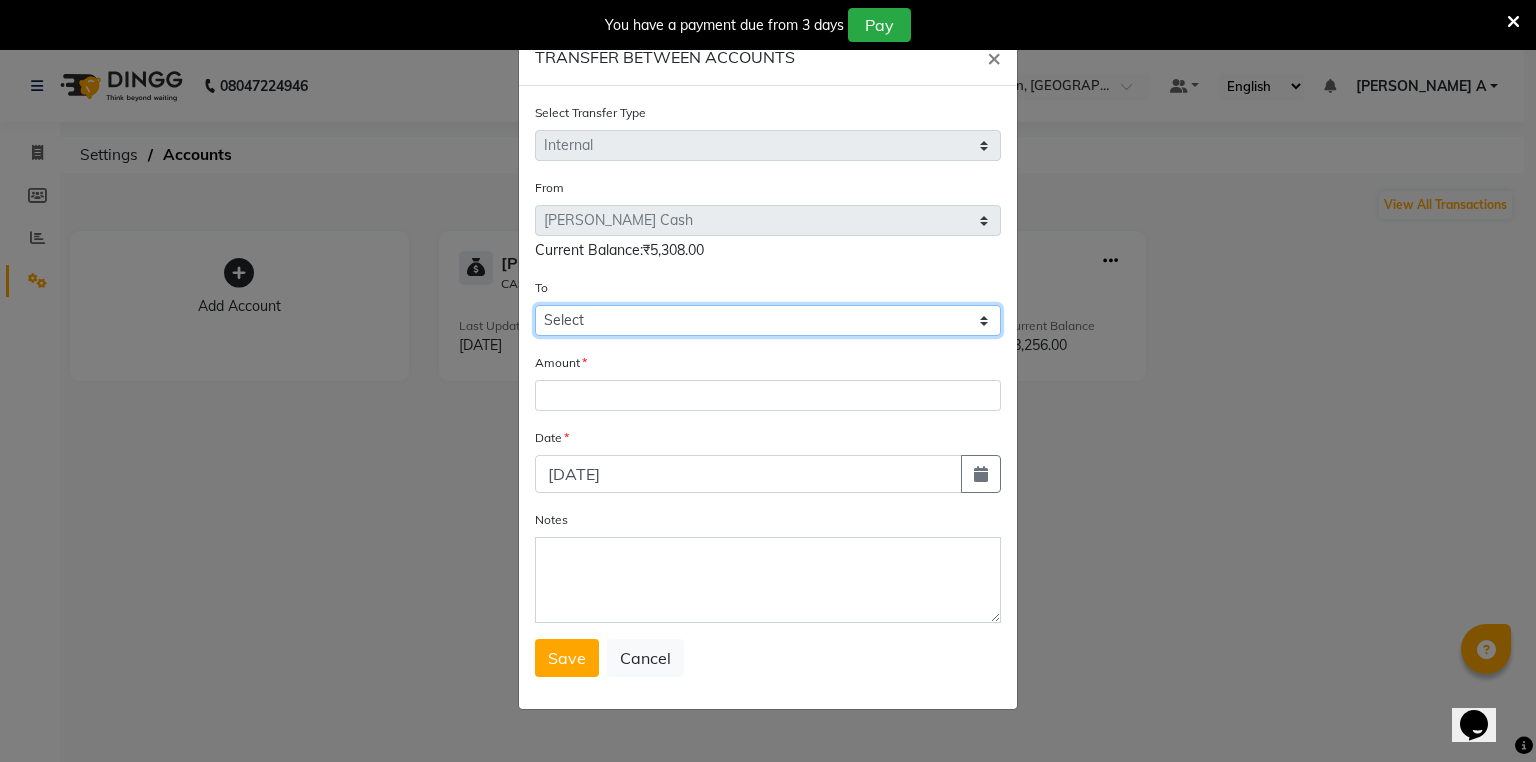 click on "Select Petty Cash Default Account" 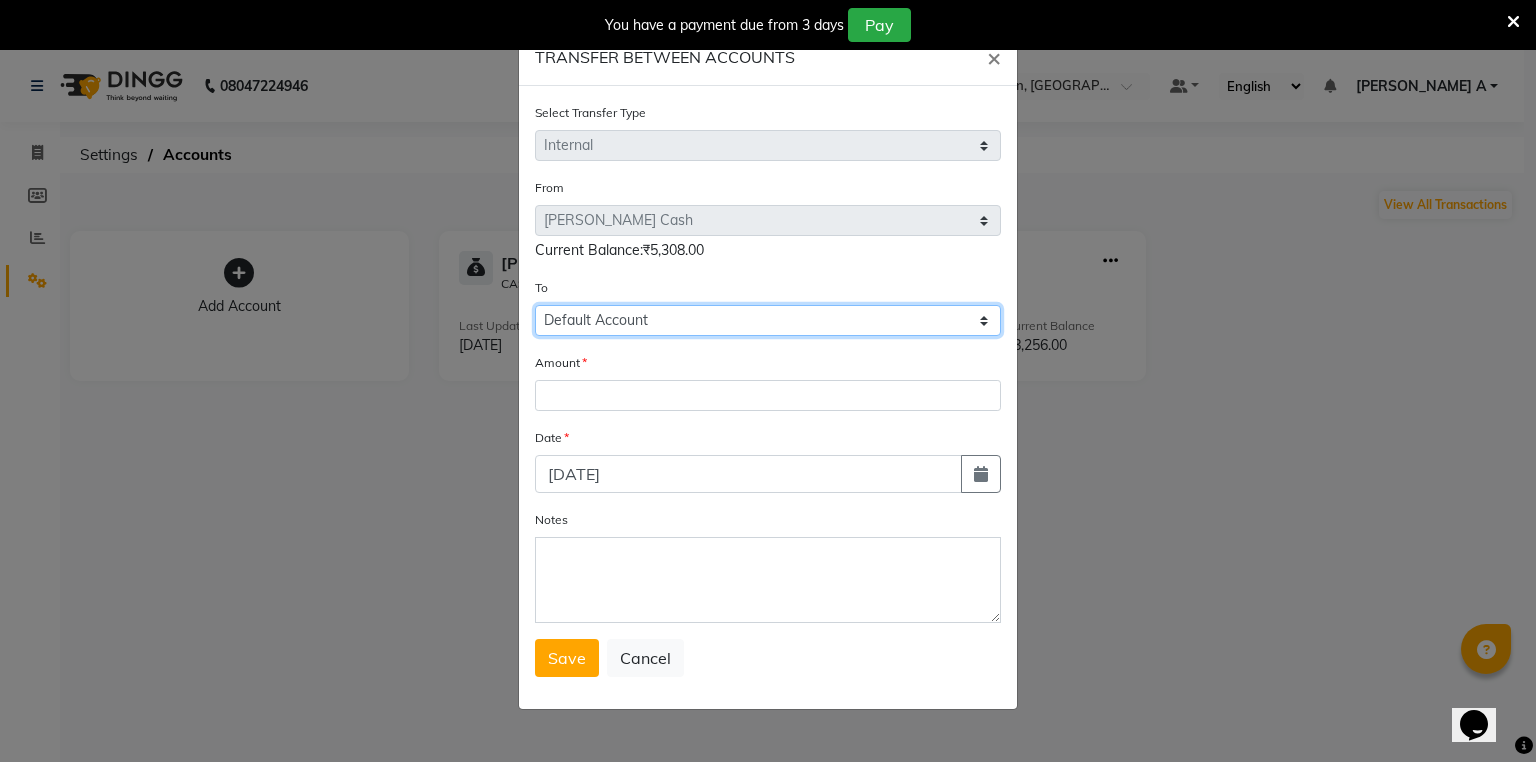 click on "Select Petty Cash Default Account" 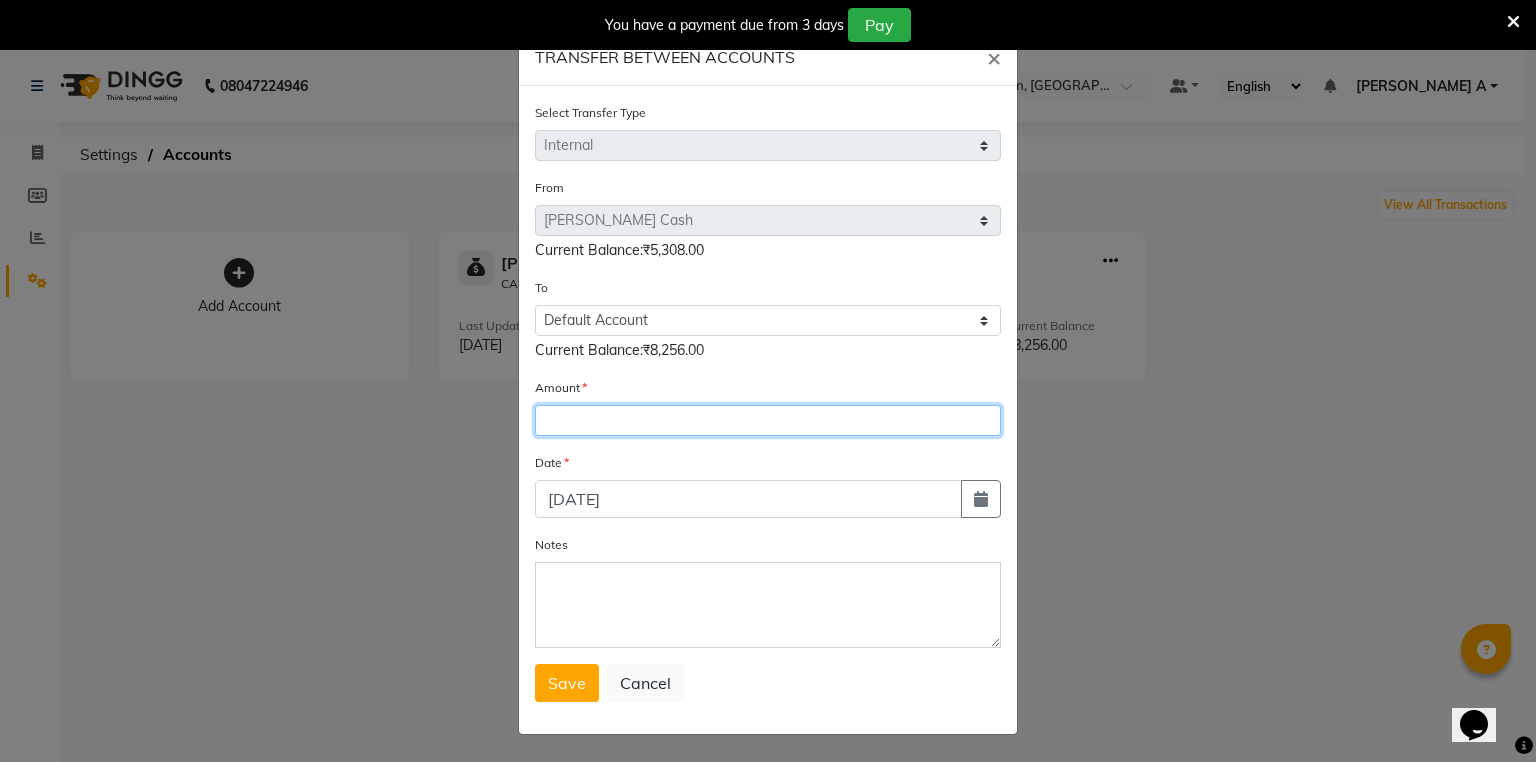 click 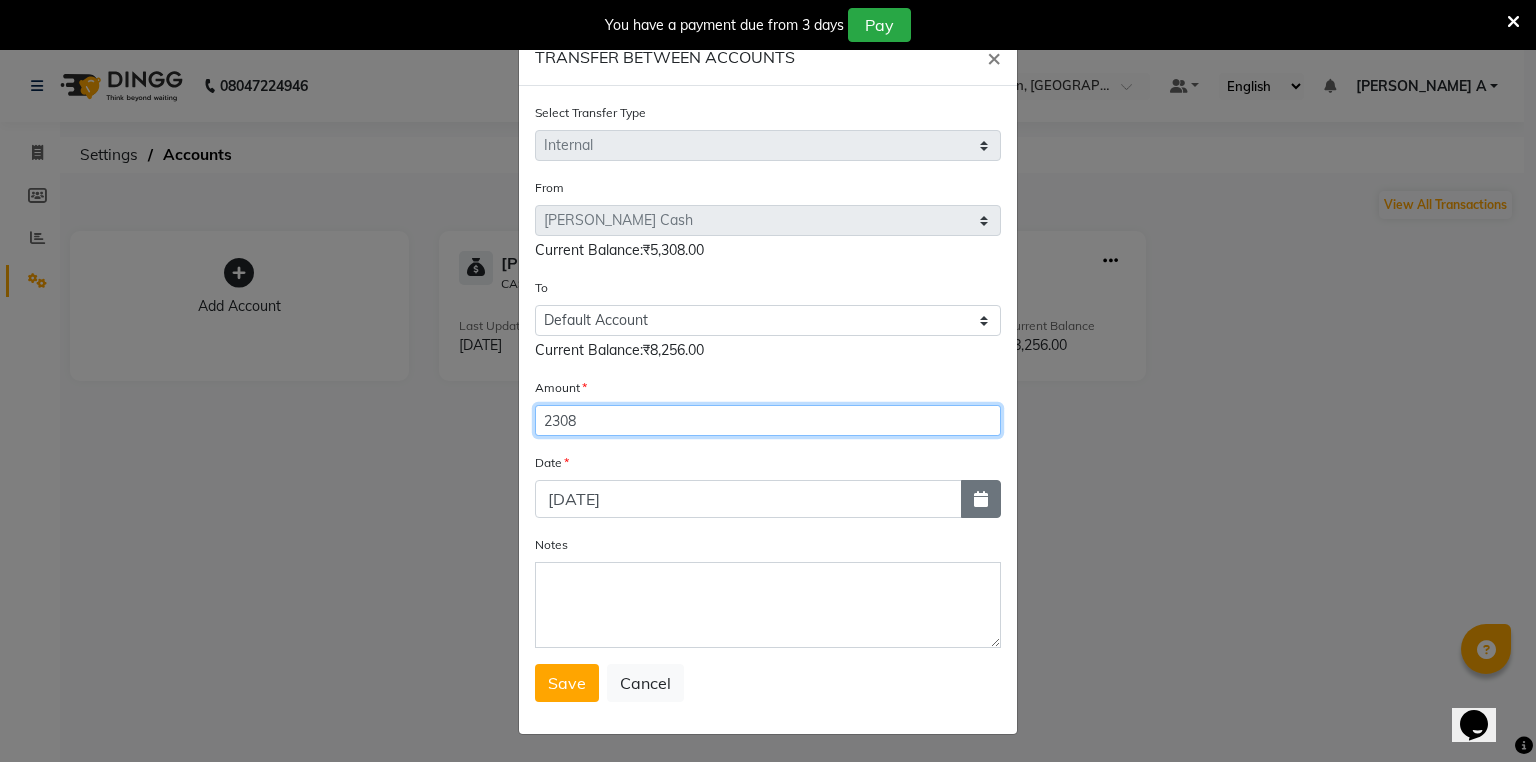 type on "2308" 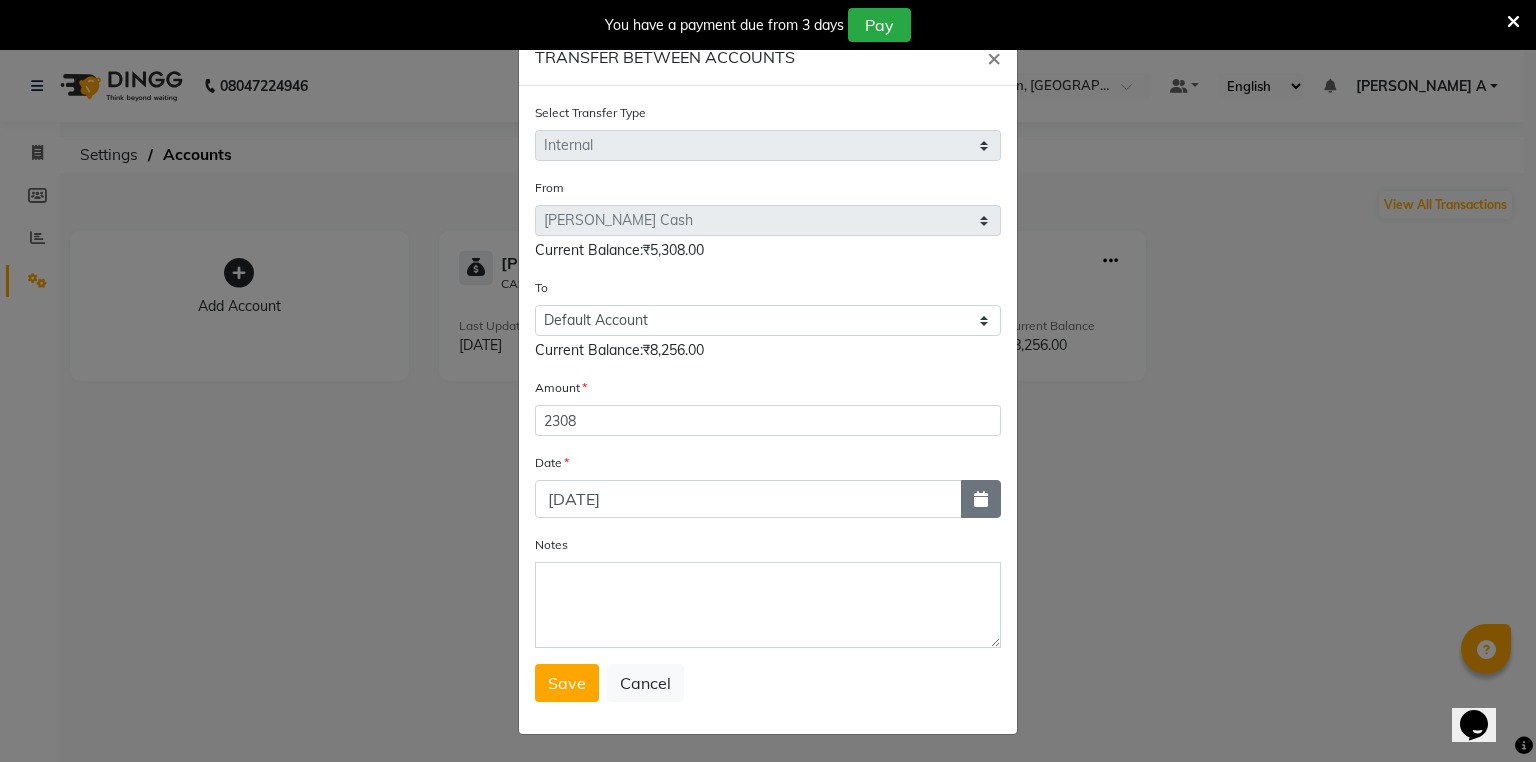 click 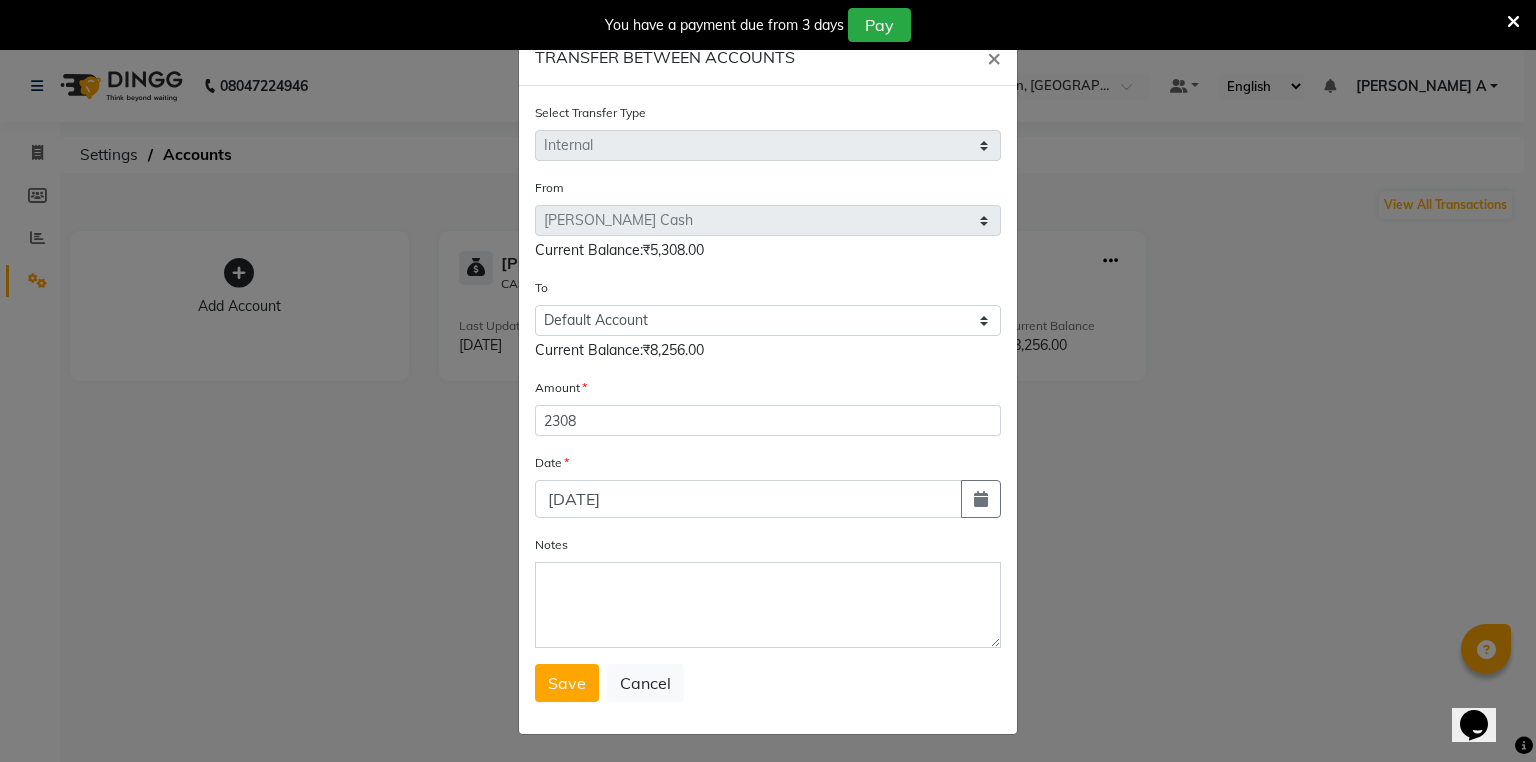 select on "7" 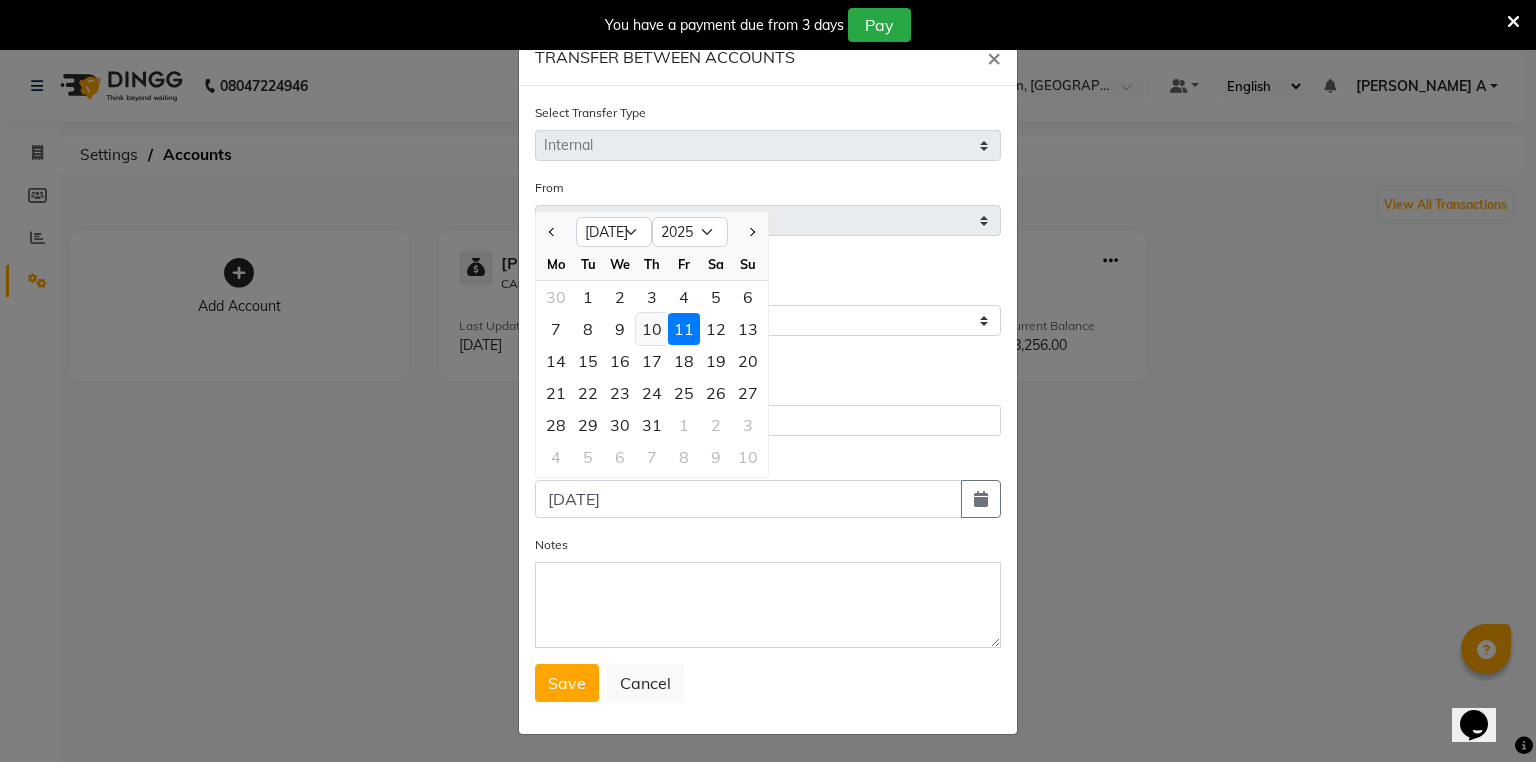 click on "10" 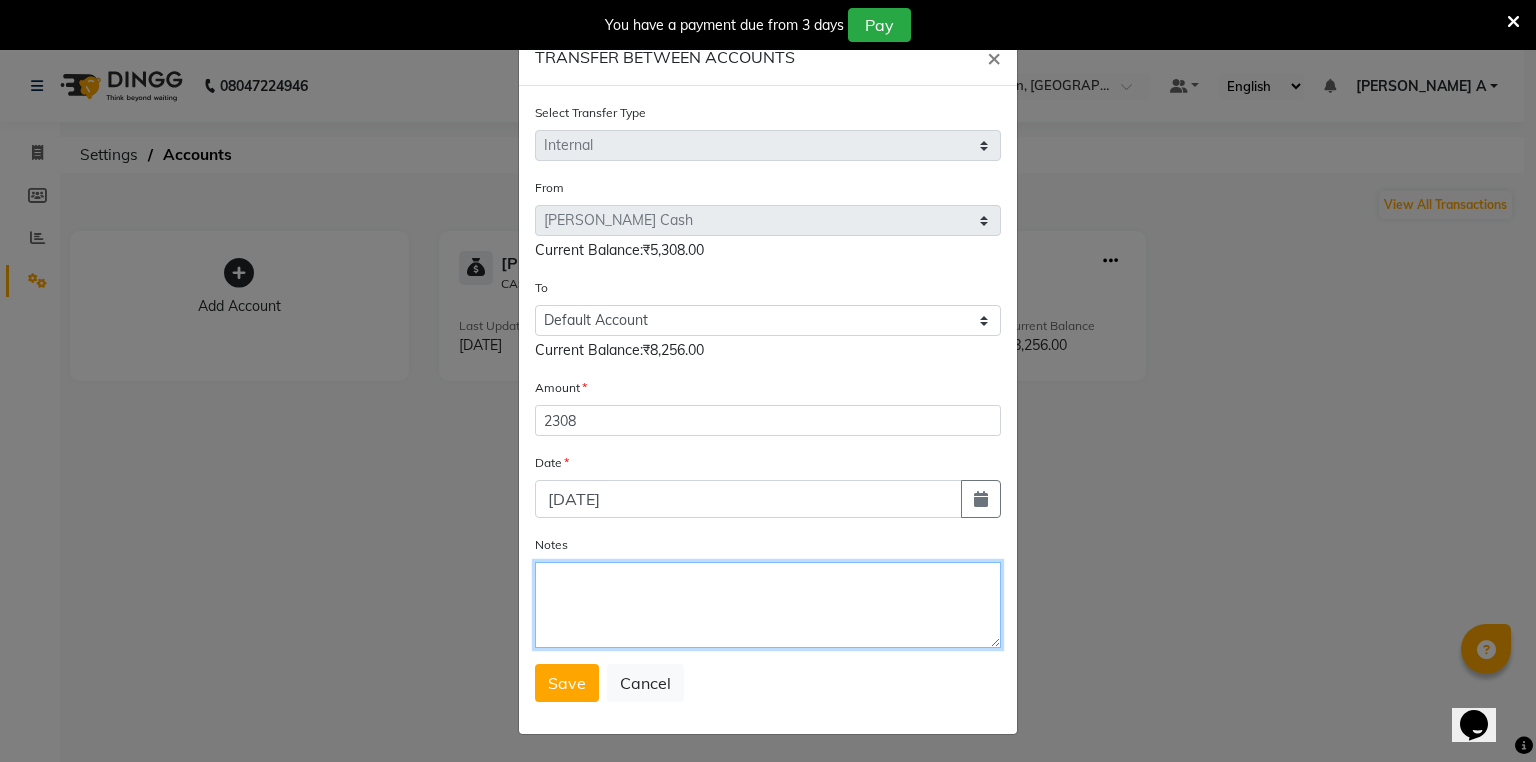 click on "Notes" at bounding box center (768, 605) 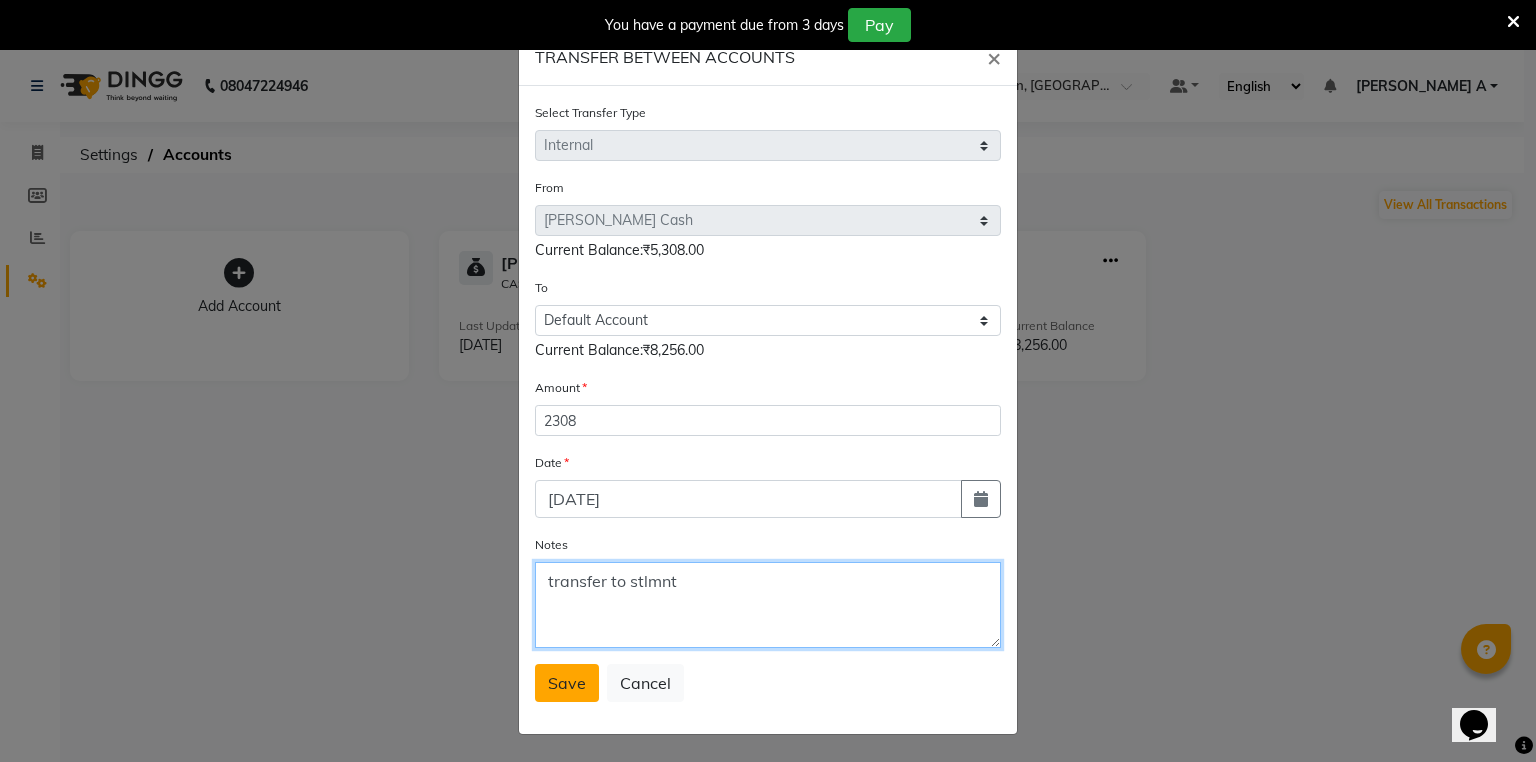 type on "transfer to stlmnt" 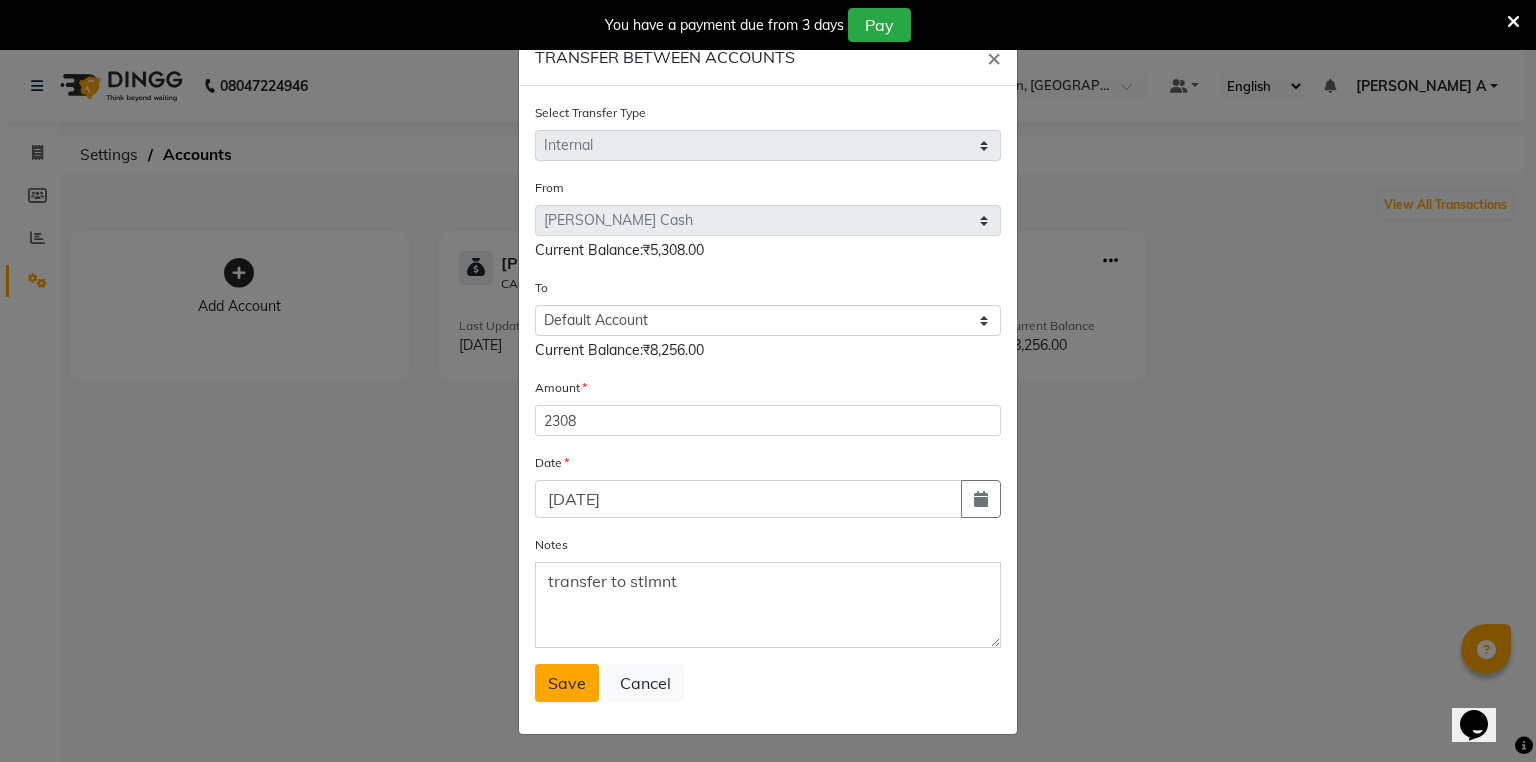click on "Save" at bounding box center (567, 683) 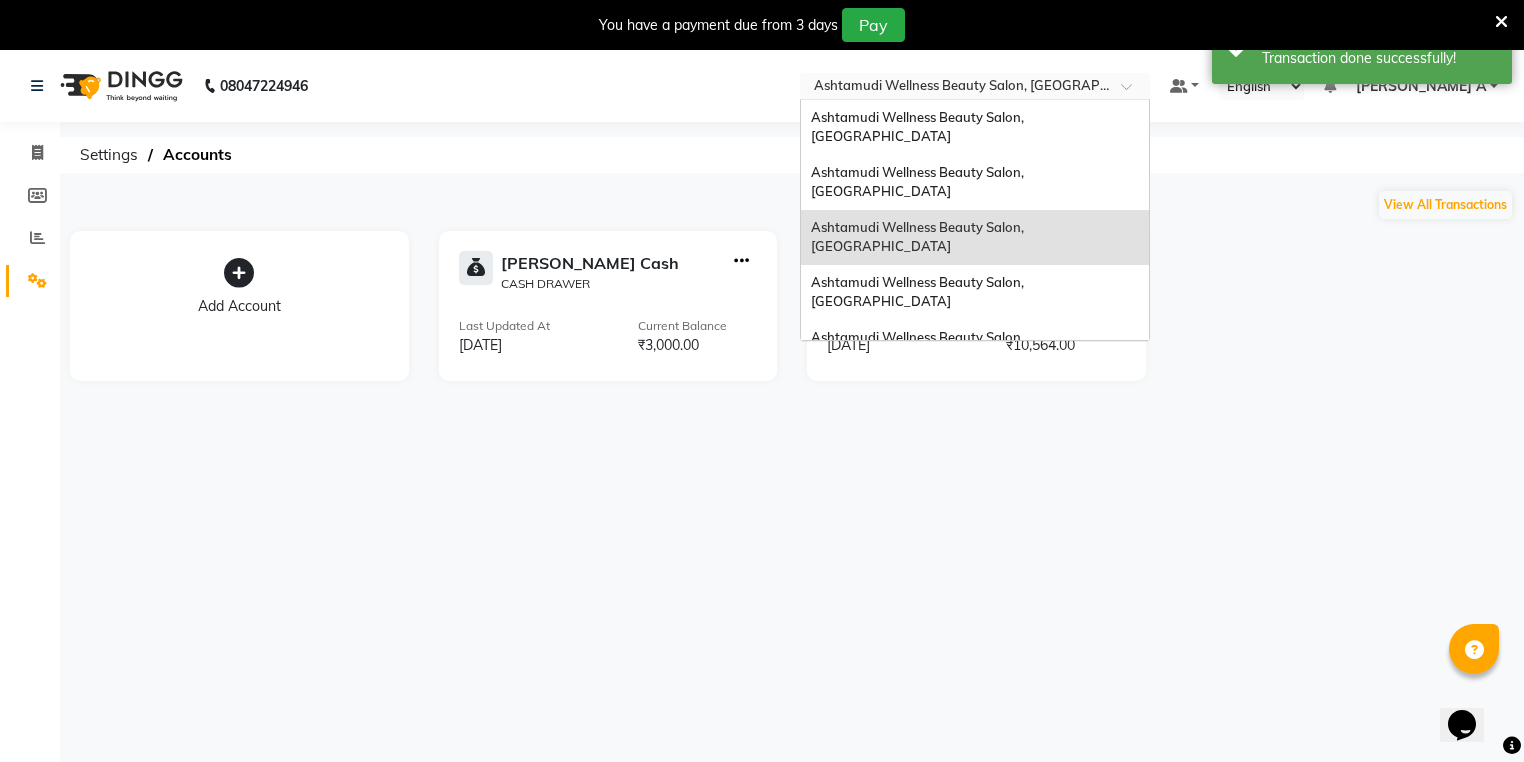 click at bounding box center (955, 88) 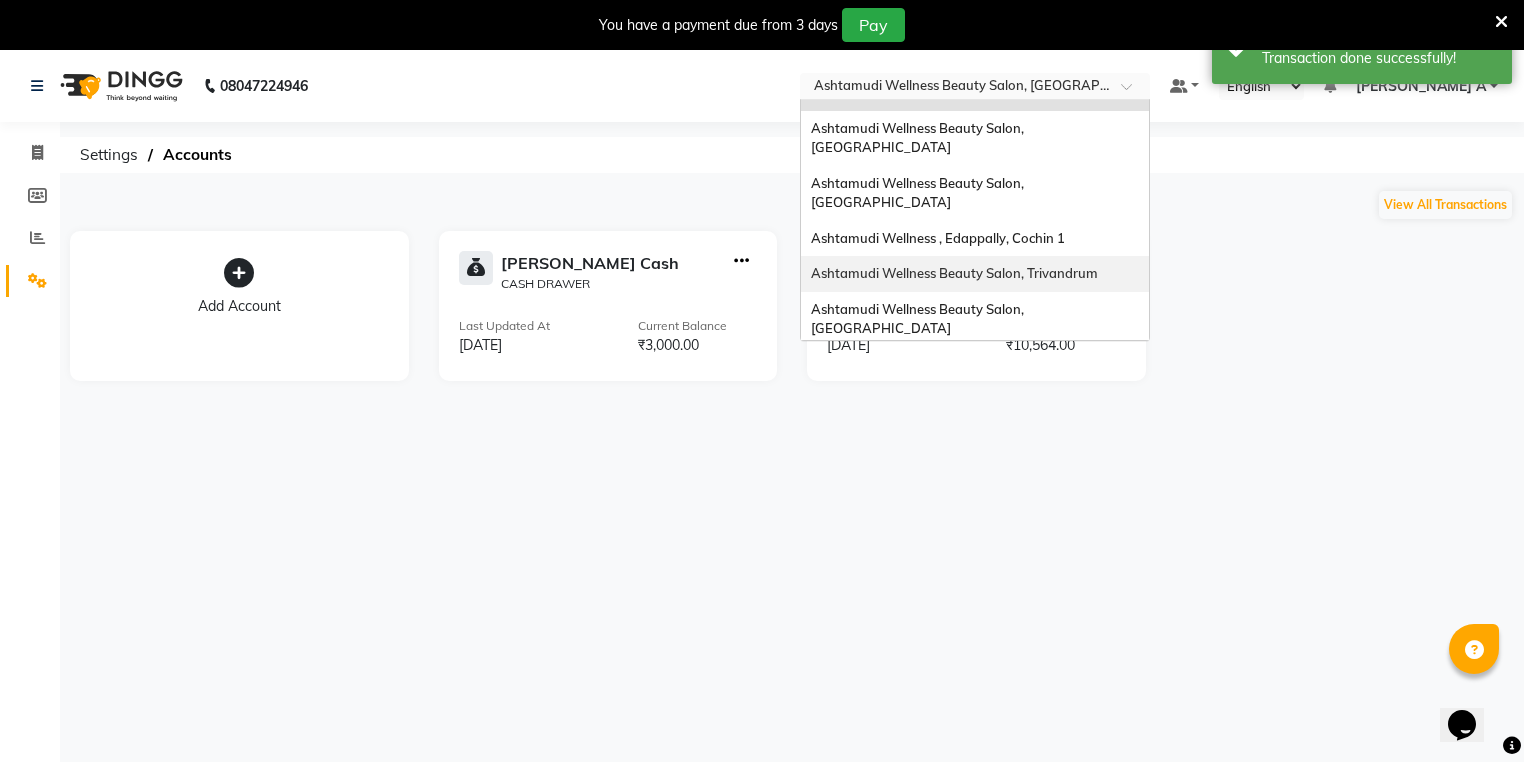 scroll, scrollTop: 152, scrollLeft: 0, axis: vertical 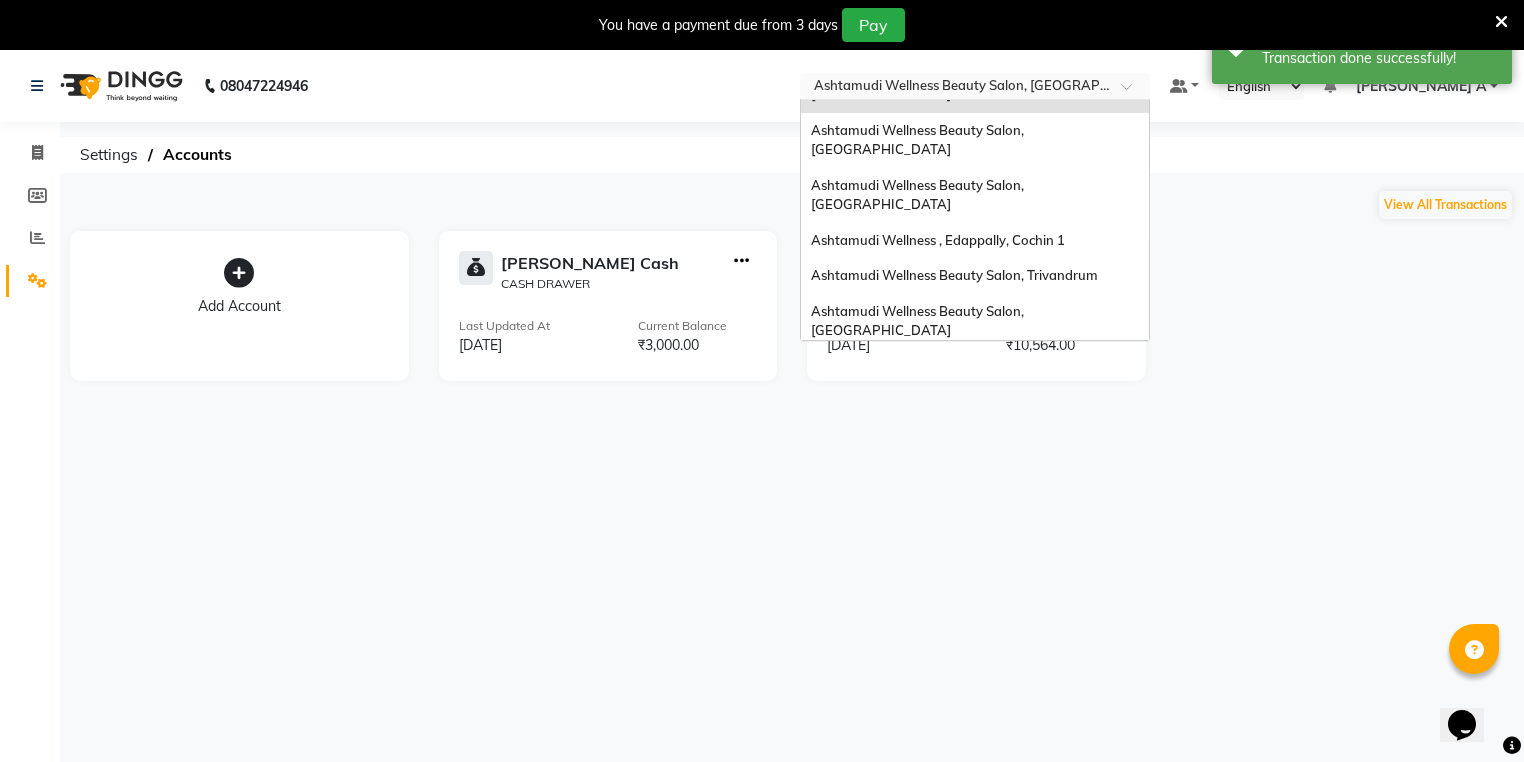 click on "Ashtamudi Welness Beauty Salon, [GEOGRAPHIC_DATA]" at bounding box center (917, 376) 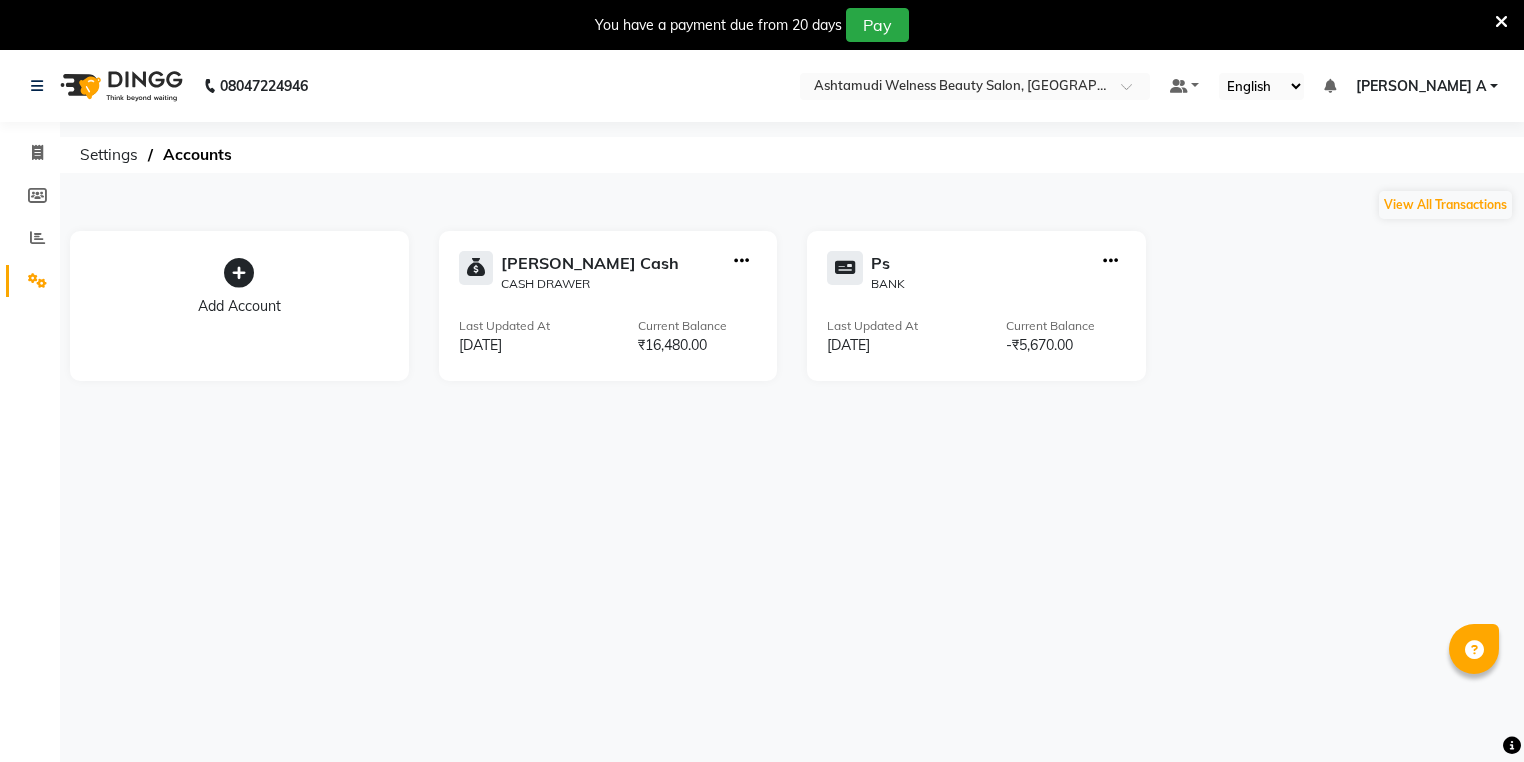 scroll, scrollTop: 0, scrollLeft: 0, axis: both 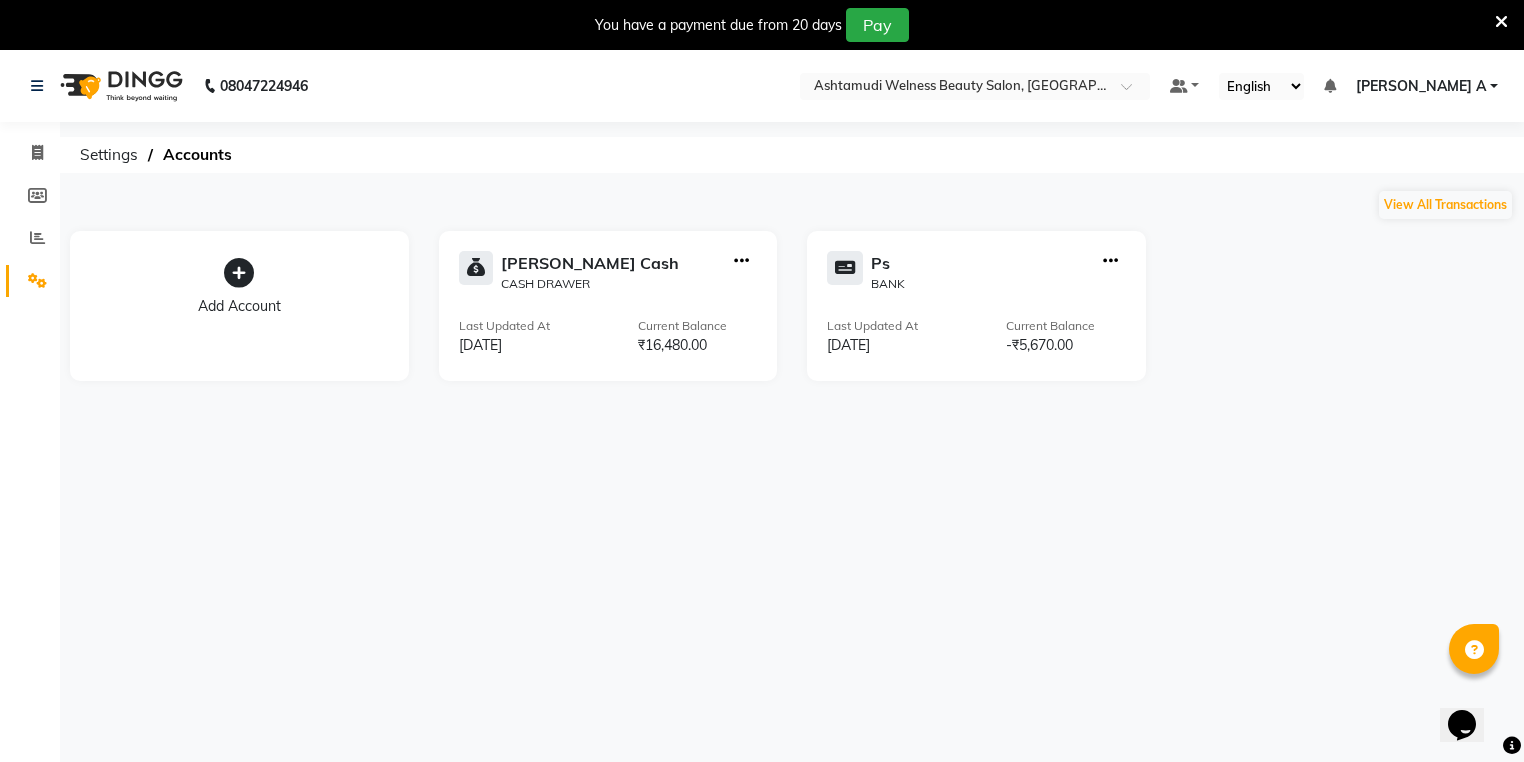 click 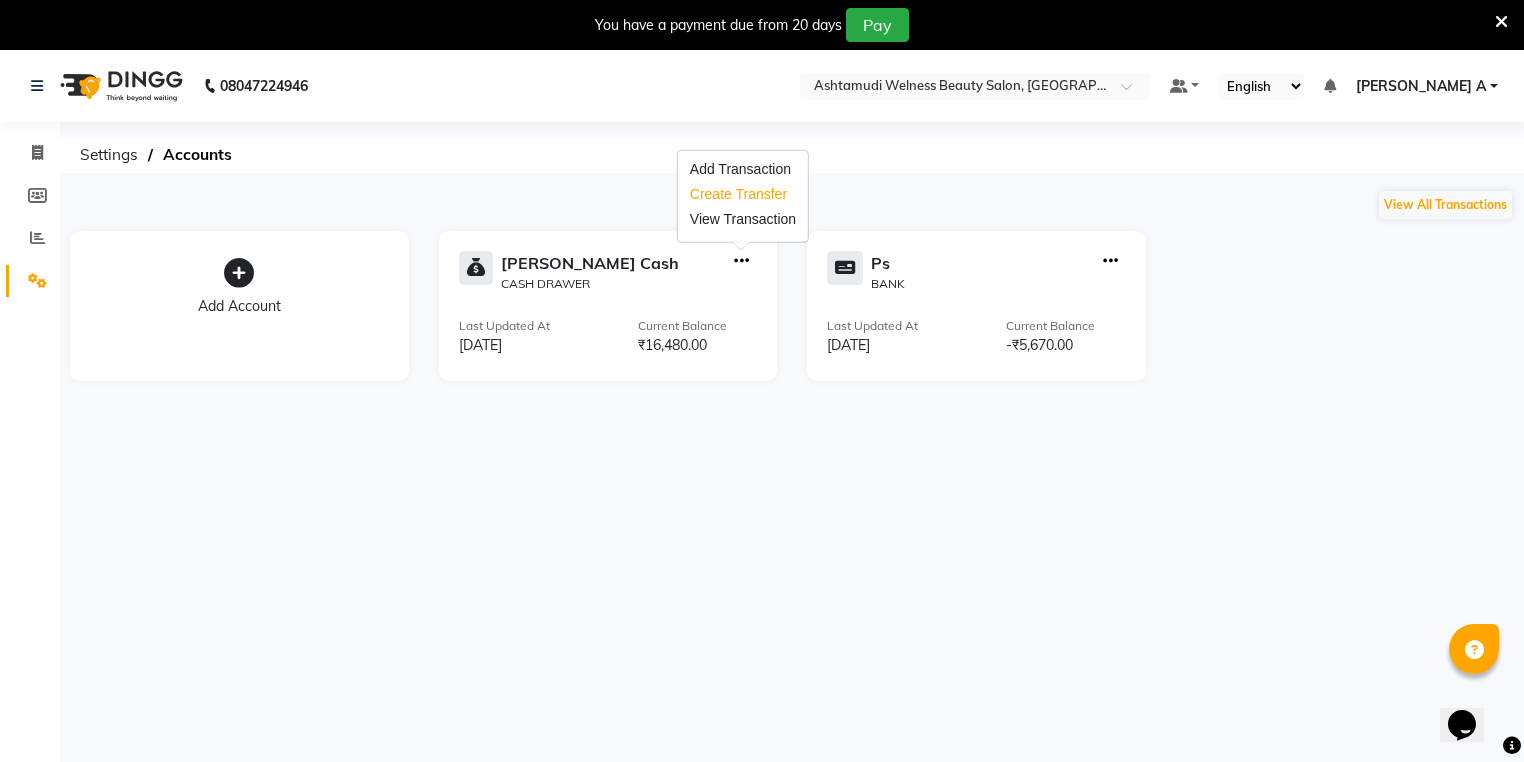 click on "Create Transfer" at bounding box center (743, 194) 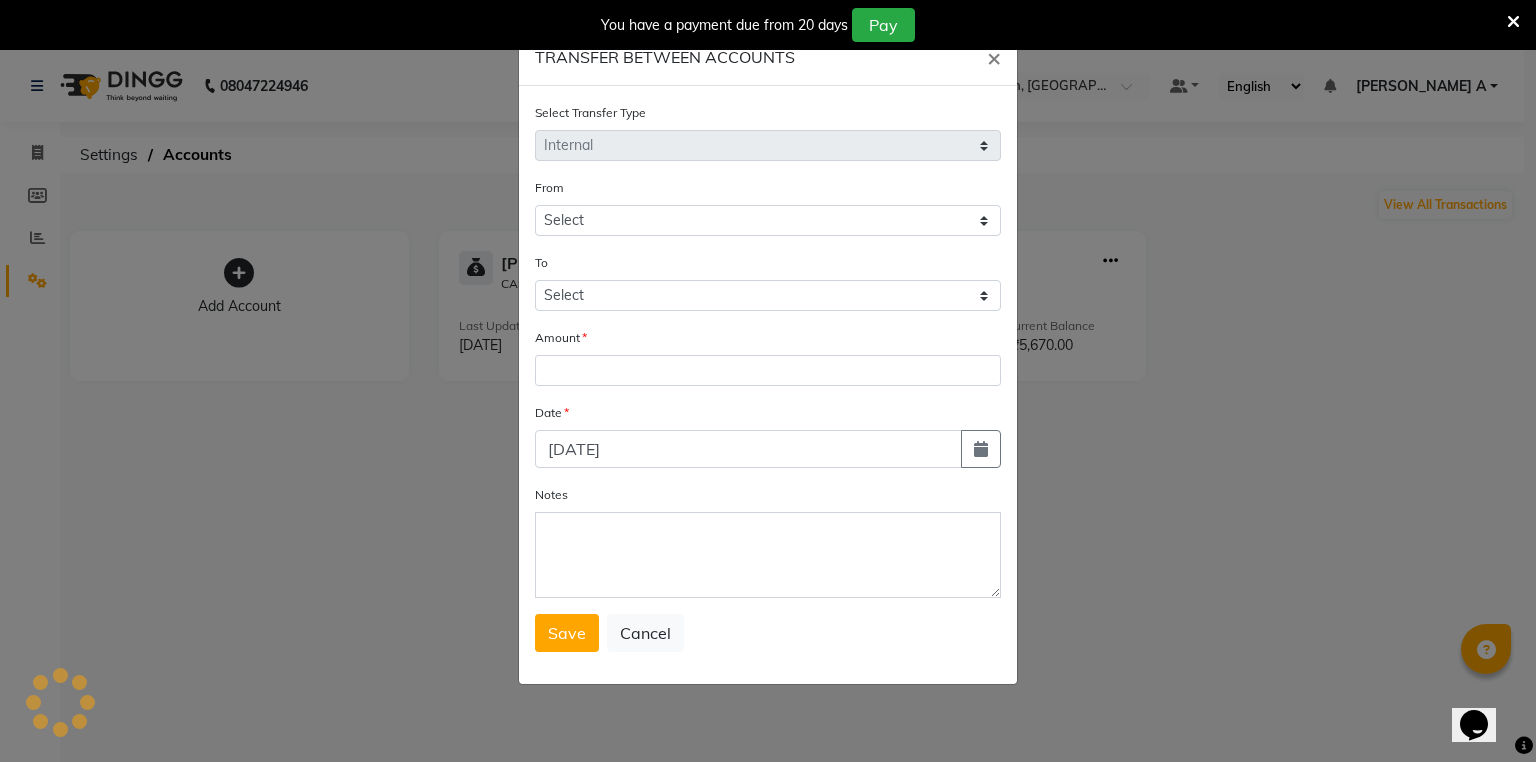 select on "3351" 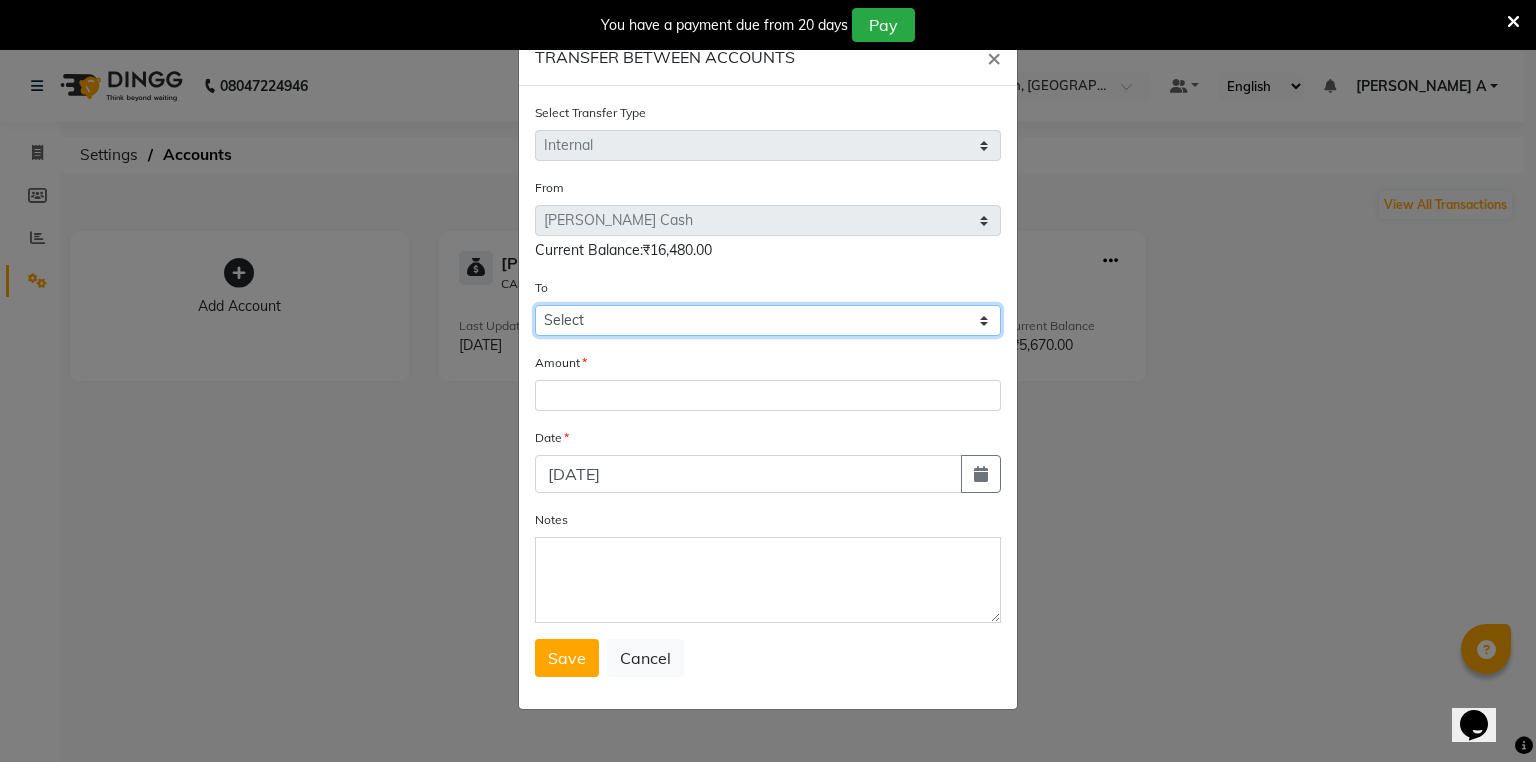 click on "Select [PERSON_NAME] Cash Ps" 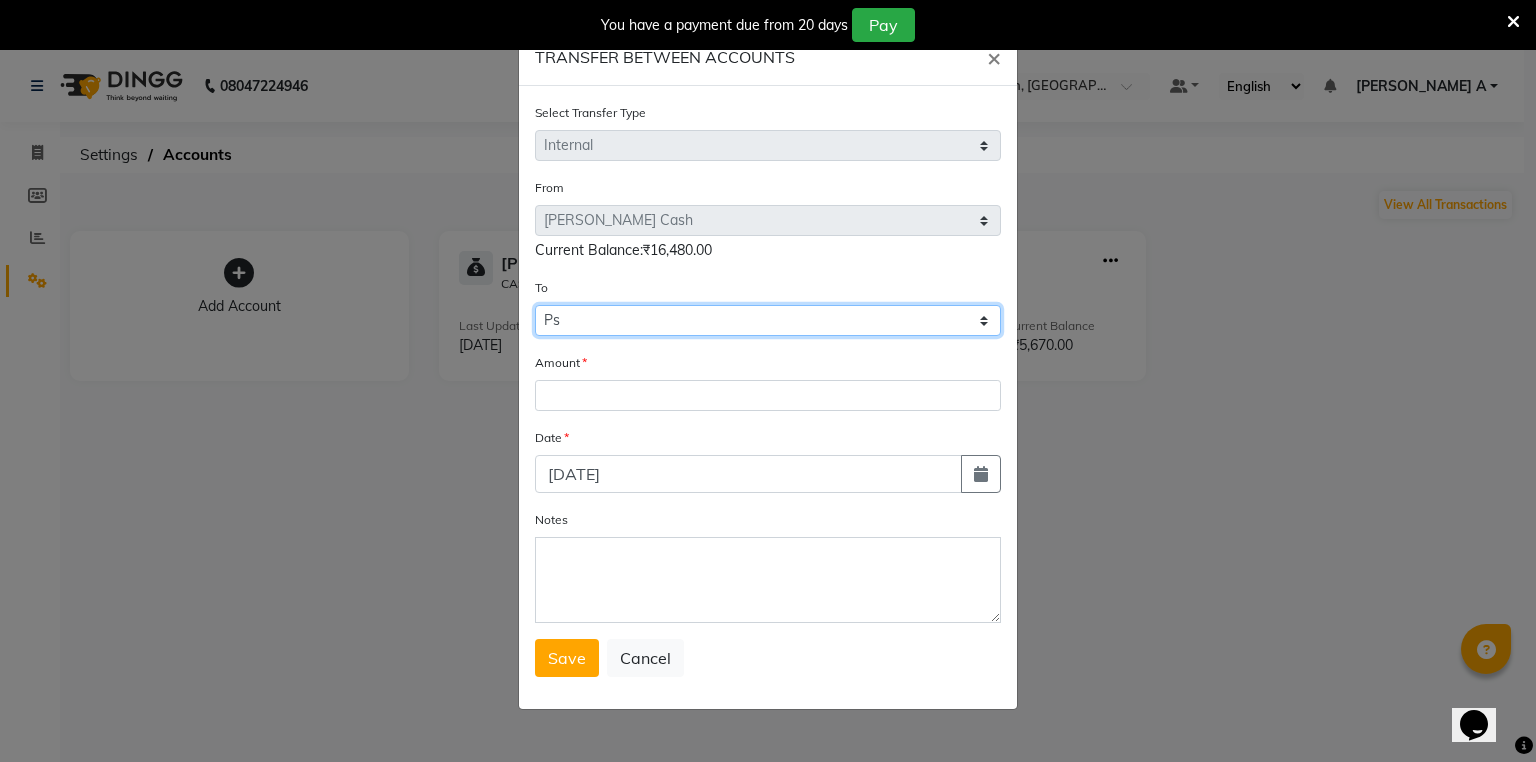 click on "Select [PERSON_NAME] Cash Ps" 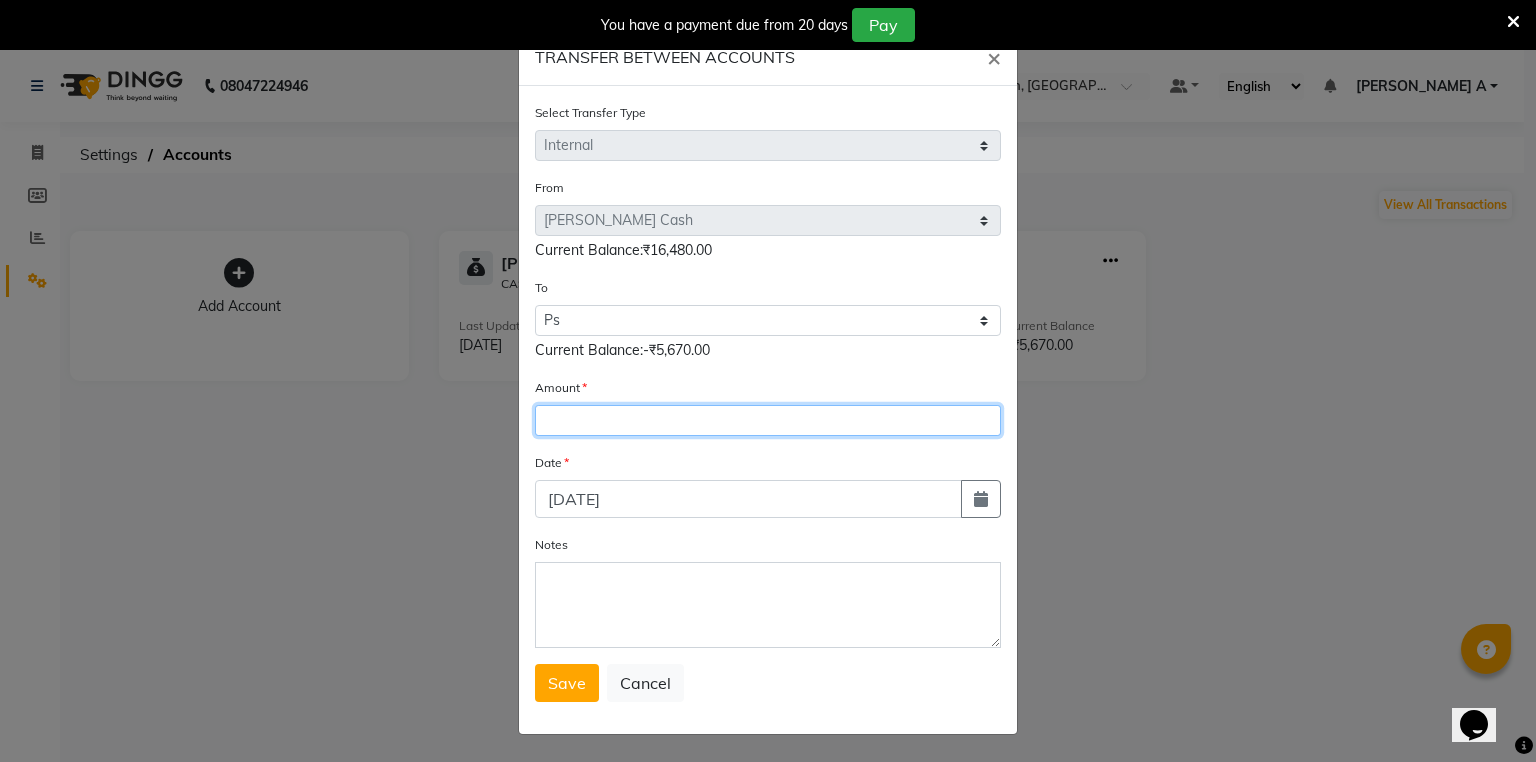click 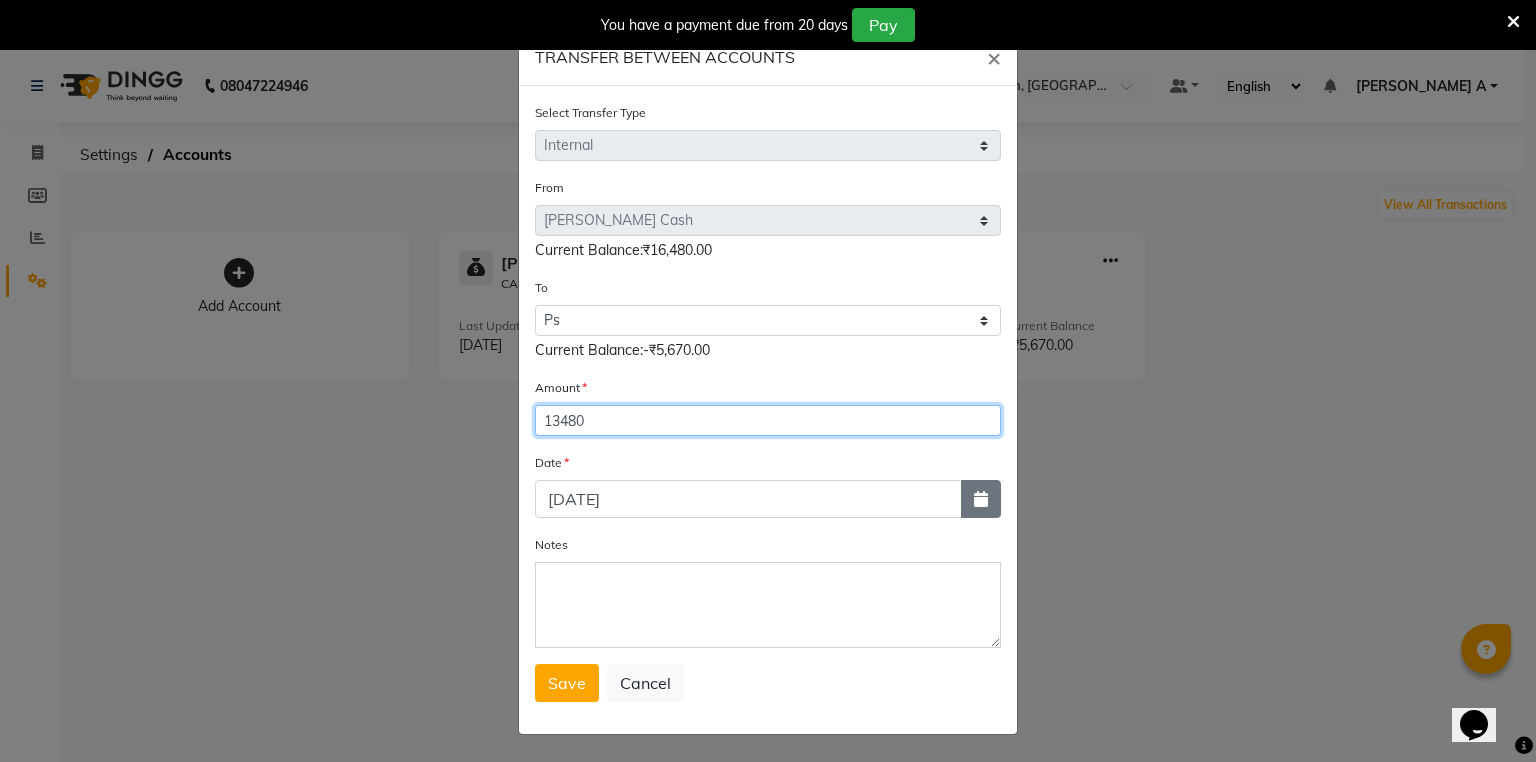type on "13480" 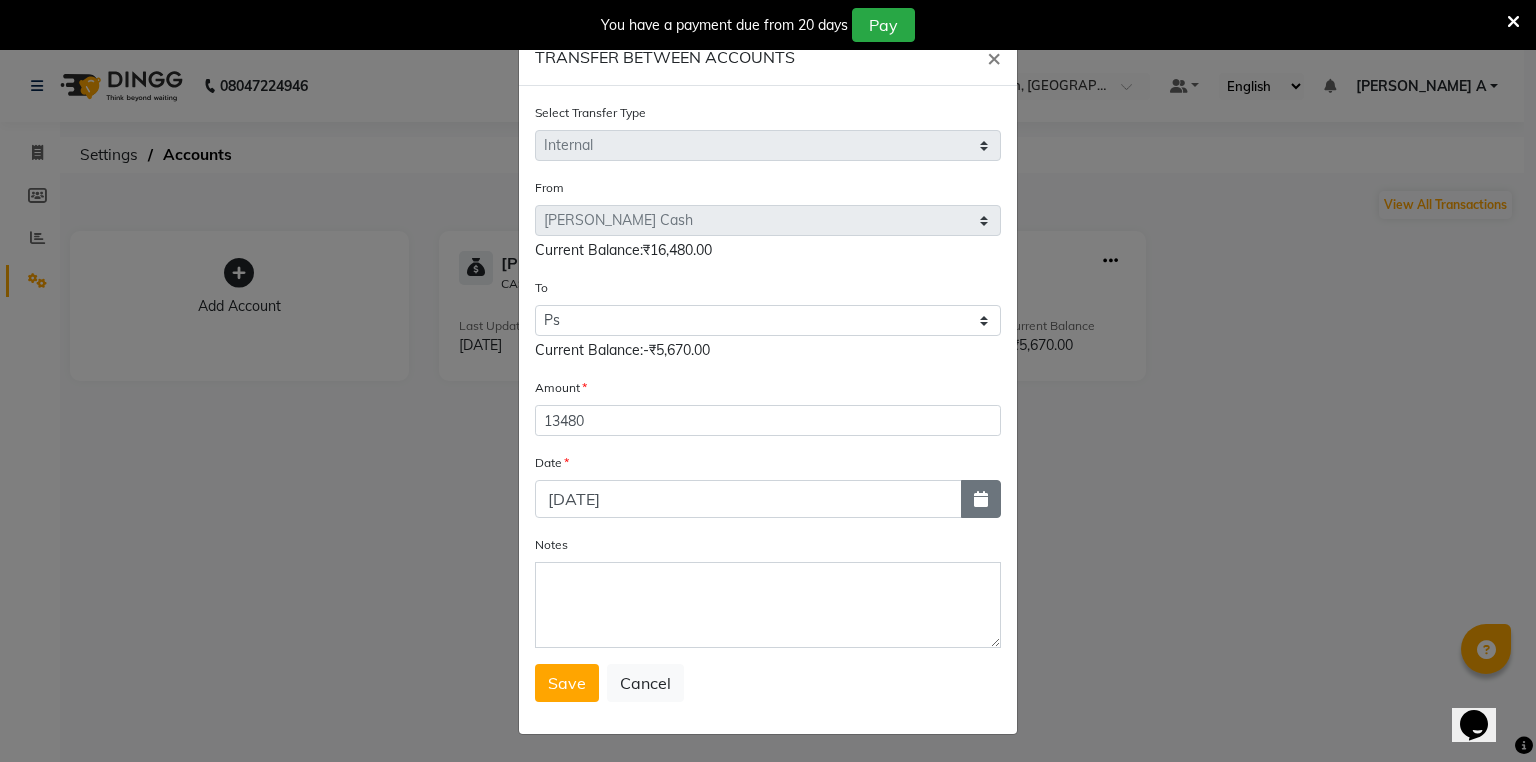 click 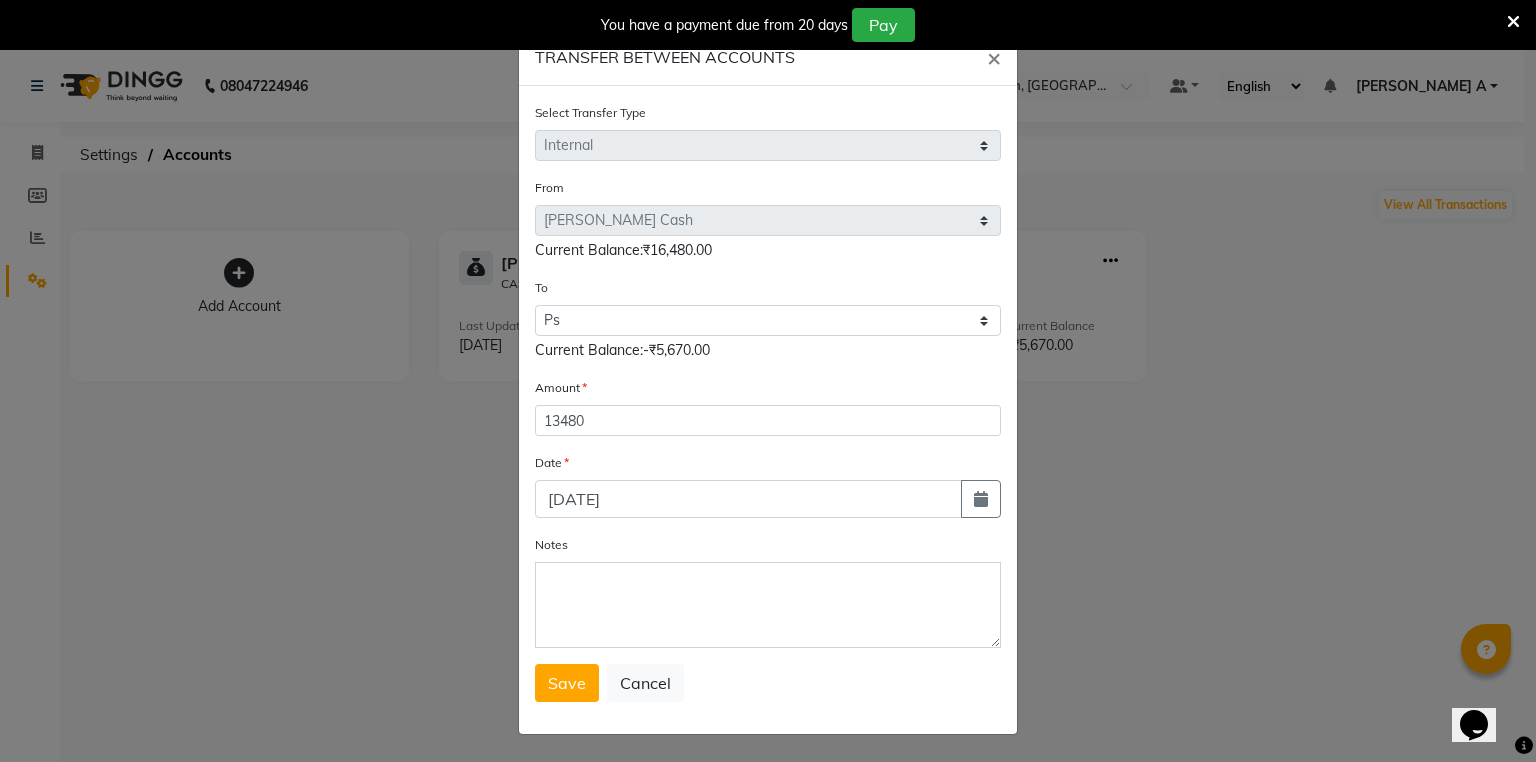 select on "7" 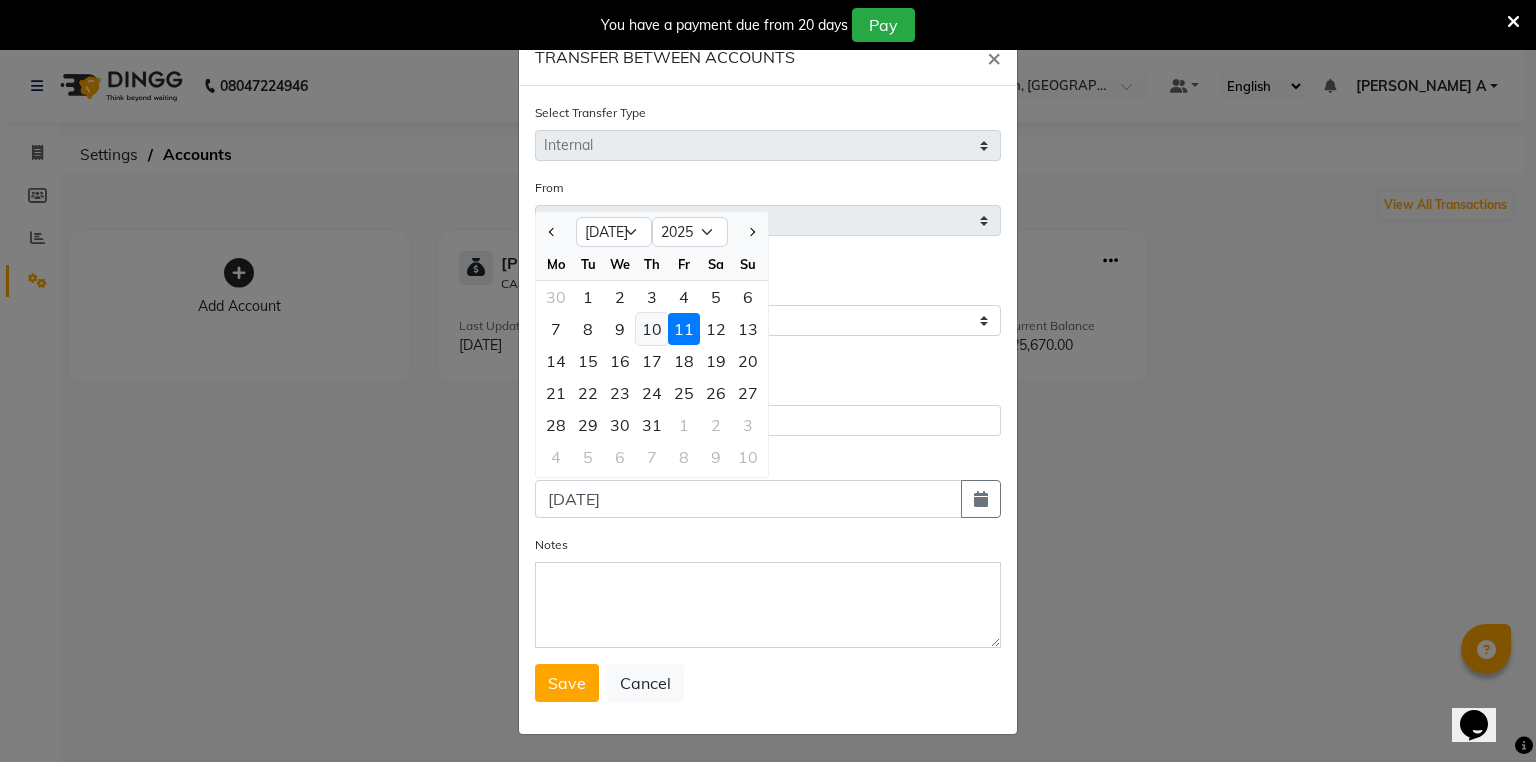 click on "10" 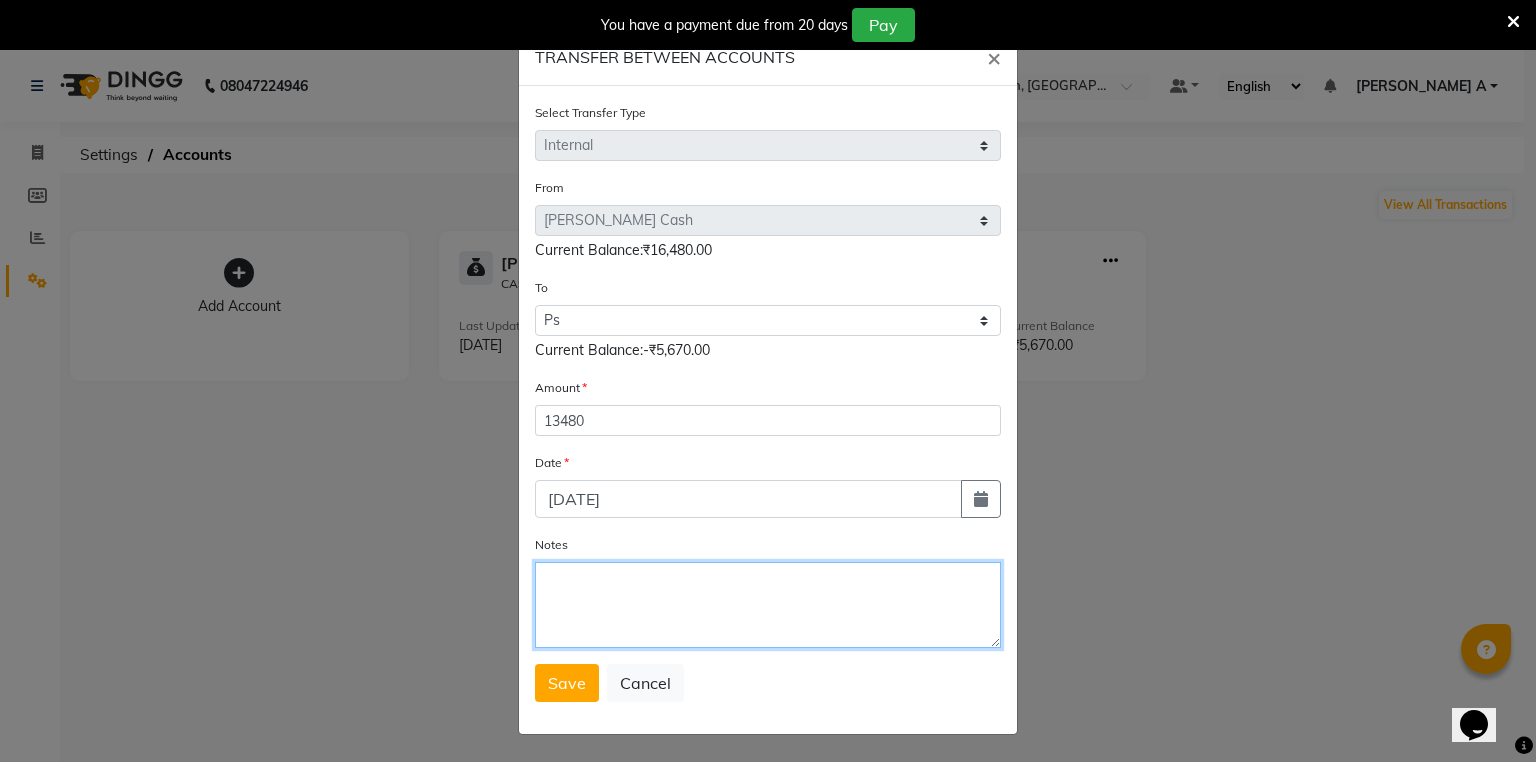 click on "Notes" at bounding box center (768, 605) 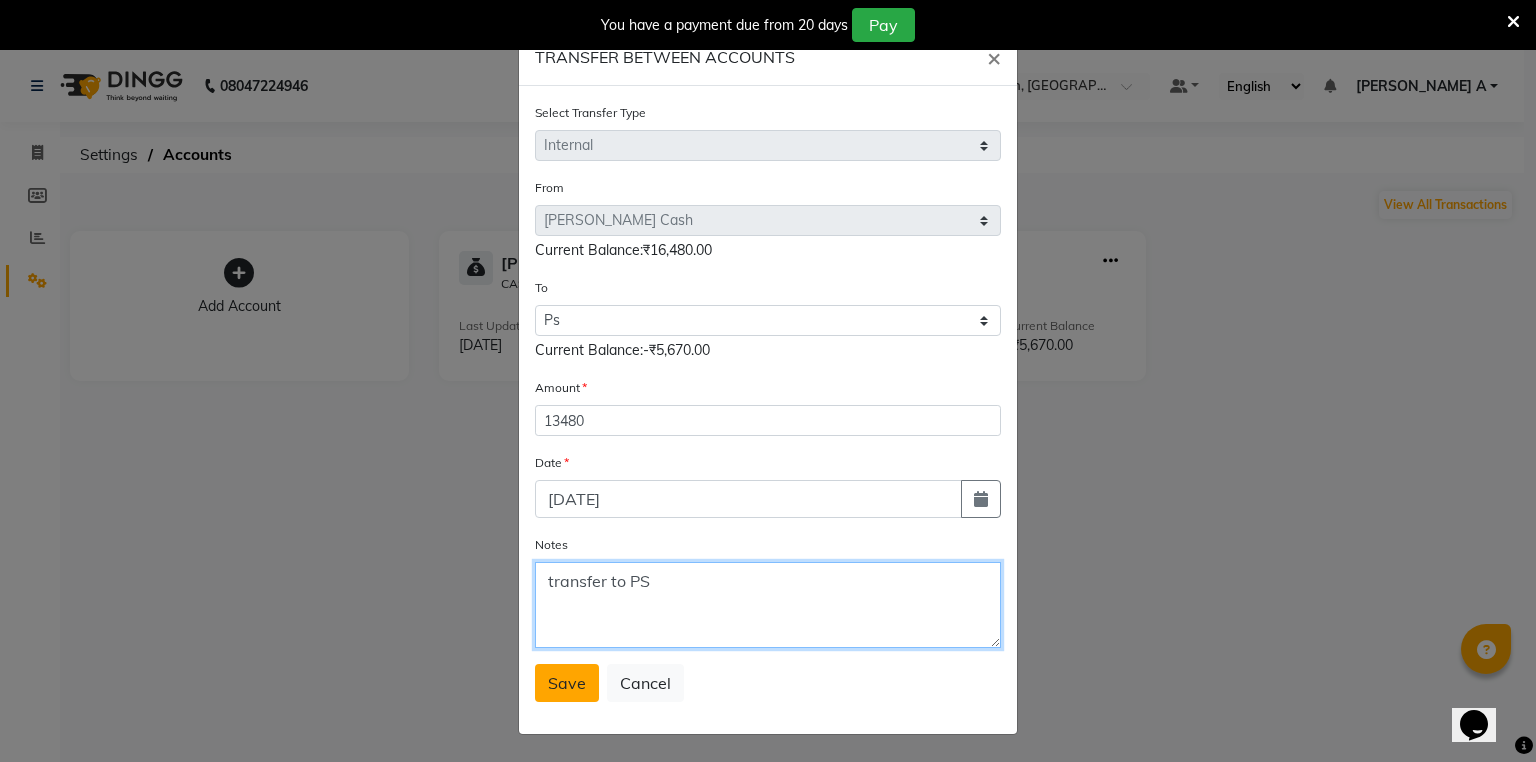 type on "transfer to PS" 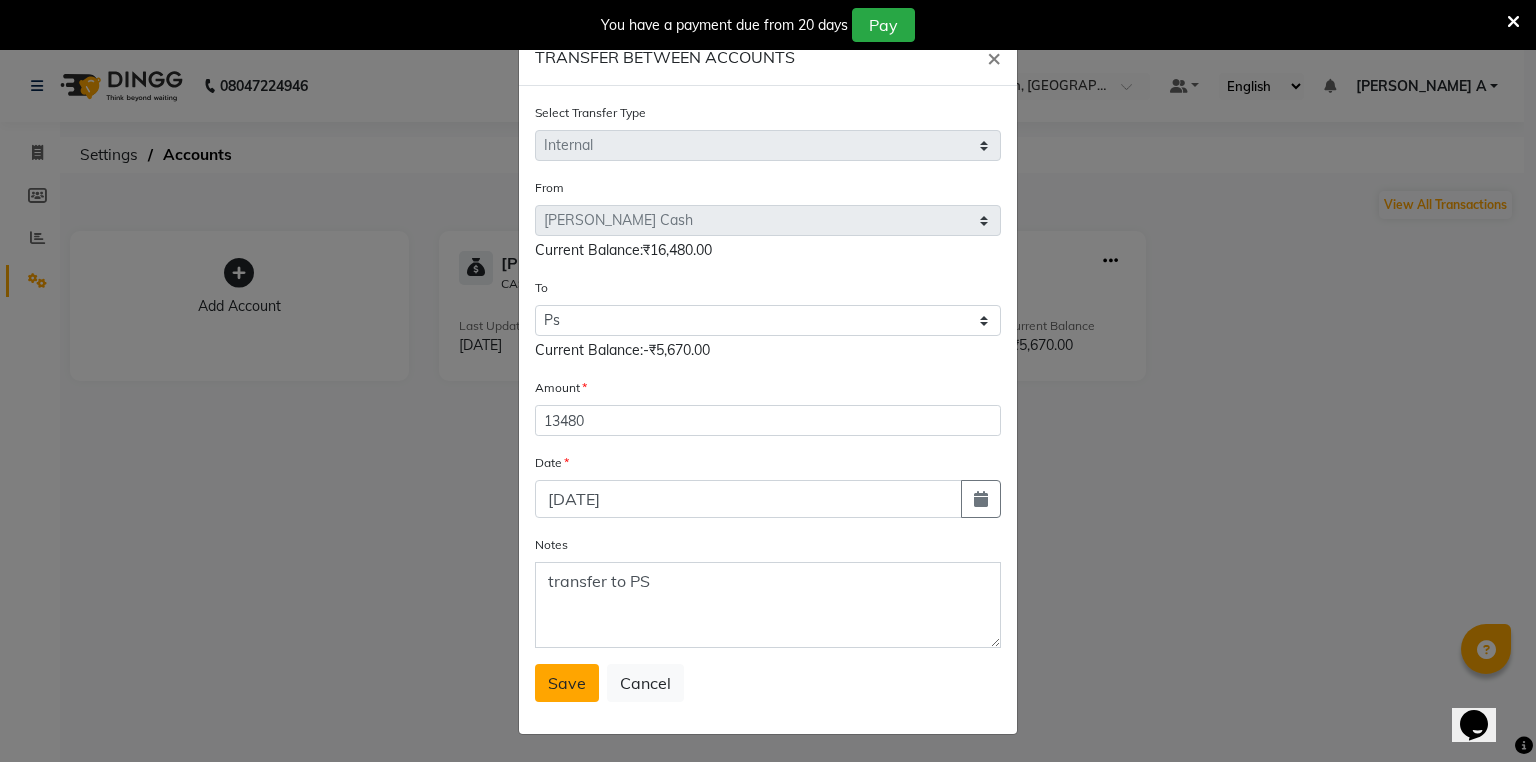 click on "Save" at bounding box center [567, 683] 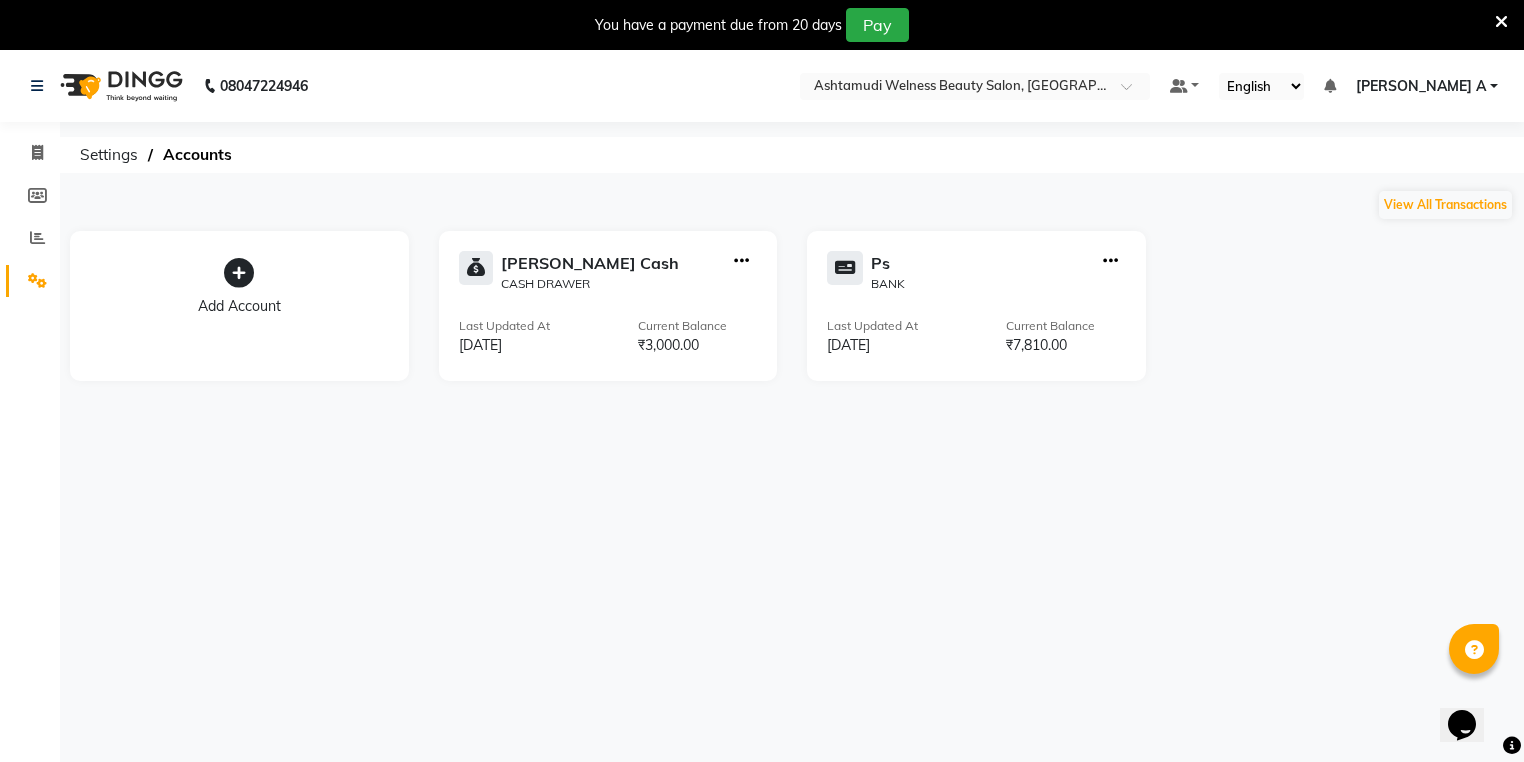 click 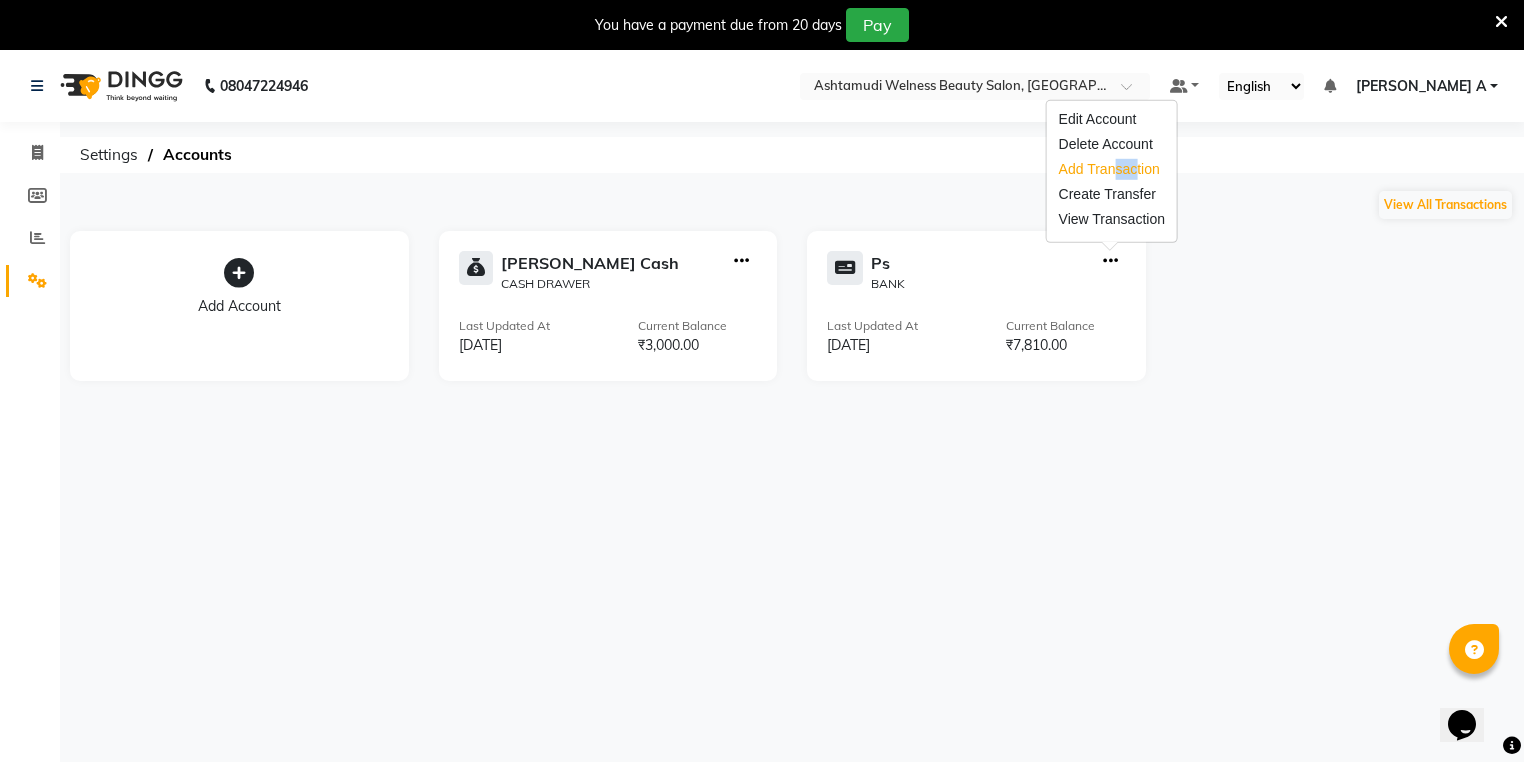 drag, startPoint x: 1109, startPoint y: 179, endPoint x: 1125, endPoint y: 172, distance: 17.464249 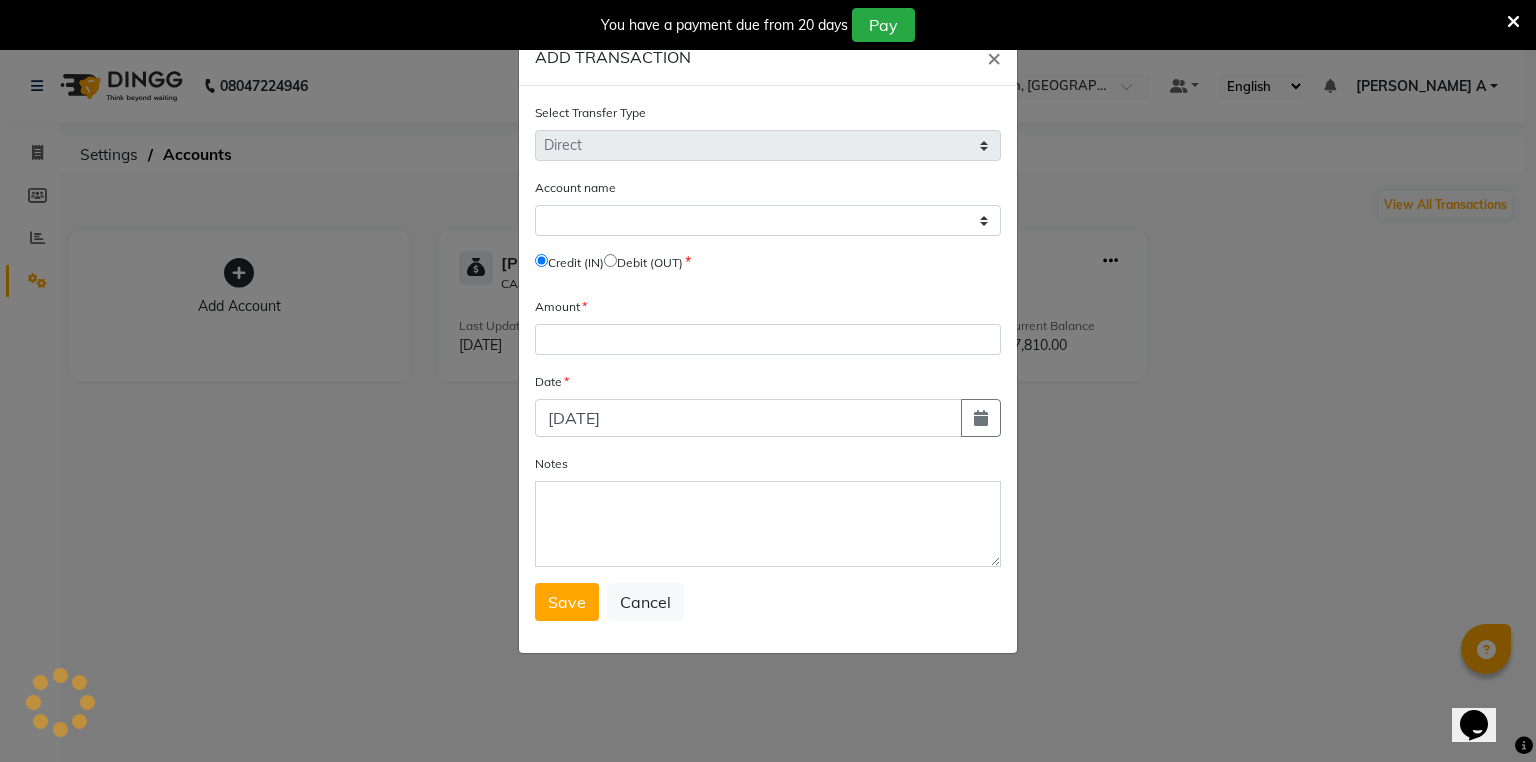 click on "ADD TRANSACTION × Select Transfer Type Select Direct Internal Account name Select   Credit (IN)     Debit (OUT) Amount Date 11-07-2025 Notes  Save   Cancel" 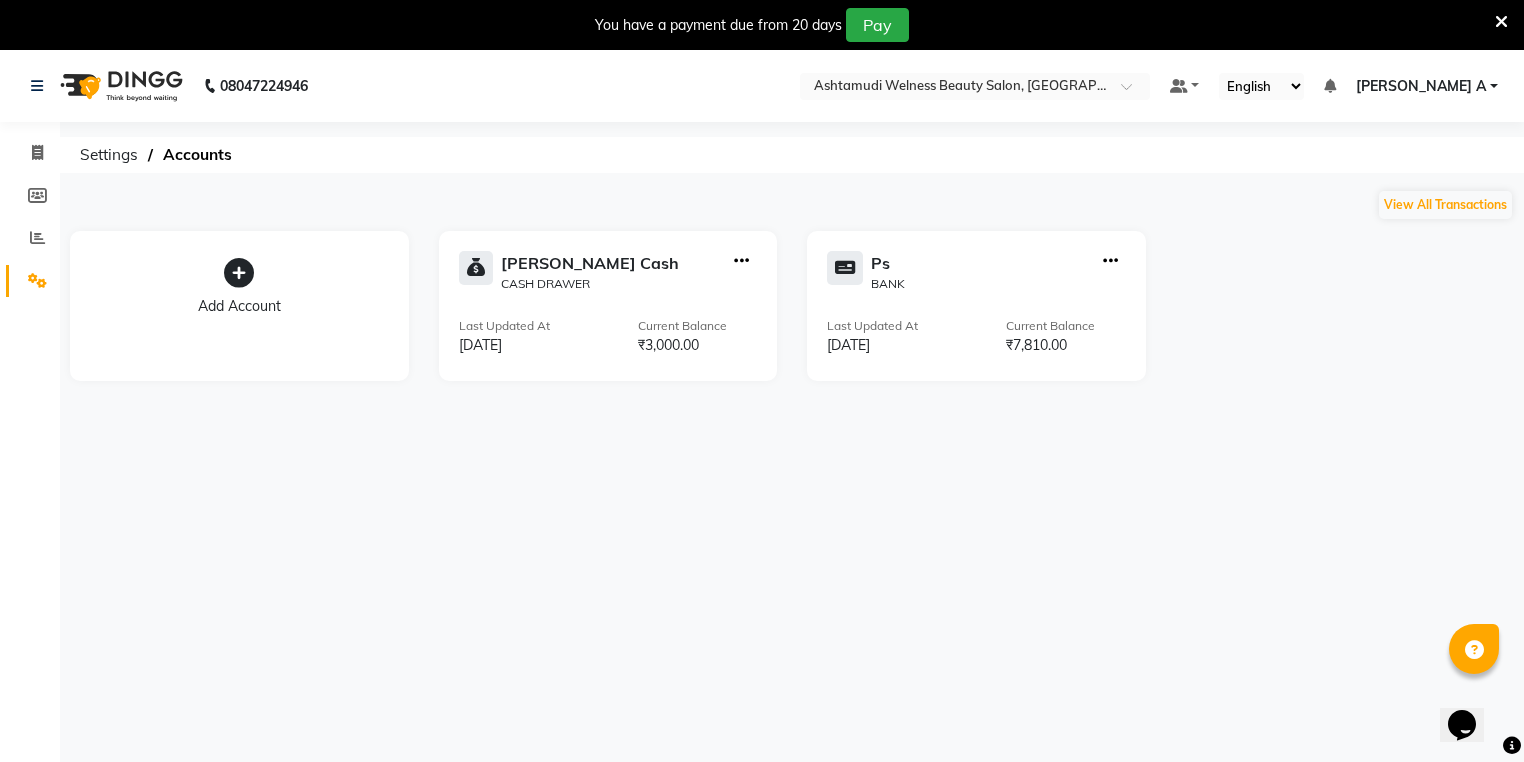 click 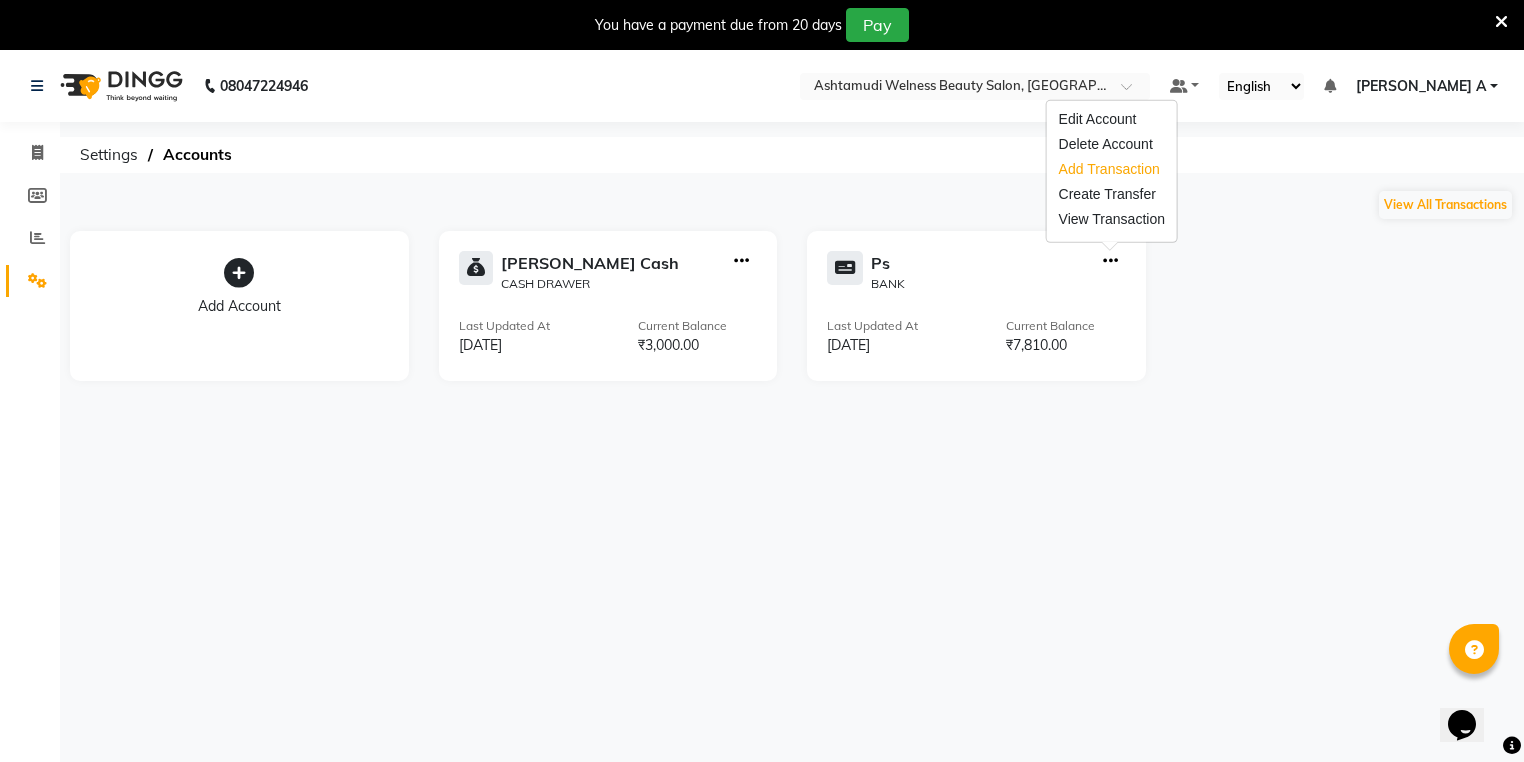 click on "Add Transaction" at bounding box center [1112, 169] 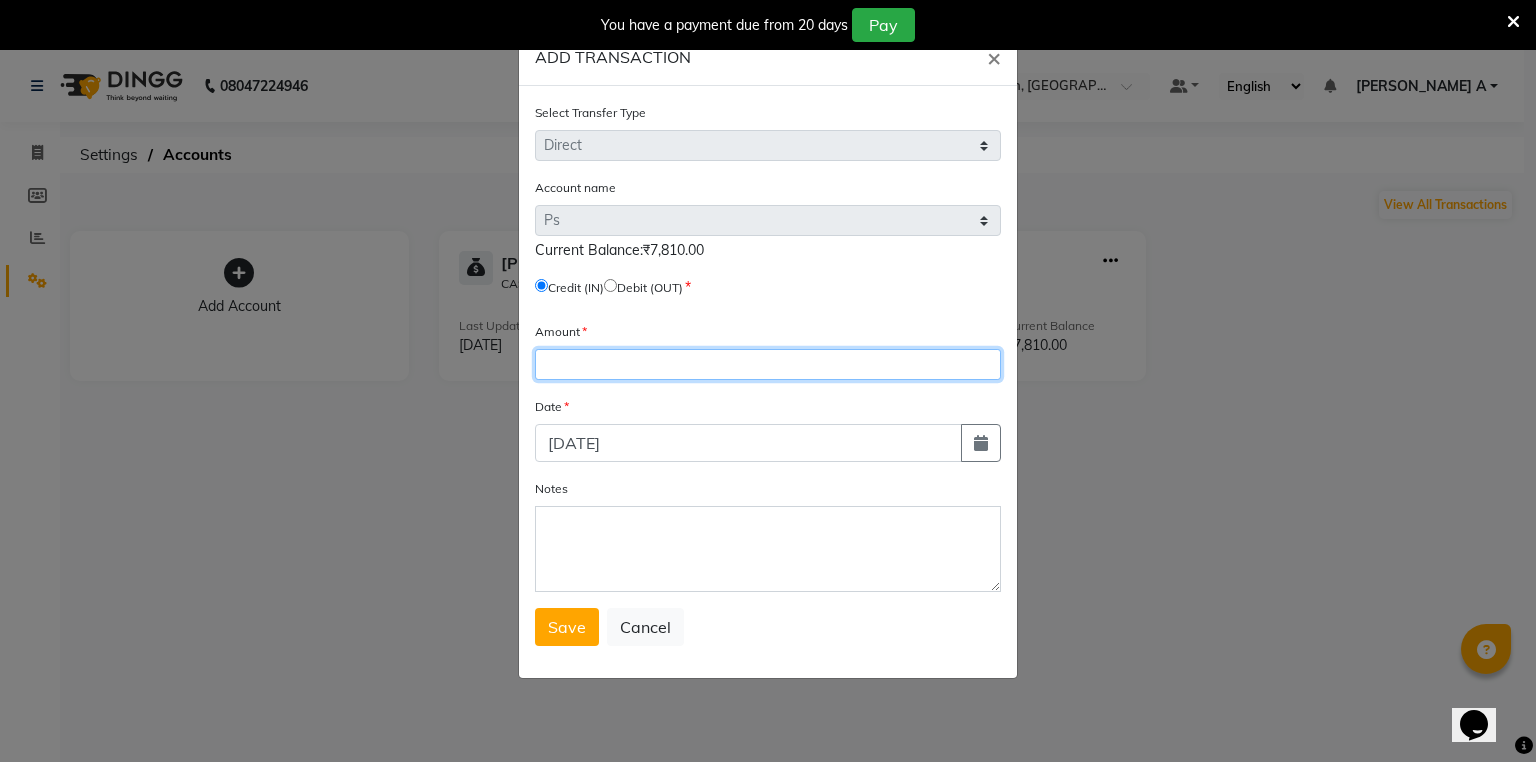 click 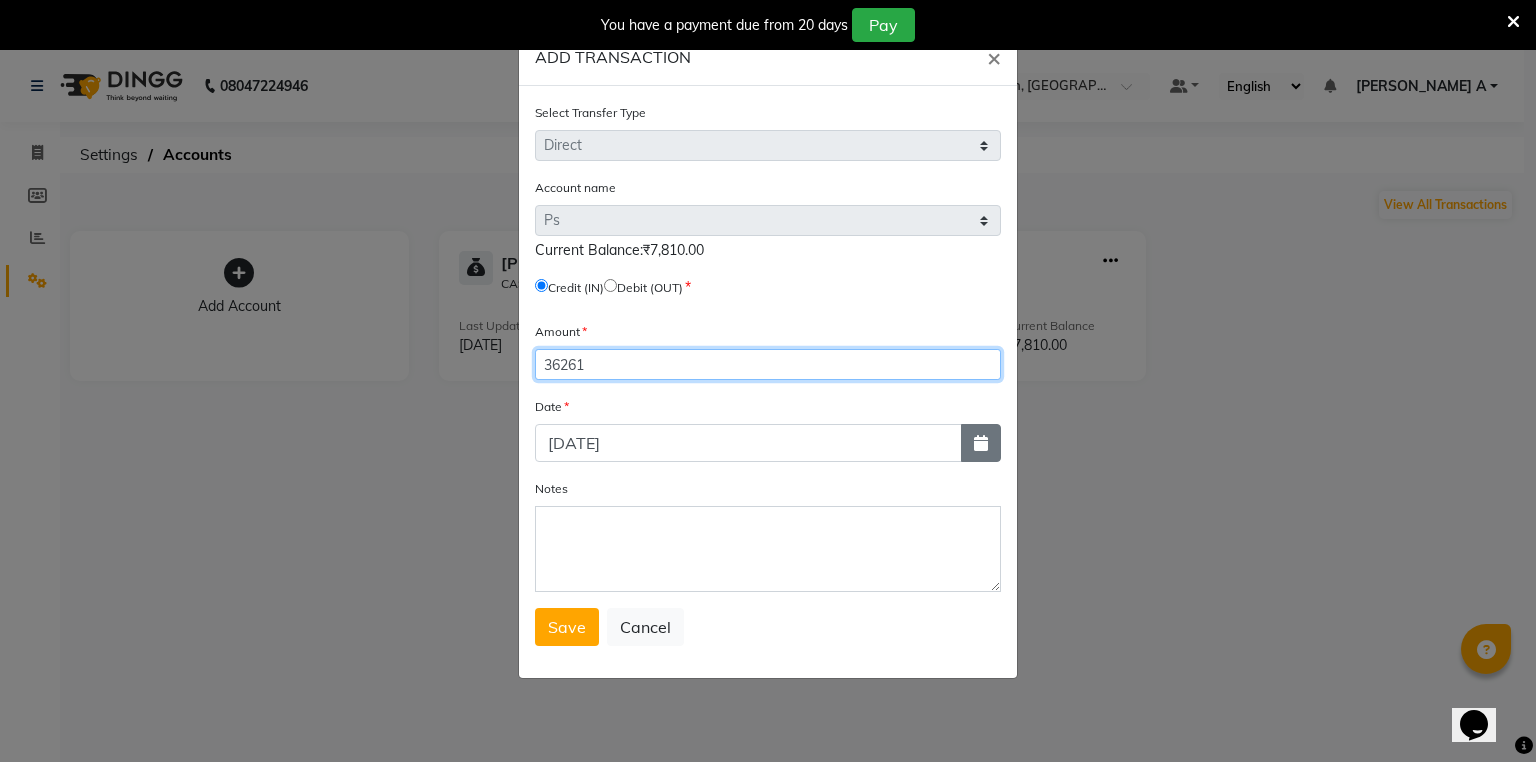 type on "36261" 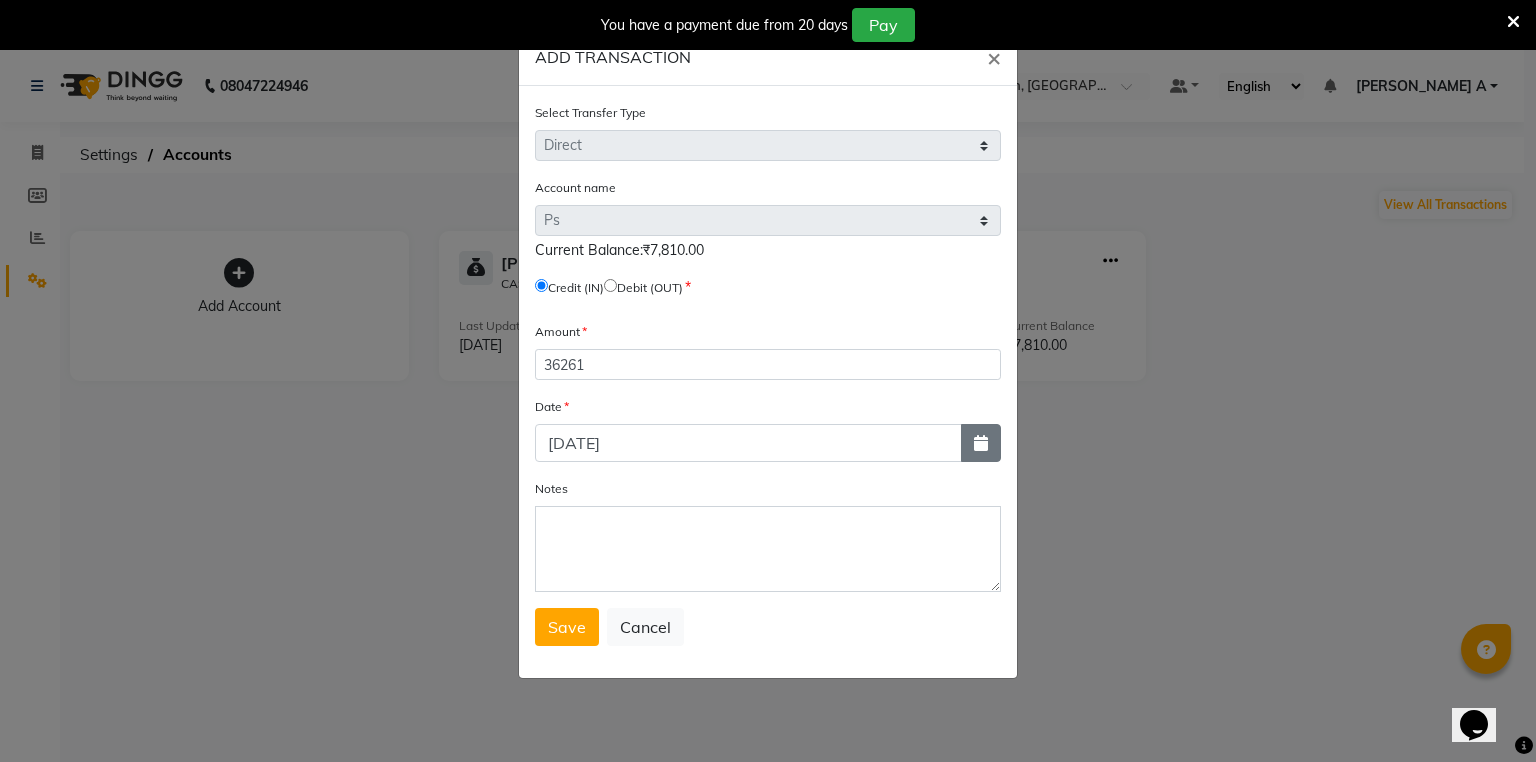 drag, startPoint x: 971, startPoint y: 450, endPoint x: 695, endPoint y: 330, distance: 300.95847 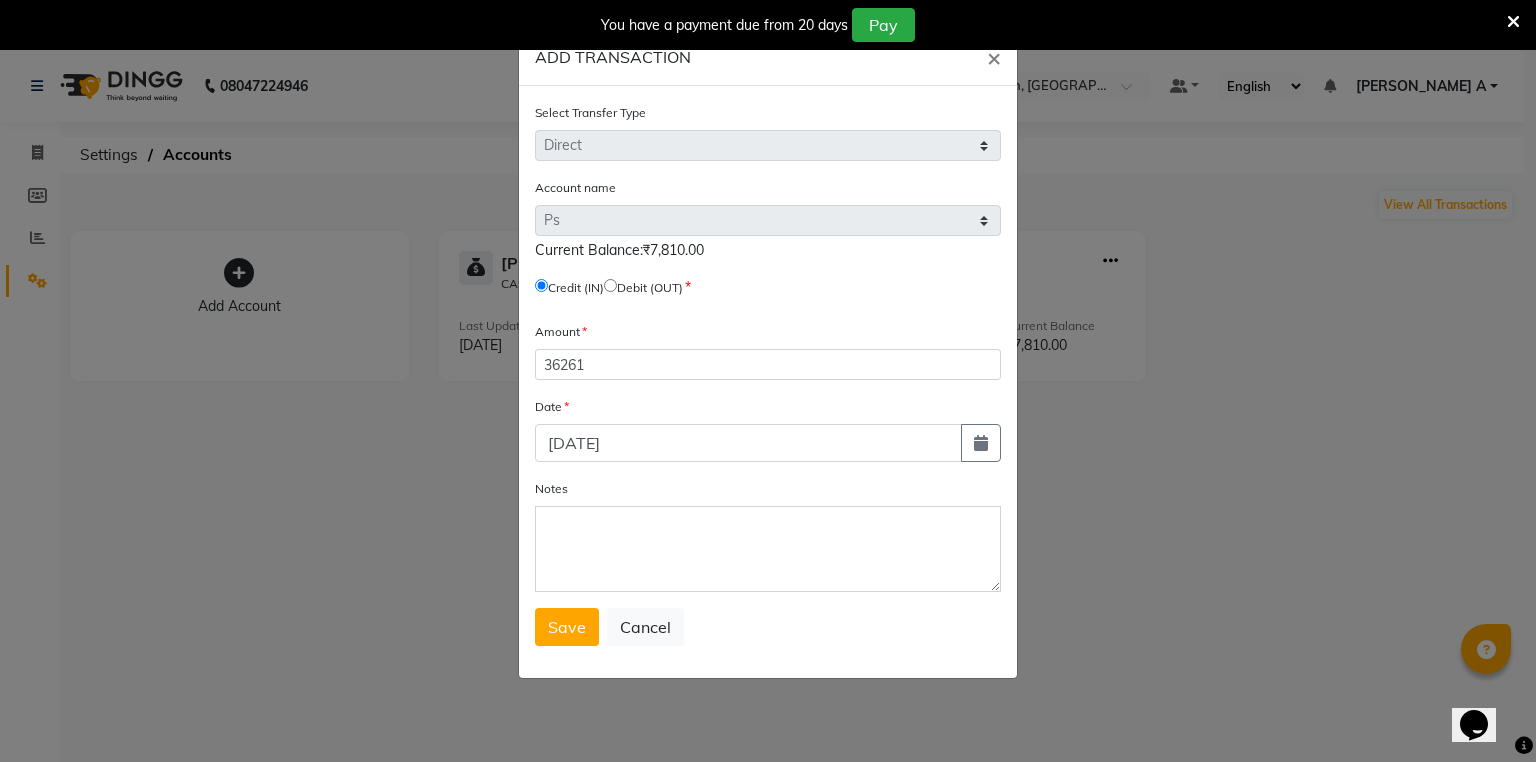 select on "7" 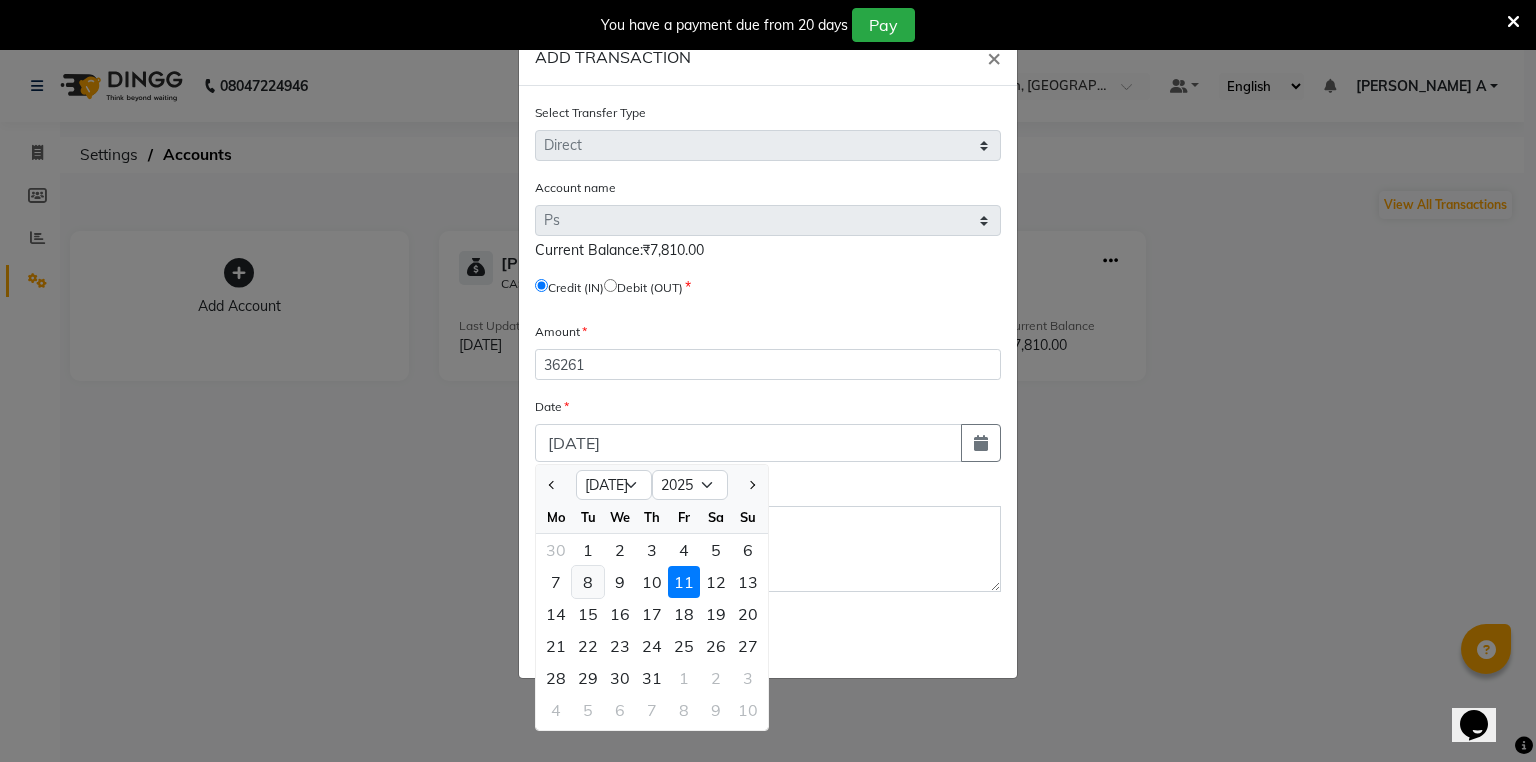 click on "8" 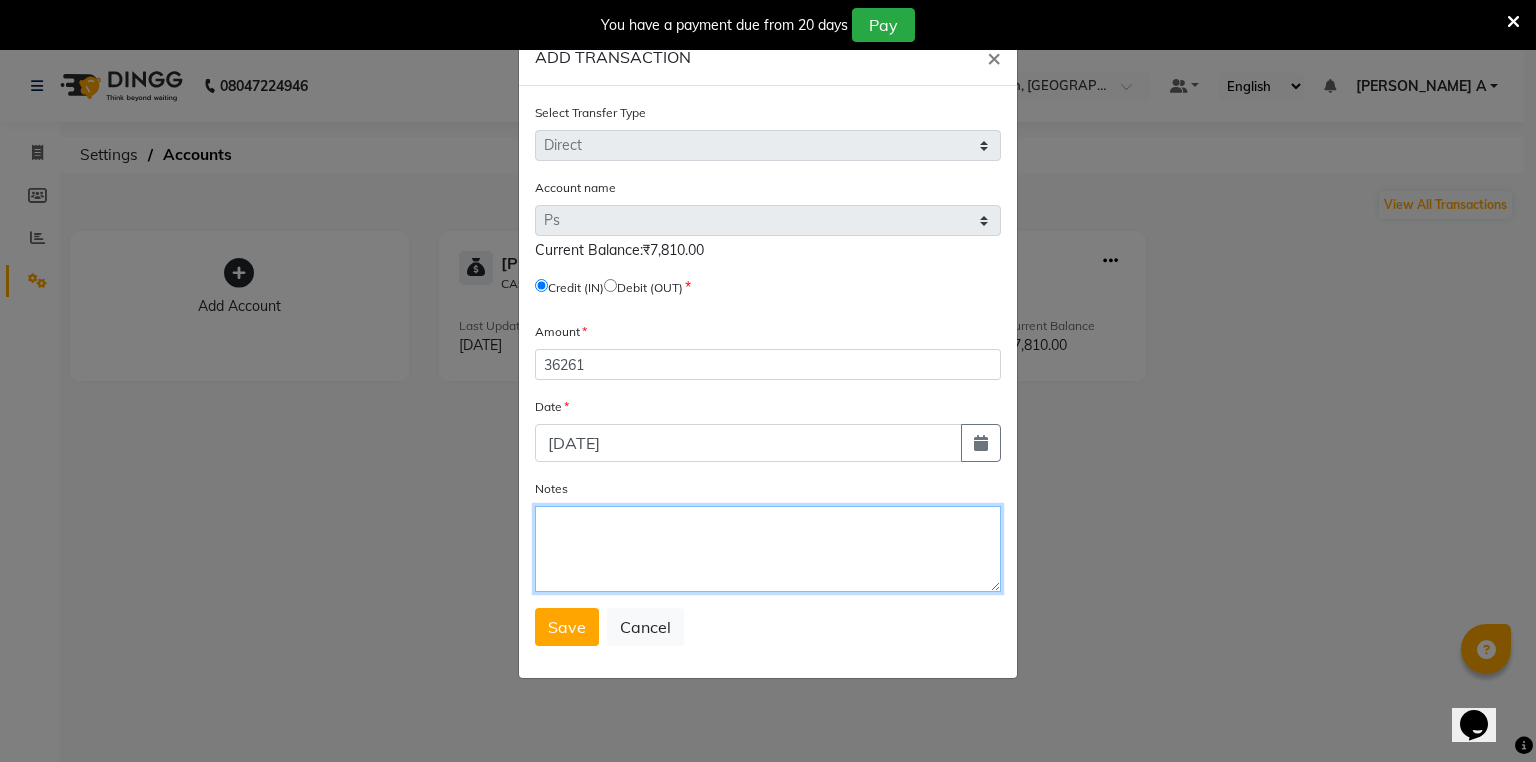 click on "Notes" at bounding box center [768, 549] 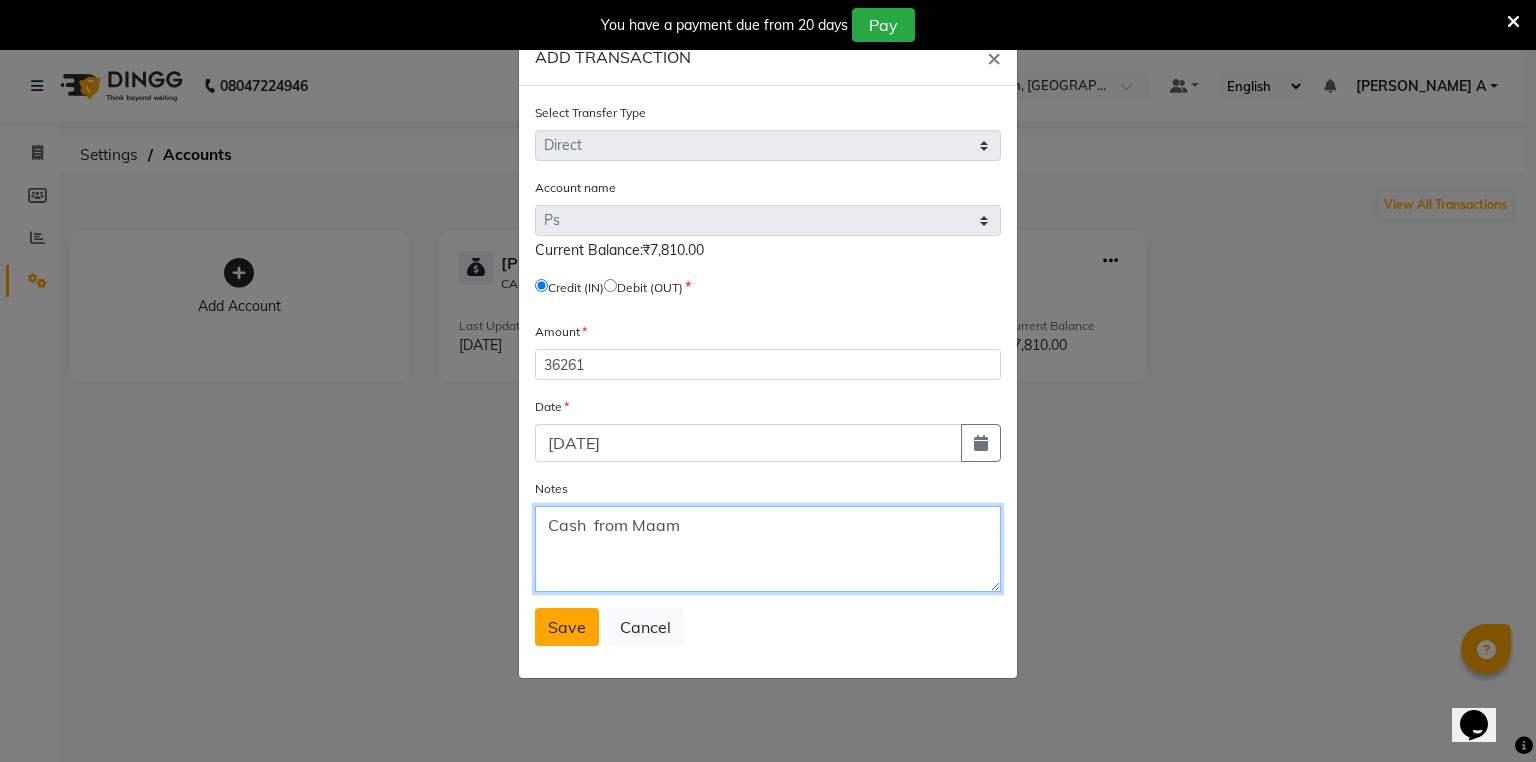 type on "Cash  from Maam" 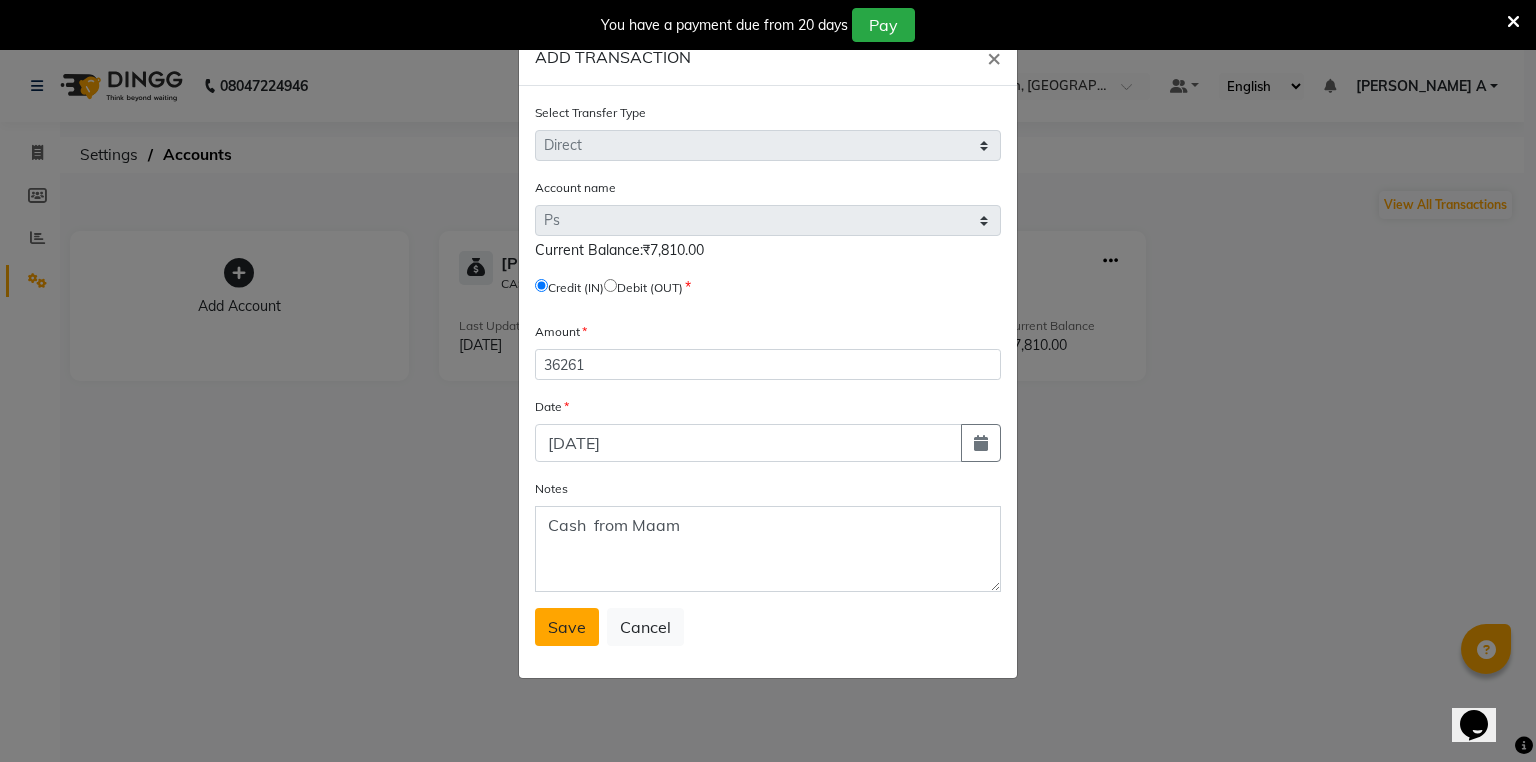 click on "Save" at bounding box center [567, 627] 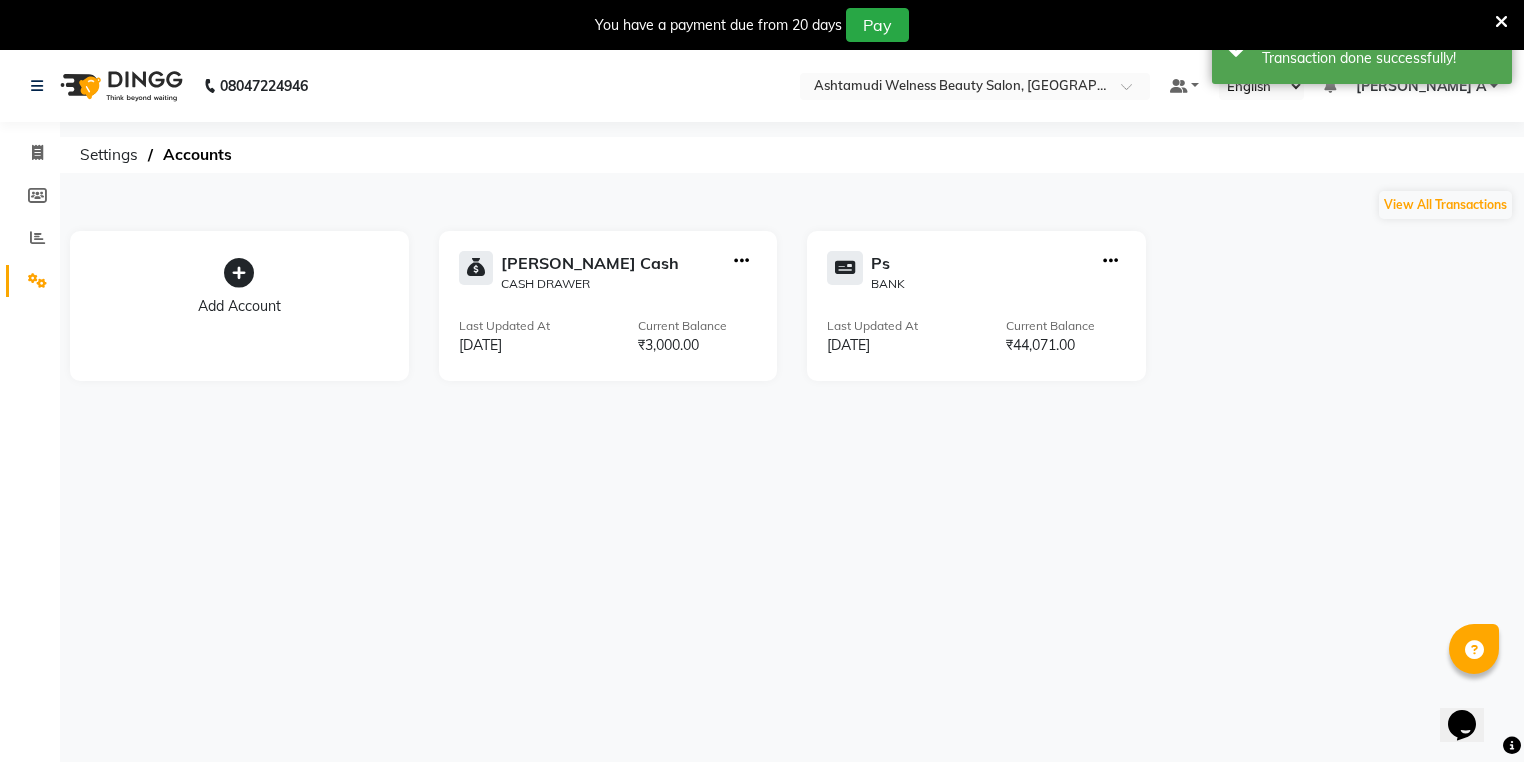 drag, startPoint x: 1176, startPoint y: 66, endPoint x: 1157, endPoint y: 76, distance: 21.470911 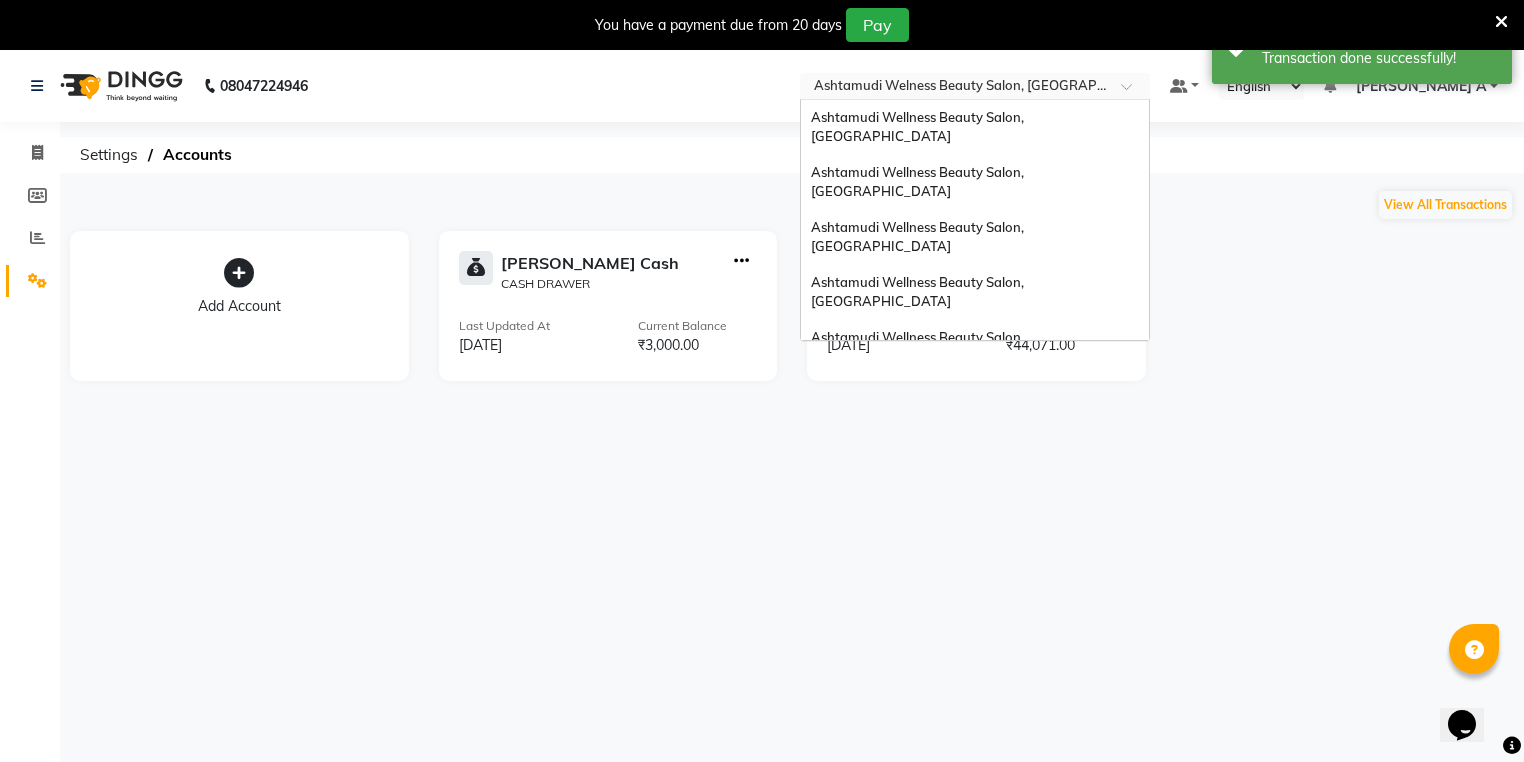 click at bounding box center [955, 88] 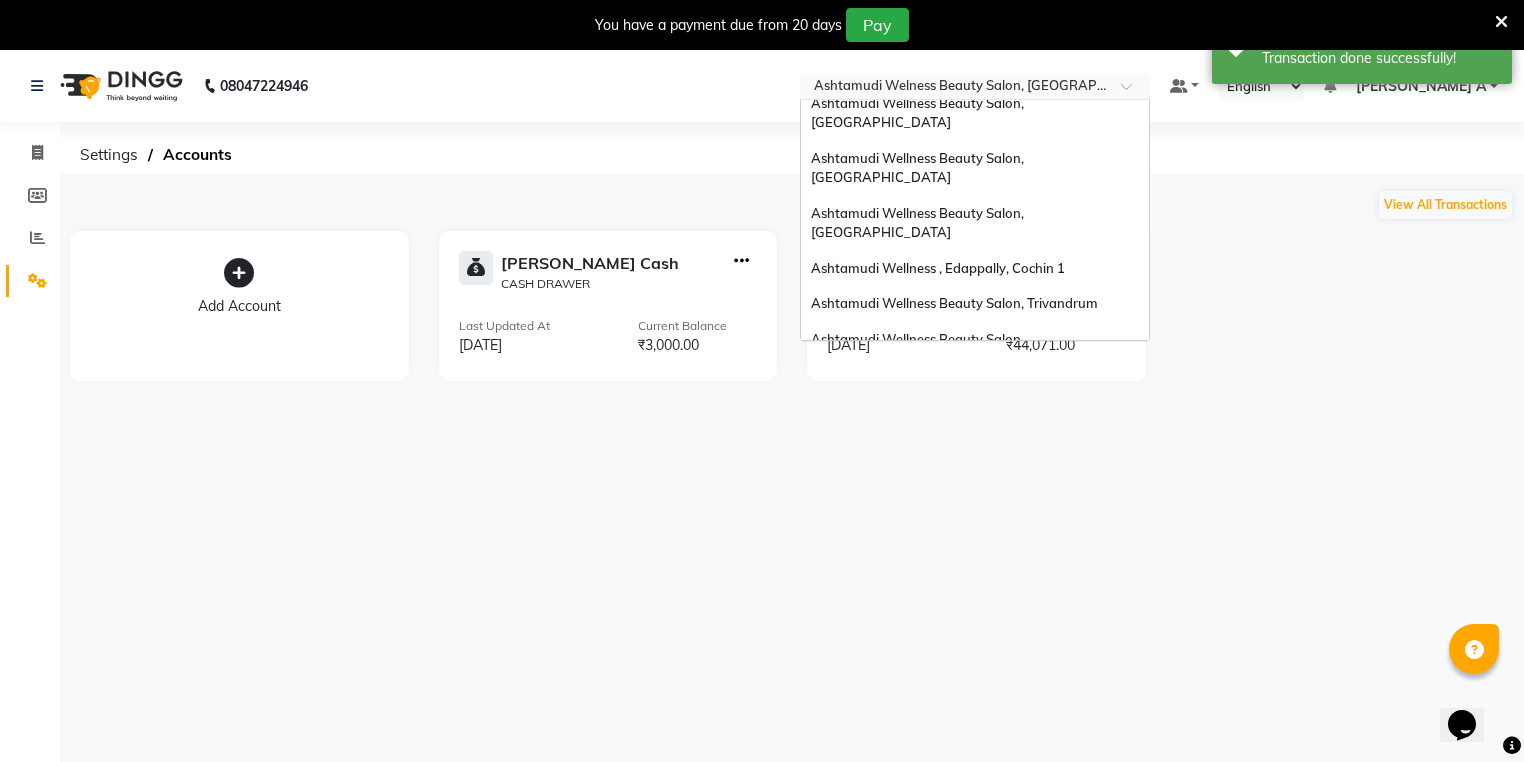 scroll, scrollTop: 124, scrollLeft: 0, axis: vertical 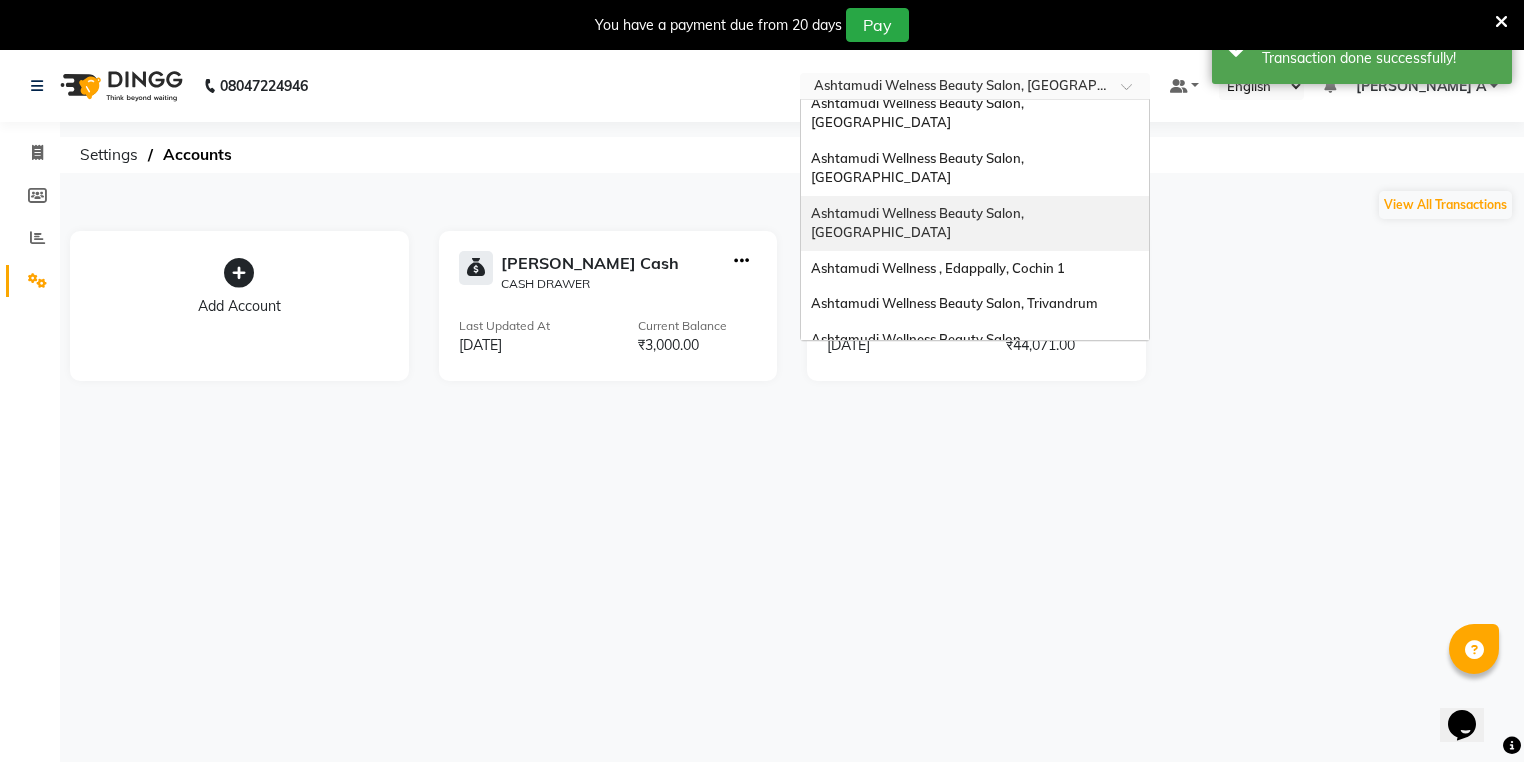 click on "Ashtamudi Wellness Beauty Salon, [GEOGRAPHIC_DATA]" at bounding box center [975, 223] 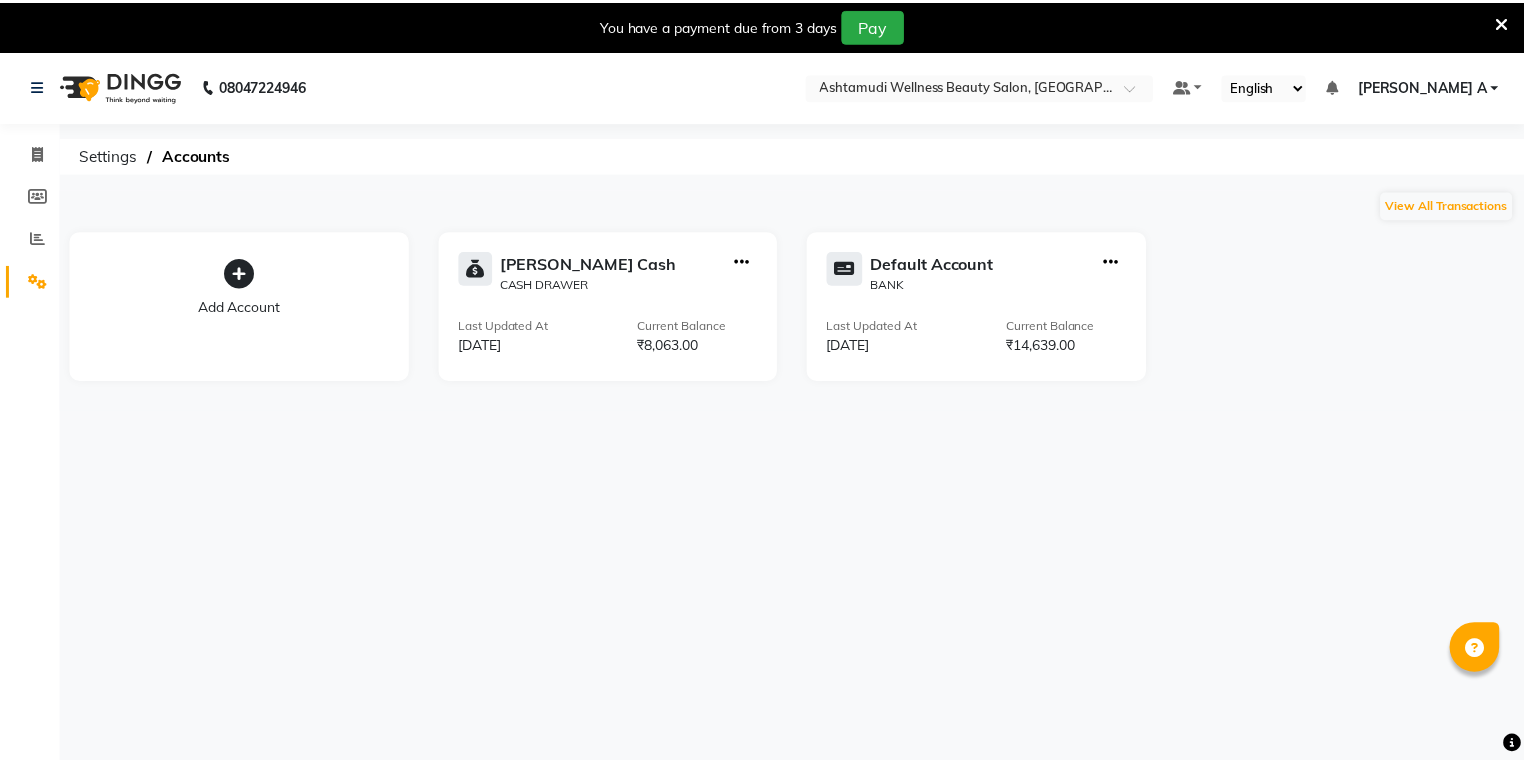 scroll, scrollTop: 0, scrollLeft: 0, axis: both 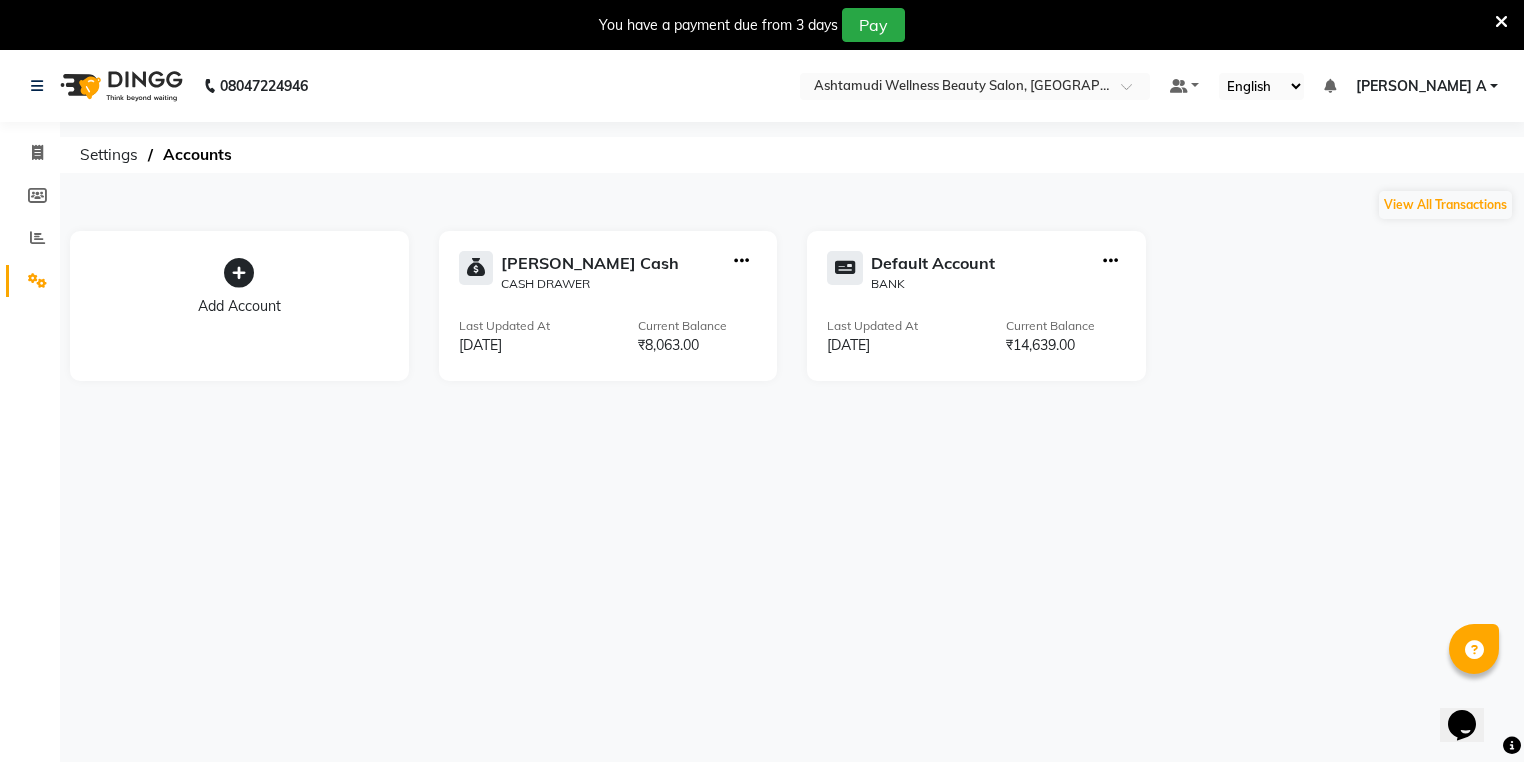 click 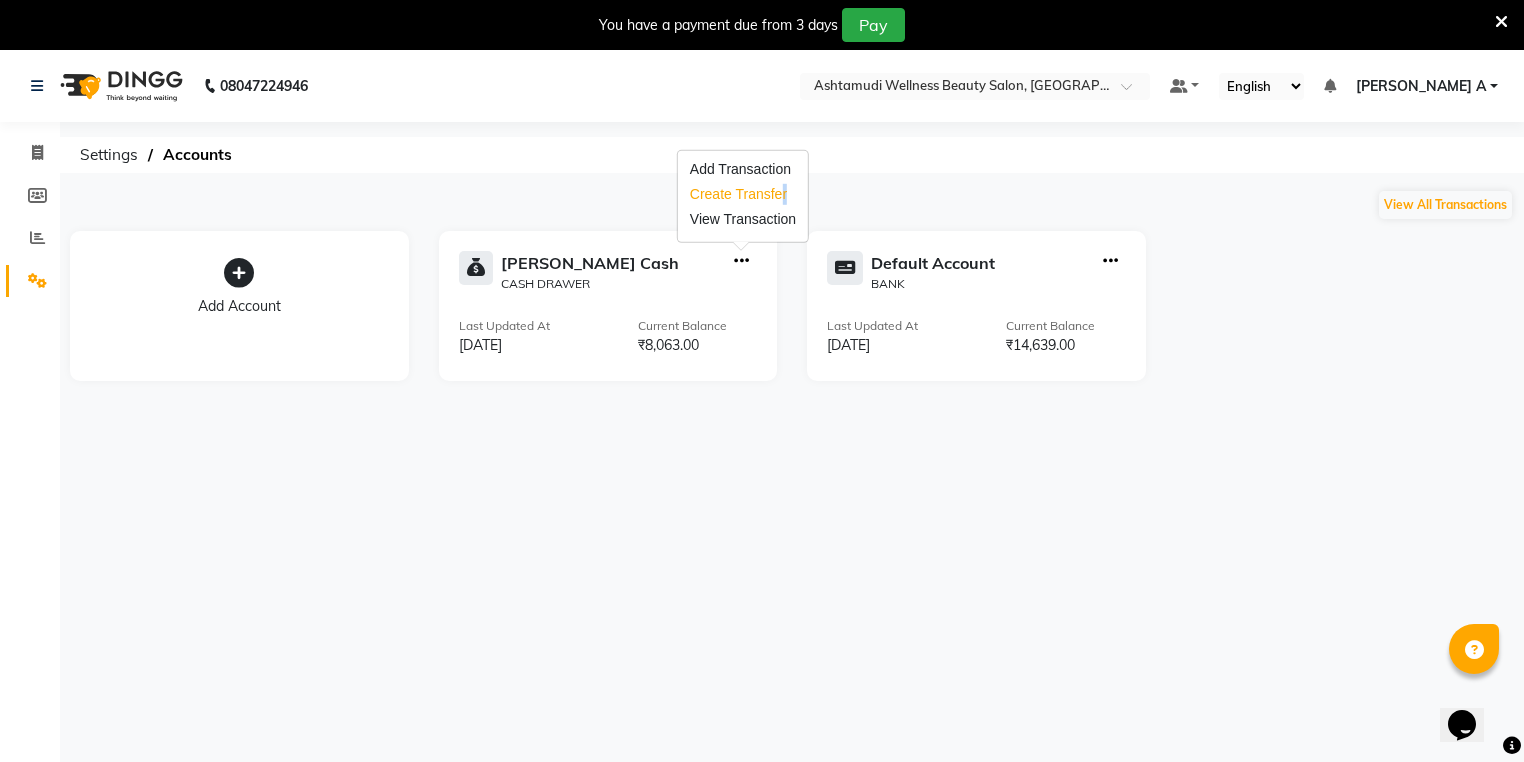 click on "Create Transfer" at bounding box center (743, 194) 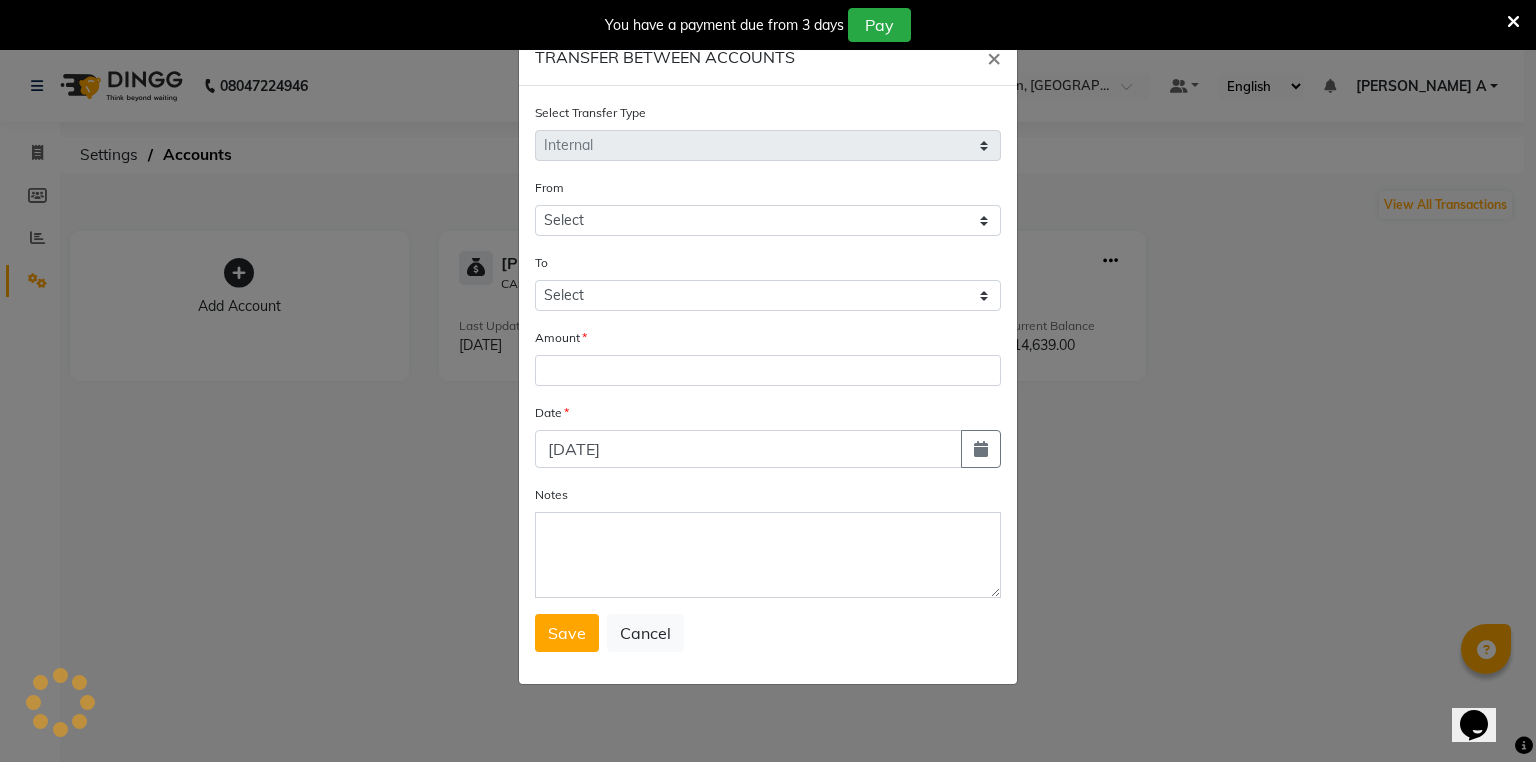 select on "3496" 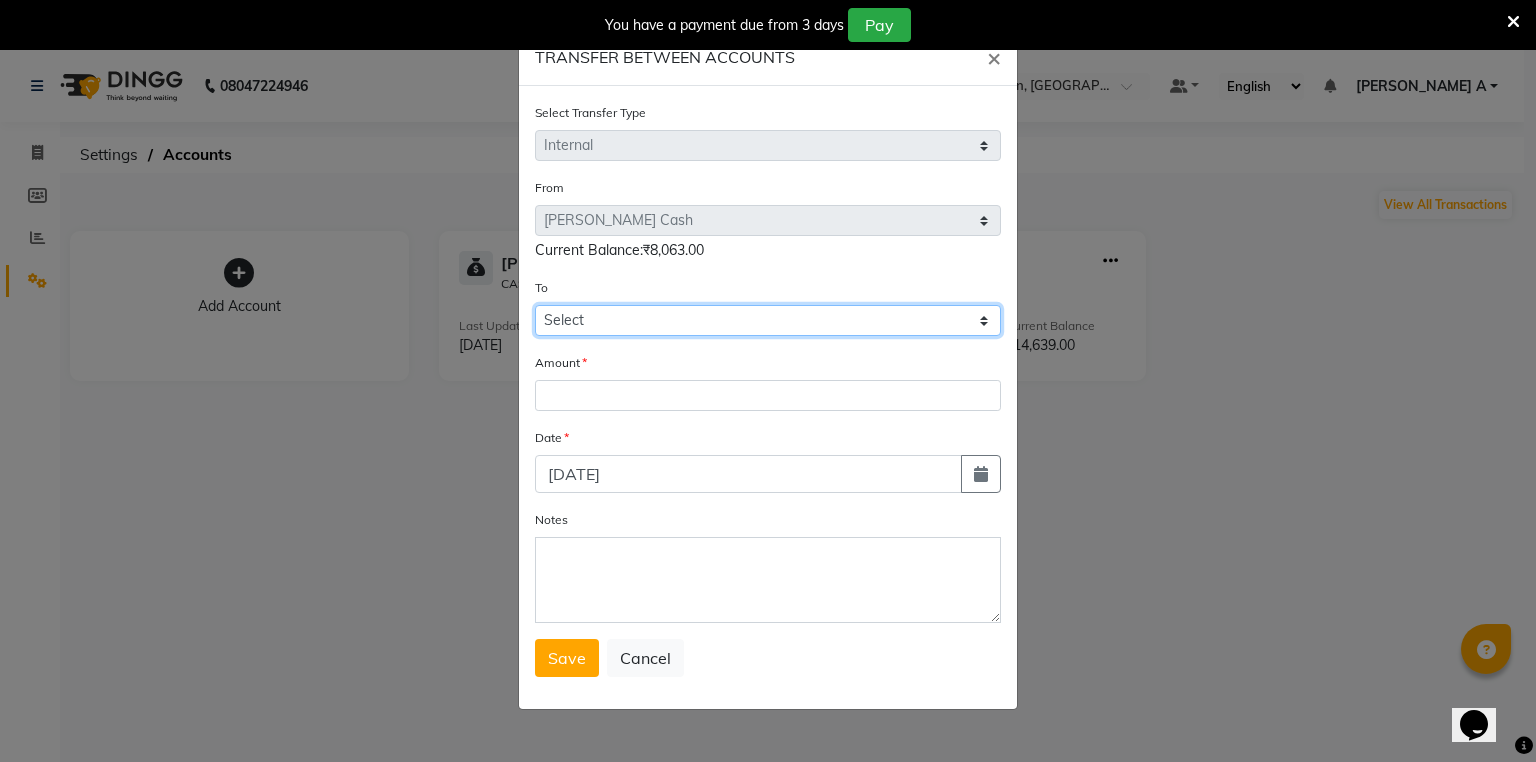 click on "Select [PERSON_NAME] Cash Default Account" 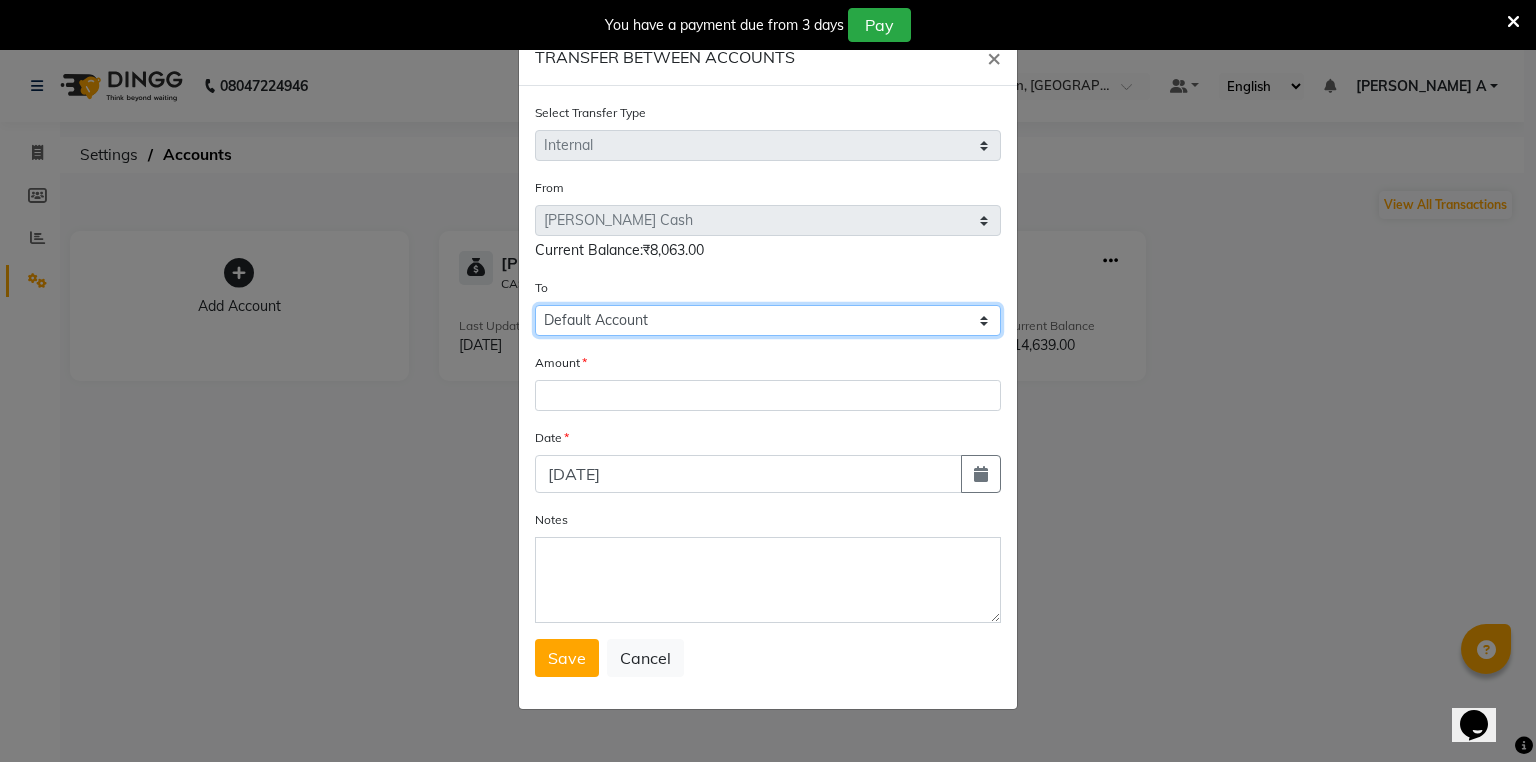 click on "Select [PERSON_NAME] Cash Default Account" 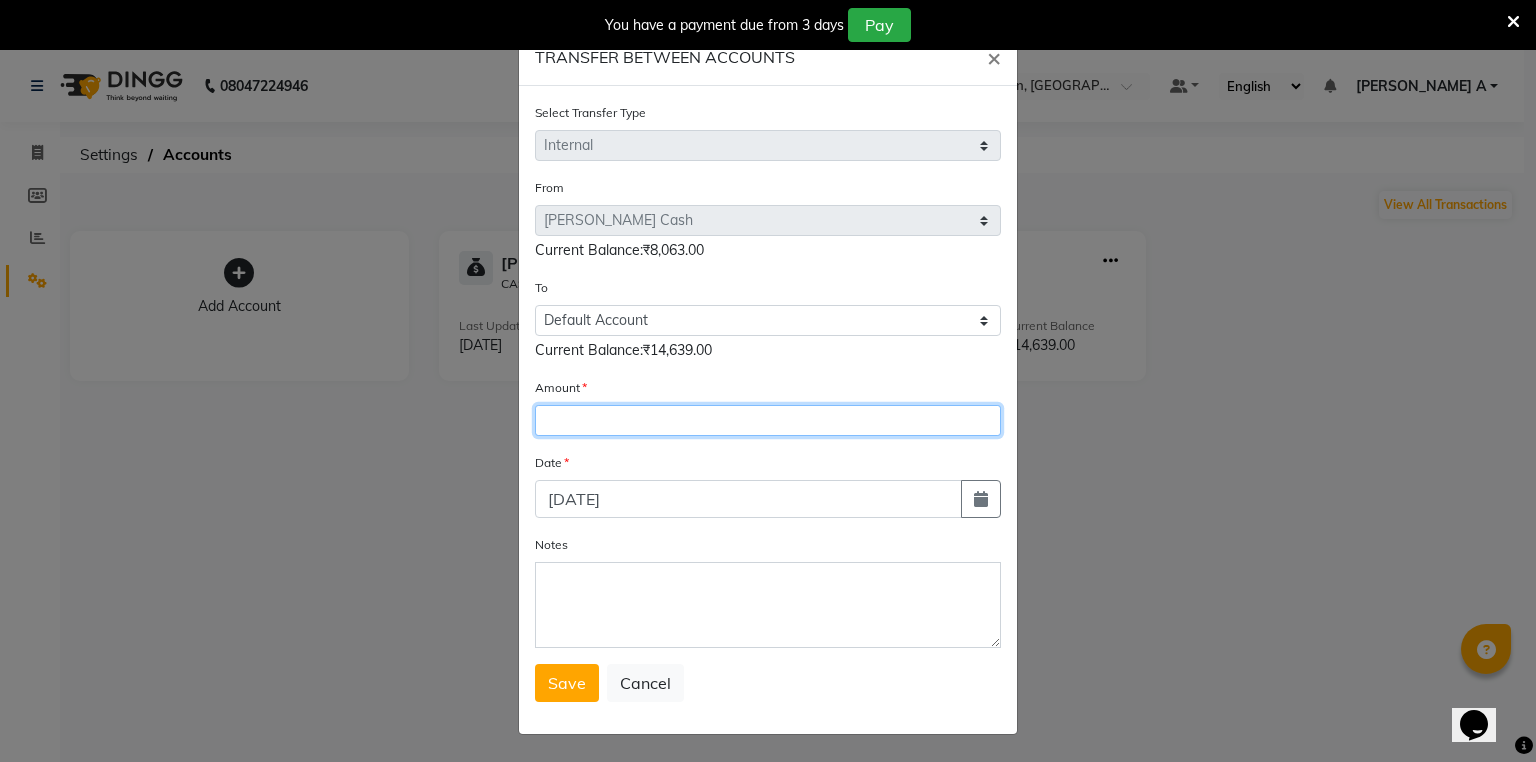 click 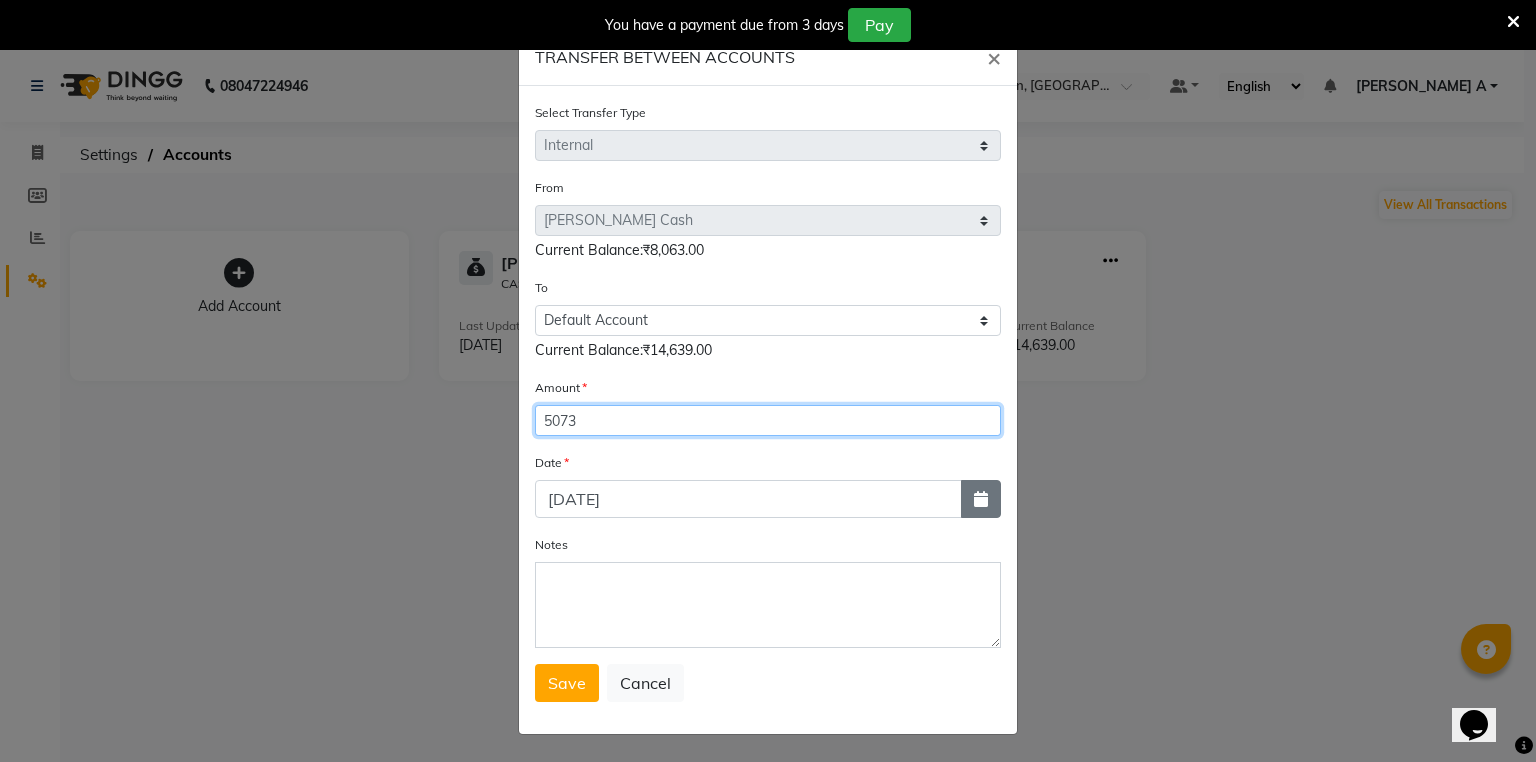 type on "5073" 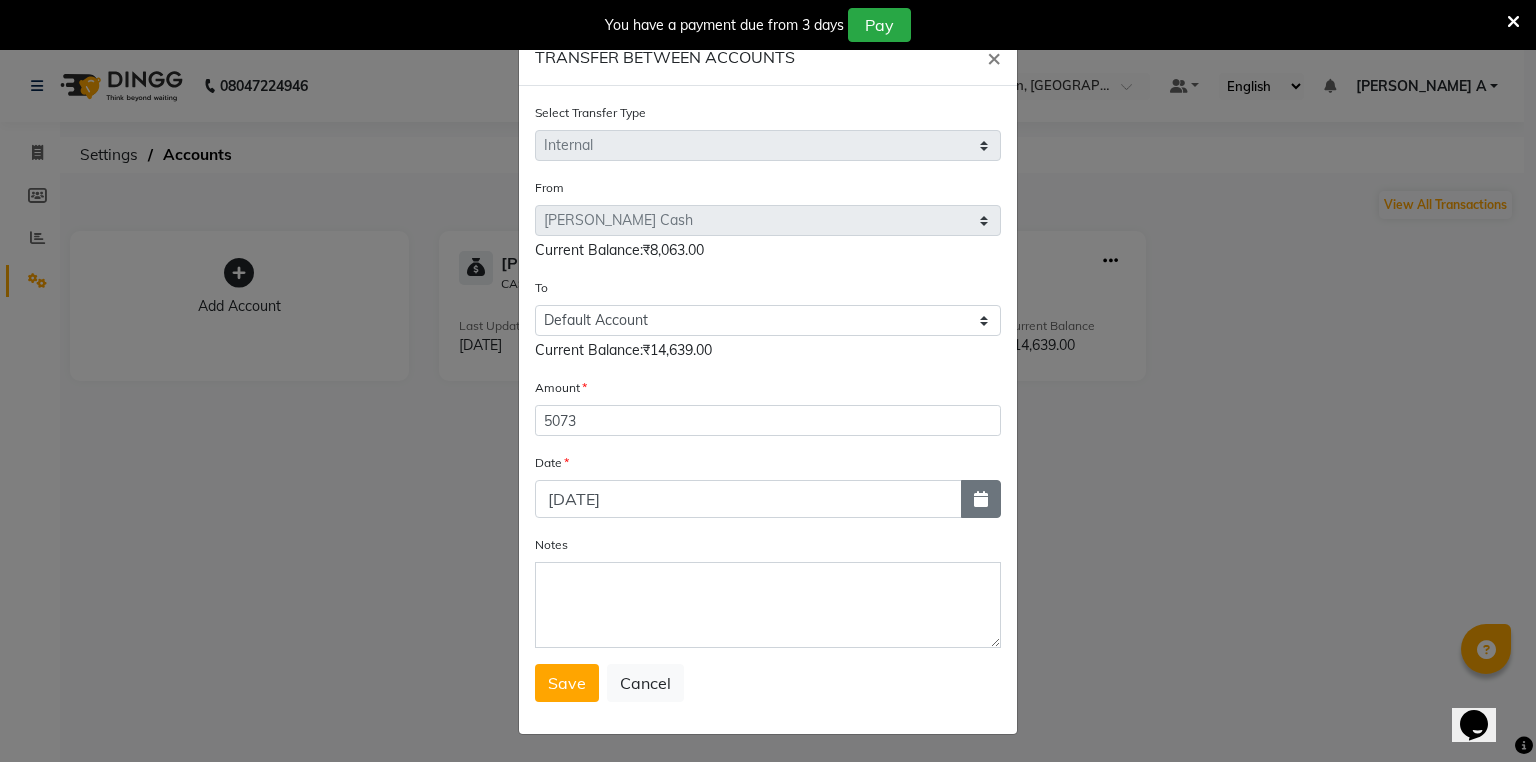 click 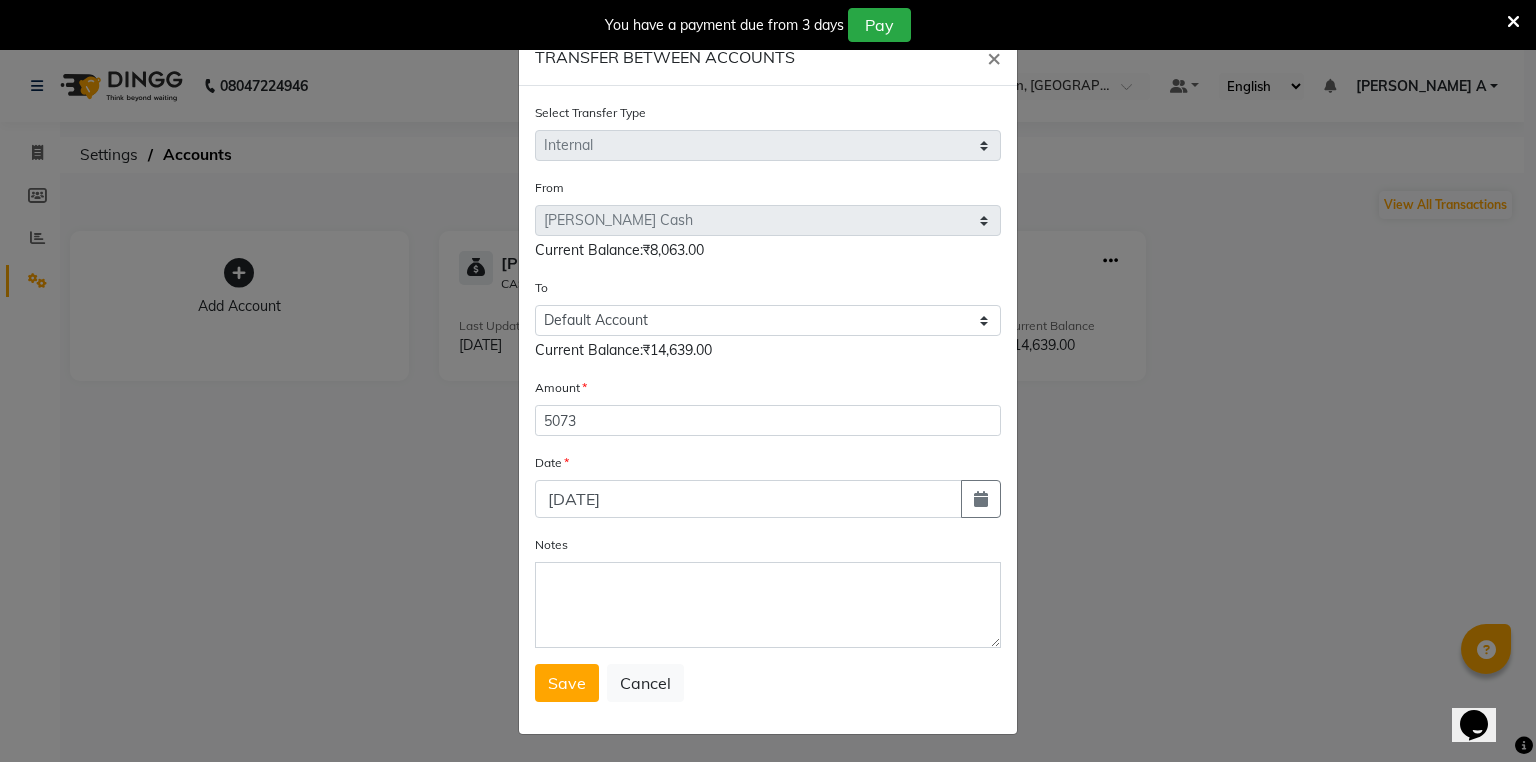 select on "7" 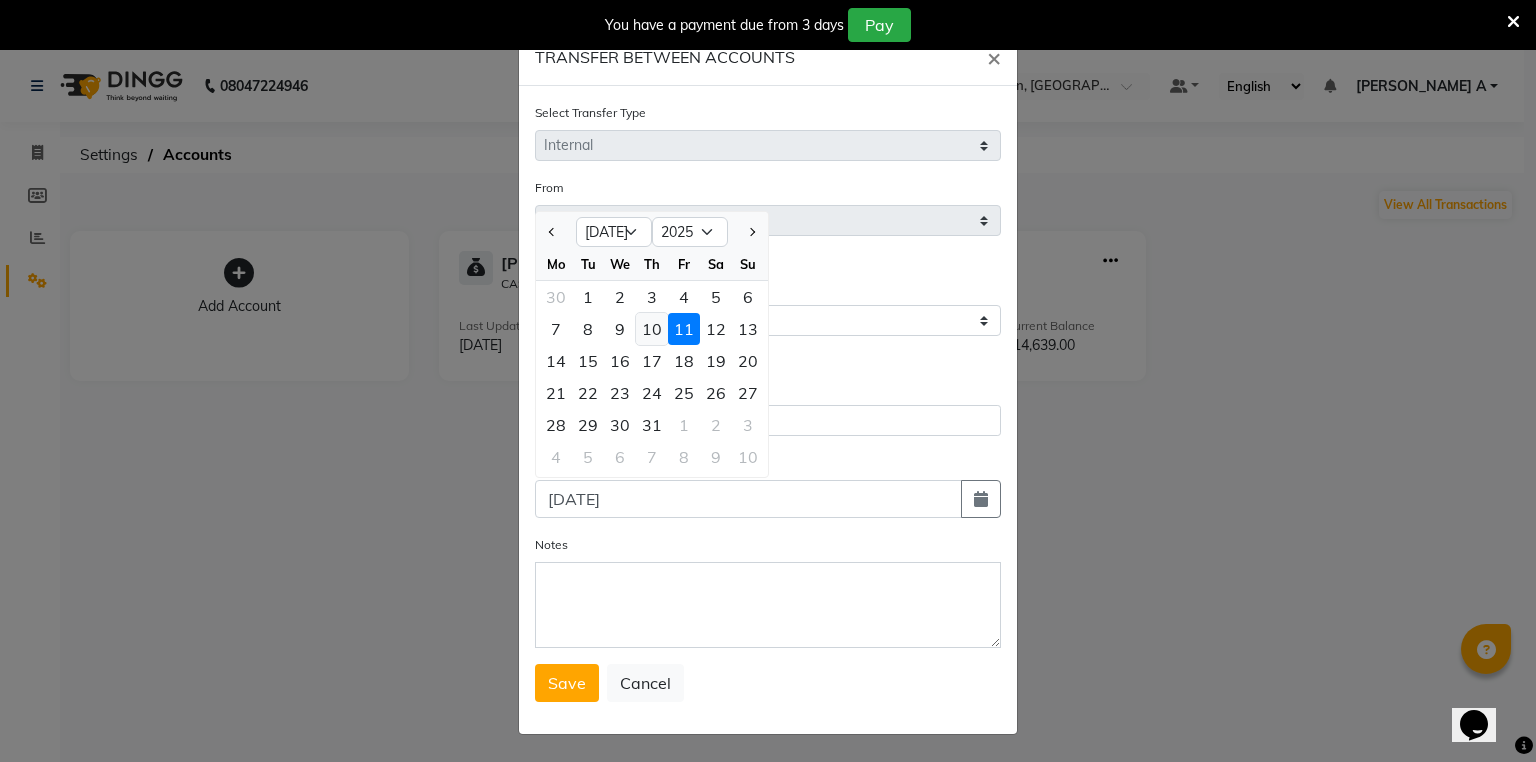 click on "10" 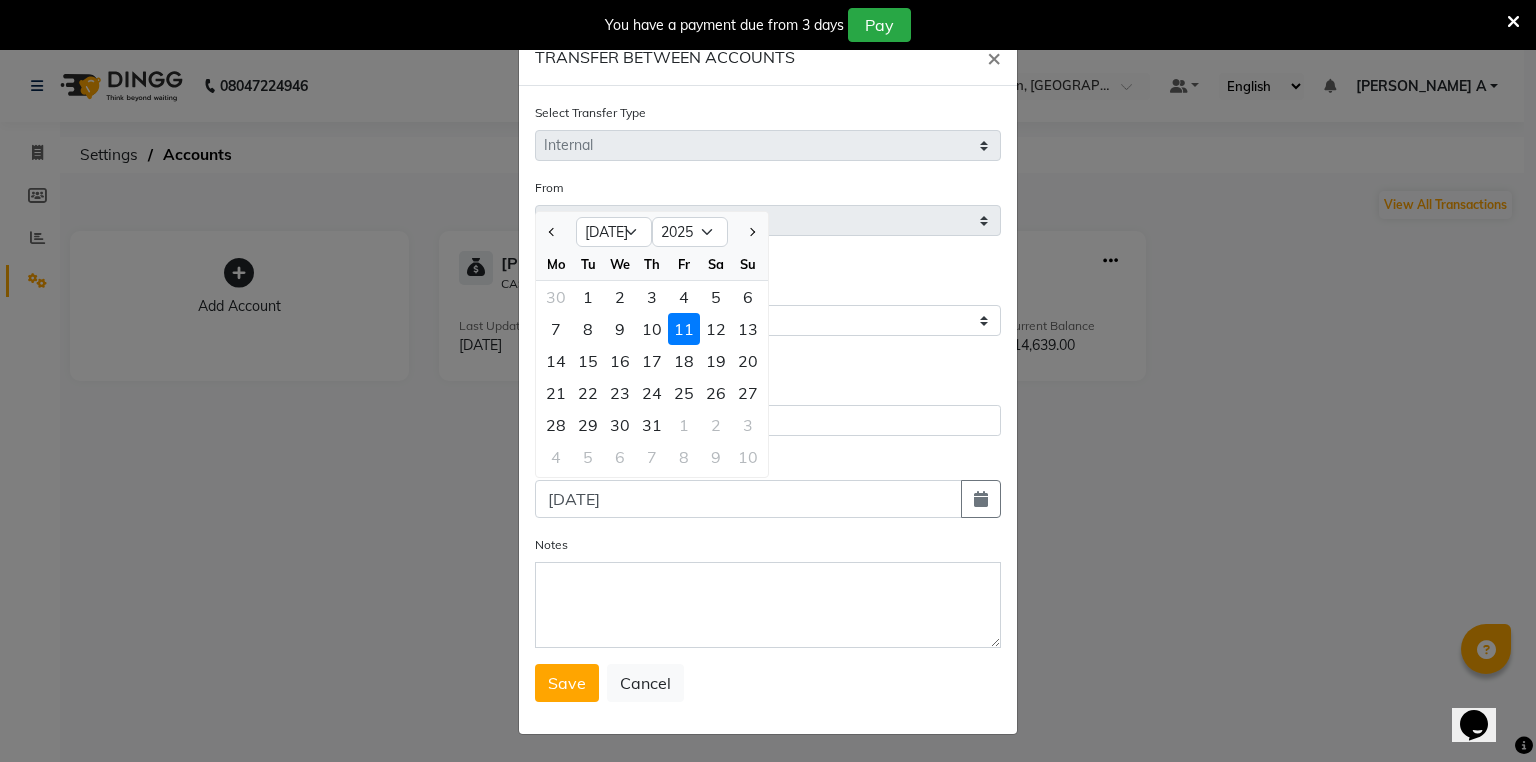 type on "[DATE]" 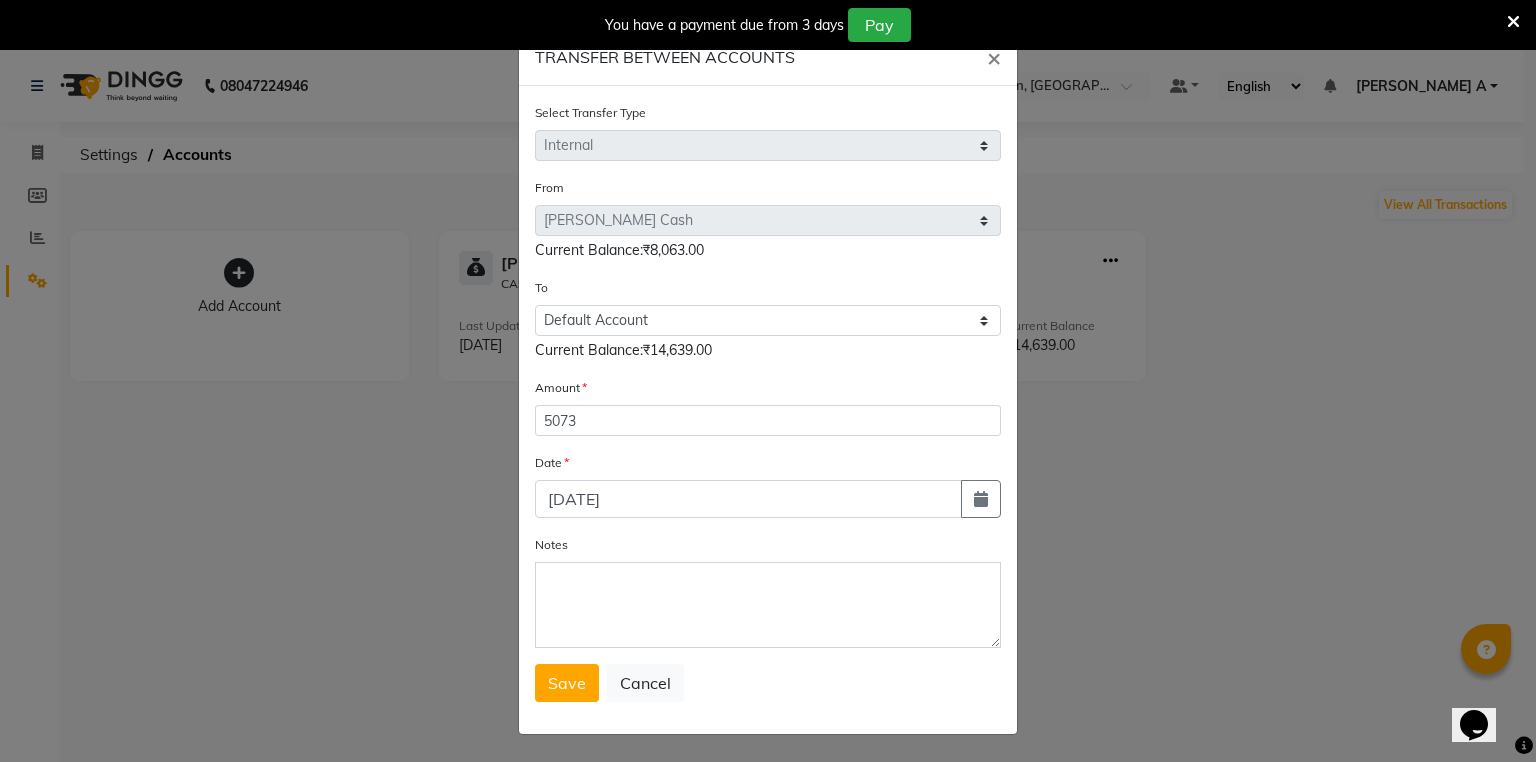click on "Notes" 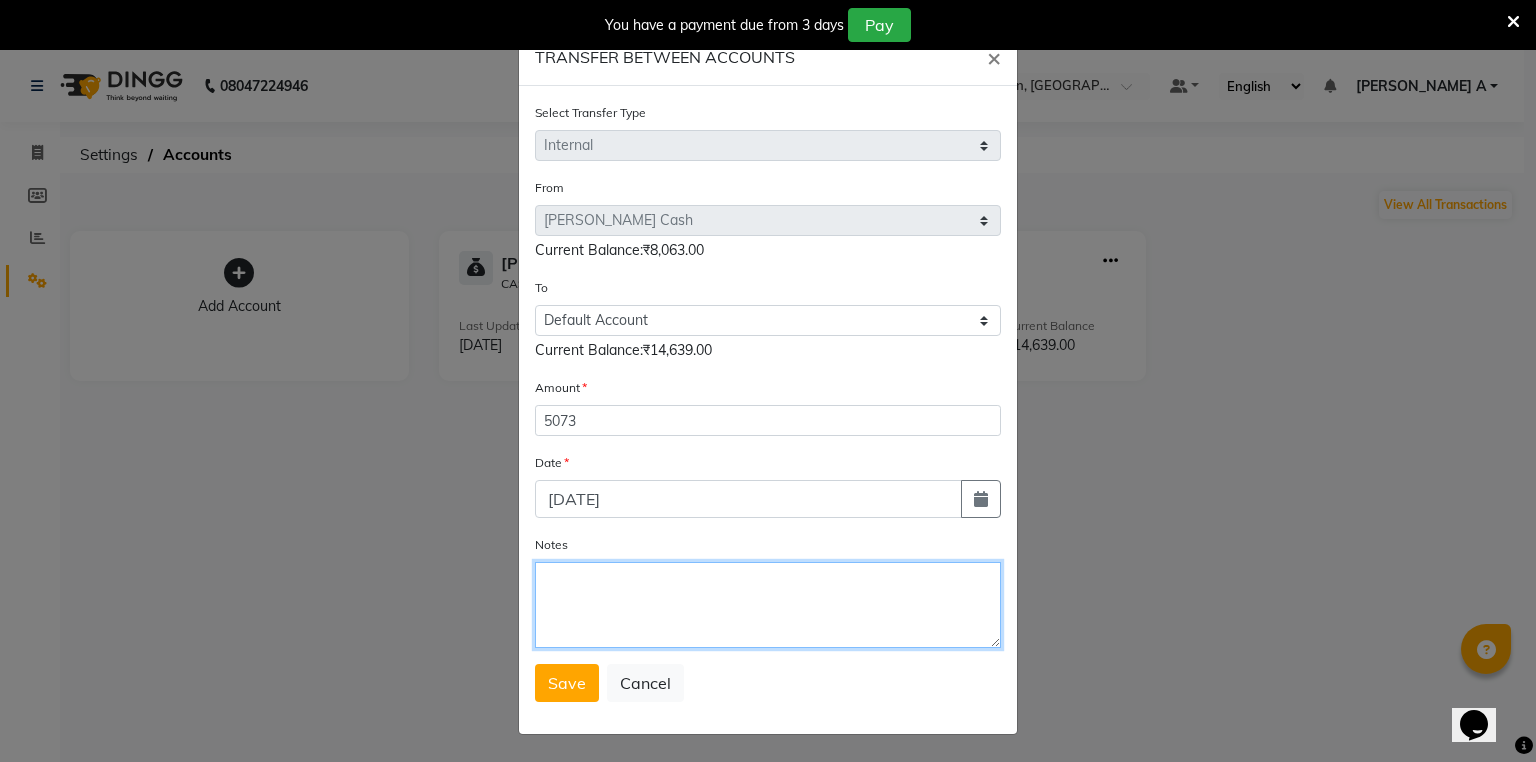 click on "Notes" at bounding box center (768, 605) 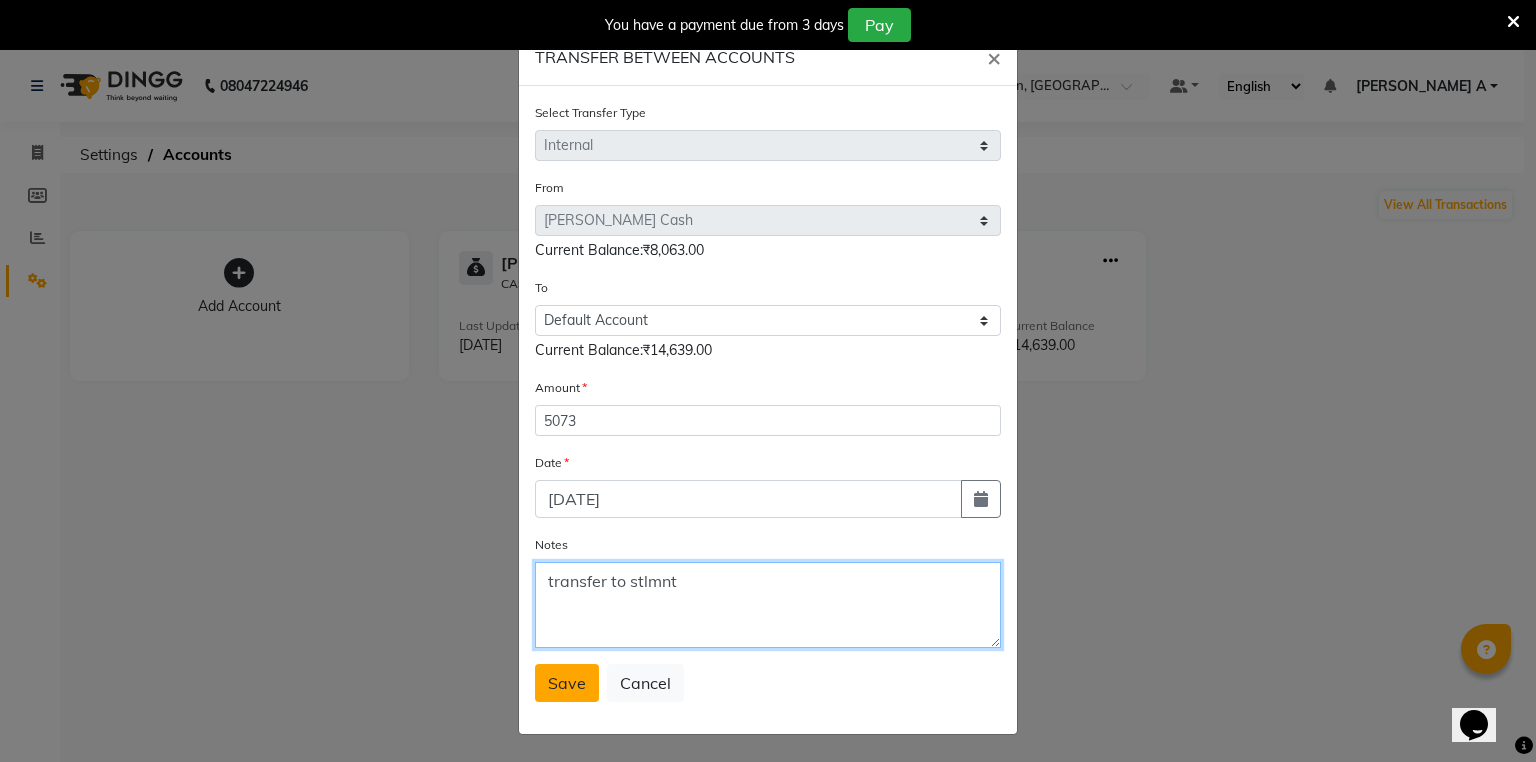 type on "transfer to stlmnt" 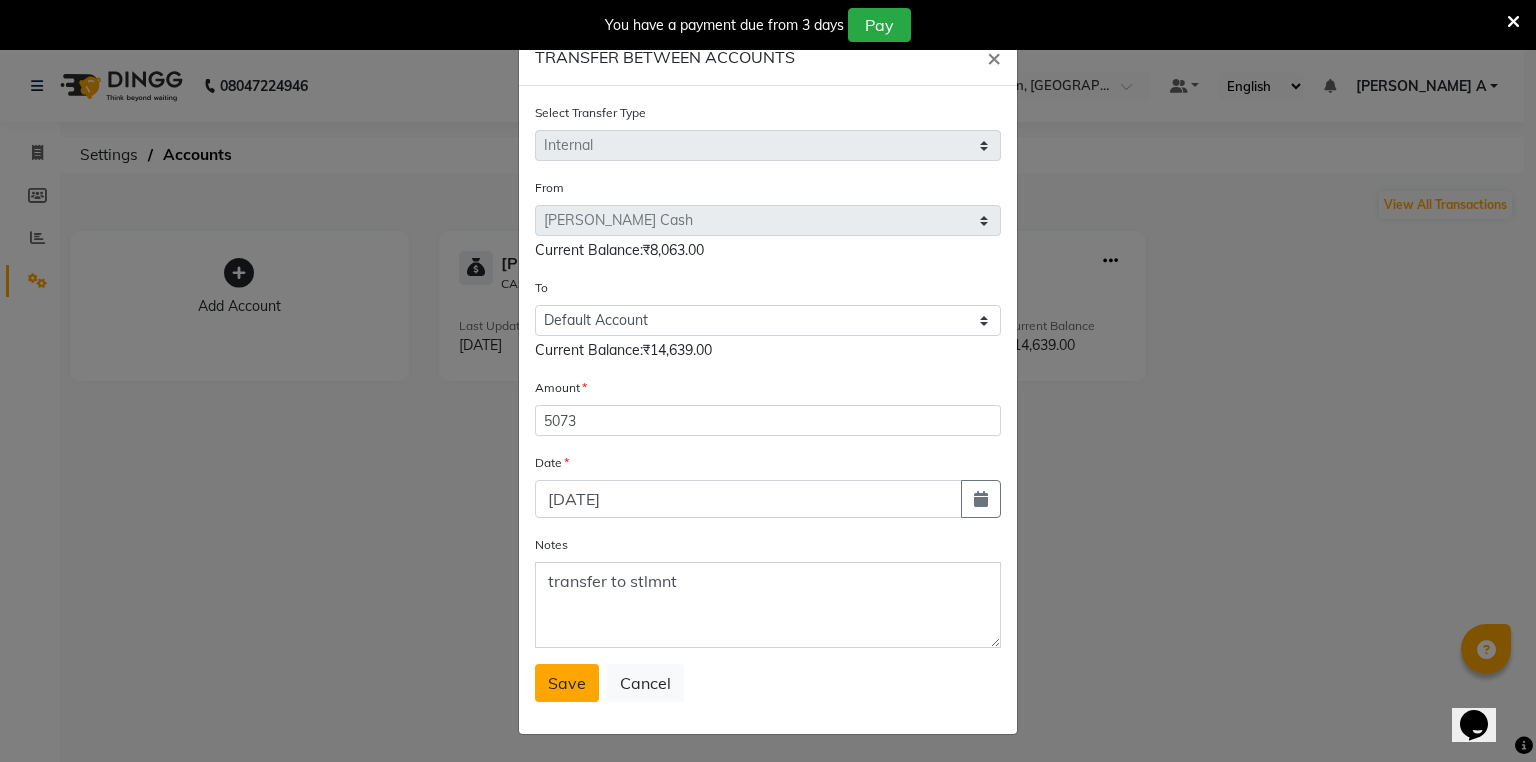 click on "Save" at bounding box center [567, 683] 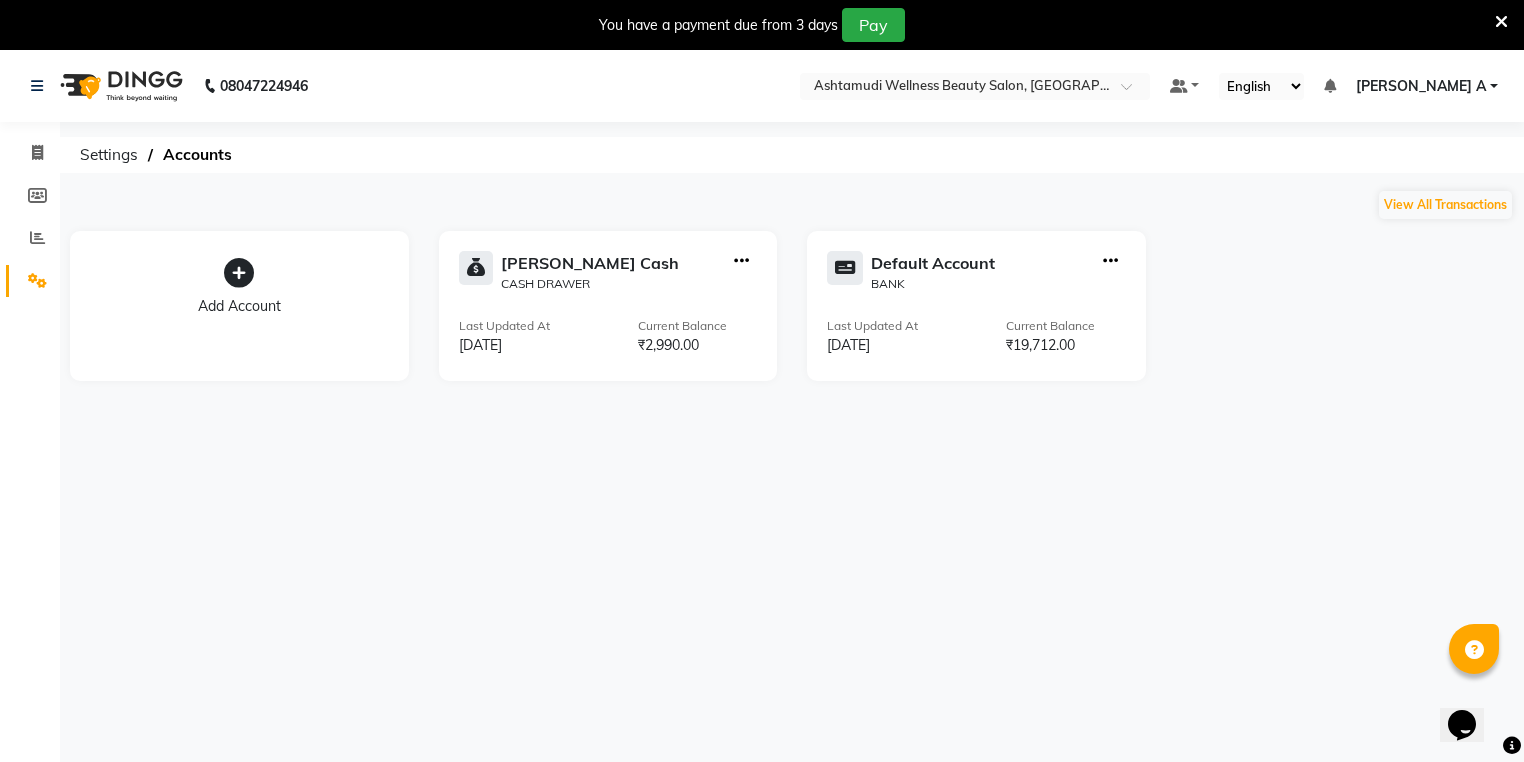 click 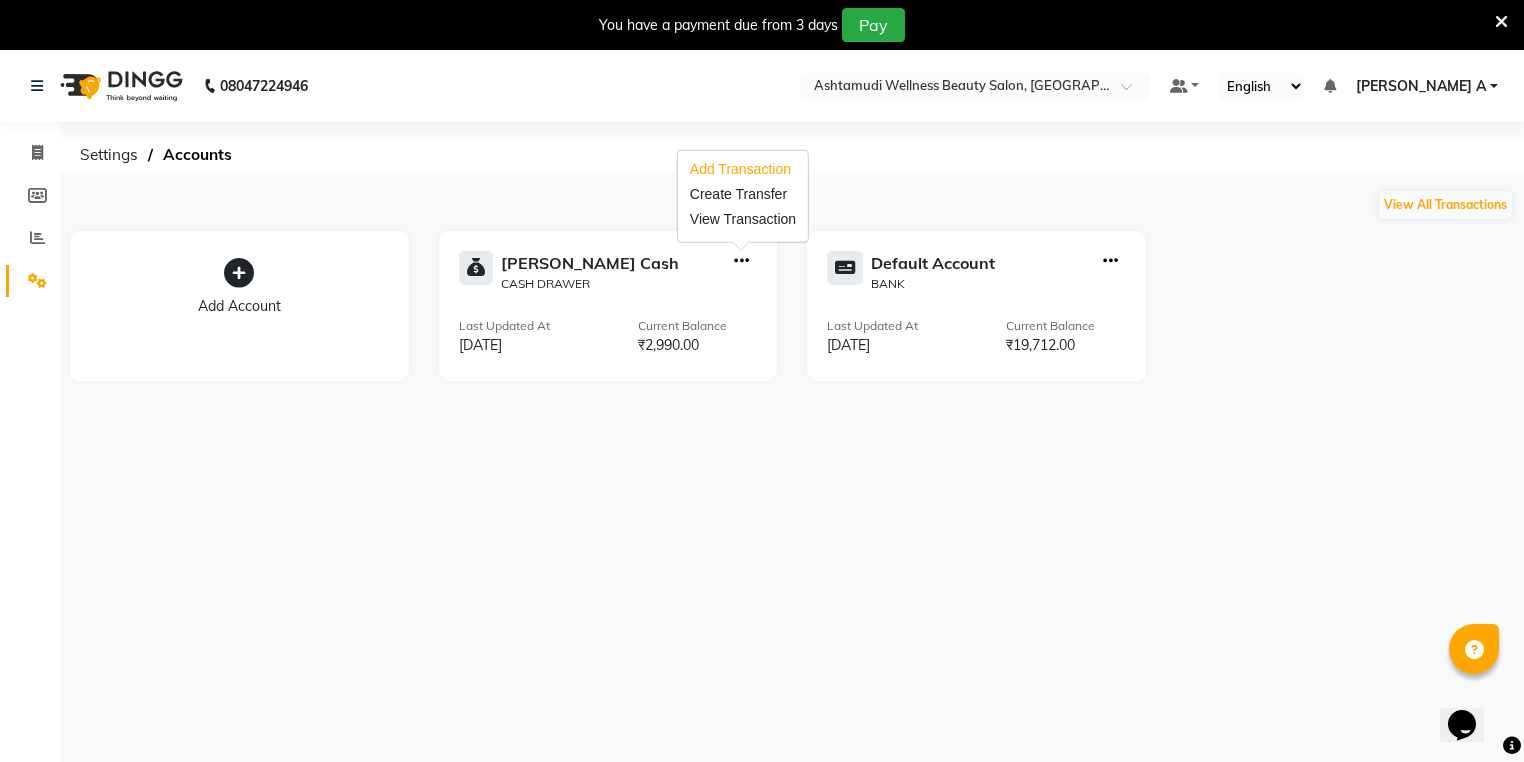 click on "Add Transaction" at bounding box center [743, 169] 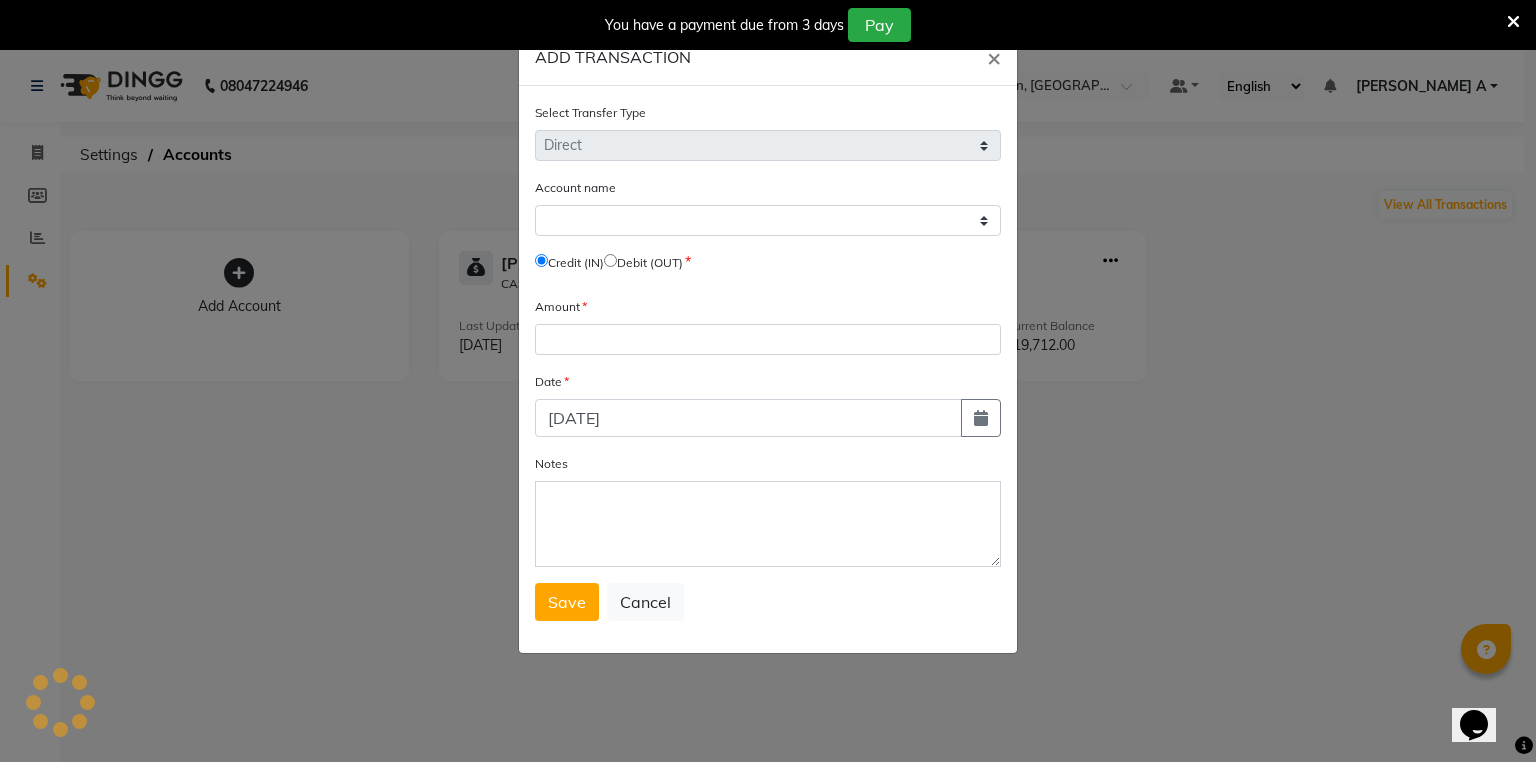 select 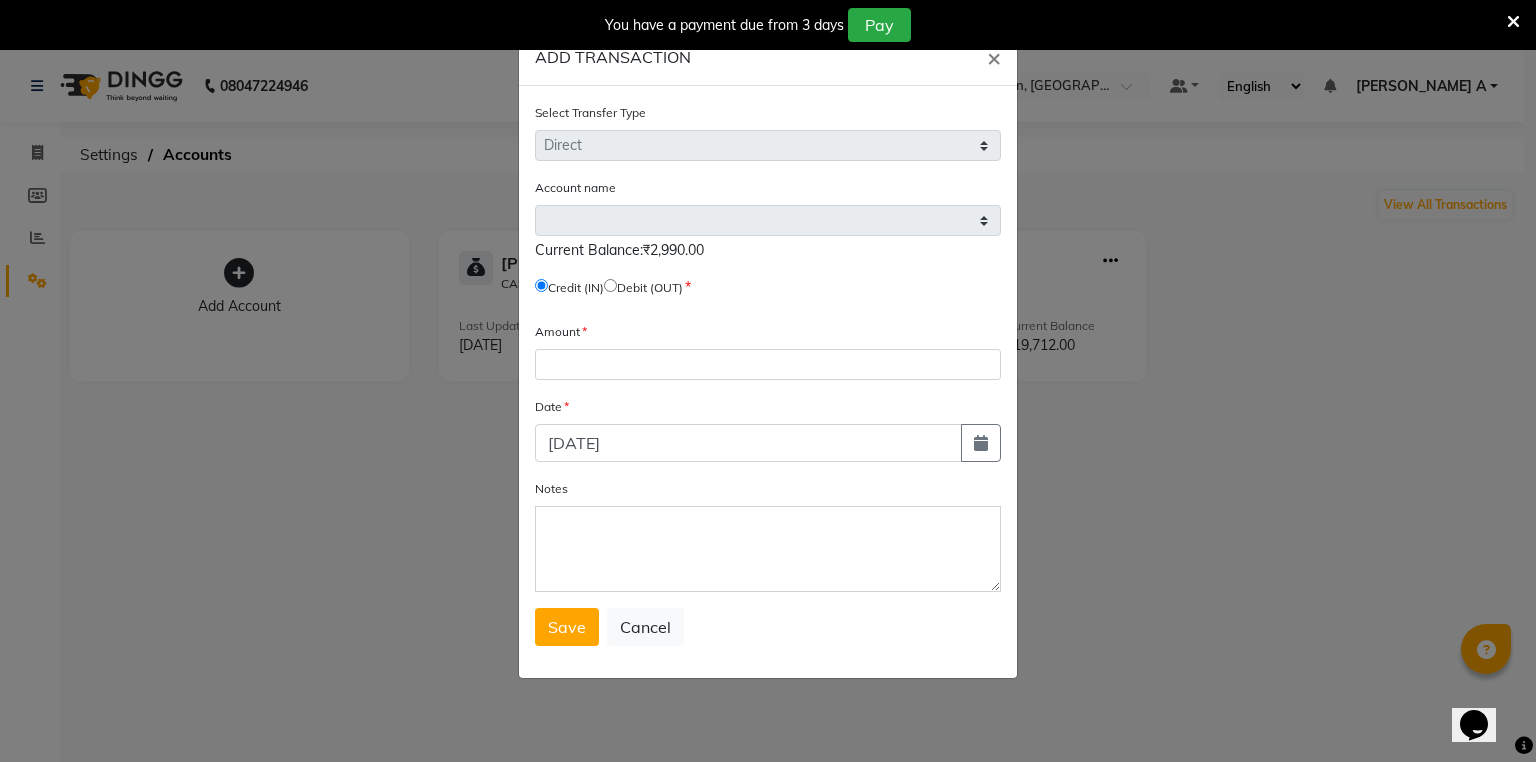 click on "Select Transfer Type Select Direct Internal Account name Select Default Account  Current Balance:₹2,990.00   Credit (IN)     Debit (OUT) Amount Date 11-07-2025 Notes  Save   Cancel" 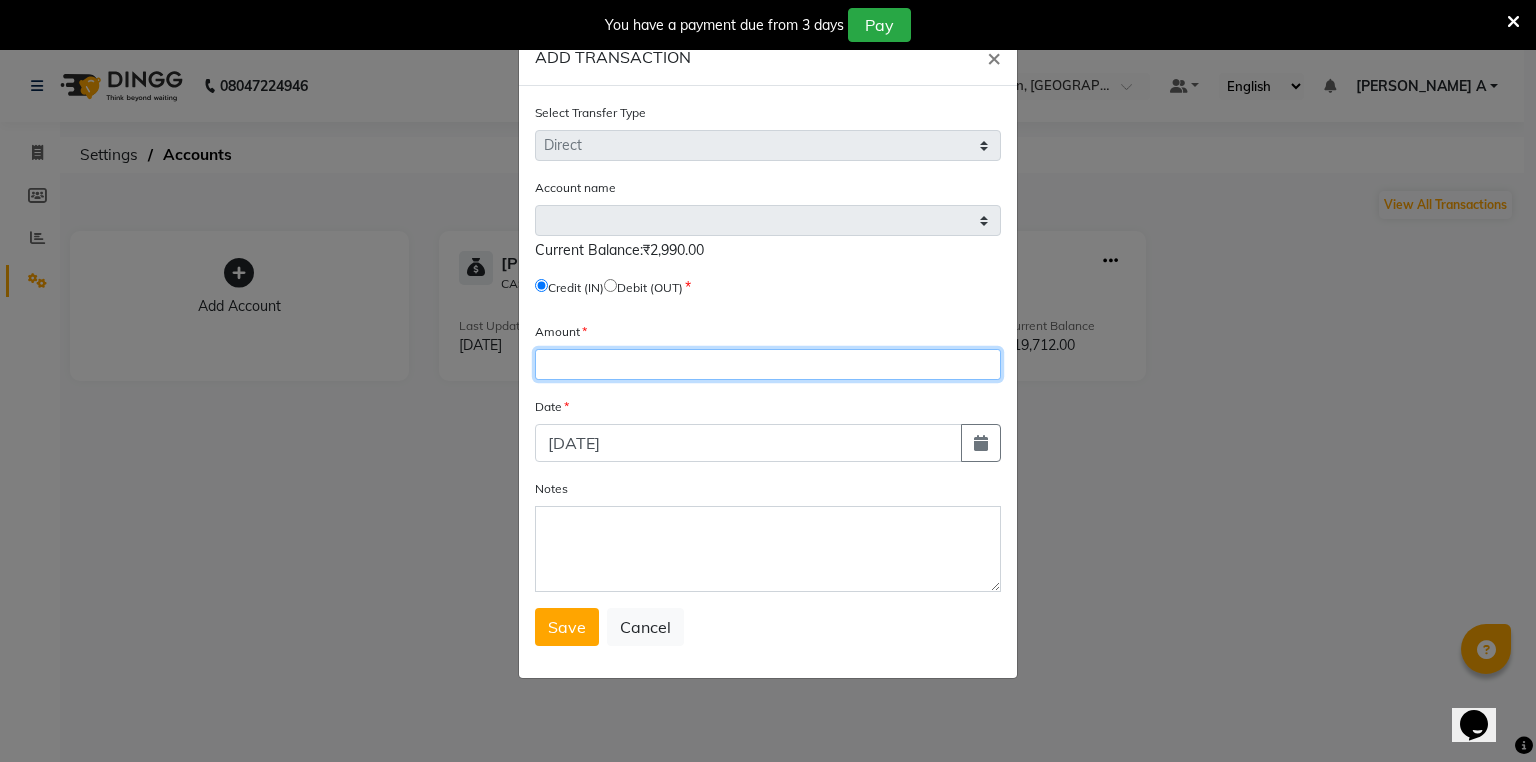 click 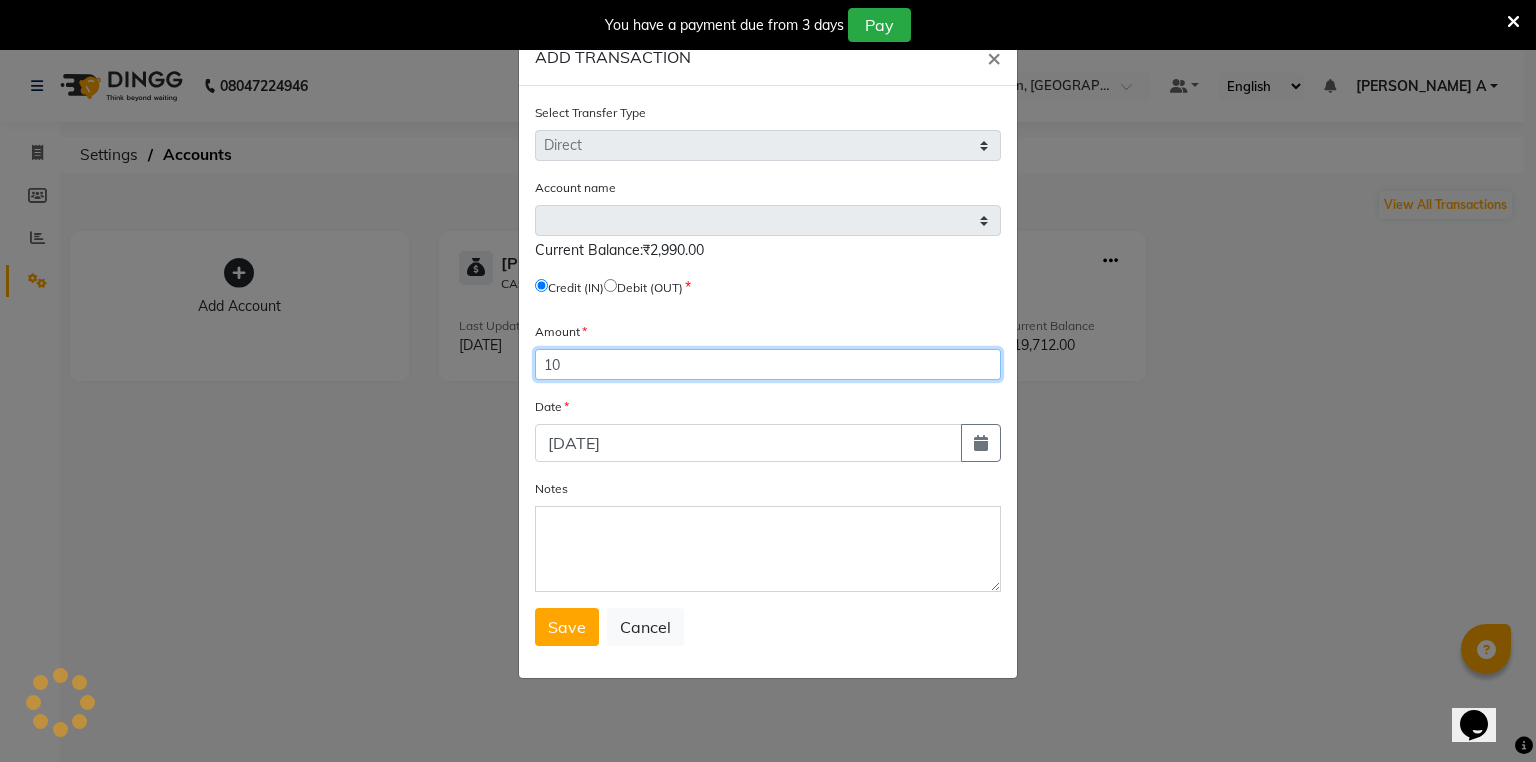 type on "10" 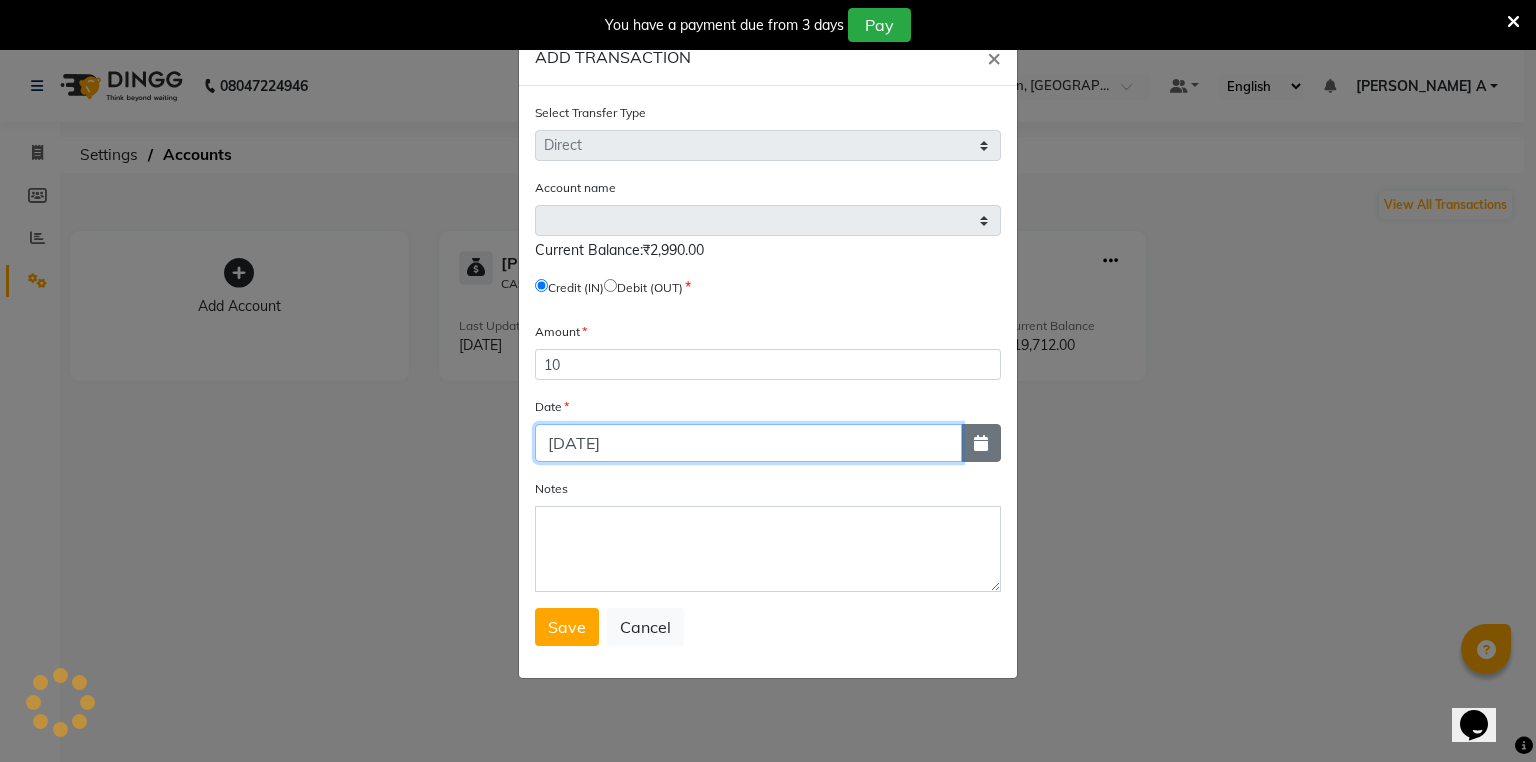 drag, startPoint x: 938, startPoint y: 447, endPoint x: 993, endPoint y: 445, distance: 55.03635 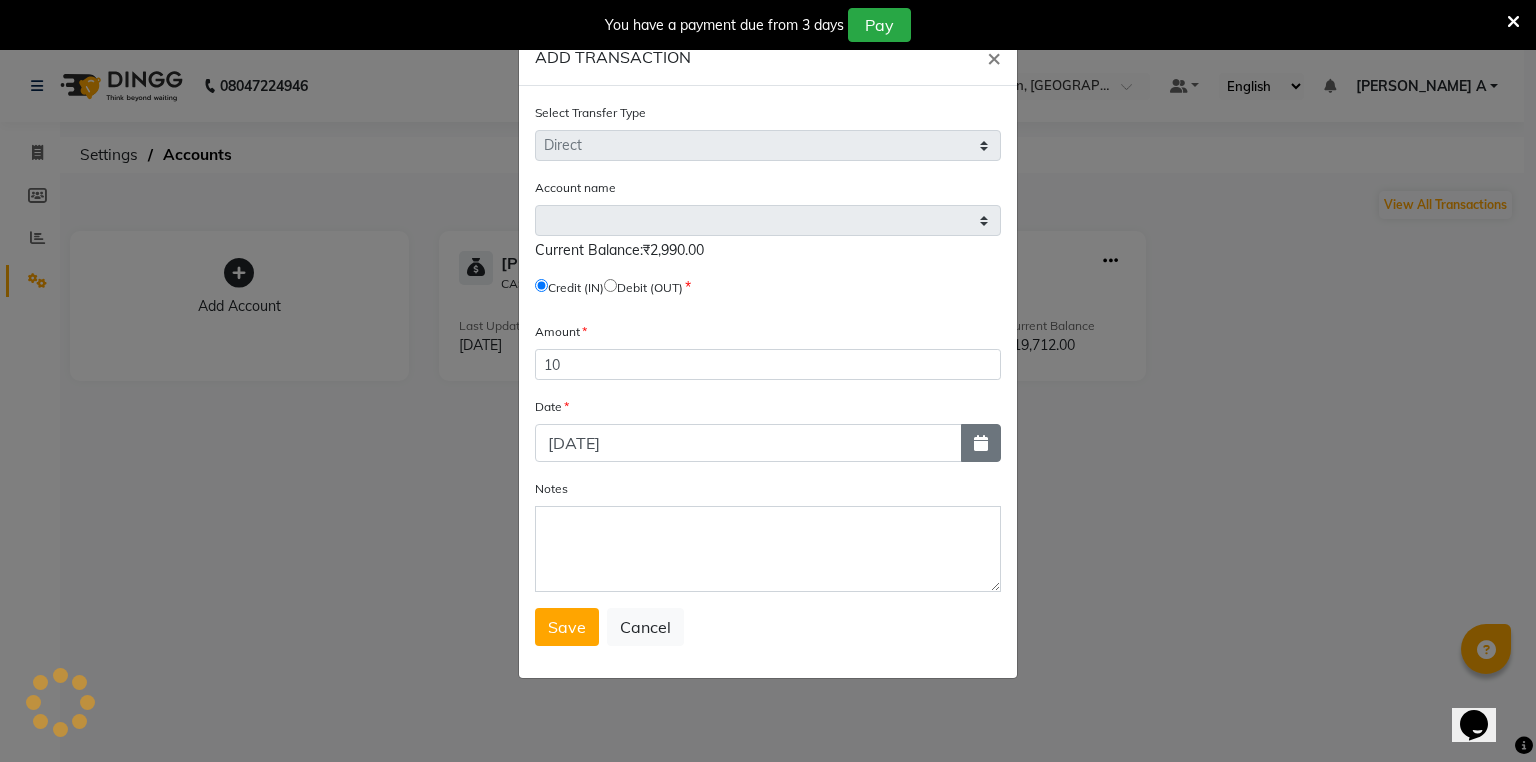 click 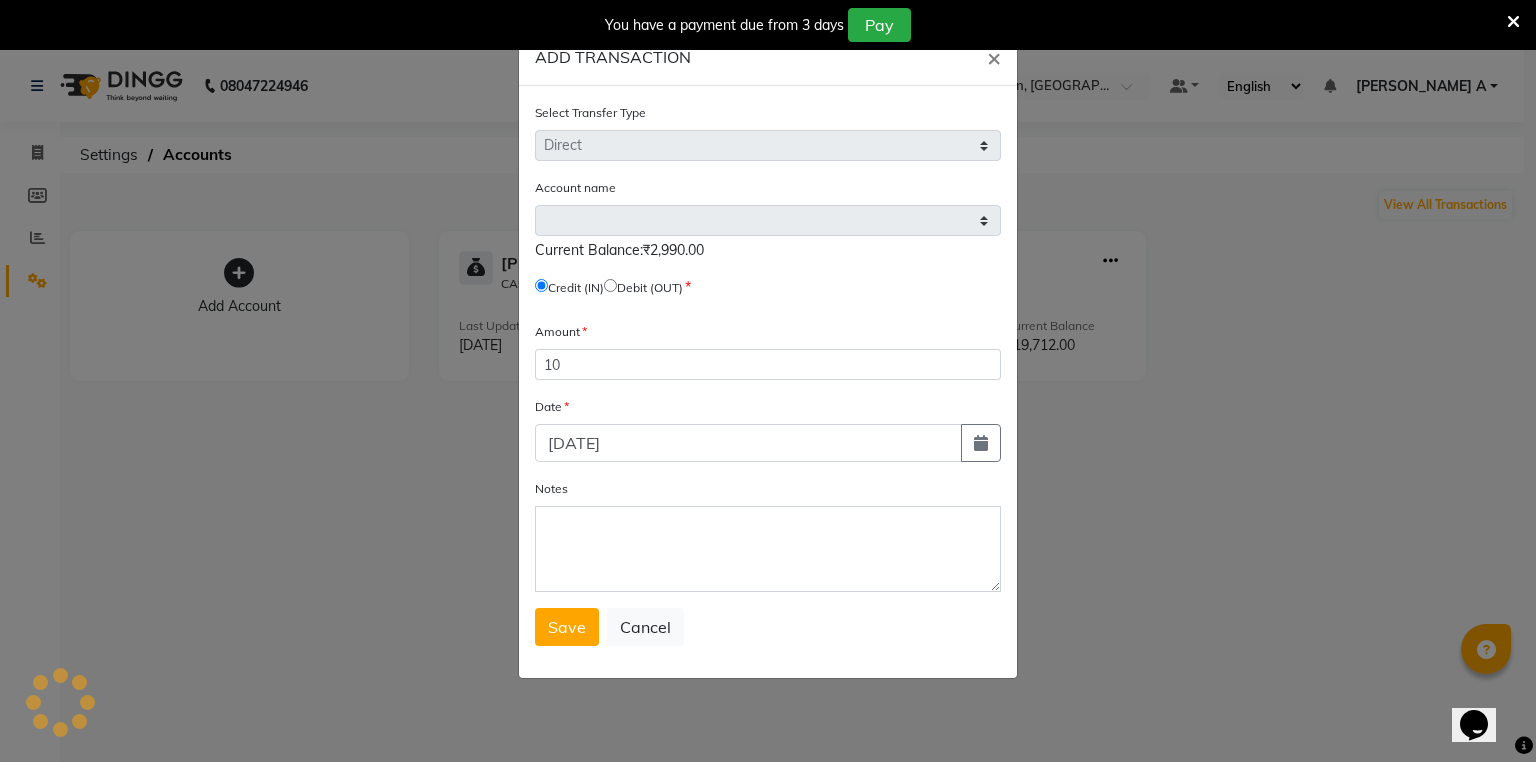 select on "7" 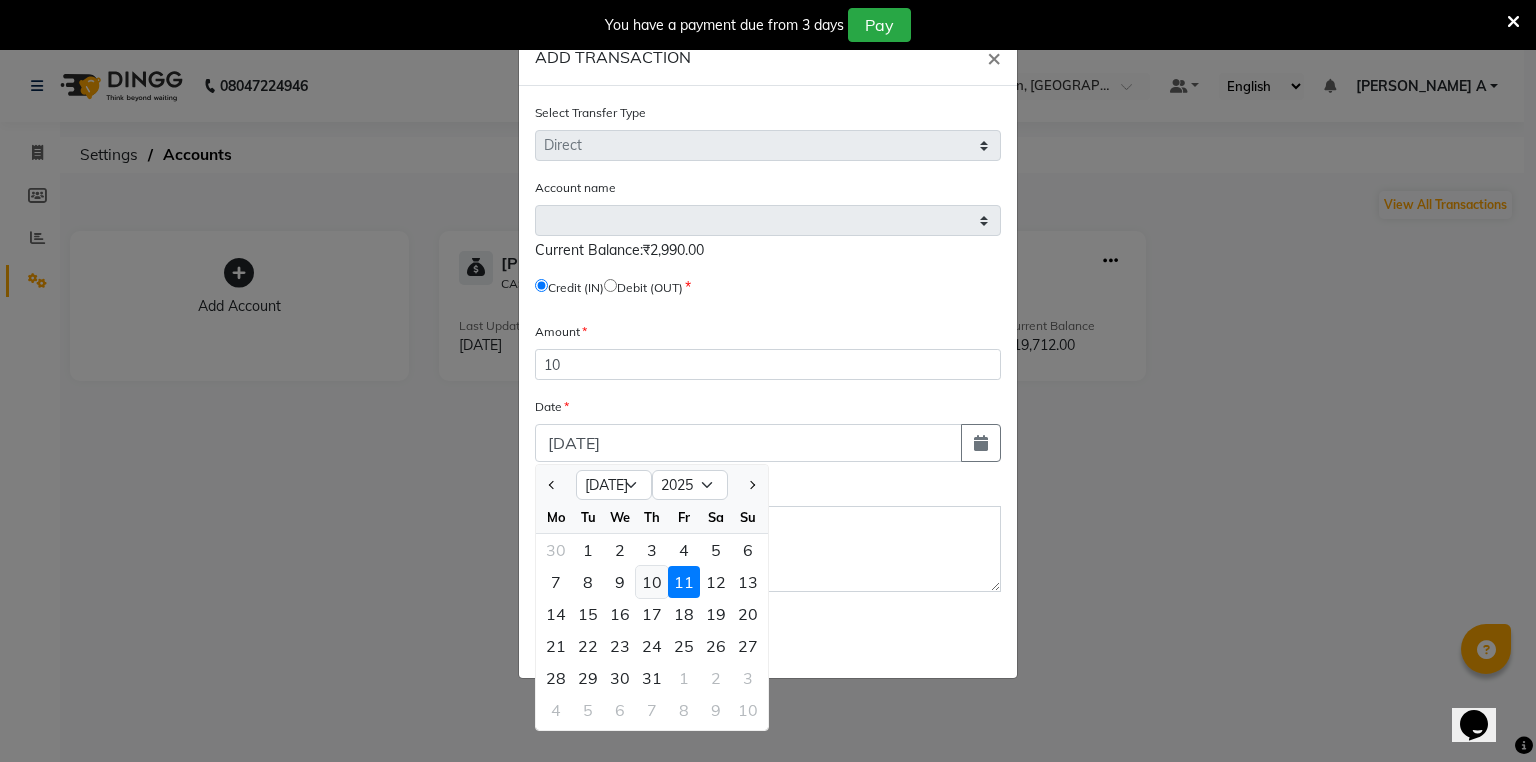 click on "10" 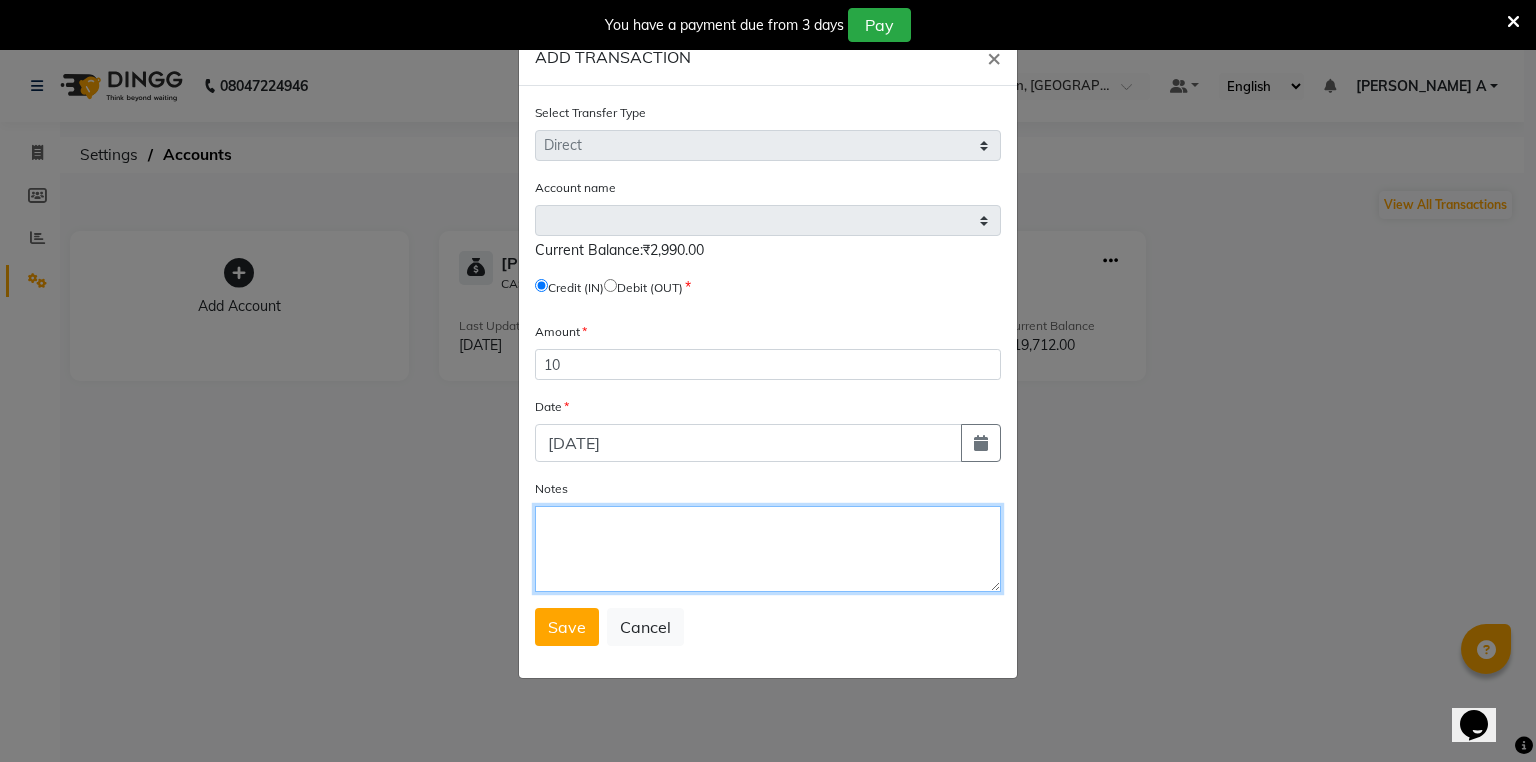 click on "Notes" at bounding box center [768, 549] 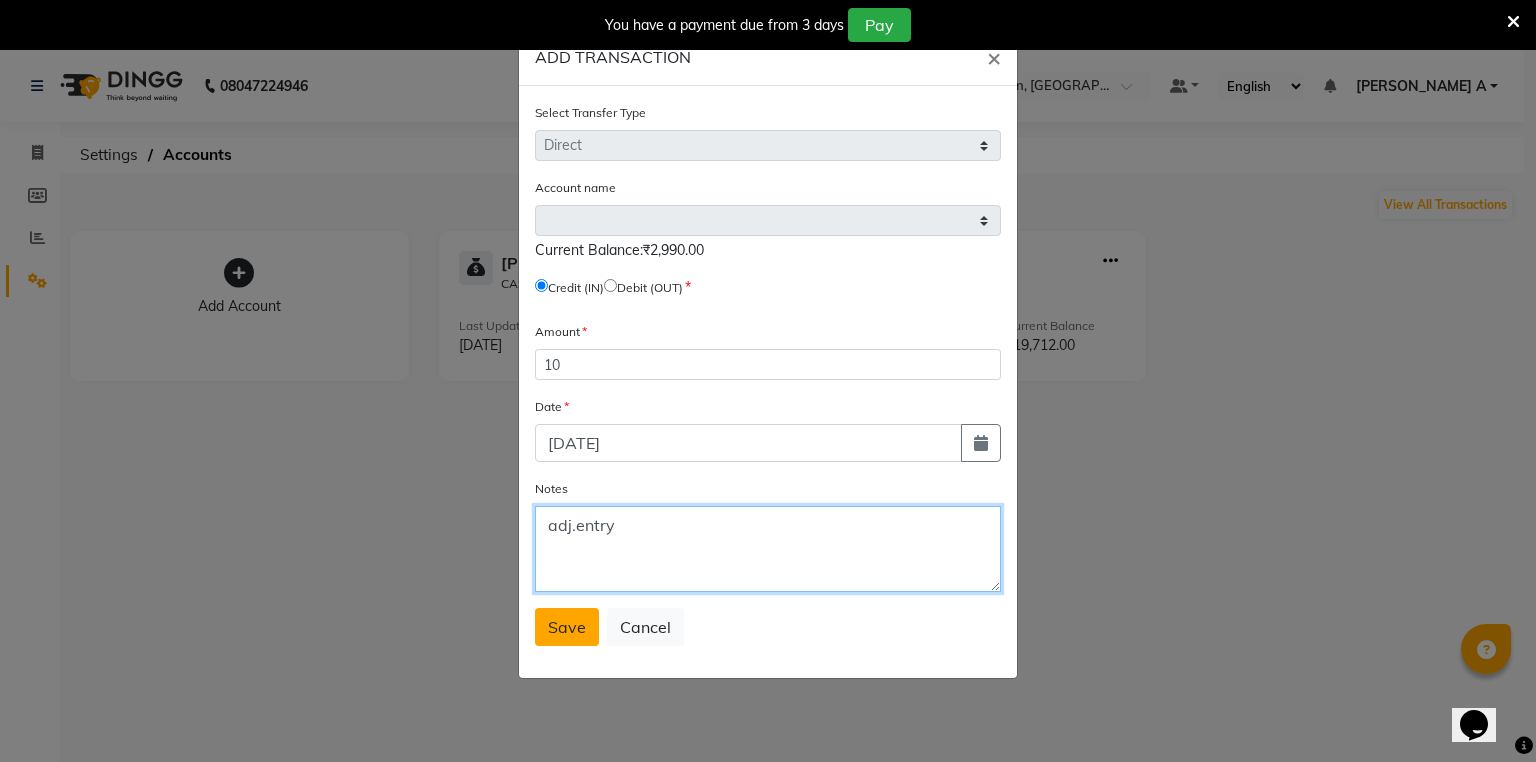 type on "adj.entry" 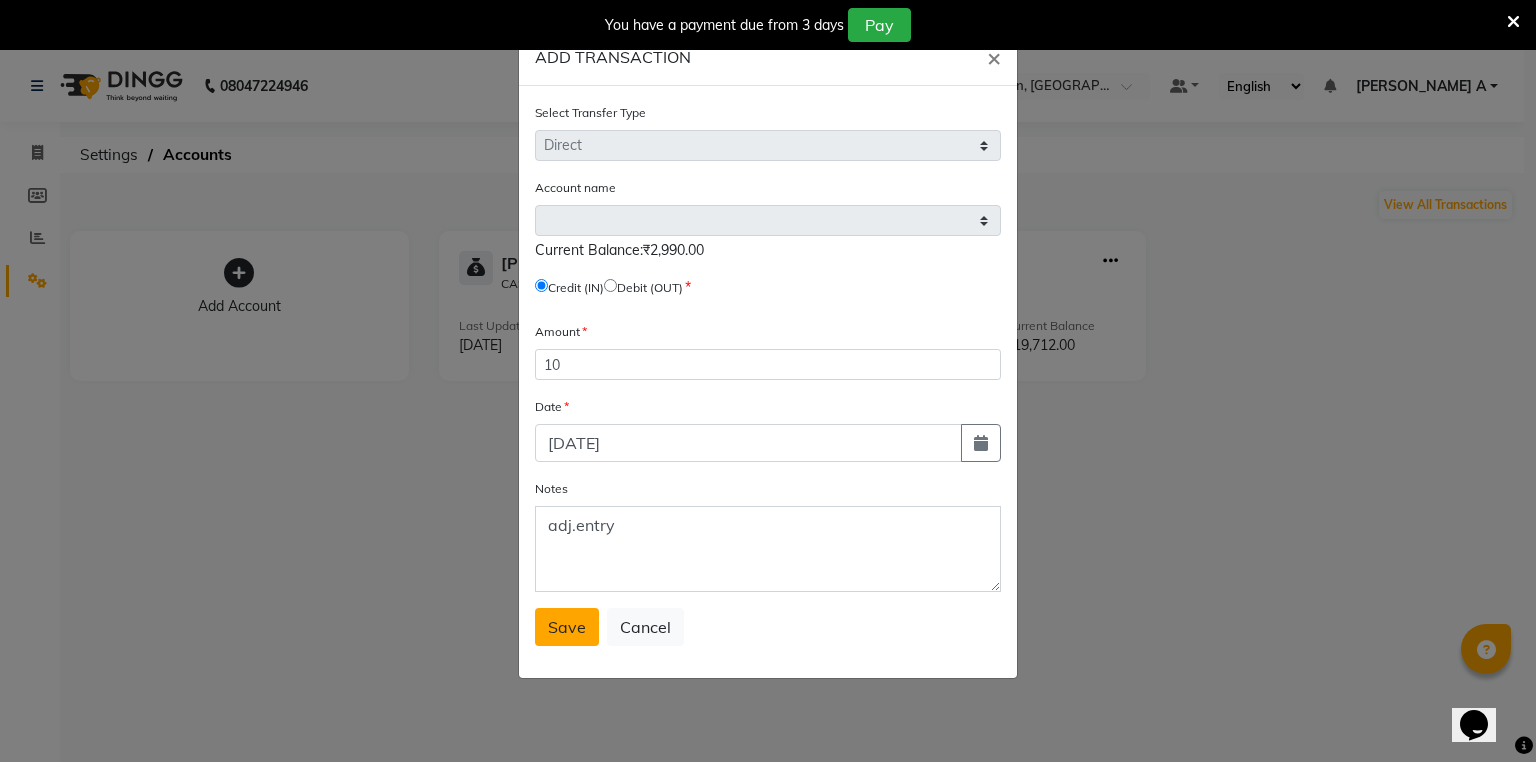 click on "Save" at bounding box center [567, 627] 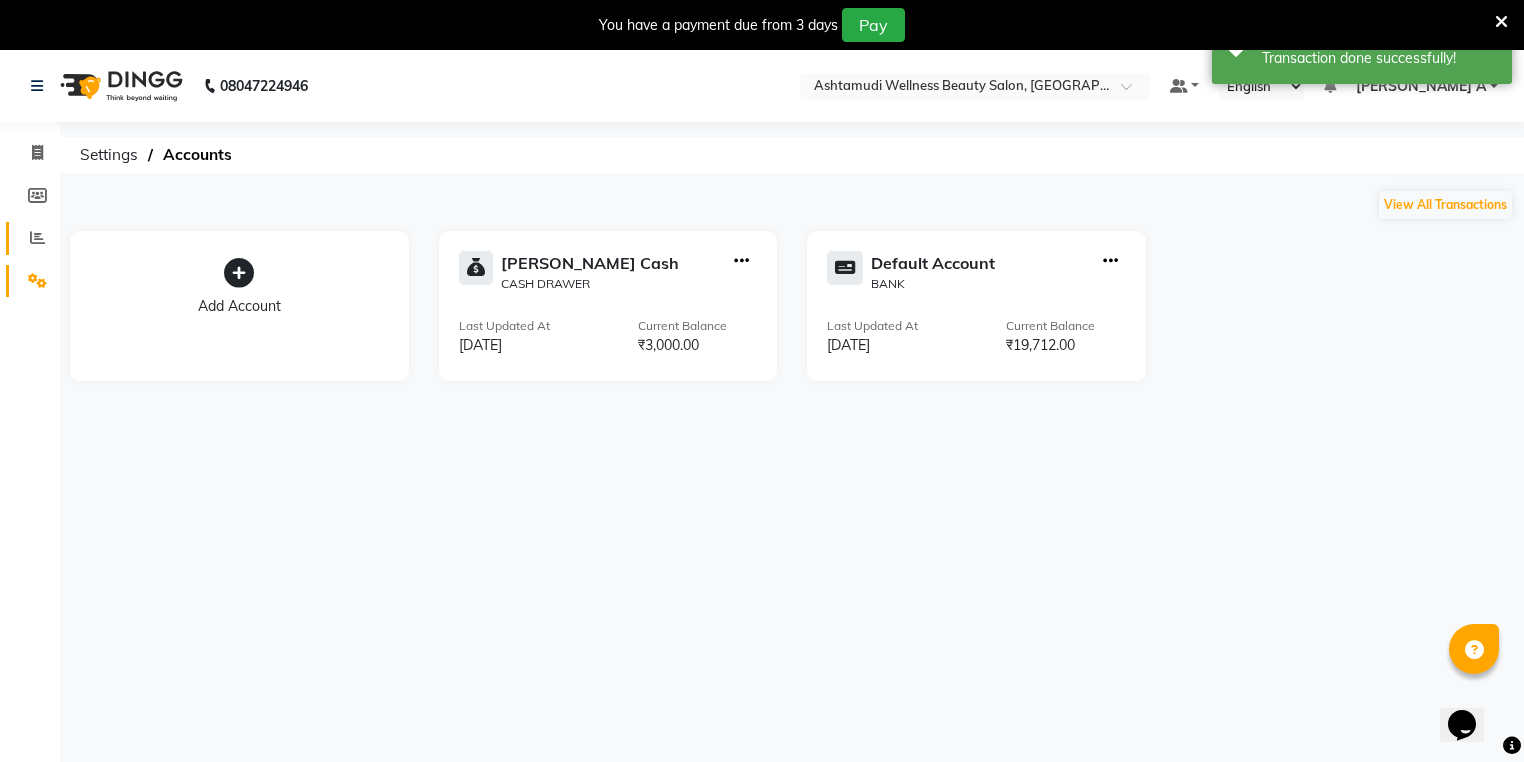 click on "Reports" 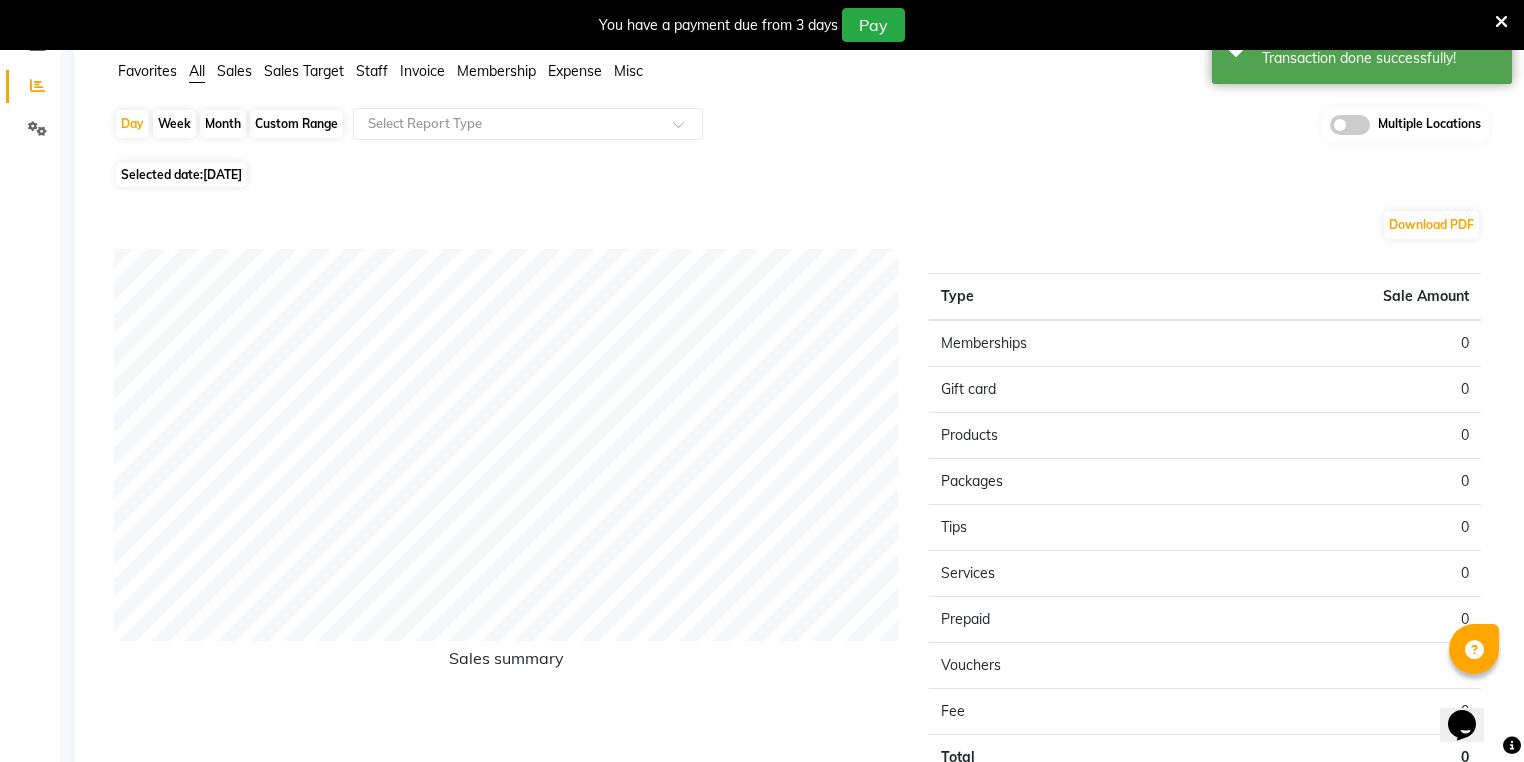 scroll, scrollTop: 0, scrollLeft: 0, axis: both 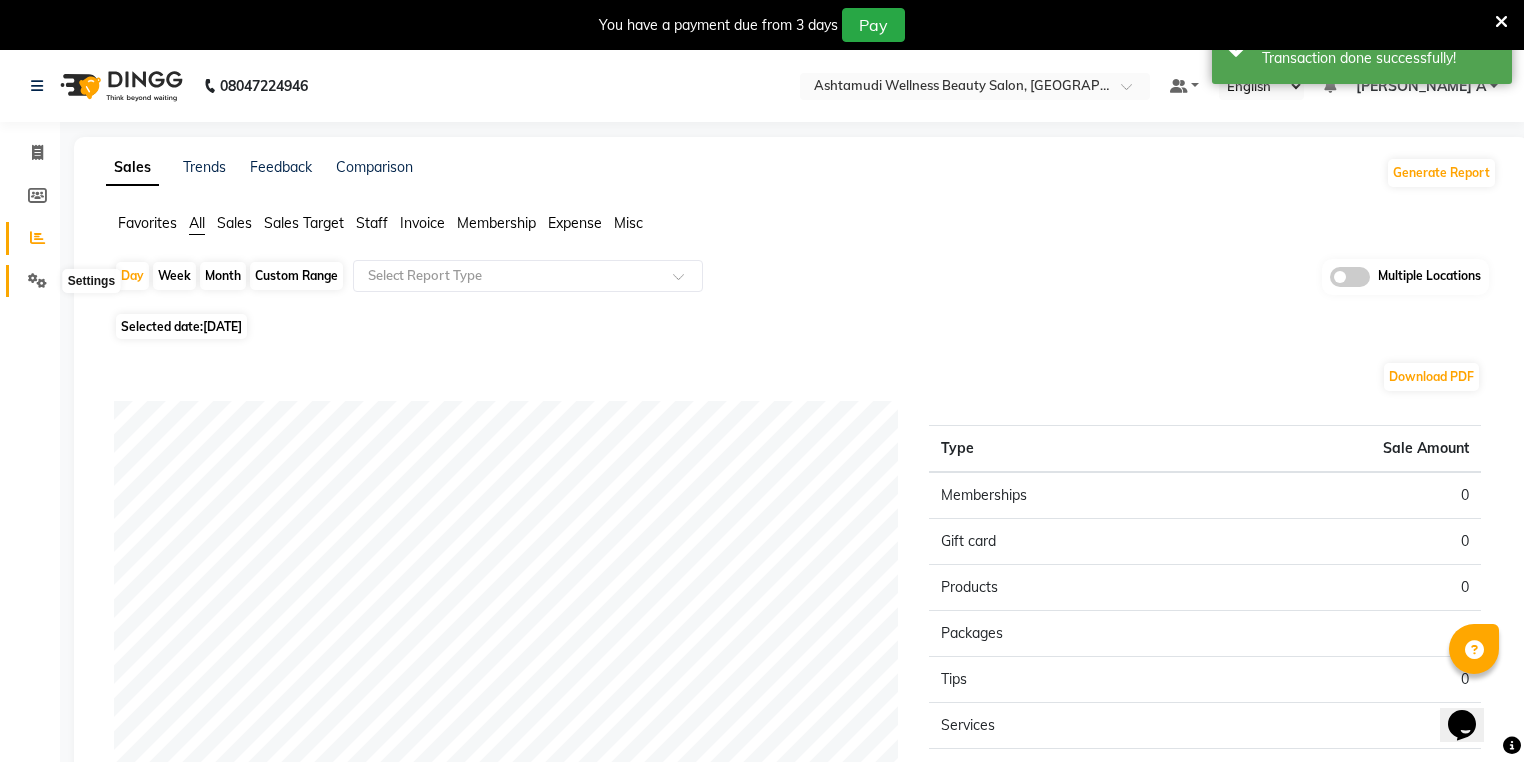 click 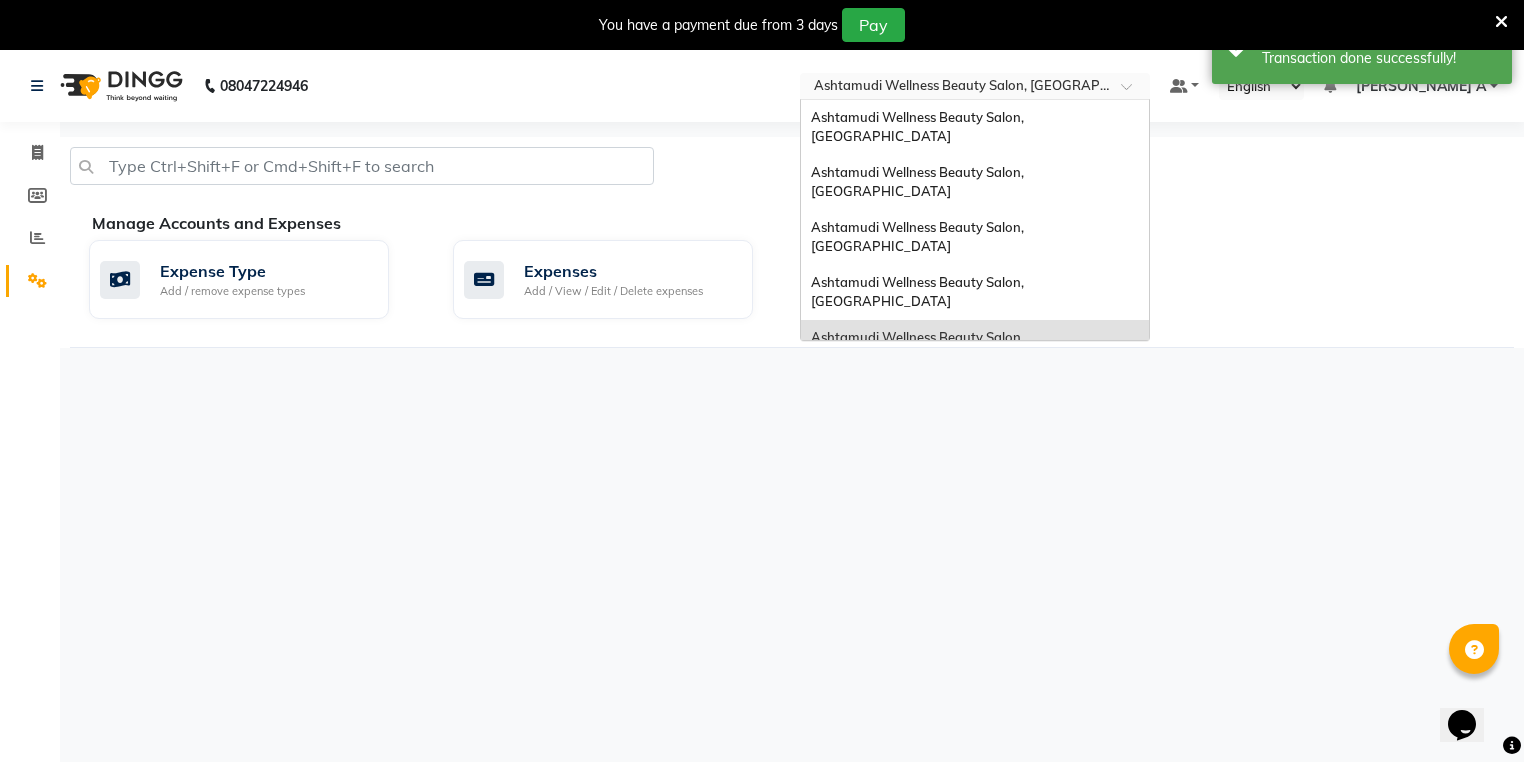 click at bounding box center [955, 88] 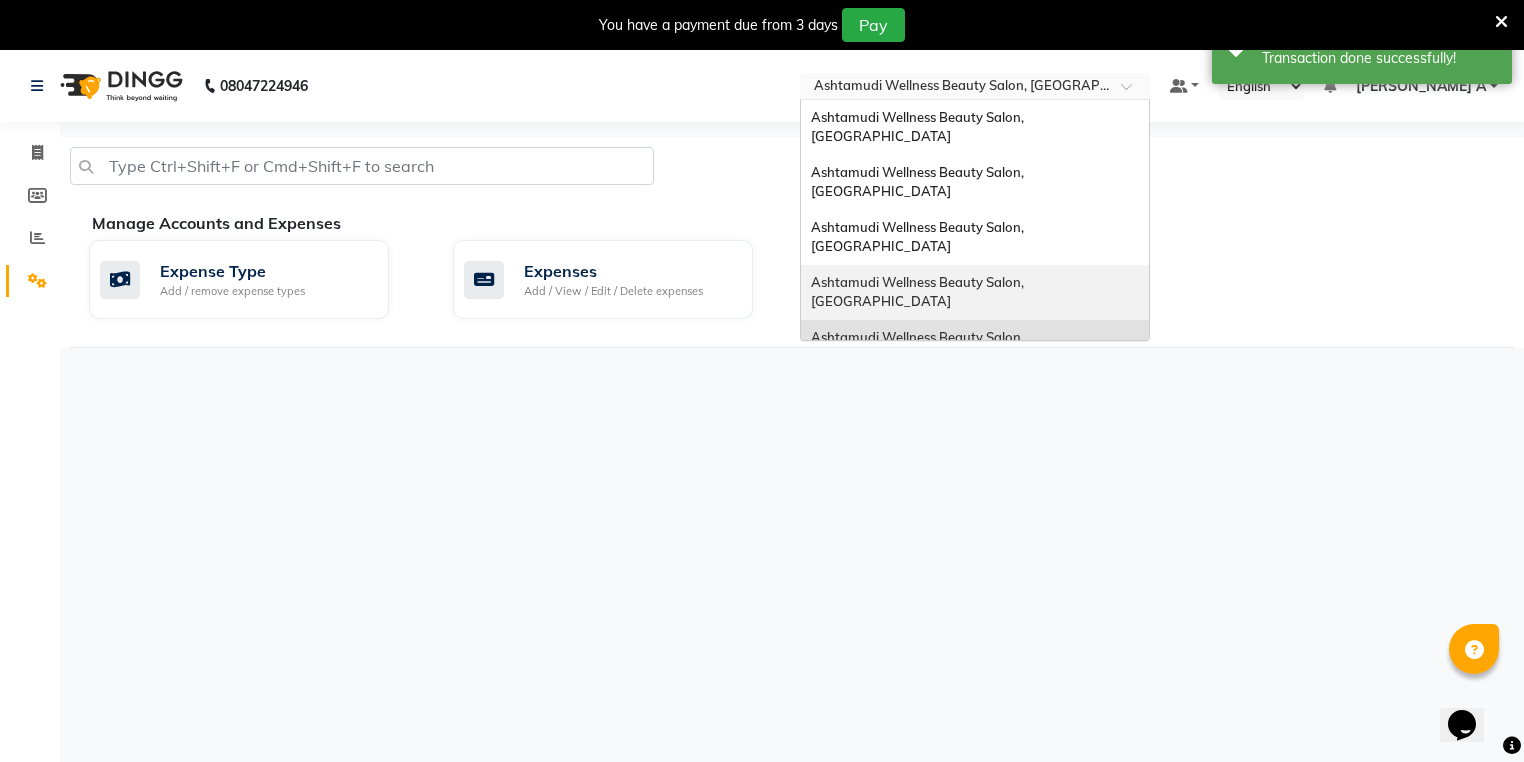 click on "Ashtamudi Wellness Beauty Salon, Kottiyam" at bounding box center (975, 292) 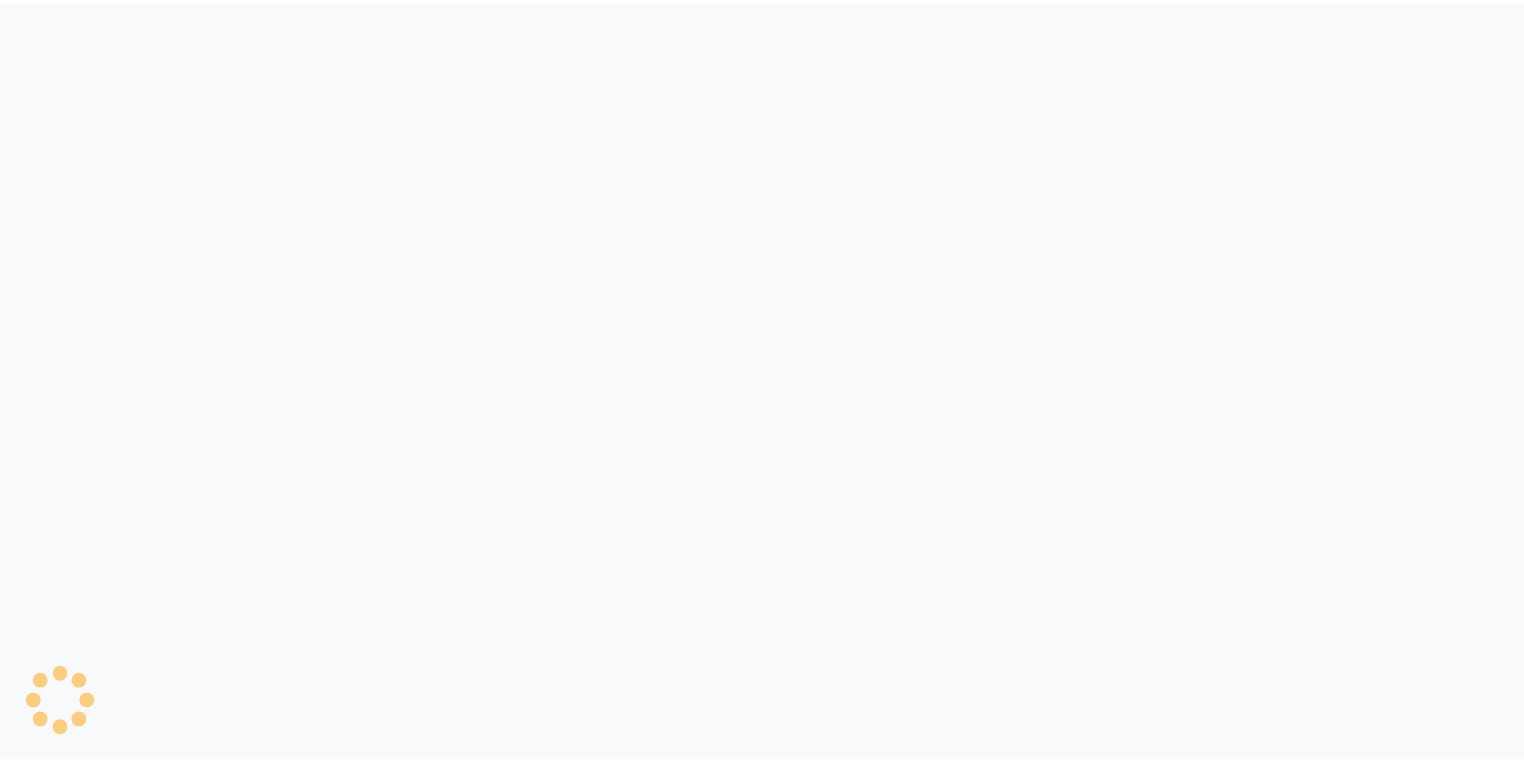 scroll, scrollTop: 0, scrollLeft: 0, axis: both 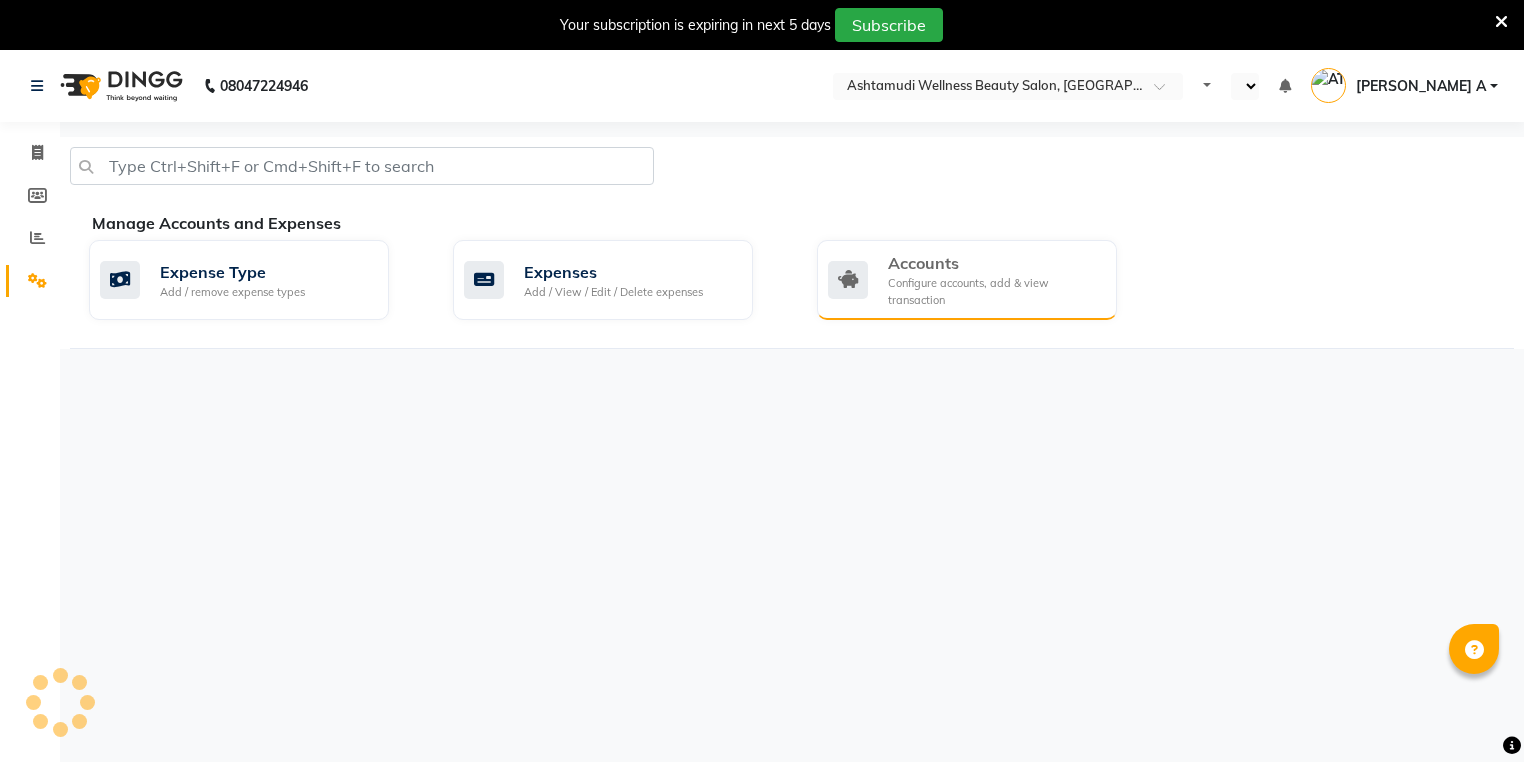 select on "en" 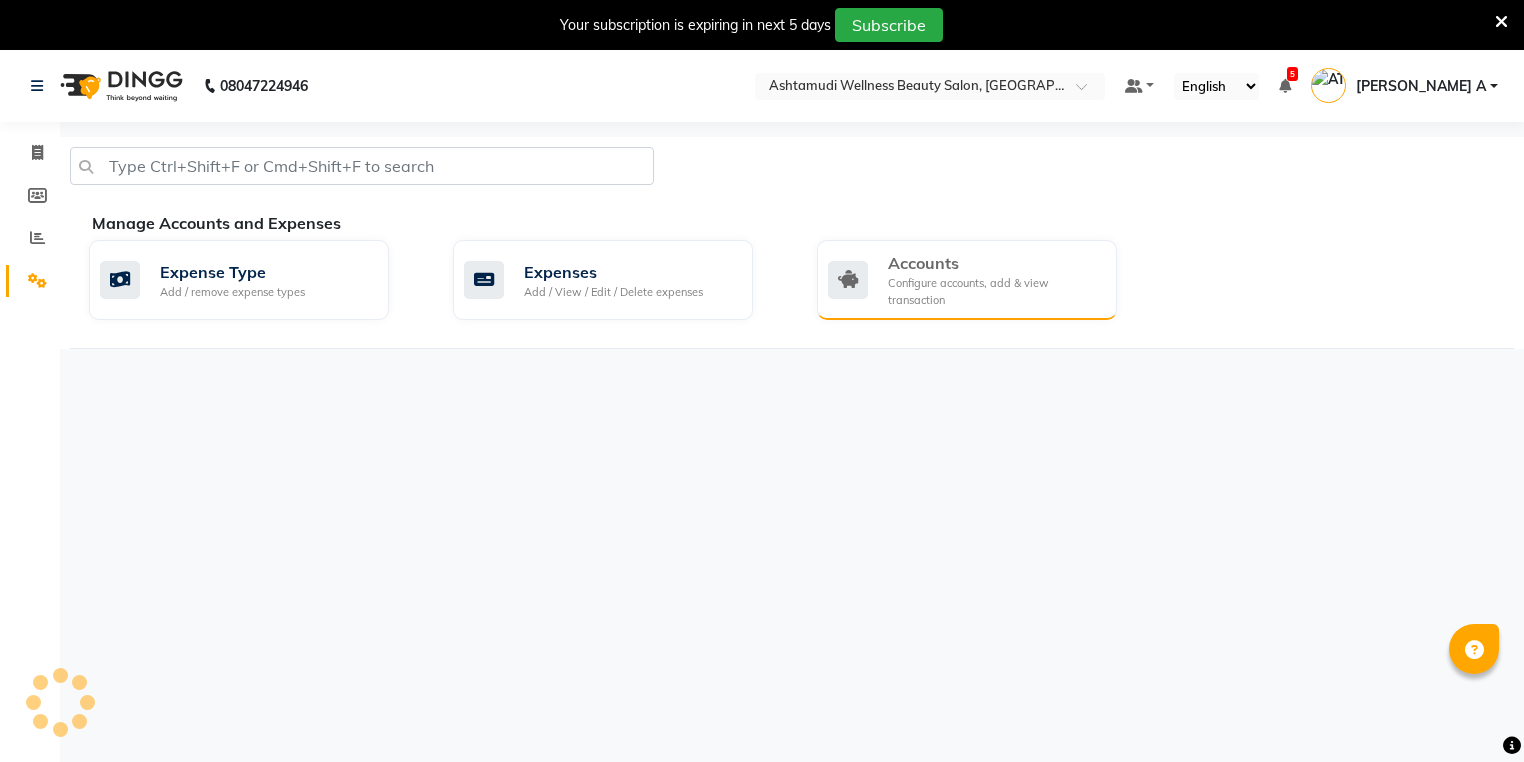 click on "Configure accounts, add & view transaction" 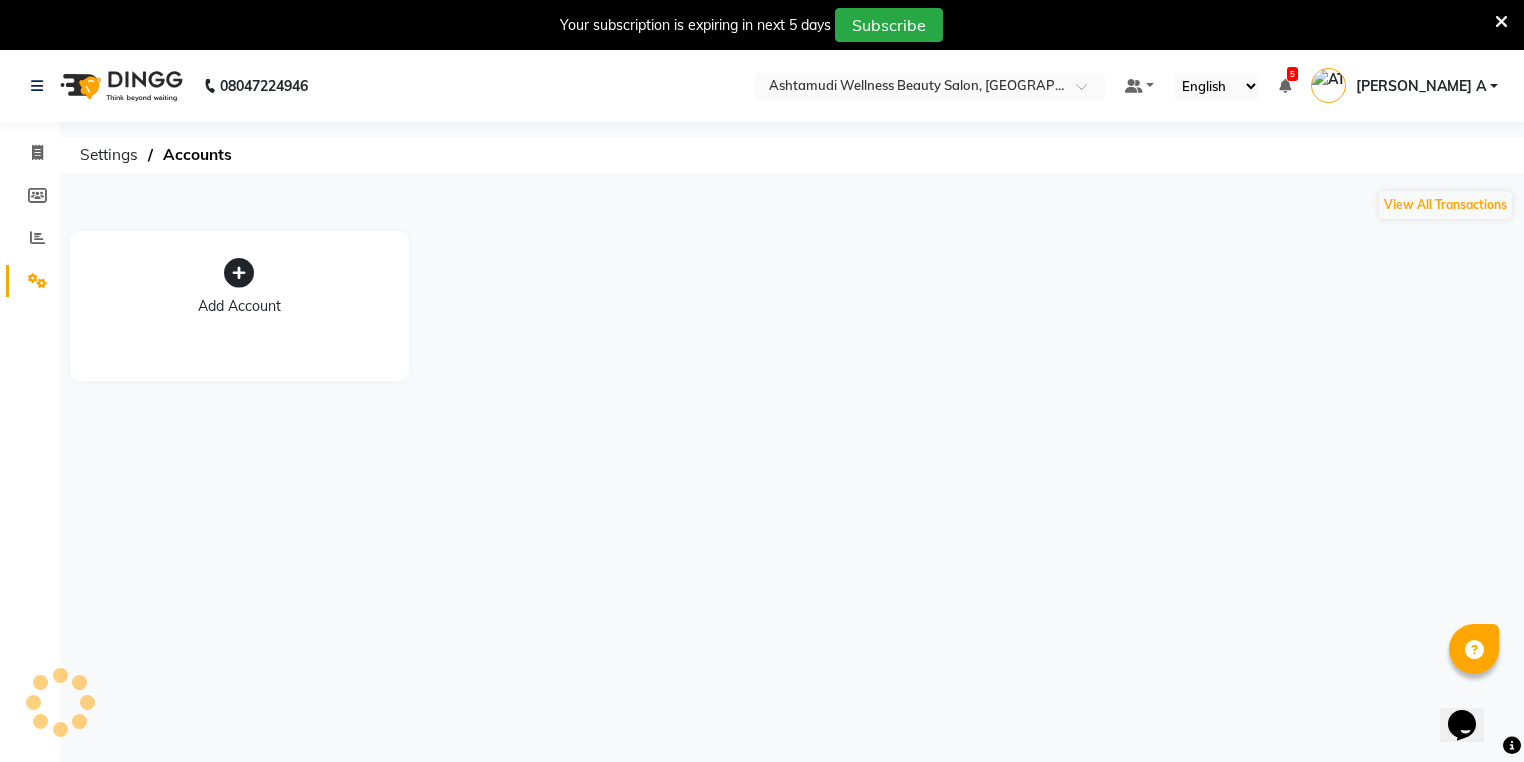 scroll, scrollTop: 0, scrollLeft: 0, axis: both 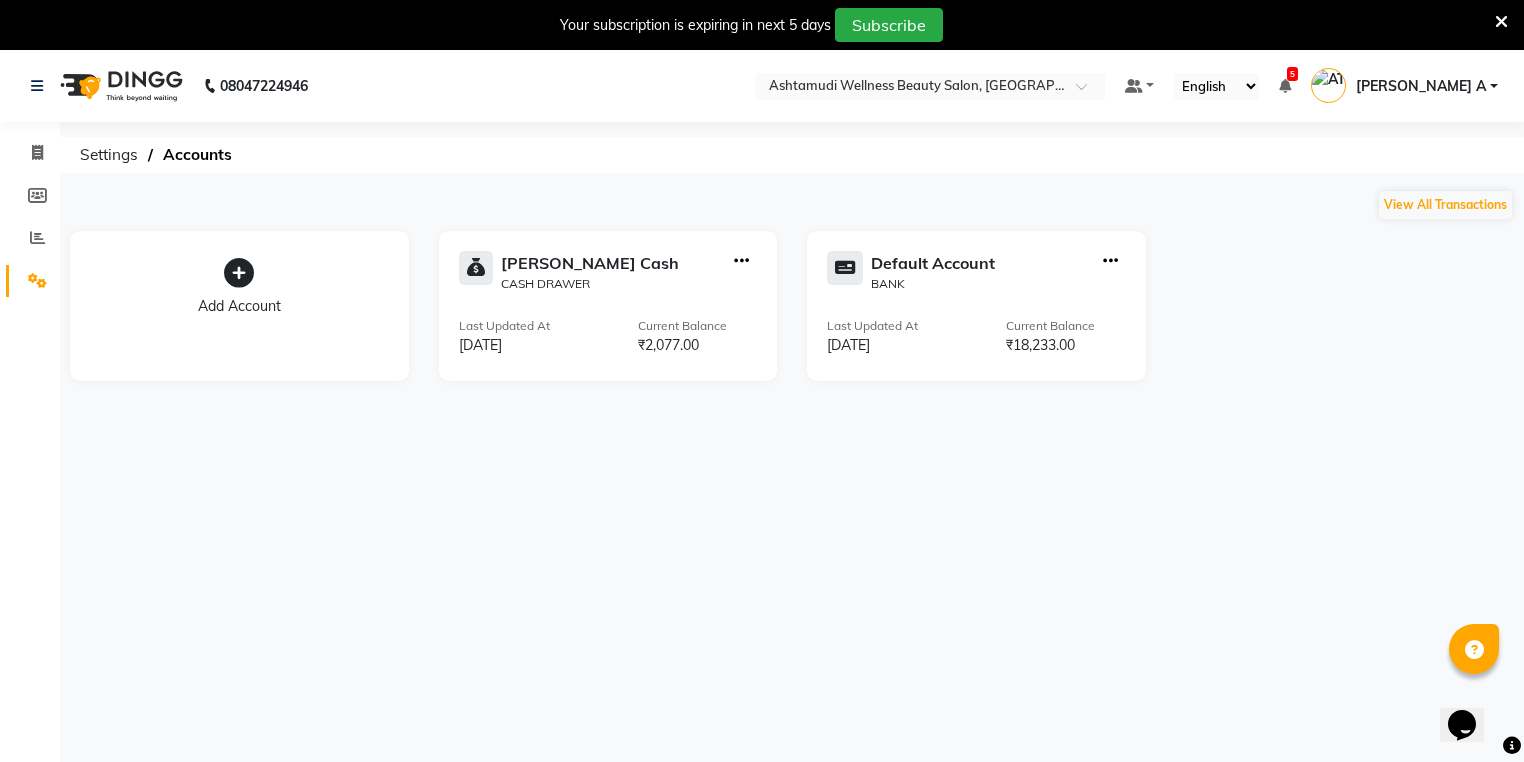 click 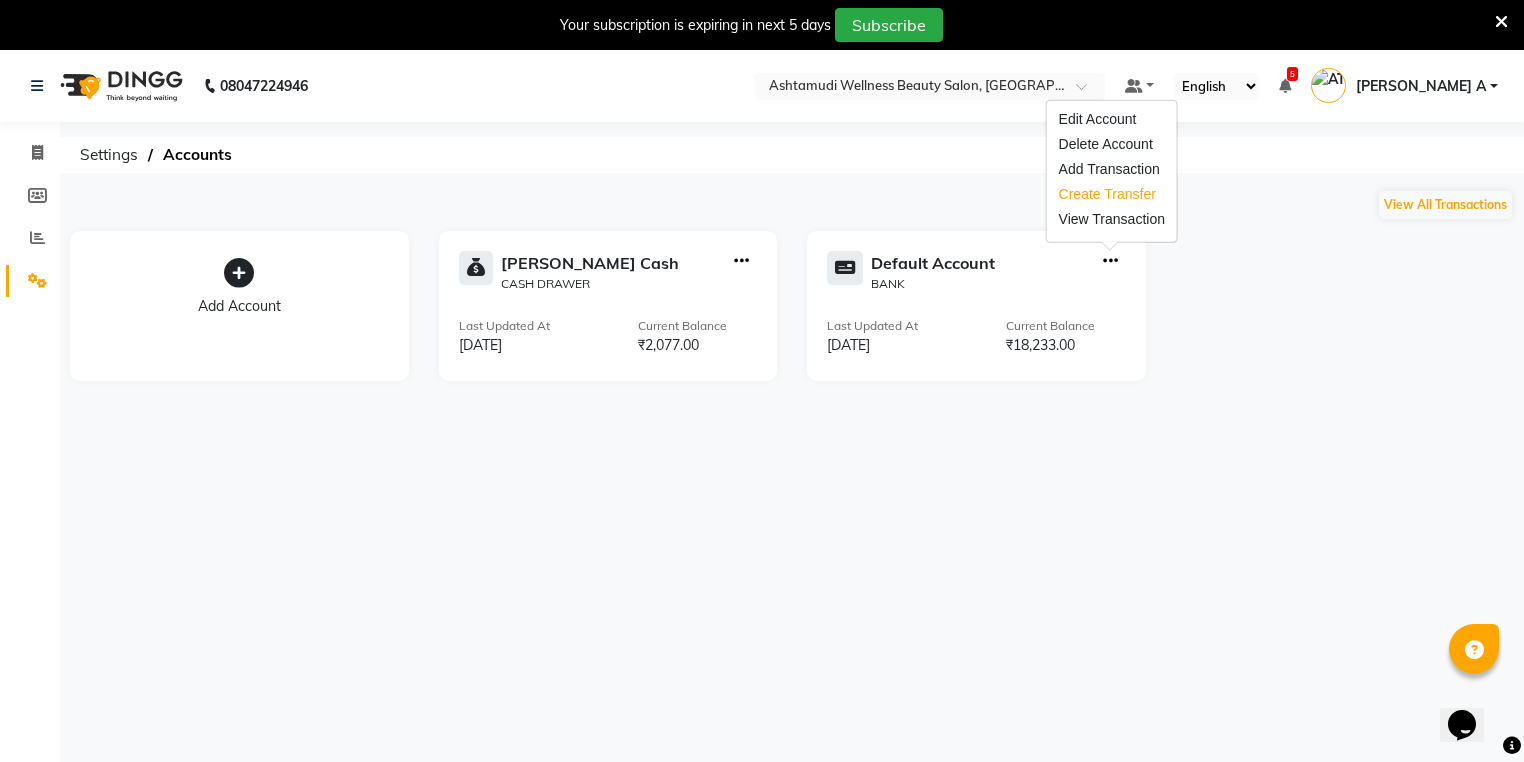 click on "Create Transfer" at bounding box center (1112, 194) 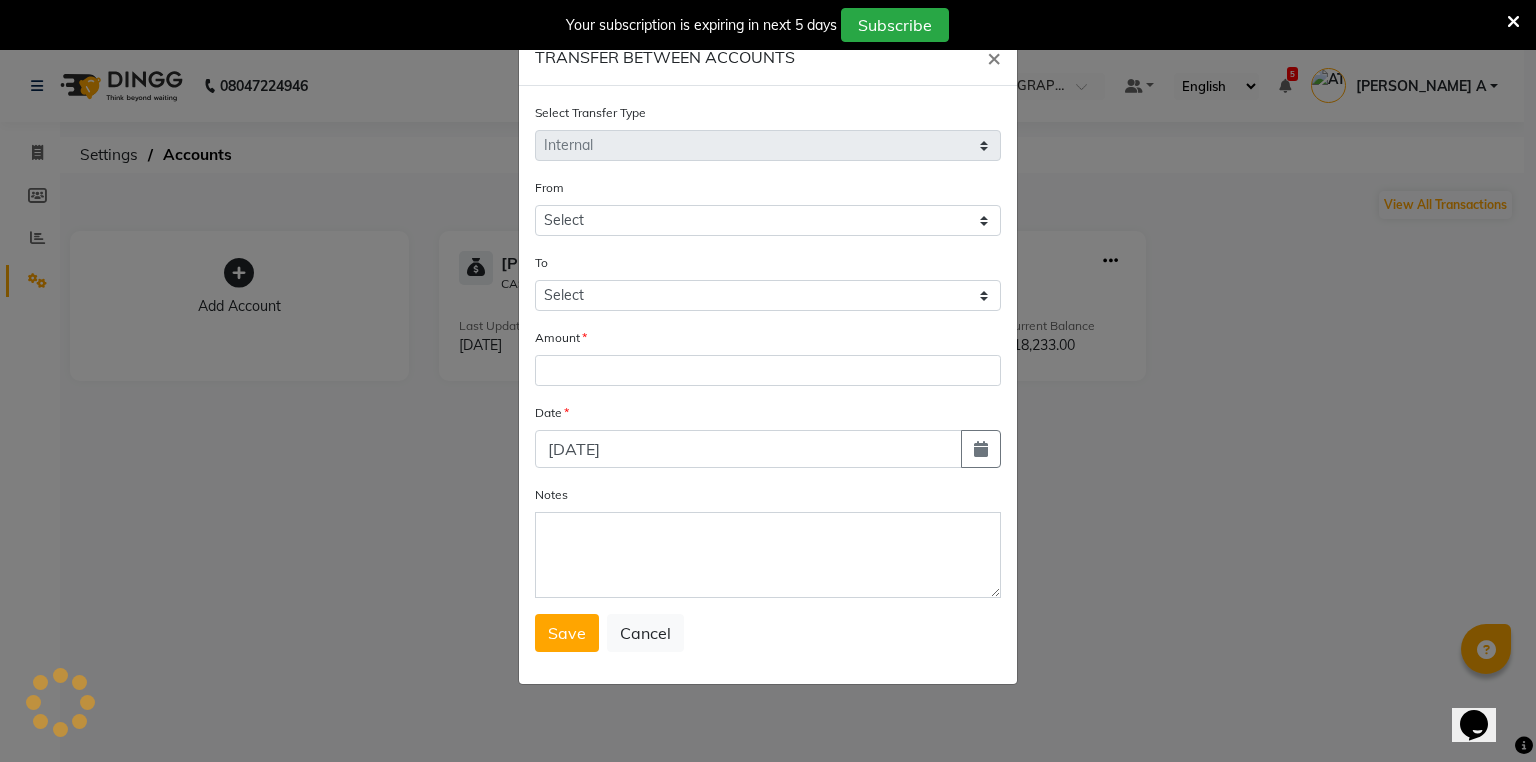 select on "3509" 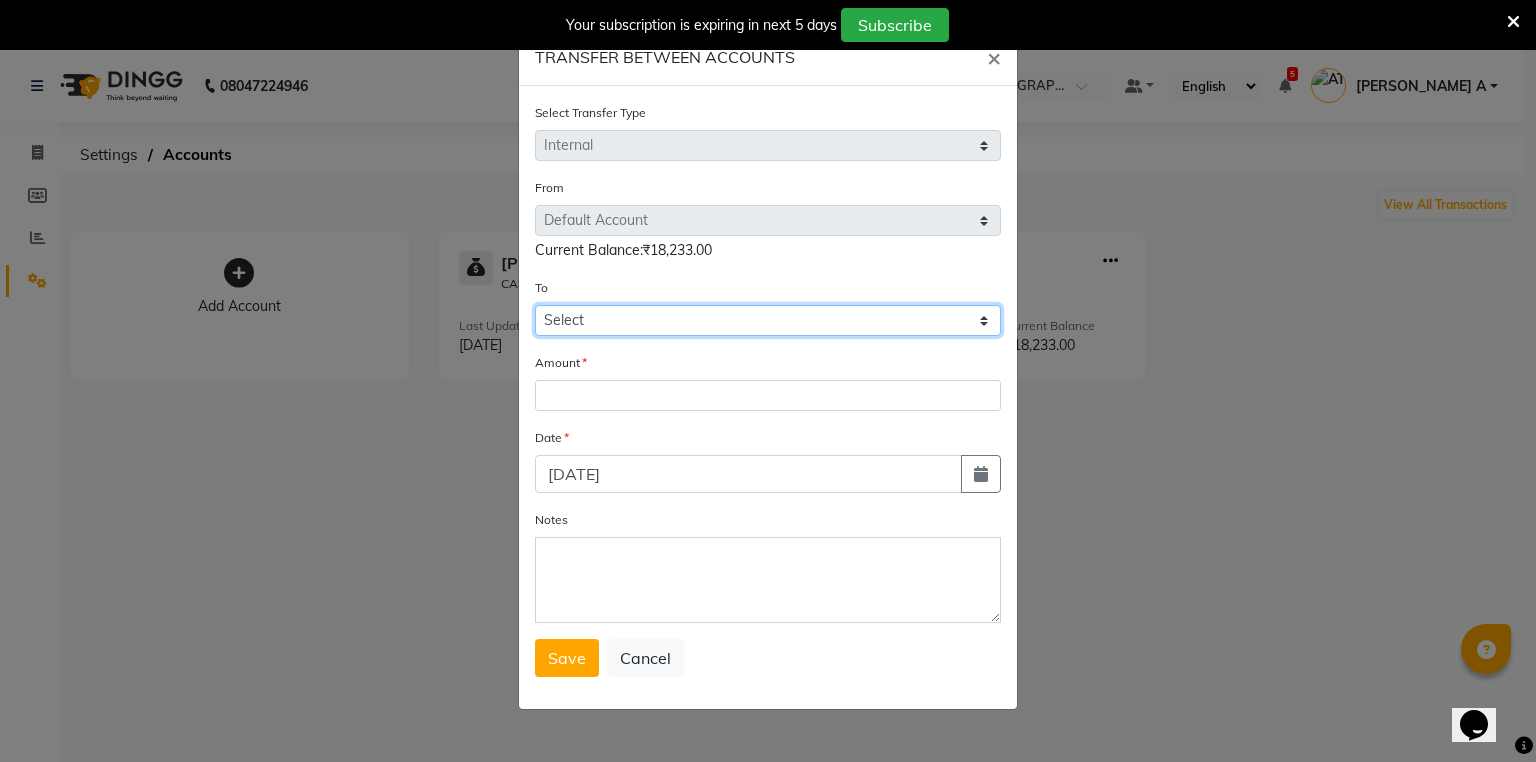 click on "Select [PERSON_NAME] Cash Default Account" 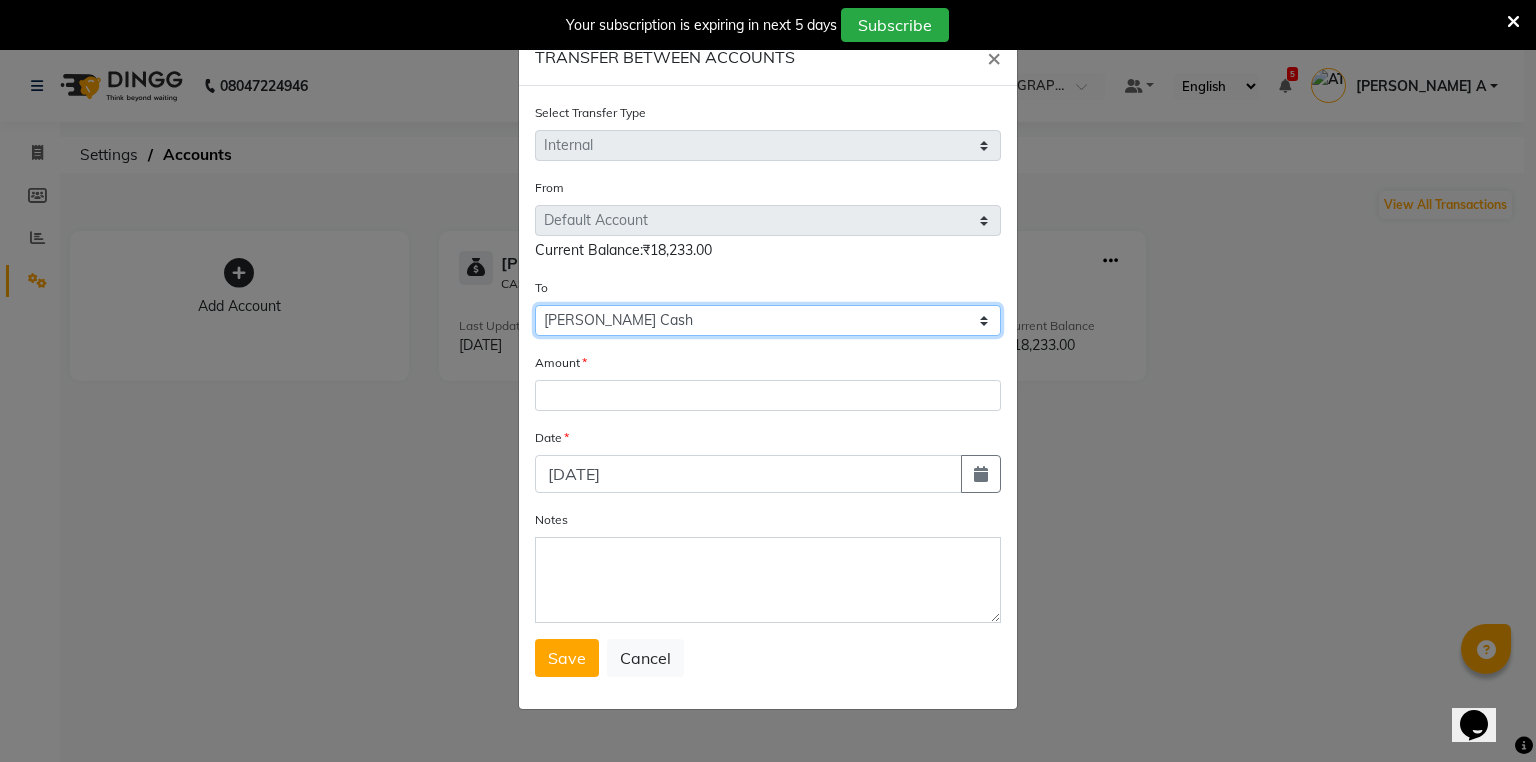 click on "Select [PERSON_NAME] Cash Default Account" 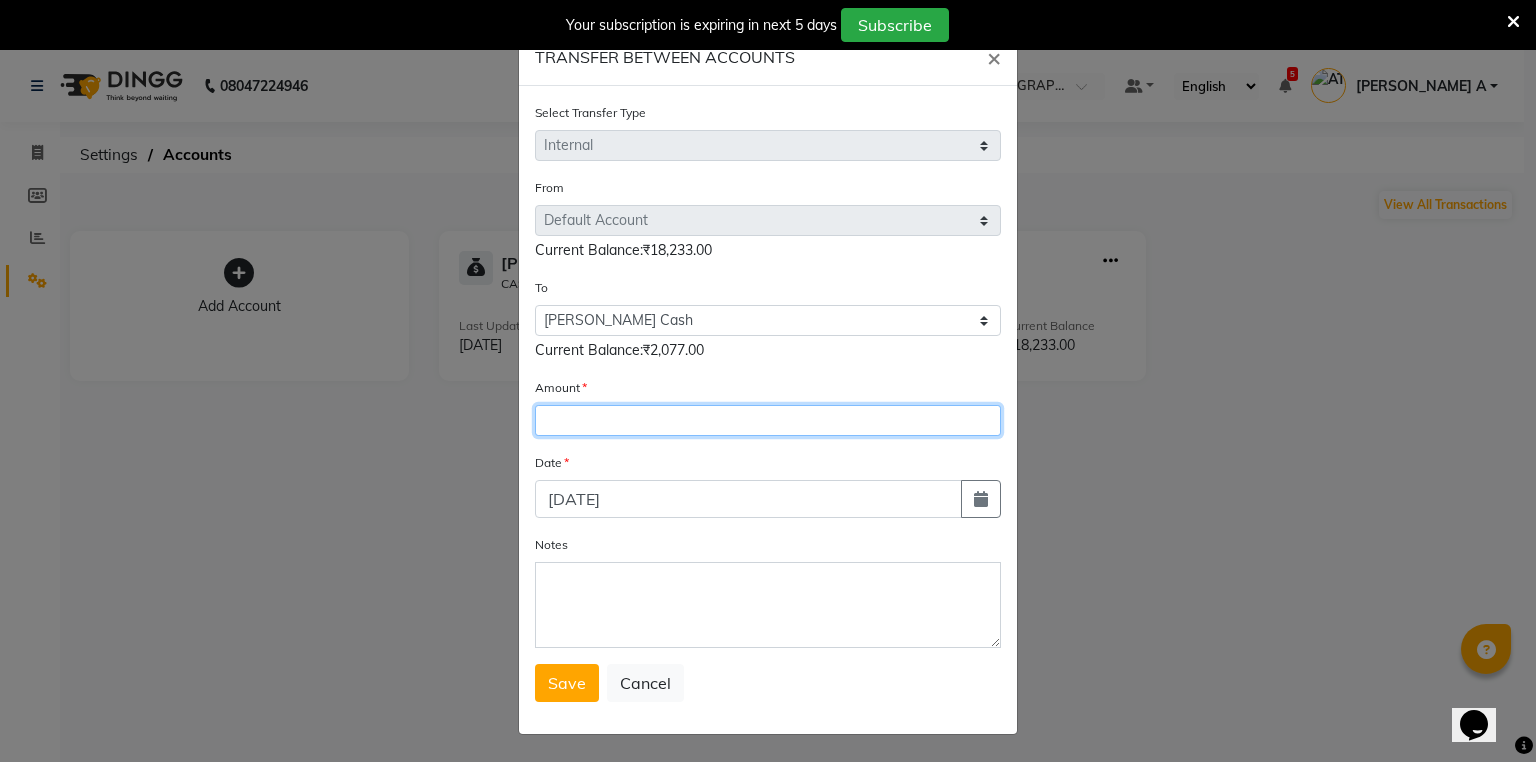 click 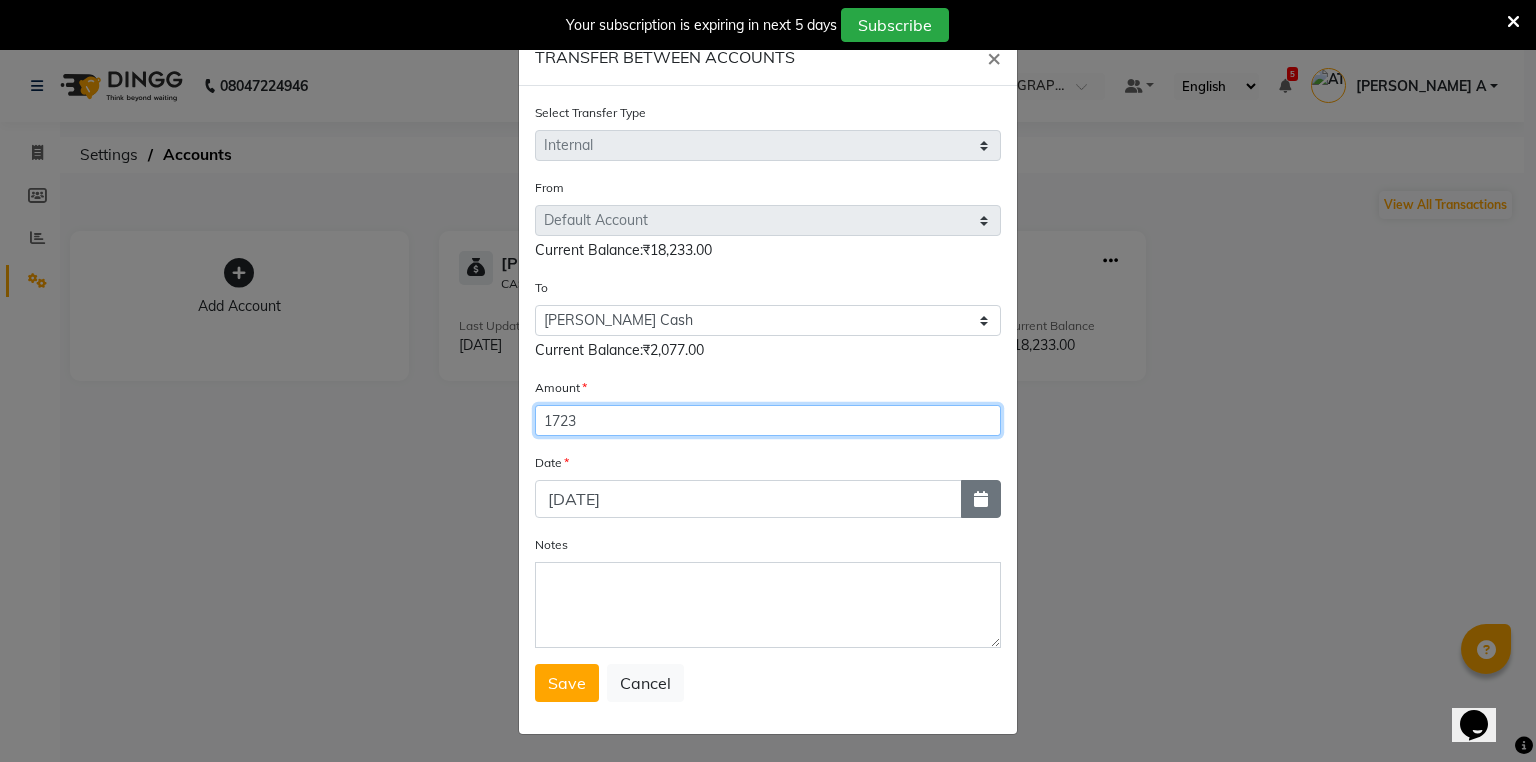 type on "1723" 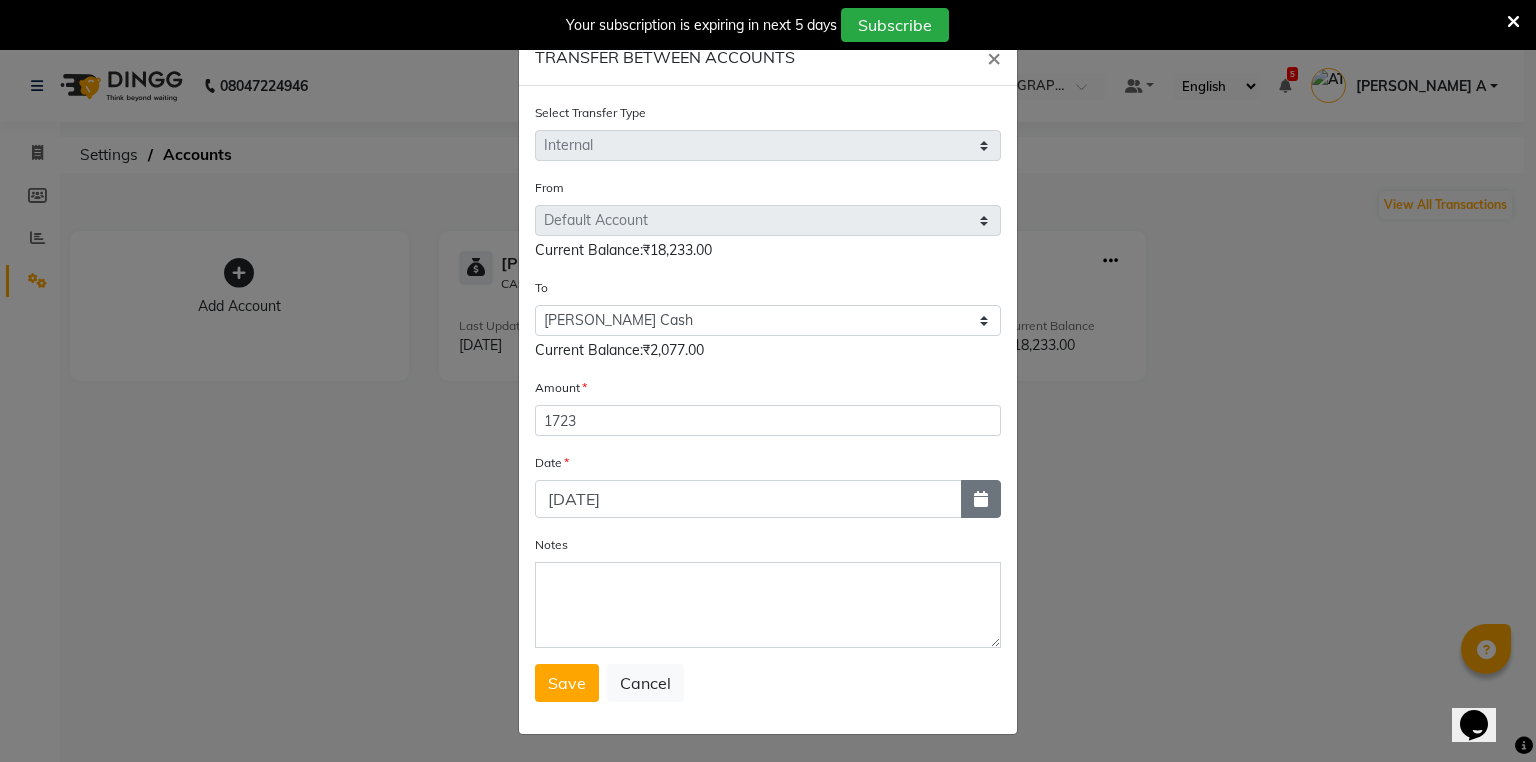 click 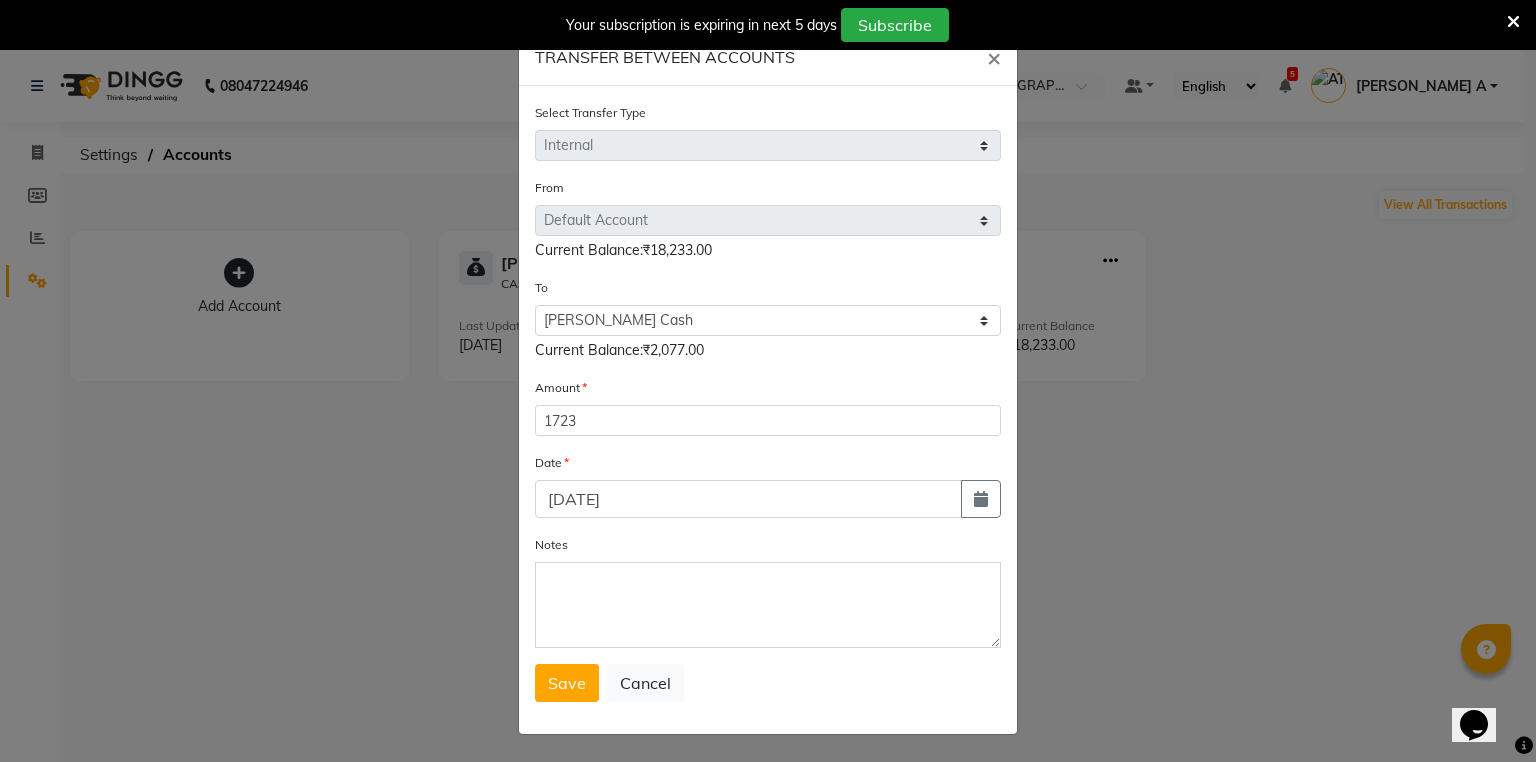 select on "7" 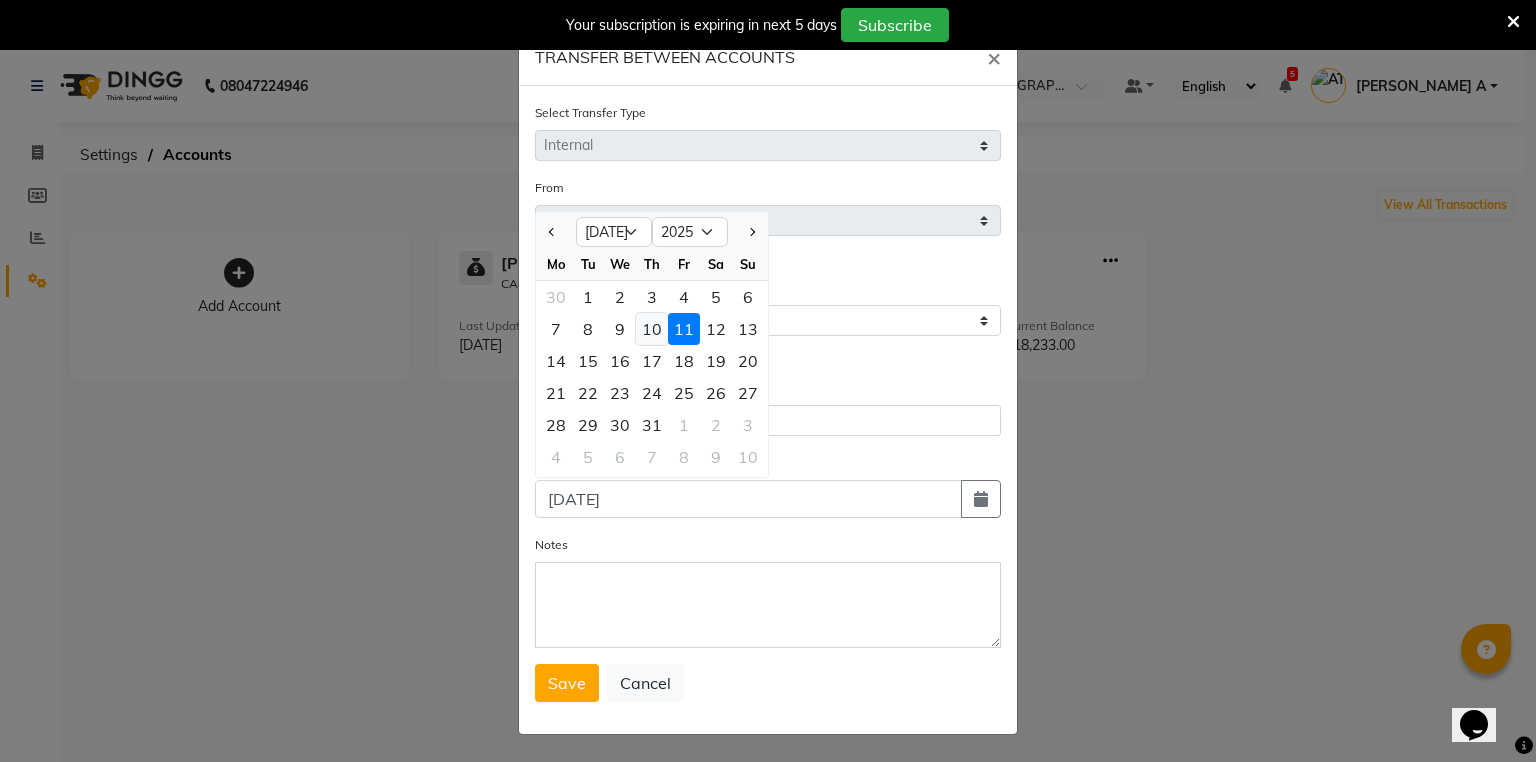 click on "10" 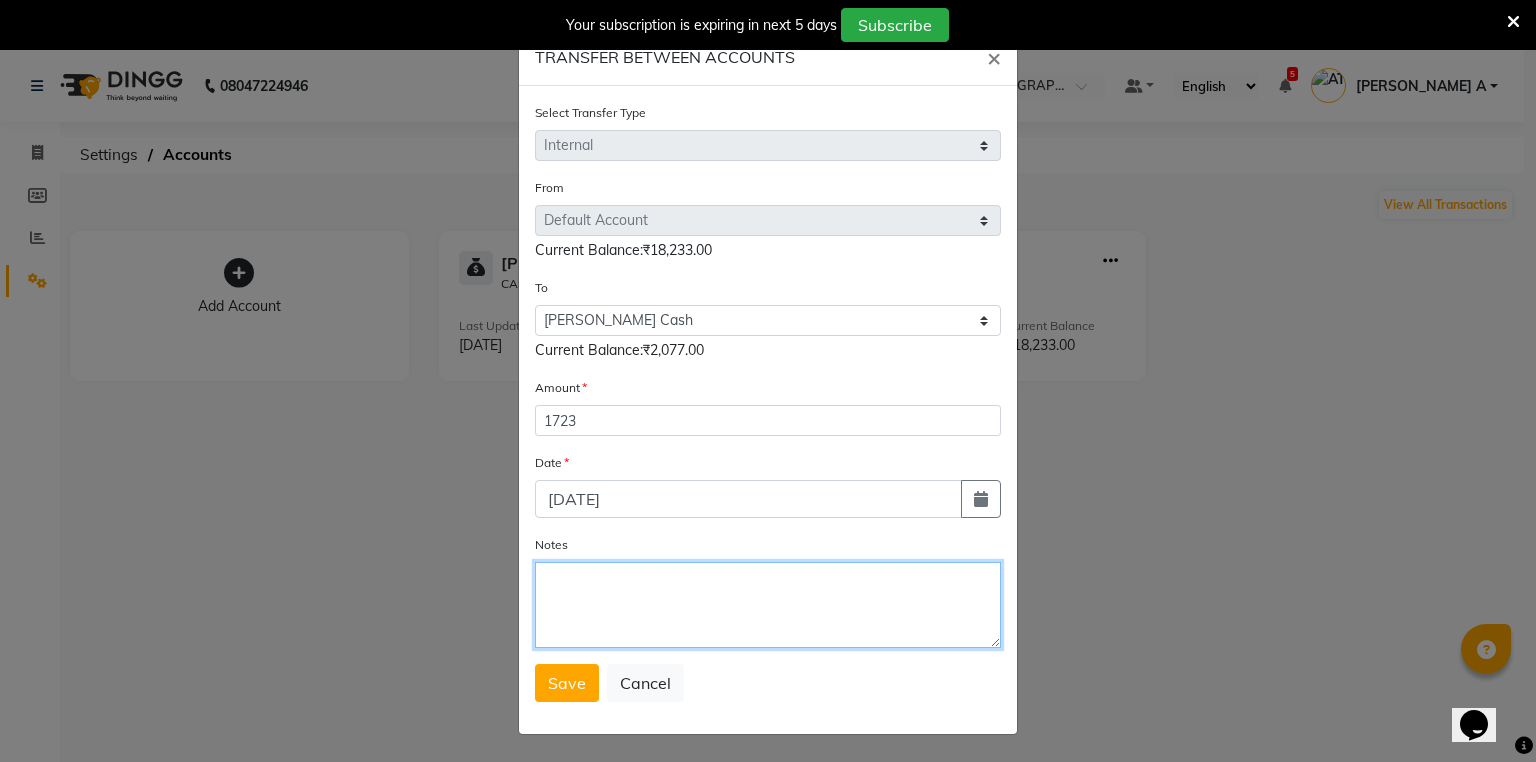 click on "Notes" at bounding box center [768, 605] 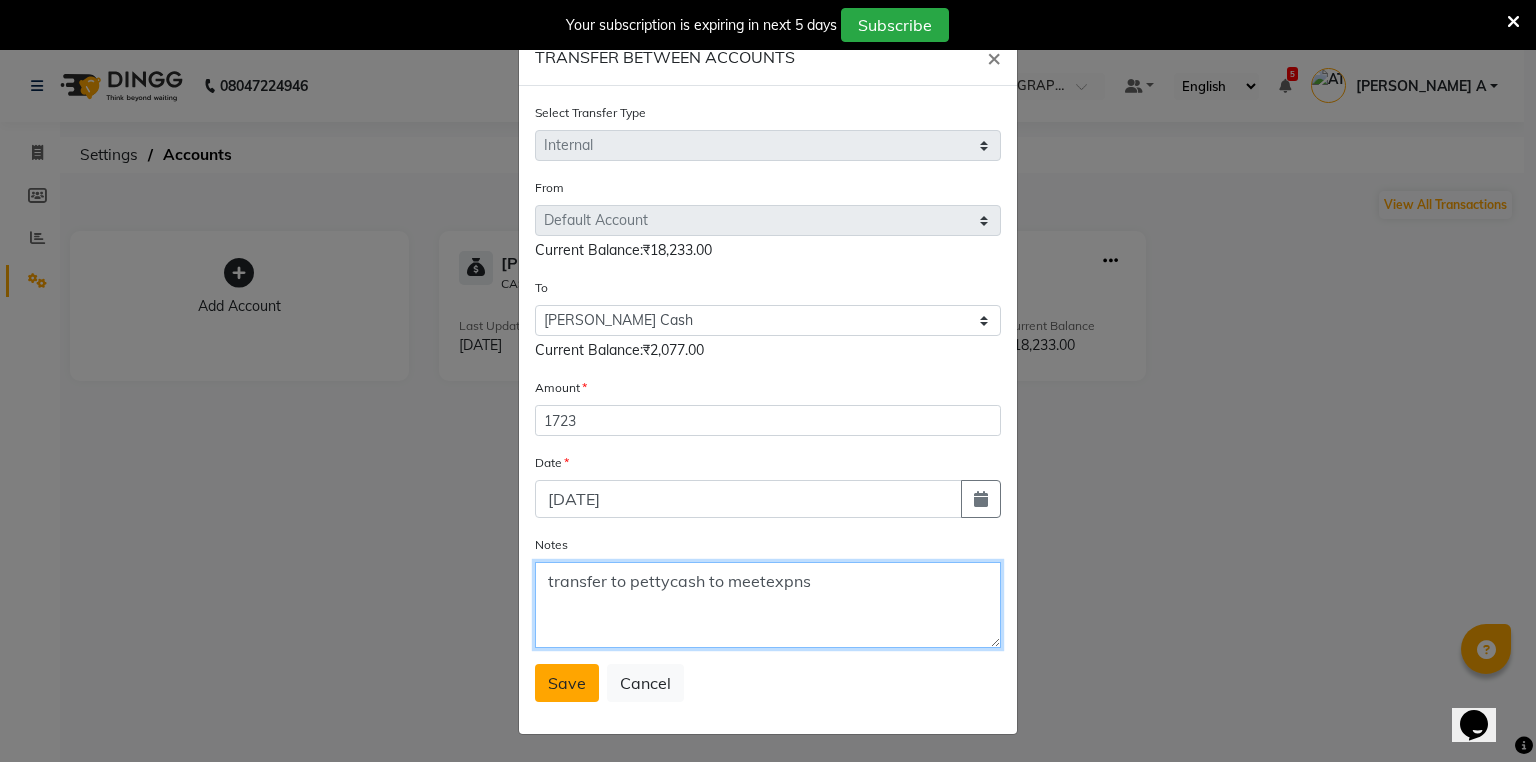 type on "transfer to pettycash to meetexpns" 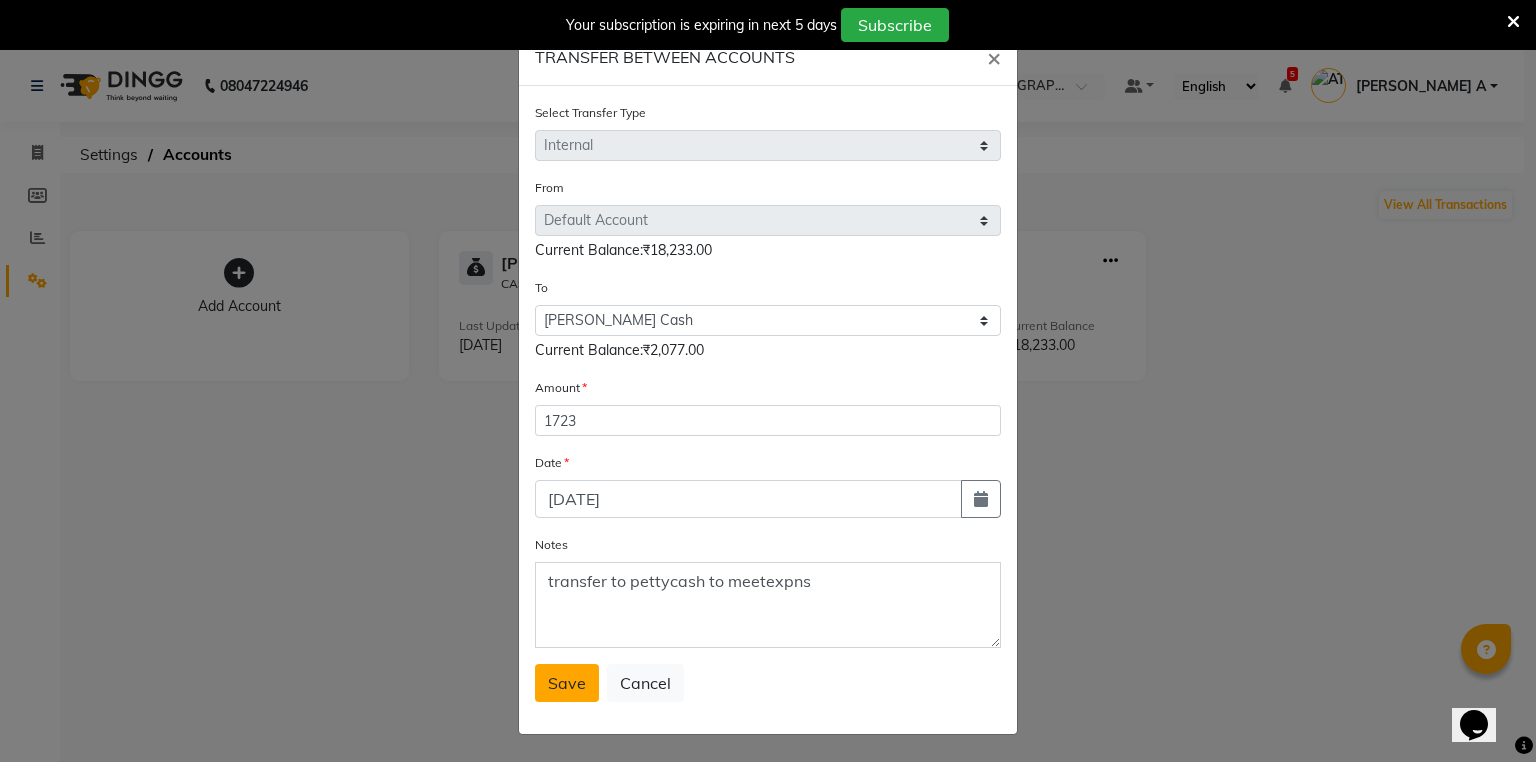 click on "Save" at bounding box center [567, 683] 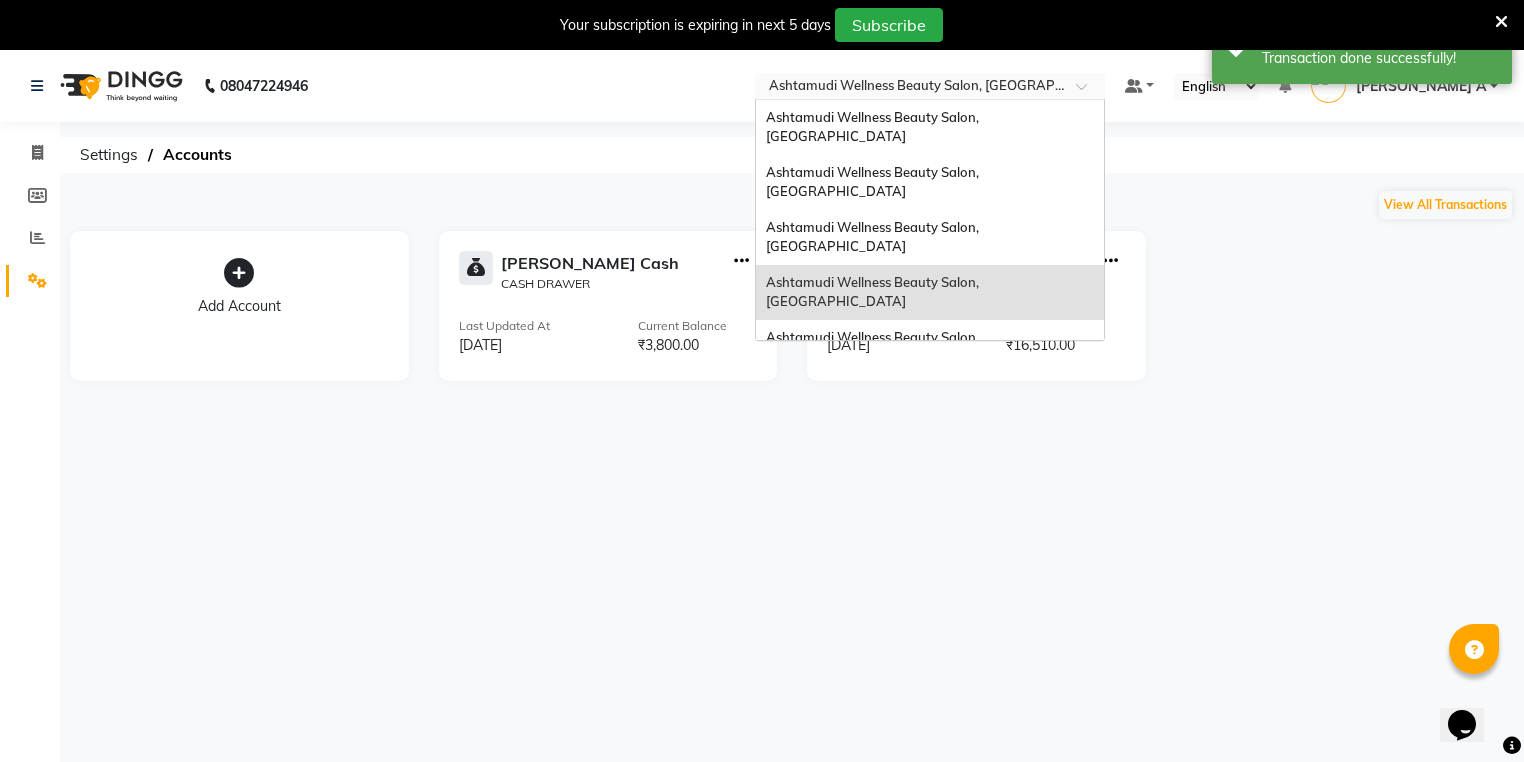 click on "08047224946 Select Location × Ashtamudi Wellness Beauty Salon, Kottiyam Ashtamudi Wellness Beauty Salon, Kowdiar Ashtamudi Wellness Beauty Salon, Guruvayur Ashtamudi Wellness Beauty Salon, Kazakoottam Ashtamudi Wellness Beauty Salon, Kottiyam Ashtamudi Wellness Beauty Salon, Kottarakkara Ashtamudi Wellness , Edappally, Cochin 1 Ashtamudi Wellness Beauty Salon, Trivandrum Ashtamudi Wellness Beauty Salon, Thiruvalla Ashtamudi Welness Beauty Salon, Chinnakkada Ashtamudi Wellness Beauty Salon (Ho), Kottiyam Ashtamudi Wellness Beauty Salon, Cochin Ashtamudi Wellness Beauty Salon, Calicut Ashtamudi Beauty Lounge, Attingal Ashtamudi Wellness Beauty Salon, Alappuzha Ashtamudi Unisex Salon, Dreams Mall, Dreams Mall Kottiyam  Default Panel My Panel English ENGLISH Español العربية मराठी हिंदी ગુજરાતી தமிழ் 中文 5 Notifications nothing to show ATHIRA A Manage Profile Change Password Sign out  Version:3.15.4" 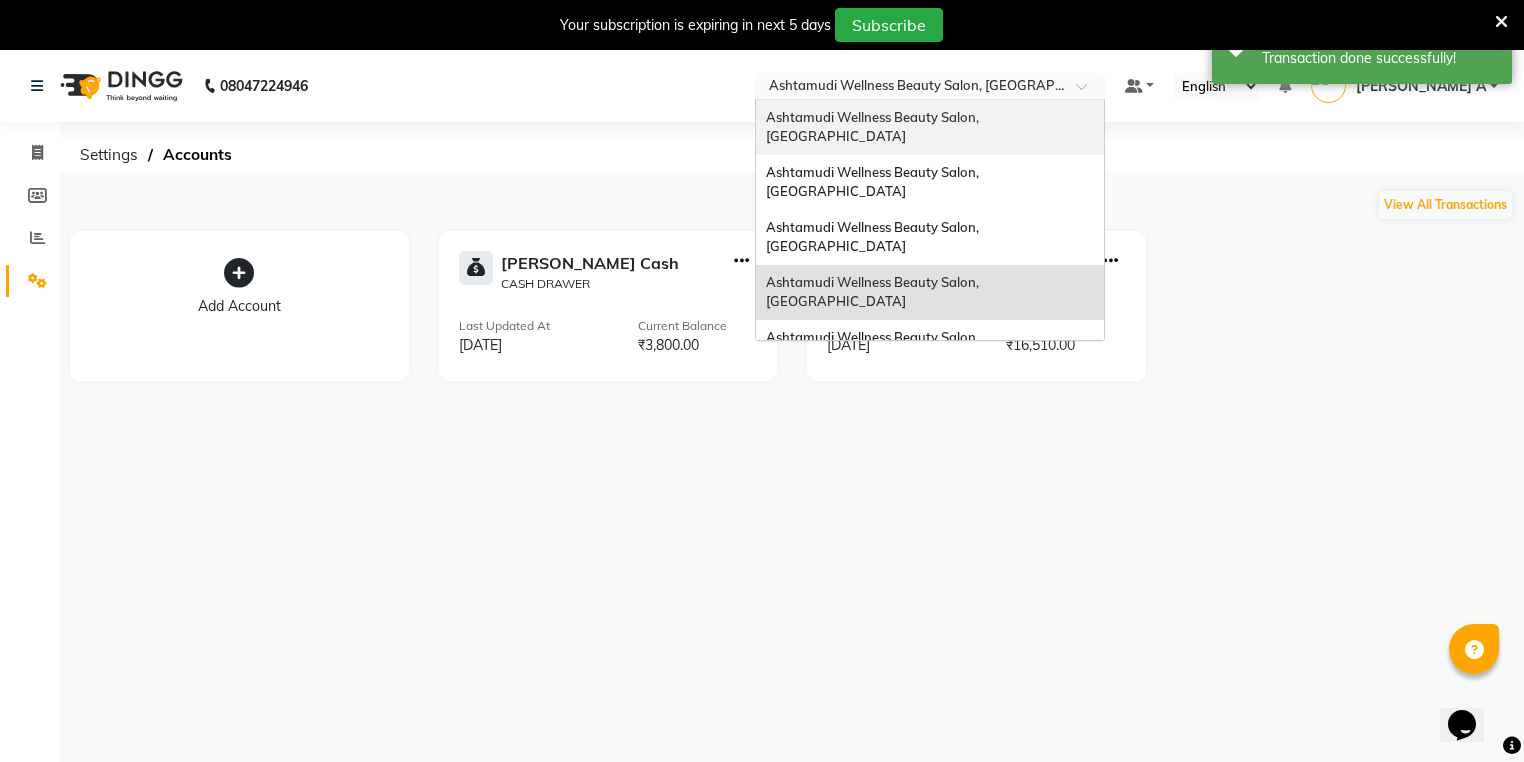 click on "Ashtamudi Wellness Beauty Salon, [GEOGRAPHIC_DATA]" at bounding box center [874, 127] 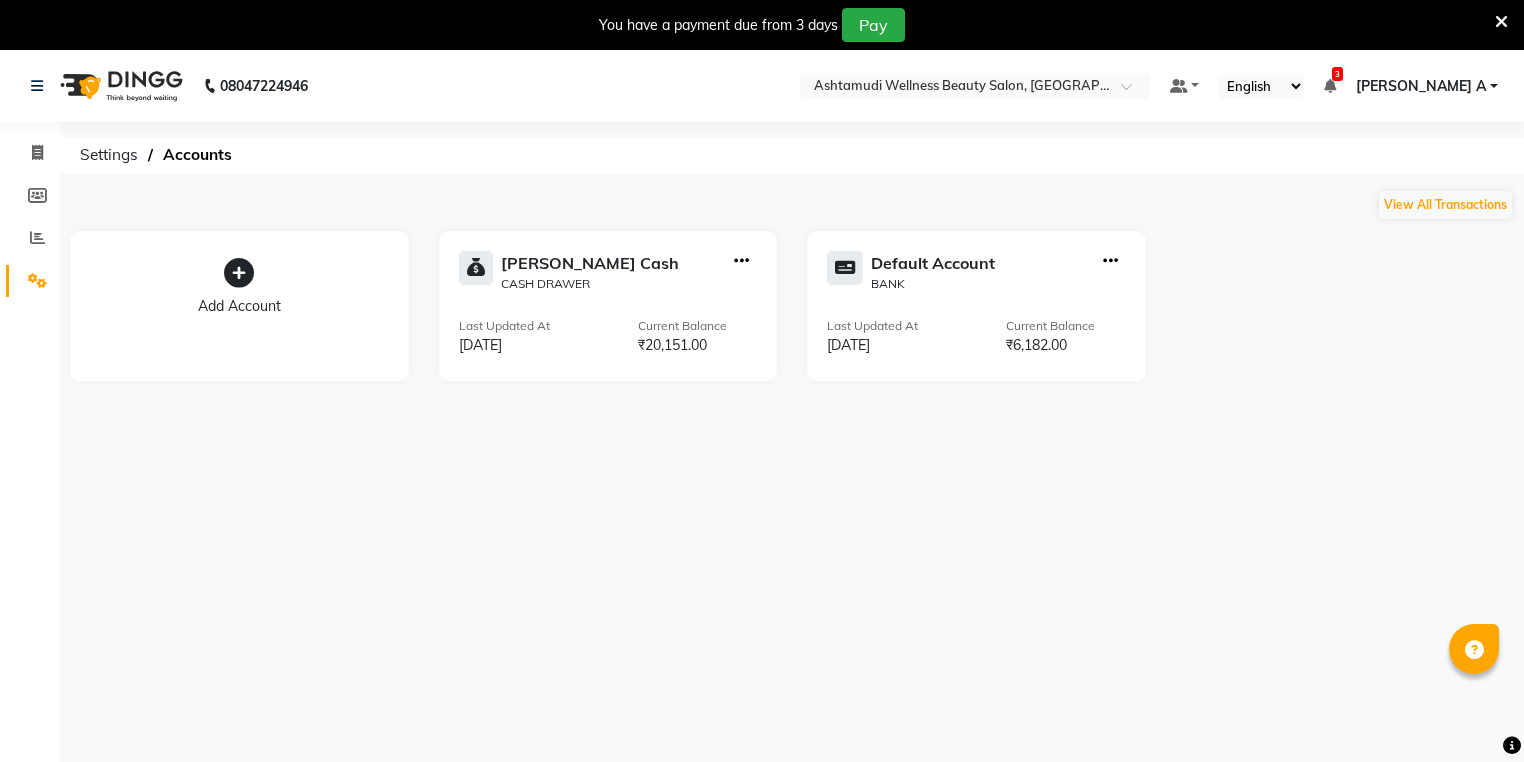 scroll, scrollTop: 0, scrollLeft: 0, axis: both 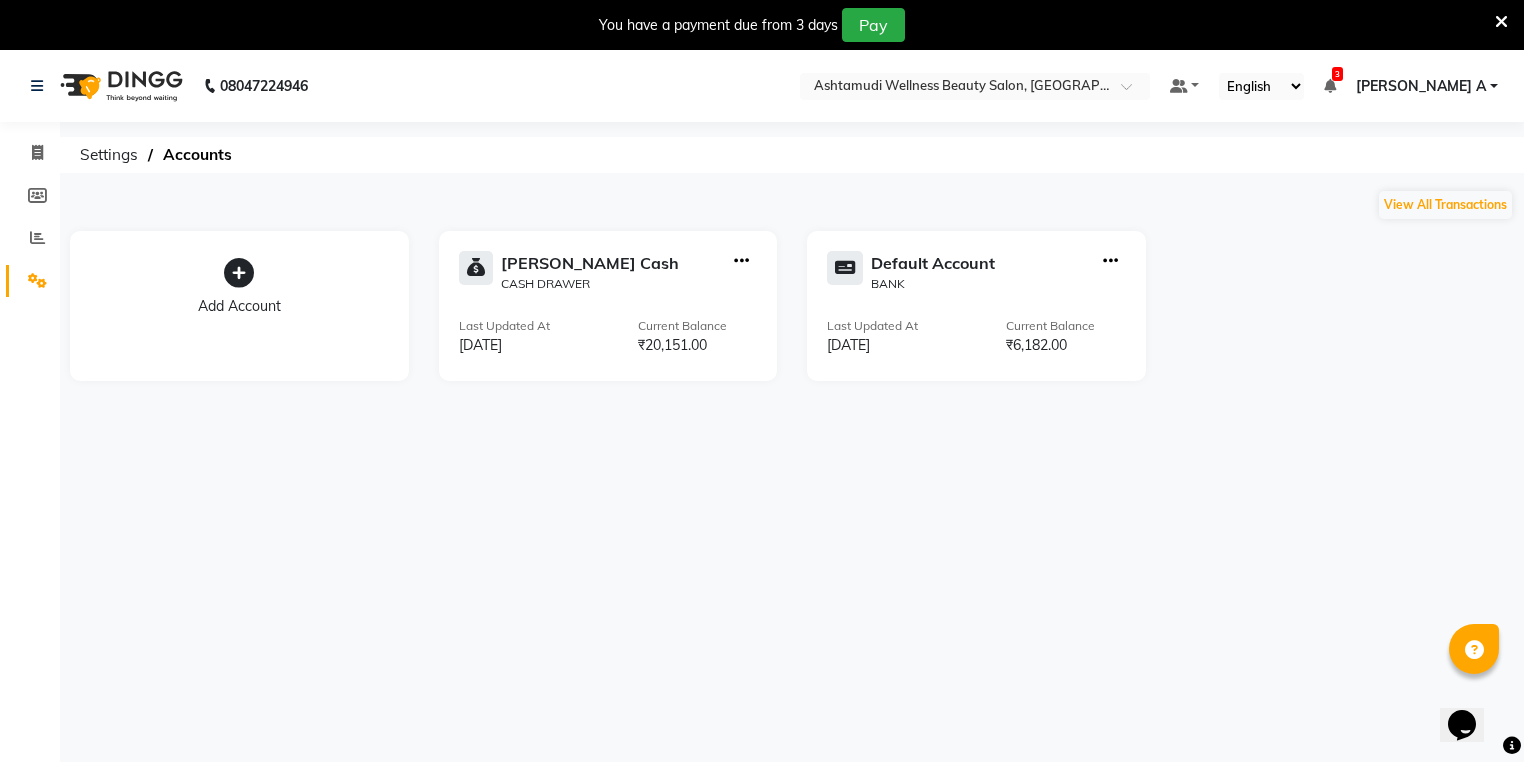 drag, startPoint x: 731, startPoint y: 240, endPoint x: 752, endPoint y: 253, distance: 24.698177 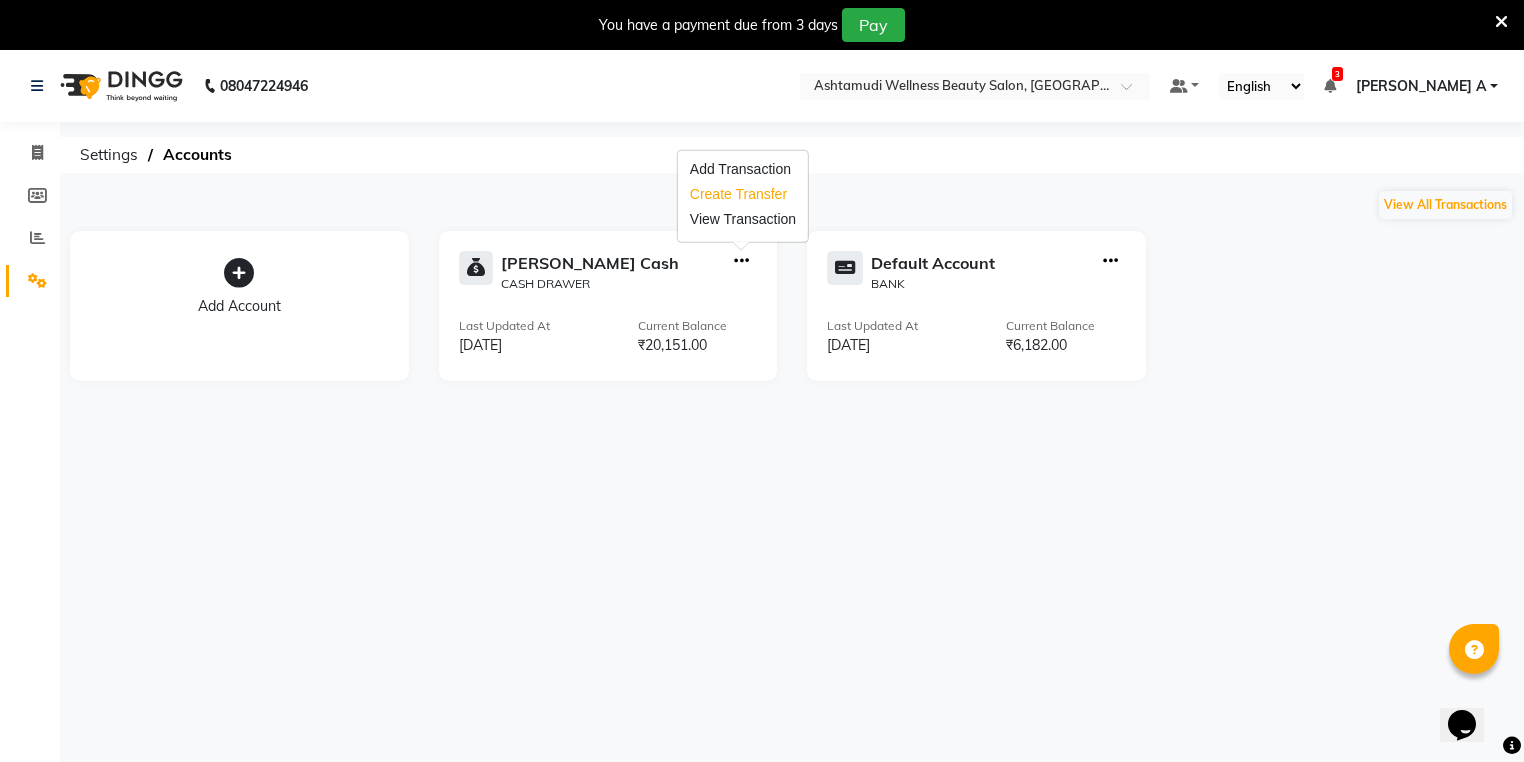click on "Create Transfer" at bounding box center (743, 194) 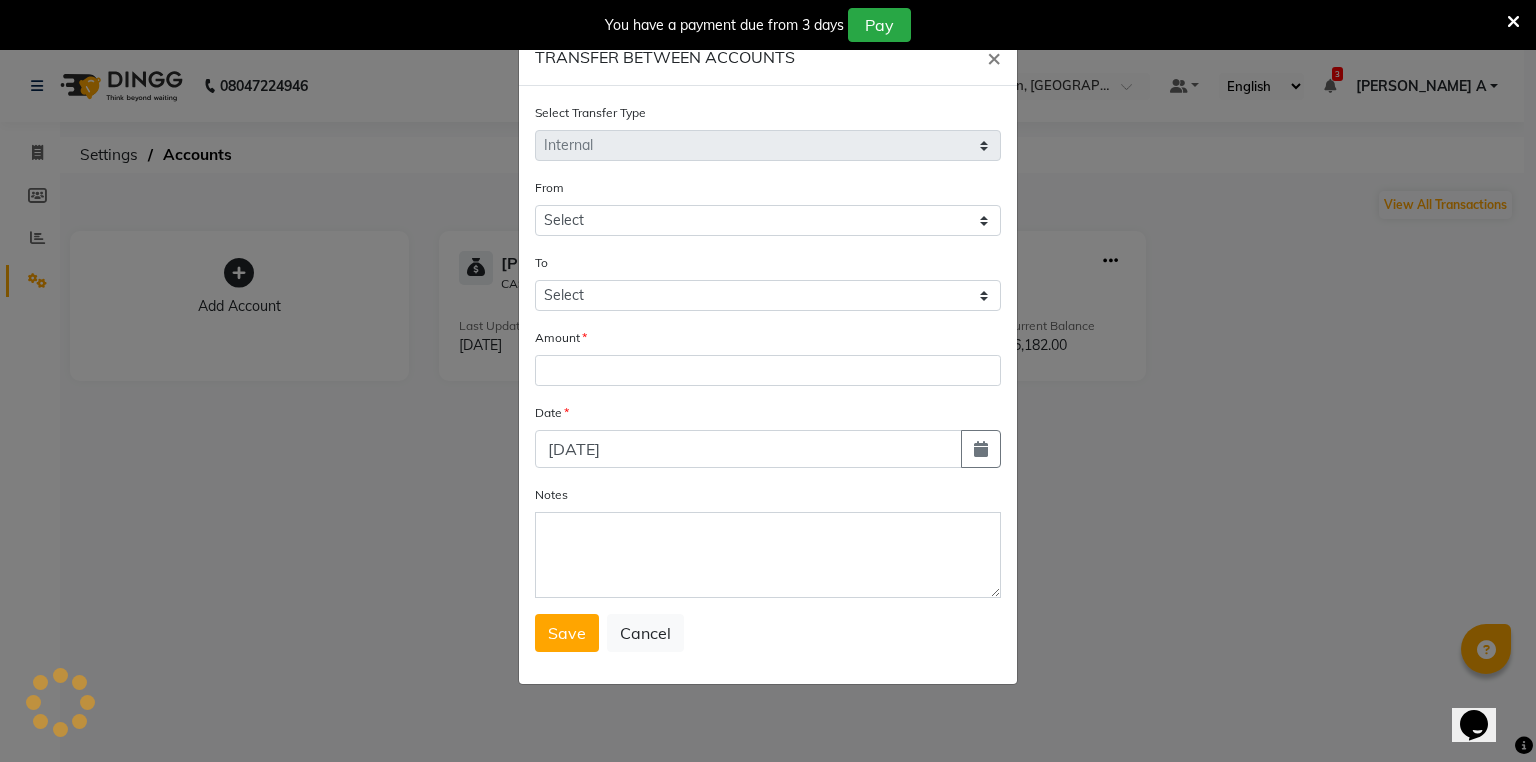 select on "3500" 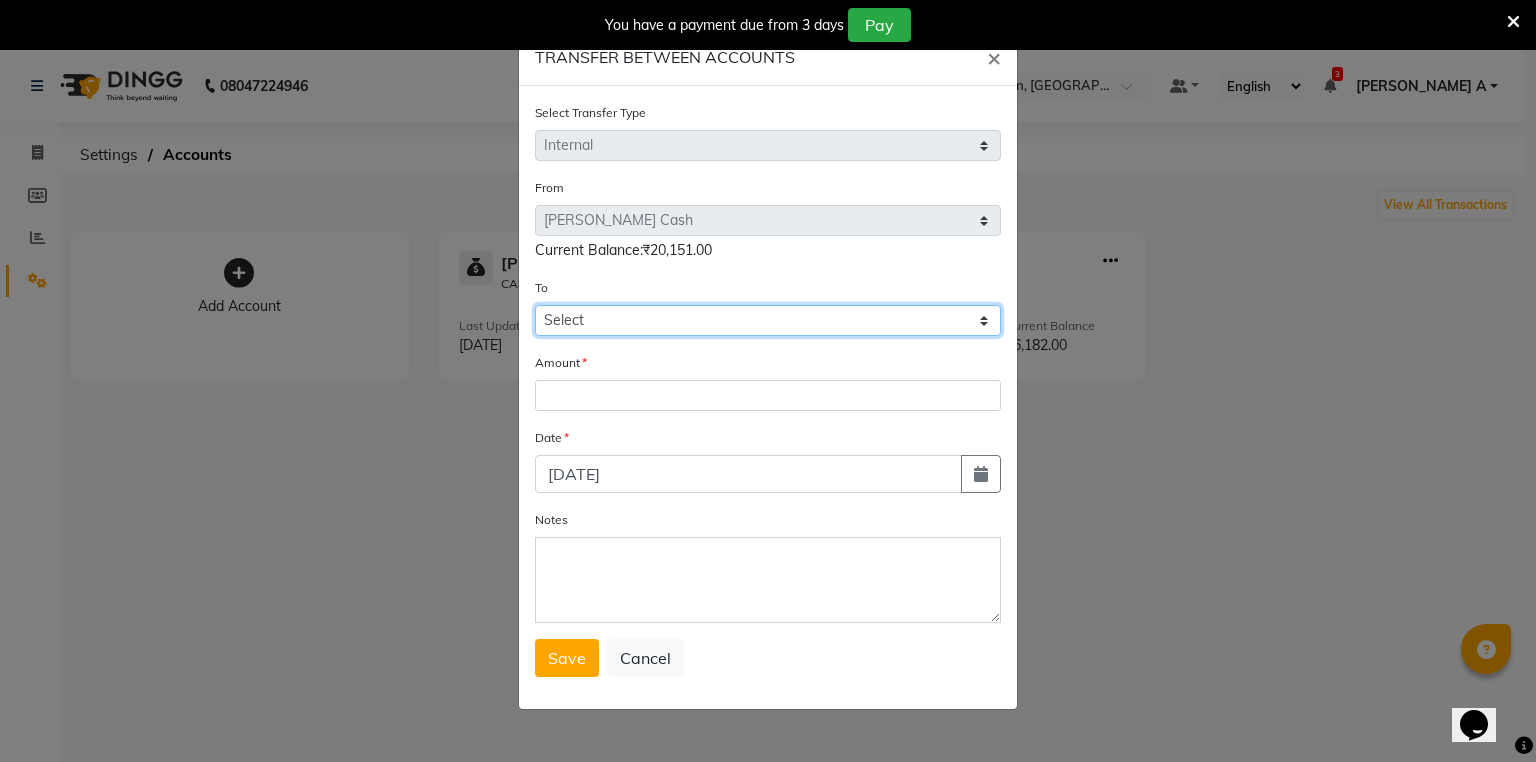 drag, startPoint x: 656, startPoint y: 320, endPoint x: 662, endPoint y: 337, distance: 18.027756 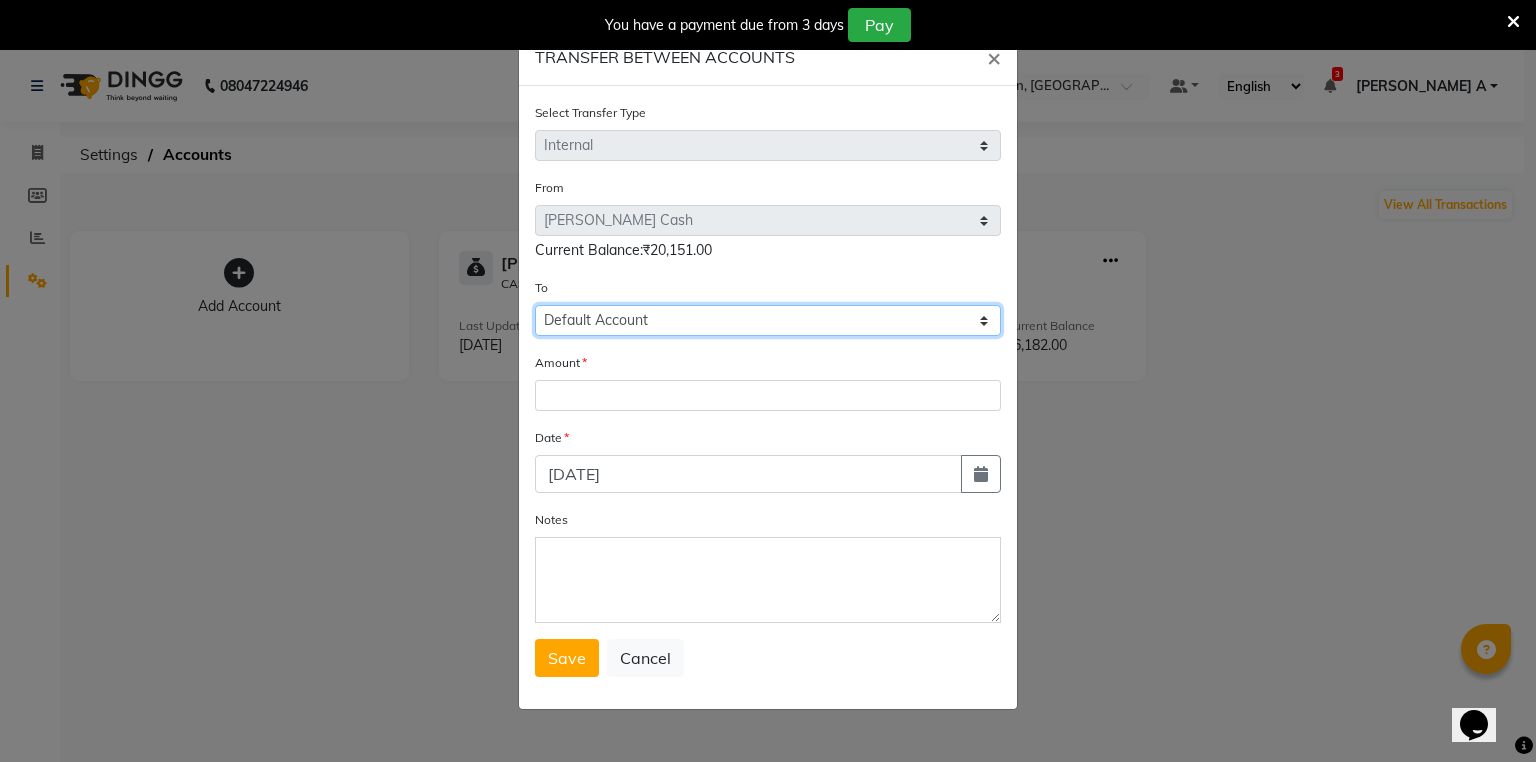 click on "Select [PERSON_NAME] Cash Default Account" 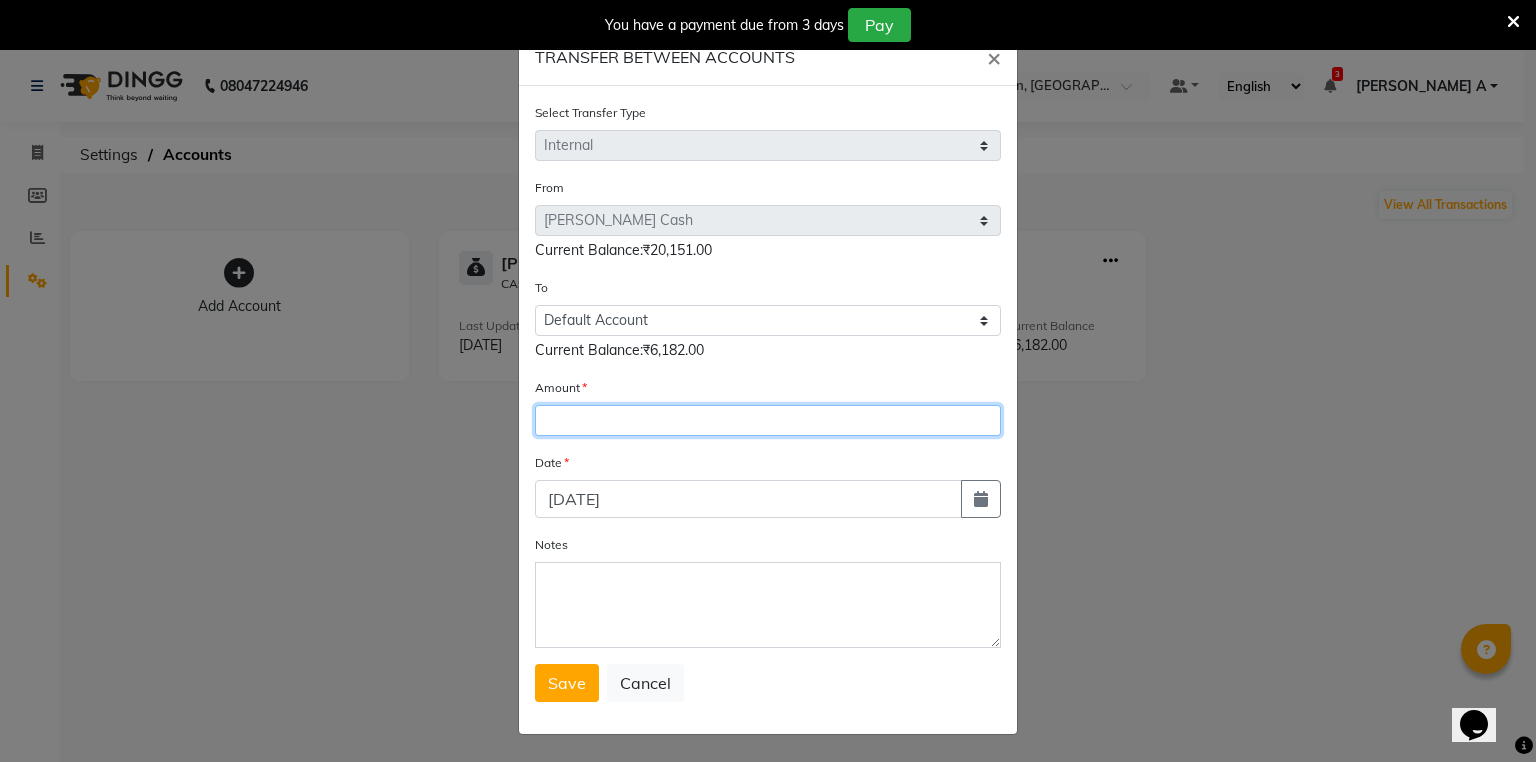 click 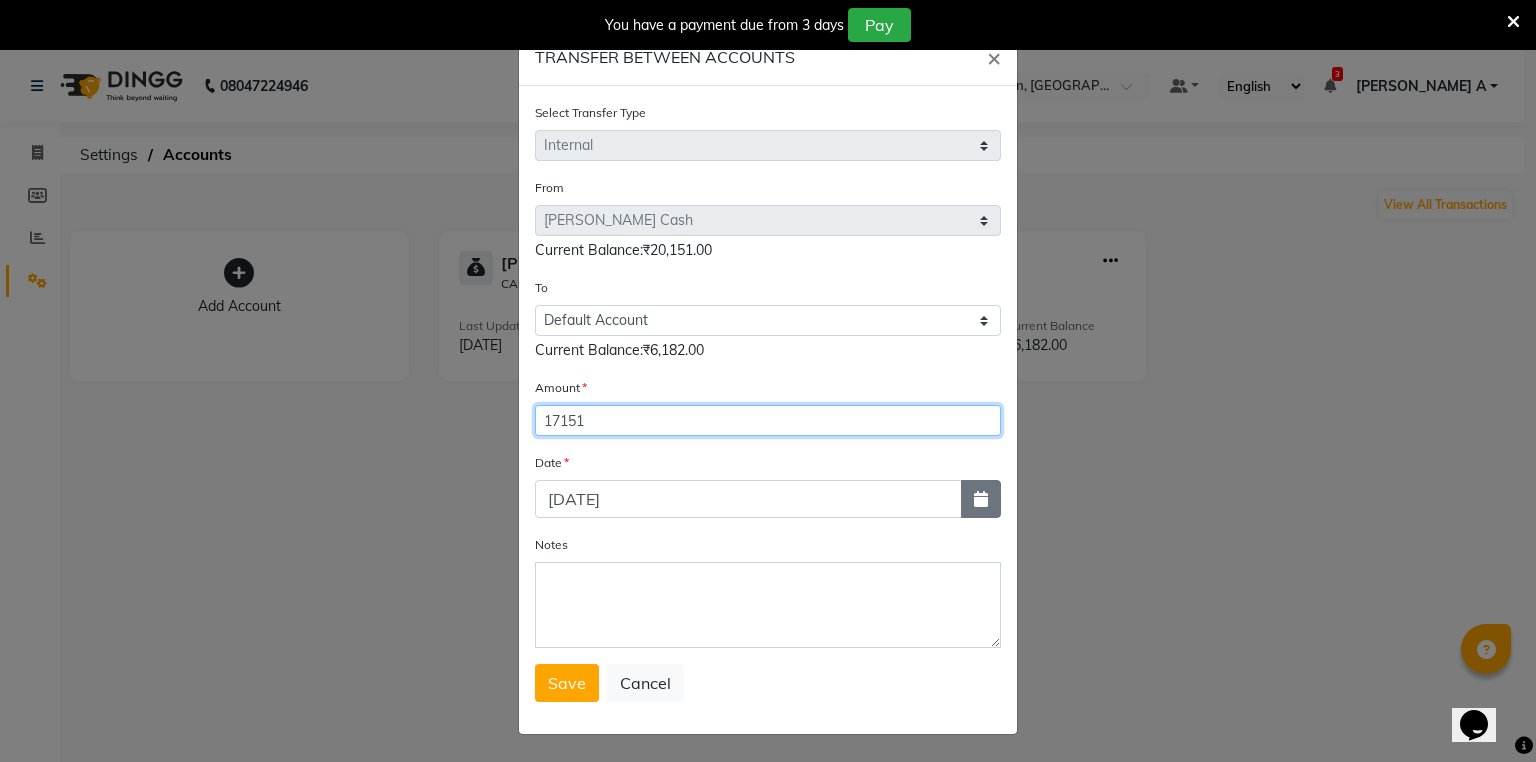 type on "17151" 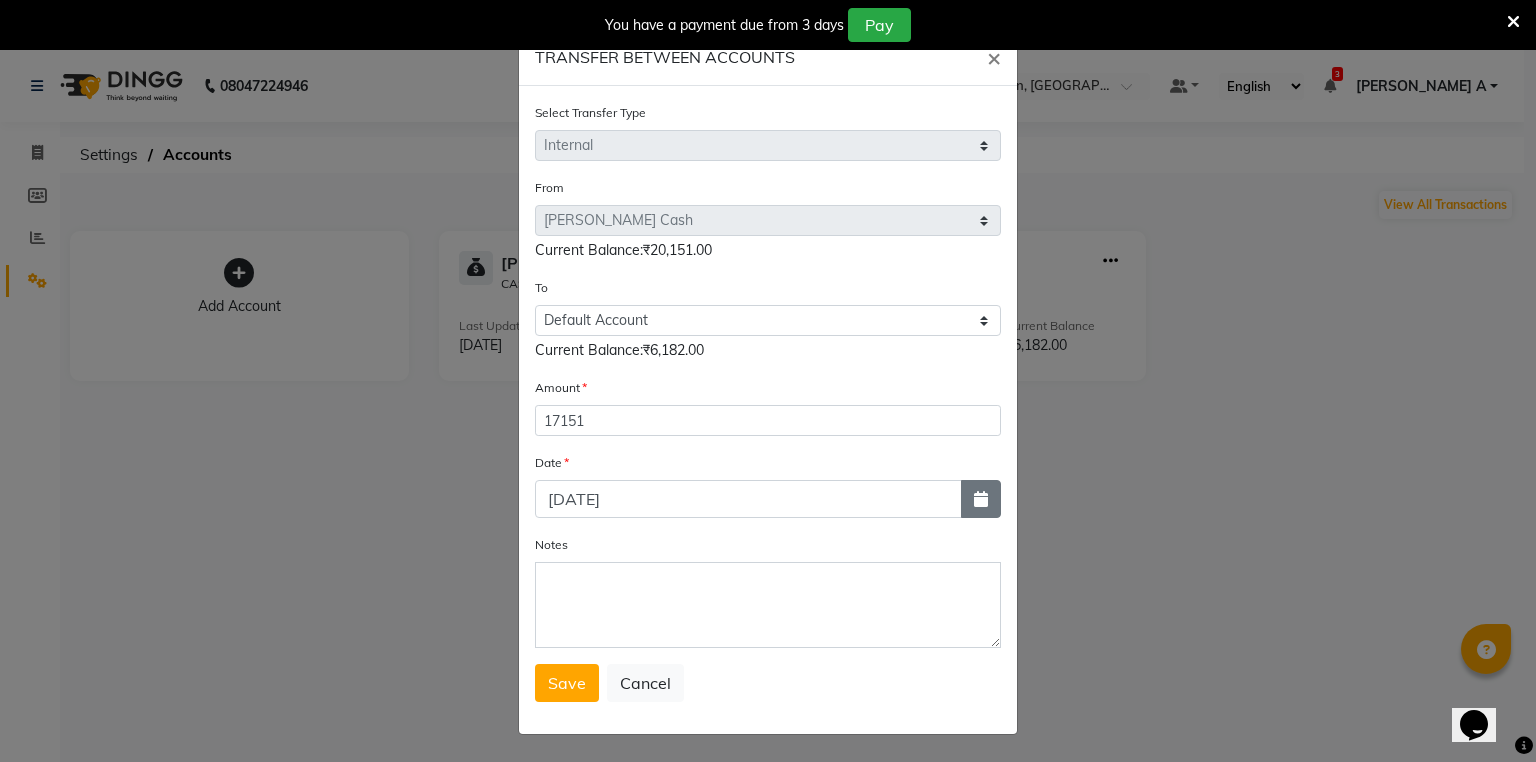 click 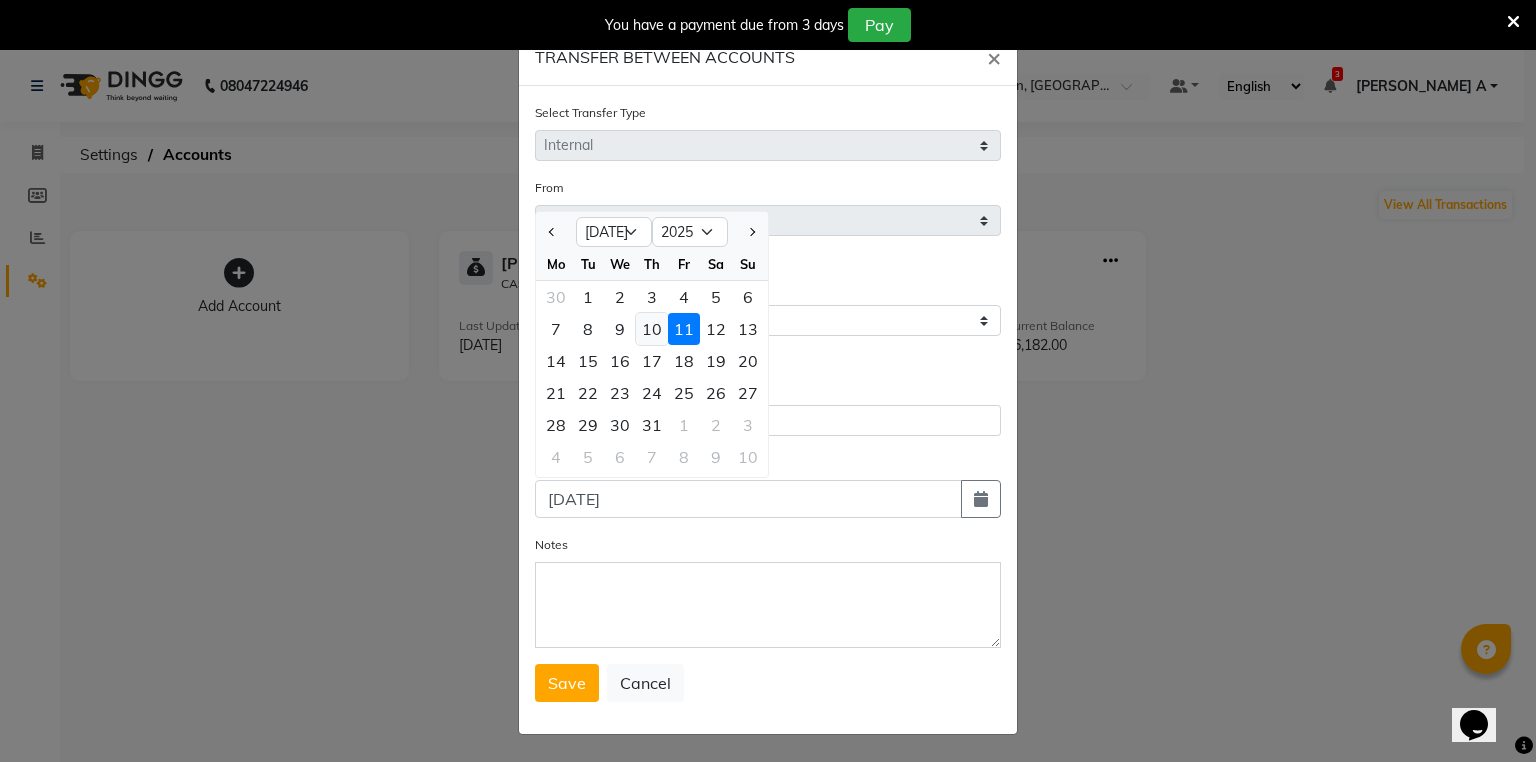click on "10" 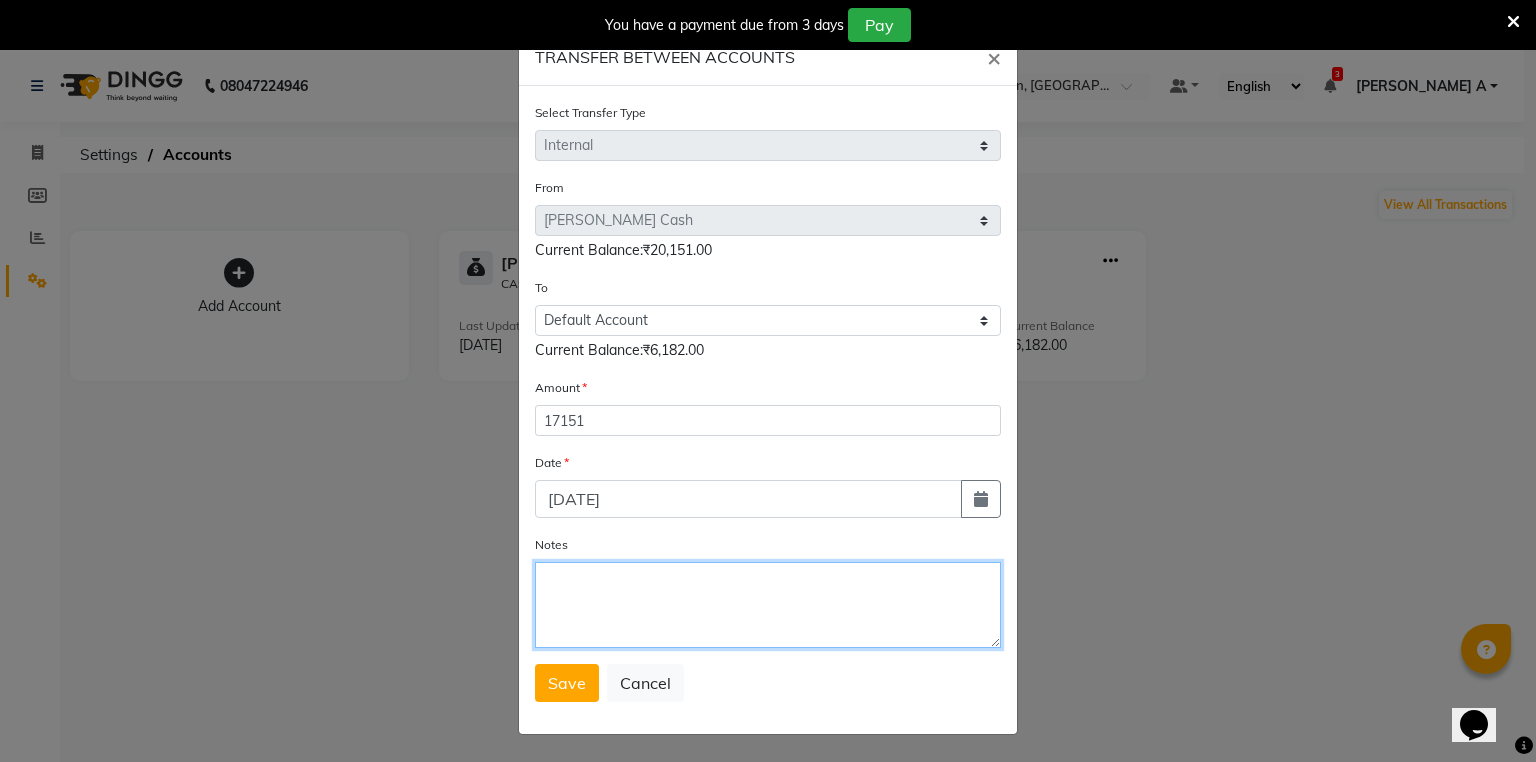 click on "Notes" at bounding box center [768, 605] 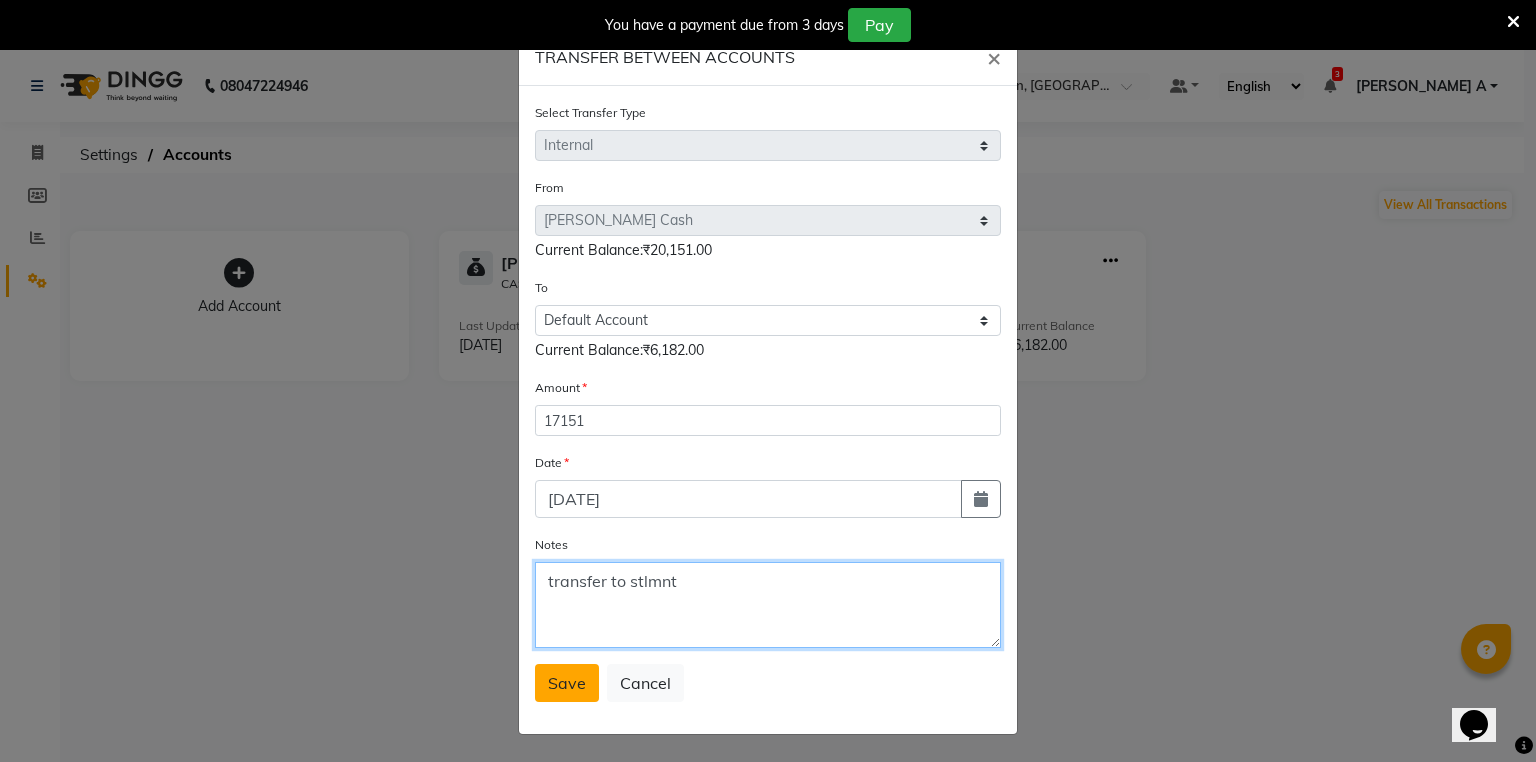 type on "transfer to stlmnt" 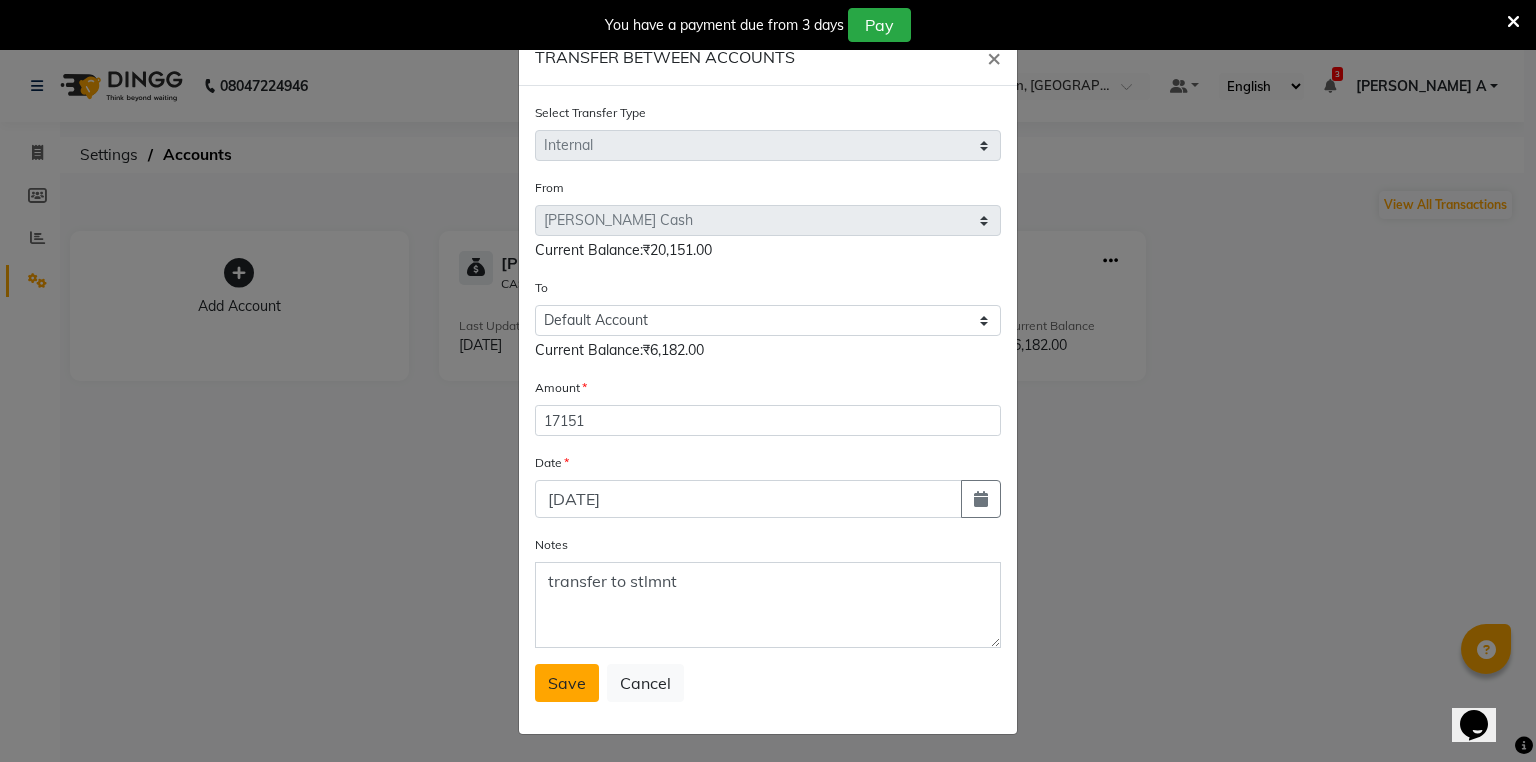 click on "Save" at bounding box center [567, 683] 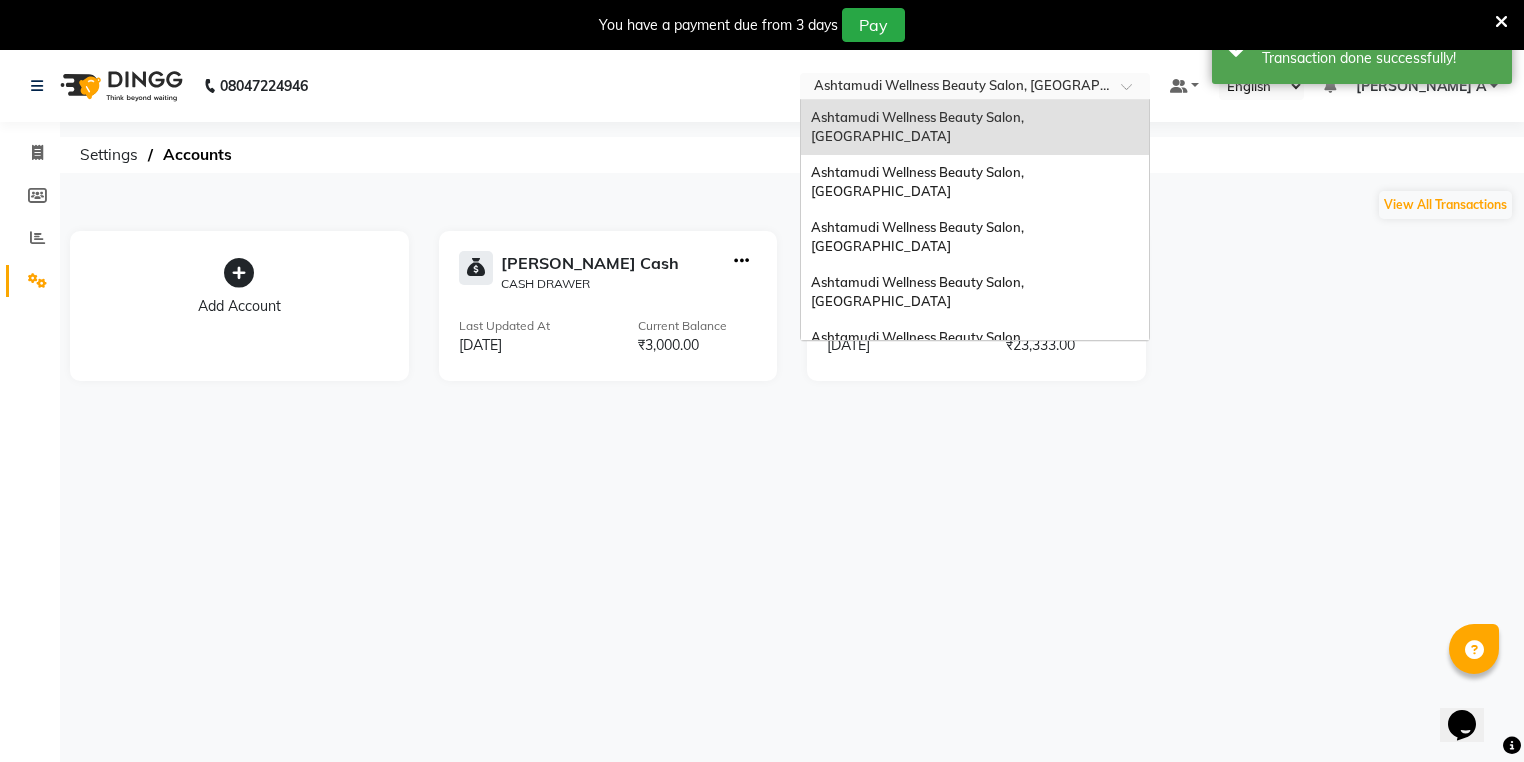 click at bounding box center (955, 88) 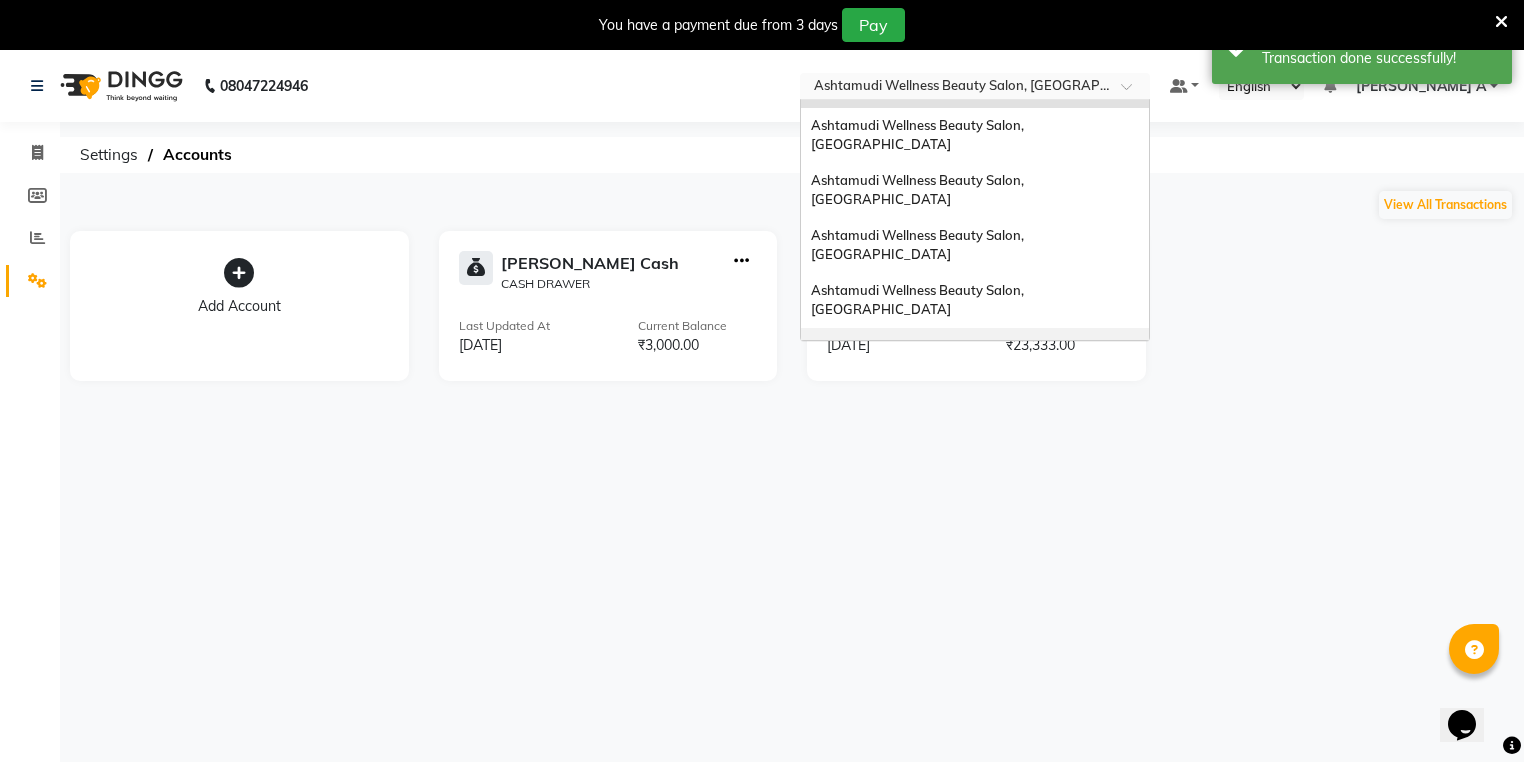 scroll, scrollTop: 80, scrollLeft: 0, axis: vertical 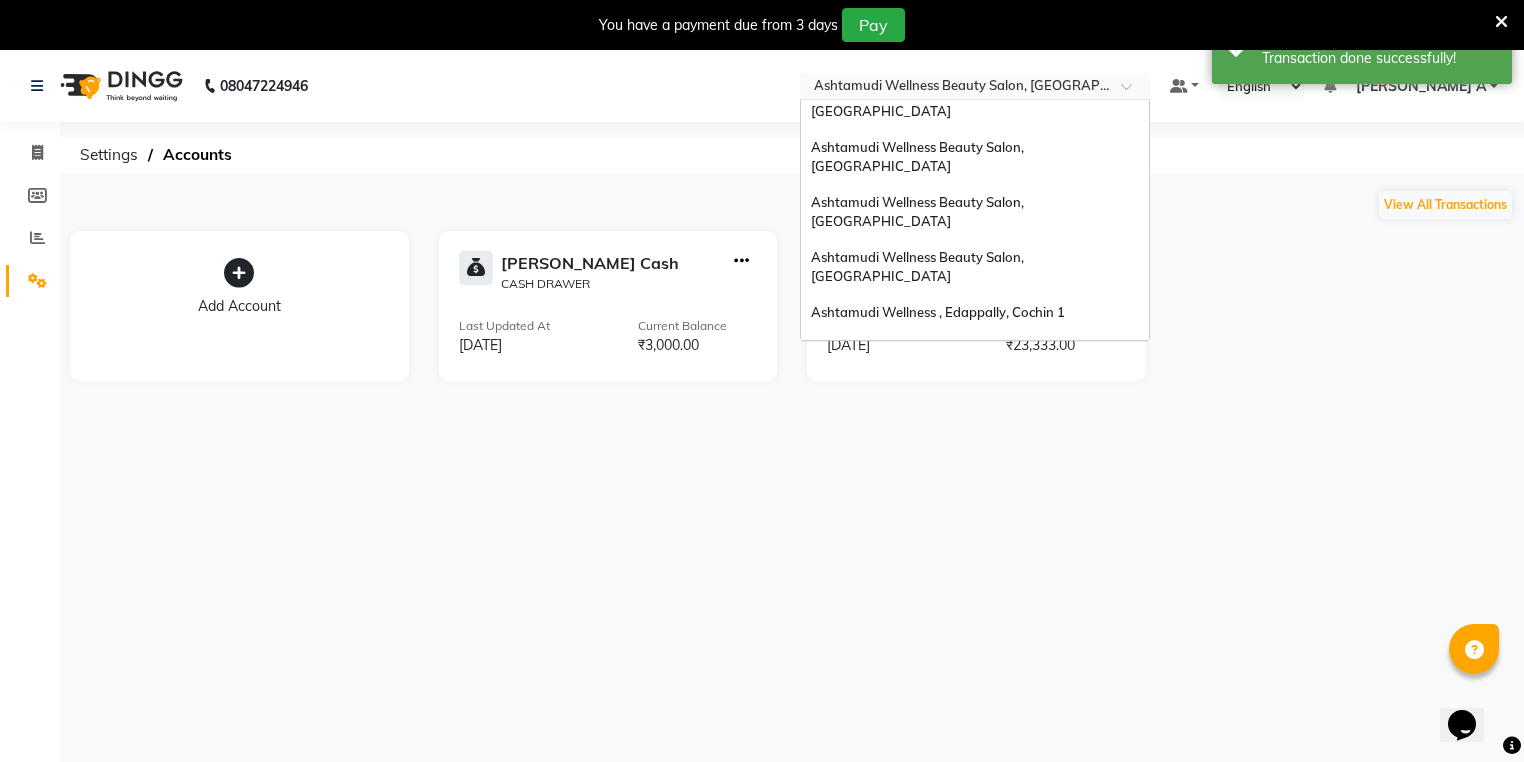 click on "Ashtamudi Wellness Beauty Salon, [GEOGRAPHIC_DATA]" at bounding box center [919, 393] 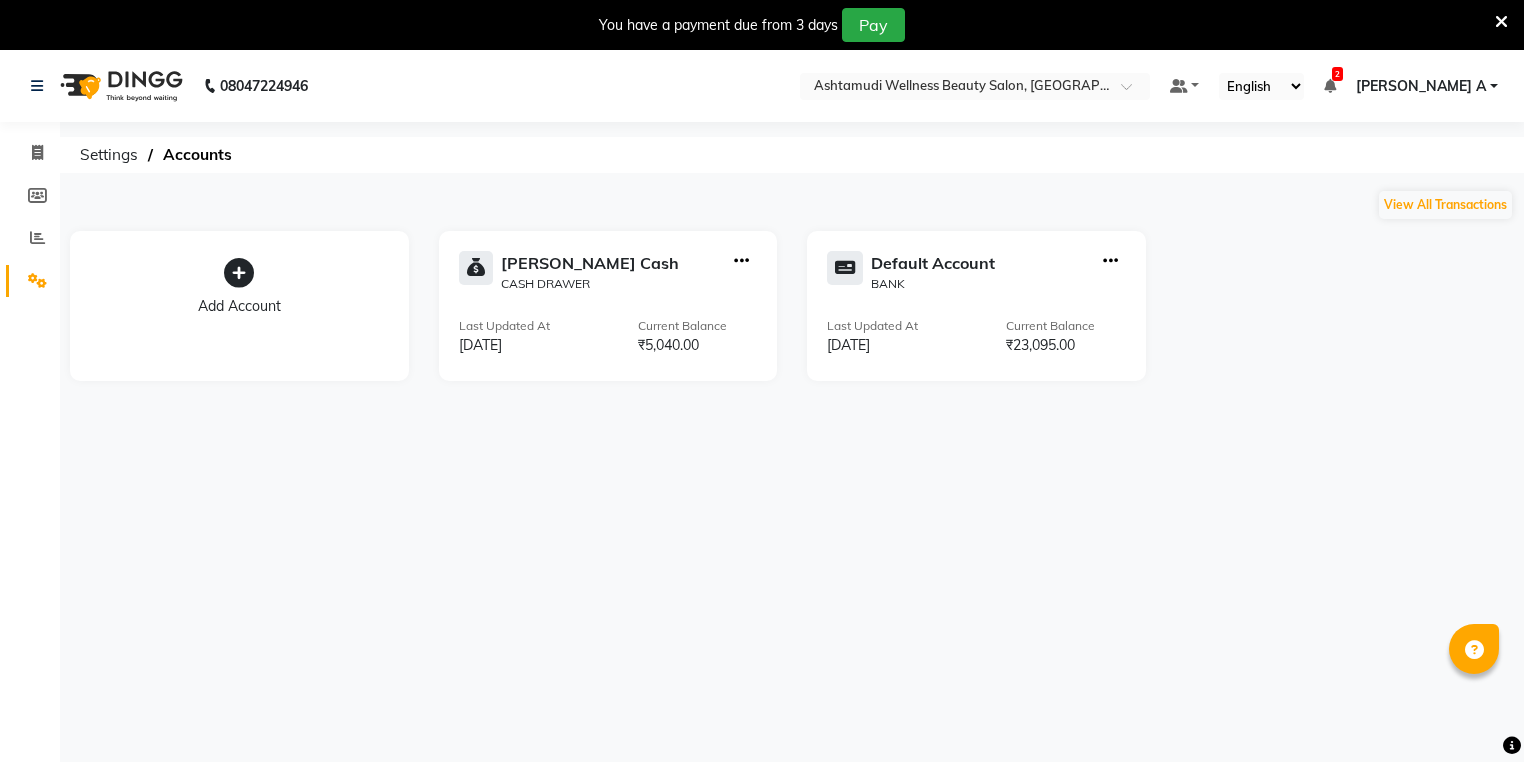 scroll, scrollTop: 0, scrollLeft: 0, axis: both 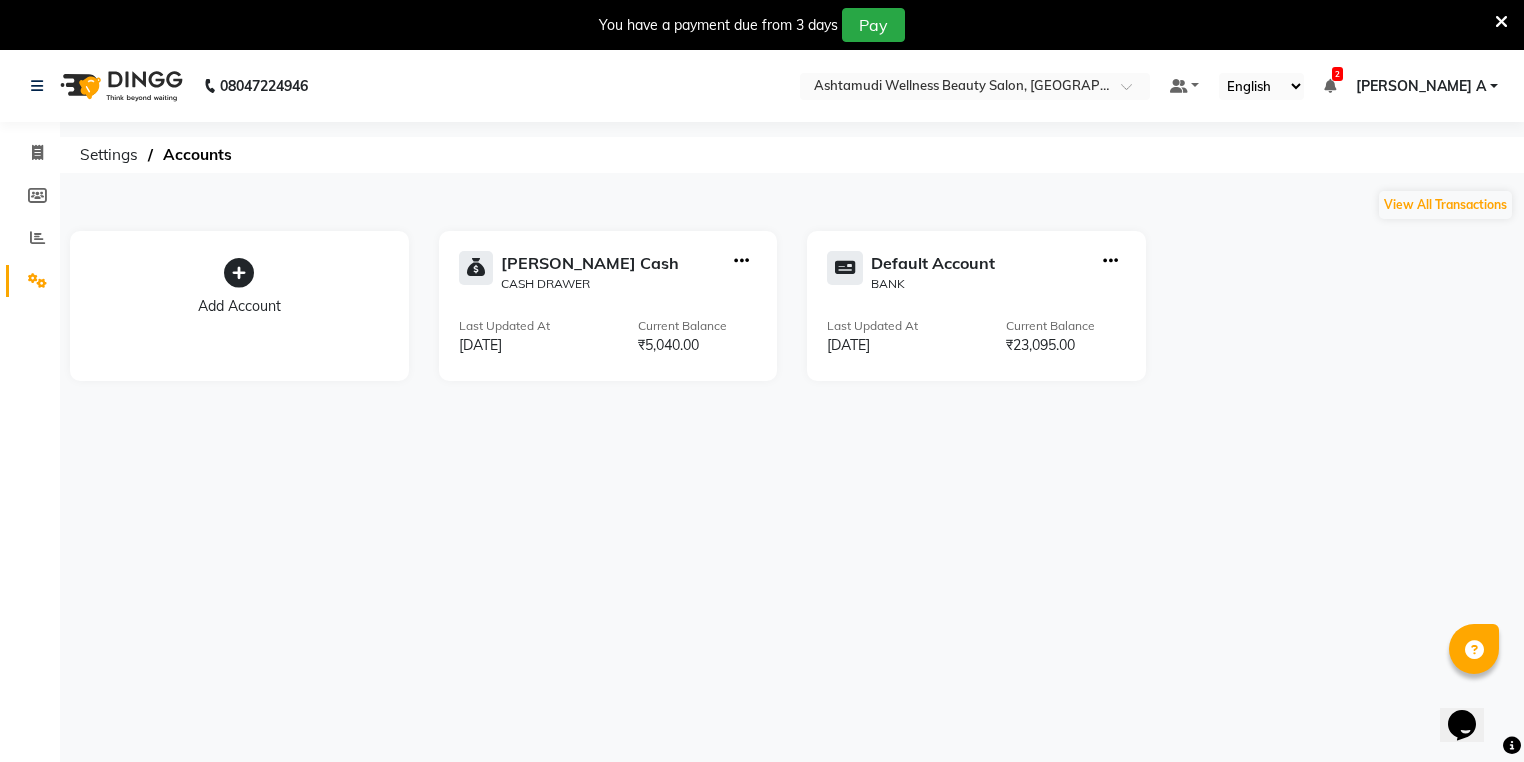 click 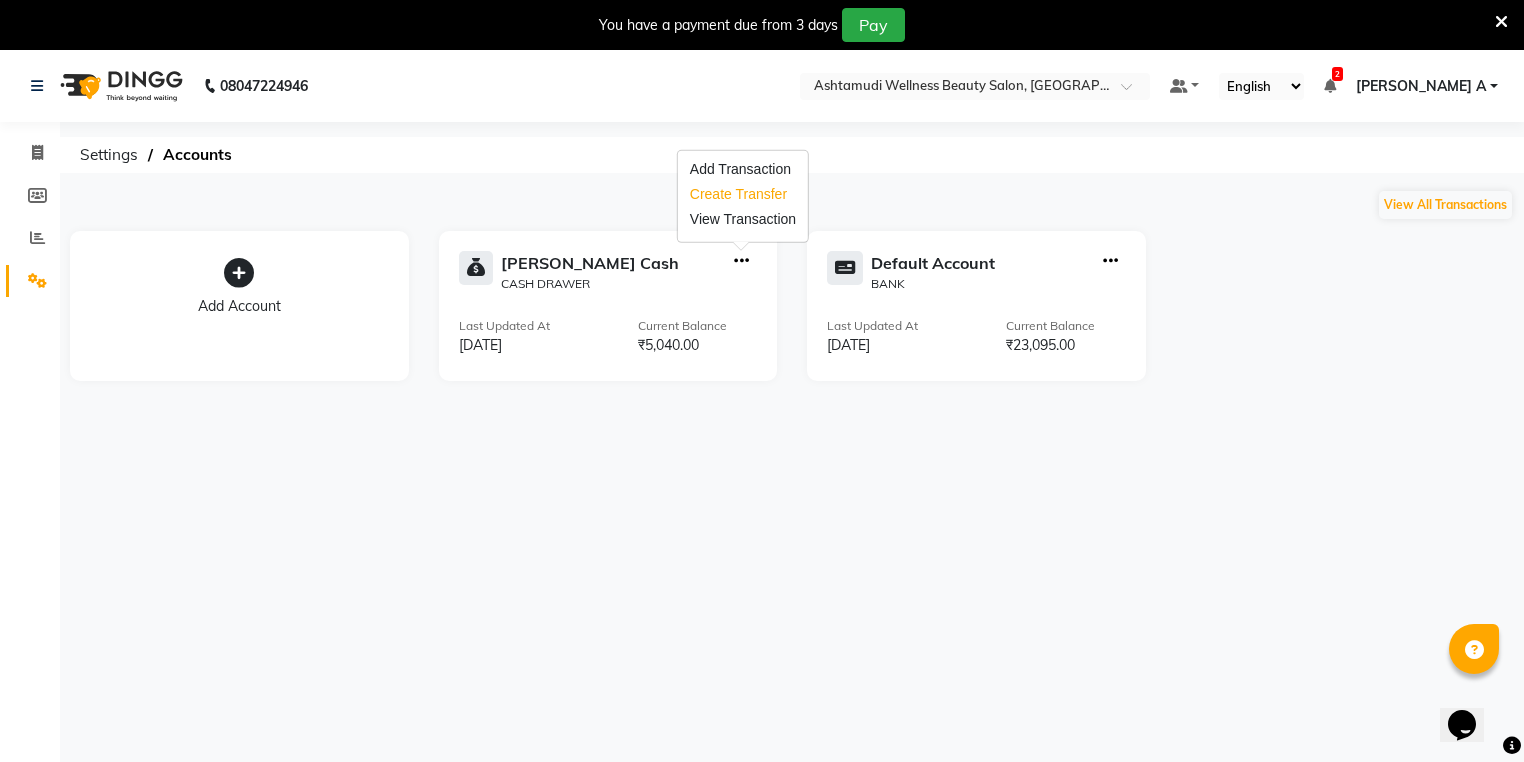 click on "Create Transfer" at bounding box center (743, 194) 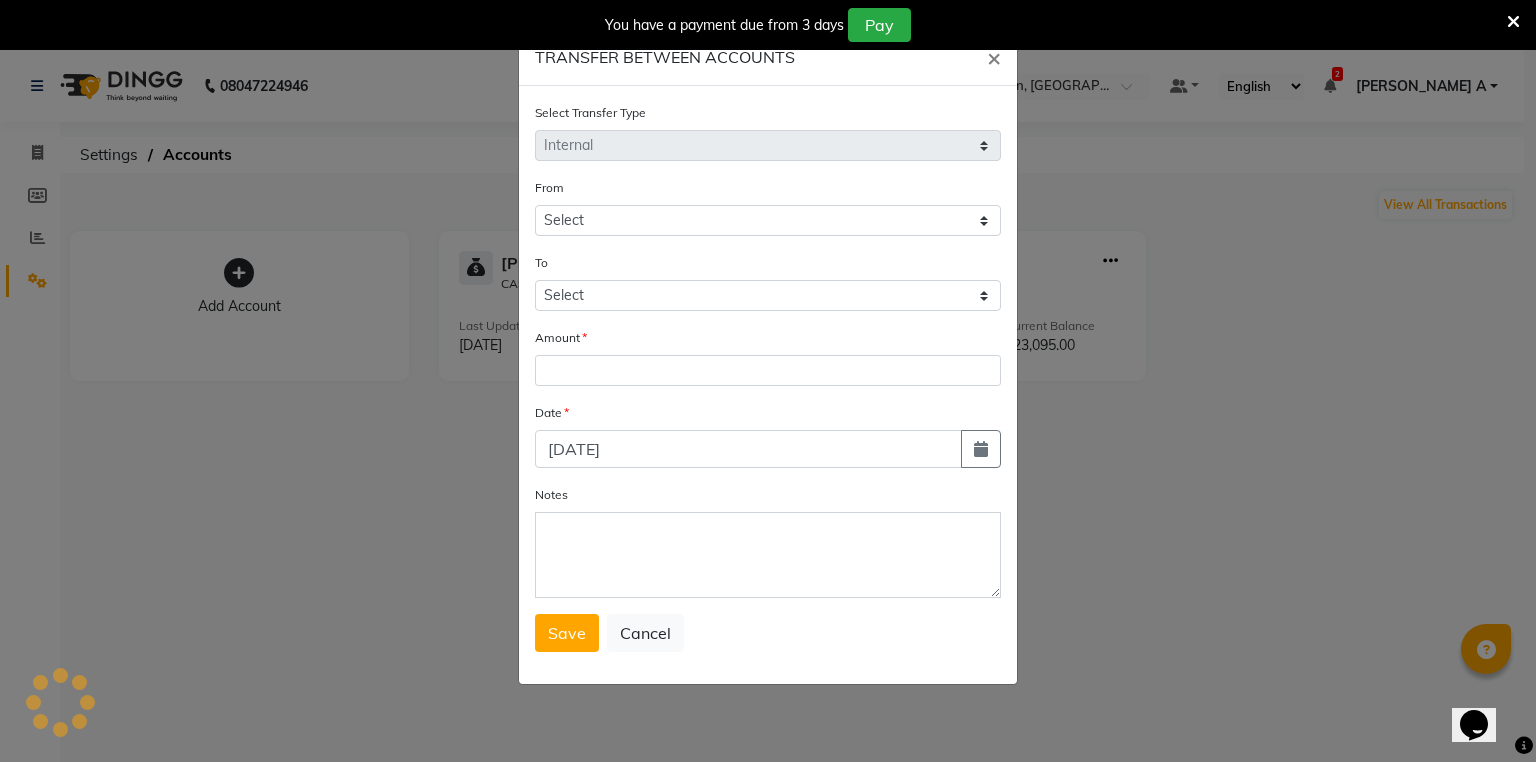 select on "3465" 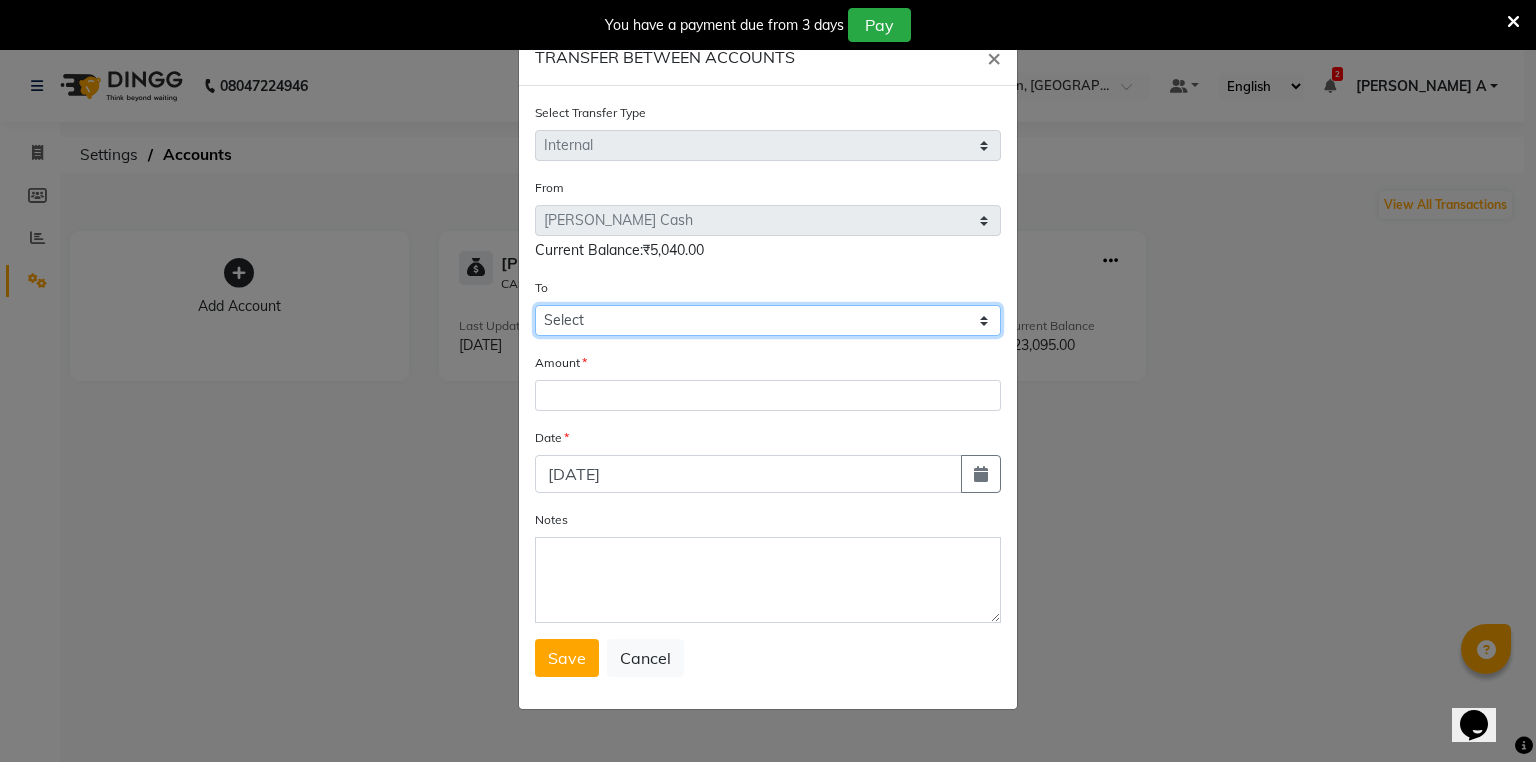 click on "Select [PERSON_NAME] Cash Default Account" 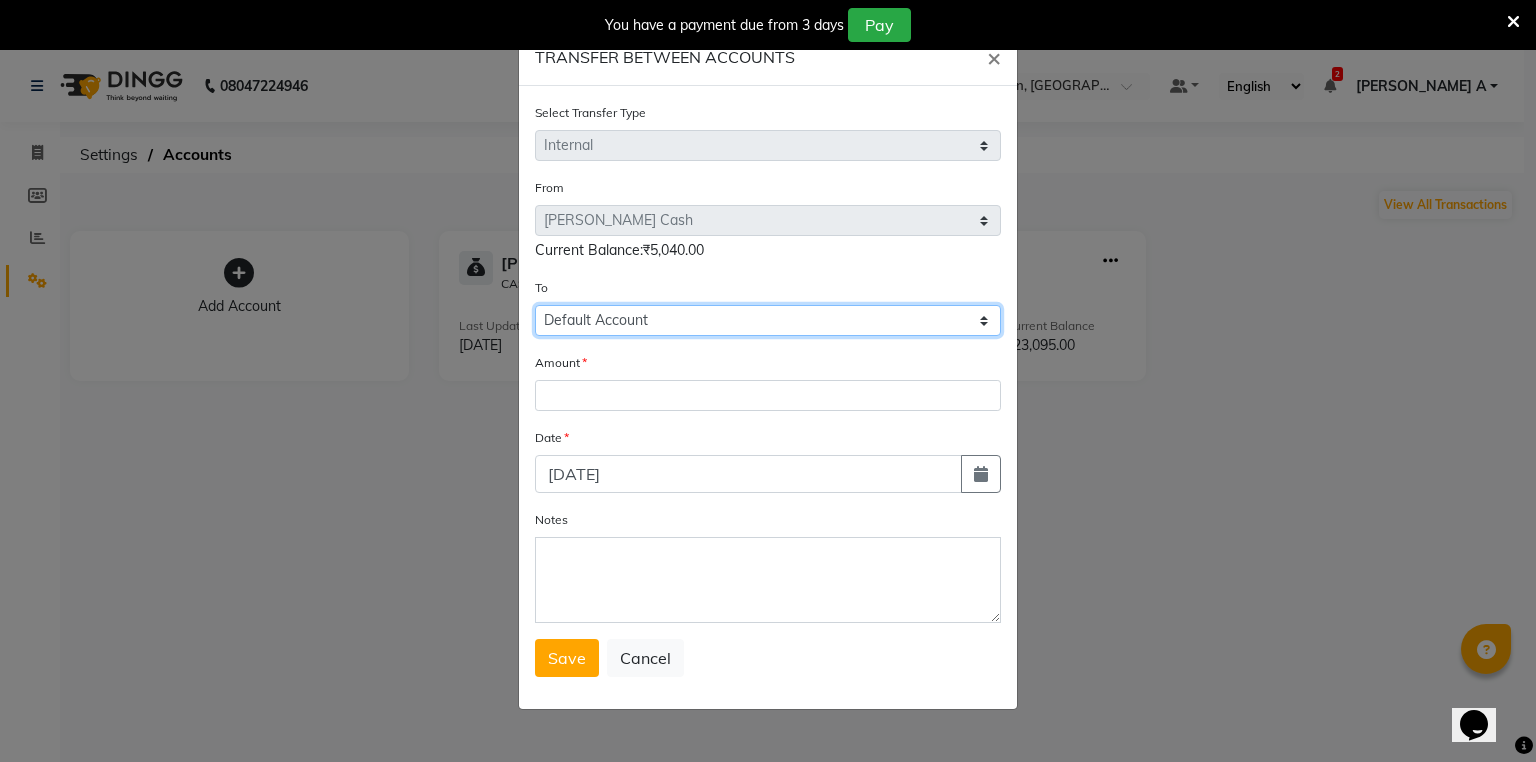 click on "Select [PERSON_NAME] Cash Default Account" 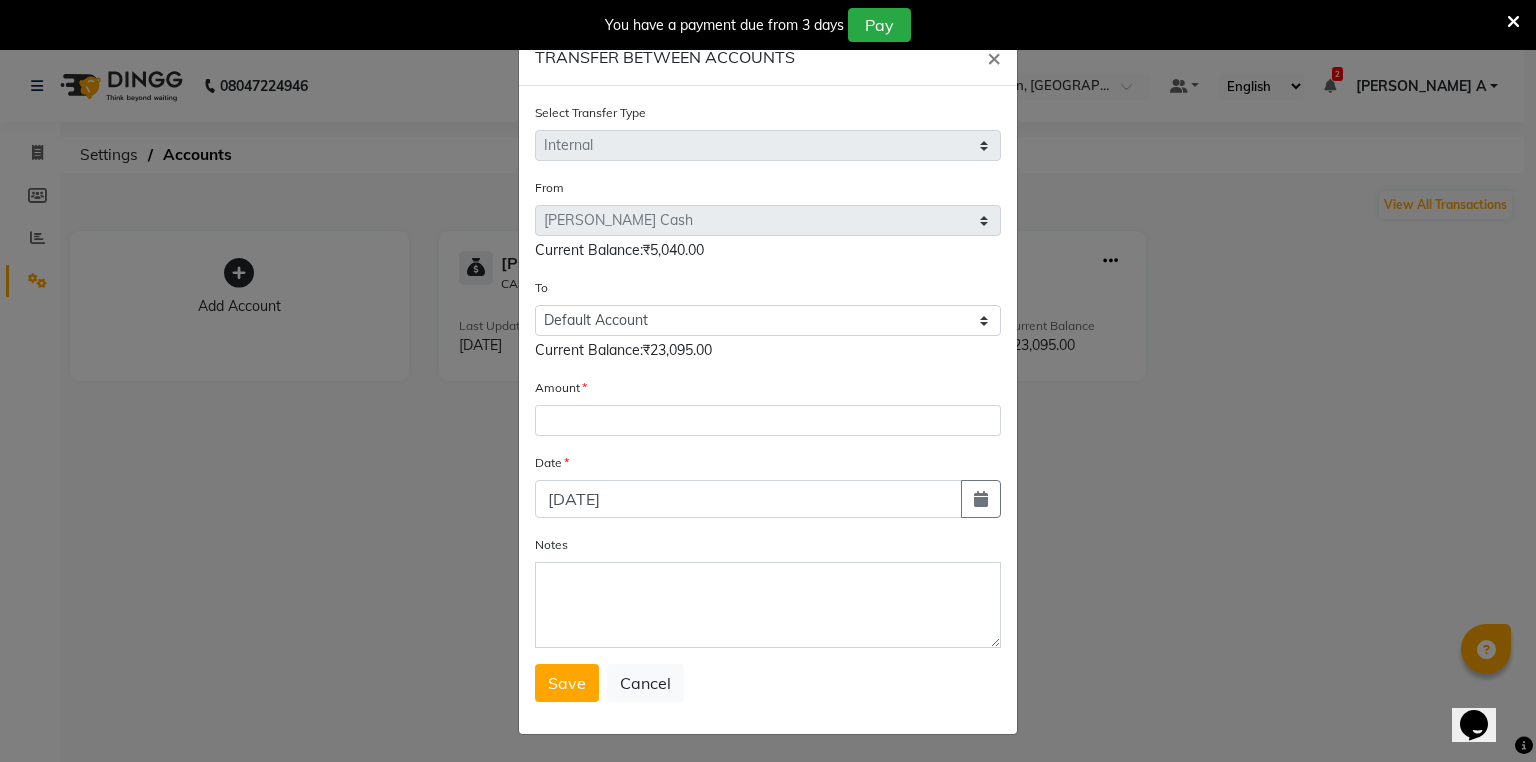 click on "Amount" 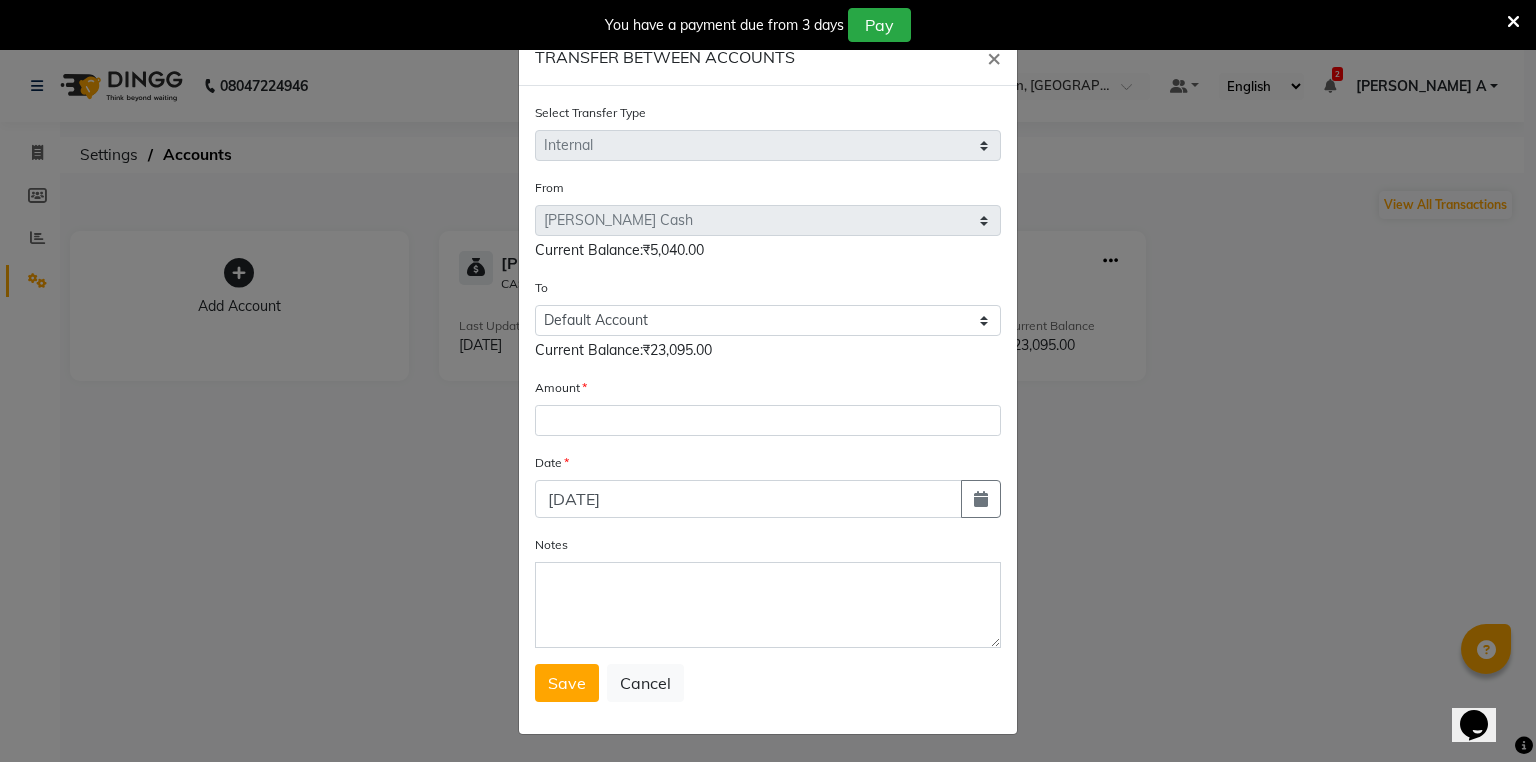 click on "Select Transfer Type Select Direct Internal From Select Petty Cash Default Account  Current Balance:₹5,040.00 To Select Petty Cash Default Account Current Balance:₹23,095.00 Amount Date 11-07-2025 Notes  Save   Cancel" 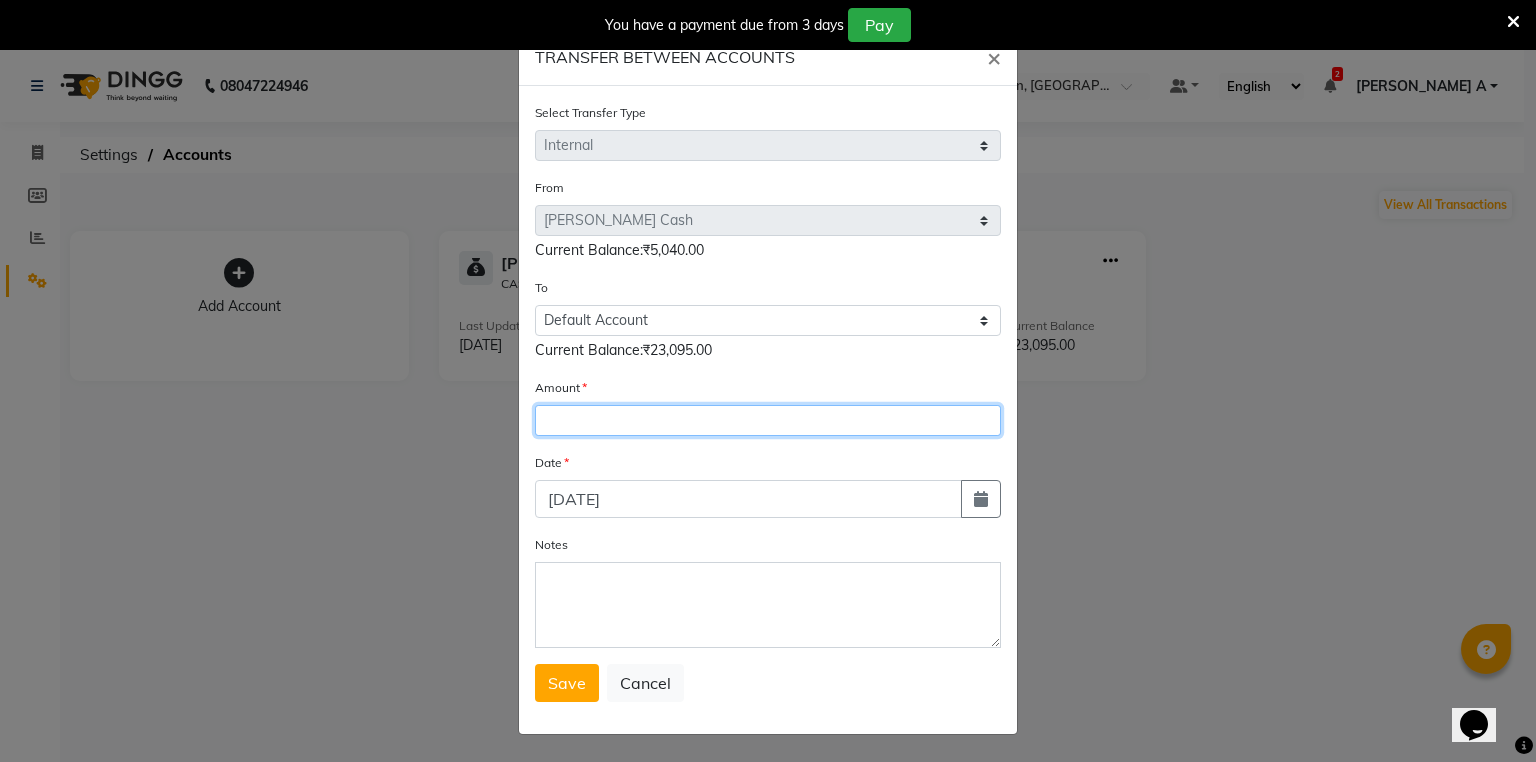 click 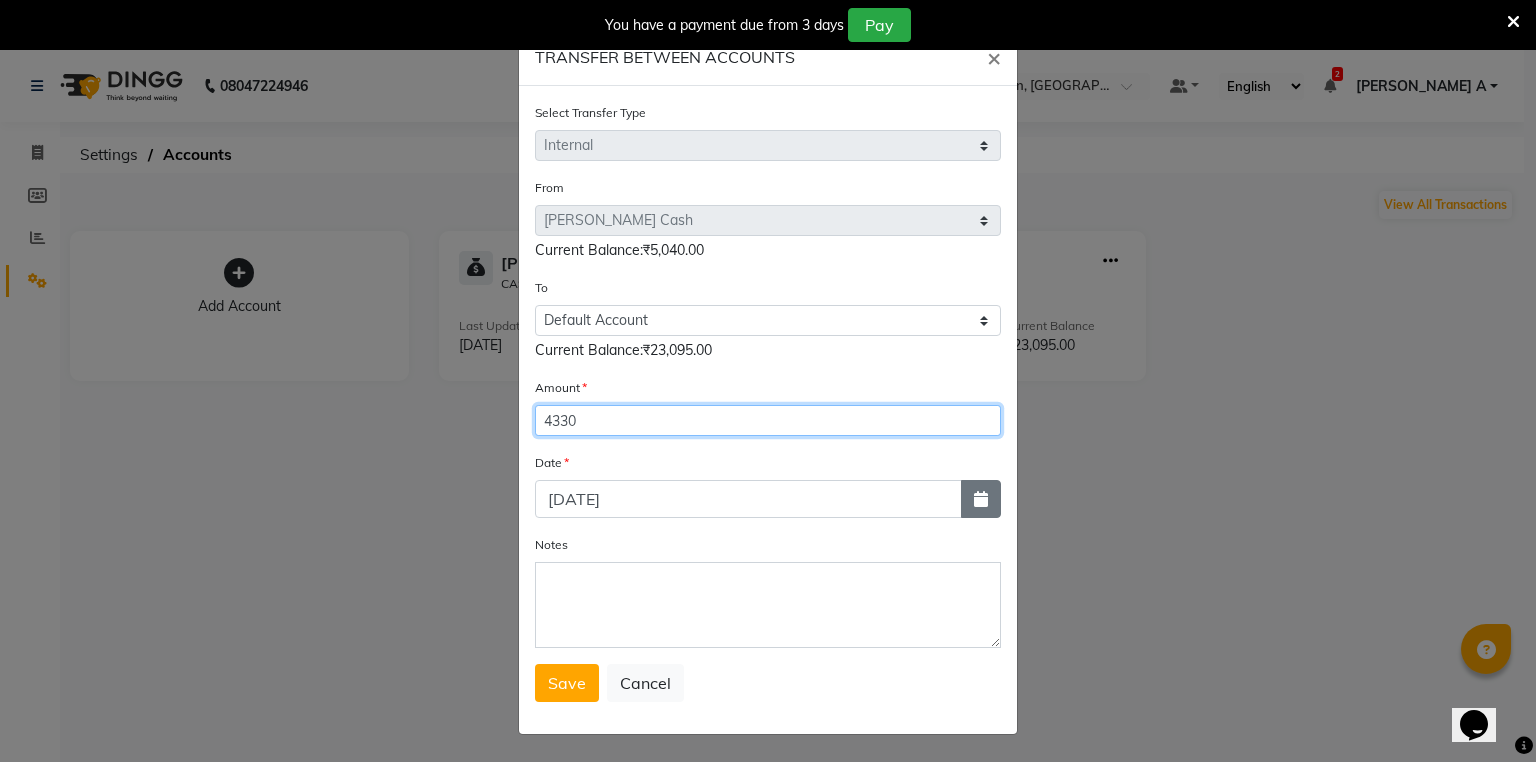 type on "4330" 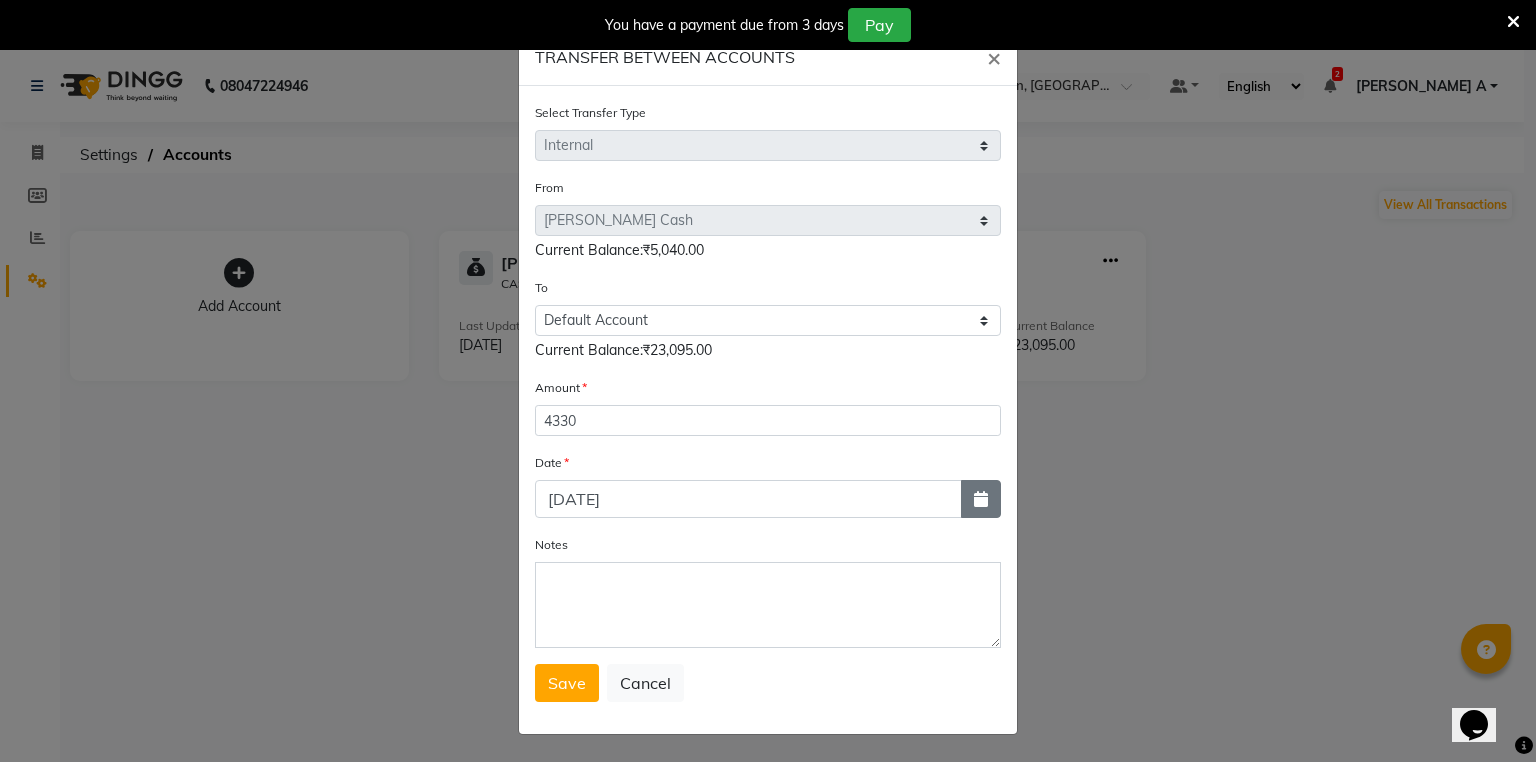 click 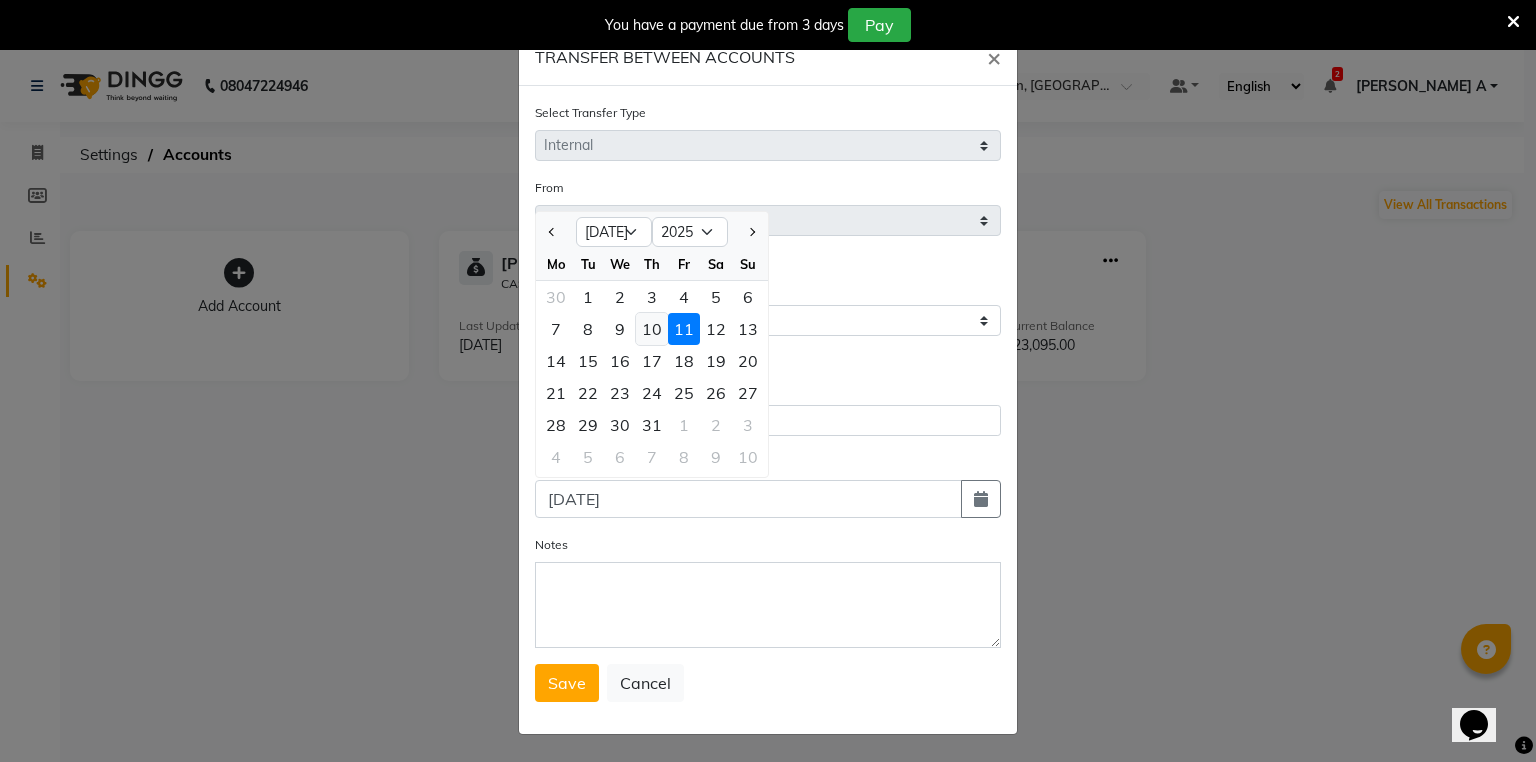 click on "10" 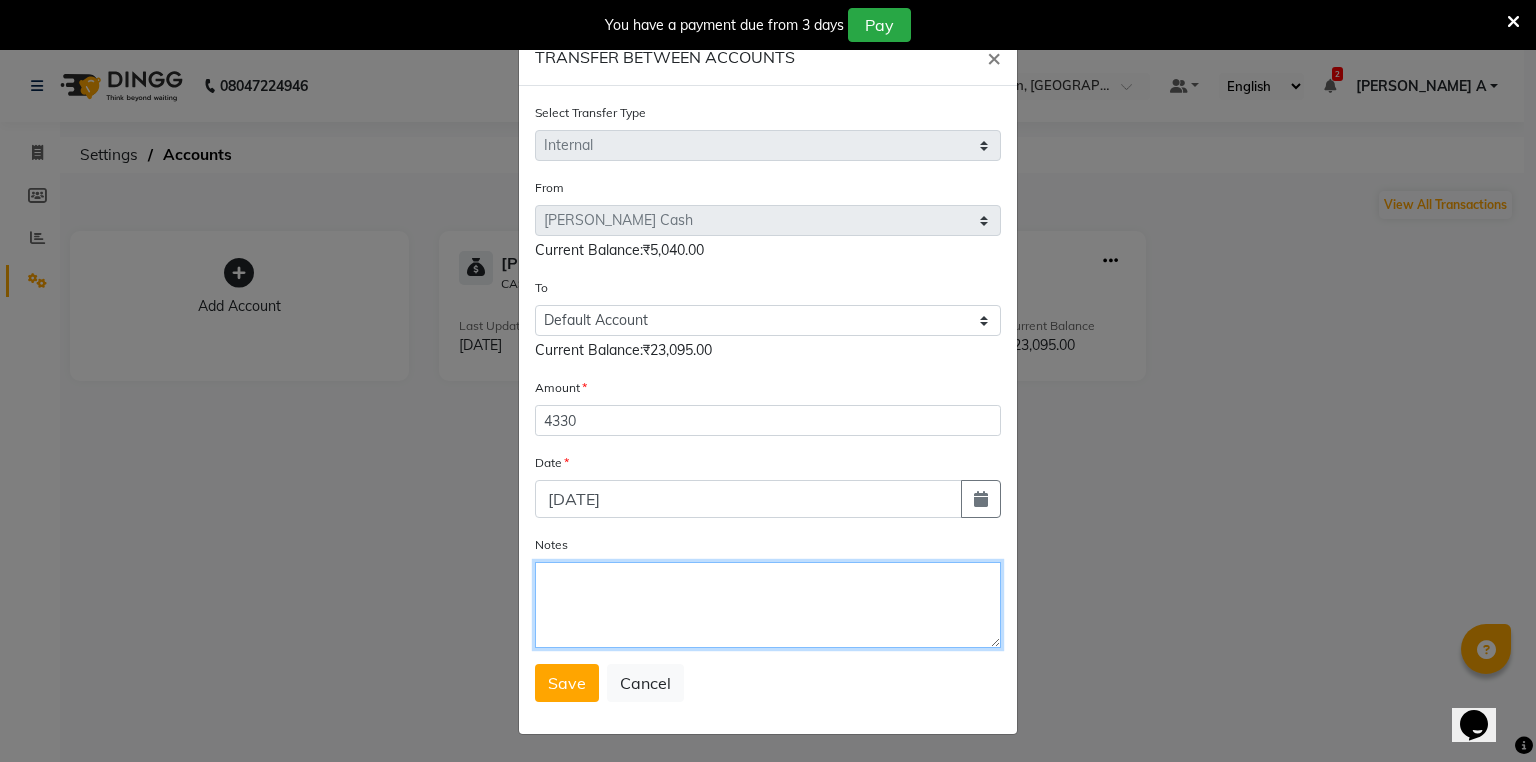 click on "Notes" at bounding box center (768, 605) 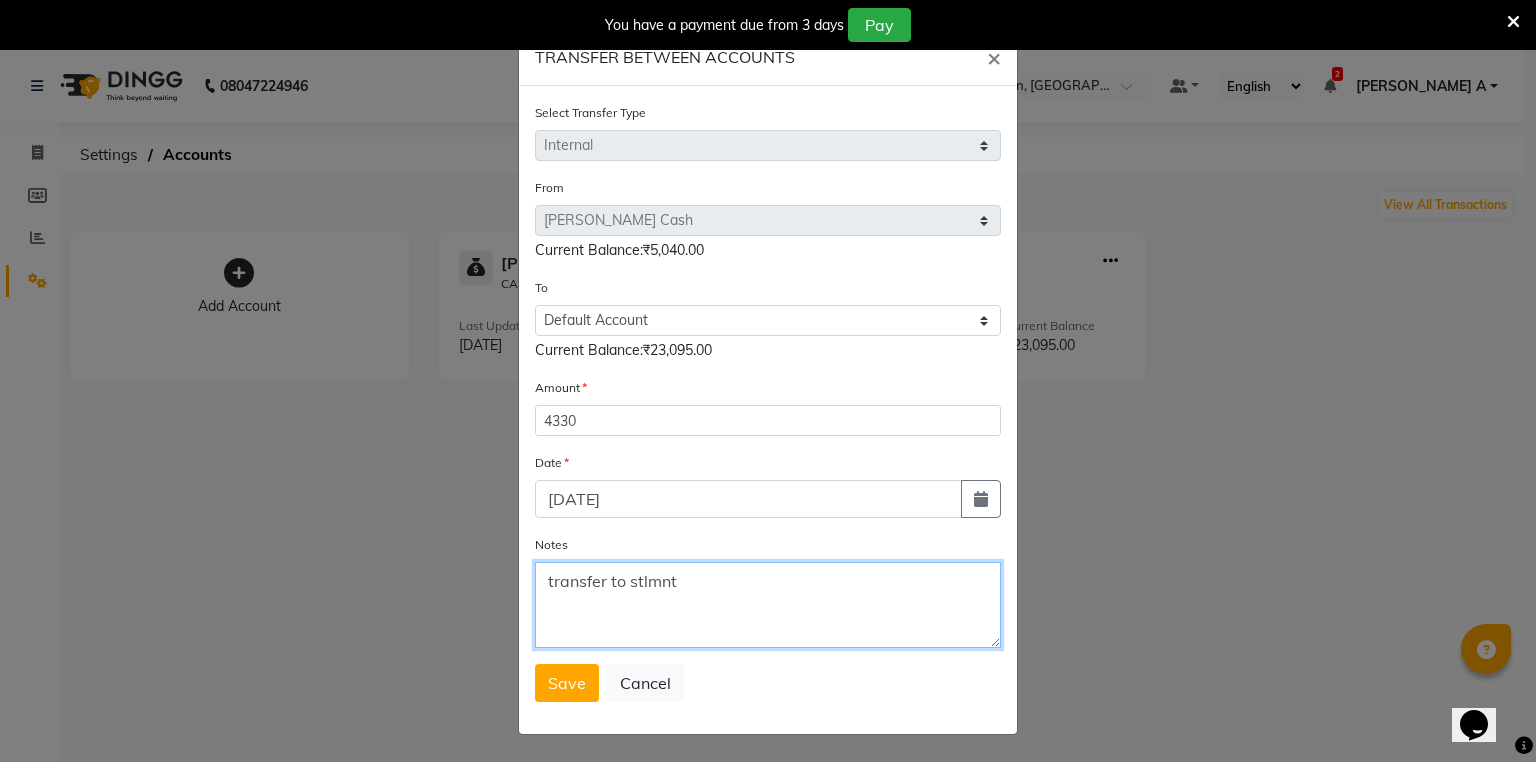 type on "transfer to stlmnt" 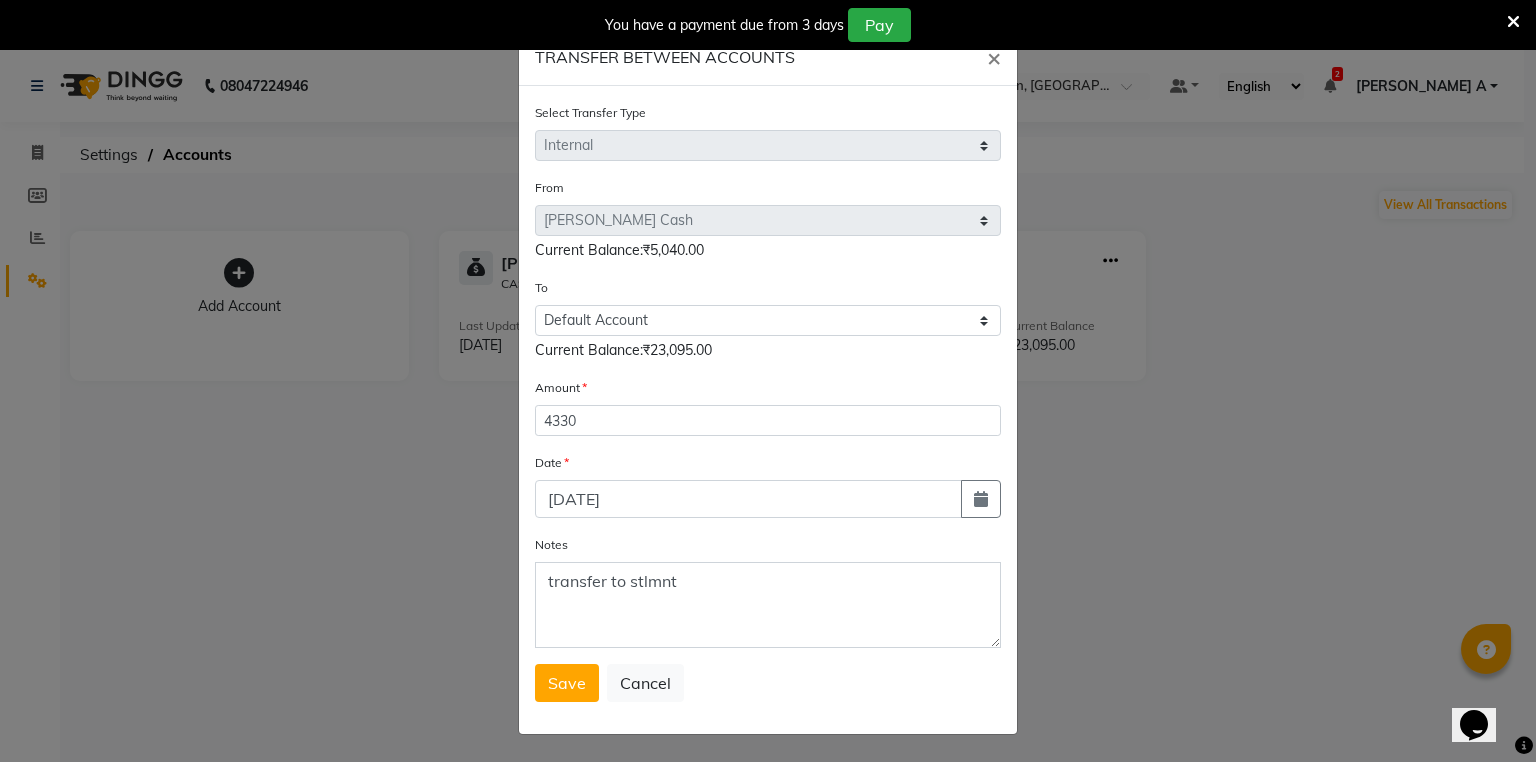 click on "Select Transfer Type Select Direct Internal From Select Petty Cash Default Account  Current Balance:₹5,040.00 To Select Petty Cash Default Account Current Balance:₹23,095.00 Amount 4330 Date 10-07-2025 Notes transfer to stlmnt  Save   Cancel" 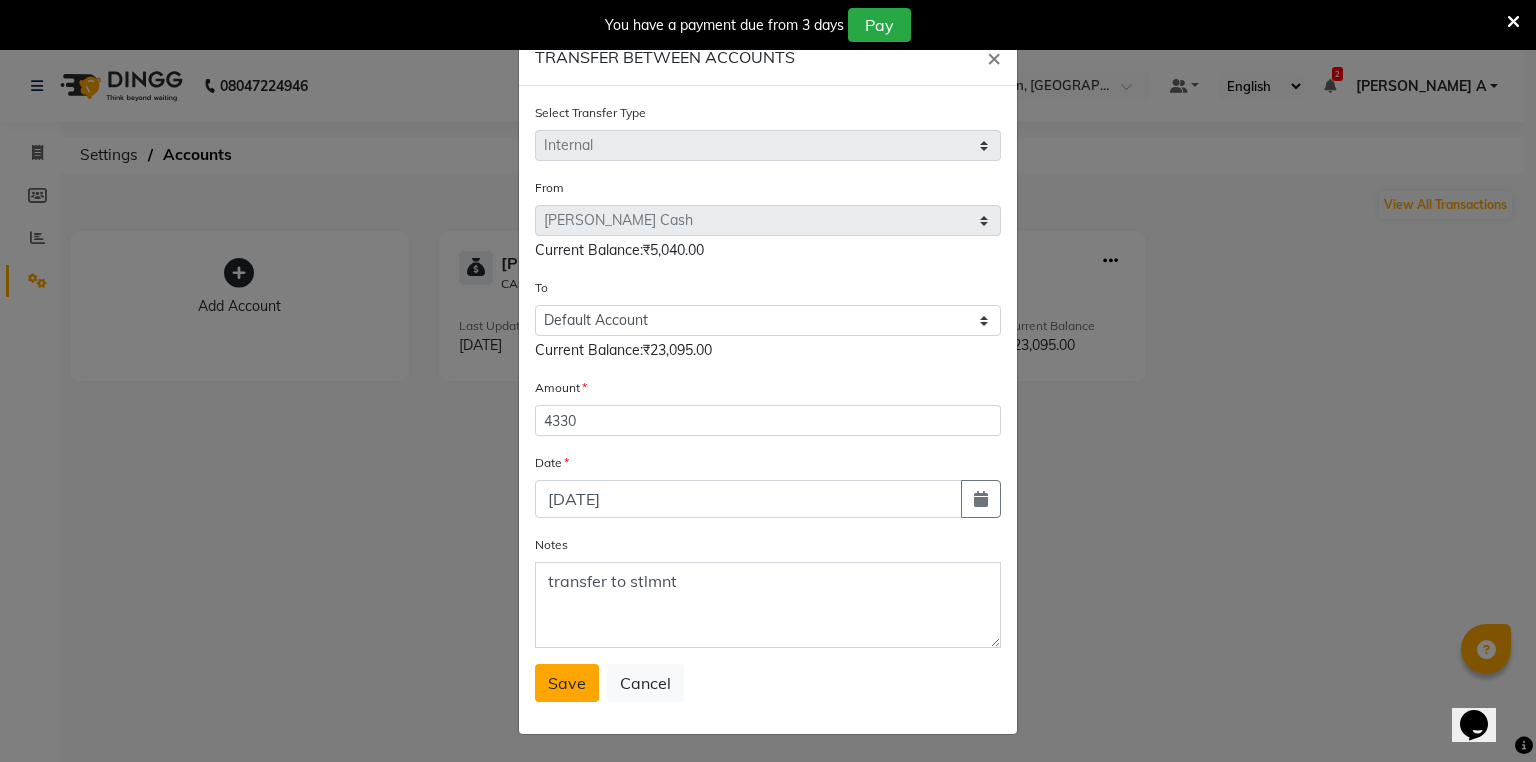 click on "Save" at bounding box center [567, 683] 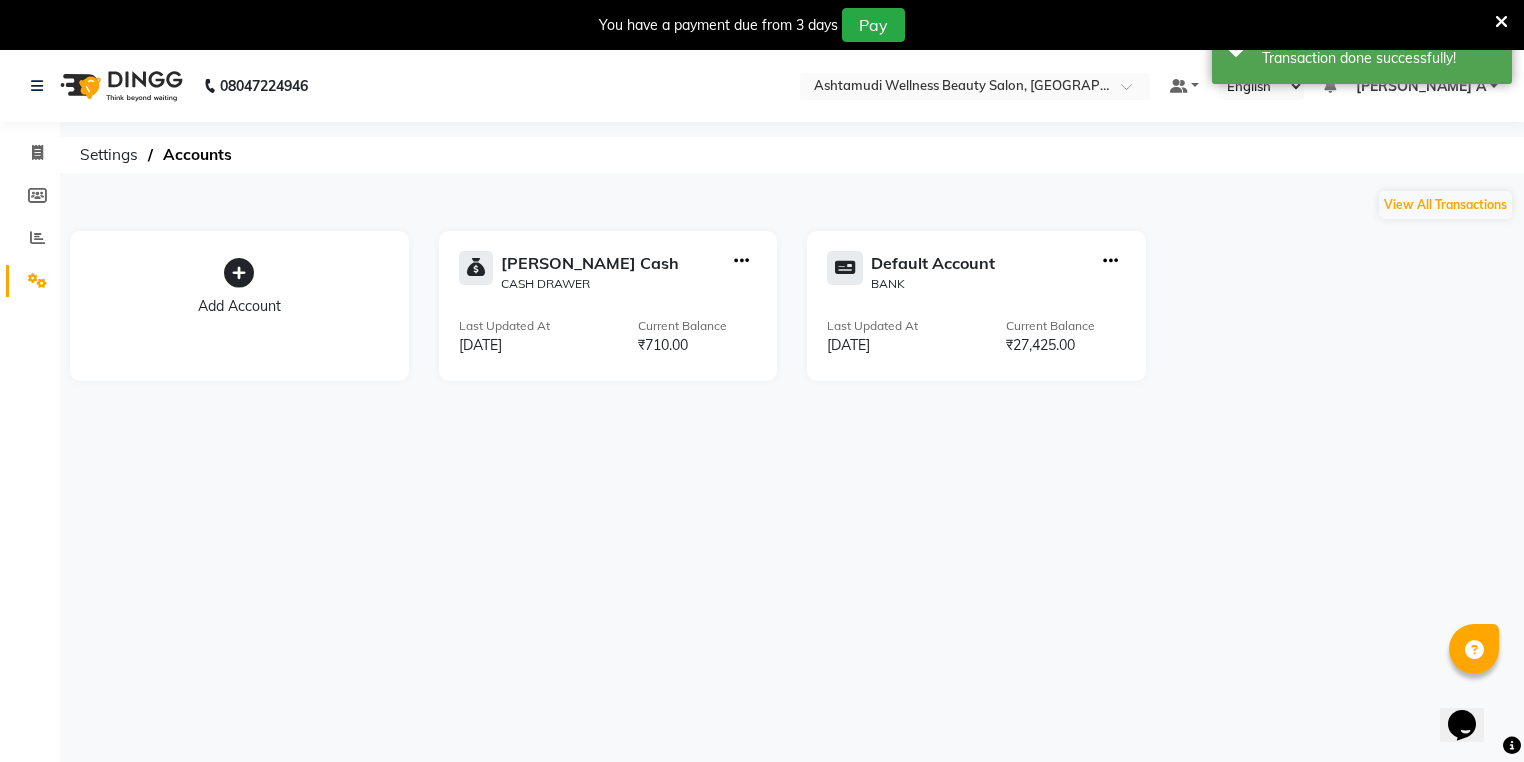 click 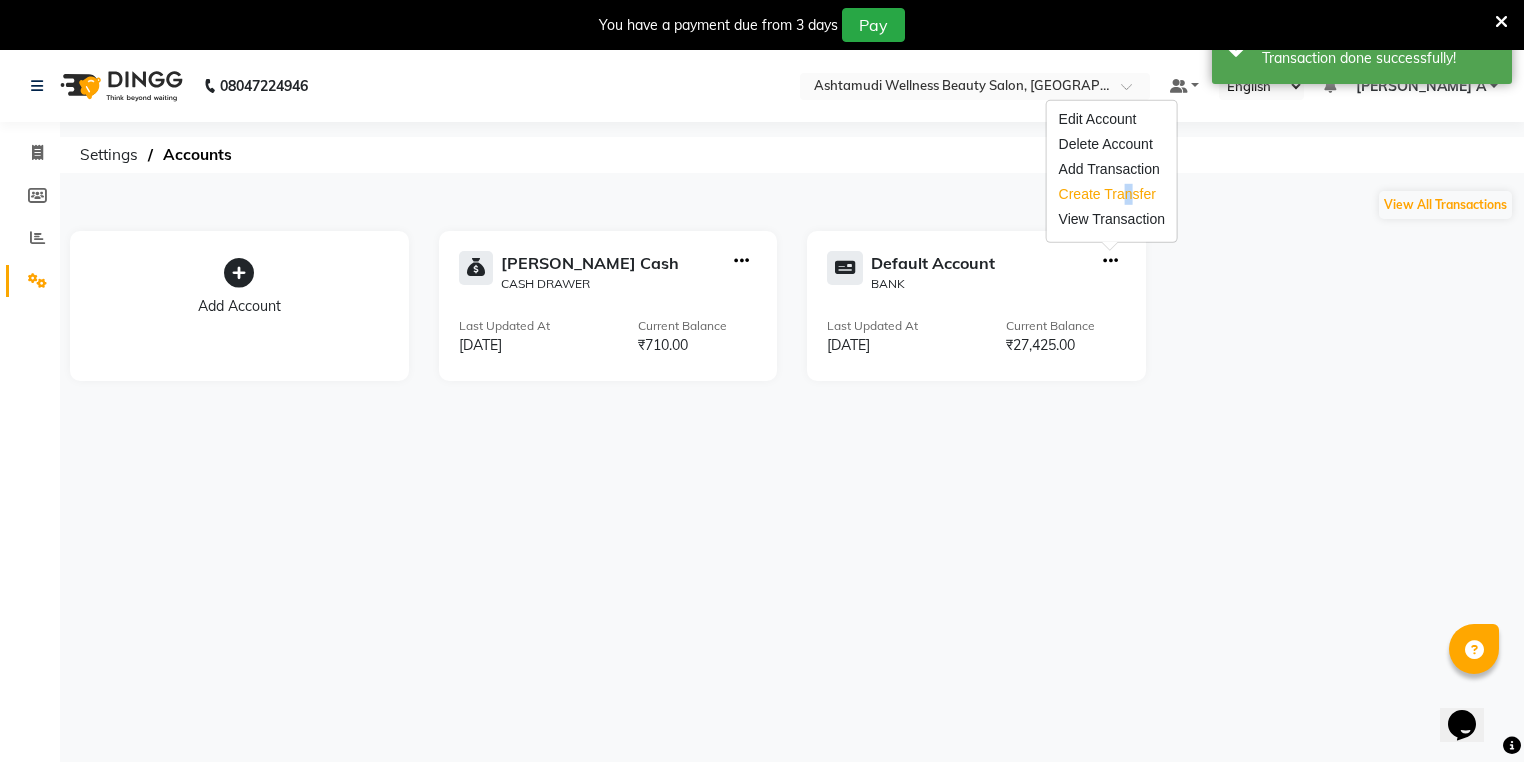 click on "Create Transfer" at bounding box center [1112, 194] 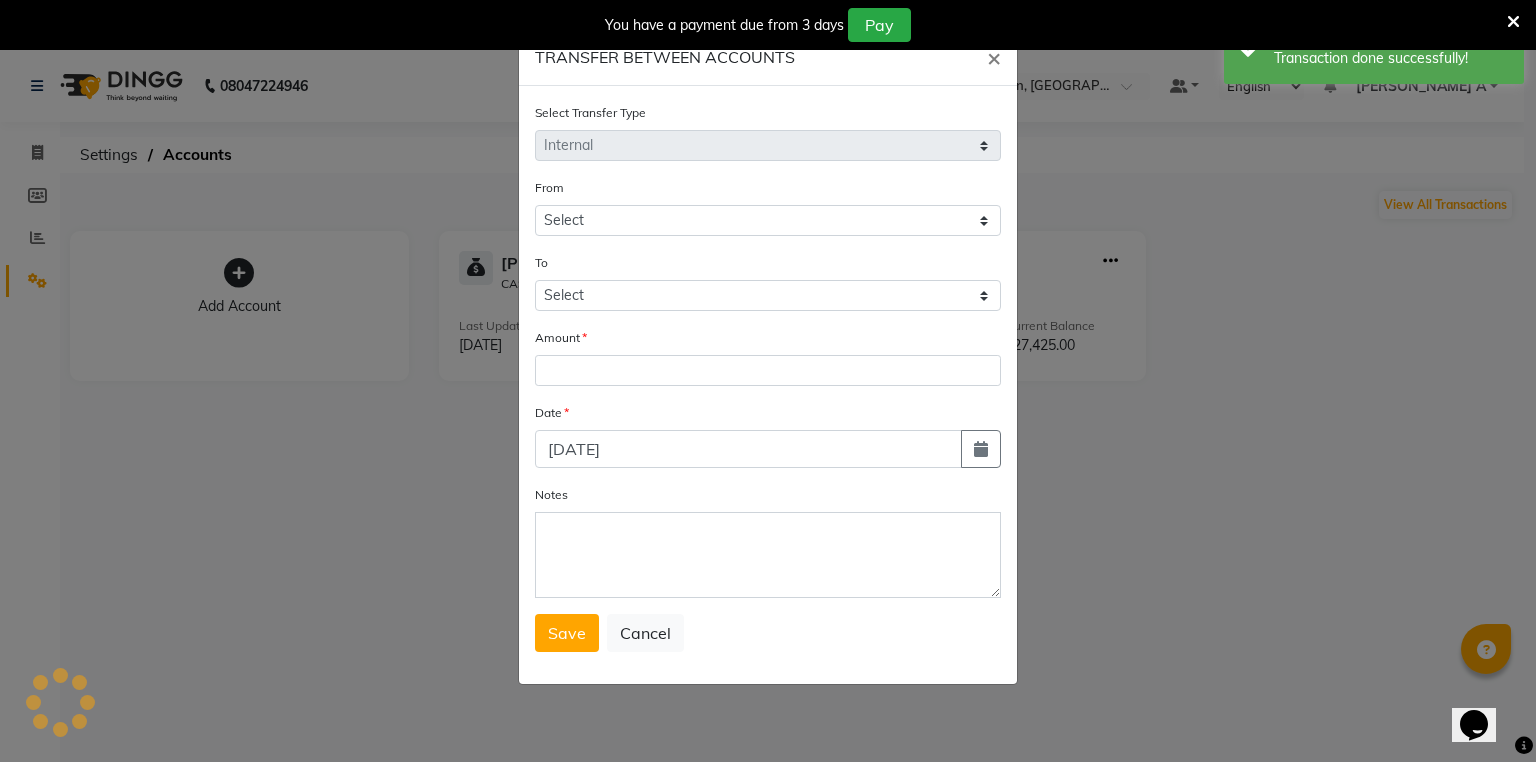 select on "3466" 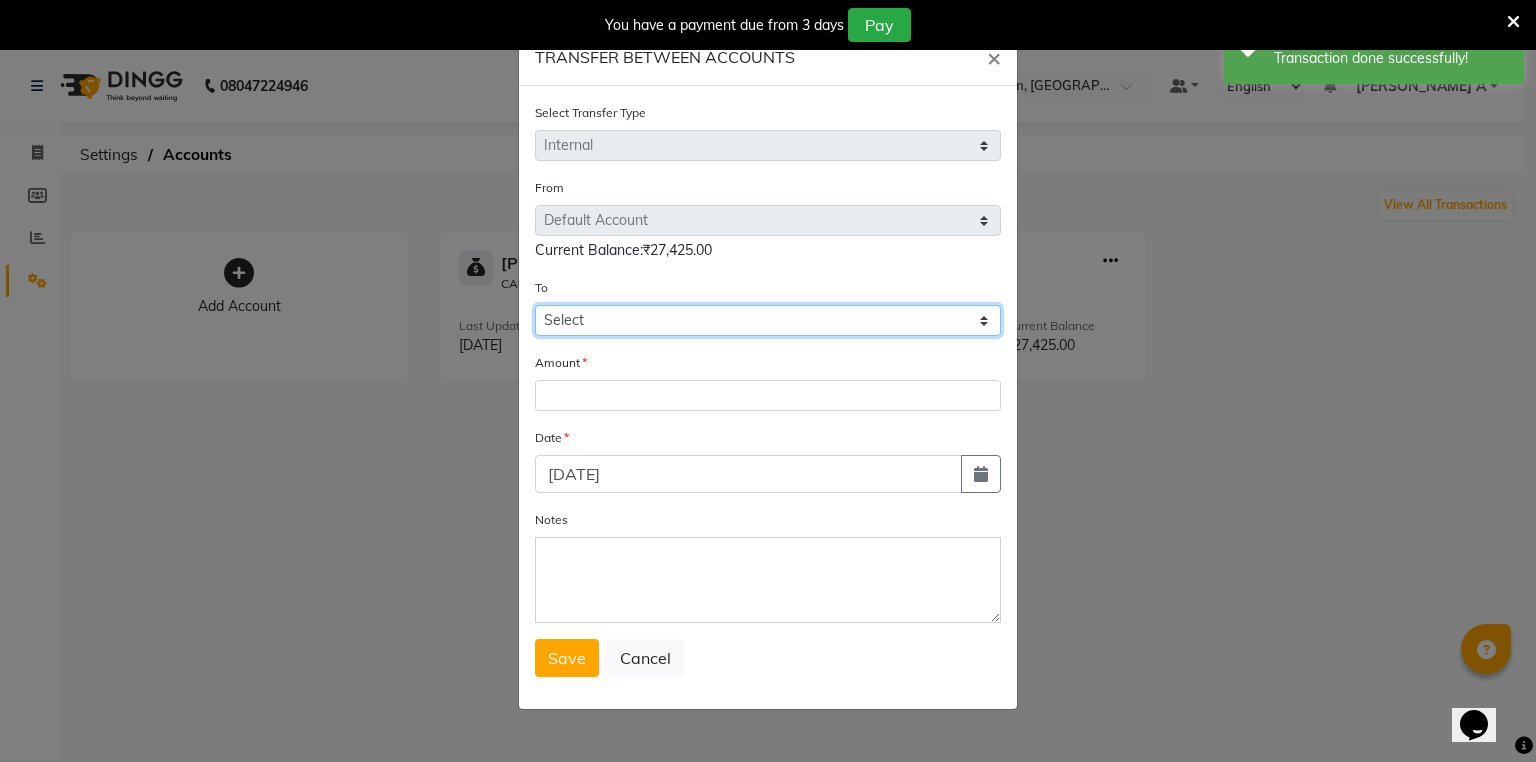 click on "Select Petty Cash Default Account" 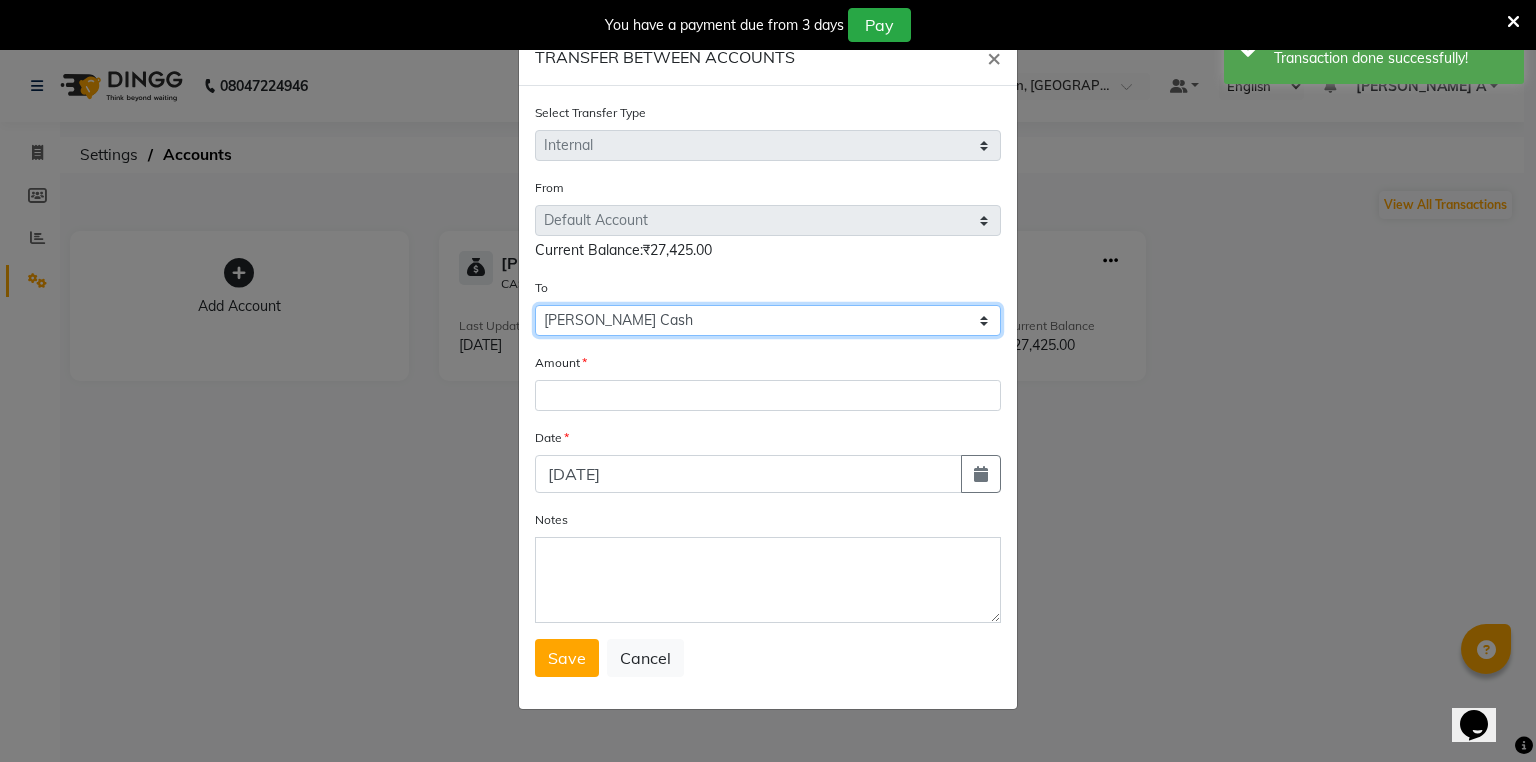 click on "Select Petty Cash Default Account" 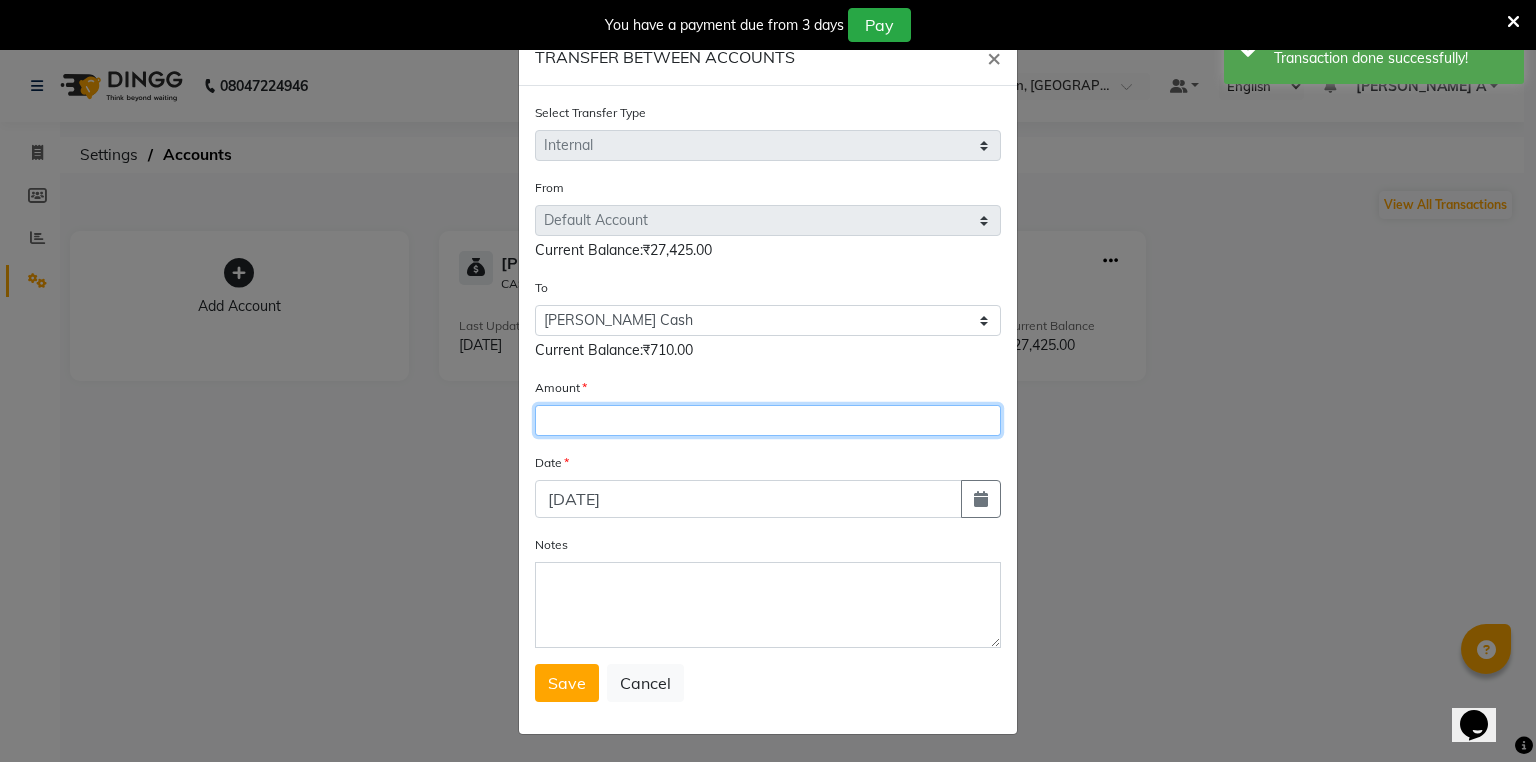 click 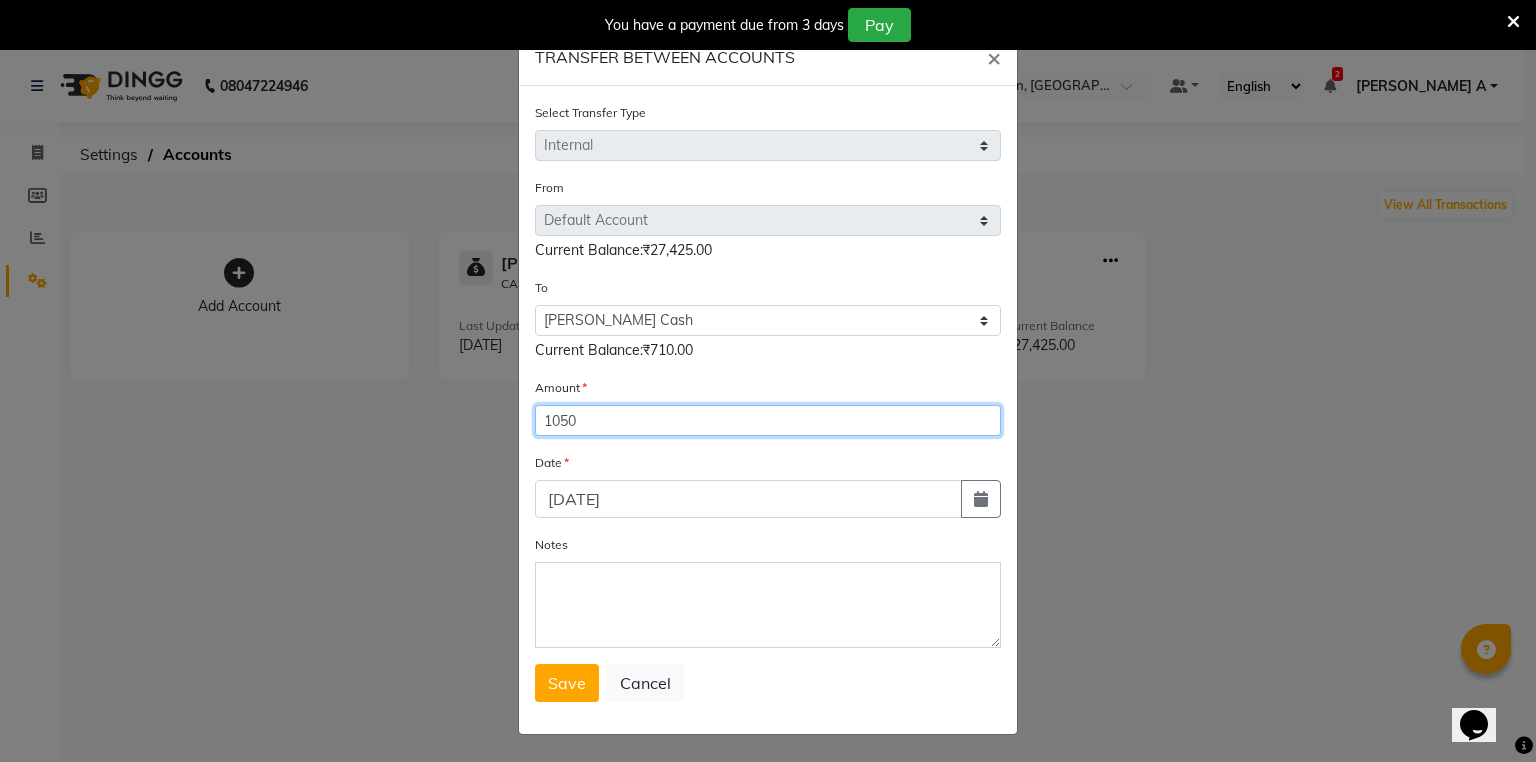 type on "1050" 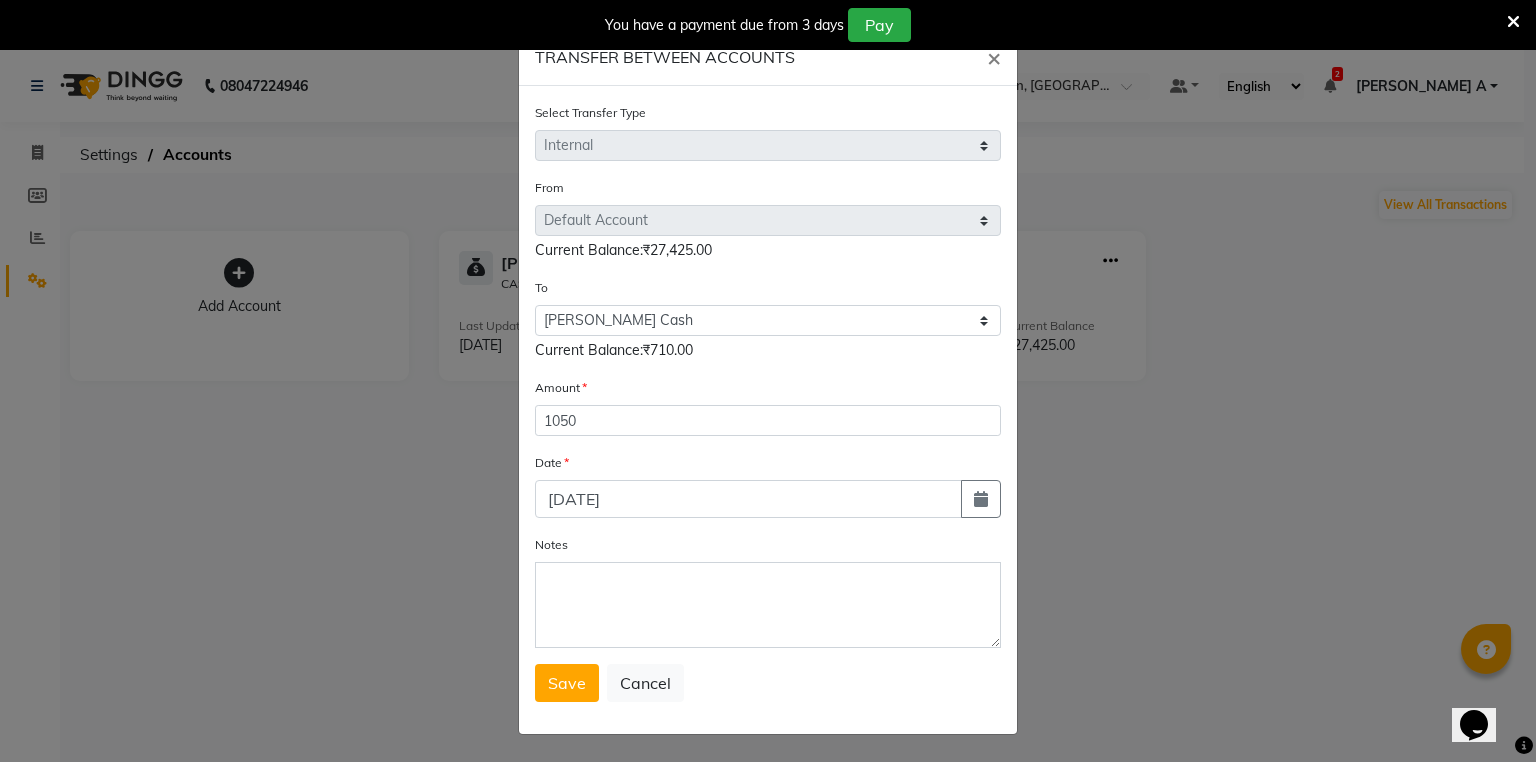 click 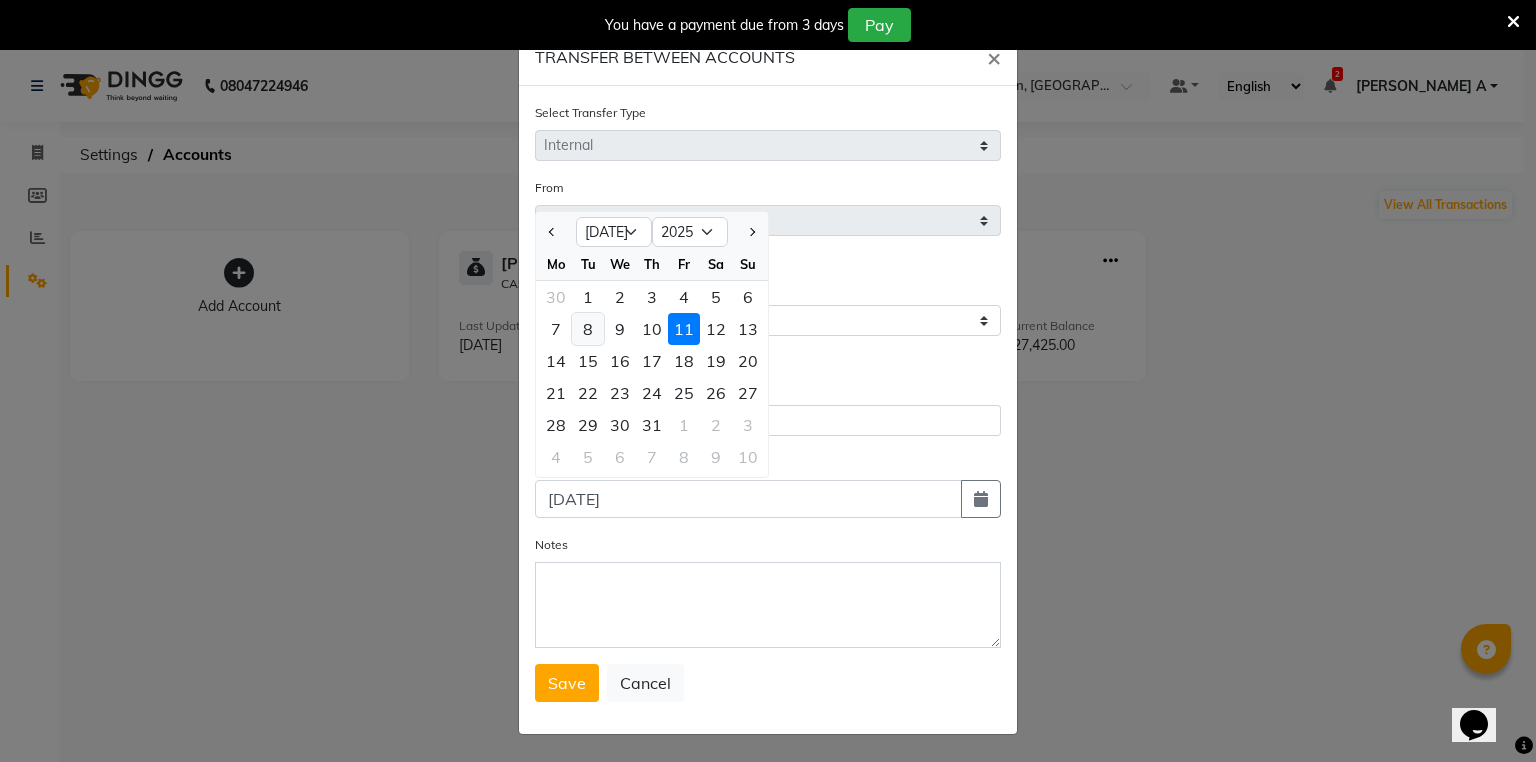 click on "8" 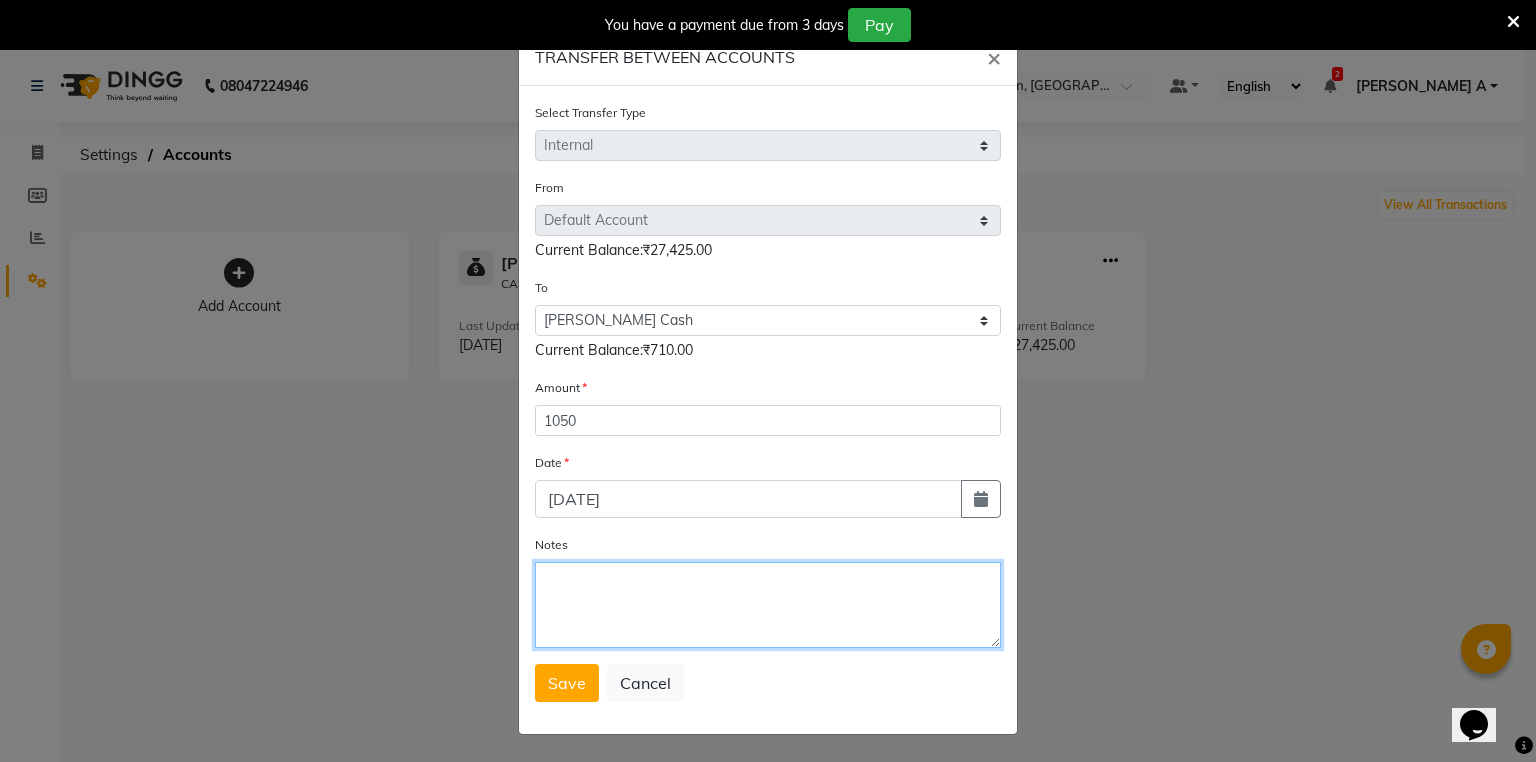 click on "Notes" at bounding box center [768, 605] 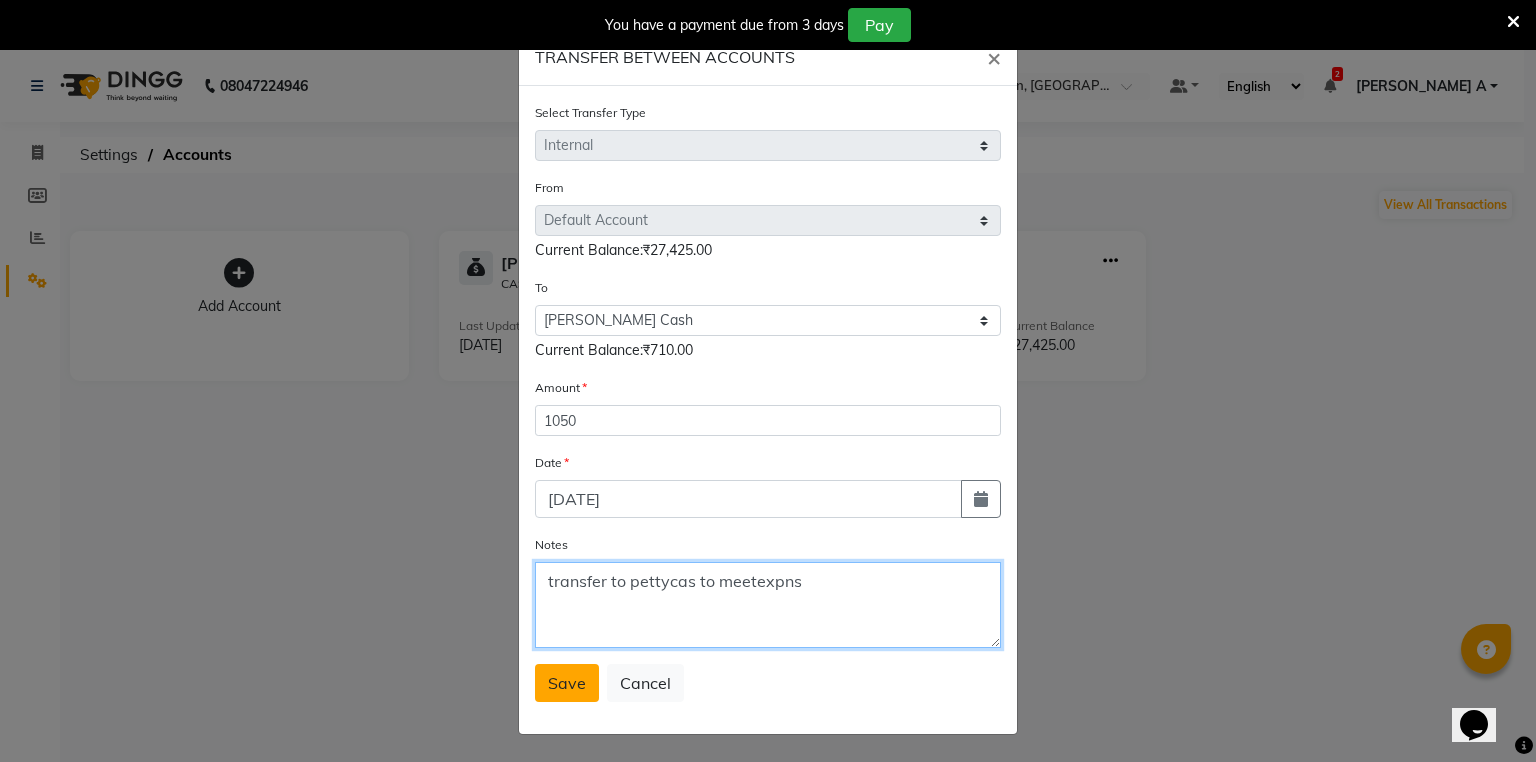 type on "transfer to pettycas to meetexpns" 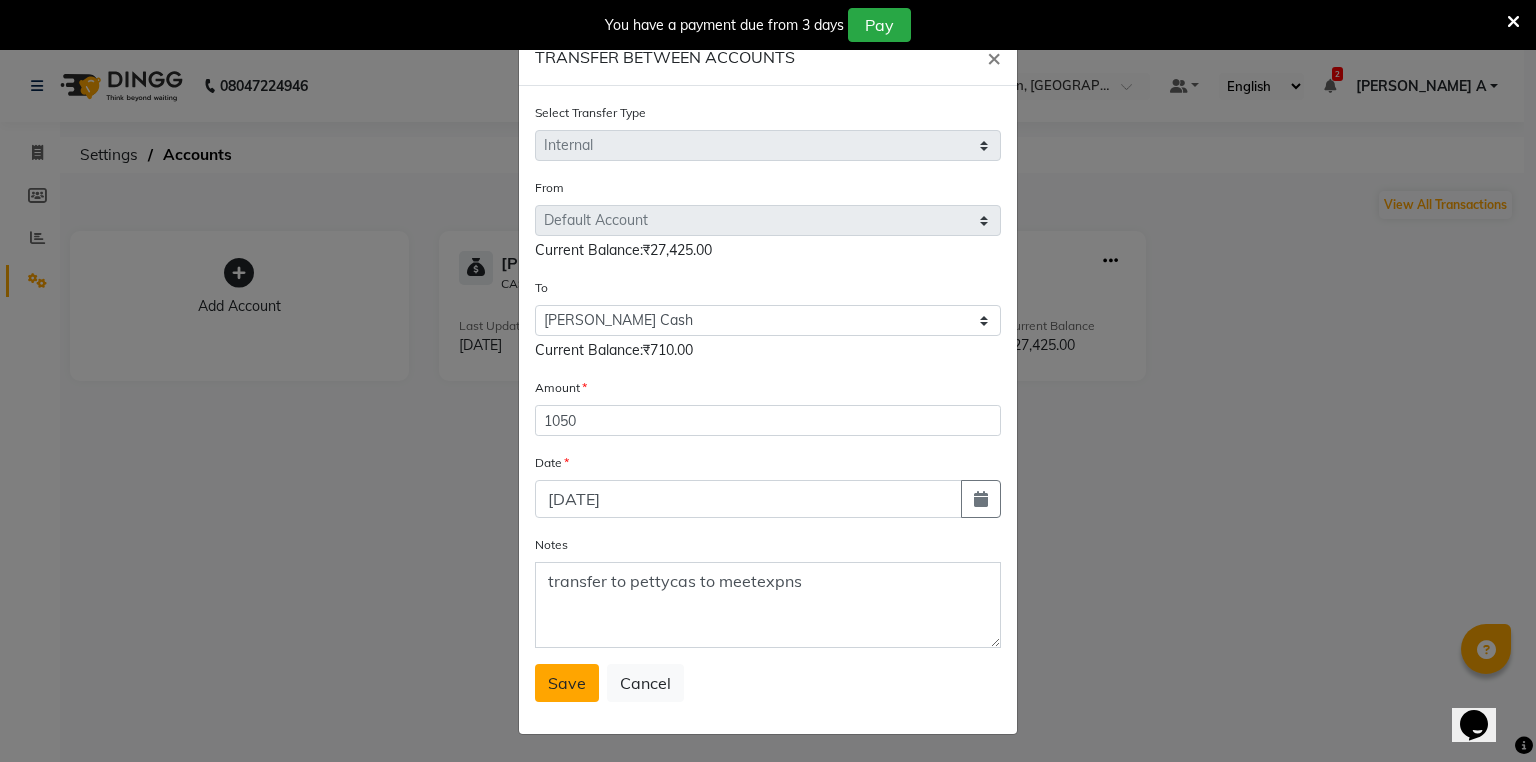 click on "Save" at bounding box center (567, 683) 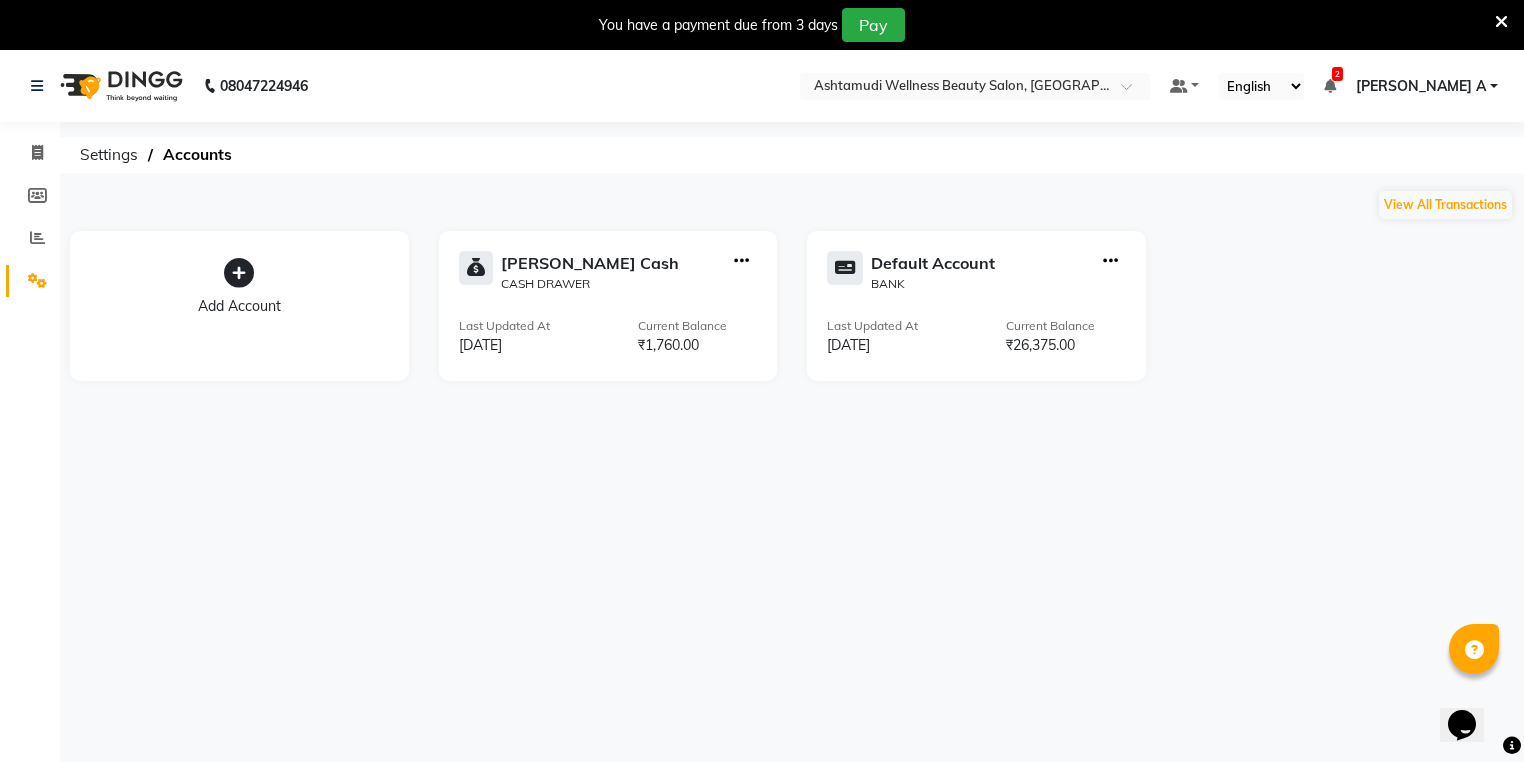 click 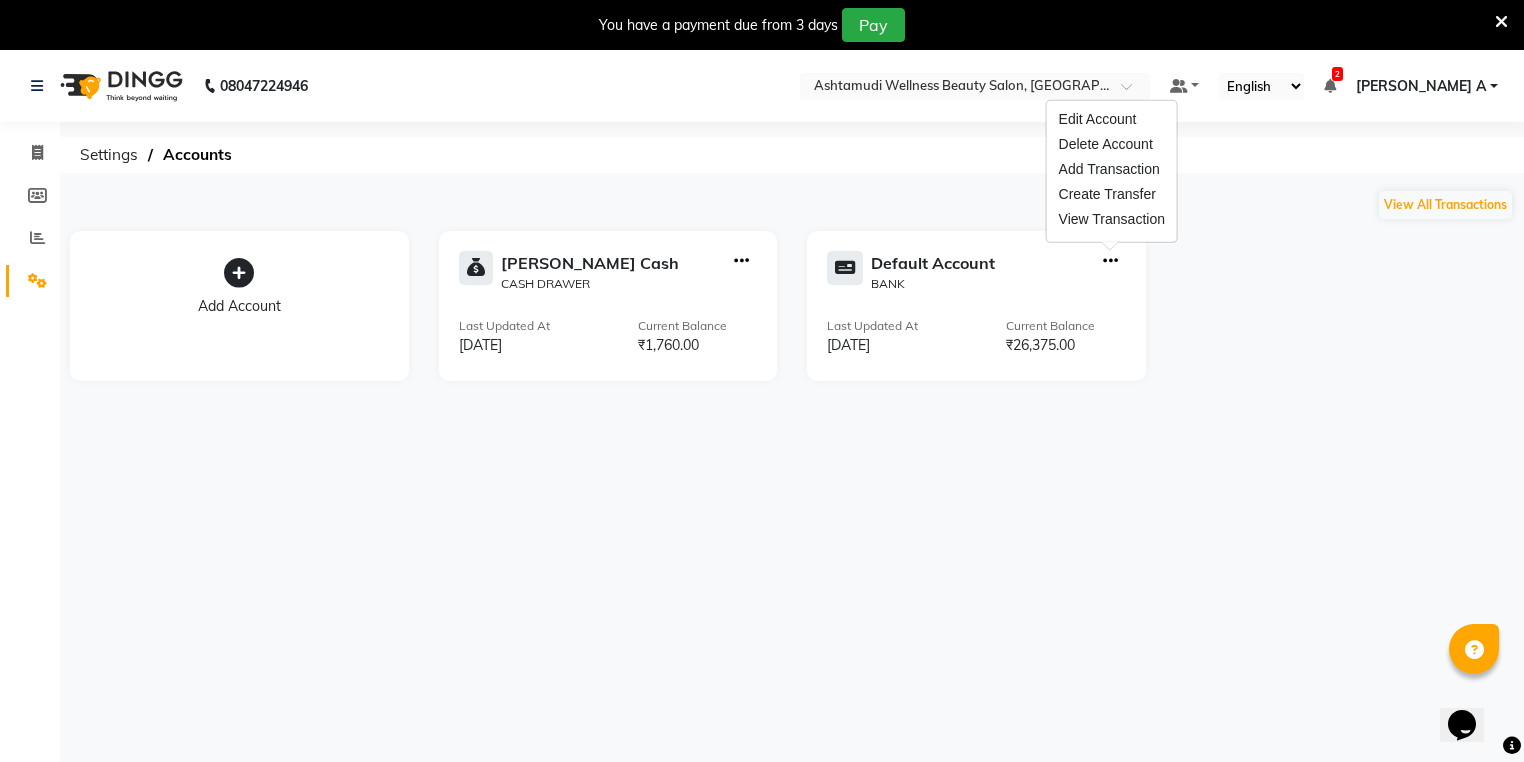 click on "Edit Account  Delete Account  Add Transaction   Create Transfer View Transaction" at bounding box center [1112, 171] 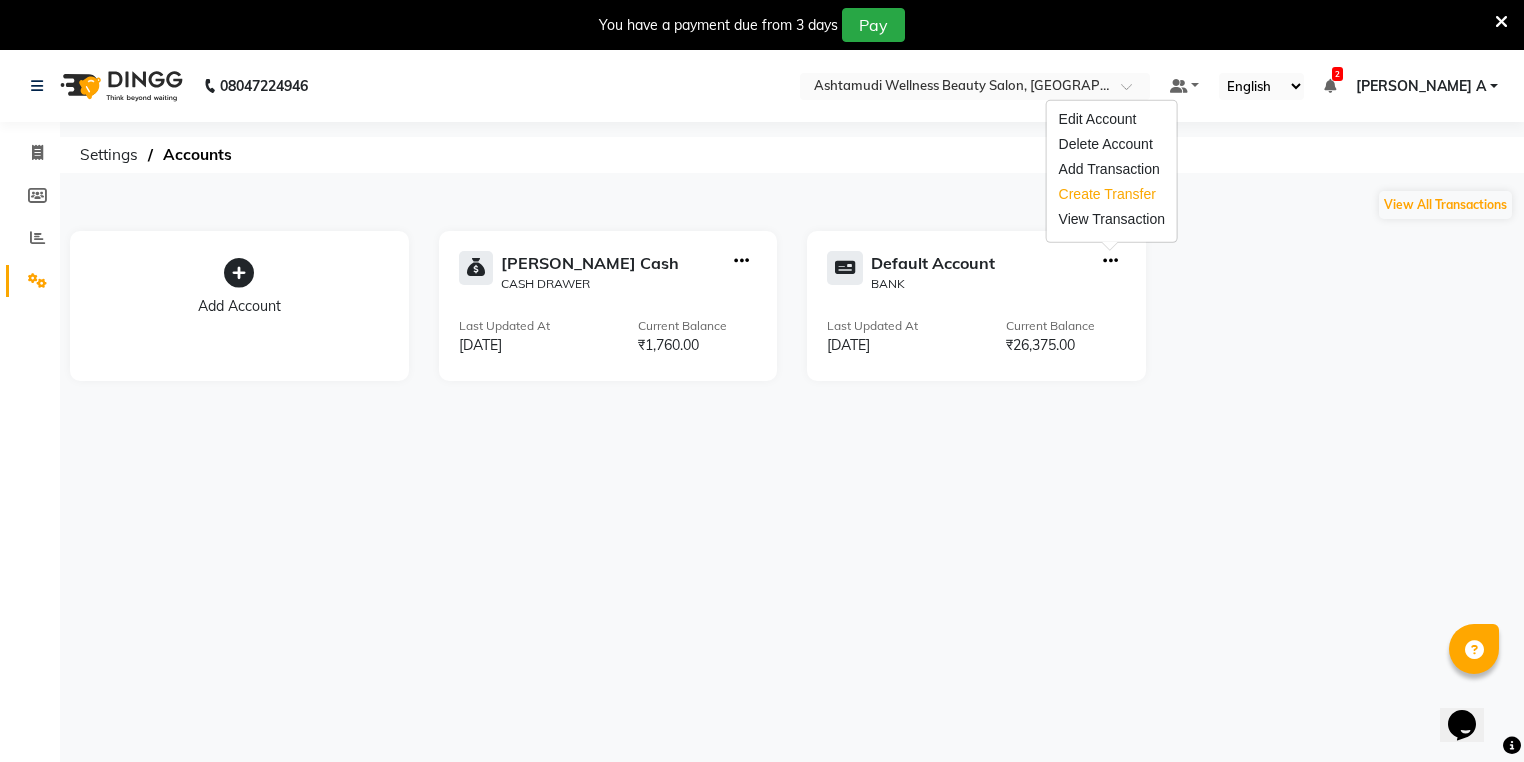 click on "Create Transfer" at bounding box center [1112, 194] 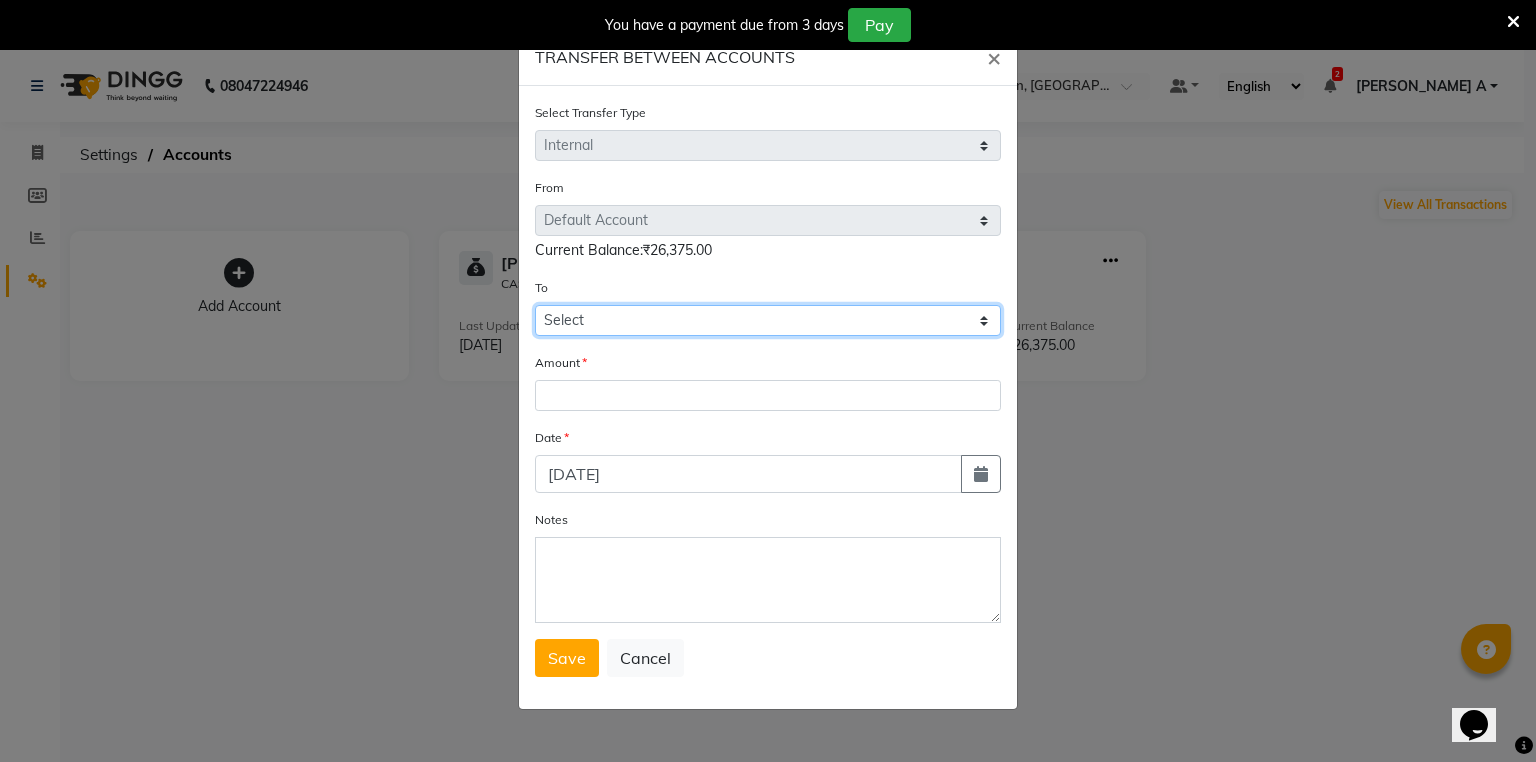 drag, startPoint x: 664, startPoint y: 317, endPoint x: 663, endPoint y: 335, distance: 18.027756 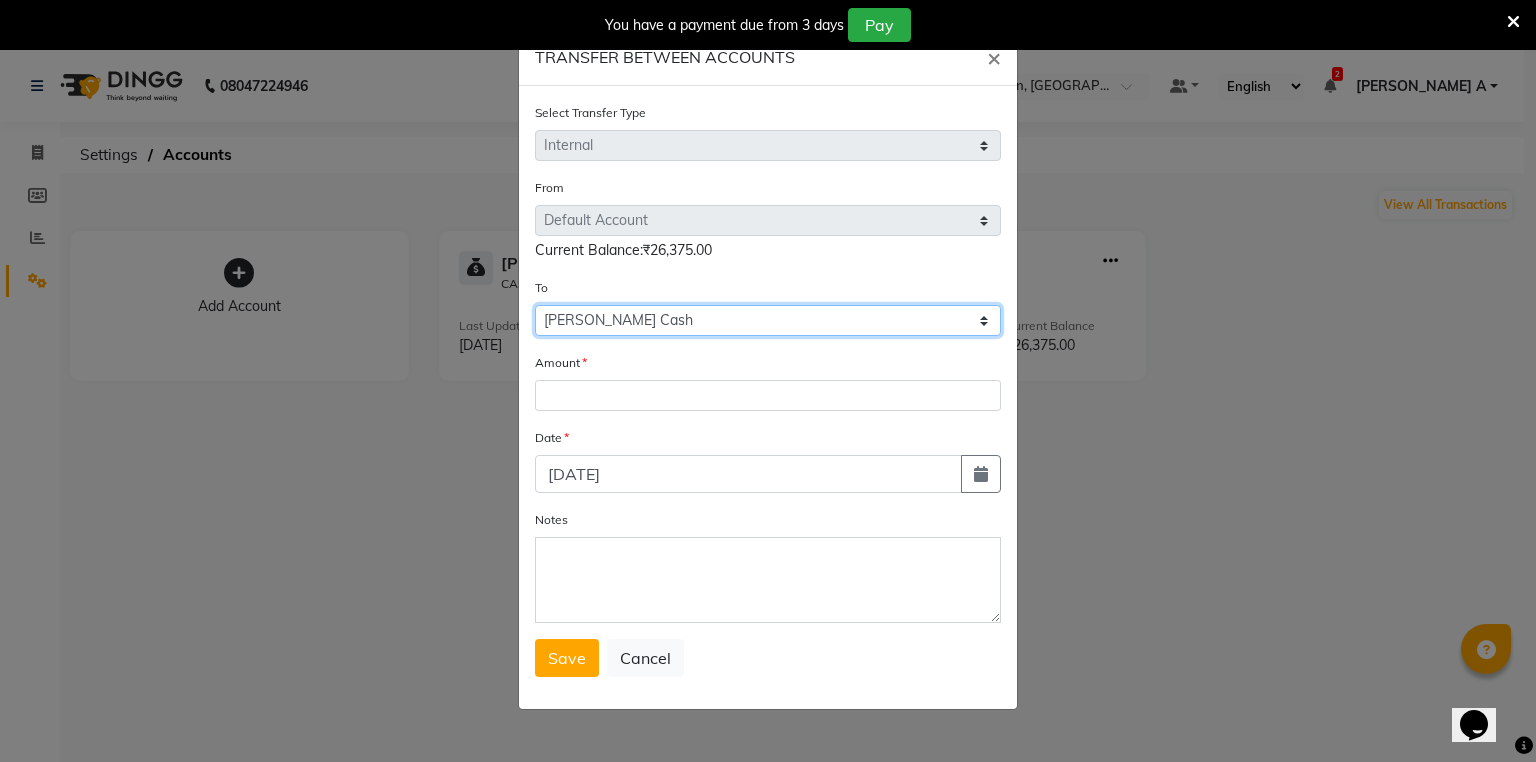 click on "Select Petty Cash Default Account" 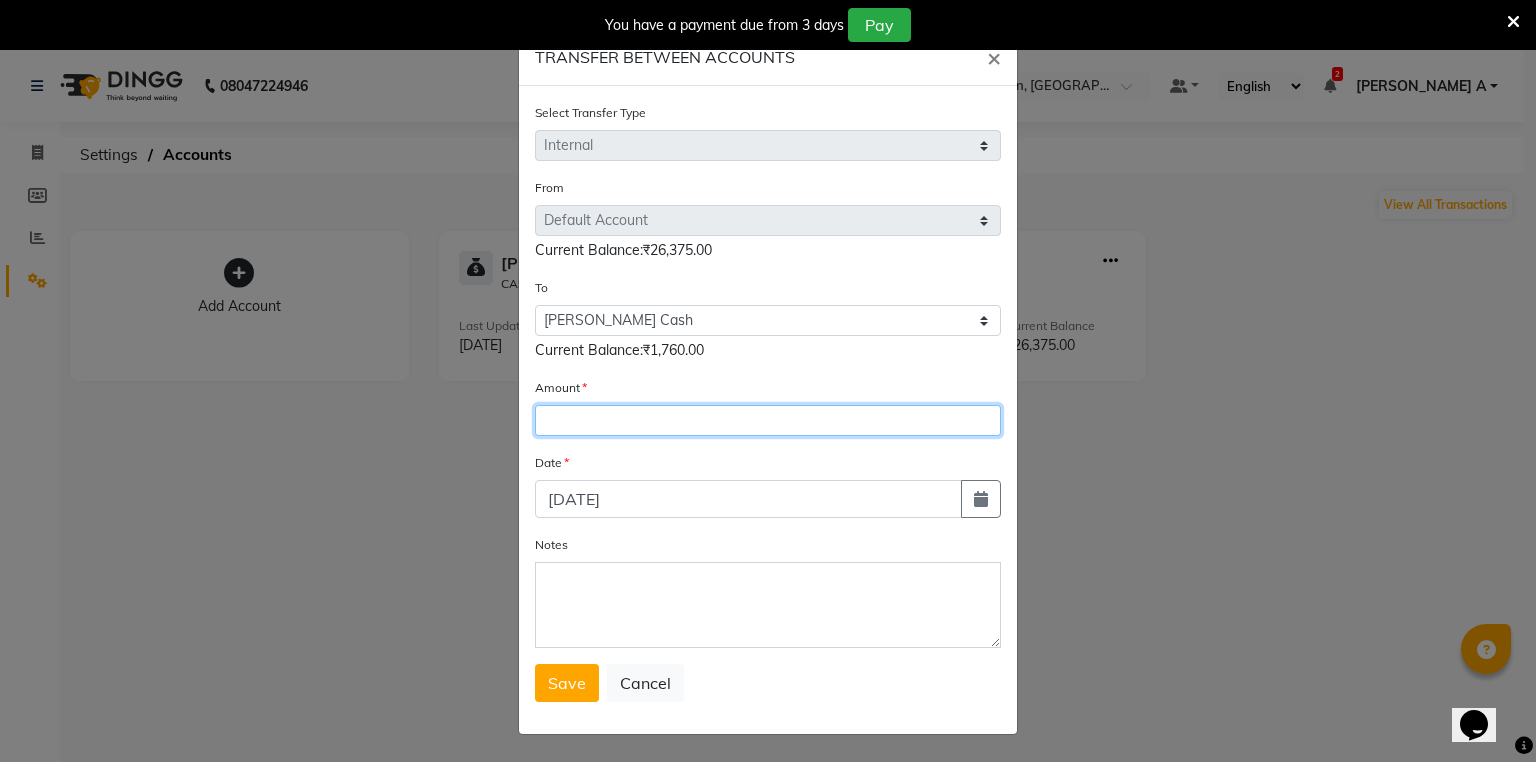 click 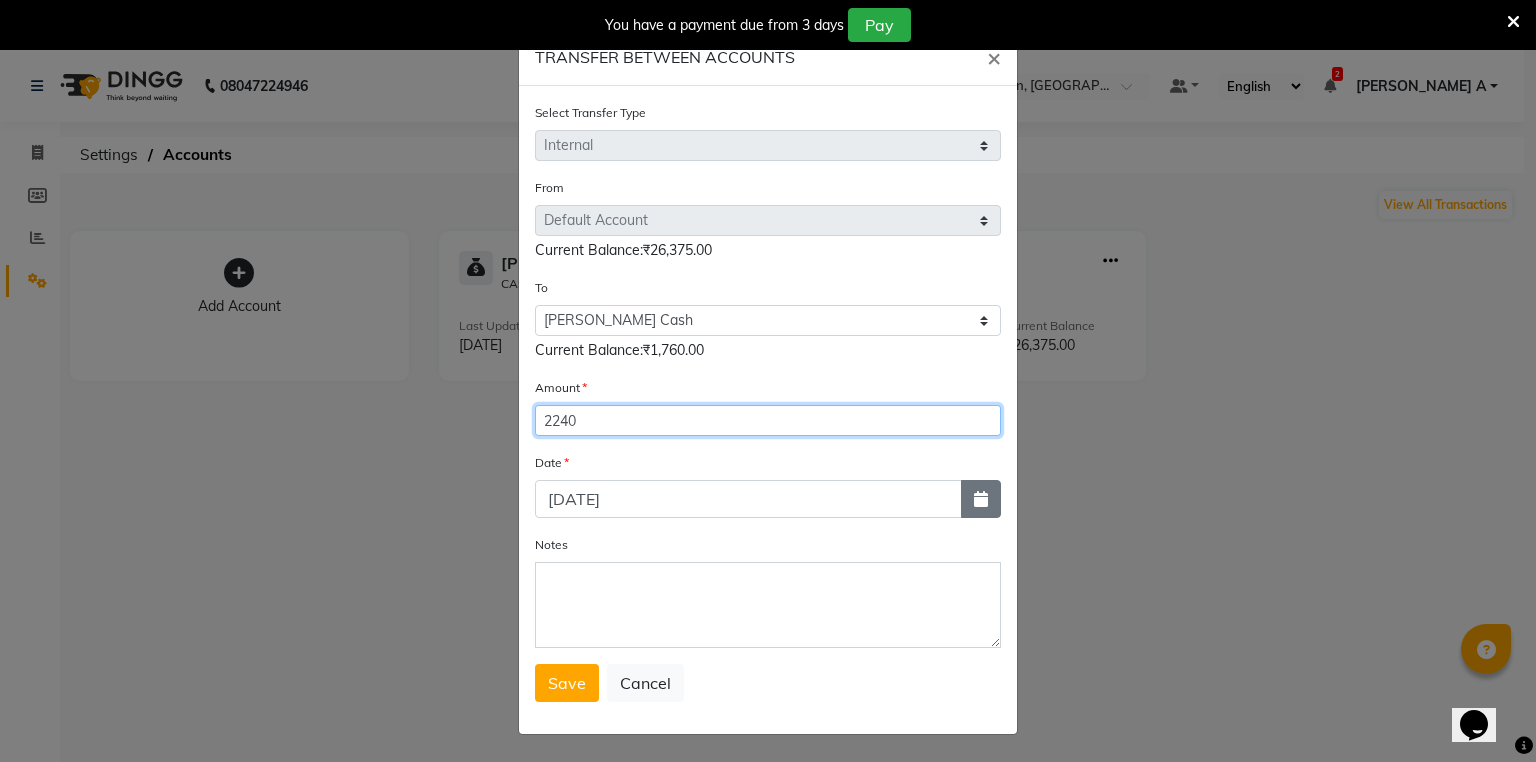 type on "2240" 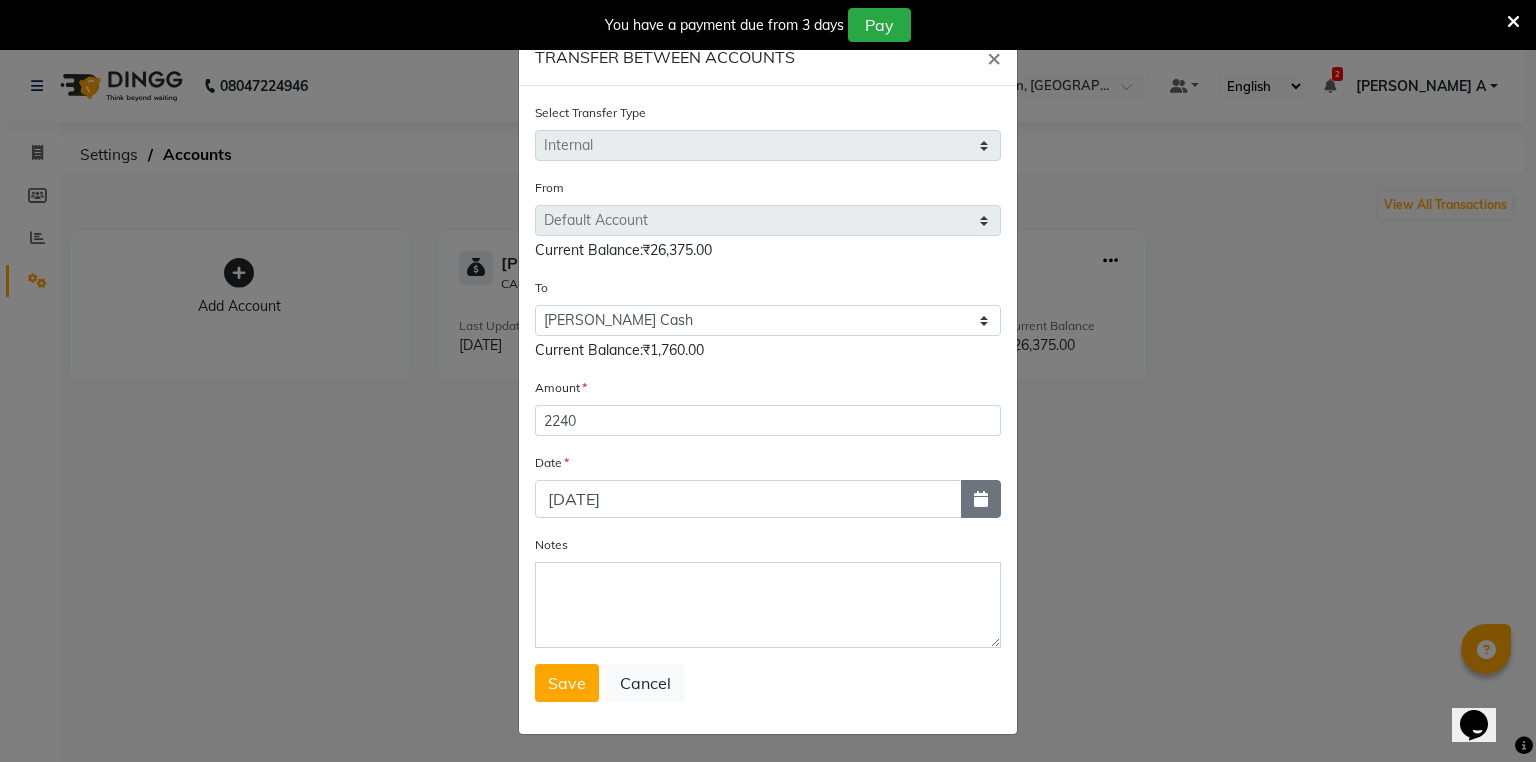 click 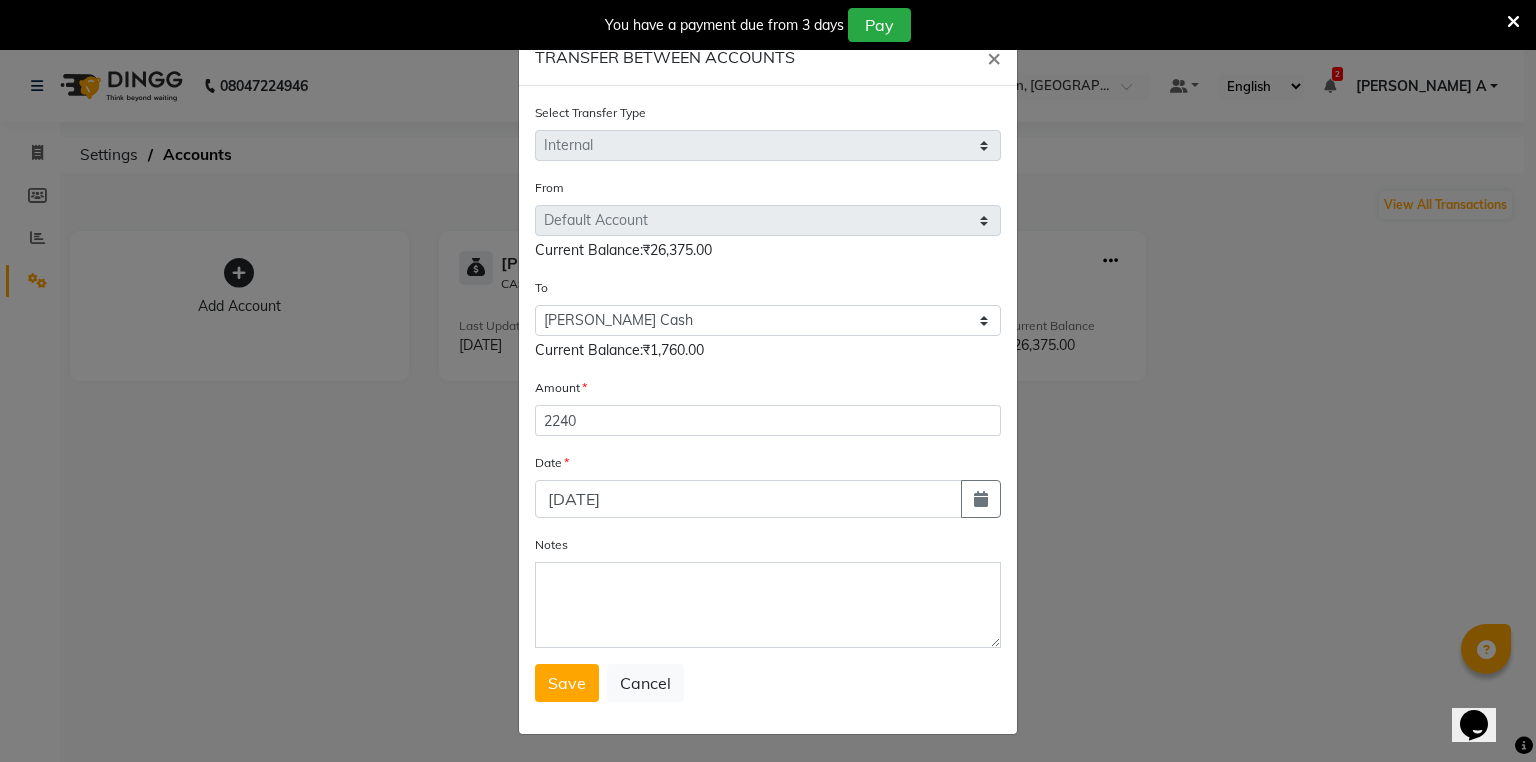 select on "7" 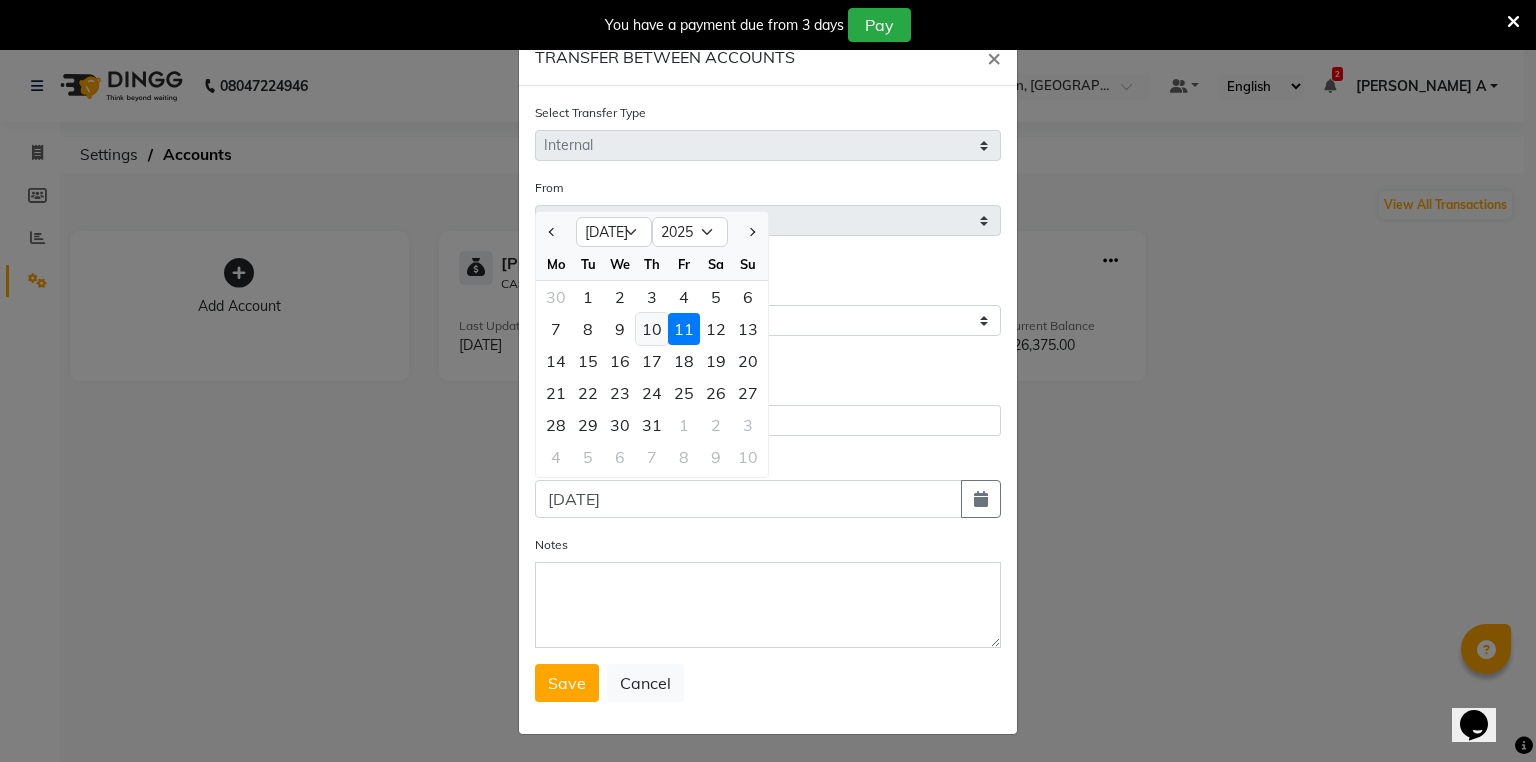 click on "10" 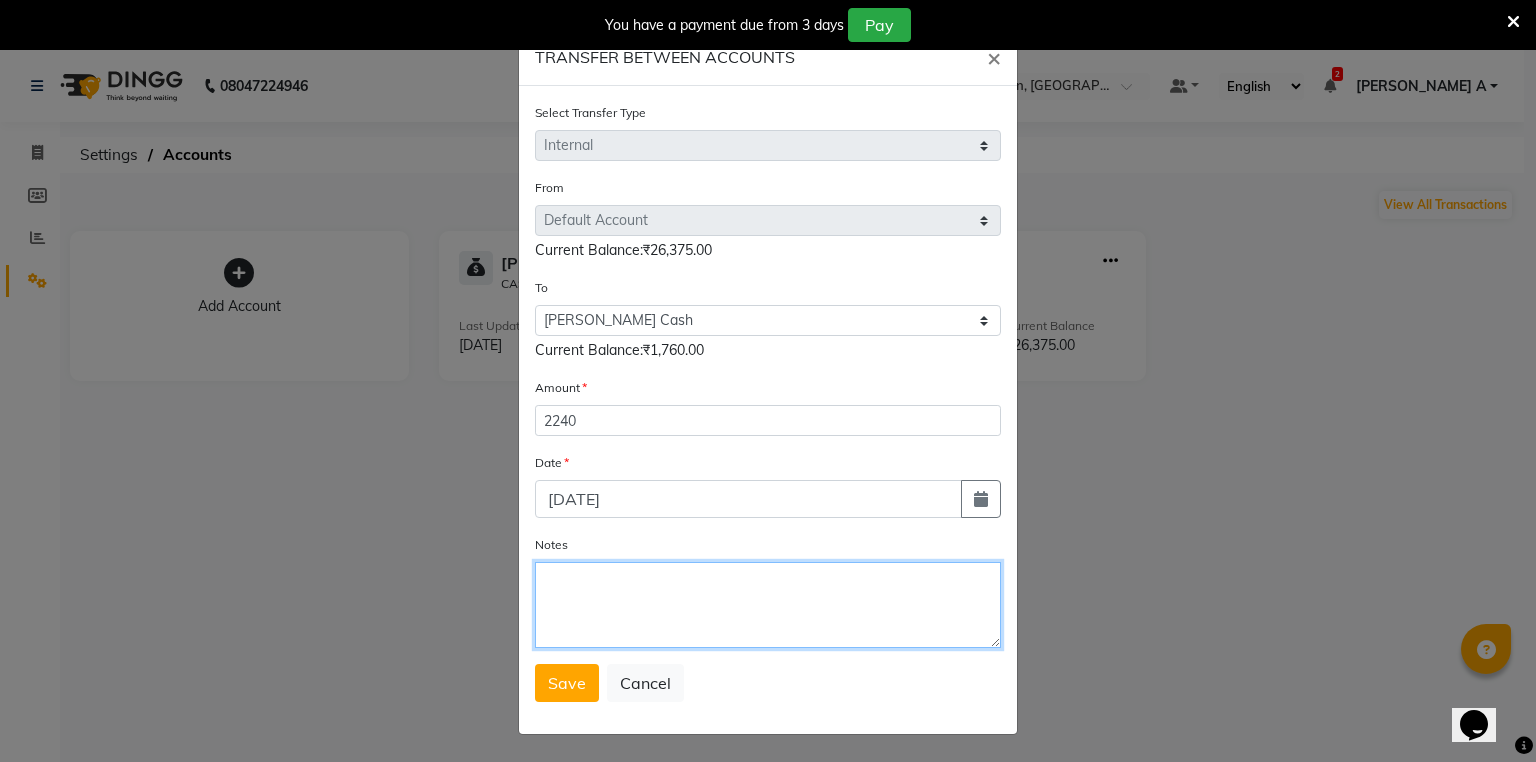 click on "Notes" at bounding box center [768, 605] 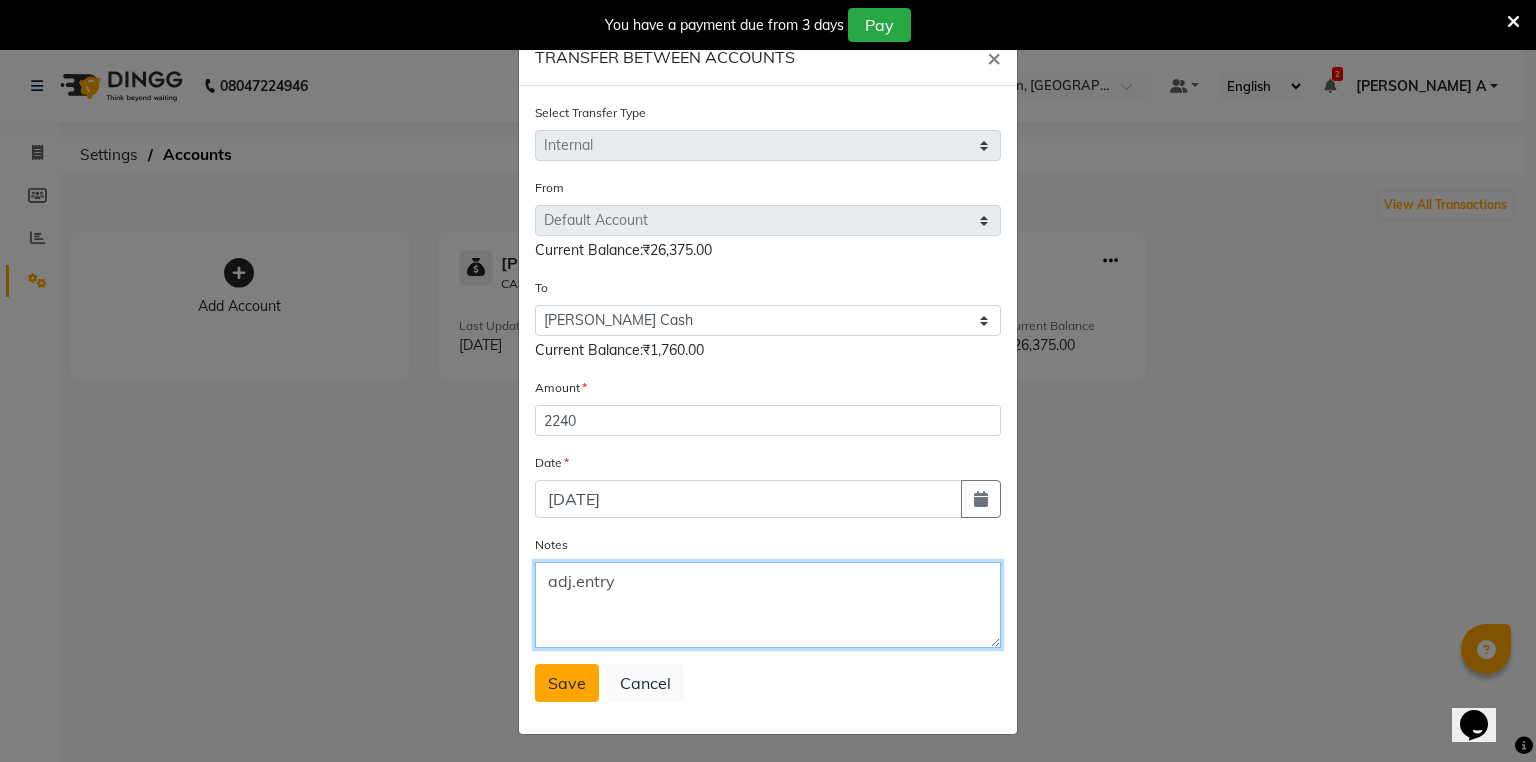type on "adj.entry" 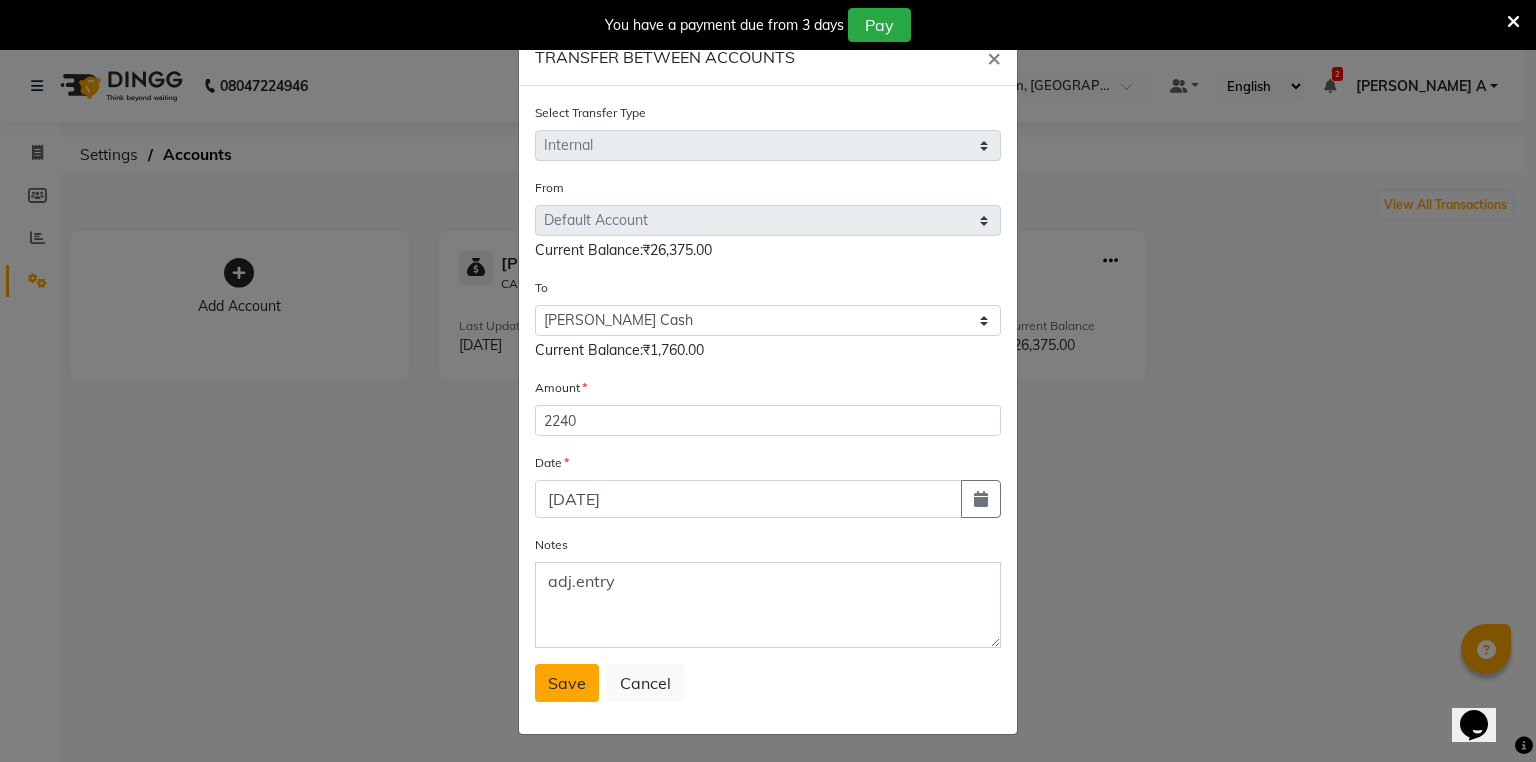 click on "Save" at bounding box center [567, 683] 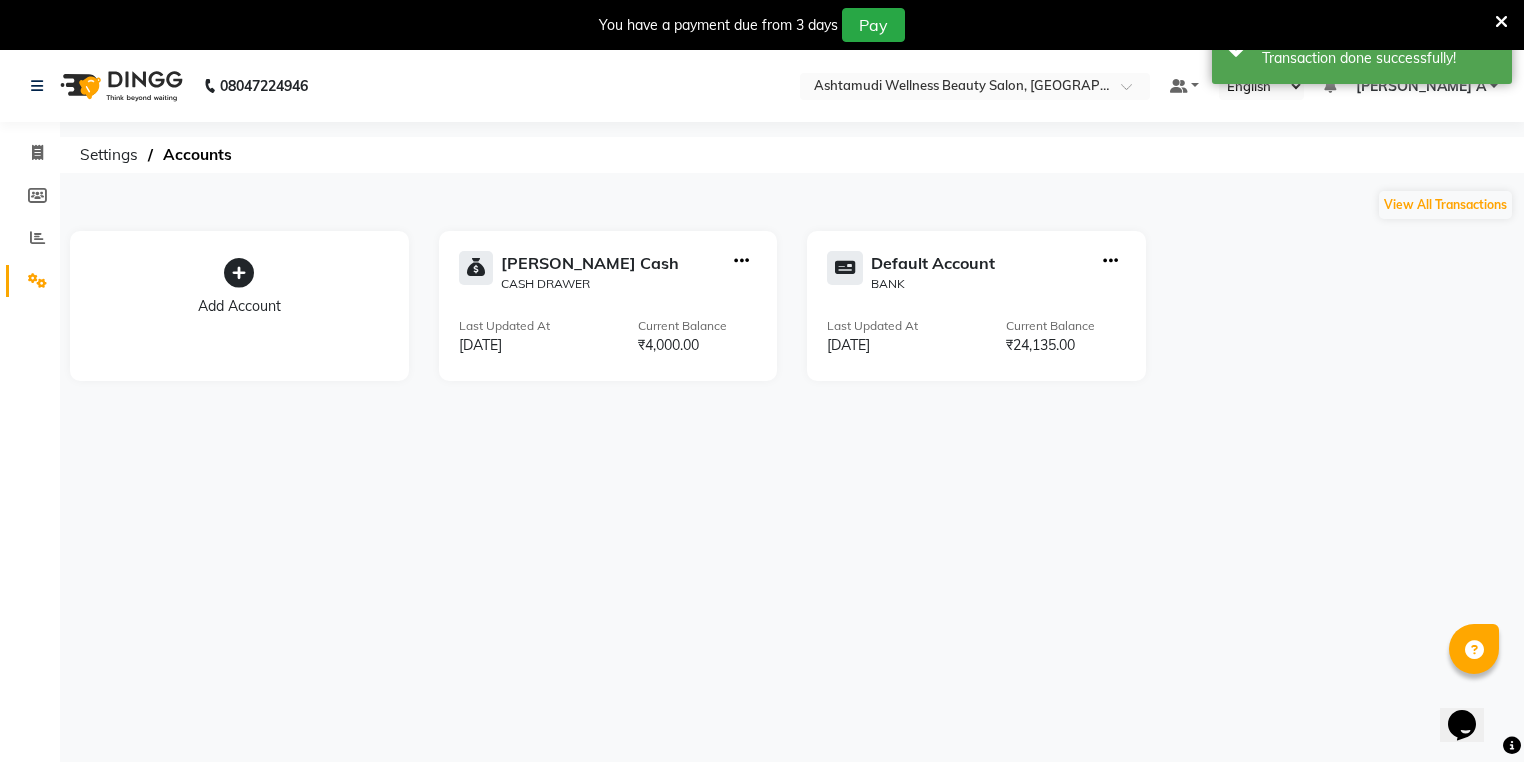 click on "08047224946 Select Location × Ashtamudi Wellness Beauty Salon, Thiruvalla Default Panel My Panel English ENGLISH Español العربية मराठी हिंदी ગુજરાતી தமிழ் 中文 2 Notifications nothing to show ATHIRA A Manage Profile Change Password Sign out  Version:3.15.4" 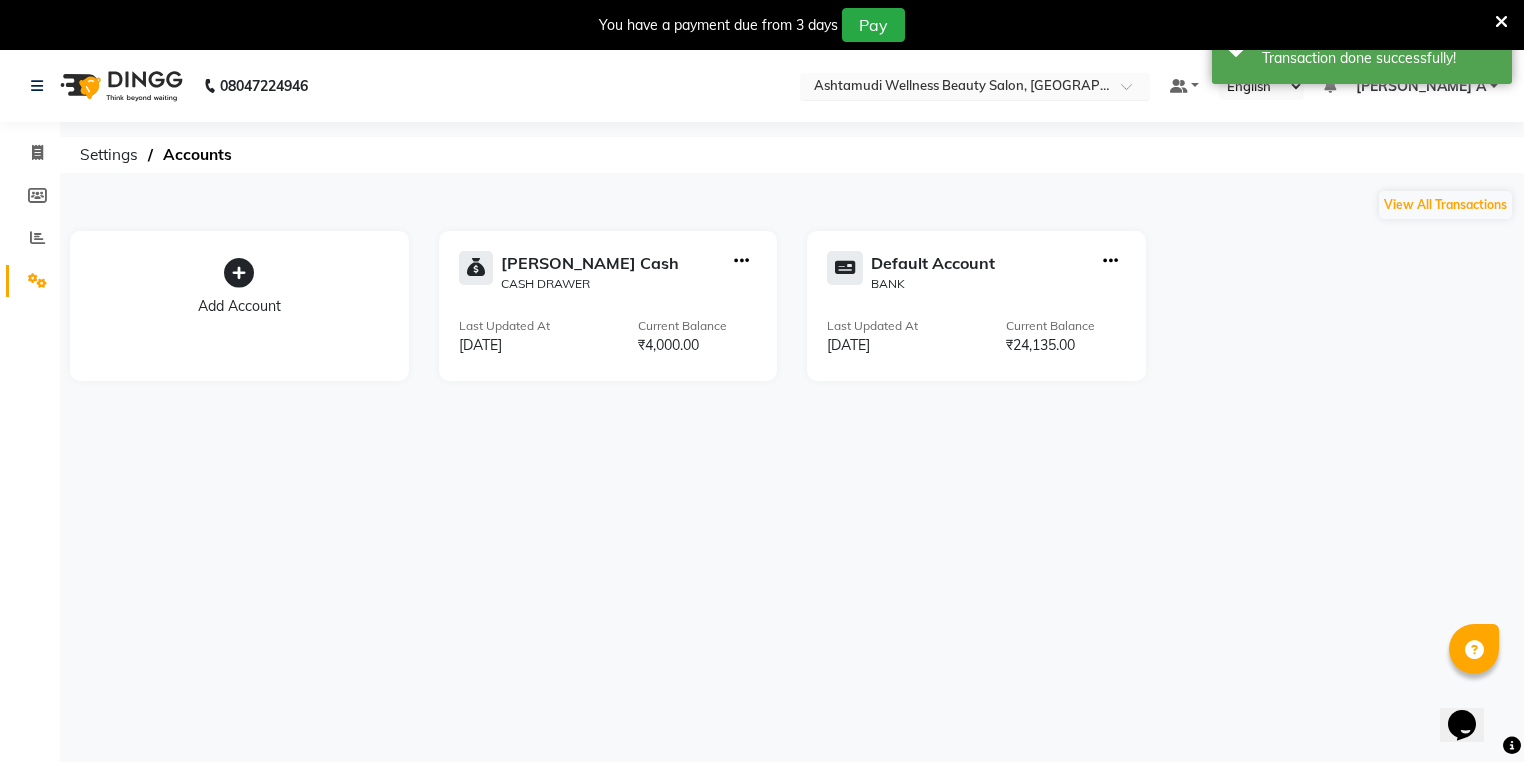 click at bounding box center [955, 88] 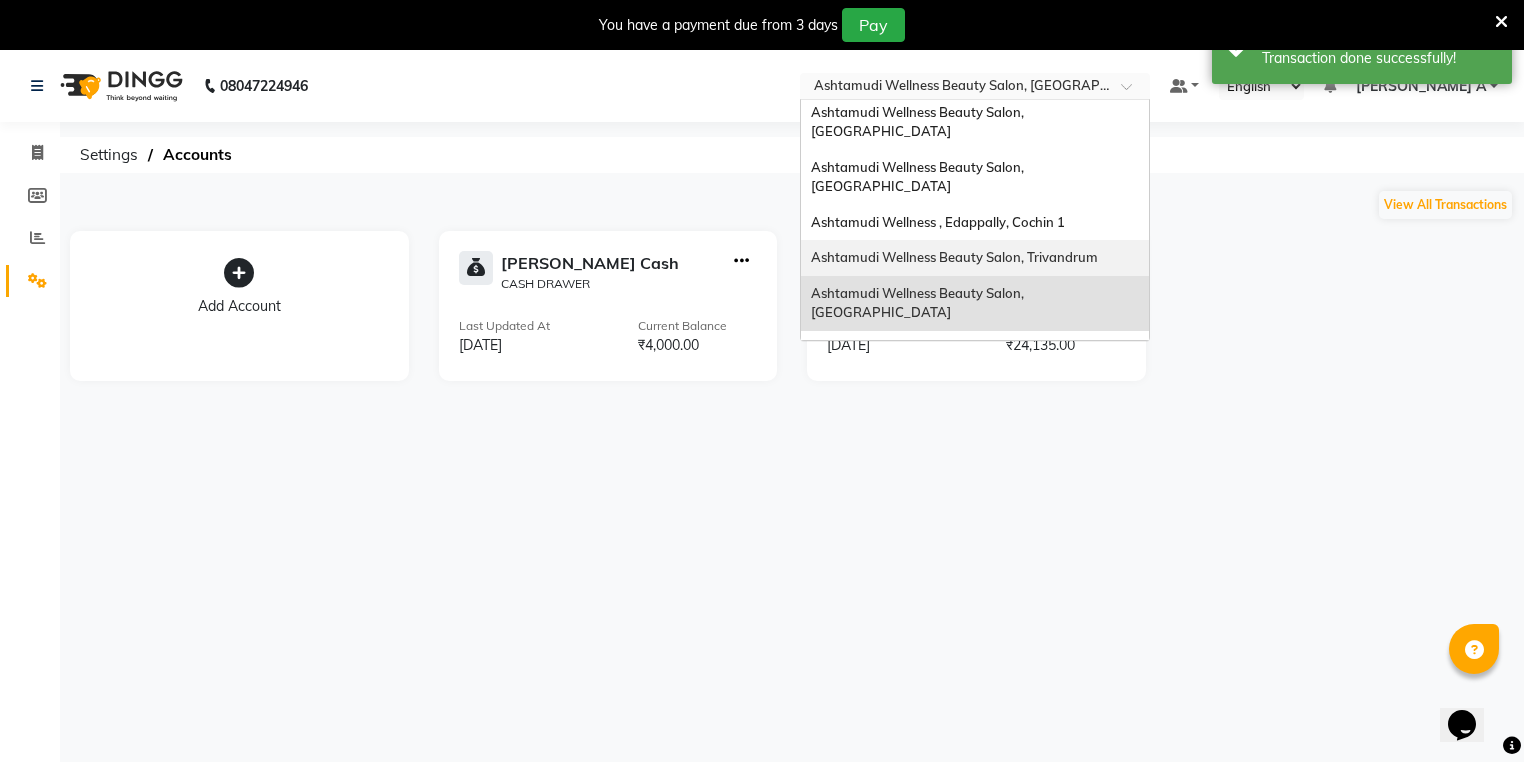 scroll, scrollTop: 168, scrollLeft: 0, axis: vertical 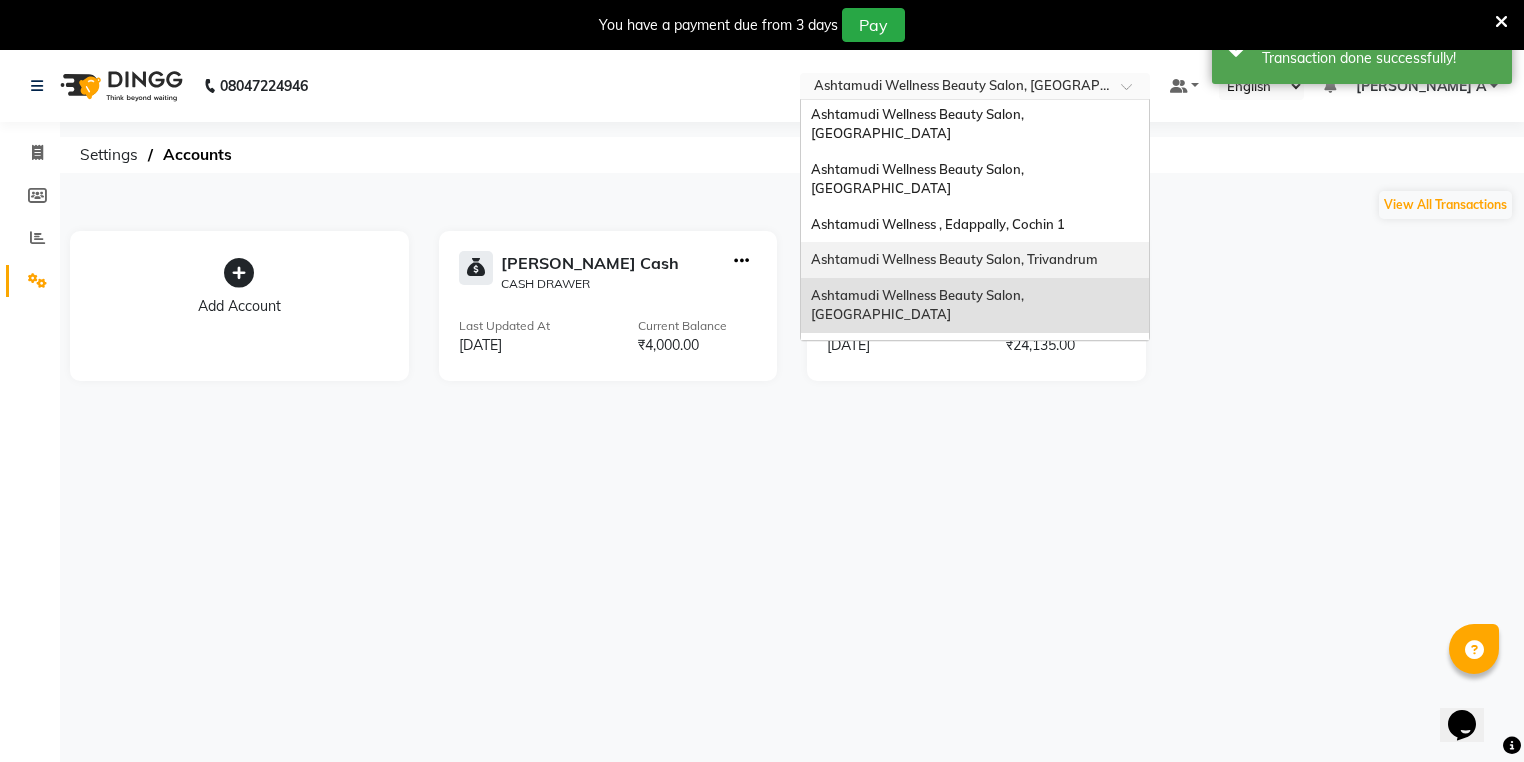 click on "Ashtamudi Wellness Beauty Salon, Trivandrum" at bounding box center (954, 259) 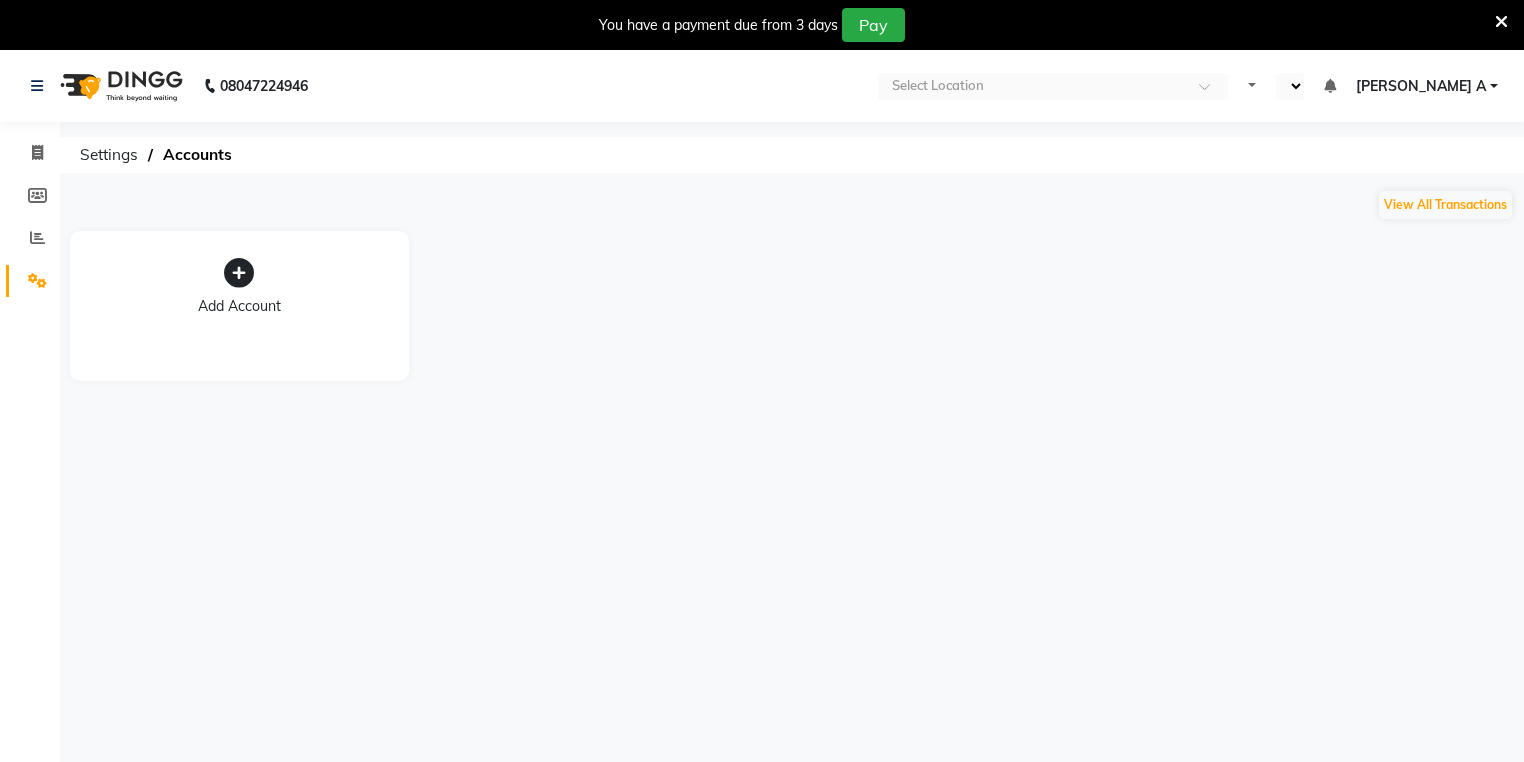 select on "en" 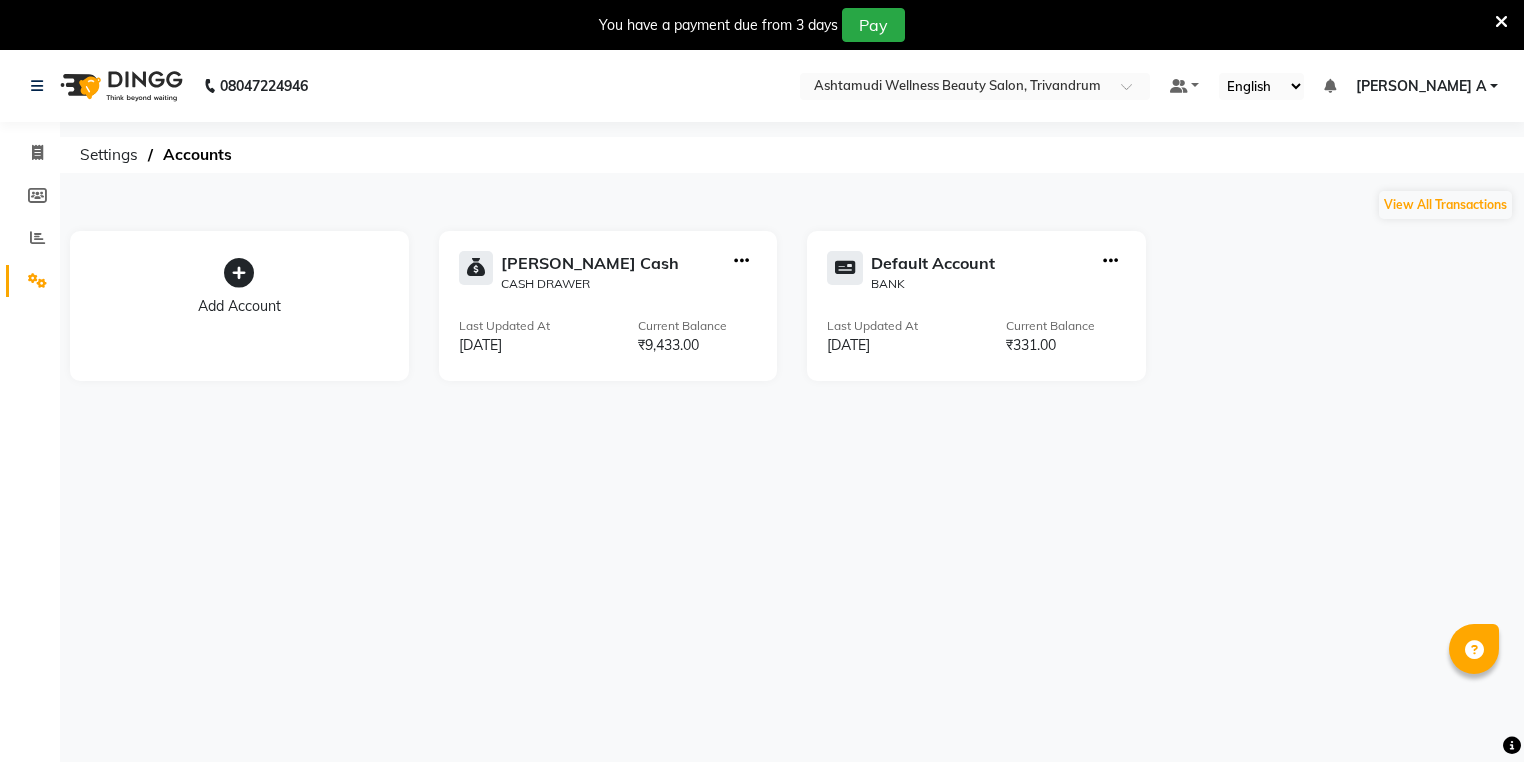 scroll, scrollTop: 0, scrollLeft: 0, axis: both 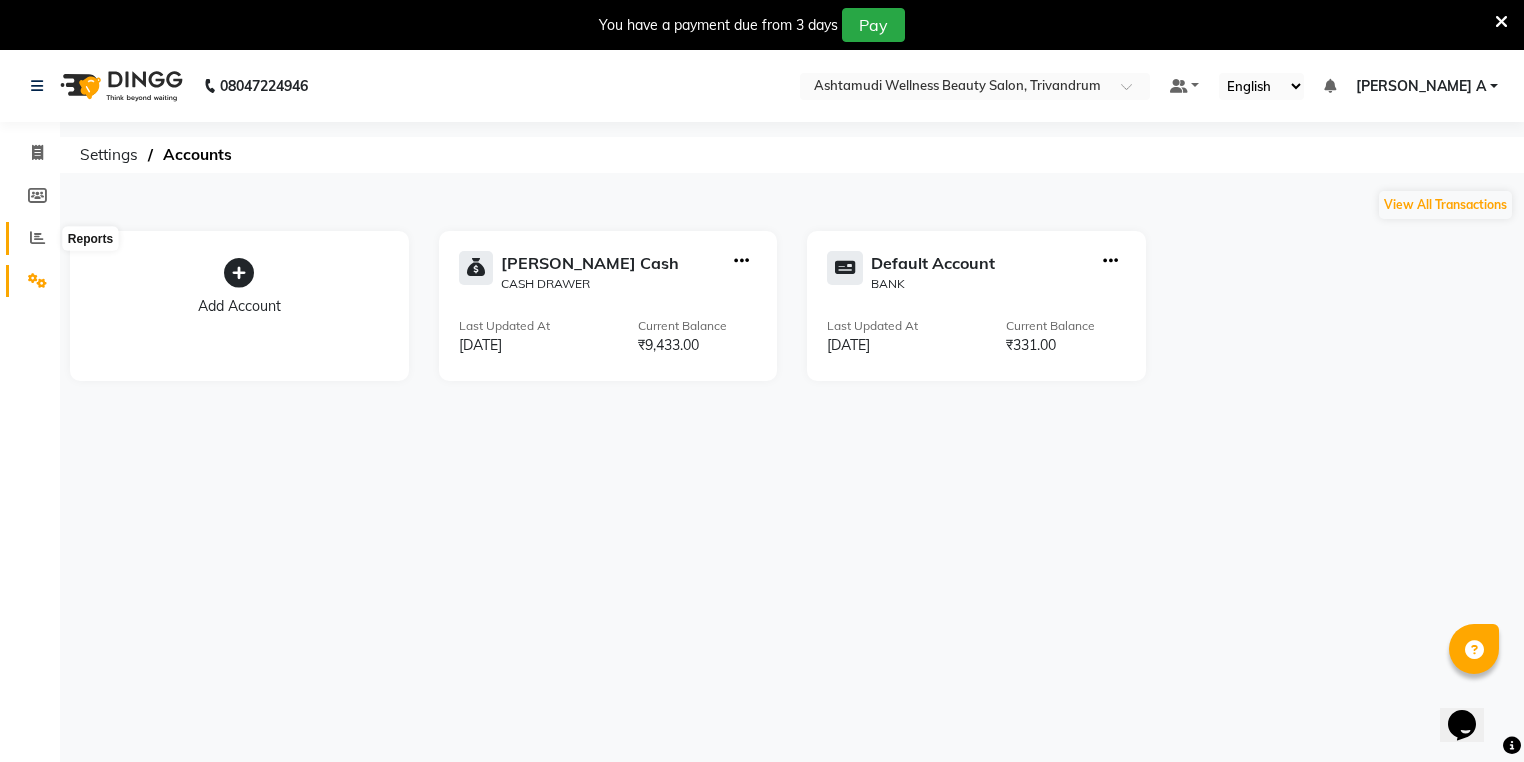 click 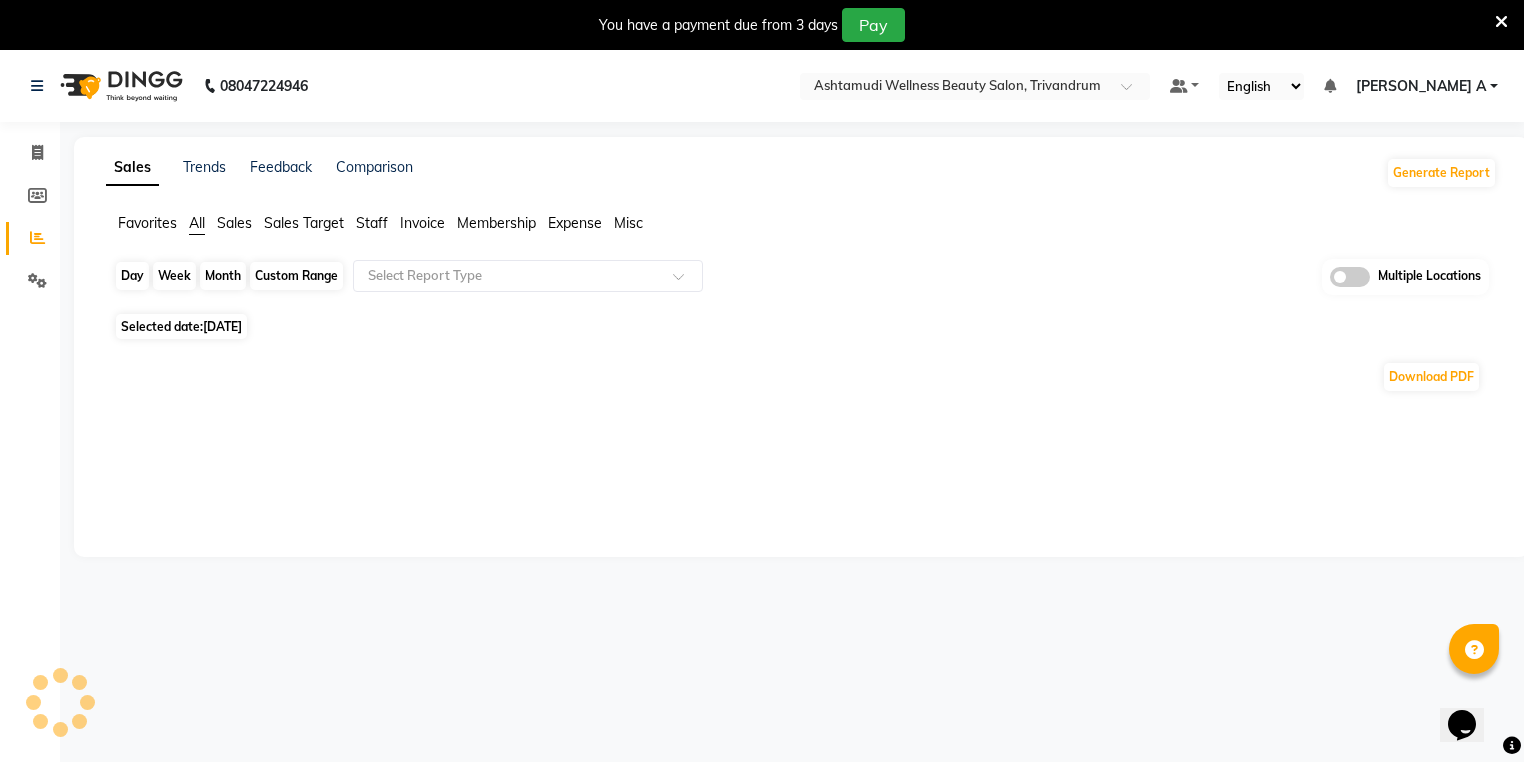 click on "Day" 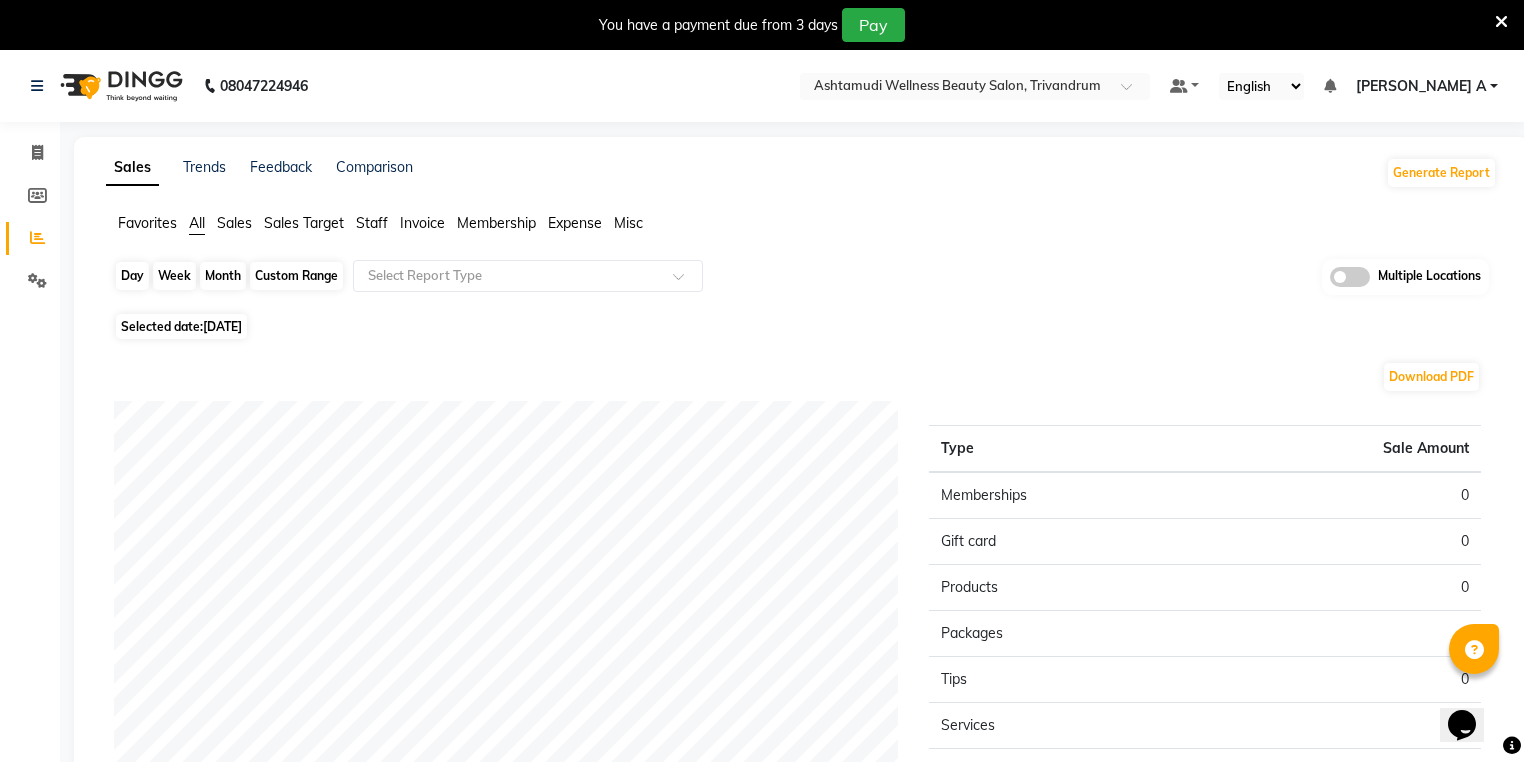 click on "Day" 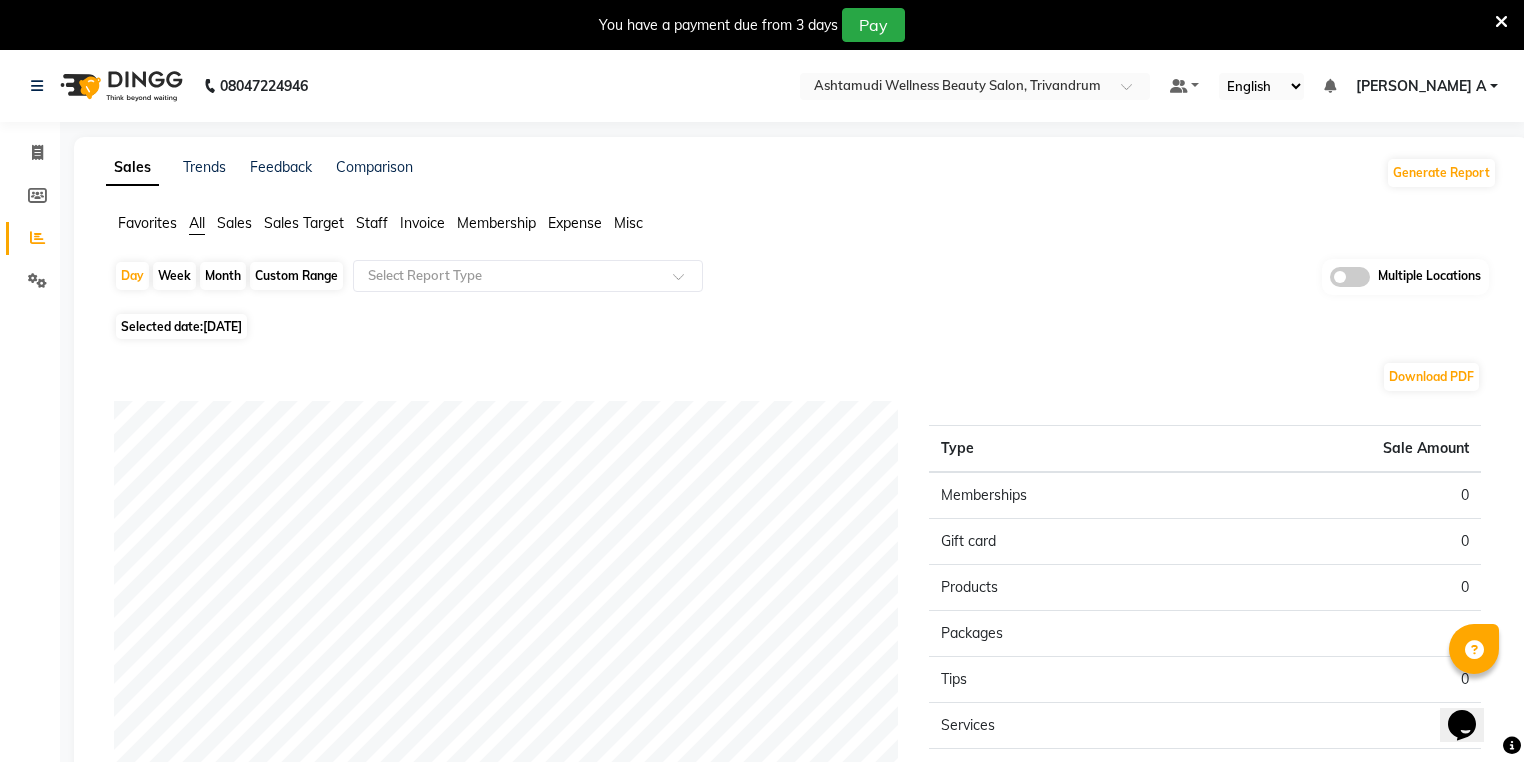 select on "7" 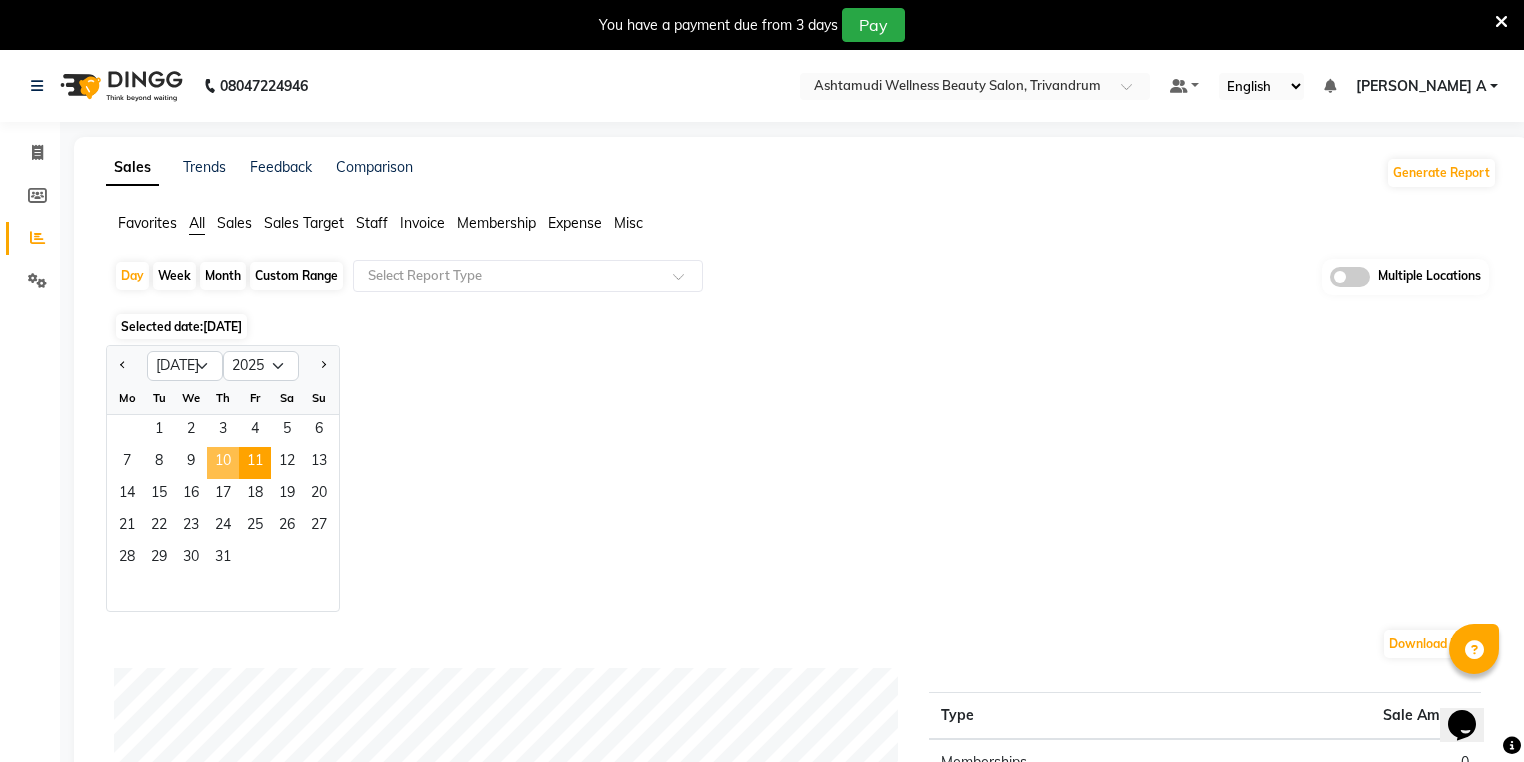 click on "10" 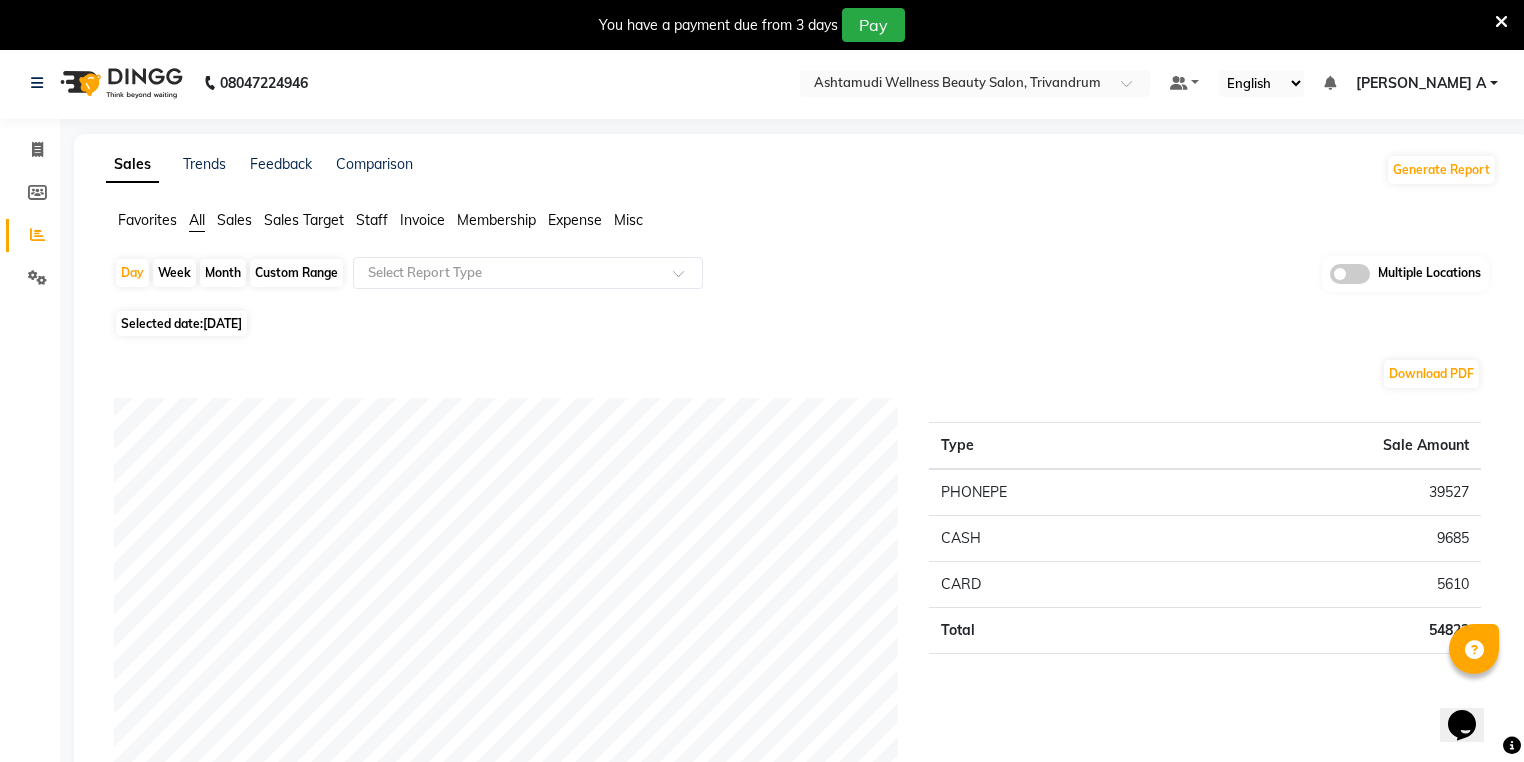 scroll, scrollTop: 0, scrollLeft: 0, axis: both 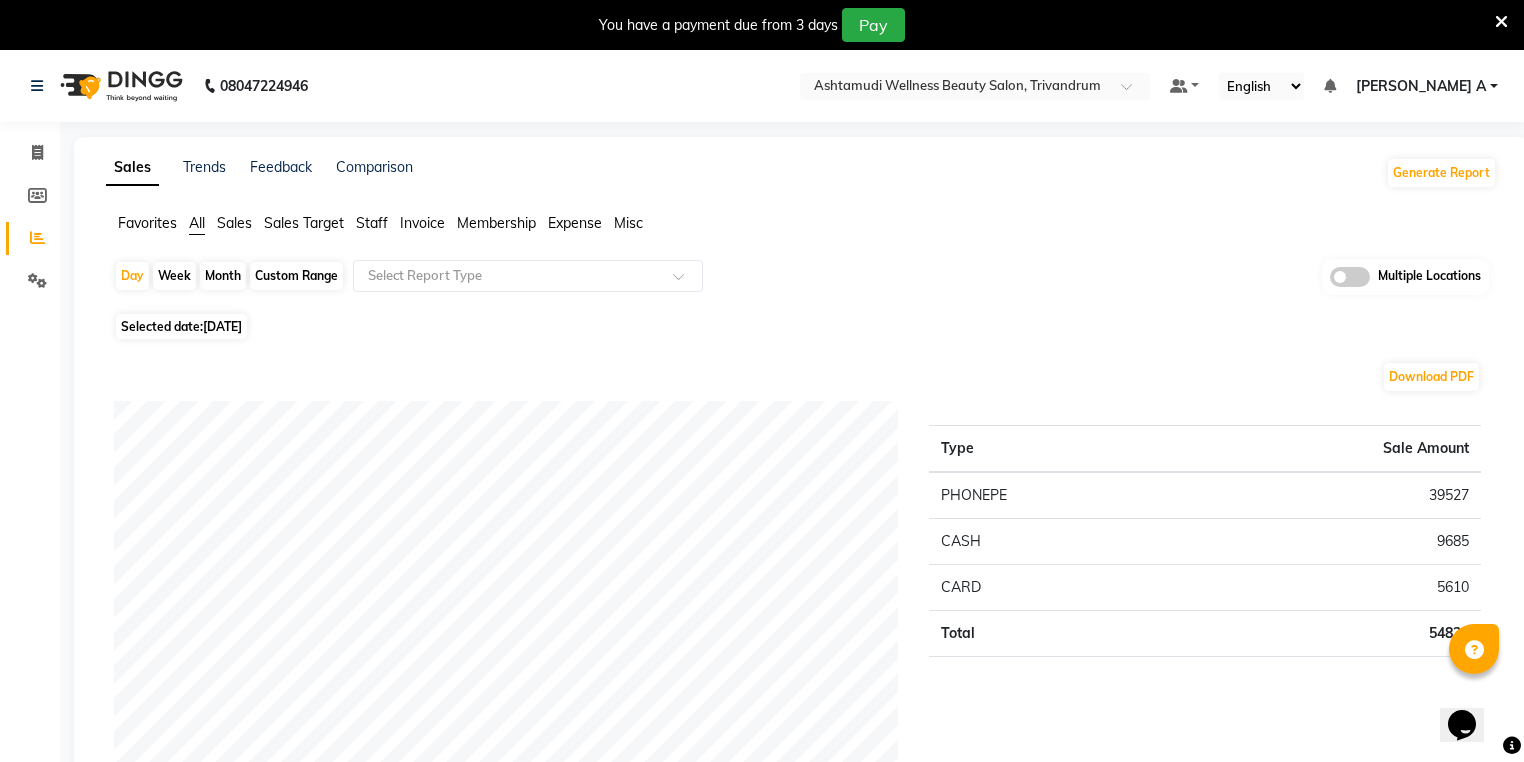 click at bounding box center [1501, 22] 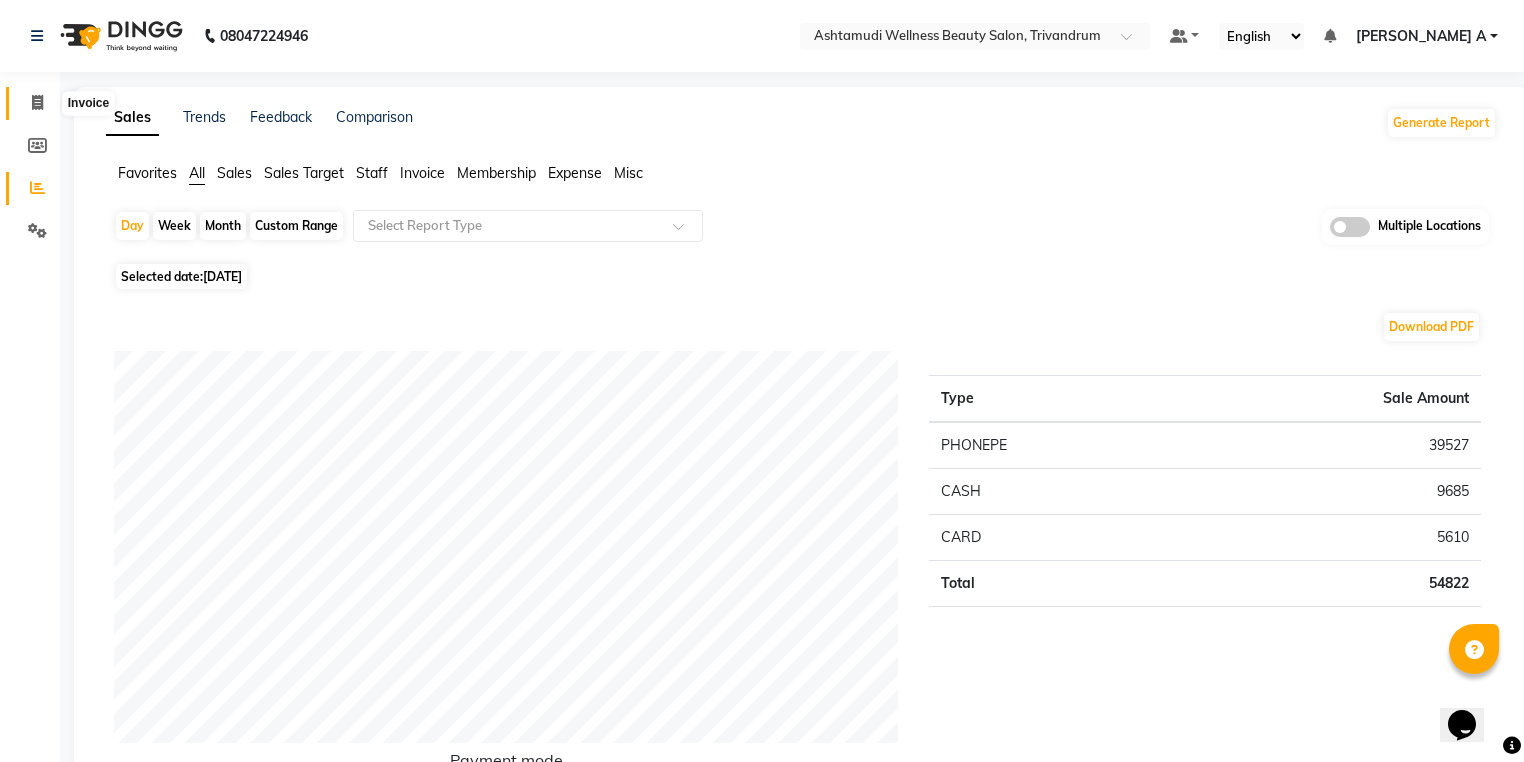 click 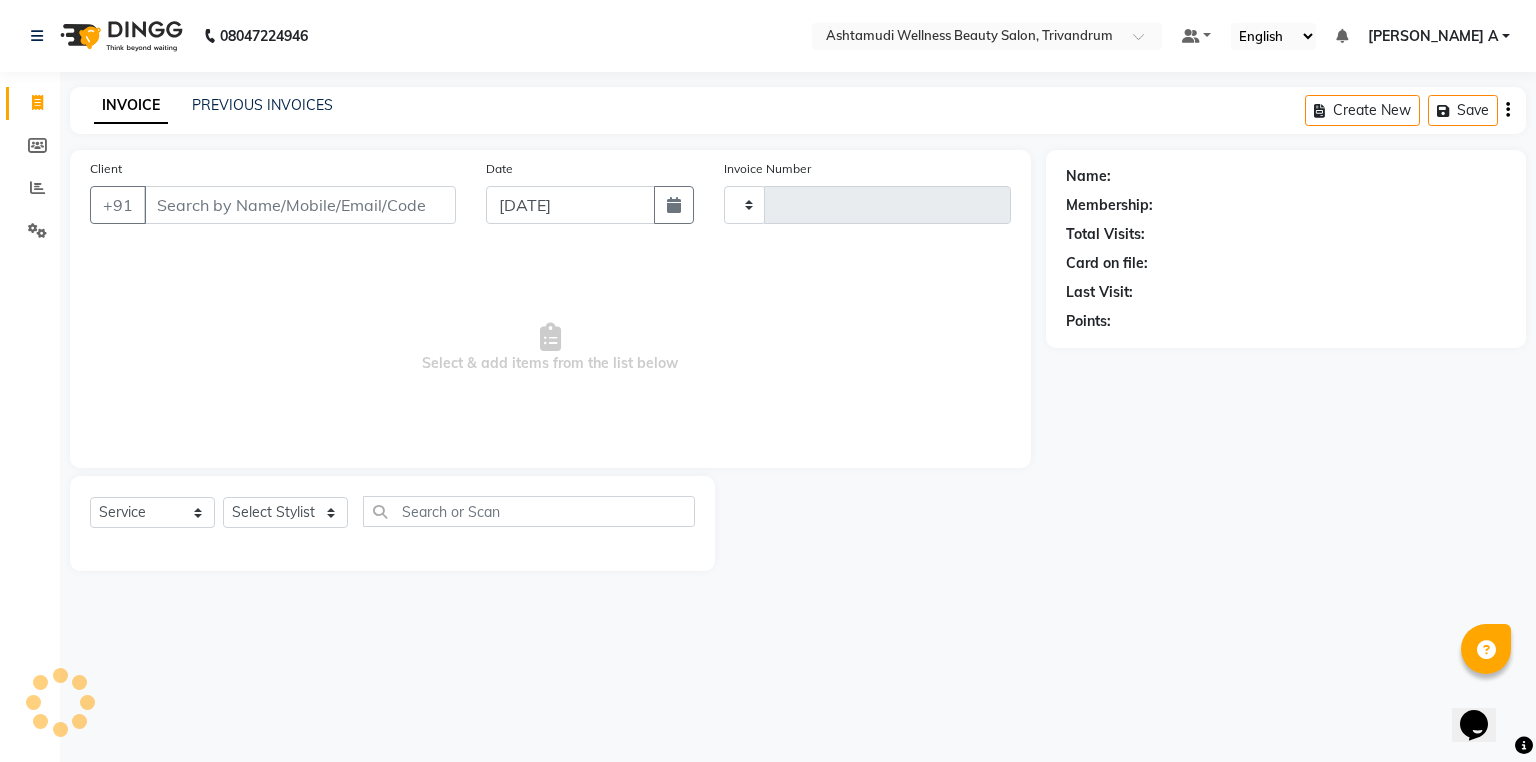 type on "2045" 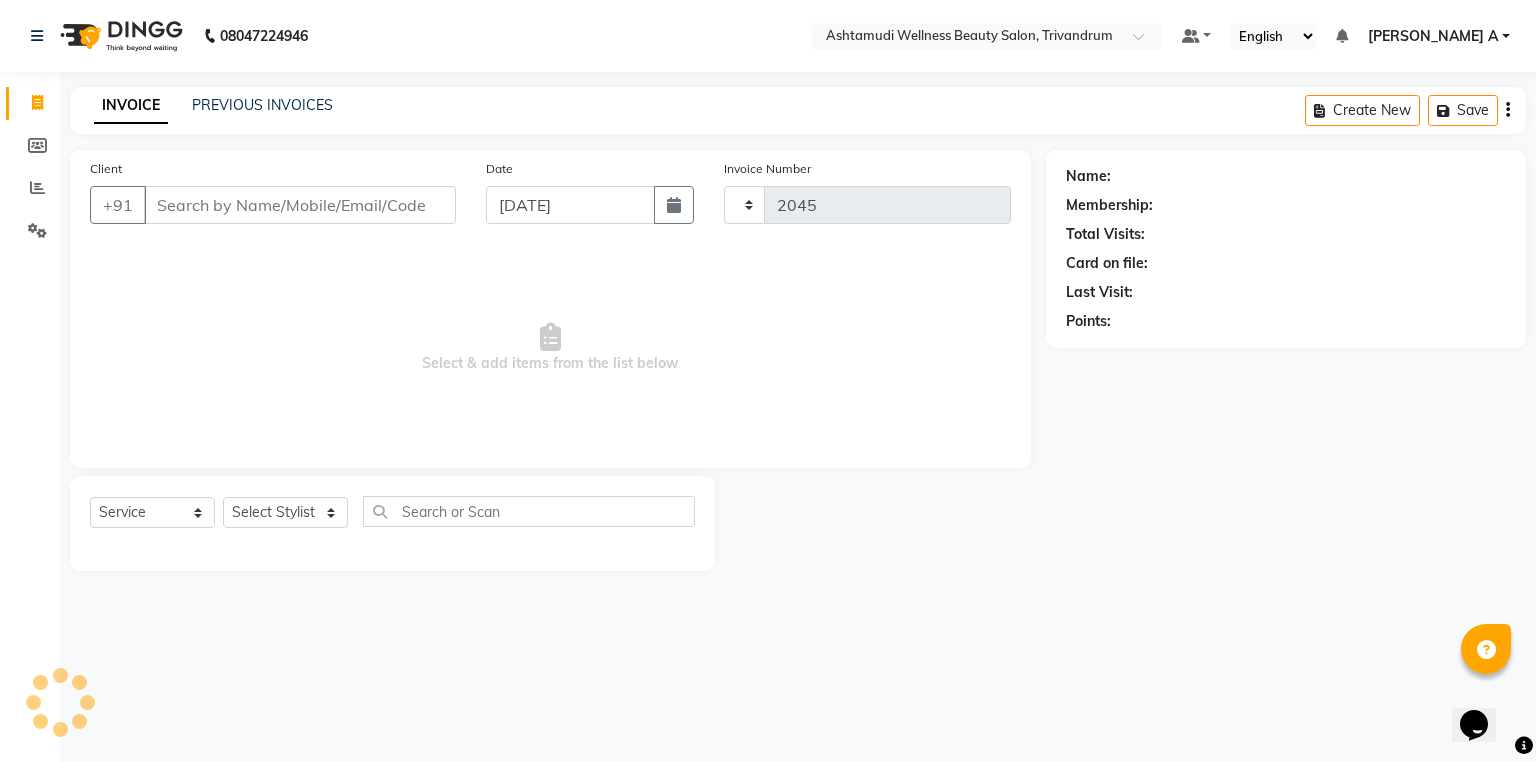 select on "4636" 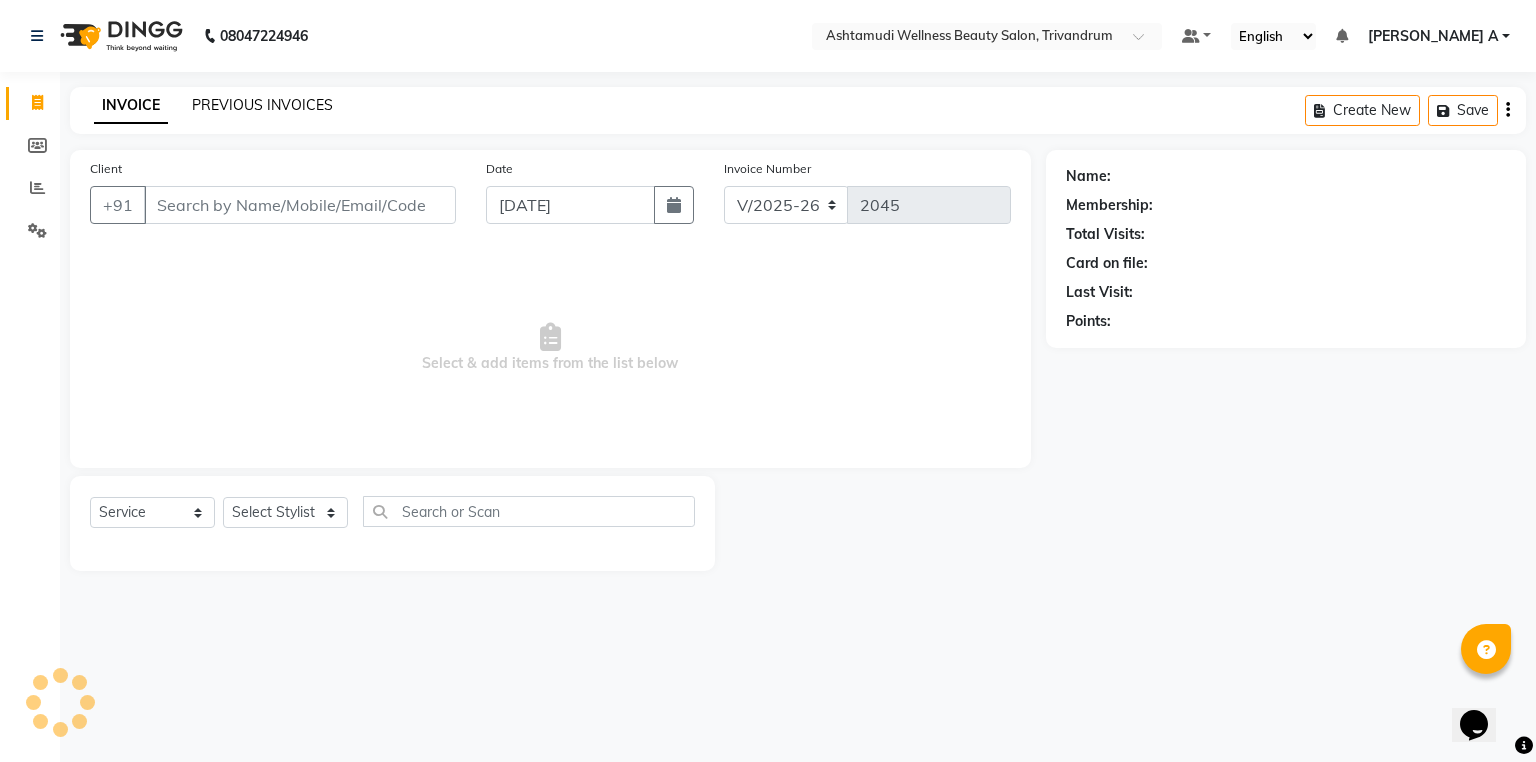 click on "PREVIOUS INVOICES" 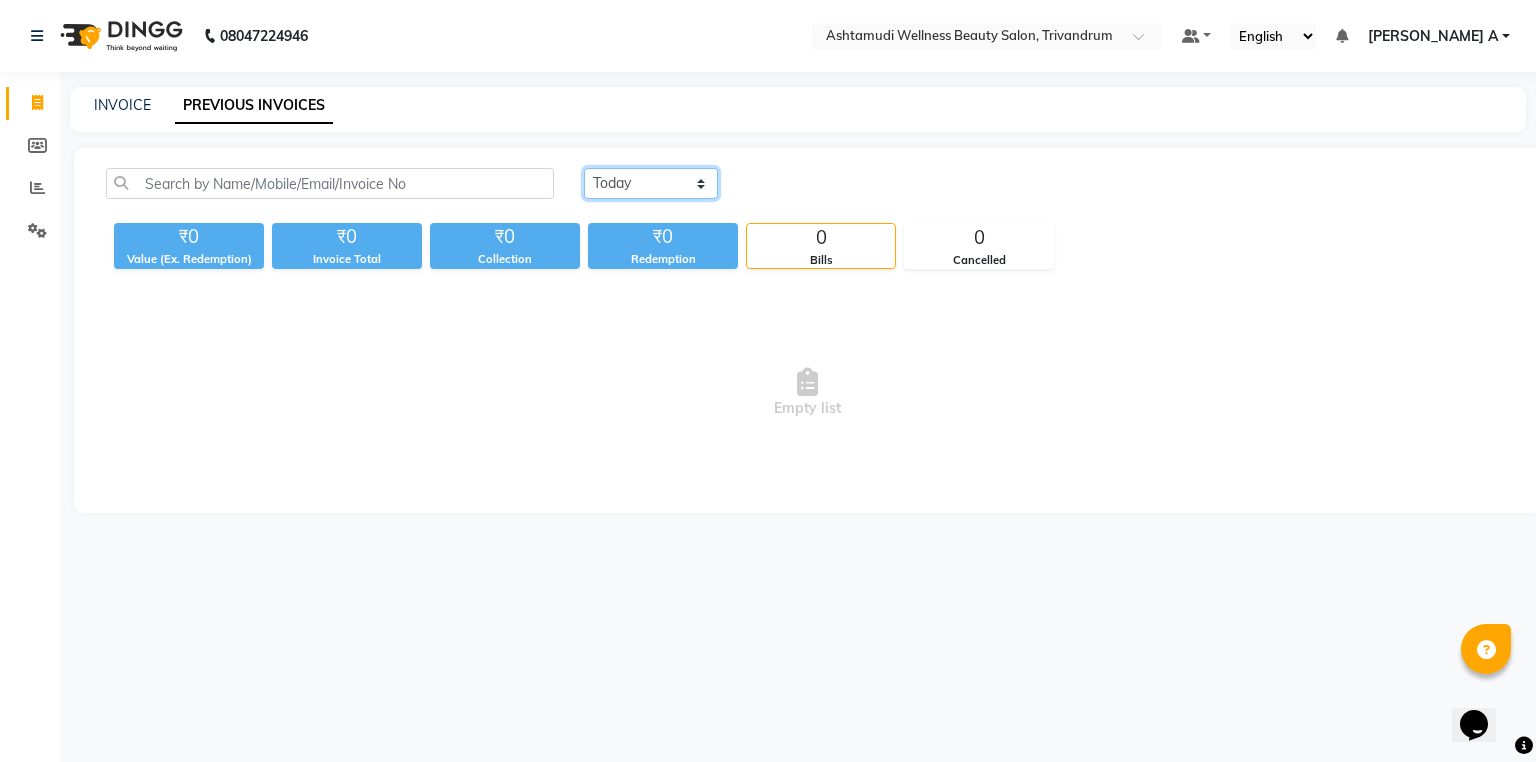 click on "[DATE] [DATE] Custom Range" 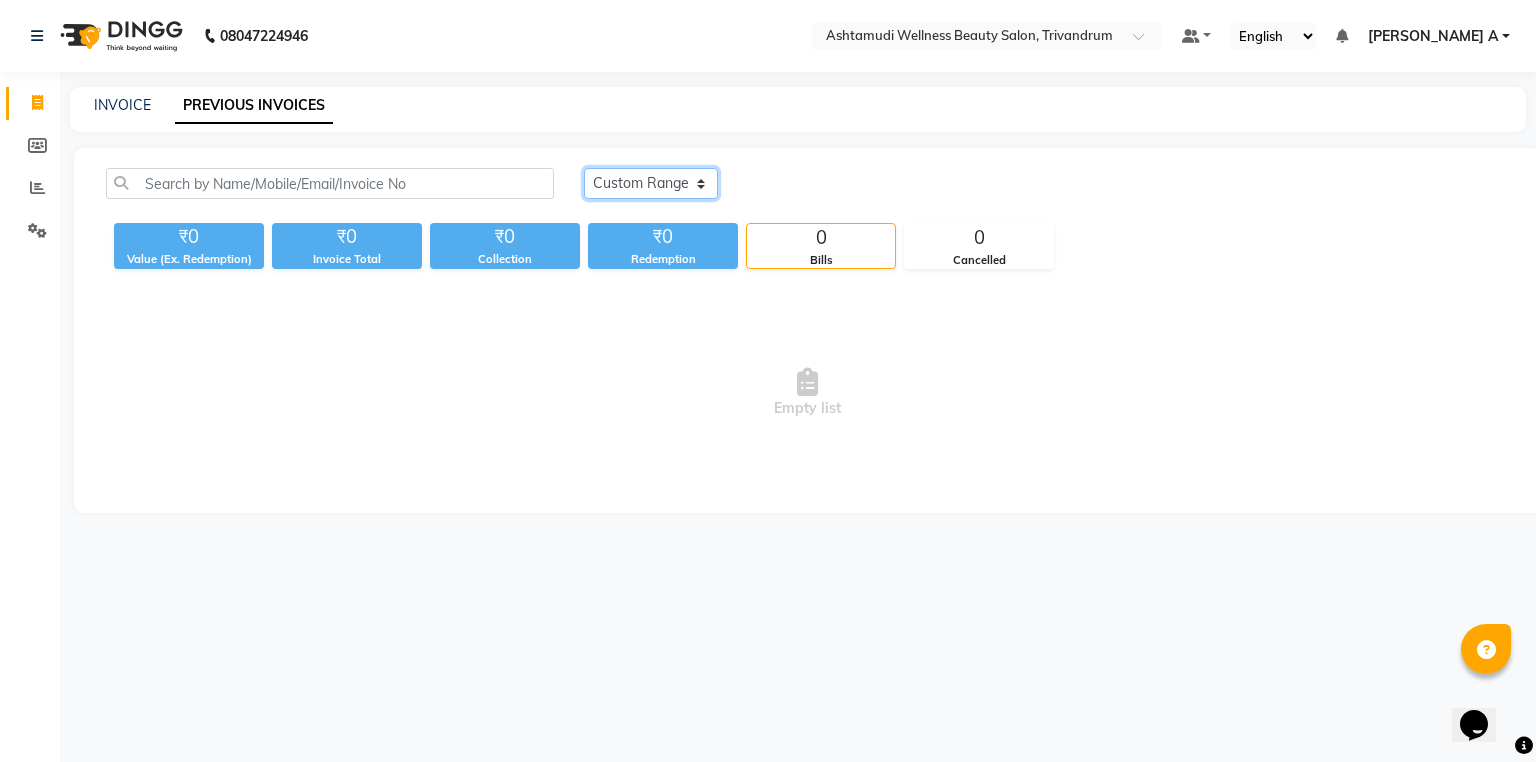click on "Today Yesterday Custom Range" 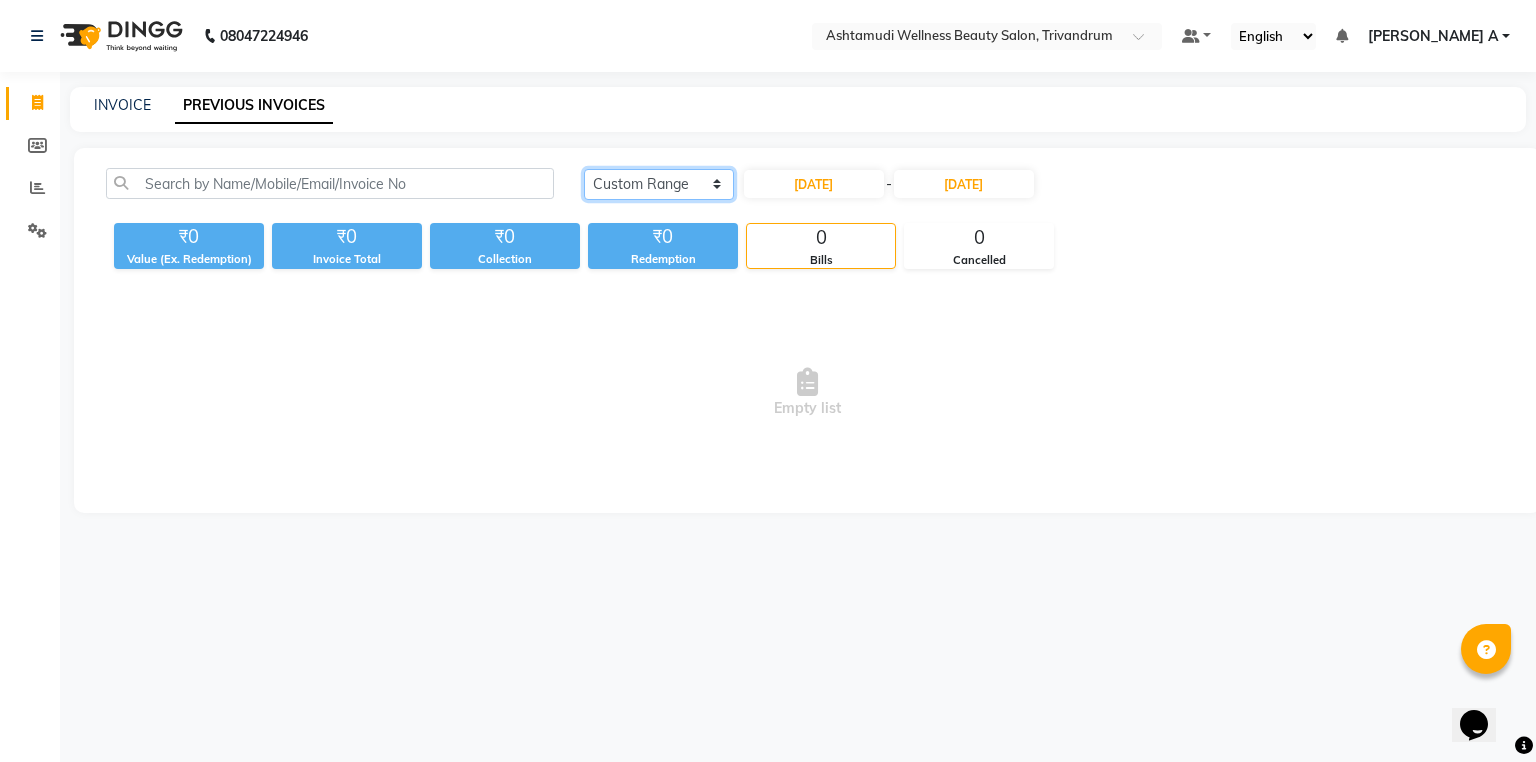 click on "Today Yesterday Custom Range" 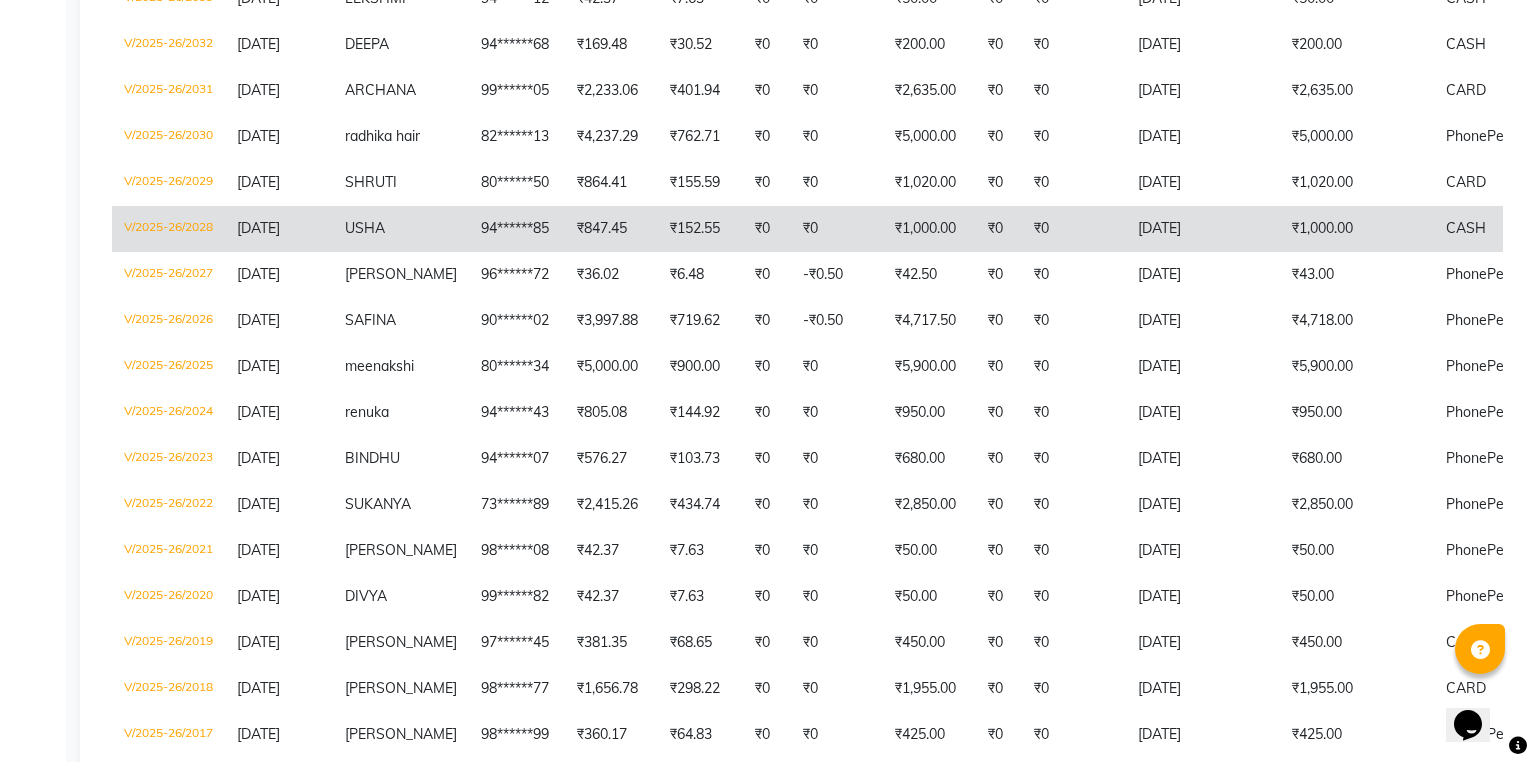 scroll, scrollTop: 960, scrollLeft: 0, axis: vertical 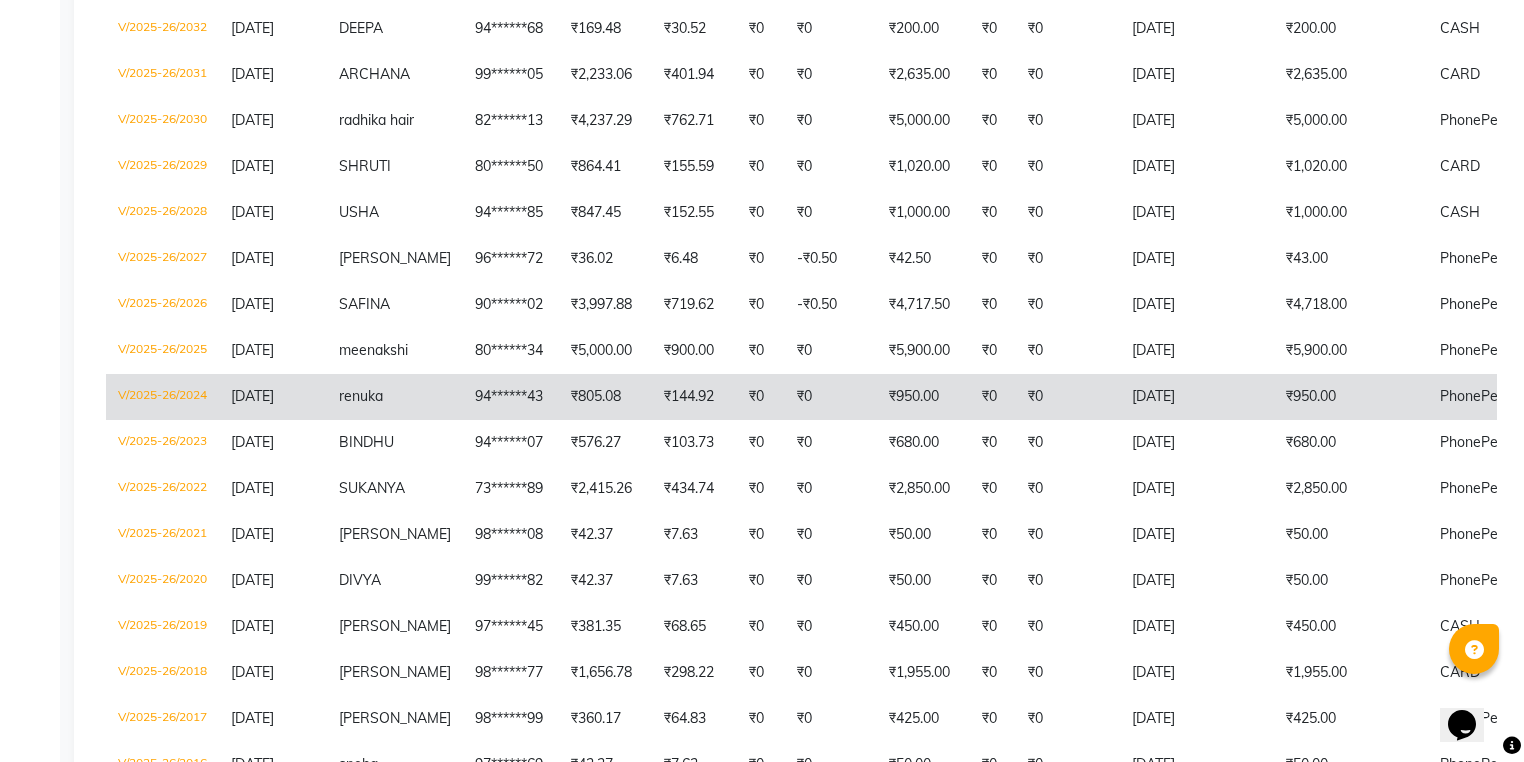click on "renuka" 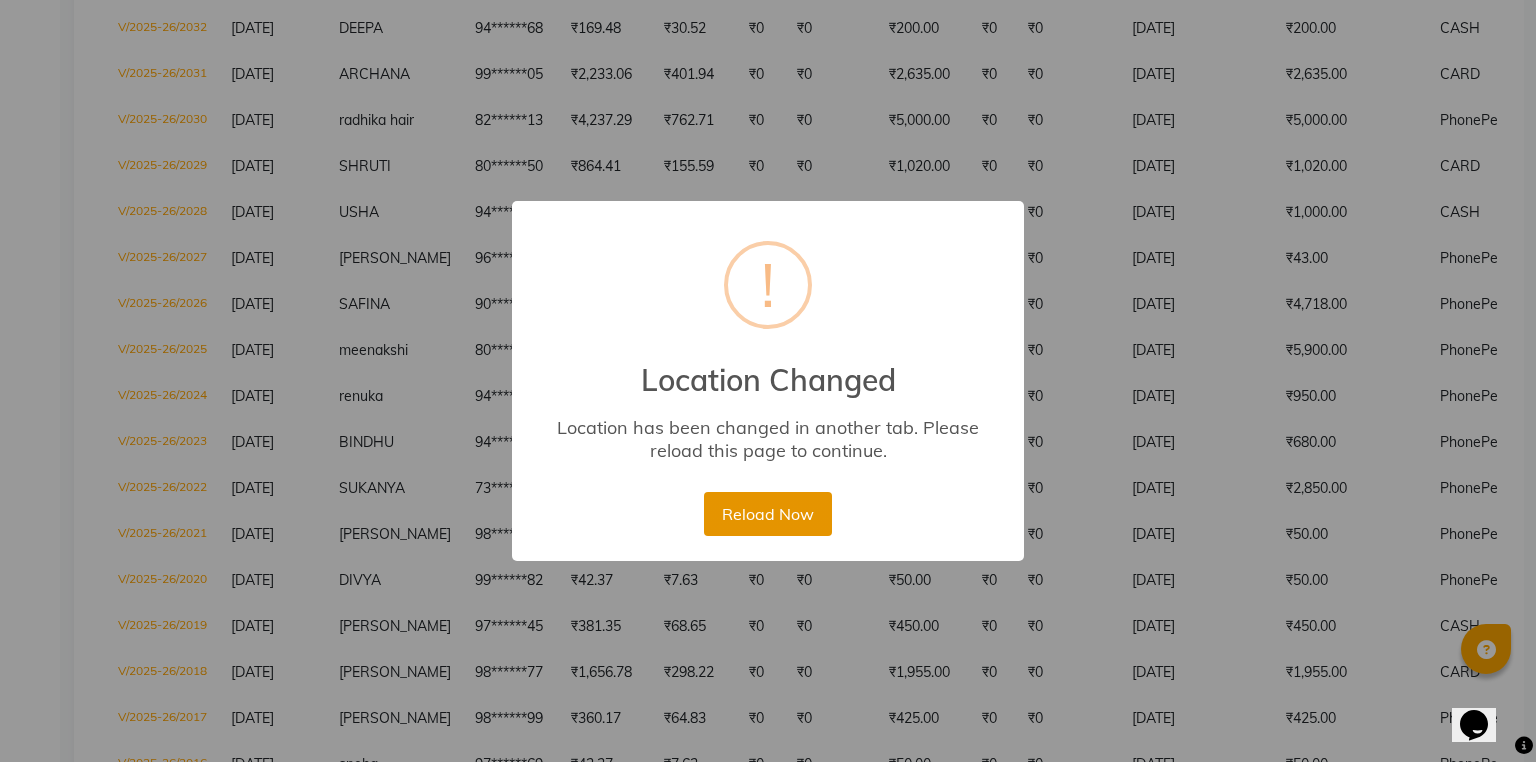 click on "Reload Now" at bounding box center [767, 514] 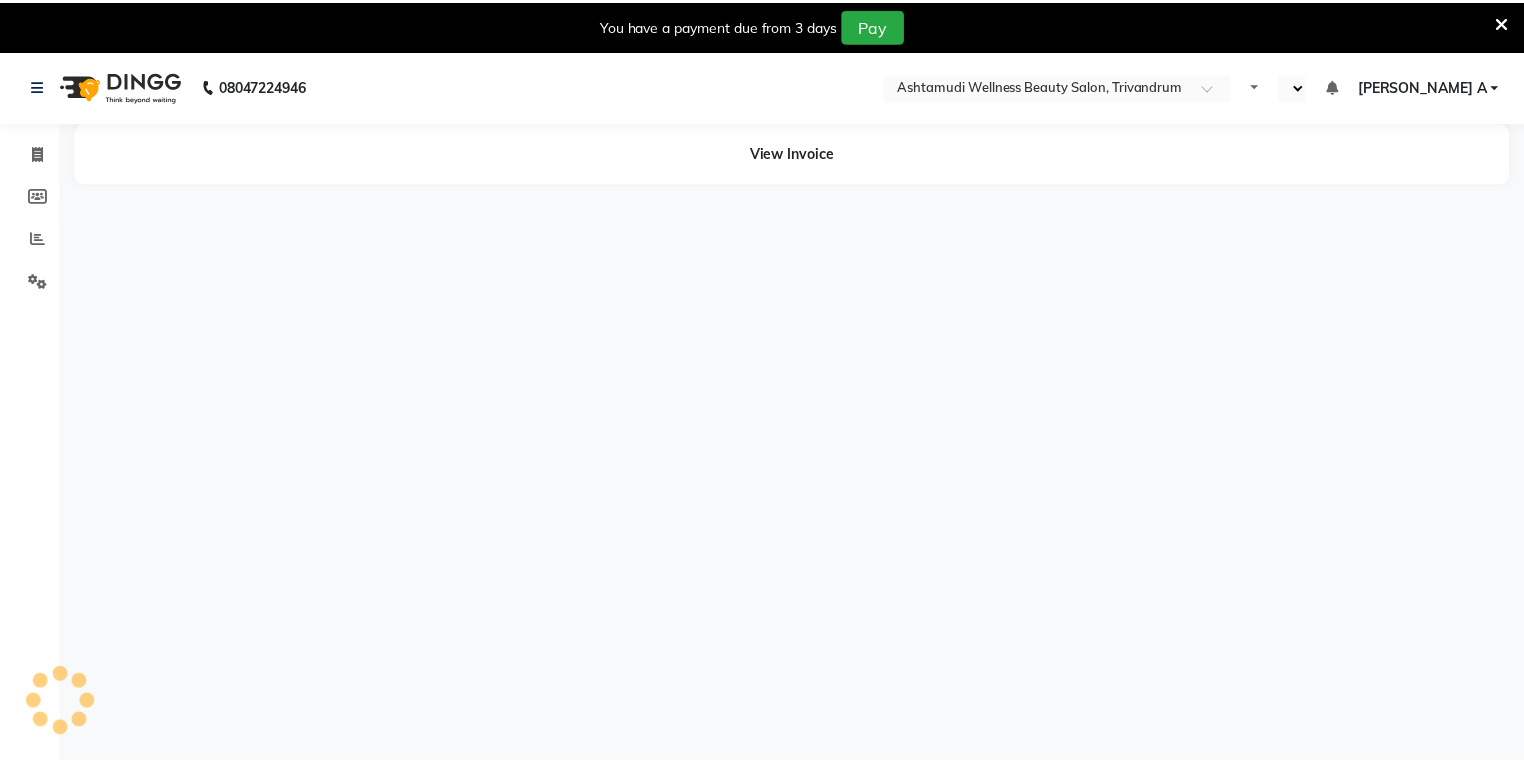 scroll, scrollTop: 0, scrollLeft: 0, axis: both 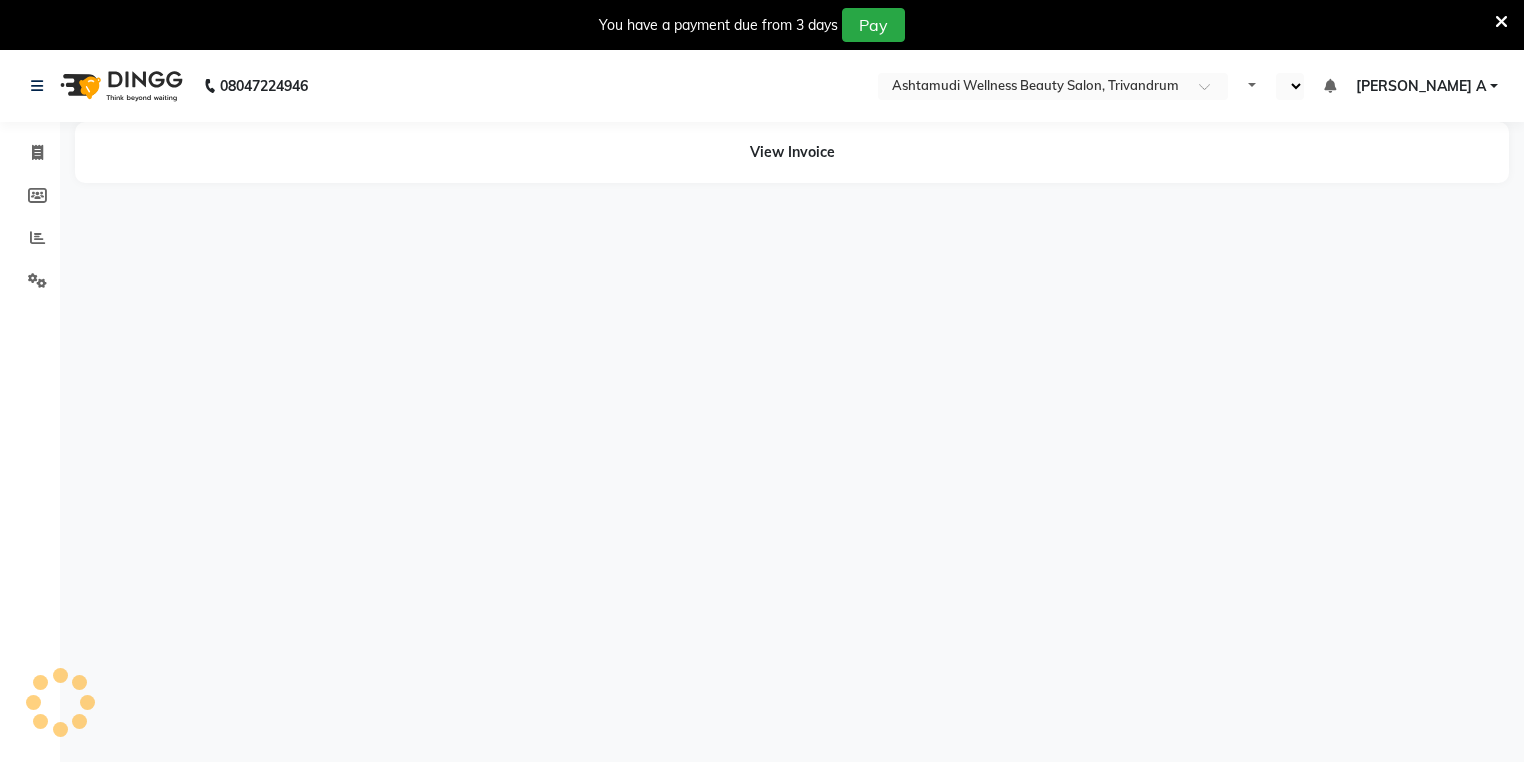 select on "en" 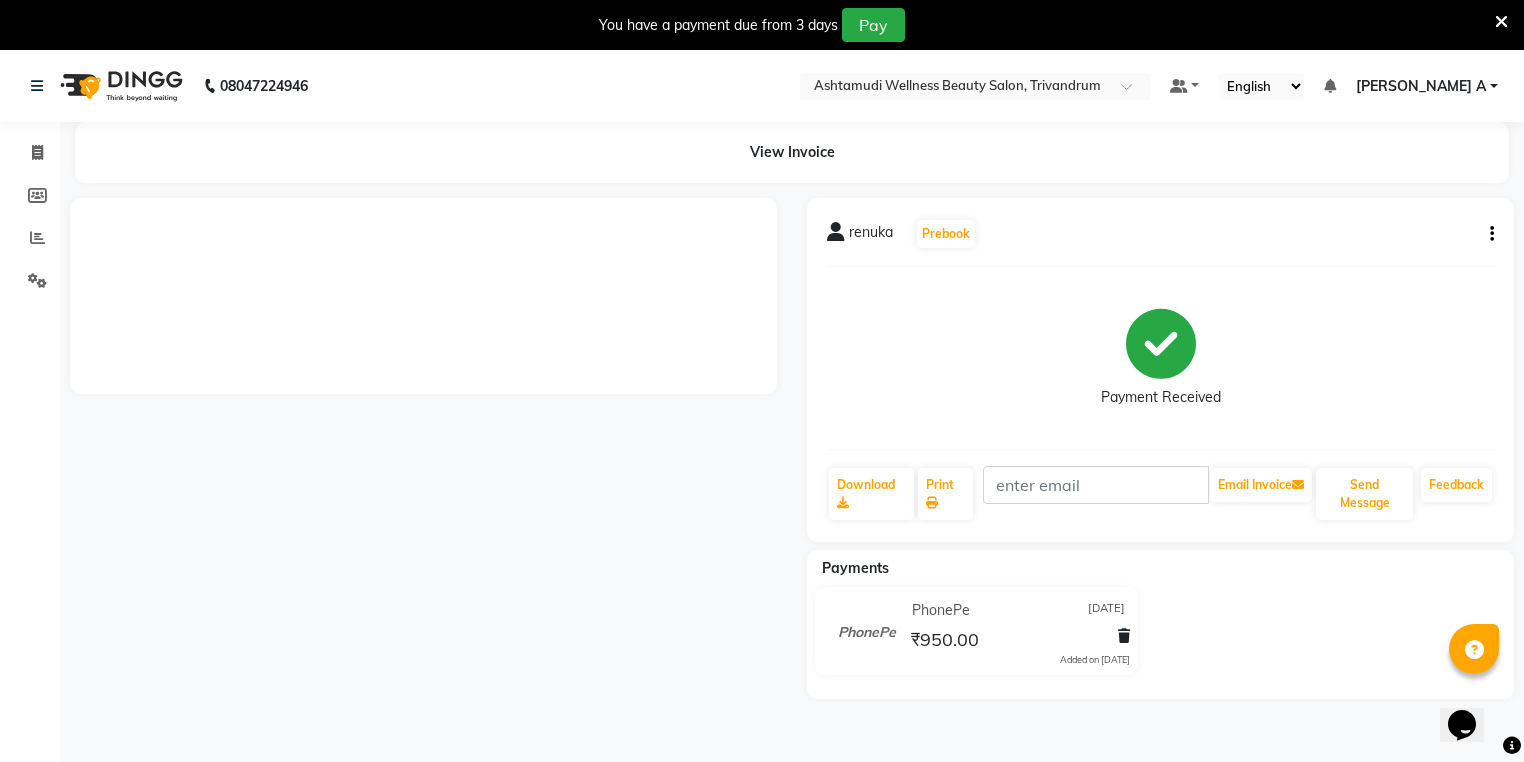 scroll, scrollTop: 0, scrollLeft: 0, axis: both 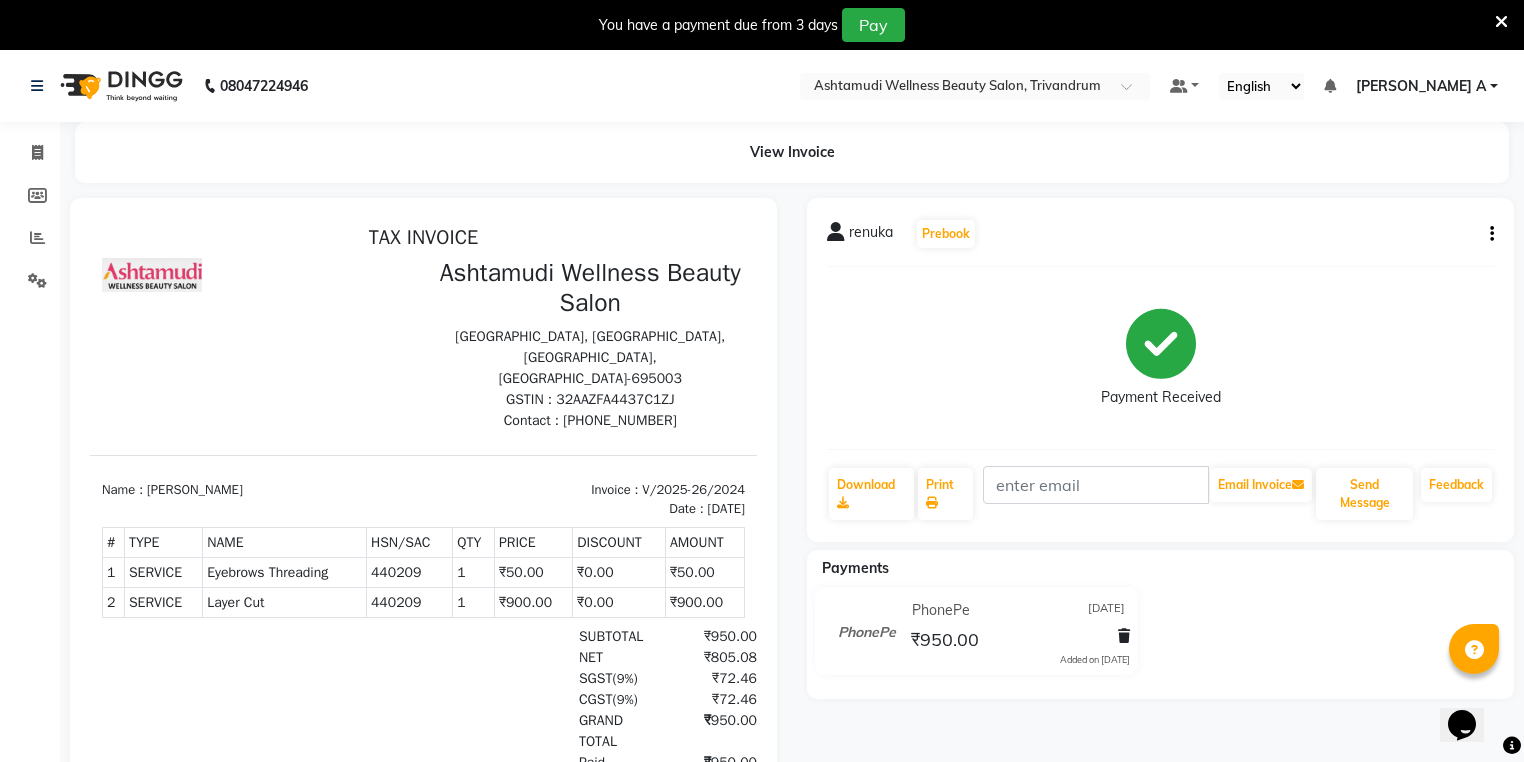 click 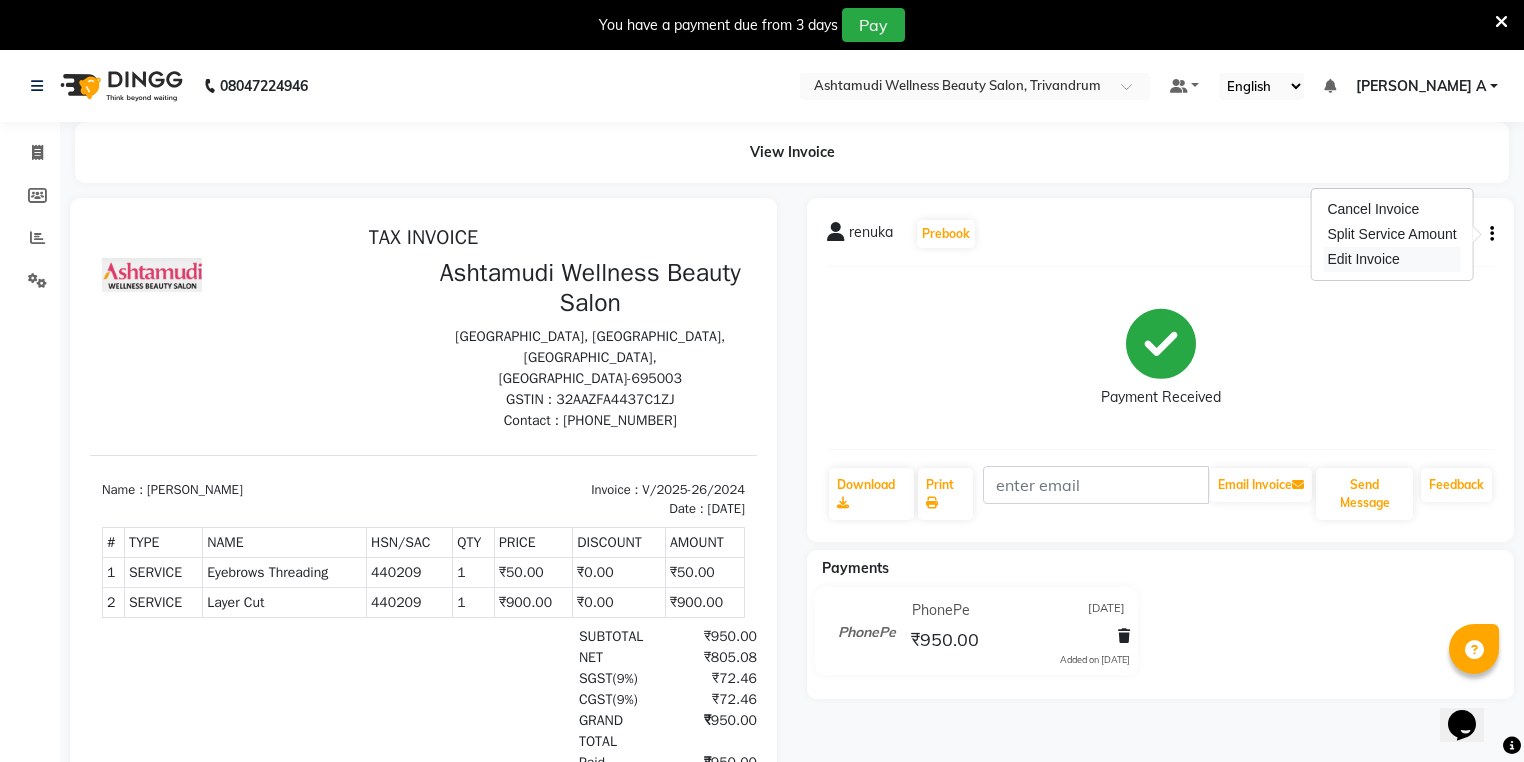 click on "Edit Invoice" at bounding box center (1391, 259) 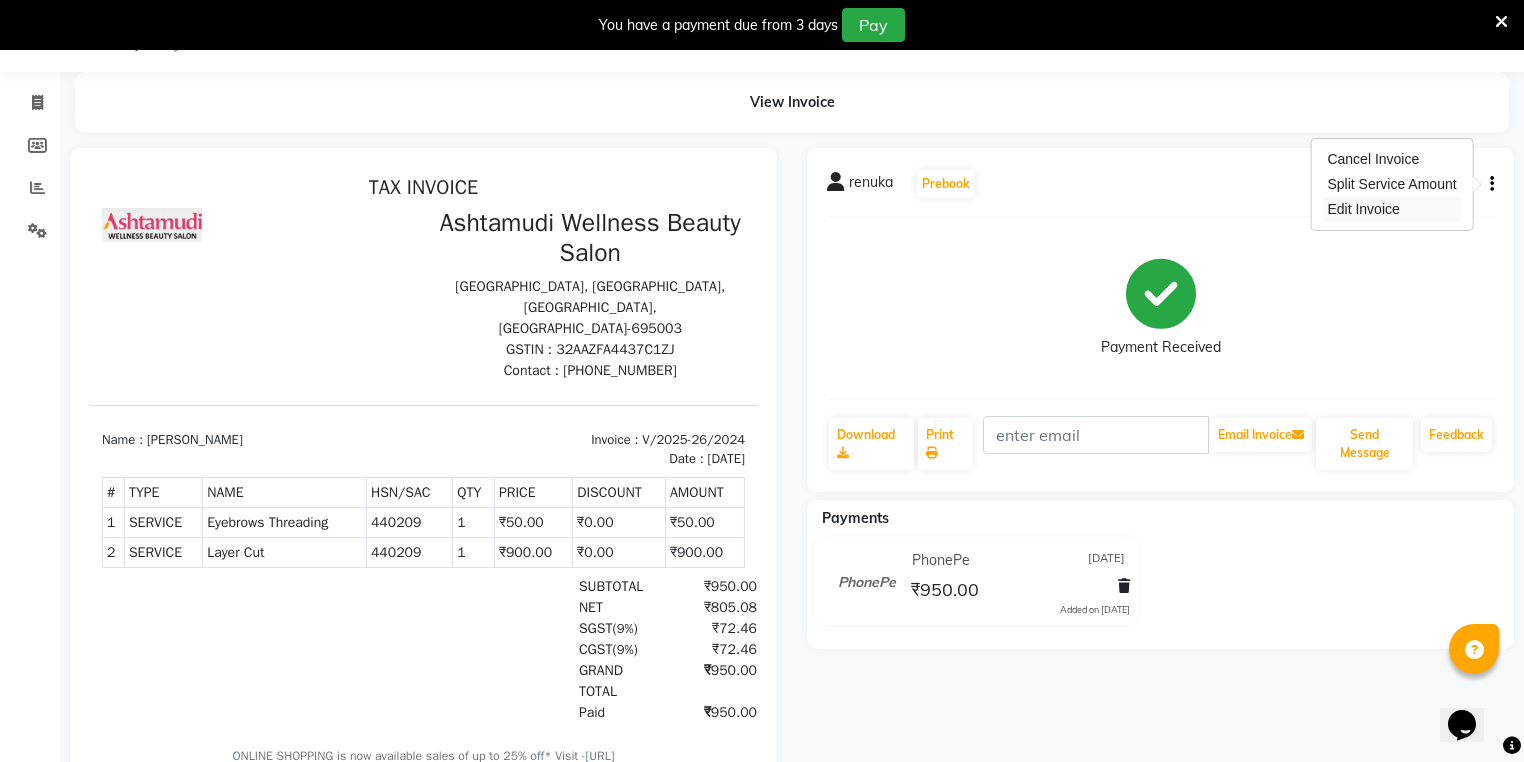 select on "service" 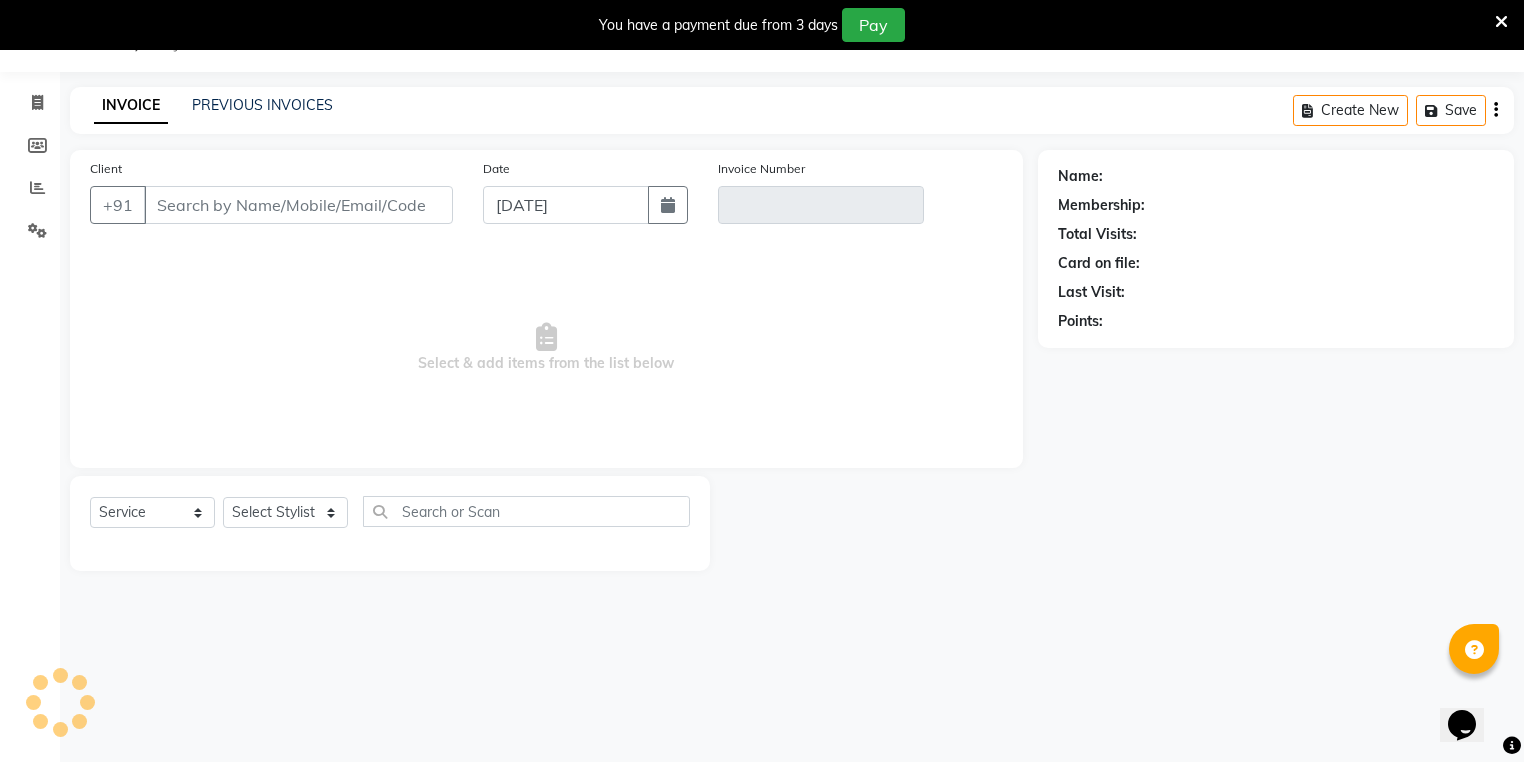 type on "94******43" 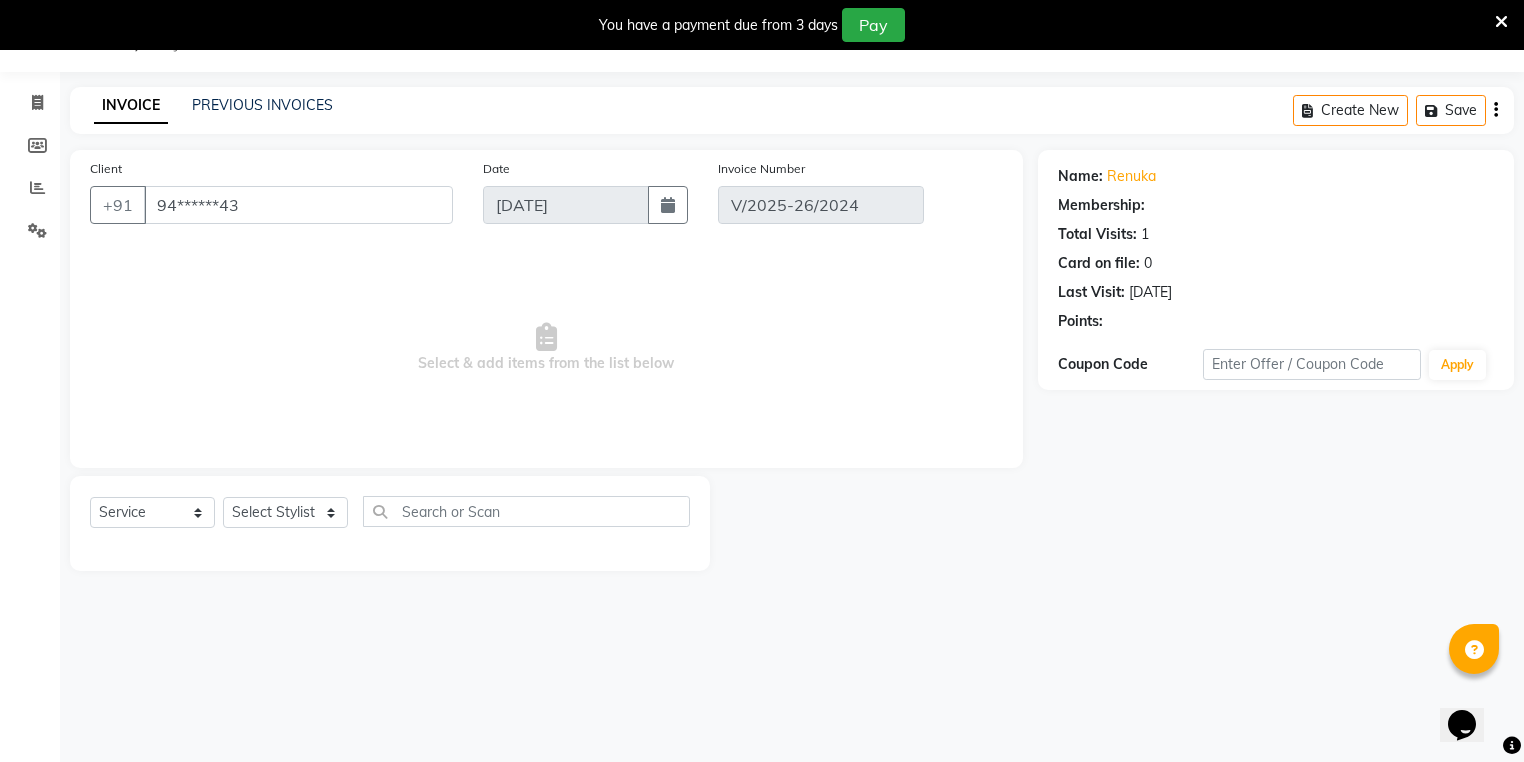 type on "[DATE]" 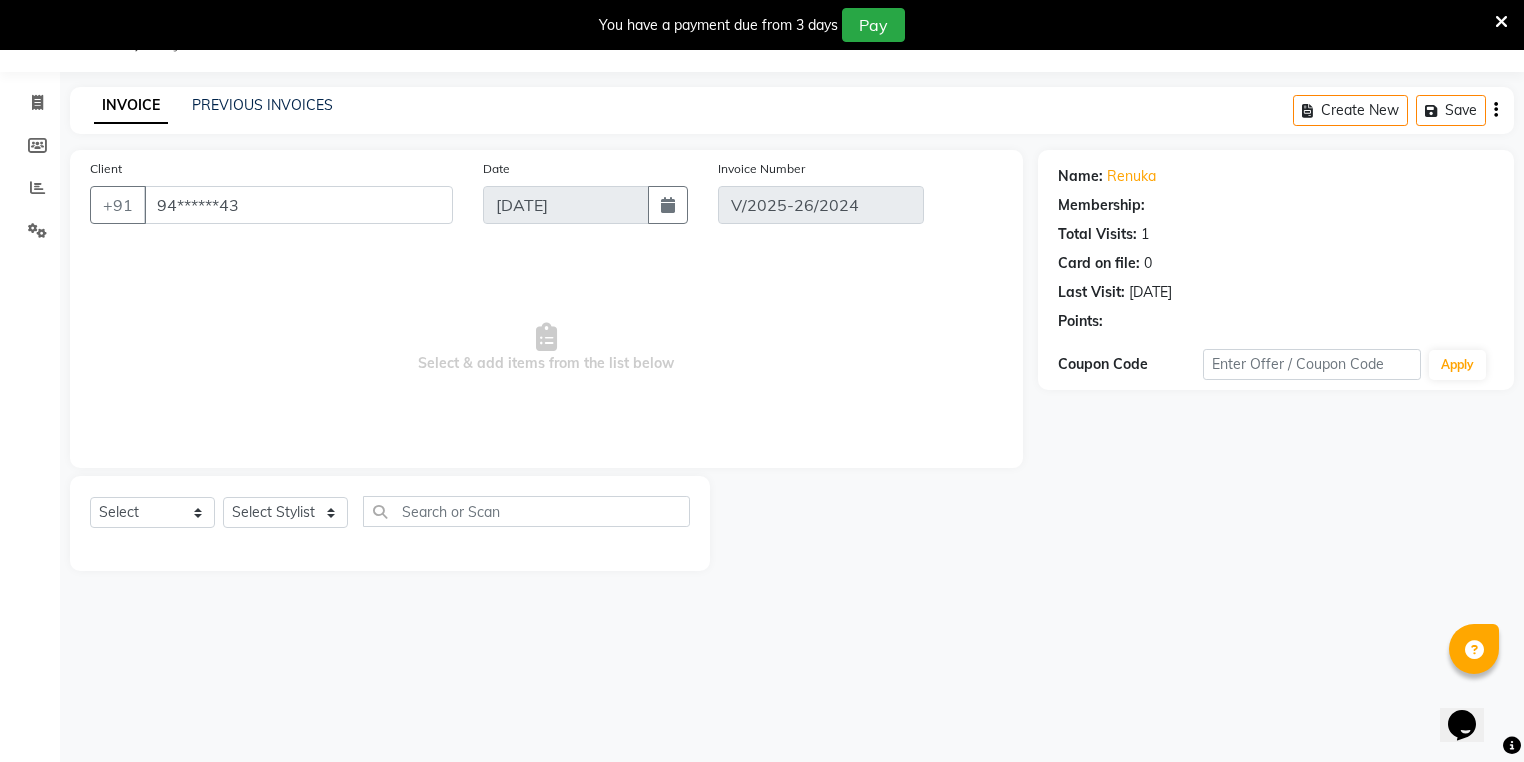 select on "1: Object" 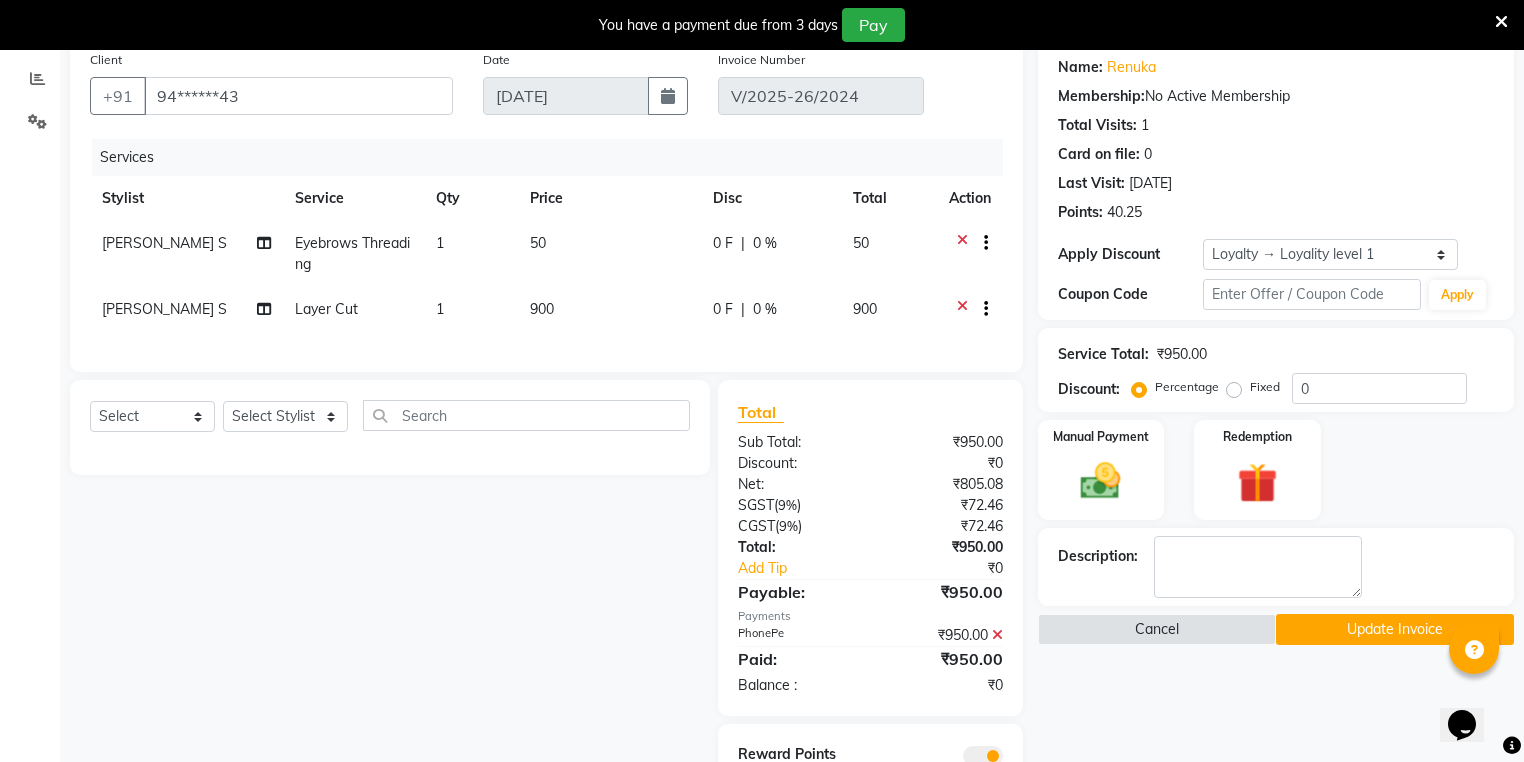 scroll, scrollTop: 255, scrollLeft: 0, axis: vertical 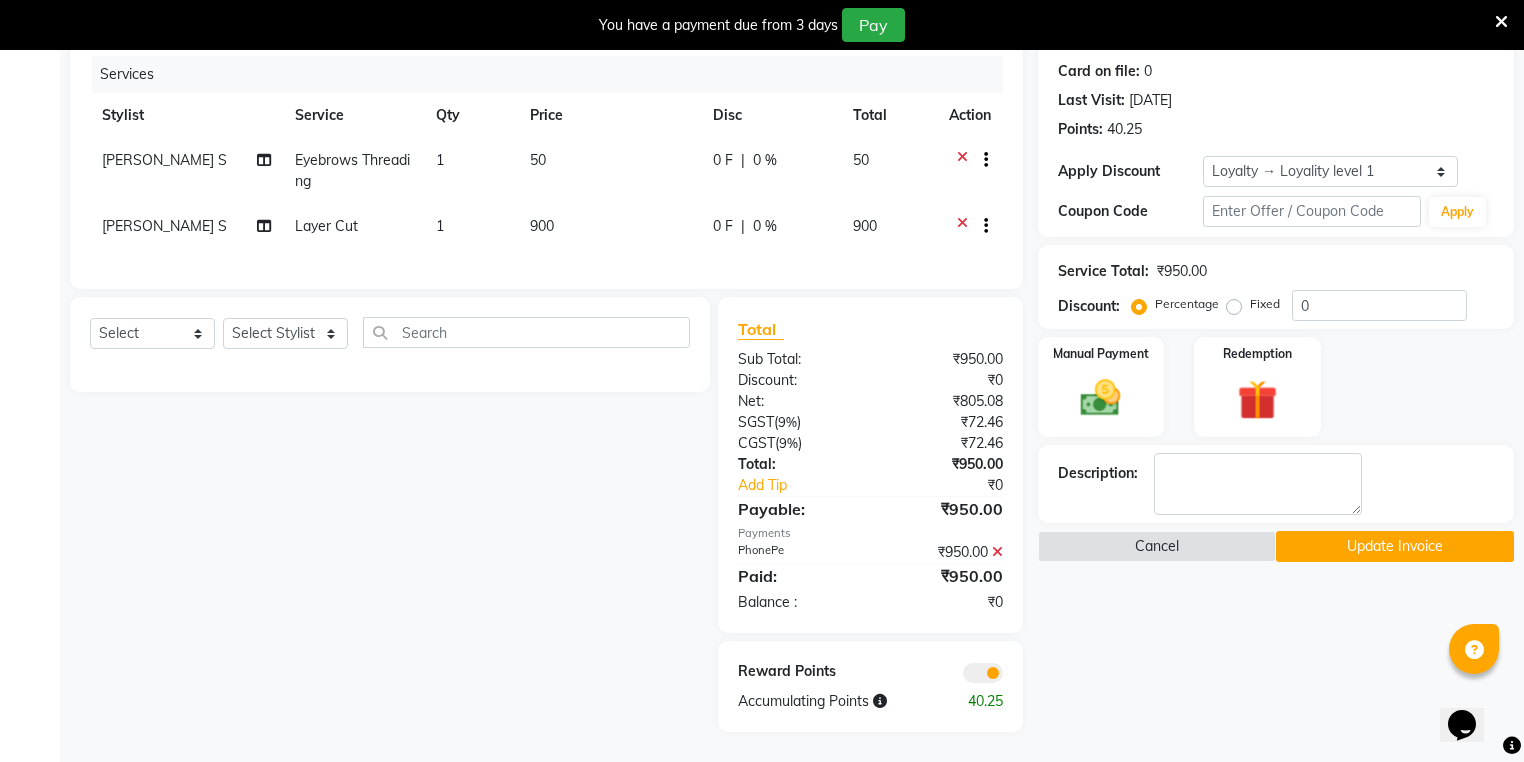 click 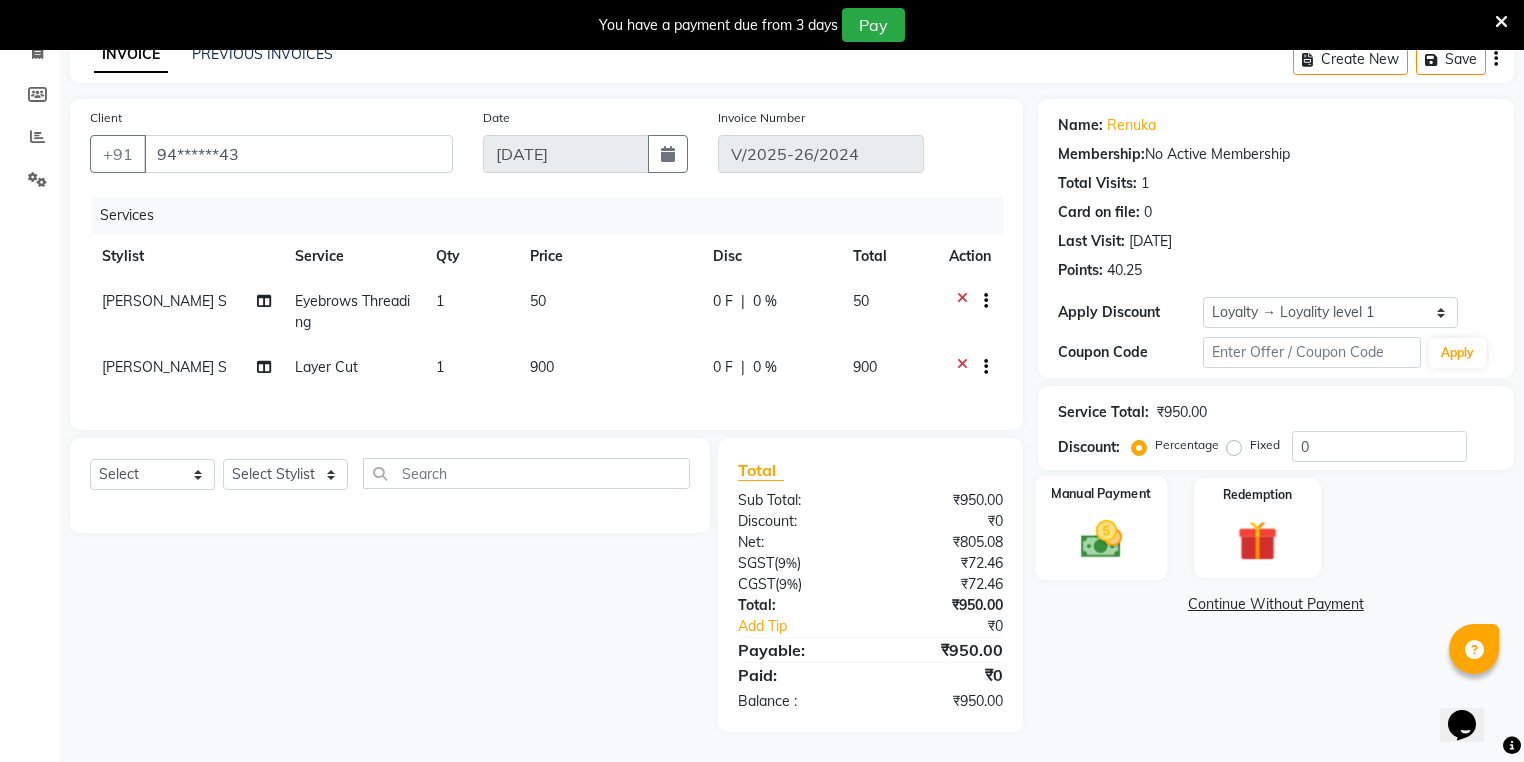 click 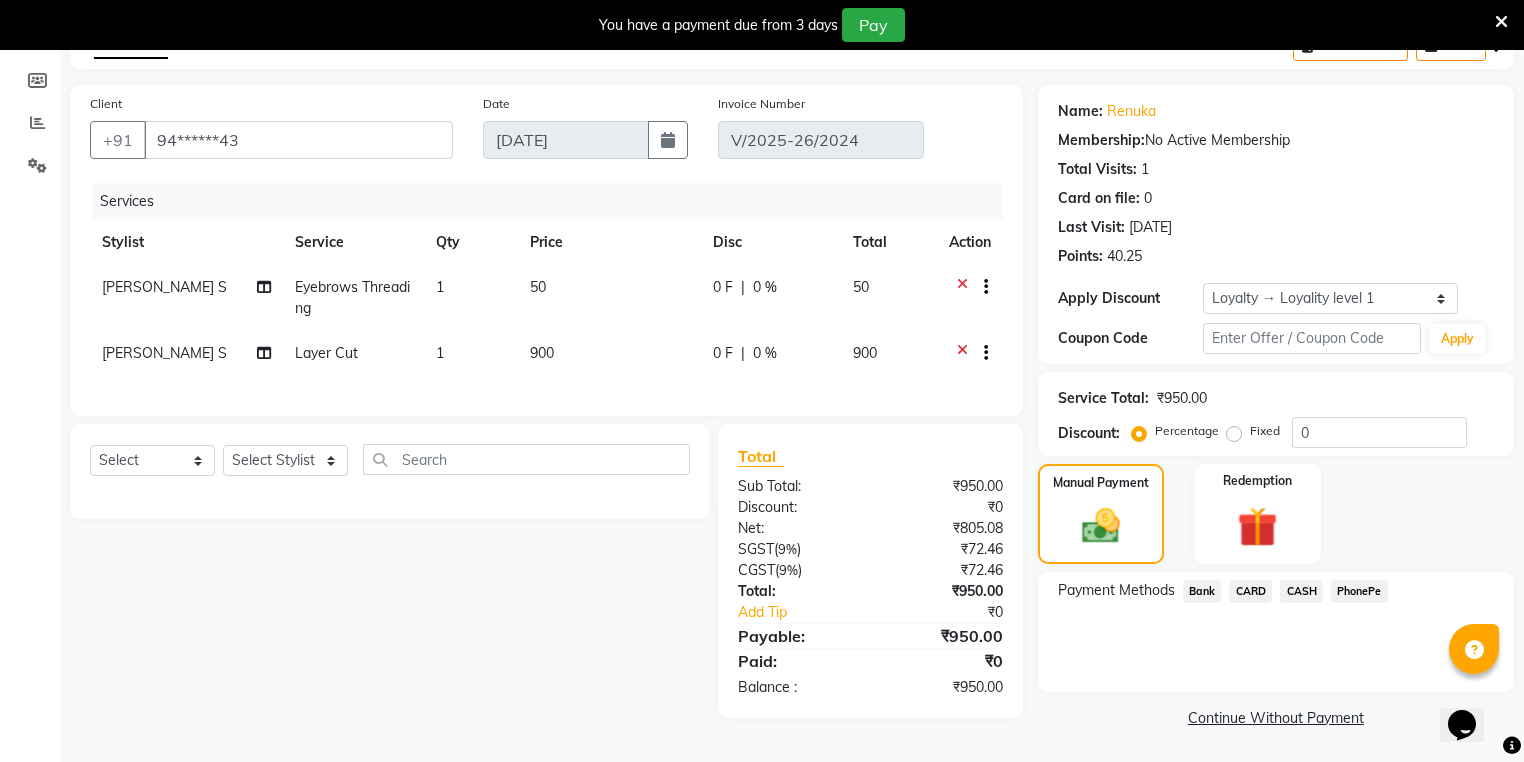 click on "CASH" 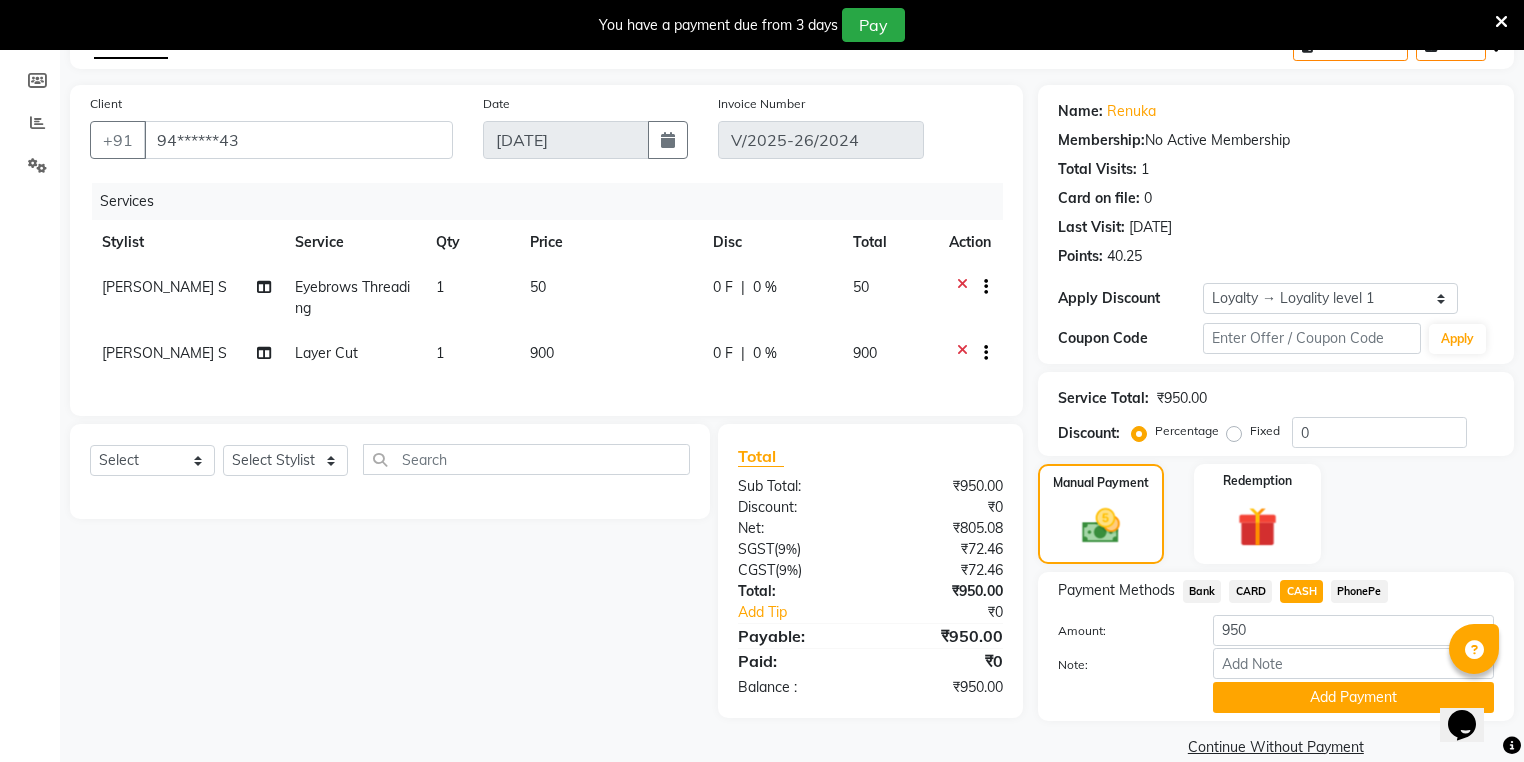 scroll, scrollTop: 146, scrollLeft: 0, axis: vertical 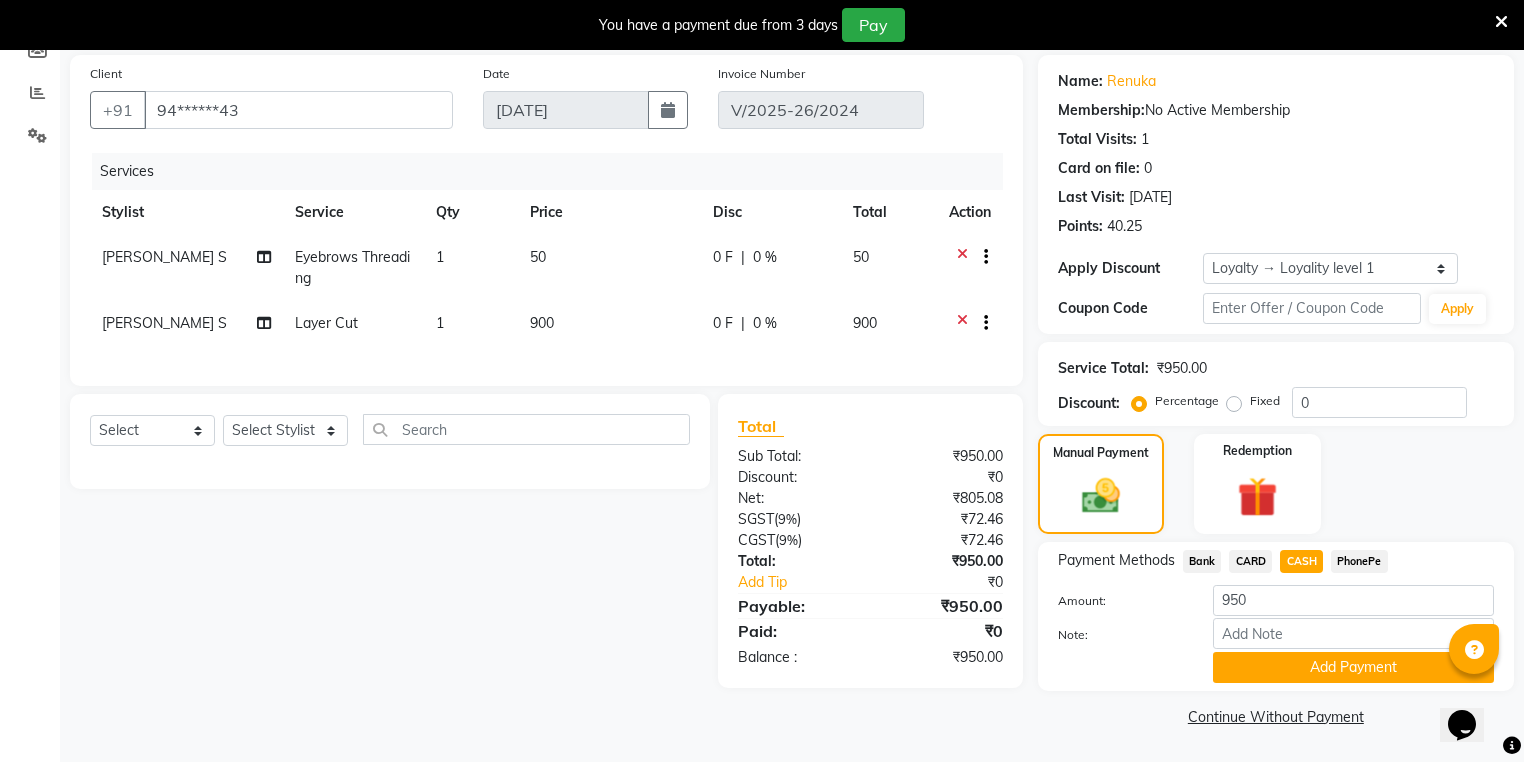 click on "Add Payment" 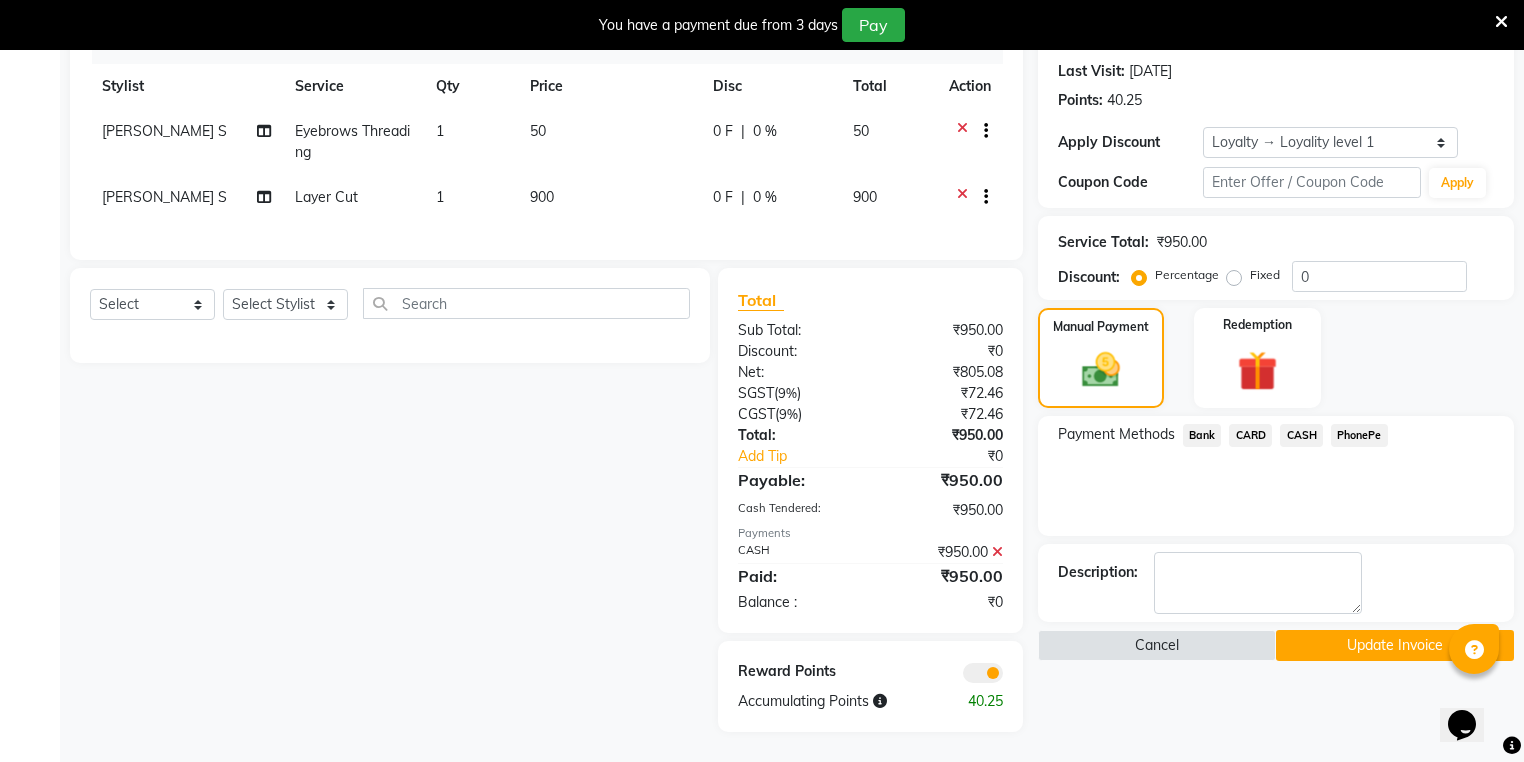 click on "Update Invoice" 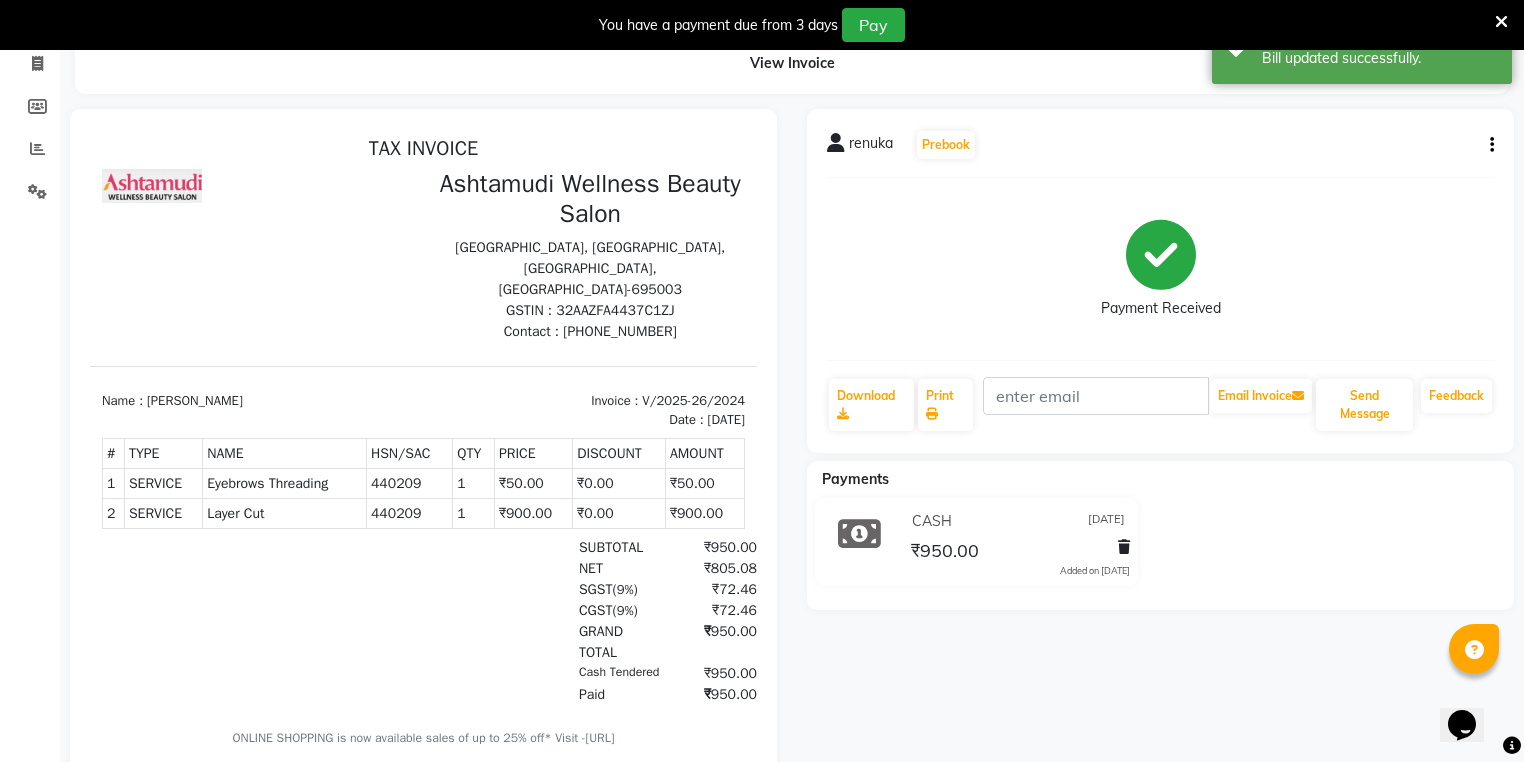 scroll, scrollTop: 0, scrollLeft: 0, axis: both 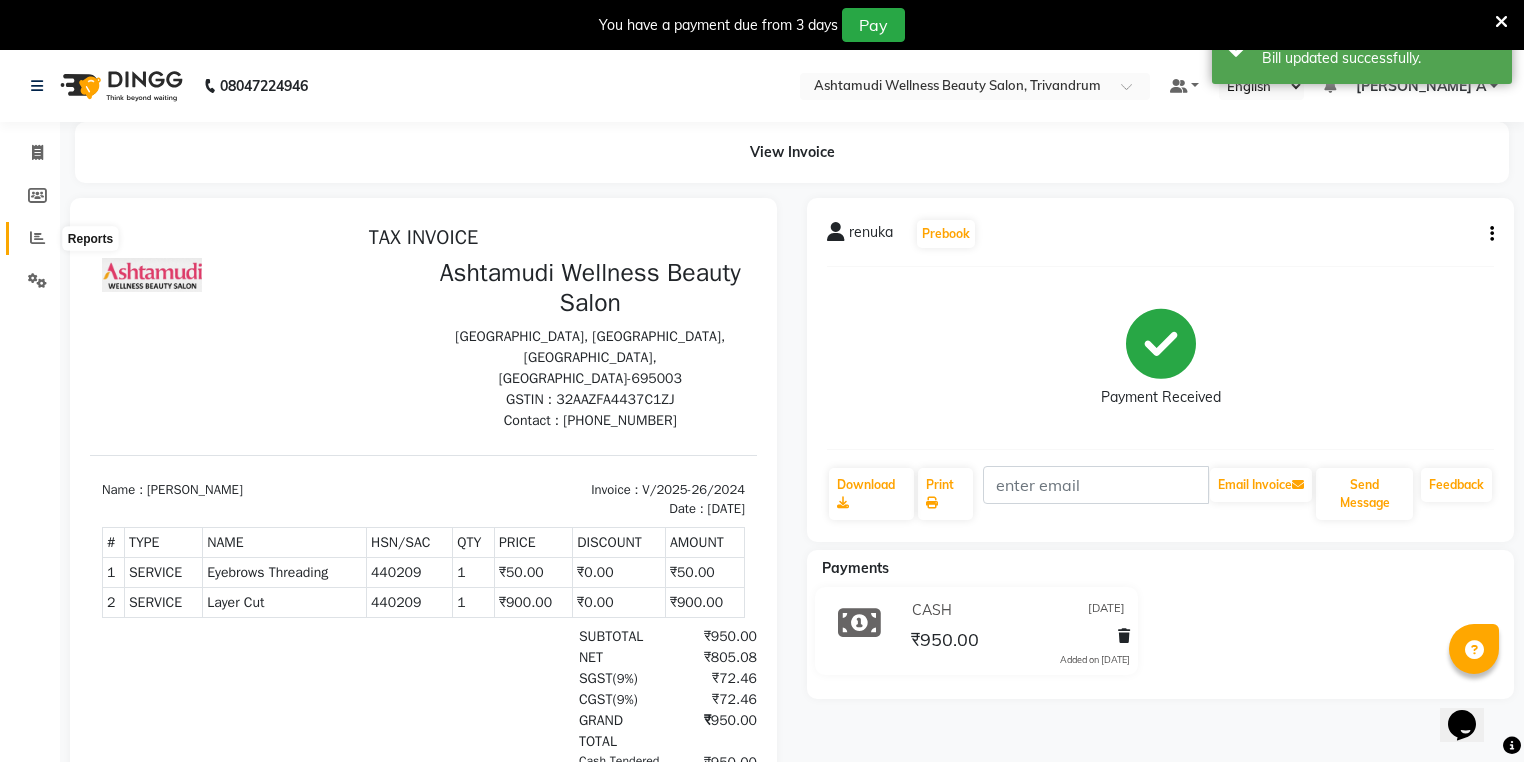click 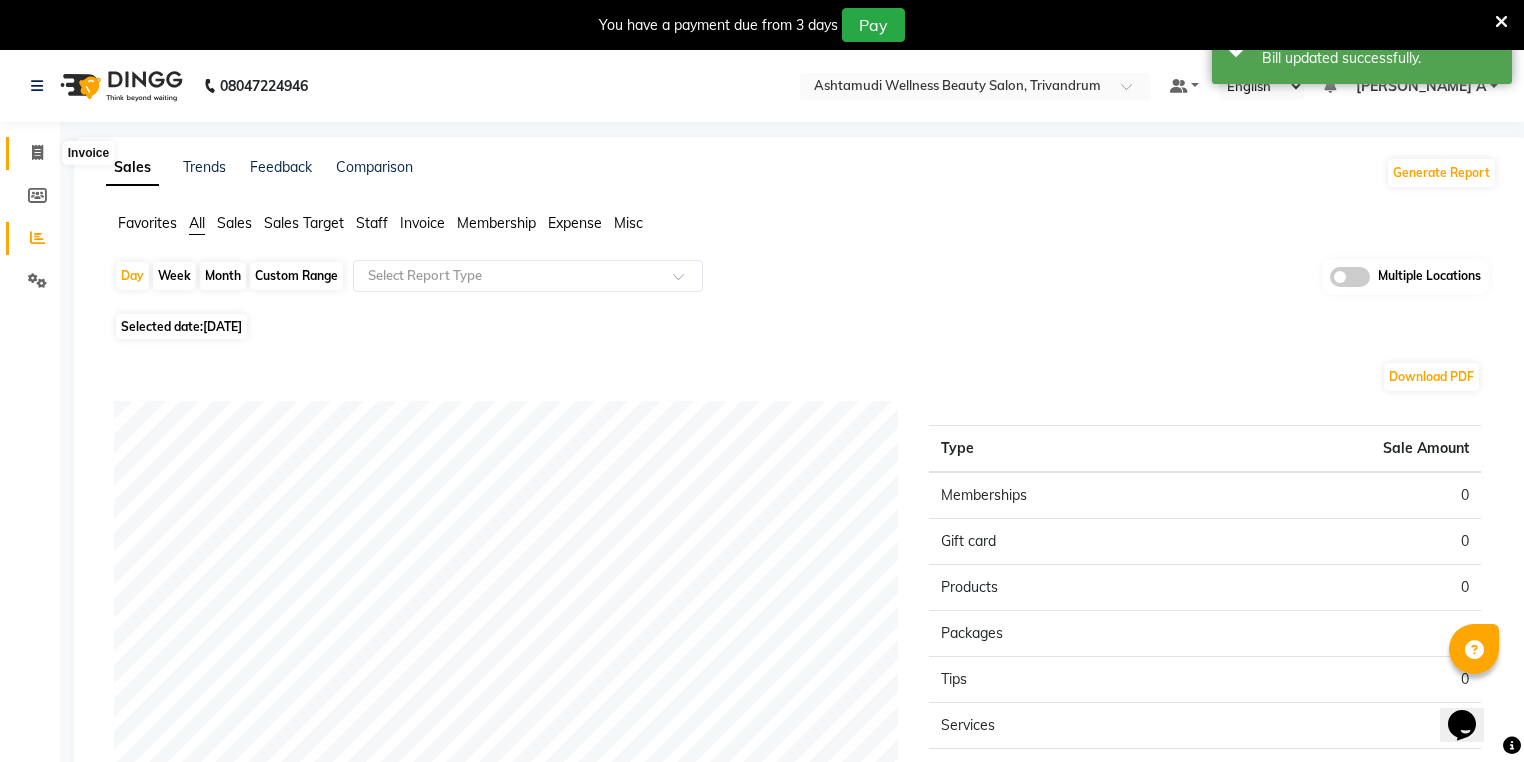 click 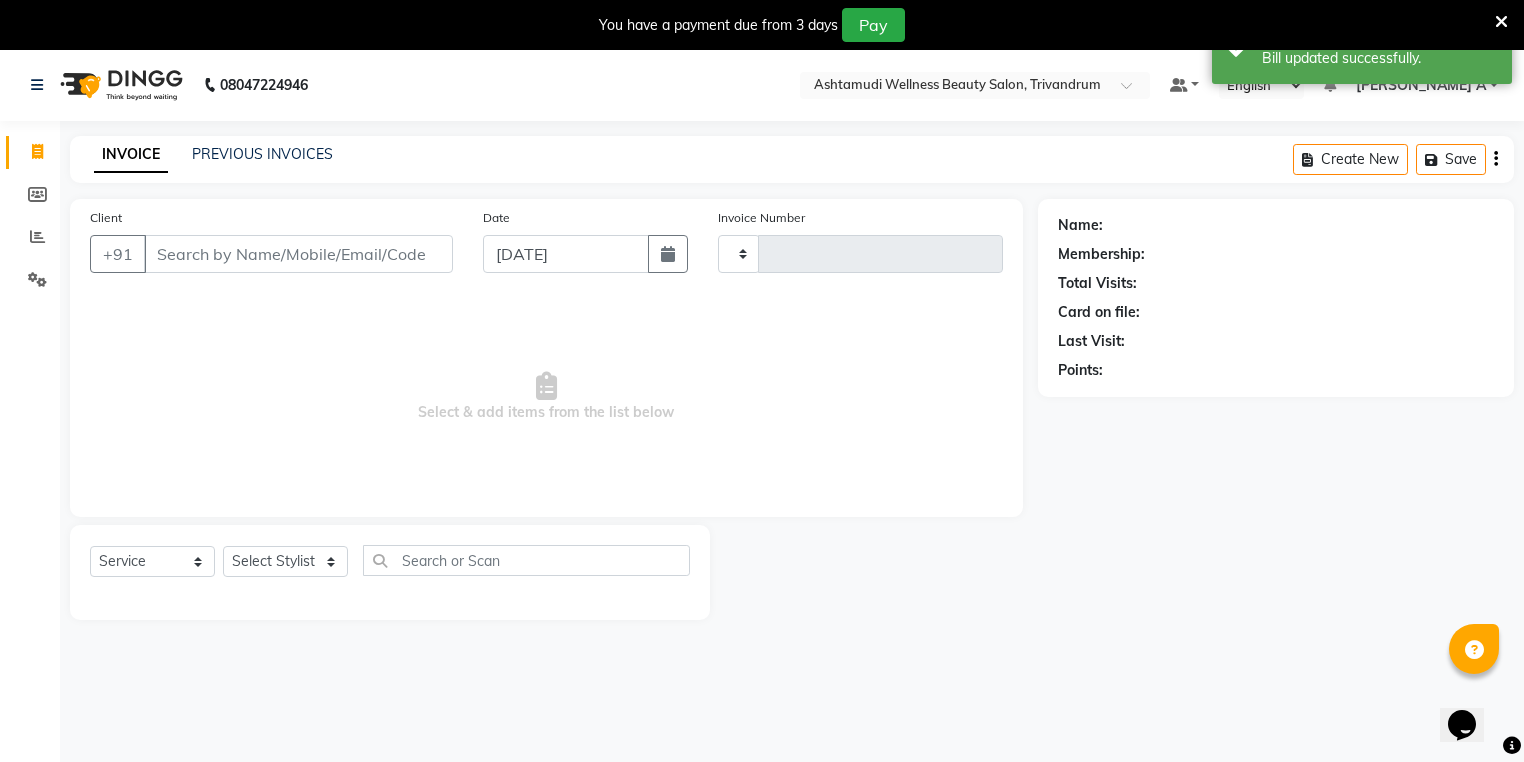 type on "2045" 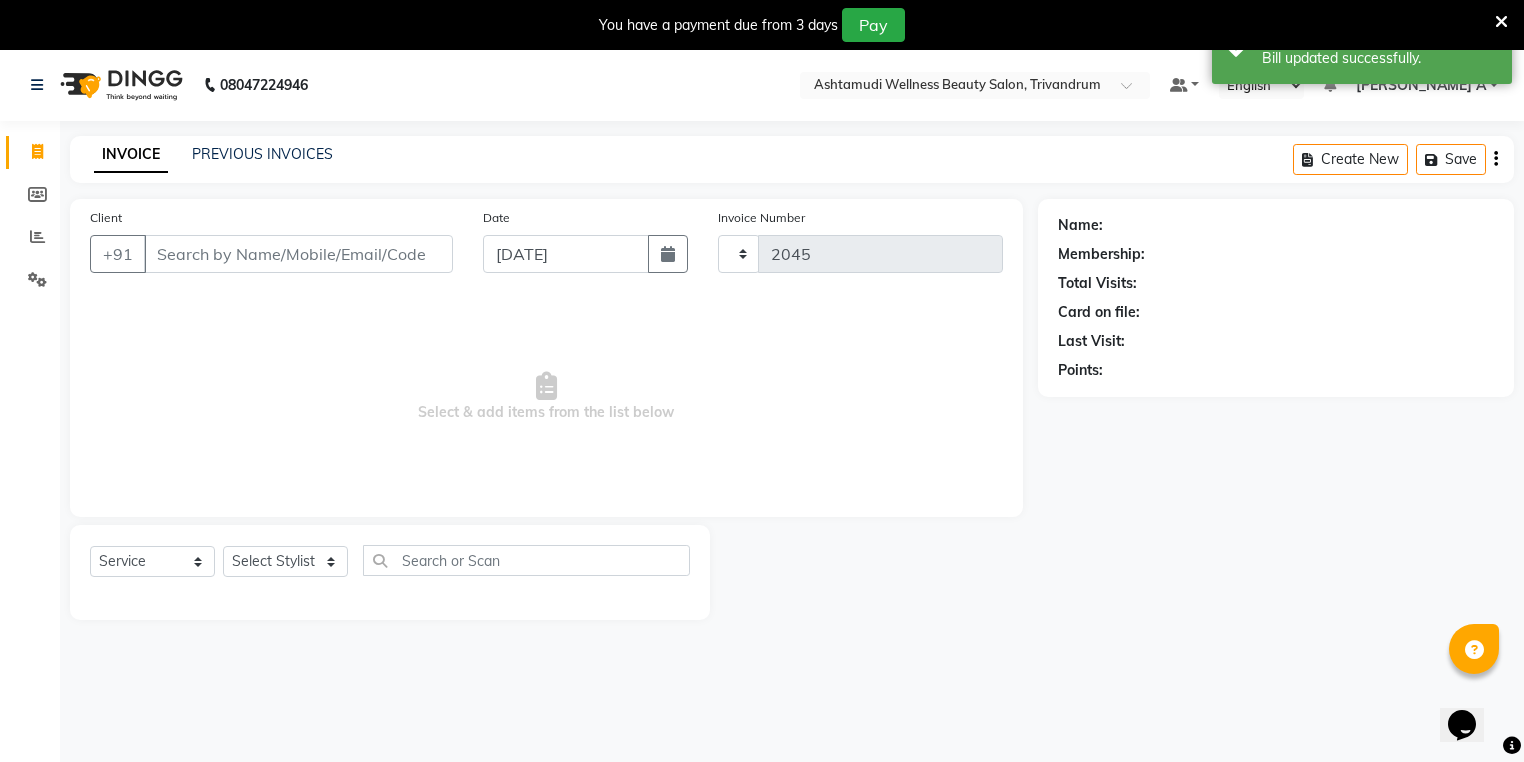 select on "4636" 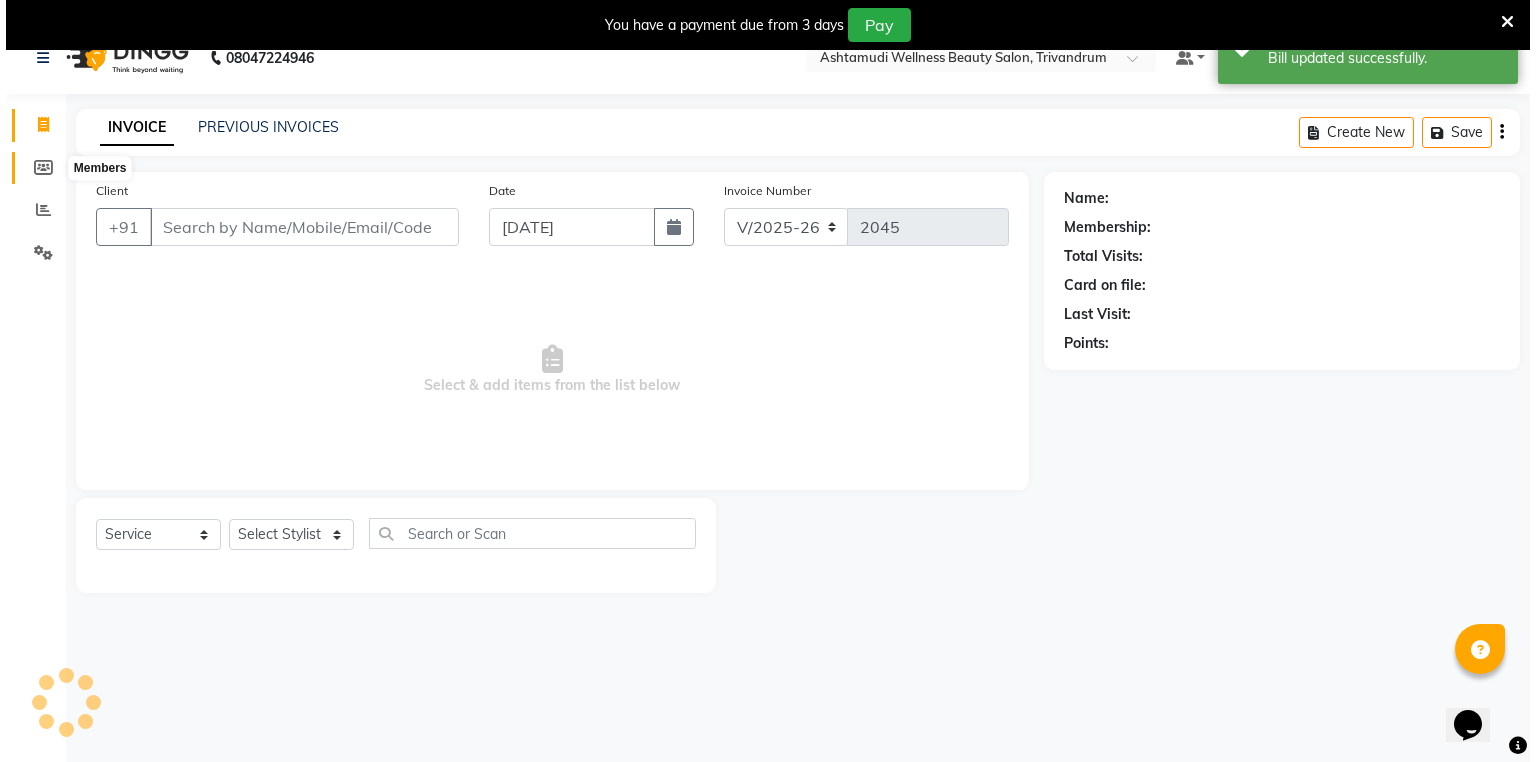 scroll, scrollTop: 0, scrollLeft: 0, axis: both 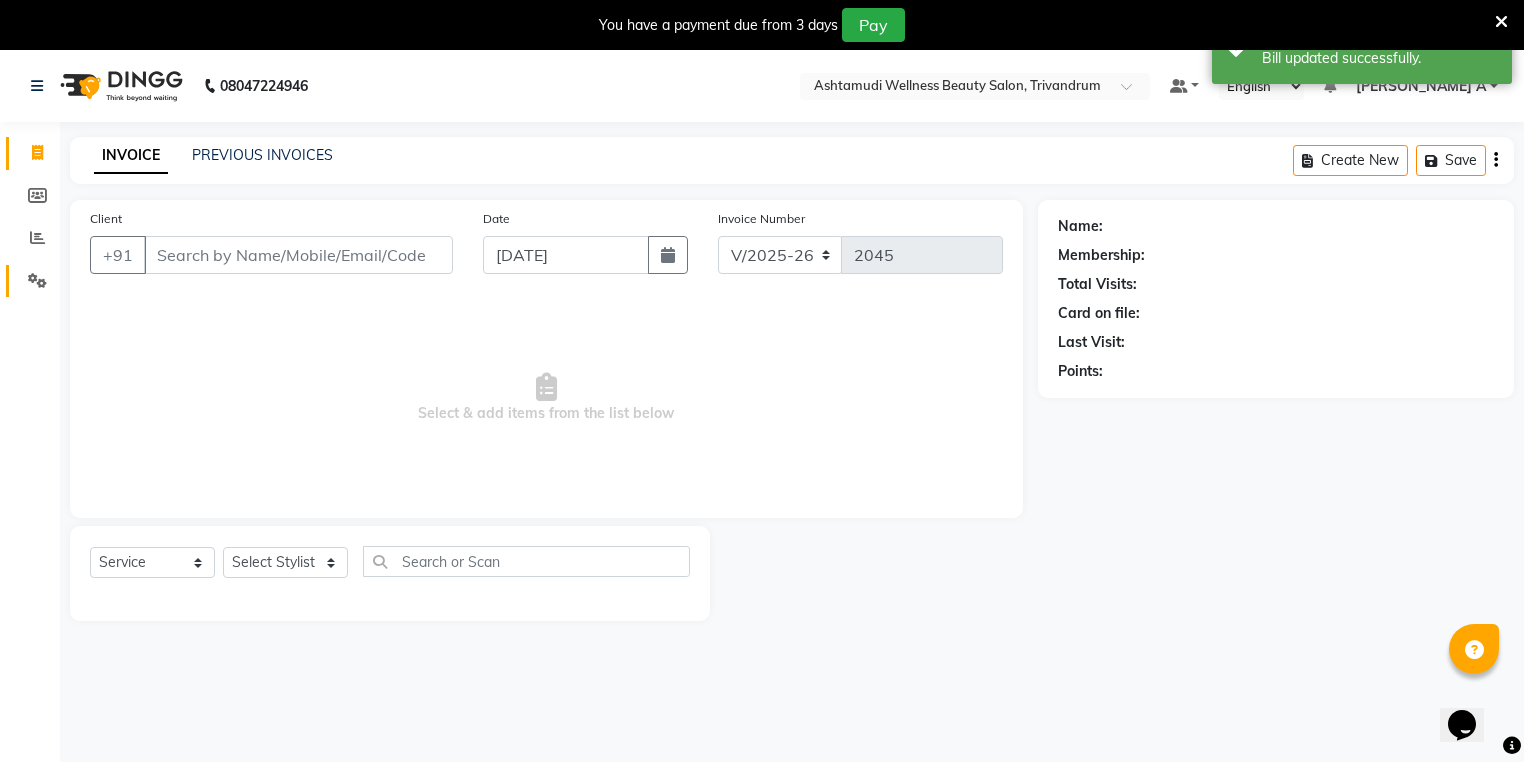 click on "Client +91 Date 11-07-2025 Invoice Number V/2025 V/2025-26 2045  Select & add items from the list below  Select  Service  Product  Membership  Package Voucher Prepaid Gift Card  Select Stylist ANJALI L B	 CHIPPY DHANYA D INDU GURUNG	 KARTHIKA	 Lekshmi MANJUSHA	 PUNAM LAMA	 SARITHA	 SIMI Sneha TRIVANDRUM ASHTAMUDI USHA KUMARI S" 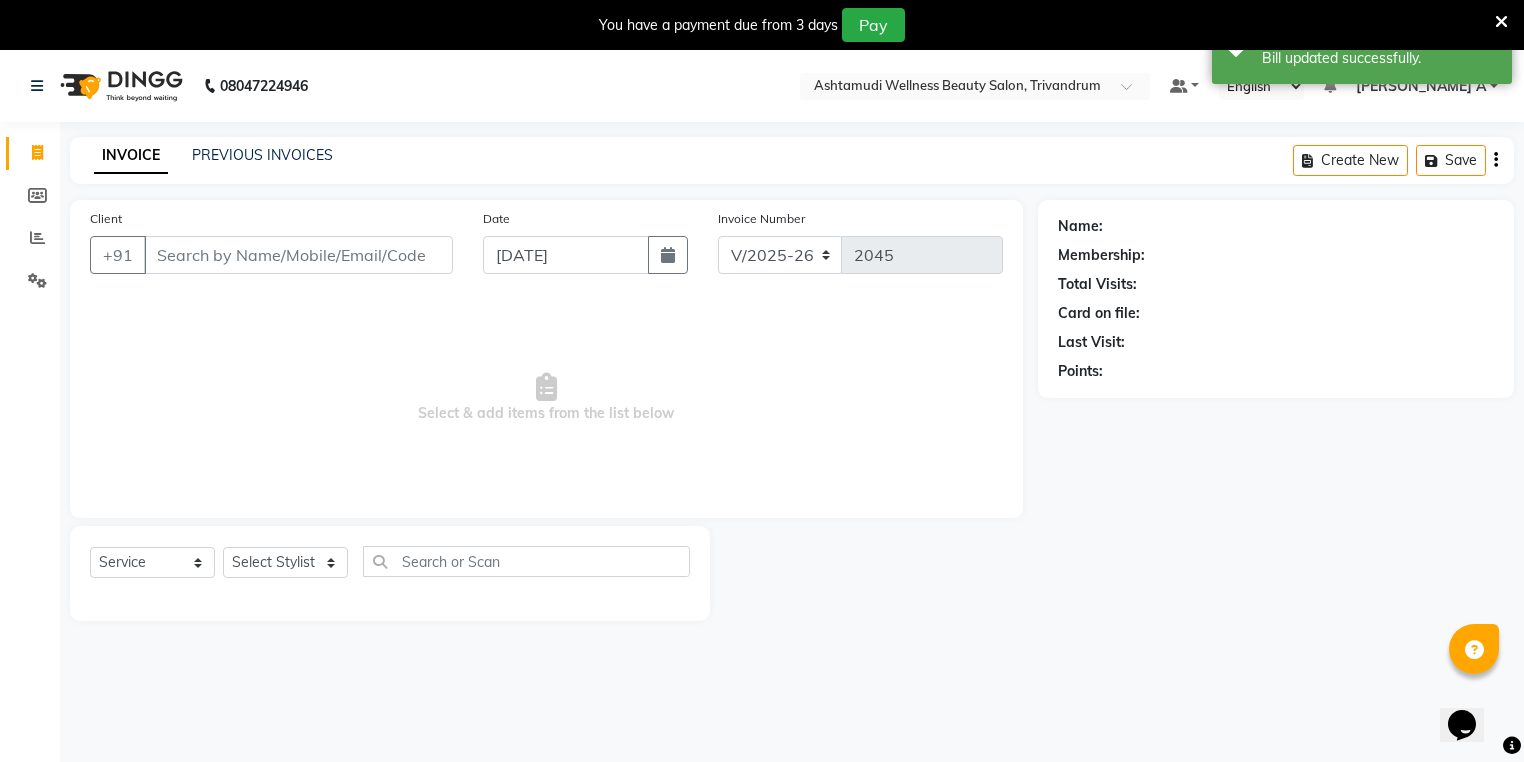click on "Invoice" 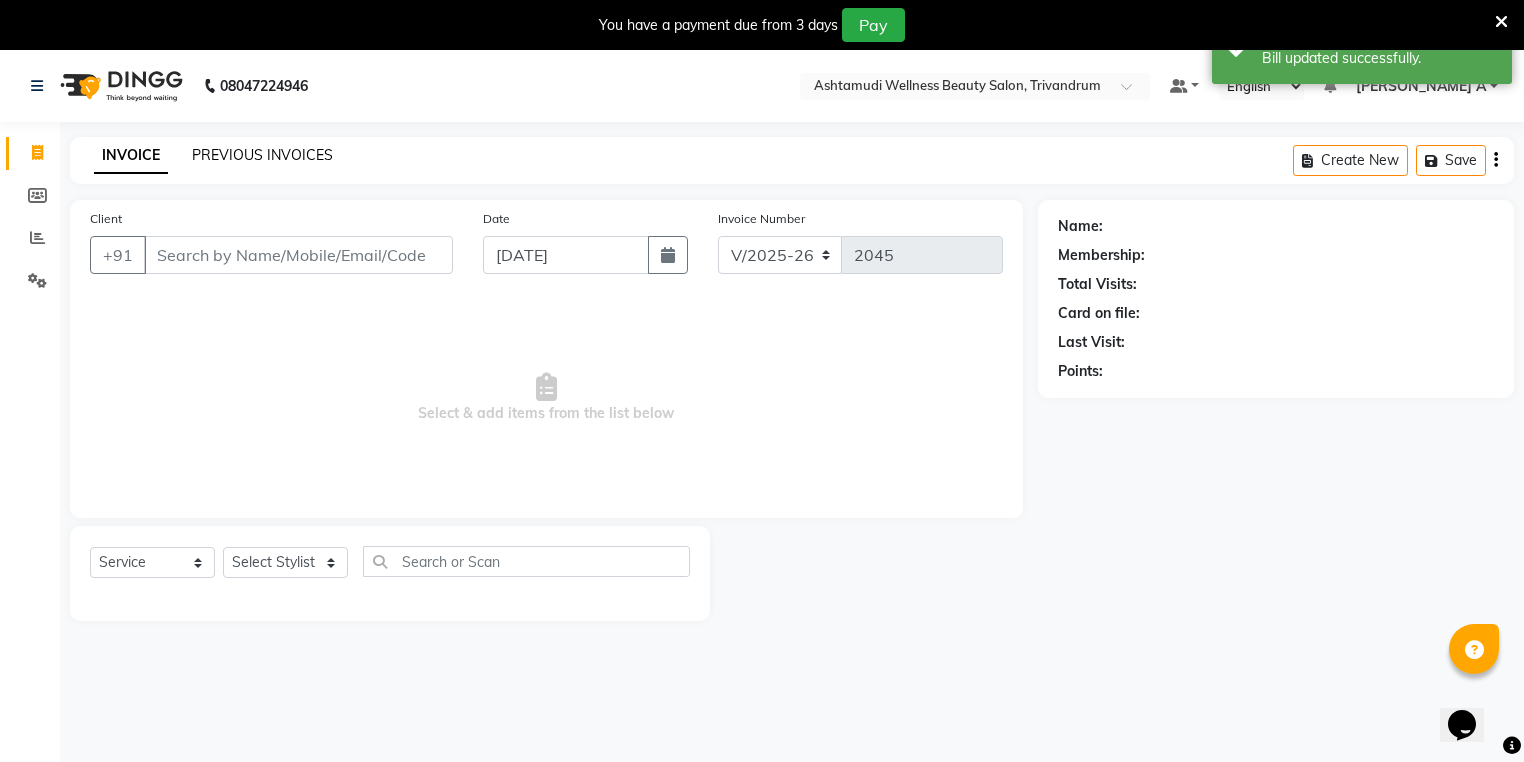 click on "PREVIOUS INVOICES" 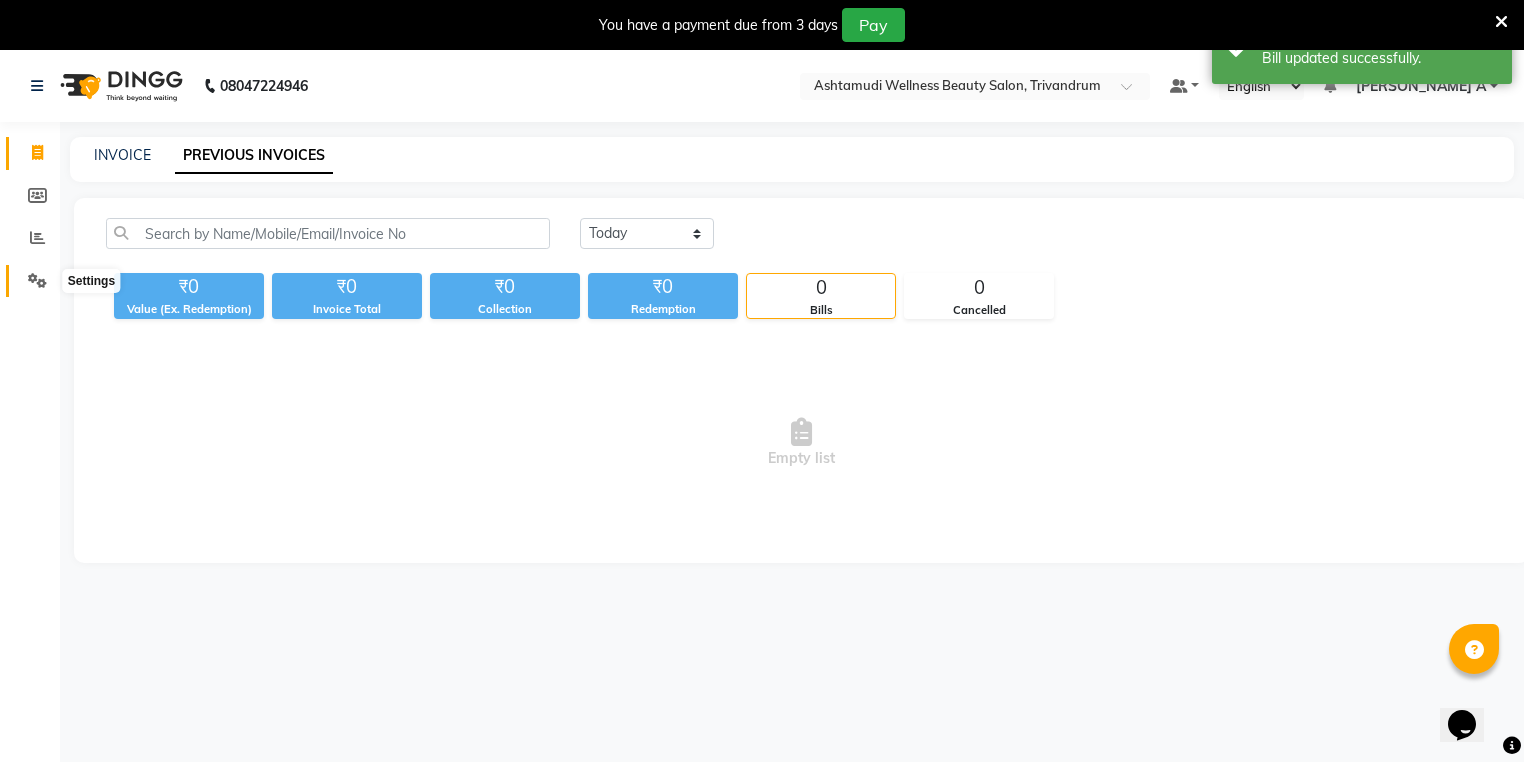 click 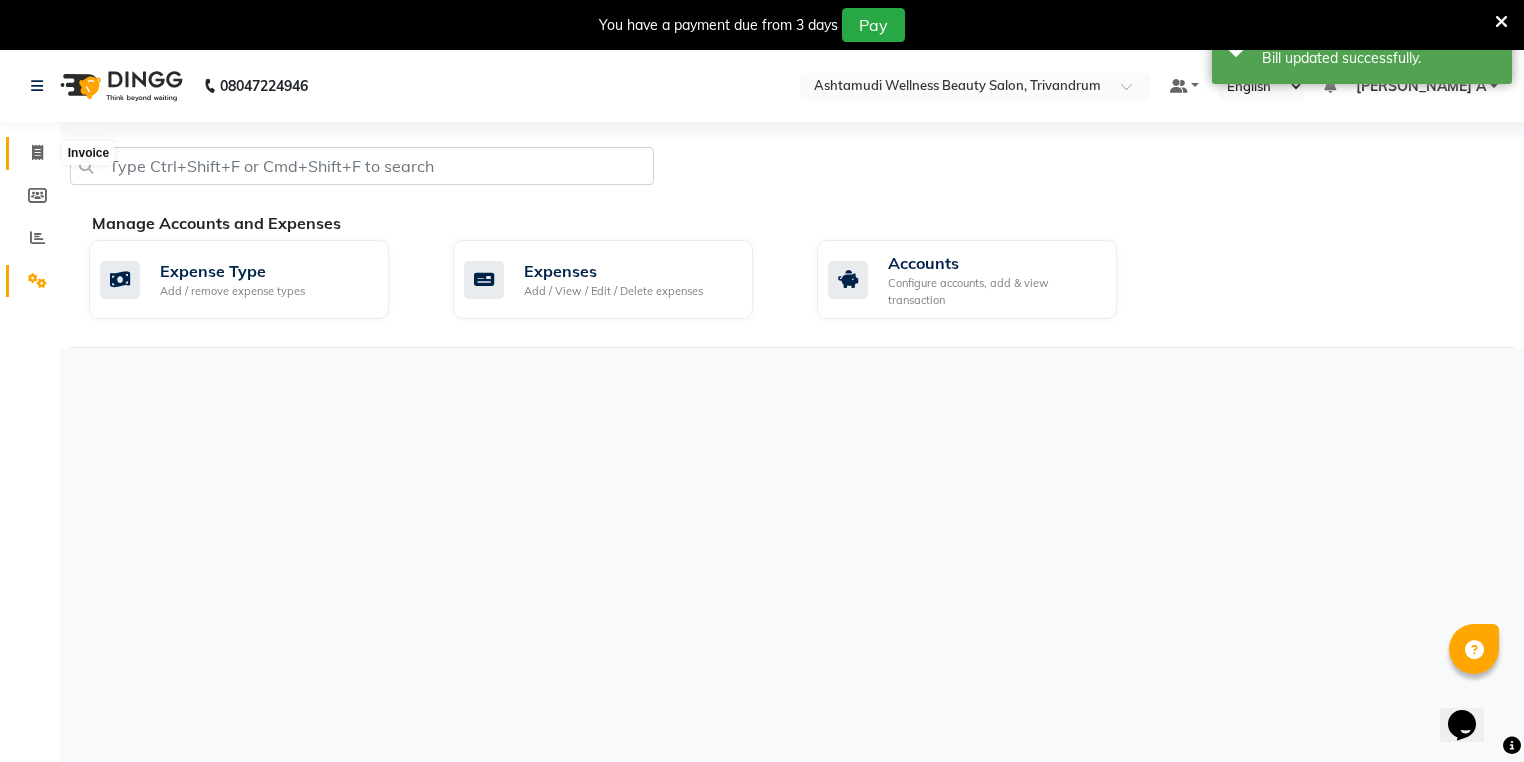 click 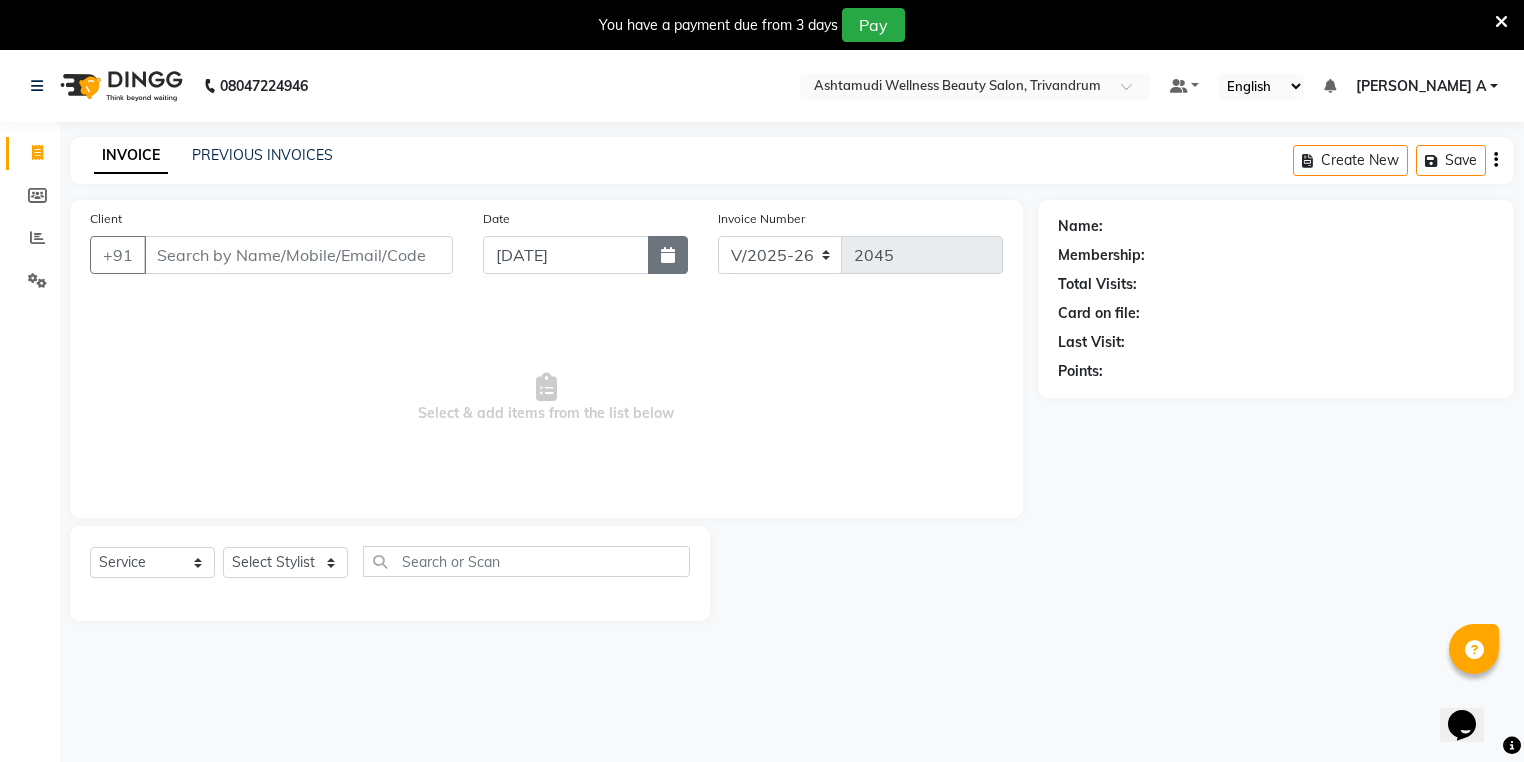 click 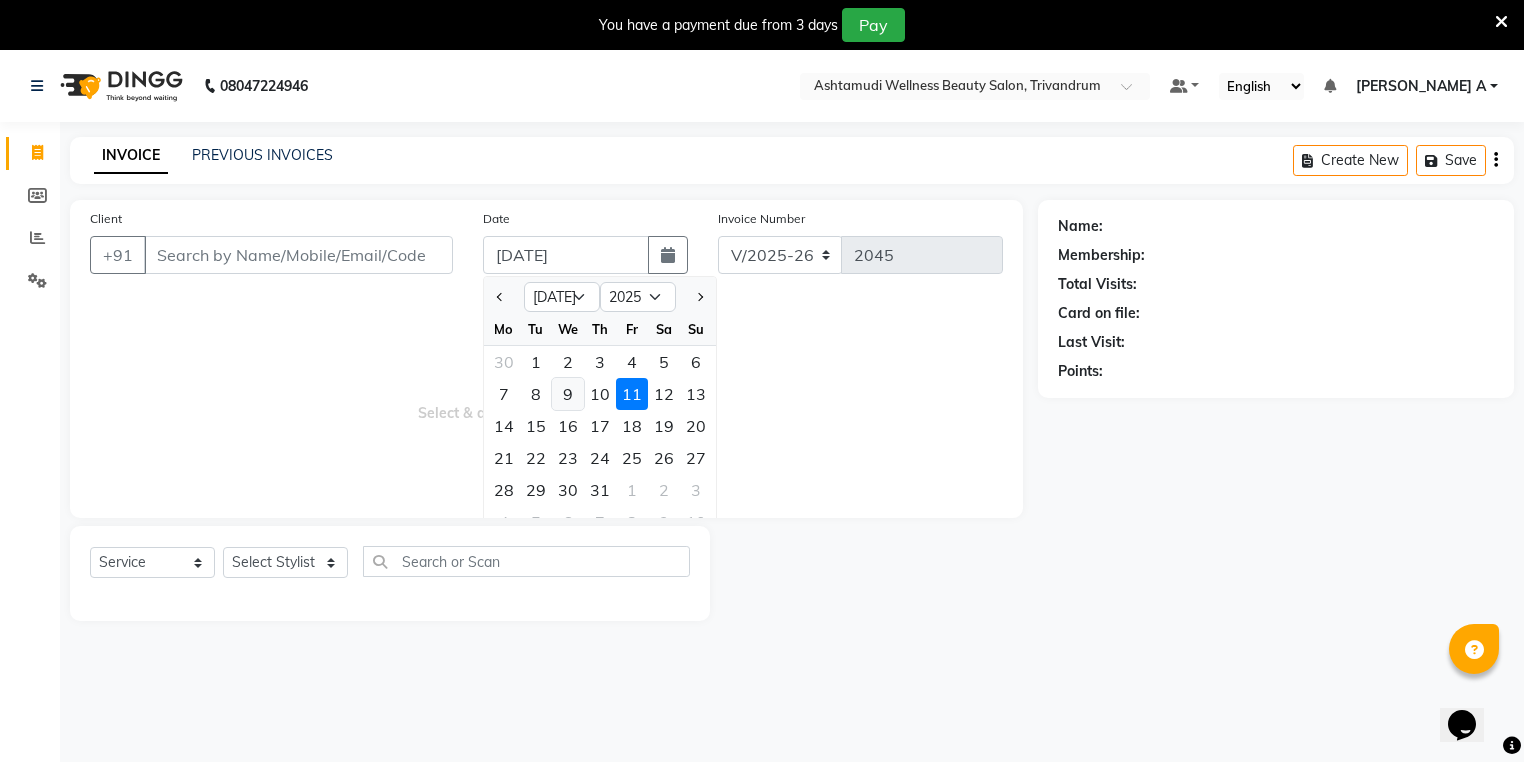 click on "9" 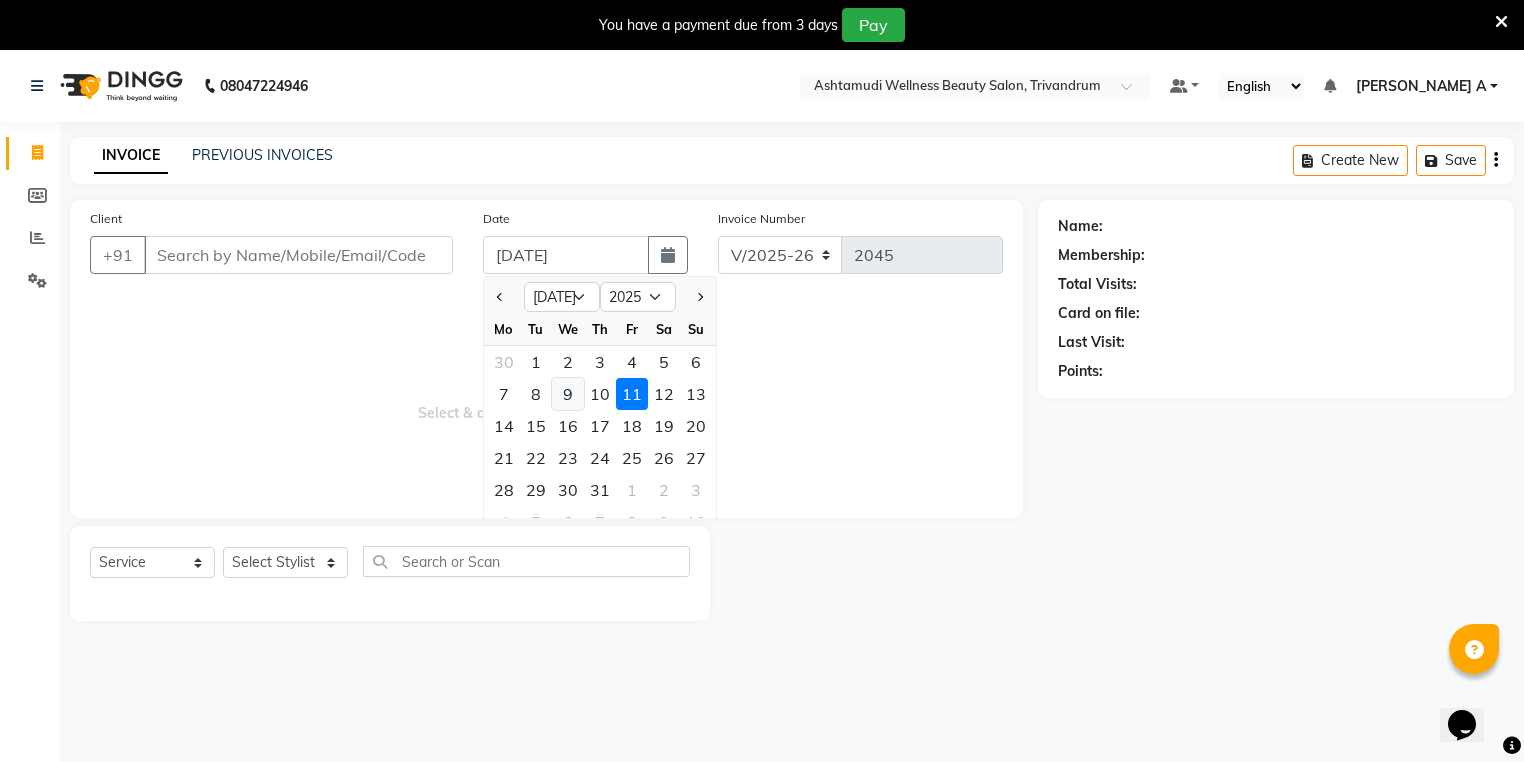 type on "09-07-2025" 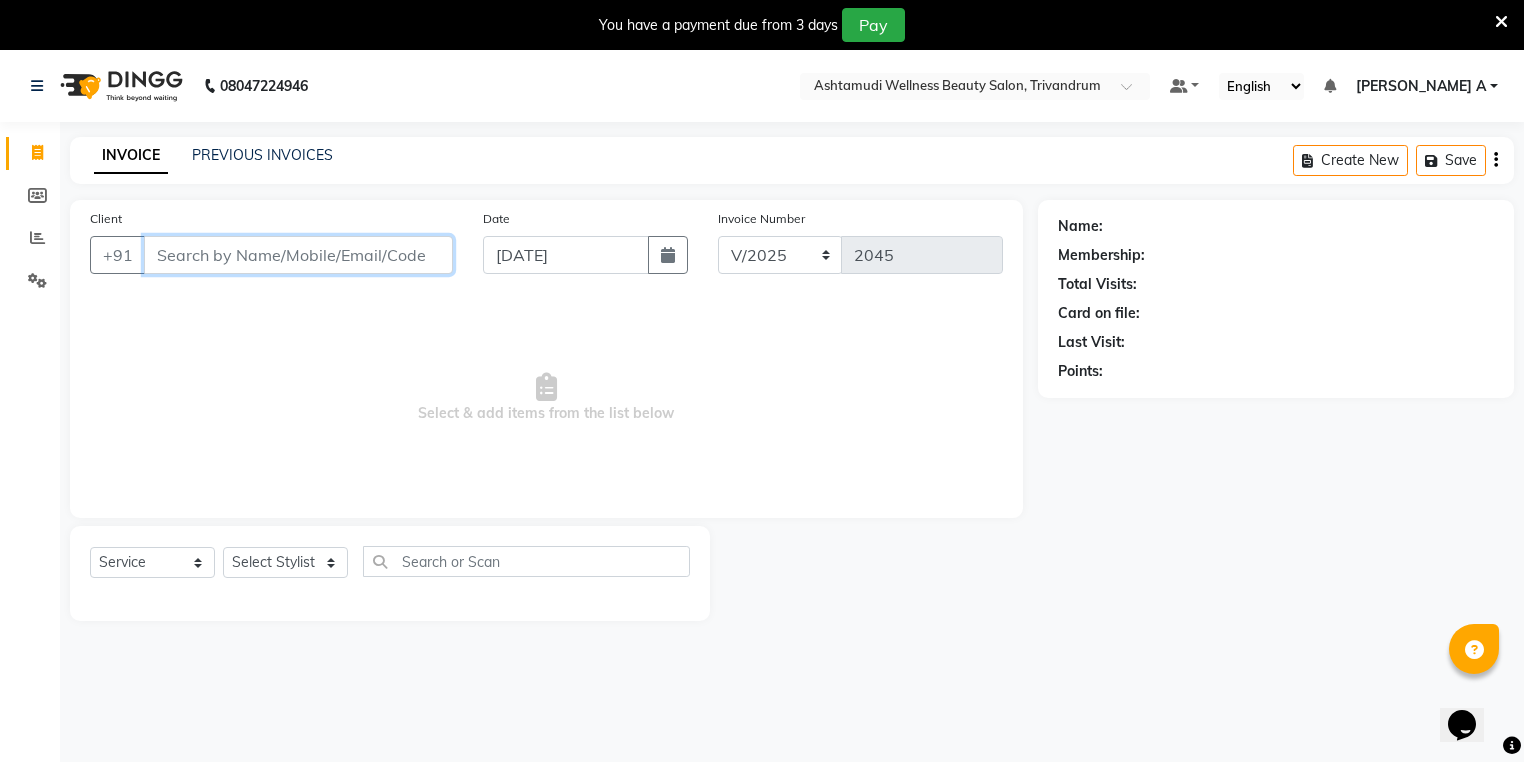click on "Client" at bounding box center [298, 255] 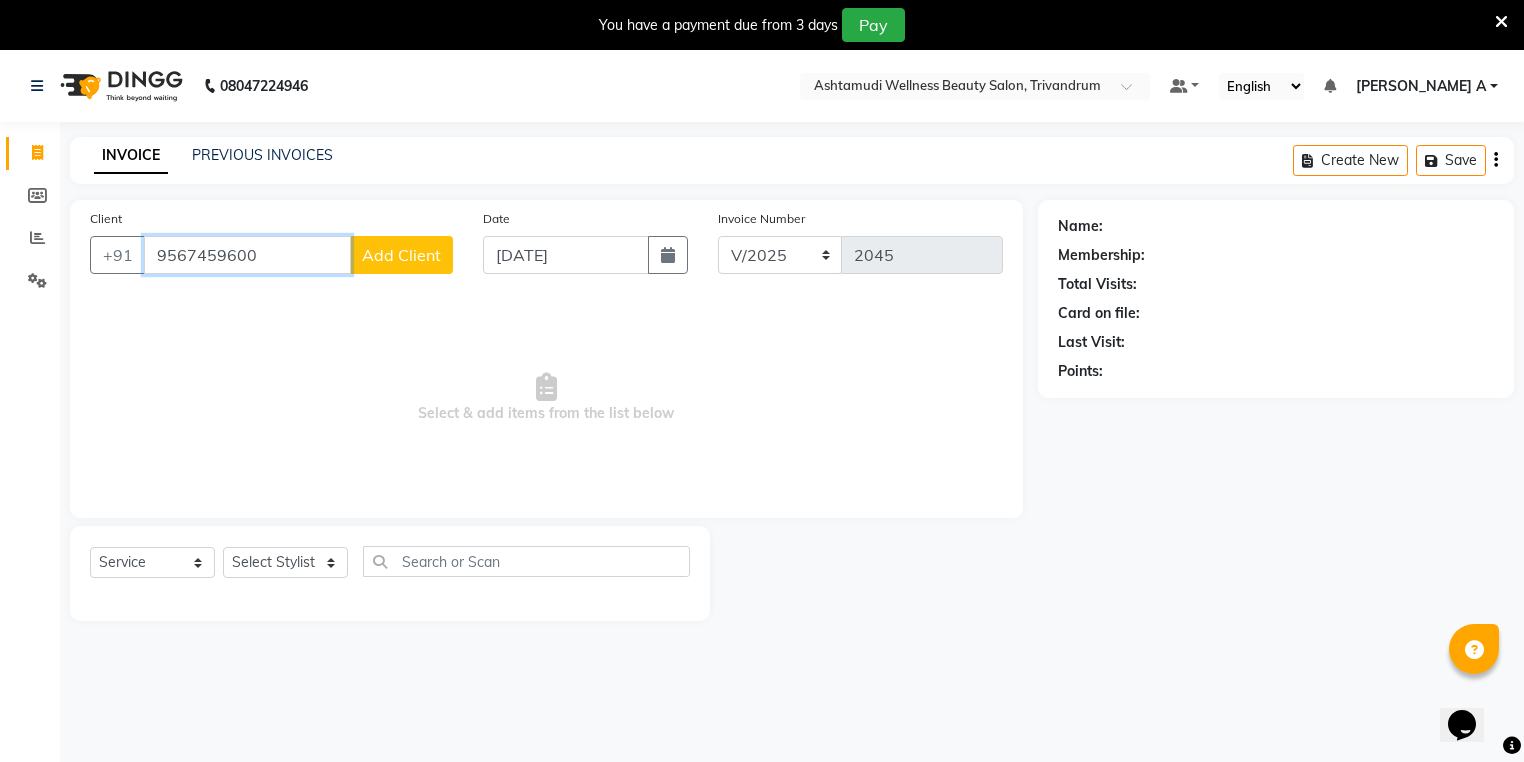 type on "9567459600" 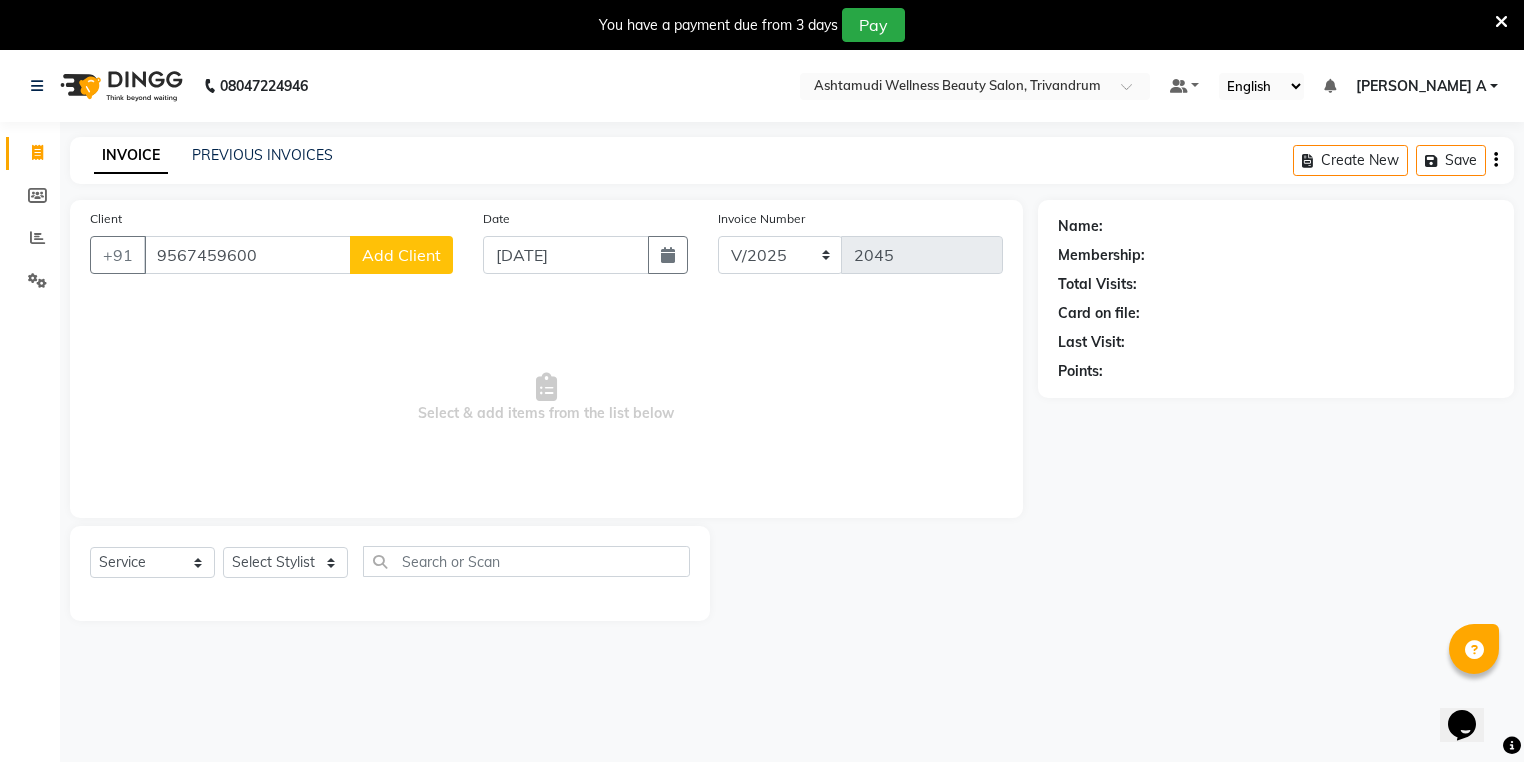 click on "Add Client" 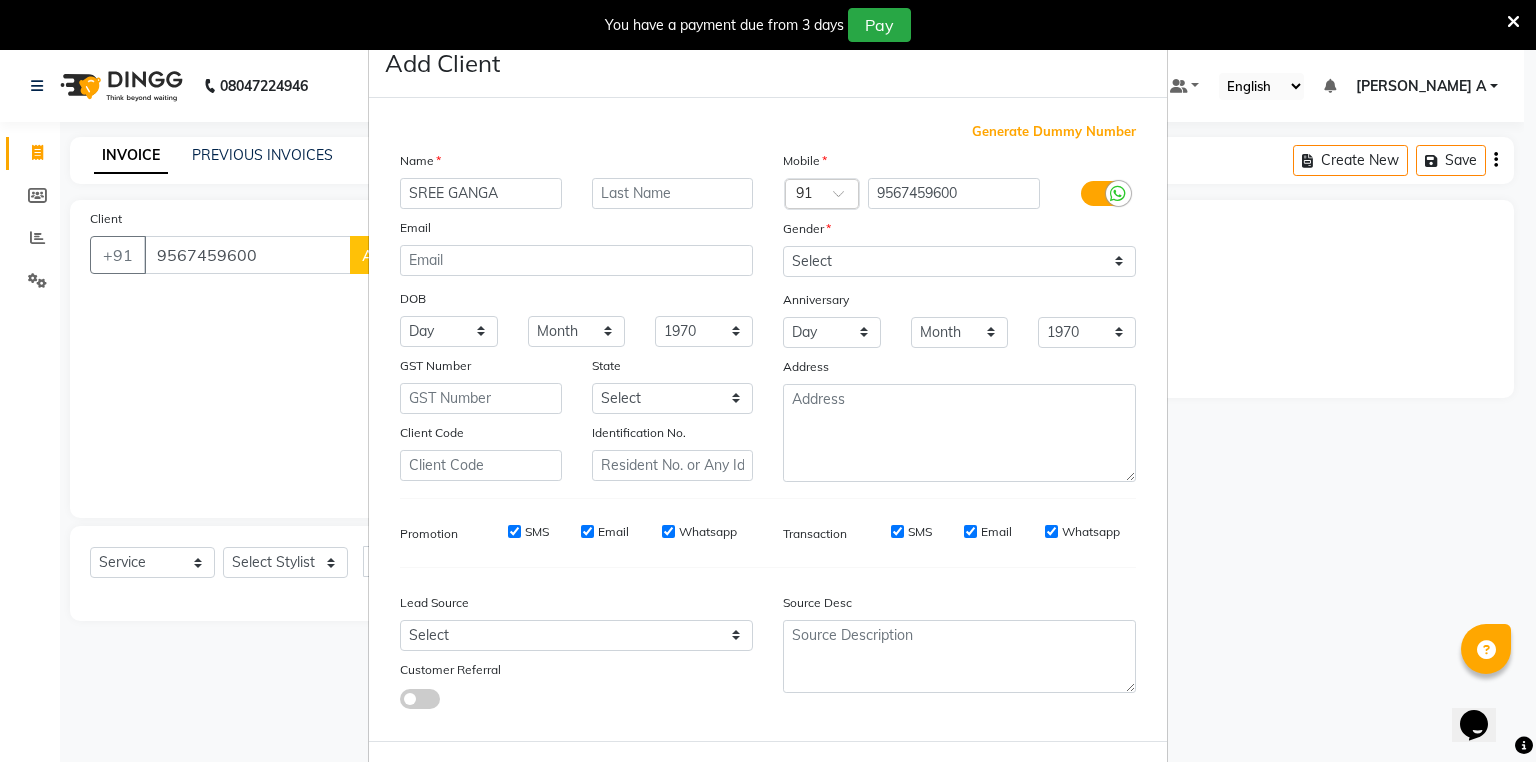 type on "SREE GANGA" 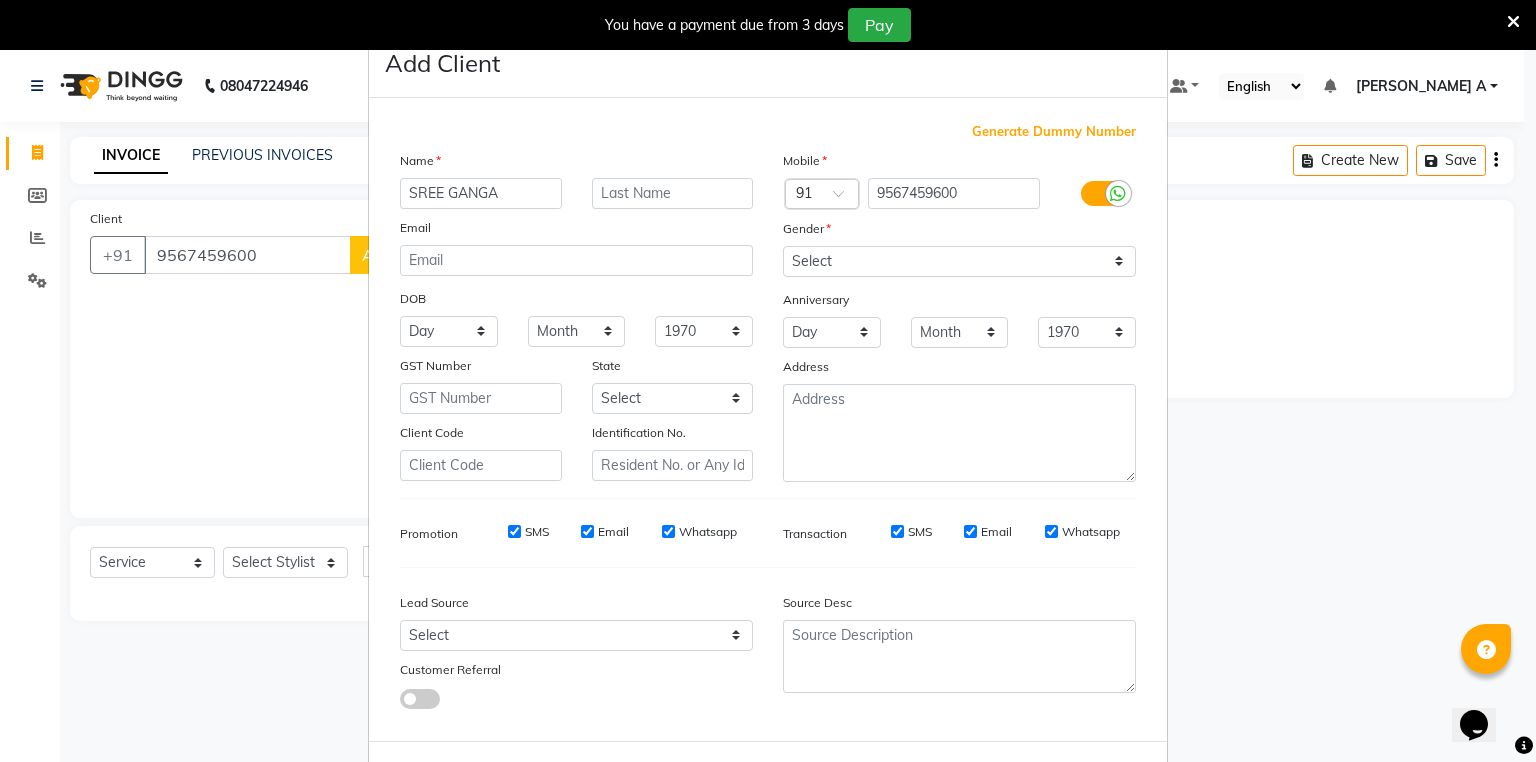 click on "Anniversary" at bounding box center (959, 301) 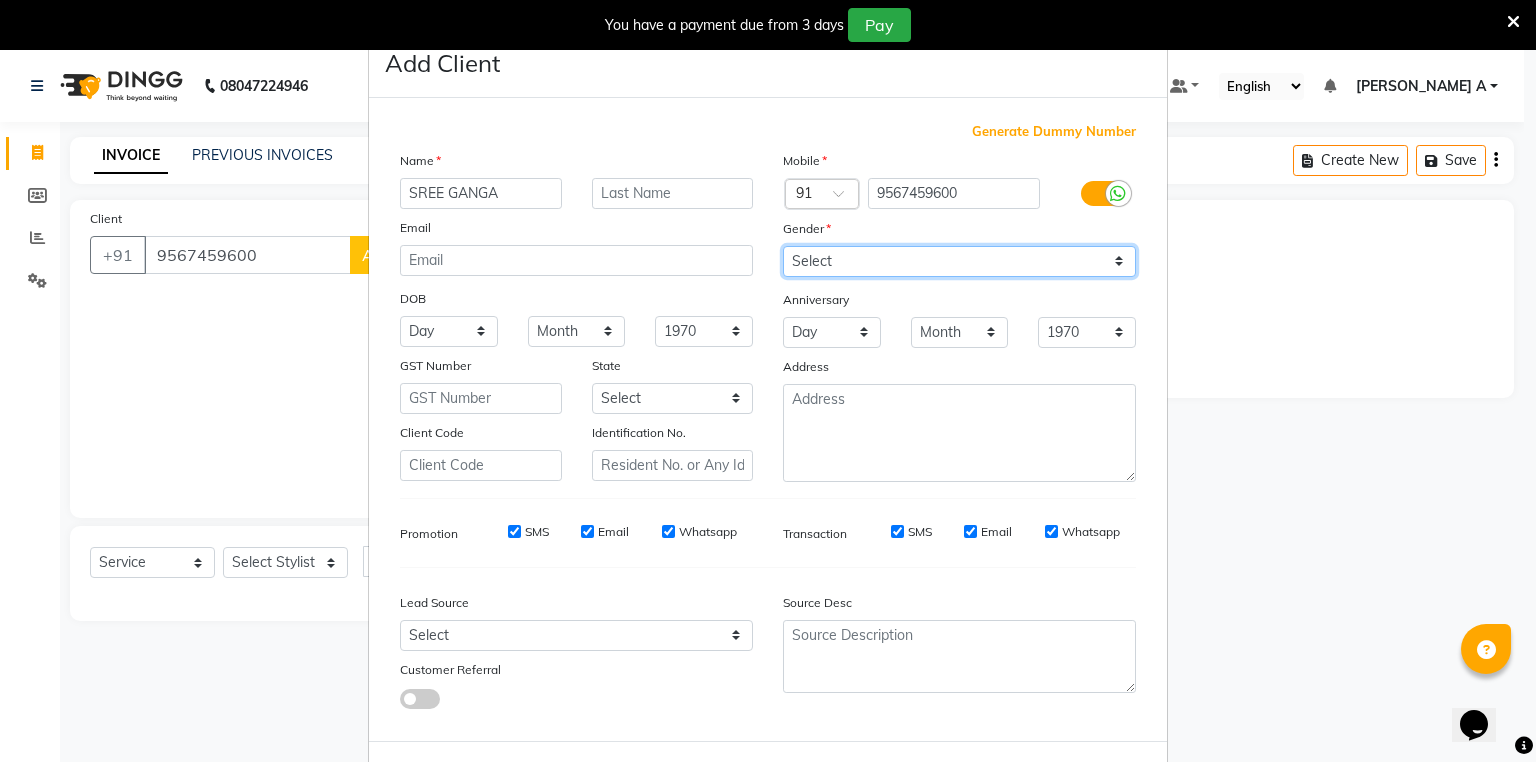 click on "Select Male Female Other Prefer Not To Say" at bounding box center [959, 261] 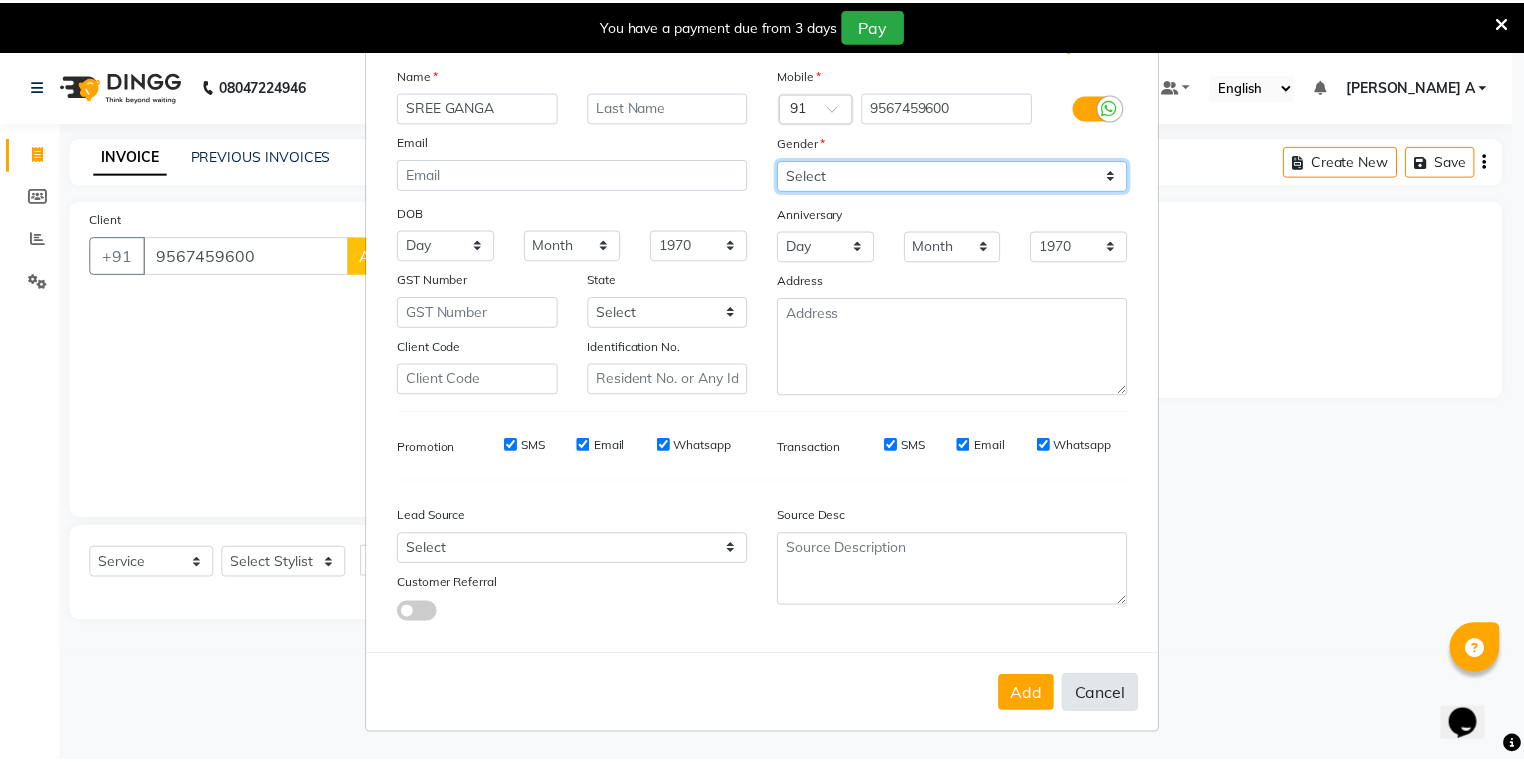 scroll, scrollTop: 94, scrollLeft: 0, axis: vertical 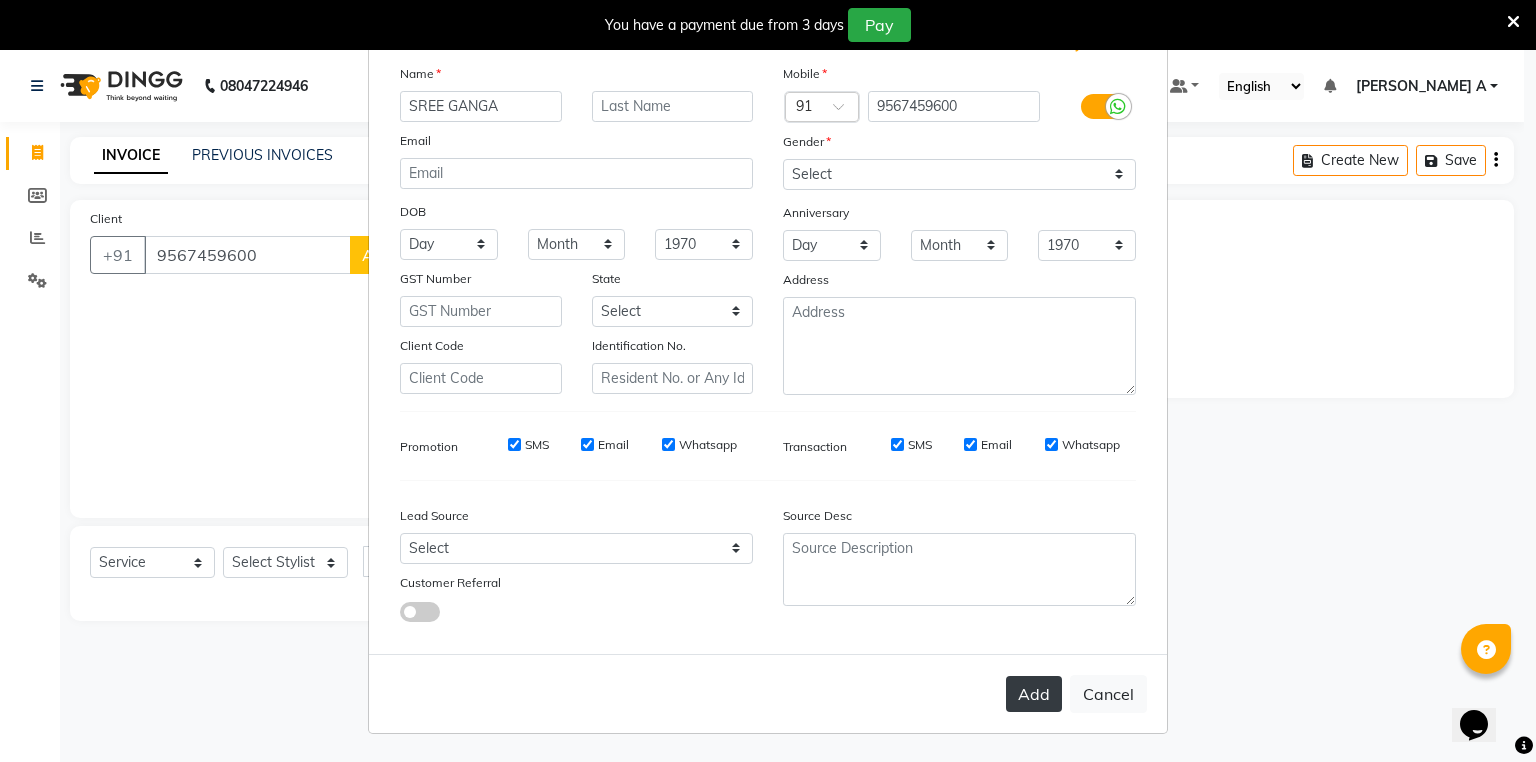 click on "Add" at bounding box center (1034, 694) 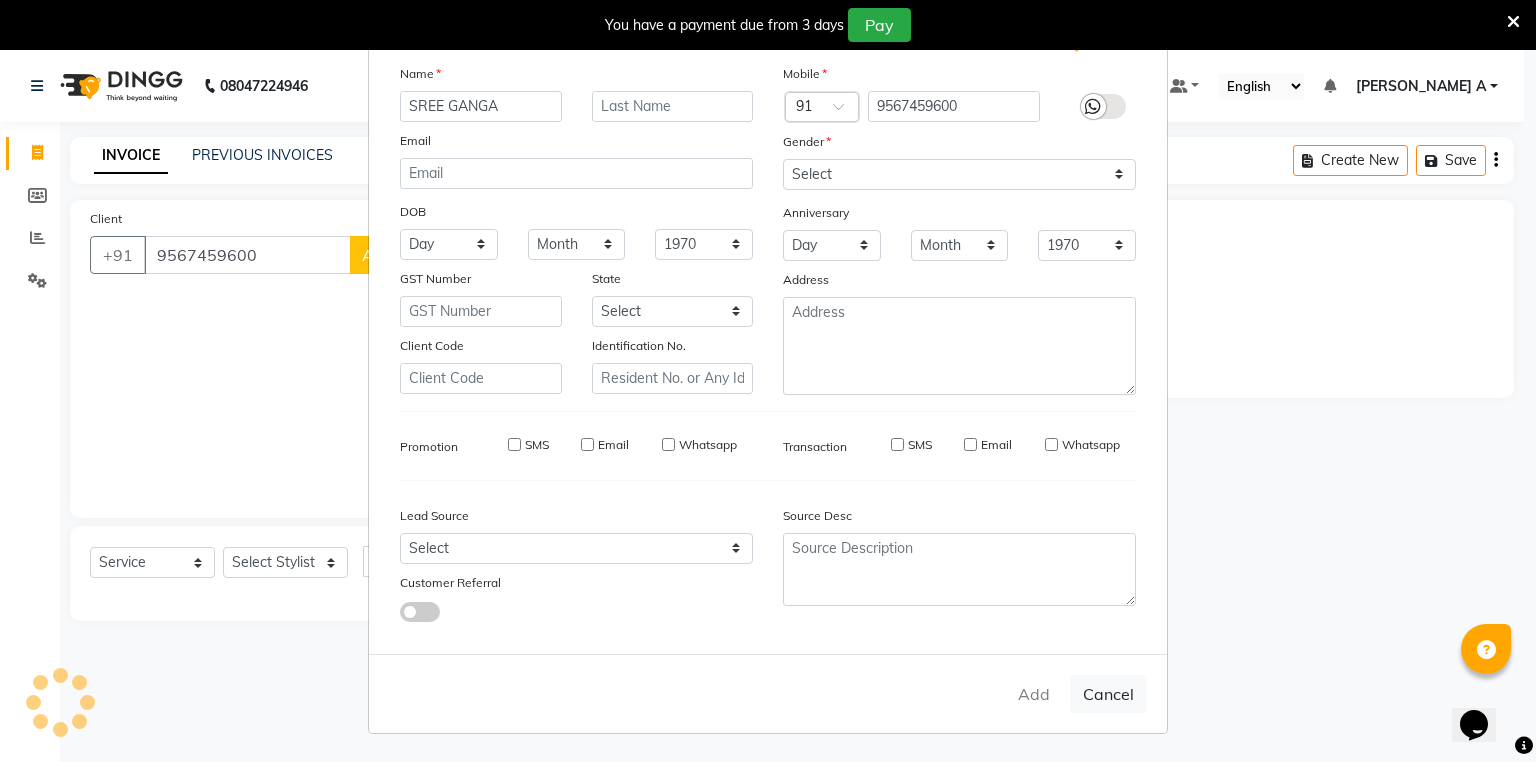 type on "95******00" 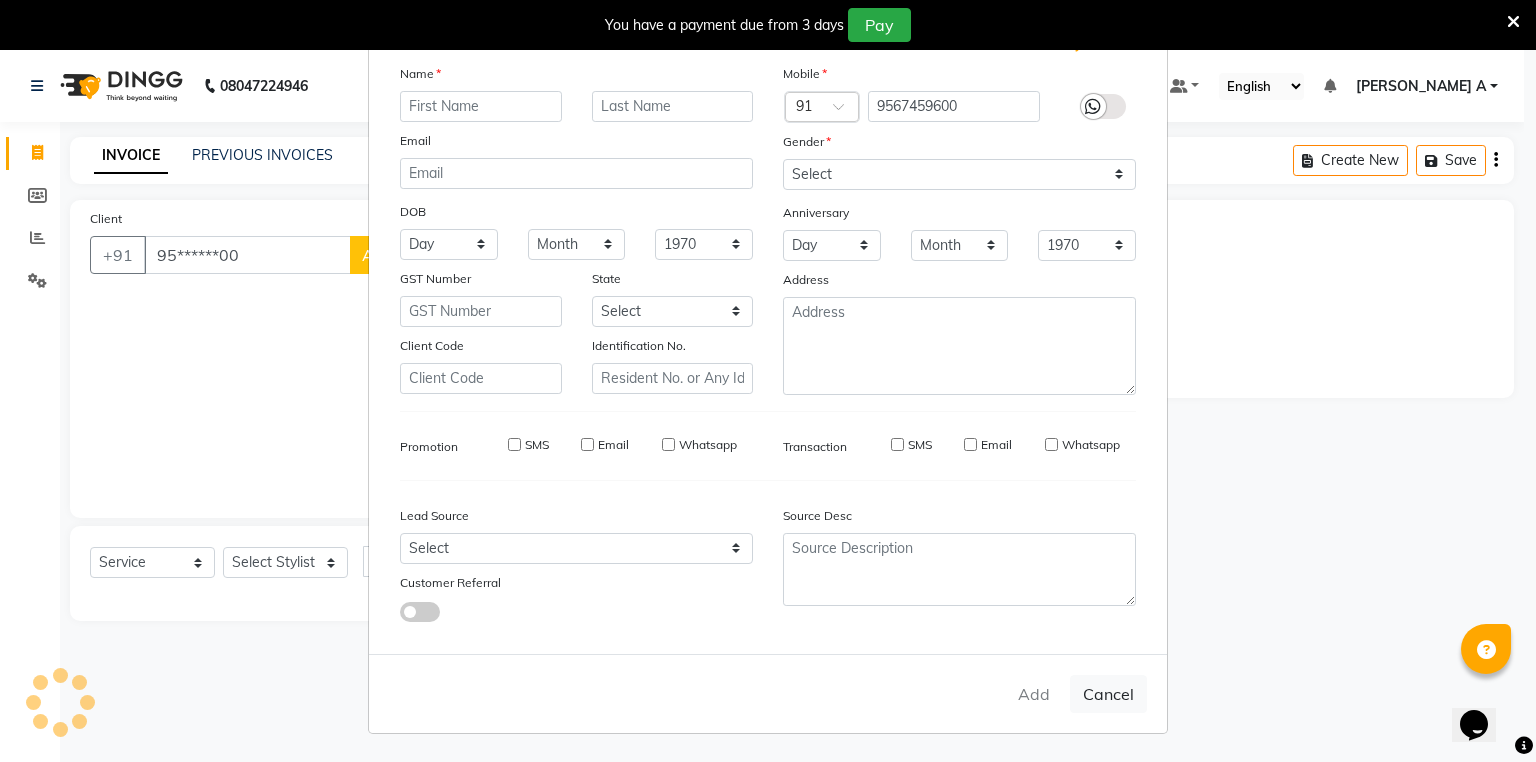 select 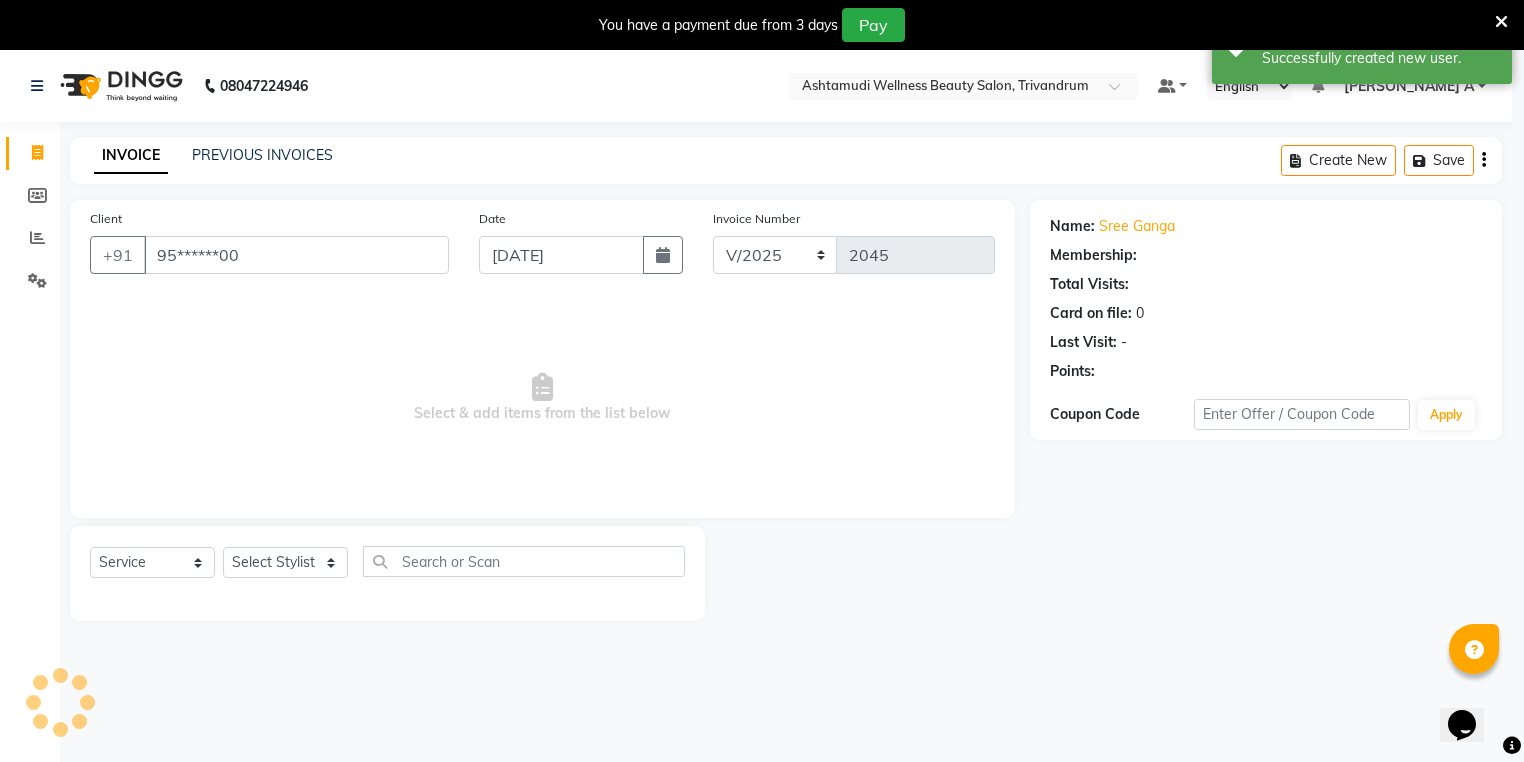 select on "1: Object" 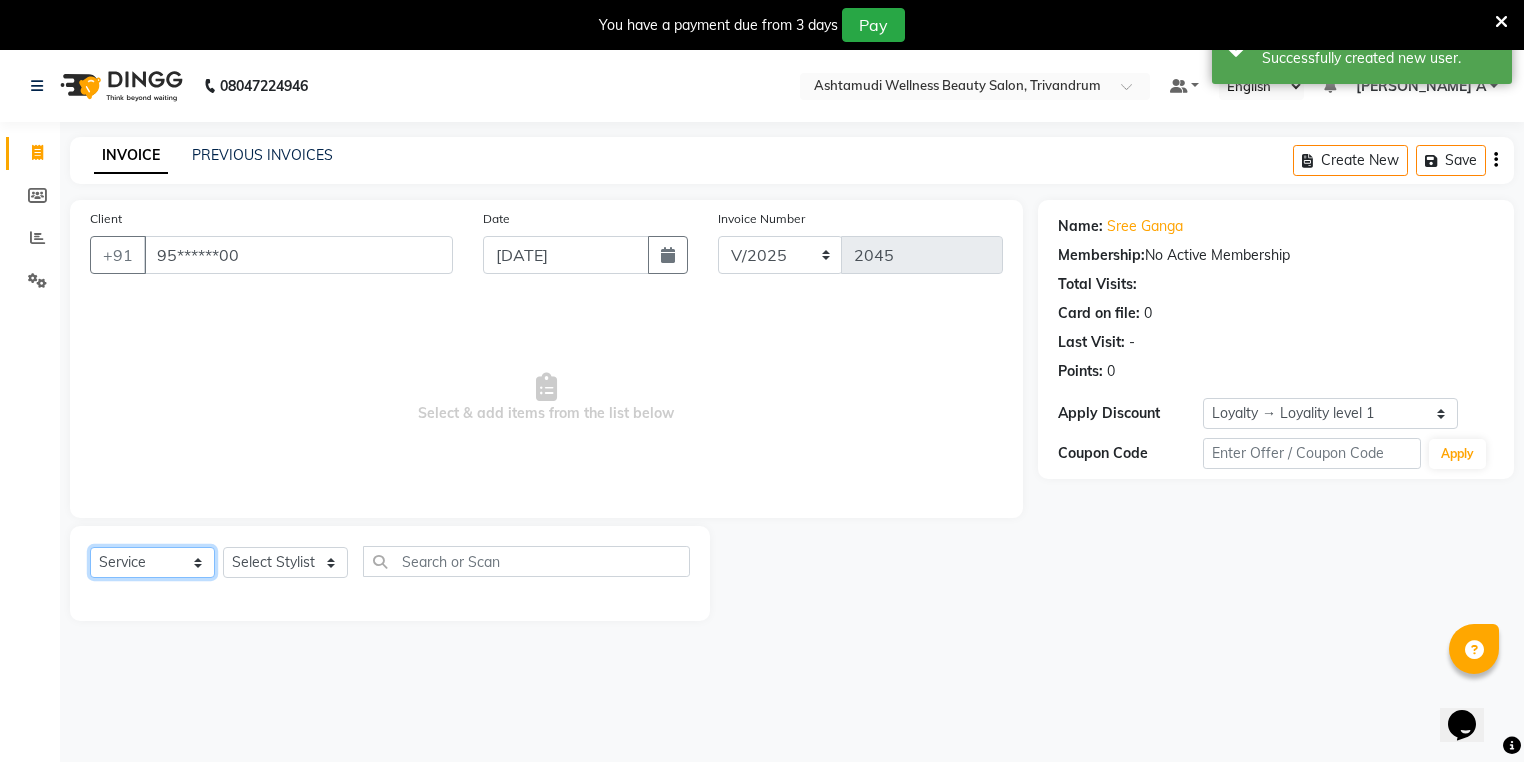 click on "Select  Service  Product  Membership  Package Voucher Prepaid Gift Card" 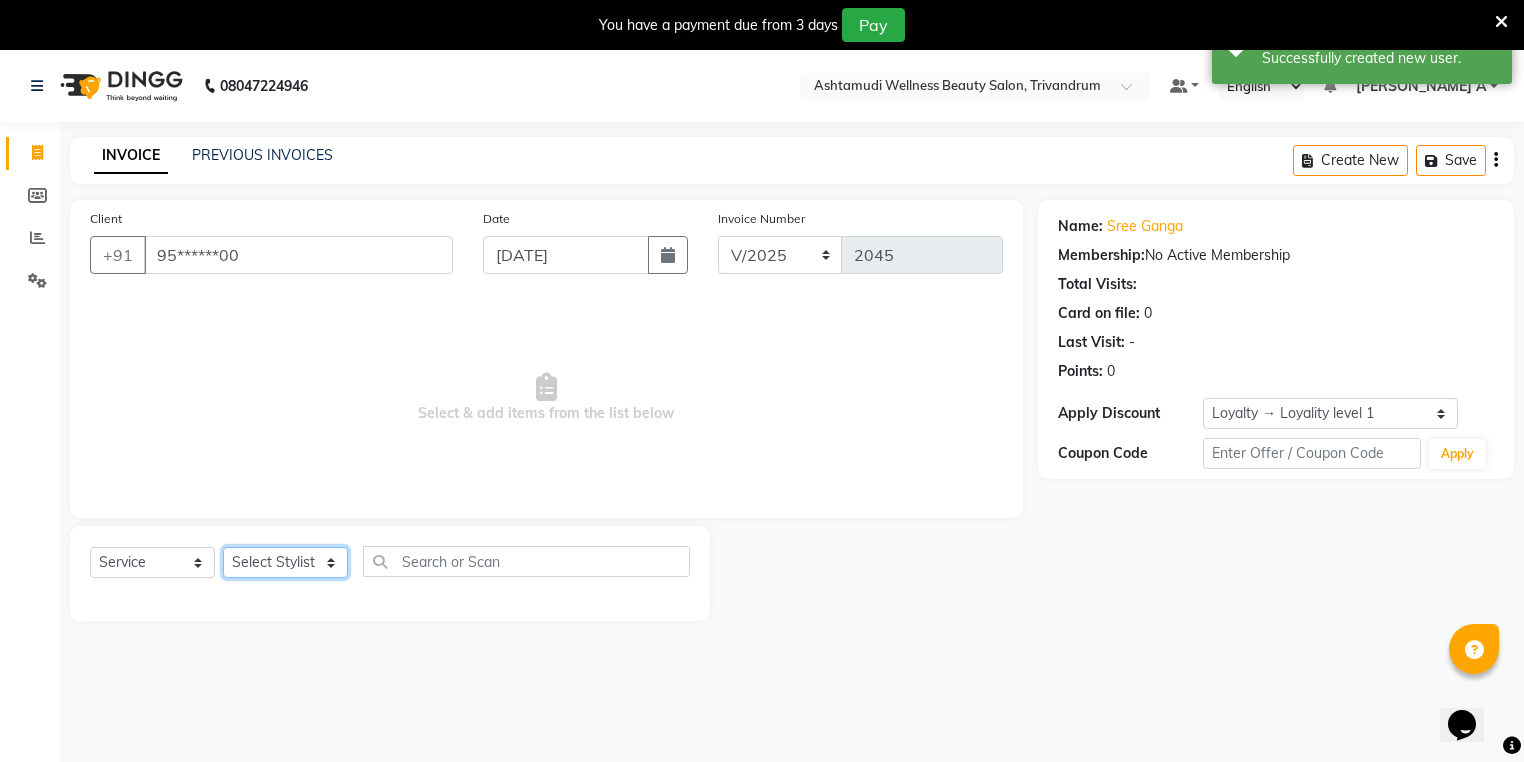 click on "Select Stylist ANJALI L B	 CHIPPY DHANYA D INDU GURUNG	 KARTHIKA	 Lekshmi MANJUSHA	 PUNAM LAMA	 SARITHA	 SIMI Sneha TRIVANDRUM ASHTAMUDI USHA KUMARI S" 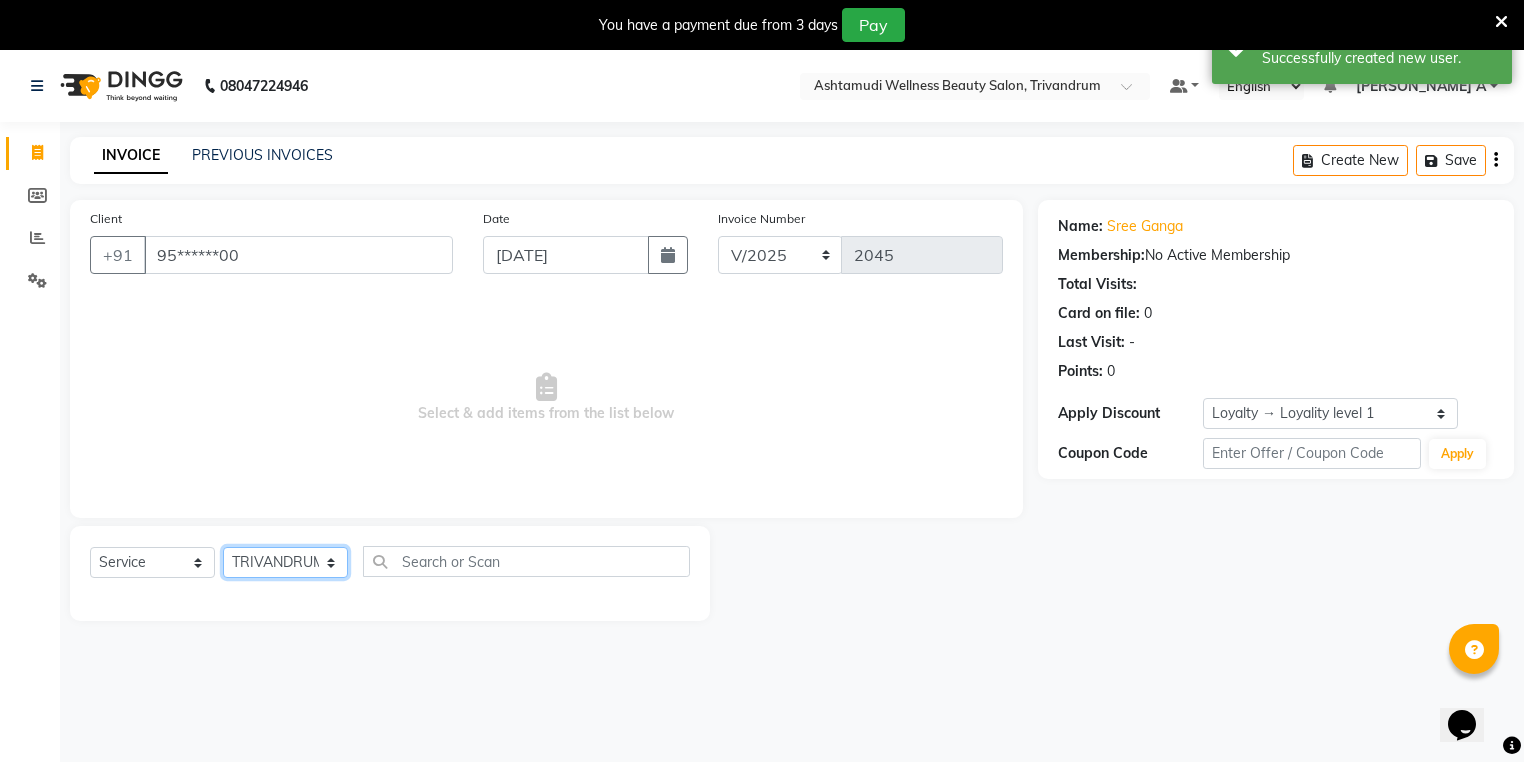 click on "Select Stylist ANJALI L B	 CHIPPY DHANYA D INDU GURUNG	 KARTHIKA	 Lekshmi MANJUSHA	 PUNAM LAMA	 SARITHA	 SIMI Sneha TRIVANDRUM ASHTAMUDI USHA KUMARI S" 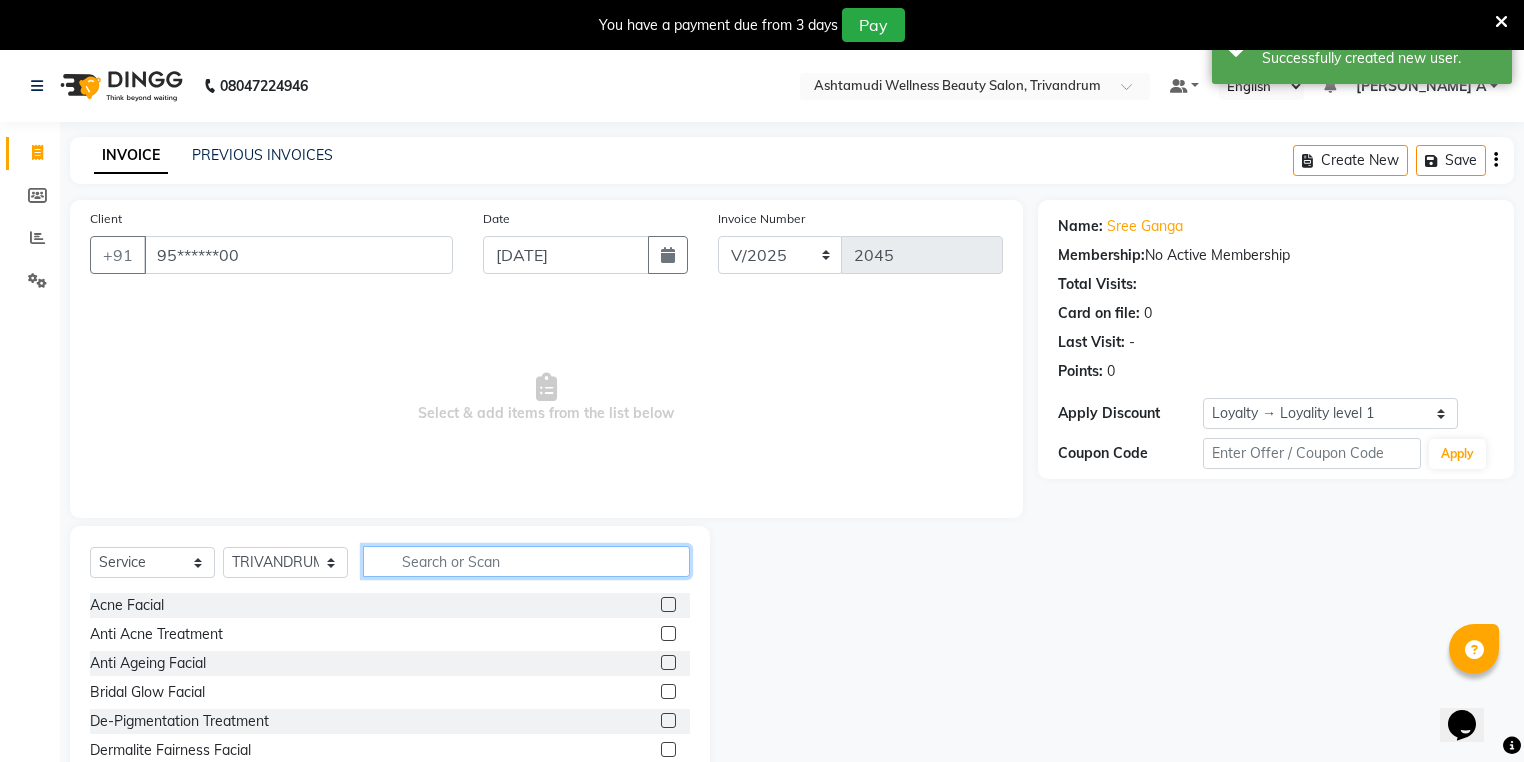 click 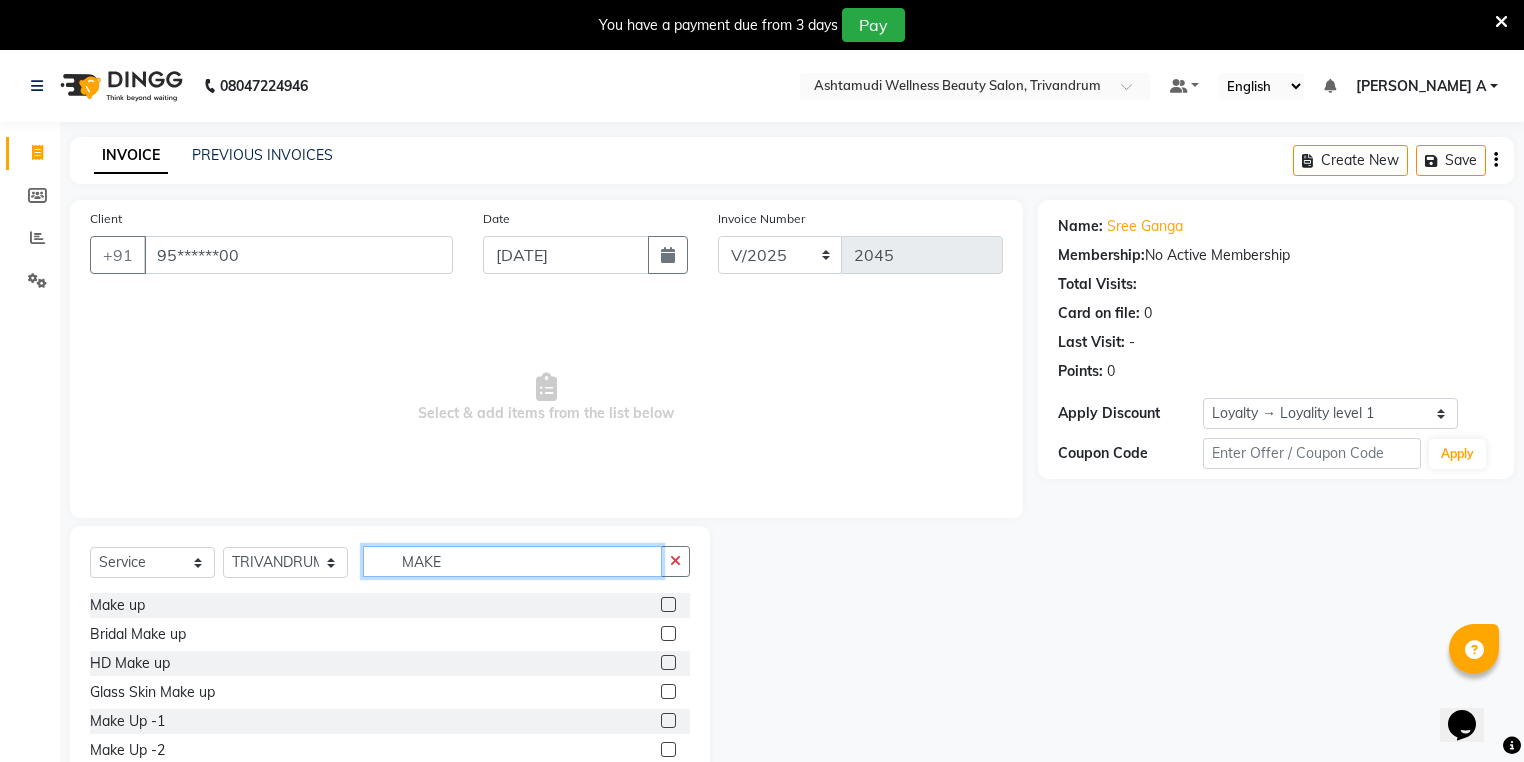 type on "MAKE" 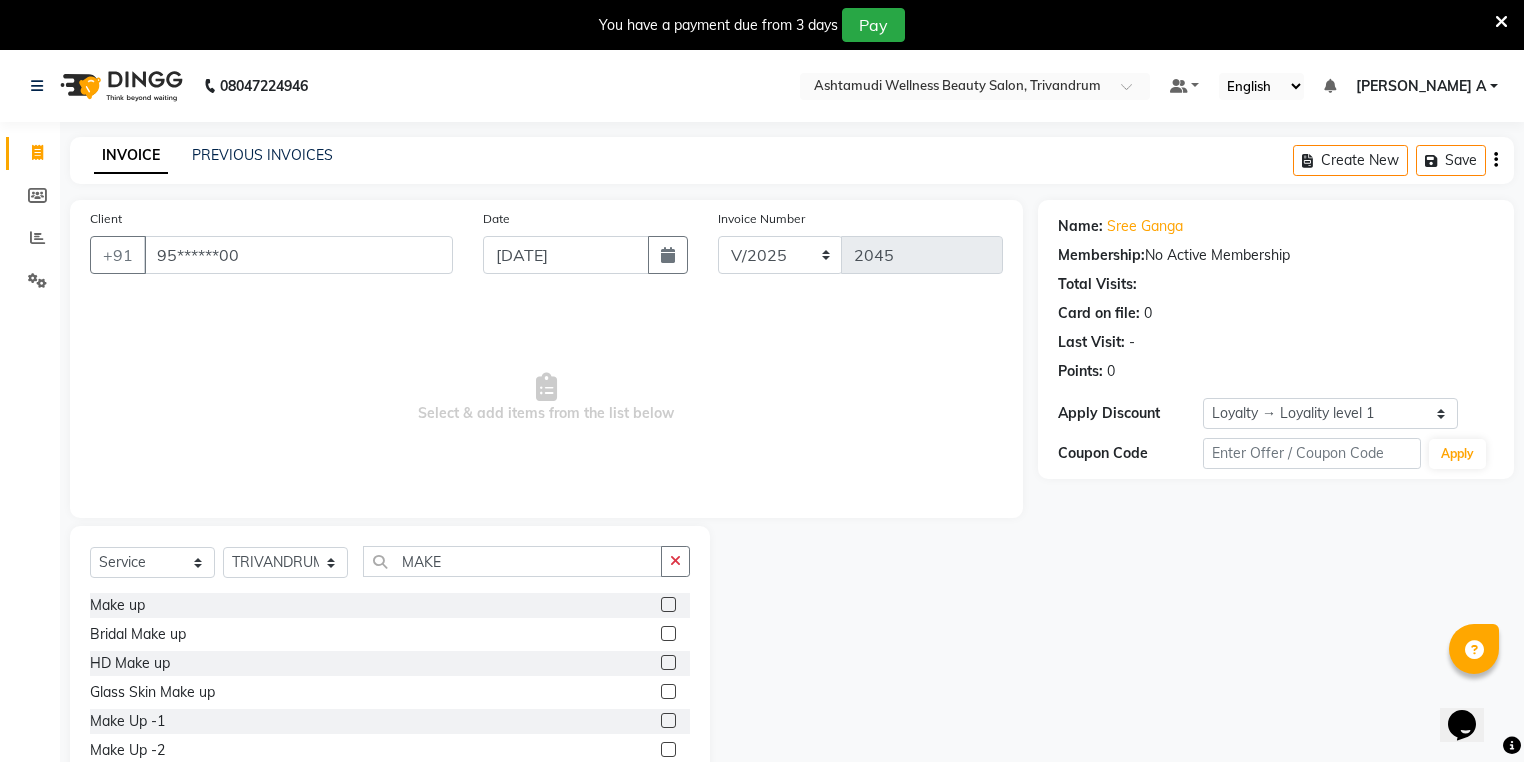 click 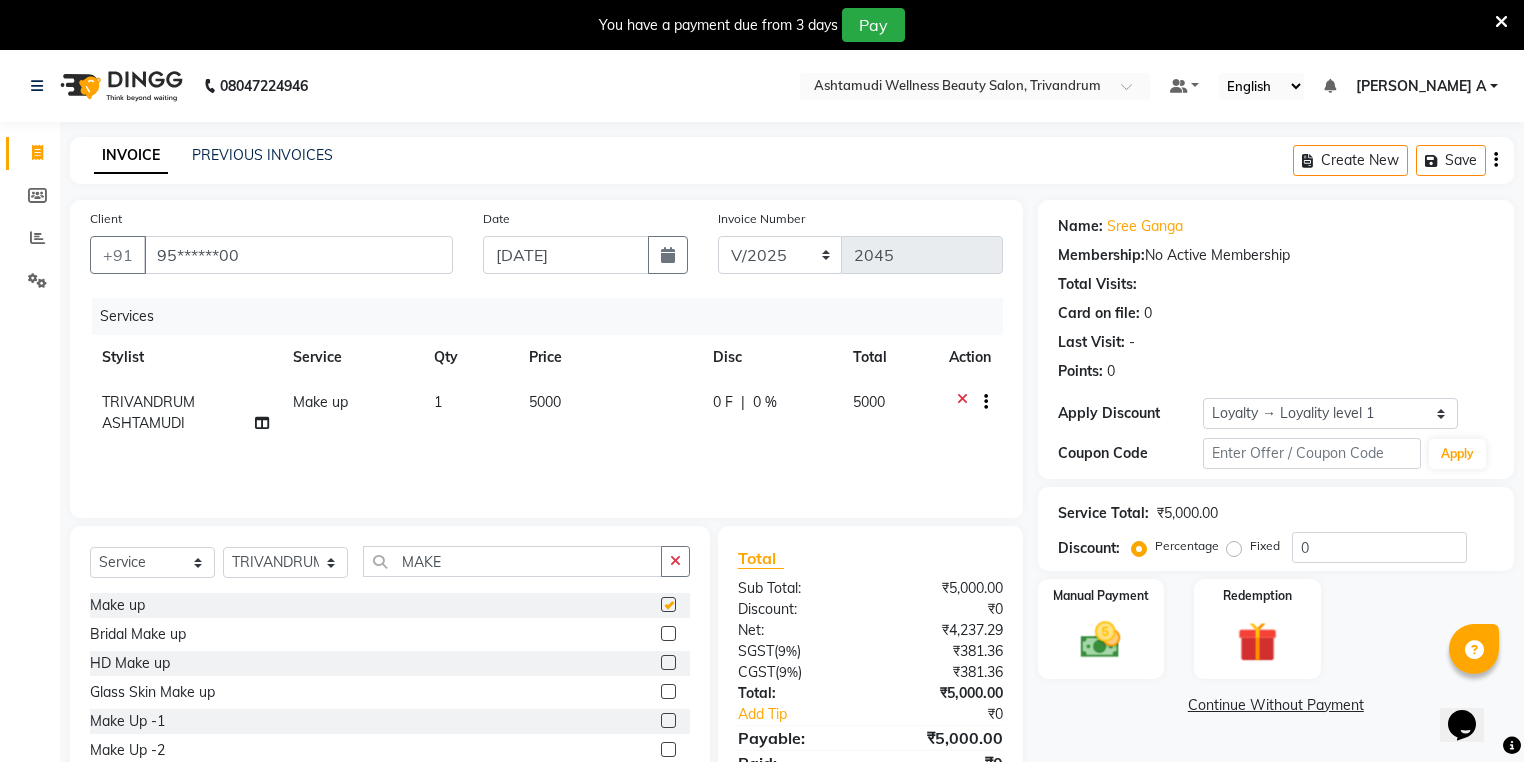 checkbox on "false" 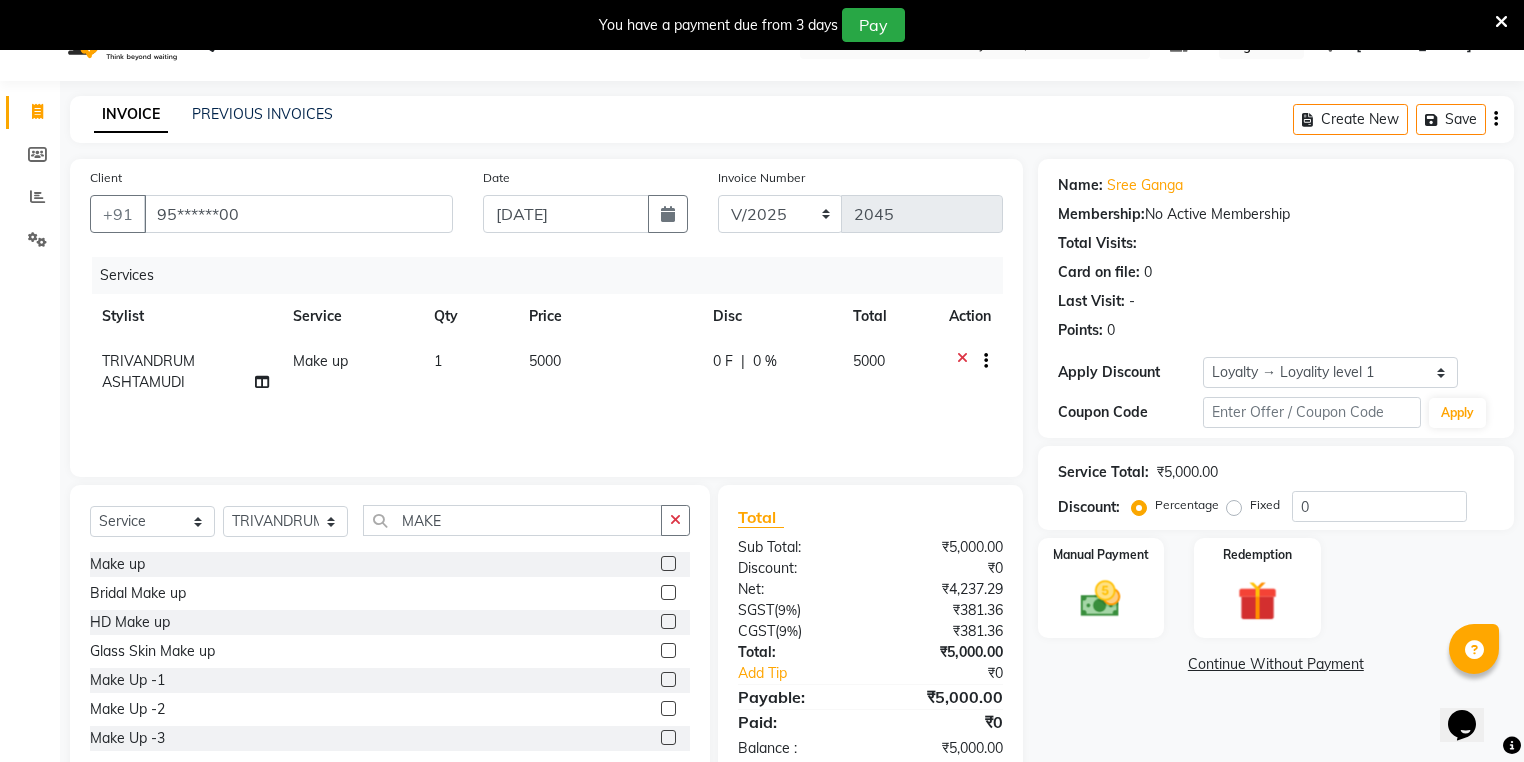 scroll, scrollTop: 89, scrollLeft: 0, axis: vertical 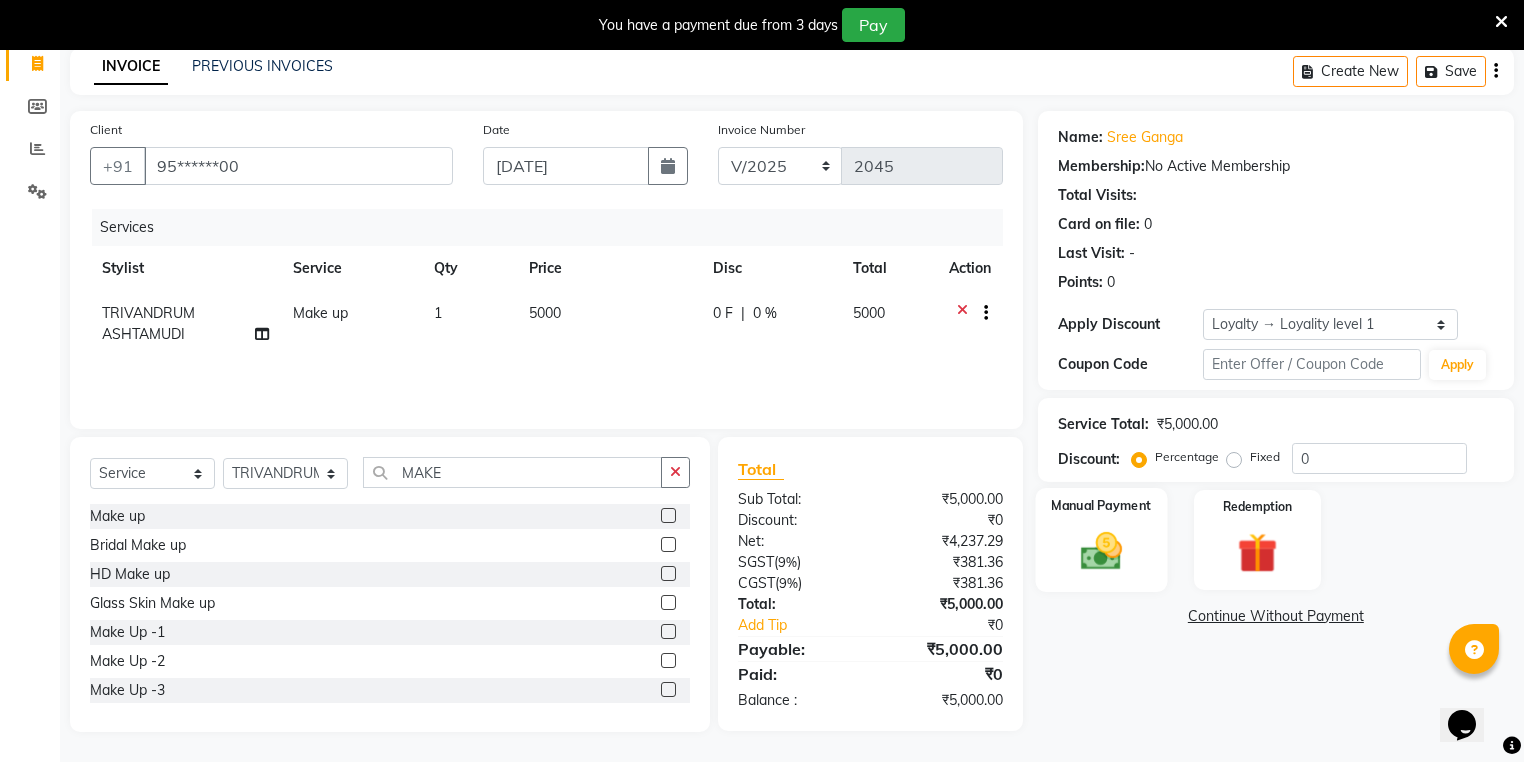 click on "Manual Payment" 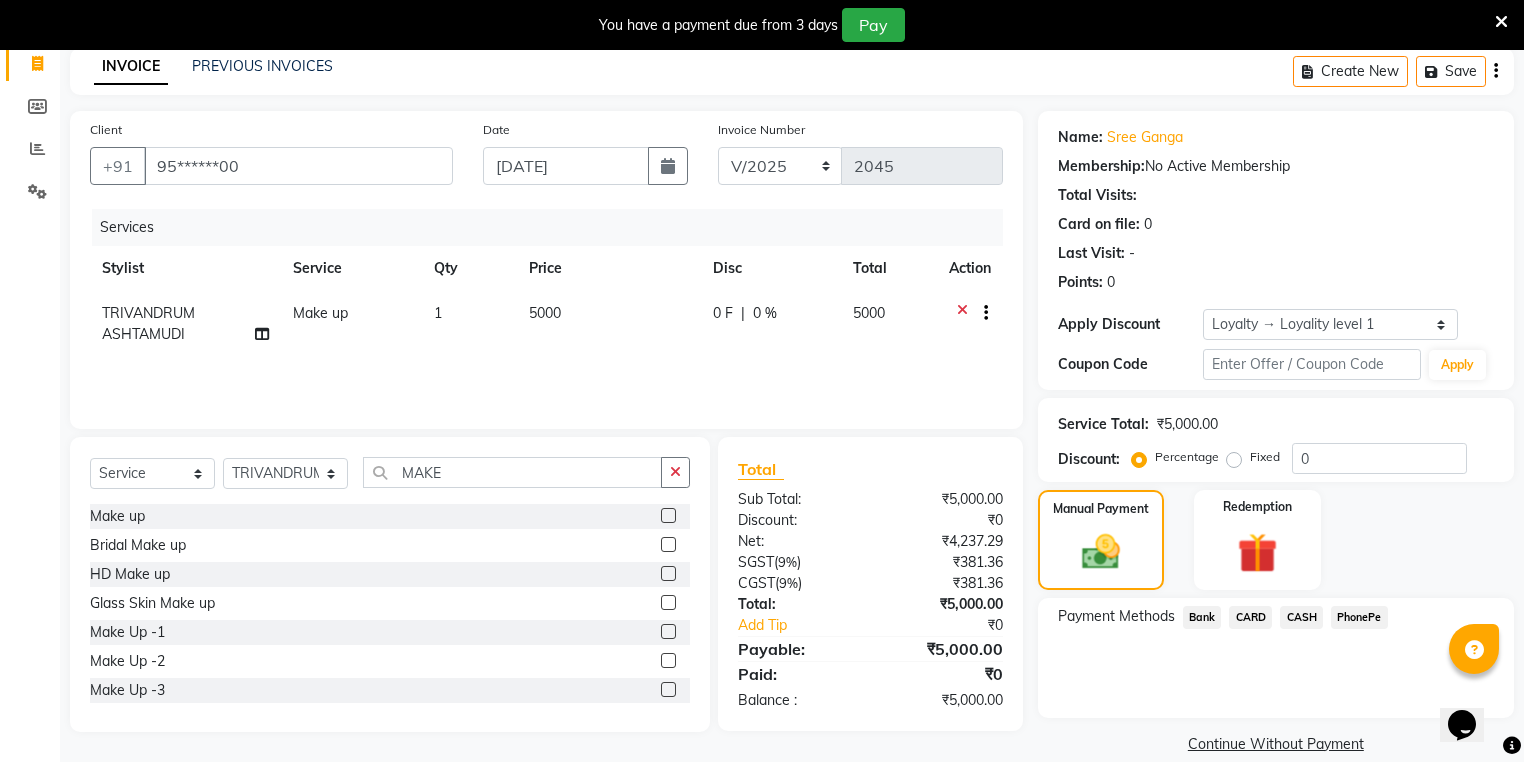 drag, startPoint x: 1400, startPoint y: 610, endPoint x: 1369, endPoint y: 621, distance: 32.89377 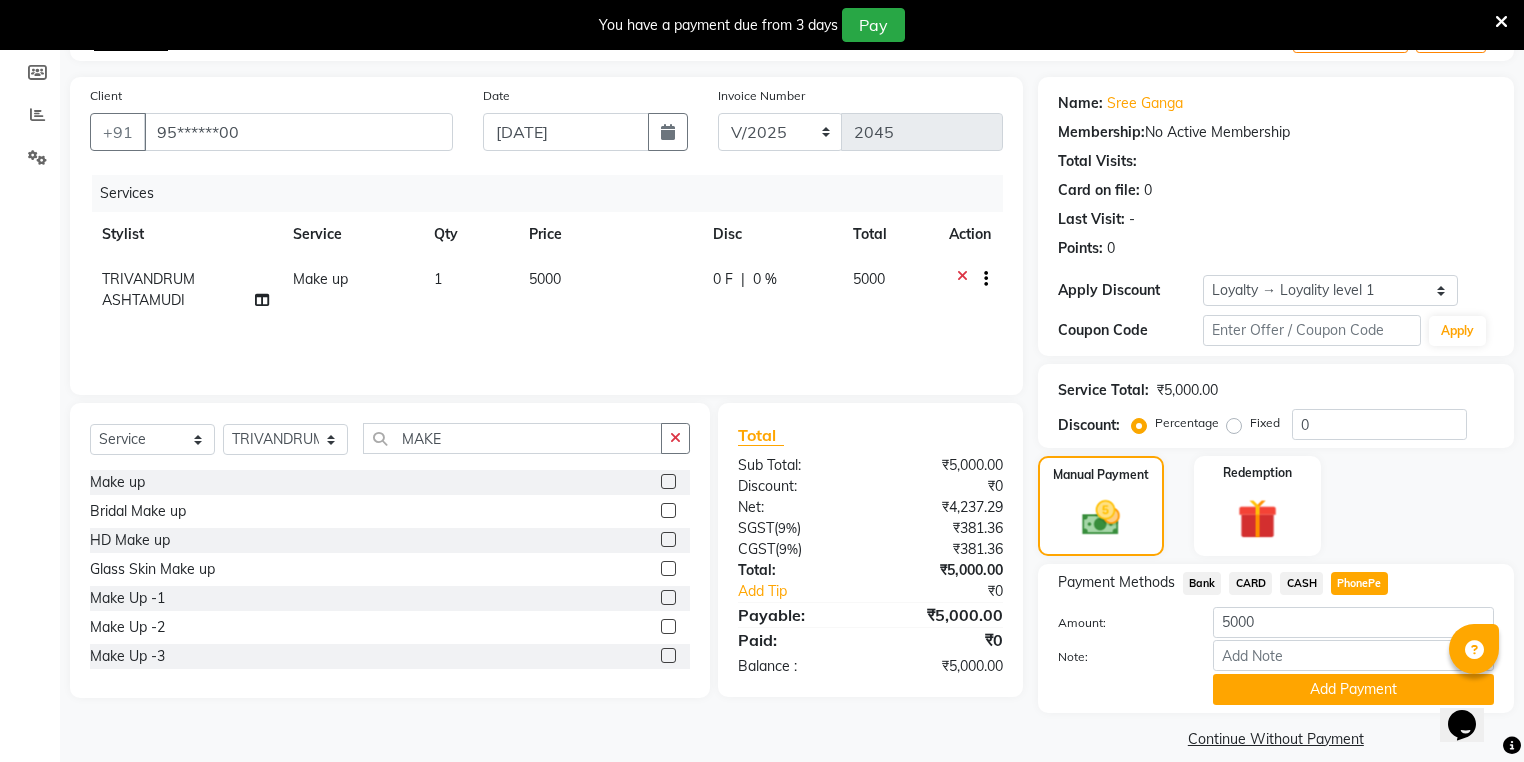 scroll, scrollTop: 146, scrollLeft: 0, axis: vertical 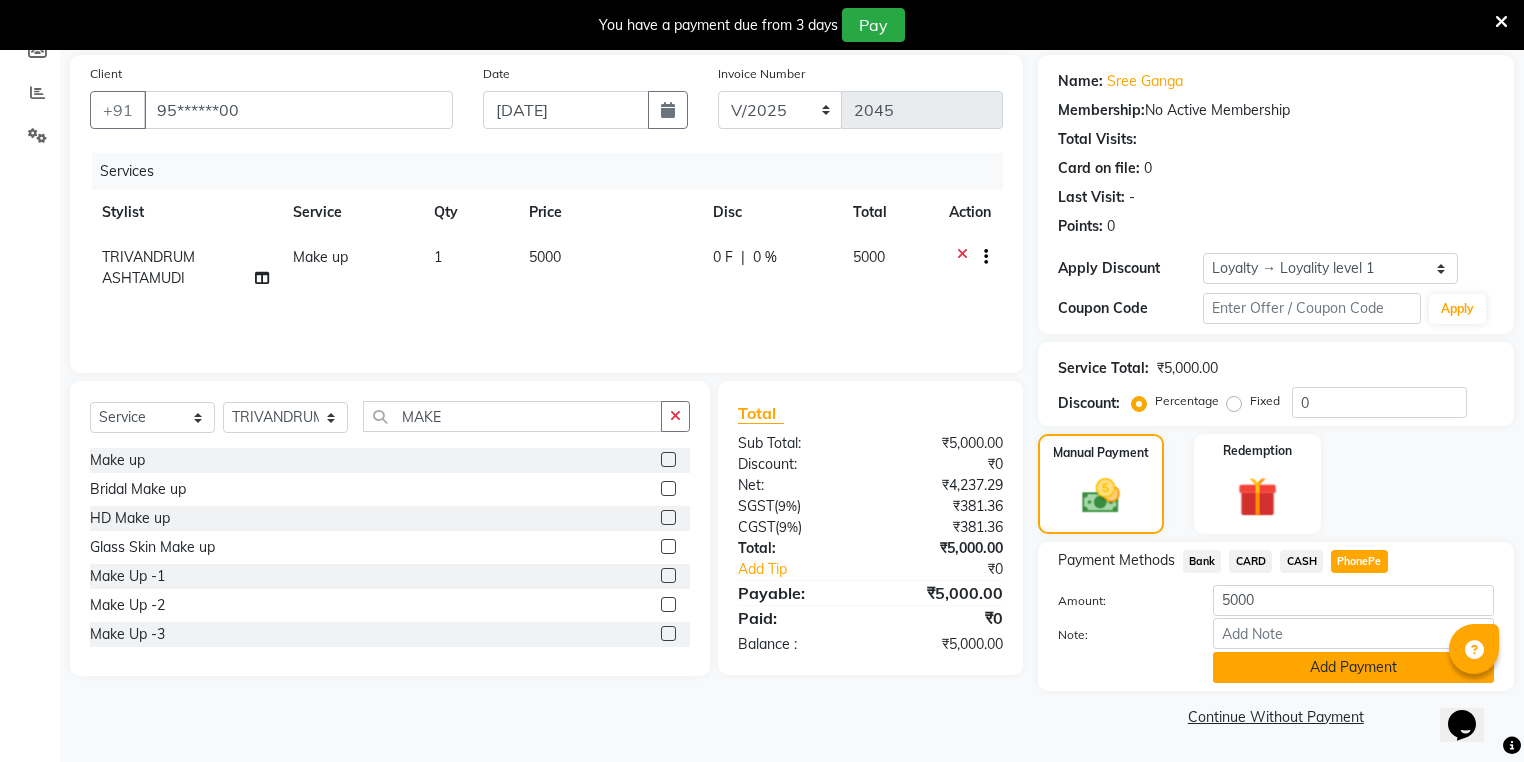 click on "Add Payment" 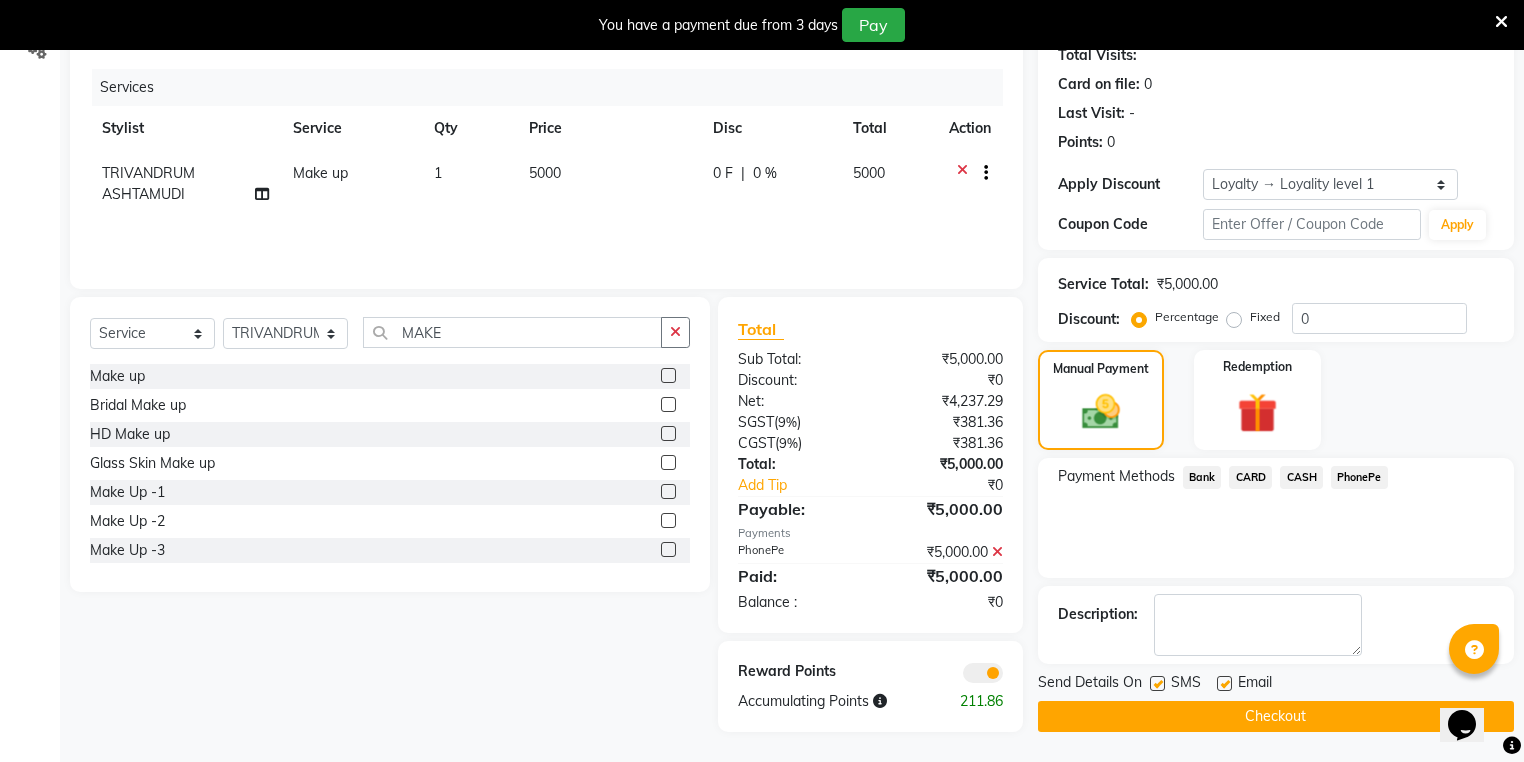scroll, scrollTop: 251, scrollLeft: 0, axis: vertical 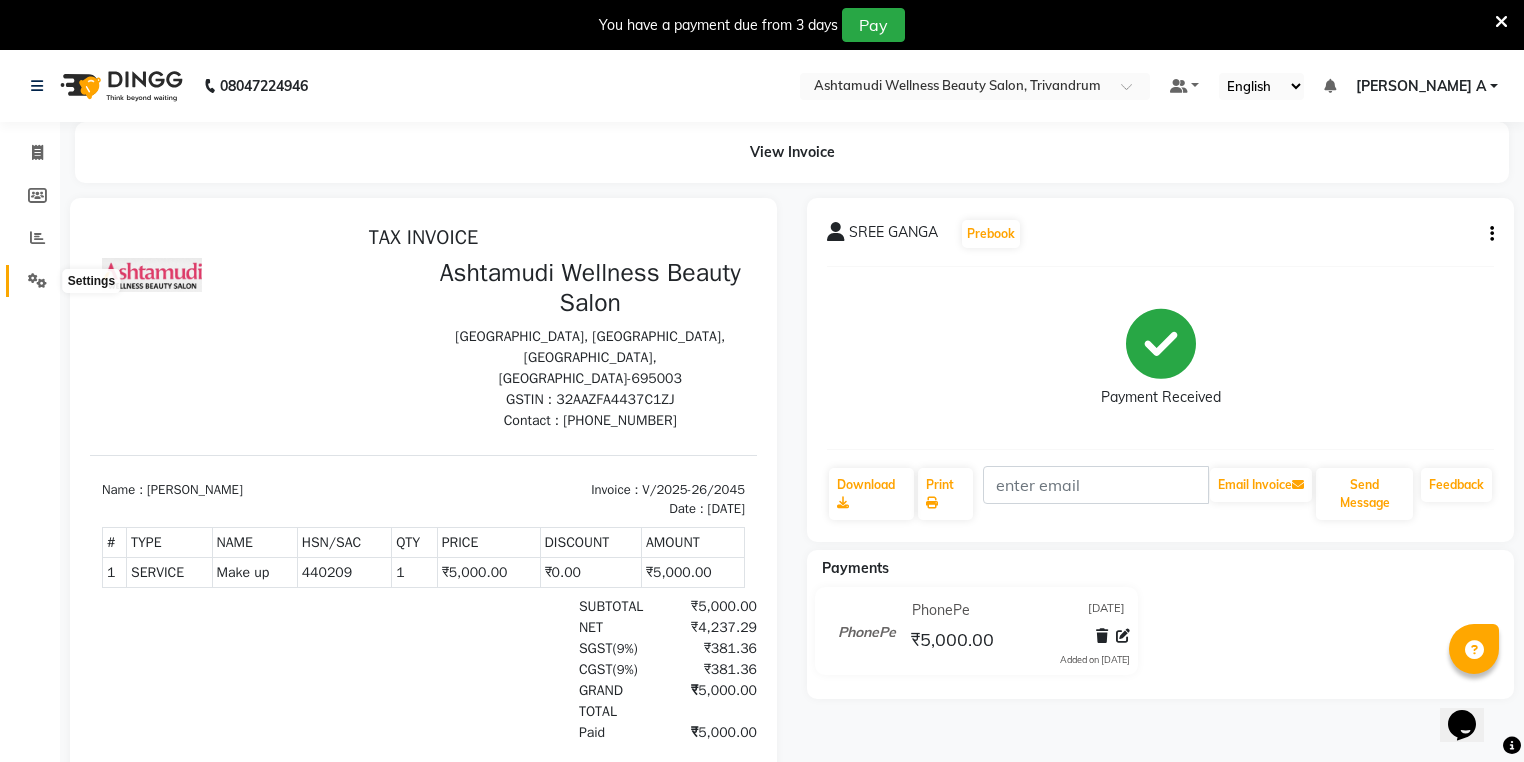 click 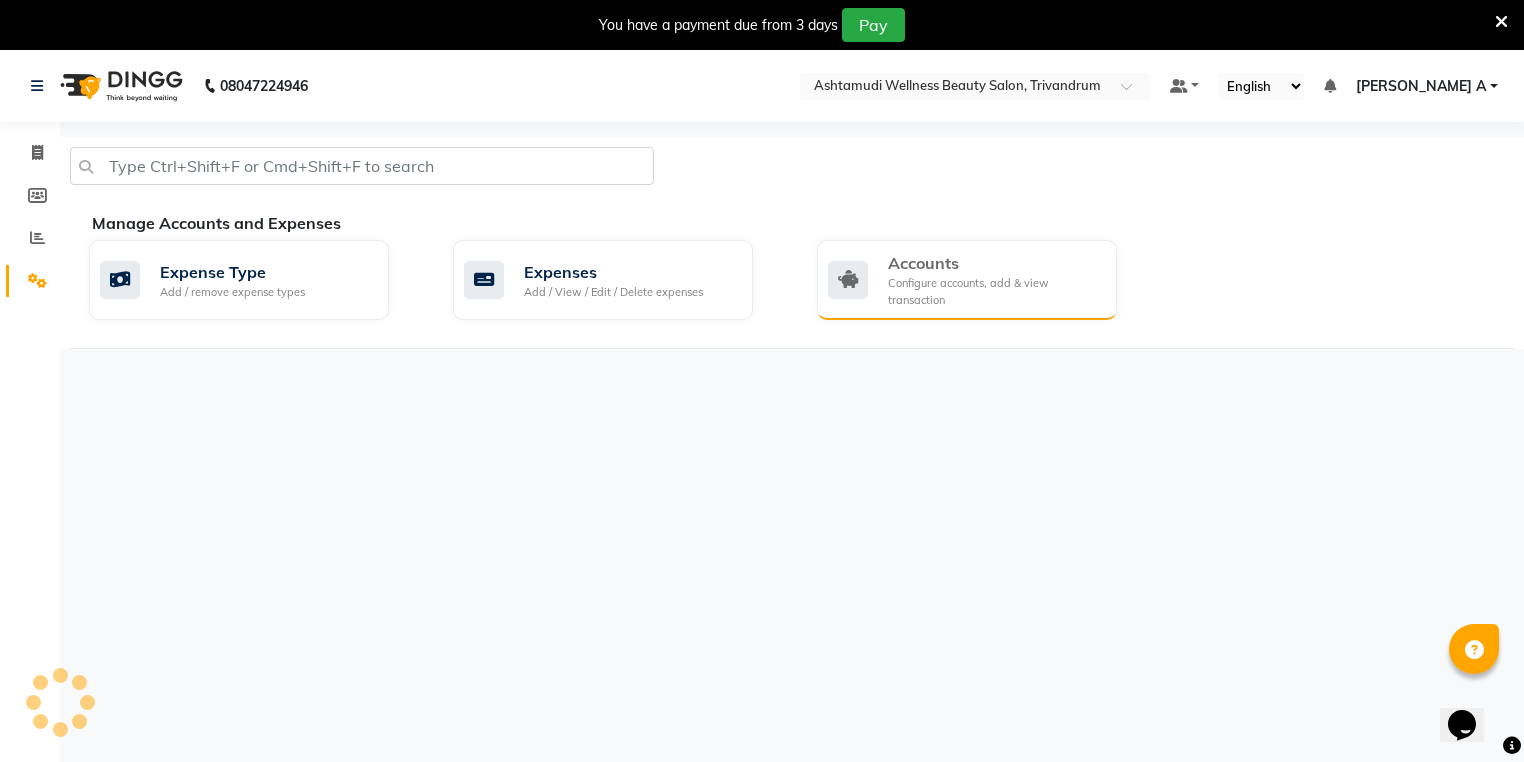click on "Accounts" 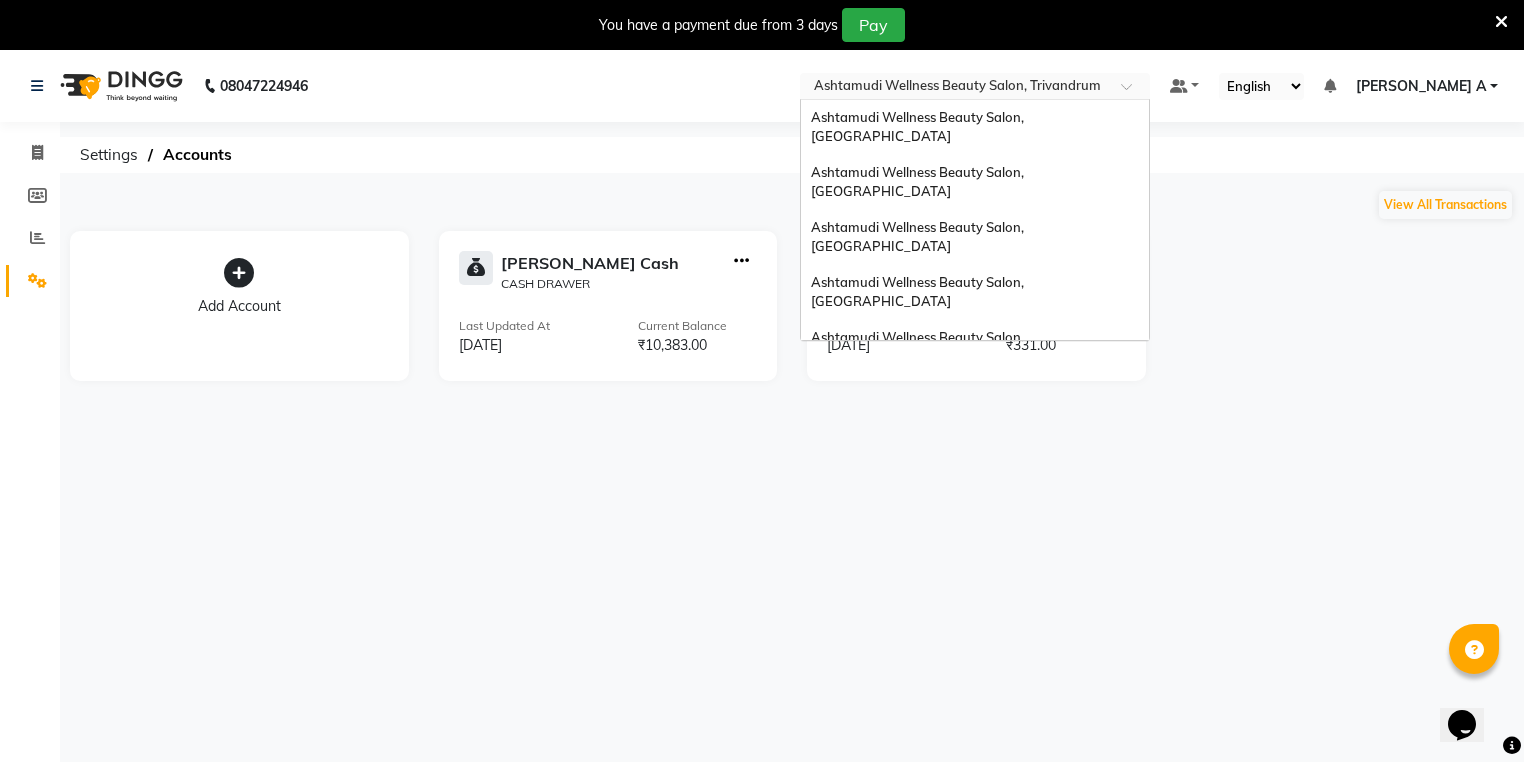 click at bounding box center [955, 88] 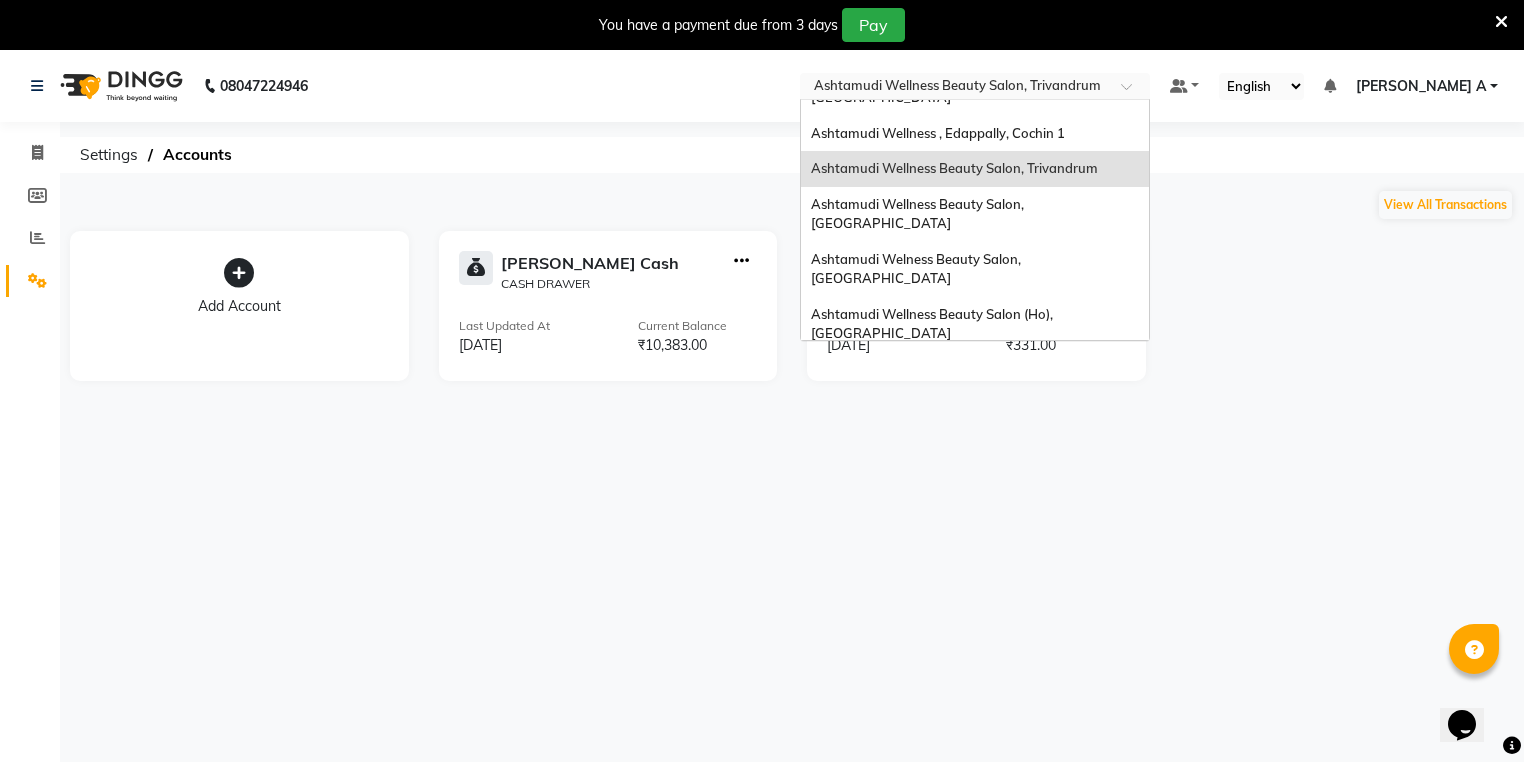 scroll, scrollTop: 312, scrollLeft: 0, axis: vertical 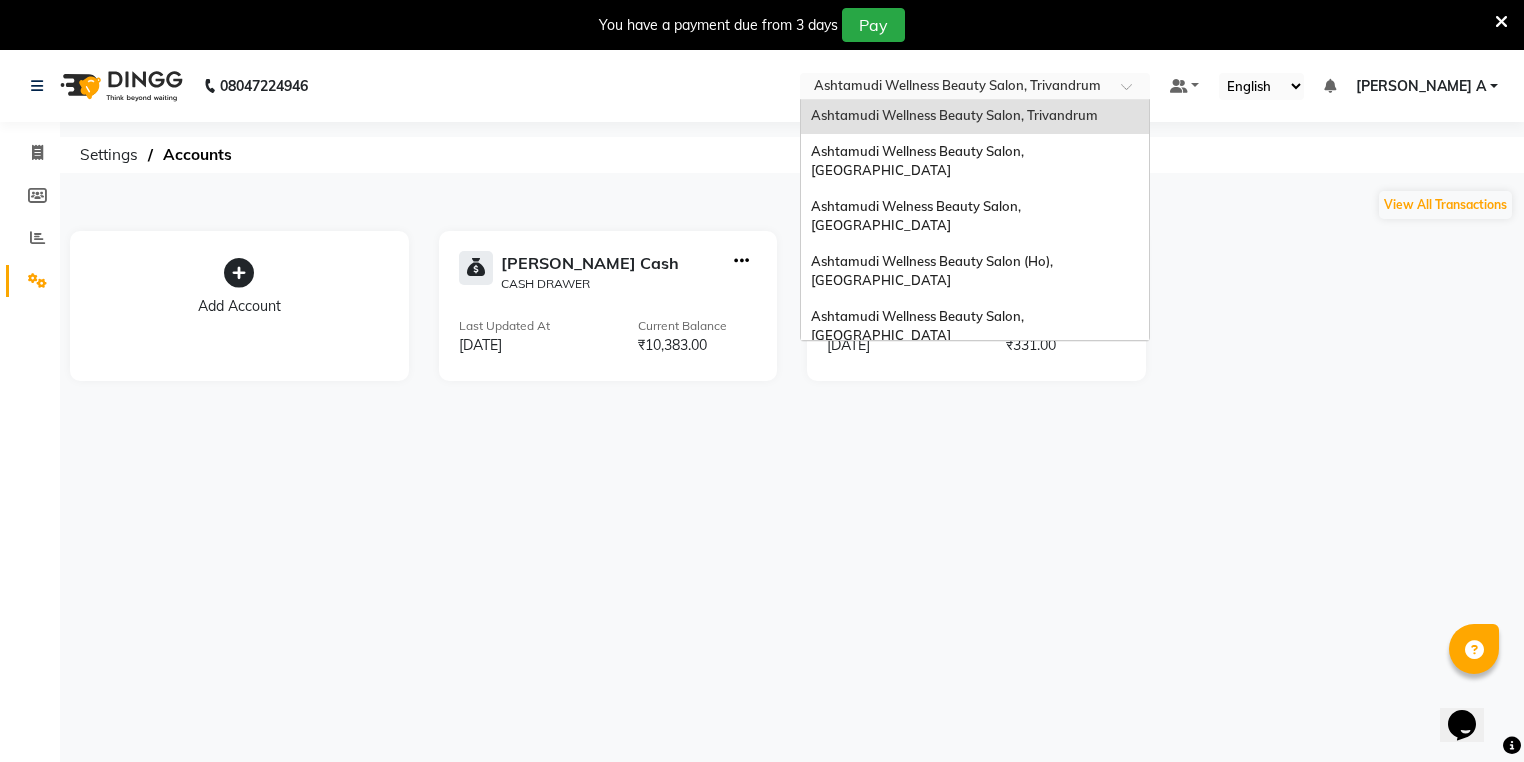 click on "Ashtamudi Unisex Salon, Dreams Mall, Dreams Mall Kottiyam" at bounding box center (975, 526) 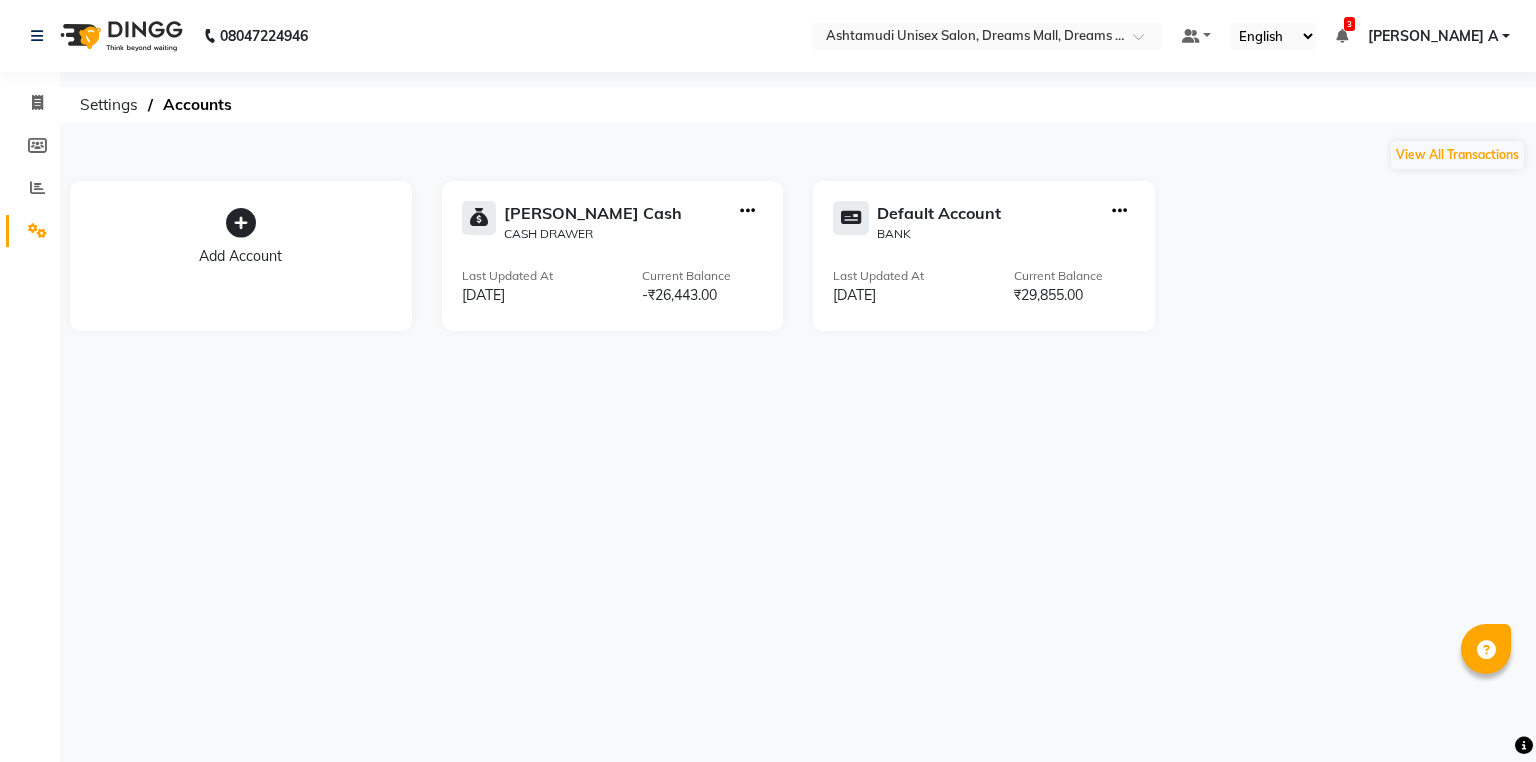 scroll, scrollTop: 0, scrollLeft: 0, axis: both 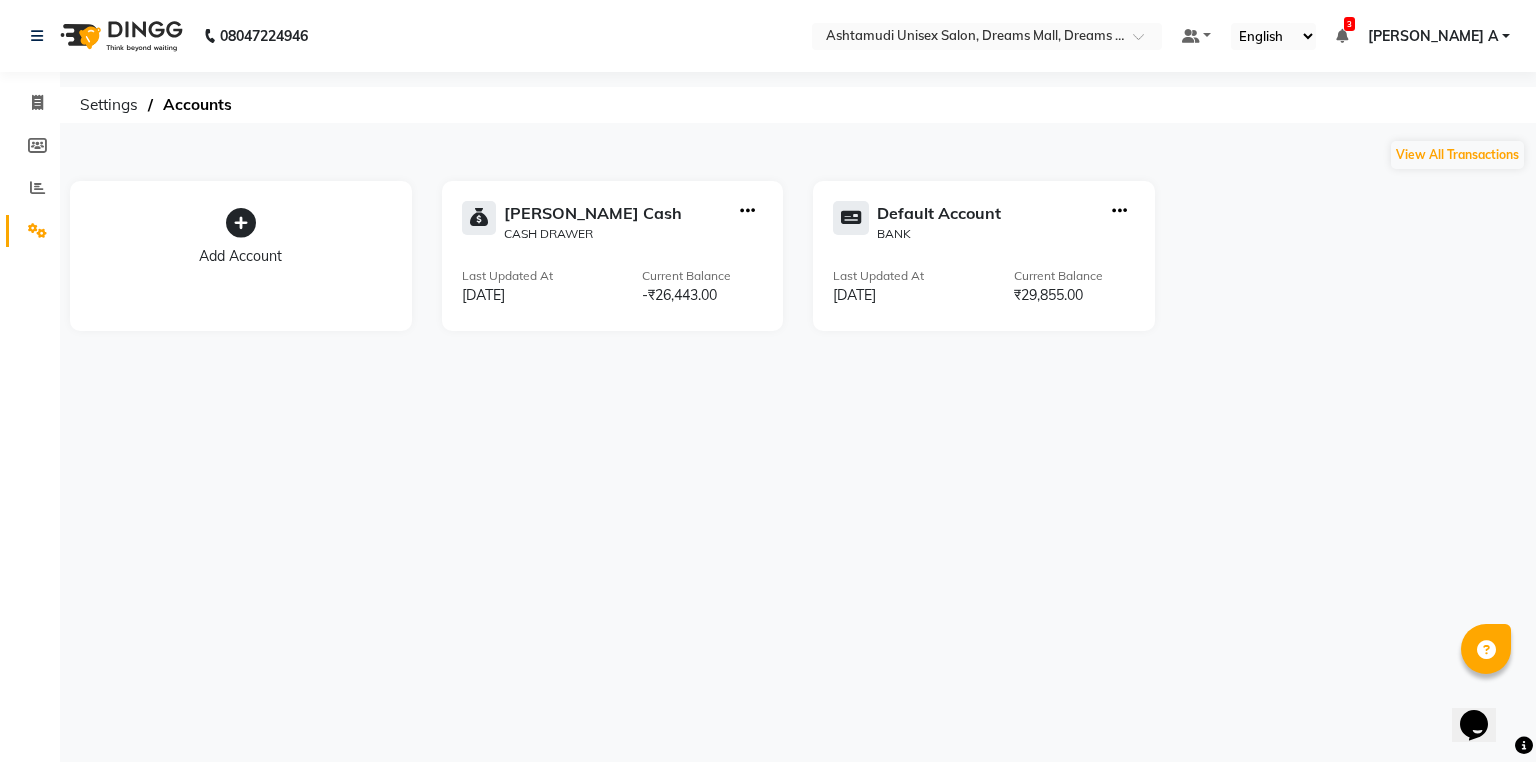 click 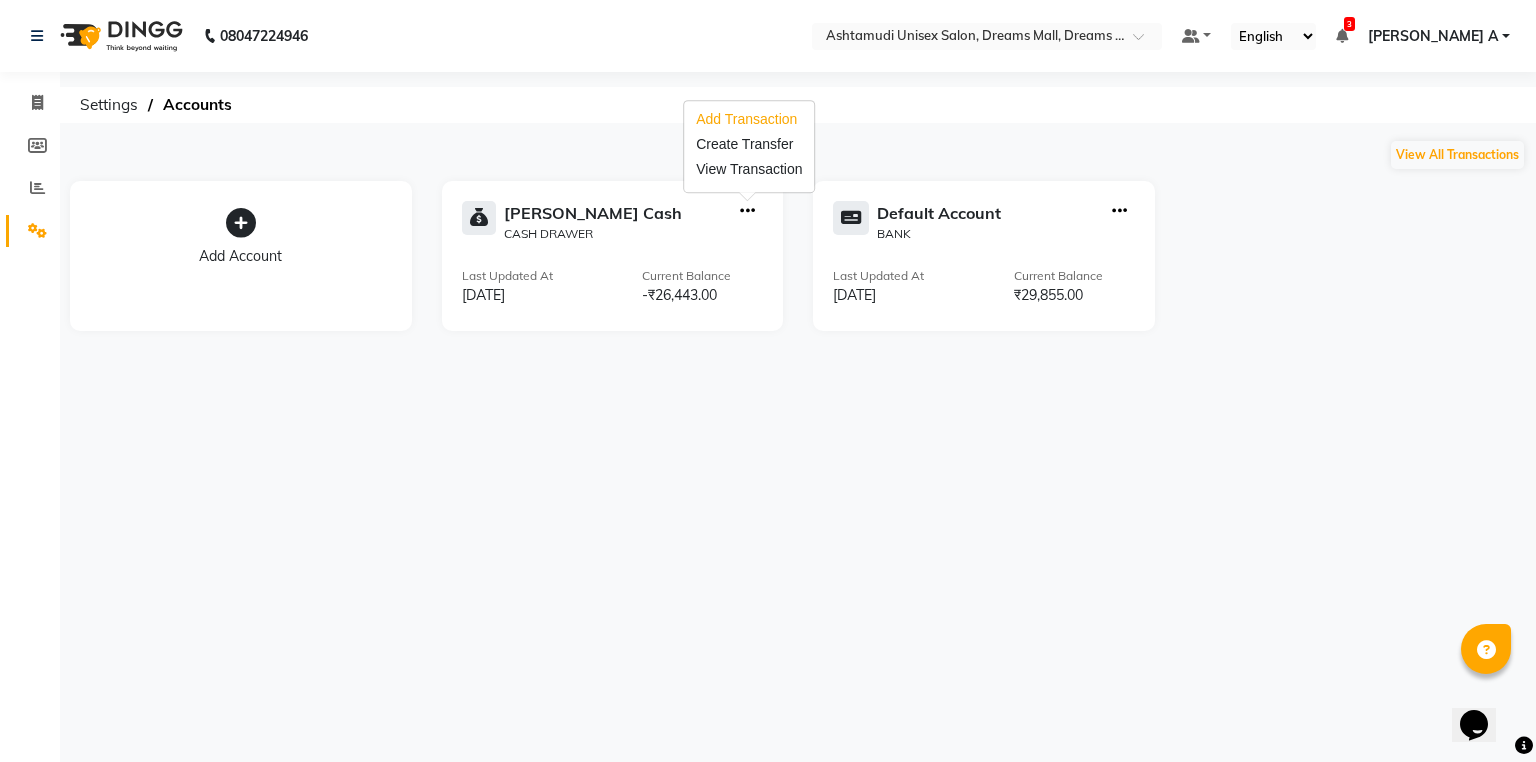 click on "Add Transaction" at bounding box center [749, 119] 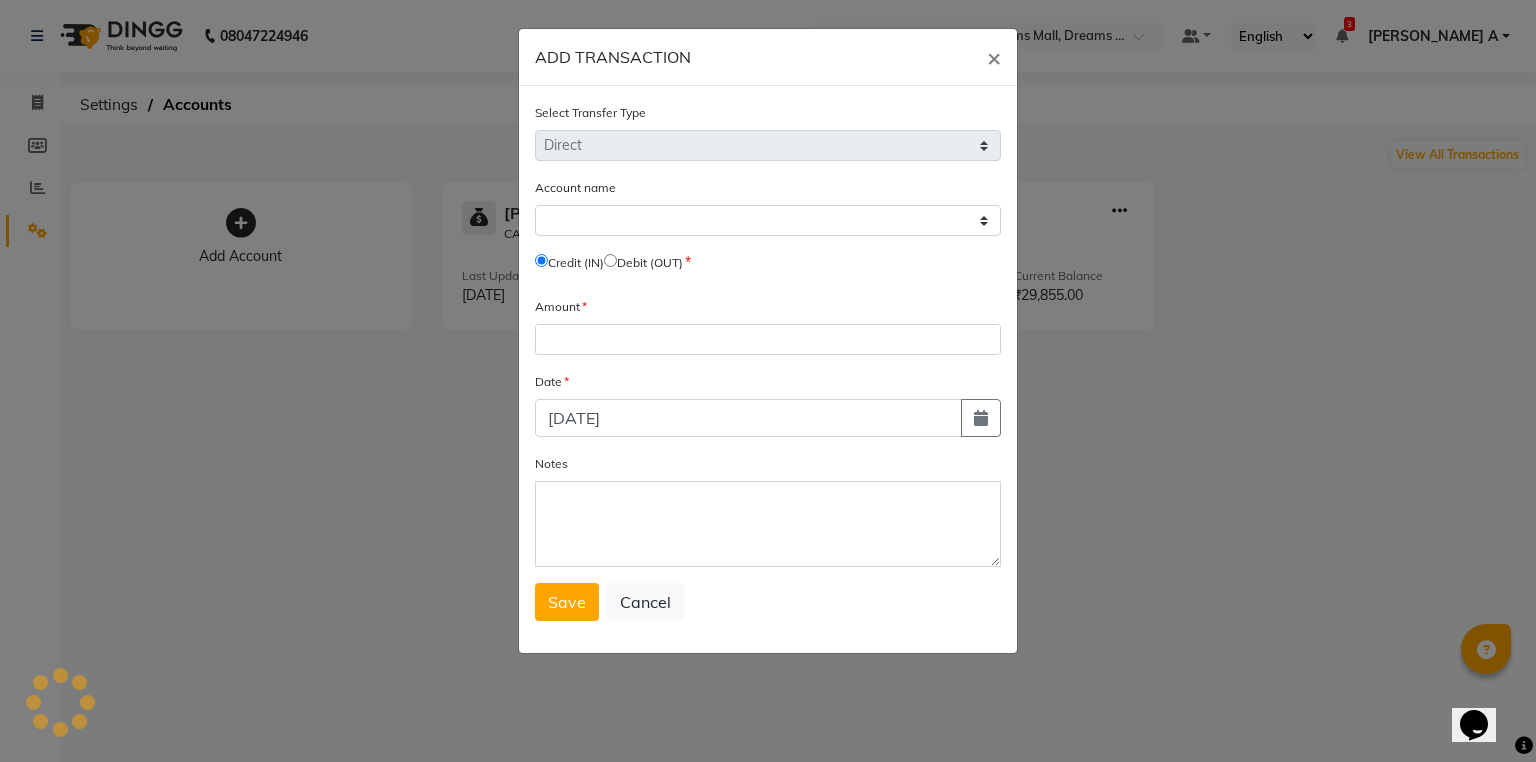 select 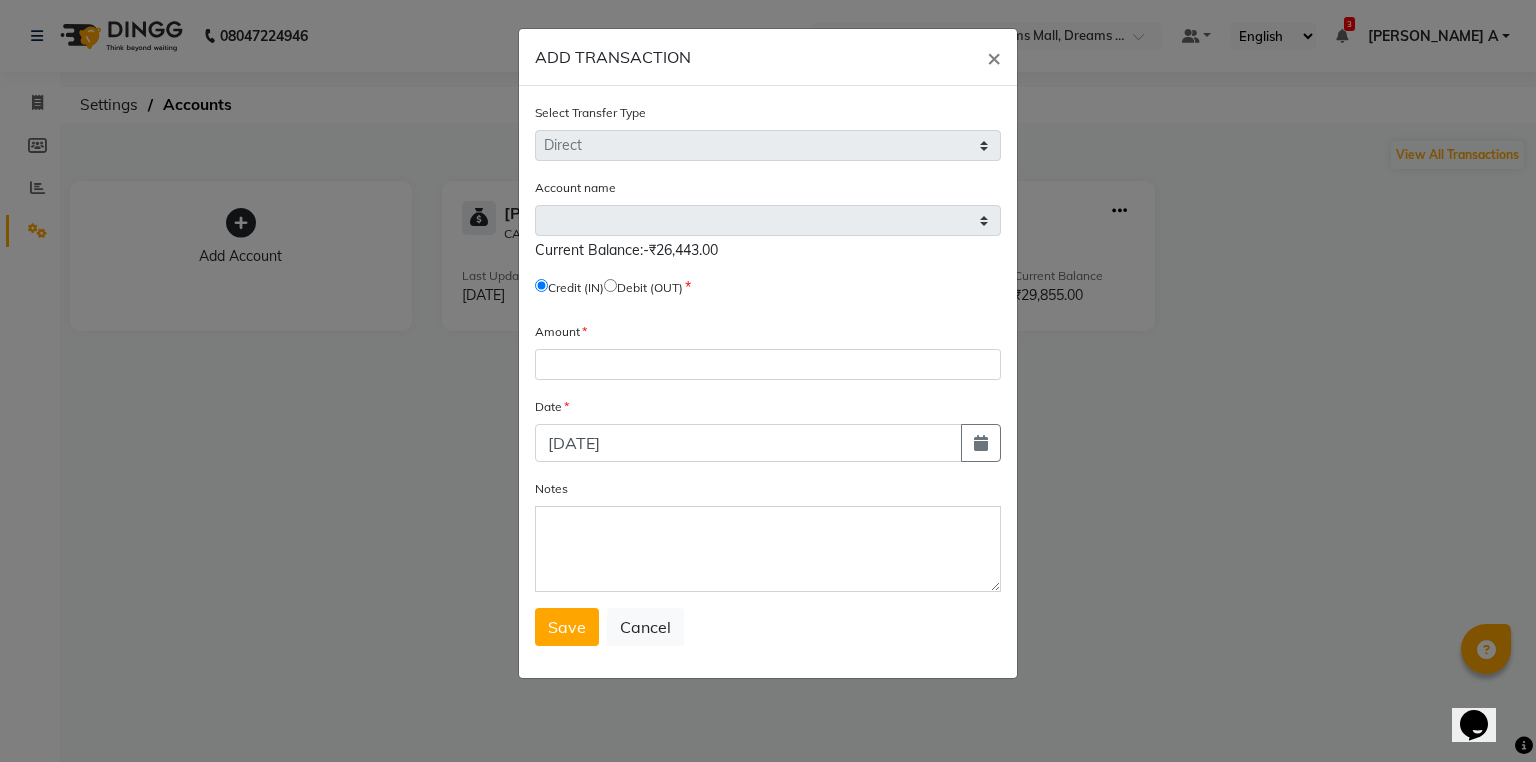 click on "Amount" 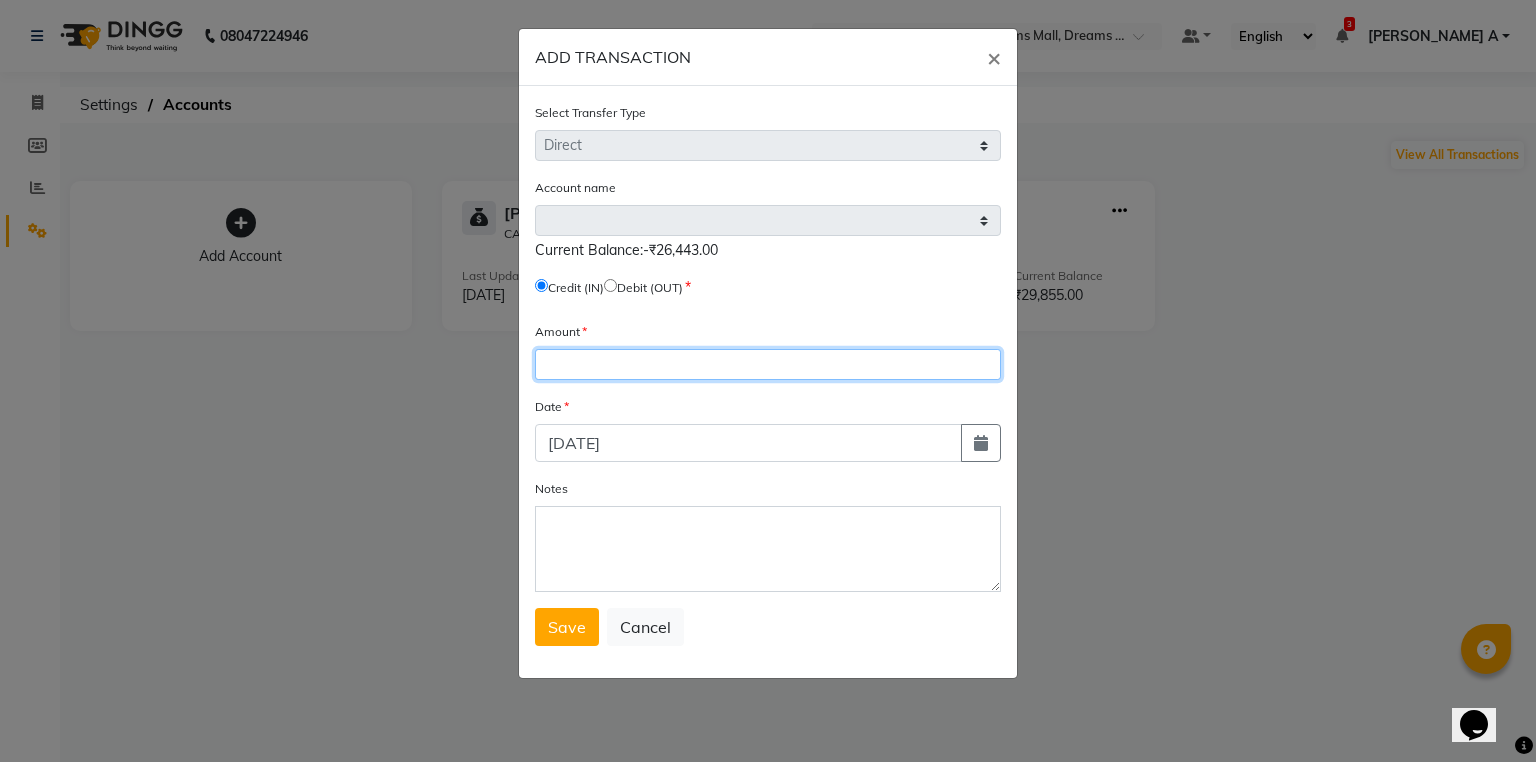 click 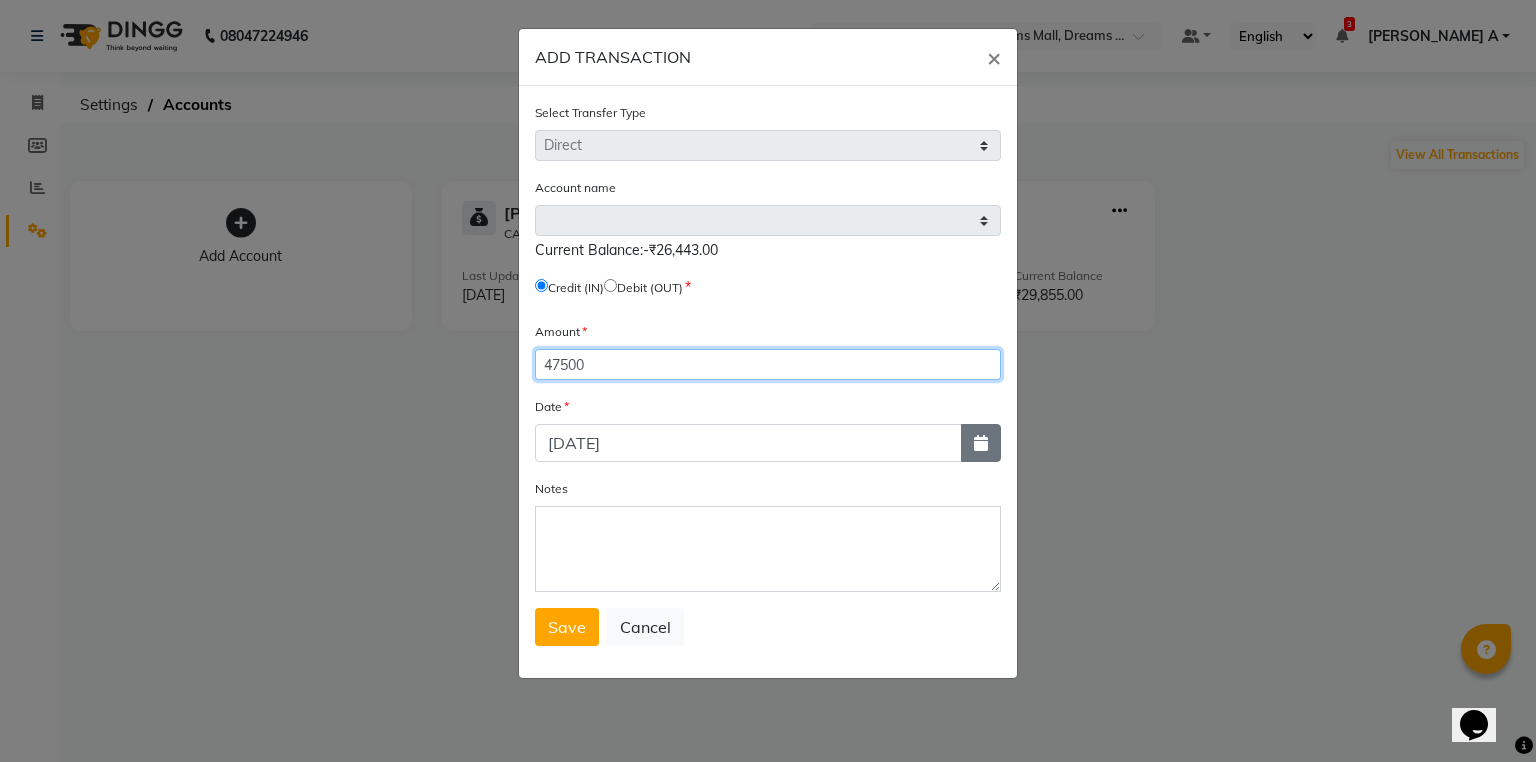 type on "47500" 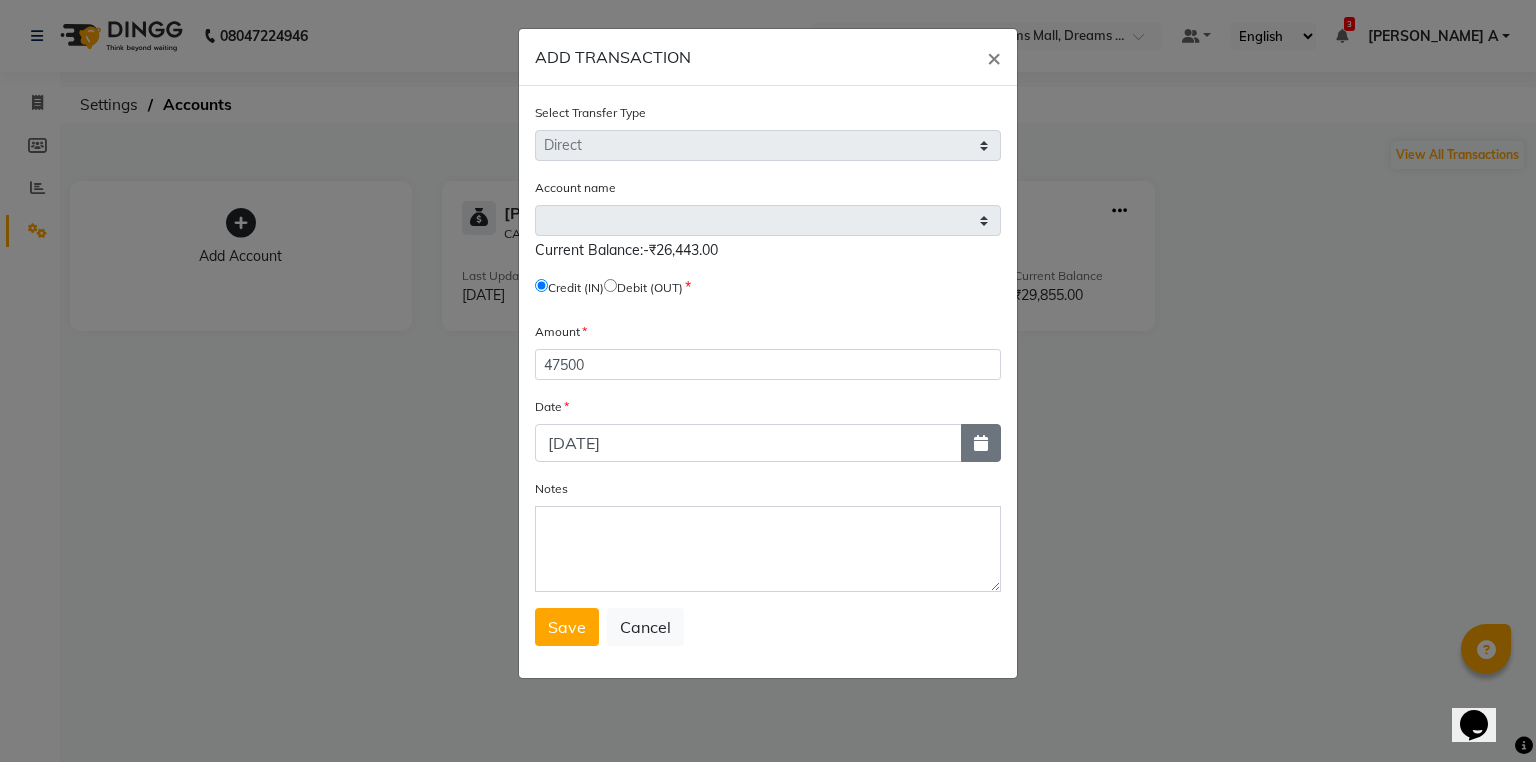 click 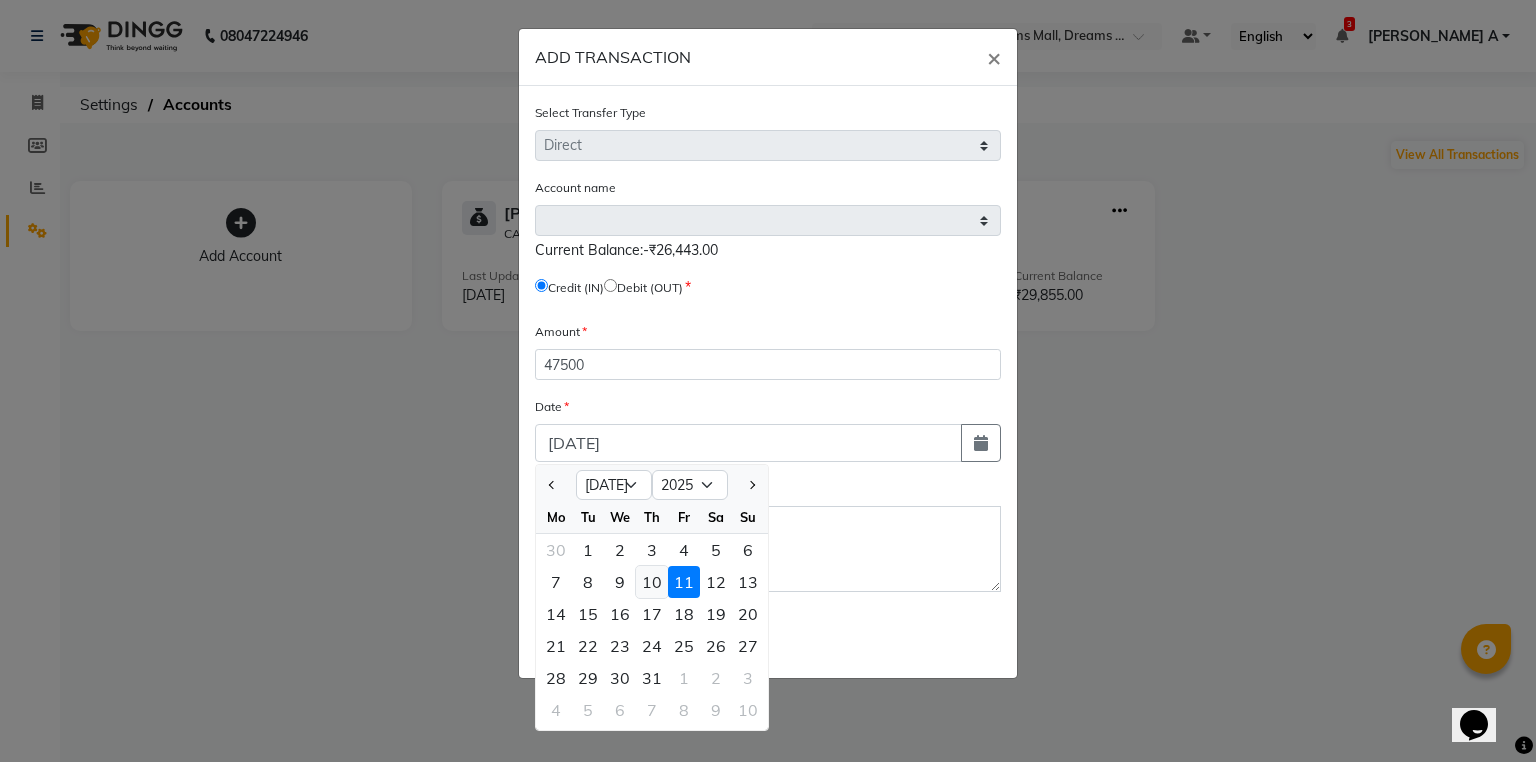 click on "10" 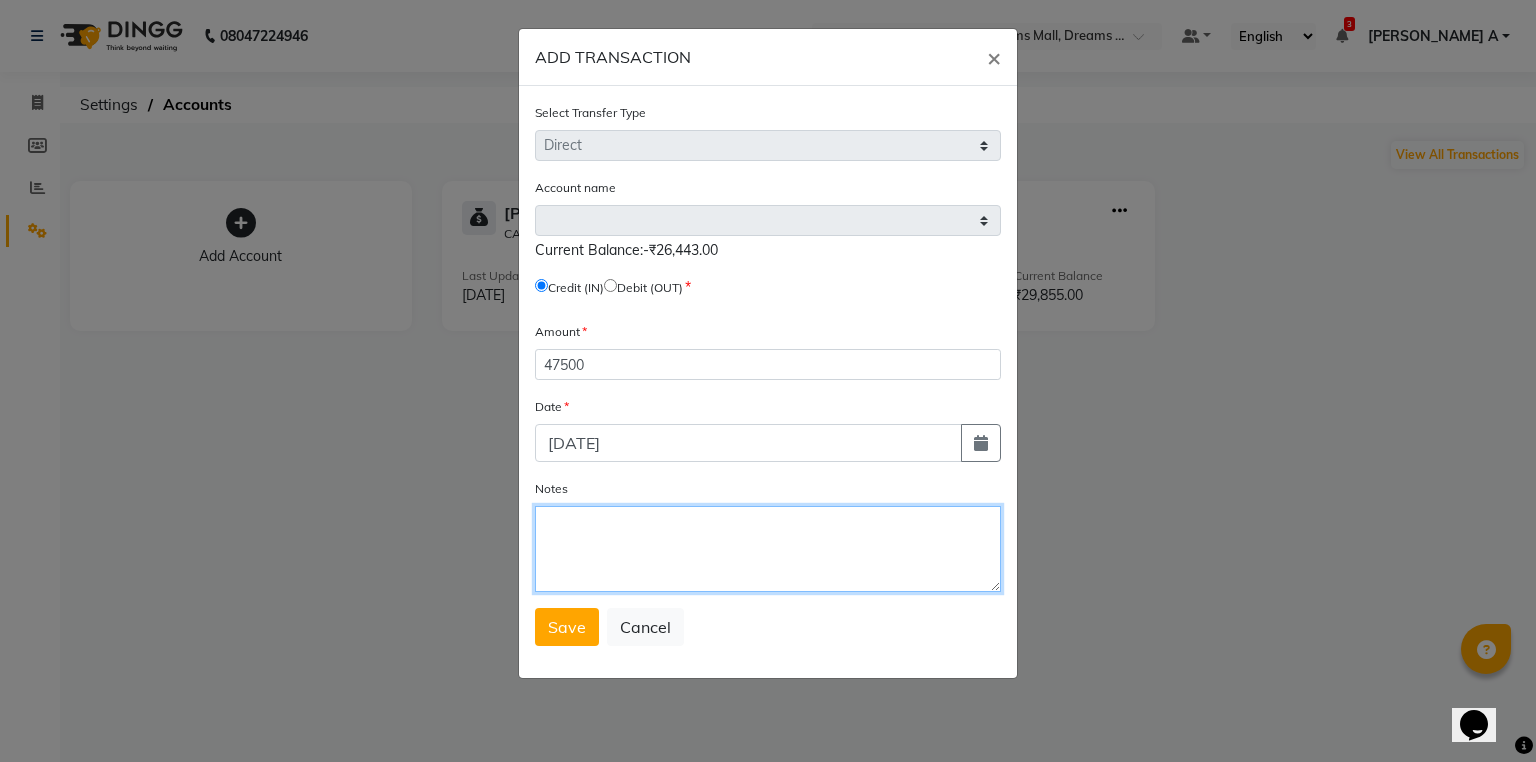 click on "Notes" at bounding box center [768, 549] 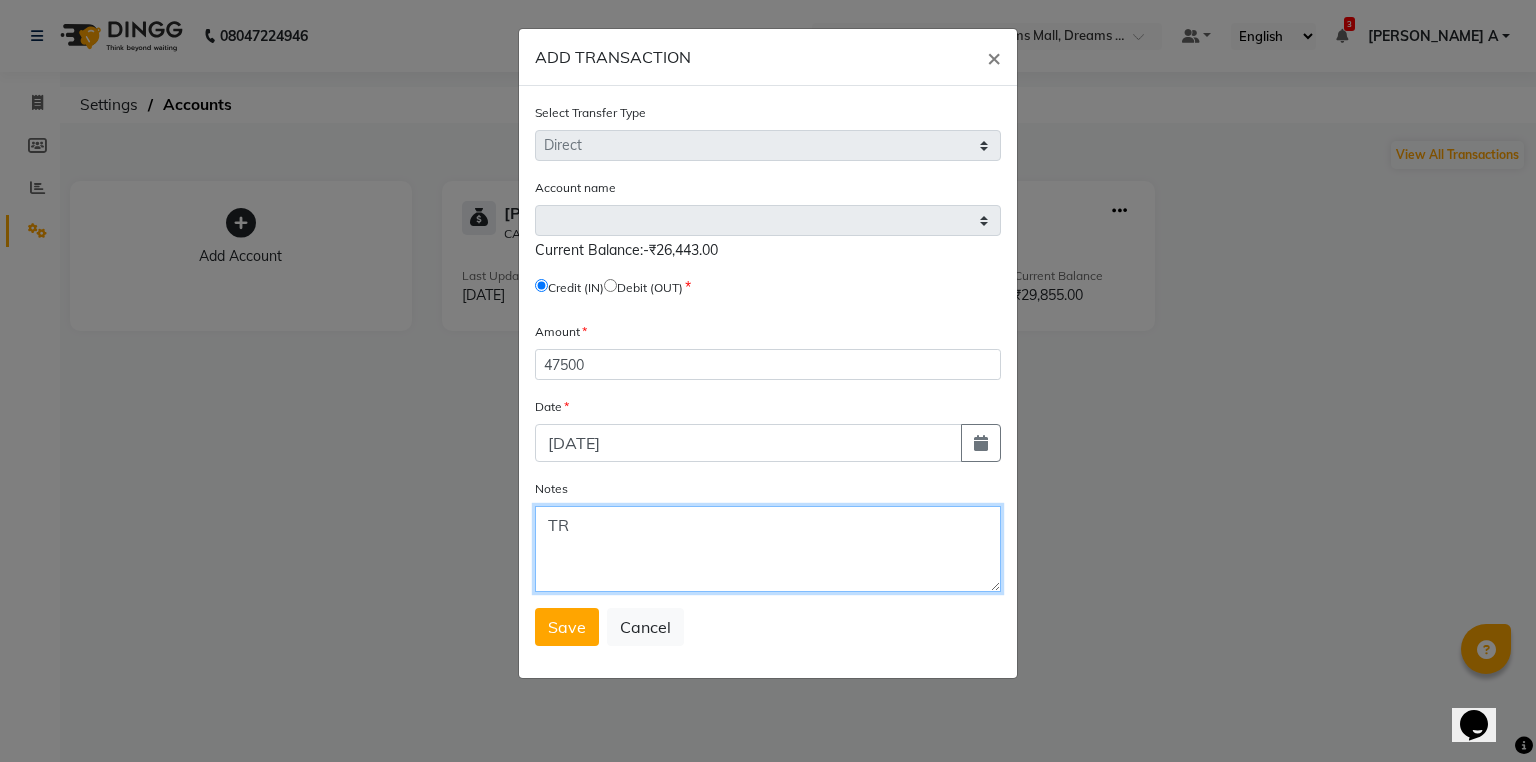 type on "T" 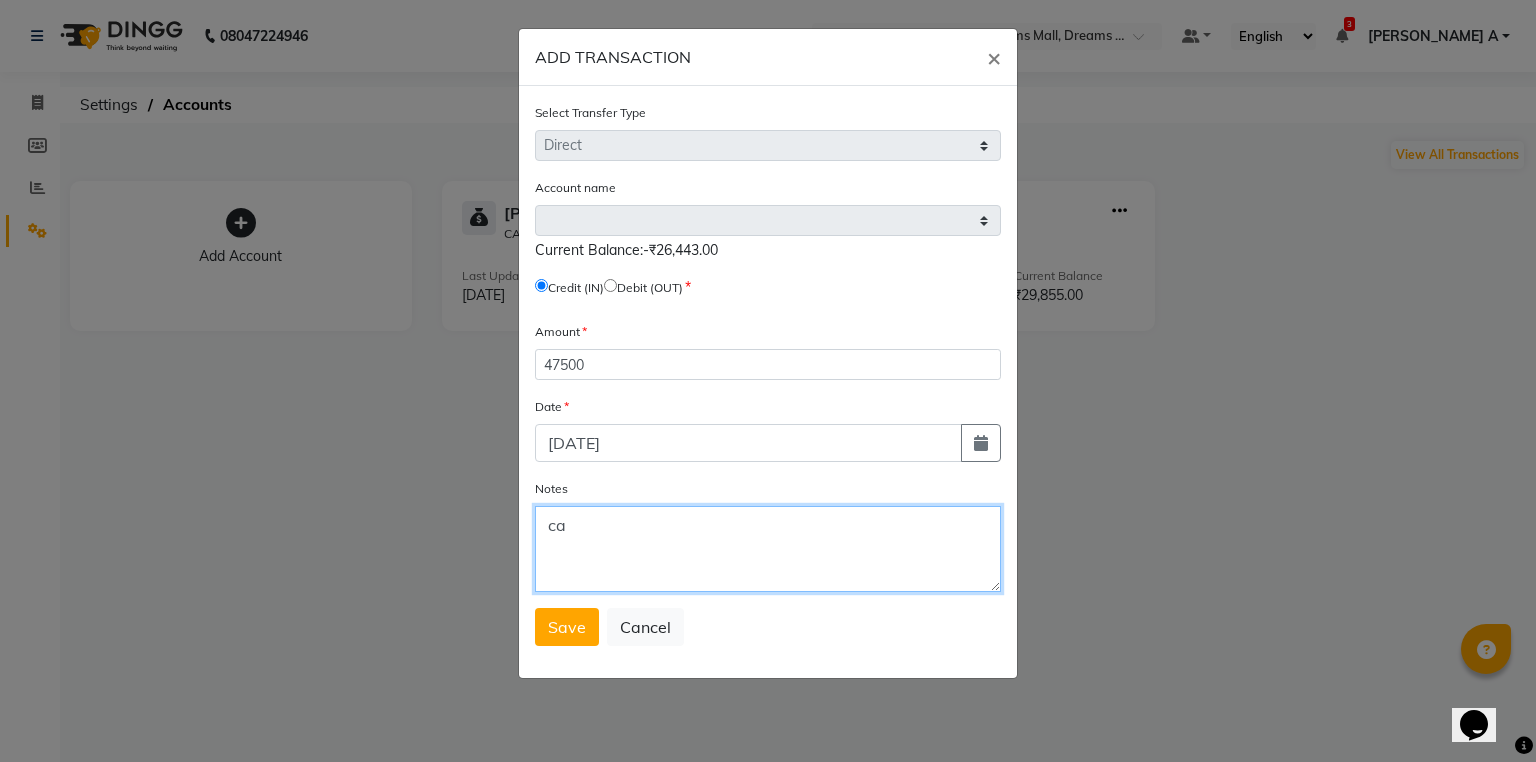 type on "c" 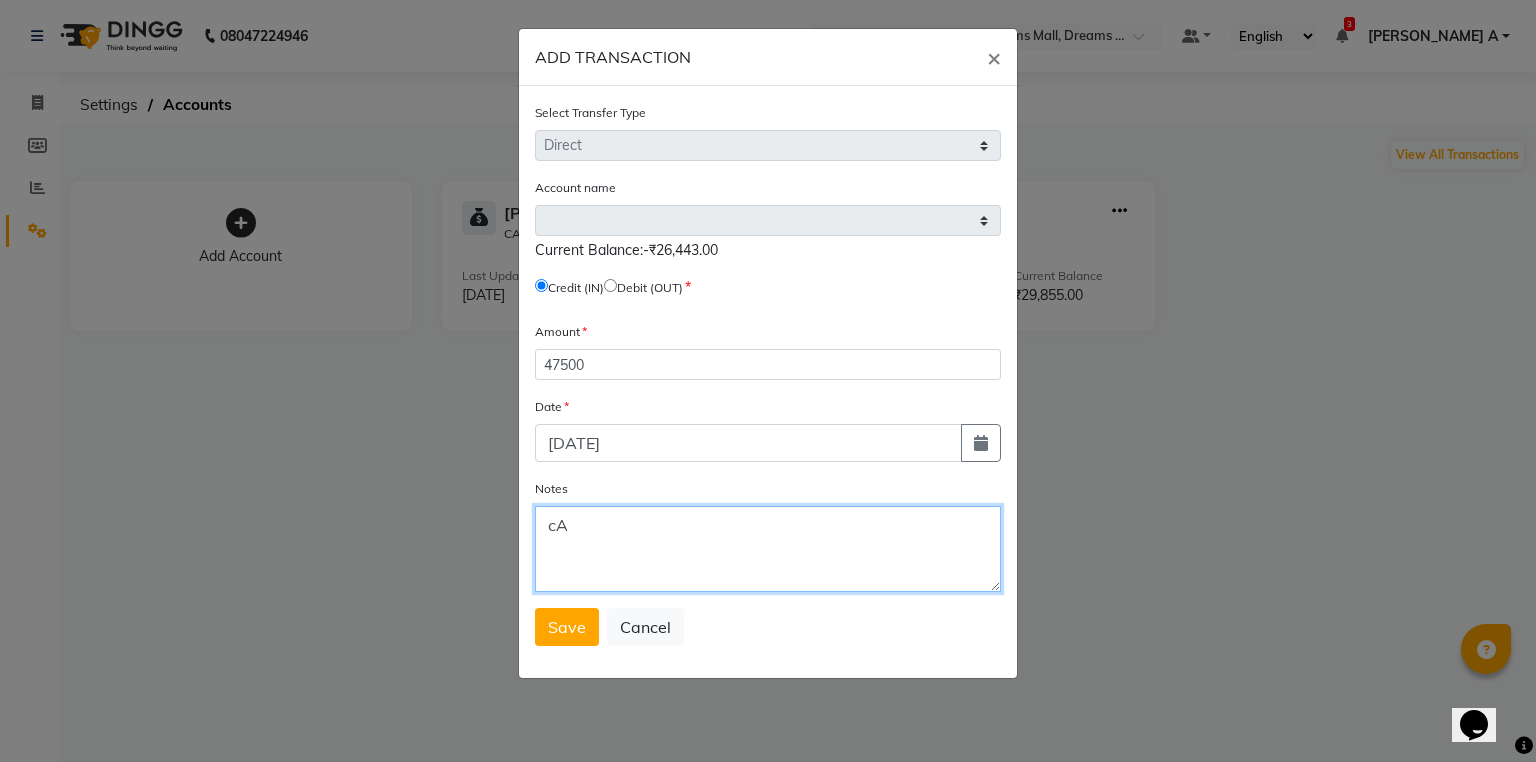 type on "c" 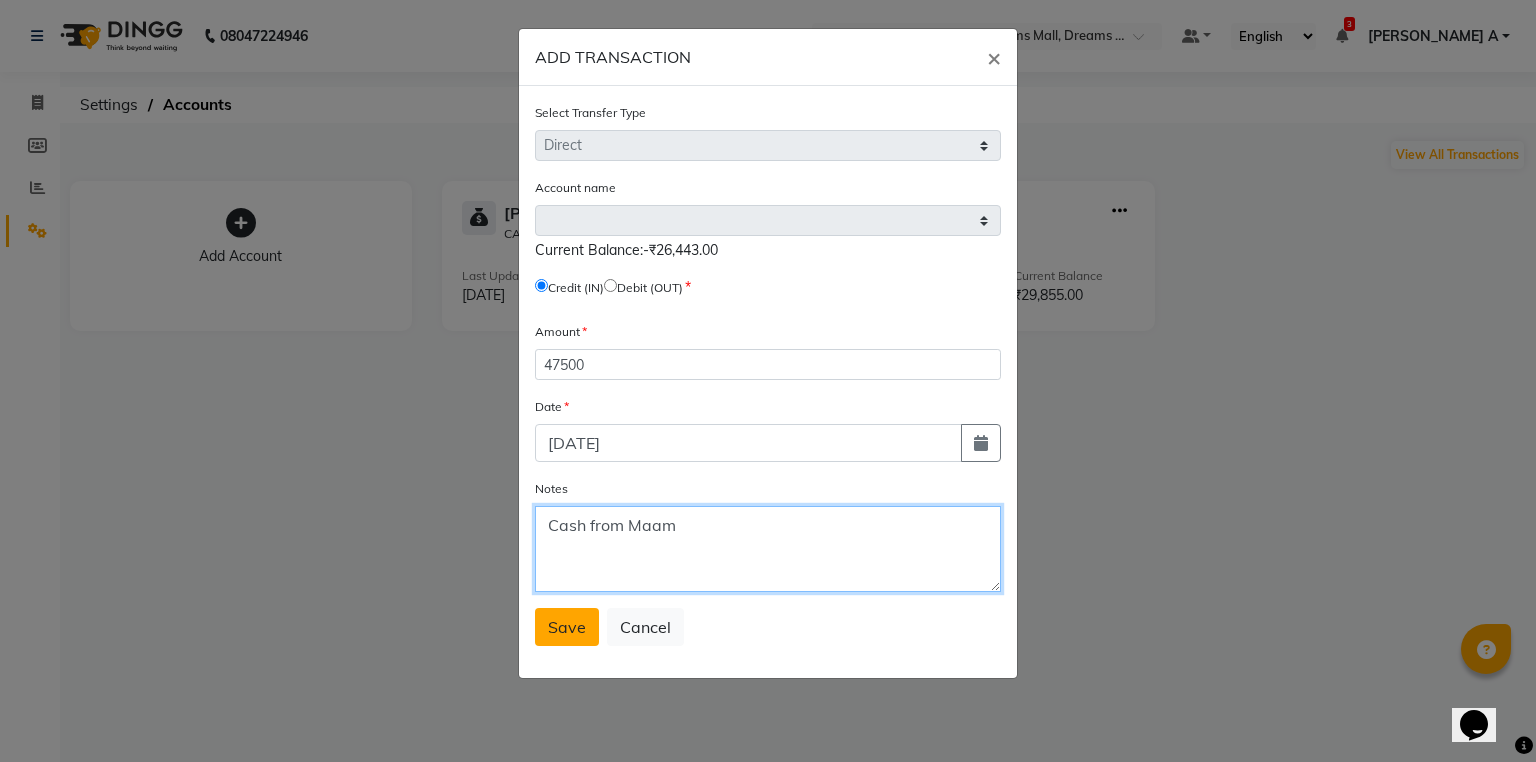 type on "Cash from Maam" 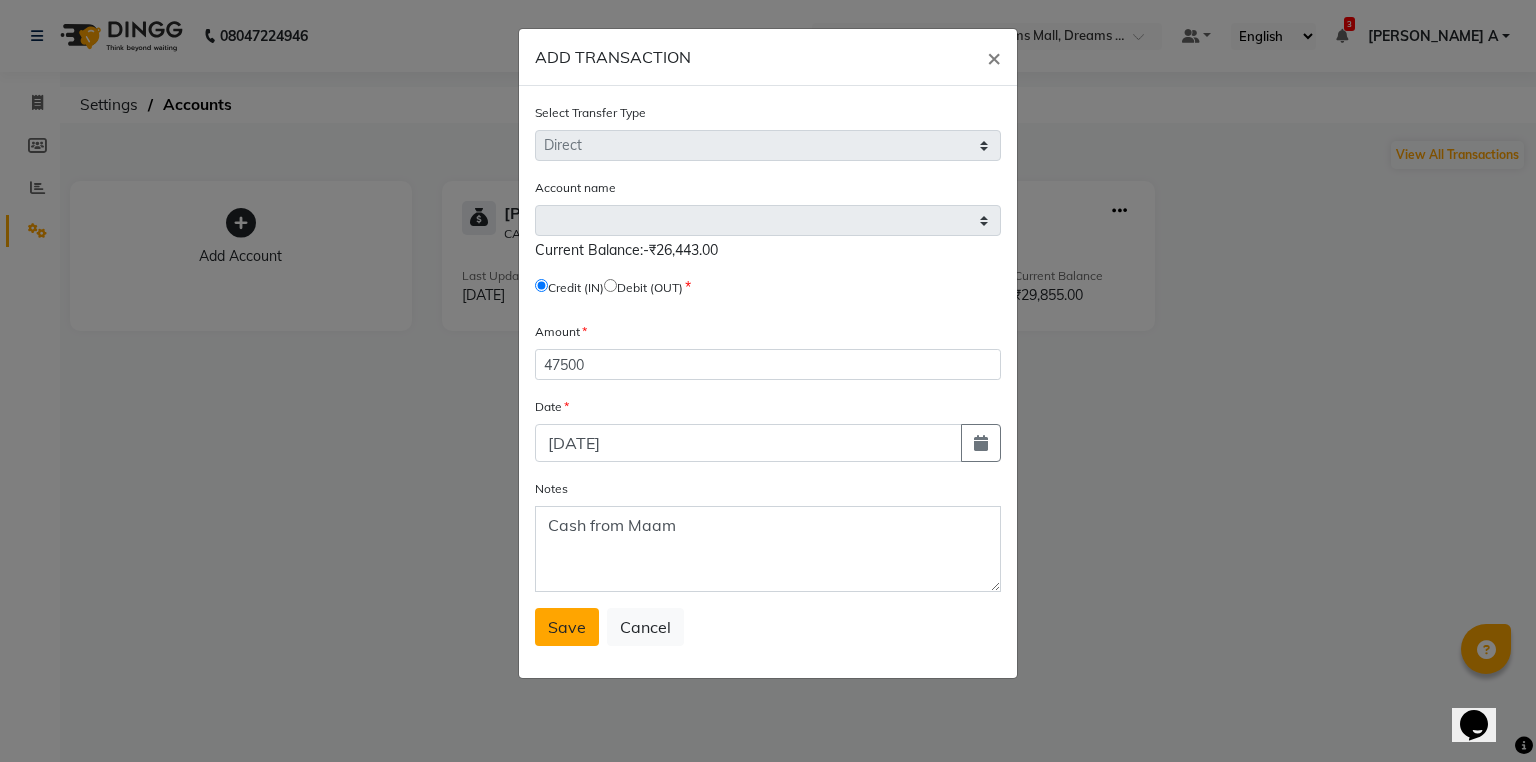 click on "Save" at bounding box center (567, 627) 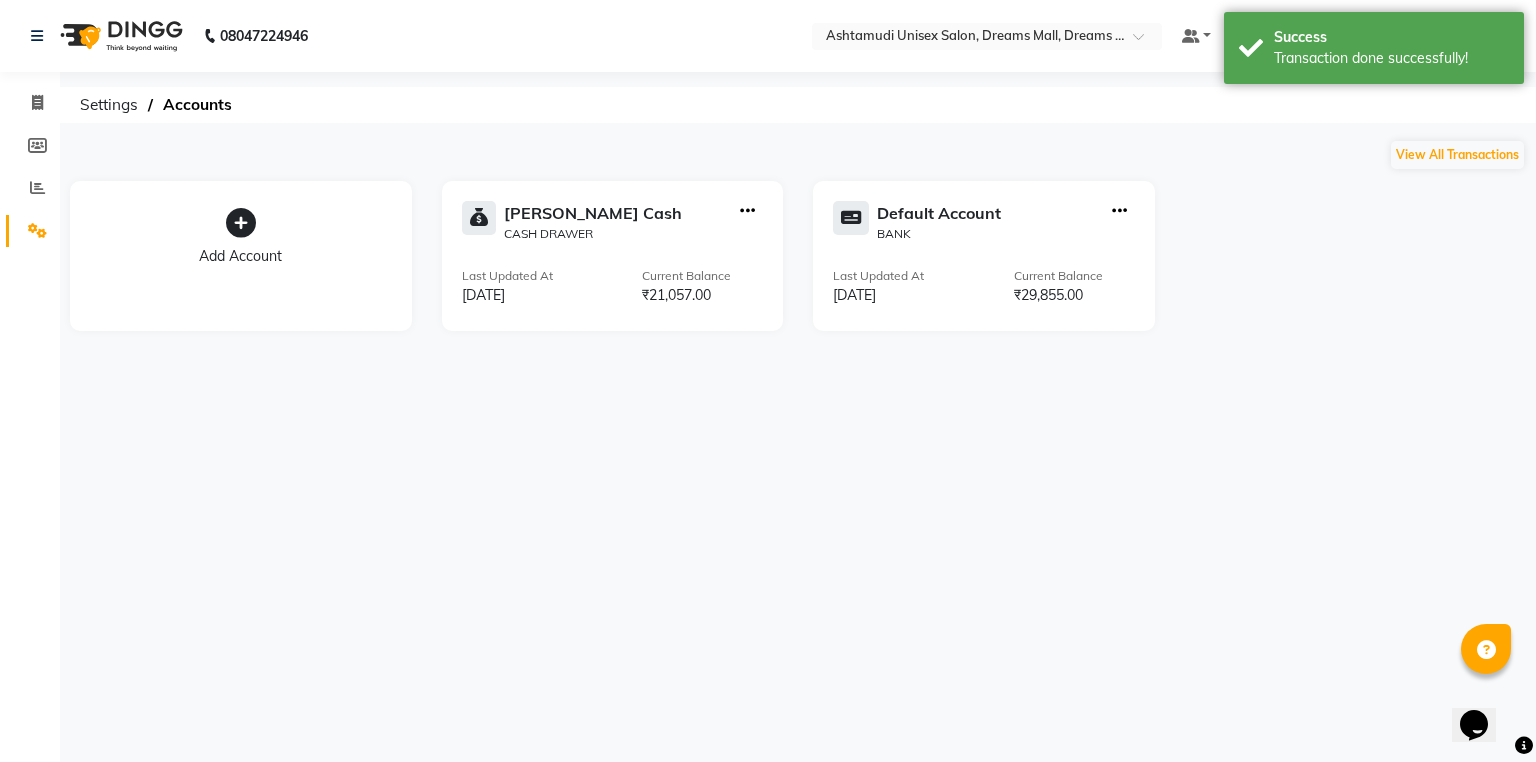 click 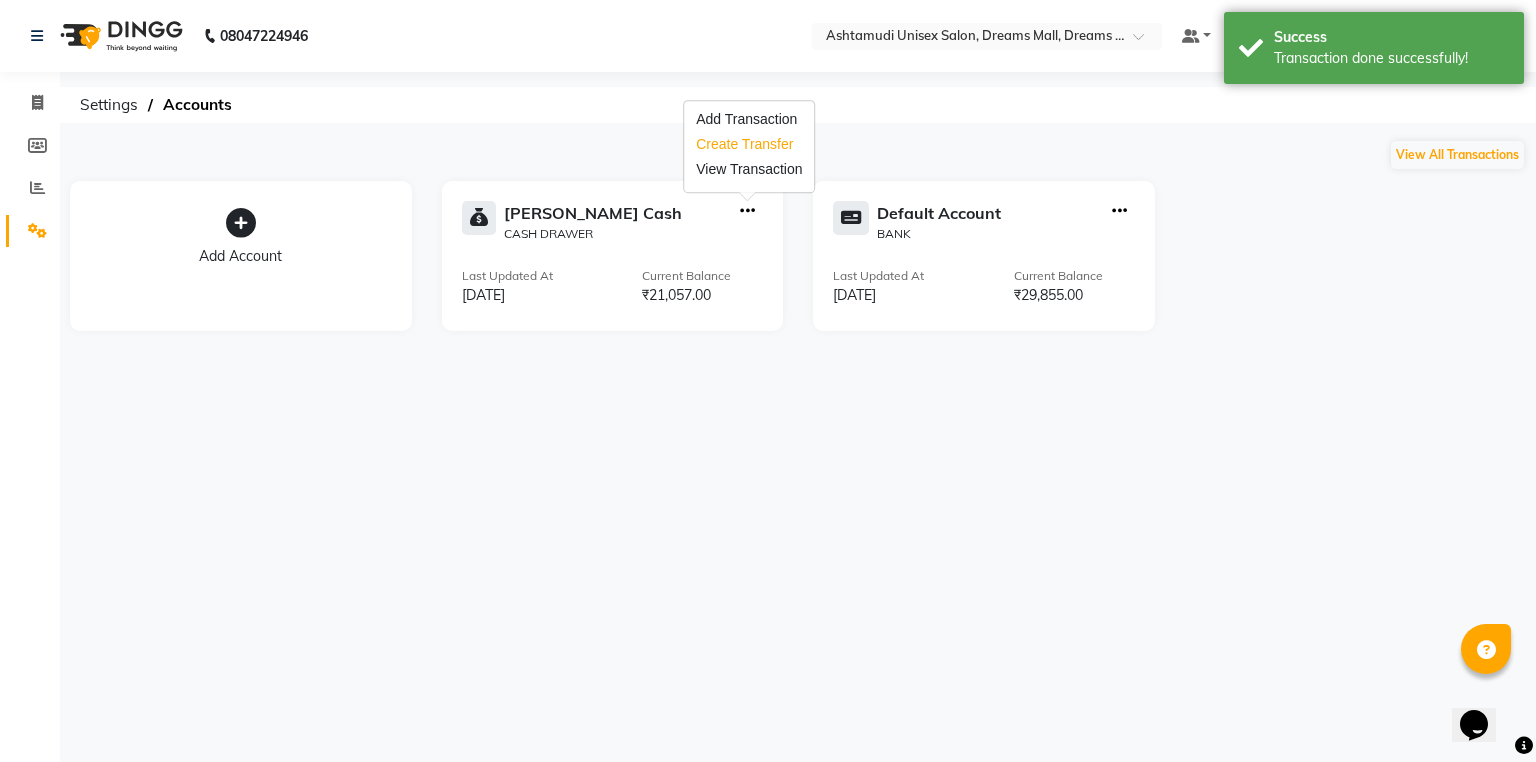 click on "Create Transfer" at bounding box center [749, 144] 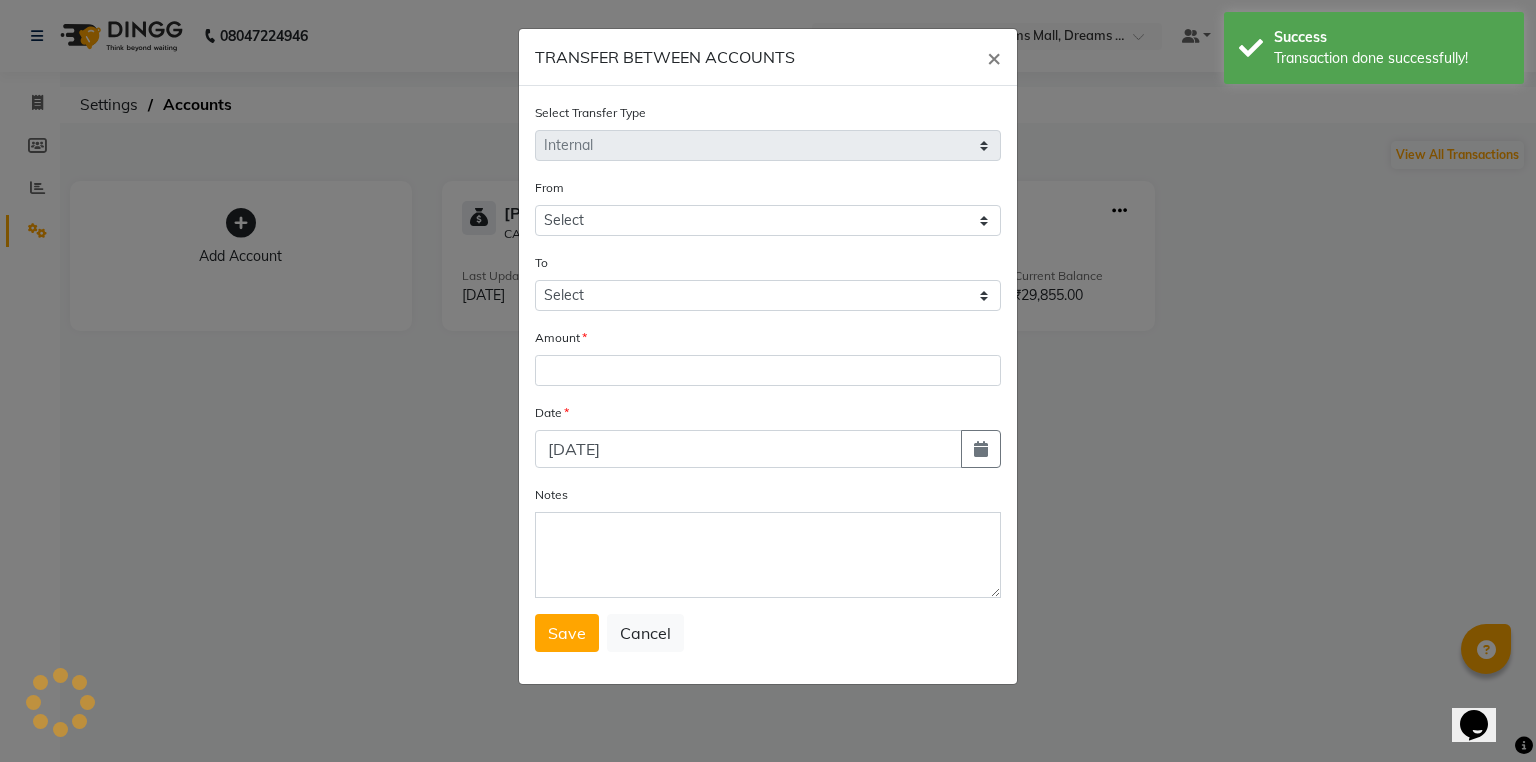 select on "6354" 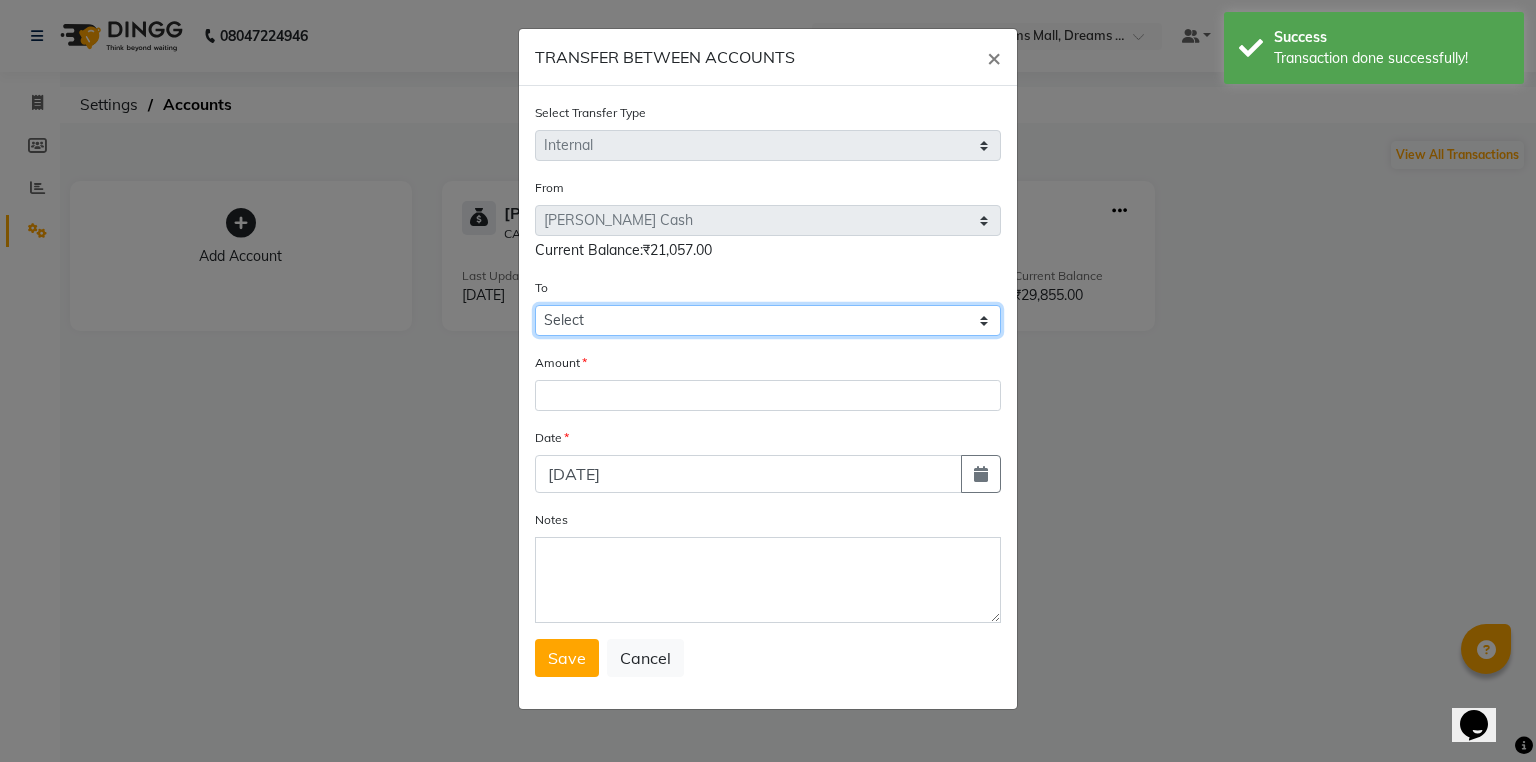 click on "Select Petty Cash Default Account" 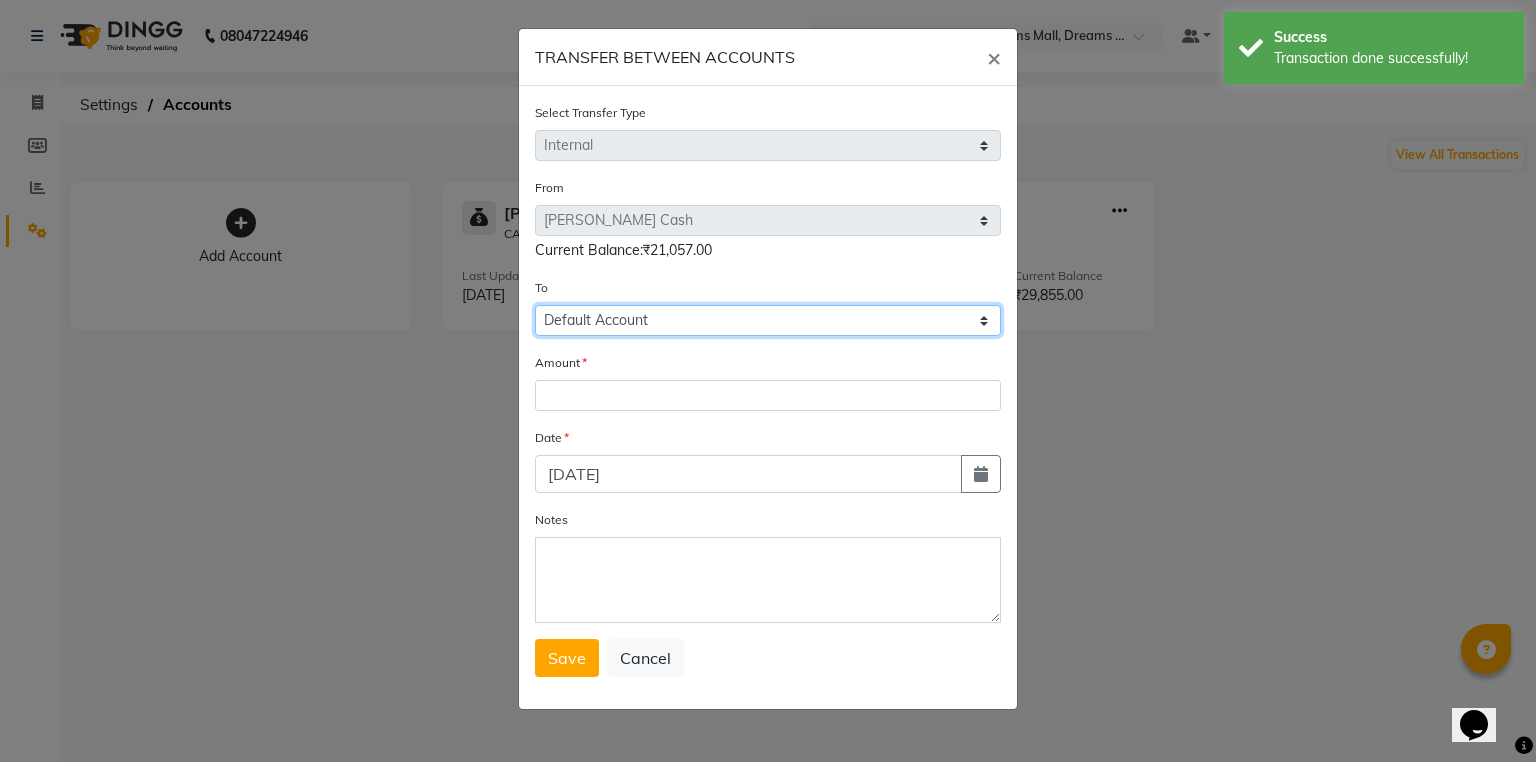 click on "Select Petty Cash Default Account" 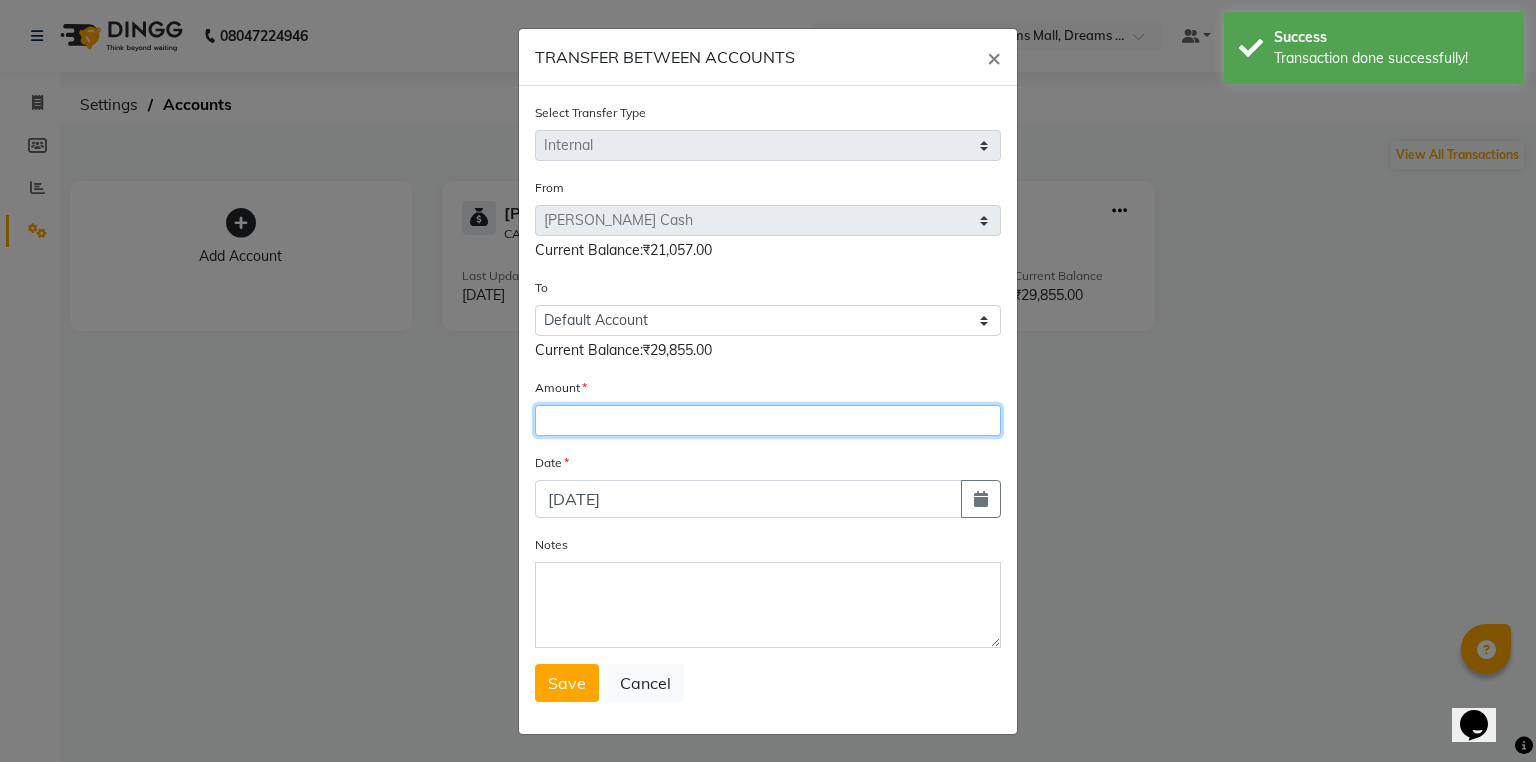 click 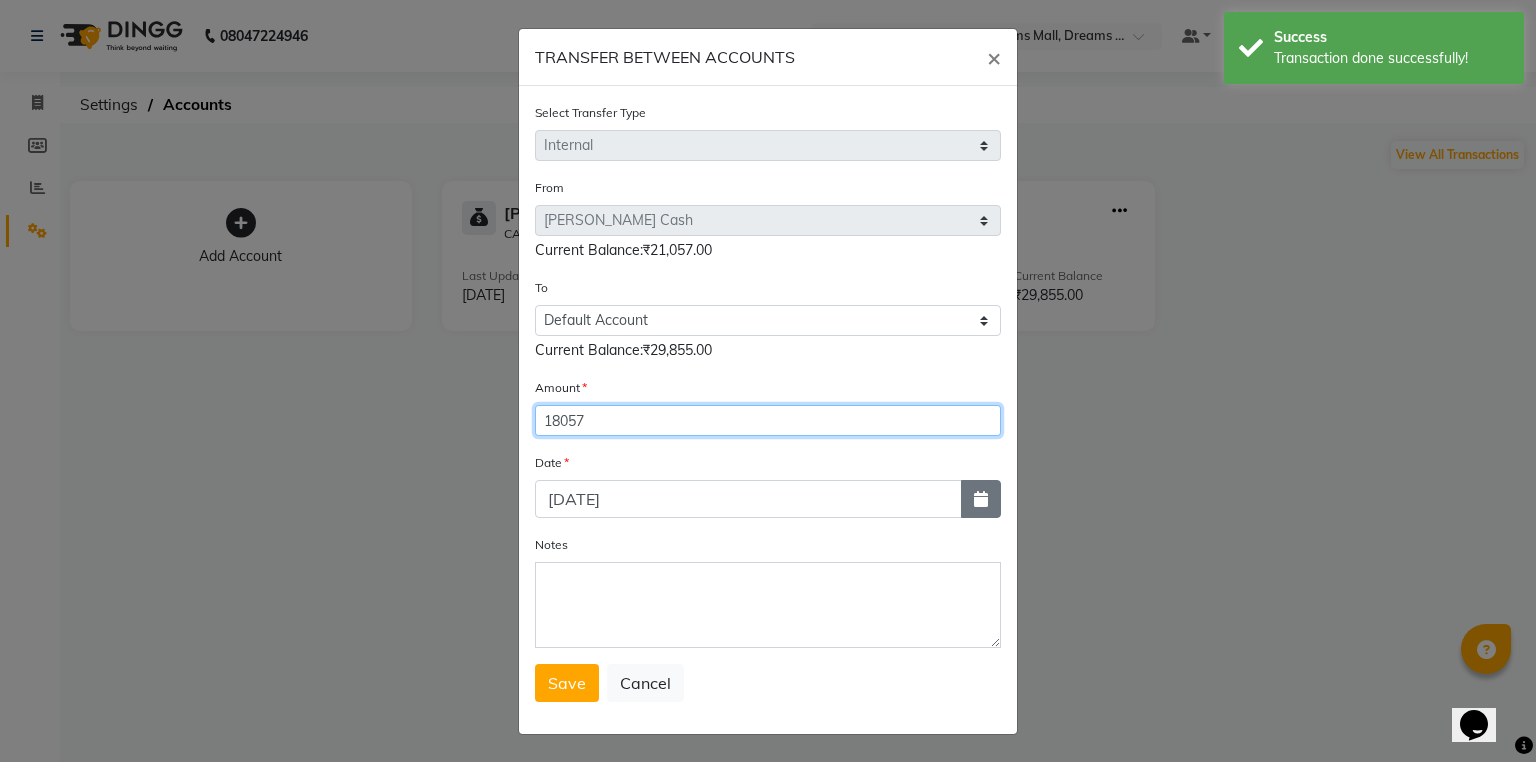 type on "18057" 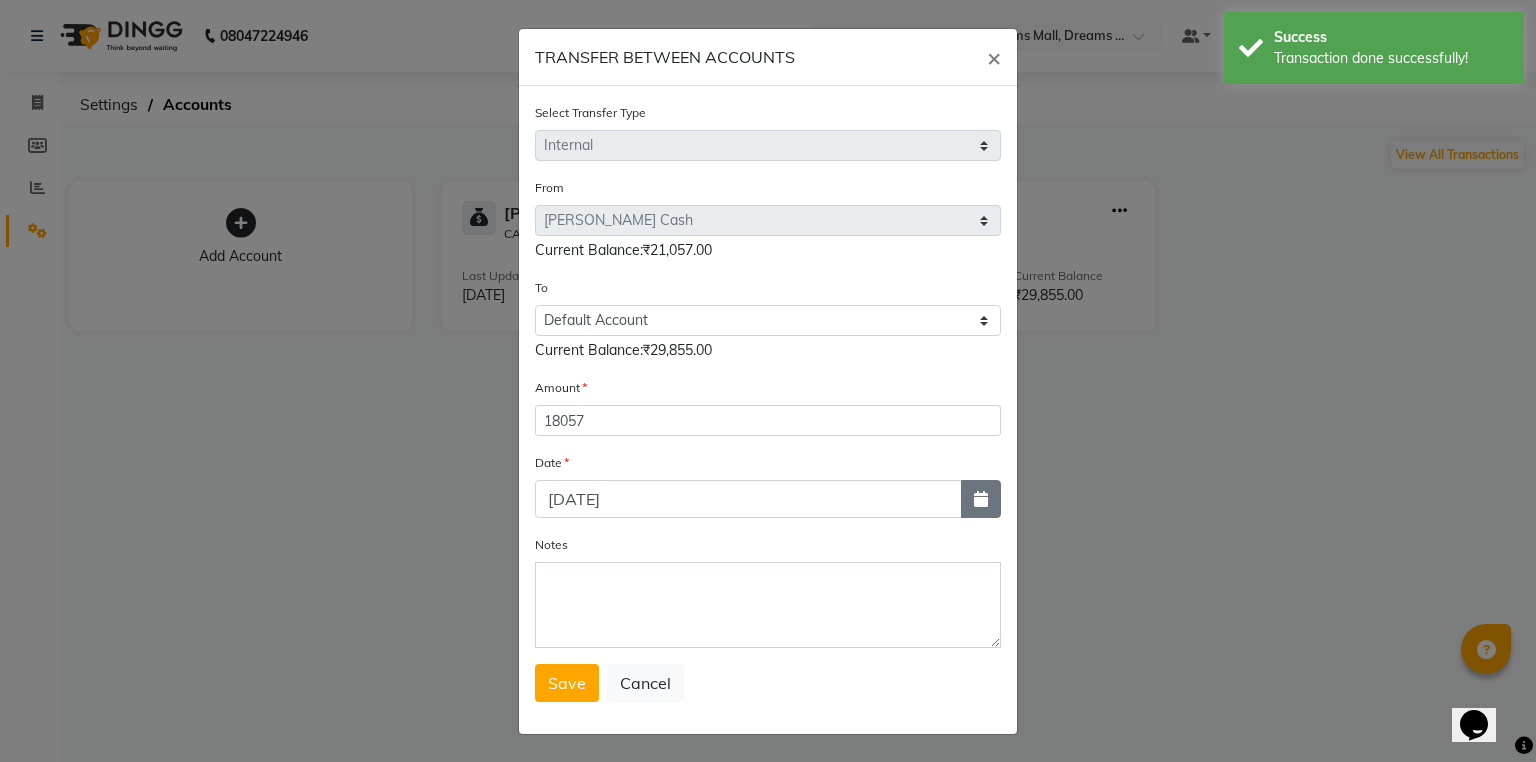 click 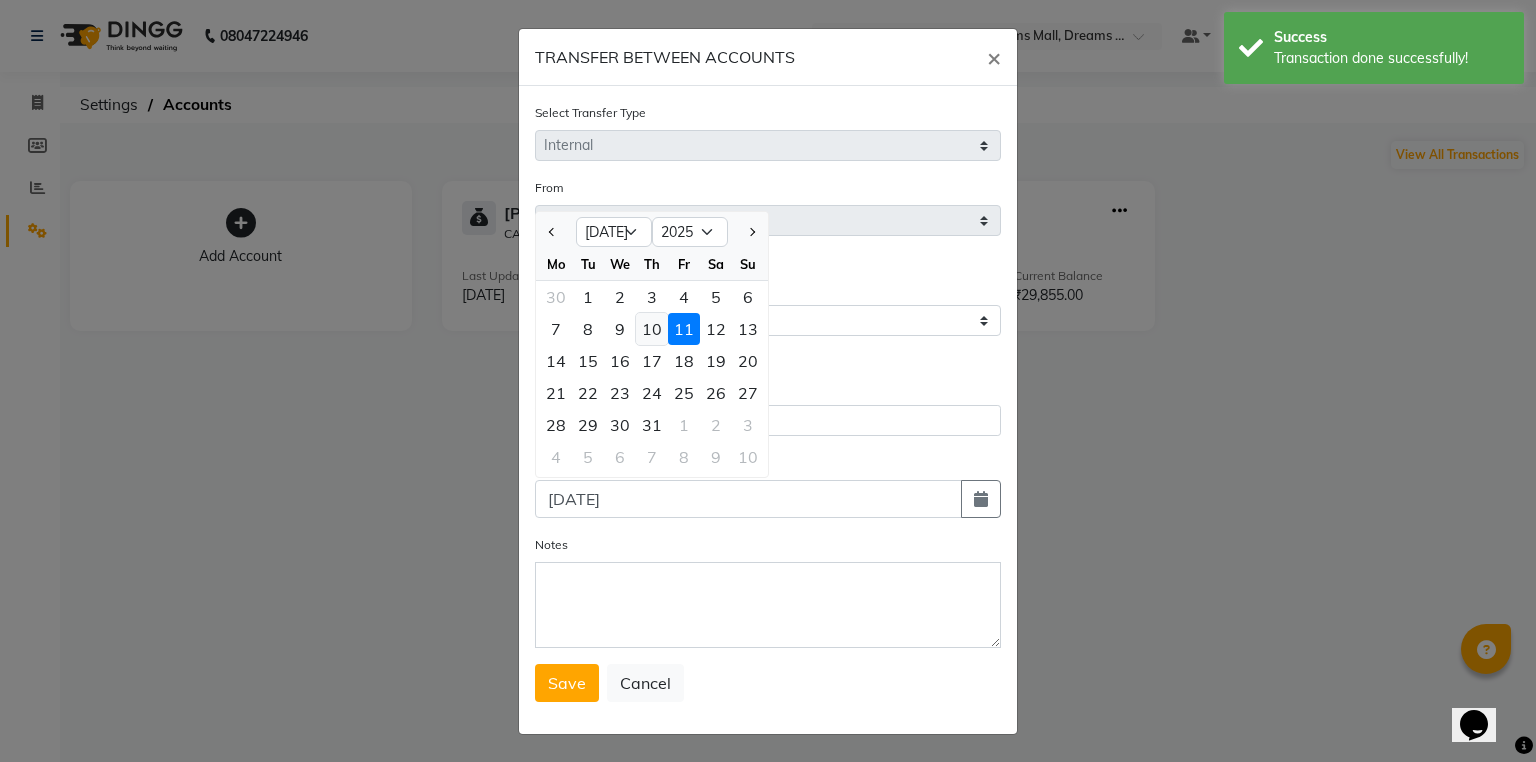 click on "10" 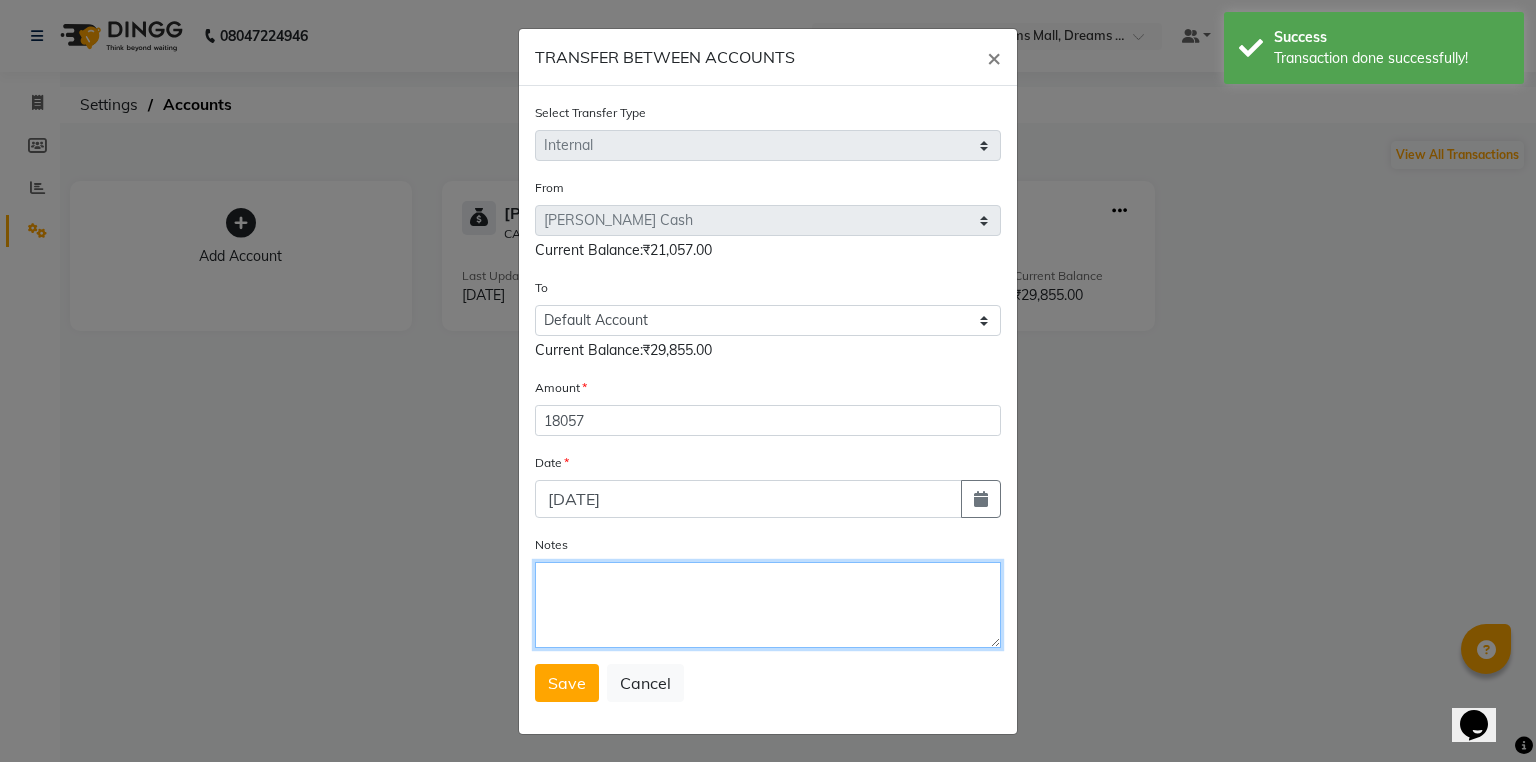 click on "Notes" at bounding box center (768, 605) 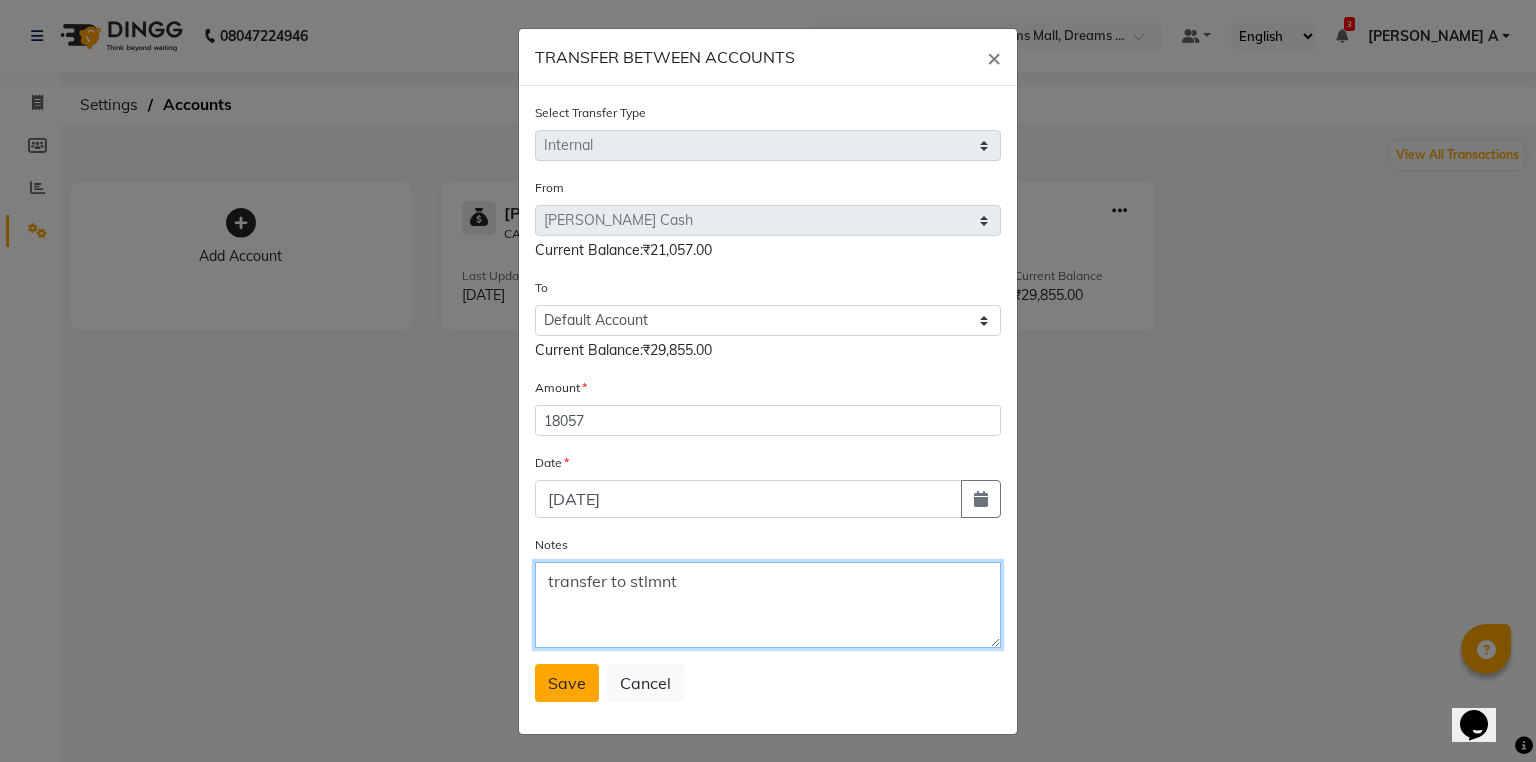 type on "transfer to stlmnt" 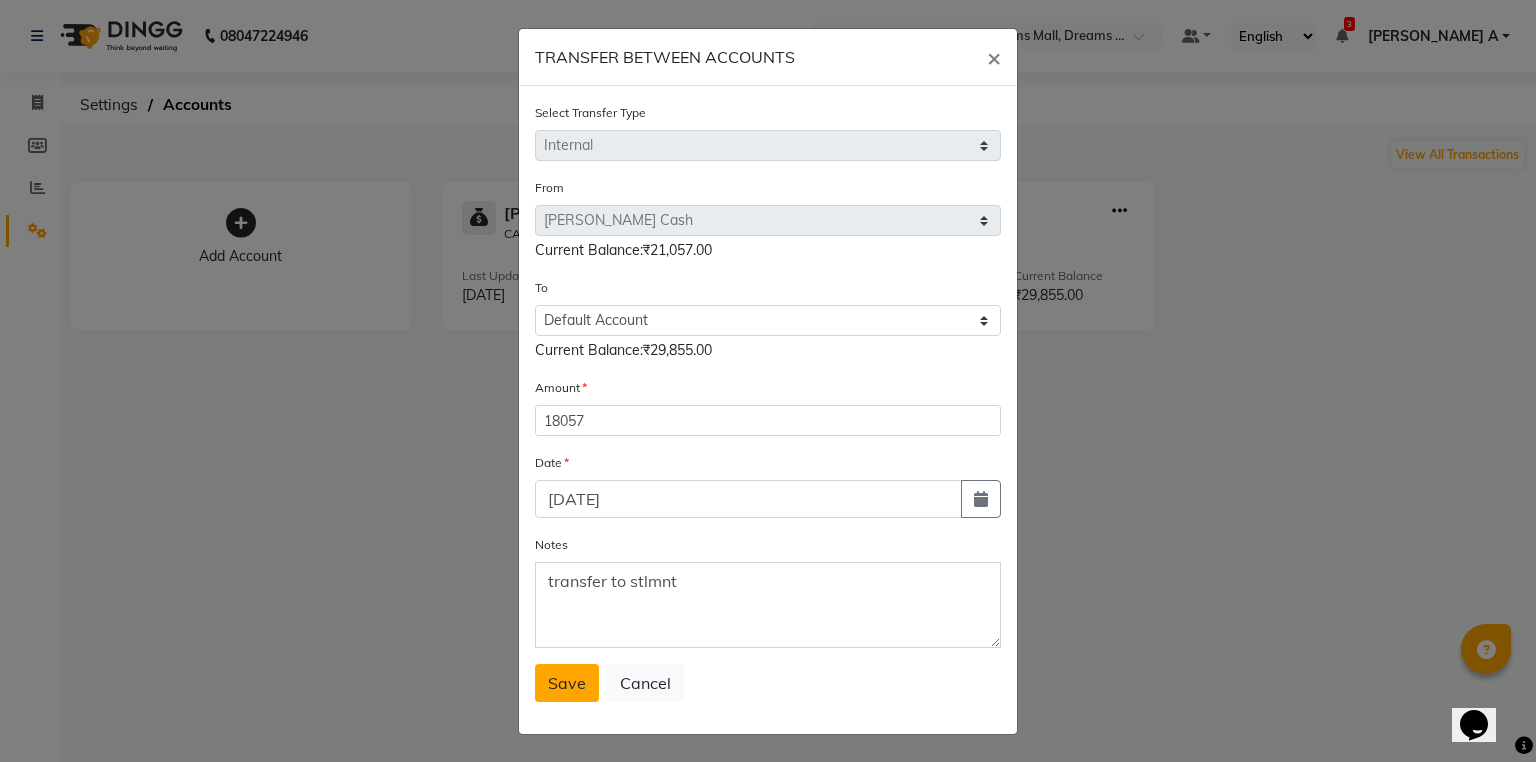 click on "Save" at bounding box center [567, 683] 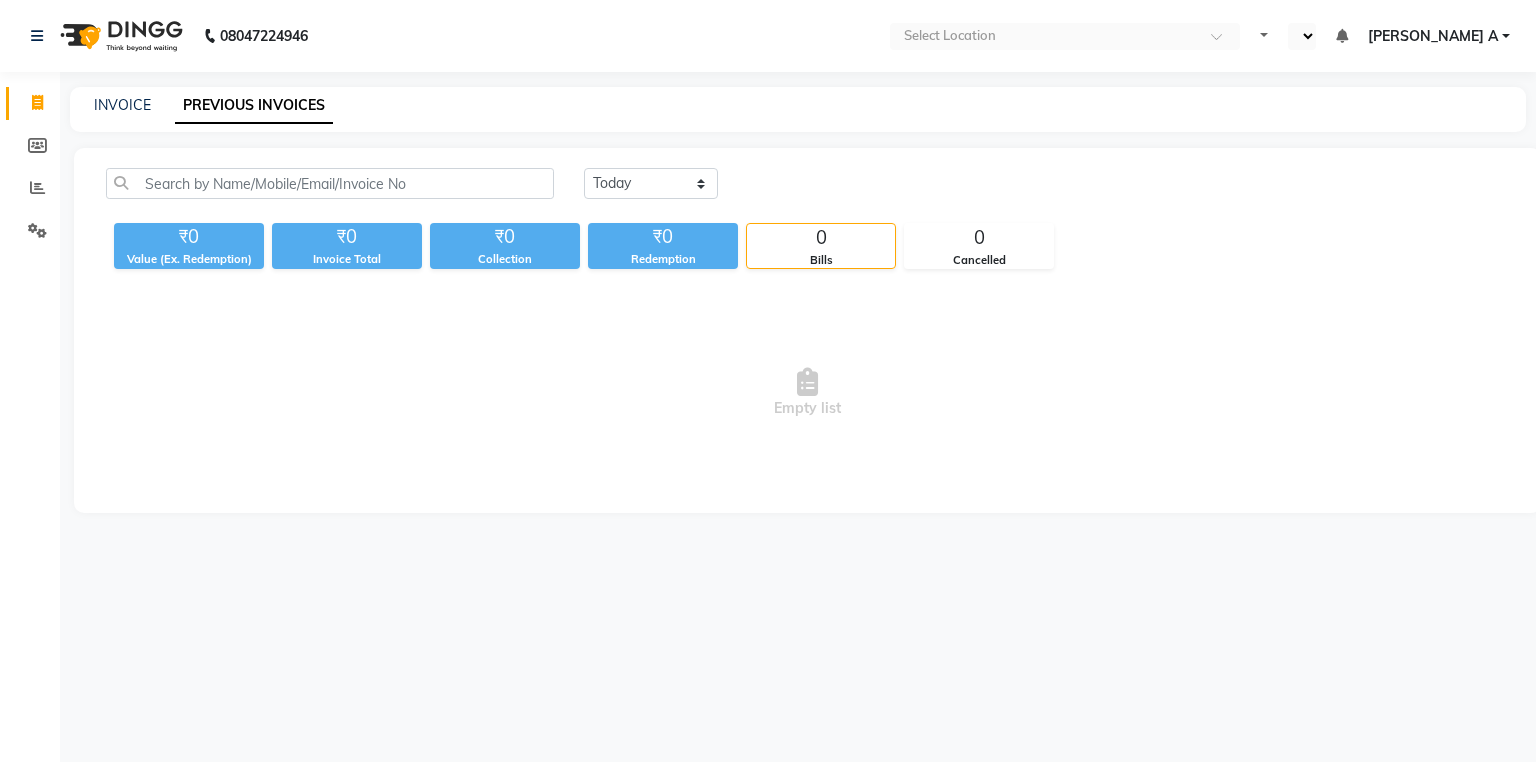 scroll, scrollTop: 0, scrollLeft: 0, axis: both 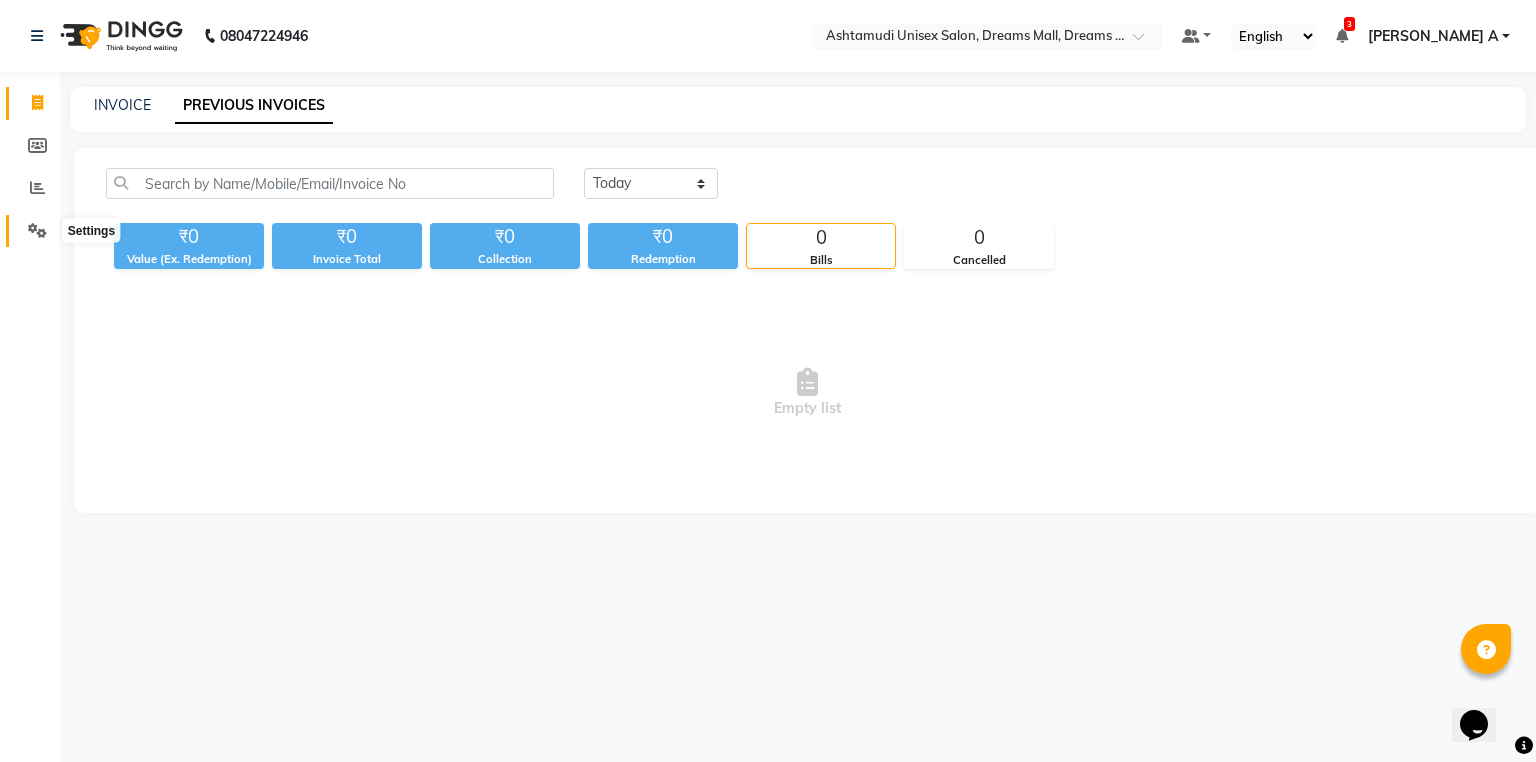 click 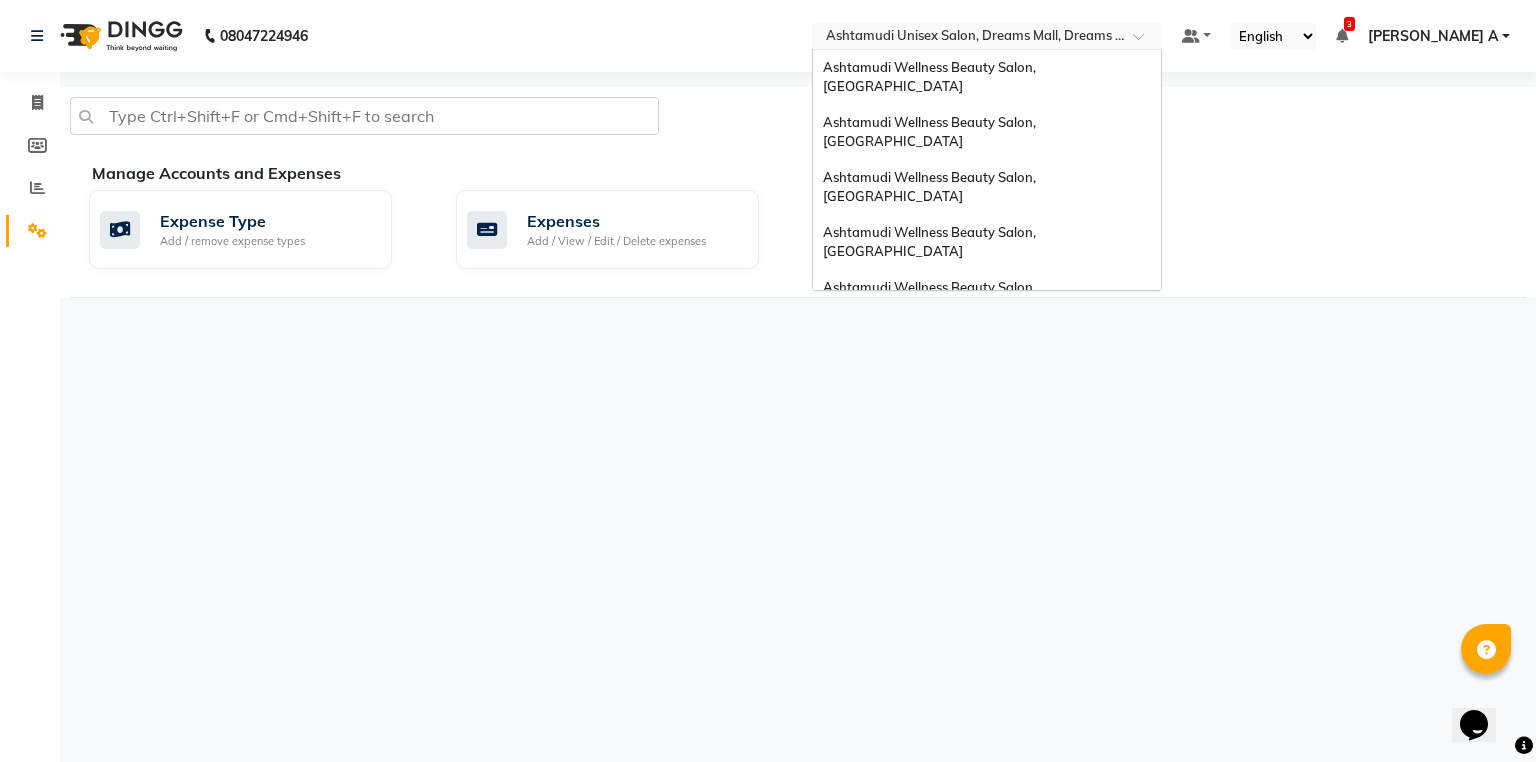click at bounding box center (967, 38) 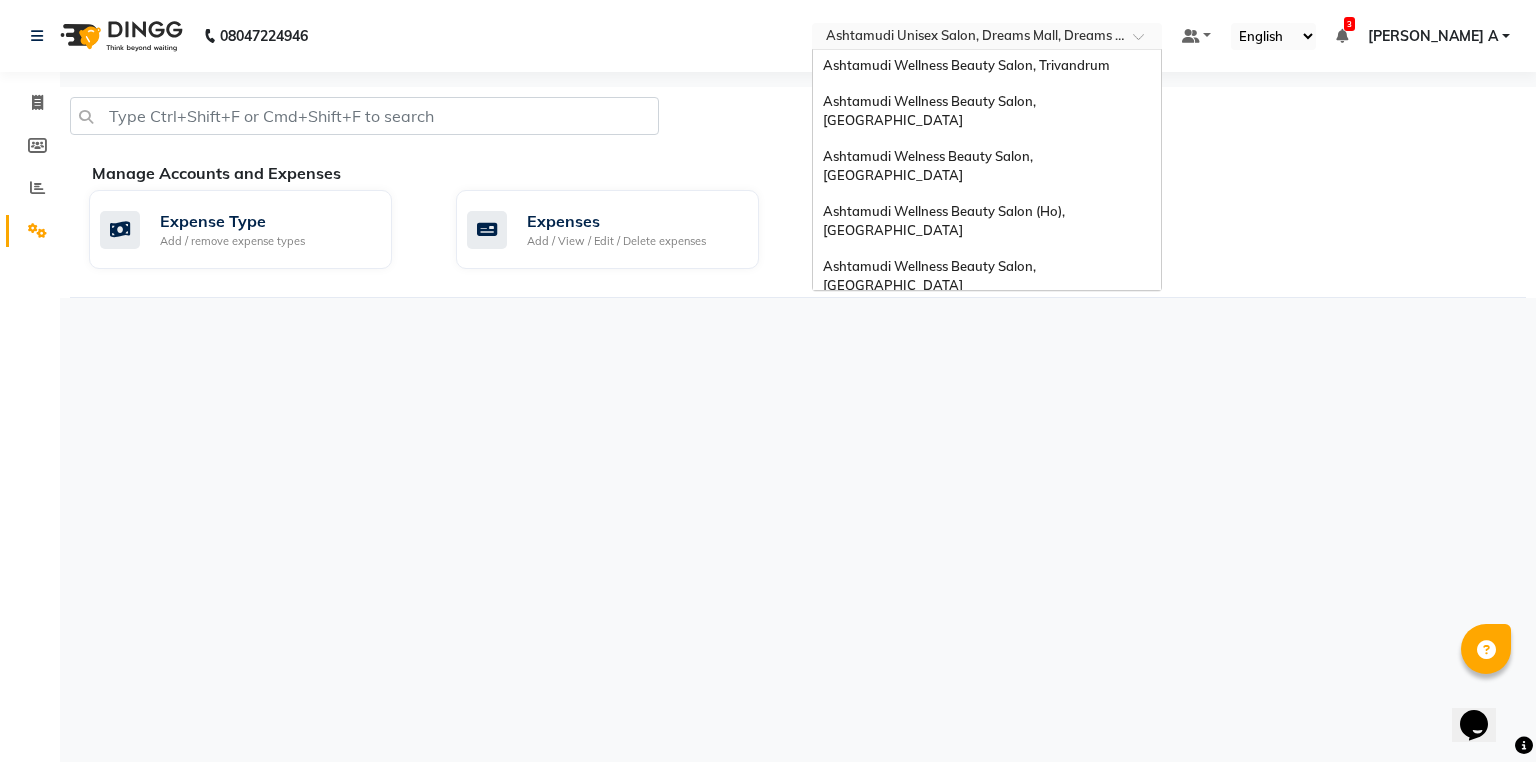 click on "Ashtamudi Wellness Beauty Salon, [GEOGRAPHIC_DATA]" at bounding box center [987, 421] 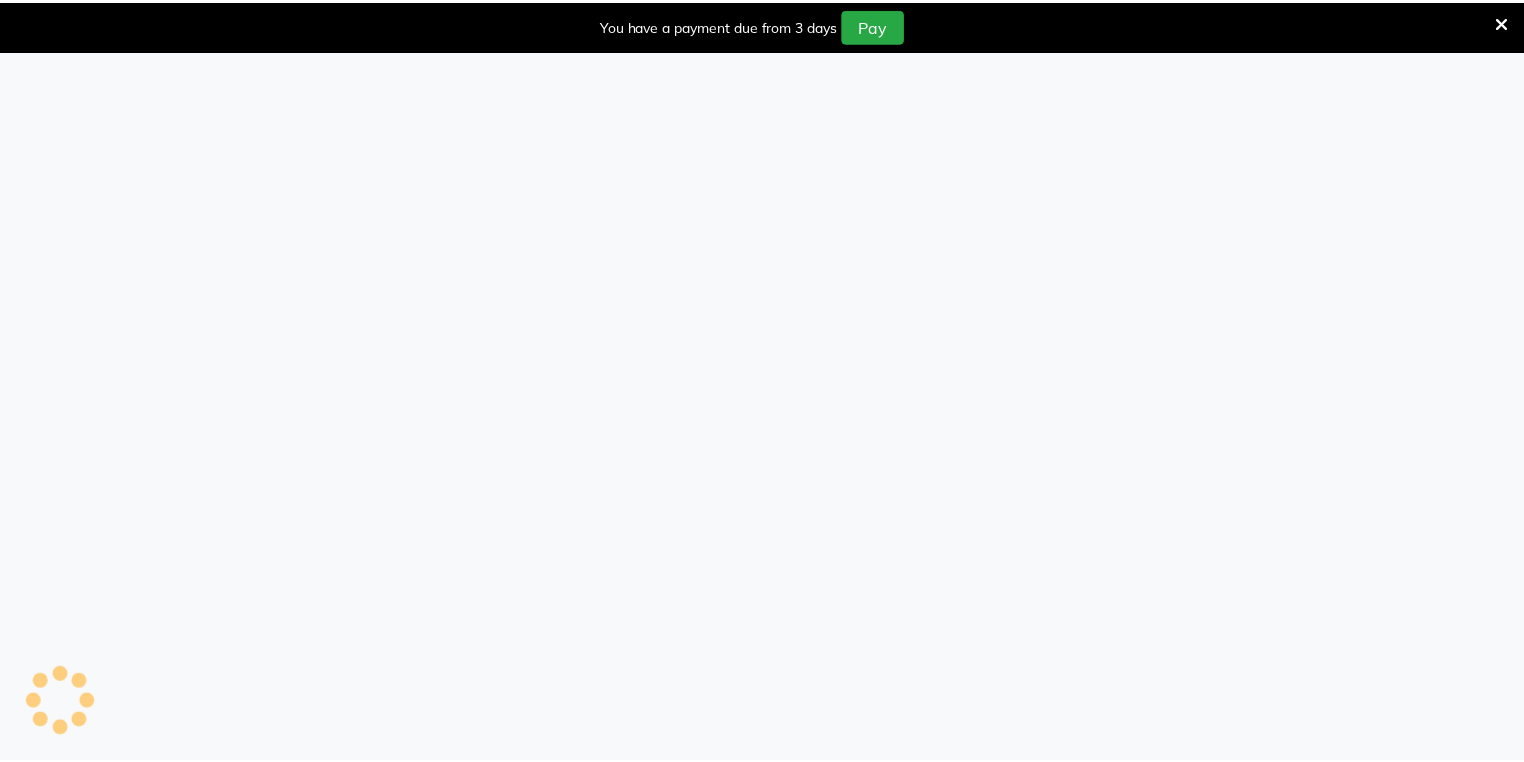 scroll, scrollTop: 0, scrollLeft: 0, axis: both 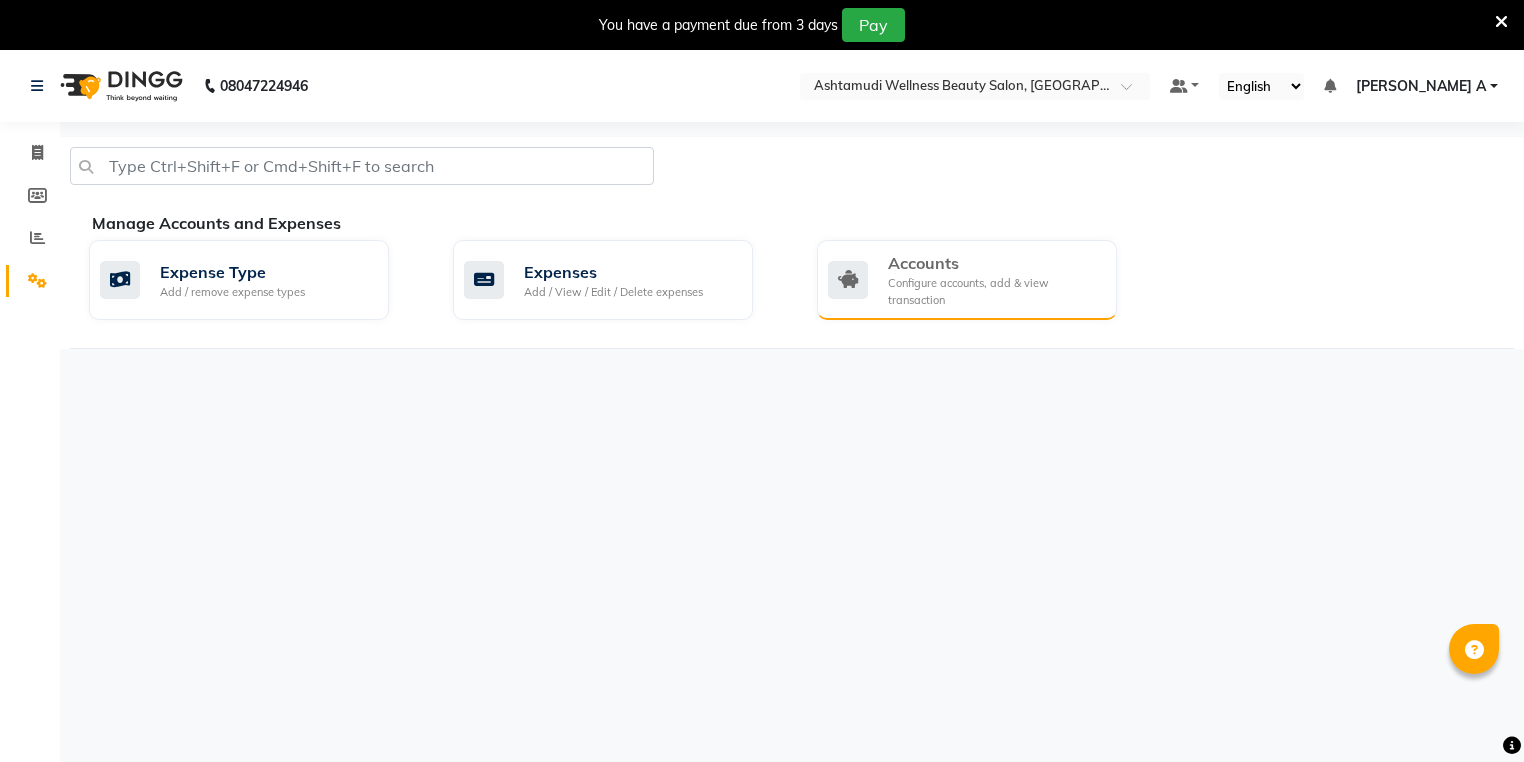 click on "Configure accounts, add & view transaction" 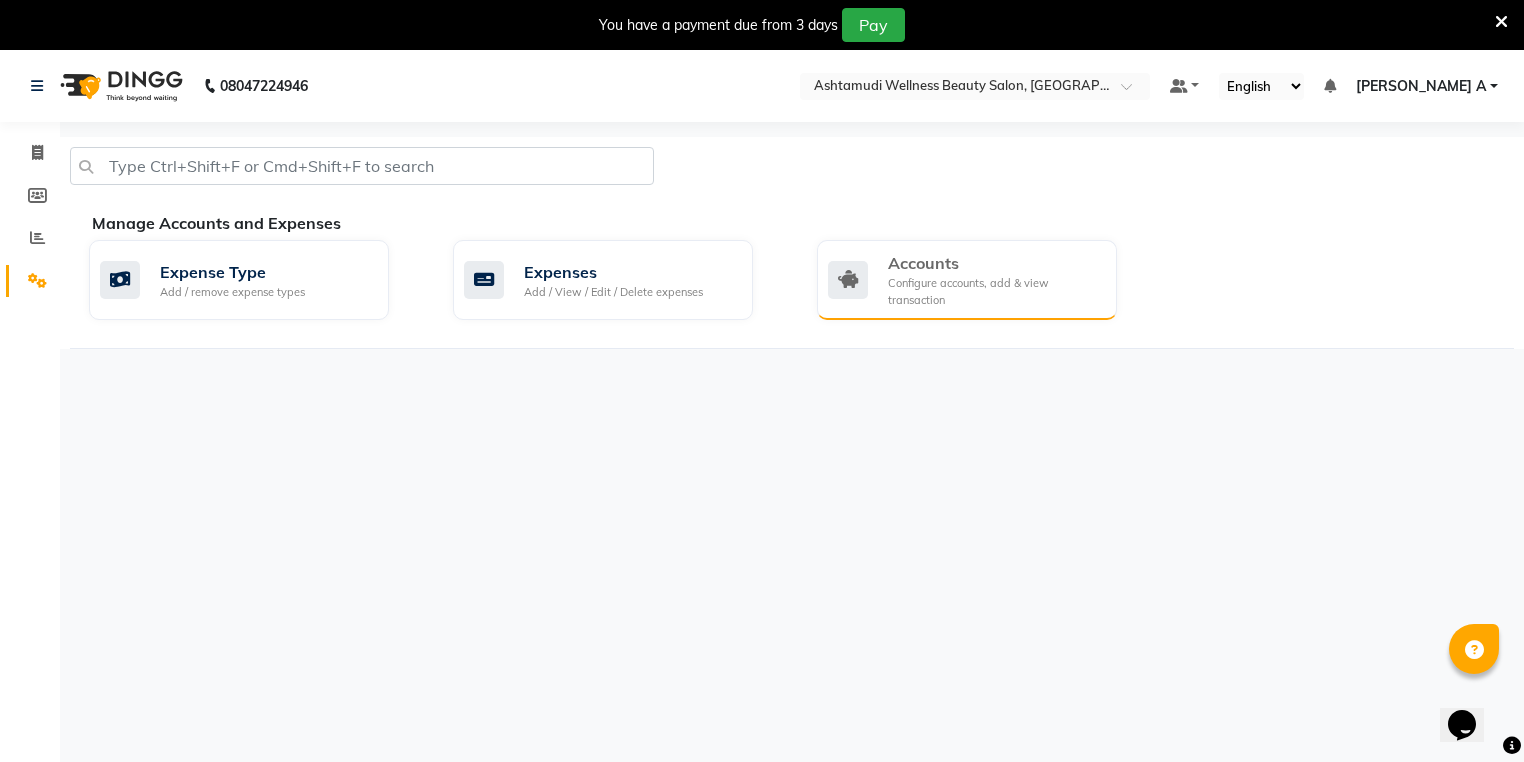 scroll, scrollTop: 0, scrollLeft: 0, axis: both 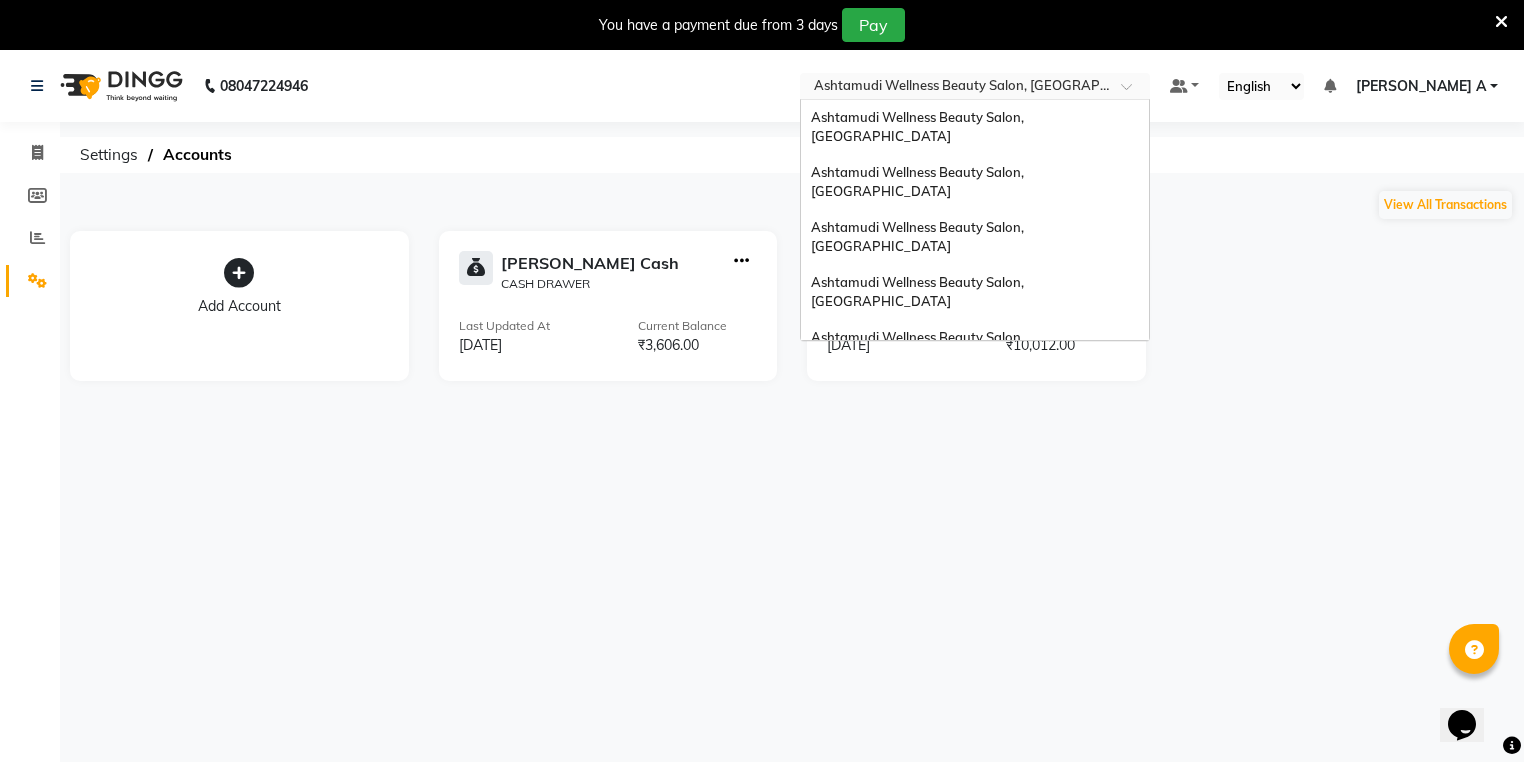 drag, startPoint x: 1032, startPoint y: 74, endPoint x: 1079, endPoint y: 156, distance: 94.51455 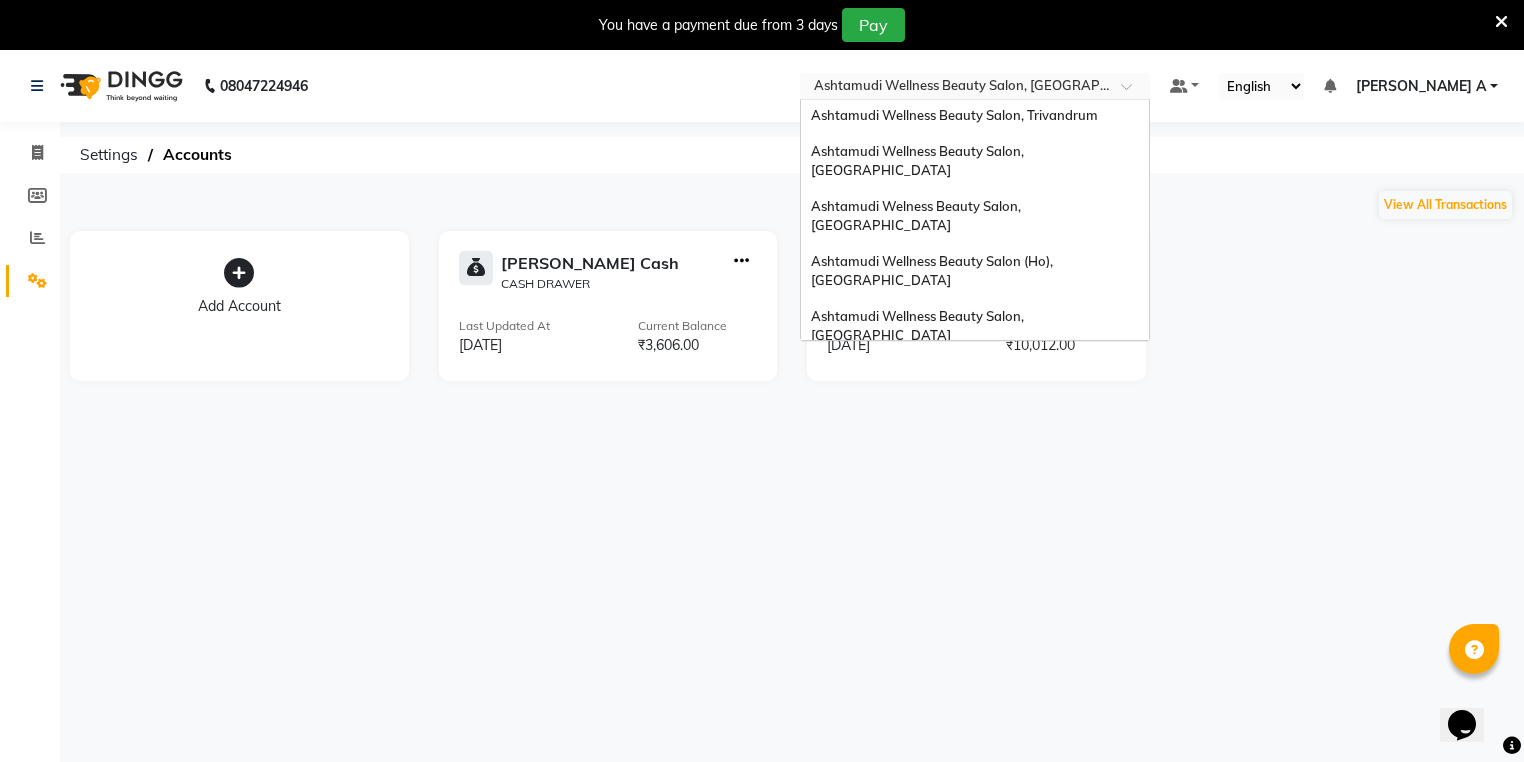 click on "Ashtamudi Beauty Lounge, [GEOGRAPHIC_DATA]" at bounding box center [966, 426] 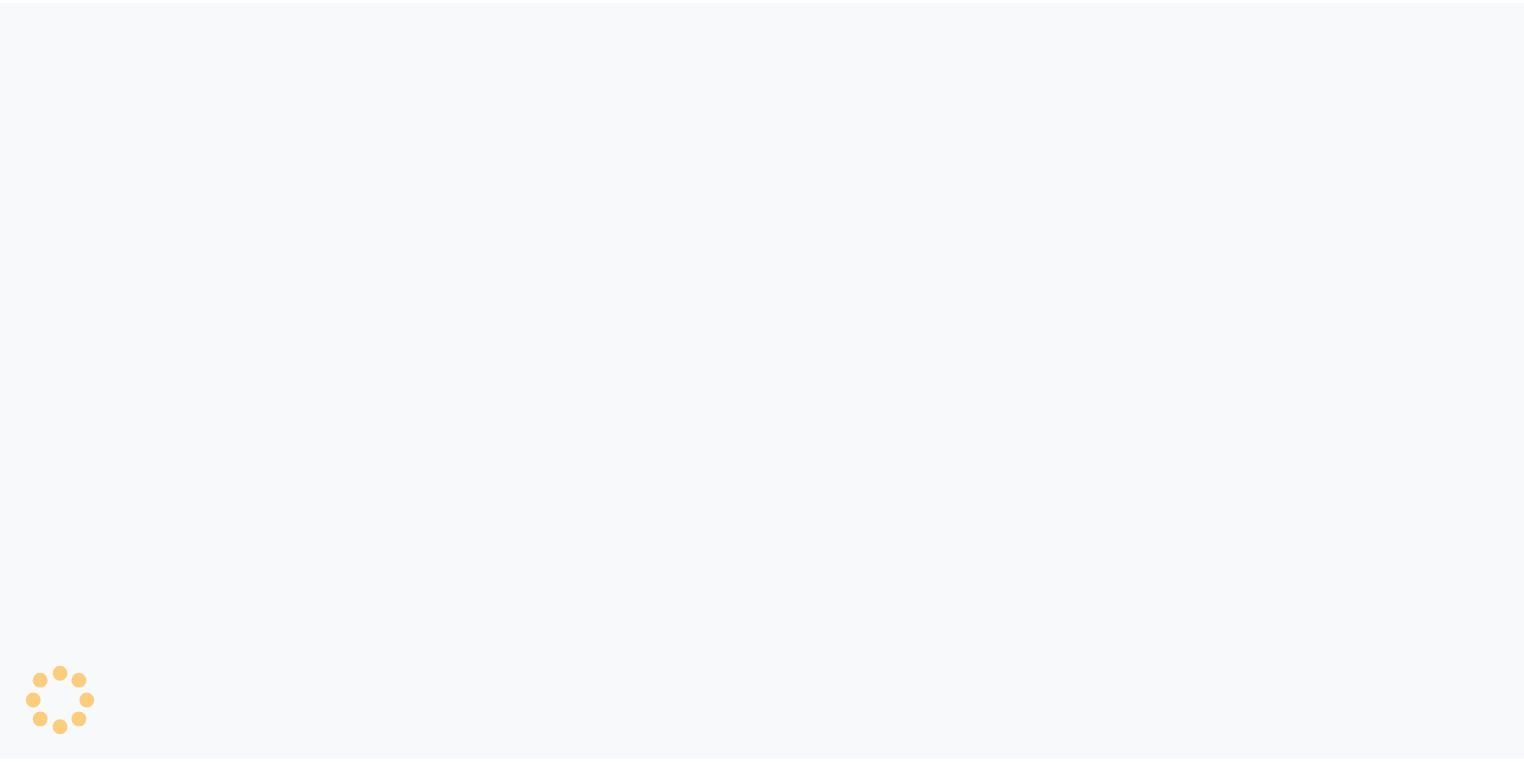scroll, scrollTop: 0, scrollLeft: 0, axis: both 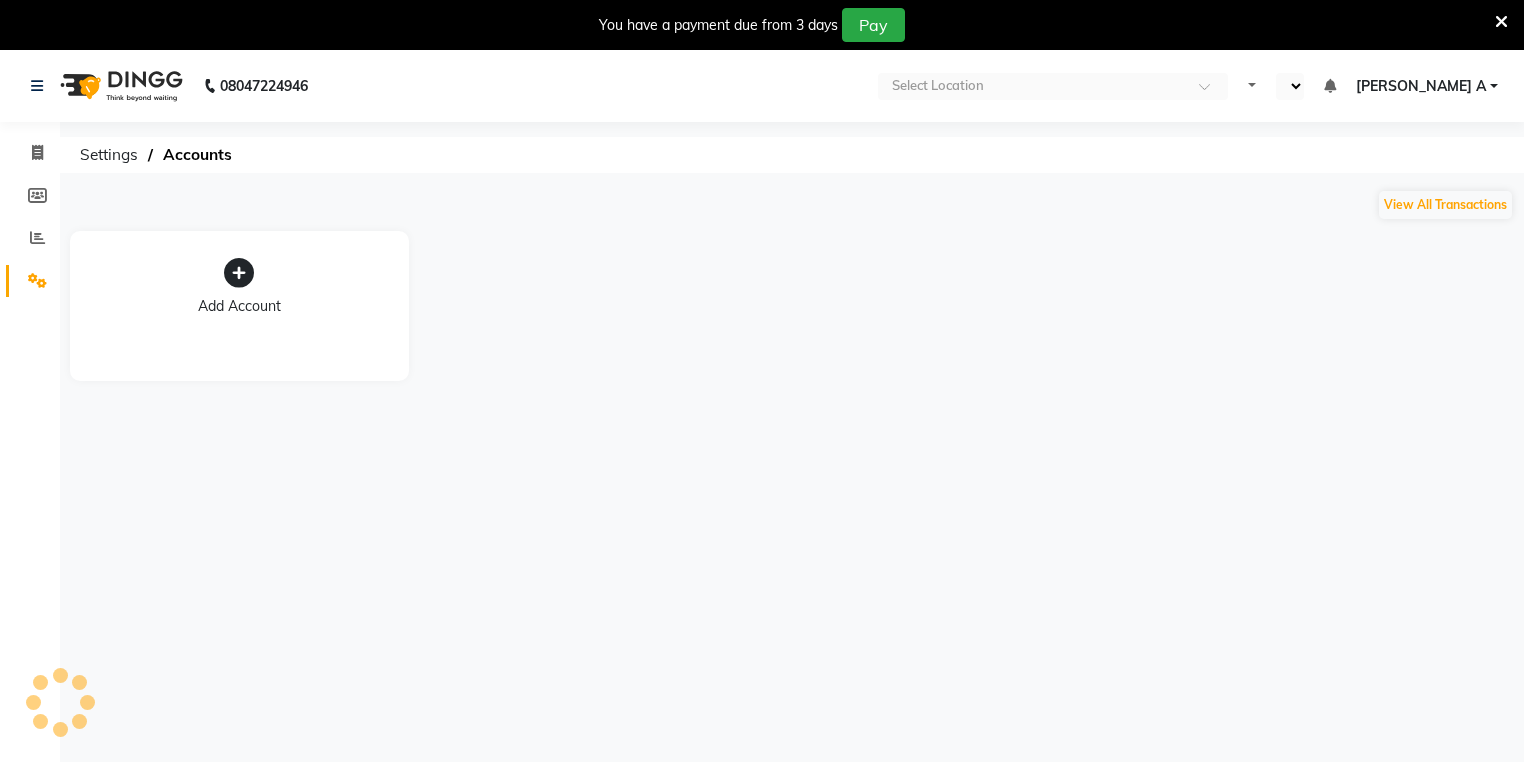 select on "en" 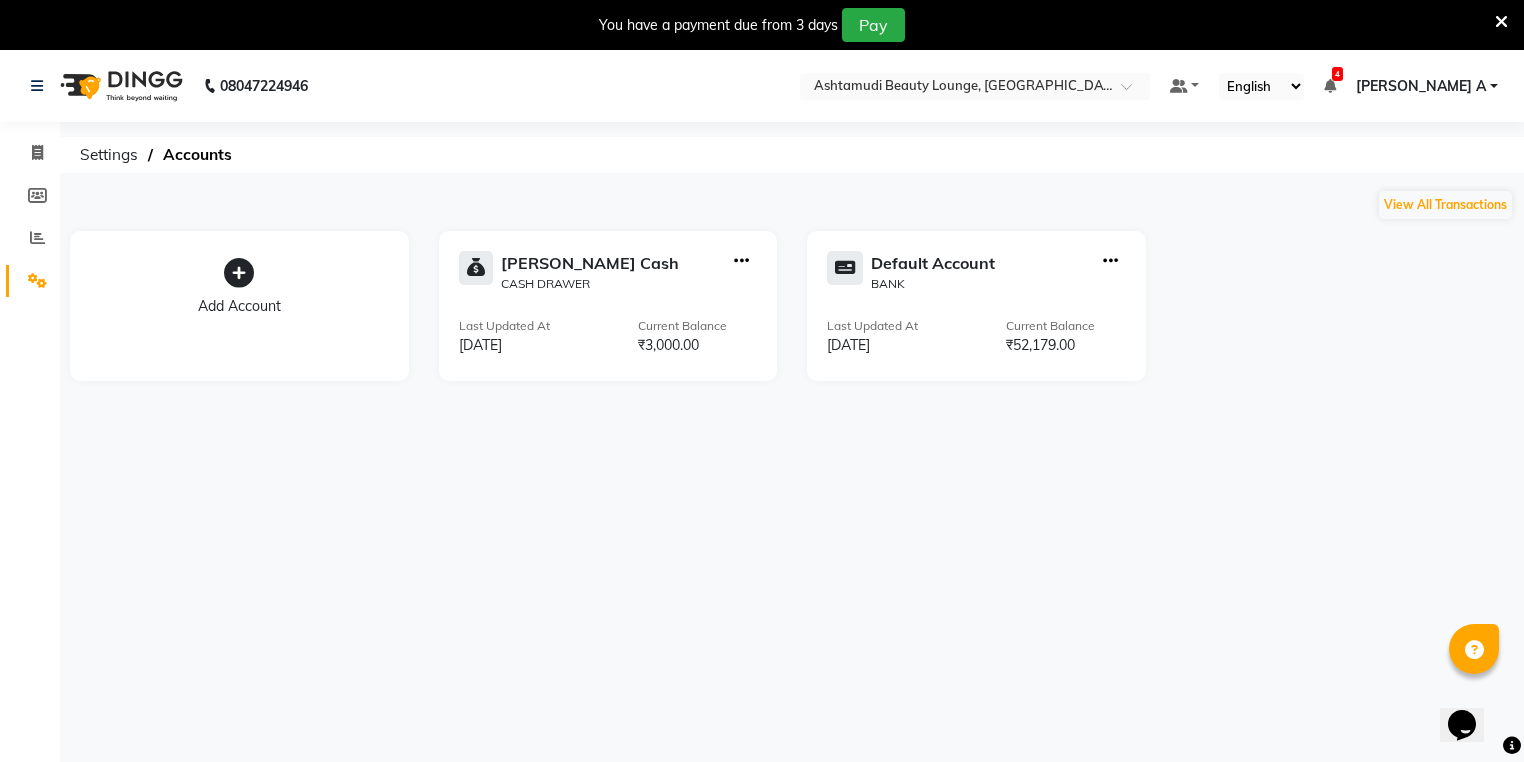 scroll, scrollTop: 0, scrollLeft: 0, axis: both 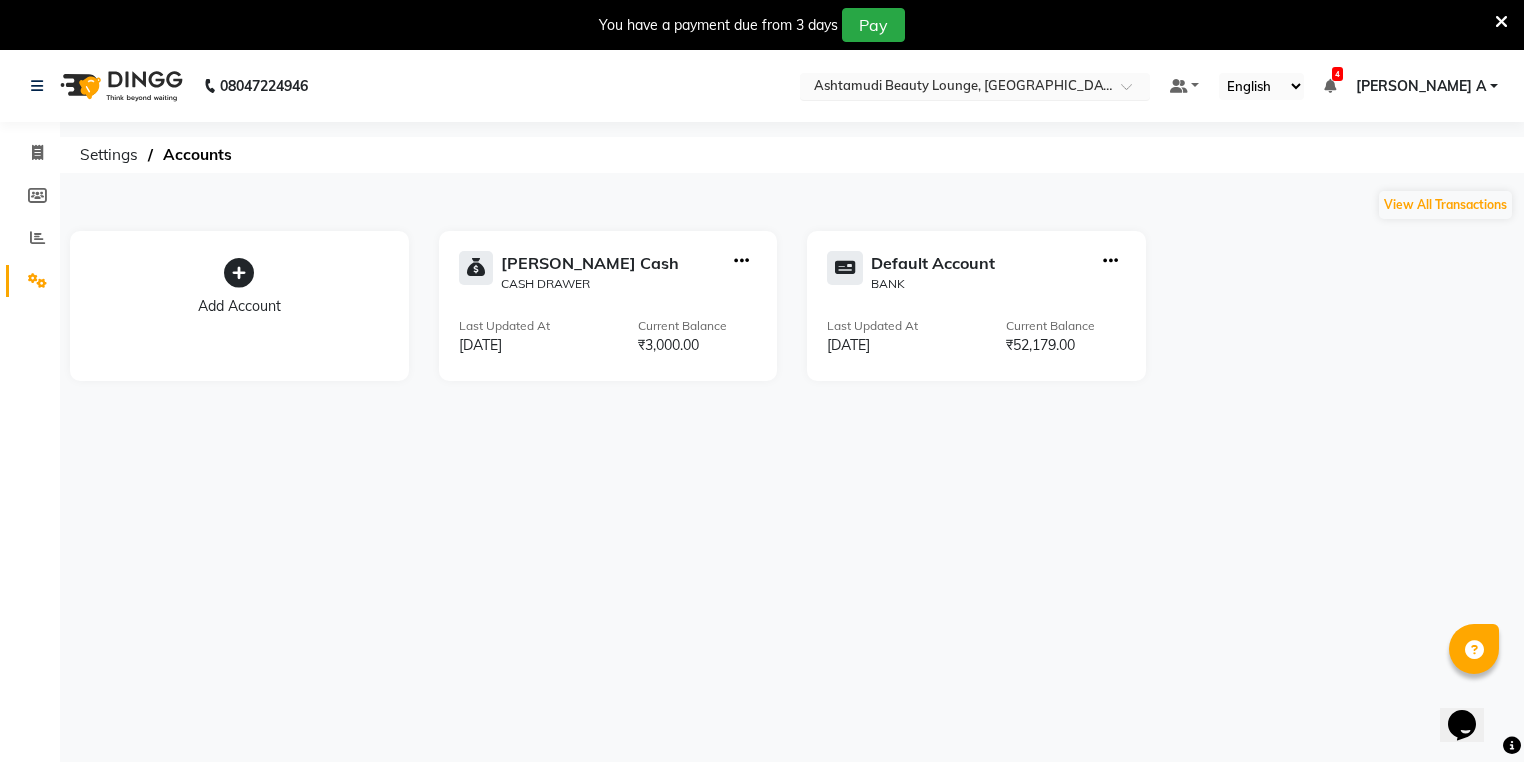click on "× Ashtamudi Beauty Lounge, [GEOGRAPHIC_DATA]" at bounding box center [964, 86] 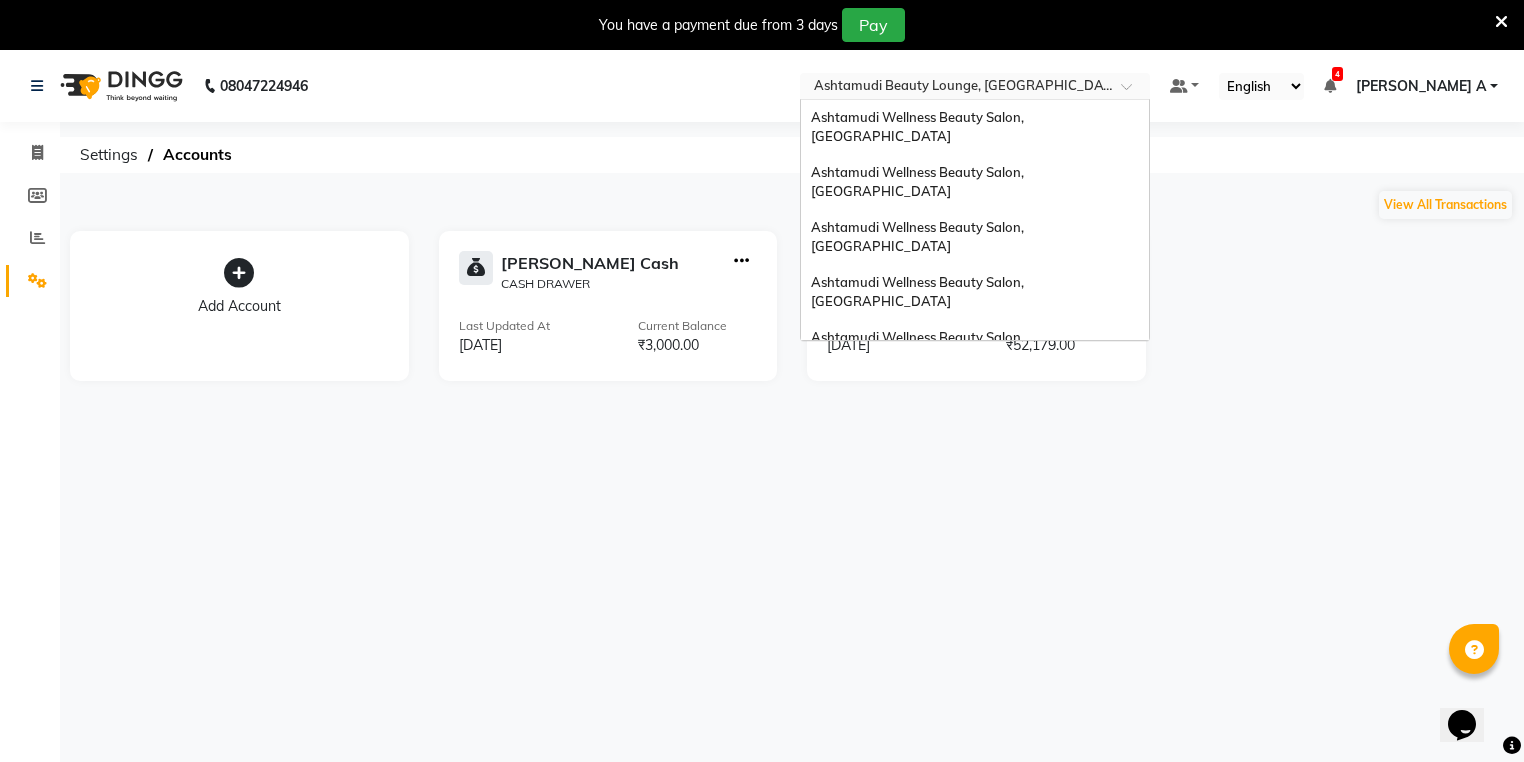 scroll, scrollTop: 312, scrollLeft: 0, axis: vertical 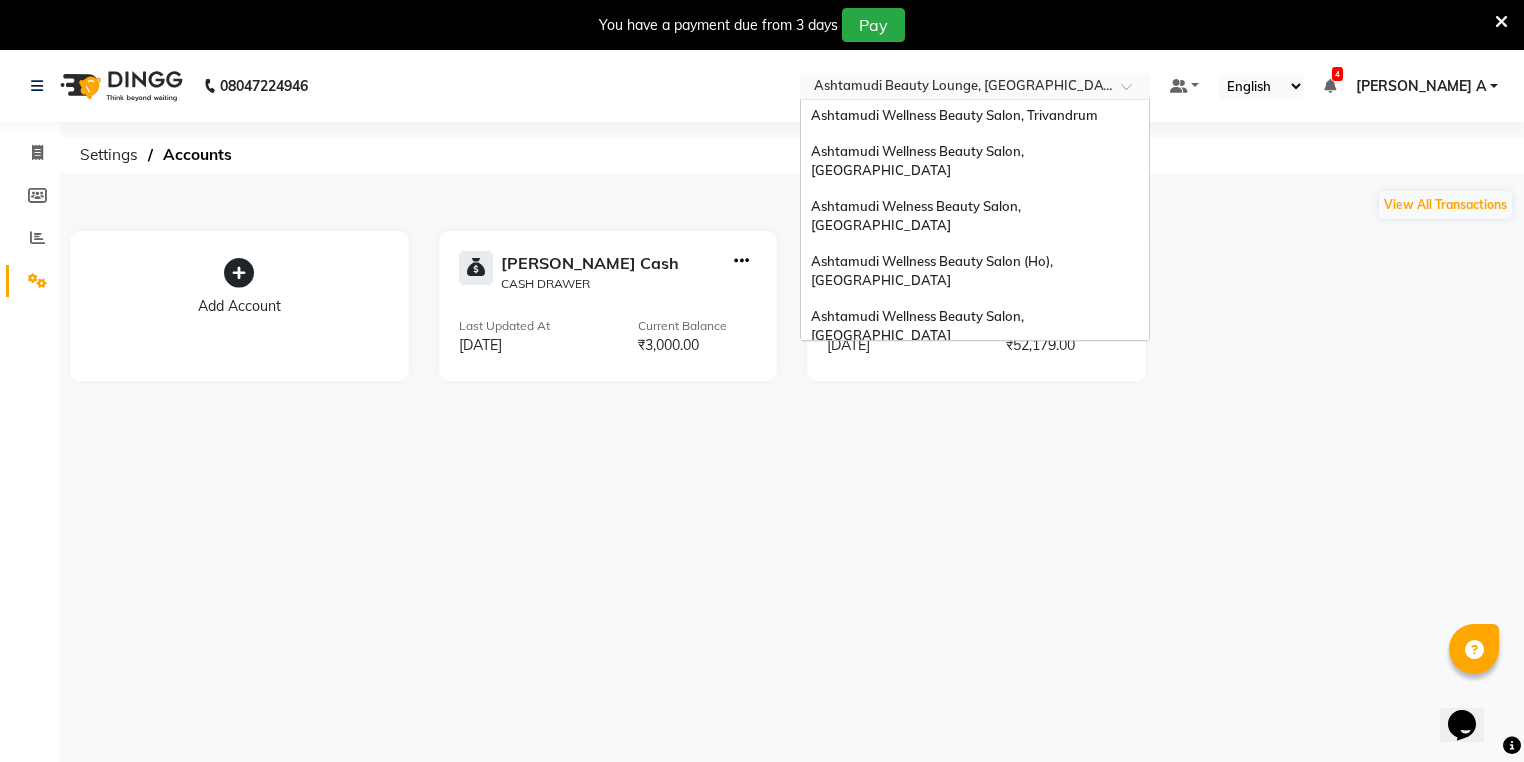 click on "Ashtamudi Wellness Beauty Salon, [GEOGRAPHIC_DATA]" at bounding box center [919, 381] 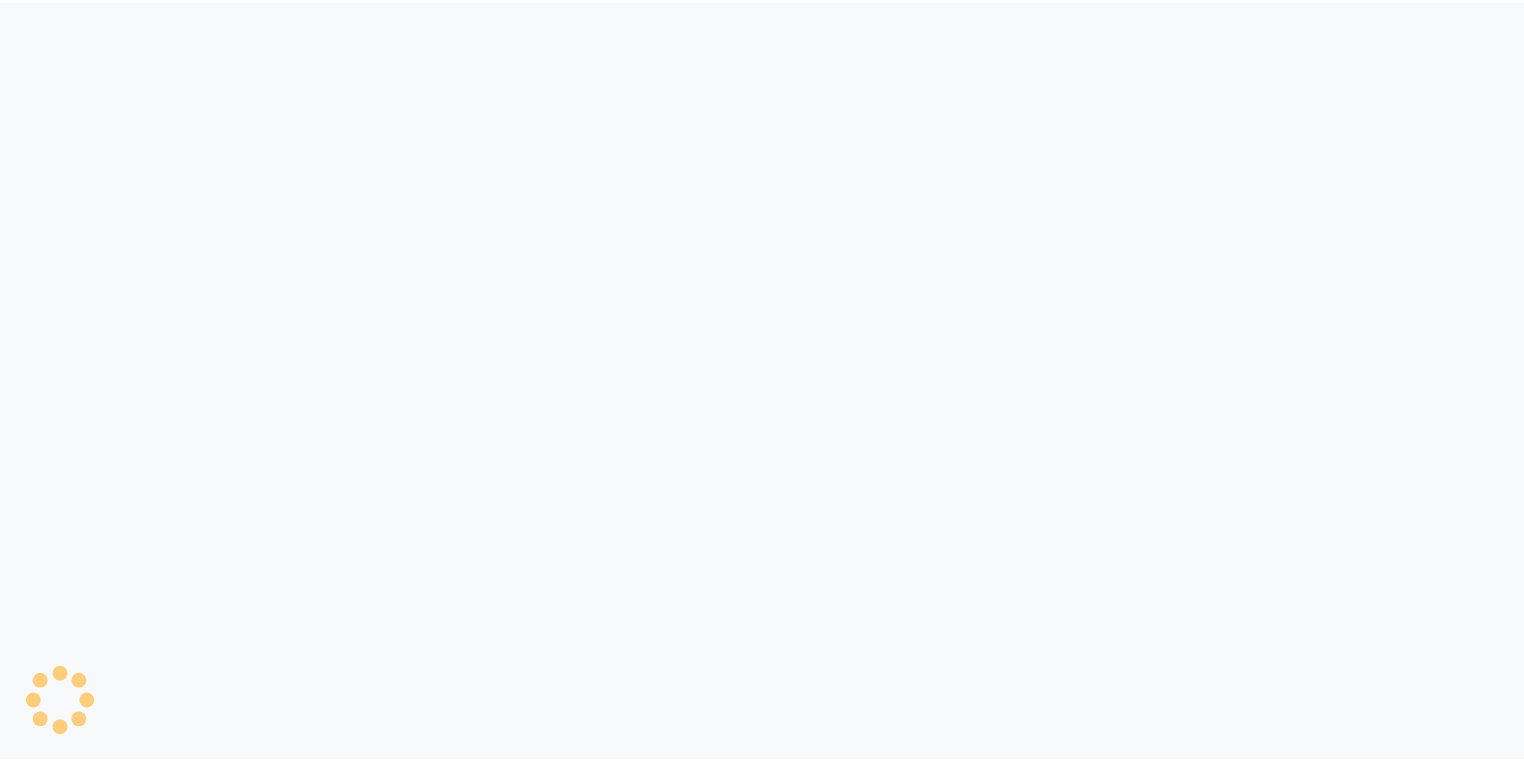 scroll, scrollTop: 0, scrollLeft: 0, axis: both 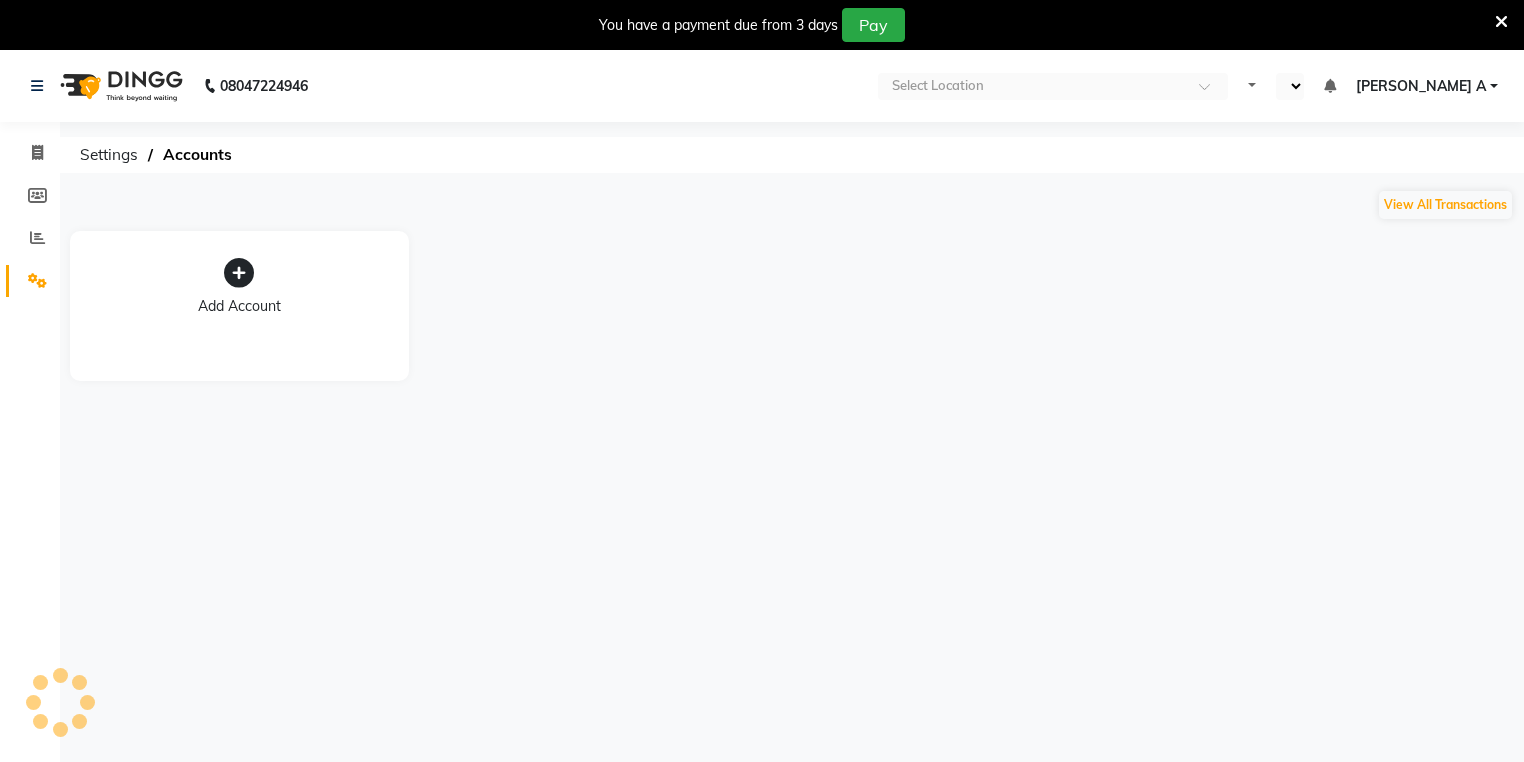 select on "en" 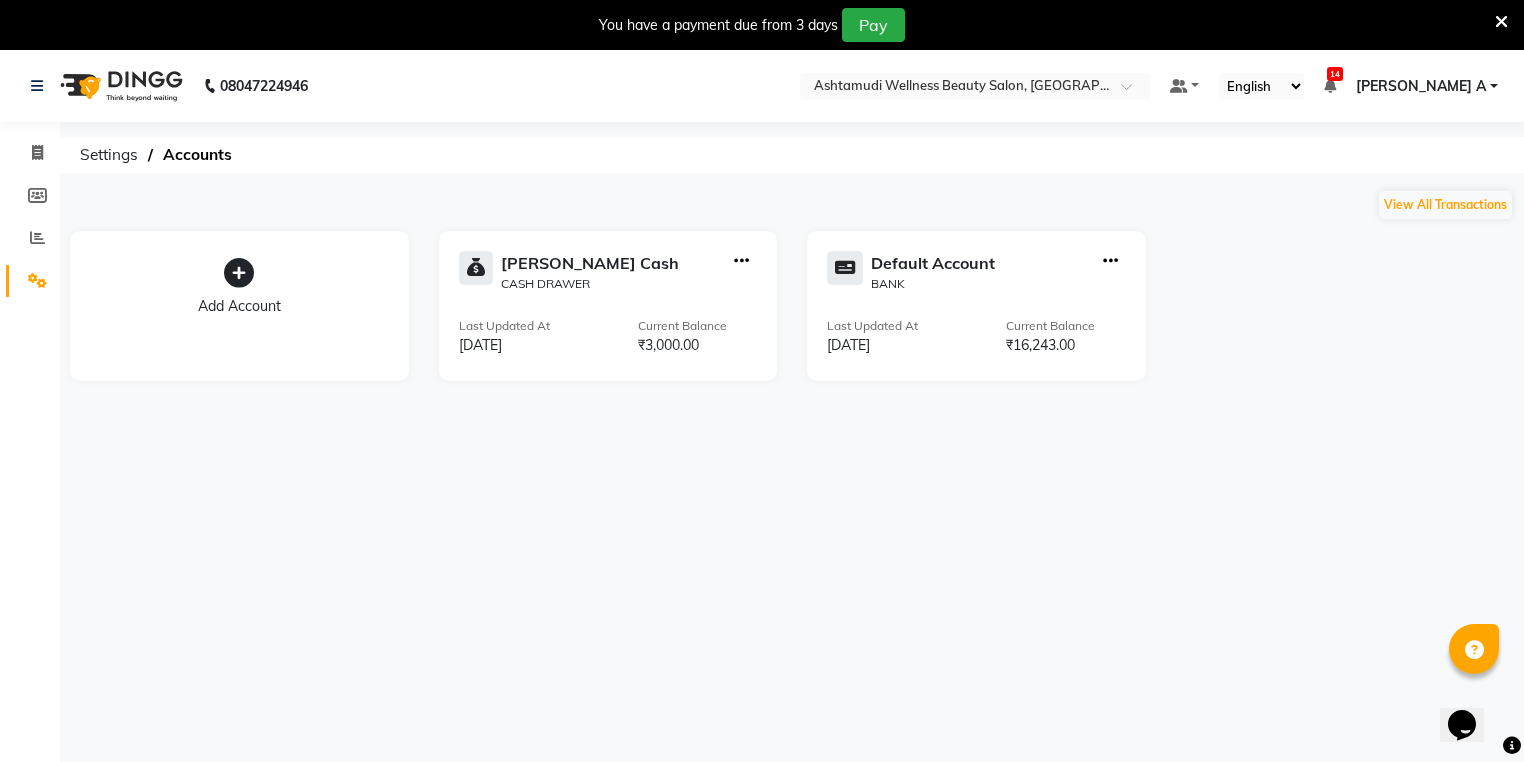 scroll, scrollTop: 0, scrollLeft: 0, axis: both 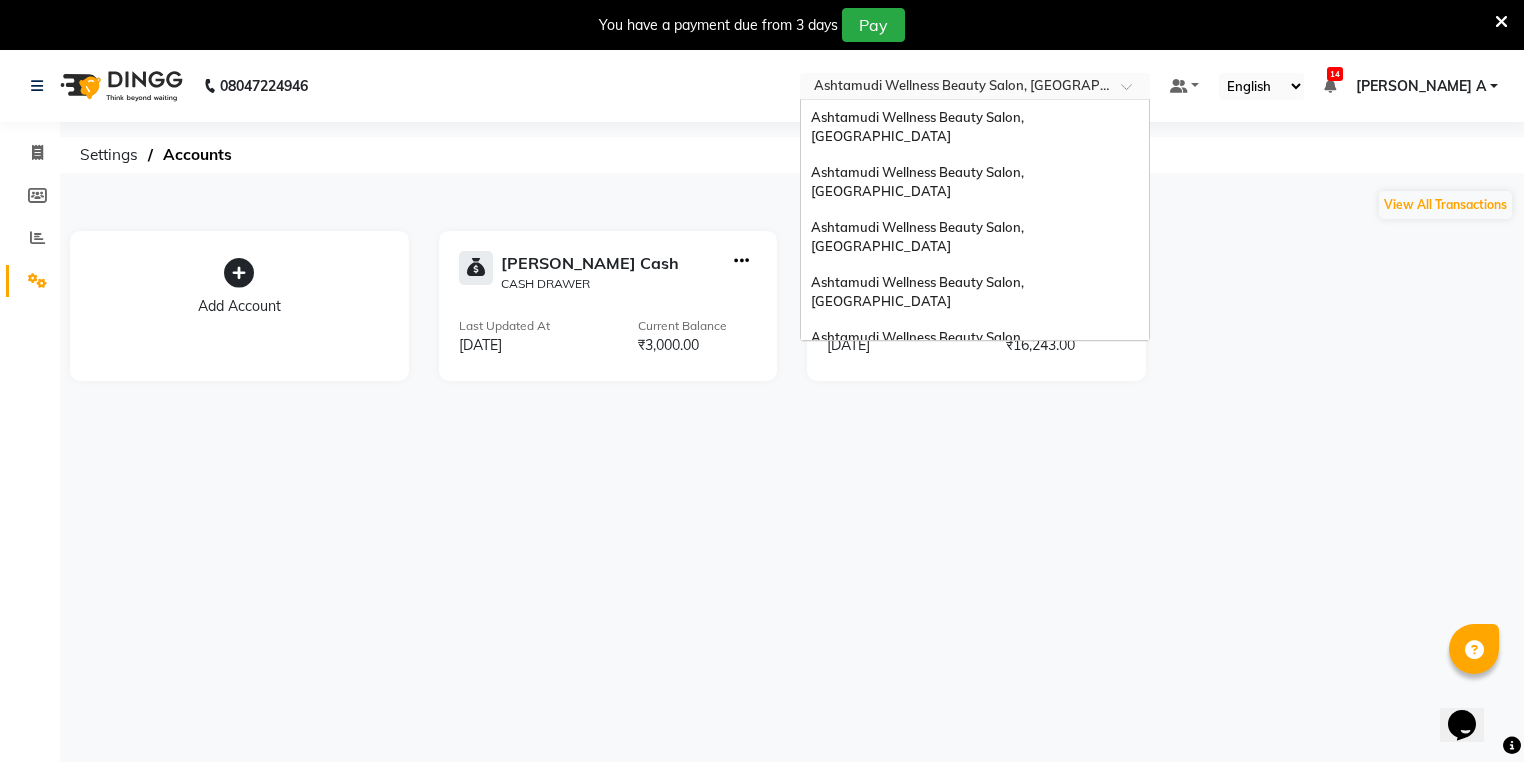 click at bounding box center (955, 88) 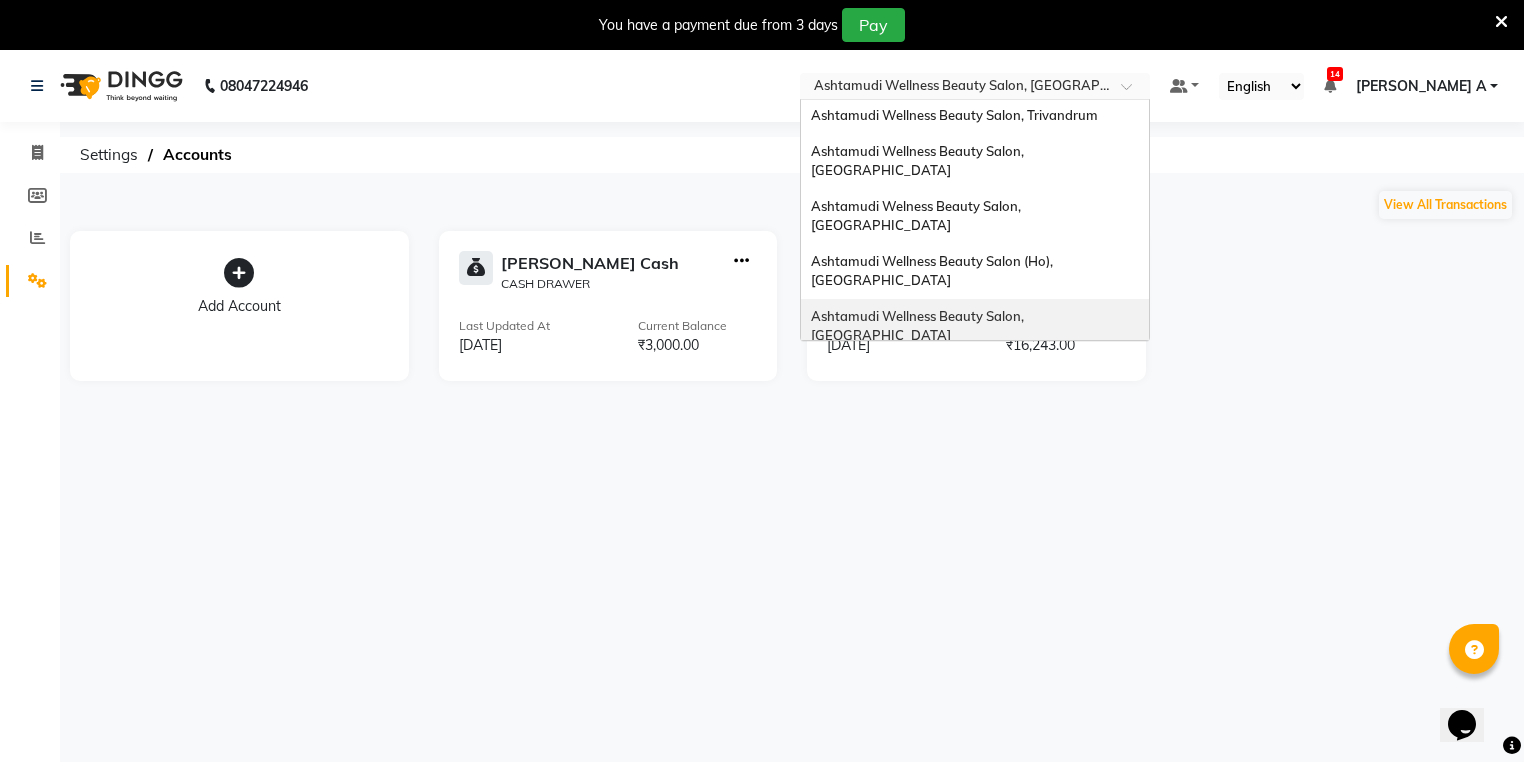 click on "Ashtamudi Wellness Beauty Salon, [GEOGRAPHIC_DATA]" at bounding box center (975, 326) 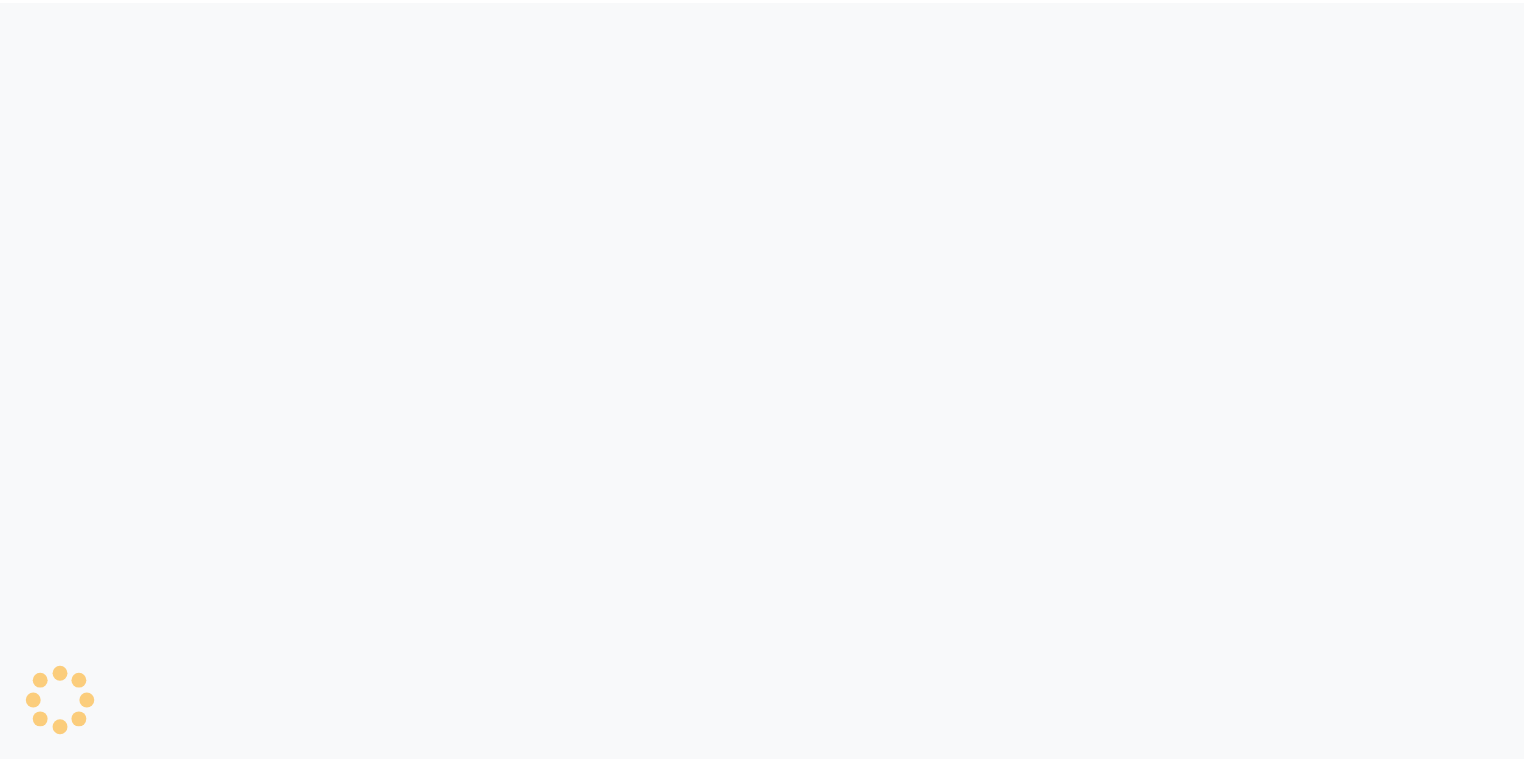 scroll, scrollTop: 0, scrollLeft: 0, axis: both 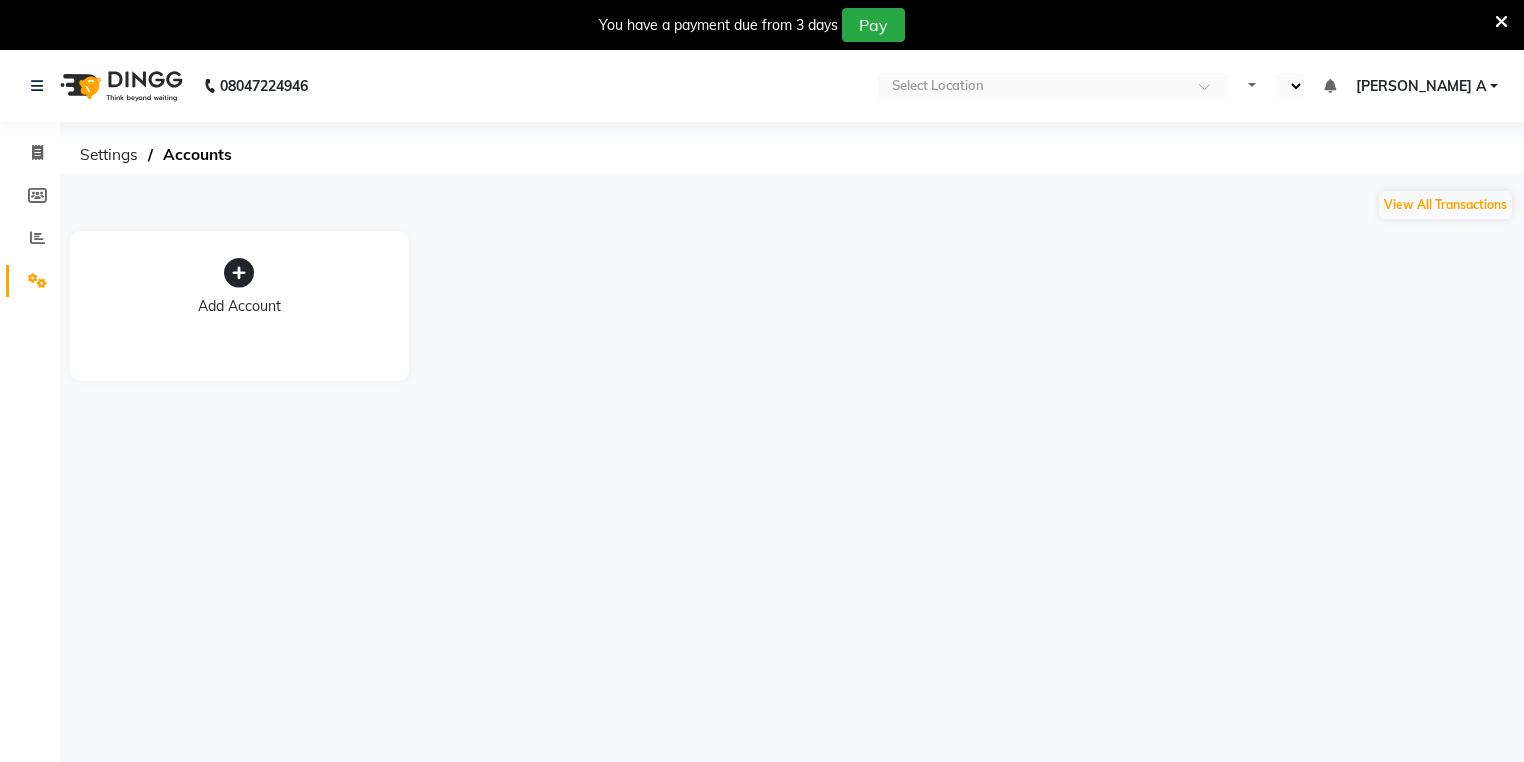 select on "en" 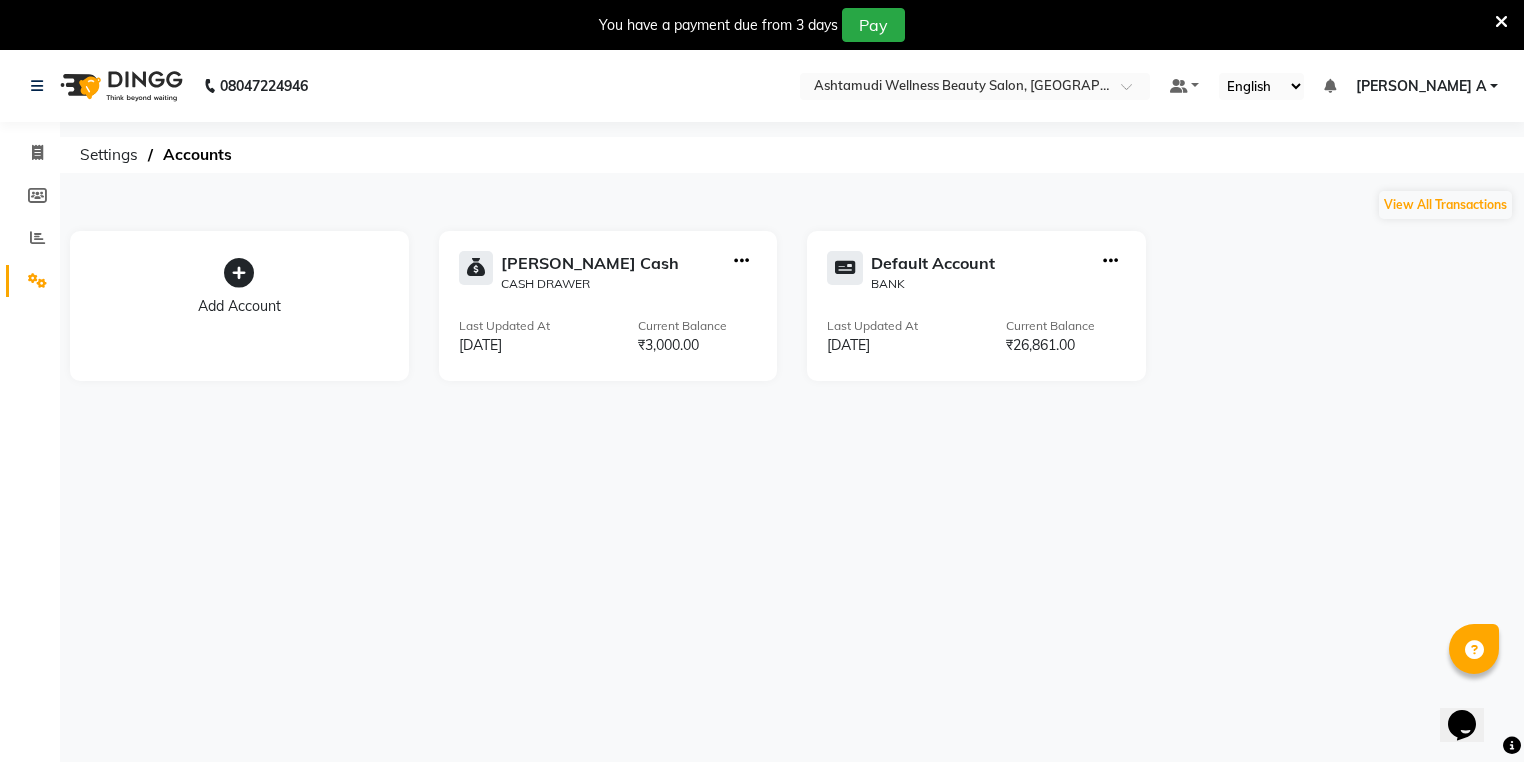 scroll, scrollTop: 0, scrollLeft: 0, axis: both 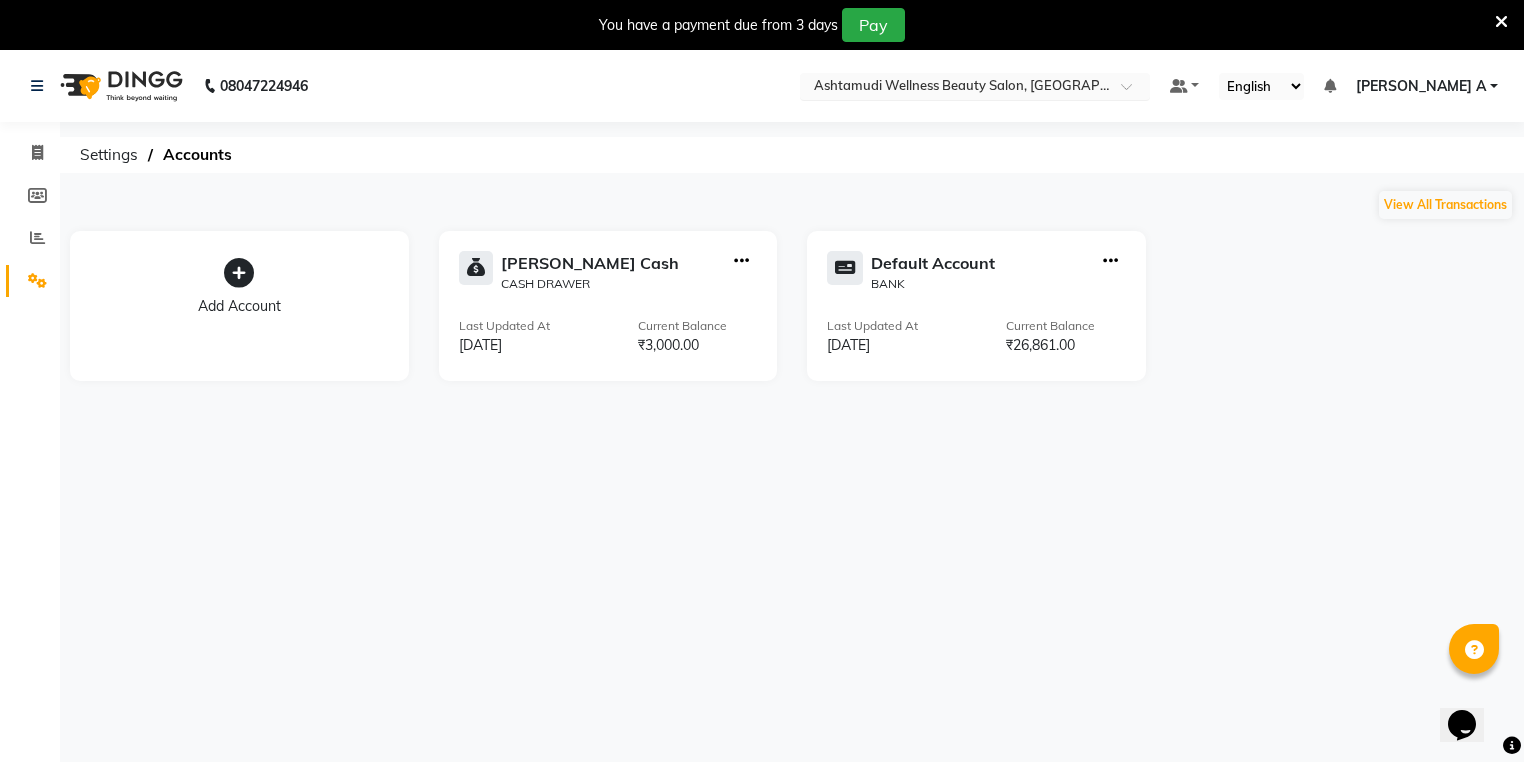 click on "Select Location × Ashtamudi Wellness Beauty Salon, Cochin" at bounding box center [975, 86] 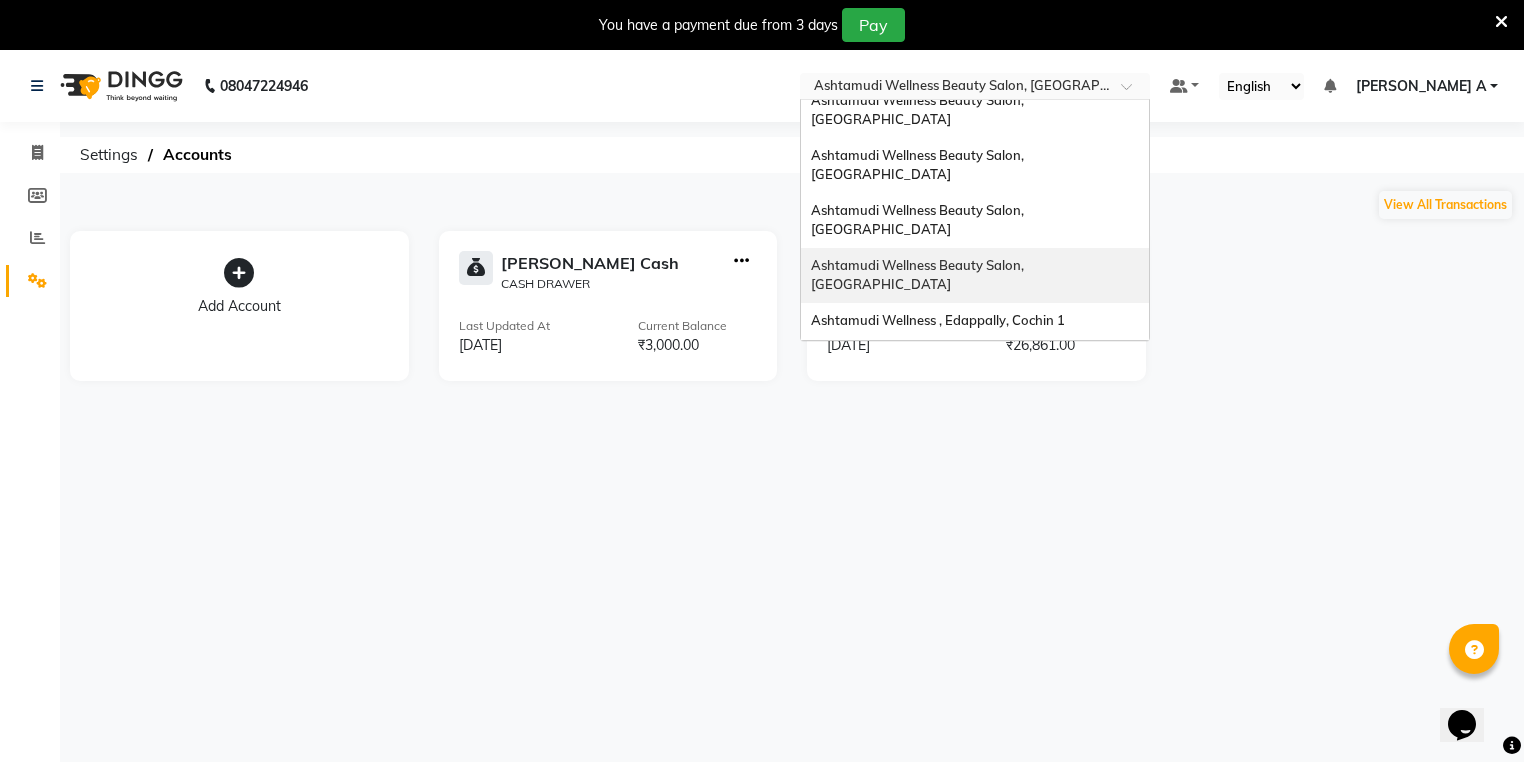 scroll, scrollTop: 0, scrollLeft: 0, axis: both 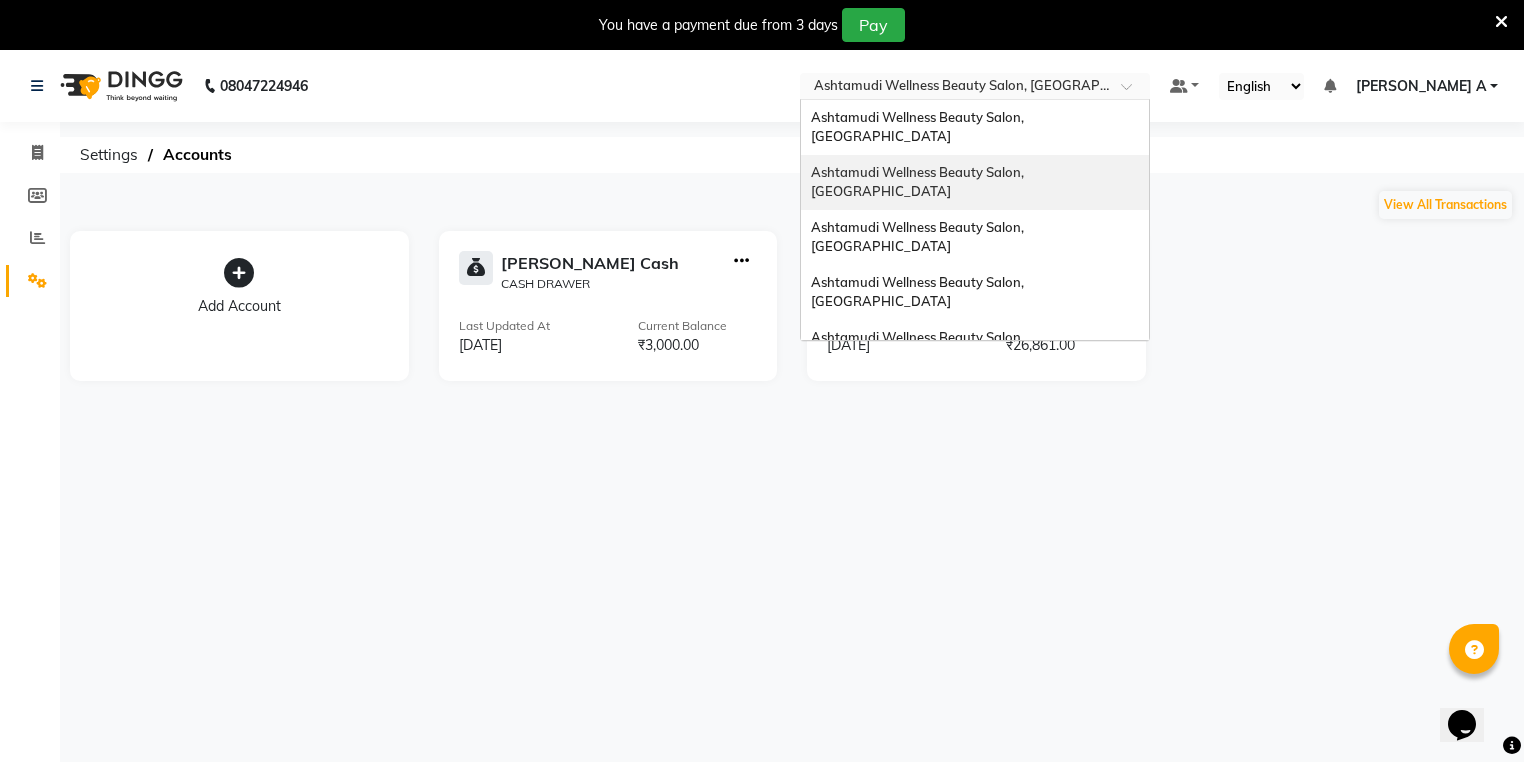 click on "Ashtamudi Wellness Beauty Salon, [GEOGRAPHIC_DATA]" at bounding box center [975, 182] 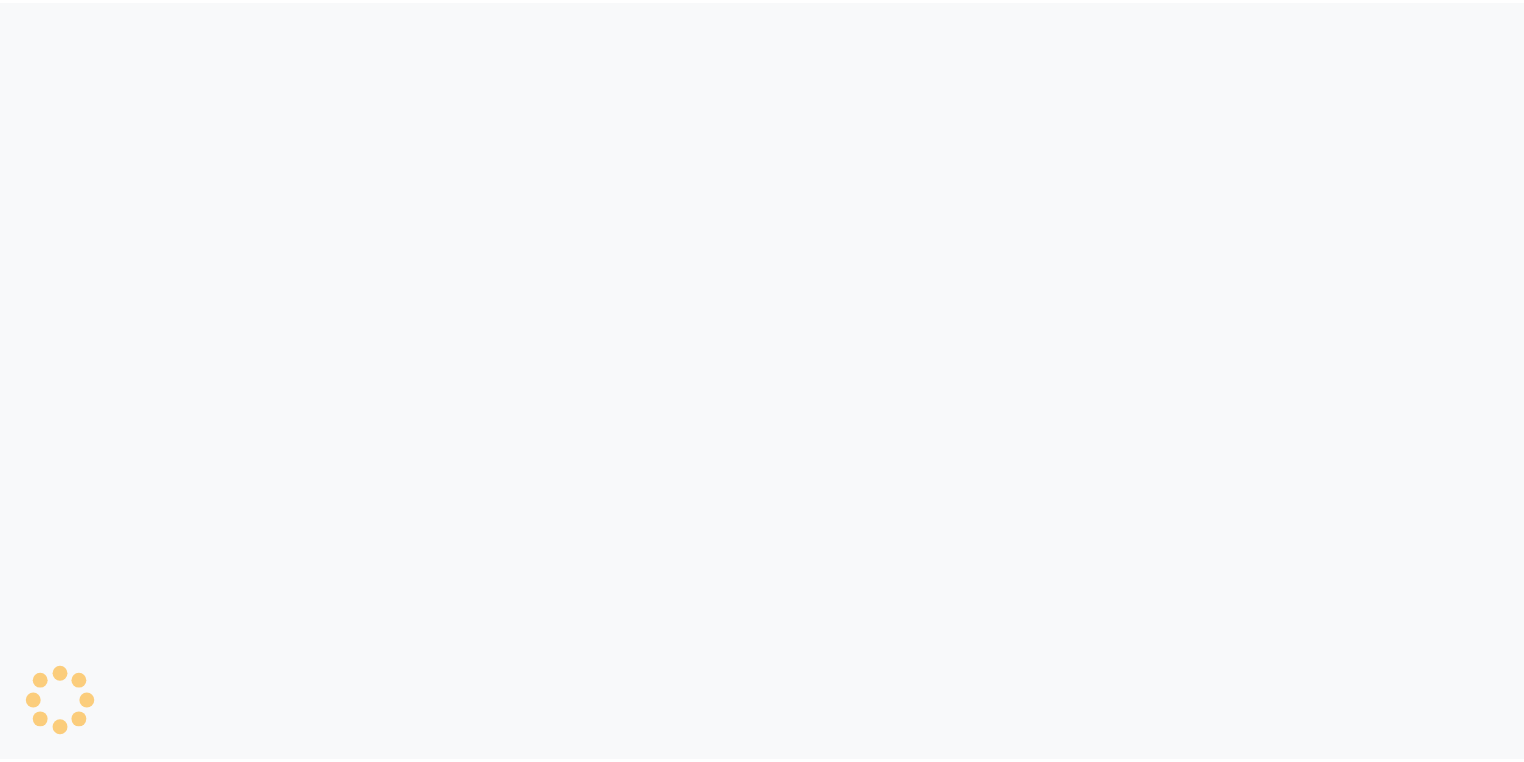 scroll, scrollTop: 0, scrollLeft: 0, axis: both 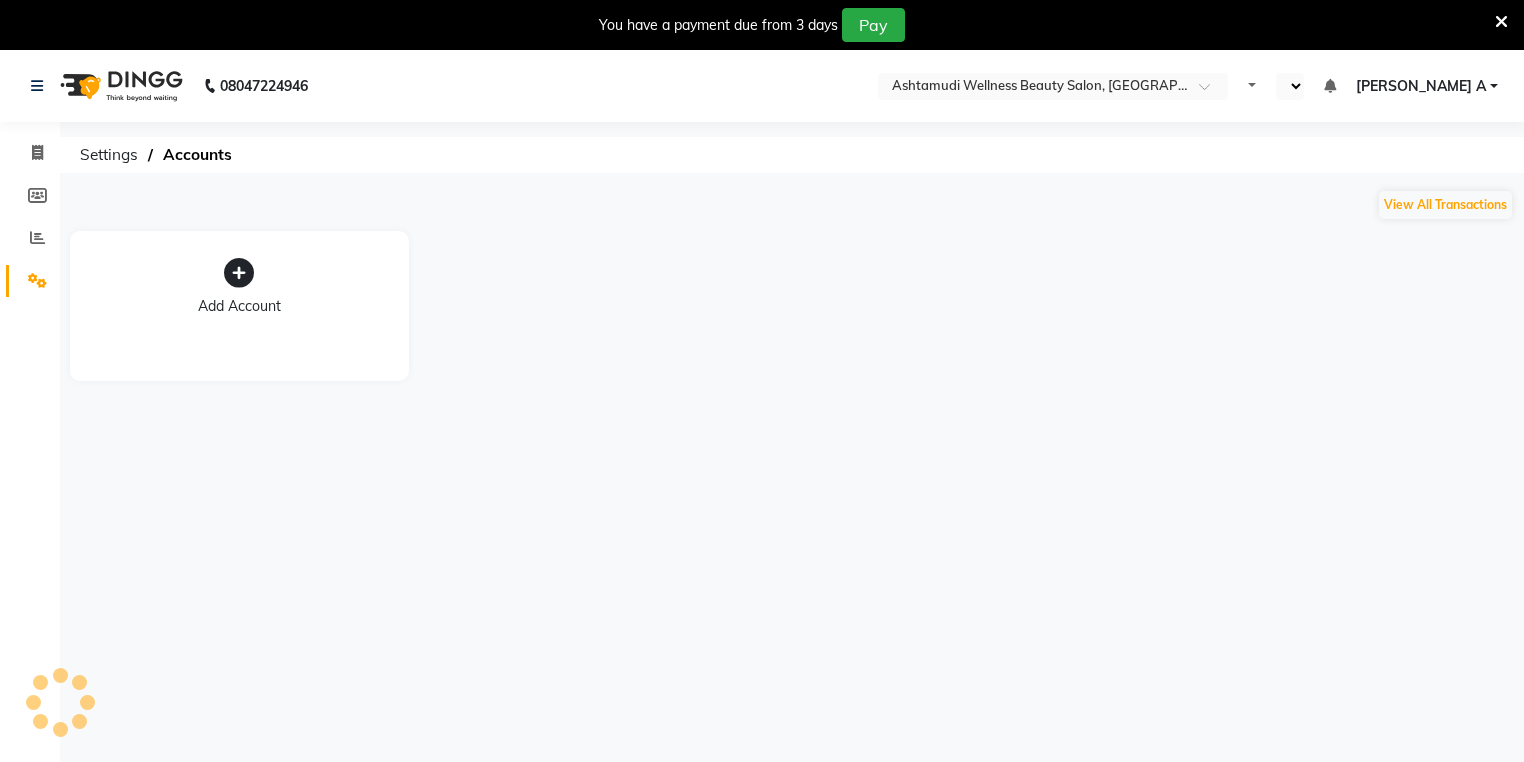 select on "en" 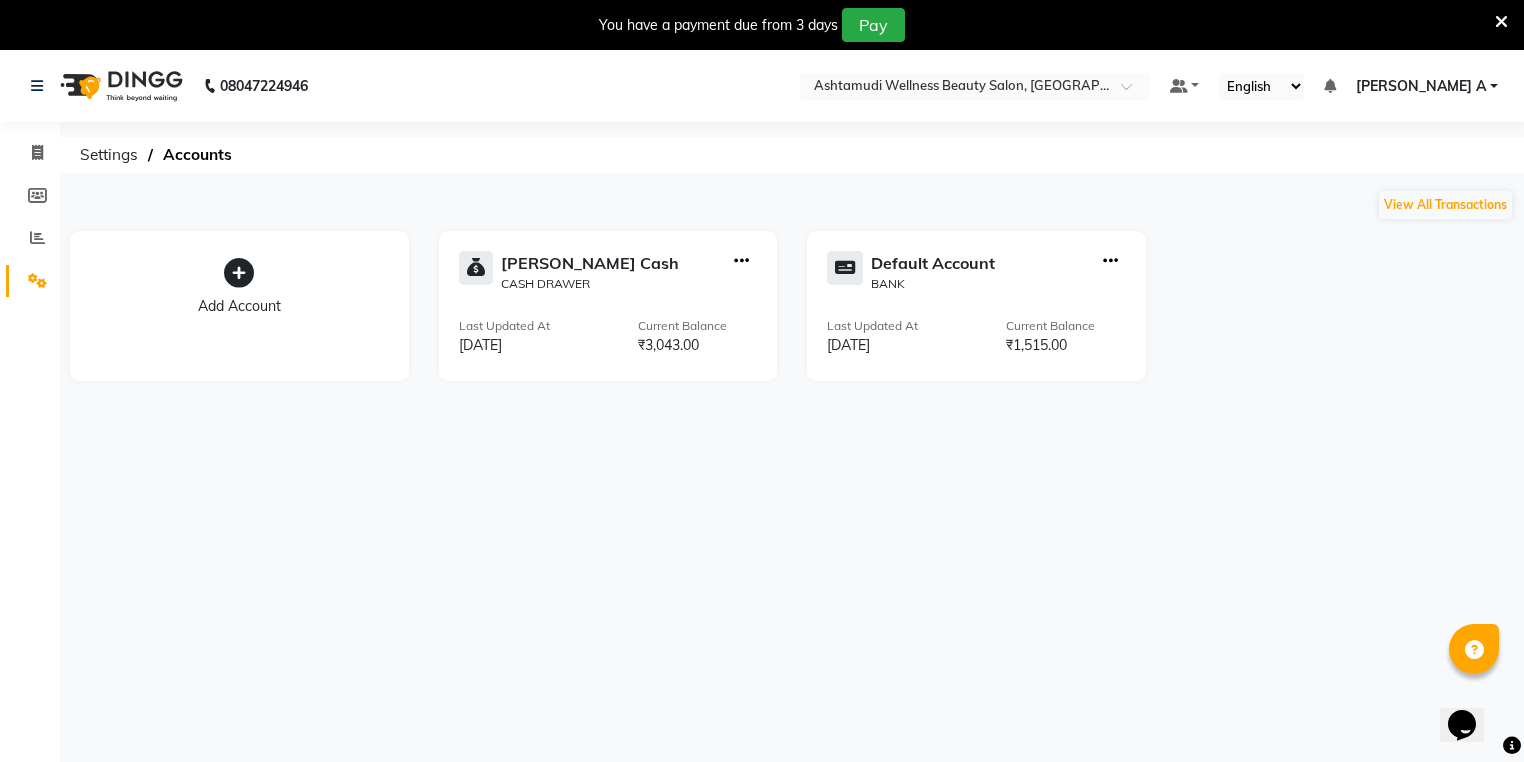 scroll, scrollTop: 0, scrollLeft: 0, axis: both 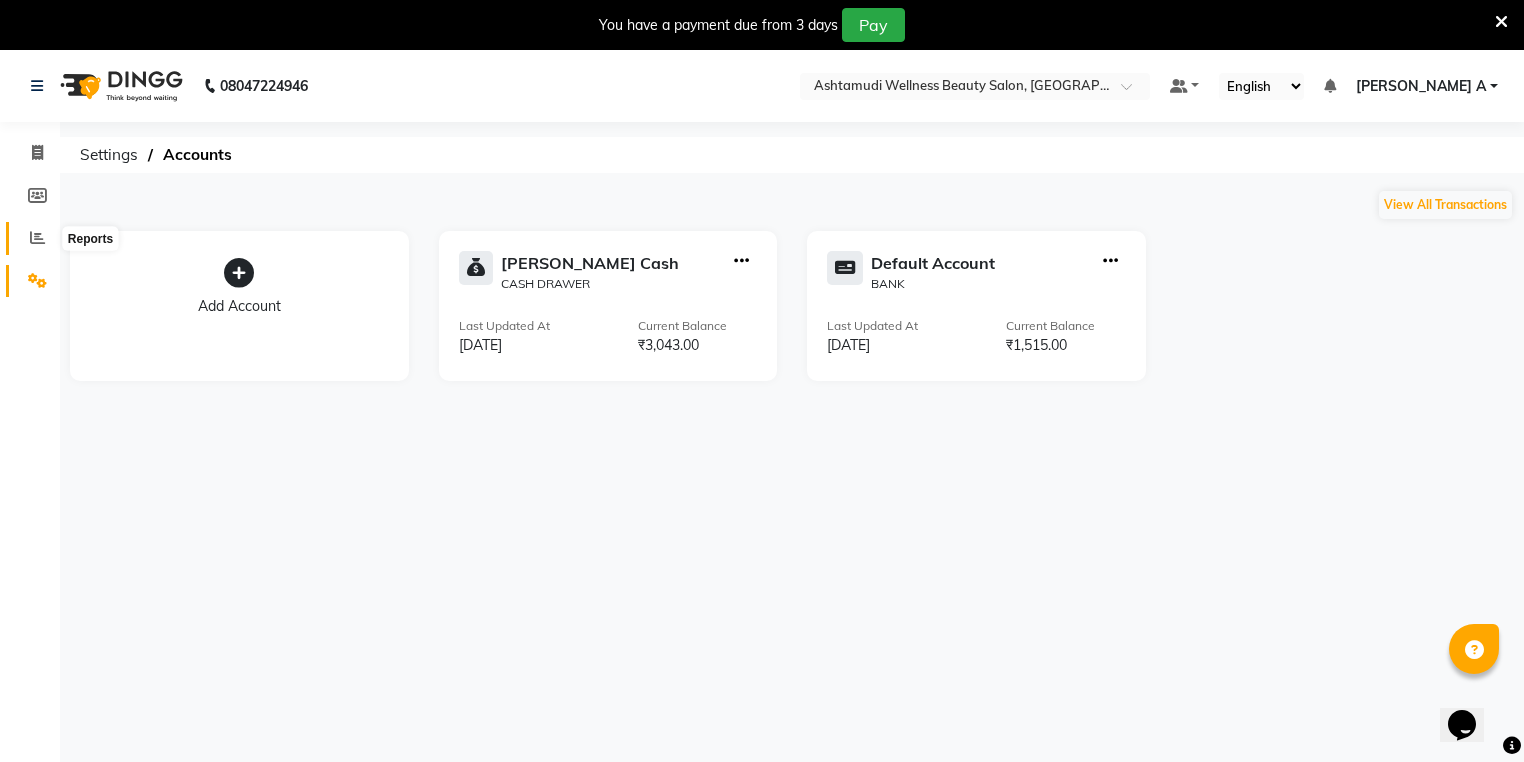 click 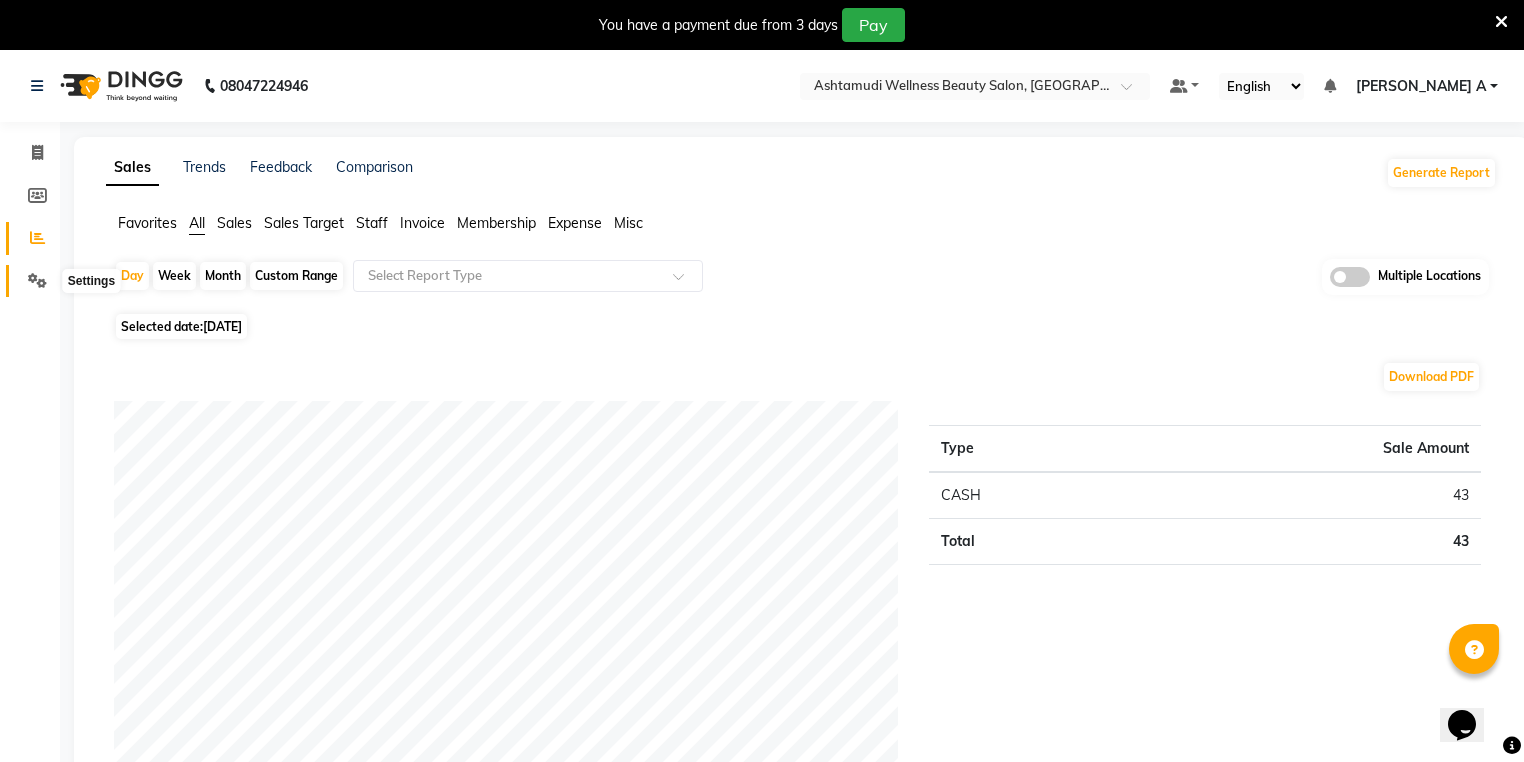 click 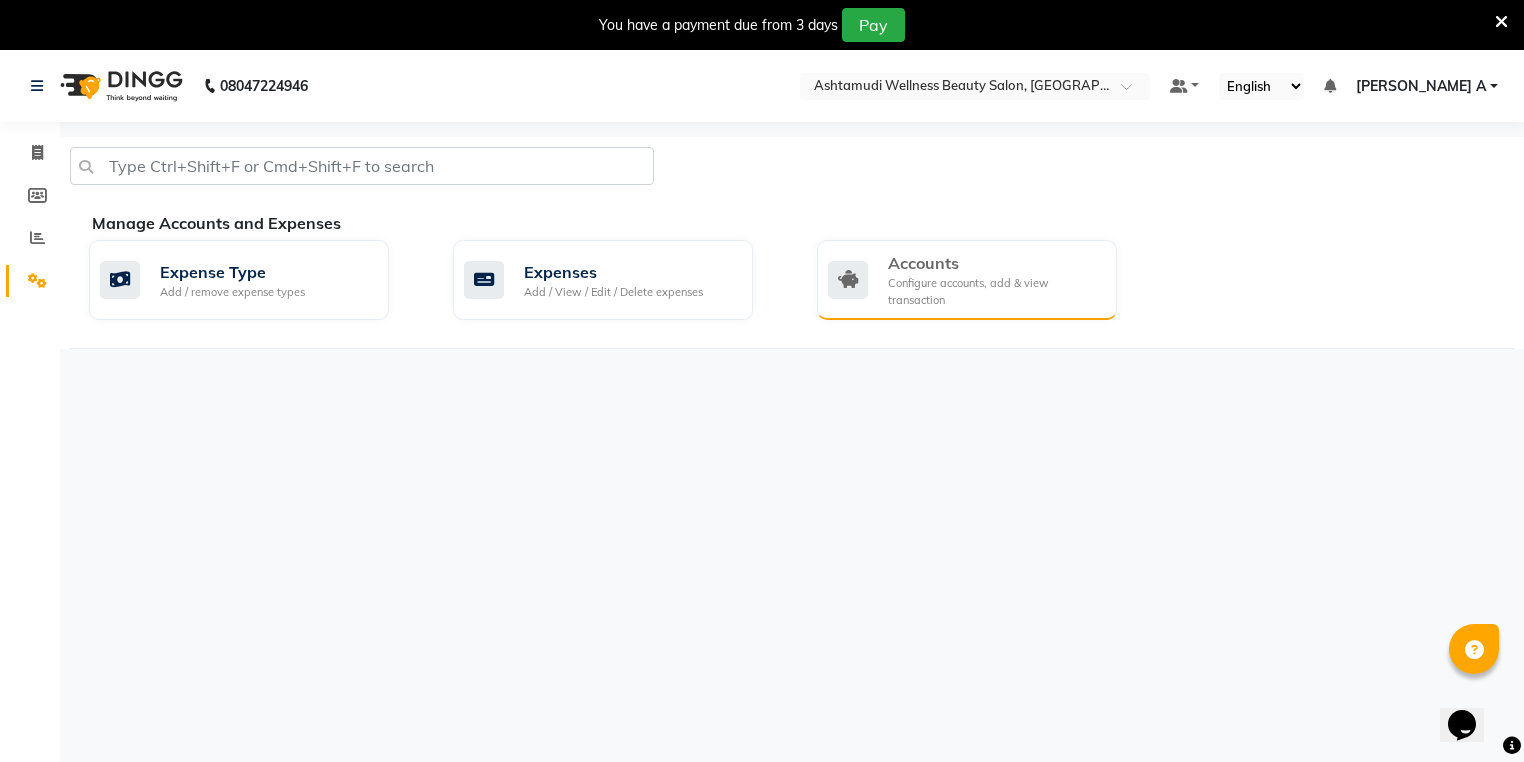 click on "Configure accounts, add & view transaction" 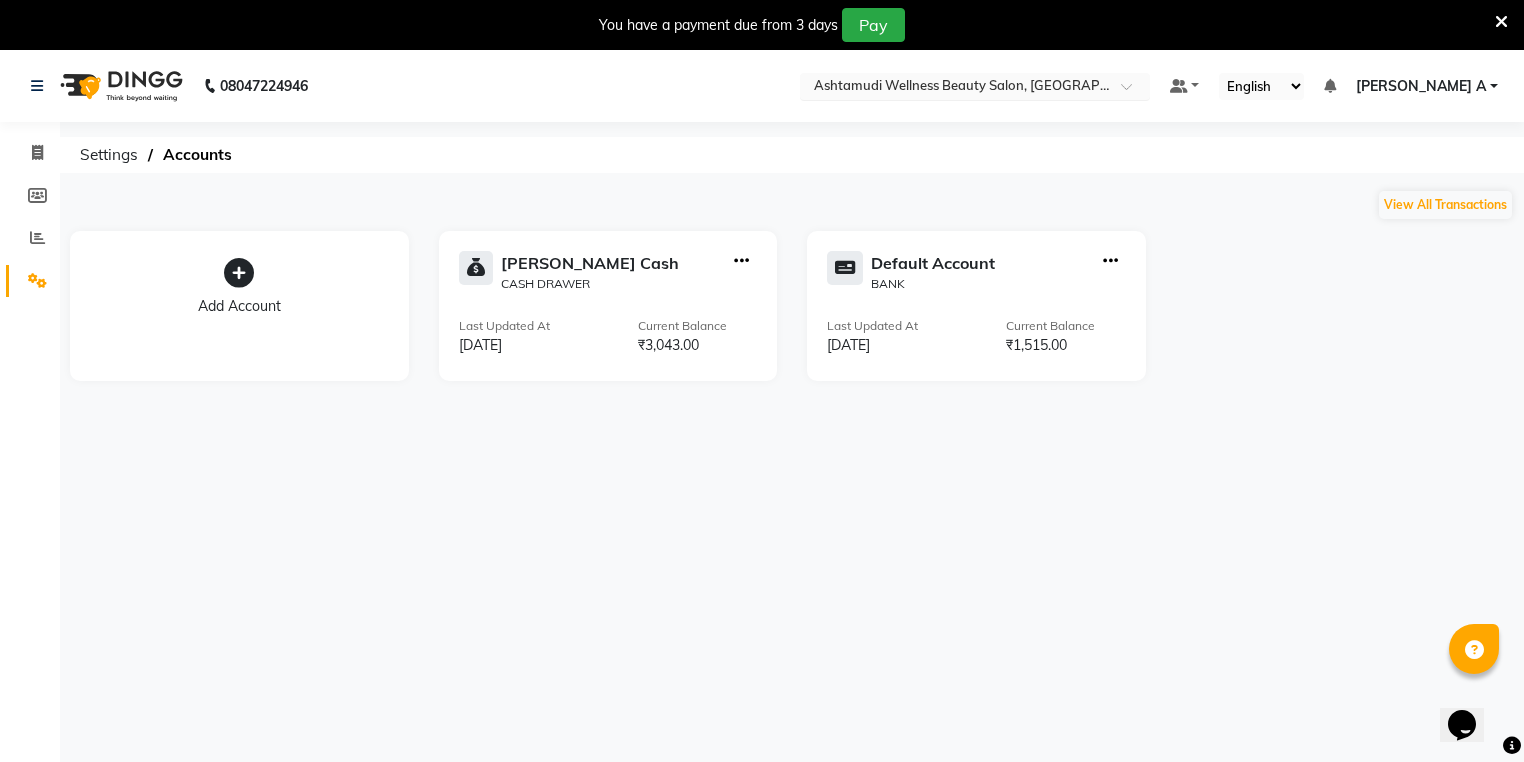 click at bounding box center (955, 88) 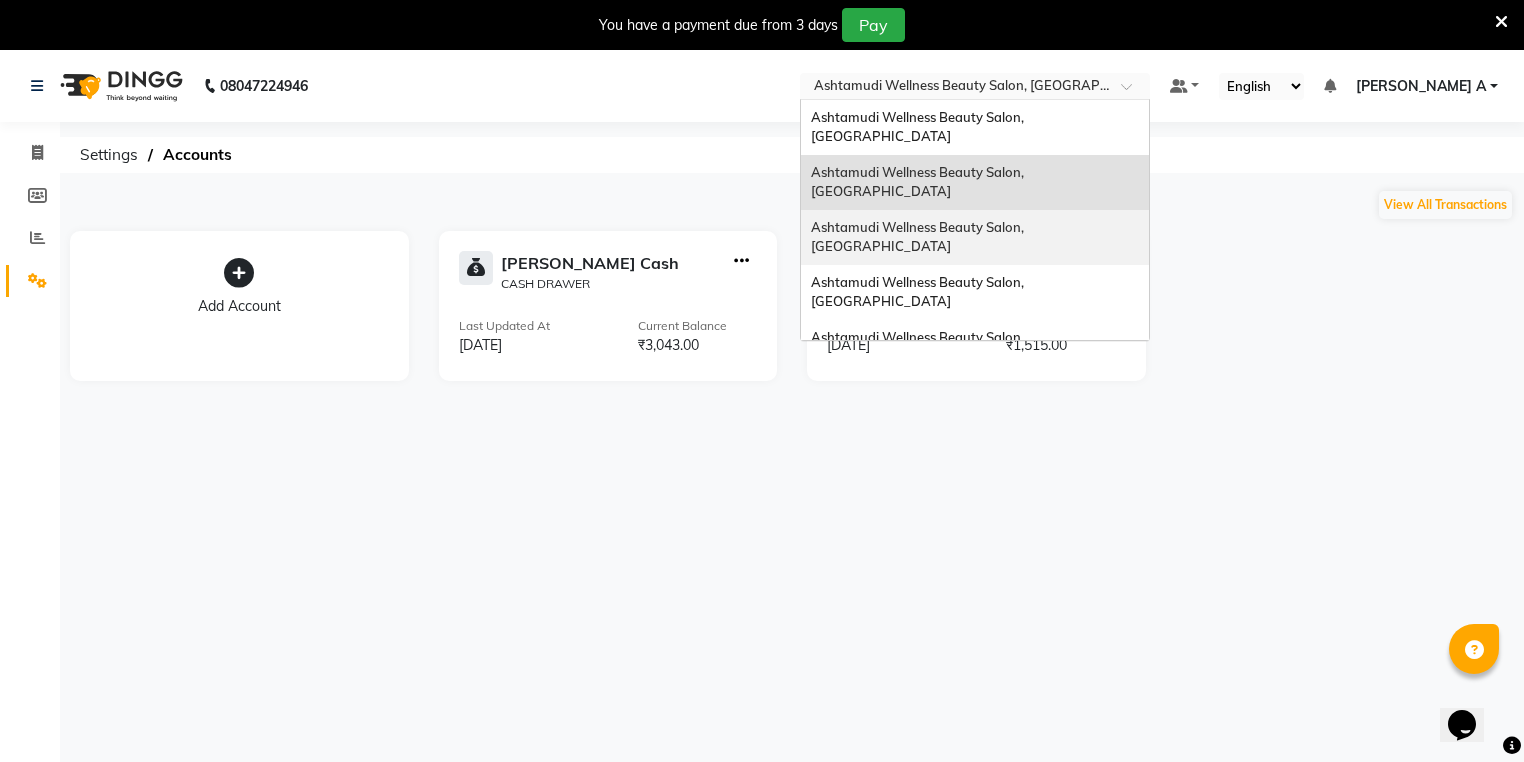 click on "Ashtamudi Wellness Beauty Salon, [GEOGRAPHIC_DATA]" at bounding box center [919, 237] 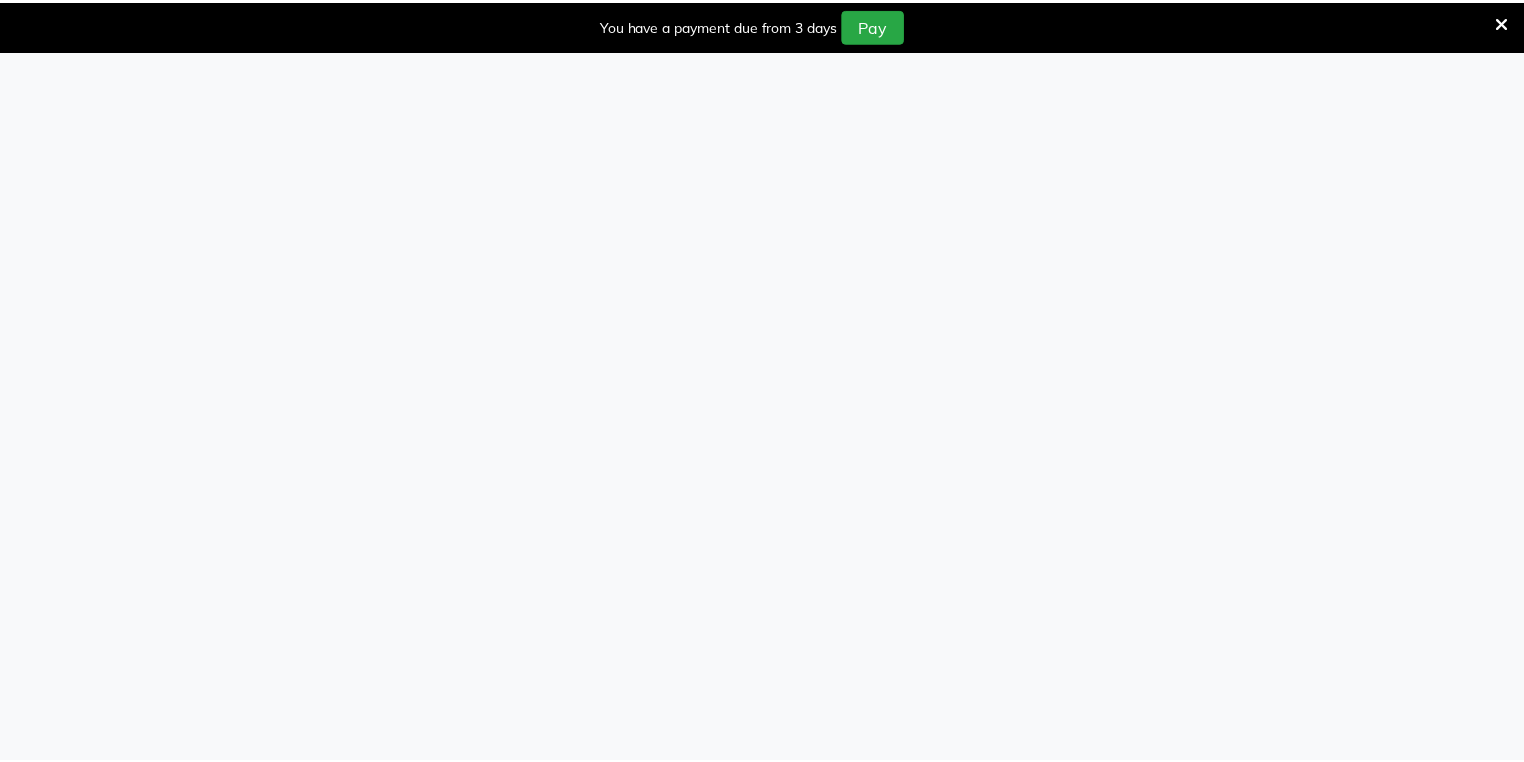 scroll, scrollTop: 0, scrollLeft: 0, axis: both 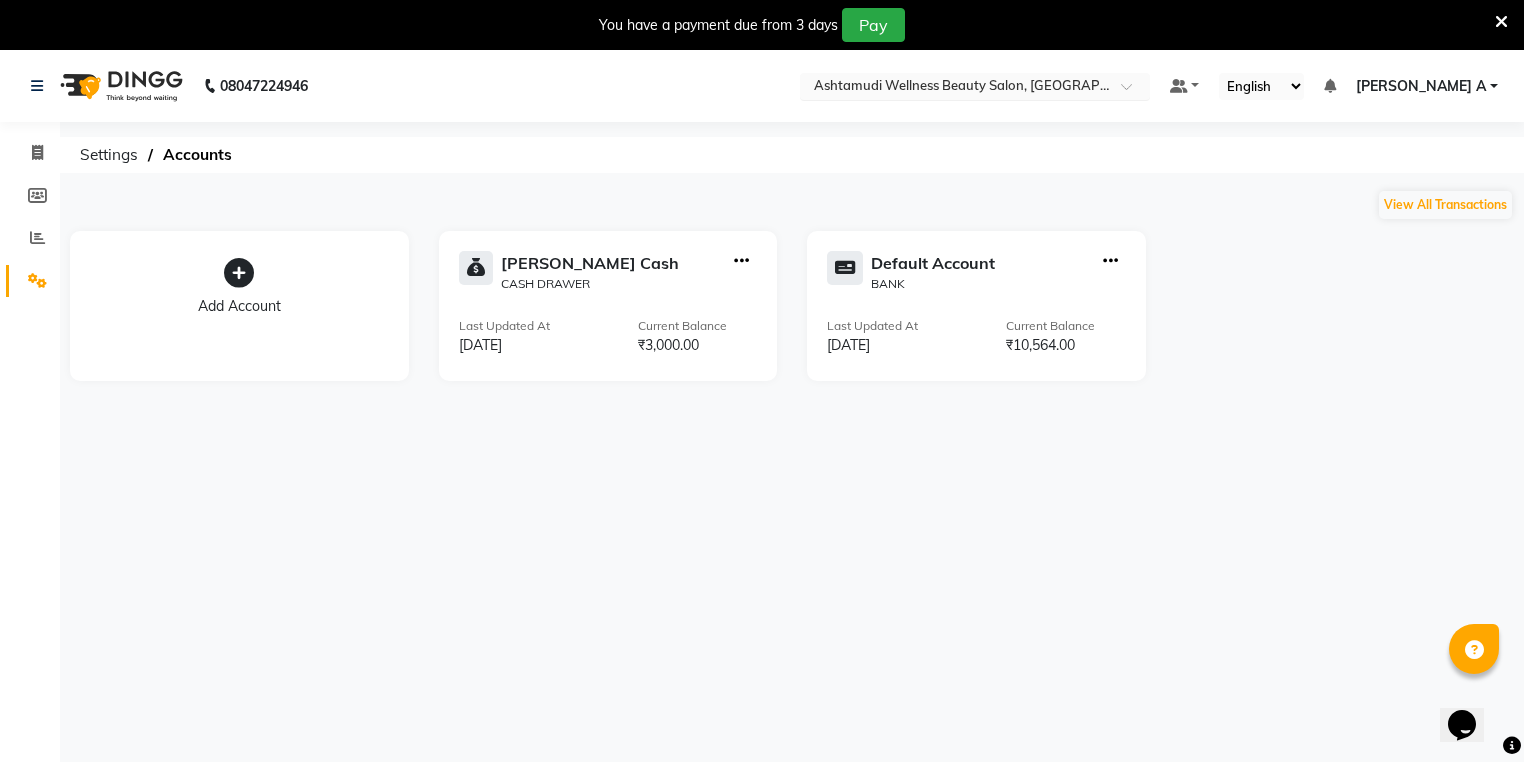 click at bounding box center (955, 88) 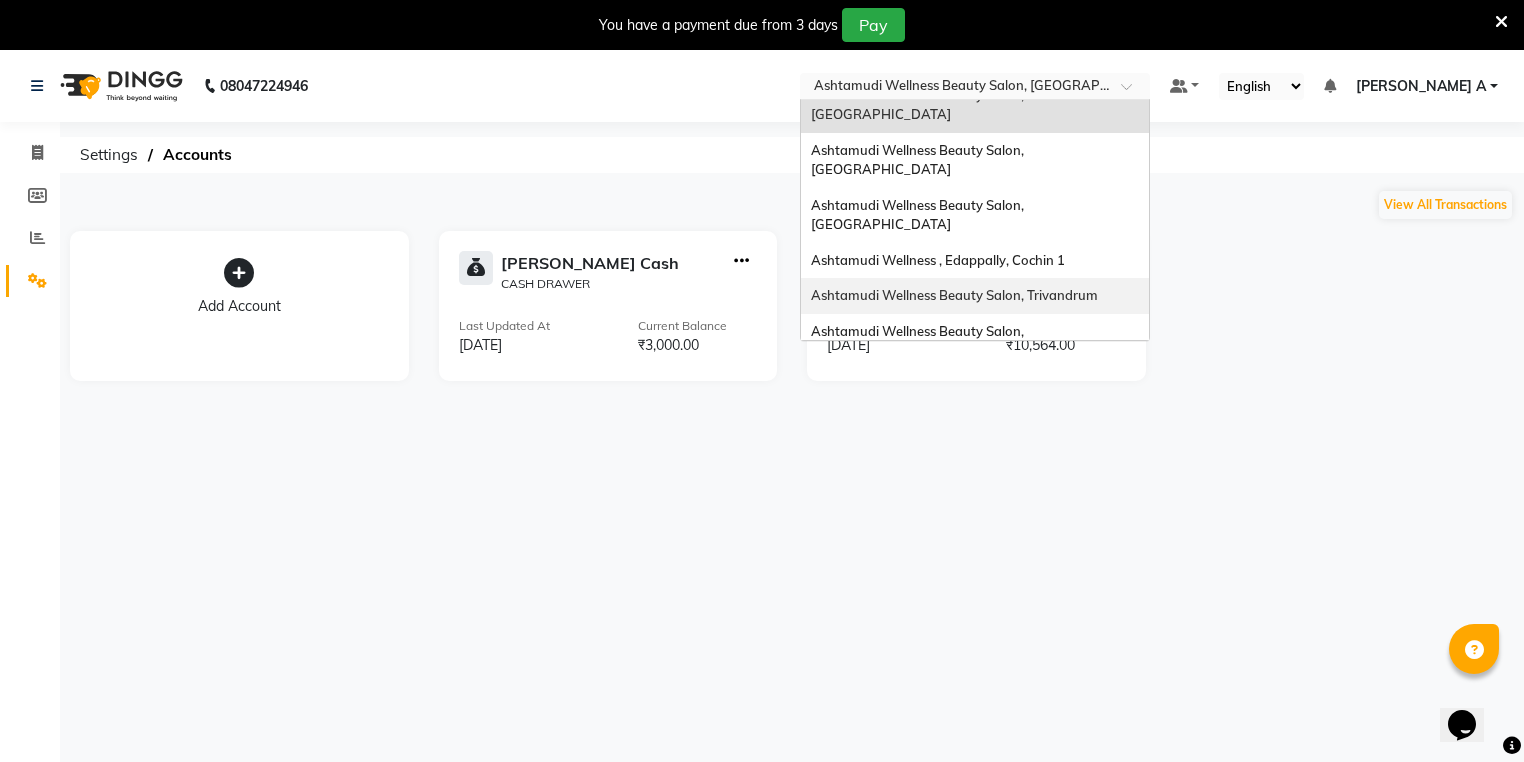scroll, scrollTop: 160, scrollLeft: 0, axis: vertical 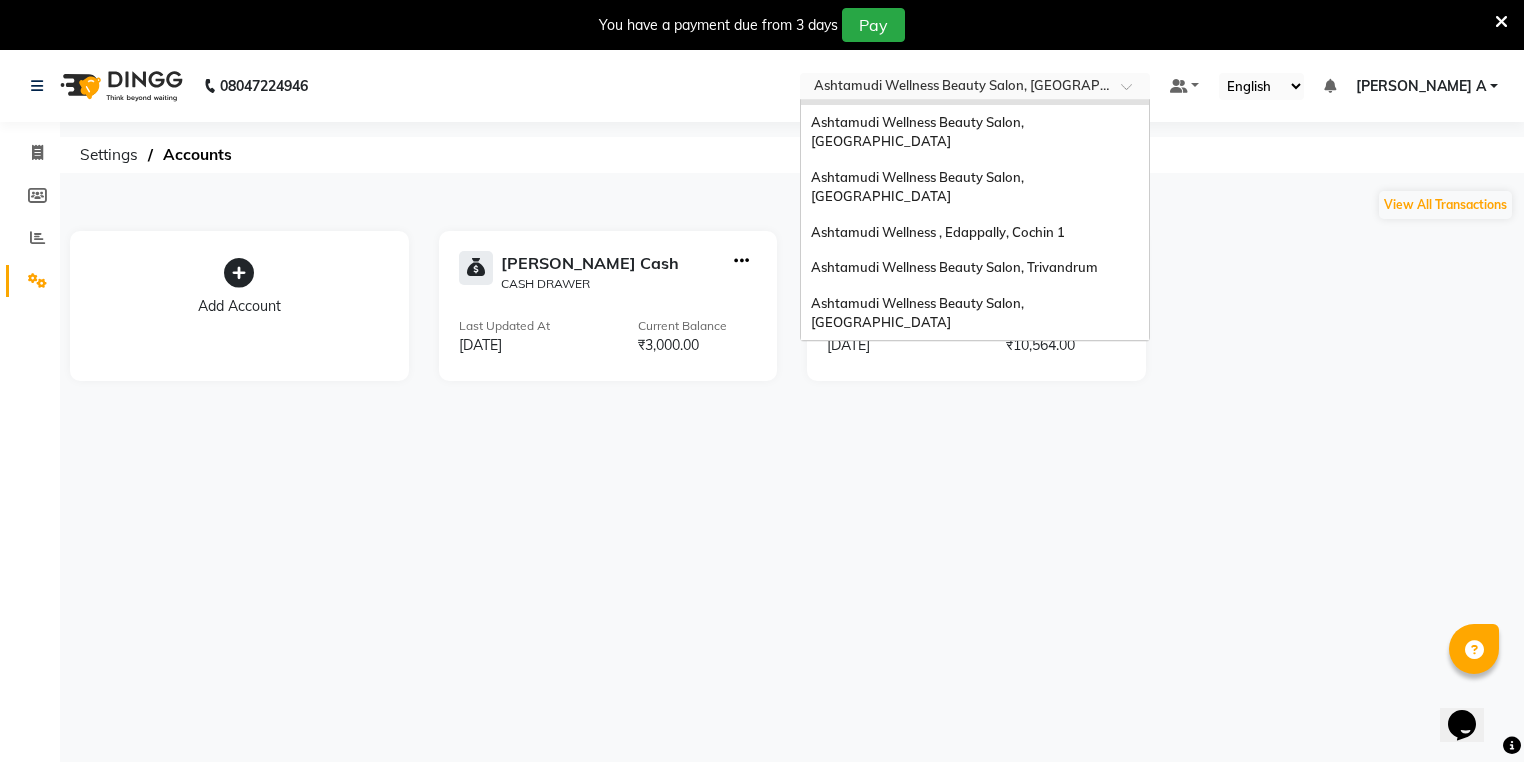 click on "Ashtamudi Welness Beauty Salon, [GEOGRAPHIC_DATA]" at bounding box center [917, 368] 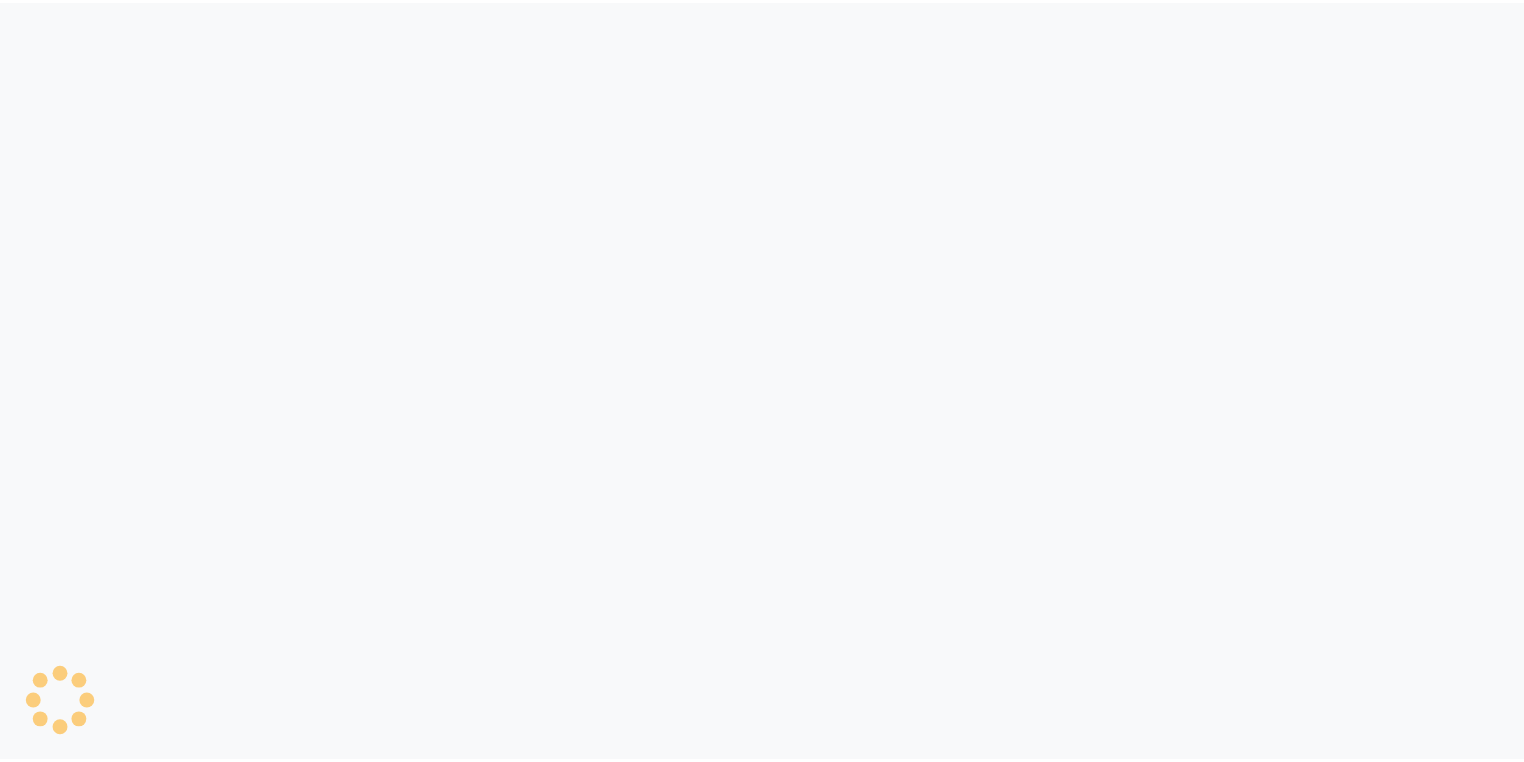 scroll, scrollTop: 0, scrollLeft: 0, axis: both 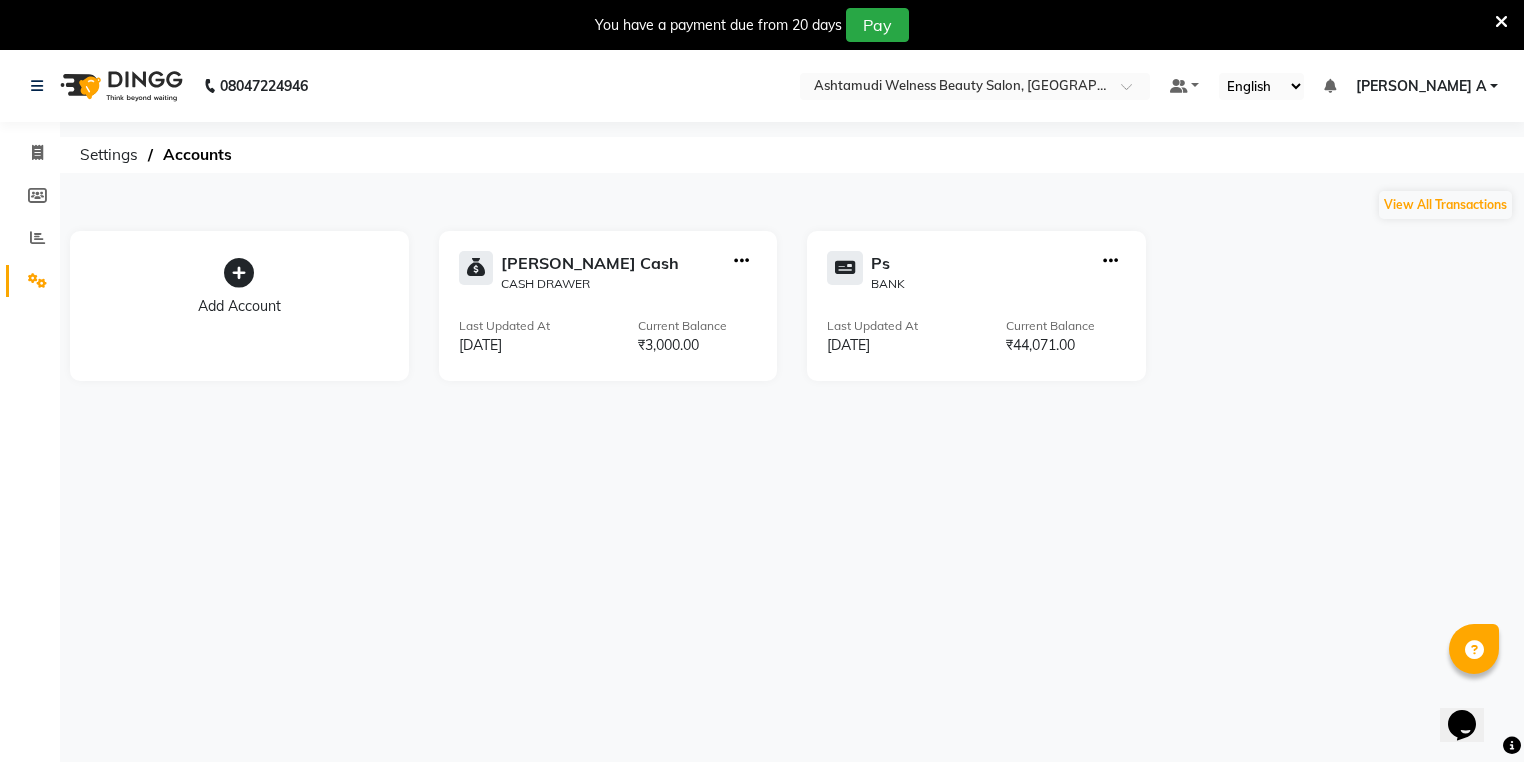 click on "08047224946 Select Location × Ashtamudi Welness Beauty Salon, Chinnakkada Default Panel My Panel English ENGLISH Español العربية मराठी हिंदी ગુજરાતી தமிழ் 中文 Notifications nothing to show ATHIRA A Manage Profile Change Password Sign out  Version:3.15.4" 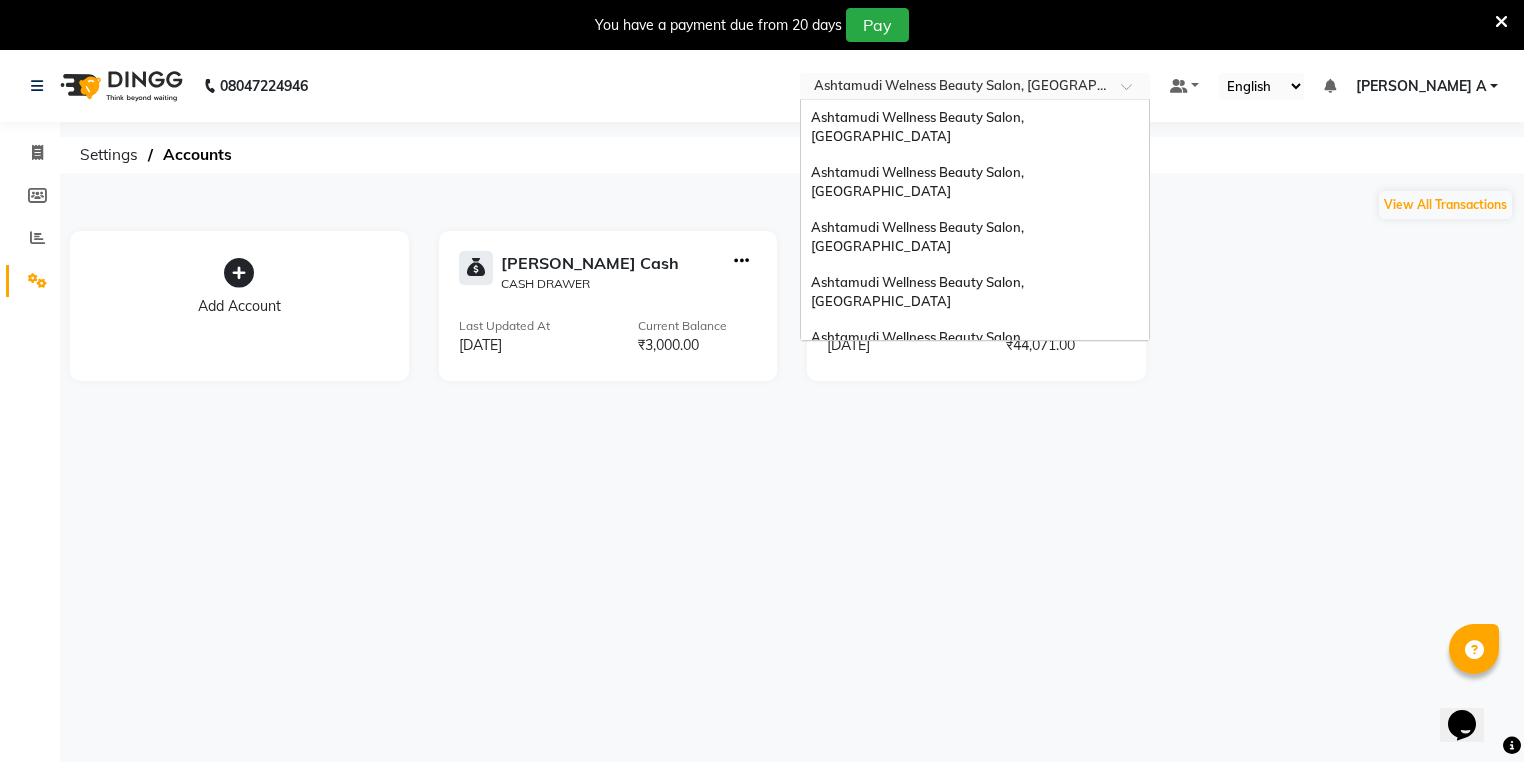 click at bounding box center [955, 88] 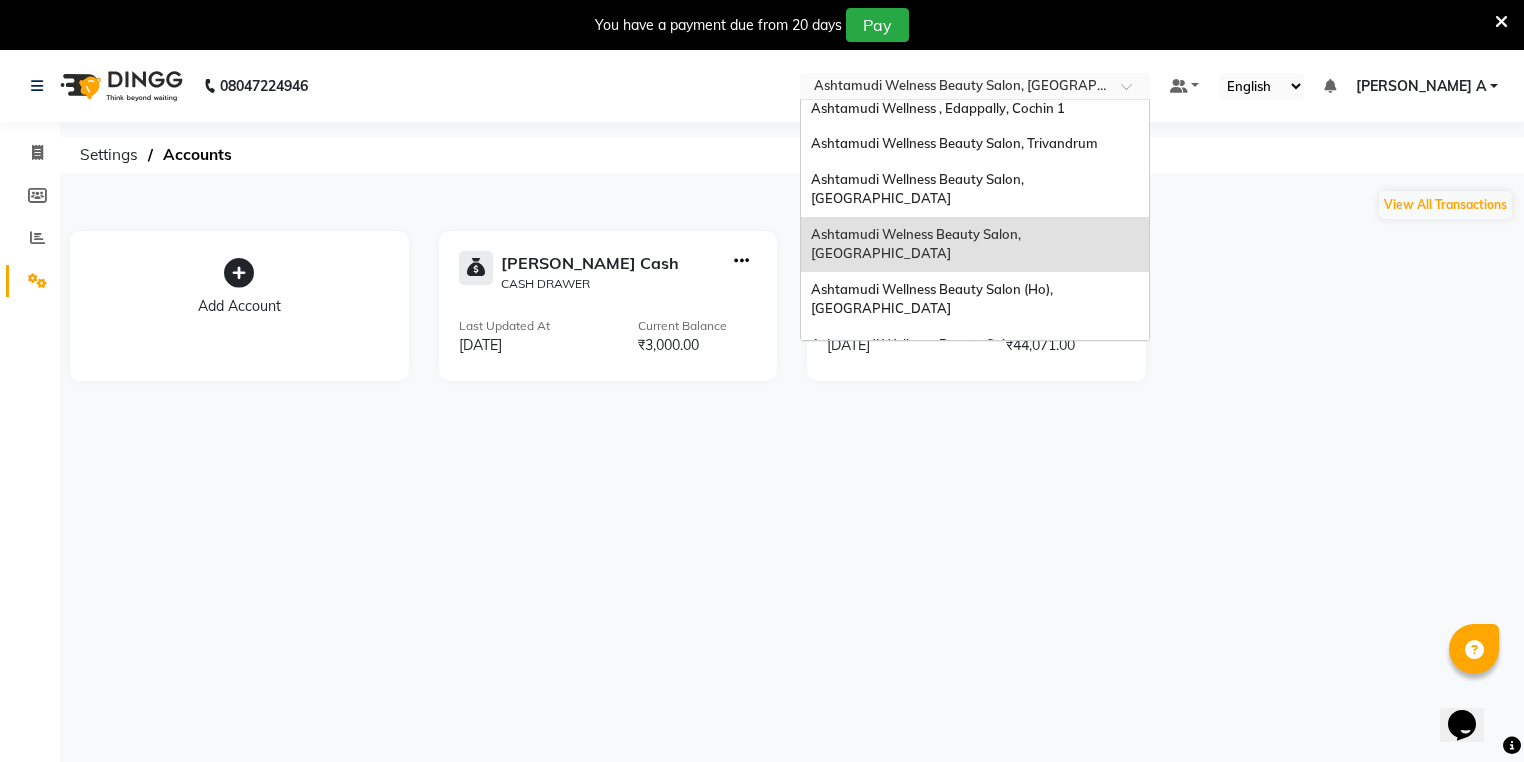 scroll, scrollTop: 0, scrollLeft: 0, axis: both 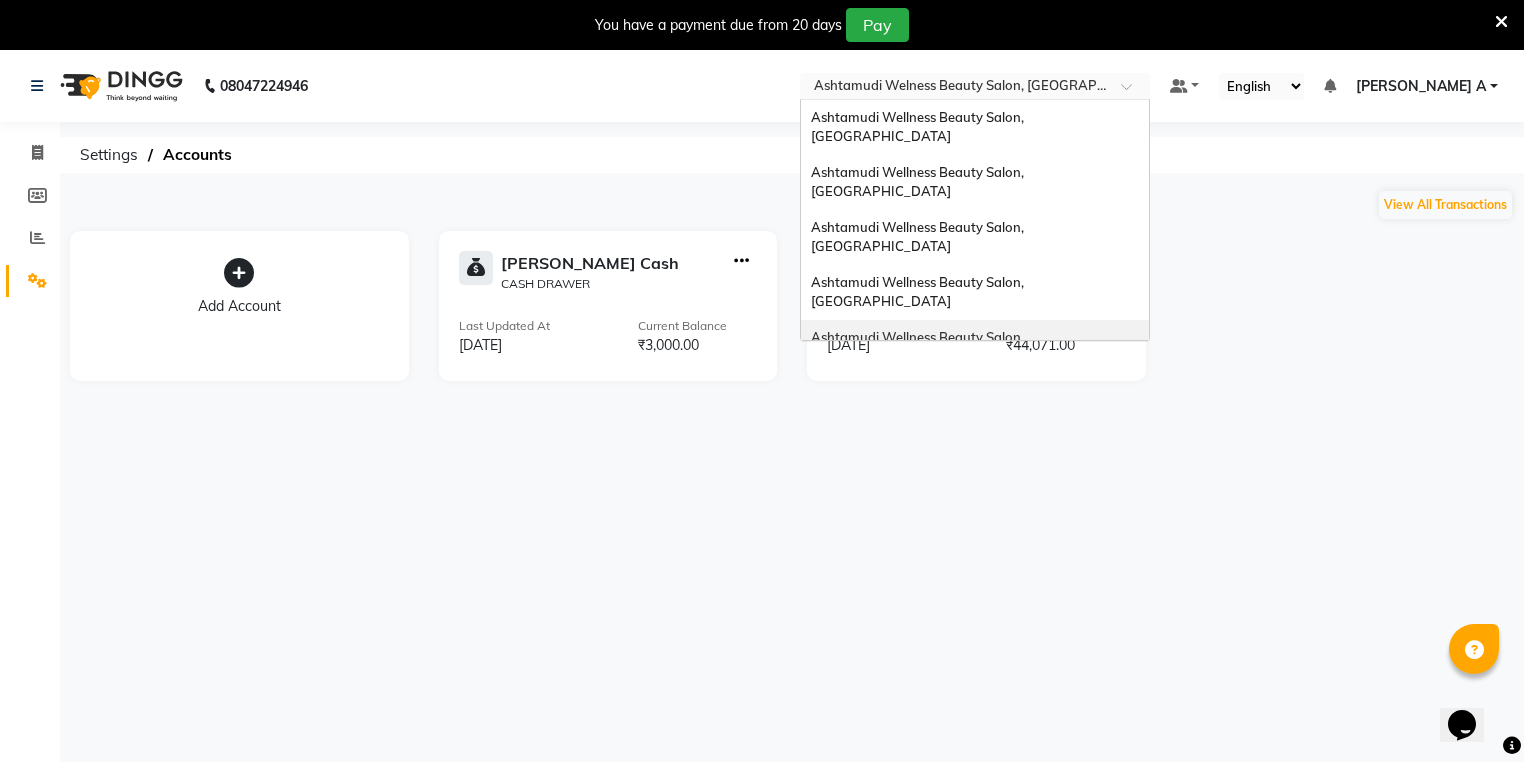 click on "Ashtamudi Wellness Beauty Salon, [GEOGRAPHIC_DATA]" at bounding box center (919, 347) 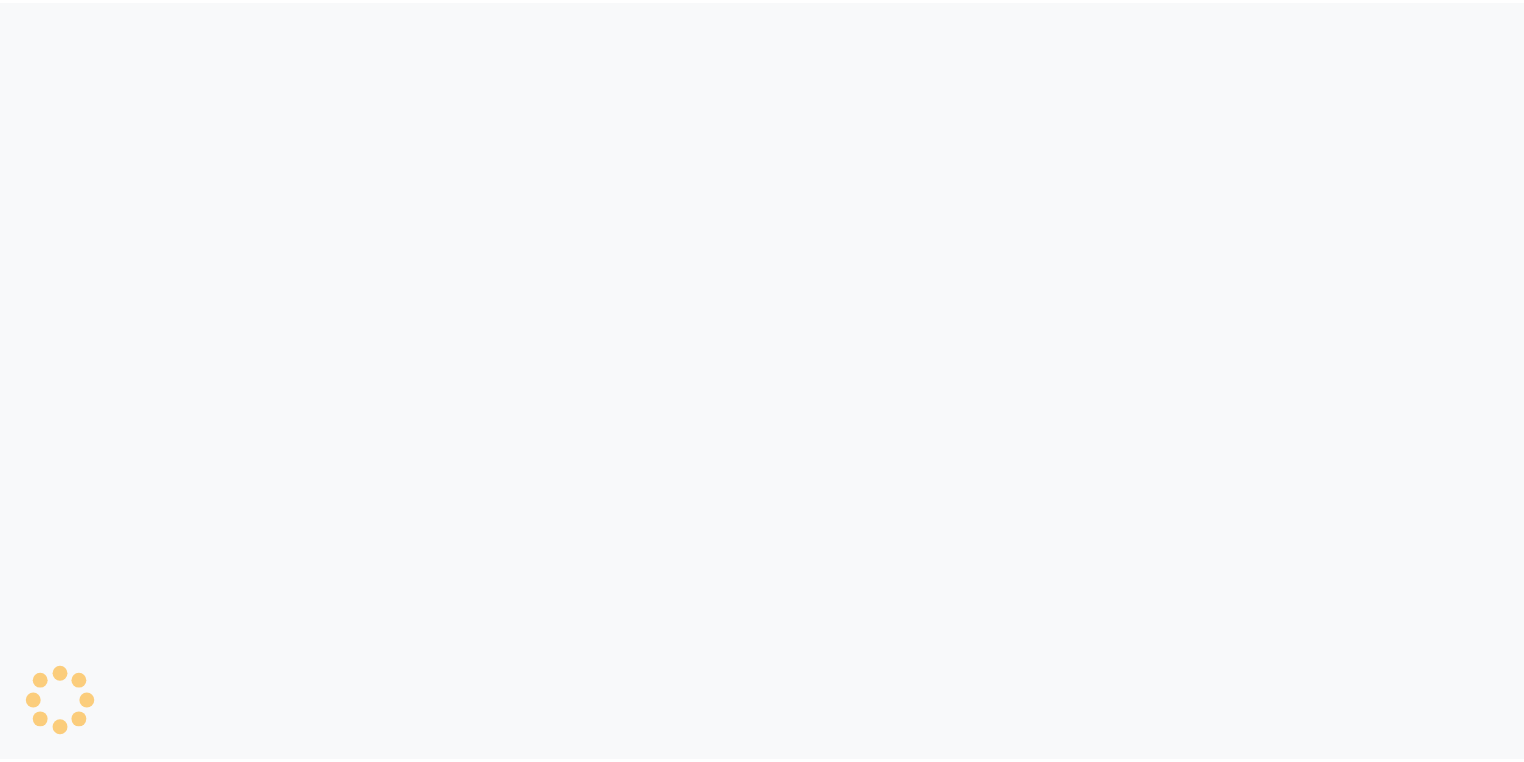 scroll, scrollTop: 0, scrollLeft: 0, axis: both 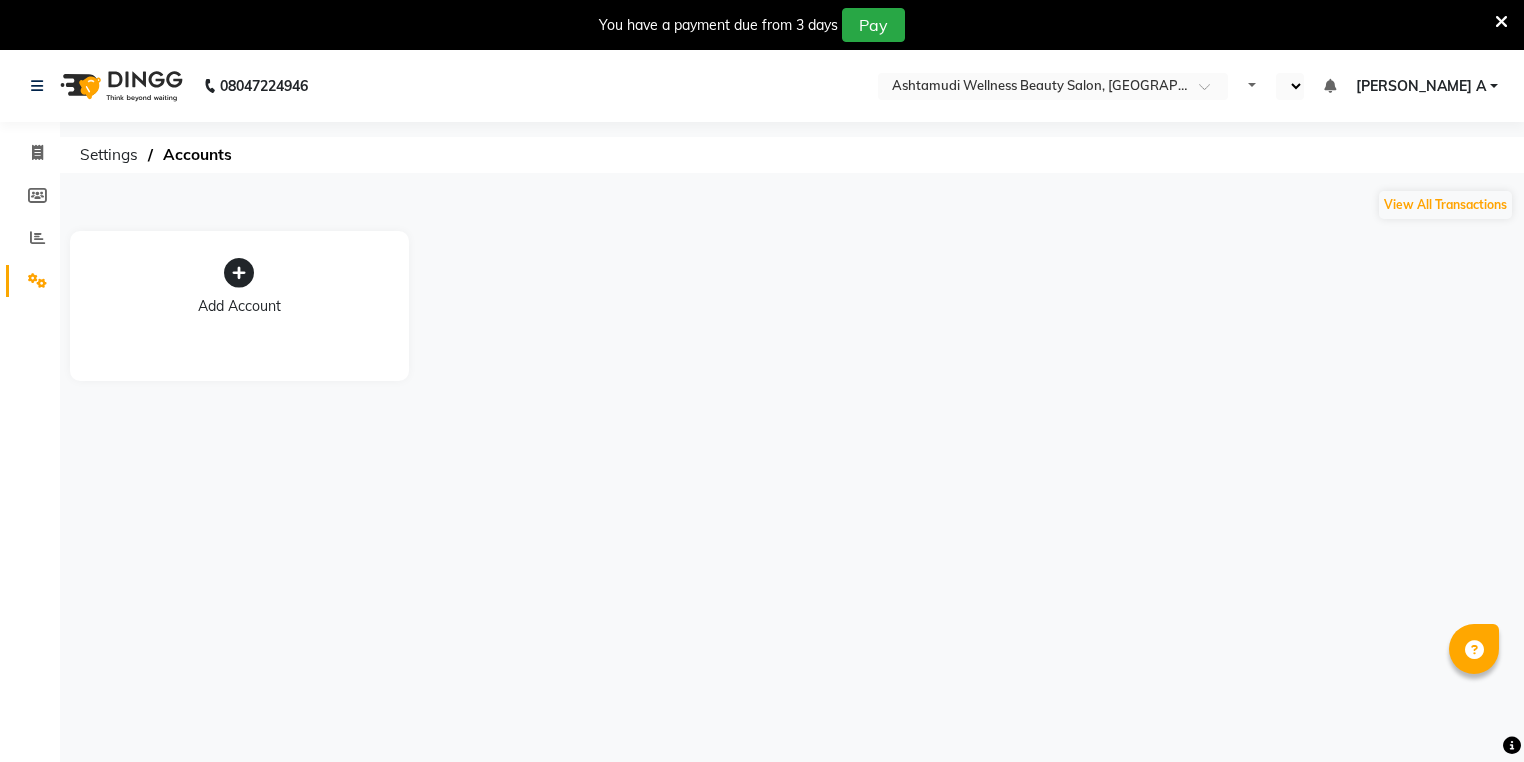 select on "en" 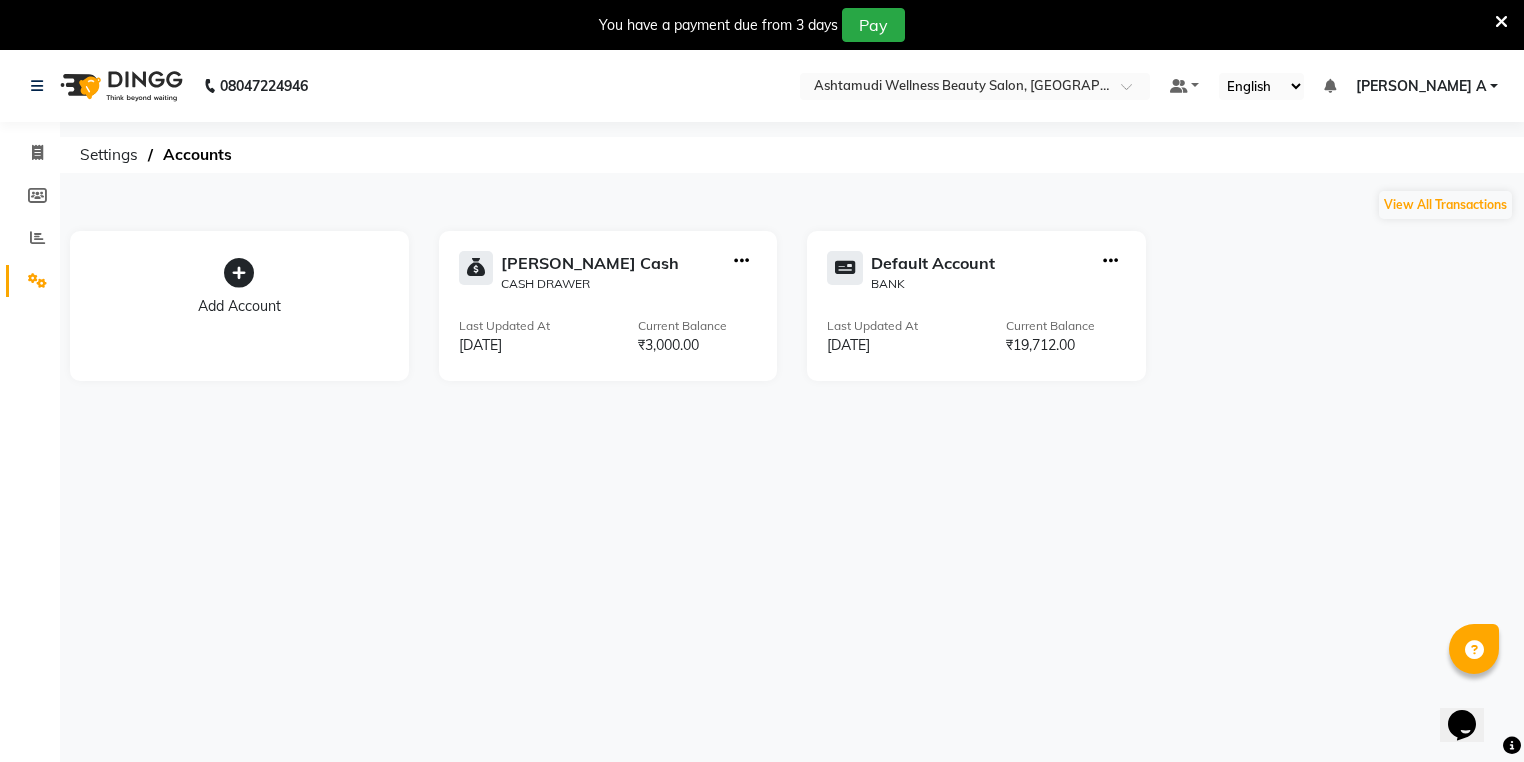 scroll, scrollTop: 0, scrollLeft: 0, axis: both 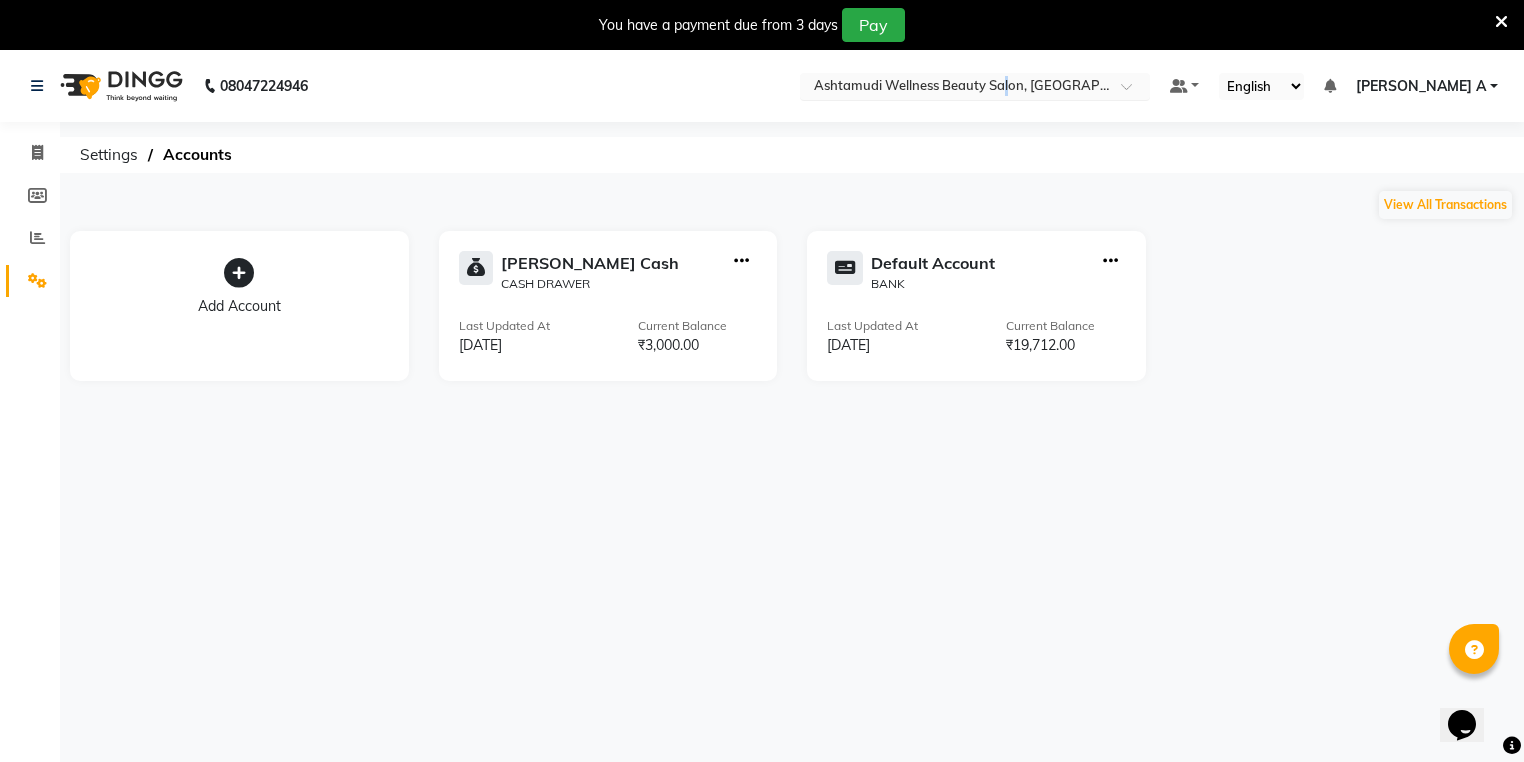 click on "08047224946 Select Location × Ashtamudi Wellness Beauty Salon, Kottarakkara Default Panel My Panel English ENGLISH Español العربية मराठी हिंदी ગુજરાતી தமிழ் 中文 Notifications nothing to show [PERSON_NAME] A Manage Profile Change Password Sign out  Version:3.15.4" 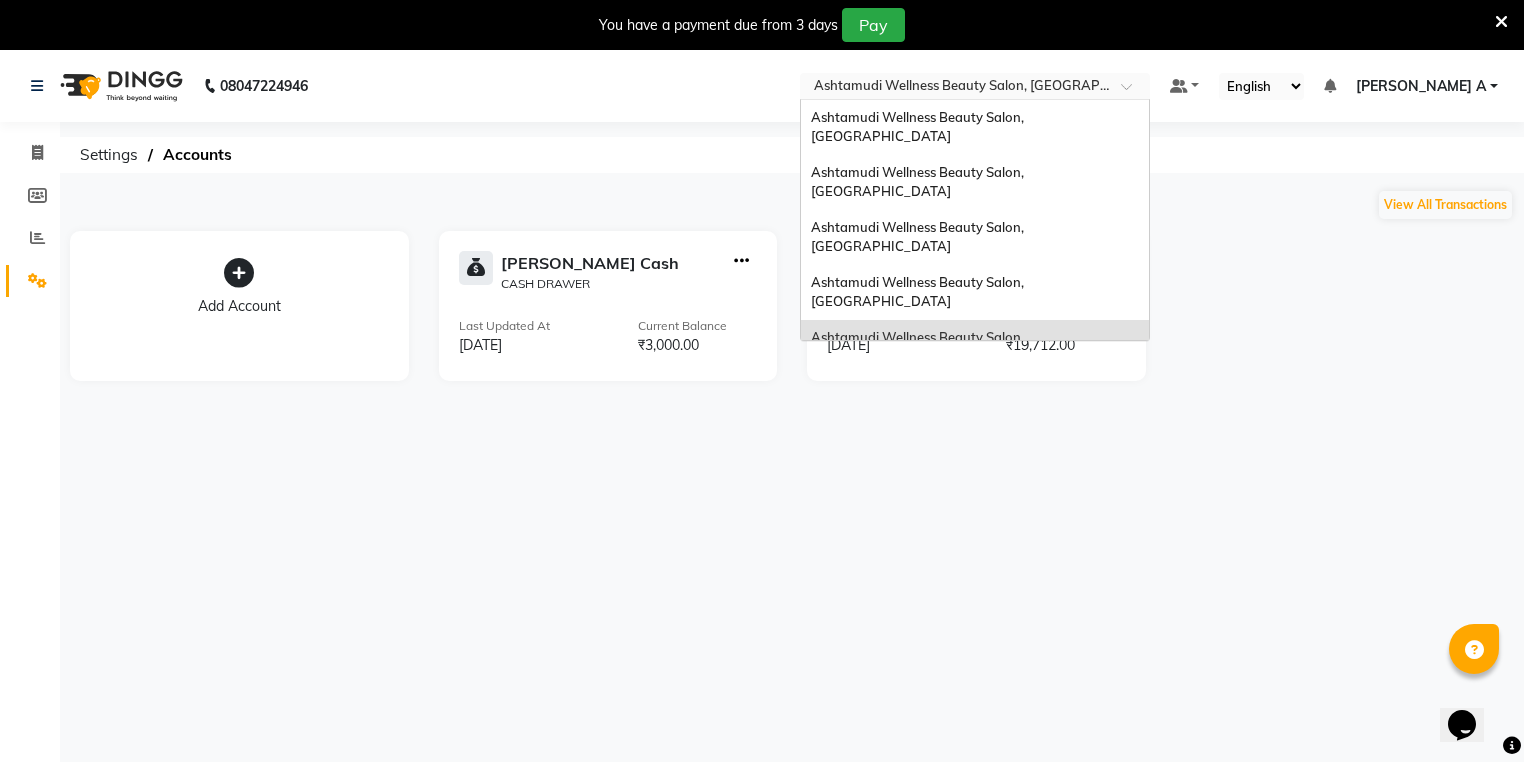 click at bounding box center [955, 88] 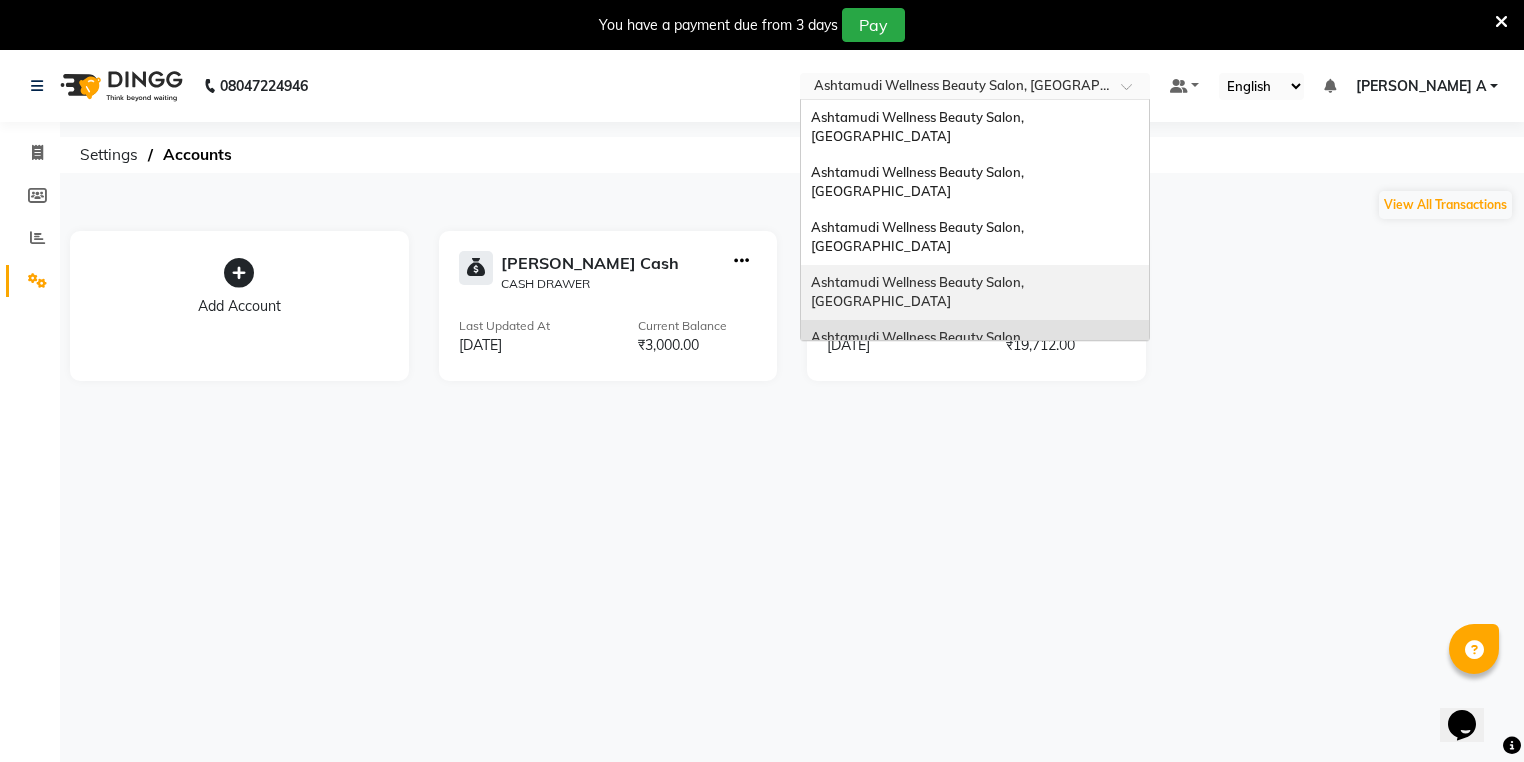 click on "Ashtamudi Wellness Beauty Salon, [GEOGRAPHIC_DATA]" at bounding box center [919, 292] 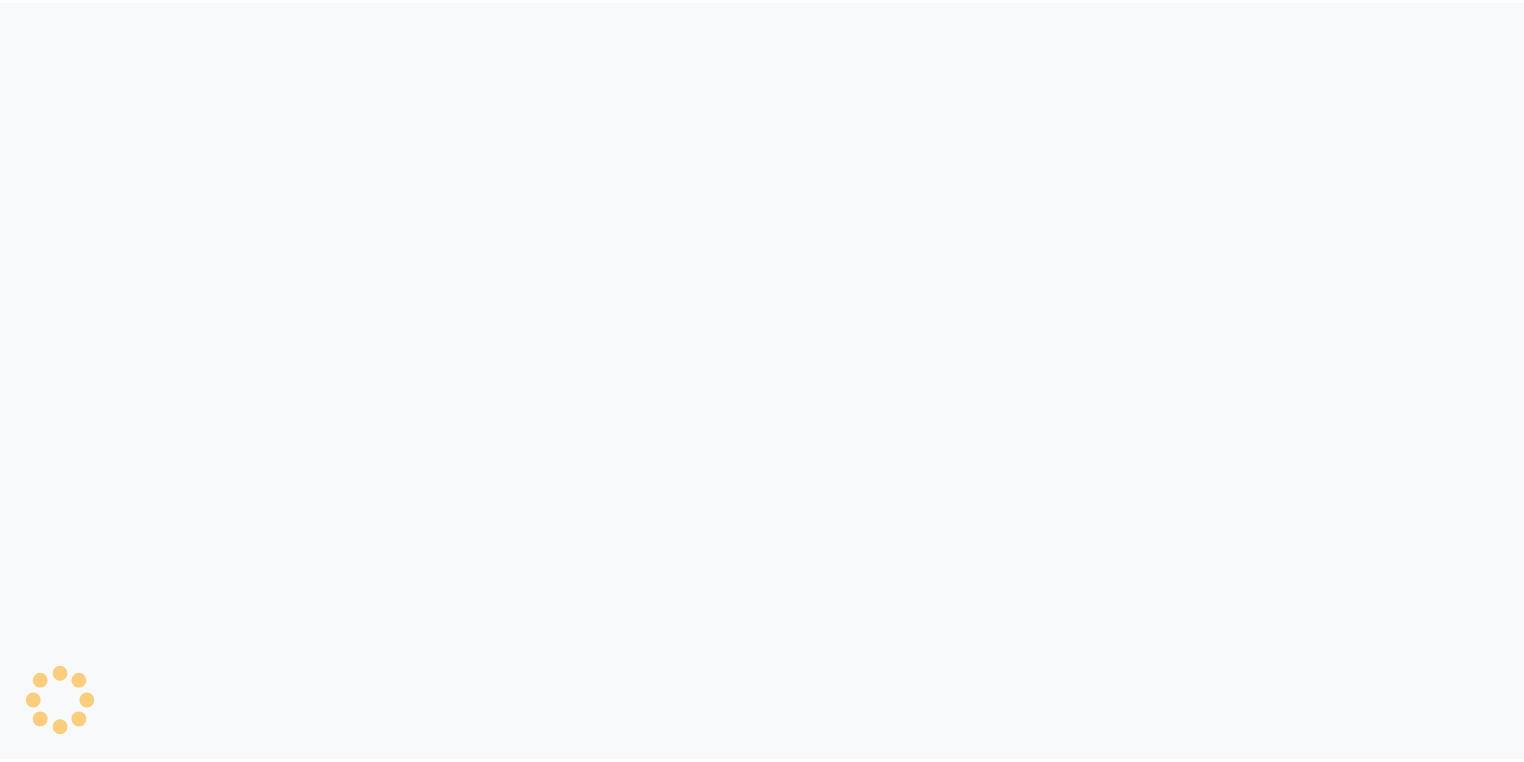 scroll, scrollTop: 0, scrollLeft: 0, axis: both 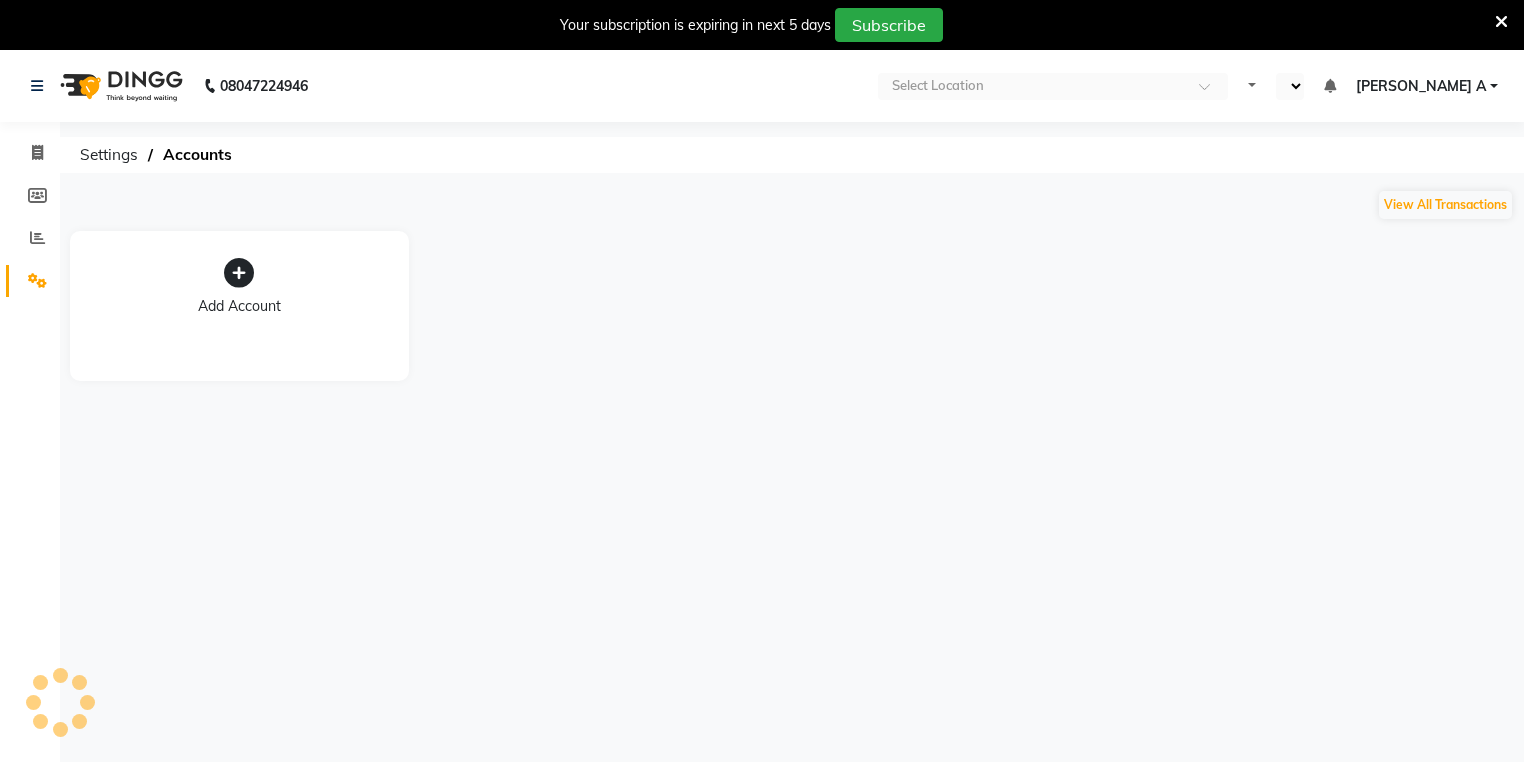 select on "en" 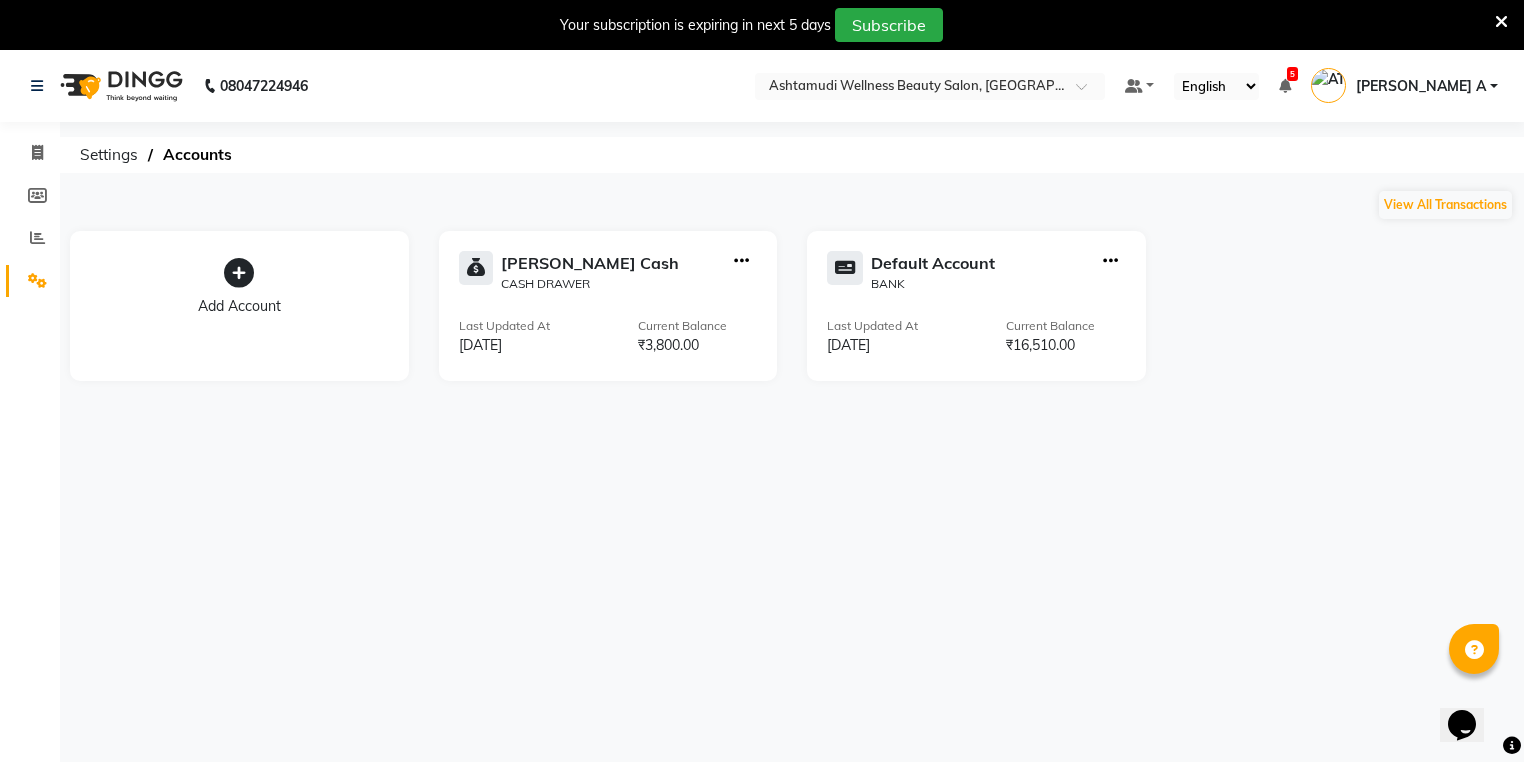 scroll, scrollTop: 0, scrollLeft: 0, axis: both 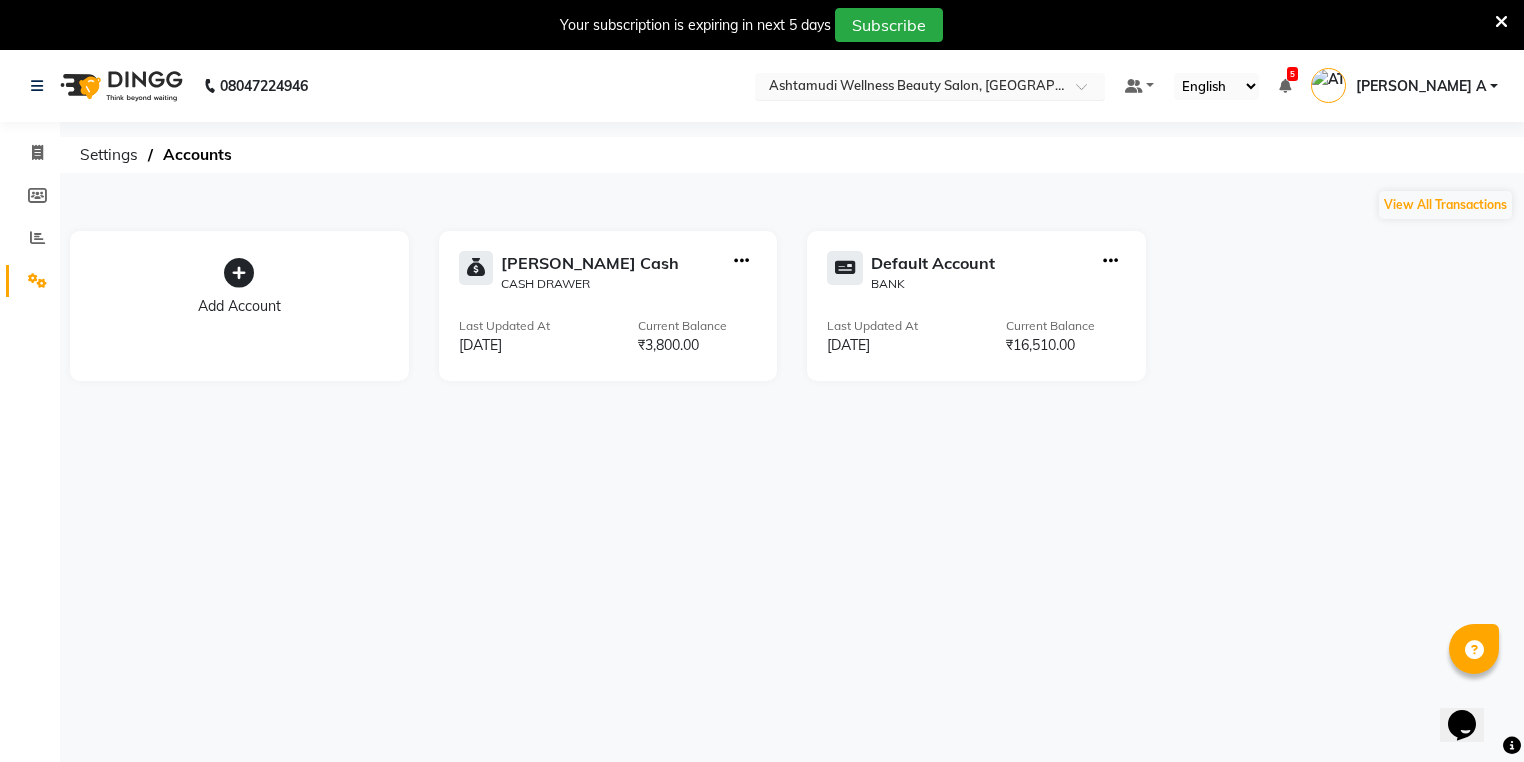 click at bounding box center (910, 88) 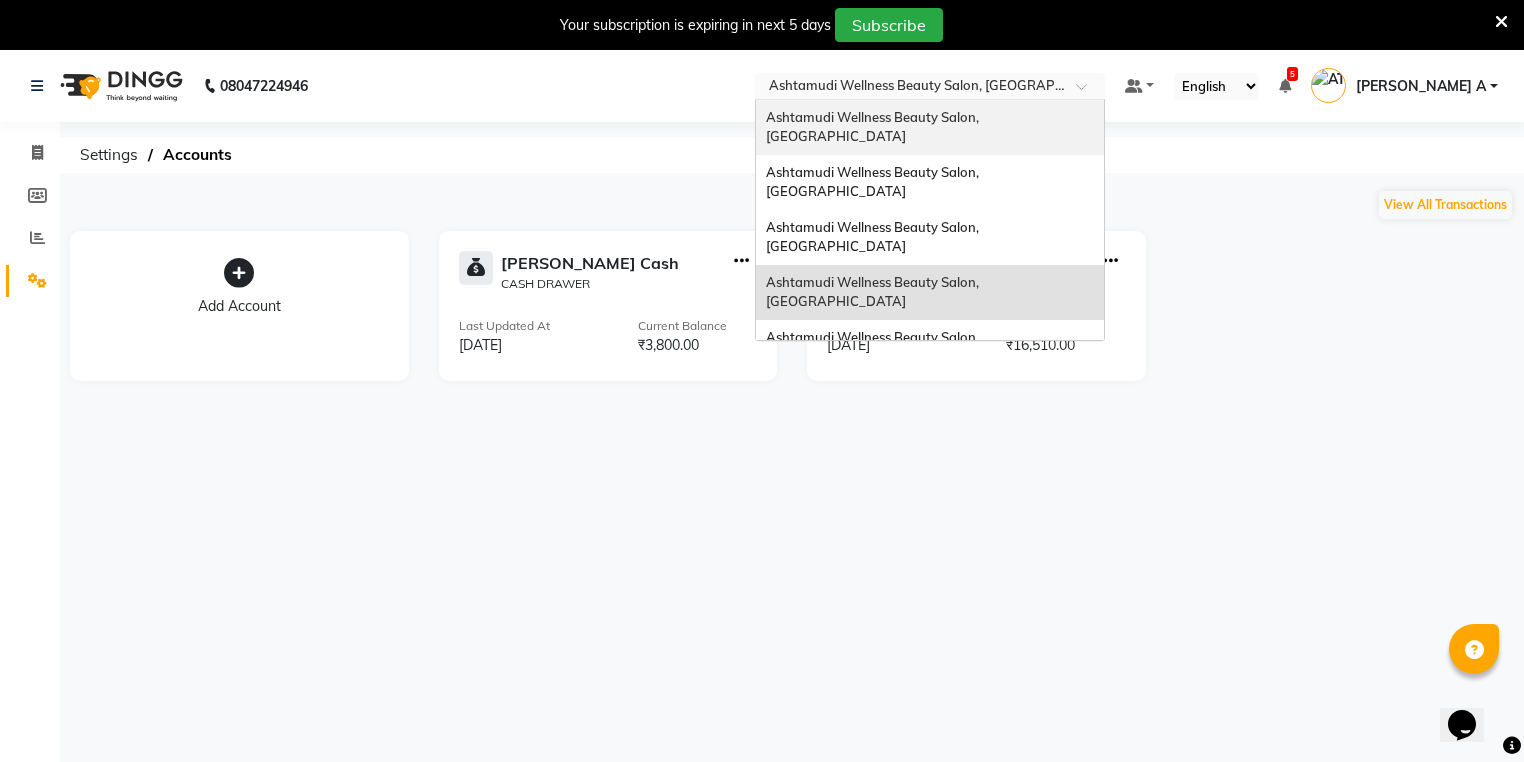 click on "Ashtamudi Wellness Beauty Salon, [GEOGRAPHIC_DATA]" at bounding box center [930, 127] 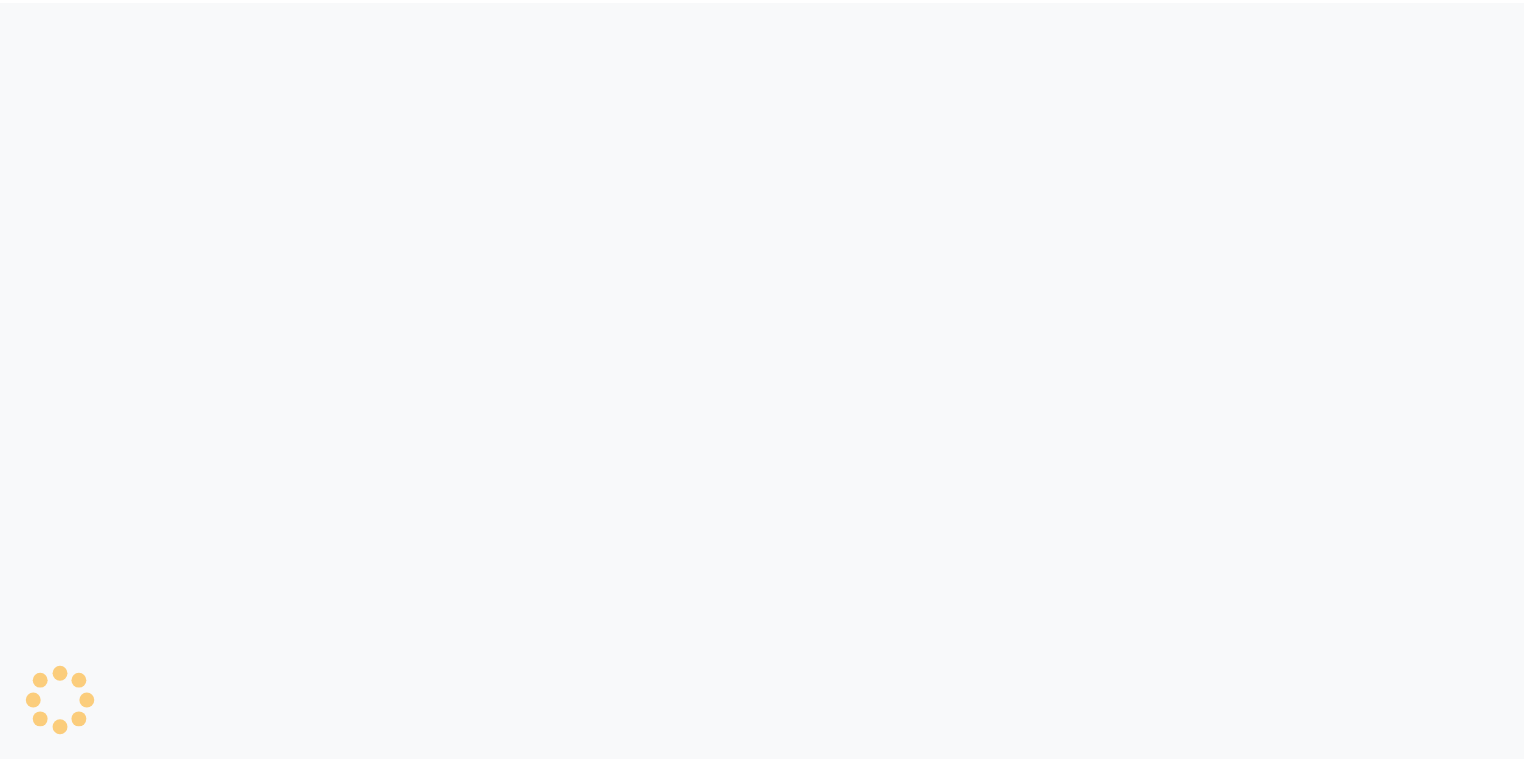 scroll, scrollTop: 0, scrollLeft: 0, axis: both 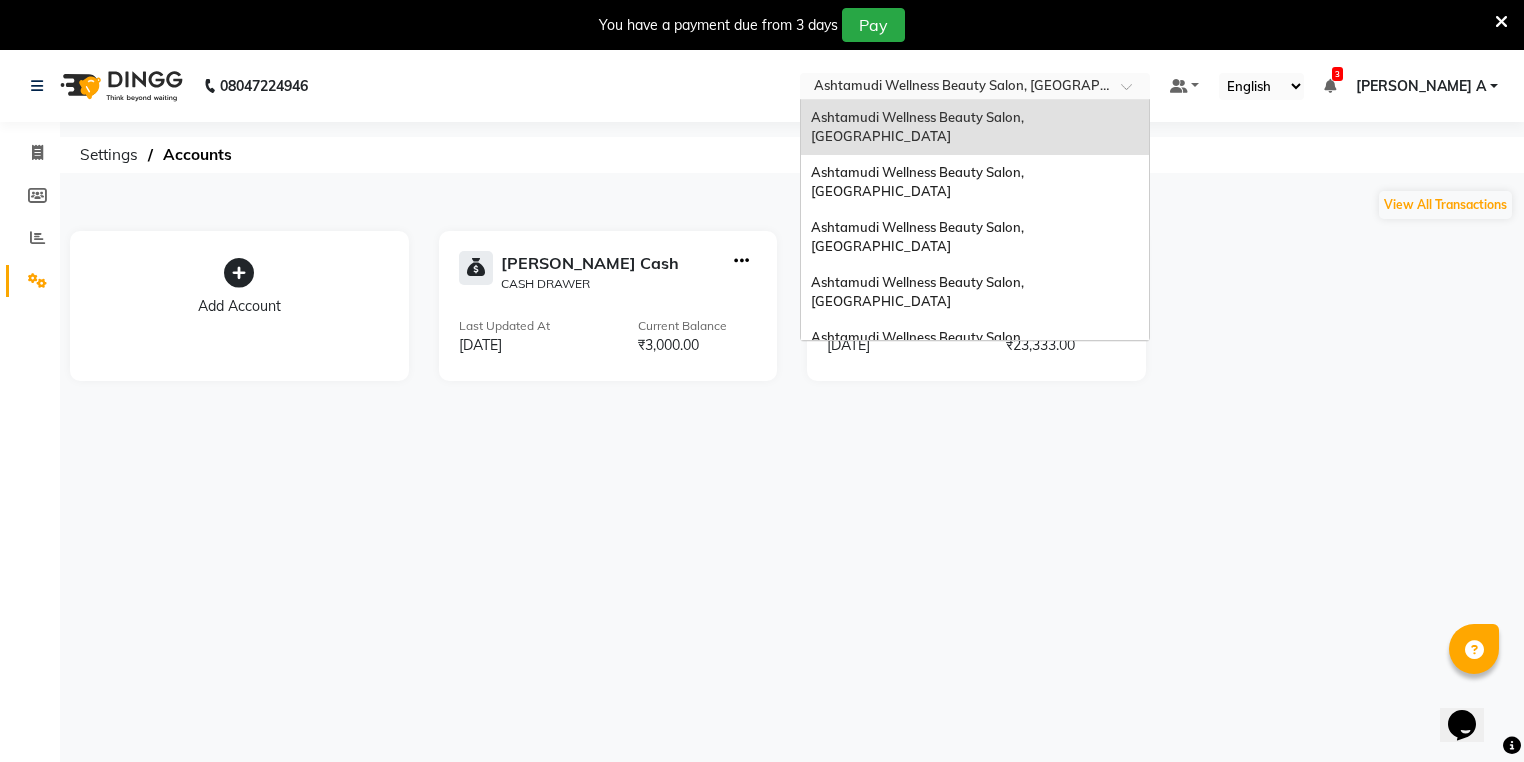 click on "Select Location × Ashtamudi Wellness Beauty Salon, Kowdiar Ashtamudi Wellness Beauty Salon, Kowdiar Ashtamudi Wellness Beauty Salon, [GEOGRAPHIC_DATA] Ashtamudi Wellness Beauty Salon, [GEOGRAPHIC_DATA] Ashtamudi Wellness Beauty Salon, Kottiyam Ashtamudi Wellness Beauty Salon, [GEOGRAPHIC_DATA] Ashtamudi Wellness , Edappally, Cochin 1 Ashtamudi Wellness Beauty Salon, Trivandrum Ashtamudi Wellness Beauty Salon, Thiruvalla Ashtamudi Welness Beauty Salon, [GEOGRAPHIC_DATA] Ashtamudi Wellness Beauty Salon ([GEOGRAPHIC_DATA]), Kottiyam Ashtamudi Wellness Beauty Salon, Cochin Ashtamudi Wellness Beauty Salon, [GEOGRAPHIC_DATA] Ashtamudi Beauty Lounge, Attingal Ashtamudi Wellness Beauty Salon, [GEOGRAPHIC_DATA] Ashtamudi Unisex Salon, [GEOGRAPHIC_DATA], Dreams Mall Kottiyam" at bounding box center [975, 86] 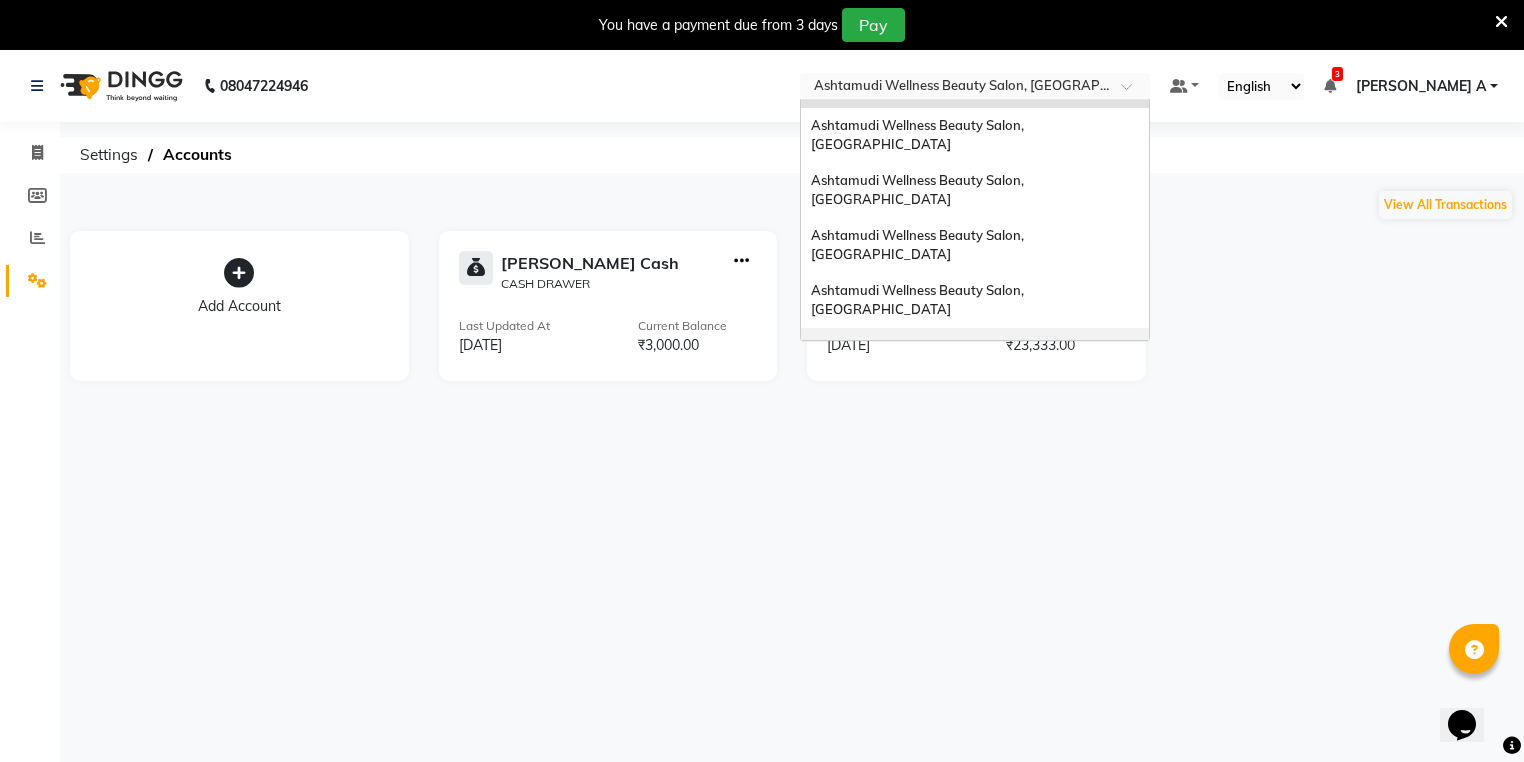 scroll, scrollTop: 80, scrollLeft: 0, axis: vertical 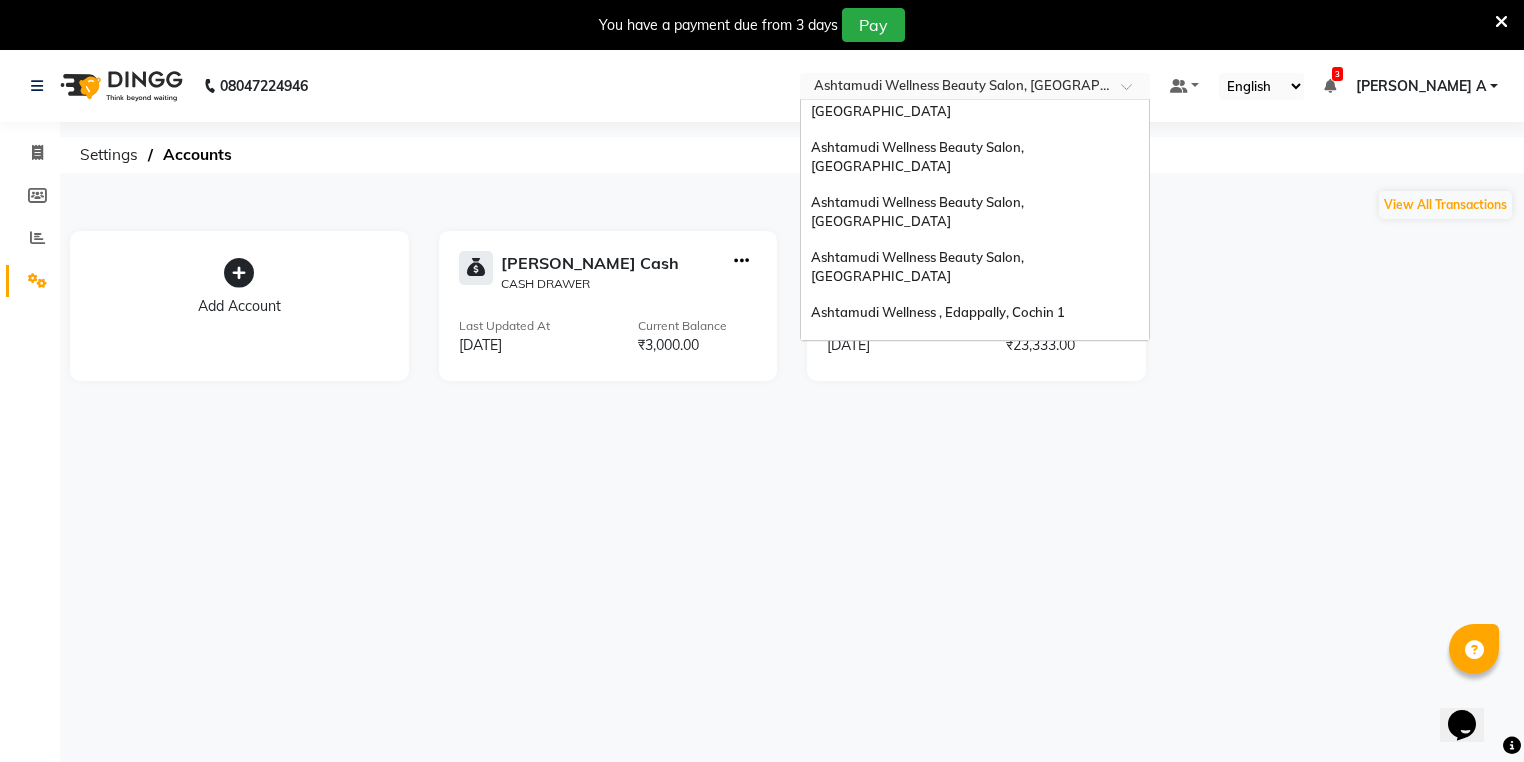 click on "Ashtamudi Wellness Beauty Salon, [GEOGRAPHIC_DATA]" at bounding box center [919, 393] 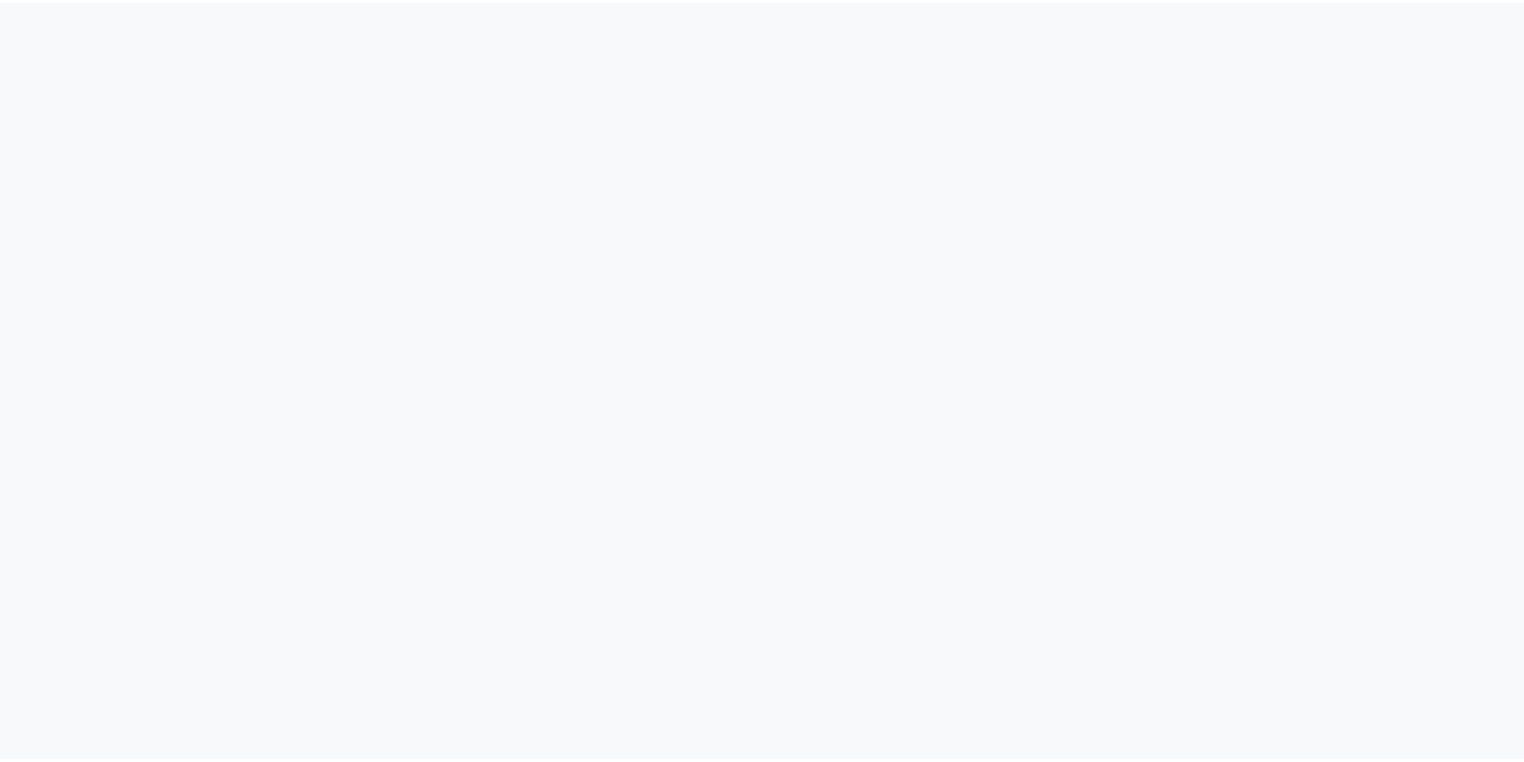 scroll, scrollTop: 0, scrollLeft: 0, axis: both 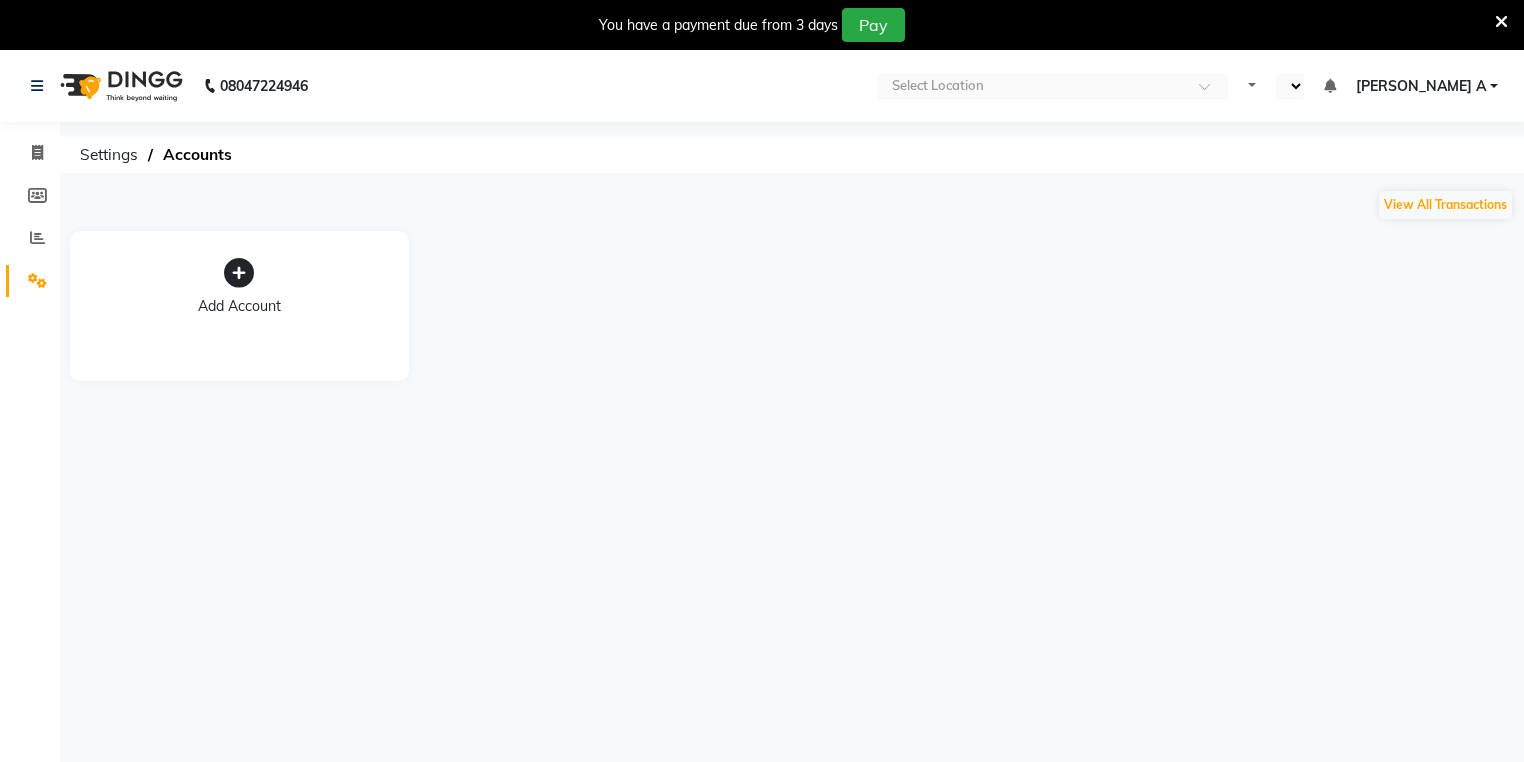 select on "en" 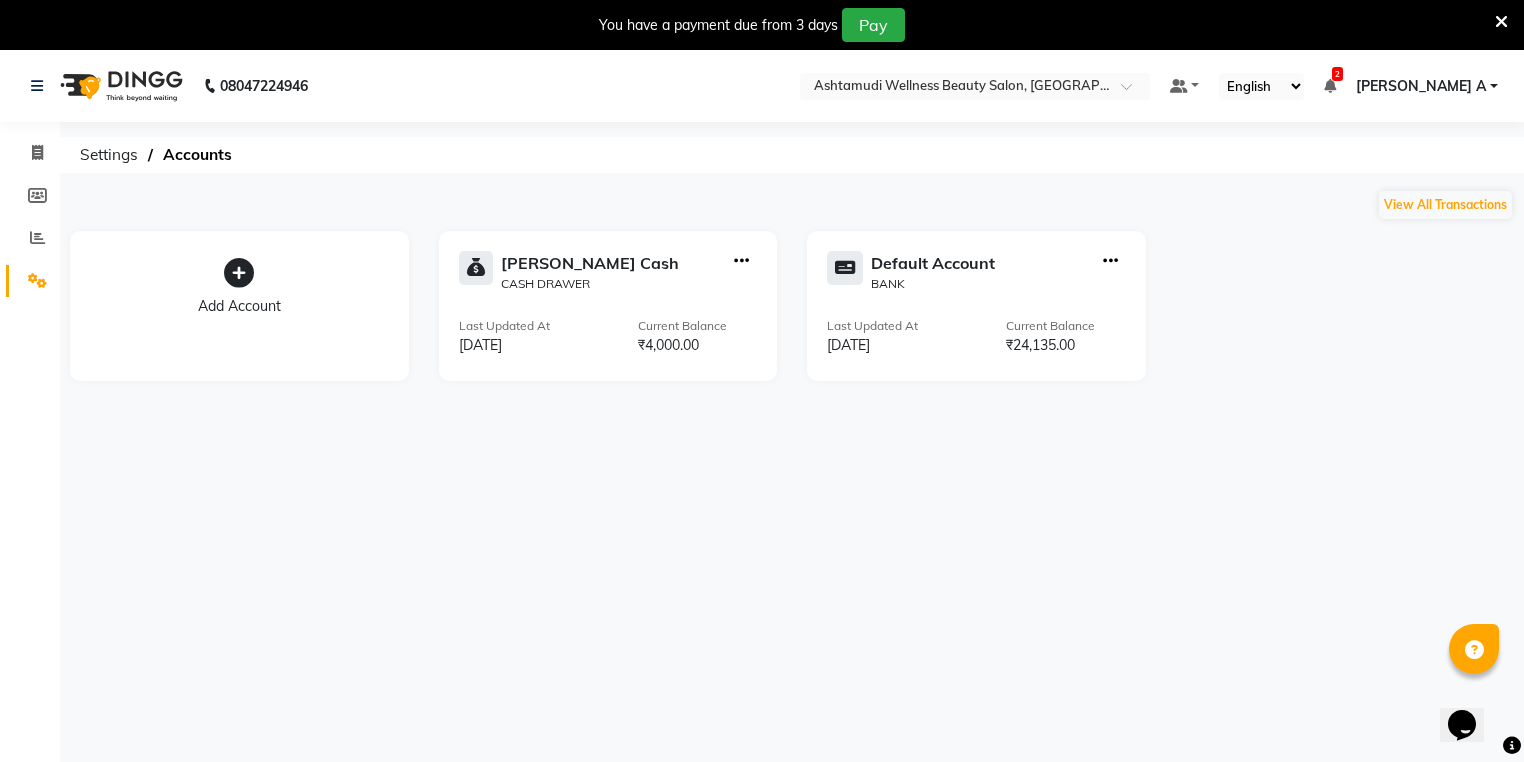 scroll, scrollTop: 0, scrollLeft: 0, axis: both 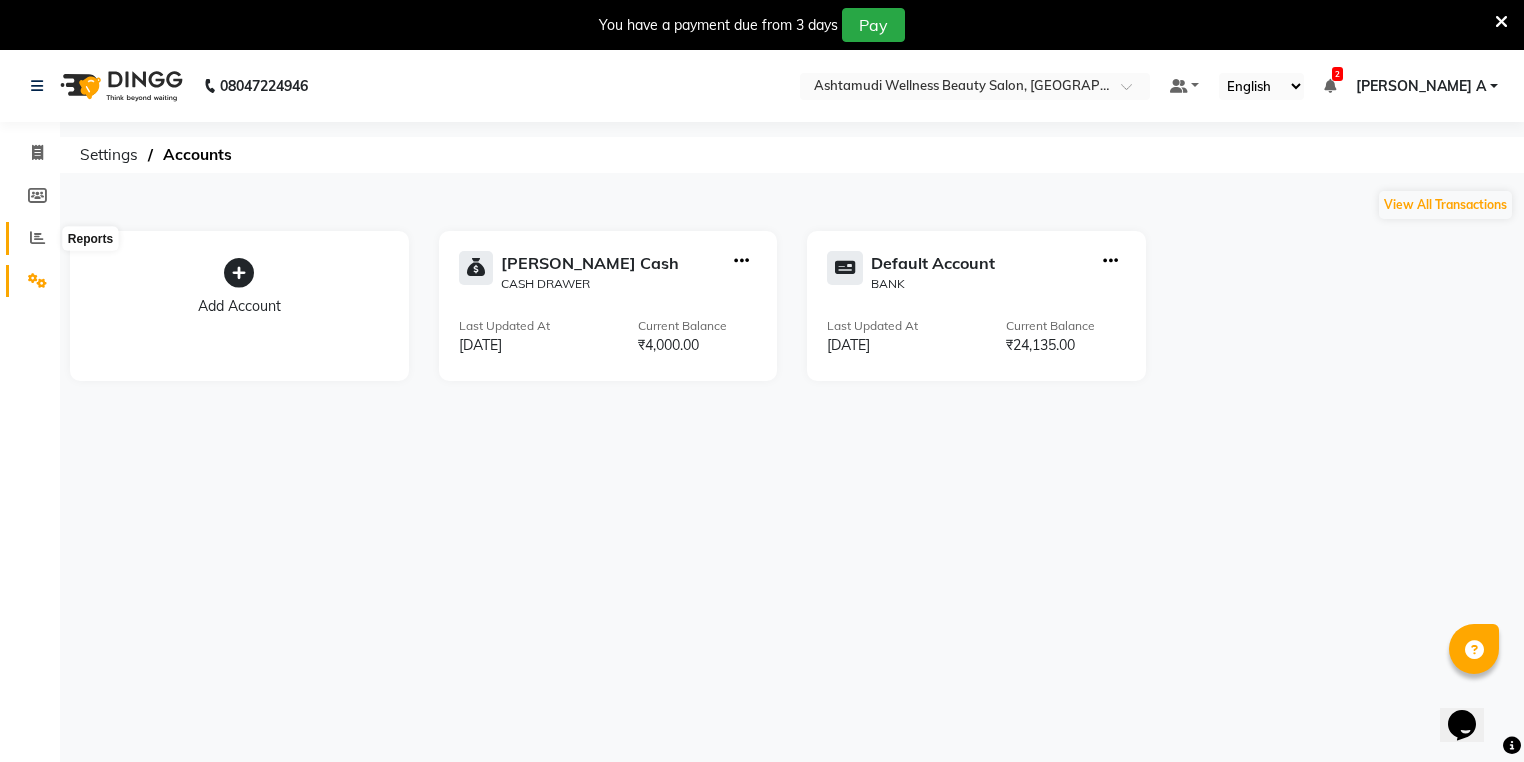 click 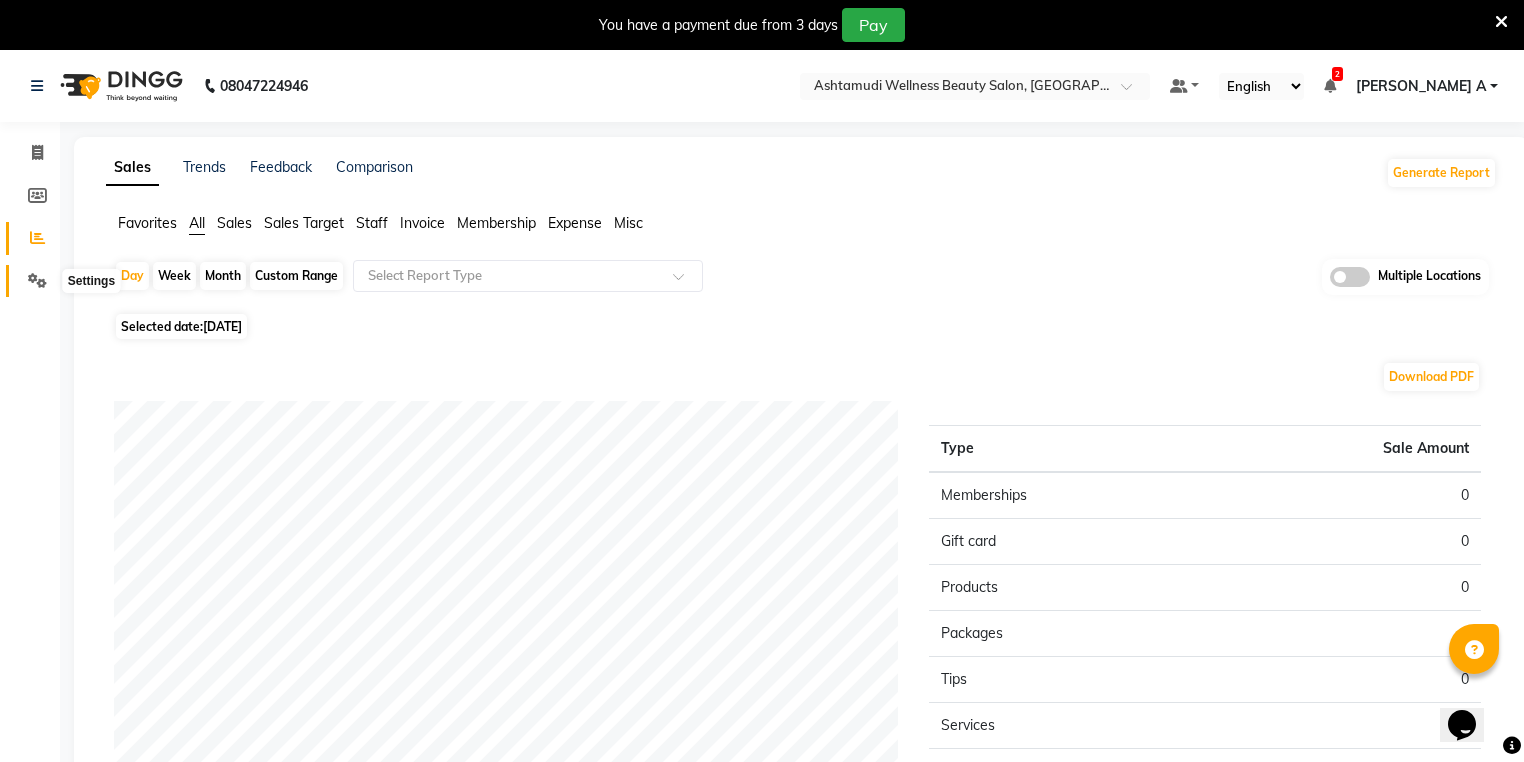 click 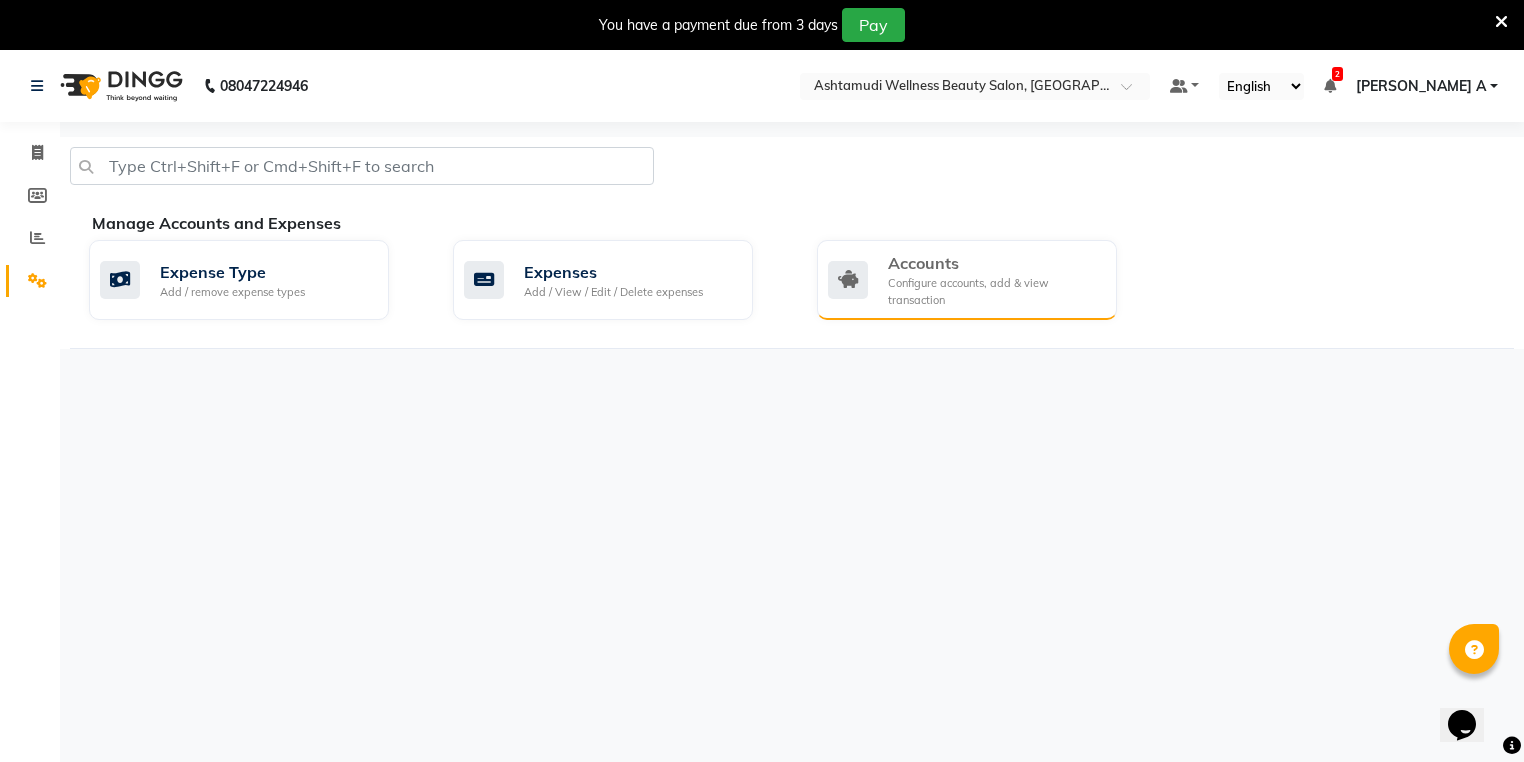 click on "Configure accounts, add & view transaction" 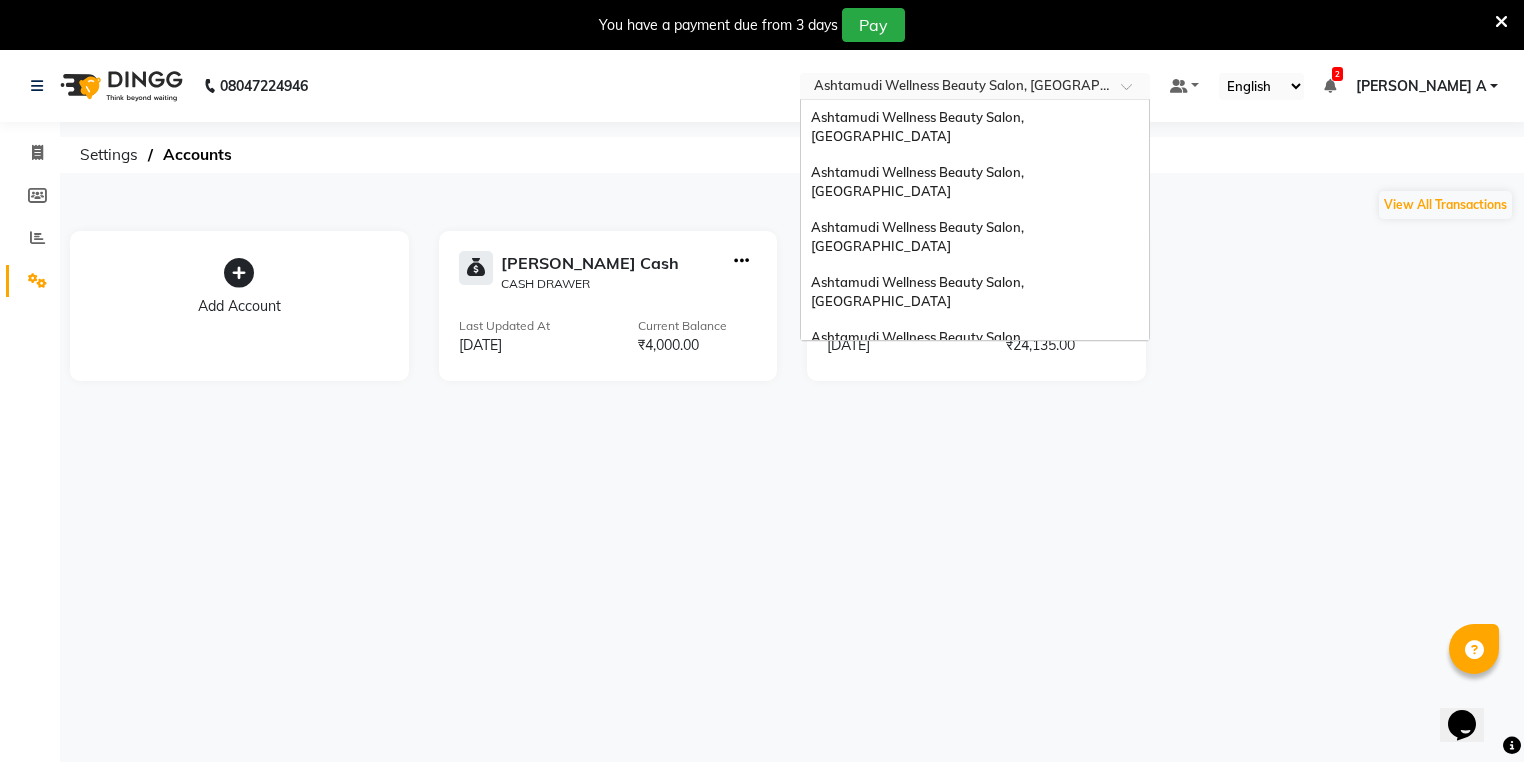 click at bounding box center [955, 88] 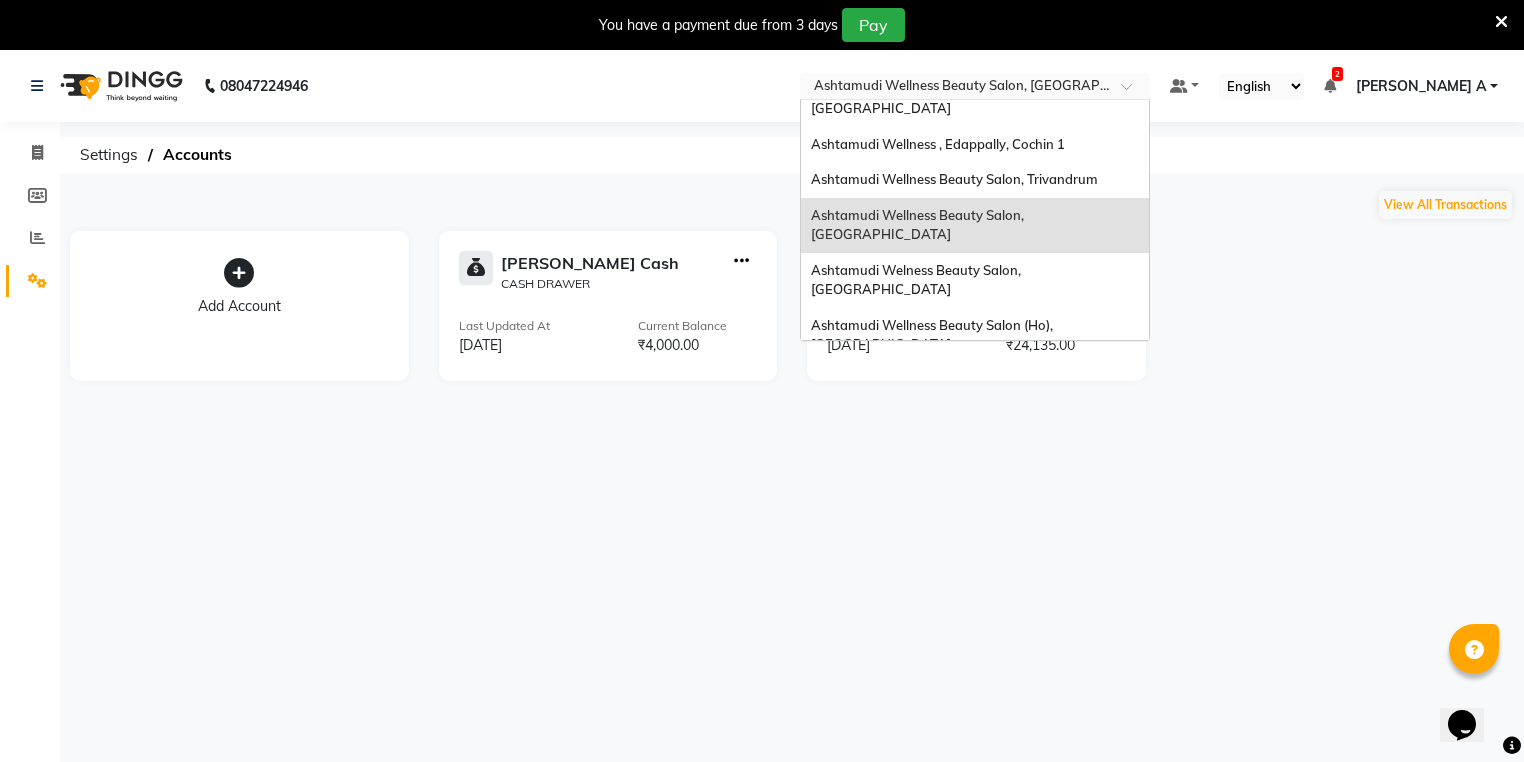scroll, scrollTop: 168, scrollLeft: 0, axis: vertical 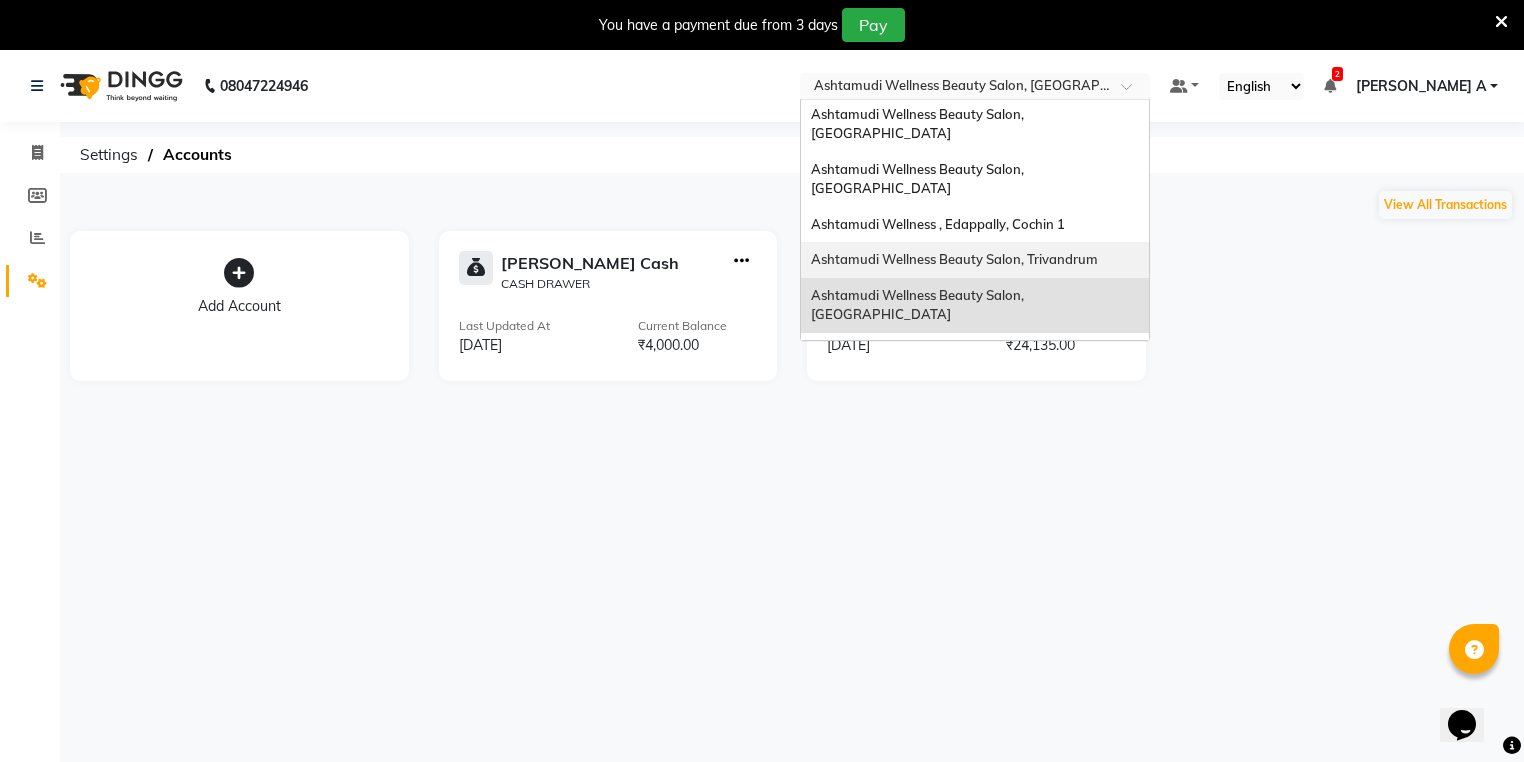 click on "Ashtamudi Wellness Beauty Salon, Trivandrum" at bounding box center (975, 260) 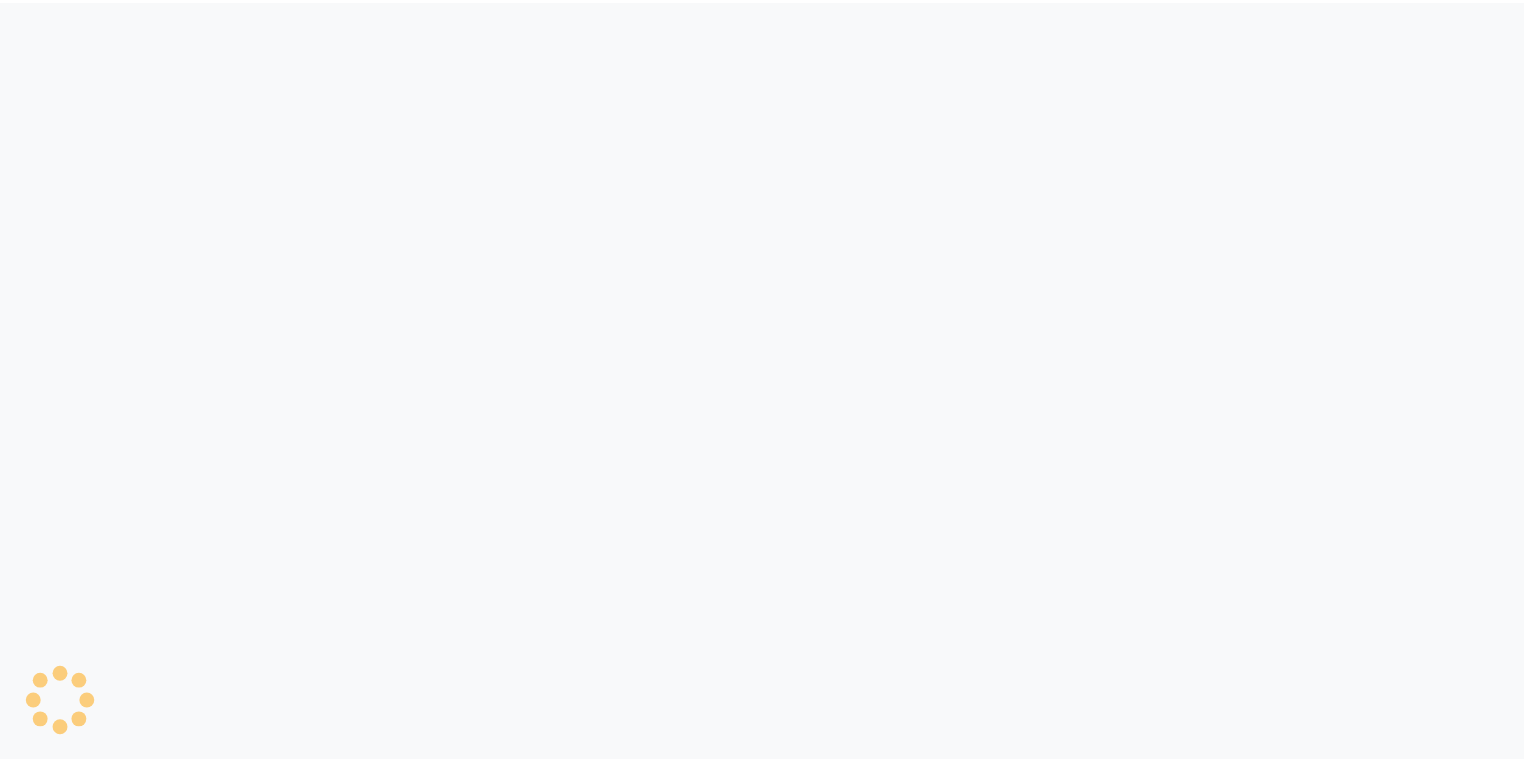 scroll, scrollTop: 0, scrollLeft: 0, axis: both 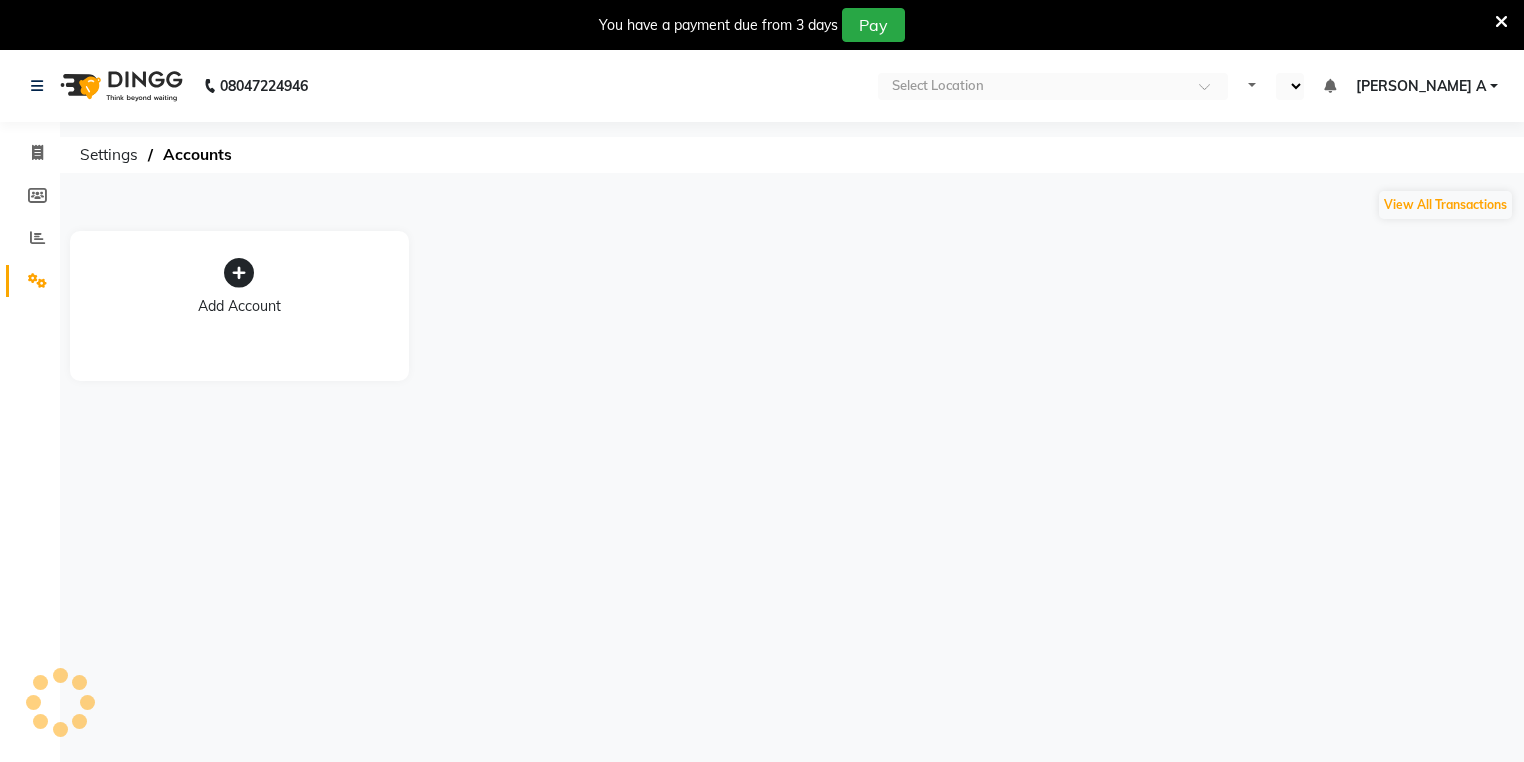 select on "en" 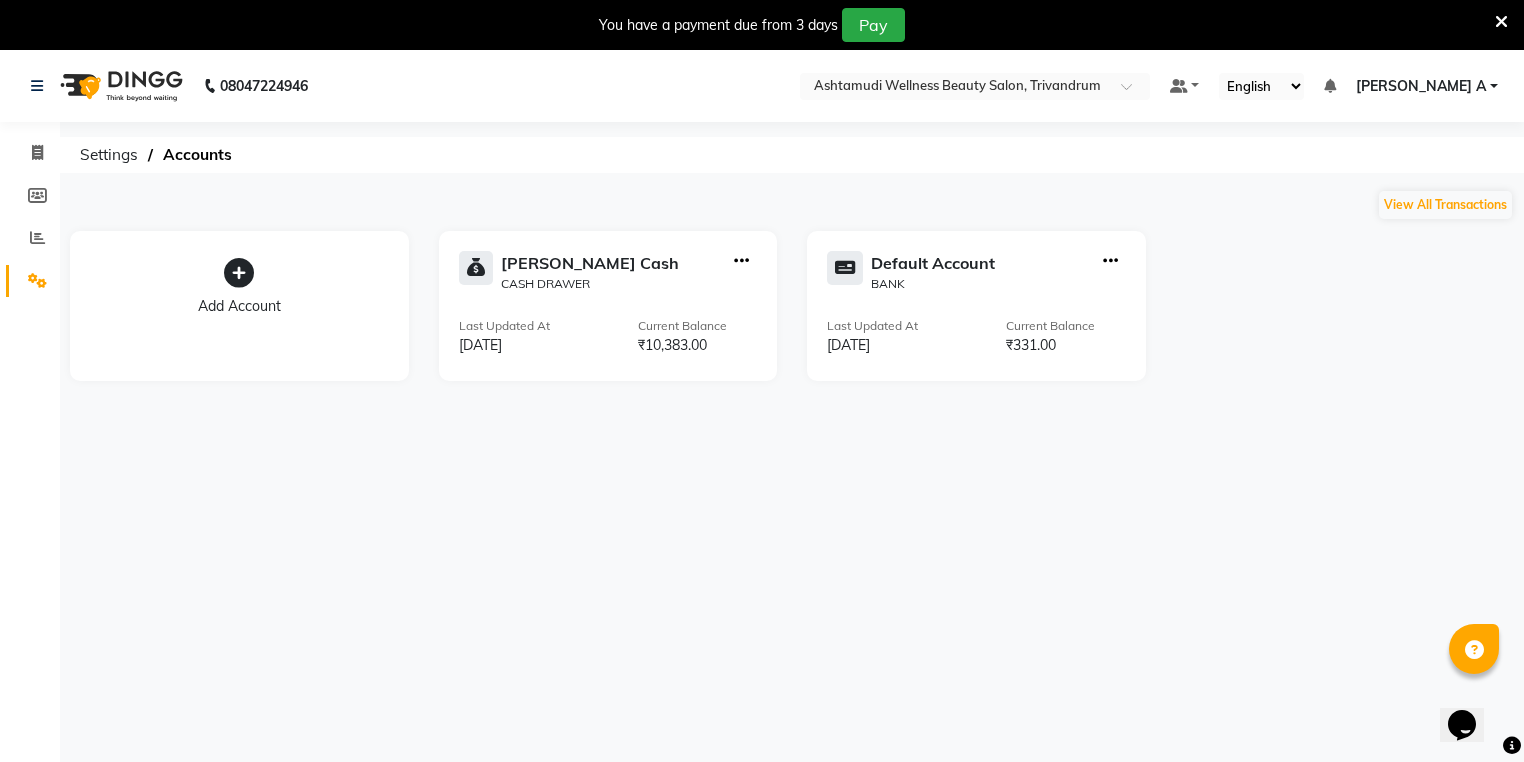scroll, scrollTop: 0, scrollLeft: 0, axis: both 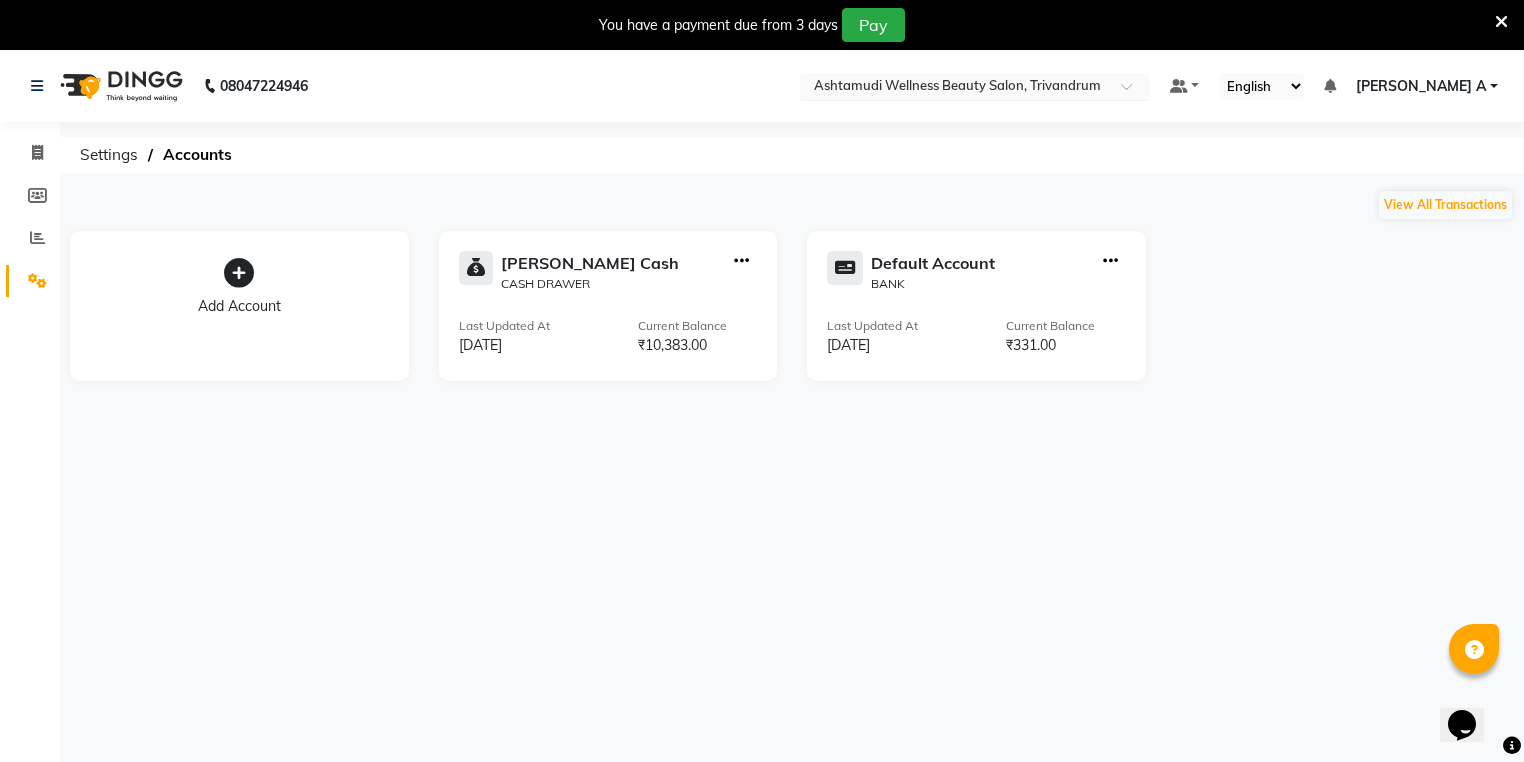 click at bounding box center (975, 88) 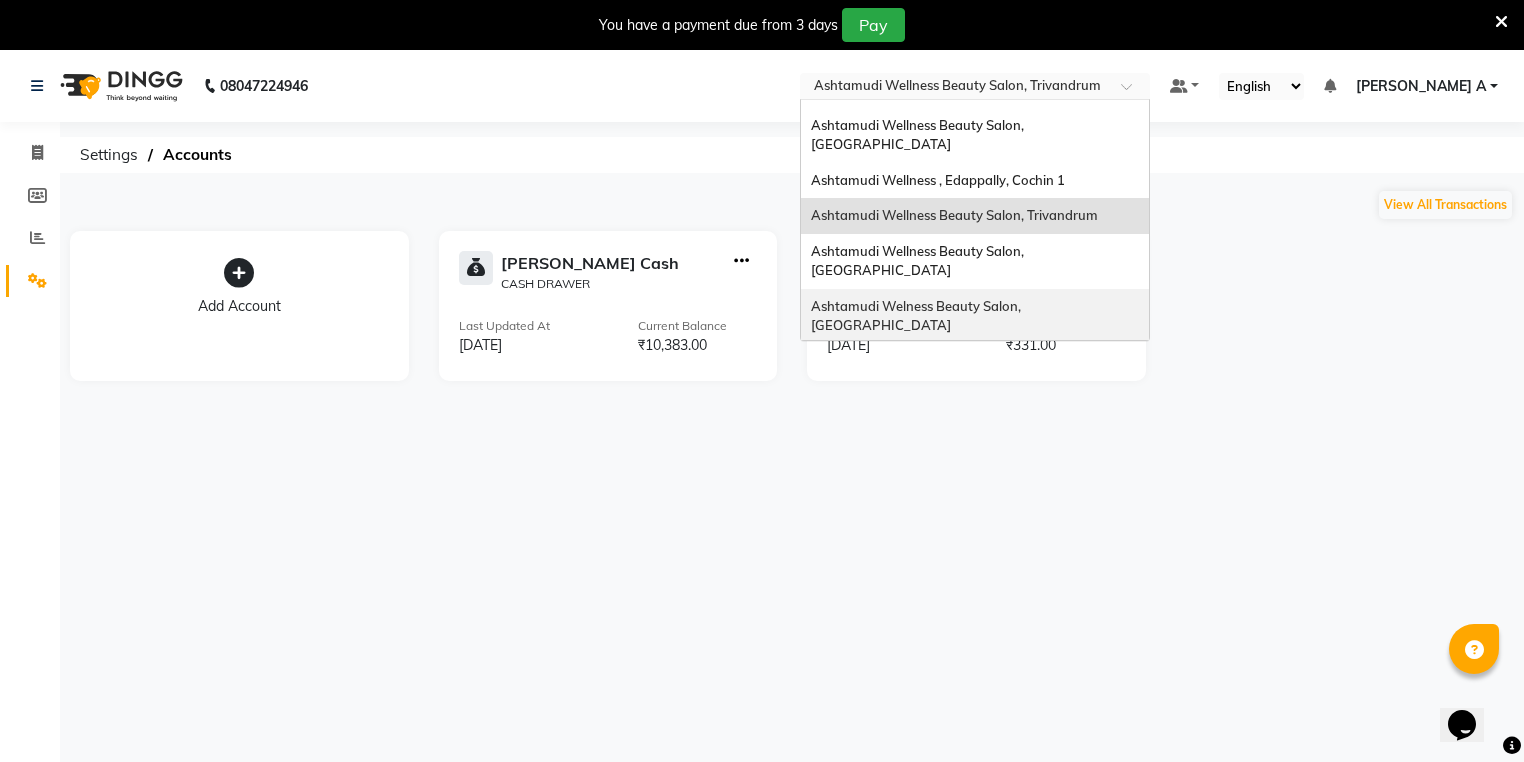 scroll, scrollTop: 312, scrollLeft: 0, axis: vertical 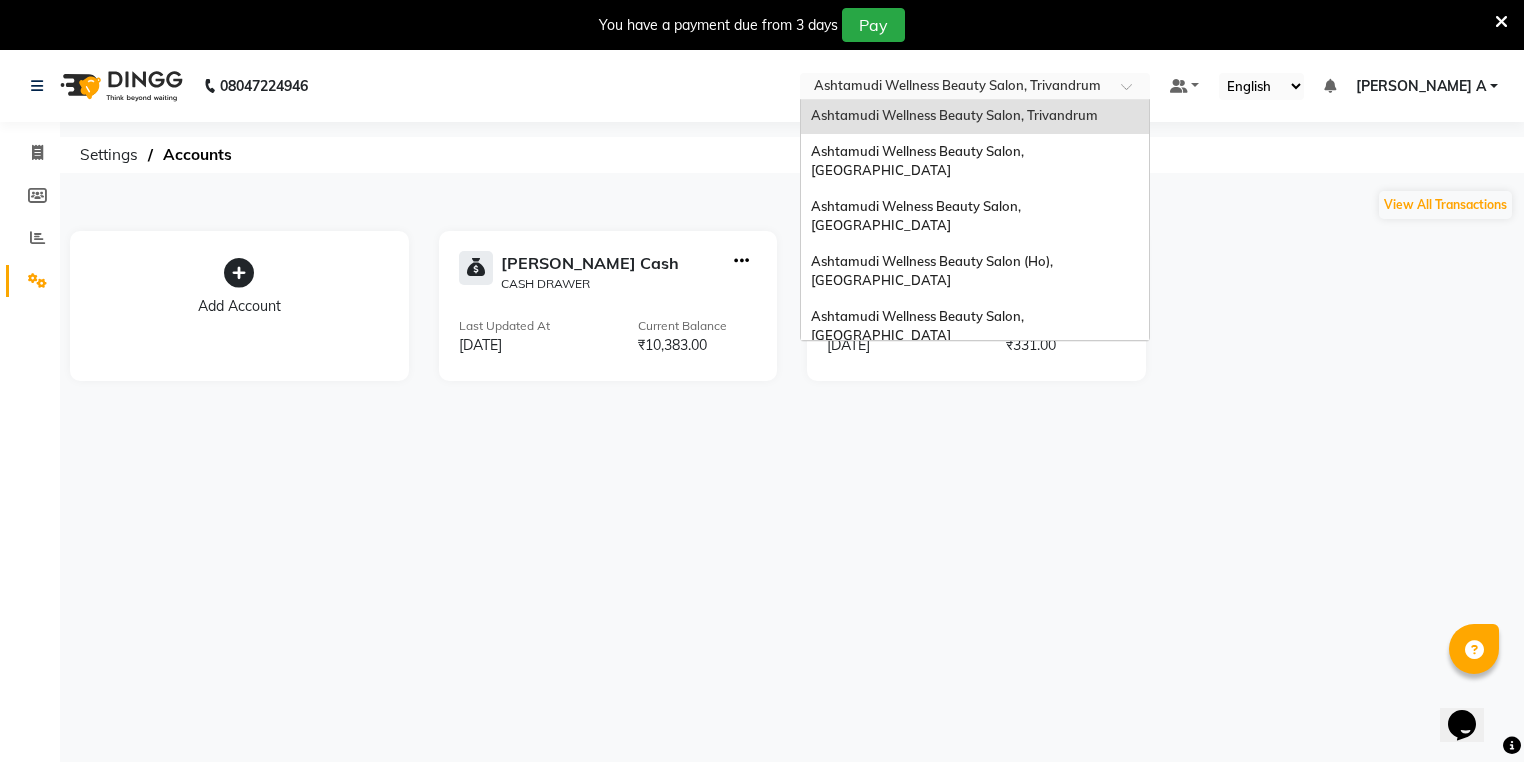 click on "Ashtamudi Unisex Salon, Dreams Mall, Dreams Mall Kottiyam" at bounding box center [969, 526] 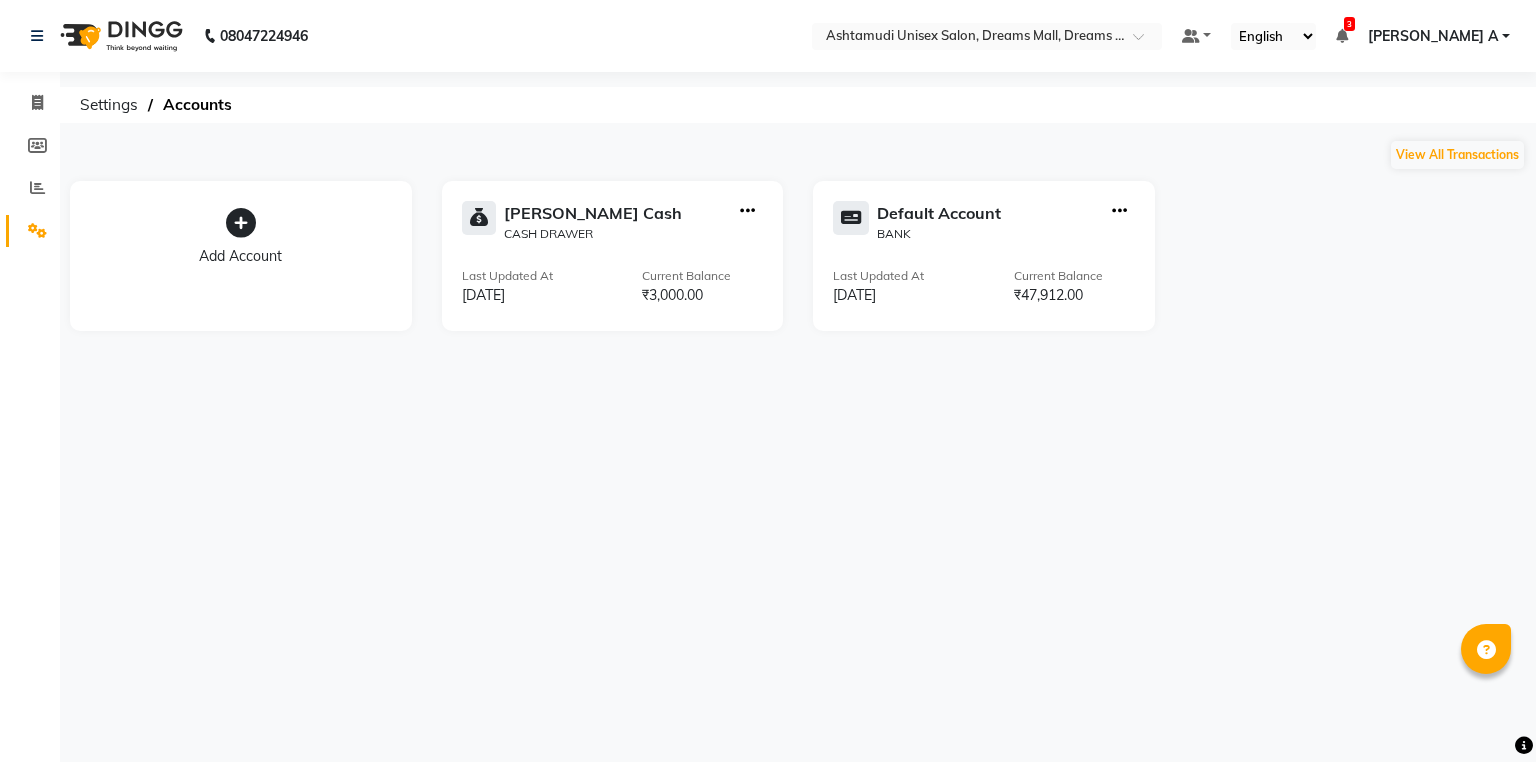 scroll, scrollTop: 0, scrollLeft: 0, axis: both 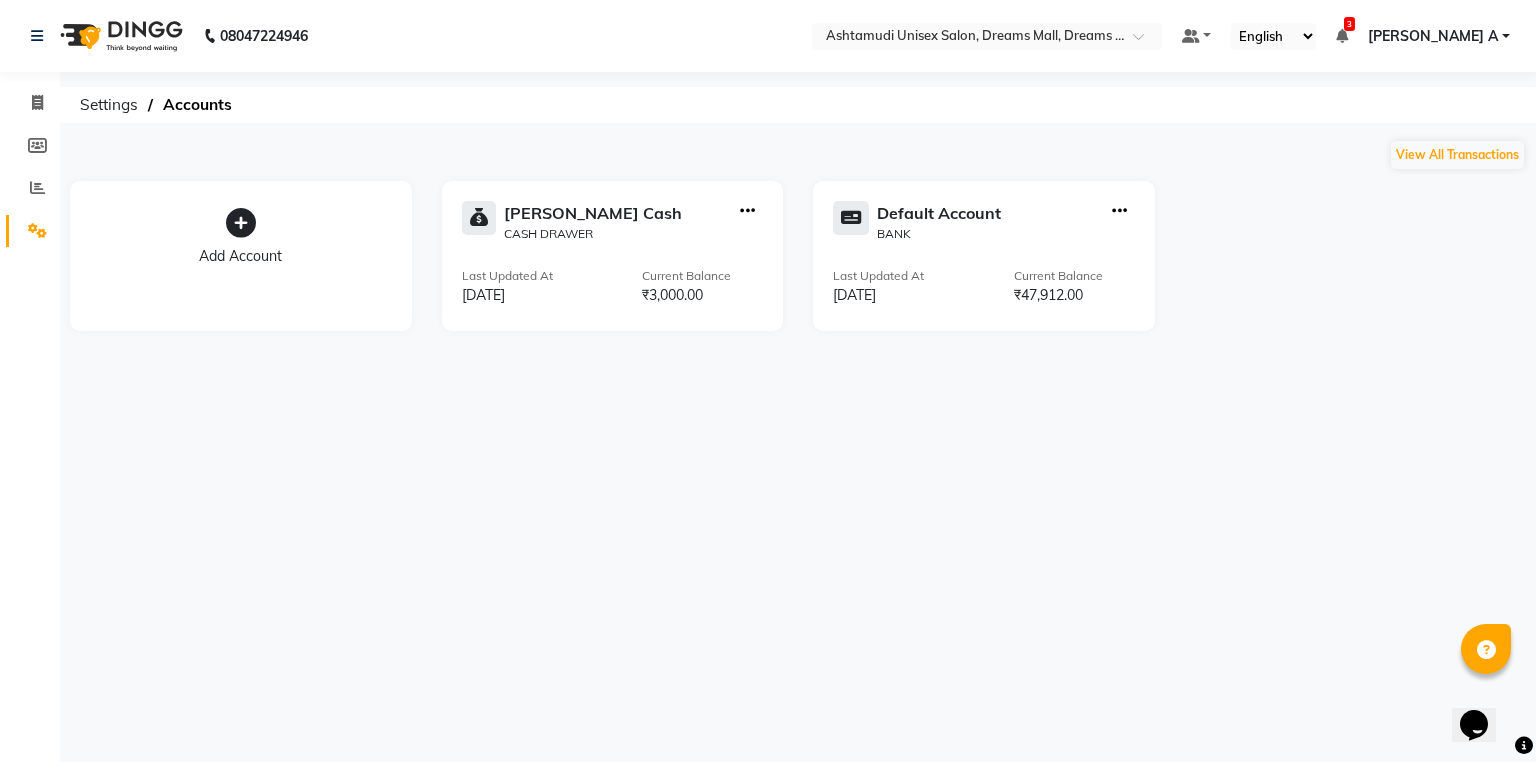 click 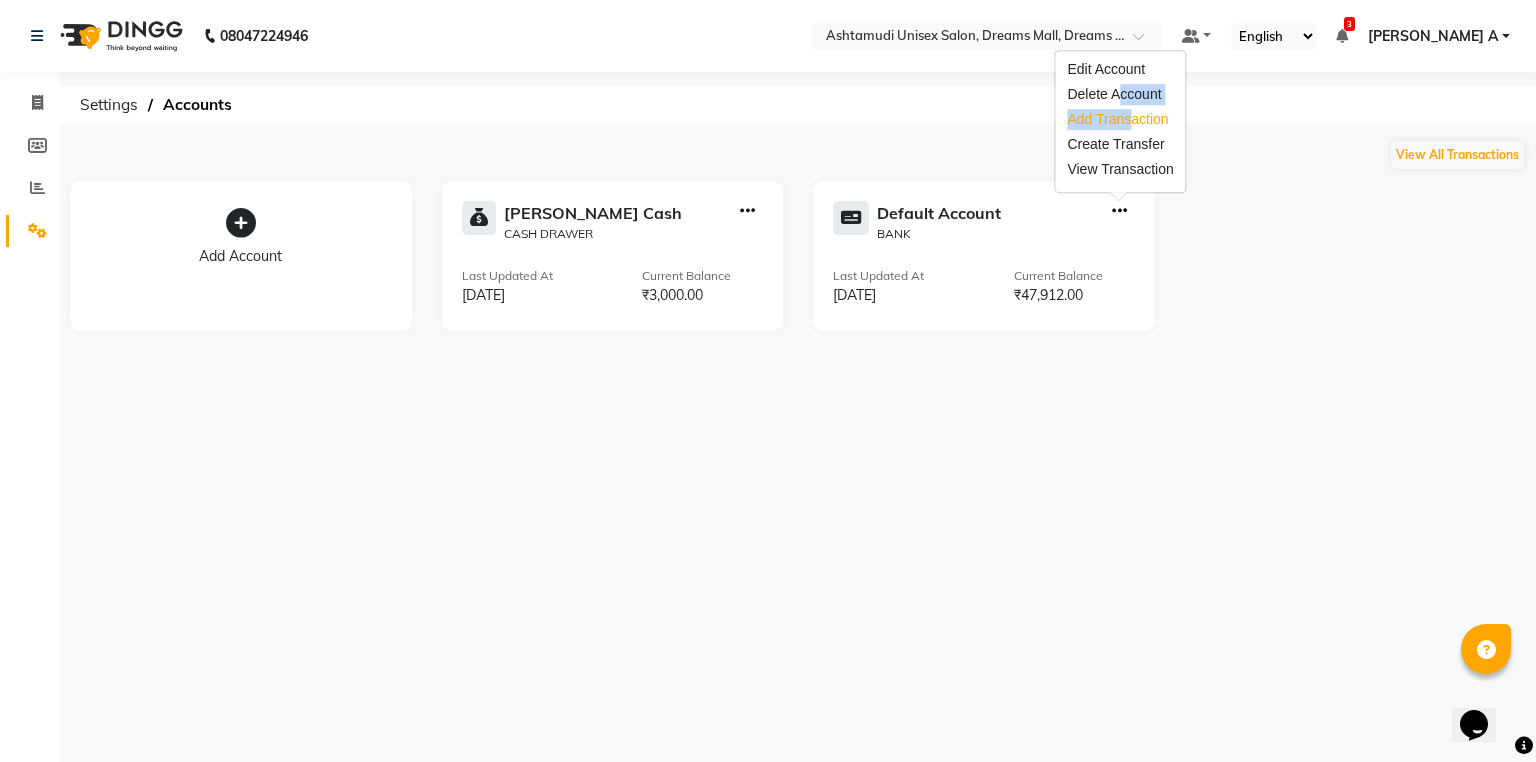 drag, startPoint x: 1120, startPoint y: 103, endPoint x: 1123, endPoint y: 120, distance: 17.262676 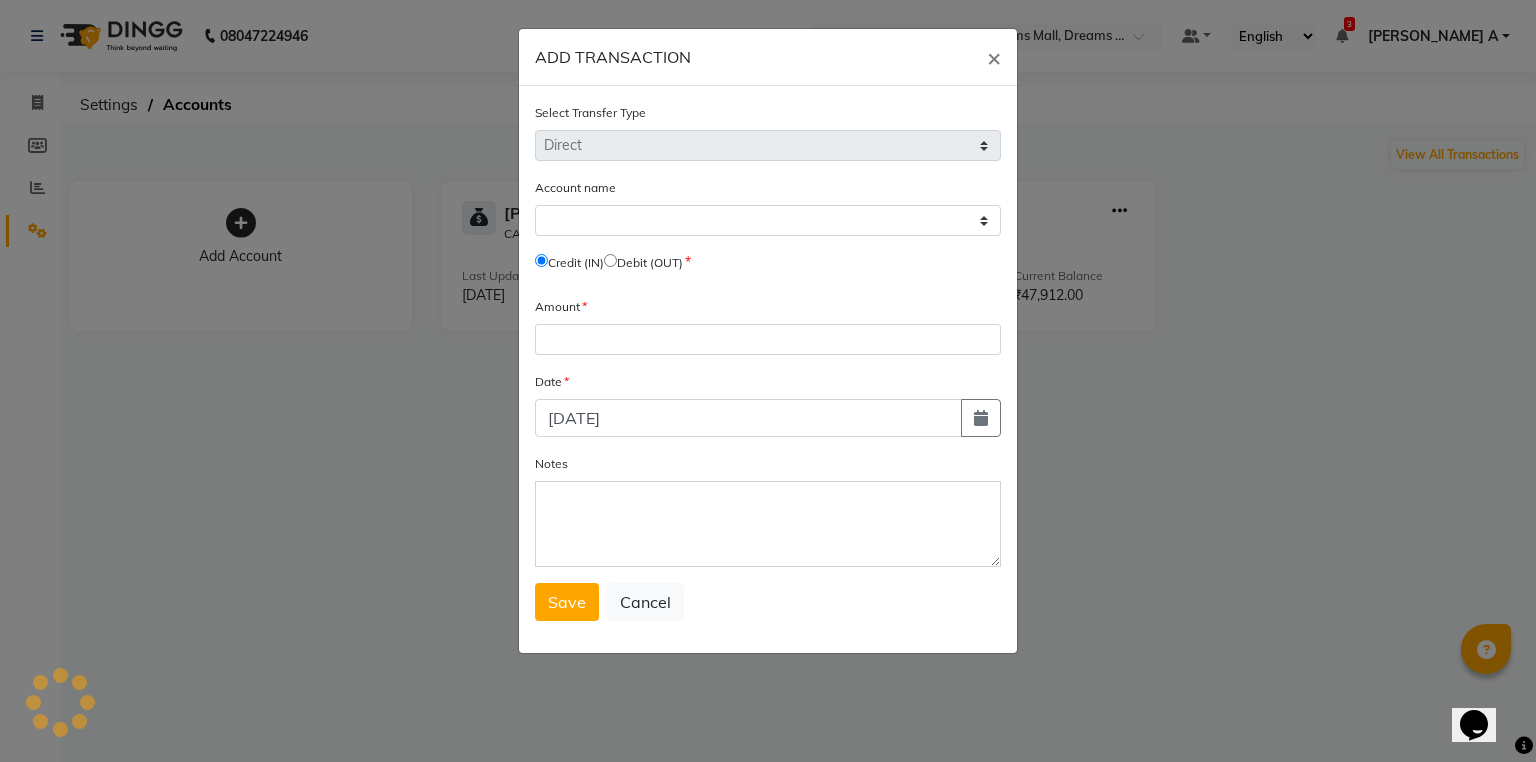 select on "6355" 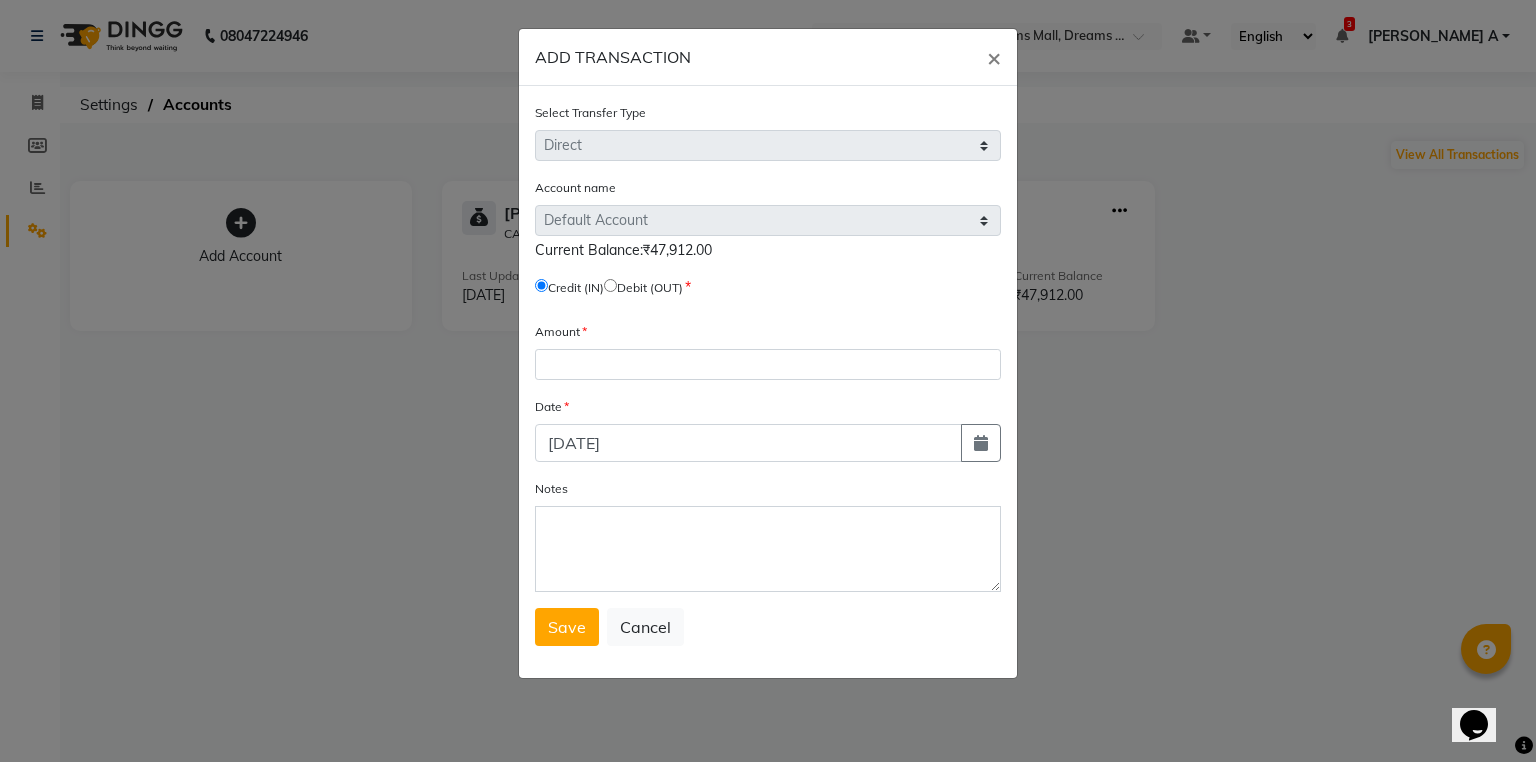 click 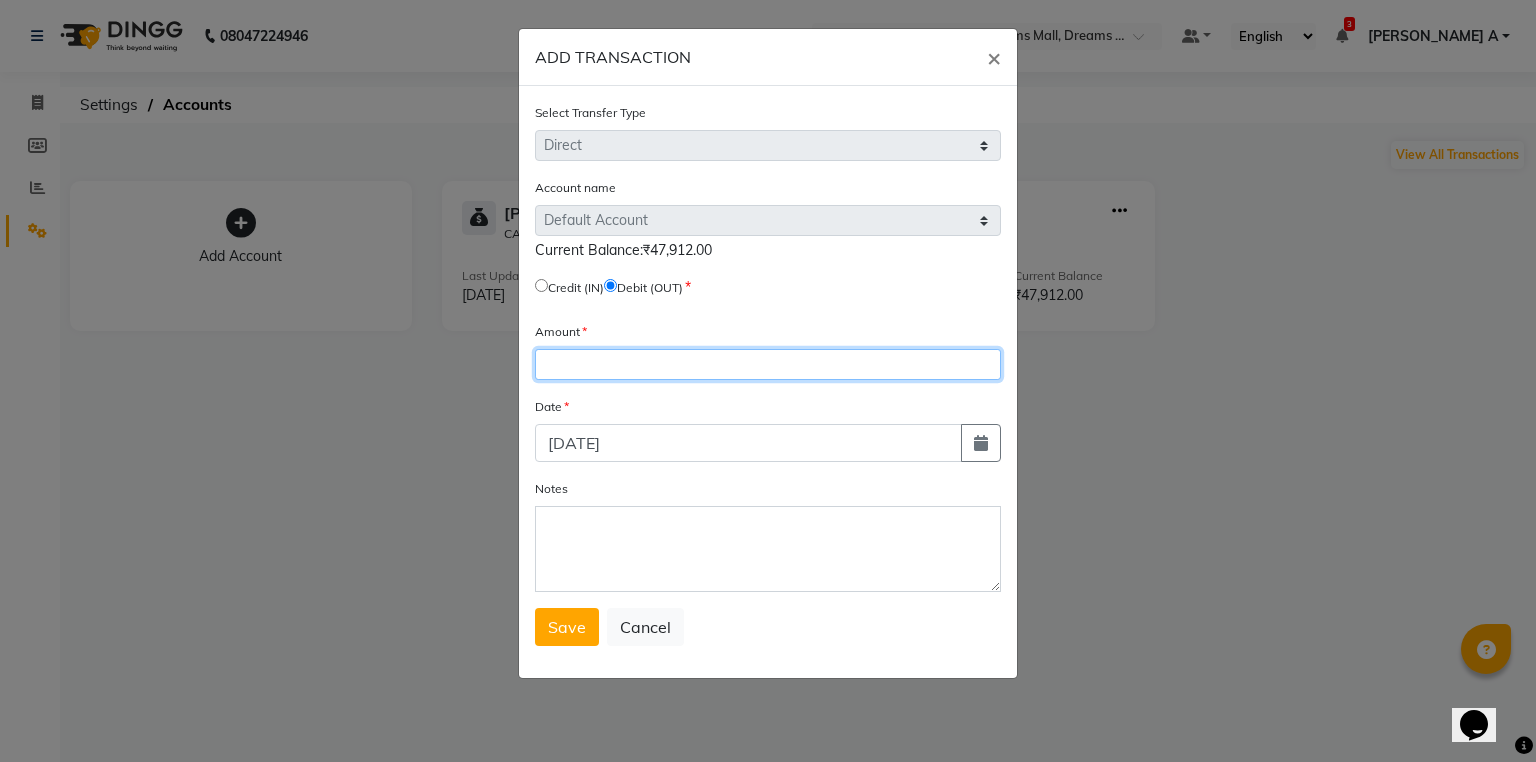 click 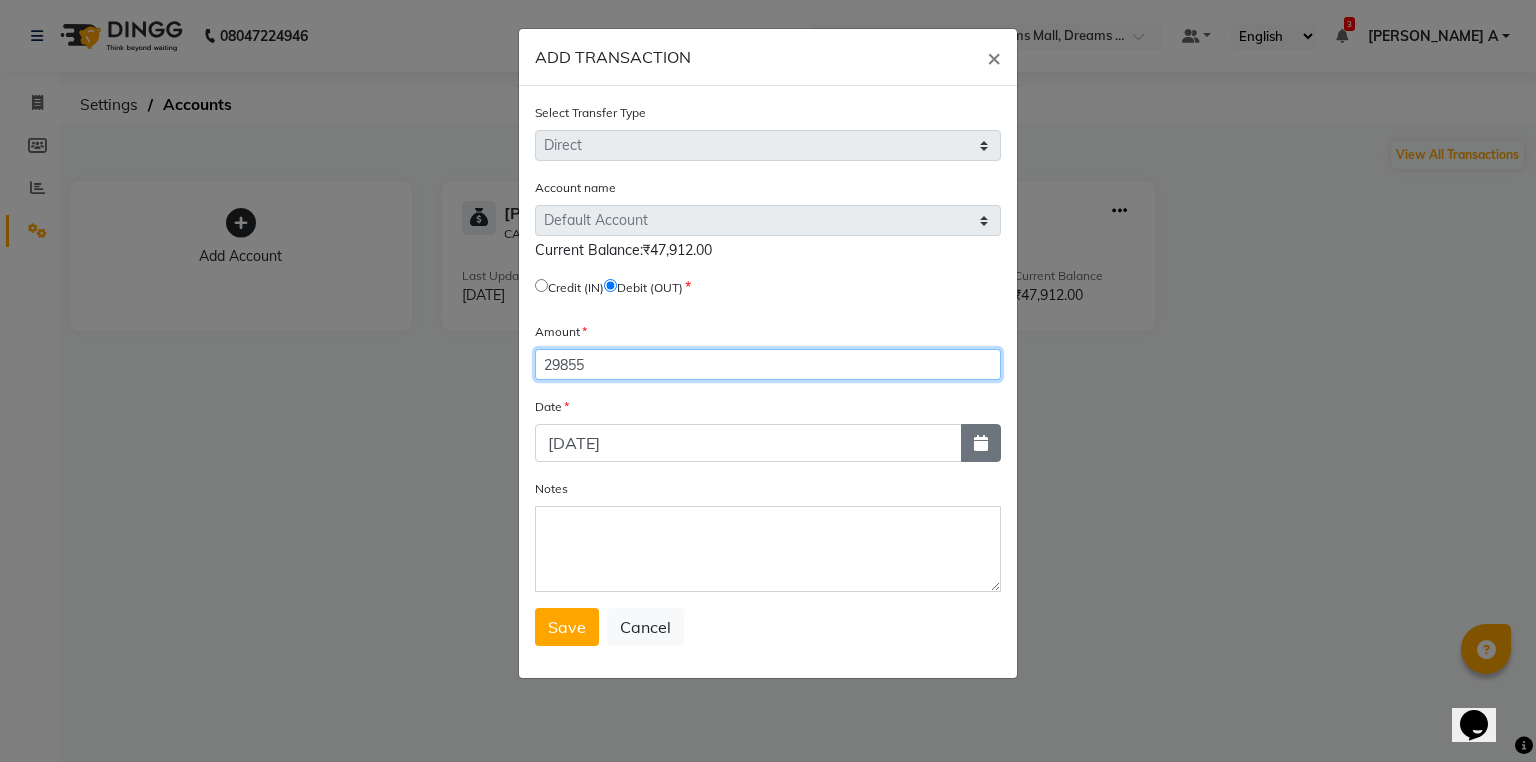 type on "29855" 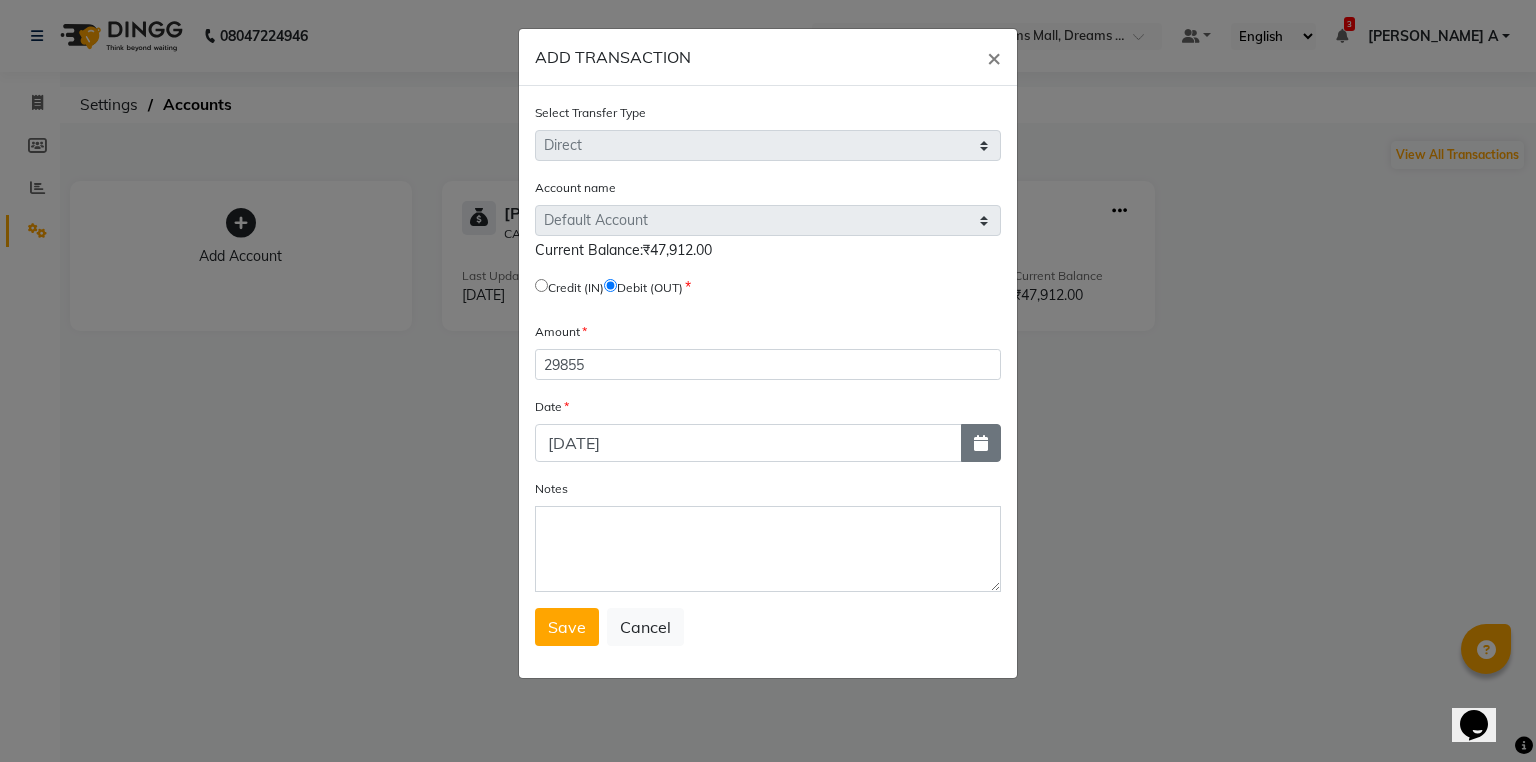 click 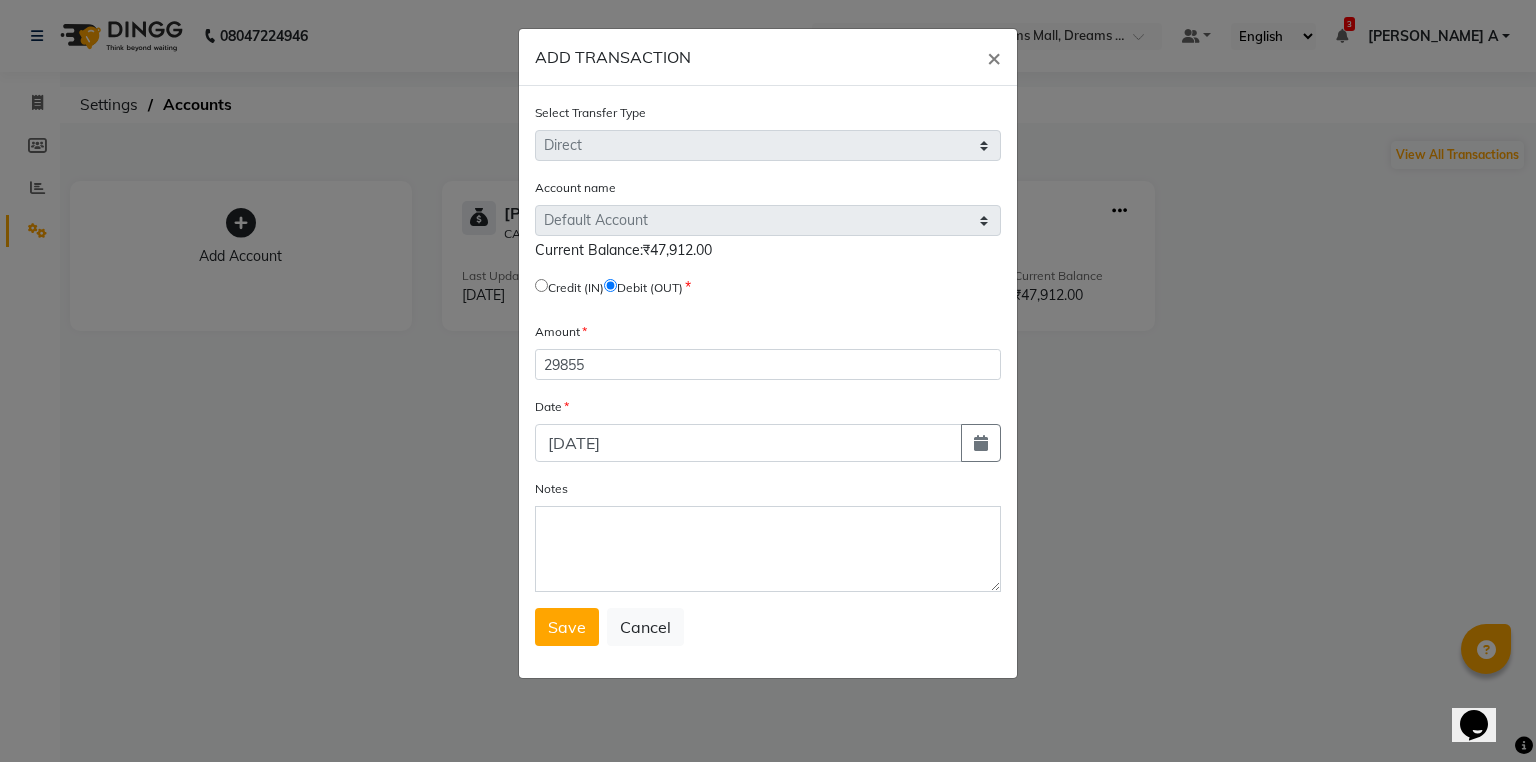 select on "7" 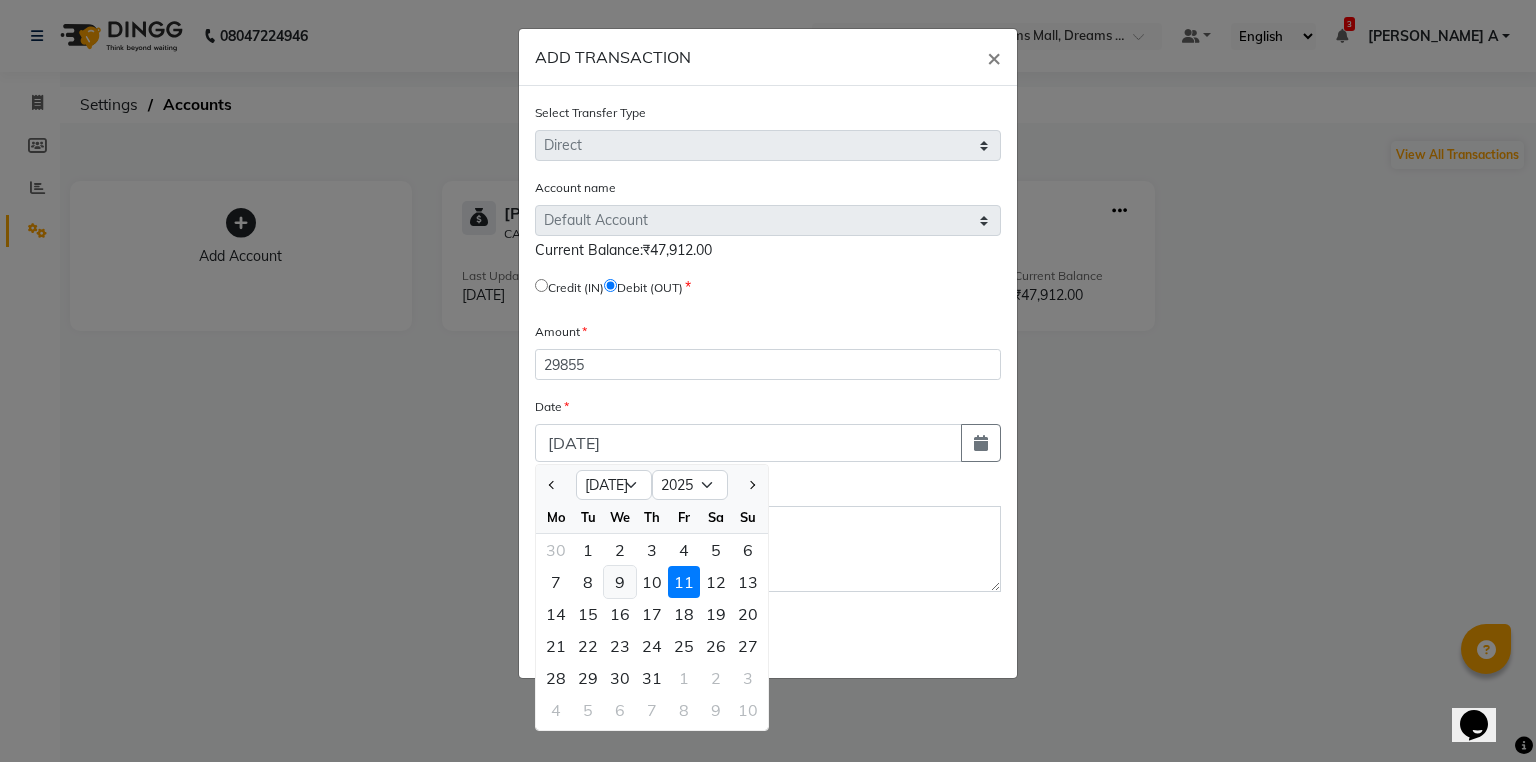 click on "9" 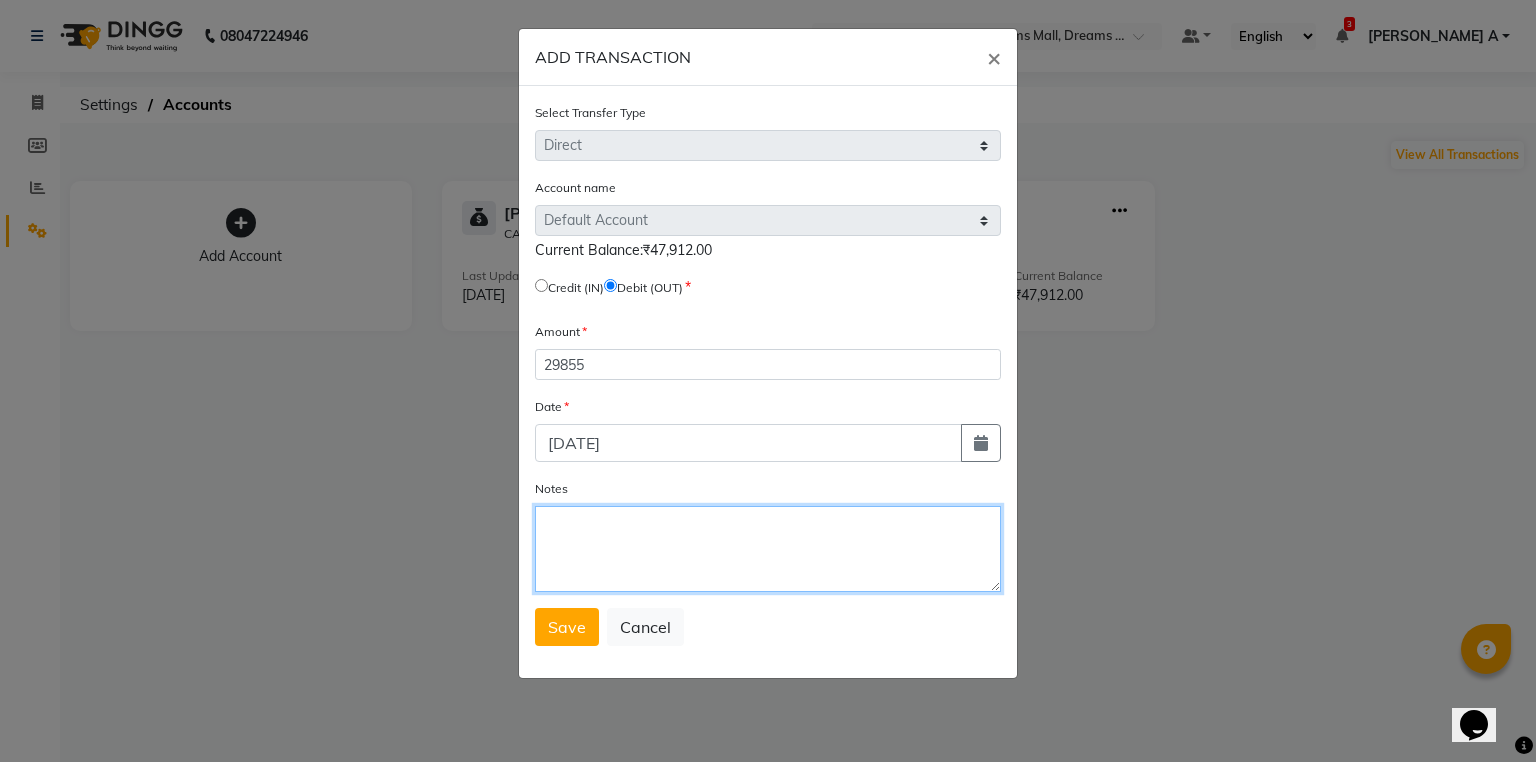 click on "Notes" at bounding box center [768, 549] 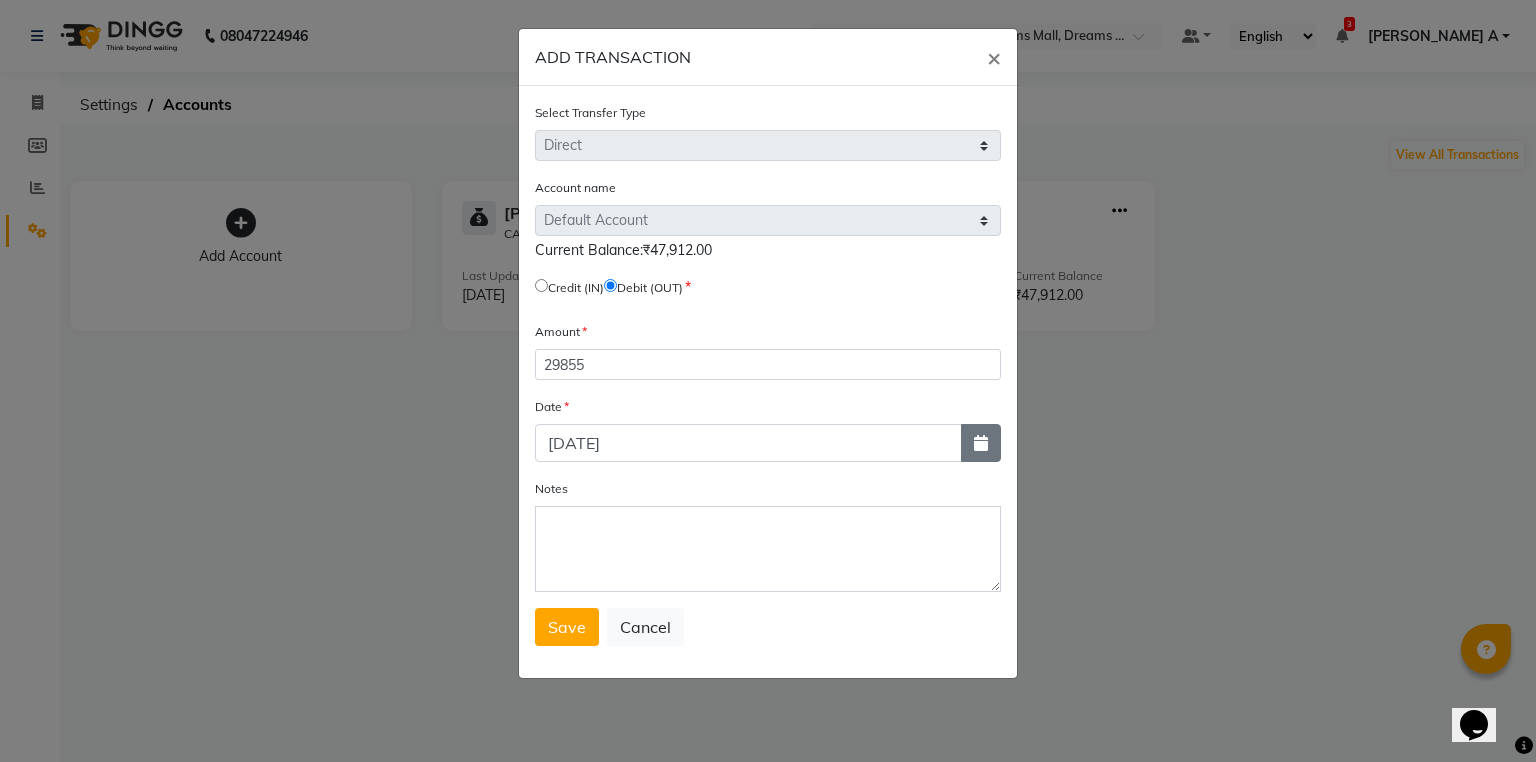 click 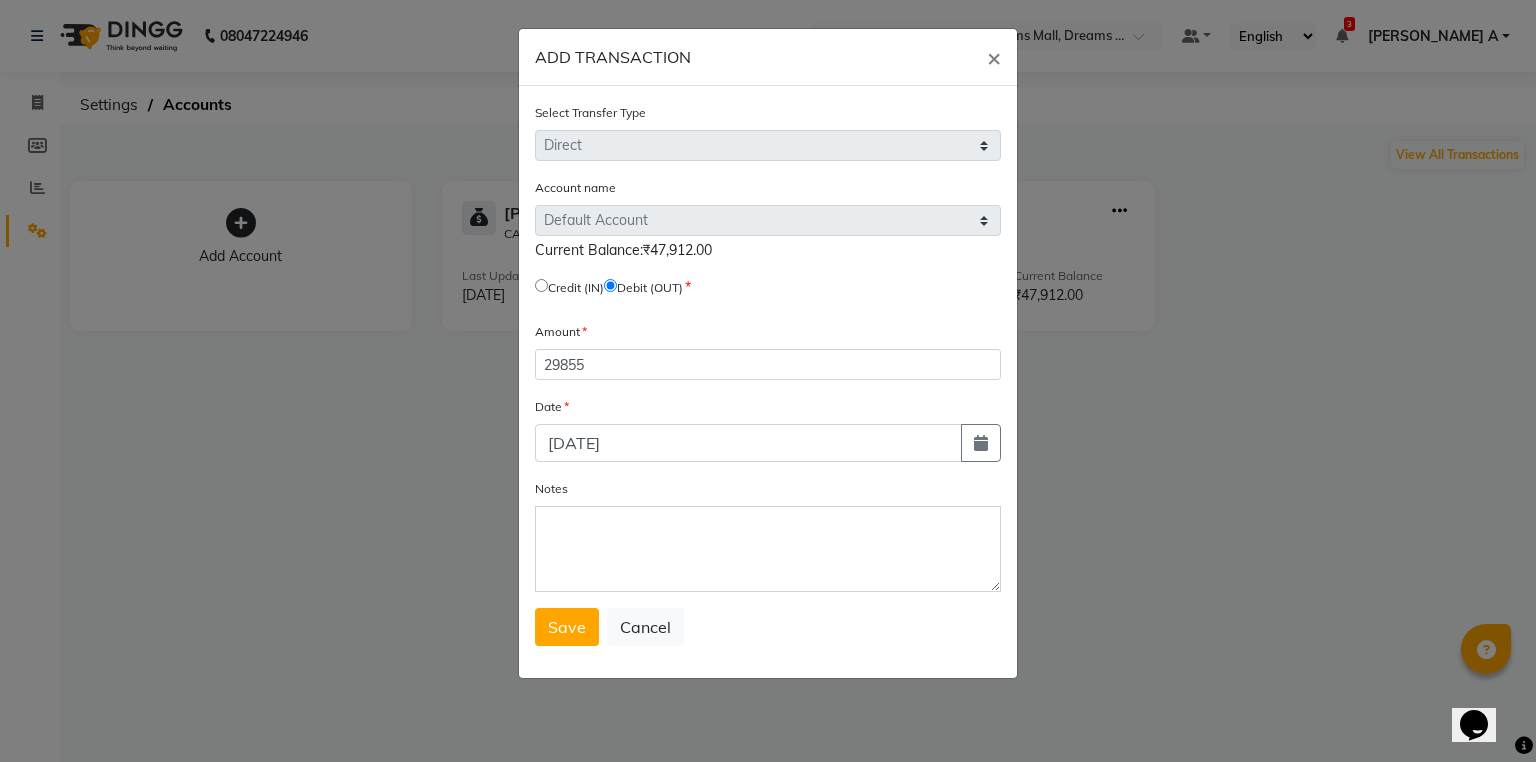 select on "7" 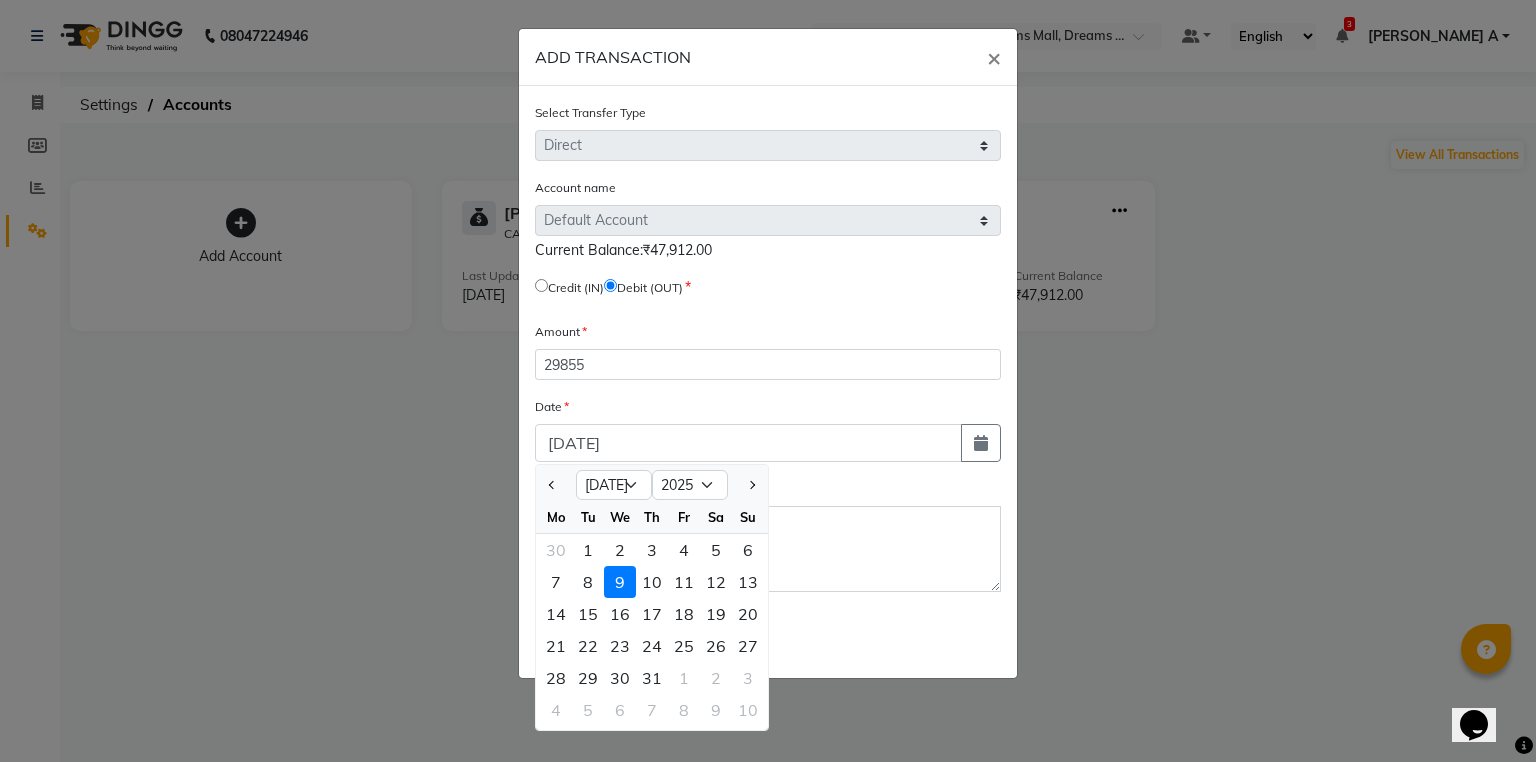 click on "10" 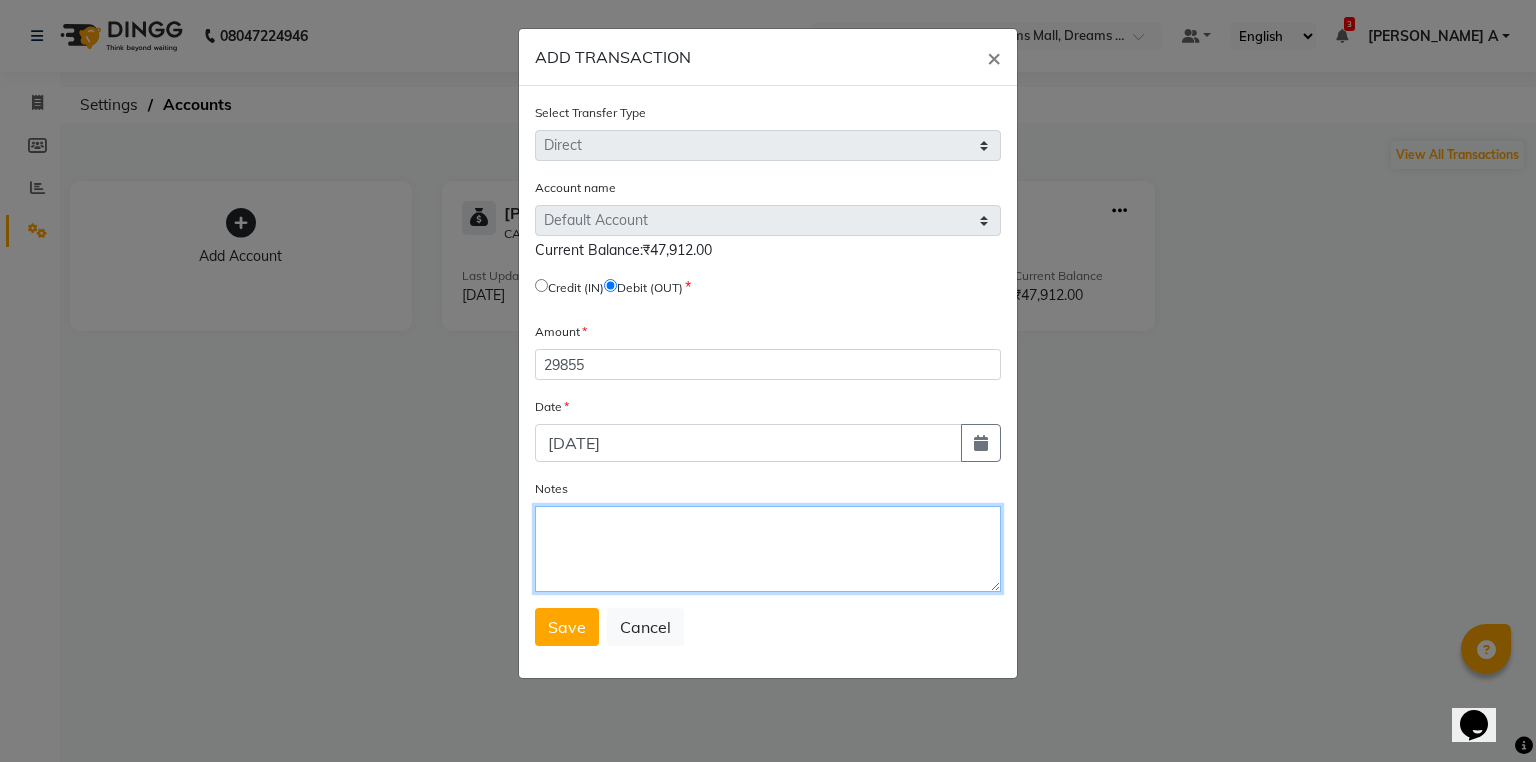 click on "Notes" at bounding box center (768, 549) 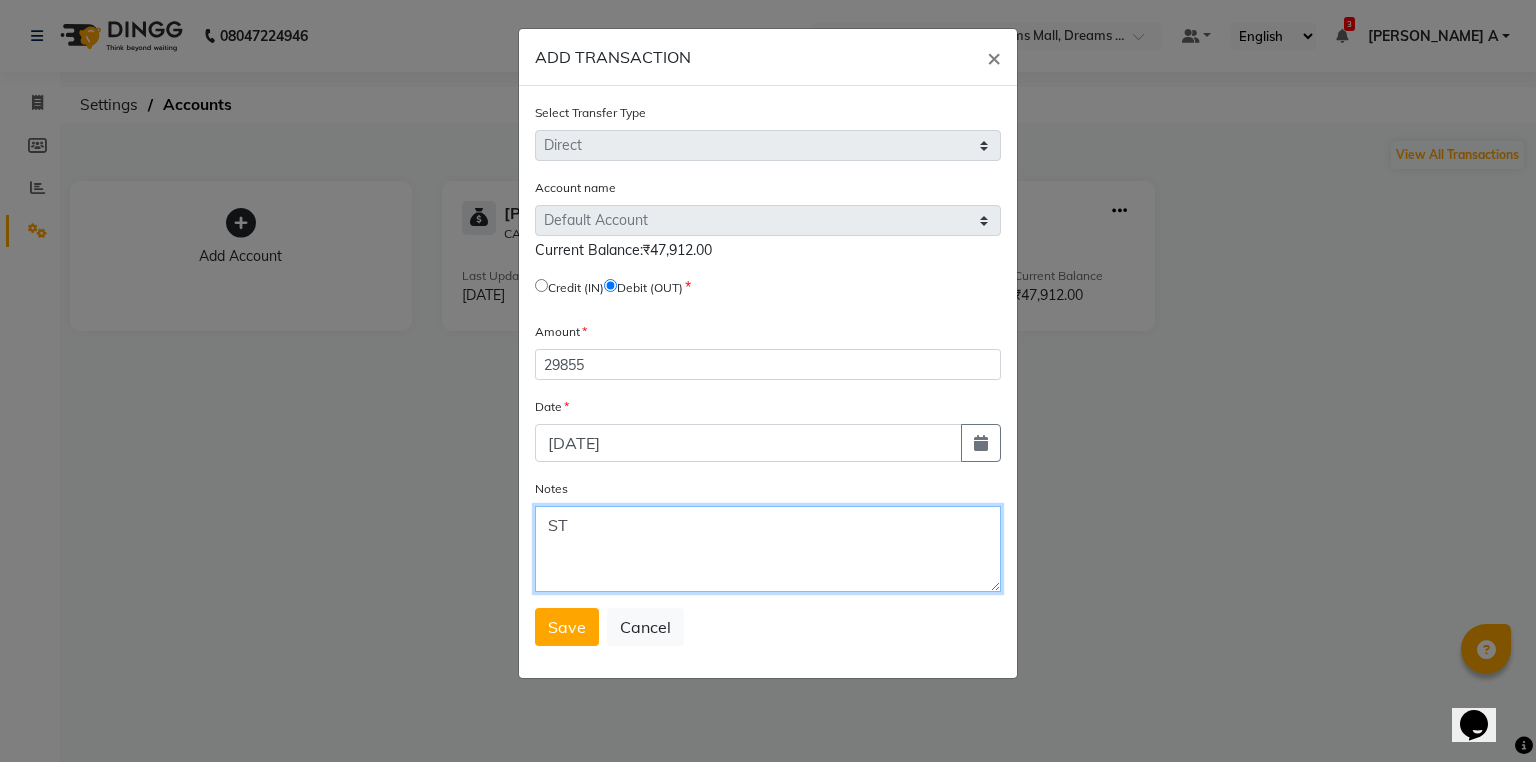 type on "S" 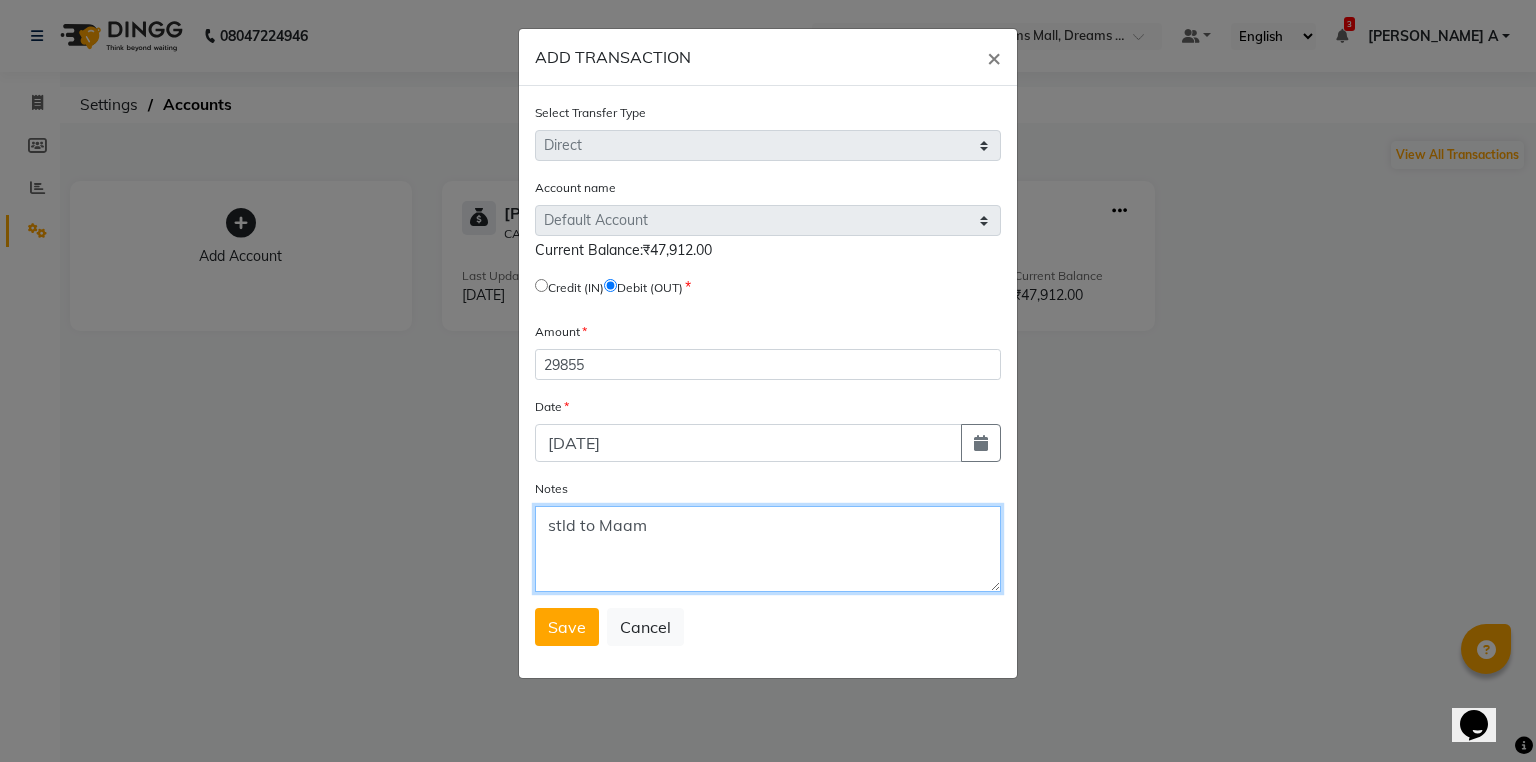 type on "stld to Maam" 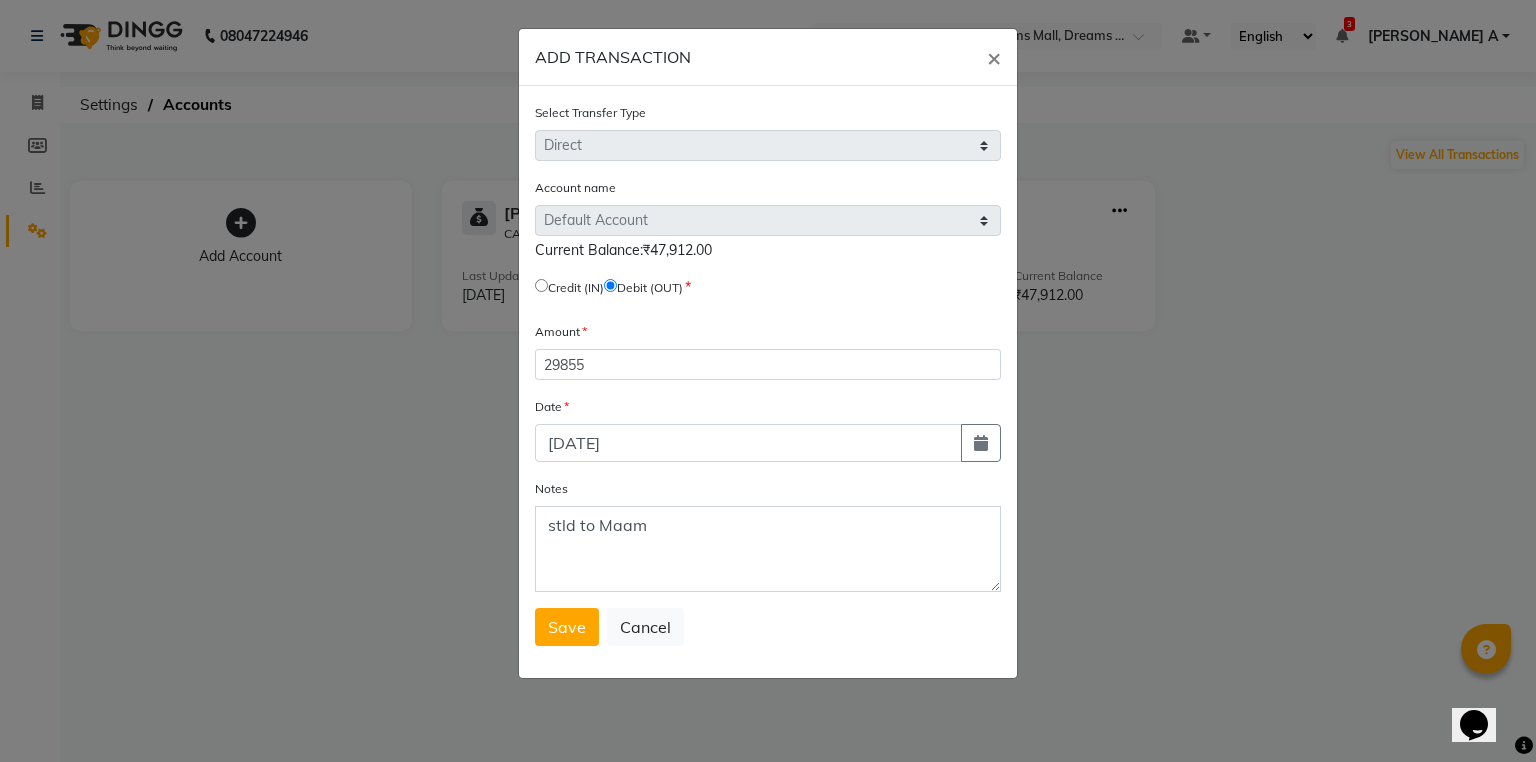 click on "Save" at bounding box center [567, 627] 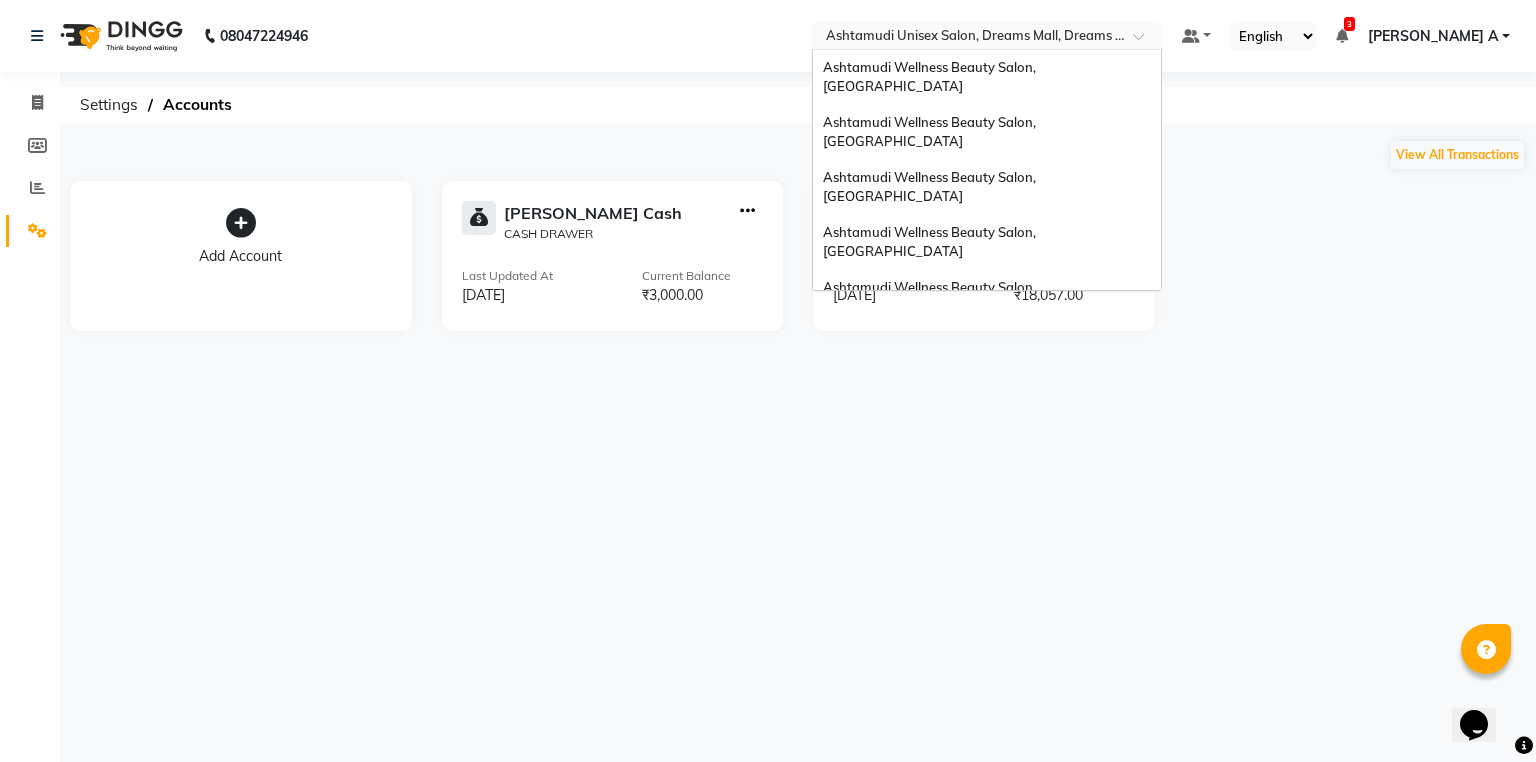 click at bounding box center (967, 38) 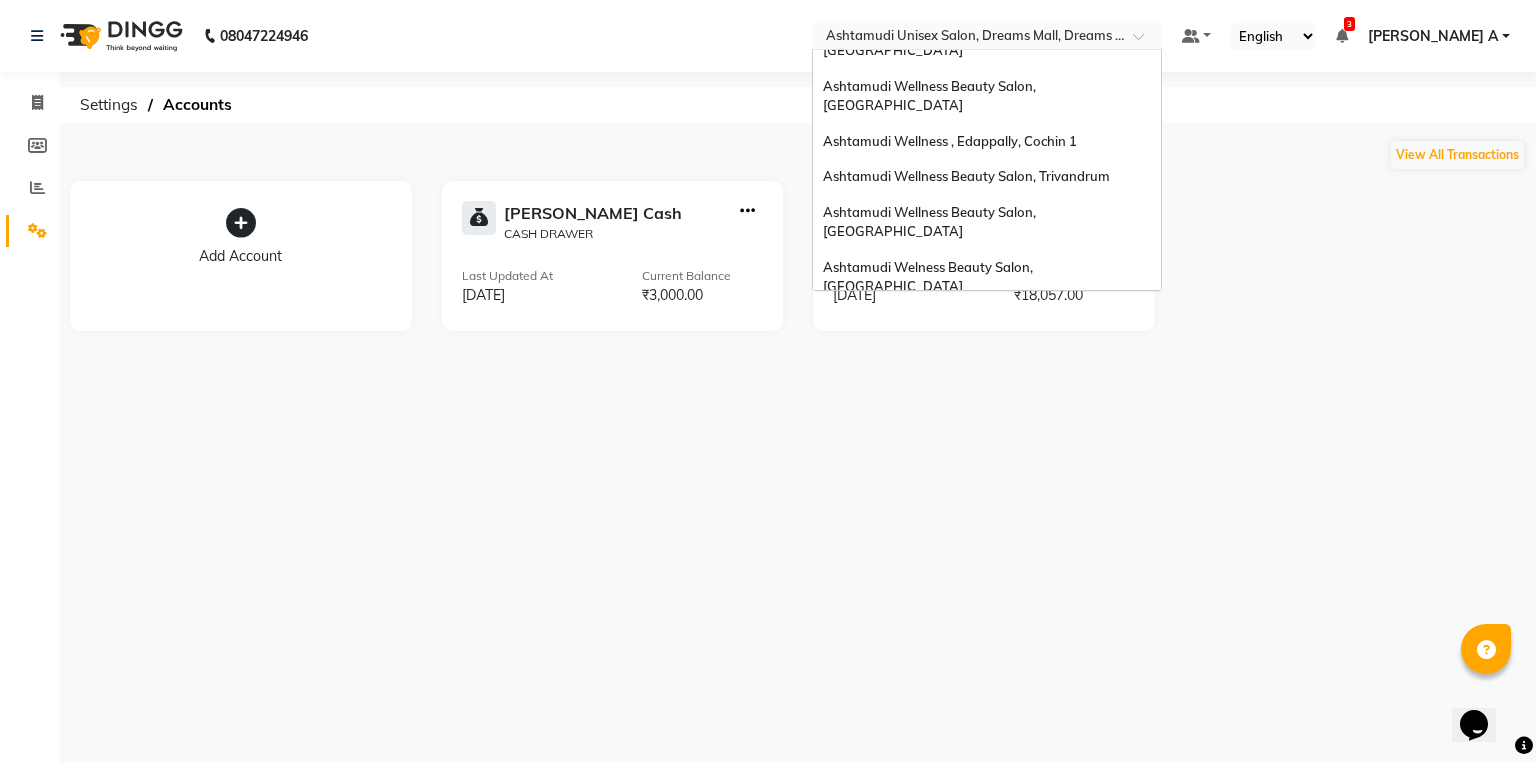 scroll, scrollTop: 0, scrollLeft: 0, axis: both 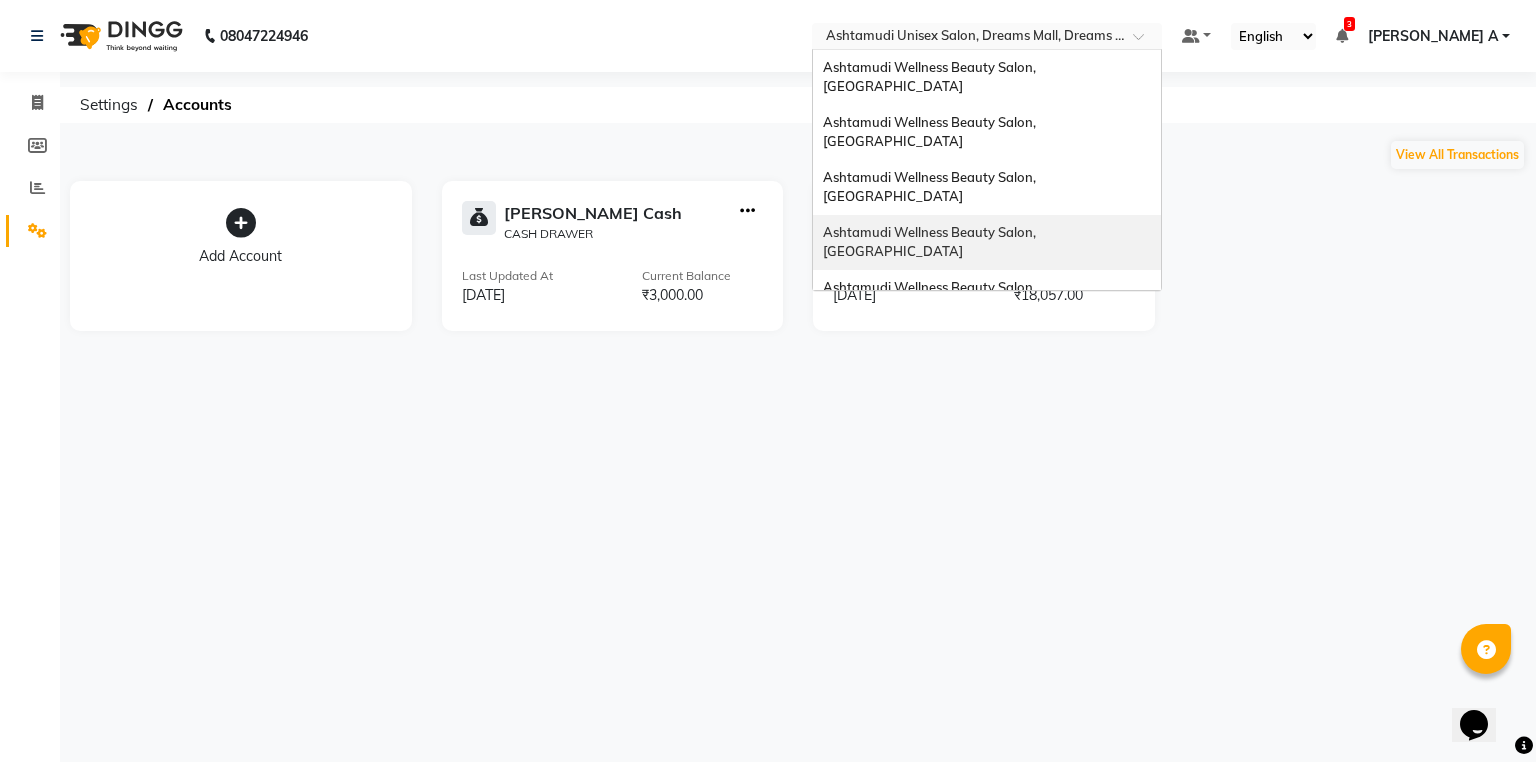 click on "Ashtamudi Wellness Beauty Salon, [GEOGRAPHIC_DATA]" at bounding box center (987, 242) 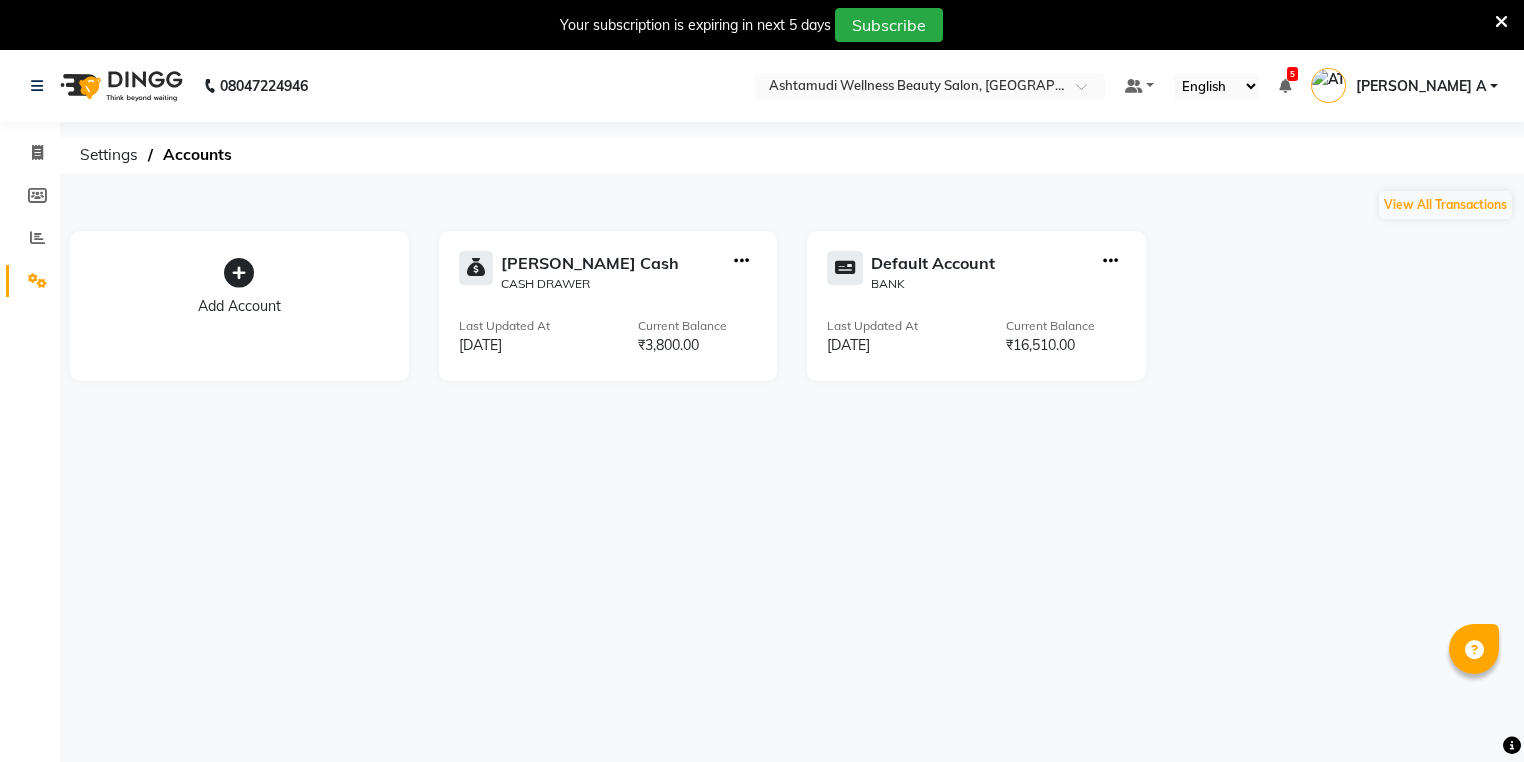 scroll, scrollTop: 0, scrollLeft: 0, axis: both 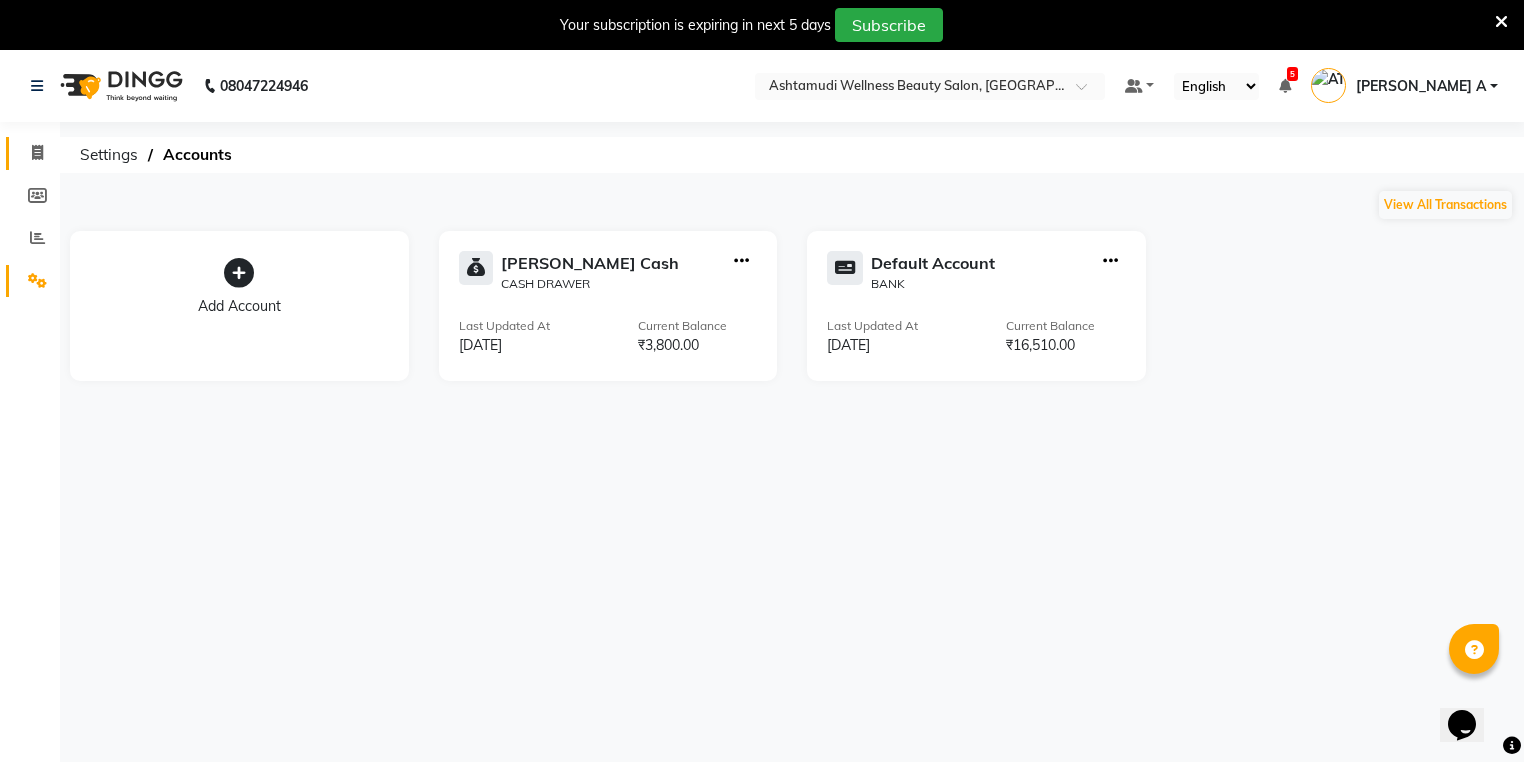 click 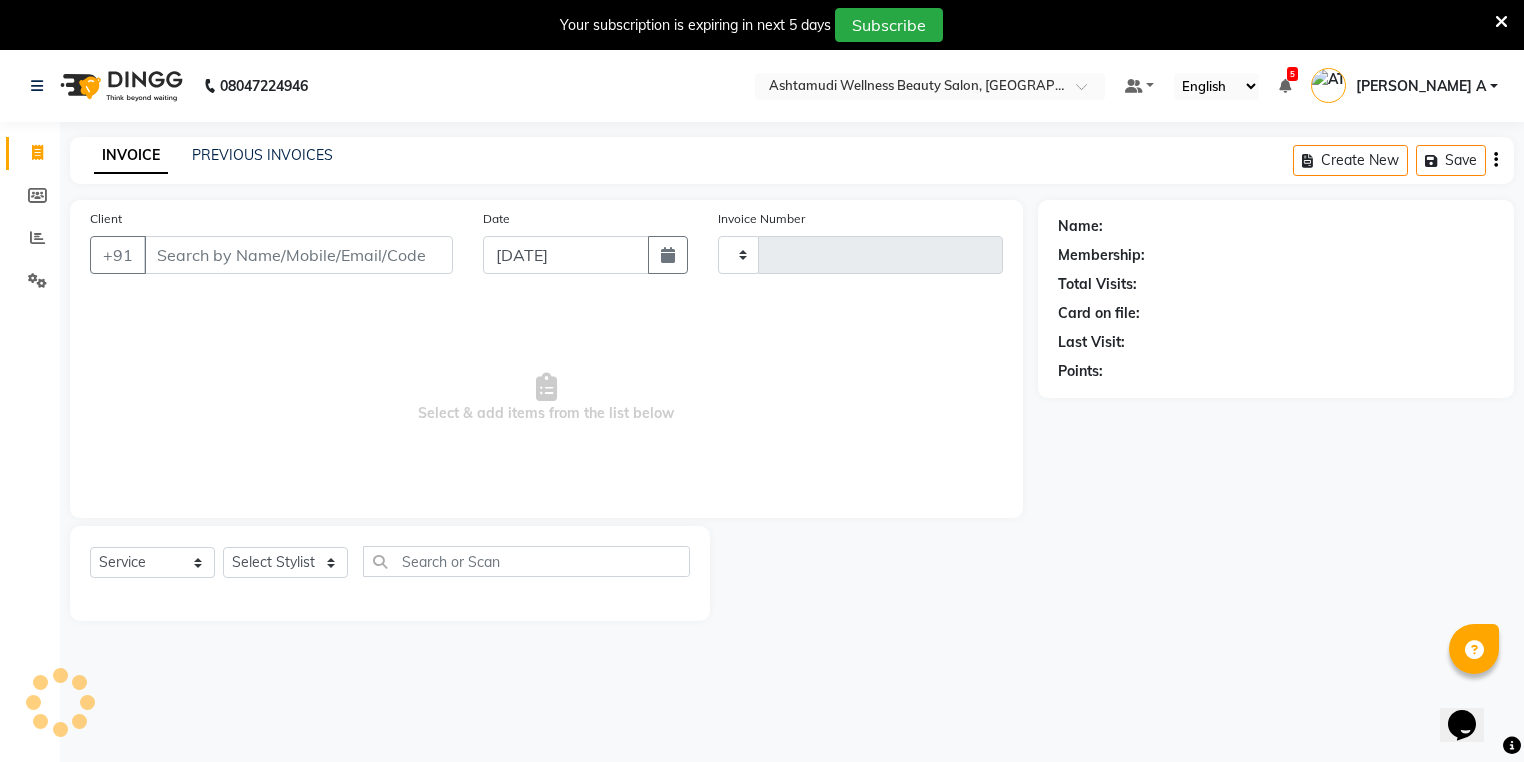 type on "2103" 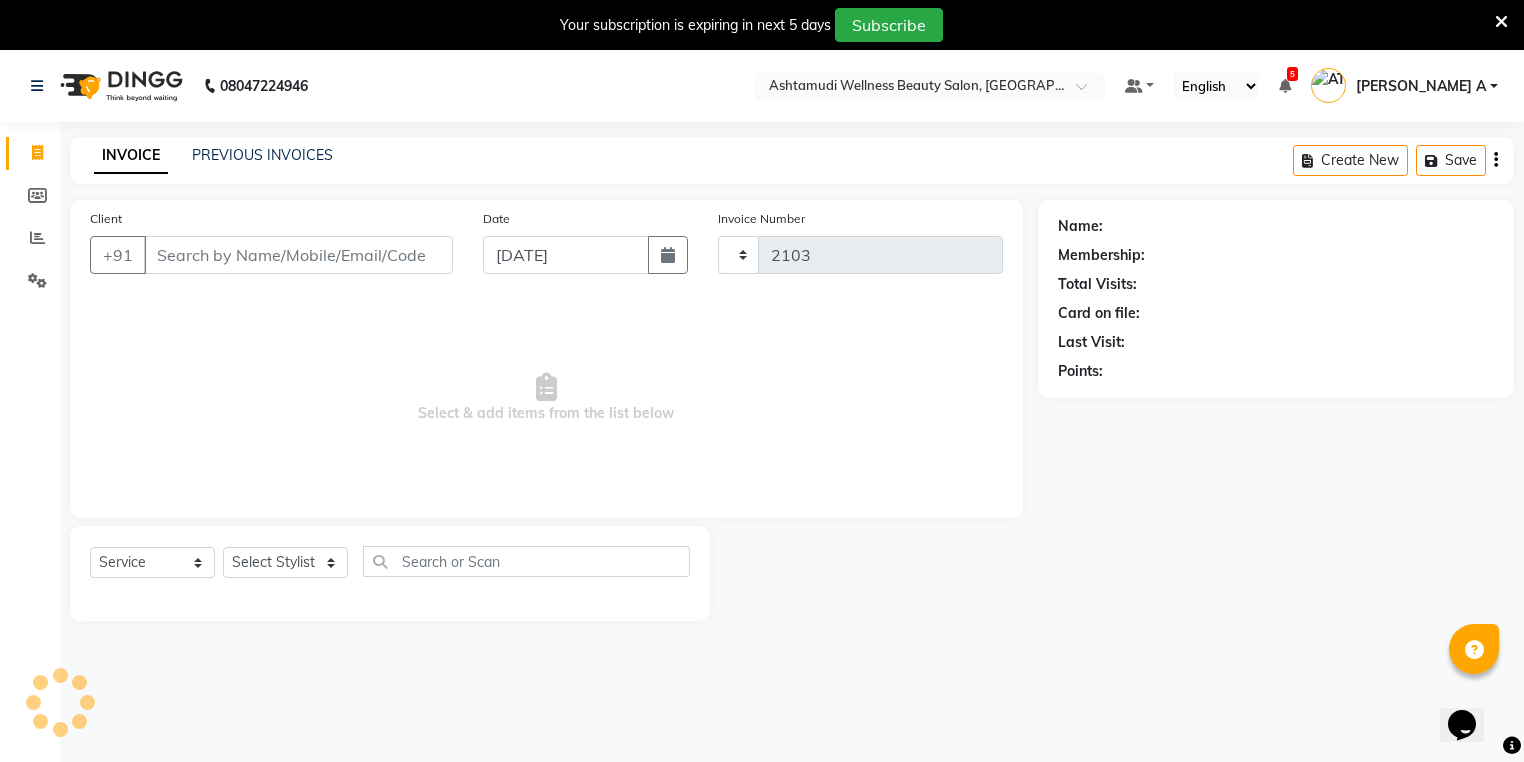 select on "4674" 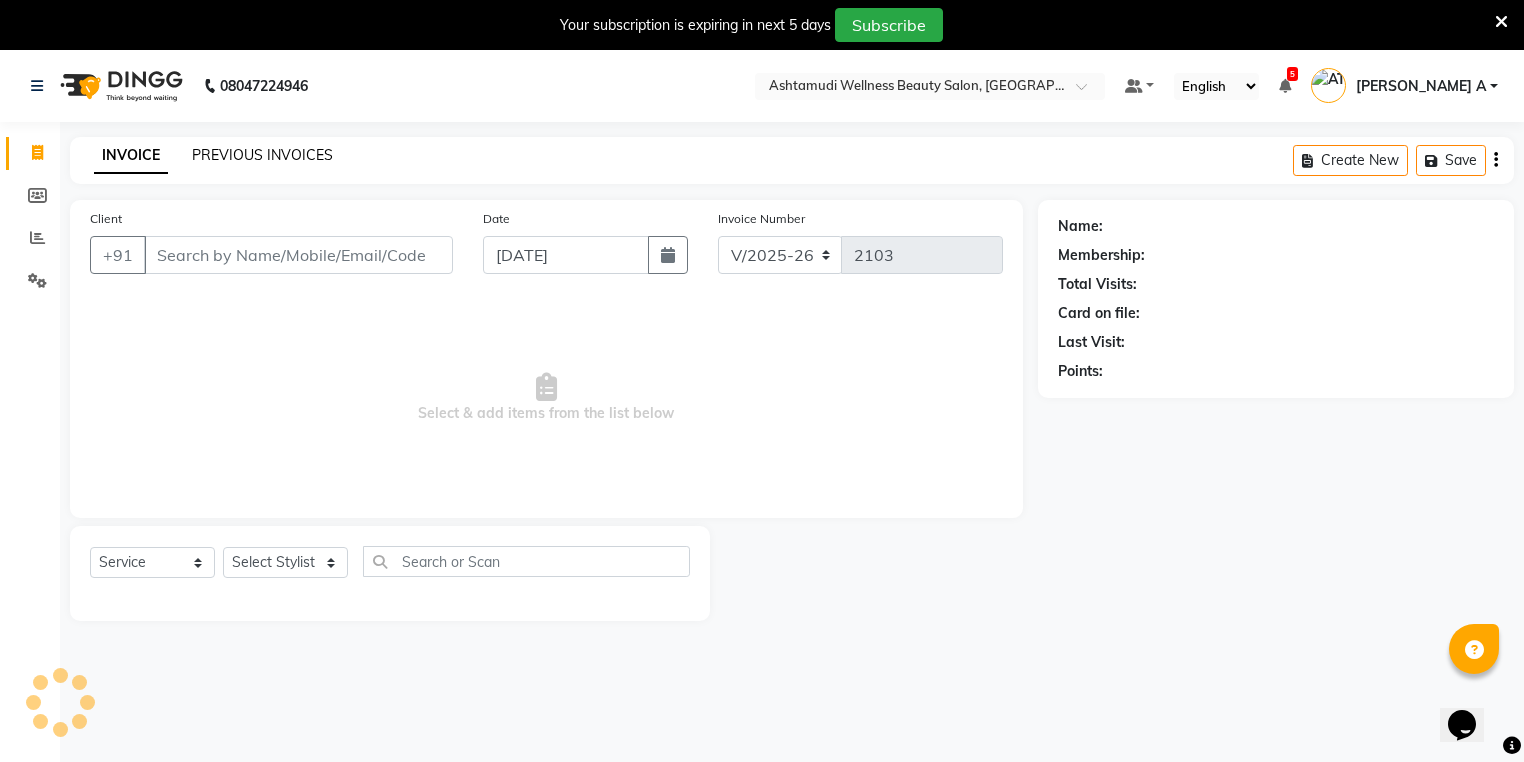 click on "PREVIOUS INVOICES" 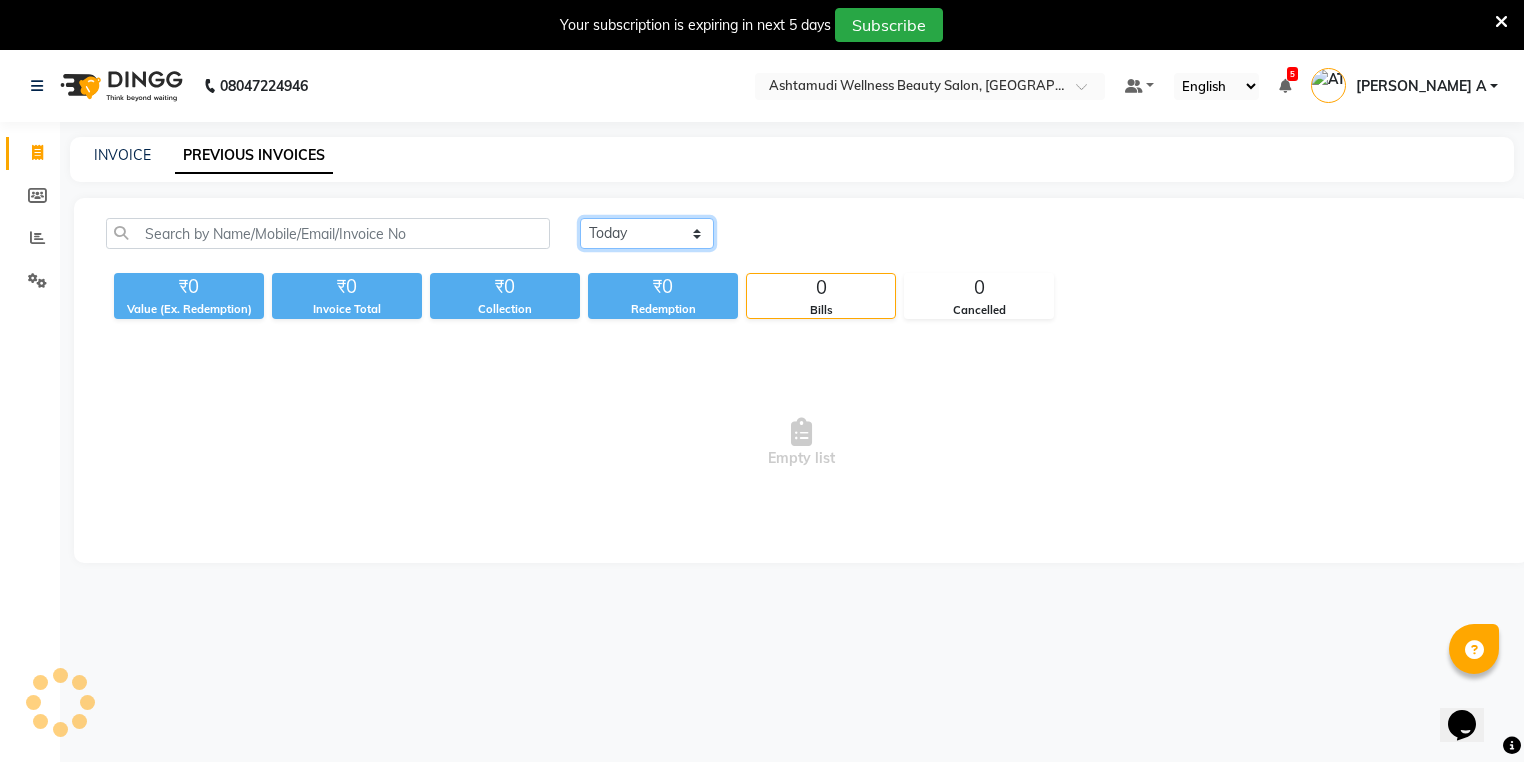click on "Today Yesterday Custom Range" 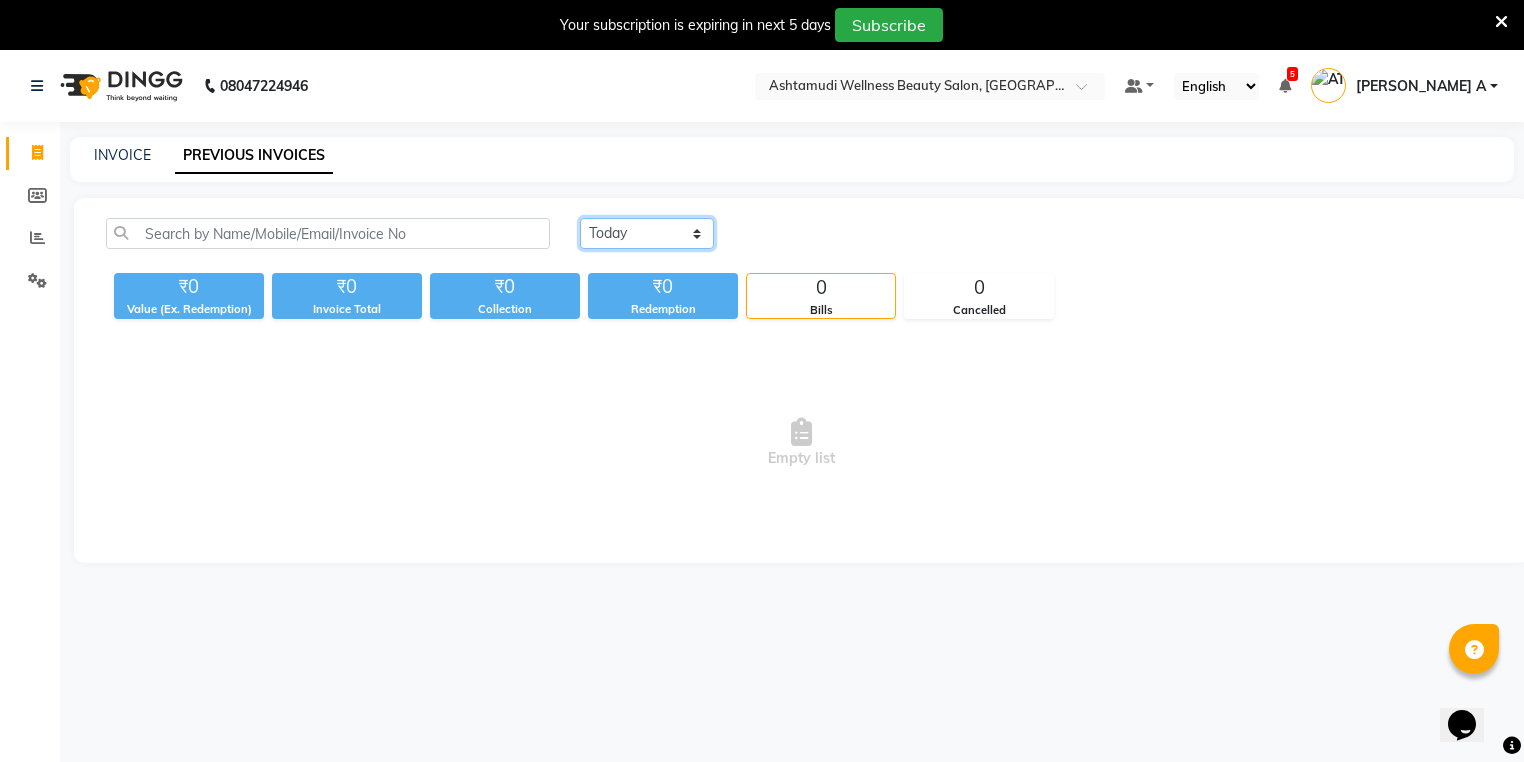 select on "yesterday" 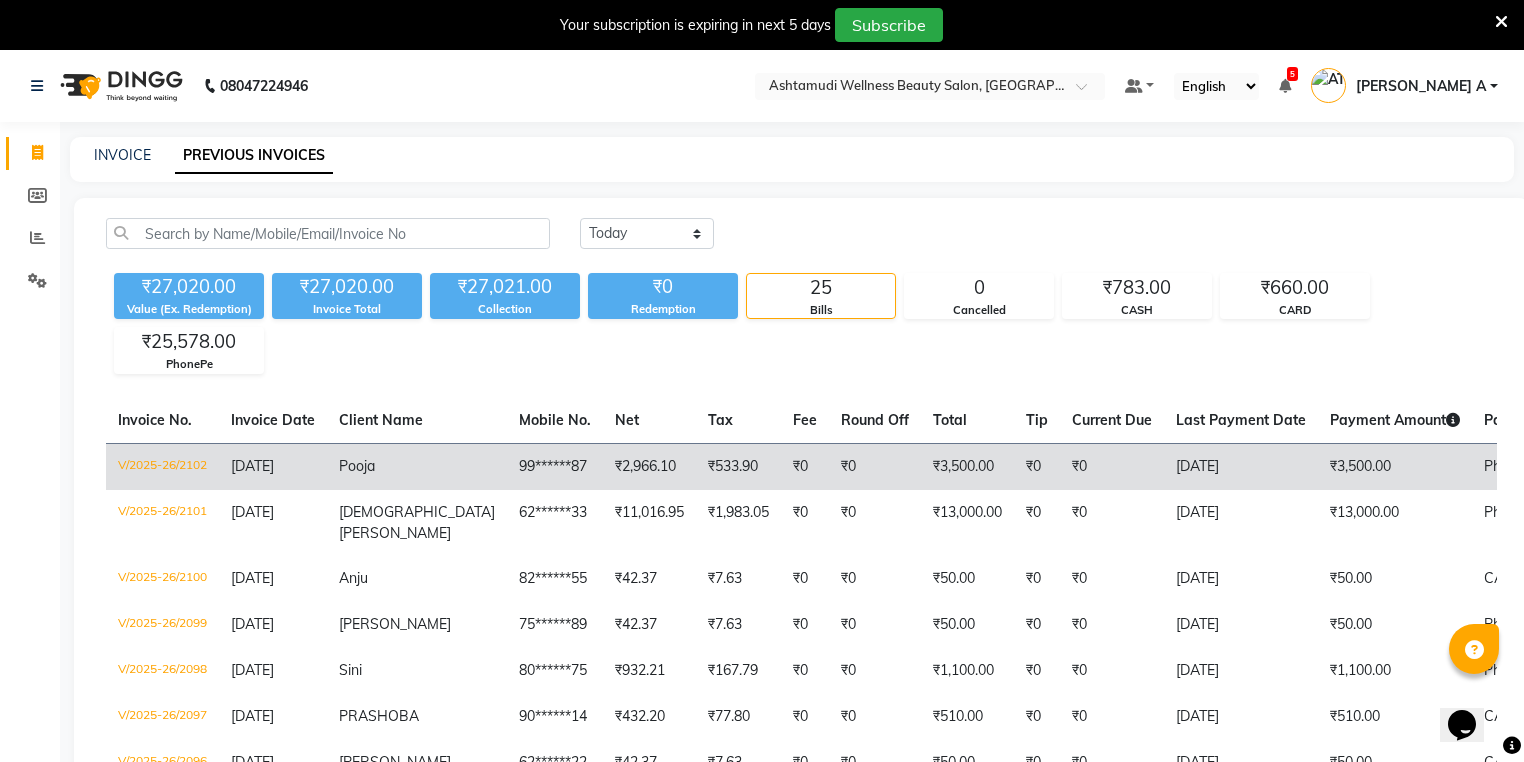 click on "[DATE]" 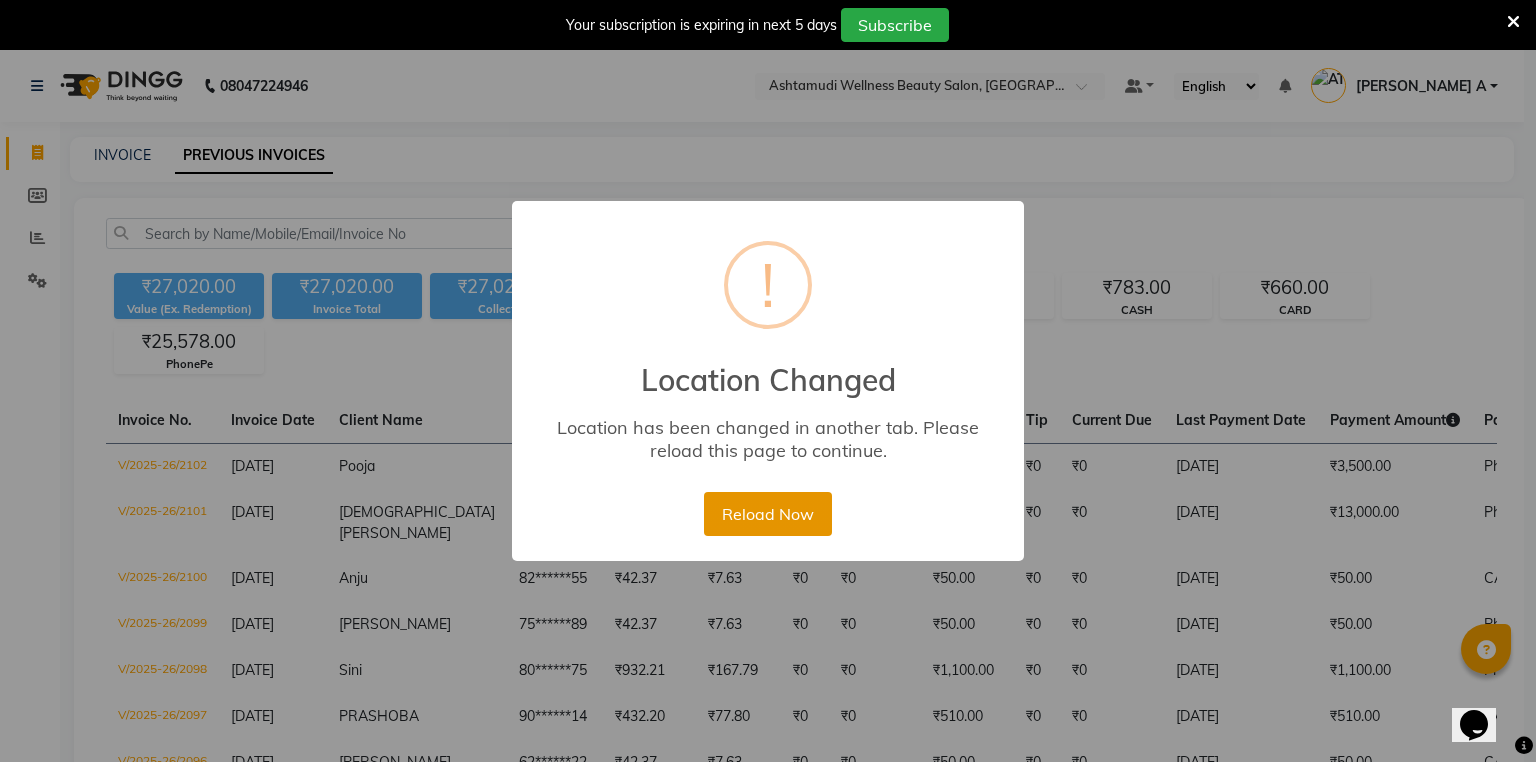 click on "Reload Now" at bounding box center [767, 514] 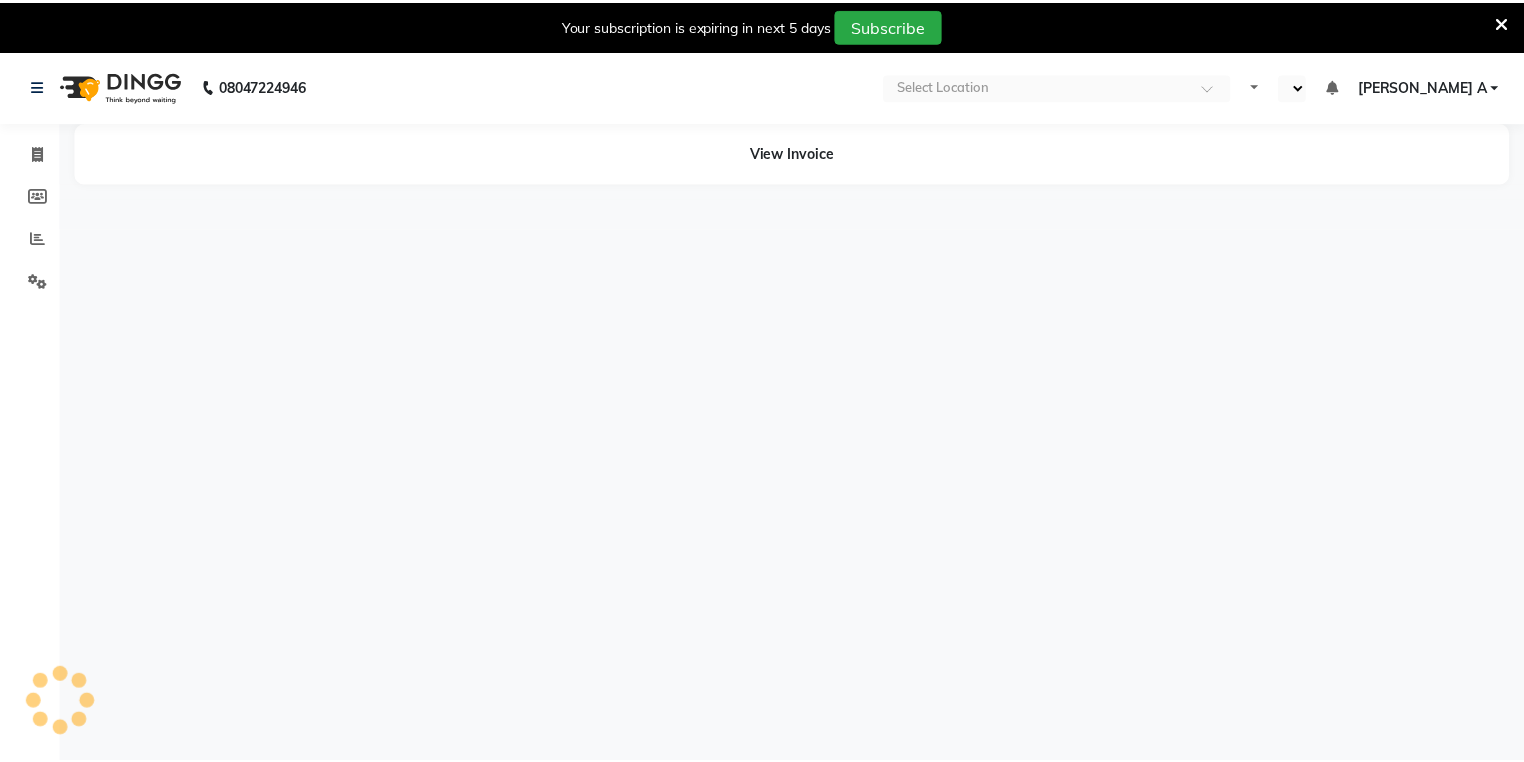 scroll, scrollTop: 0, scrollLeft: 0, axis: both 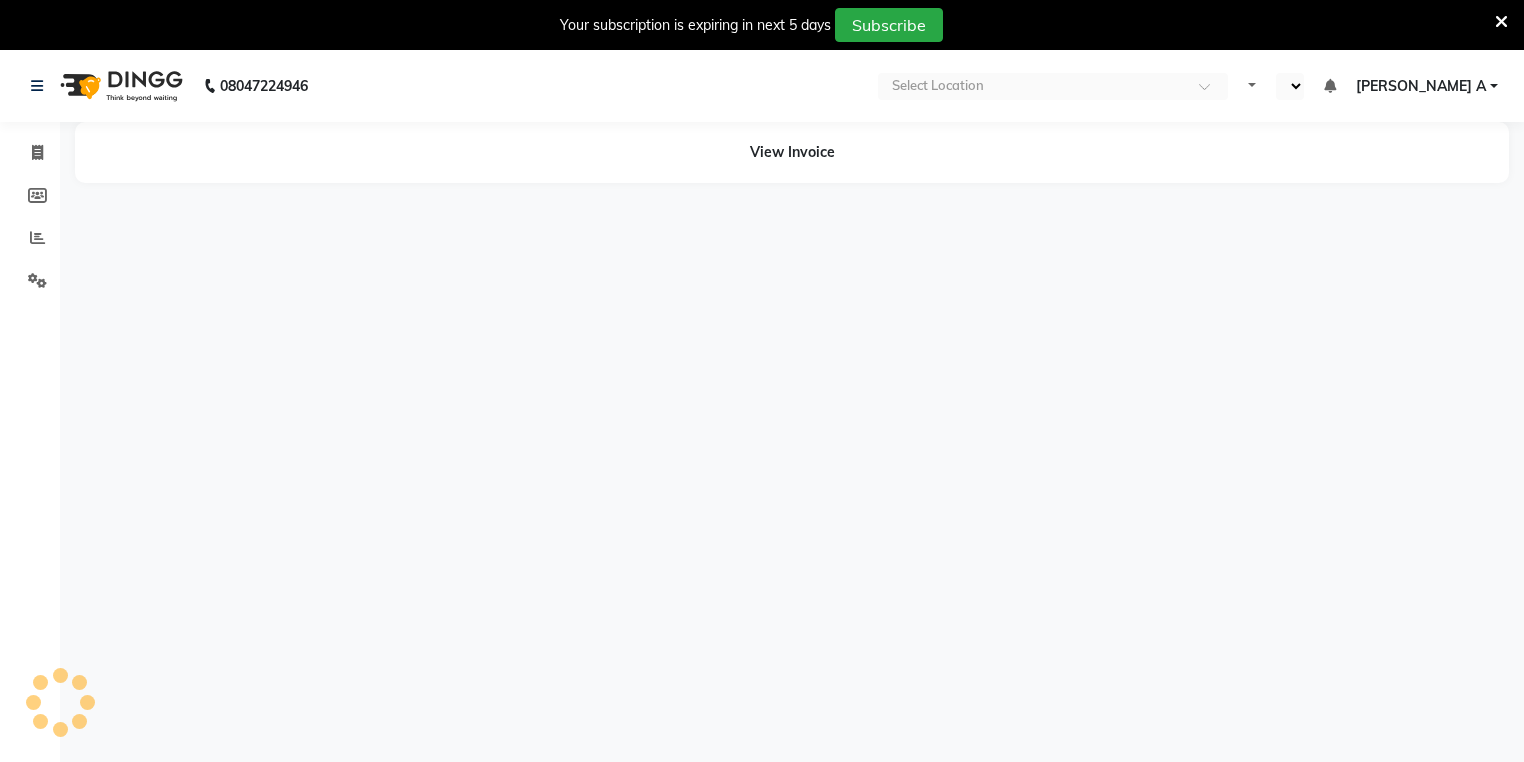 select on "en" 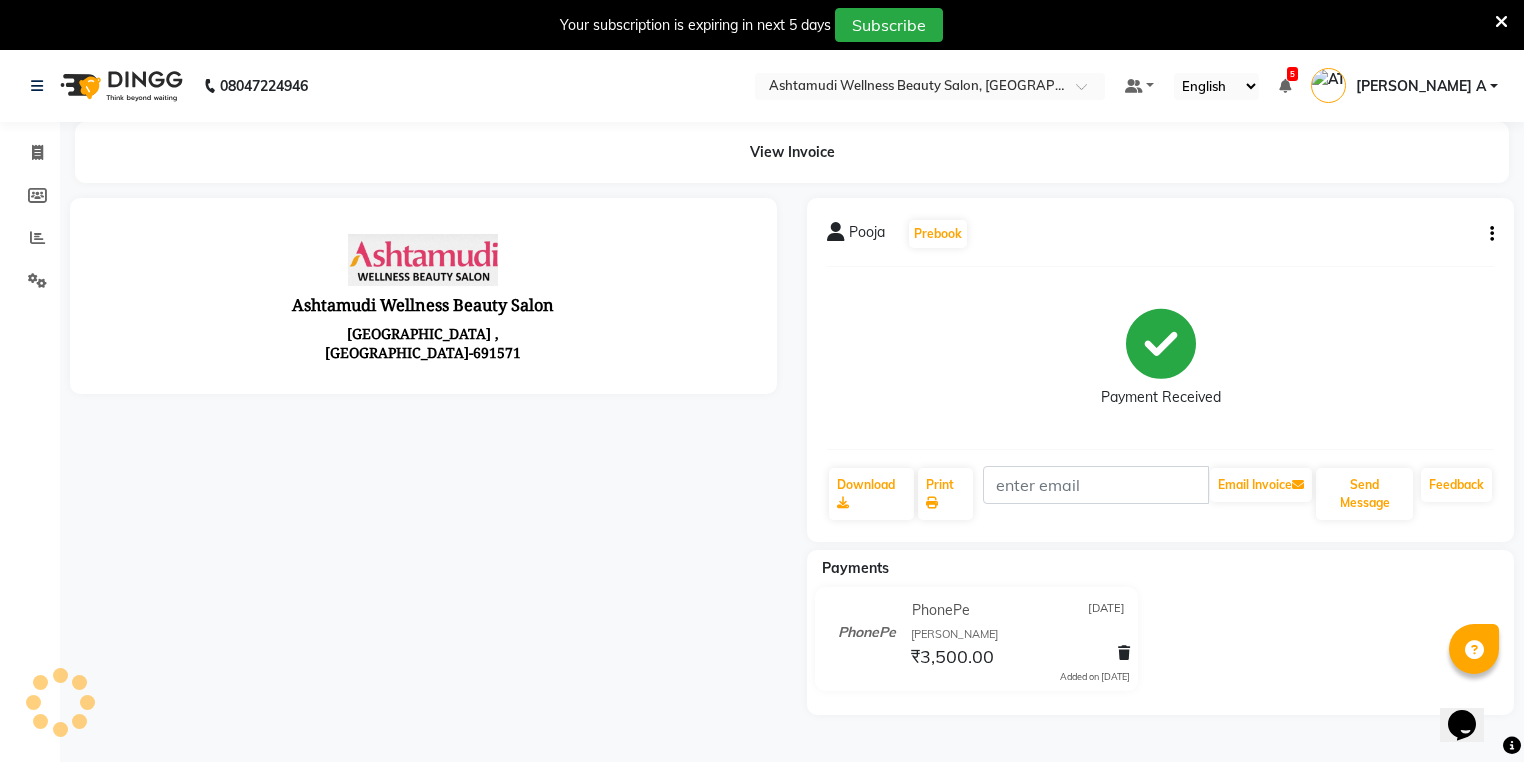 scroll, scrollTop: 0, scrollLeft: 0, axis: both 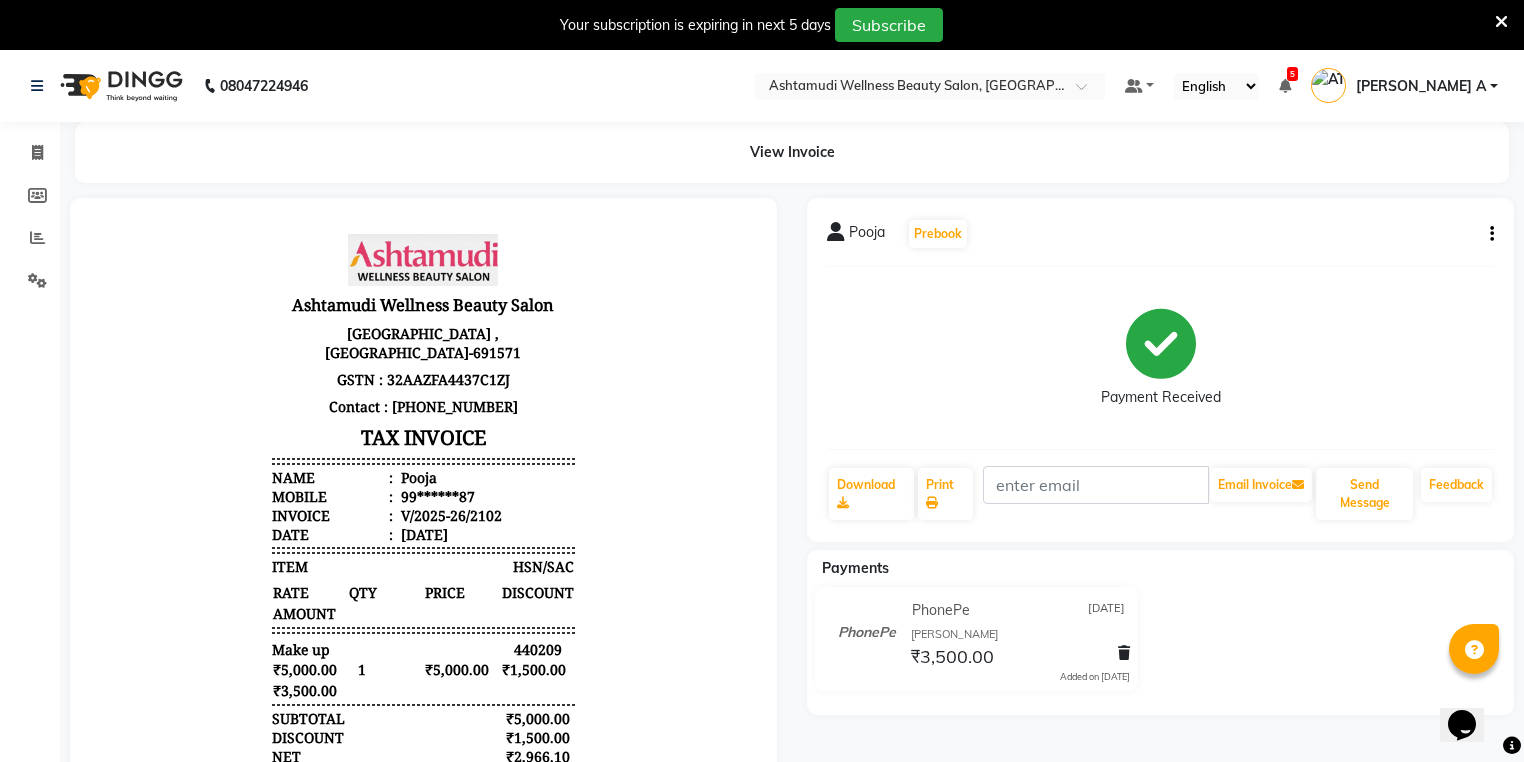 click on "Pooja   Prebook   Payment Received  Download  Print   Email Invoice   Send Message Feedback" 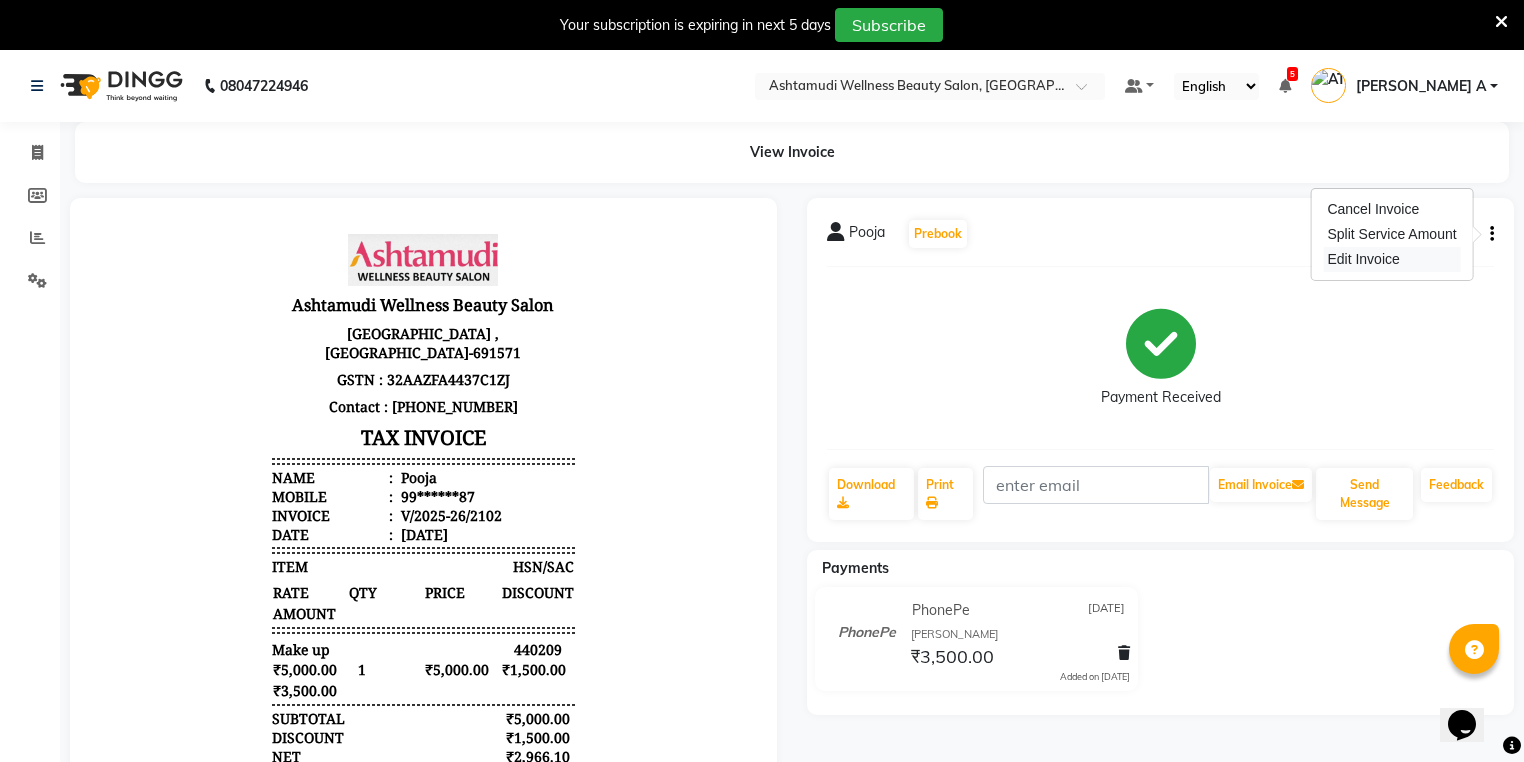 click on "Edit Invoice" at bounding box center (1391, 259) 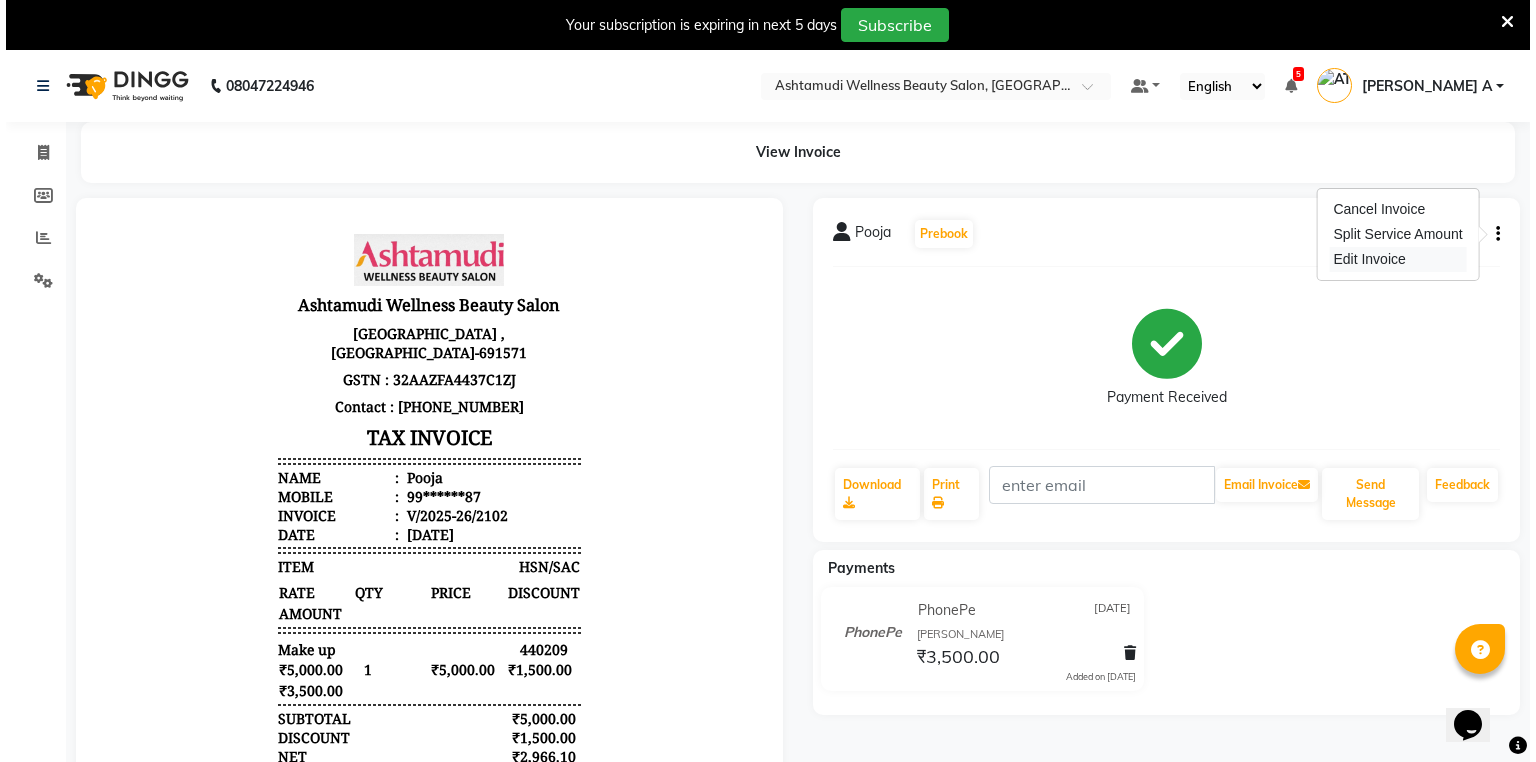 scroll, scrollTop: 50, scrollLeft: 0, axis: vertical 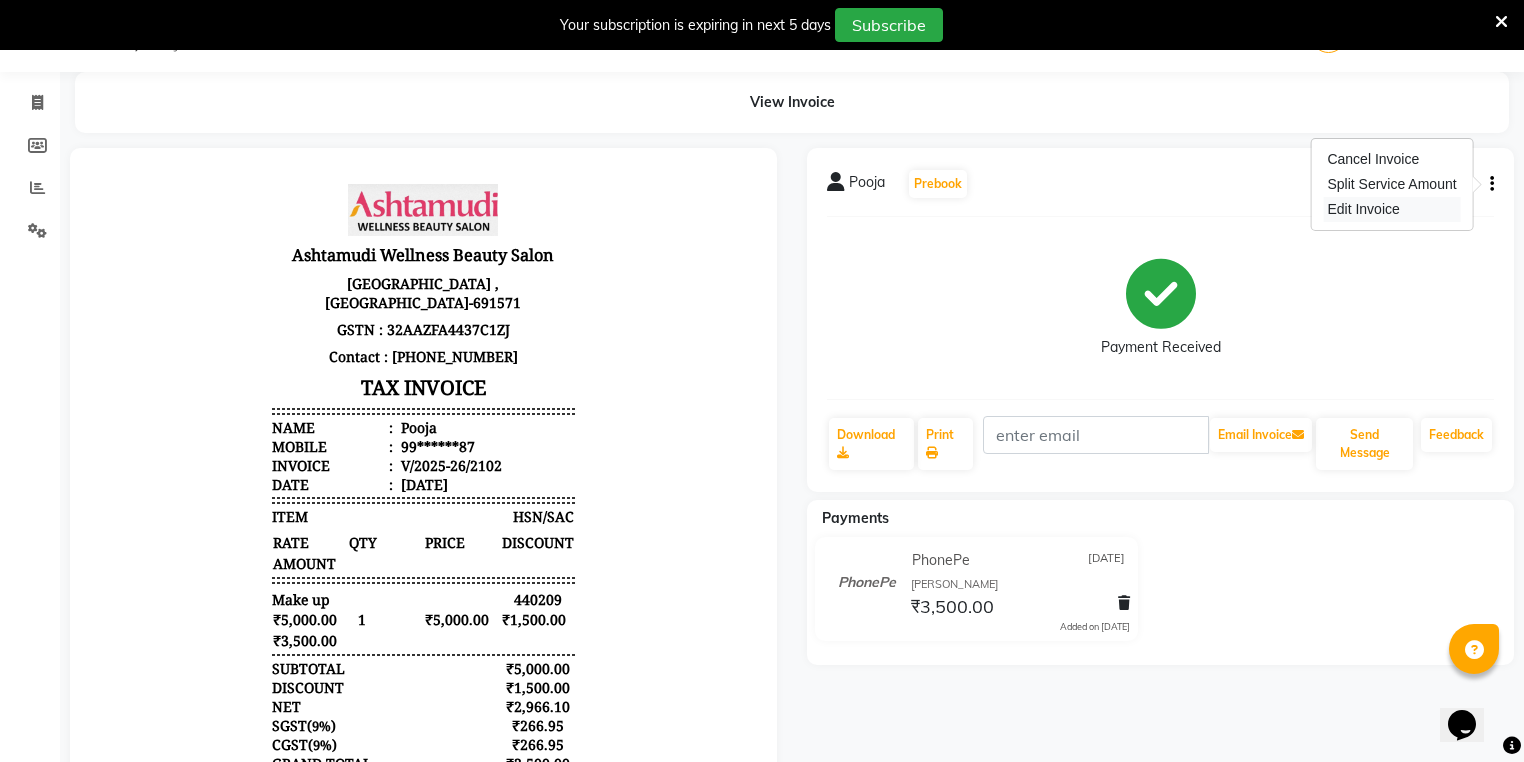 select on "service" 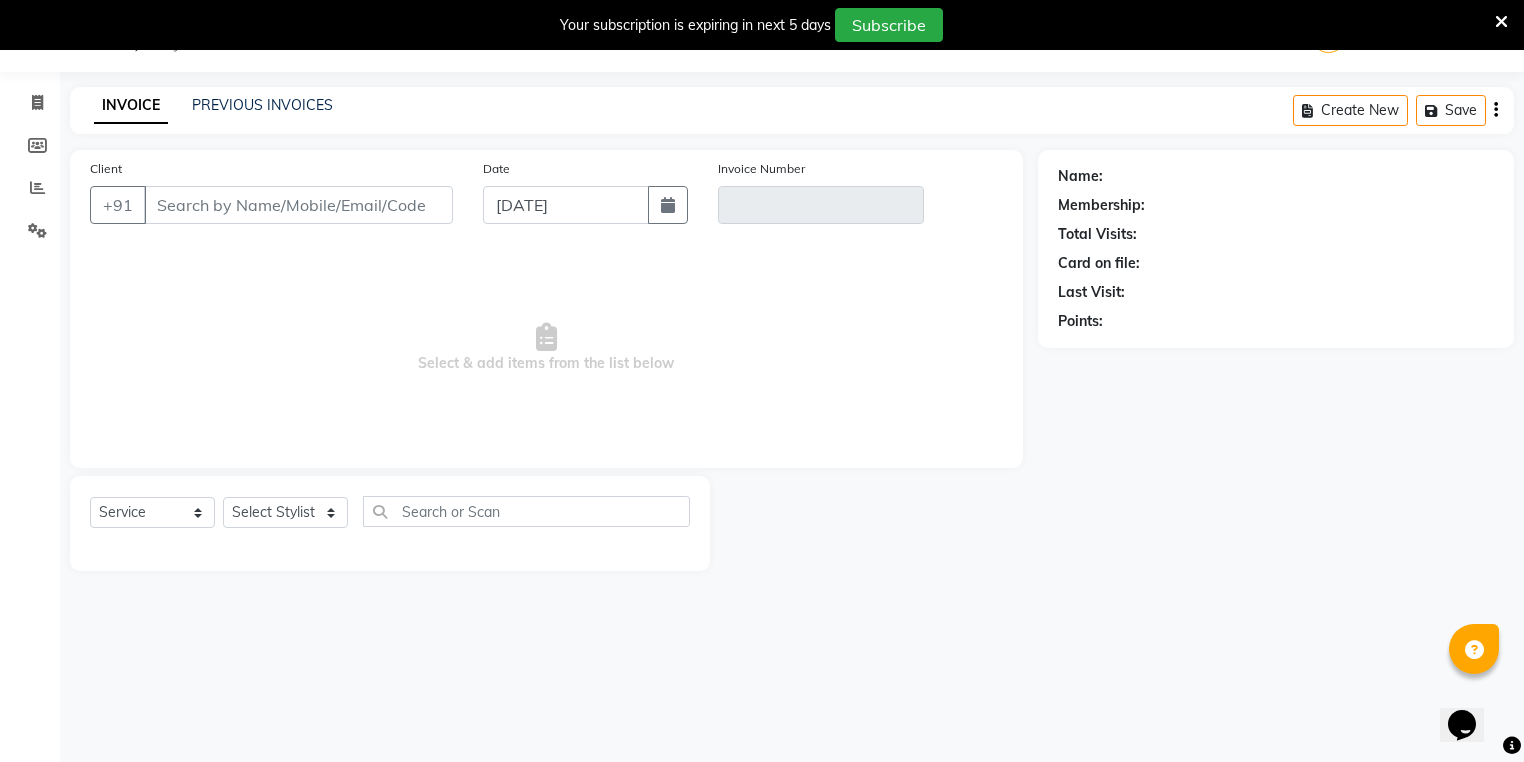 type on "99******87" 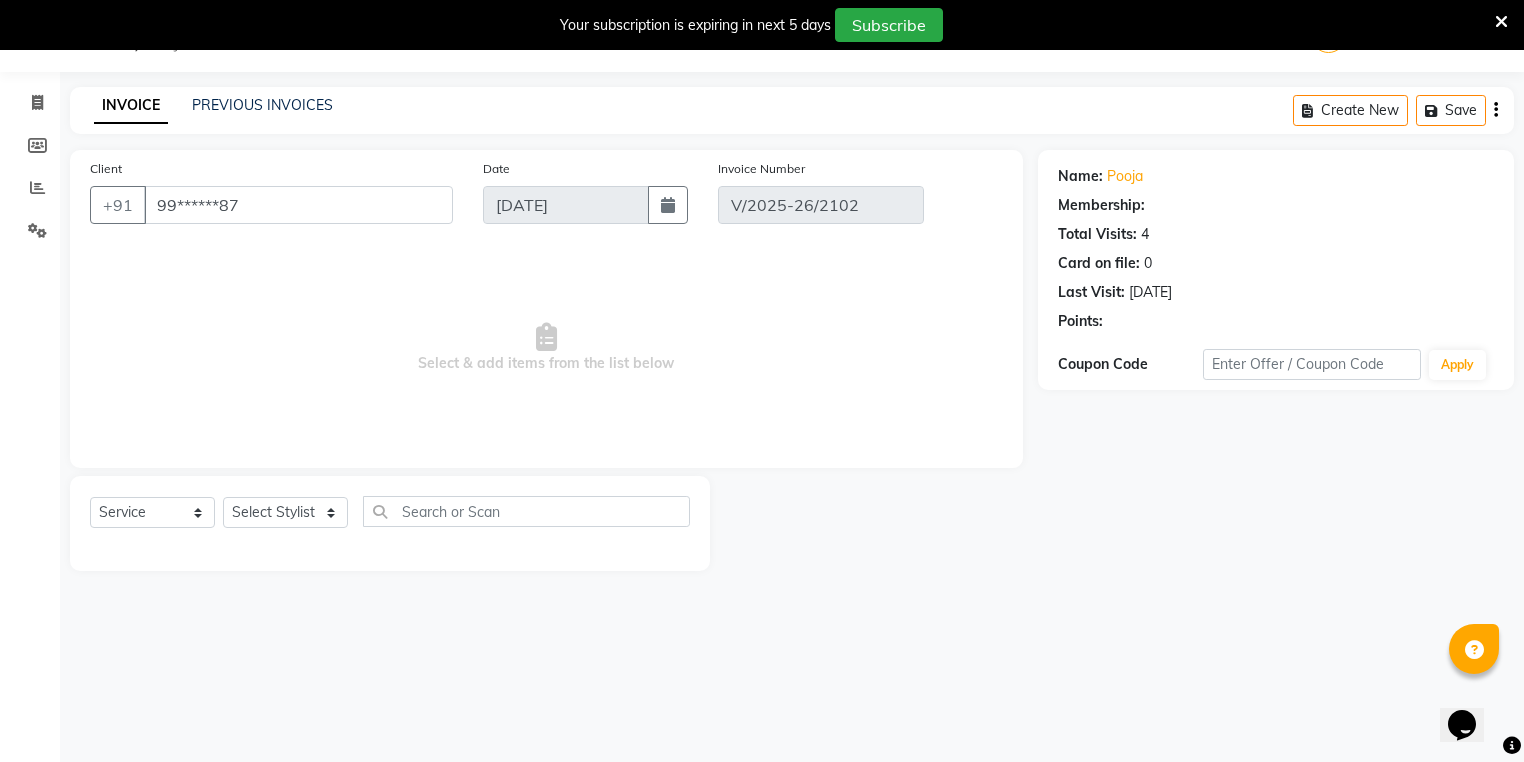 select on "2: Object" 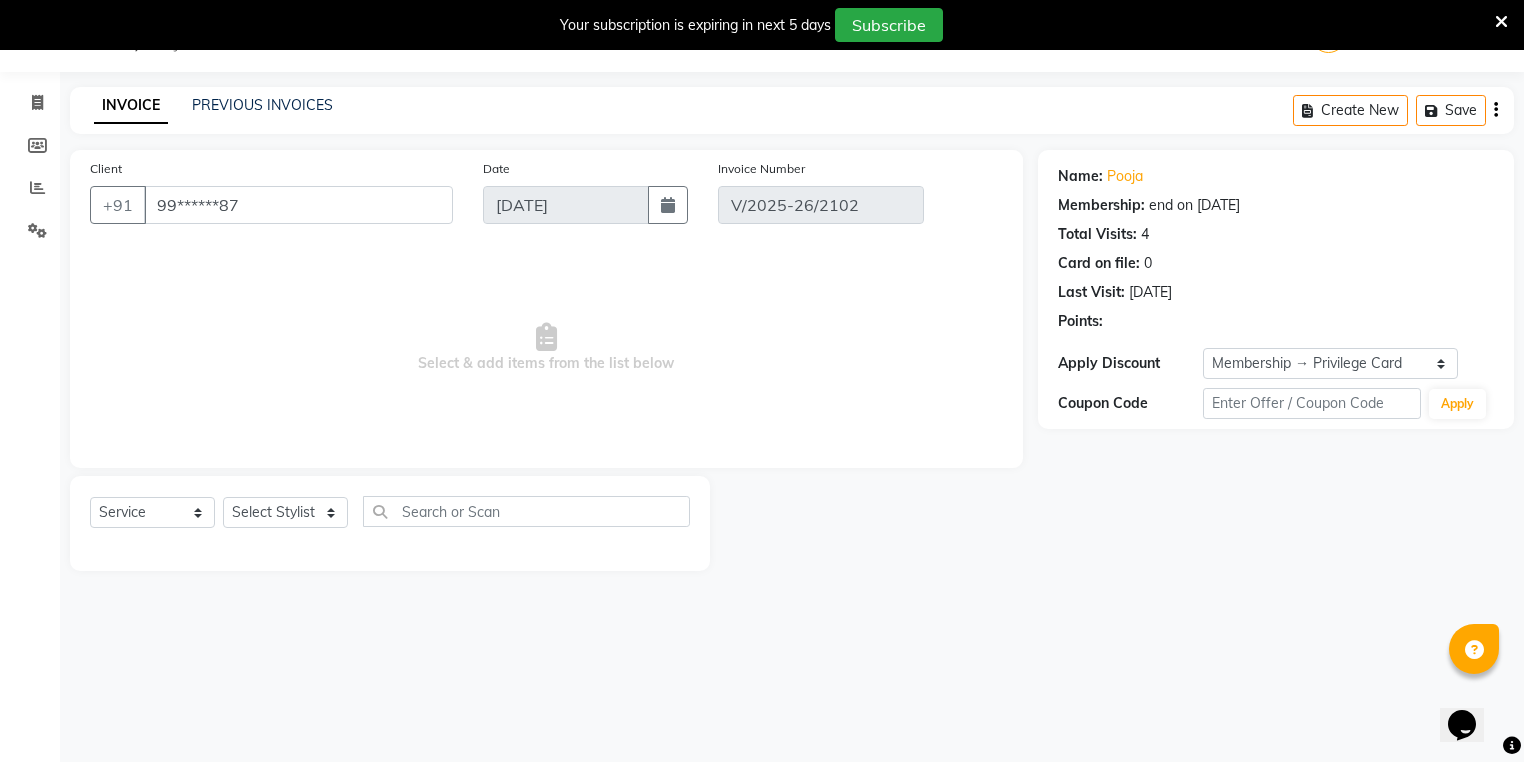 type on "[DATE]" 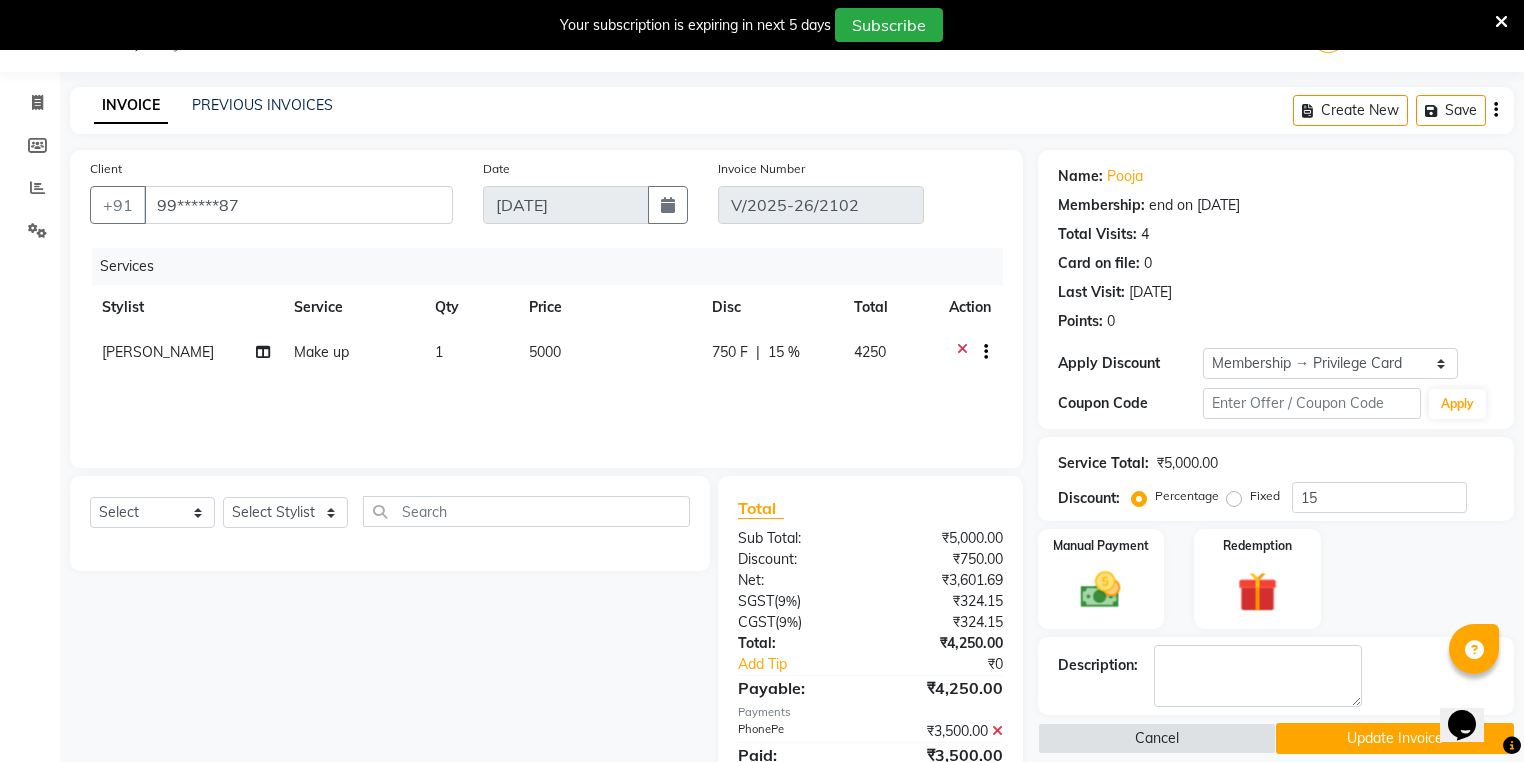 click on "4250" 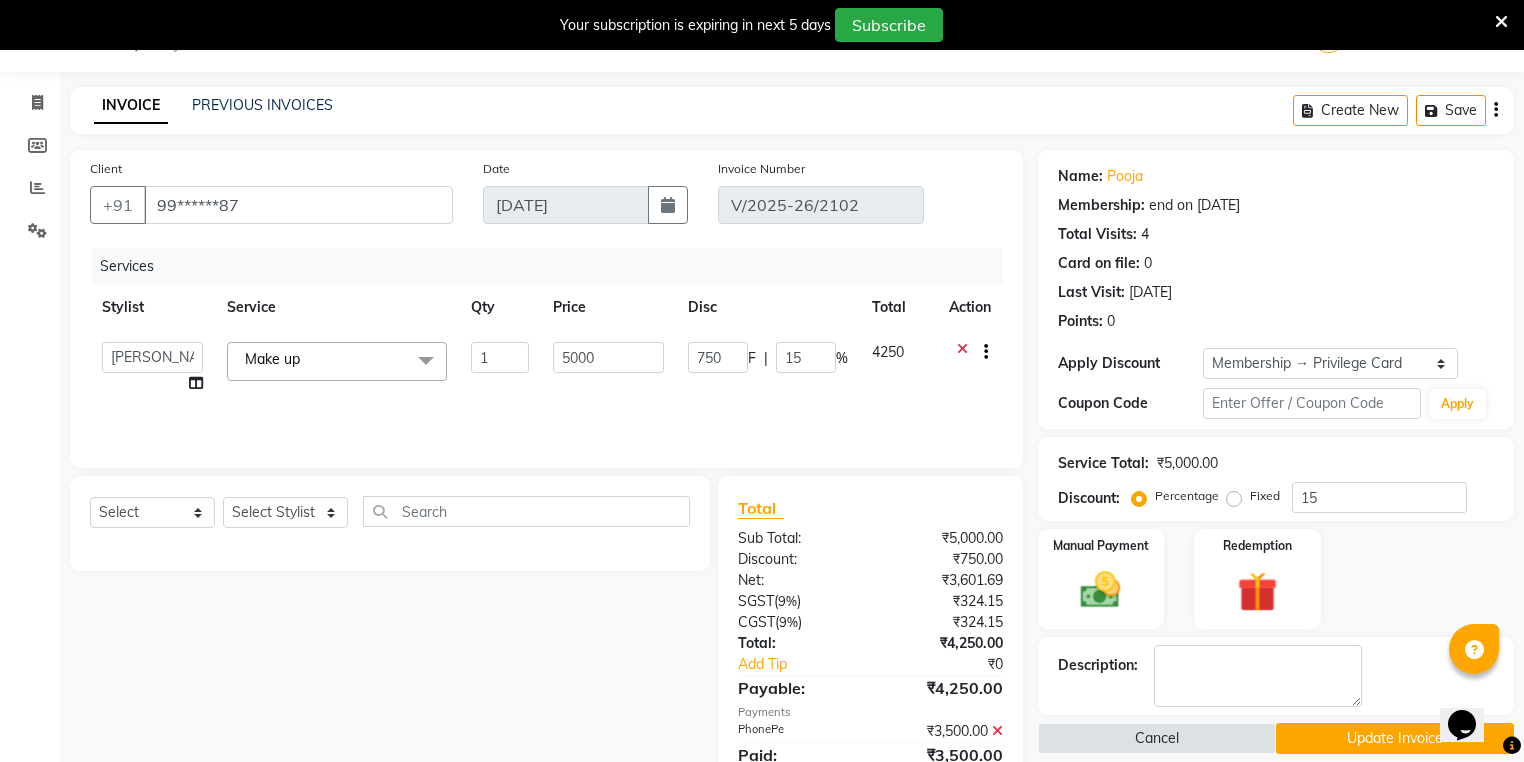 click on "4250" 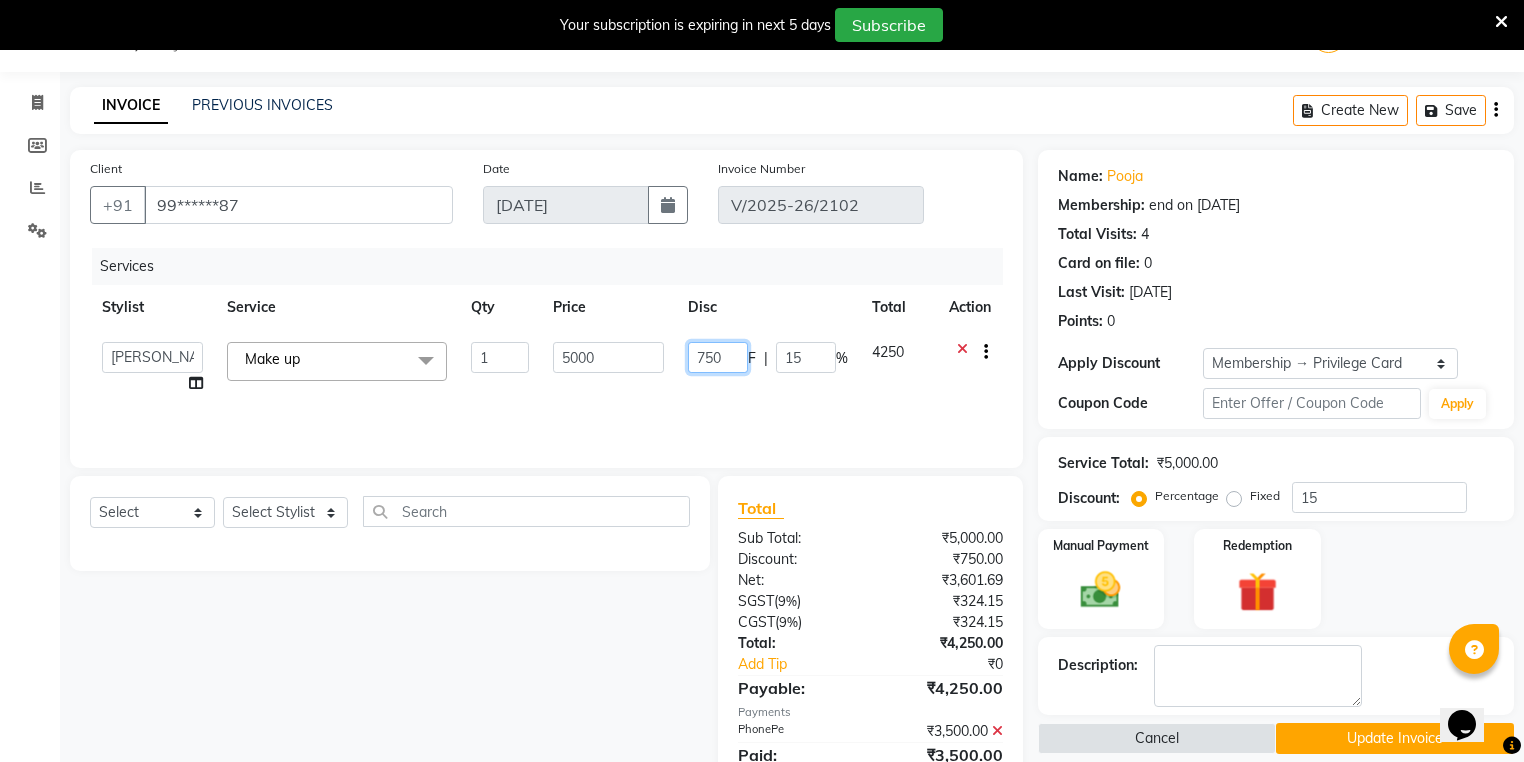 click on "750" 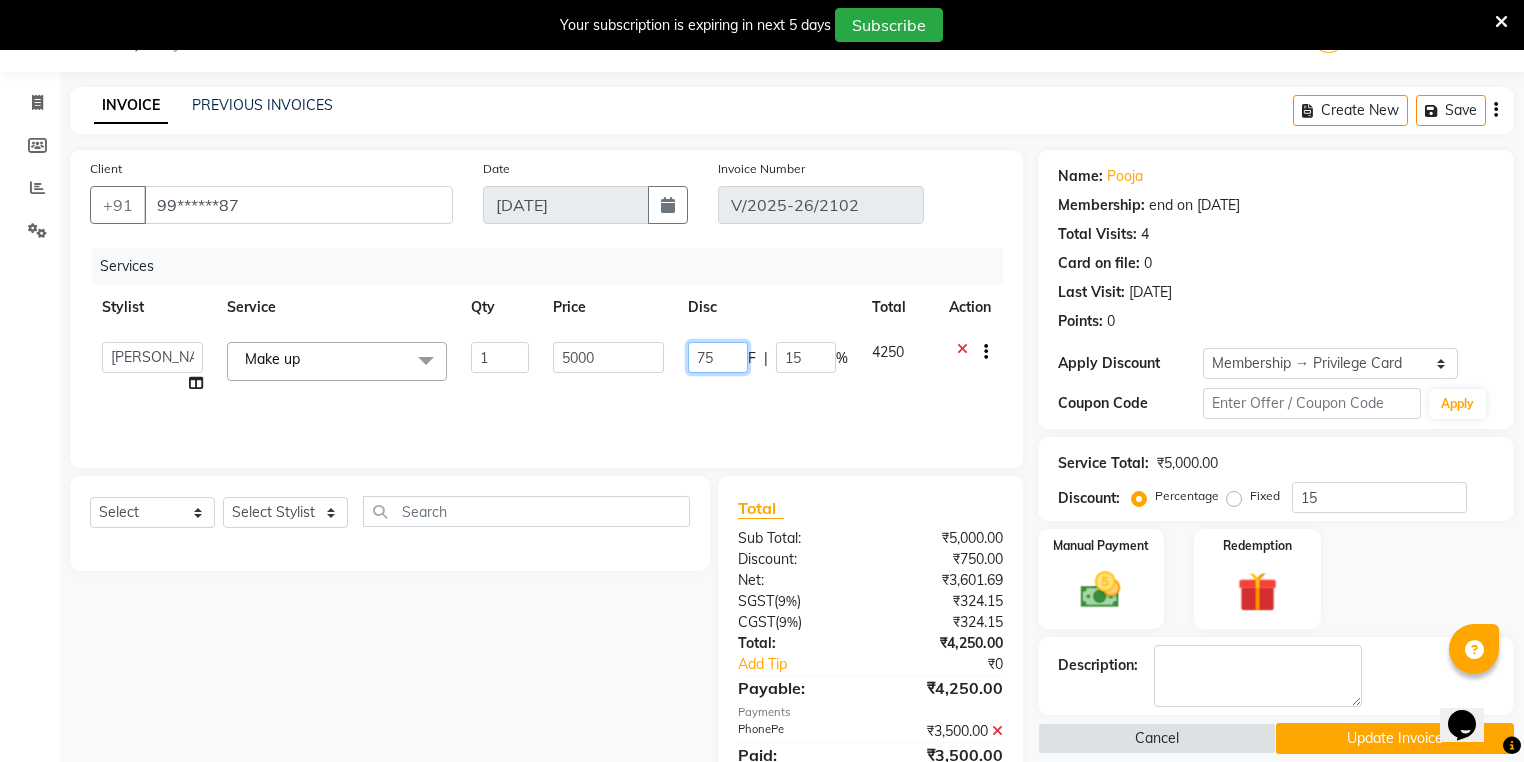 type on "7" 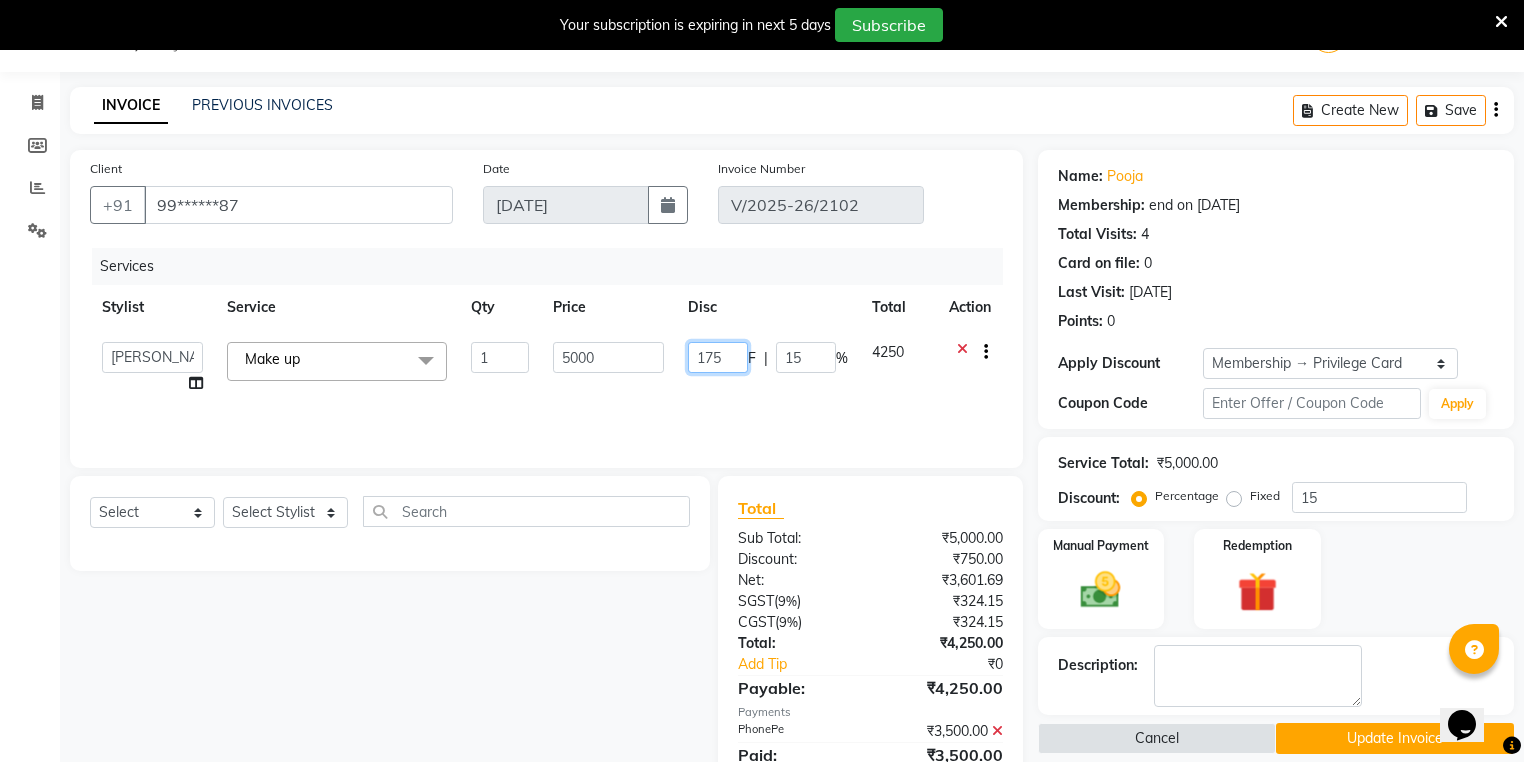 type on "1750" 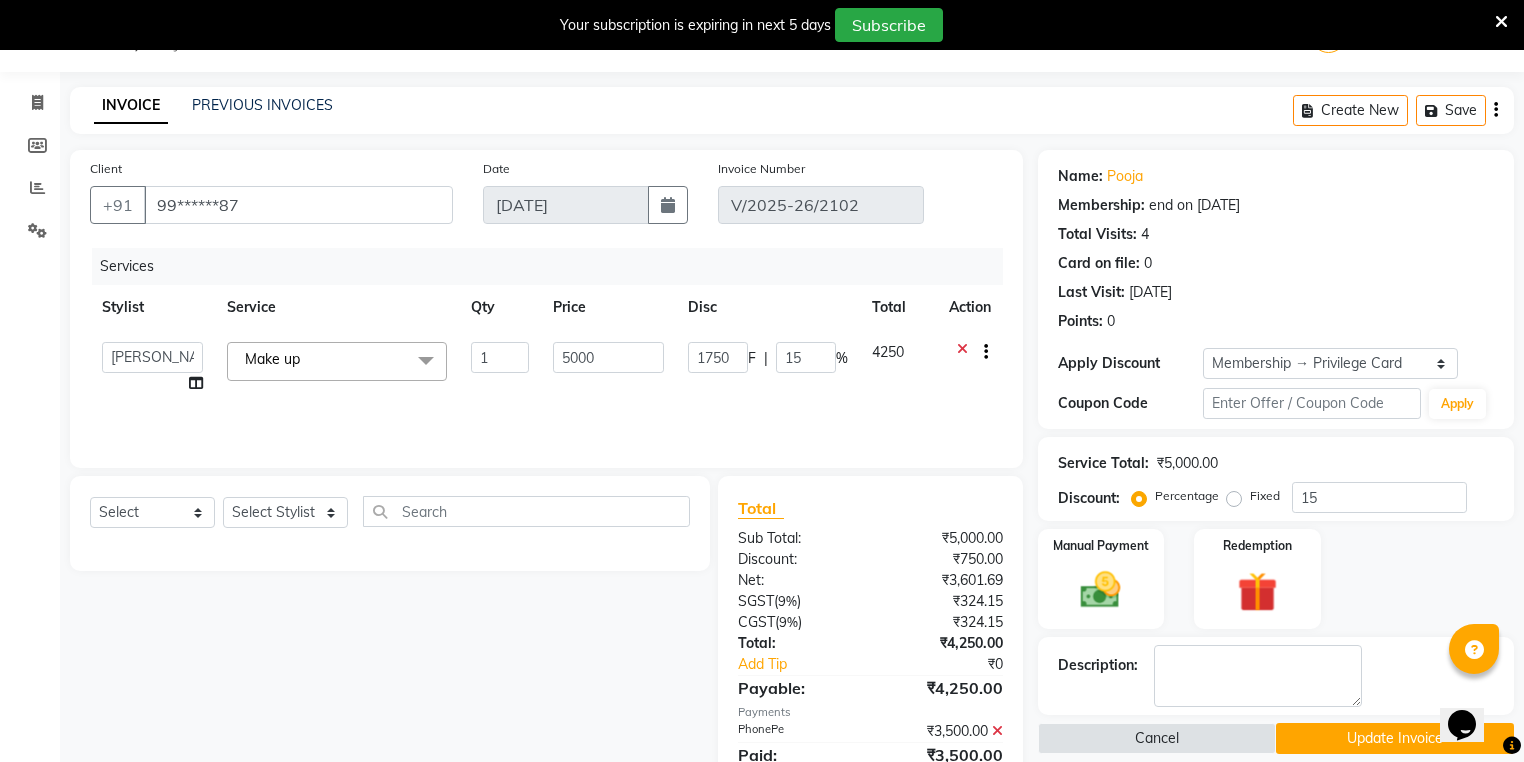 click on "Services Stylist Service Qty Price Disc Total Action  ANJALI M S   [PERSON_NAME]   KOTTIYAM ASHTAMUDI   KUMARI   Muneera   [PERSON_NAME] [PERSON_NAME]   [PERSON_NAME]    Sona Sunil   [PERSON_NAME] [PERSON_NAME]  Make up  x Acne Facial (₹2200) Anti Acne Treatment (₹1900) Anti Ageing Facial (₹2200) Bridal Glow Facial (₹3700) De-Pigmentation Treatment (₹2200) Dermalite Fairness Facial (₹2700) Diamond Facial (₹2700) D-Tan Cleanup (₹800) D-Tan Facial (₹2000) D-Tan Pack (₹400) Fruit Facial (₹1000) Fyc Bamboo Charcoal Facial (₹2500) Fyc Bio Marine Facial (₹4500) Fyc Fruit Fusion Facial (₹1700) Fyc Luster Gold Facial (₹2700) Fyc Pure Vit-C Facial (₹3700) Fyc Red Wine Facial (₹2700) Glovite Facial (₹2500) Gold Moroccan Vit C facial [MEDICAL_DATA] (₹3000) Gold Moroccan Vit C facial Oily Skin (₹3000) Golden Facial (₹2700) Hydra Brightening Facial (₹4500) Hydra Facial (₹2800) Hydramoist Facial (₹1900) [MEDICAL_DATA] Treatment (₹2700) Normal Cleanup (₹500) Ironing (₹1000)" 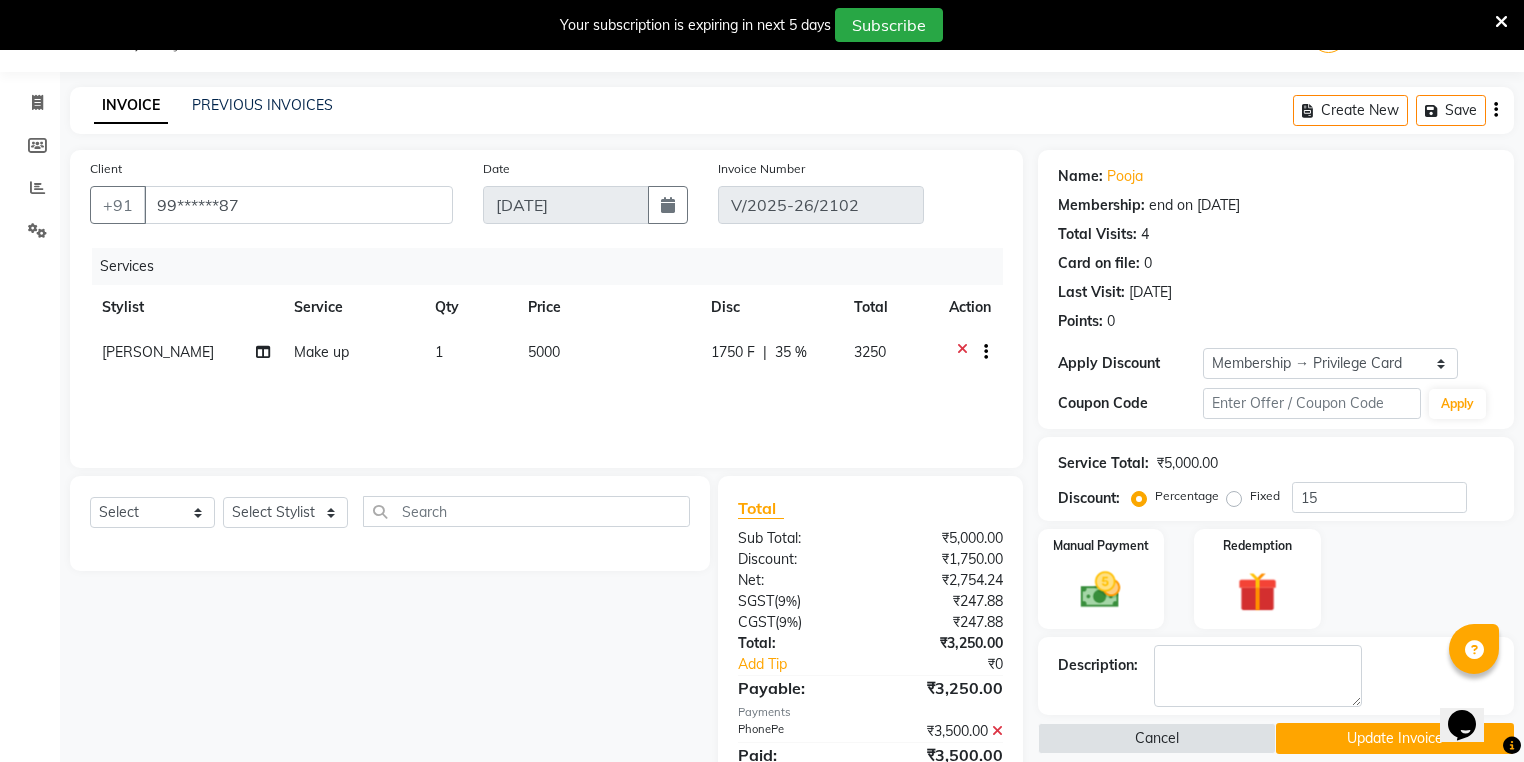click on "1750 F" 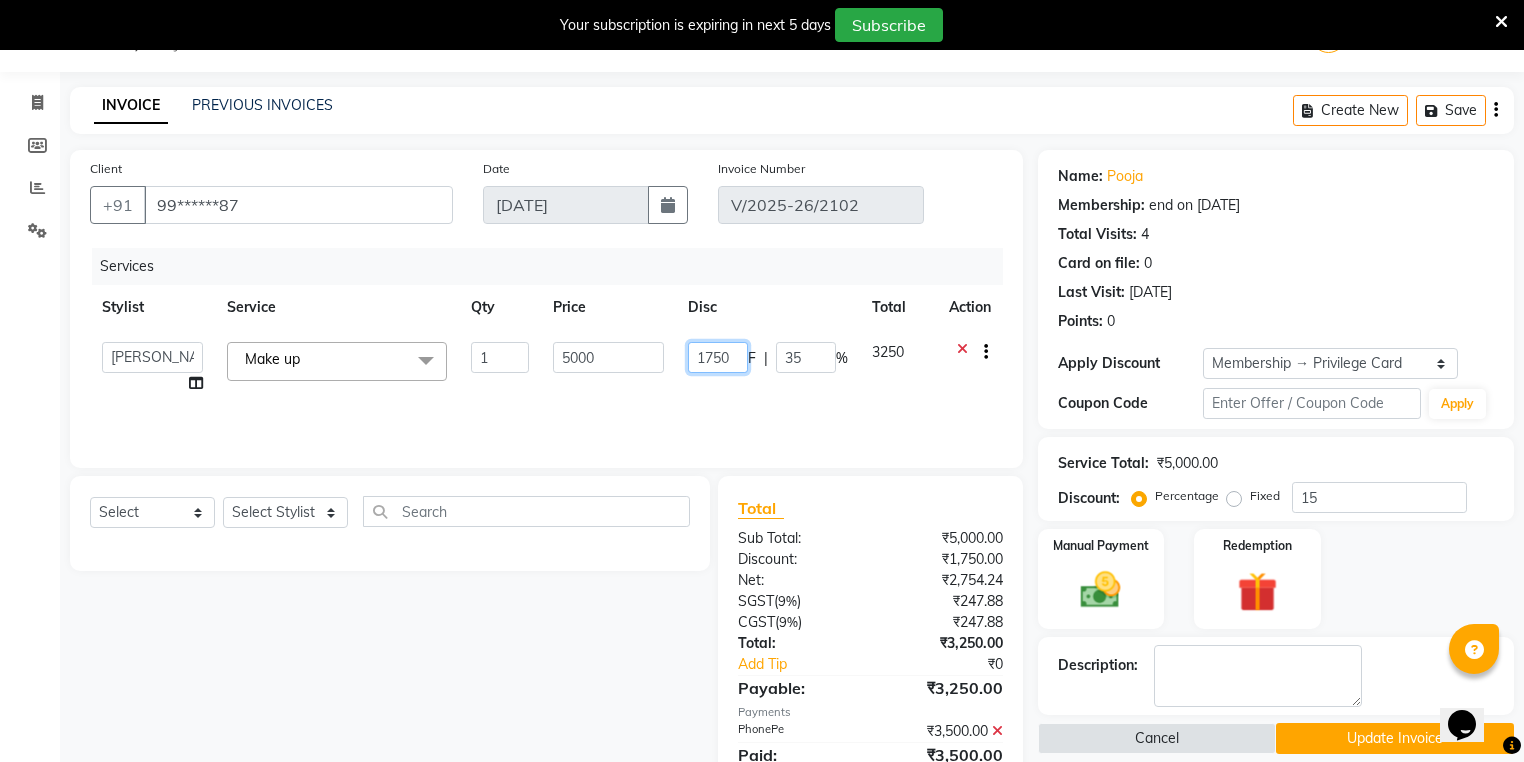 click on "1750" 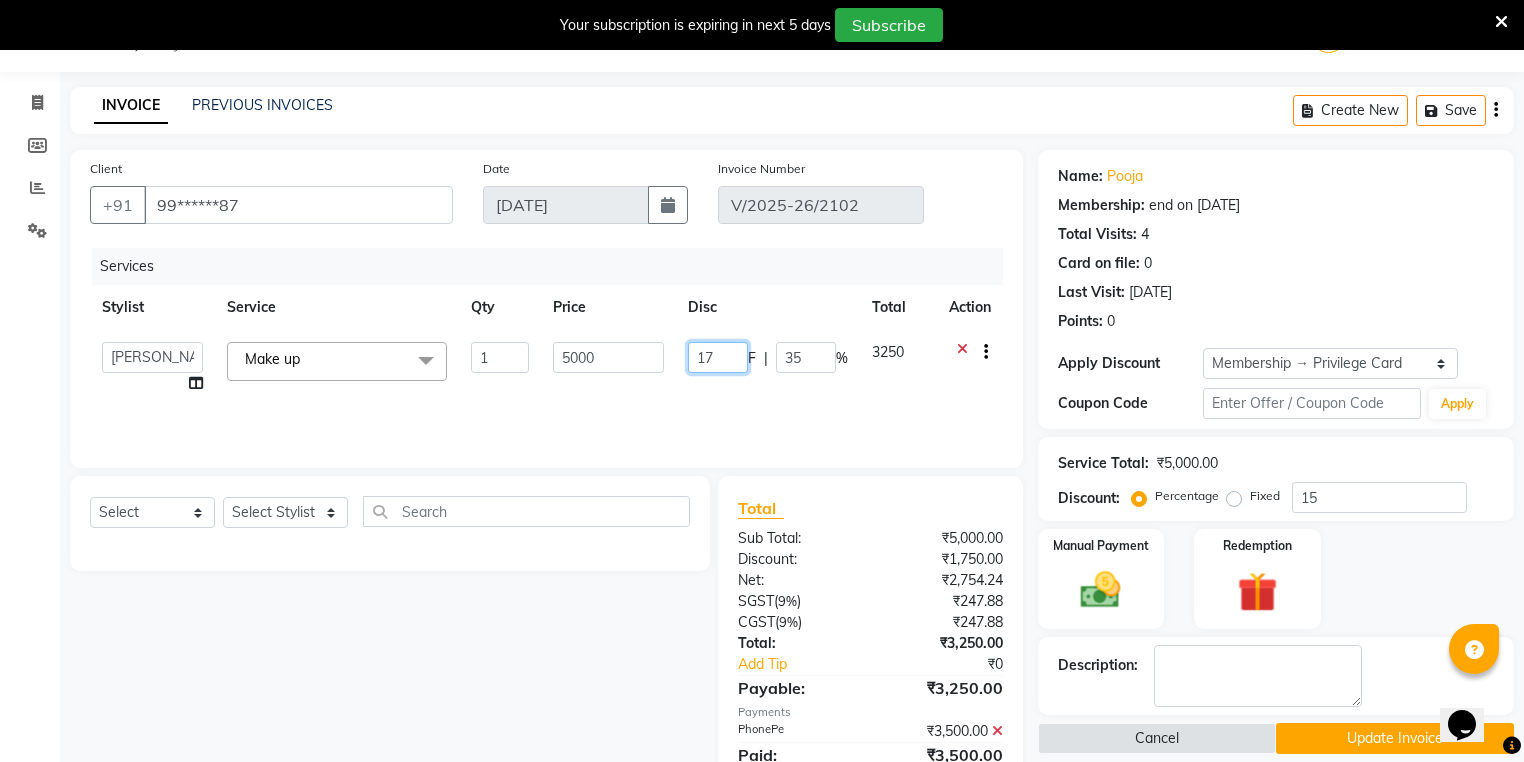 type on "1" 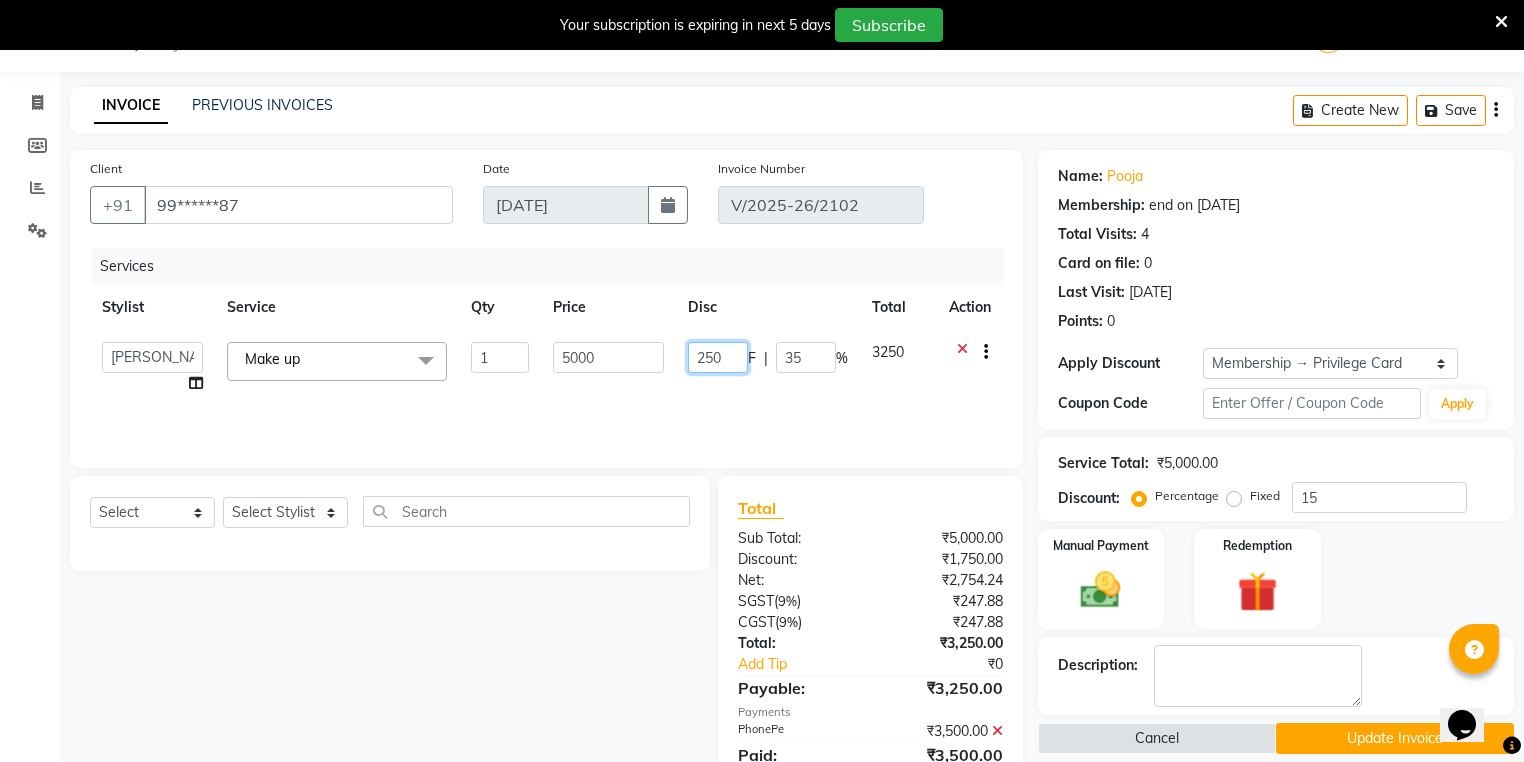 type on "2500" 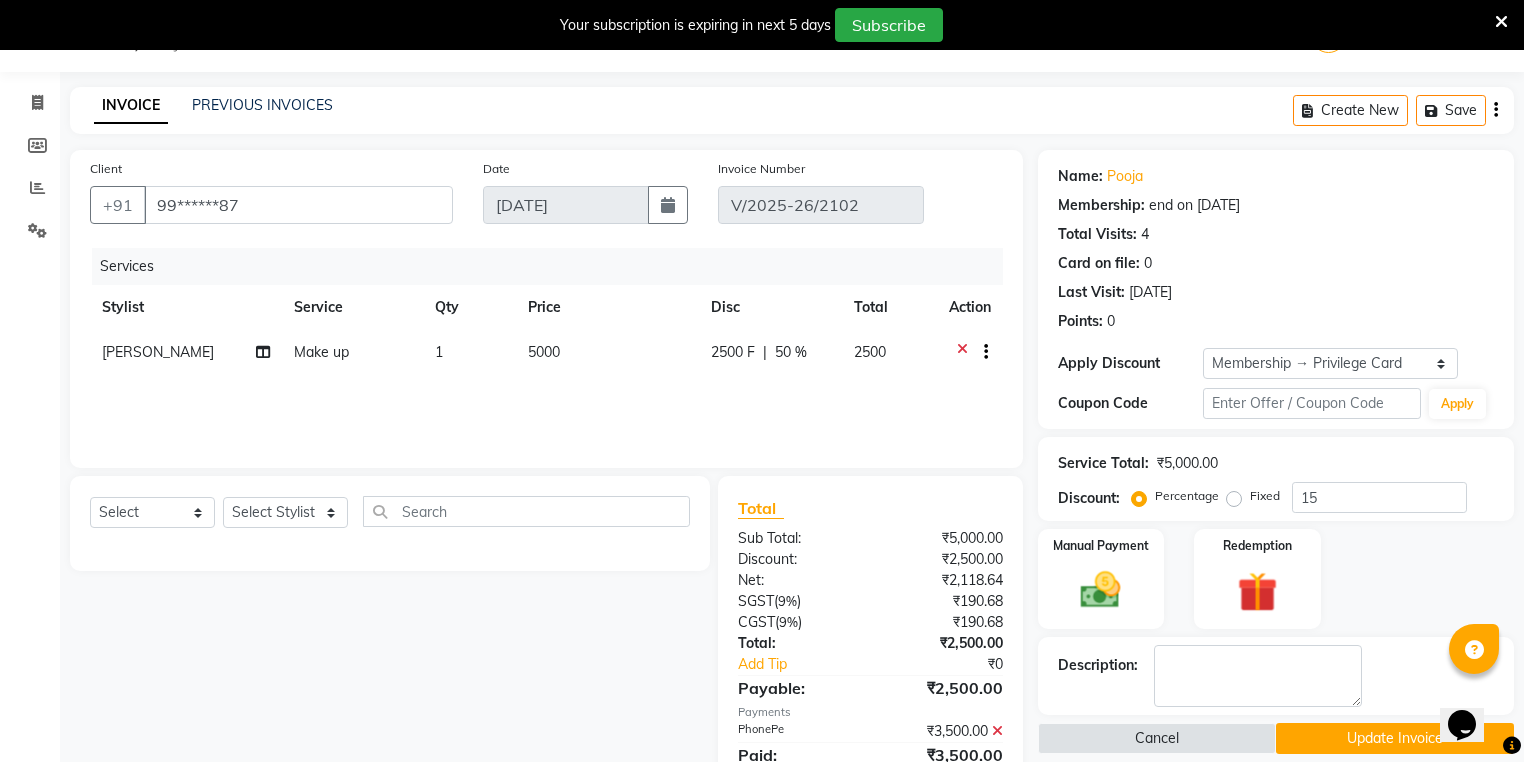 click on "Services Stylist Service Qty Price Disc Total Action Sona Sunil Make up 1 5000 2500 F | 50 % 2500" 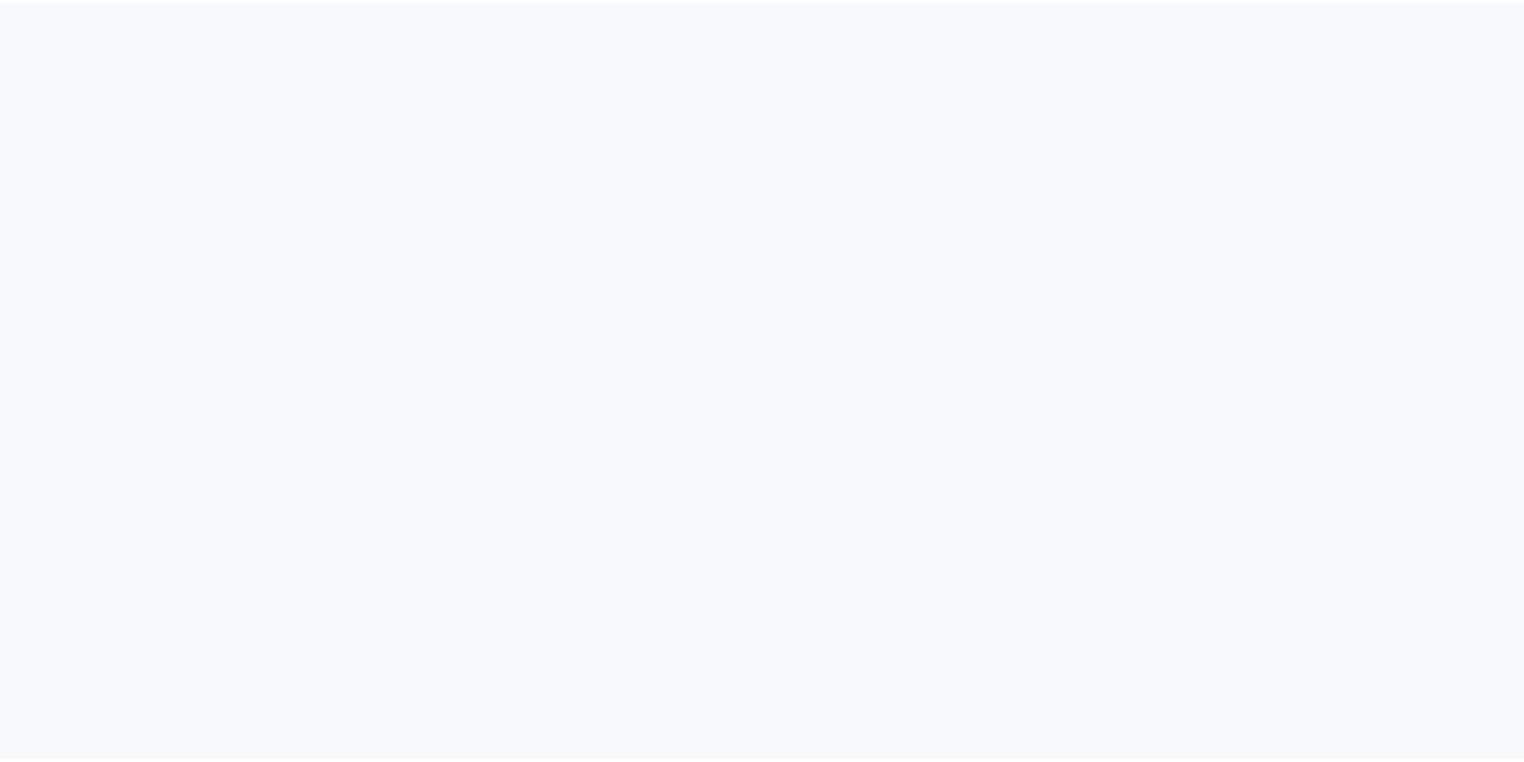scroll, scrollTop: 0, scrollLeft: 0, axis: both 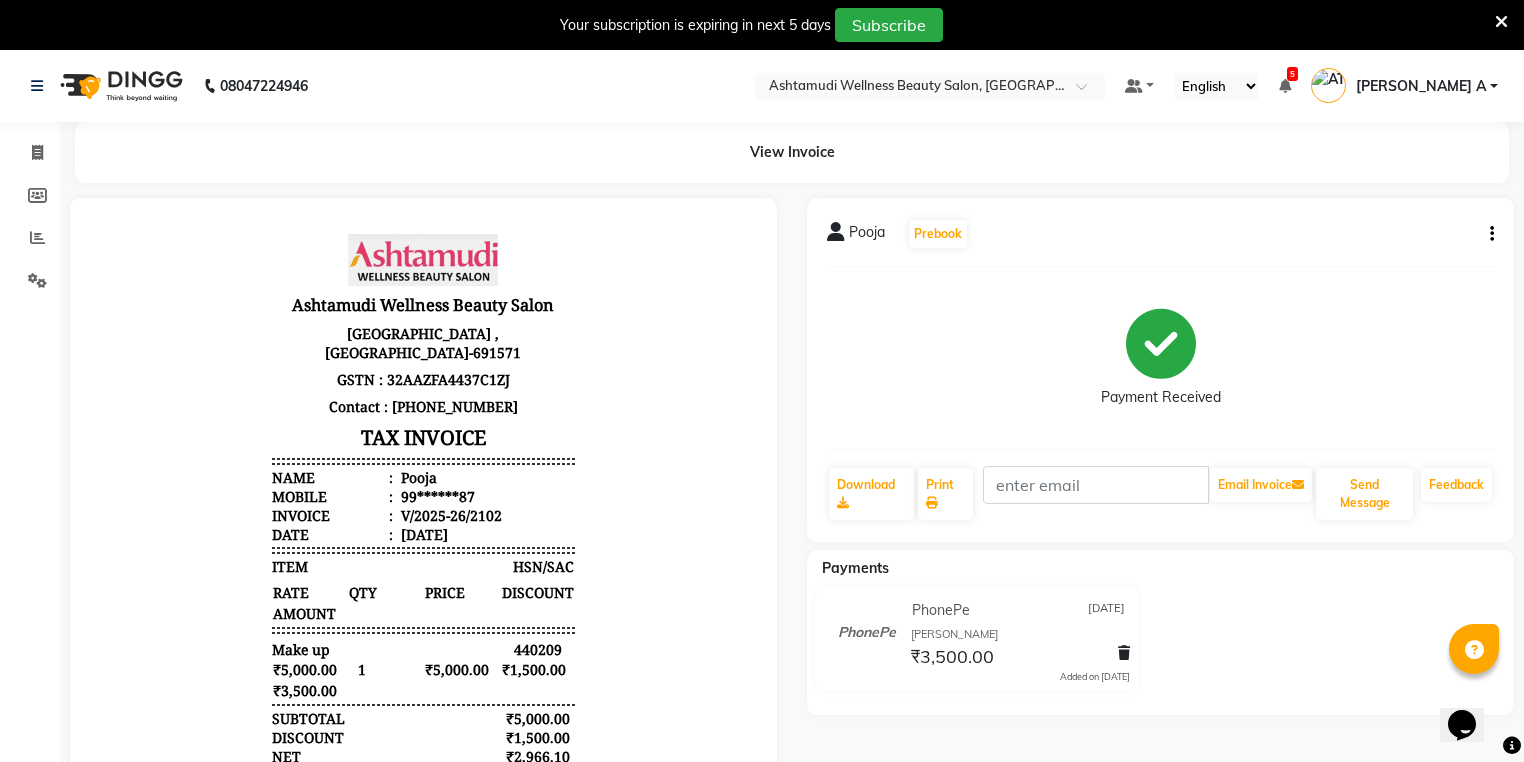 click on "Pooja   Prebook" 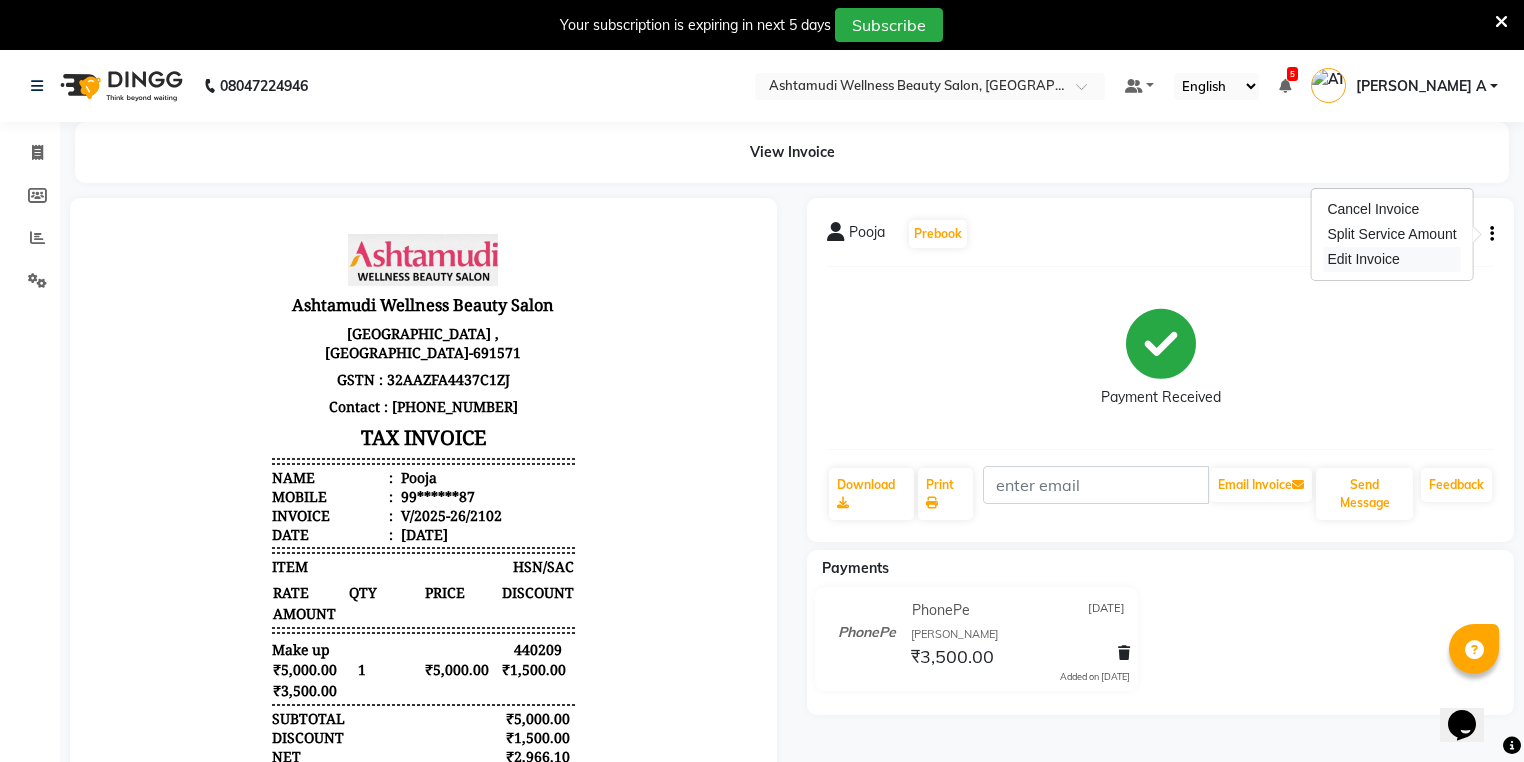 click on "Edit Invoice" at bounding box center (1391, 259) 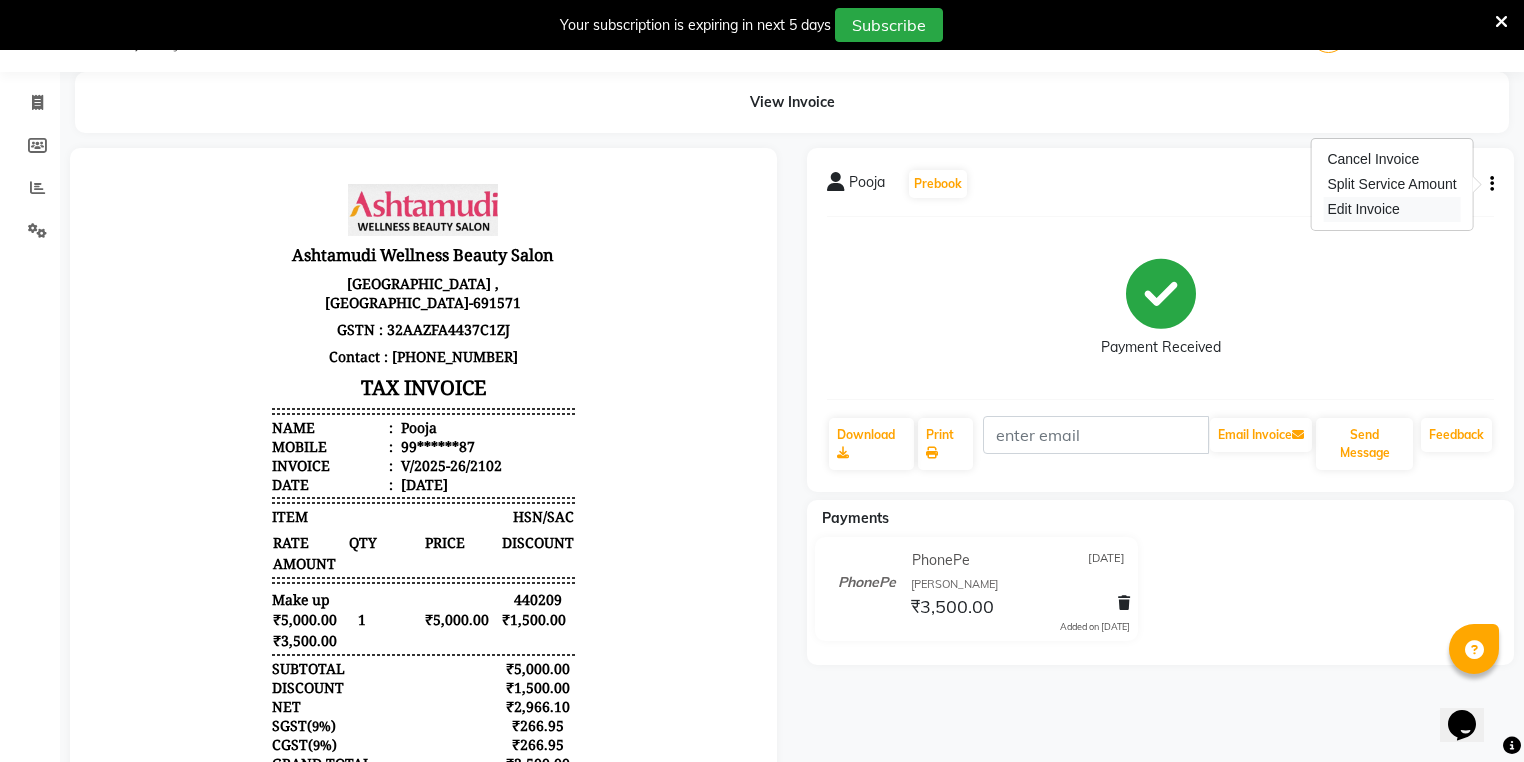 select on "service" 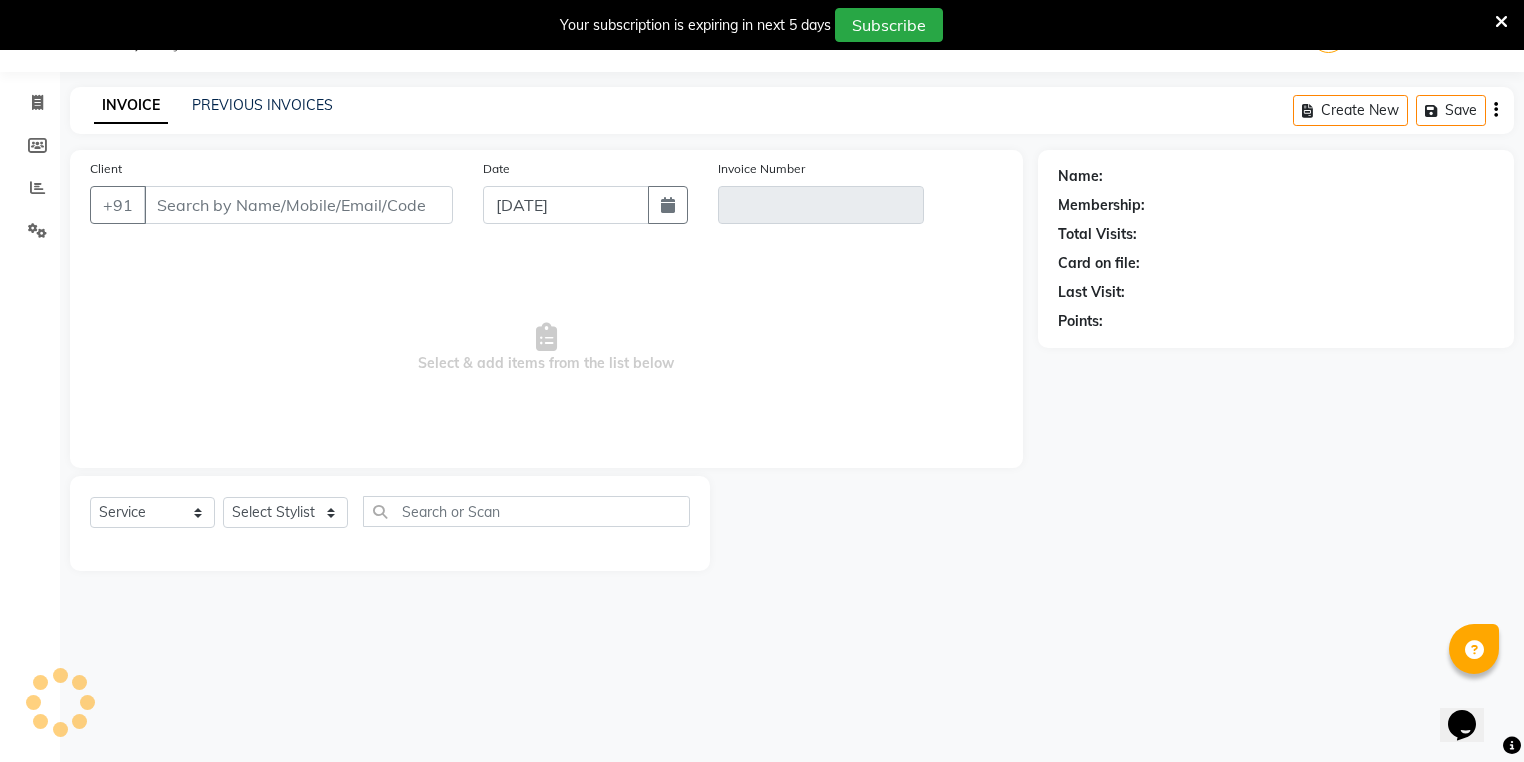 type on "99******87" 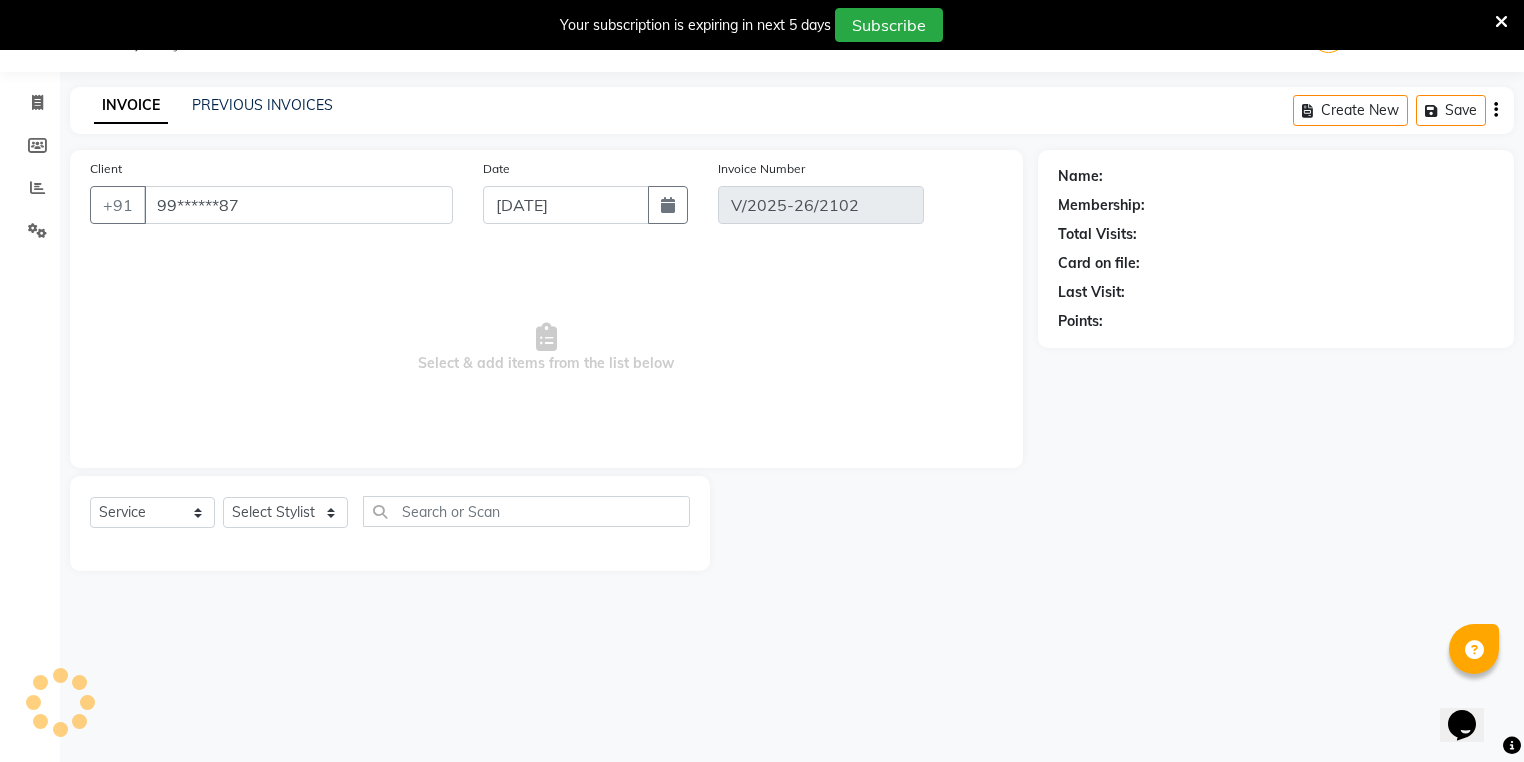 select on "2: Object" 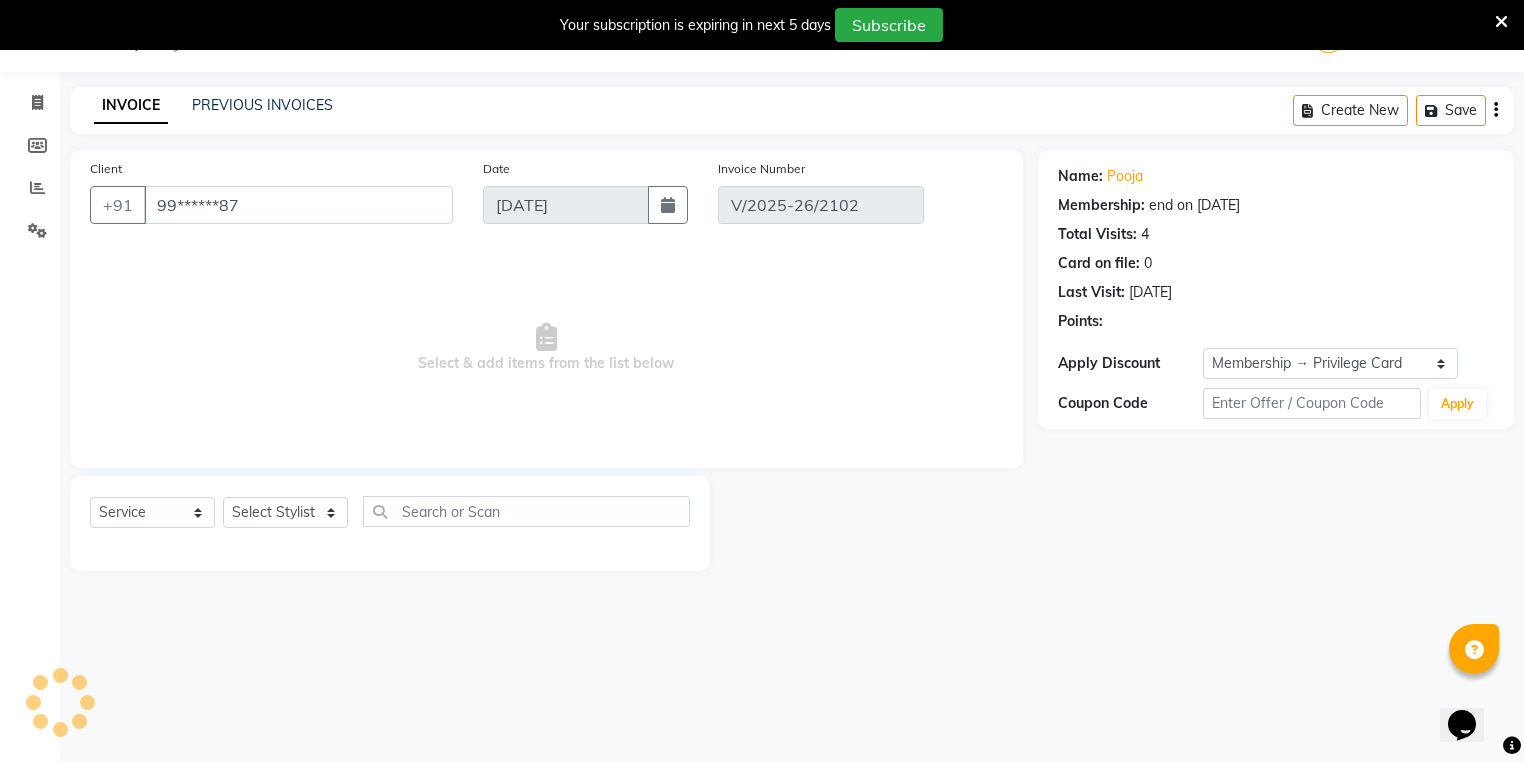 type on "[DATE]" 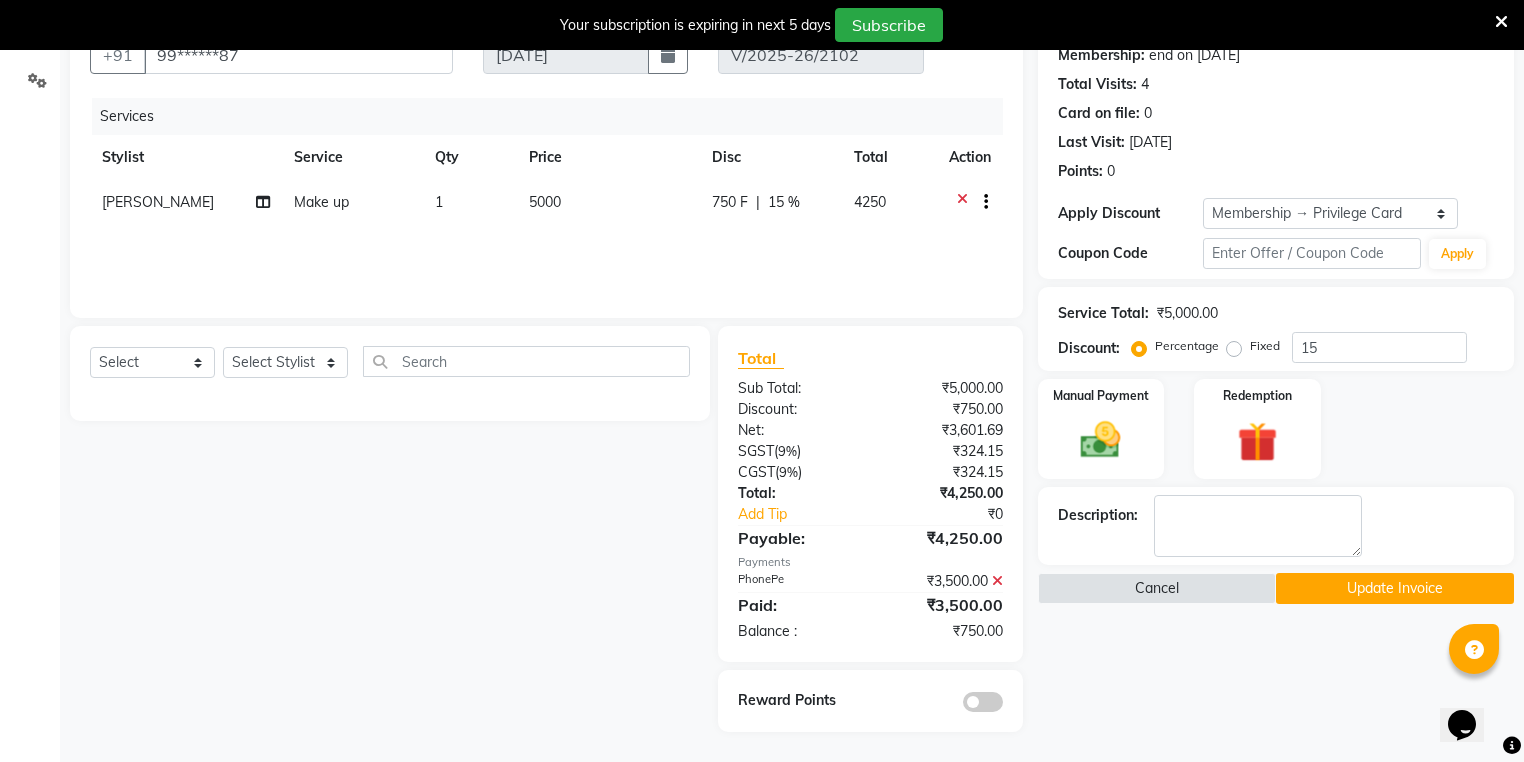 scroll, scrollTop: 121, scrollLeft: 0, axis: vertical 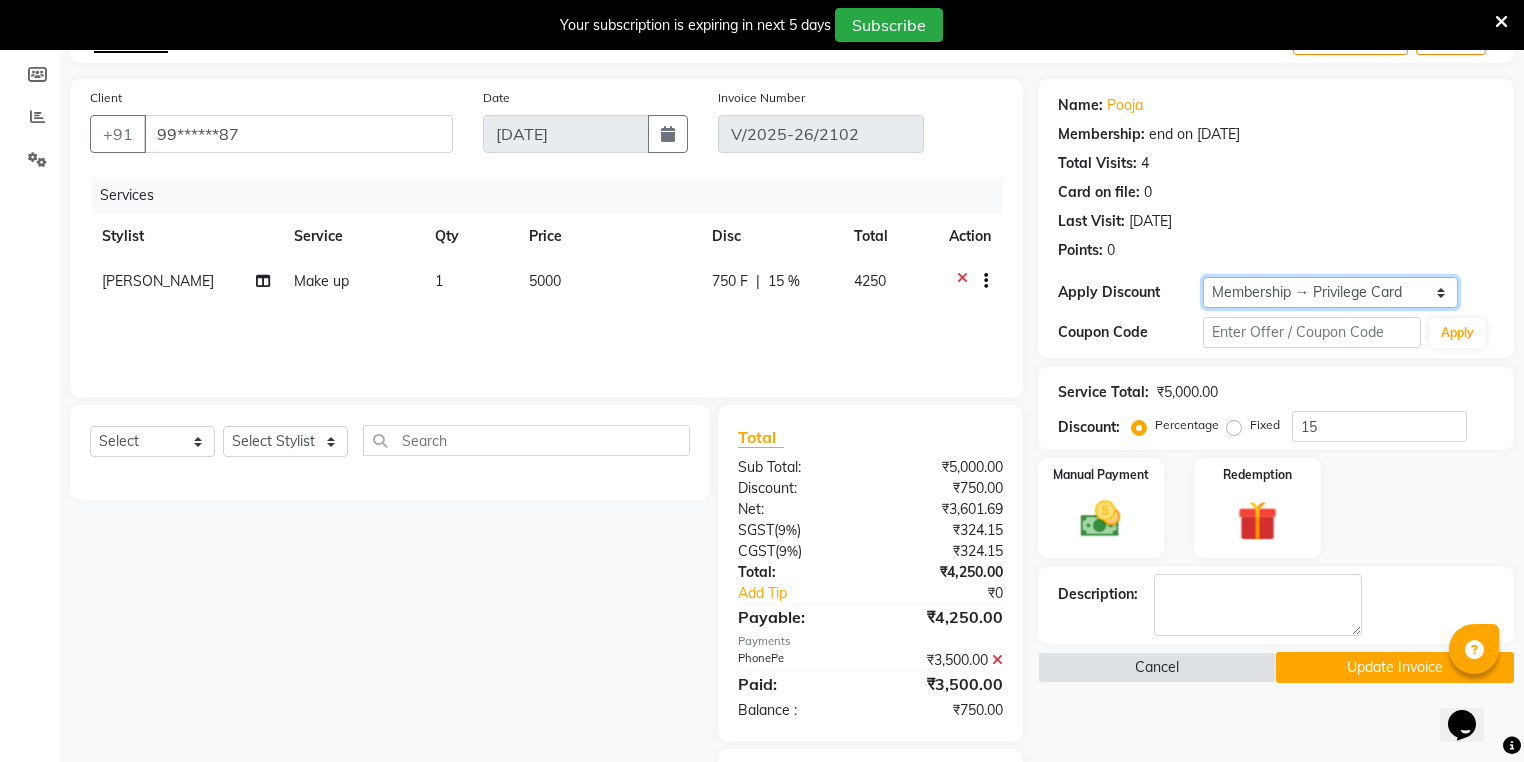 click on "Select Membership → Privilege Card  Loyalty → Loyality level 1" 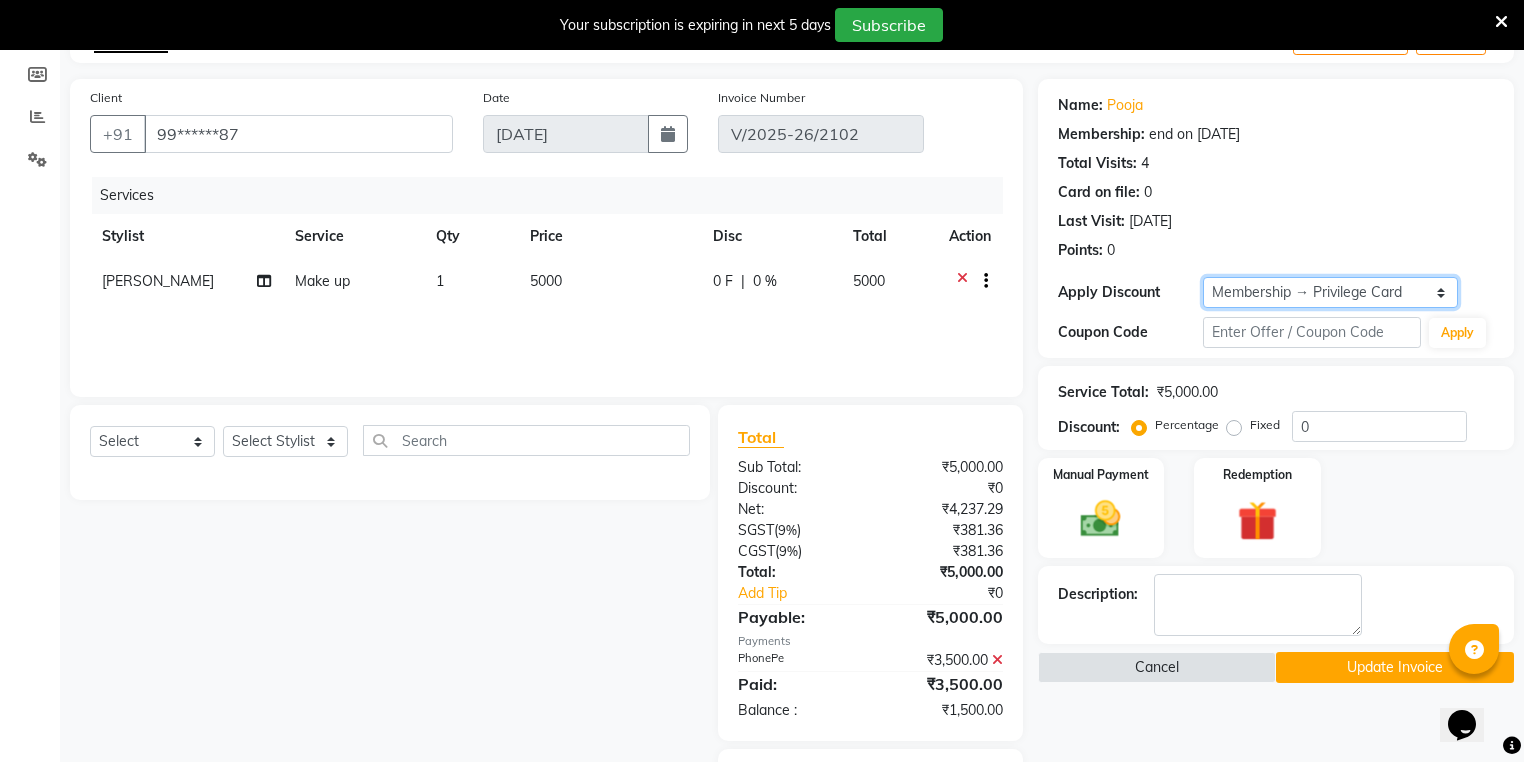 click on "Select Membership → Privilege Card  Loyalty → Loyality level 1" 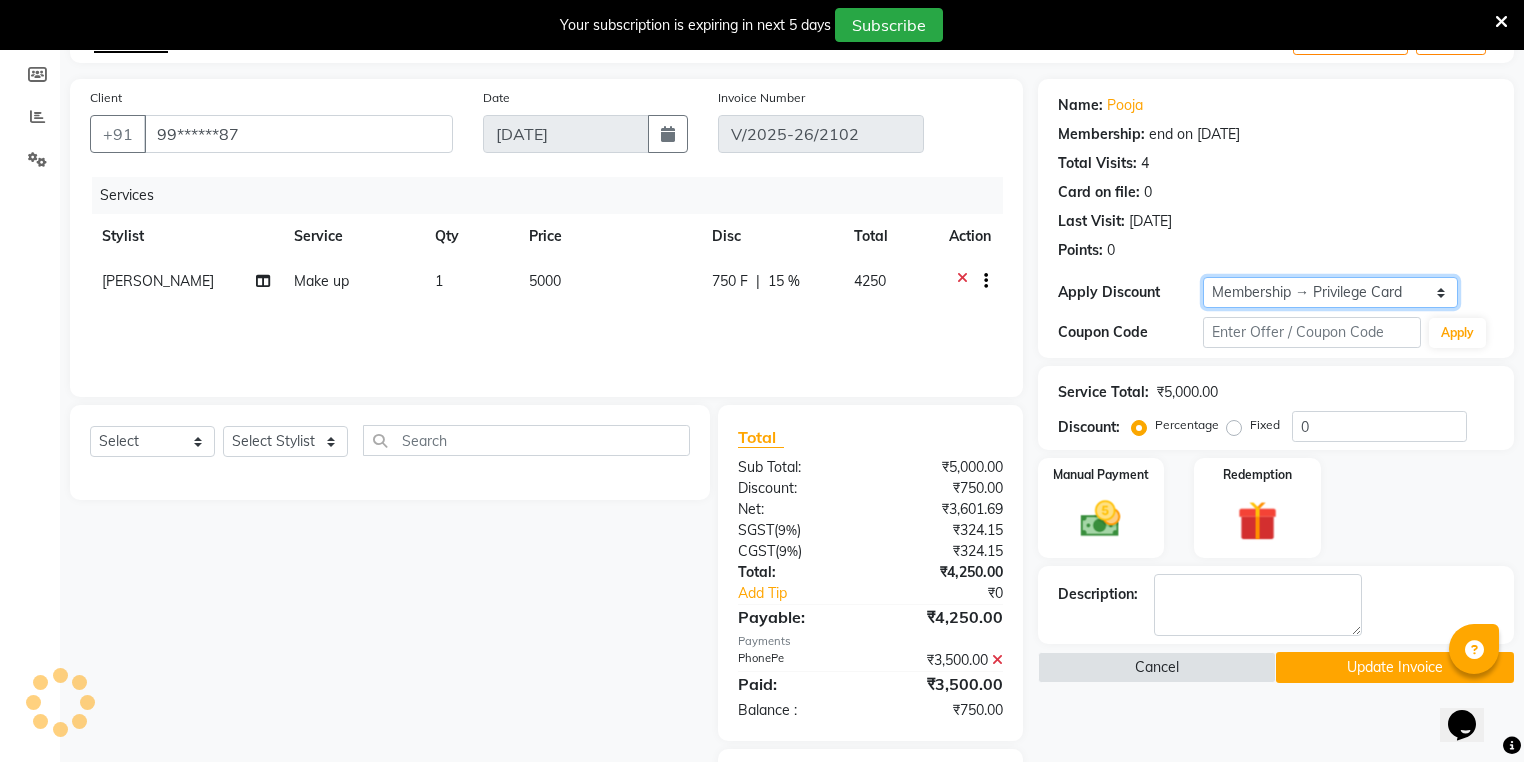 type on "15" 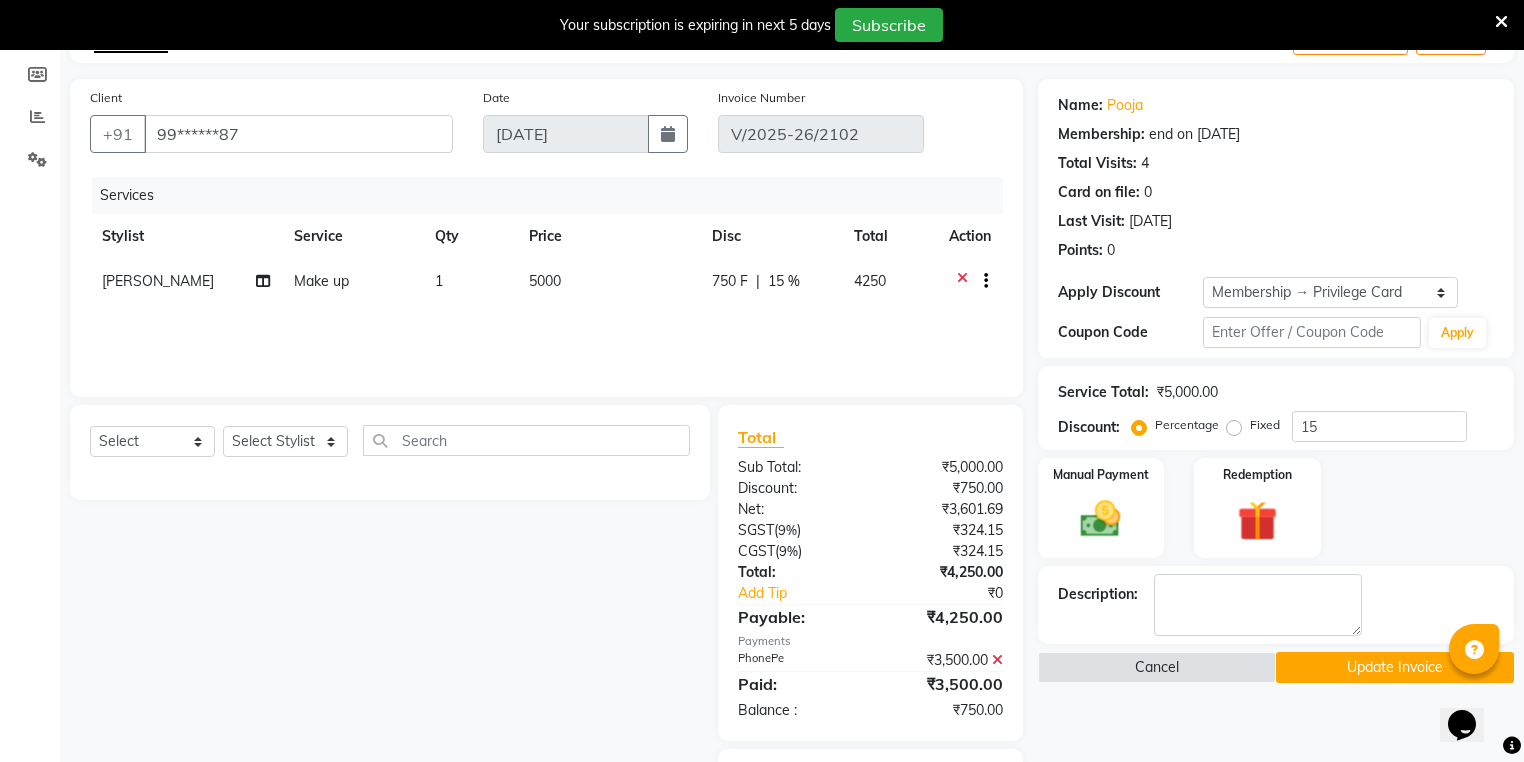 click on "Name: Pooja  Membership: end on 04-01-2027 Total Visits:  4 Card on file:  0 Last Visit:   10-07-2025 Points:   0  Apply Discount Select Membership → Privilege Card  Loyalty → Loyality level 1  Coupon Code Apply" 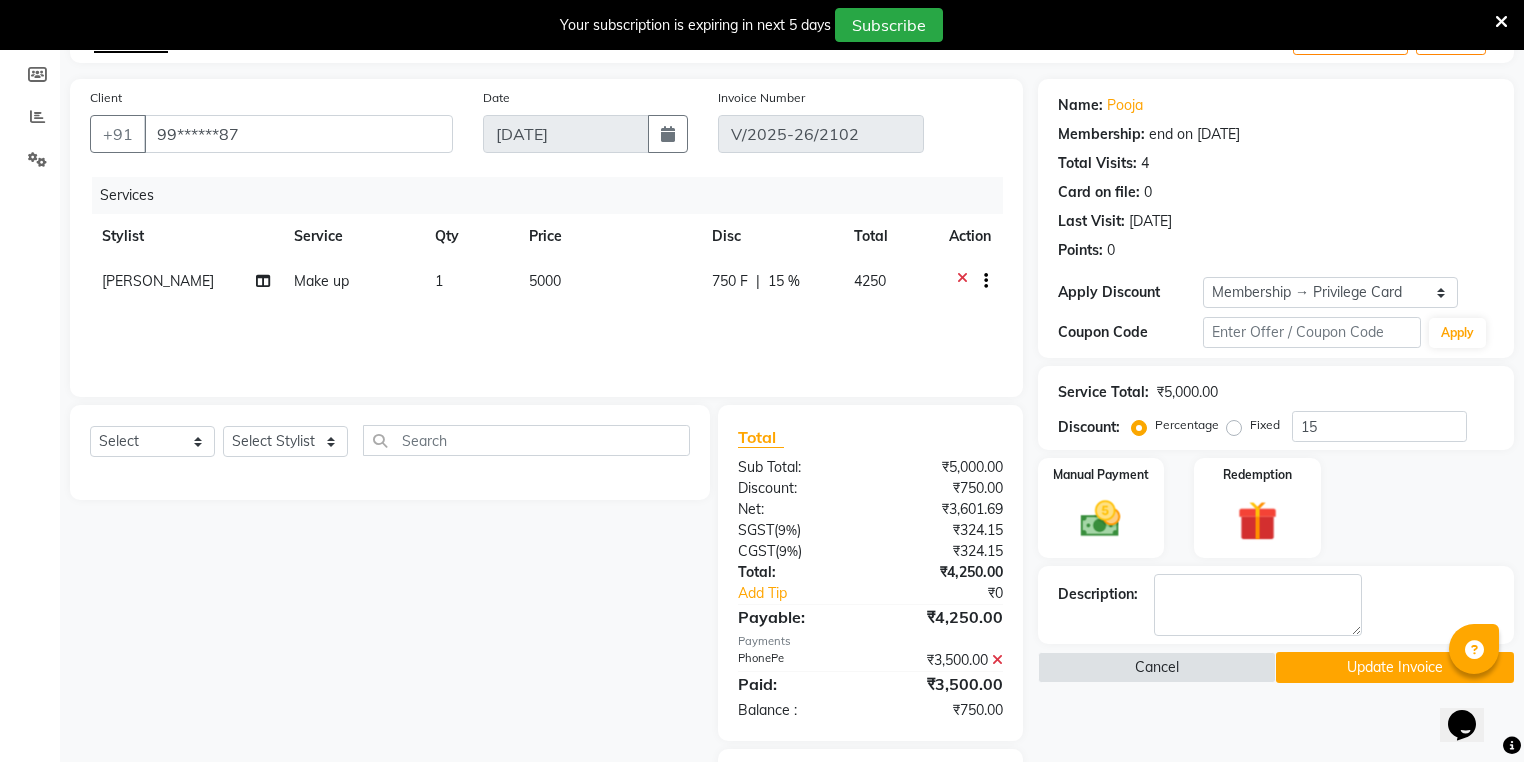 click on "750 F | 15 %" 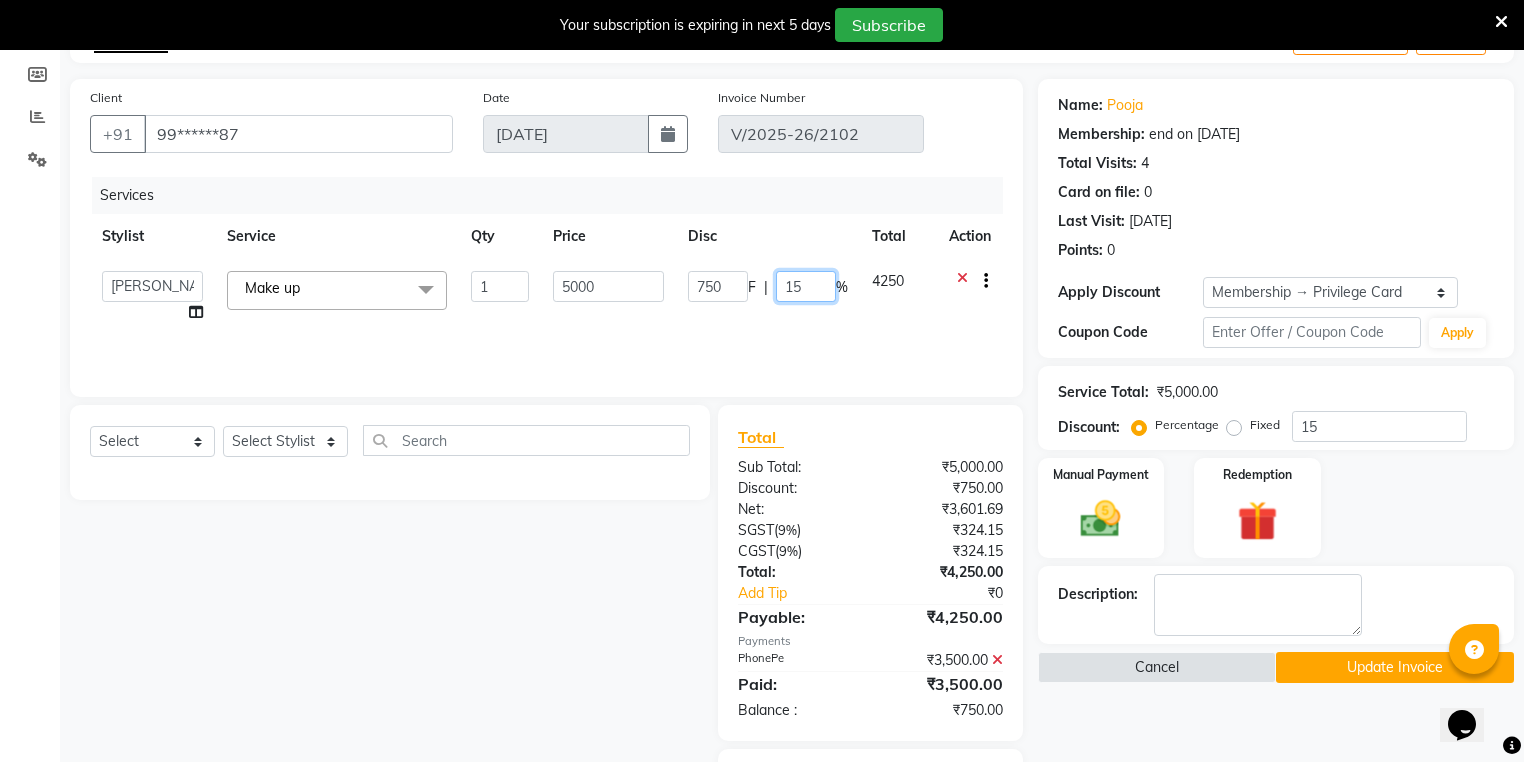 click on "15" 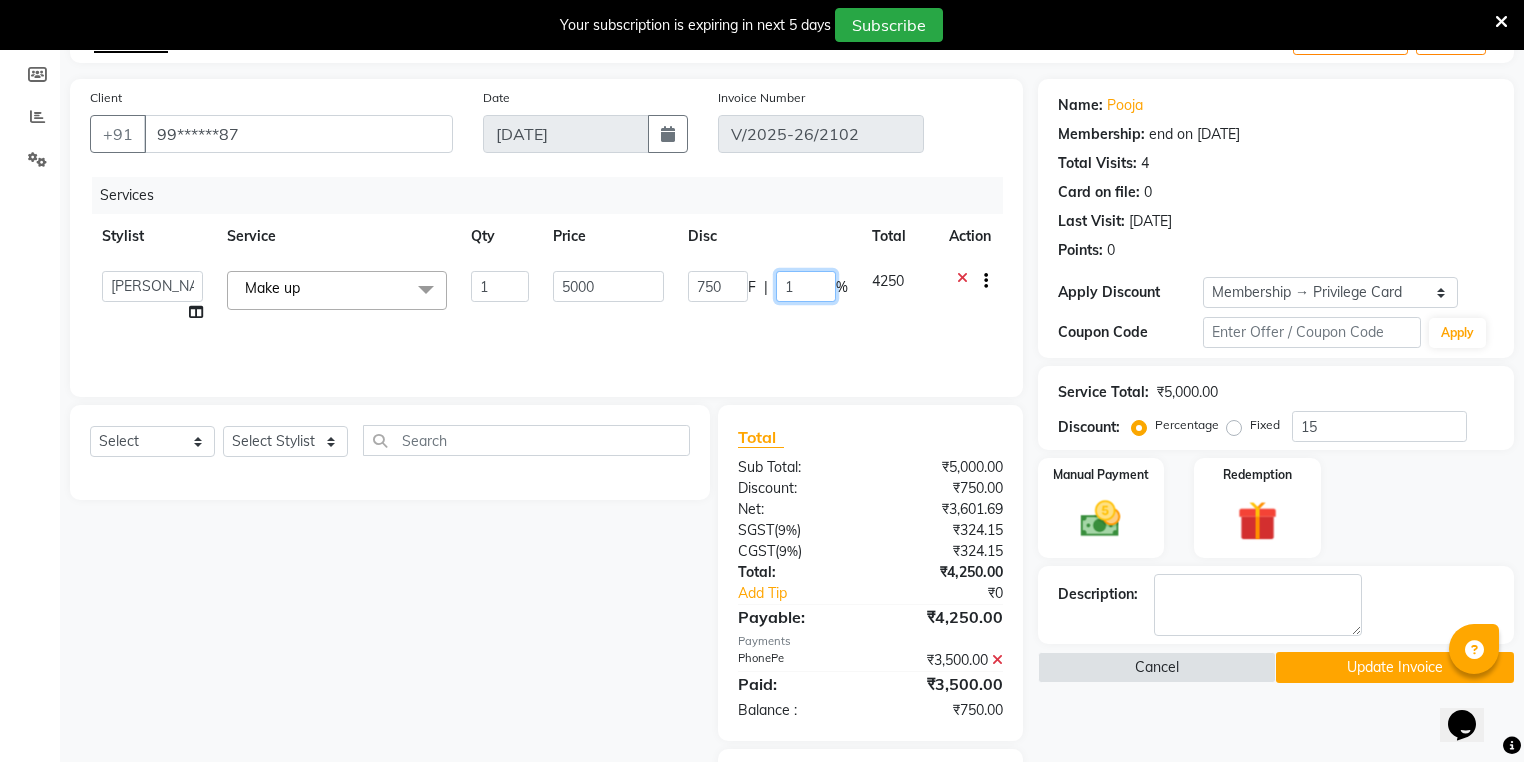 type 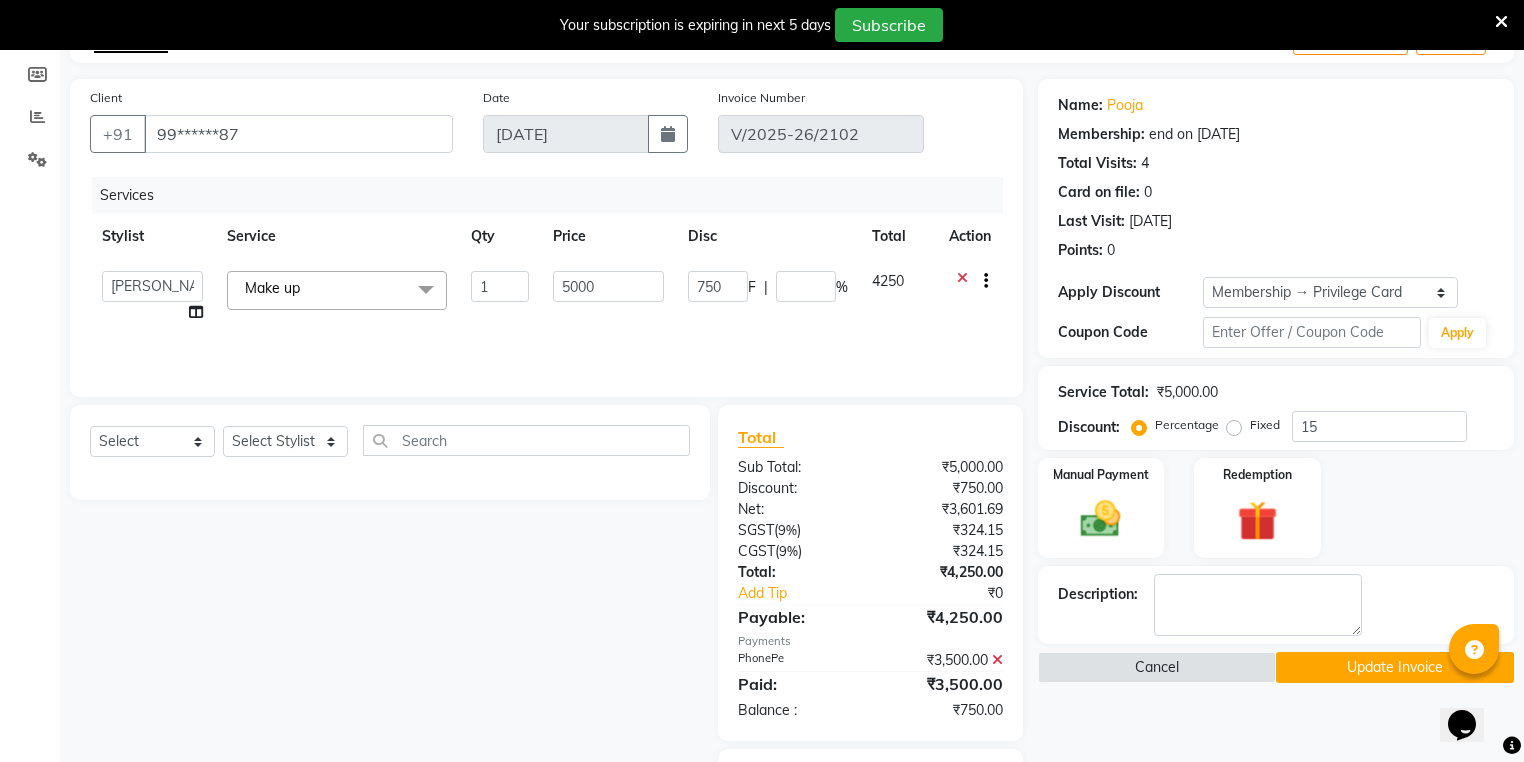 click on "Services Stylist Service Qty Price Disc Total Action  ANJALI M S   ASWATHY   KOTTIYAM ASHTAMUDI   KUMARI   Muneera   RASHMI   SHEEJA ANIL   SHYNI    SINDHYA    Sona Sunil   Sreepriya   STEFFY STEPHAN   Vismaya  Make up  x Acne Facial (₹2200) Anti Acne Treatment (₹1900) Anti Ageing Facial (₹2200) Bridal Glow Facial (₹3700) De-Pigmentation Treatment (₹2200) Dermalite Fairness Facial (₹2700) Diamond Facial (₹2700) D-Tan Cleanup (₹800) D-Tan Facial (₹2000) D-Tan Pack (₹400) Fruit Facial (₹1000) Fyc Bamboo Charcoal Facial (₹2500) Fyc Bio Marine Facial (₹4500) Fyc Fruit Fusion Facial (₹1700) Fyc Luster Gold Facial (₹2700) Fyc Pure Vit-C Facial (₹3700) Fyc Red Wine Facial (₹2700) Glovite Facial (₹2500) Gold Moroccan Vit C facial Dry Skin (₹3000) Gold Moroccan Vit C facial Oily Skin (₹3000) Golden Facial (₹2700) Hydra Brightening Facial (₹4500) Hydra Facial (₹2800) Hydramoist Facial (₹1900) Microdermabrasion Treatment (₹2700) Normal Cleanup (₹500) Ironing (₹1000)" 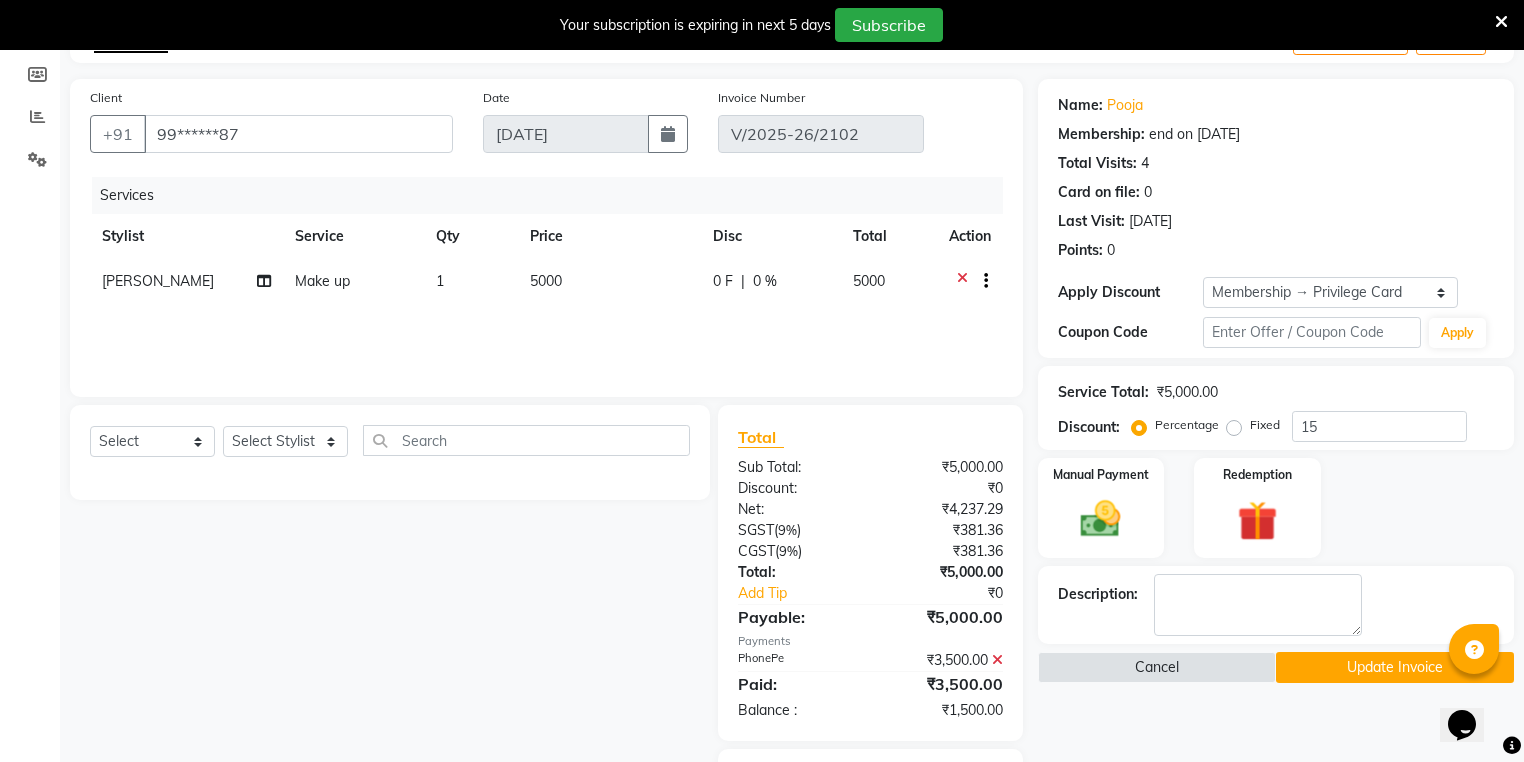 click 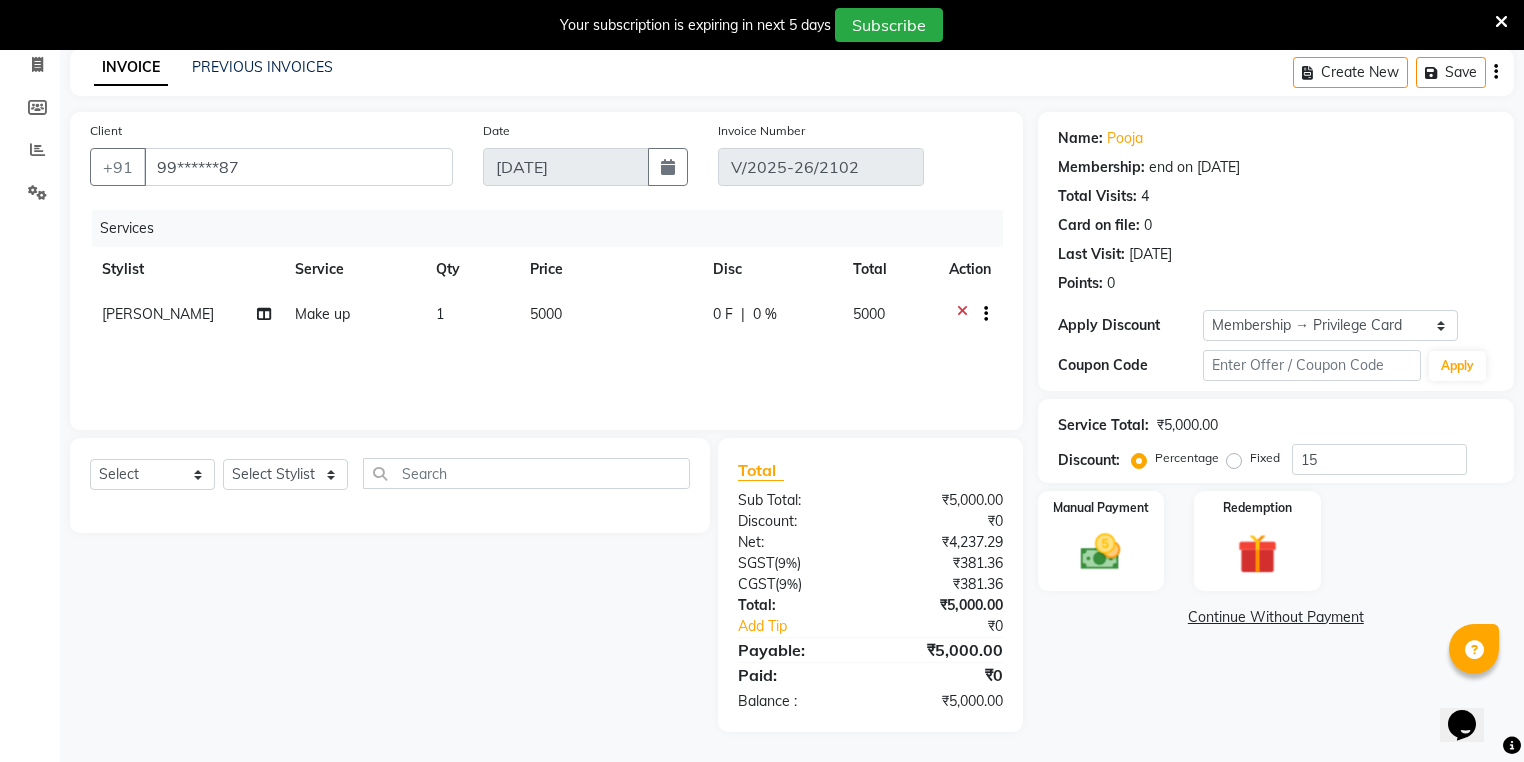 click on "0 %" 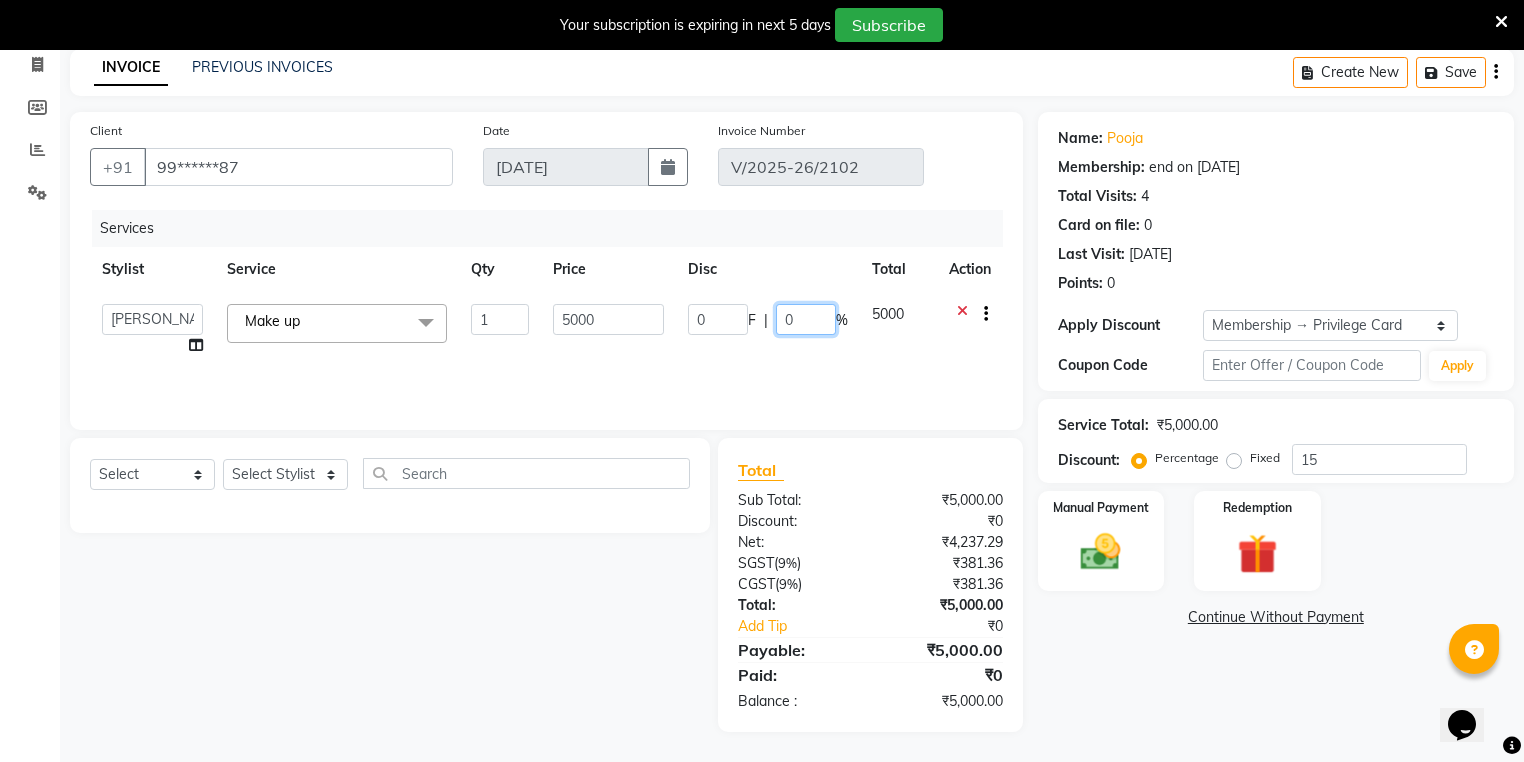 click on "0" 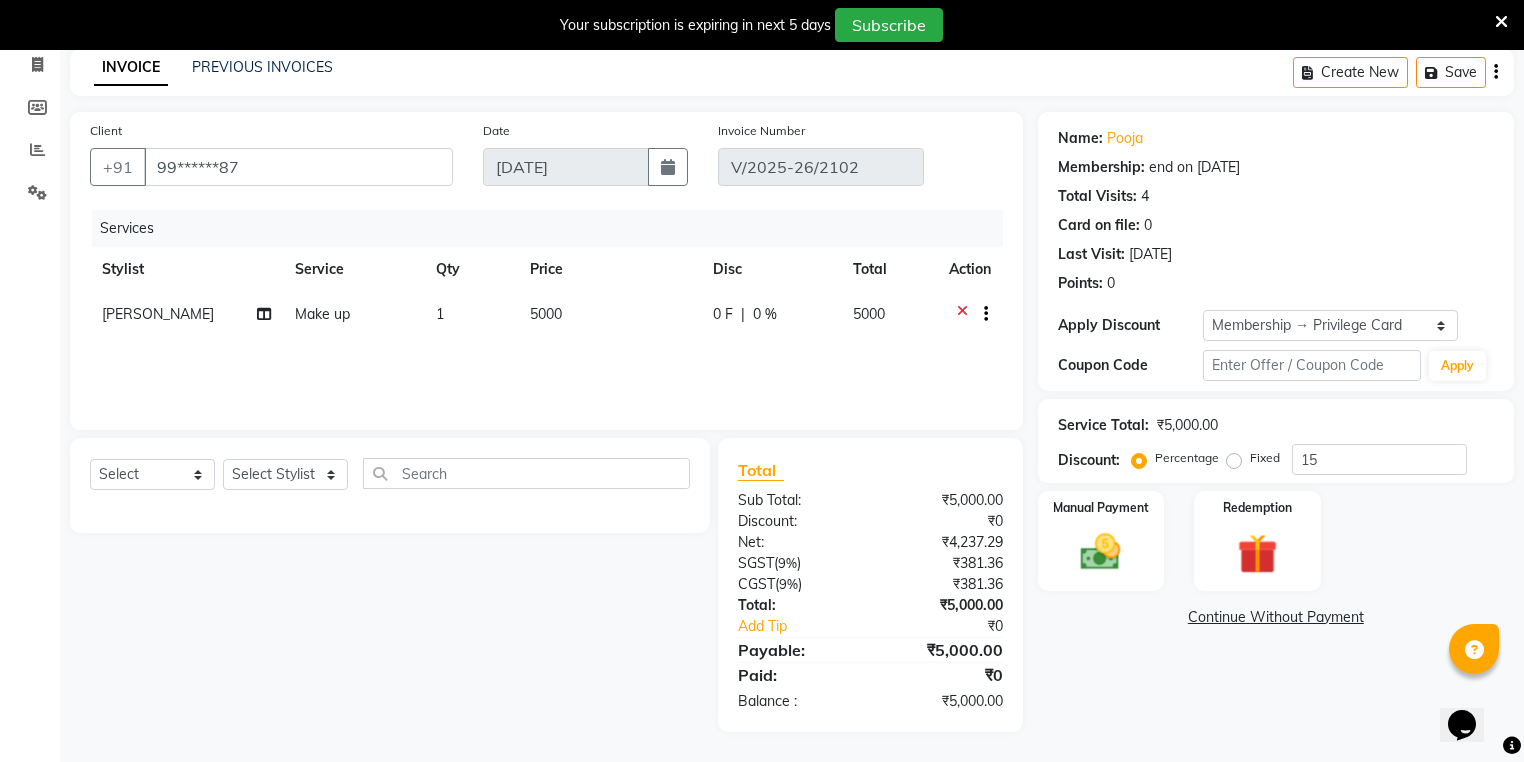 click on "|" 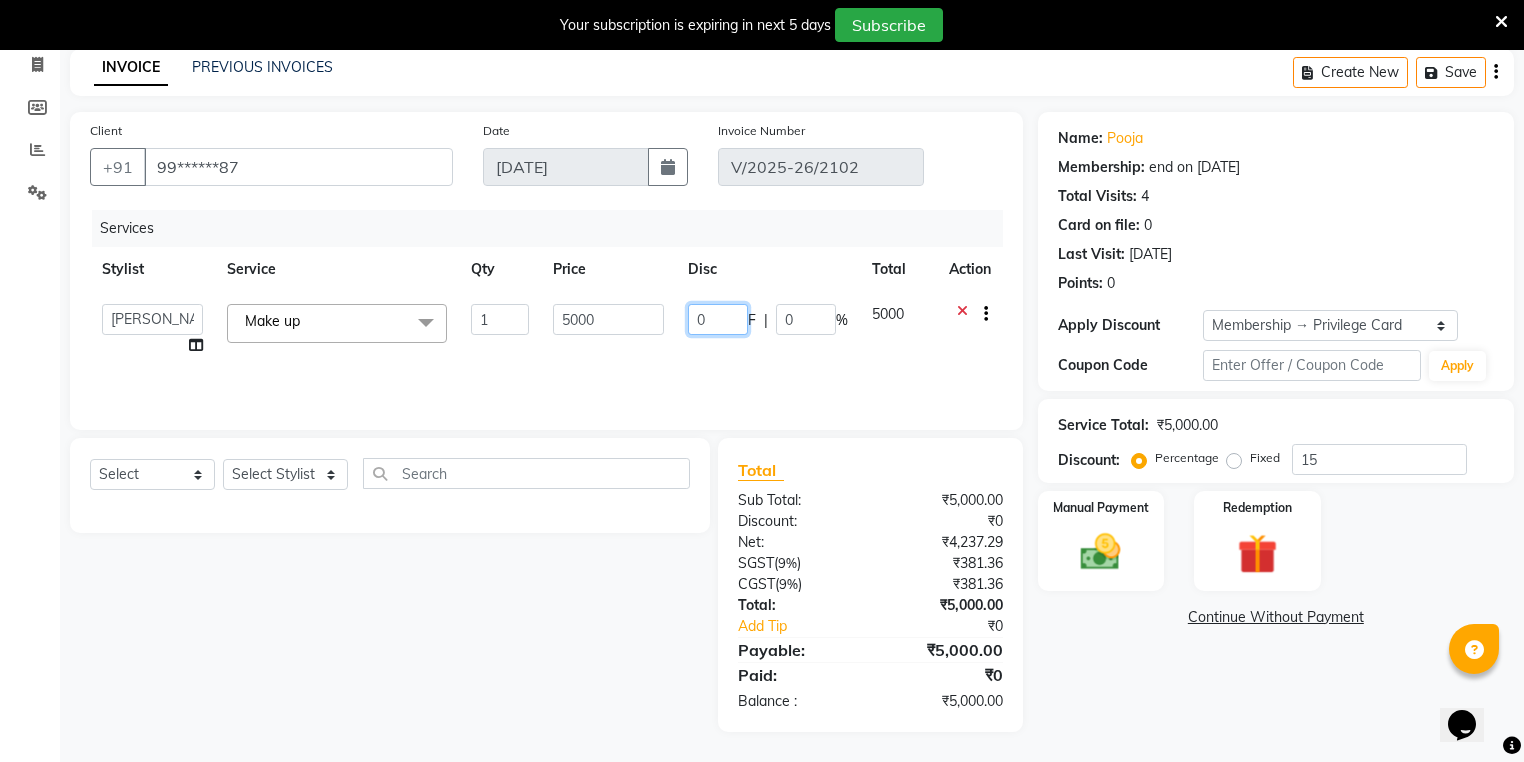 click on "0" 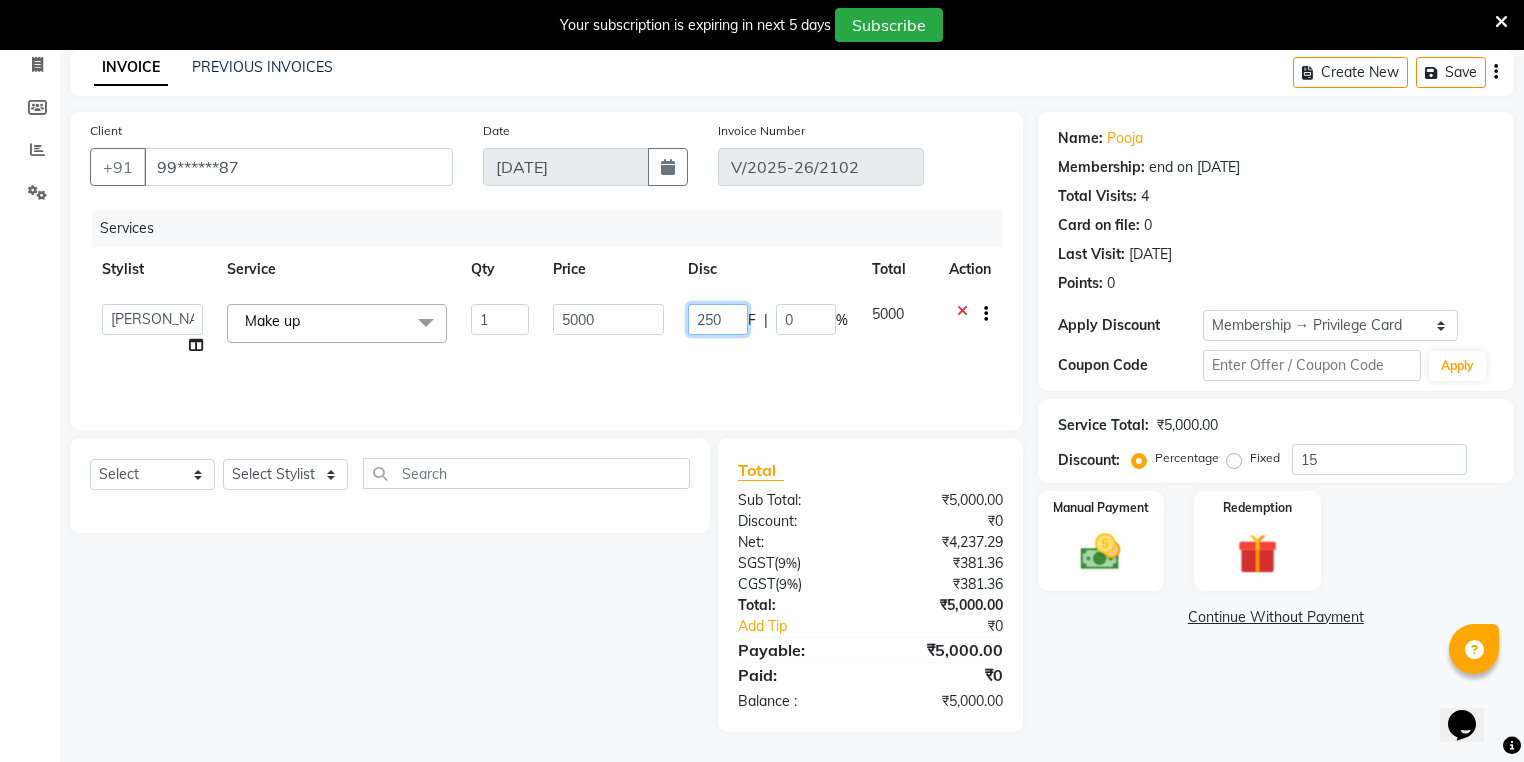 type on "2500" 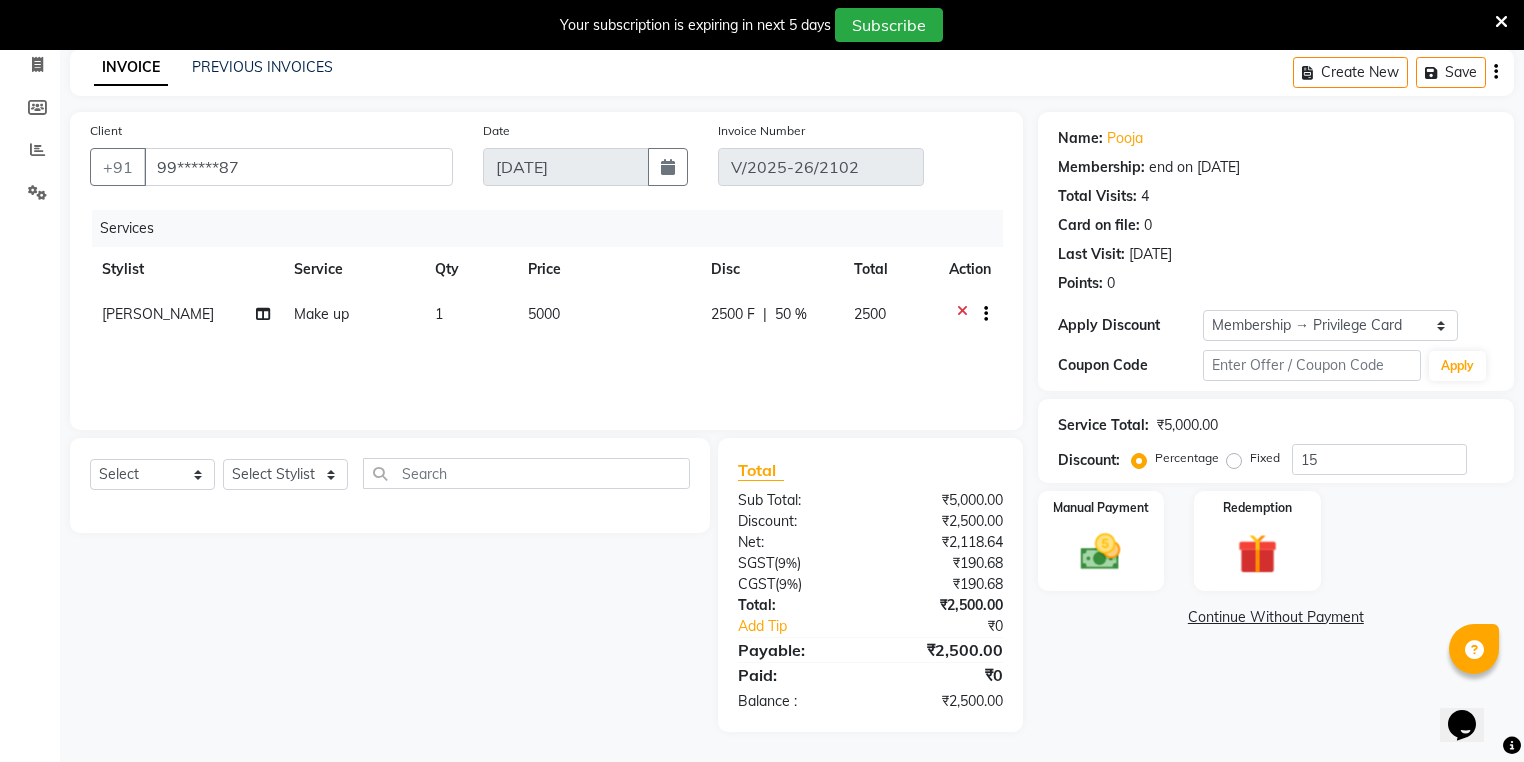 click on "Services Stylist Service Qty Price Disc Total Action Sona Sunil Make up 1 5000 2500 F | 50 % 2500" 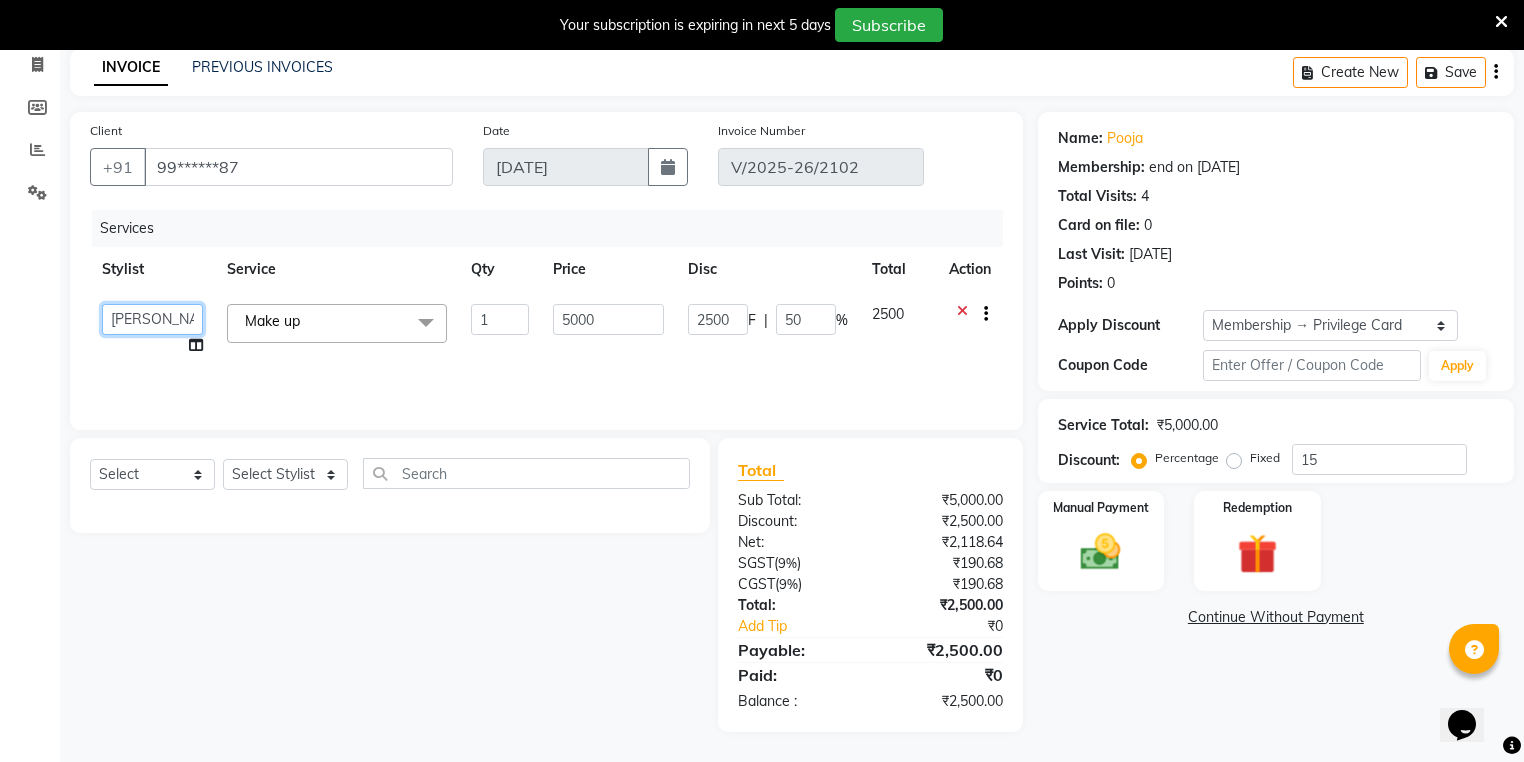 click on "ANJALI M S   ASWATHY   KOTTIYAM ASHTAMUDI   KUMARI   Muneera   RASHMI   SHEEJA ANIL   SHYNI    SINDHYA    Sona Sunil   Sreepriya   STEFFY STEPHAN   Vismaya" 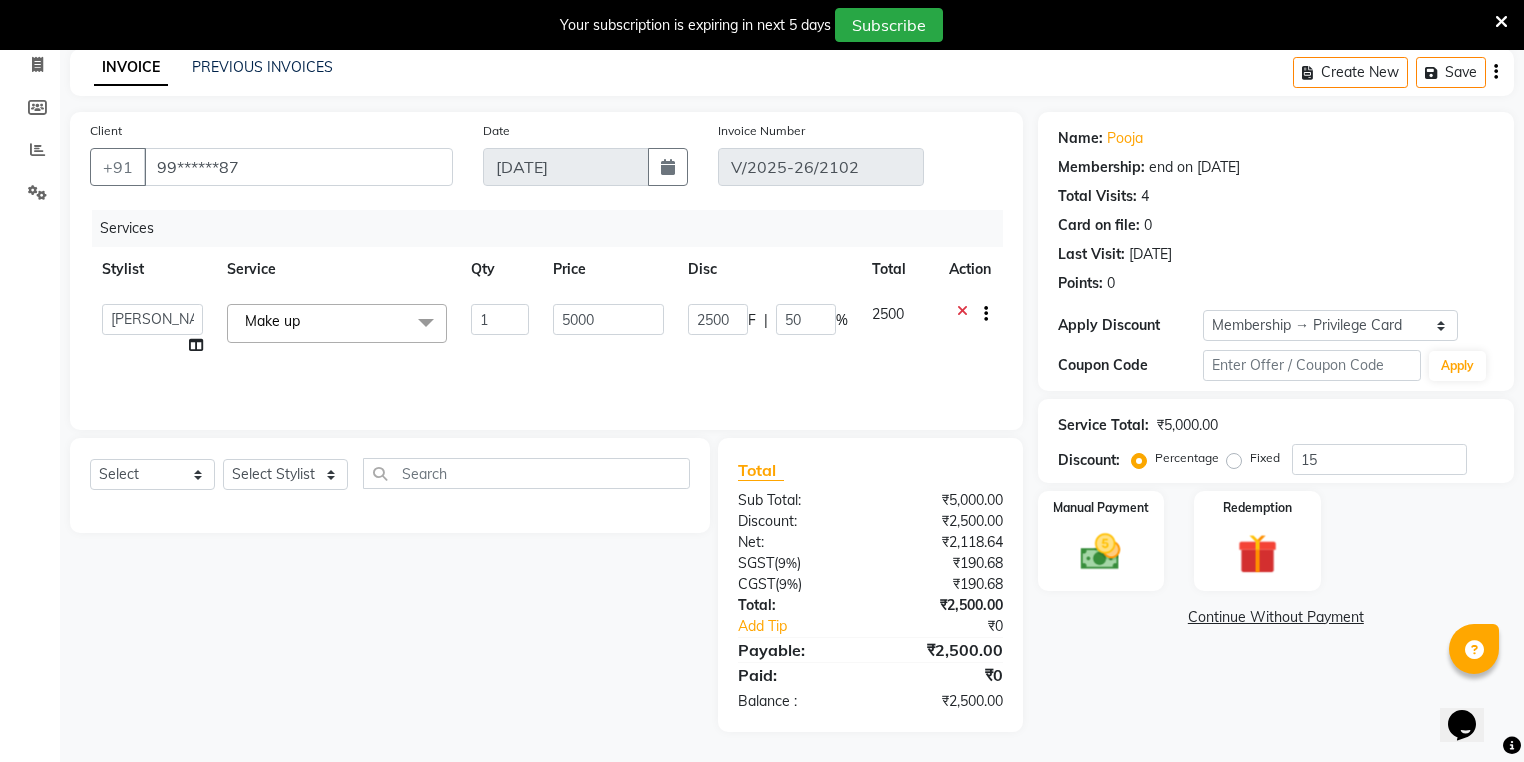 select on "27529" 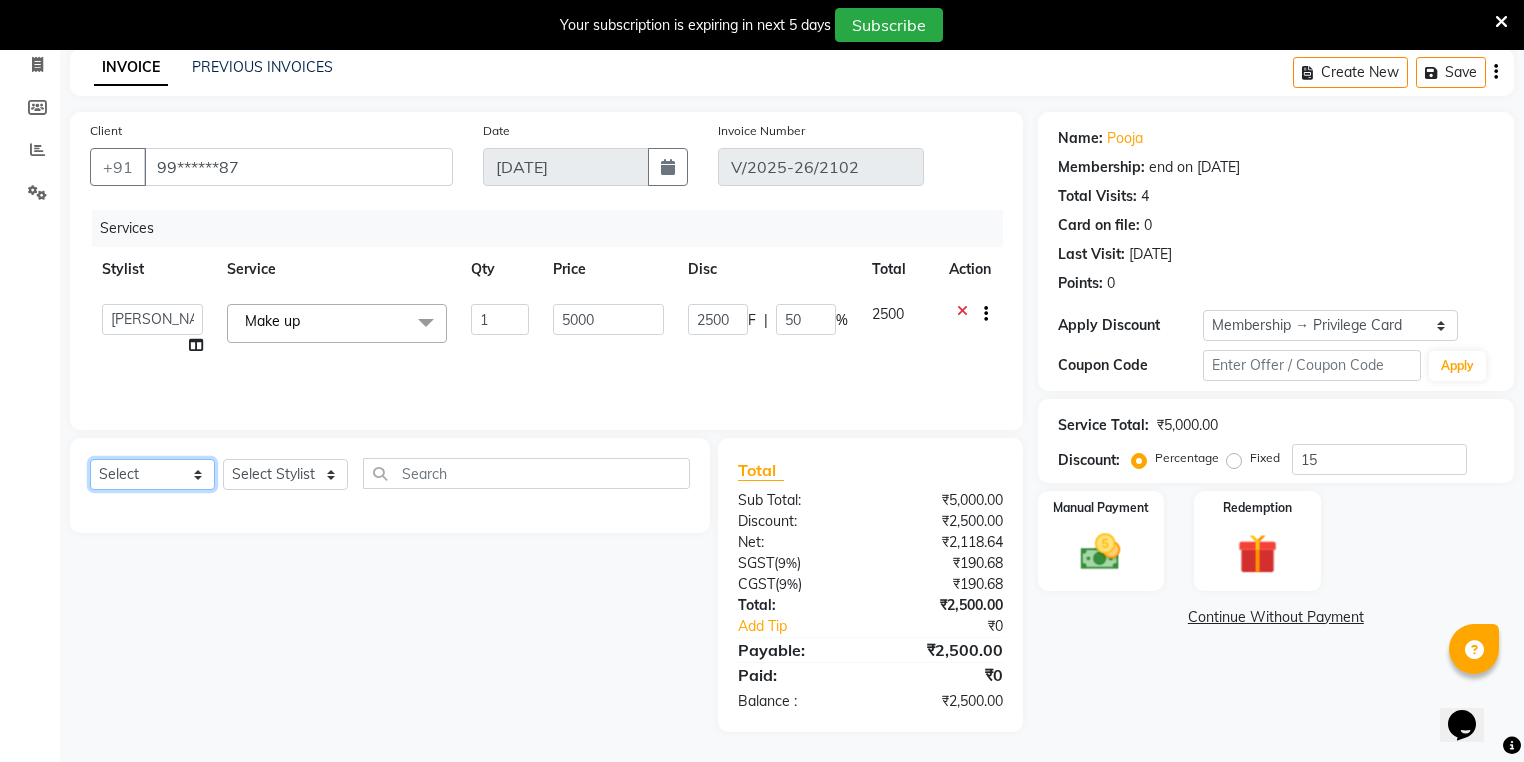 click on "Select  Service  Product  Membership  Package Voucher Prepaid Gift Card" 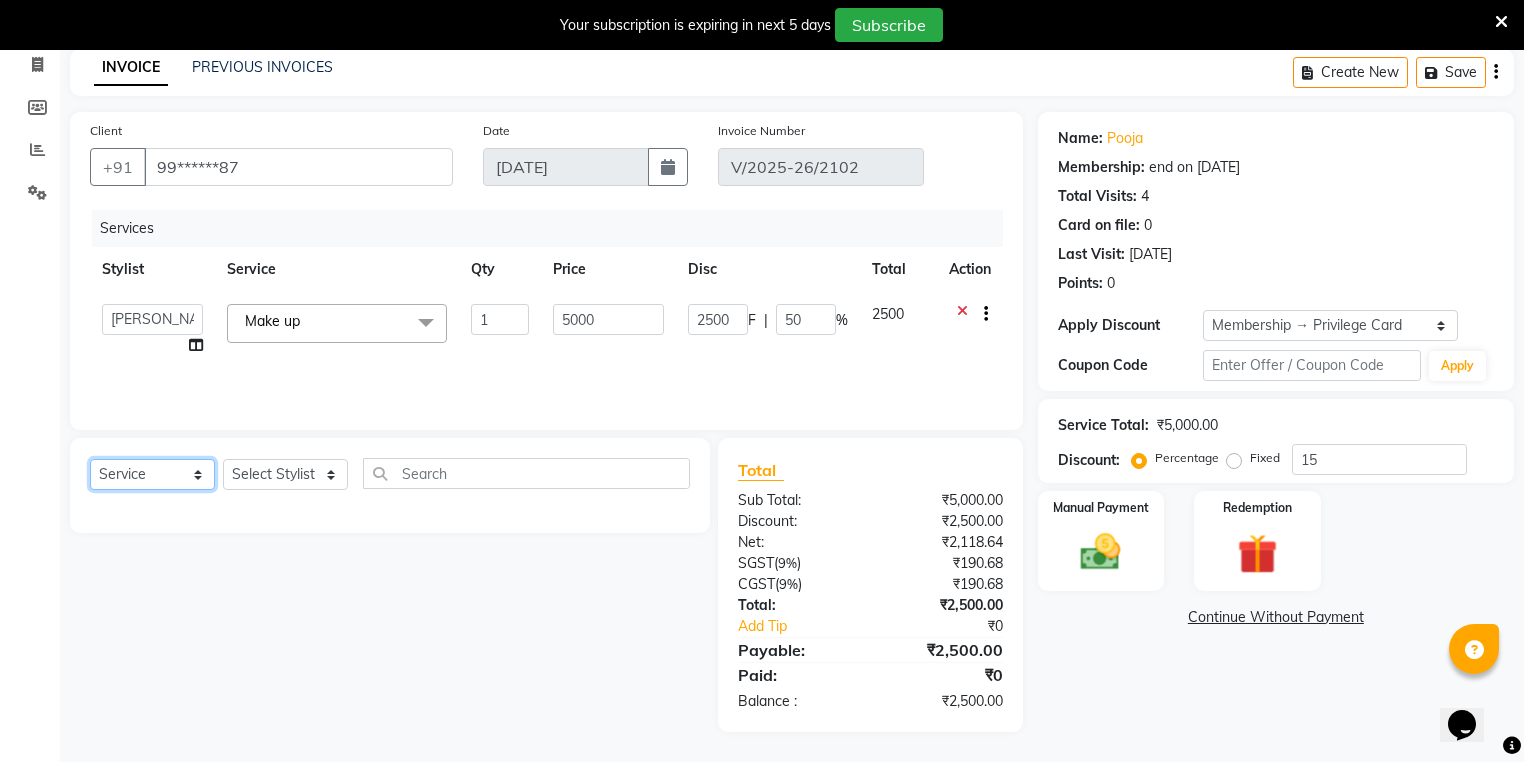 click on "Select  Service  Product  Membership  Package Voucher Prepaid Gift Card" 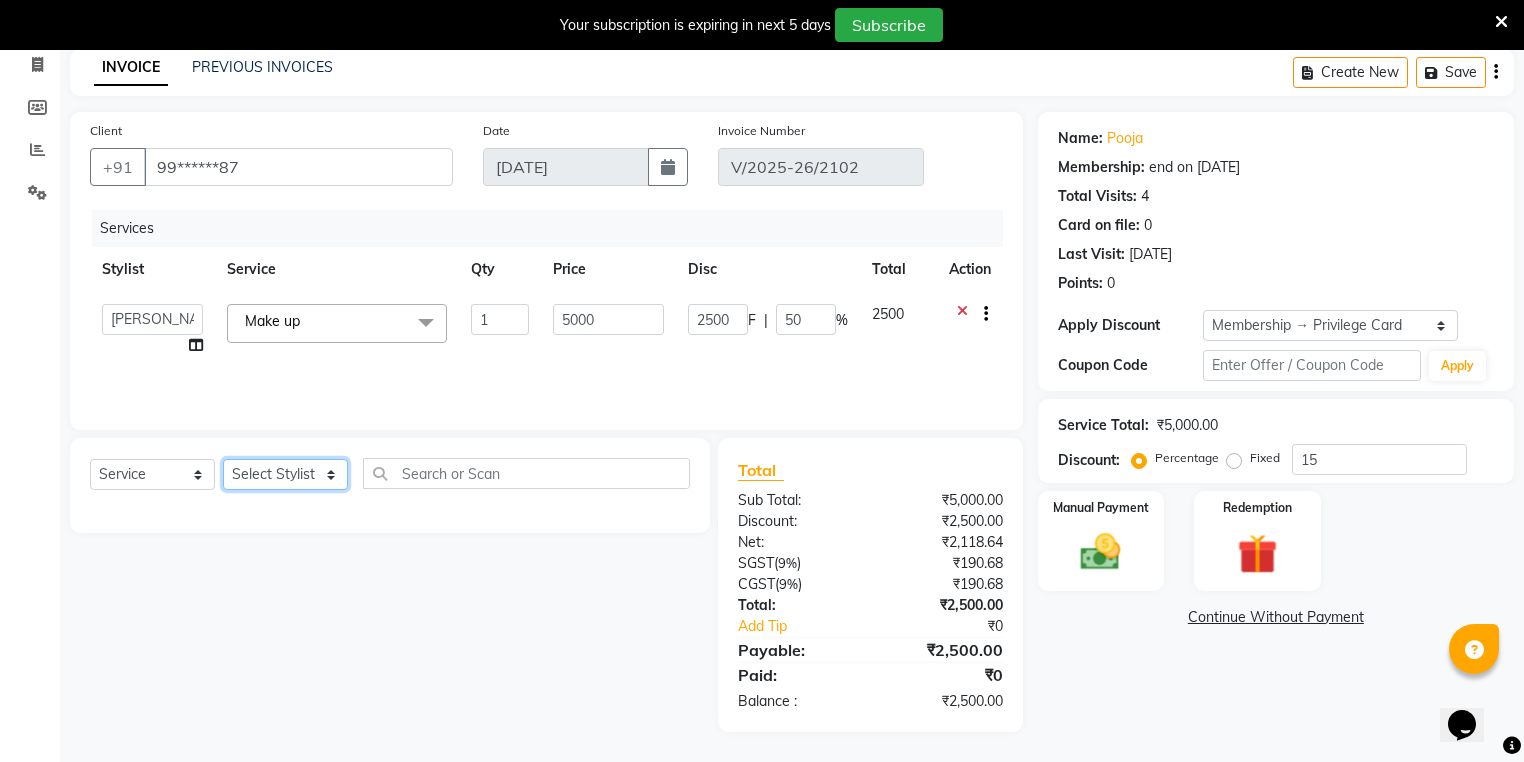 click on "Select Stylist ANJALI M S ASWATHY KOTTIYAM ASHTAMUDI KUMARI Muneera RASHMI SHEEJA ANIL SHYNI  SINDHYA  Sona Sunil Sreepriya STEFFY STEPHAN Vismaya" 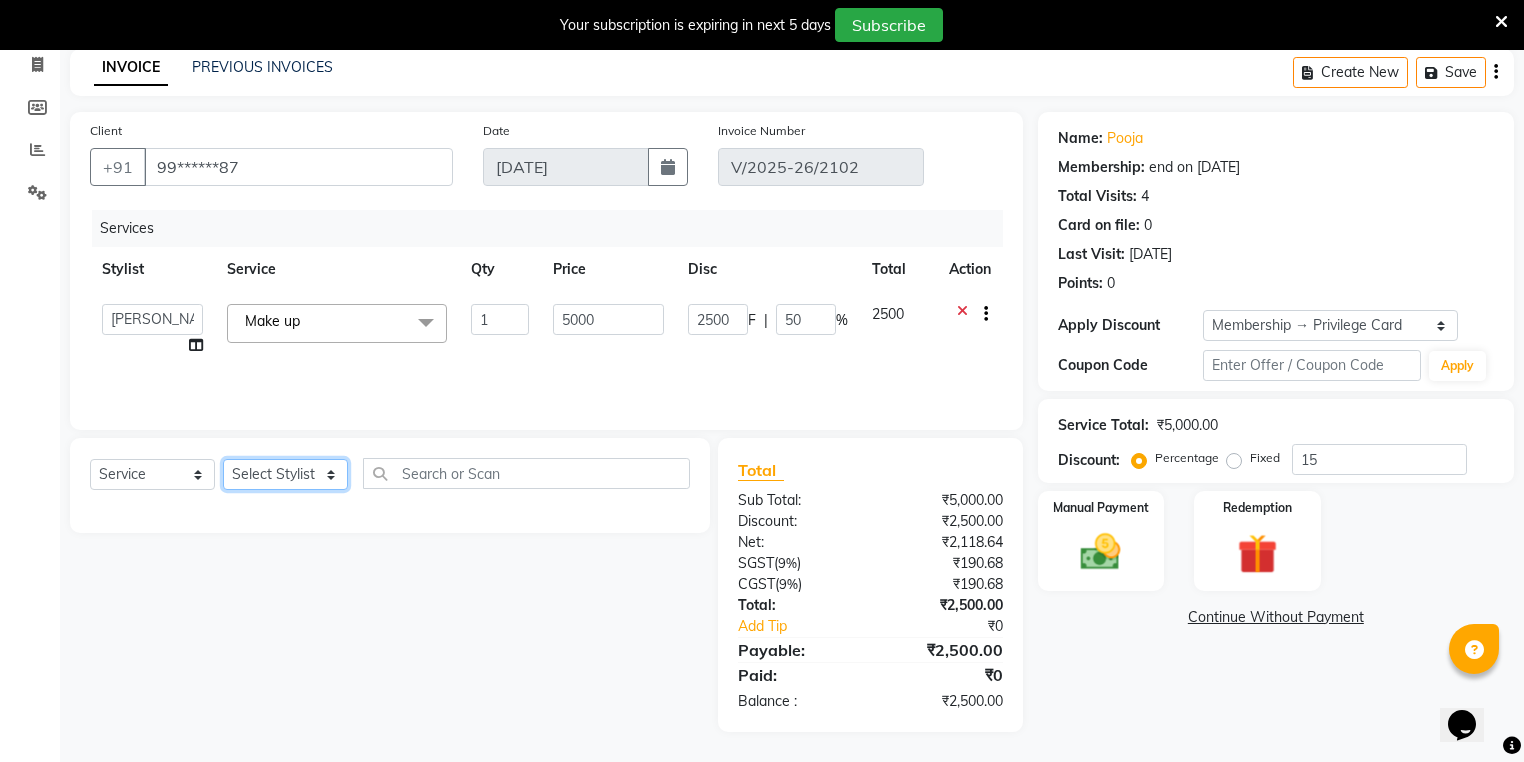select on "27466" 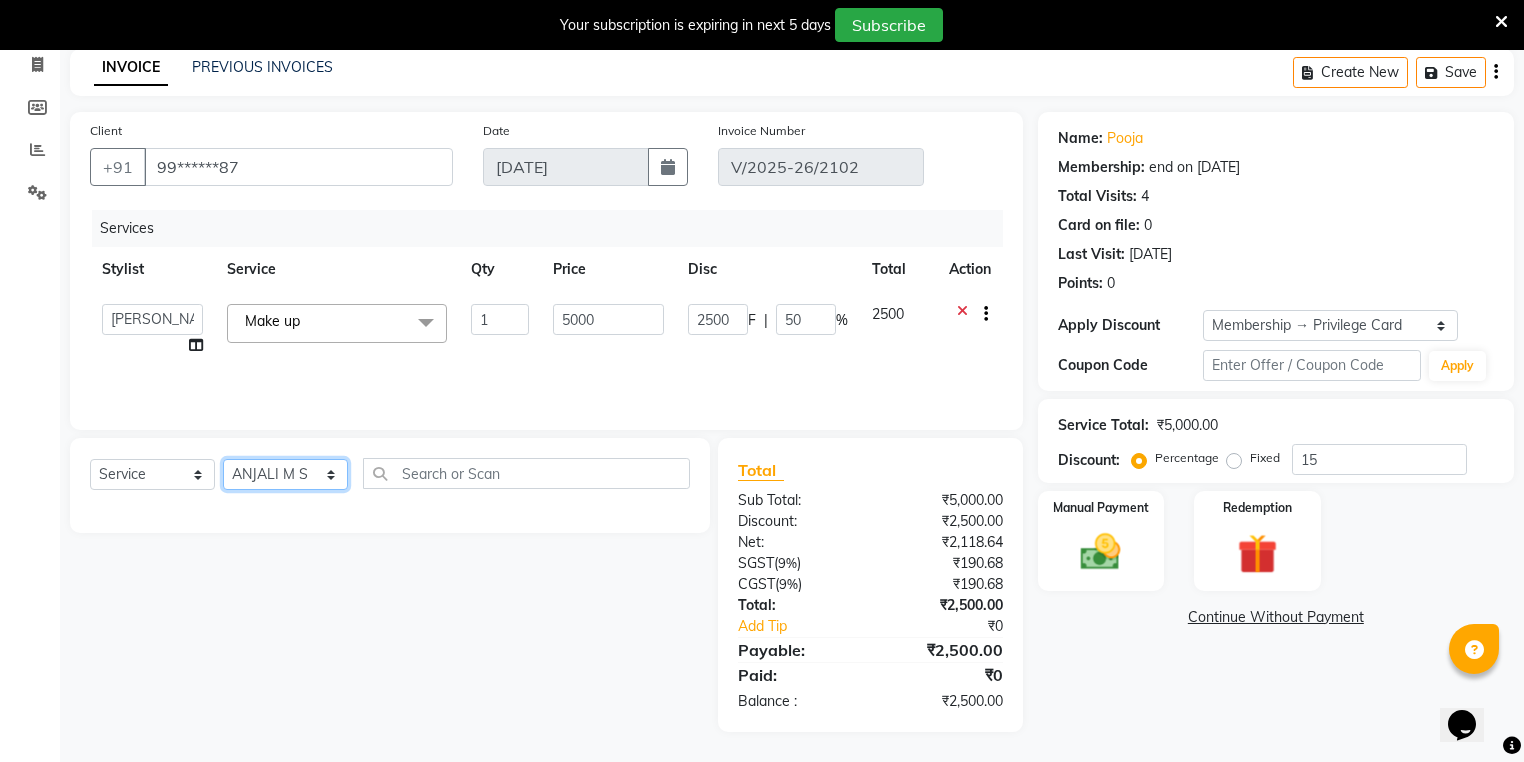 click on "Select Stylist ANJALI M S ASWATHY KOTTIYAM ASHTAMUDI KUMARI Muneera RASHMI SHEEJA ANIL SHYNI  SINDHYA  Sona Sunil Sreepriya STEFFY STEPHAN Vismaya" 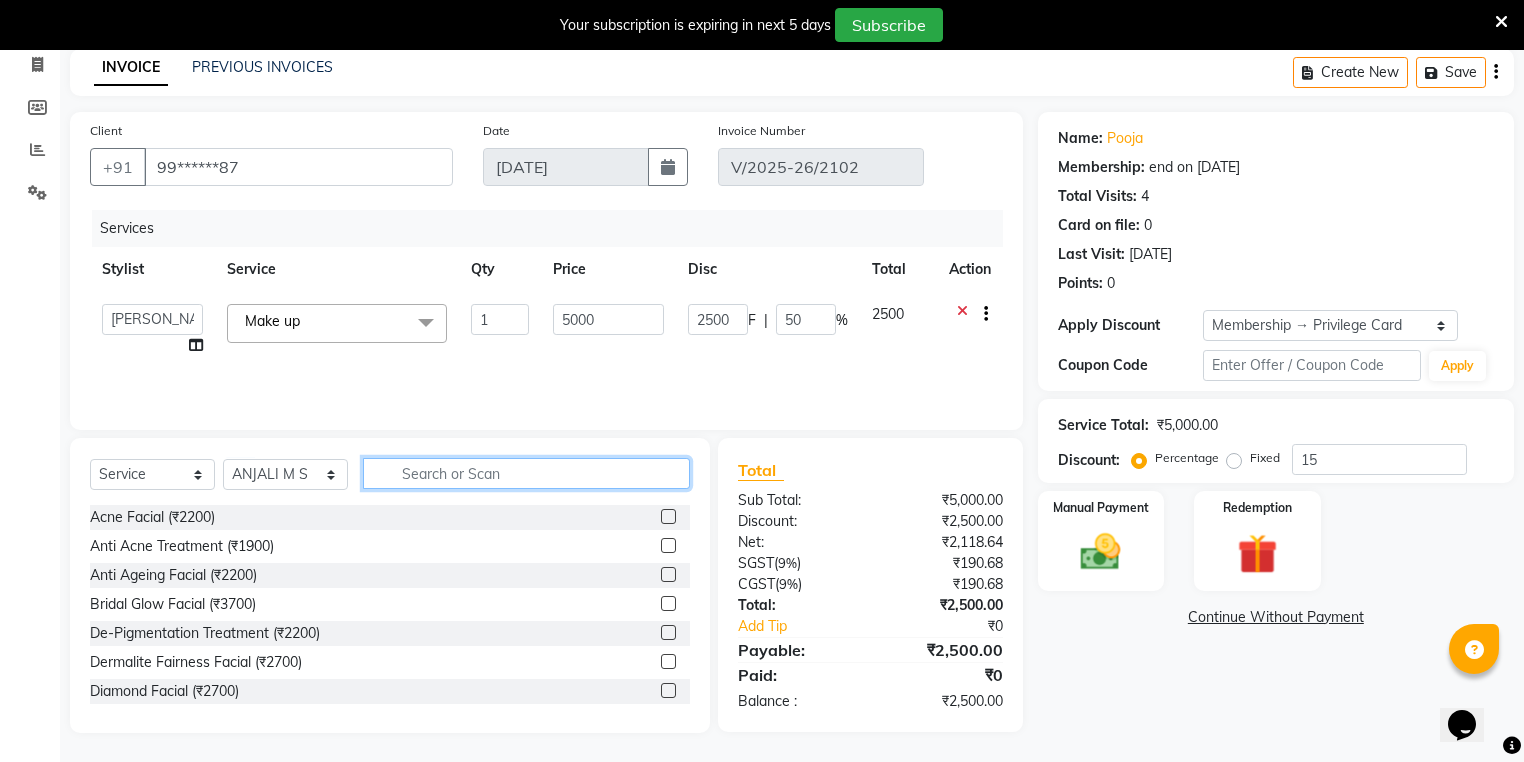 click 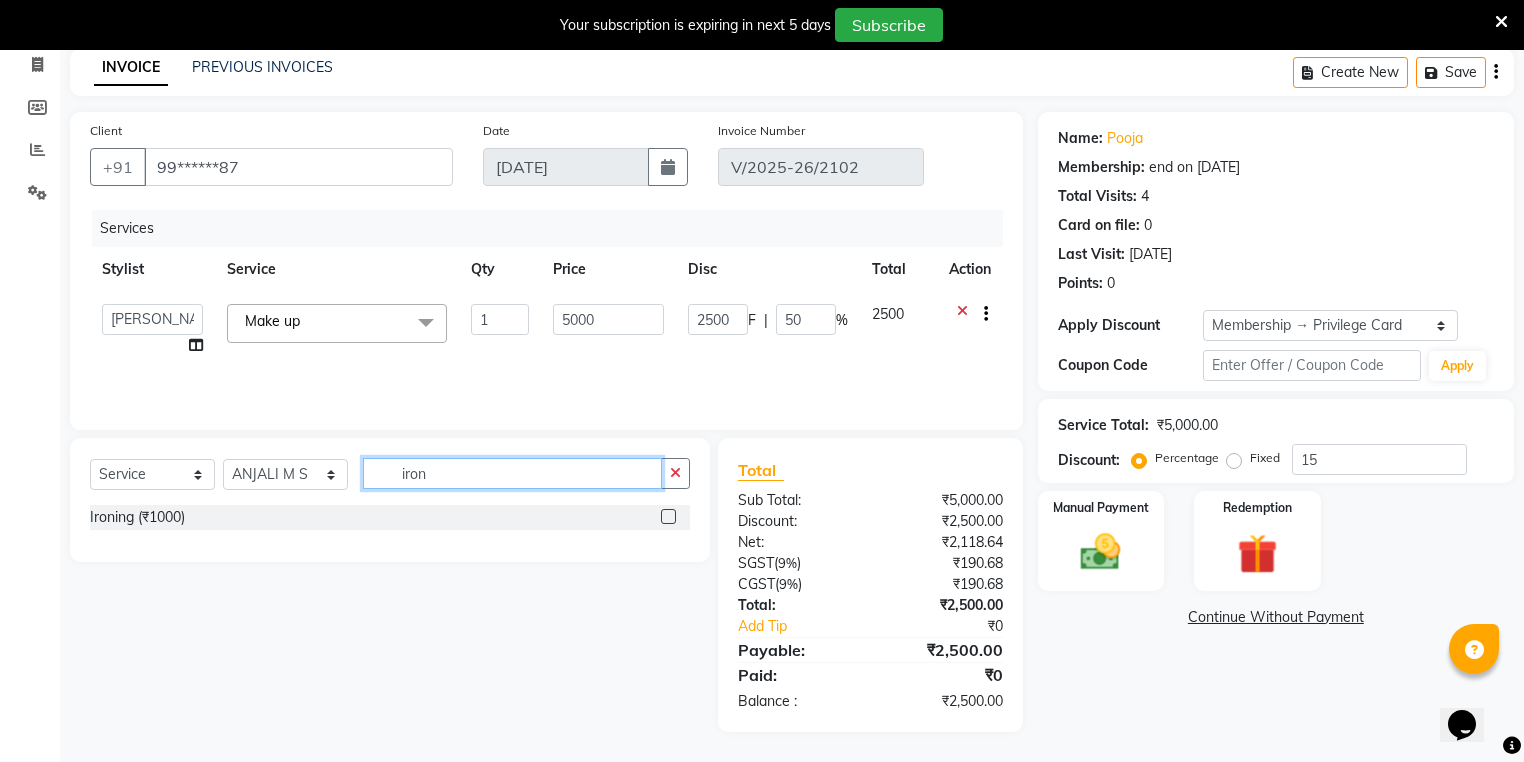 type on "iron" 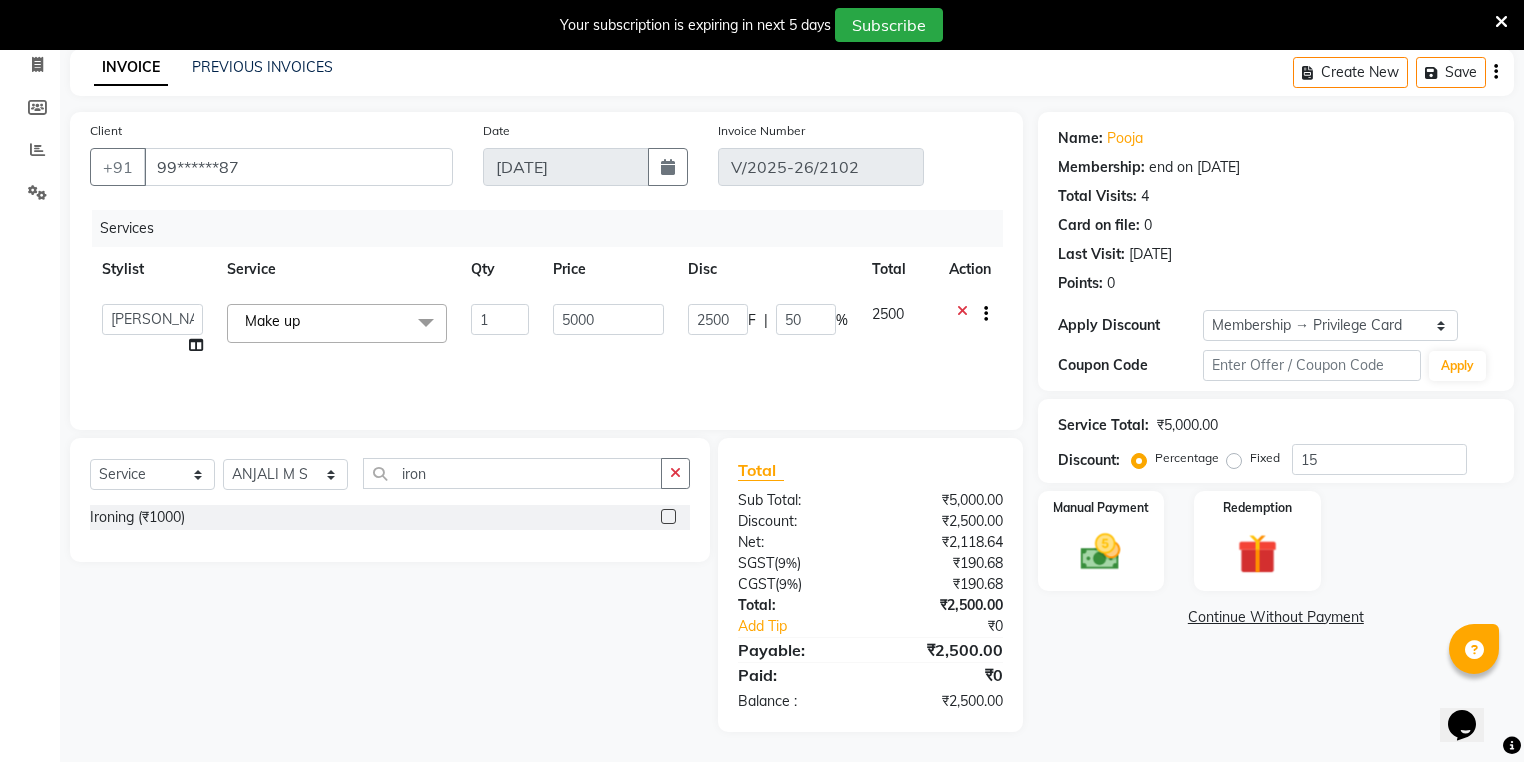 click 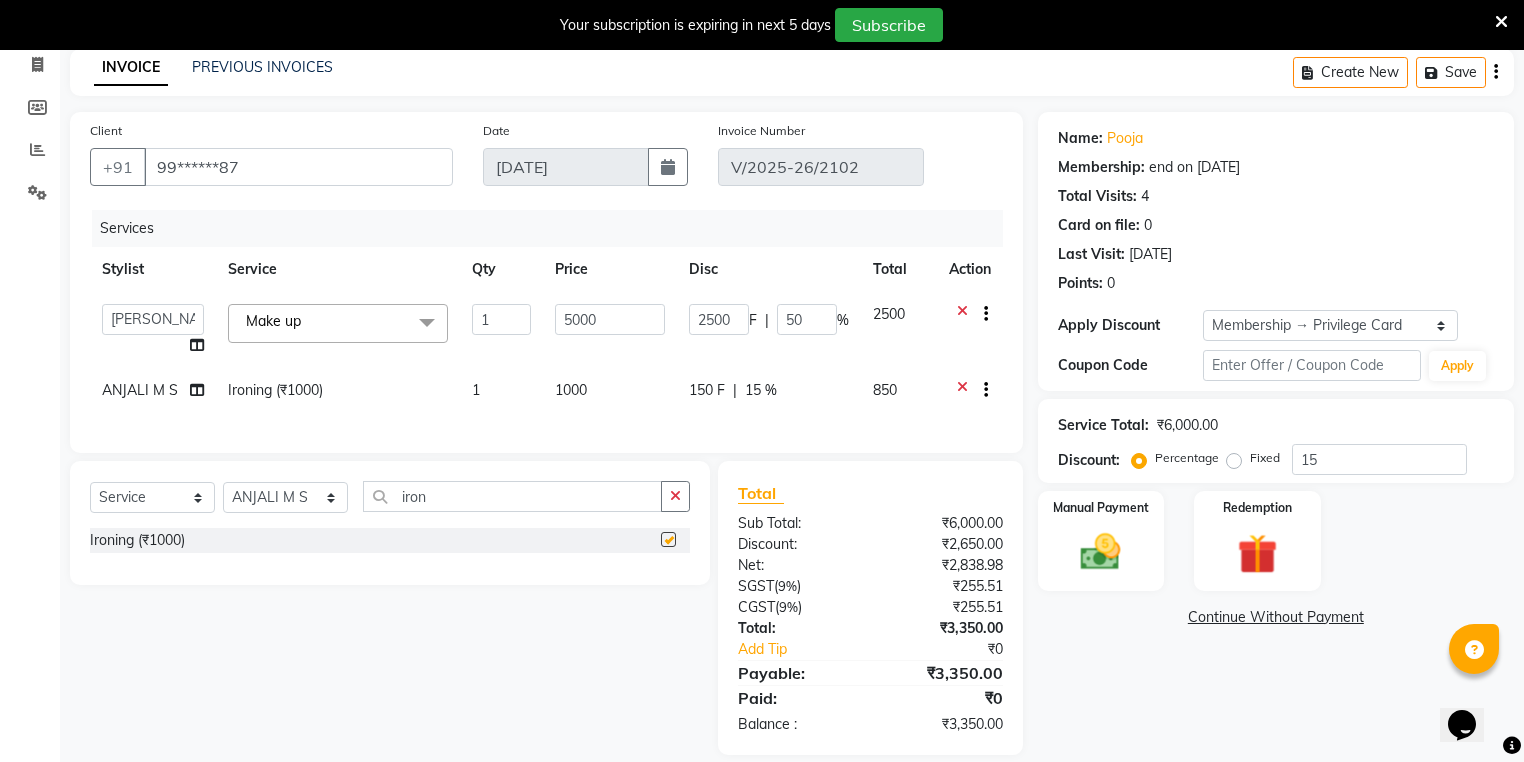 checkbox on "false" 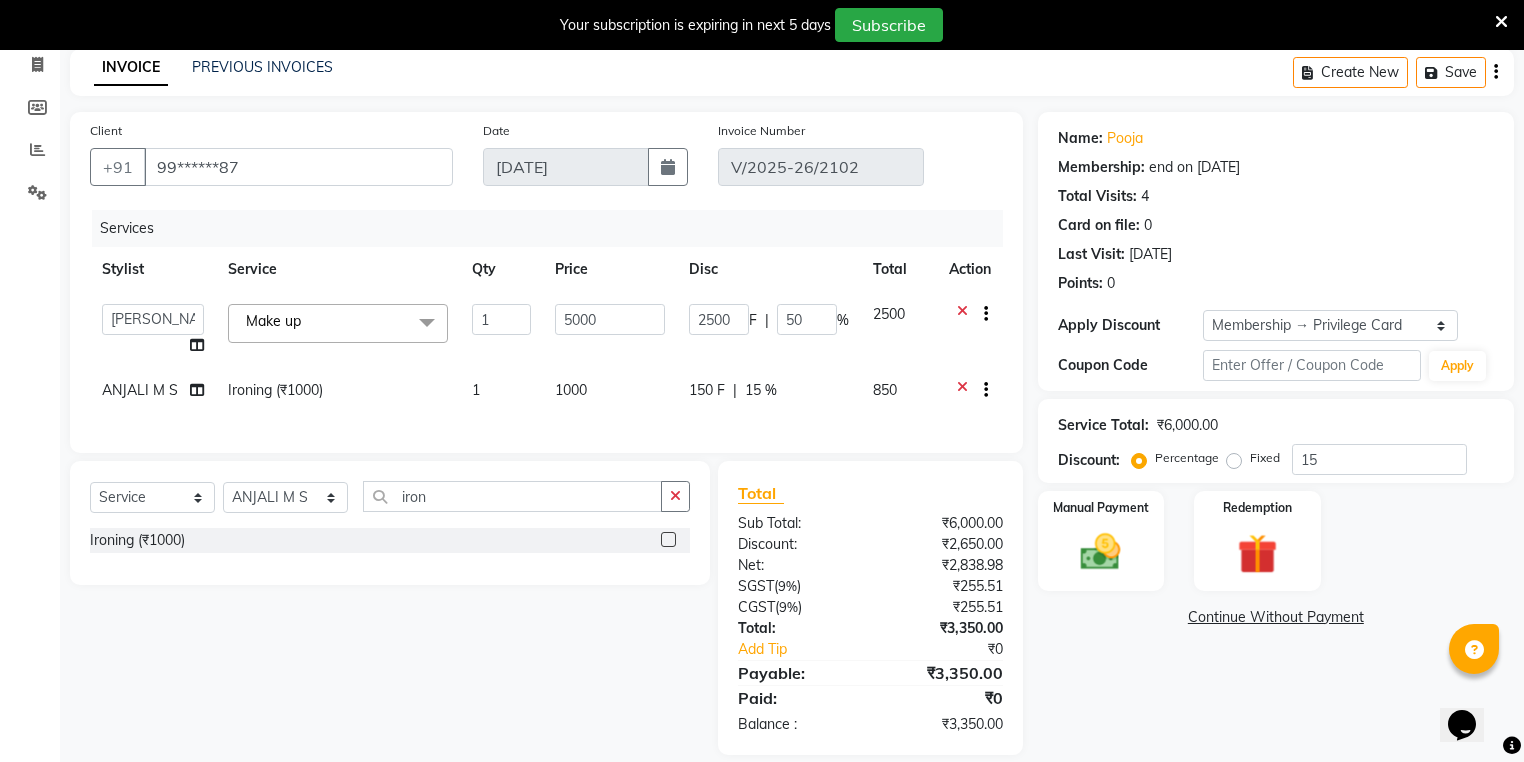 click on "150 F | 15 %" 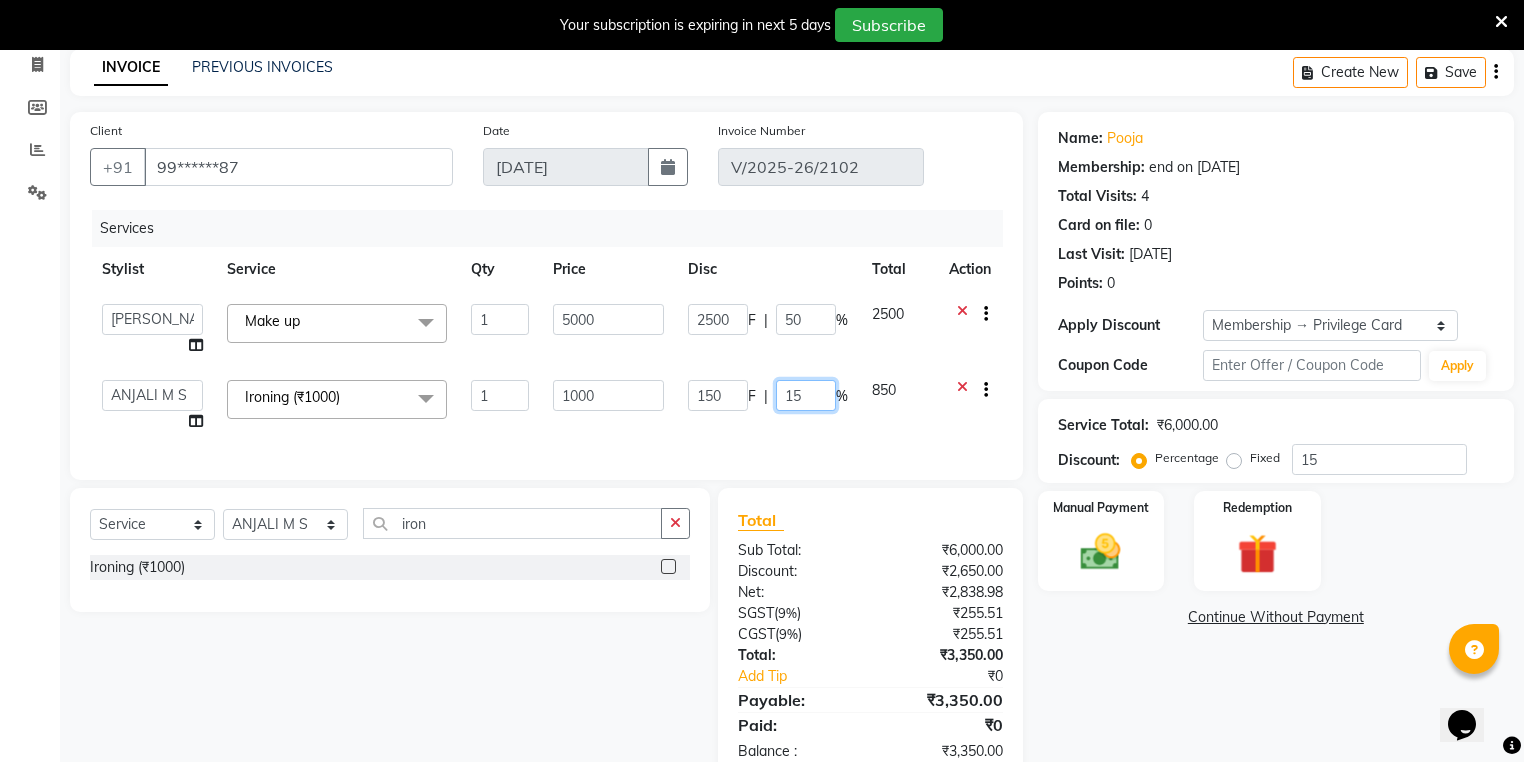 click on "15" 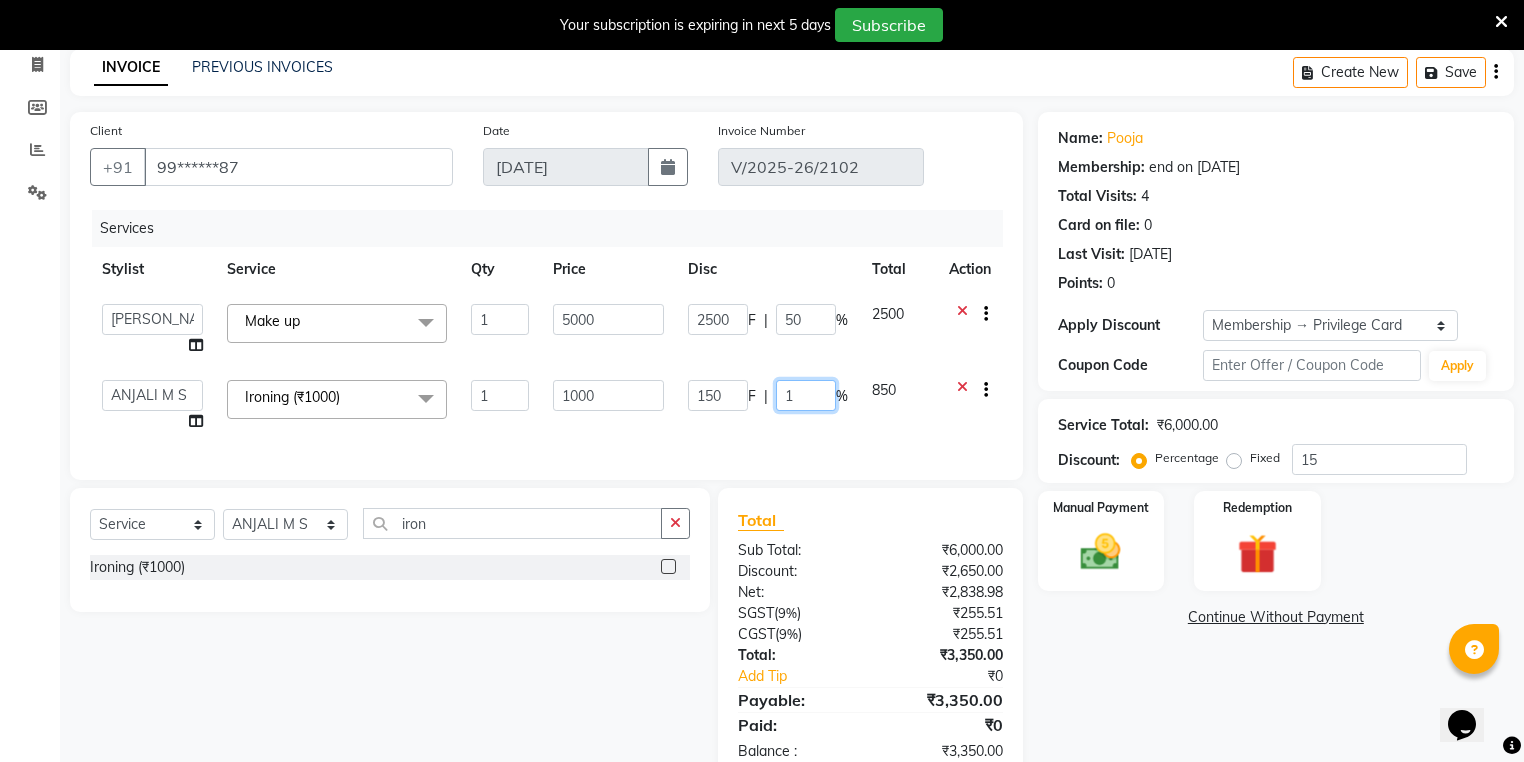 type 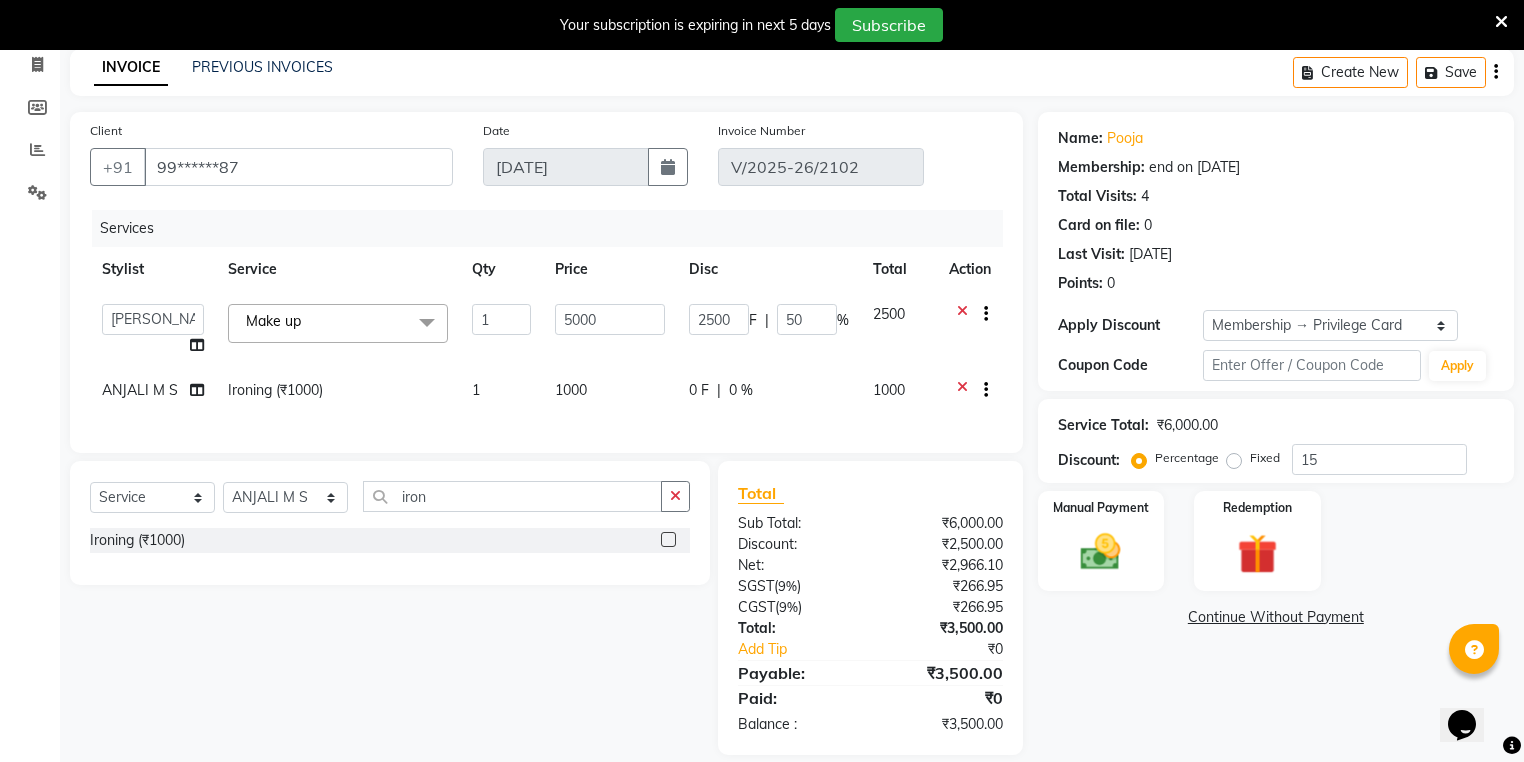 click on "Services Stylist Service Qty Price Disc Total Action  ANJALI M S   ASWATHY   KOTTIYAM ASHTAMUDI   KUMARI   Muneera   RASHMI   SHEEJA ANIL   SHYNI    SINDHYA    Sona Sunil   Sreepriya   STEFFY STEPHAN   Vismaya  Make up  x Acne Facial Anti Acne Treatment Anti Ageing Facial Bridal Glow Facial De-Pigmentation Treatment Dermalite Fairness Facial Diamond Facial D-Tan Cleanup D-Tan Facial D-Tan Pack Fruit Facial Fyc Bamboo Charcoal Facial Fyc Bio Marine Facial Fyc Fruit Fusion Facial Fyc Luster Gold Facial Fyc Pure Vit-C Facial Fyc Red Wine Facial Glovite Facial Gold Moroccan Vit C facial Dry Skin Gold Moroccan Vit C facial Oily Skin Golden Facial Hydra Brightening Facial Hydra Facial Hydramoist Facial Microdermabrasion Treatment Normal Cleanup O2C2 Facial Oxy Blast Facial Oxy Bleach Pearl Facial Protein Bleach Red Carpet DNA facial Sensi Glow Facial Skin Glow Facial Skin Lightening Facial Skin Whitening Facial Stemcell  Facial Veg Peel Facial Un-Tan Facial  Korean Glass Skin Facial Anti-Dandruff Treatment Ironing" 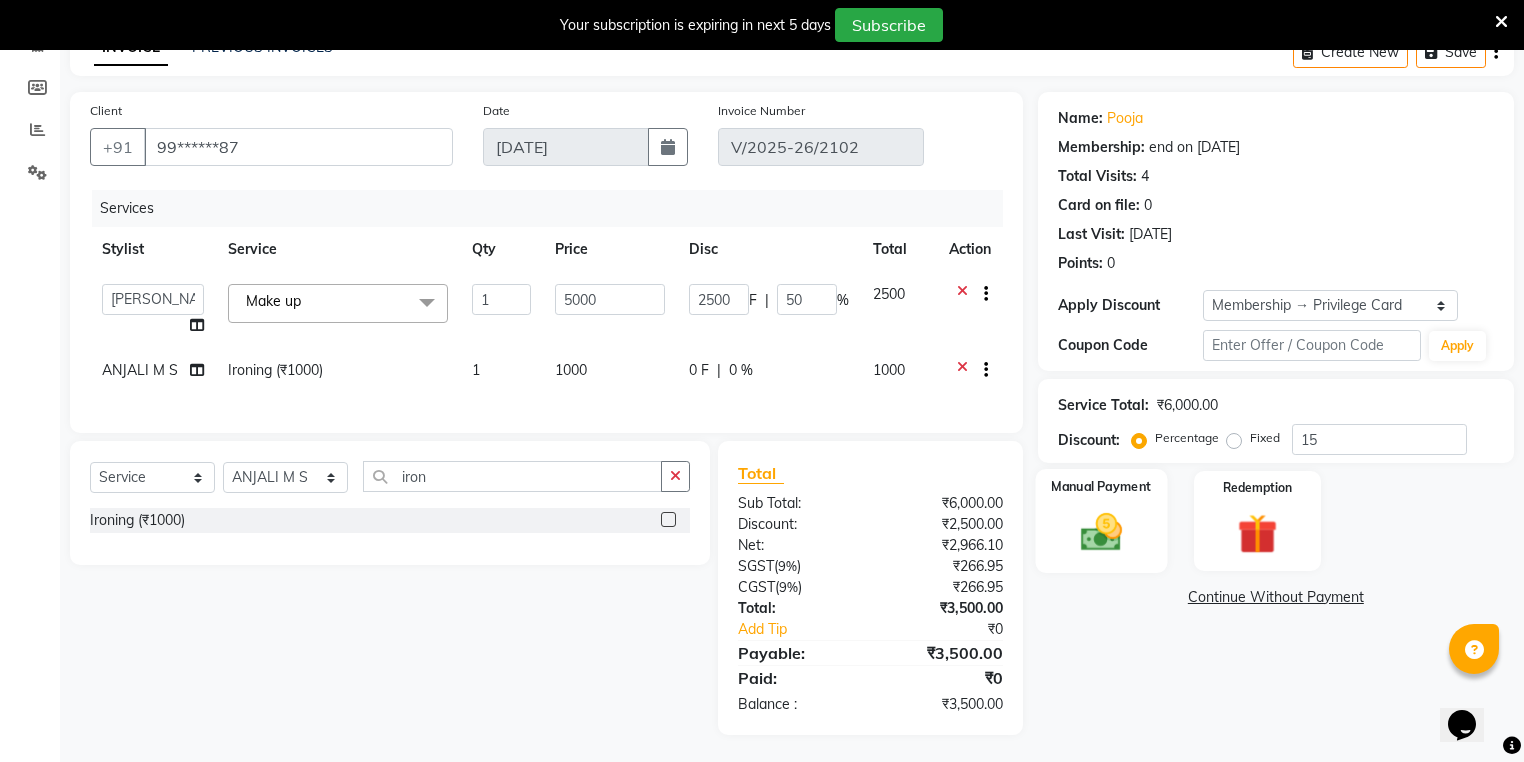 scroll, scrollTop: 123, scrollLeft: 0, axis: vertical 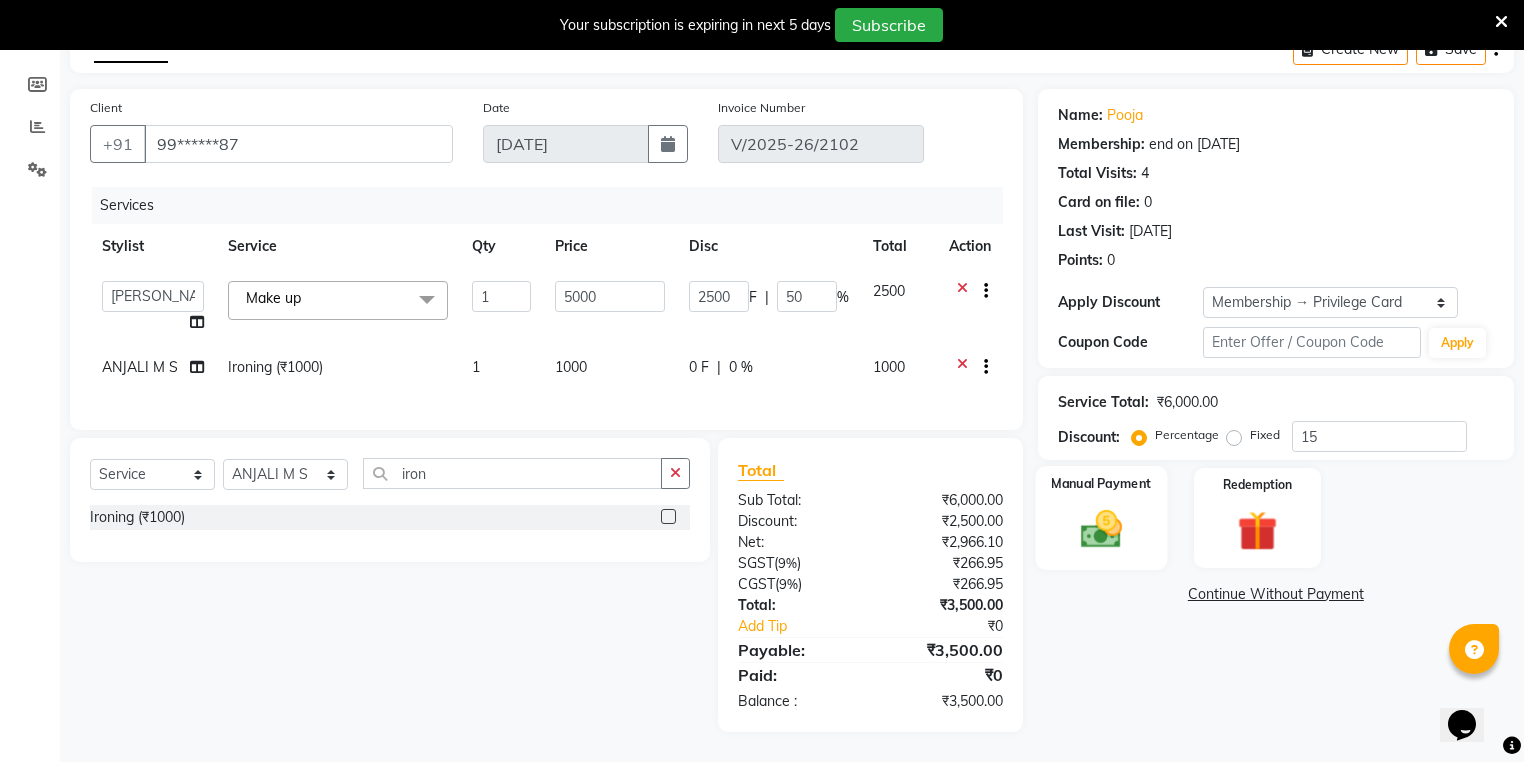click 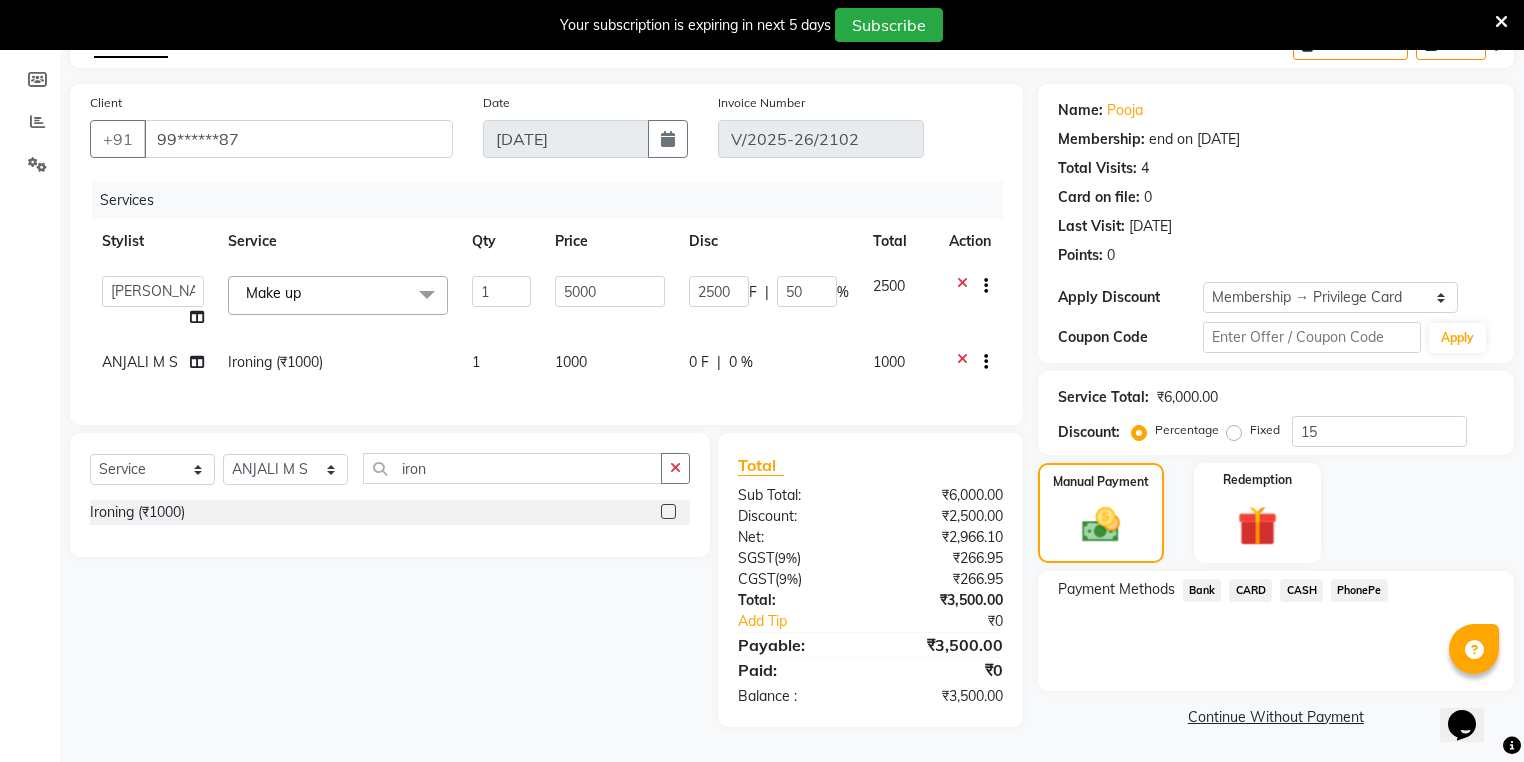 click on "PhonePe" 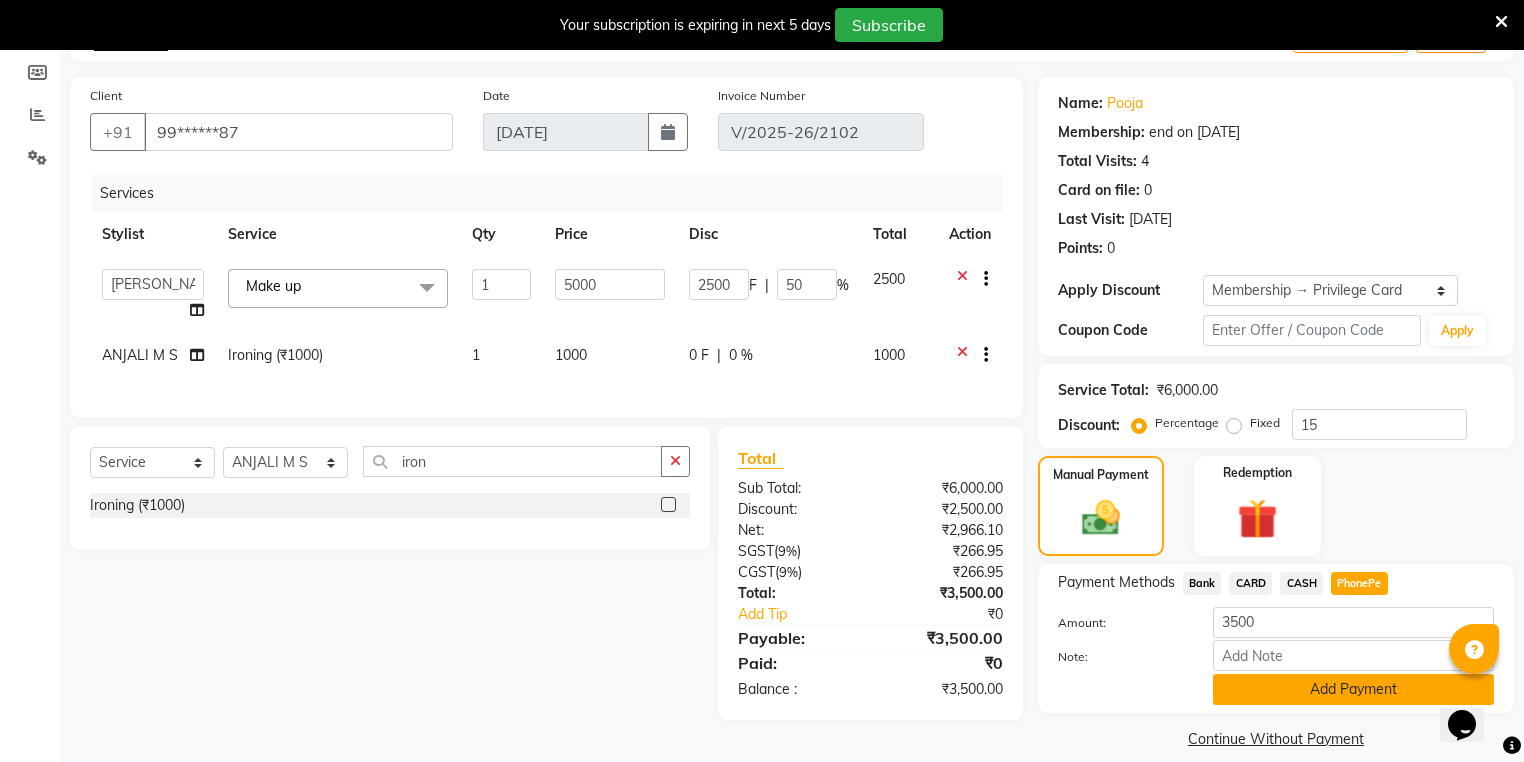 click on "Add Payment" 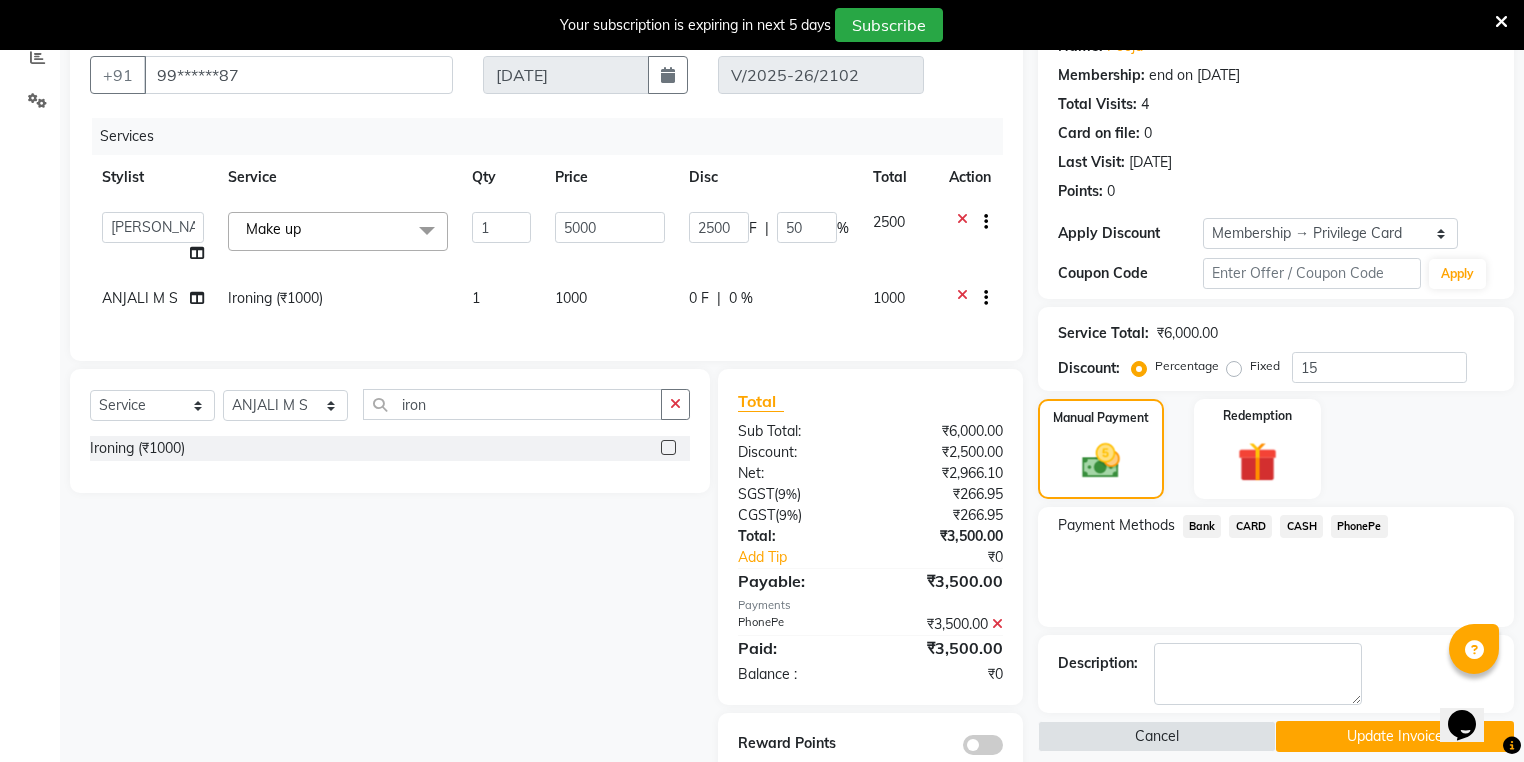 scroll, scrollTop: 236, scrollLeft: 0, axis: vertical 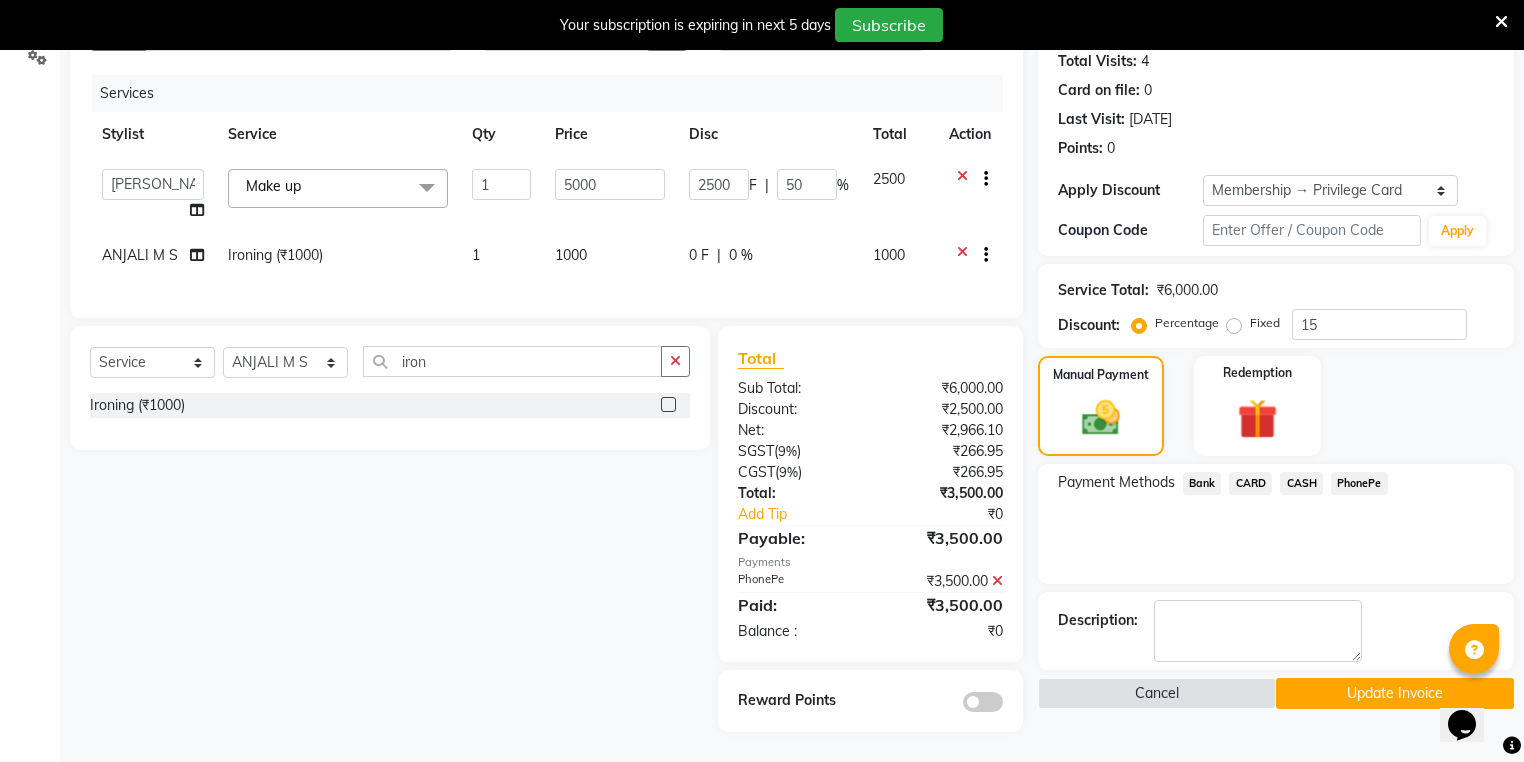 click on "Name: Pooja  Membership: end on 04-01-2027 Total Visits:  4 Card on file:  0 Last Visit:   10-07-2025 Points:   0  Apply Discount Select Membership → Privilege Card  Loyalty → Loyality level 1  Coupon Code Apply Service Total:  ₹6,000.00  Discount:  Percentage   Fixed  15 Manual Payment Redemption Payment Methods  Bank   CARD   CASH   PhonePe  Description:                   Cancel   Update Invoice" 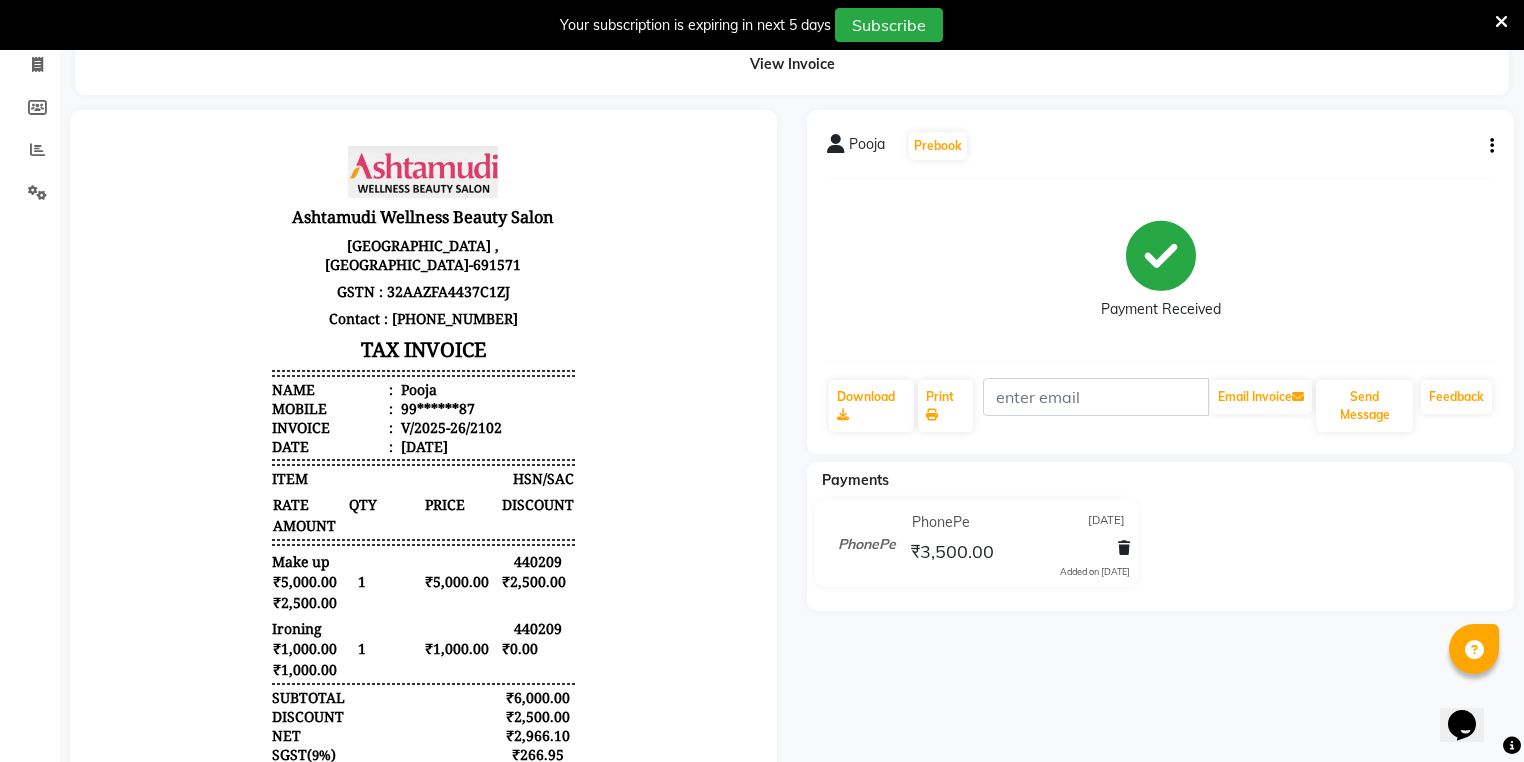 scroll, scrollTop: 76, scrollLeft: 0, axis: vertical 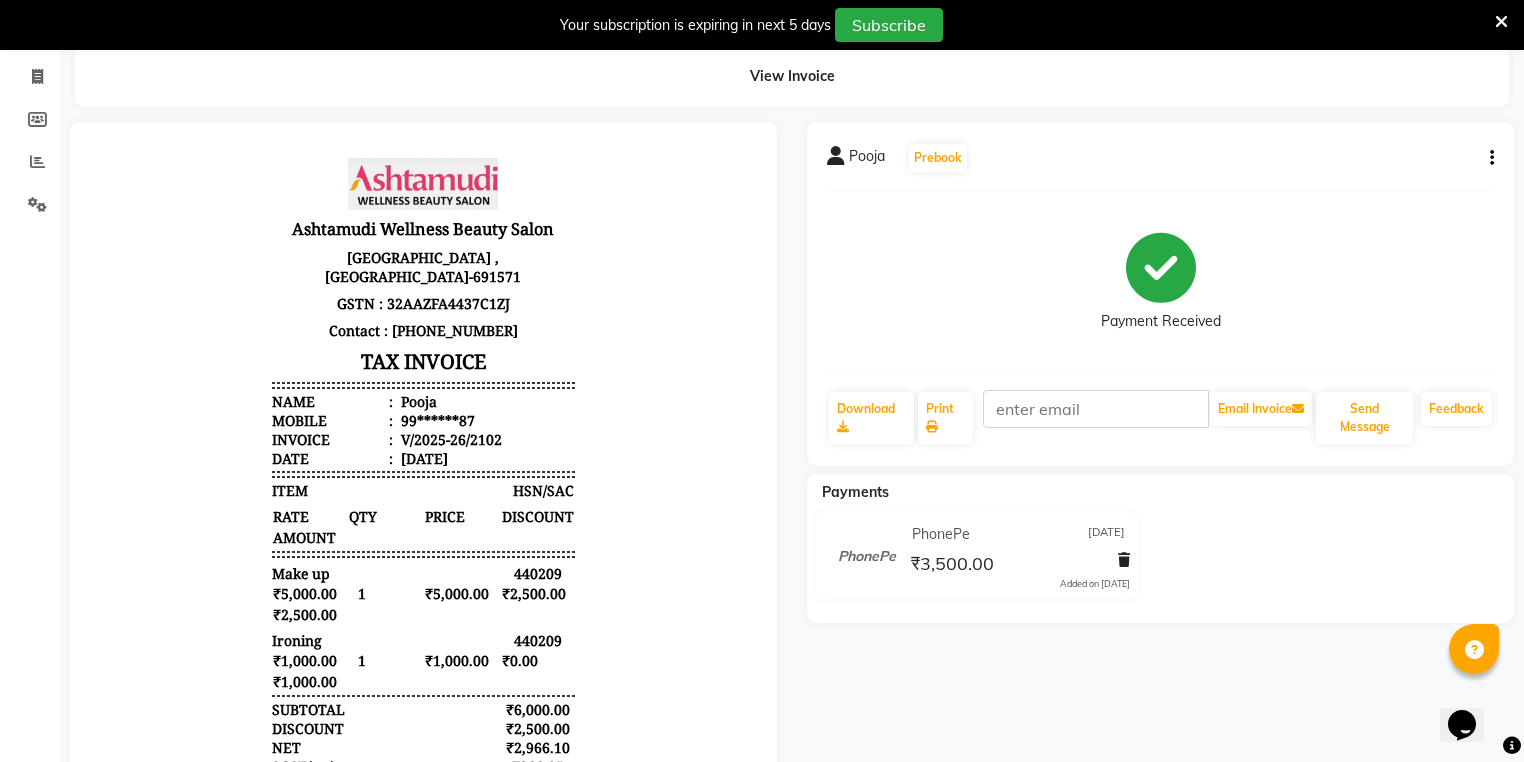 click on "Your subscription is expiring in next 5 days   Subscribe" at bounding box center [751, 25] 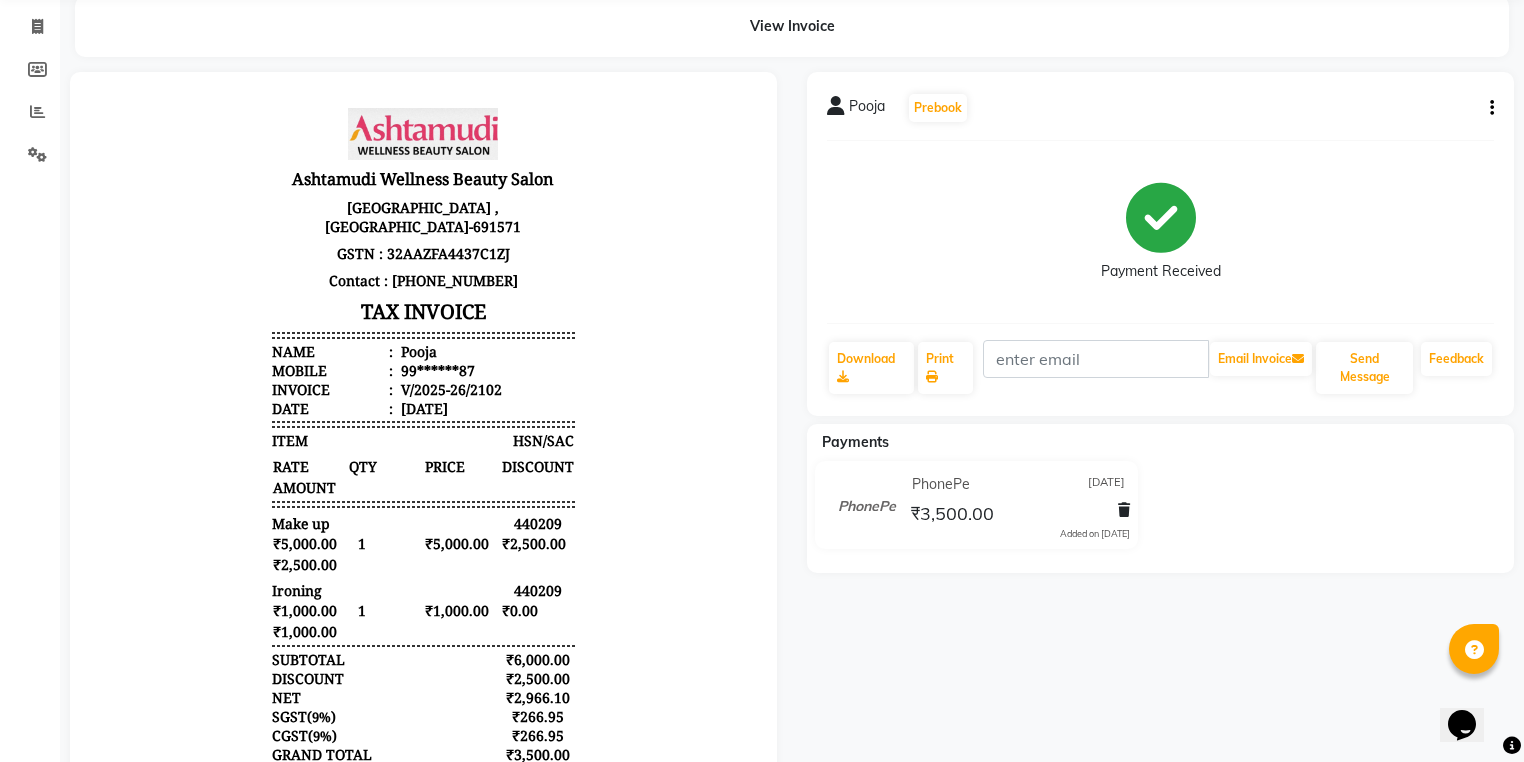 click 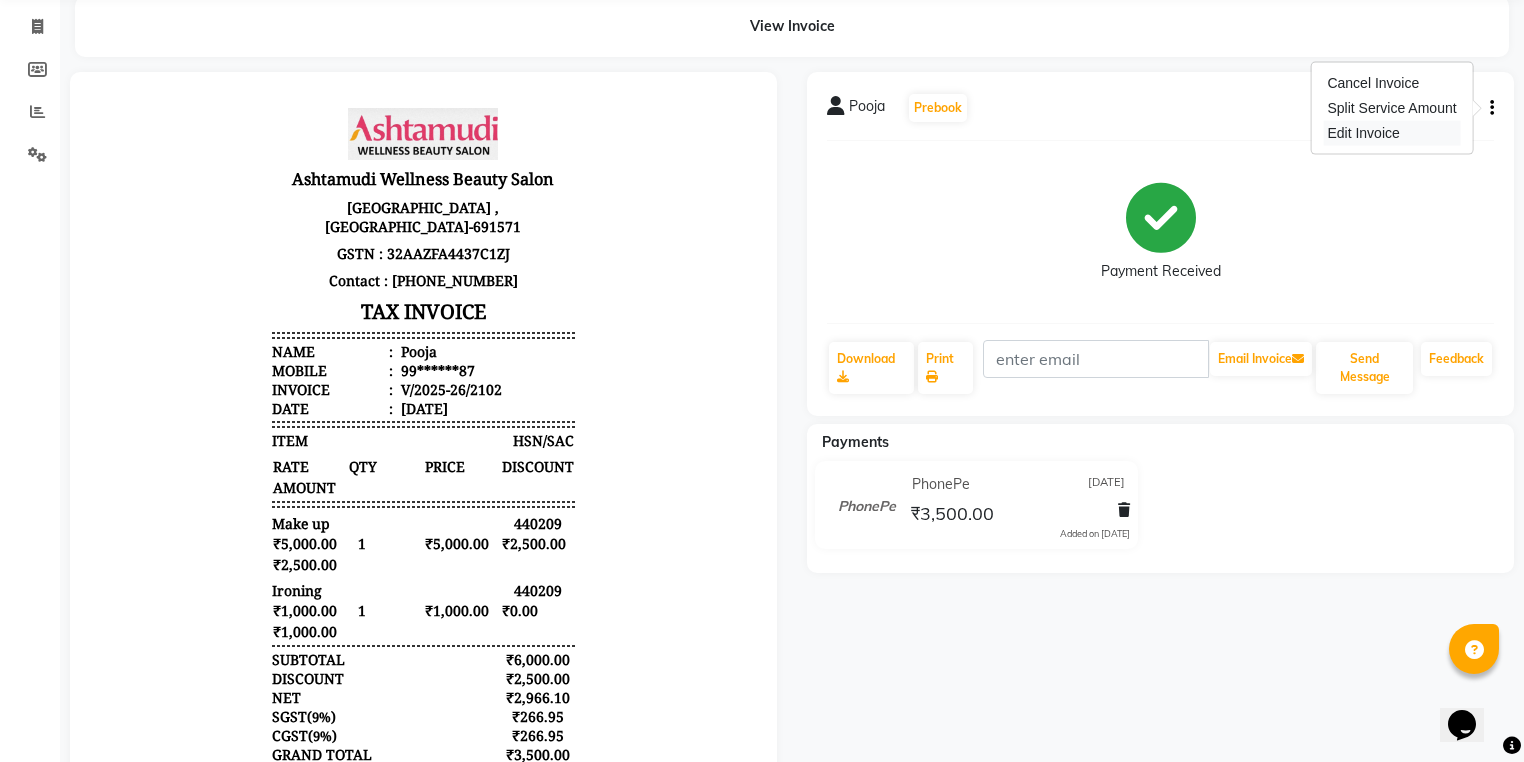 click on "Edit Invoice" at bounding box center [1391, 133] 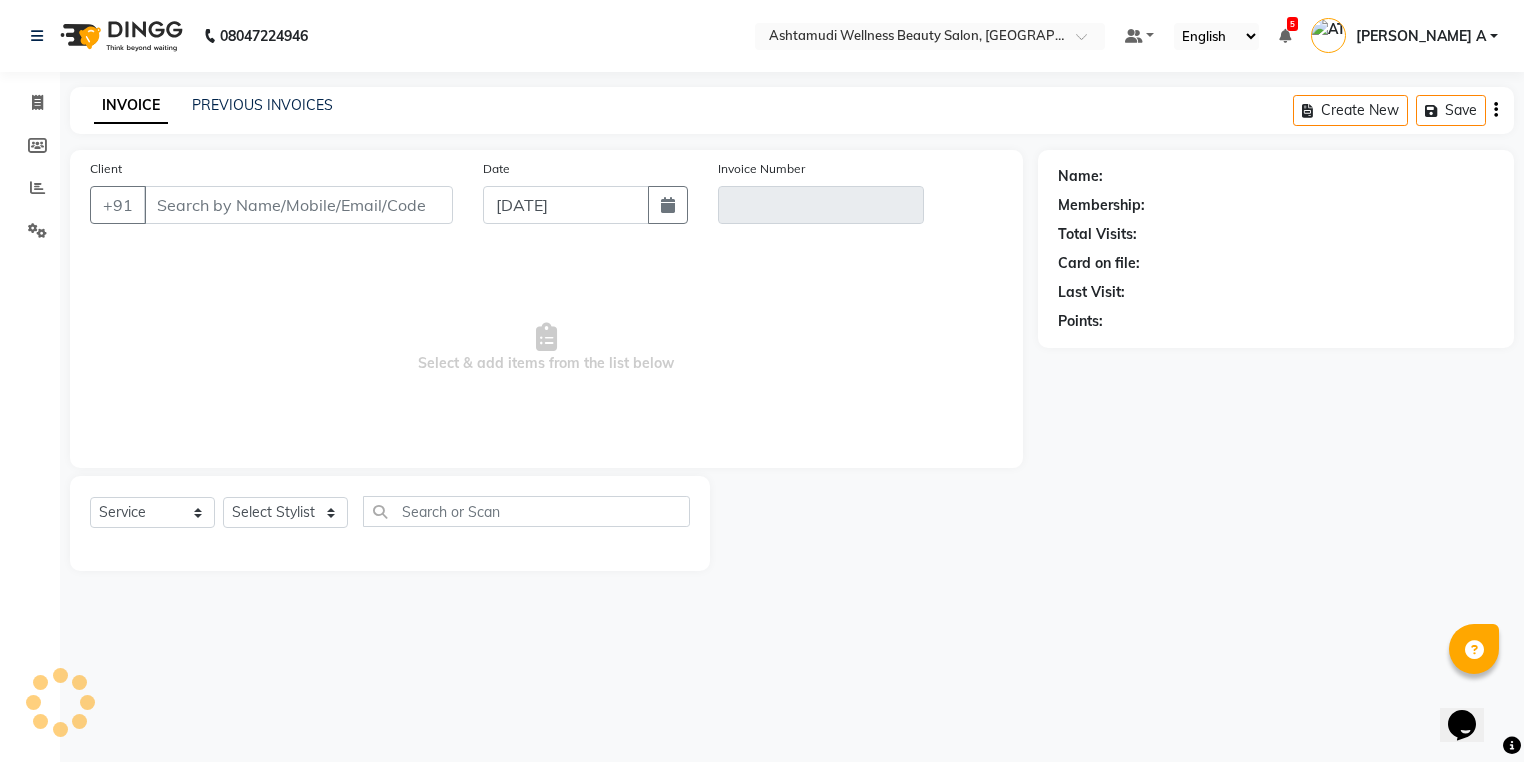 scroll, scrollTop: 0, scrollLeft: 0, axis: both 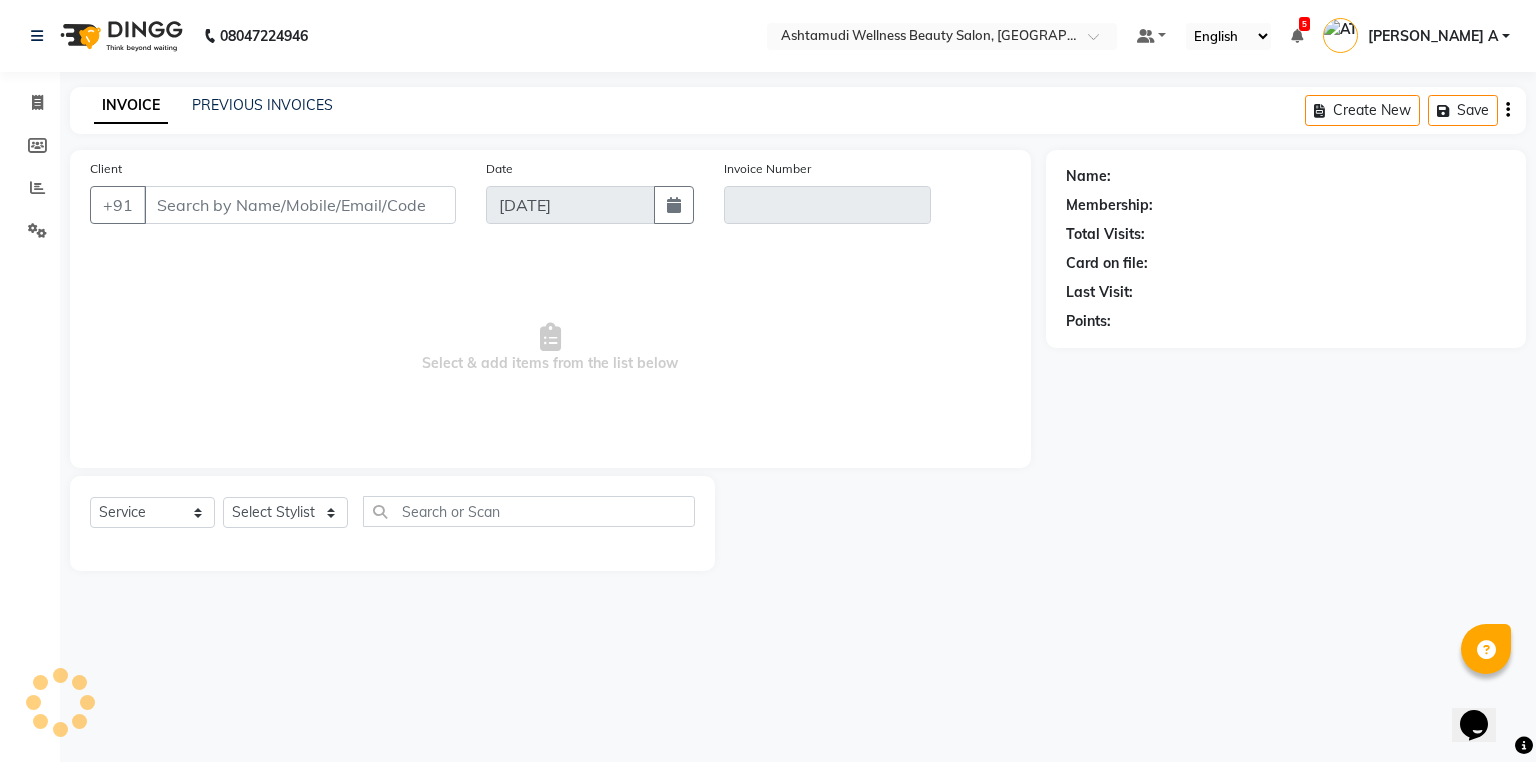 type on "99******87" 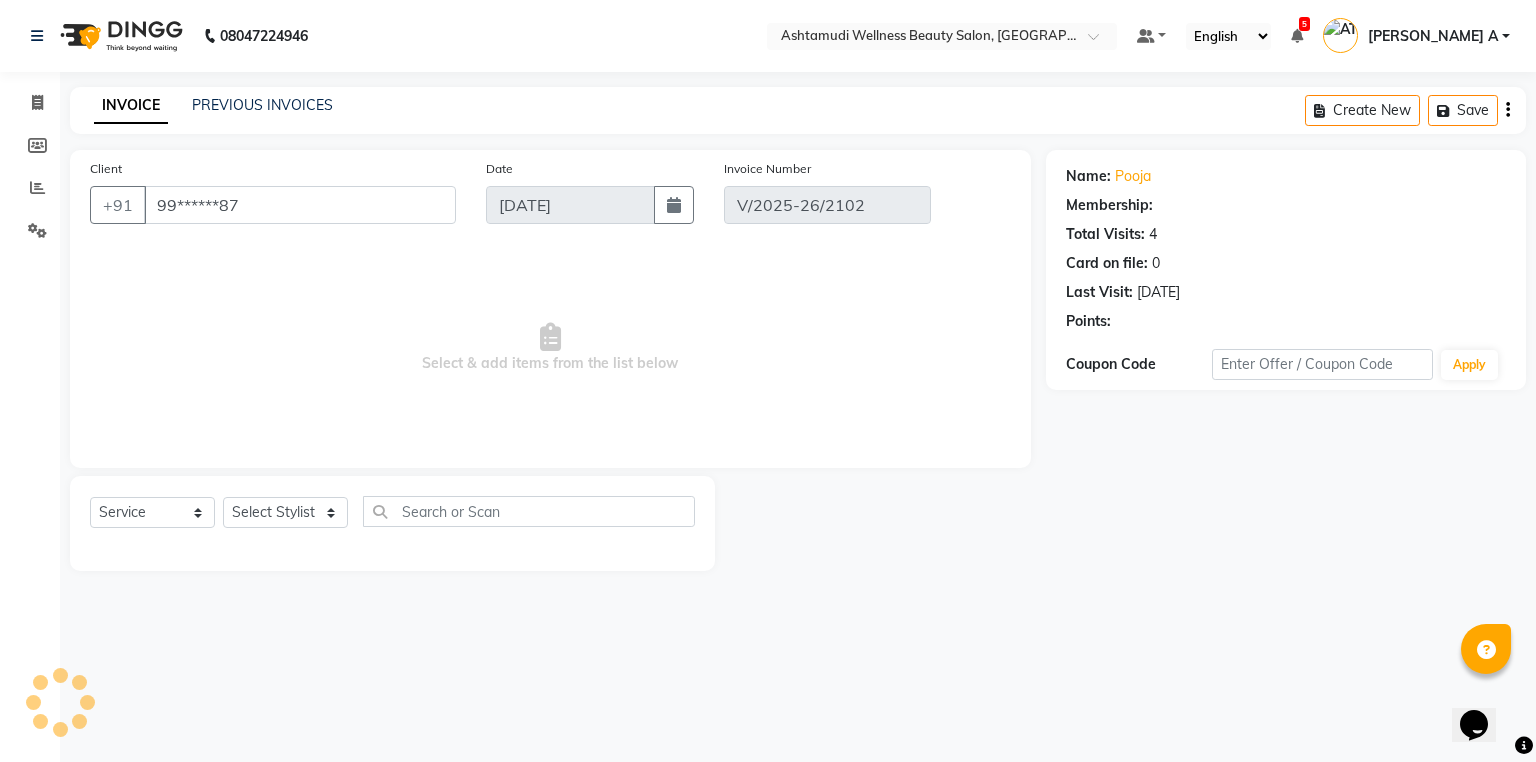type on "[DATE]" 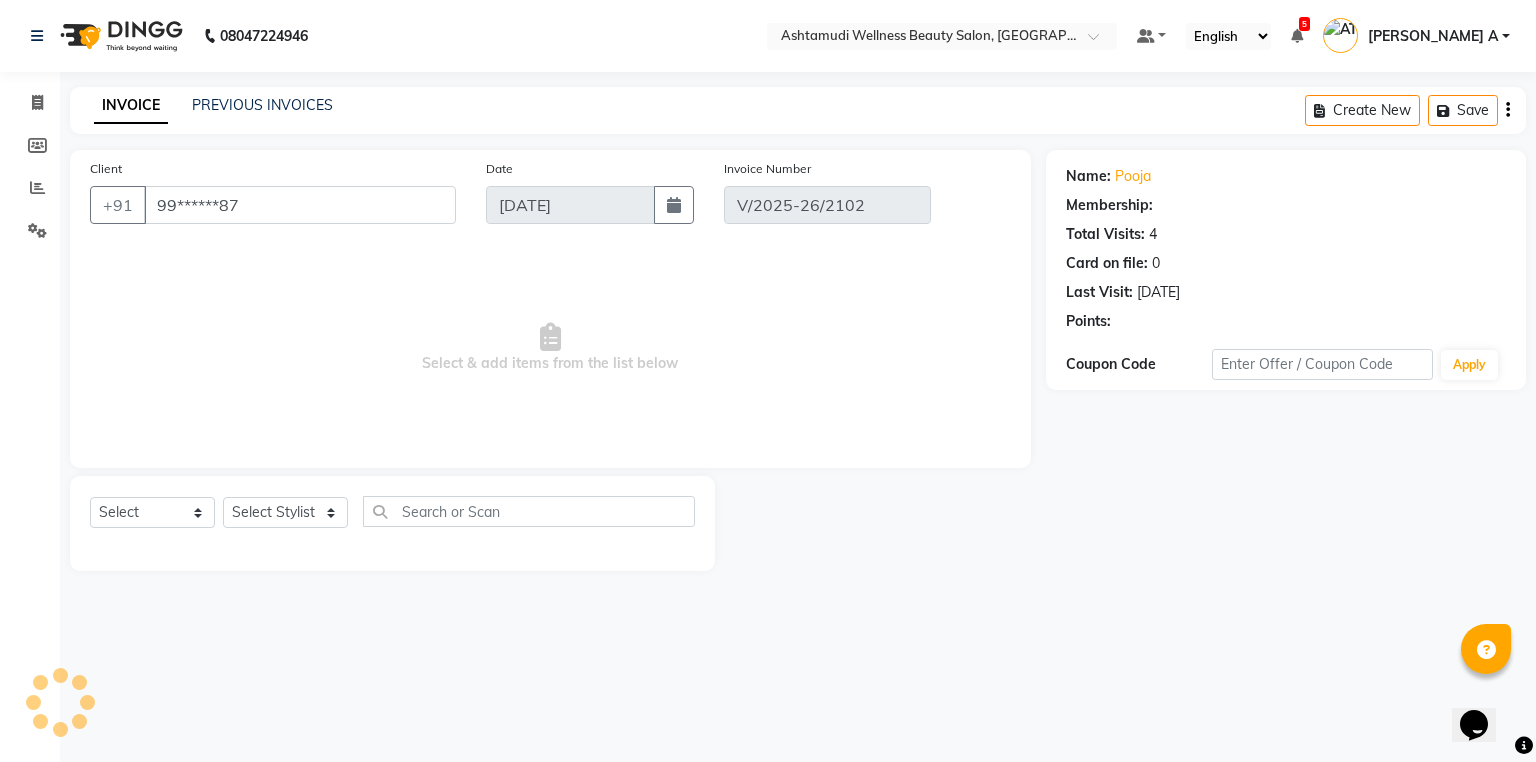 select on "2: Object" 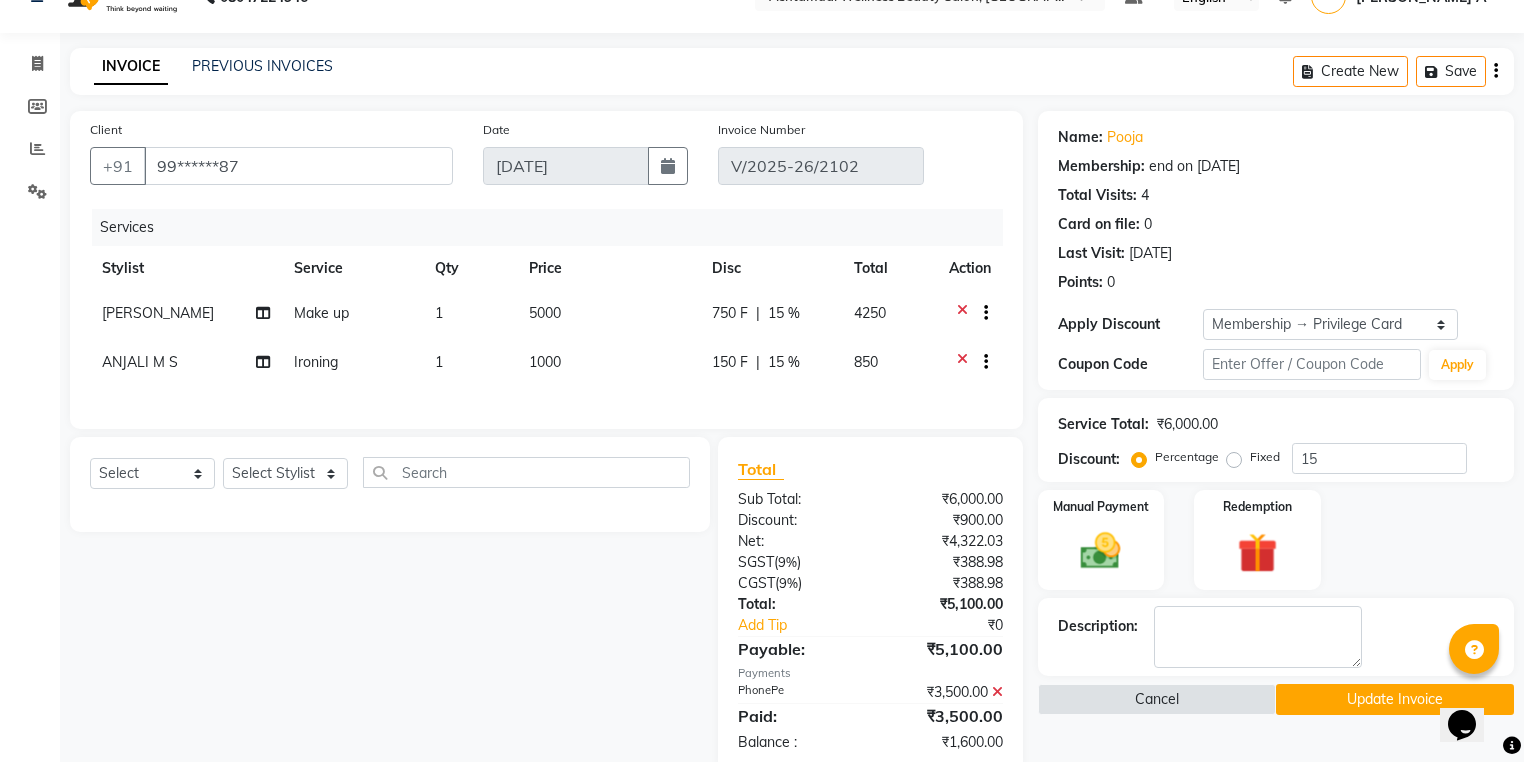 scroll, scrollTop: 160, scrollLeft: 0, axis: vertical 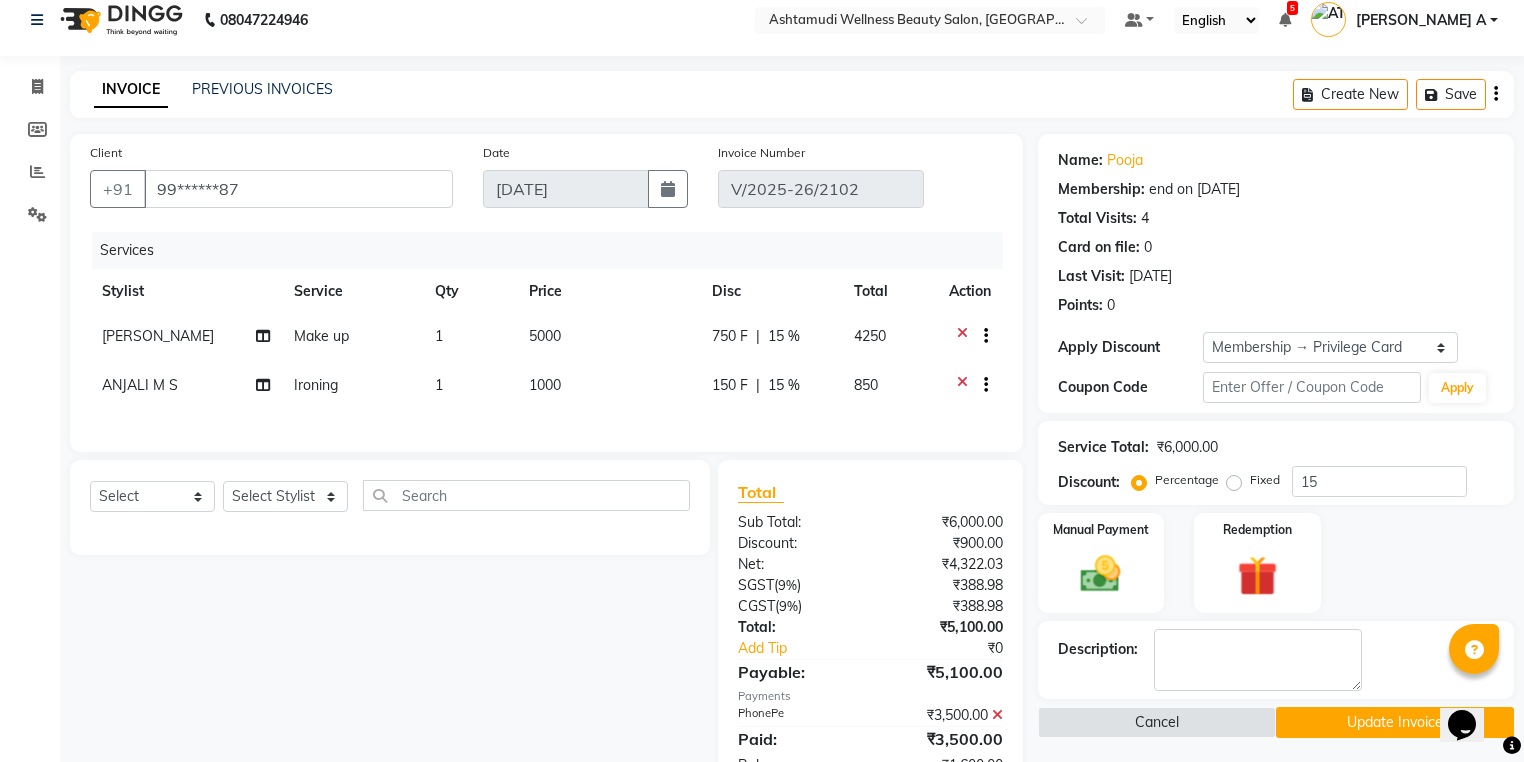 click on "Invoice Number V/2025-26/2102" 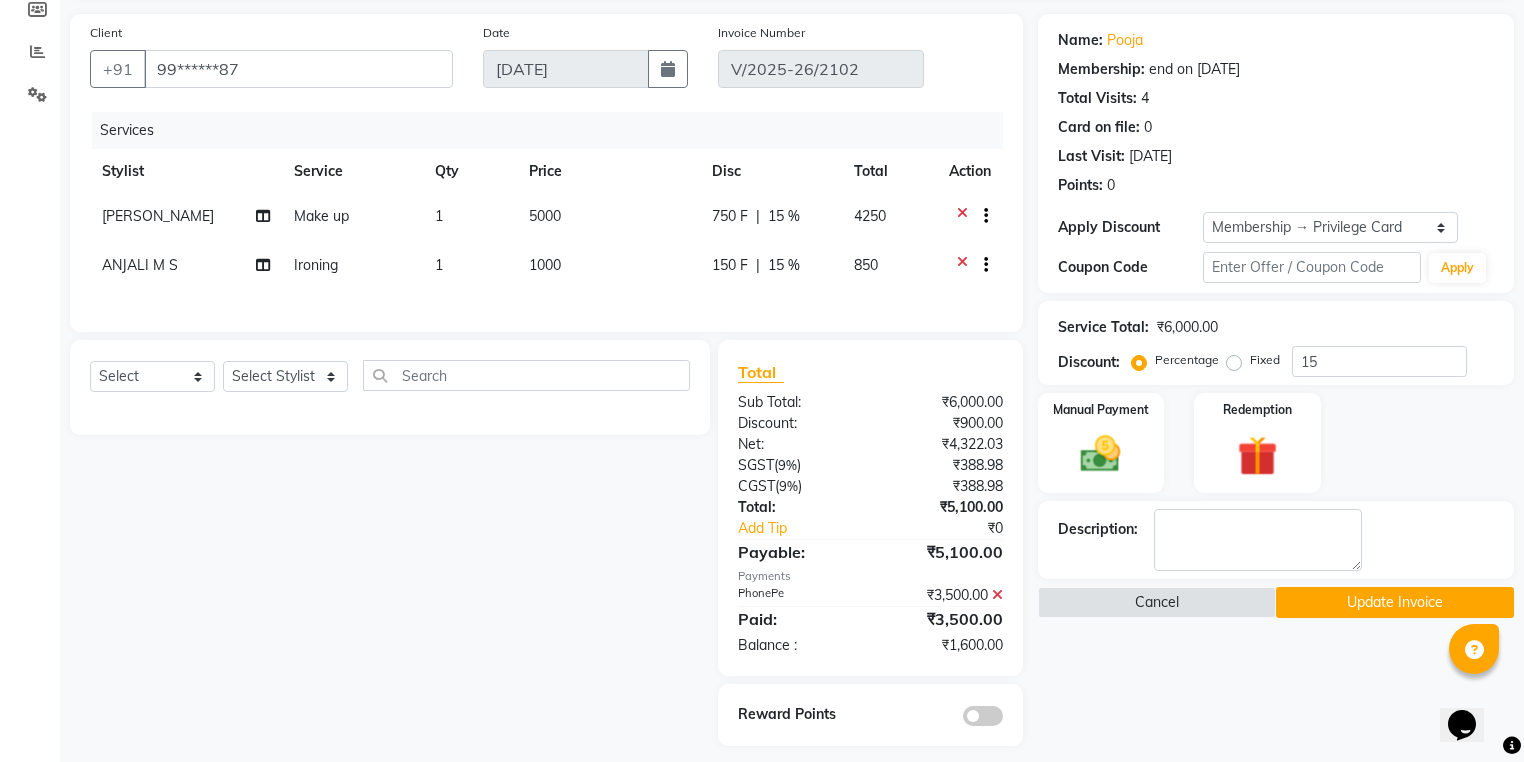 scroll, scrollTop: 96, scrollLeft: 0, axis: vertical 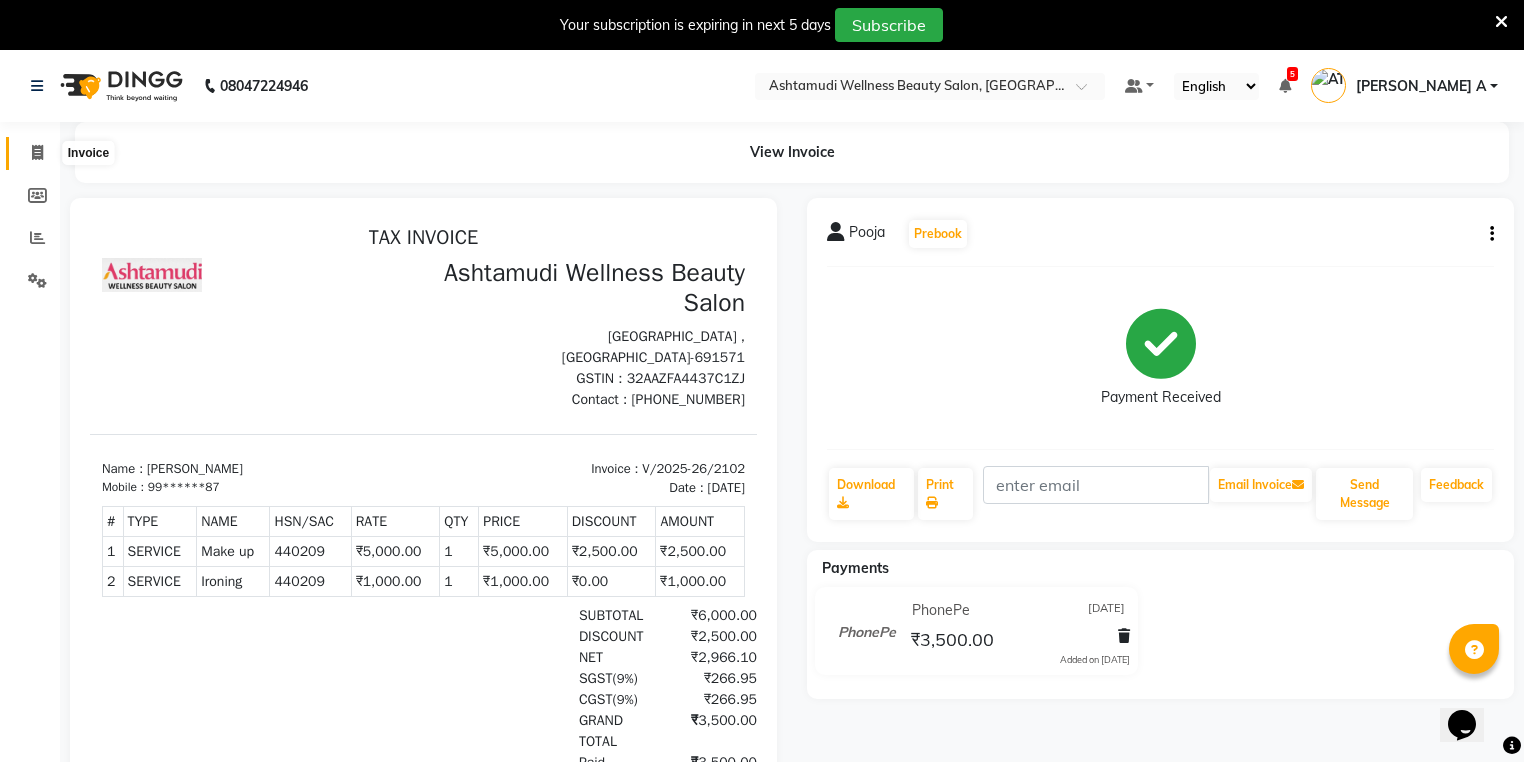 click 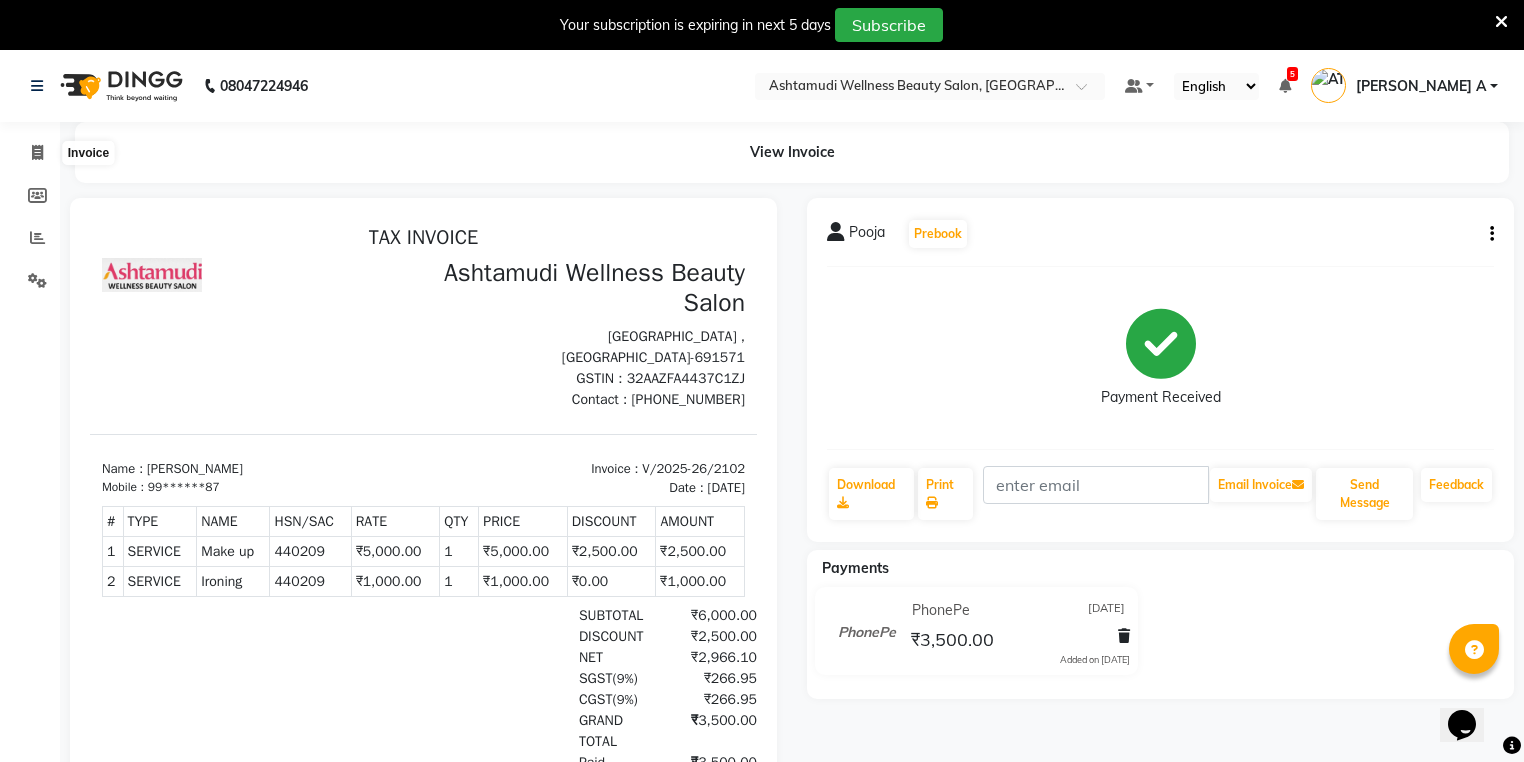 scroll, scrollTop: 50, scrollLeft: 0, axis: vertical 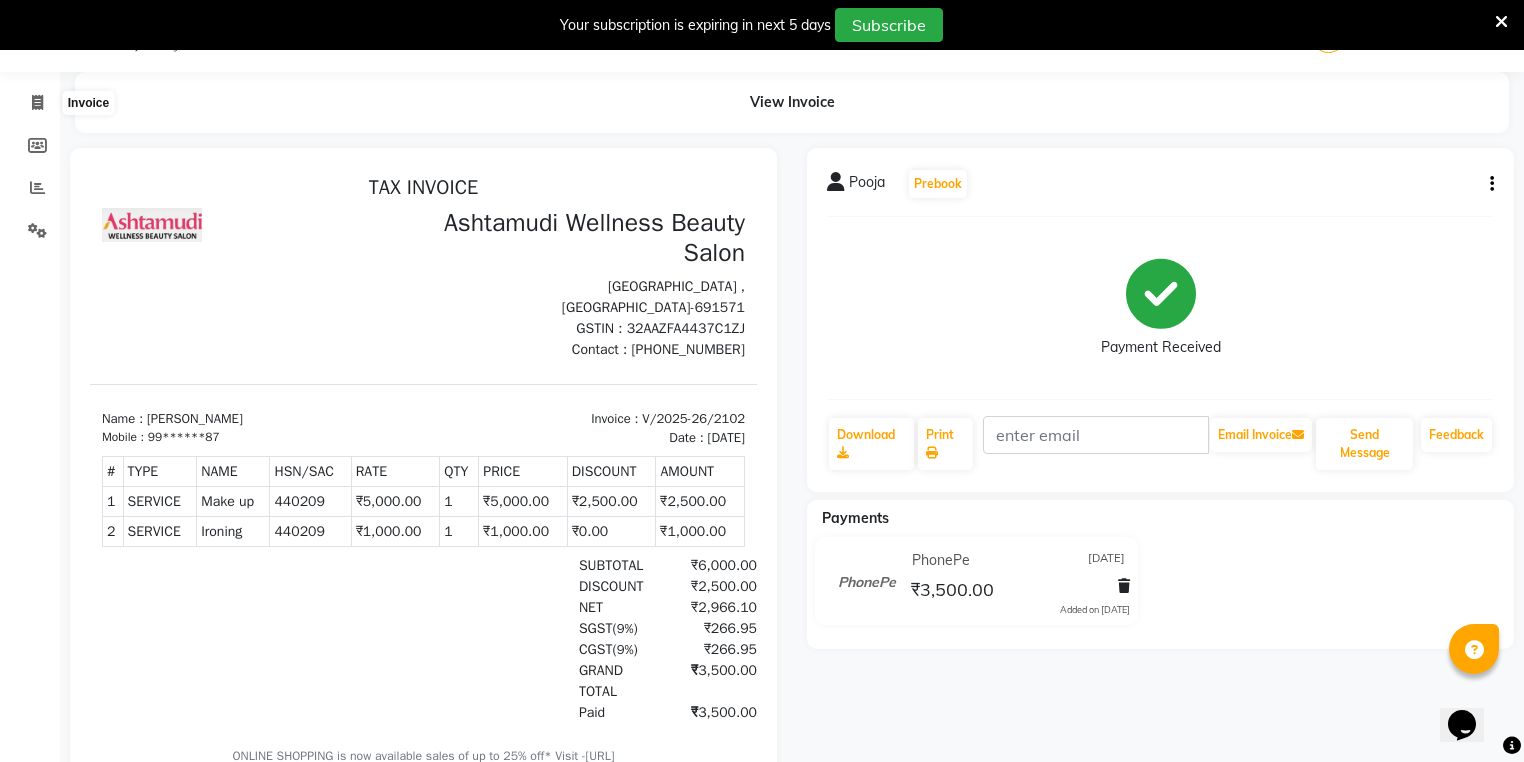 select on "service" 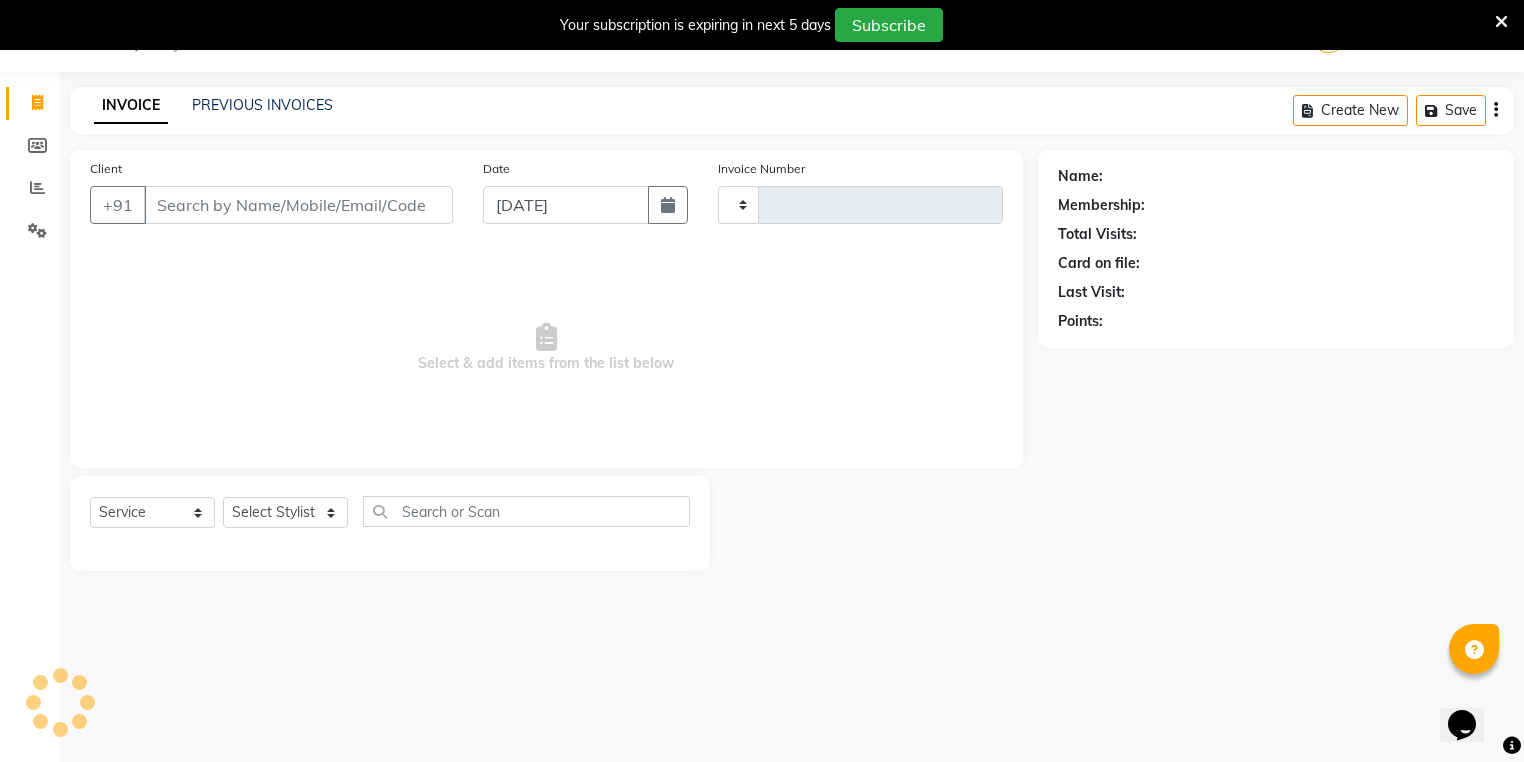 type on "2103" 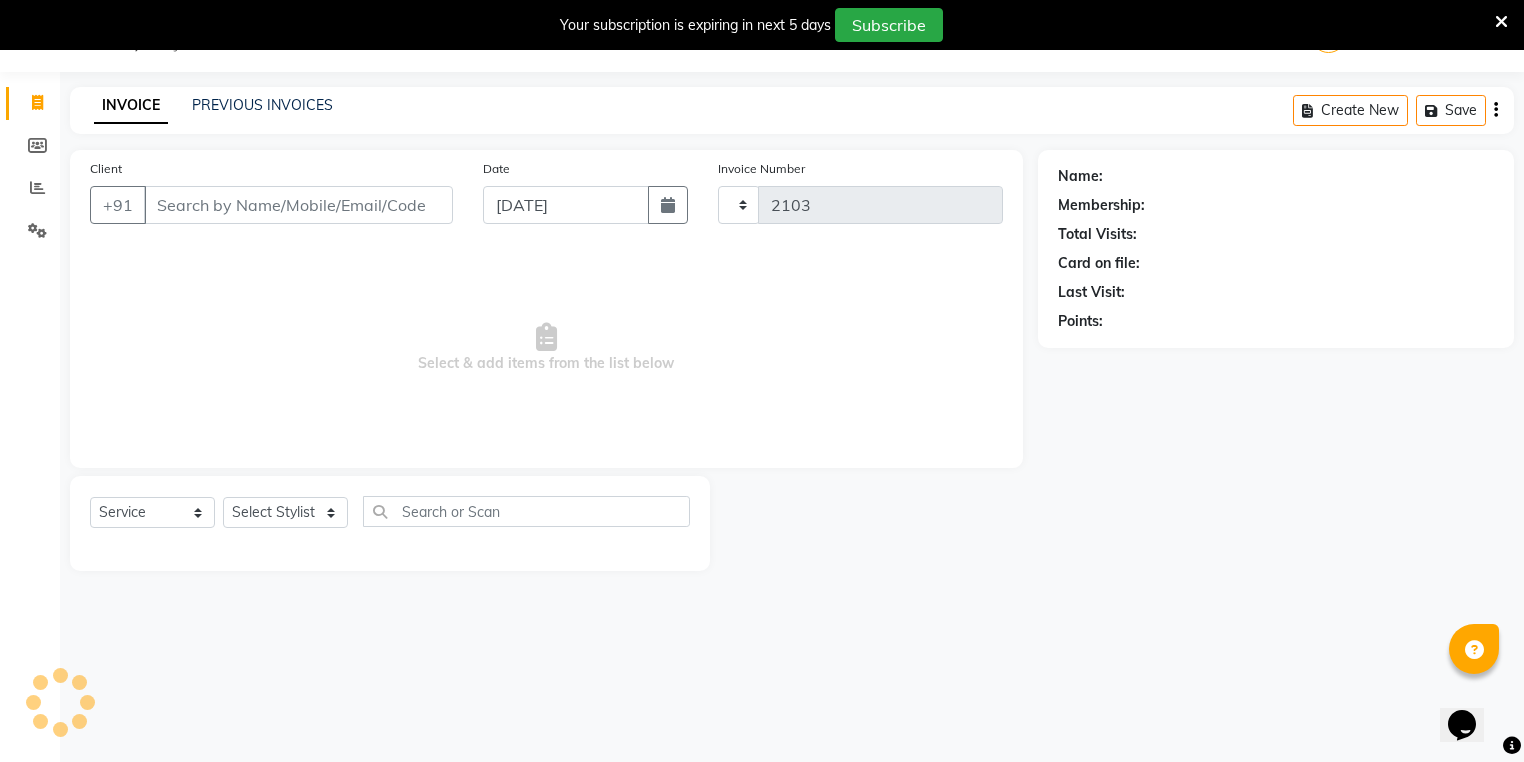 select on "4674" 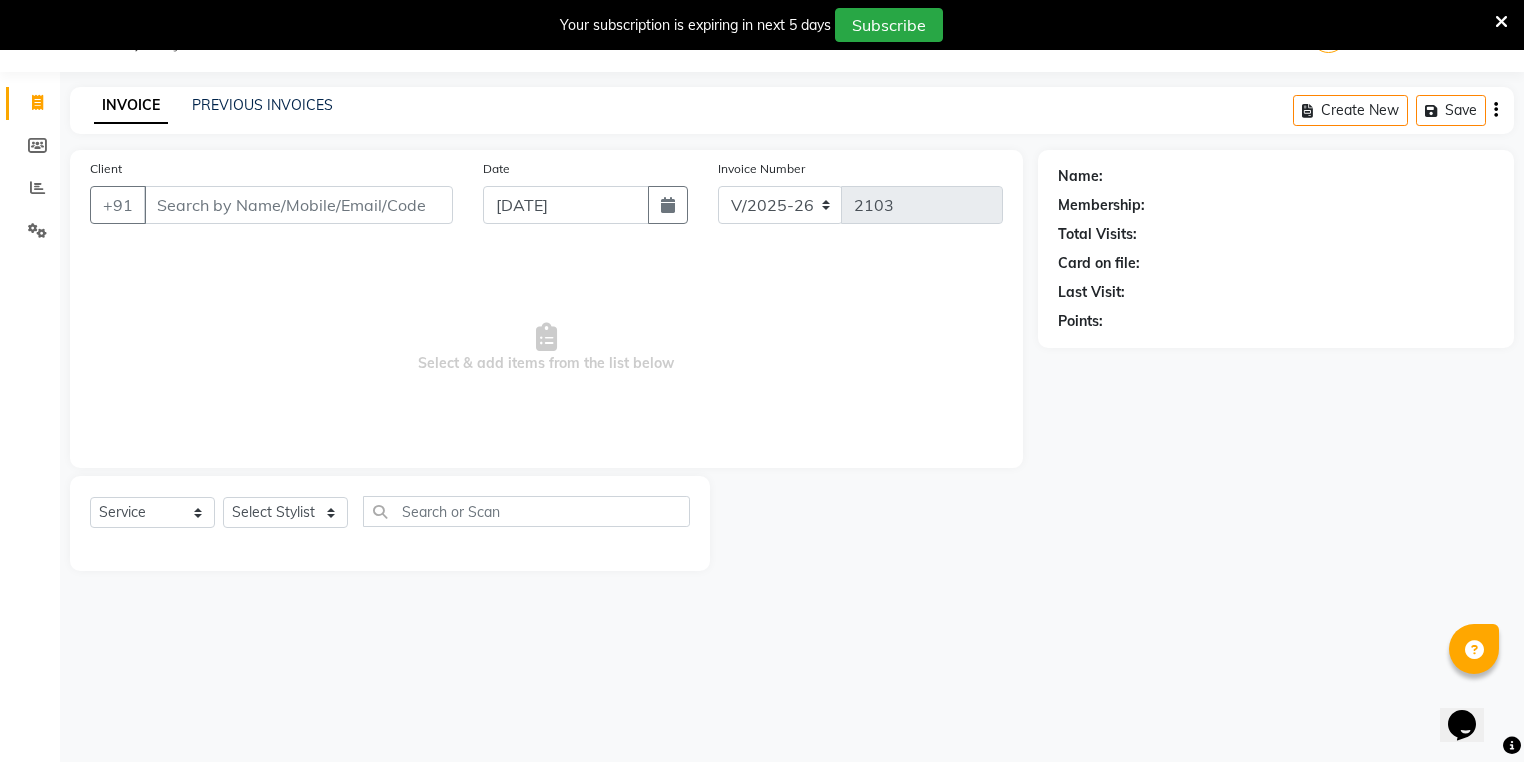 type on "10-07-25 BRANCHES	S" 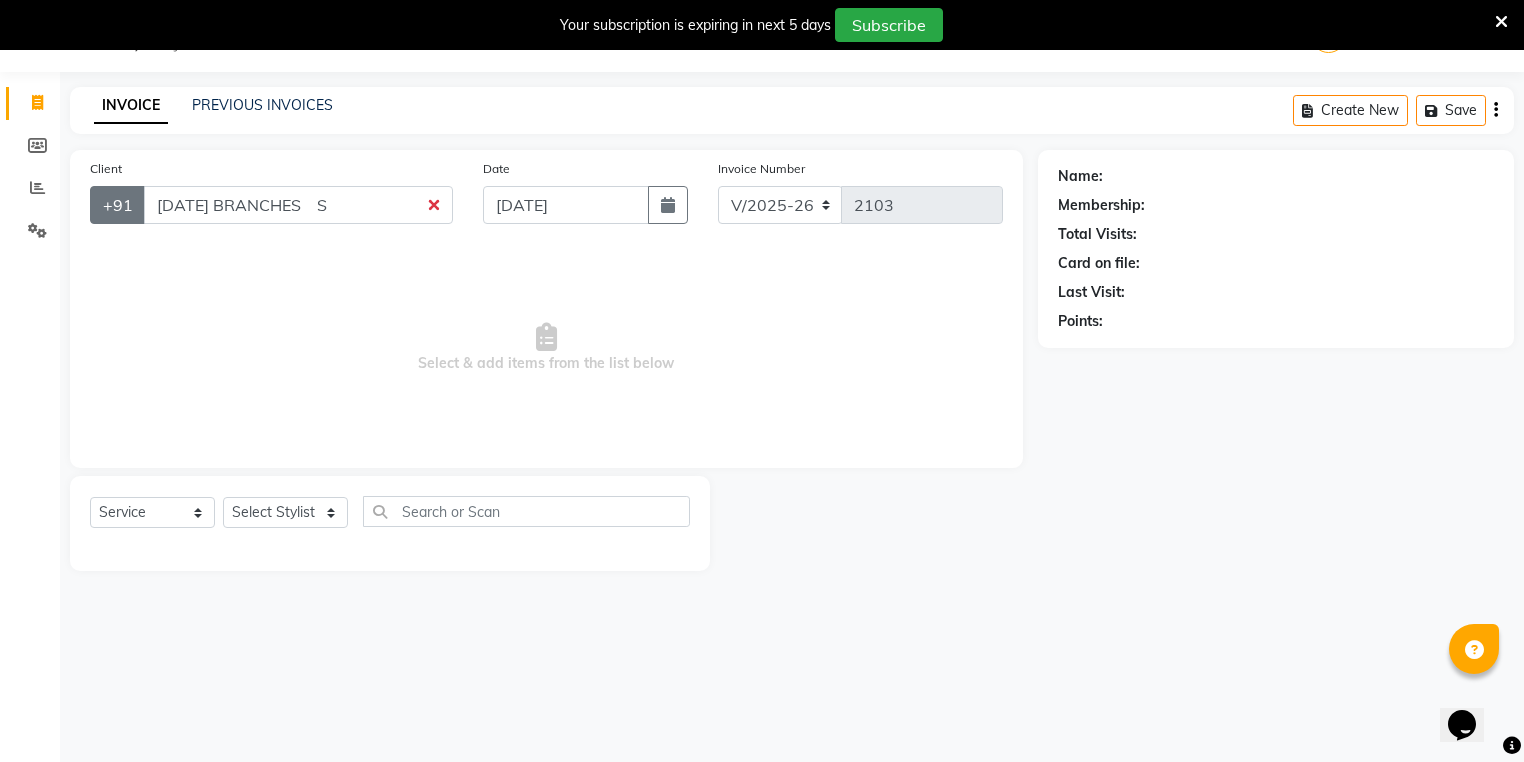 drag, startPoint x: 254, startPoint y: 207, endPoint x: 134, endPoint y: 204, distance: 120.03749 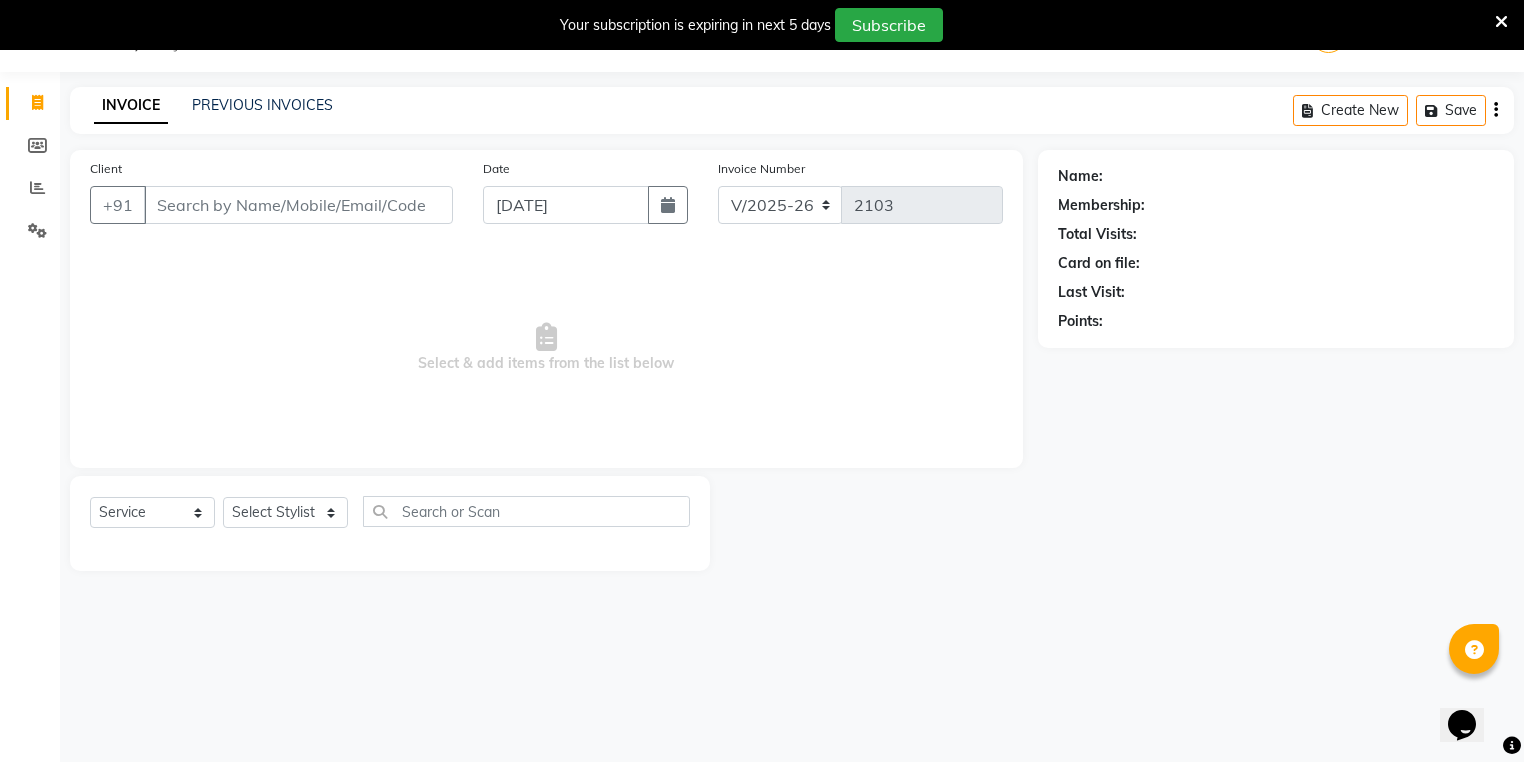 click on "Select & add items from the list below" at bounding box center [546, 348] 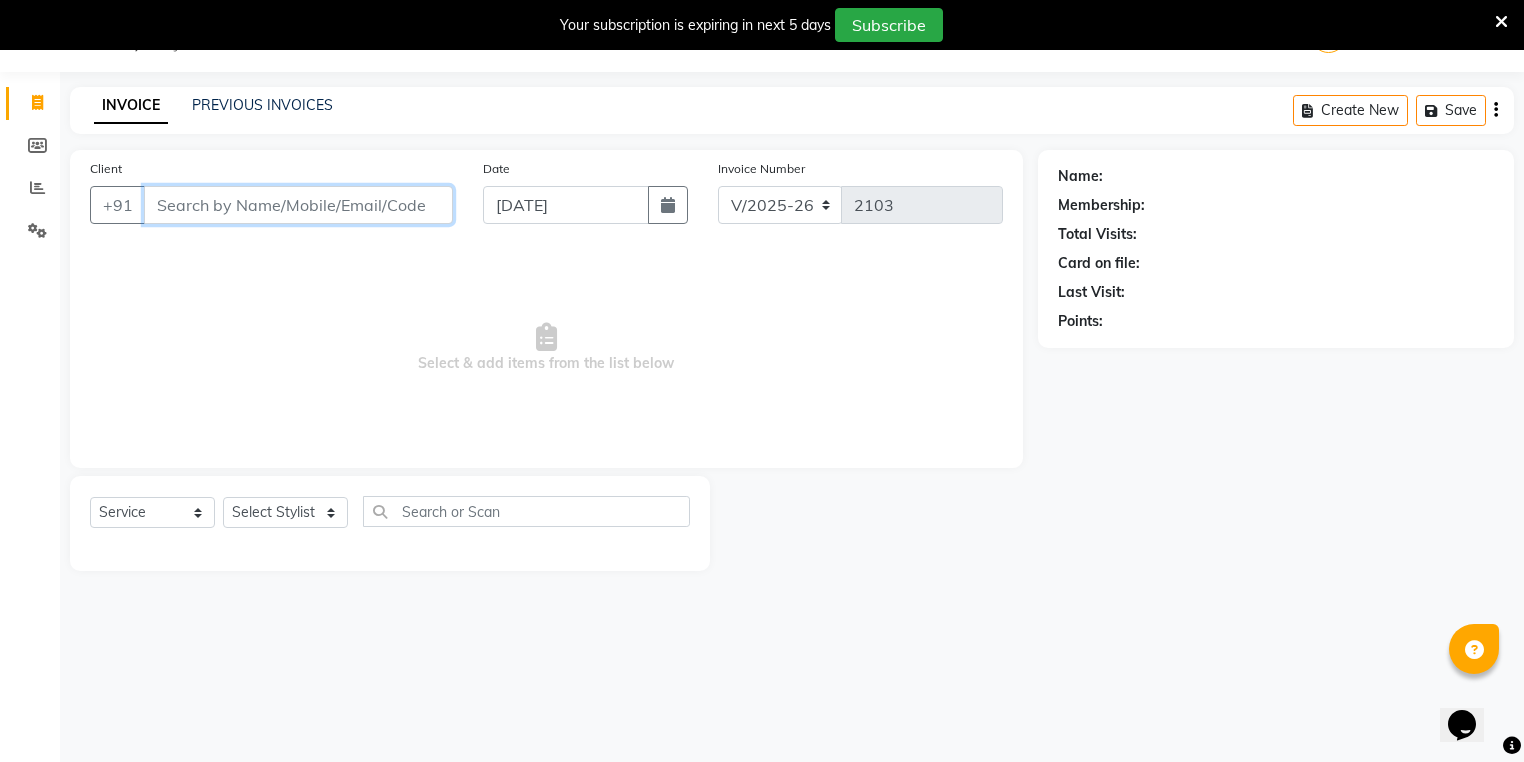 paste on "8086987397" 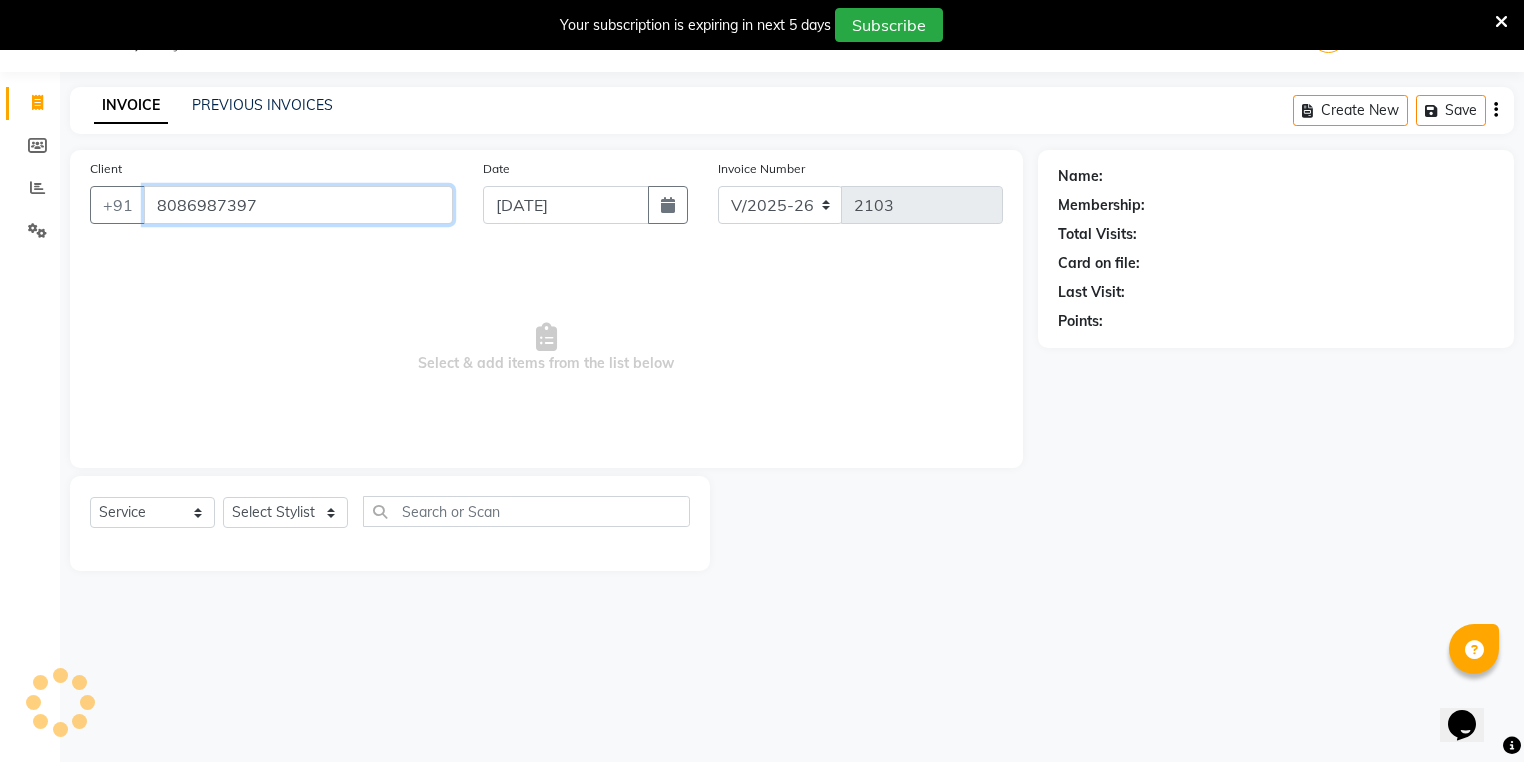 type on "8086987397" 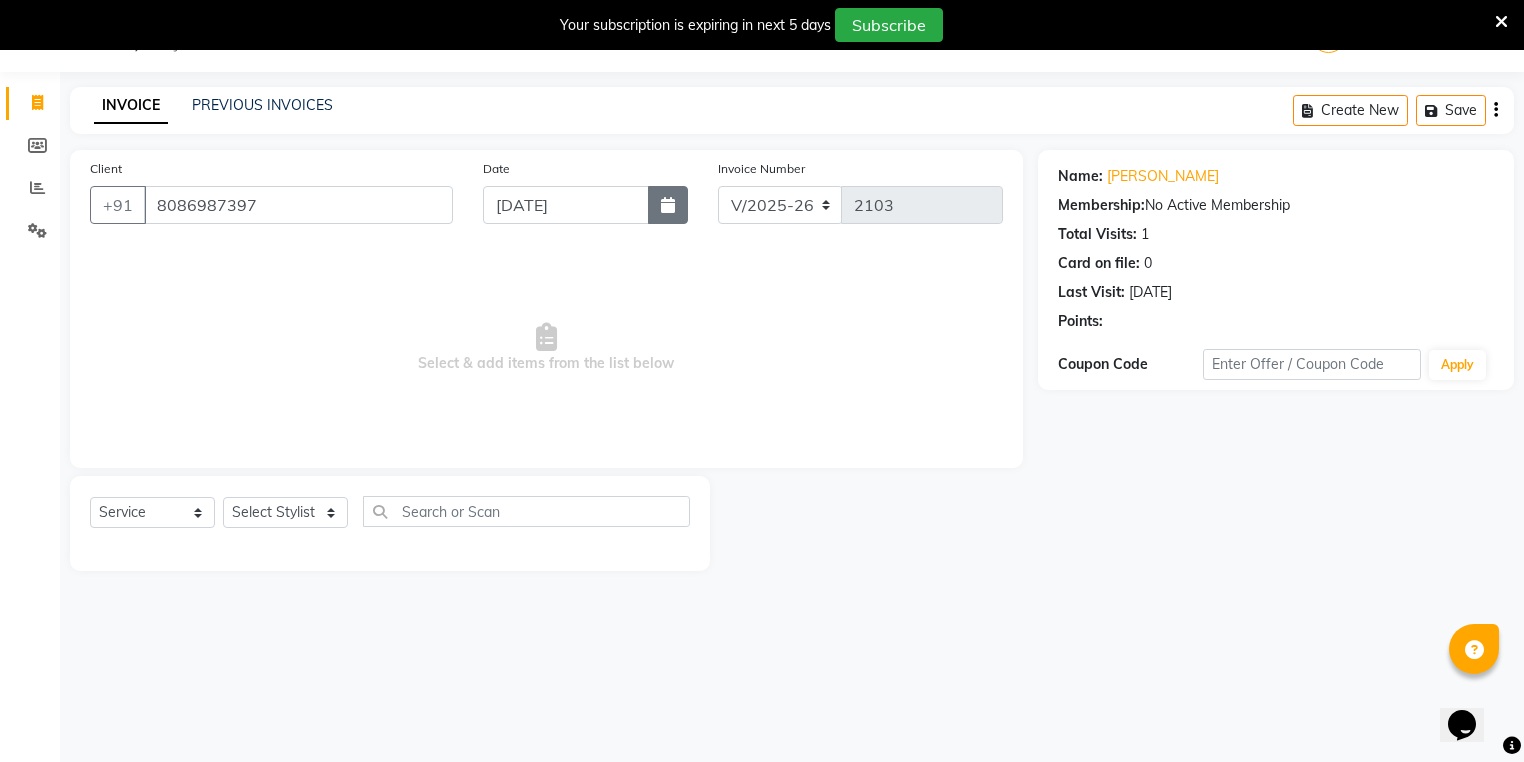 click 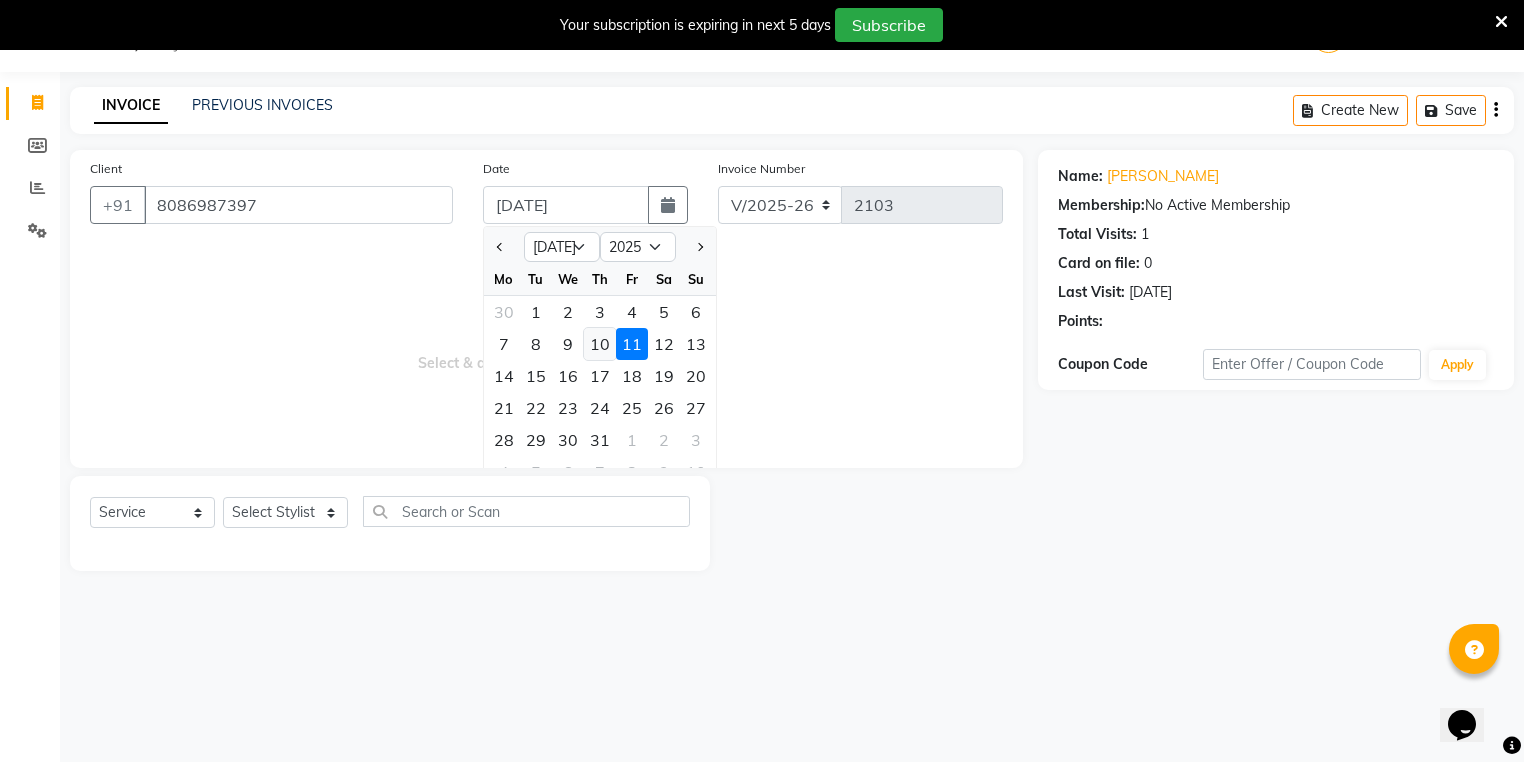 click on "10" 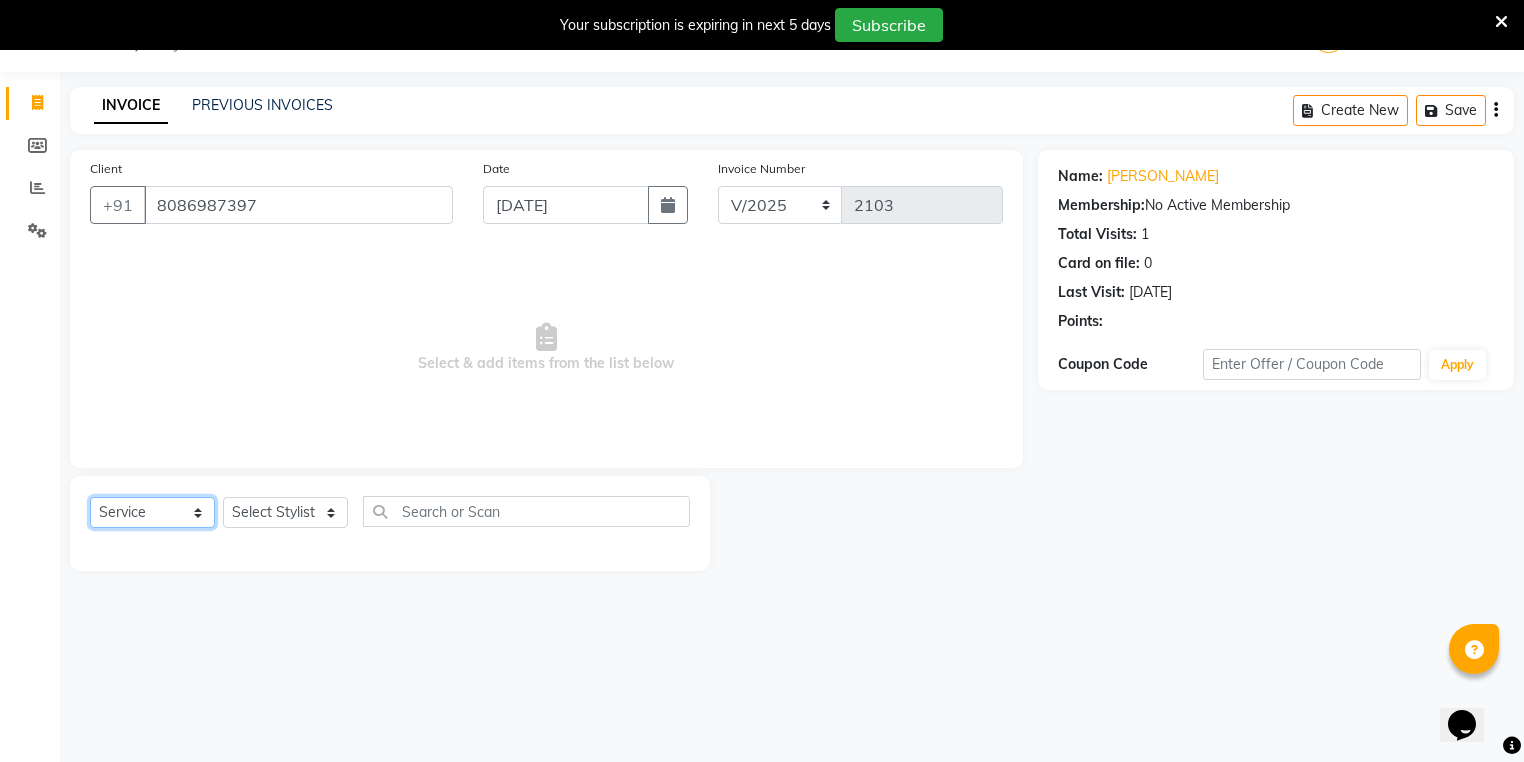 click on "Select  Service  Product  Membership  Package Voucher Prepaid Gift Card" 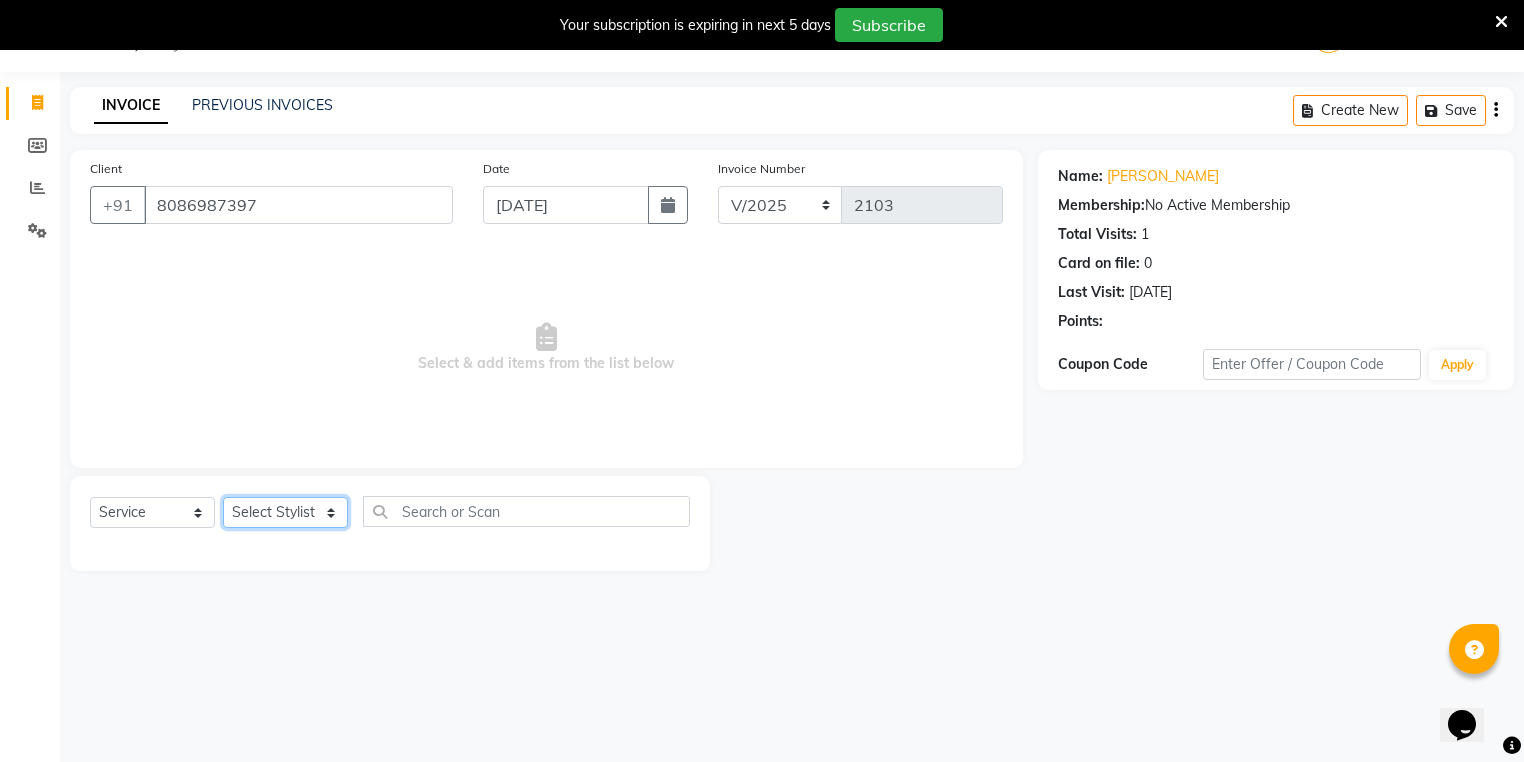 click on "Select Stylist ANJALI M S ASWATHY KOTTIYAM ASHTAMUDI KUMARI Muneera RASHMI SHEEJA ANIL SHYNI  SINDHYA  Sona Sunil Sreepriya STEFFY STEPHAN Vismaya" 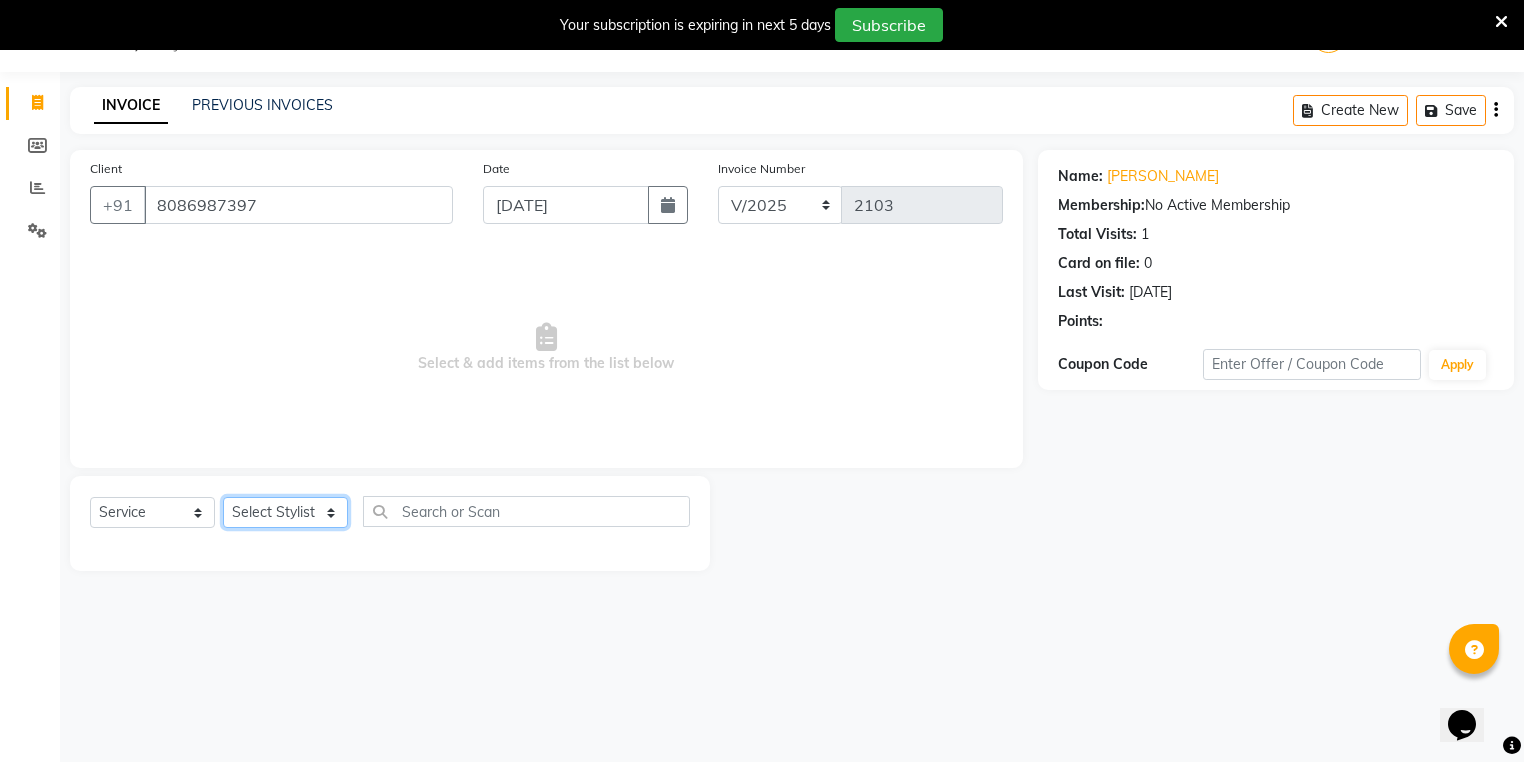 select on "27529" 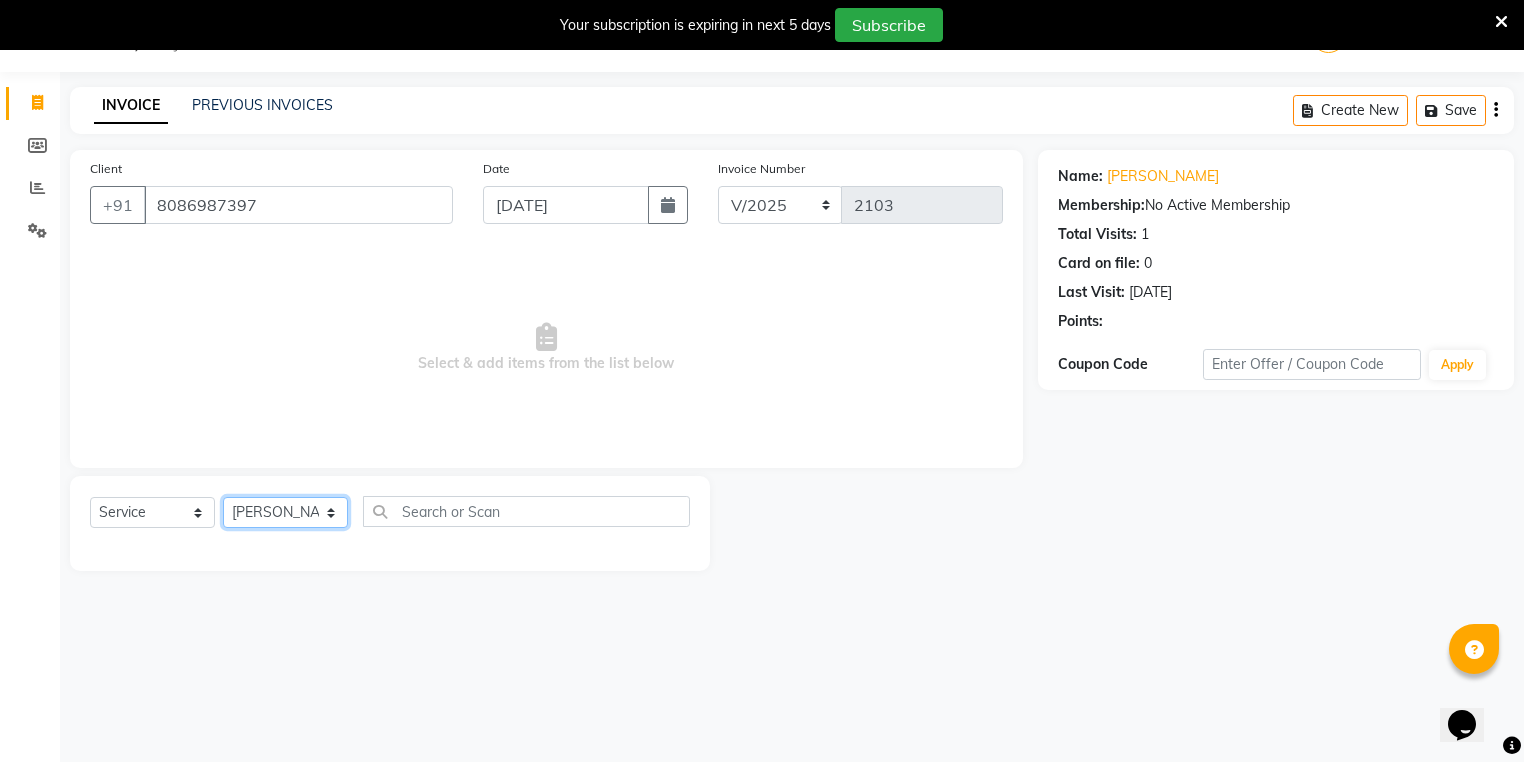 click on "Select Stylist ANJALI M S ASWATHY KOTTIYAM ASHTAMUDI KUMARI Muneera RASHMI SHEEJA ANIL SHYNI  SINDHYA  Sona Sunil Sreepriya STEFFY STEPHAN Vismaya" 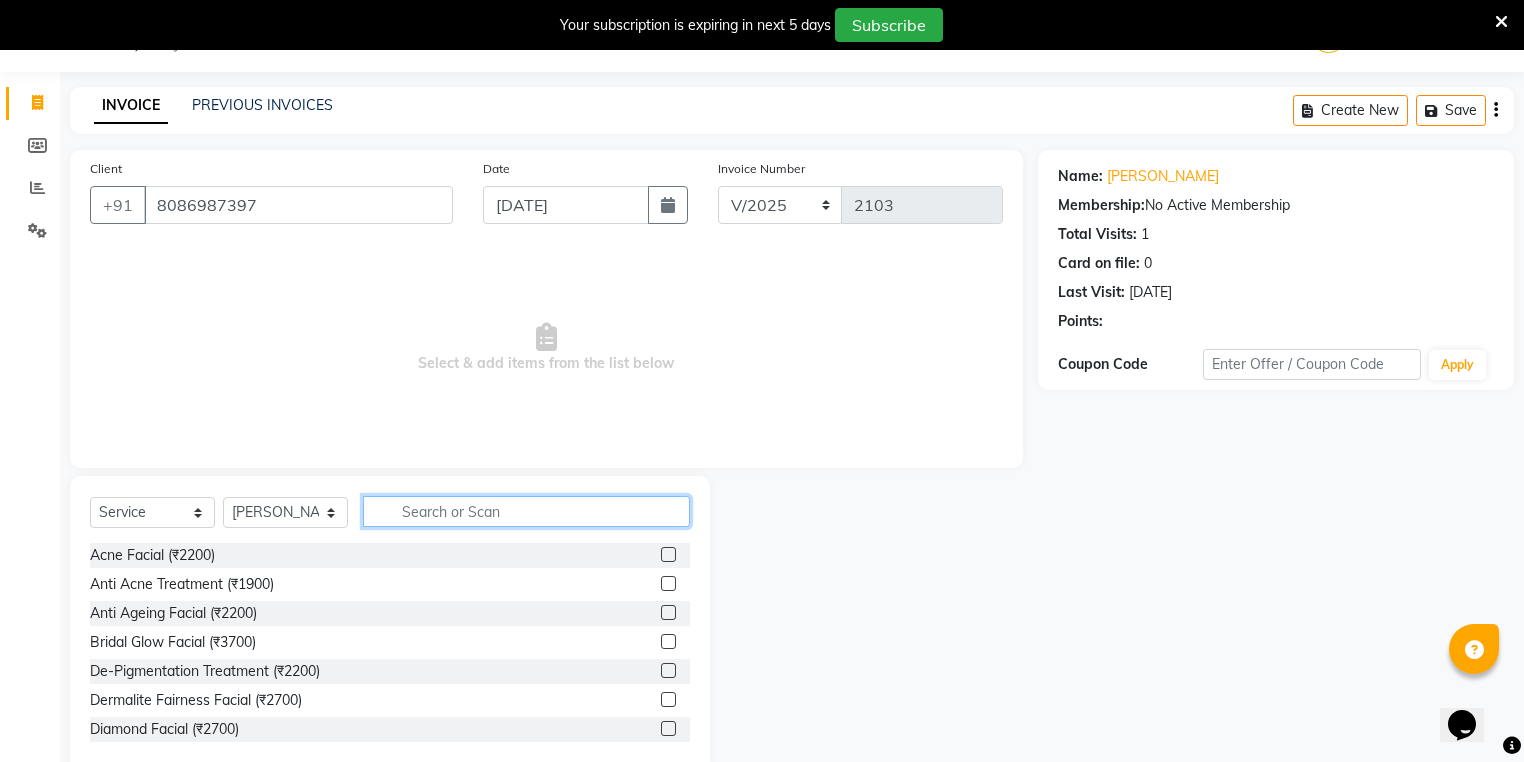 click 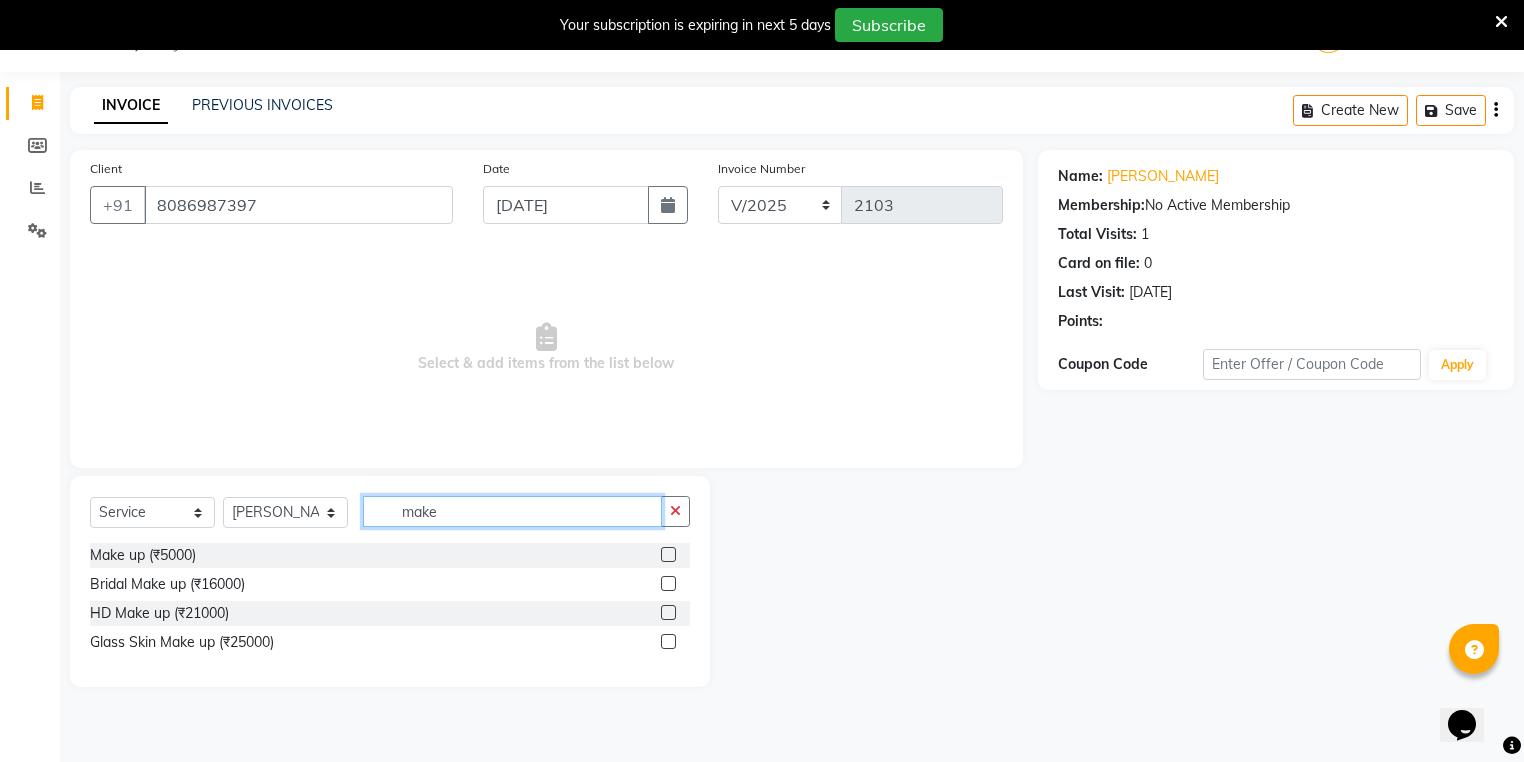 type on "make" 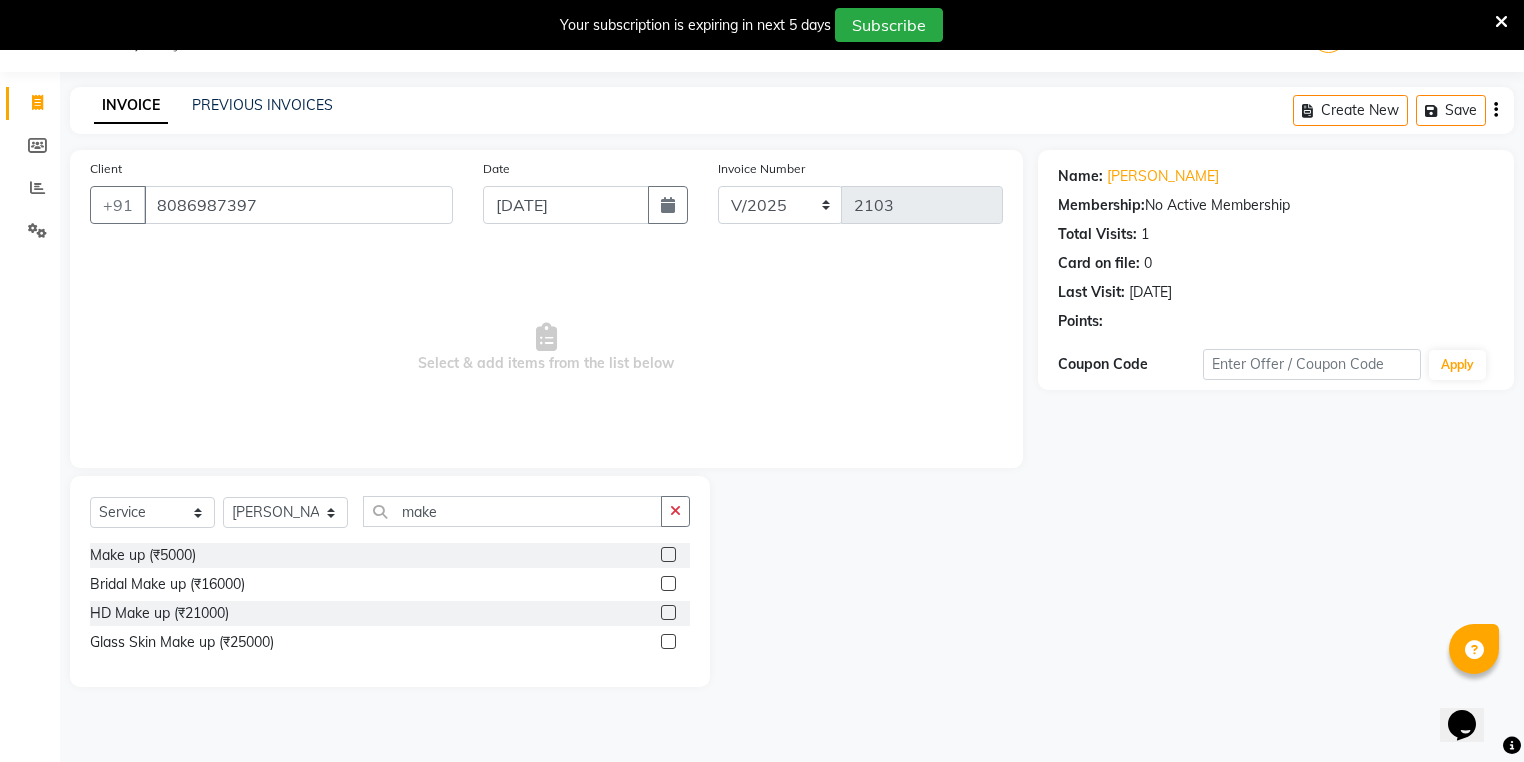 click on "Make up (₹5000)" 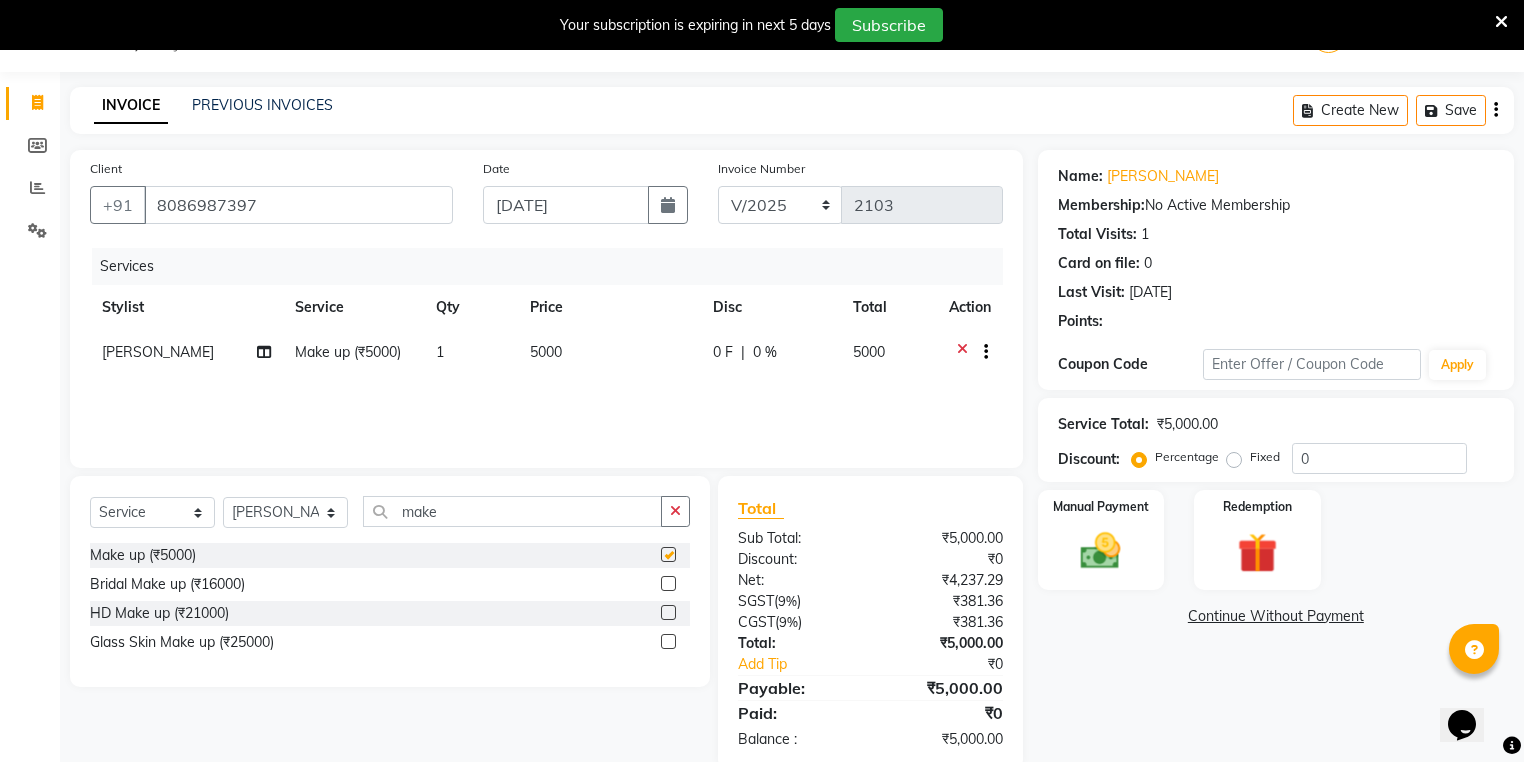 checkbox on "false" 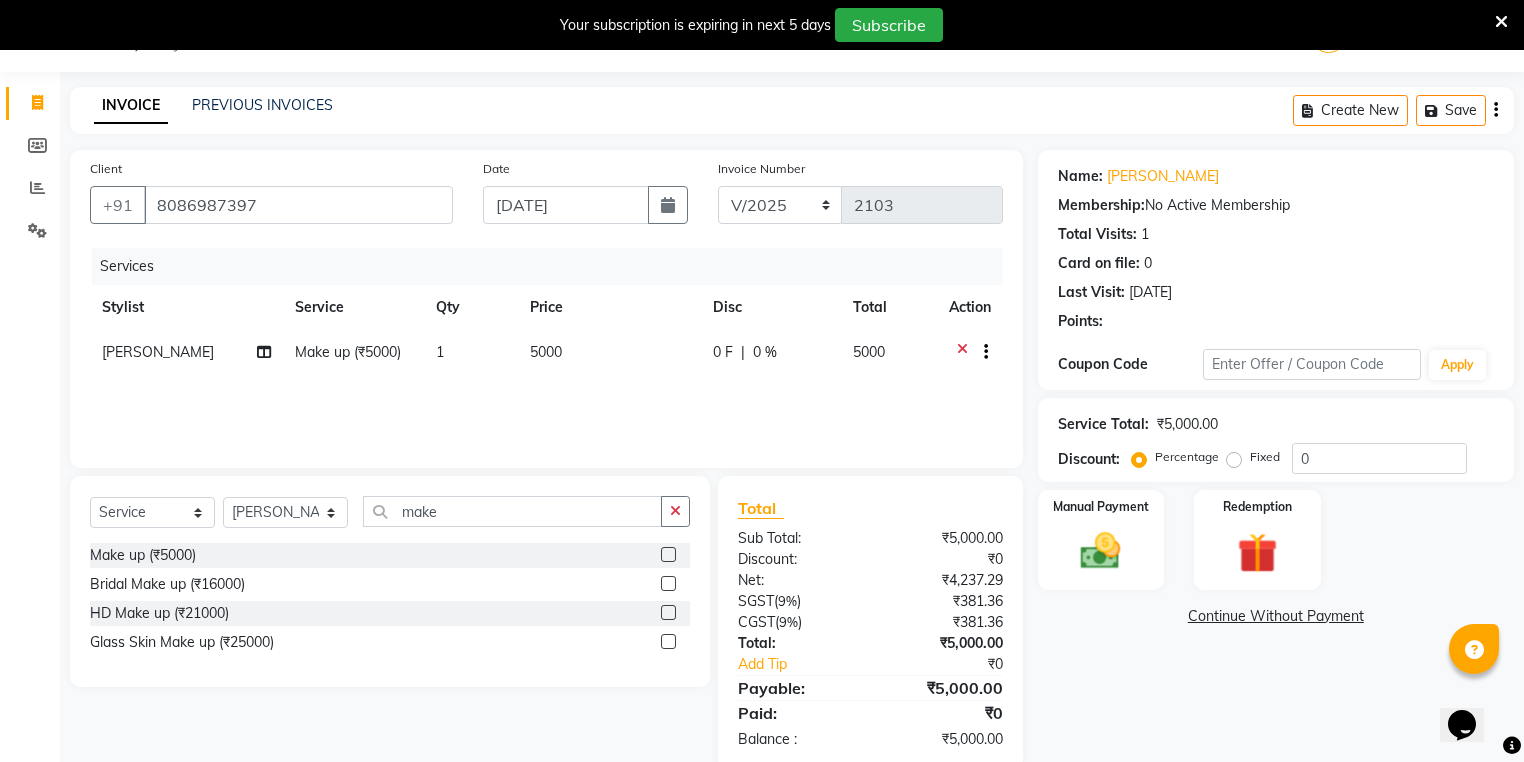 click on "0 F | 0 %" 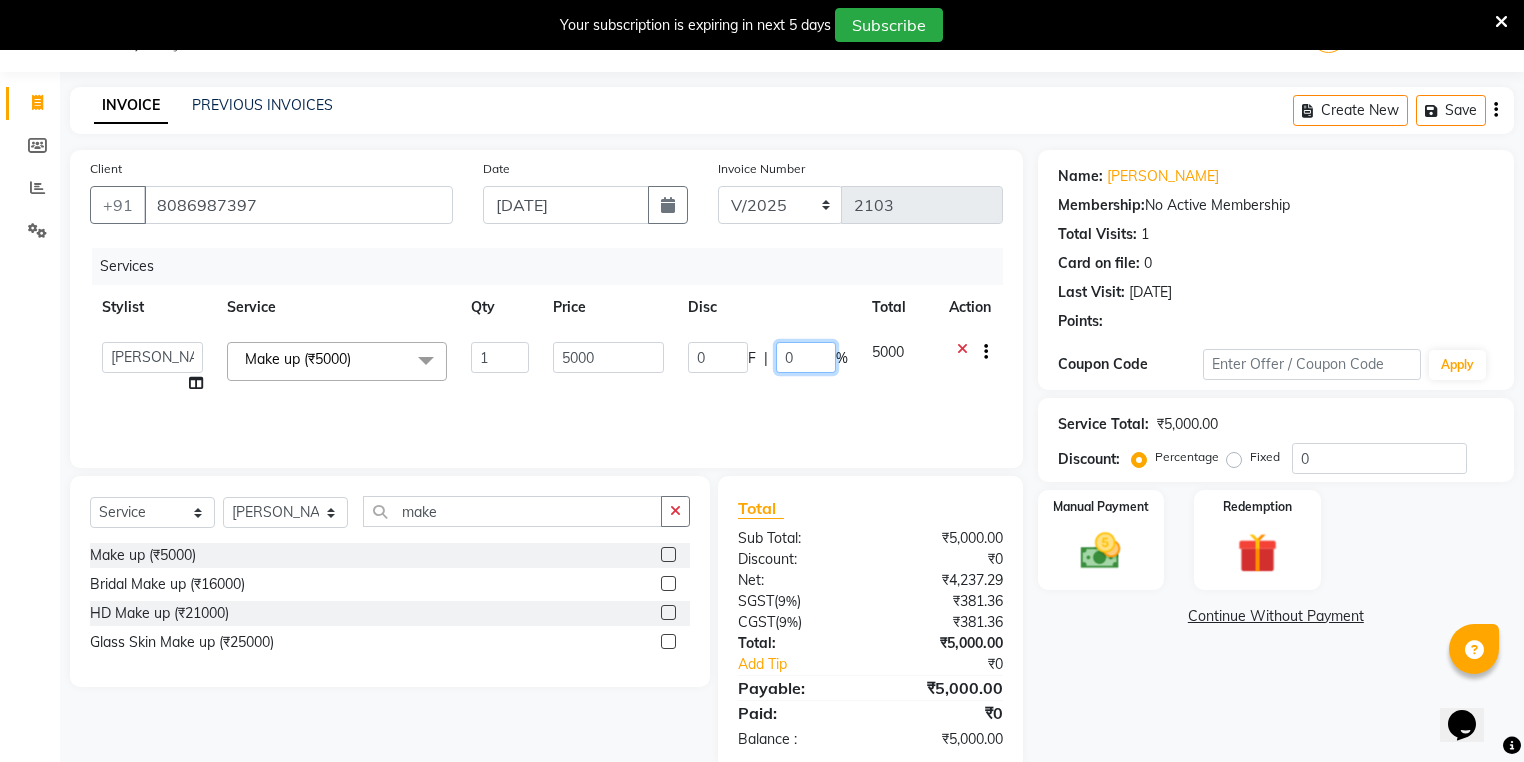 click on "0" 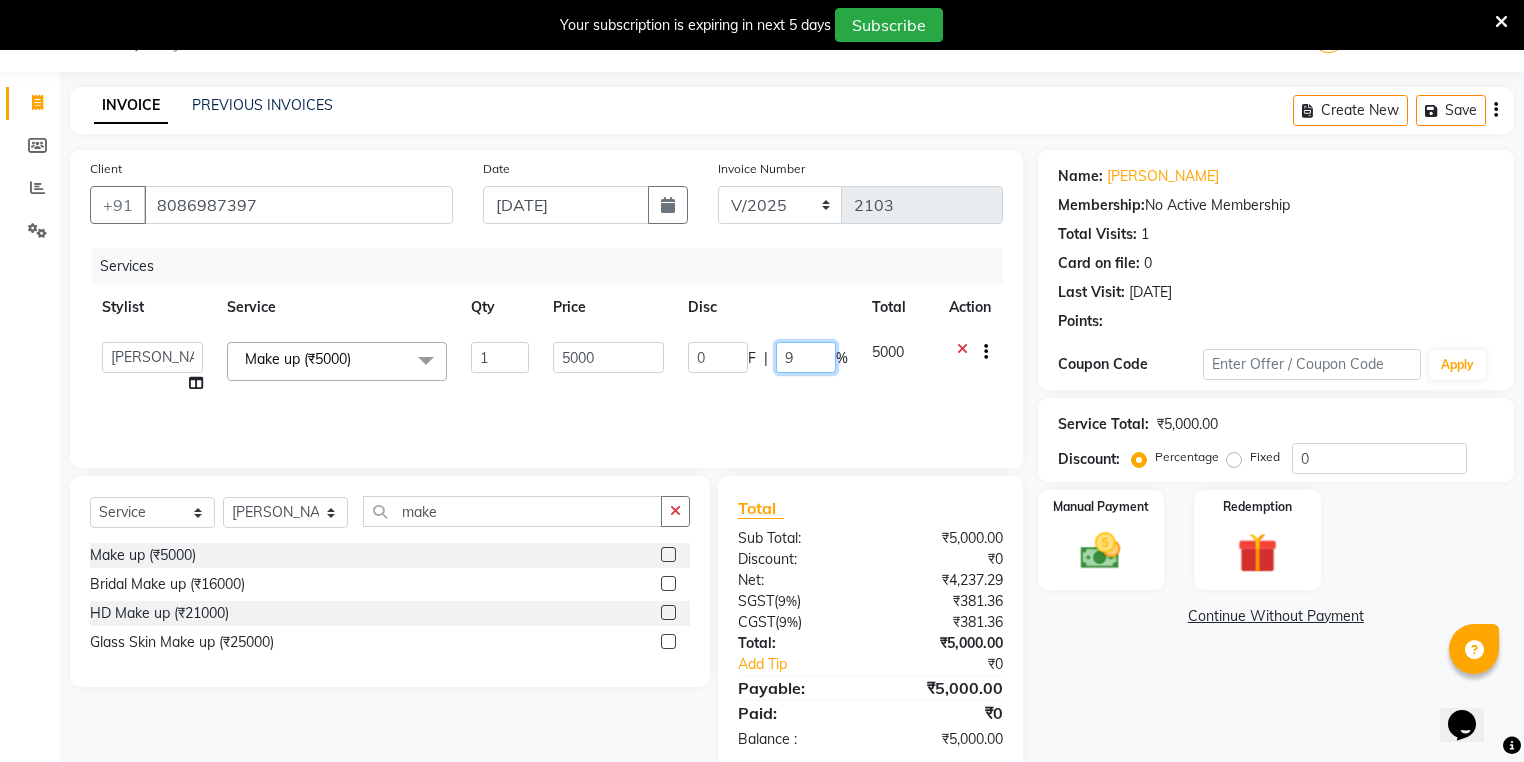 type on "95" 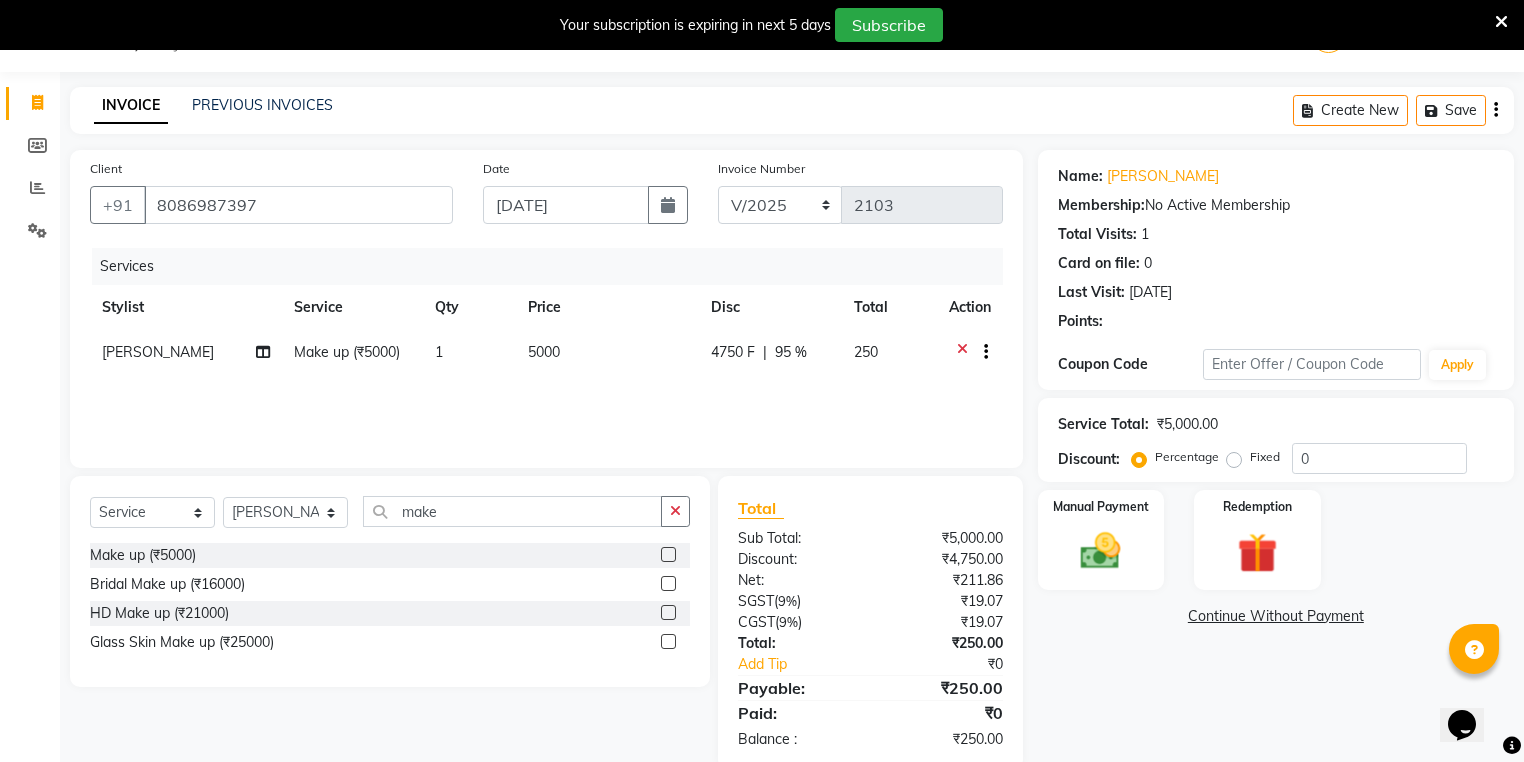 click on "Services Stylist Service Qty Price Disc Total Action KOTTIYAM ASHTAMUDI Make up (₹5000) 1 5000 4750 F | 95 % 250" 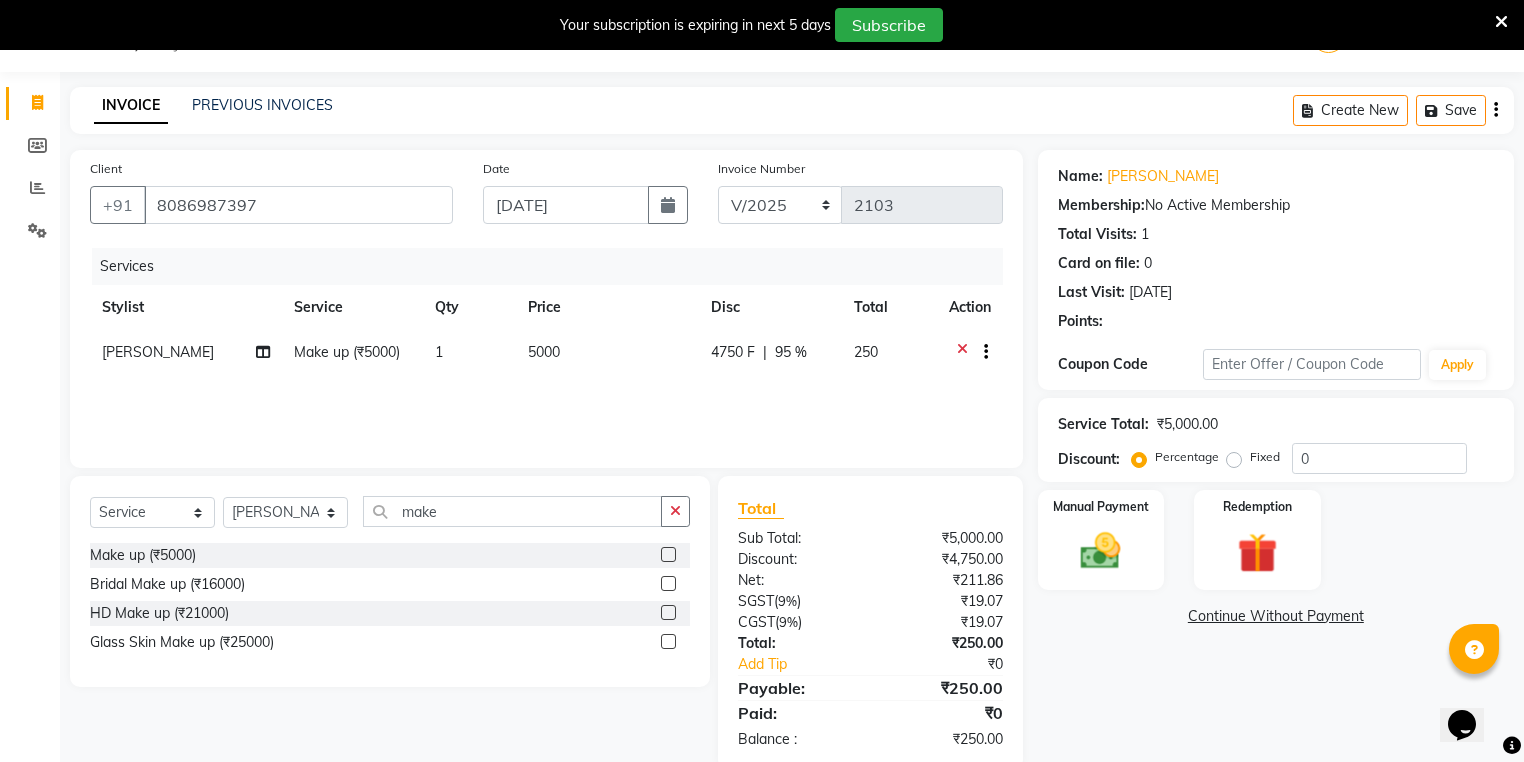 click on "95 %" 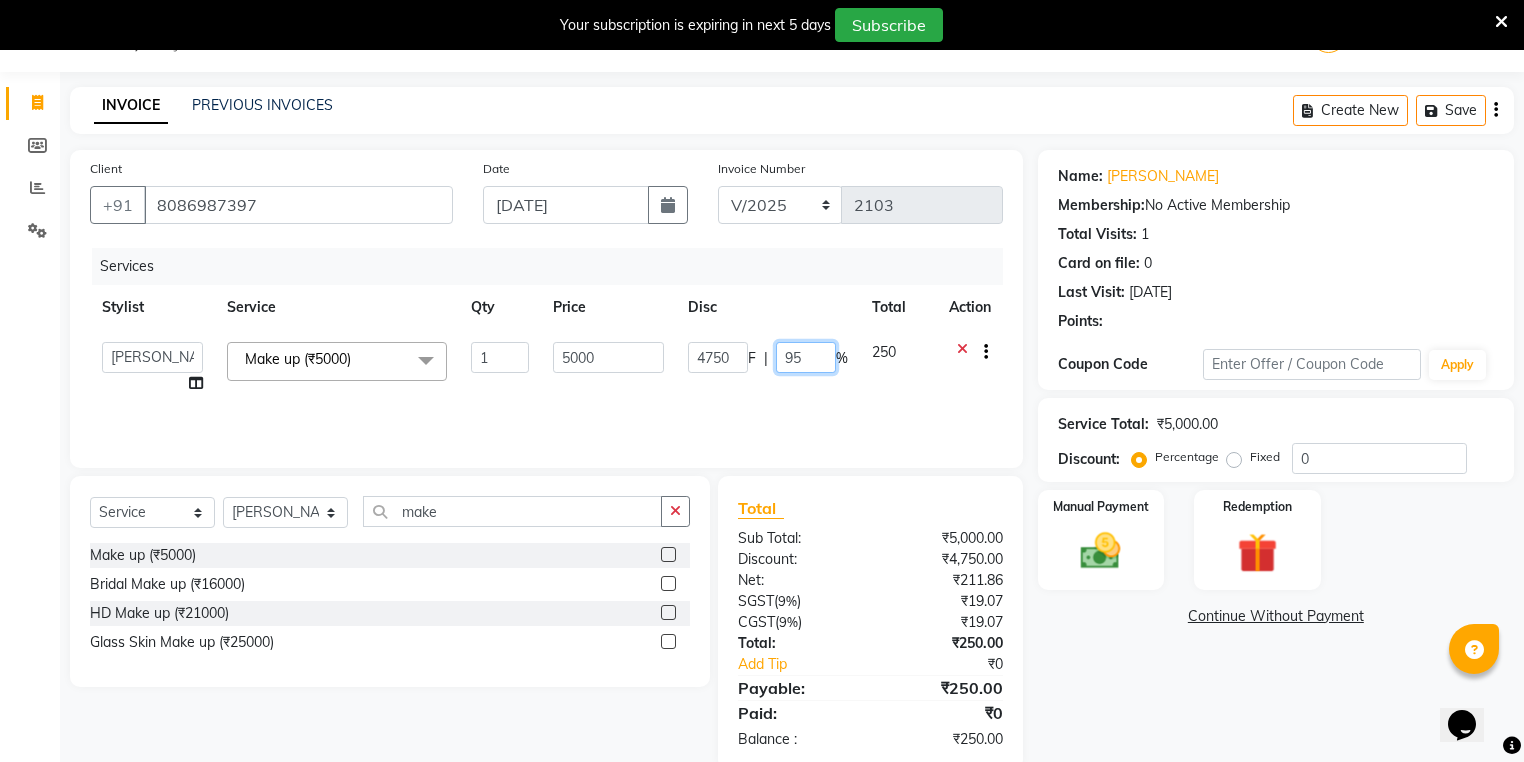 click on "95" 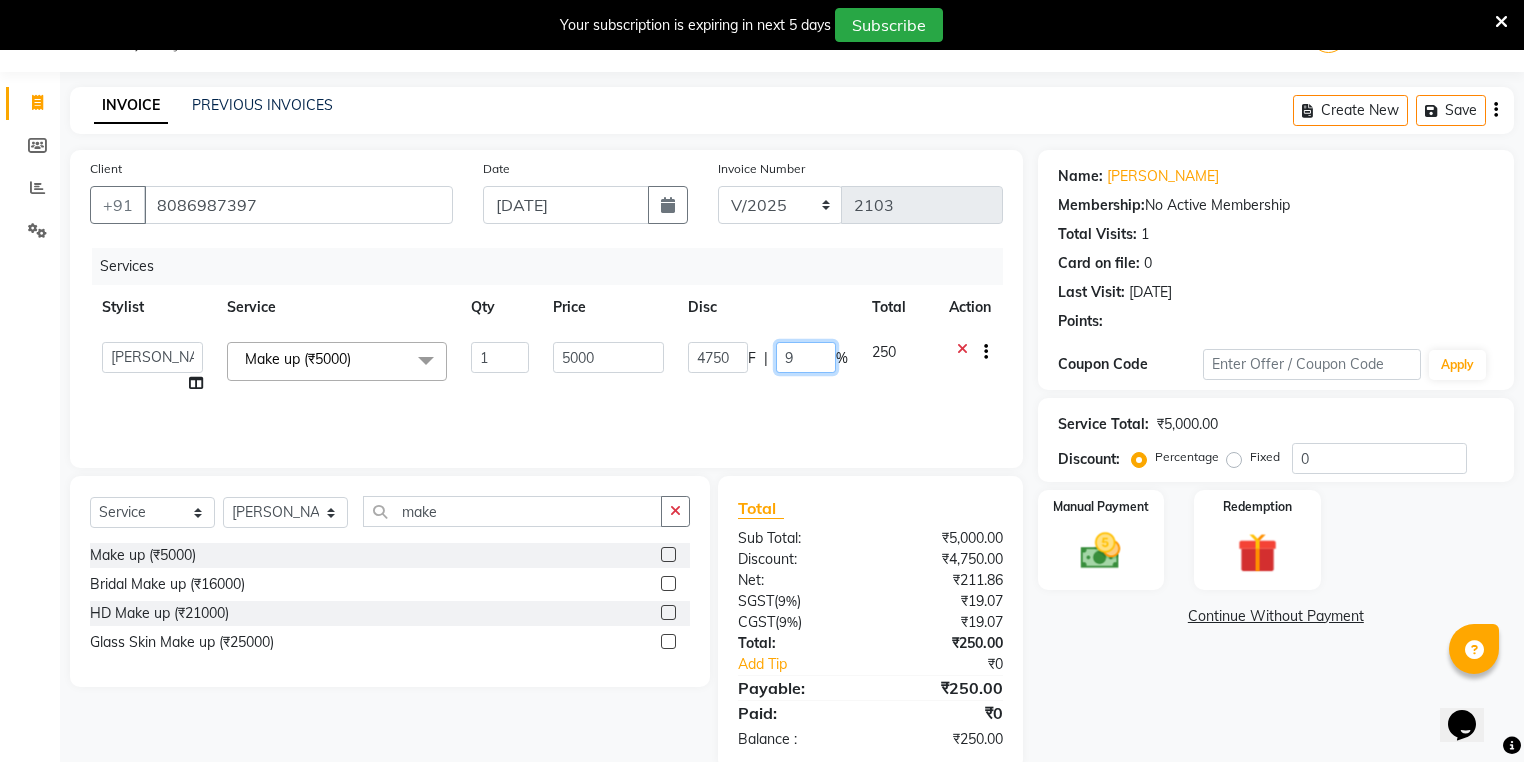 type on "90" 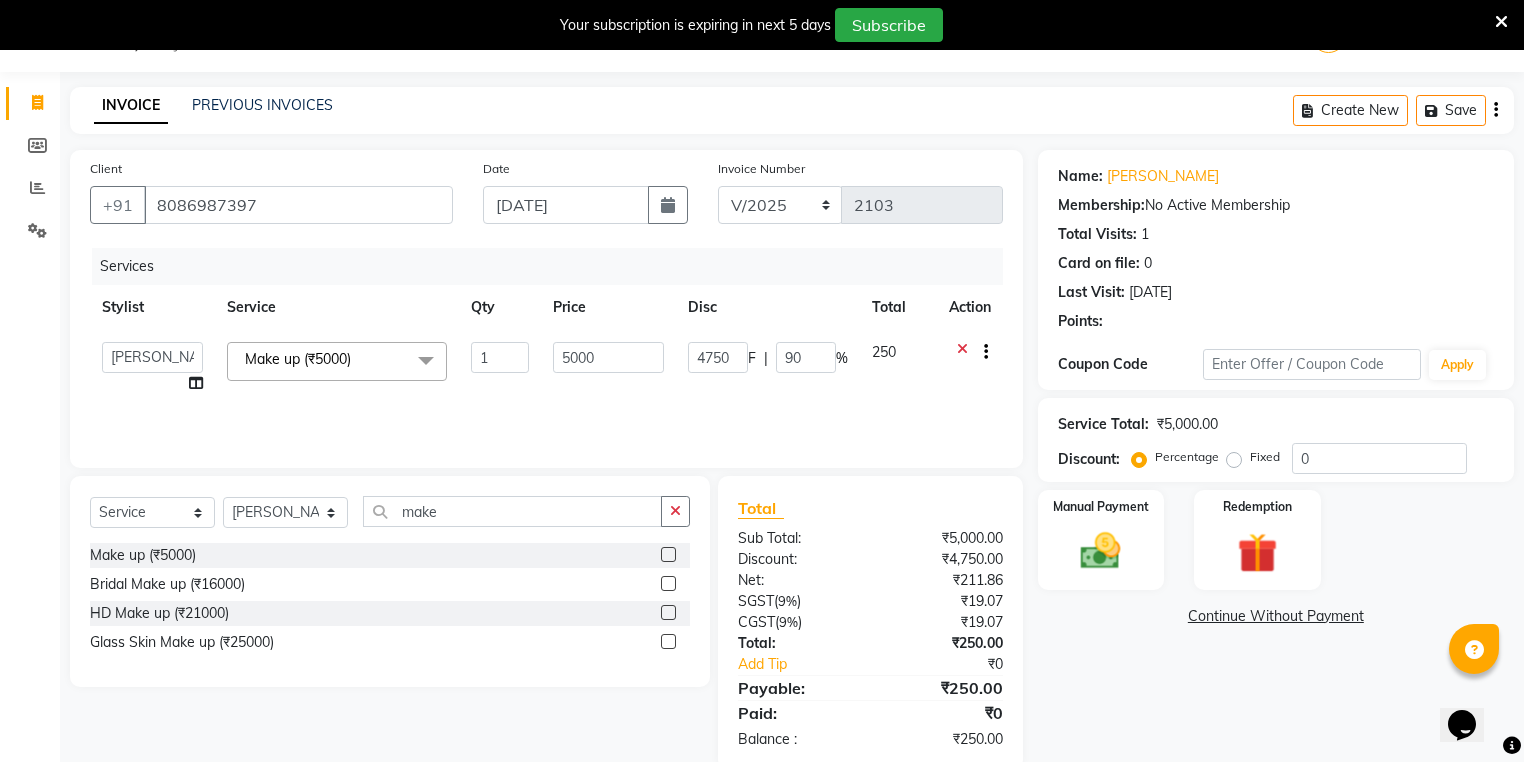 click on "Services Stylist Service Qty Price Disc Total Action  ANJALI M S   ASWATHY   KOTTIYAM ASHTAMUDI   KUMARI   Muneera   RASHMI   SHEEJA ANIL   SHYNI    SINDHYA    Sona Sunil   Sreepriya   STEFFY STEPHAN   Vismaya  Make up (₹5000)  x Acne Facial (₹2200) Anti Acne Treatment (₹1900) Anti Ageing Facial (₹2200) Bridal Glow Facial (₹3700) De-Pigmentation Treatment (₹2200) Dermalite Fairness Facial (₹2700) Diamond Facial (₹2700) D-Tan Cleanup (₹800) D-Tan Facial (₹2000) D-Tan Pack (₹400) Fruit Facial (₹1000) Fyc Bamboo Charcoal Facial (₹2500) Fyc Bio Marine Facial (₹4500) Fyc Fruit Fusion Facial (₹1700) Fyc Luster Gold Facial (₹2700) Fyc Pure Vit-C Facial (₹3700) Fyc Red Wine Facial (₹2700) Glovite Facial (₹2500) Gold Moroccan Vit C facial Dry Skin (₹3000) Gold Moroccan Vit C facial Oily Skin (₹3000) Golden Facial (₹2700) Hydra Brightening Facial (₹4500) Hydra Facial (₹2800) Hydramoist Facial (₹1900) Microdermabrasion Treatment (₹2700) Normal Cleanup (₹500) 1 5000" 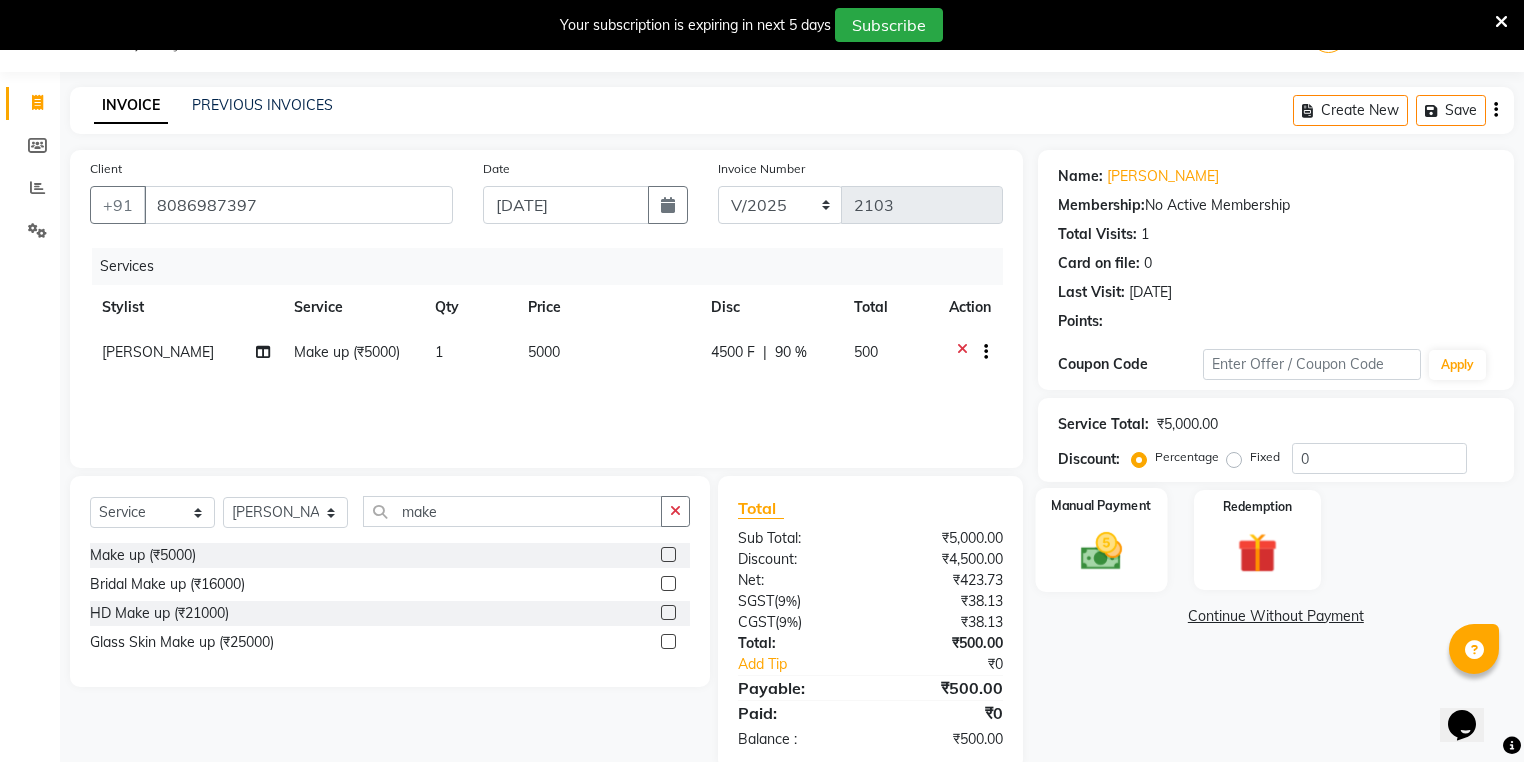 click 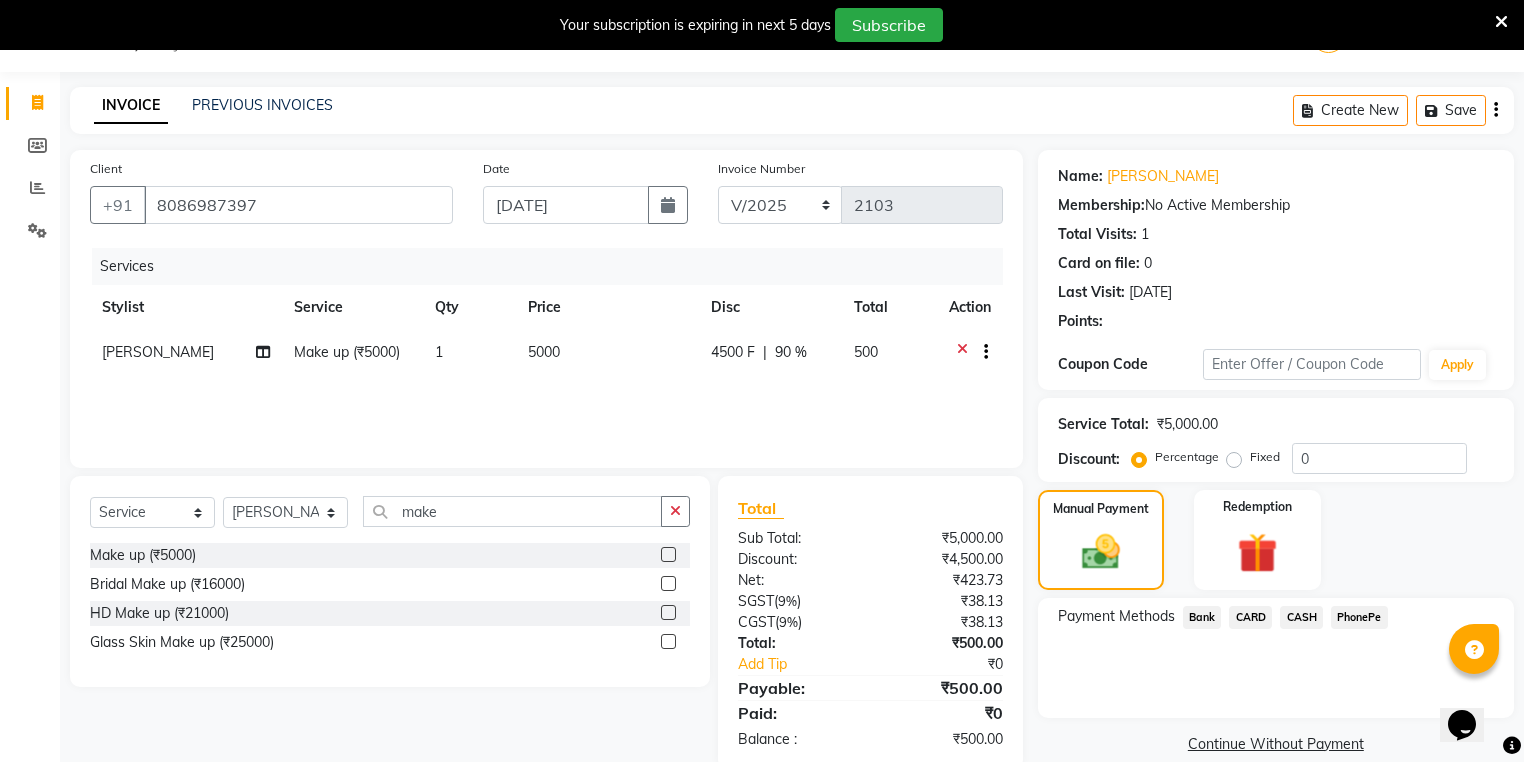 click on "PhonePe" 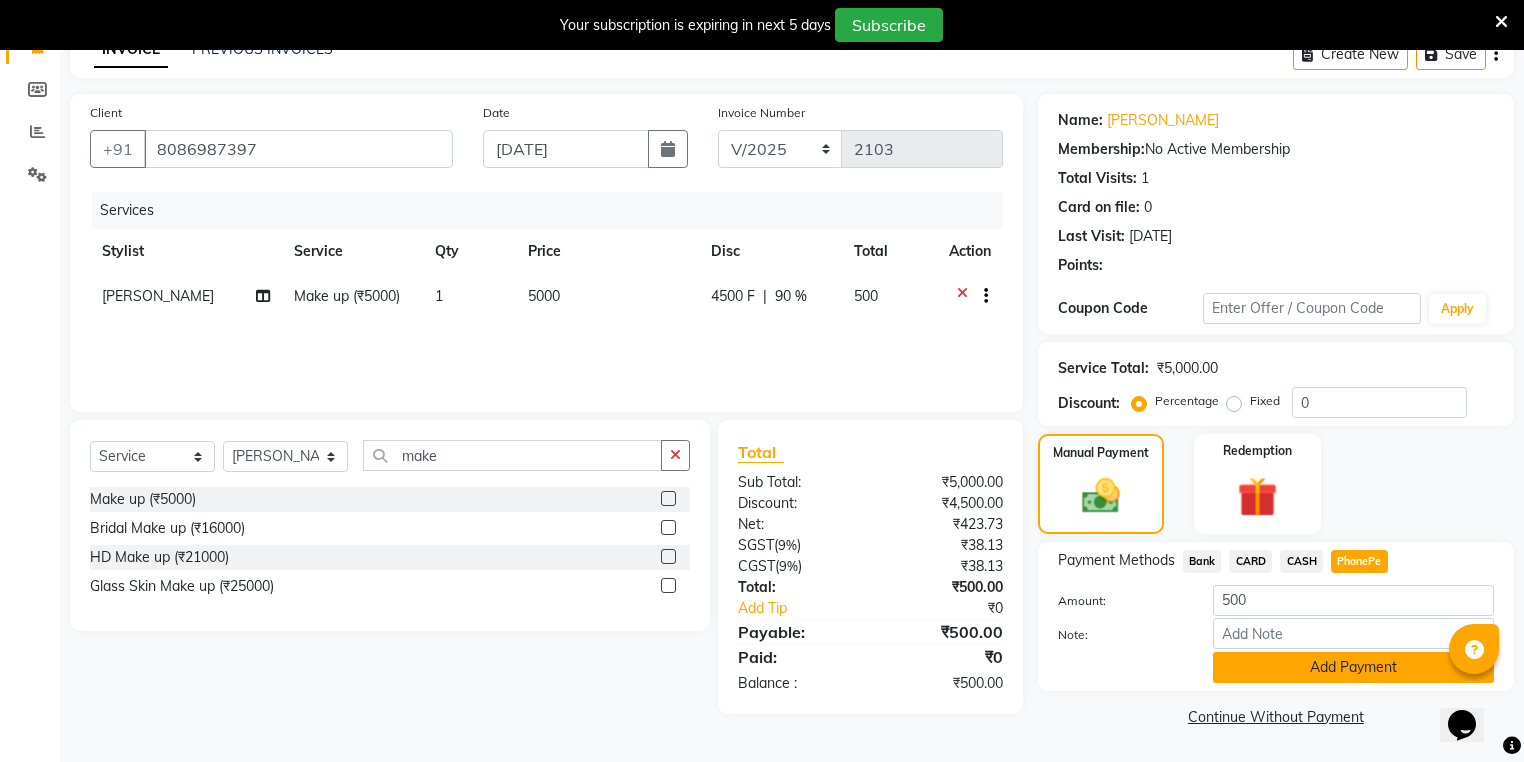click on "Add Payment" 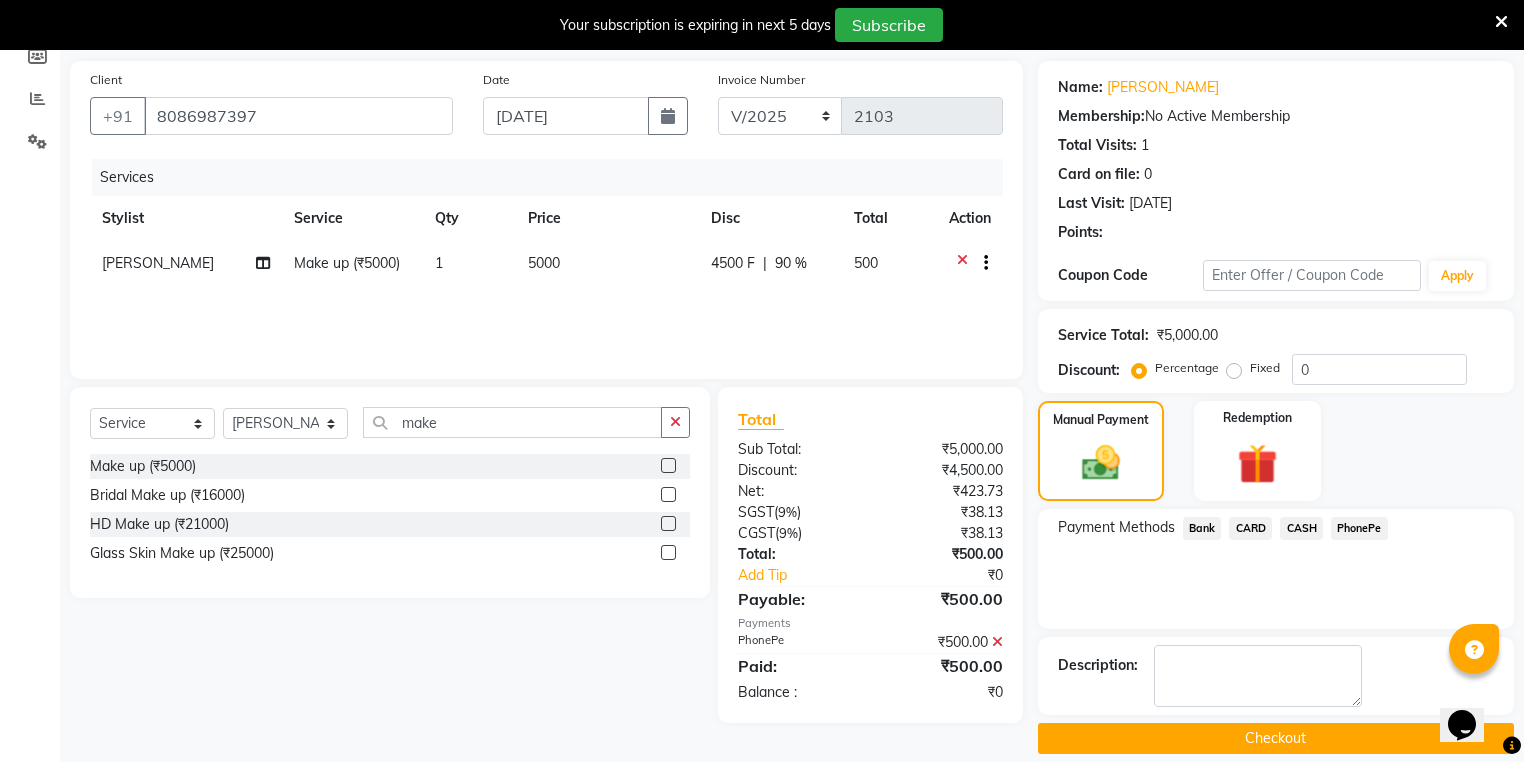 scroll, scrollTop: 159, scrollLeft: 0, axis: vertical 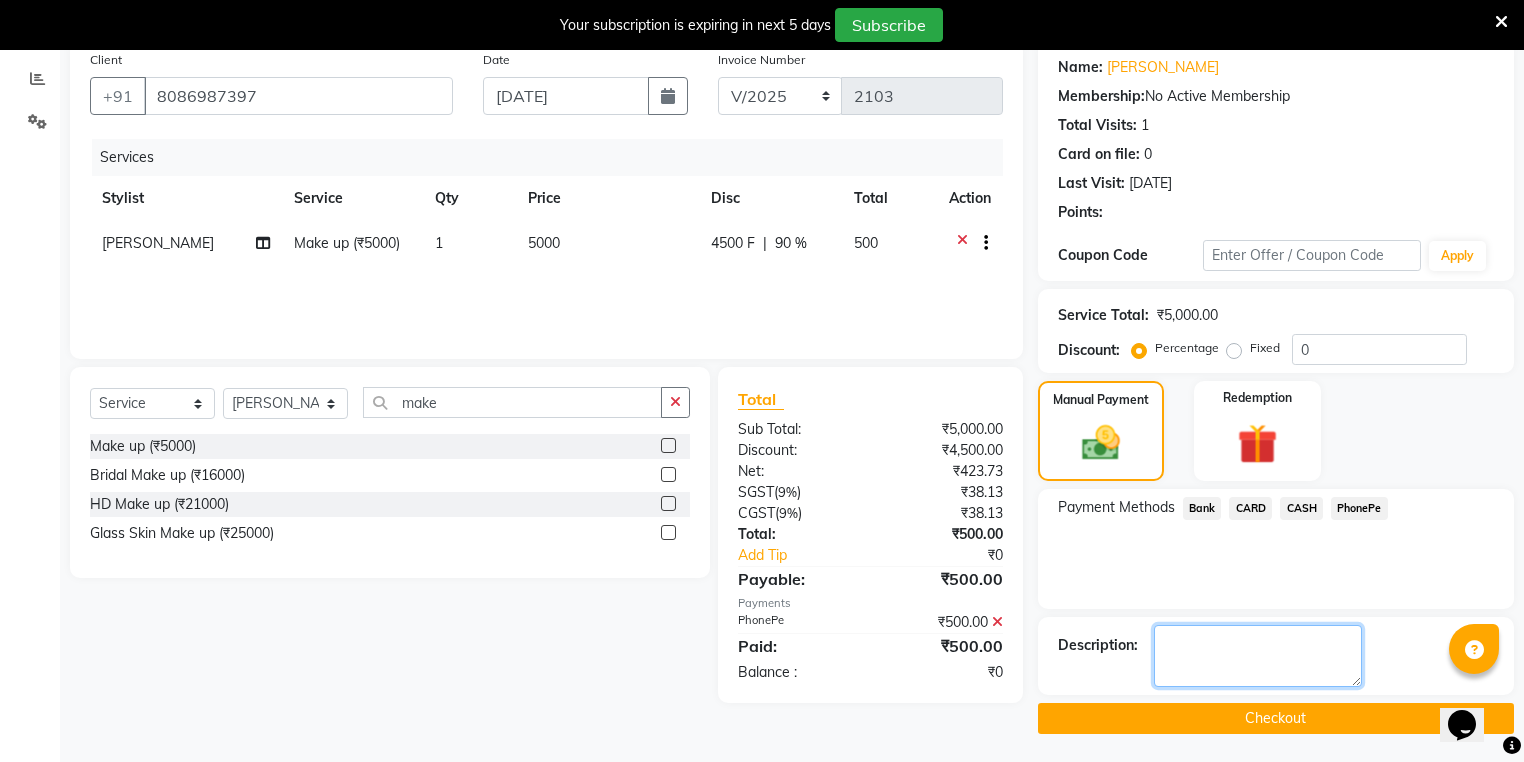 click 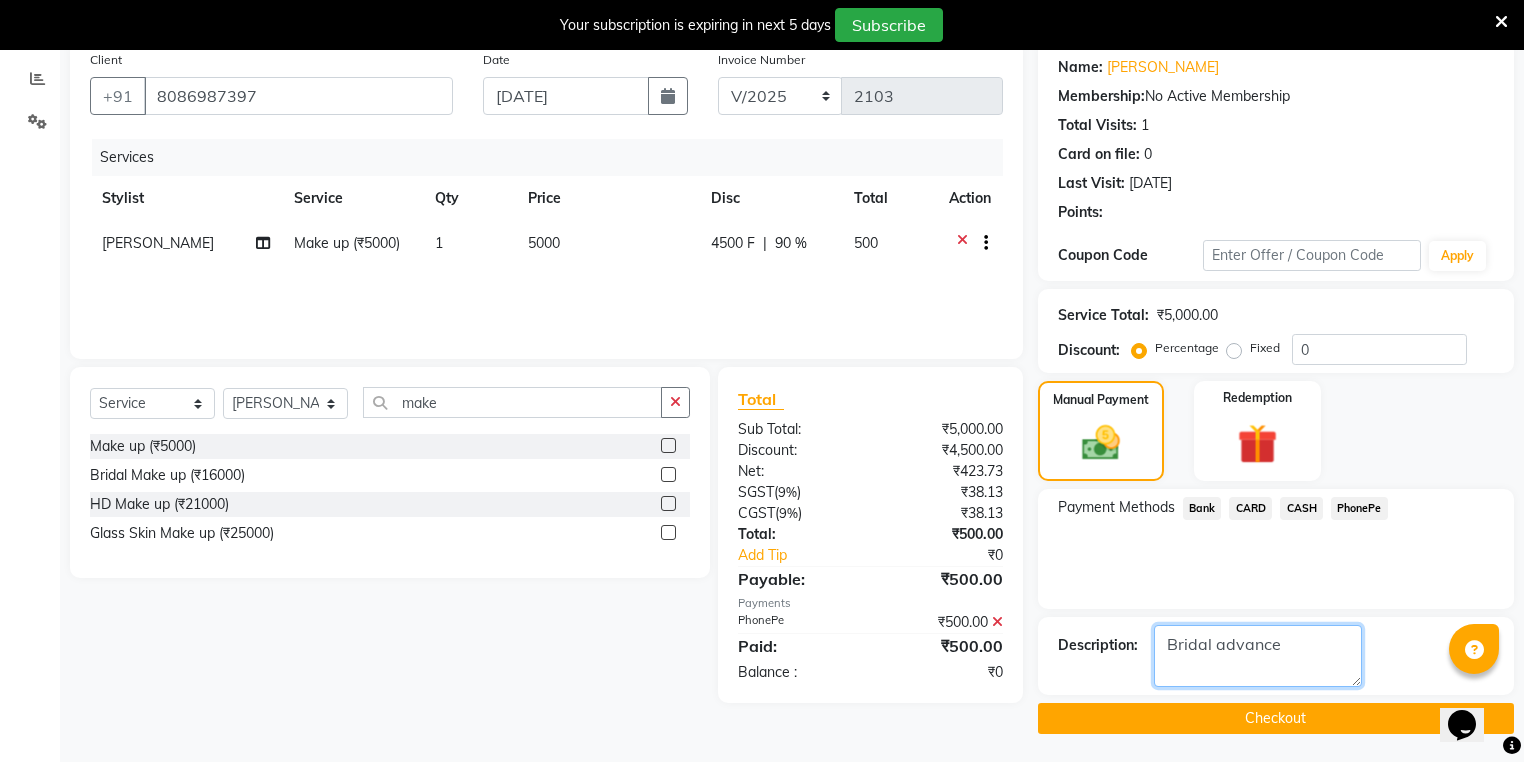 type on "Bridal advance" 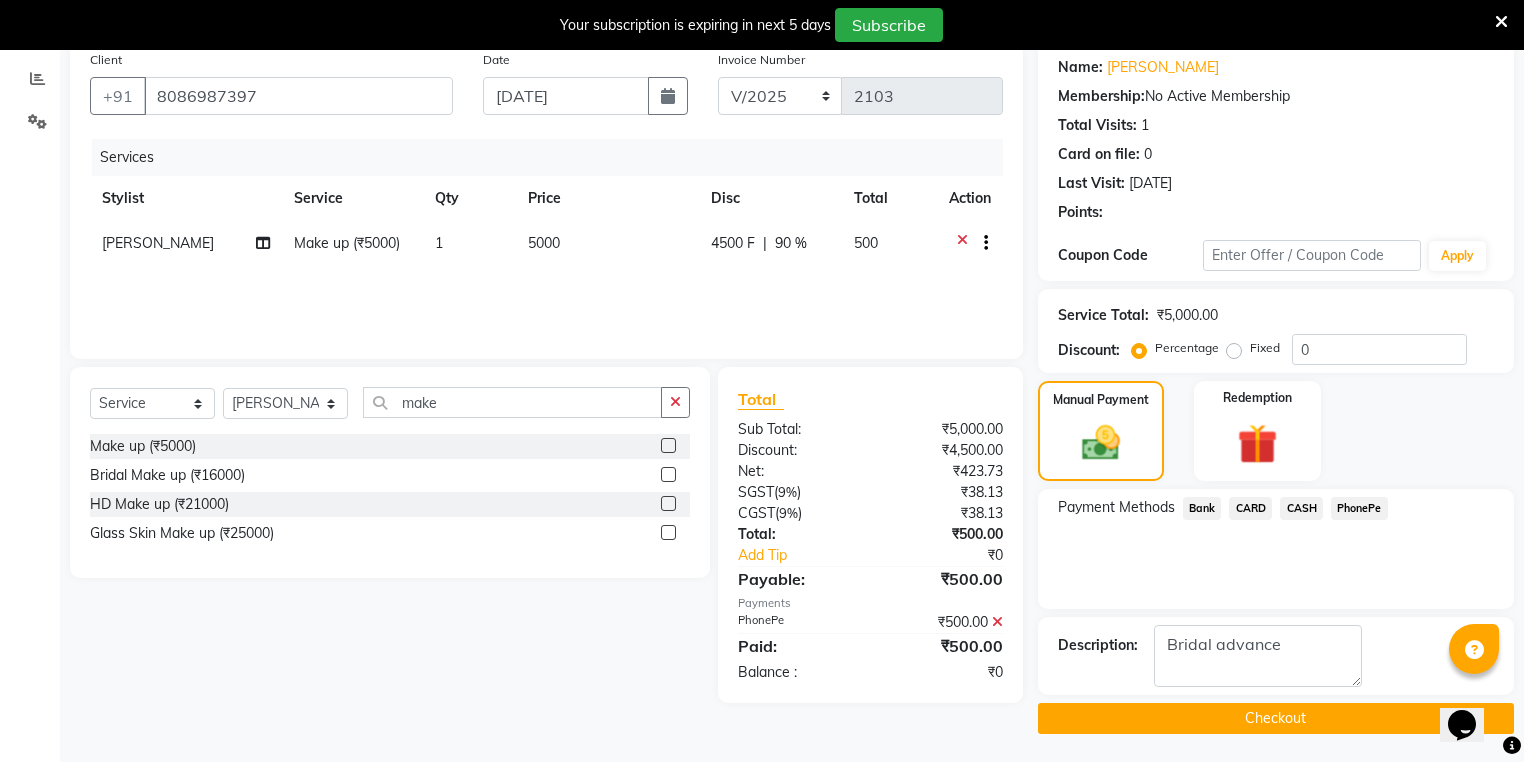 click on "Checkout" 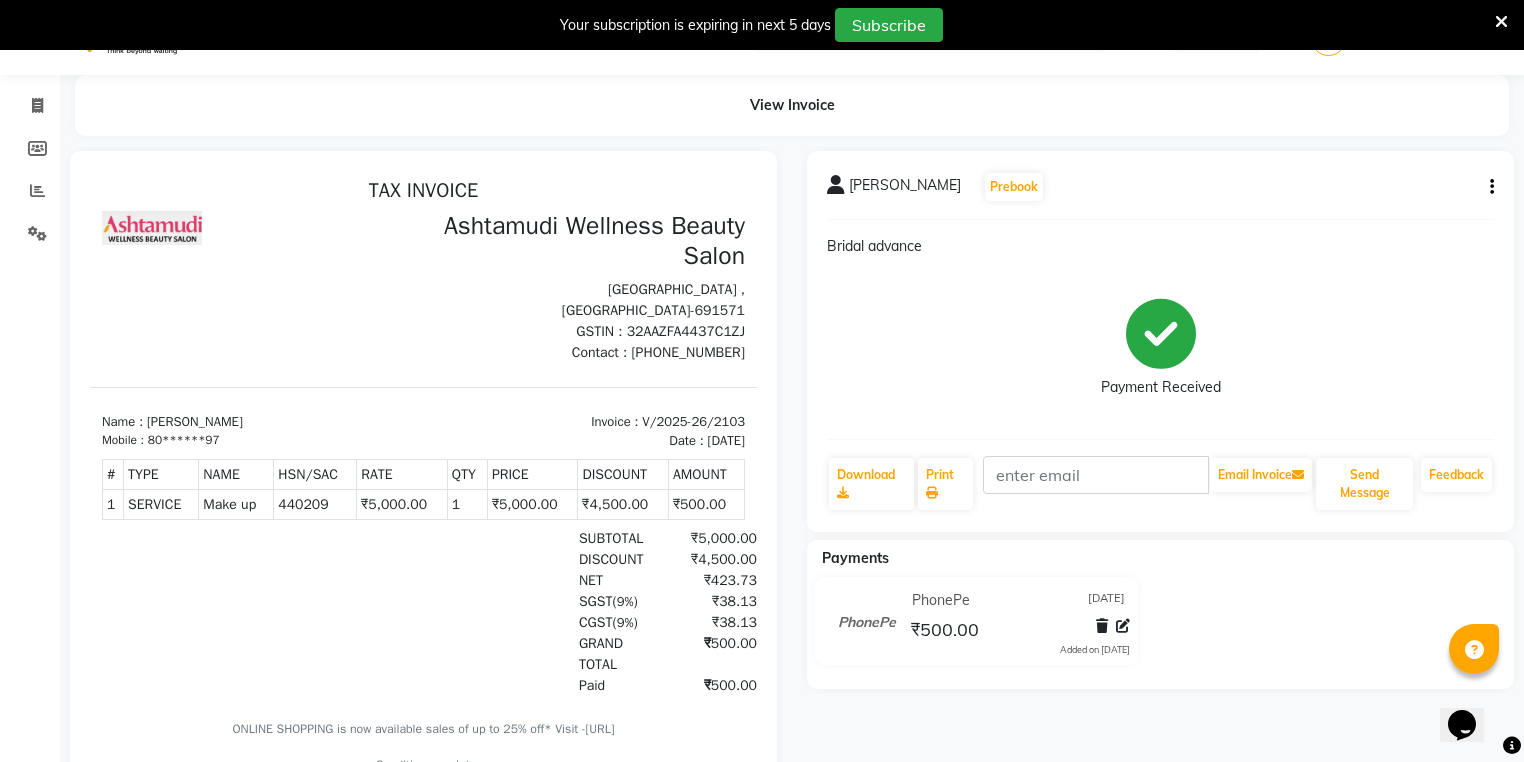 scroll, scrollTop: 0, scrollLeft: 0, axis: both 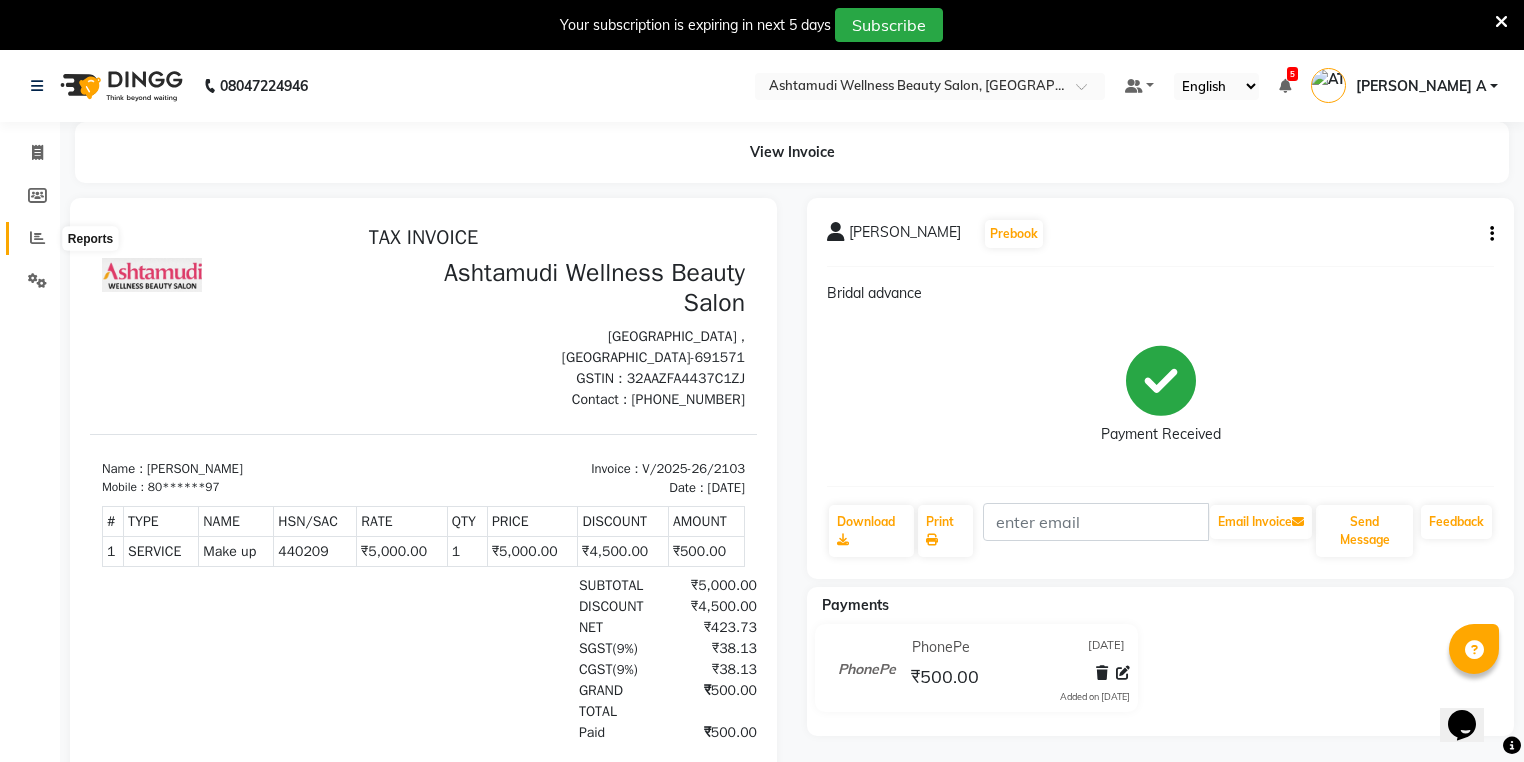 click 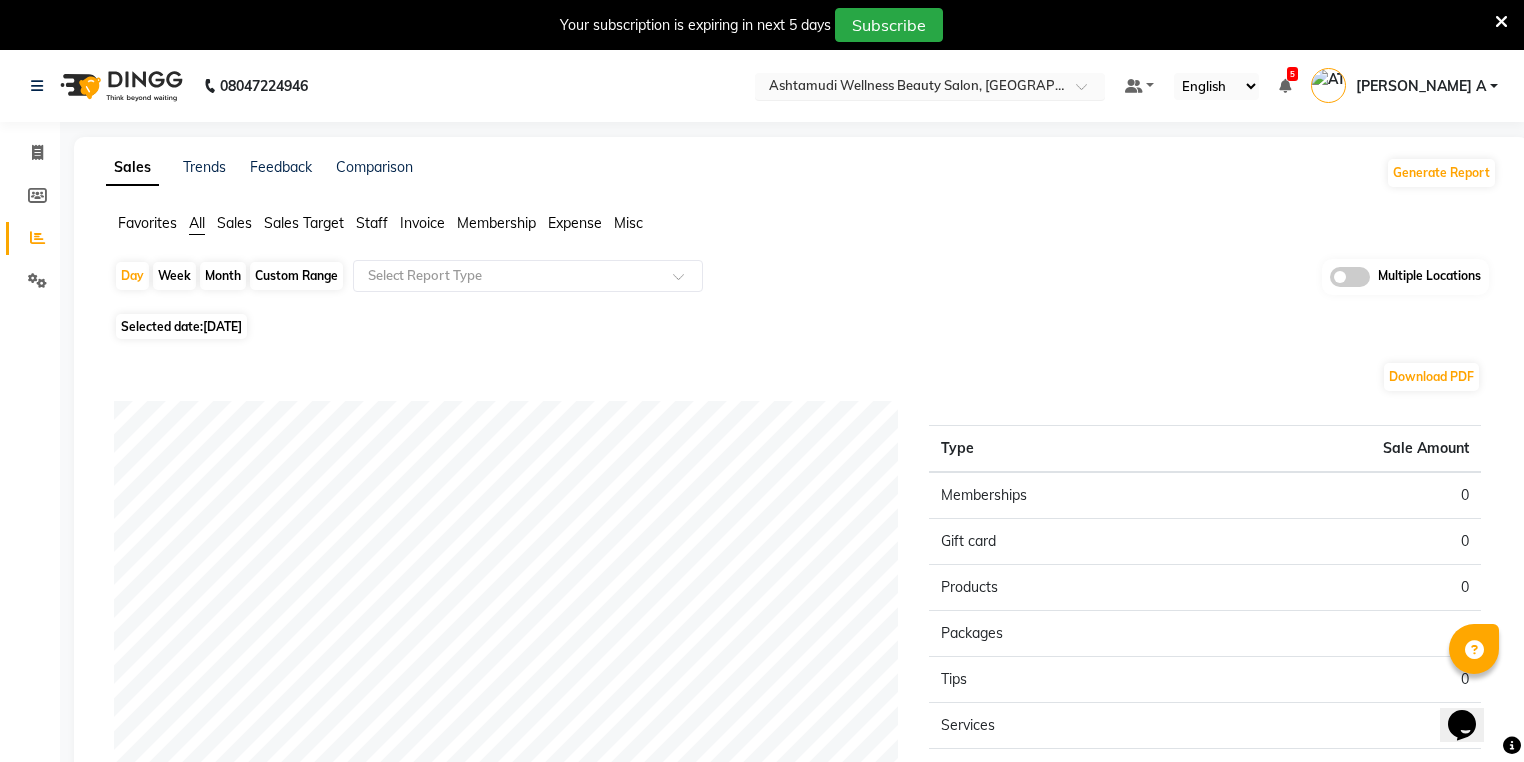 click at bounding box center (910, 88) 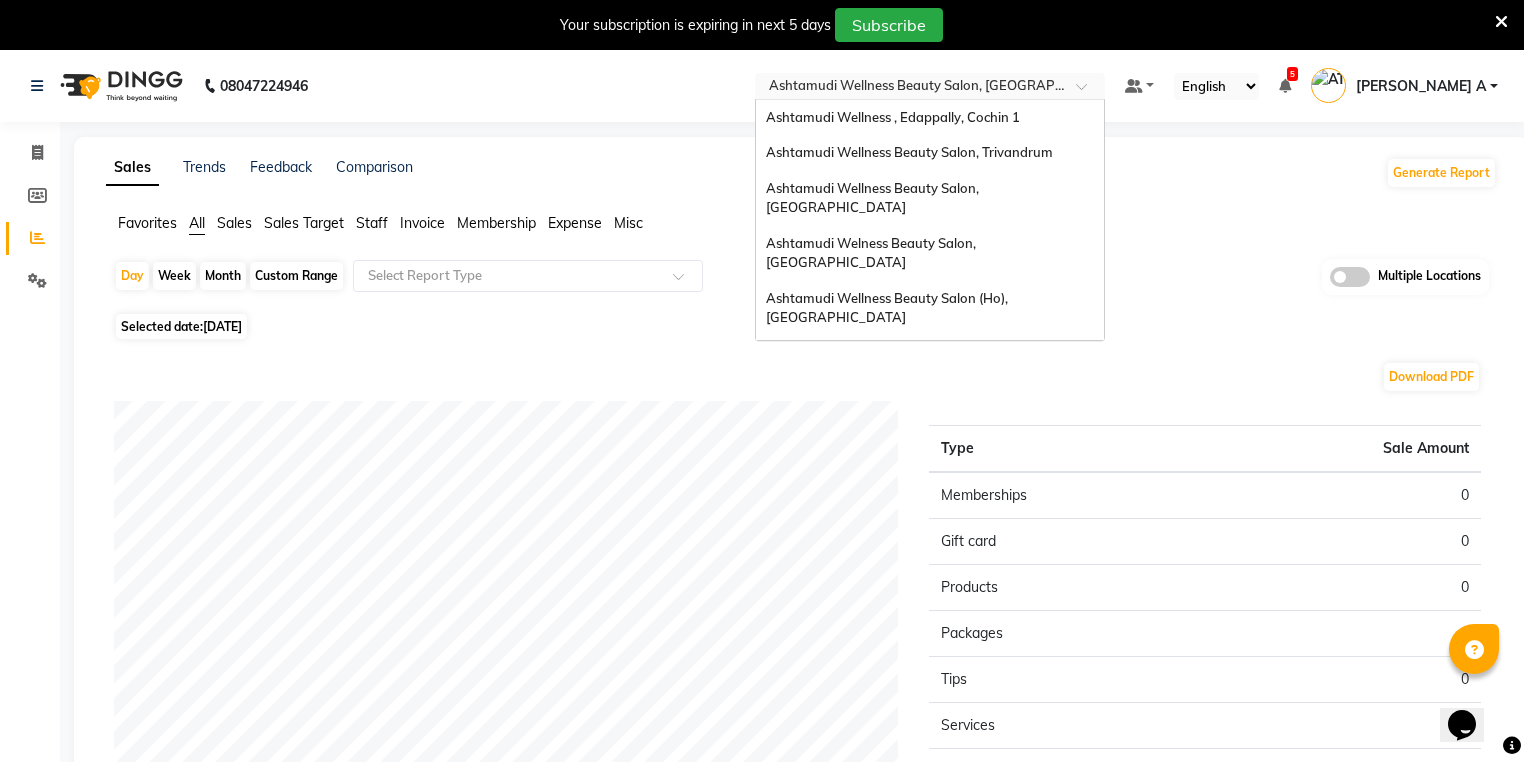 scroll, scrollTop: 312, scrollLeft: 0, axis: vertical 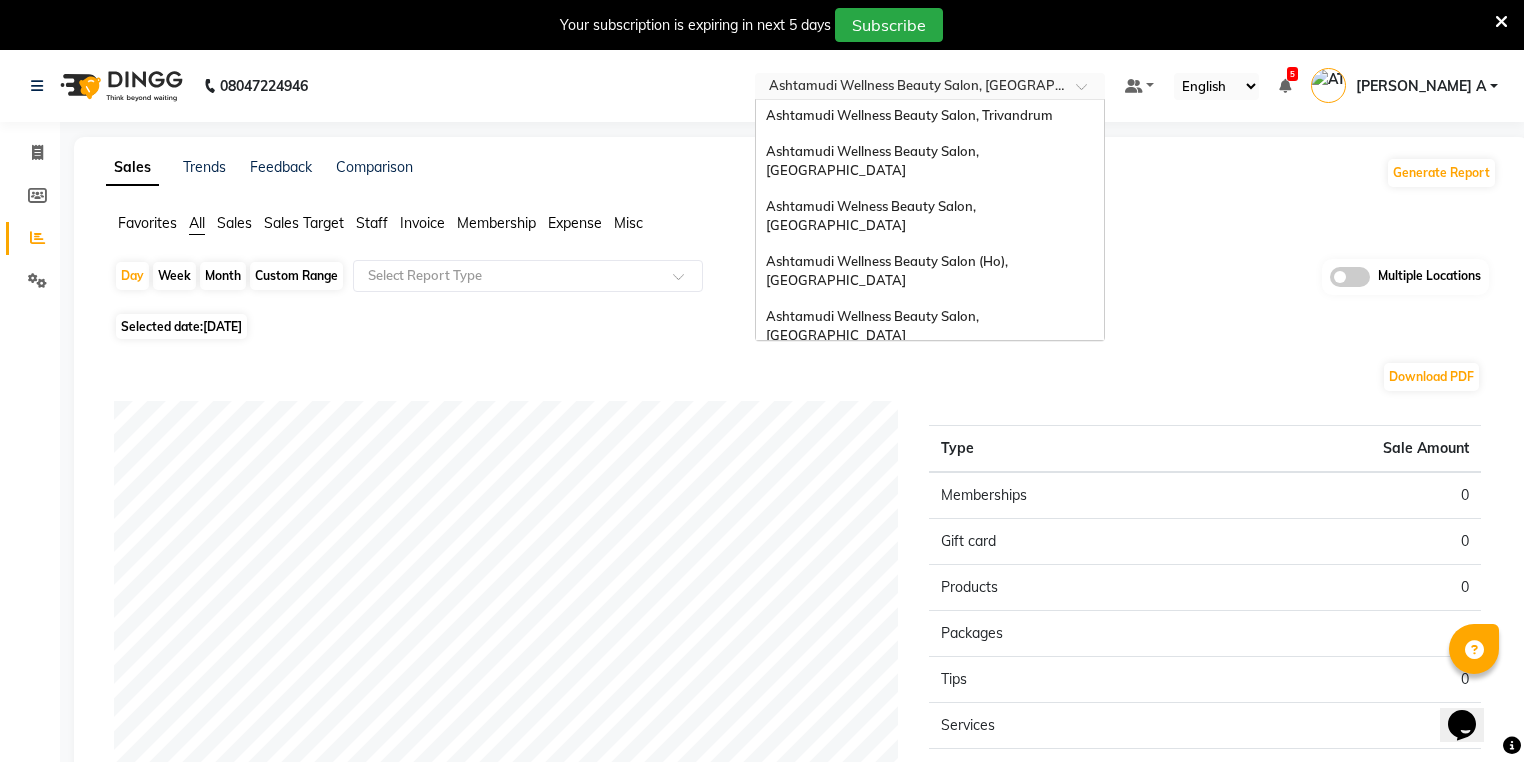 click on "Ashtamudi Wellness Beauty Salon, Alappuzha" at bounding box center (874, 471) 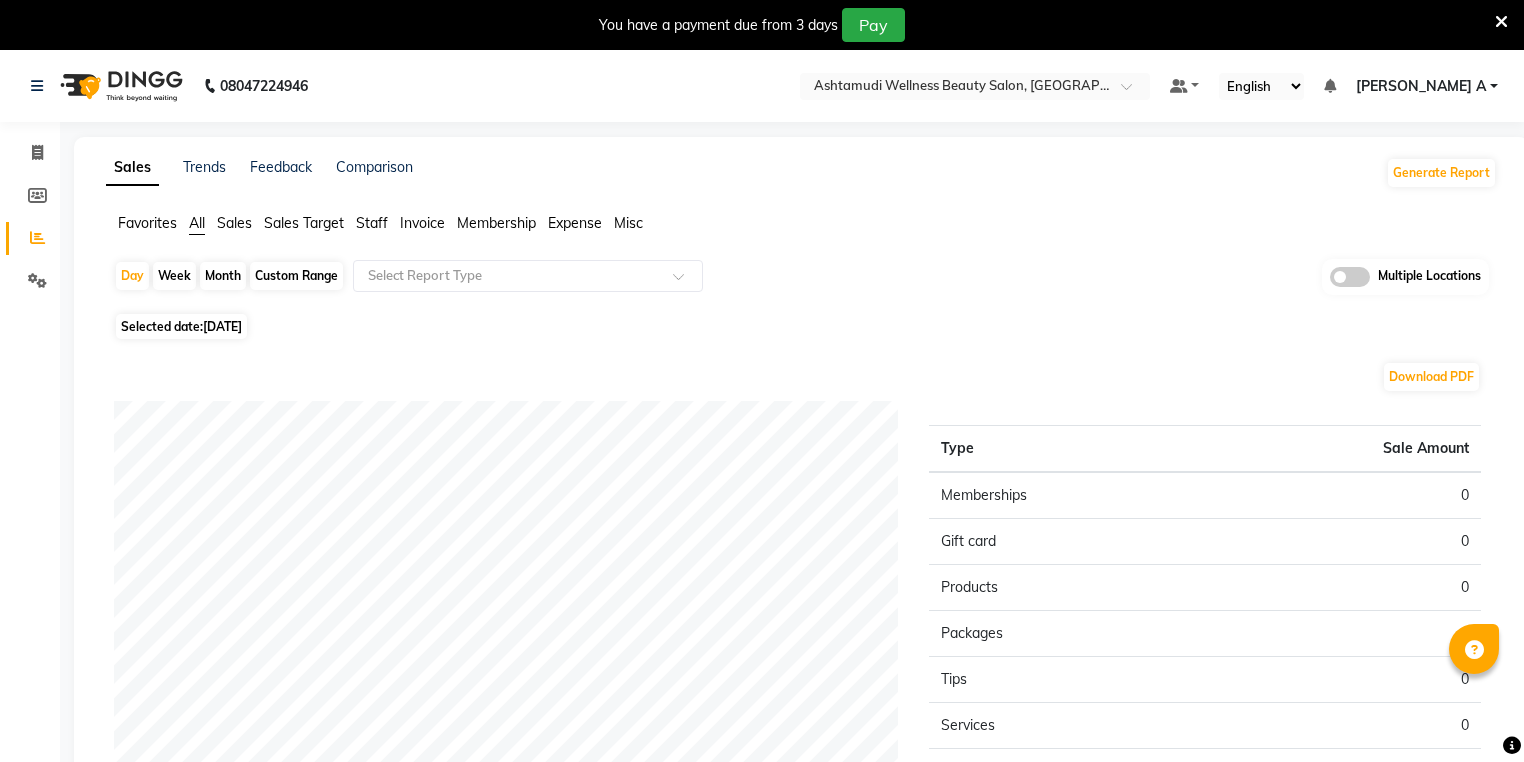 scroll, scrollTop: 0, scrollLeft: 0, axis: both 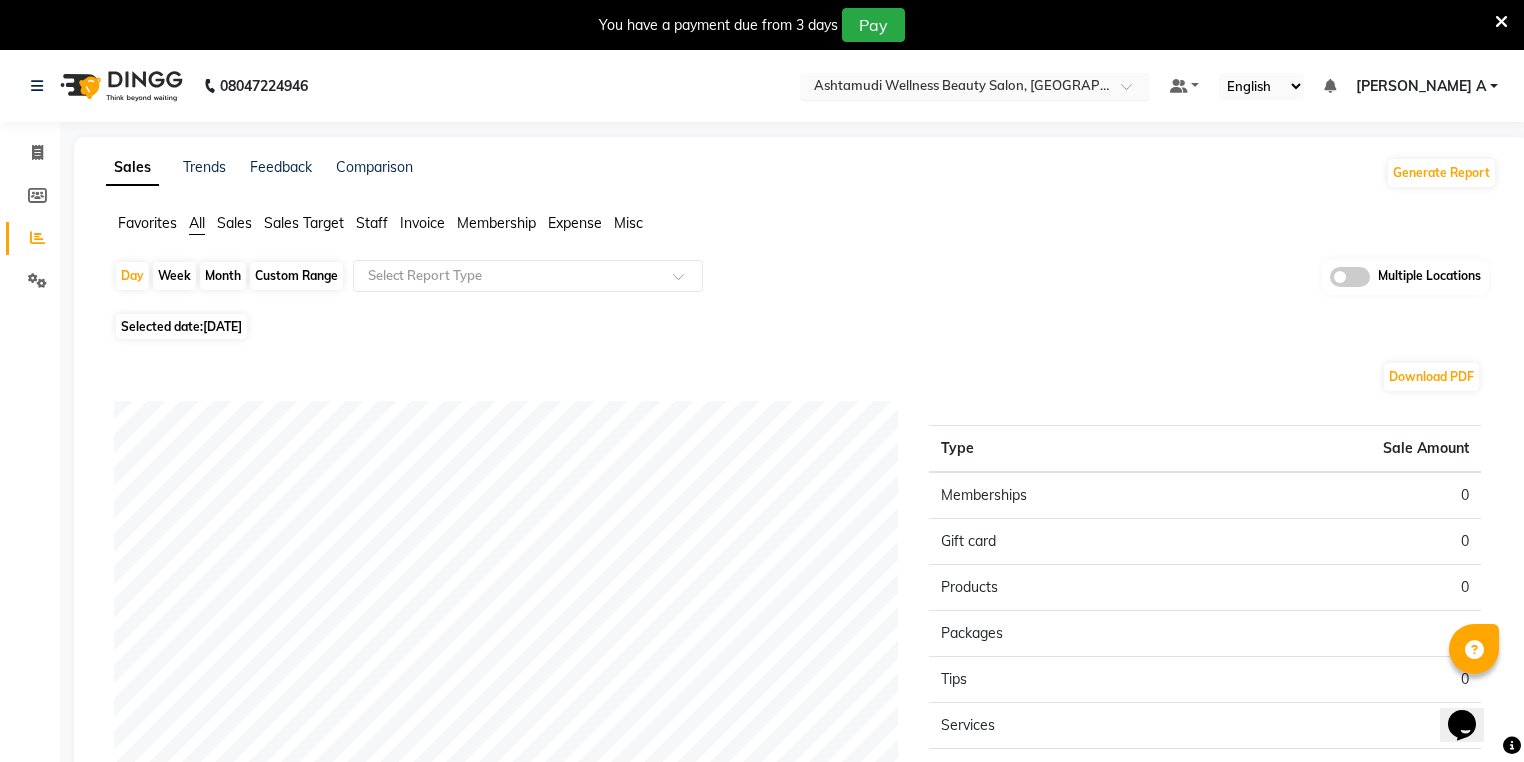 click at bounding box center (955, 88) 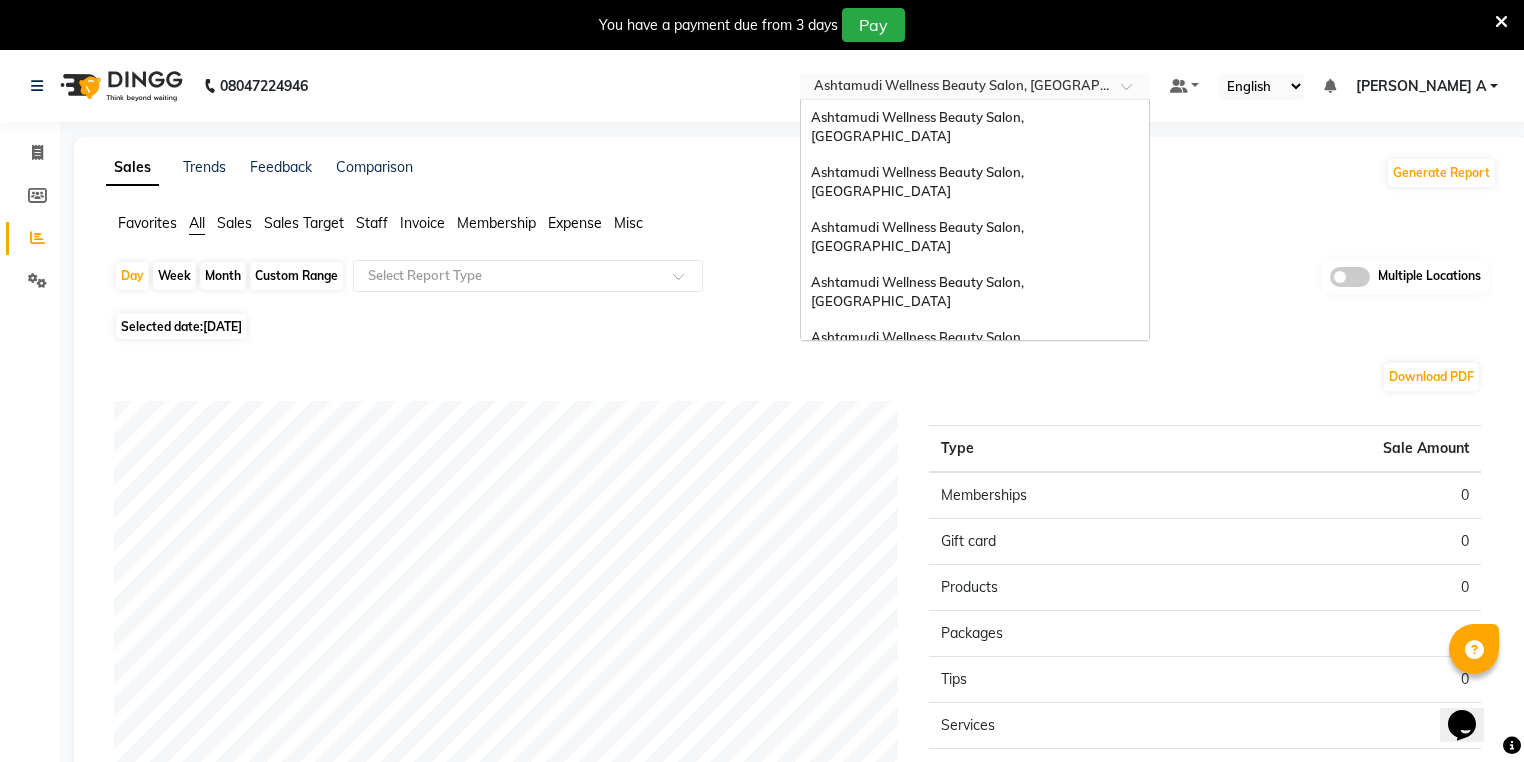 scroll, scrollTop: 312, scrollLeft: 0, axis: vertical 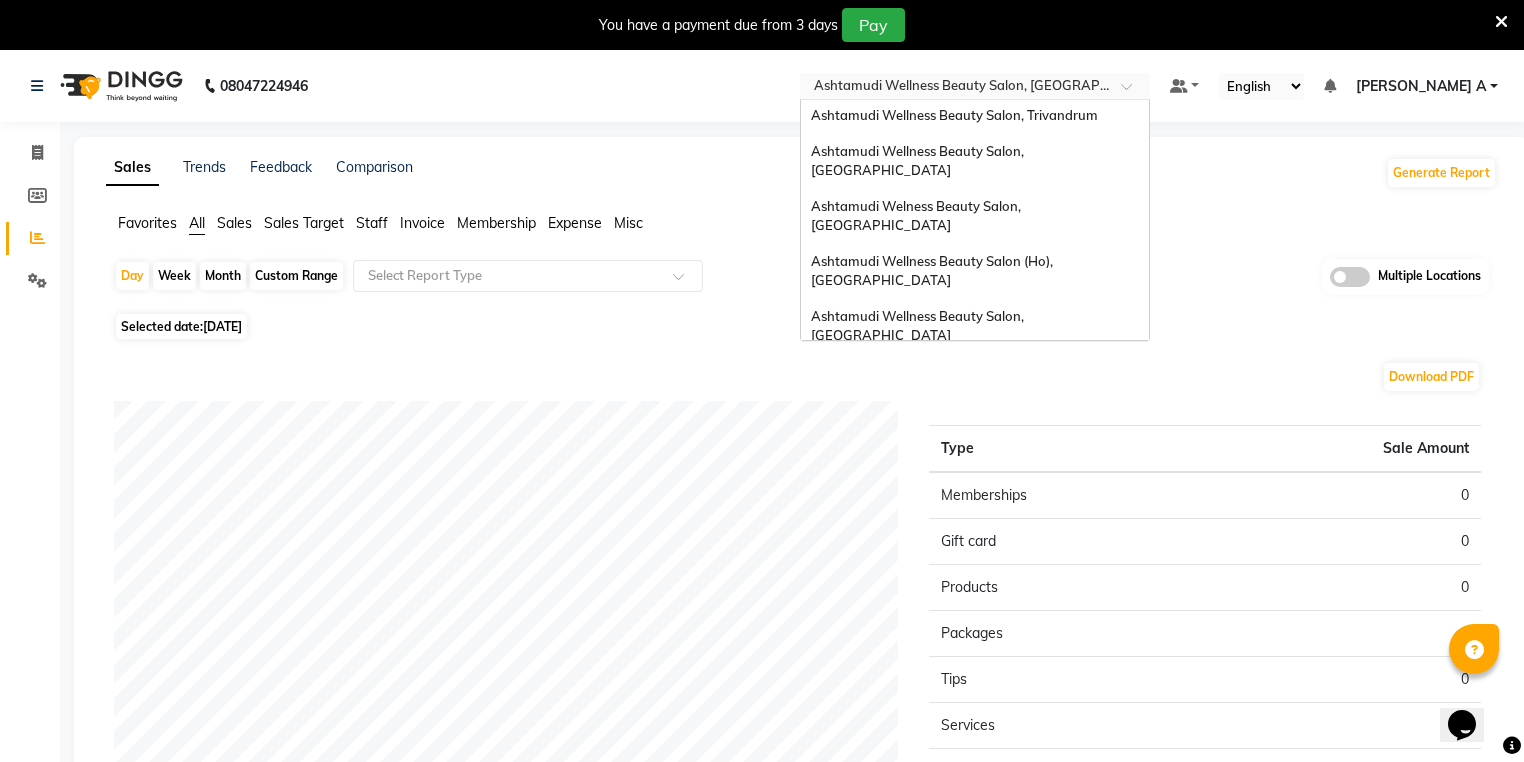 click on "Ashtamudi Beauty Lounge, [GEOGRAPHIC_DATA]" at bounding box center (975, 427) 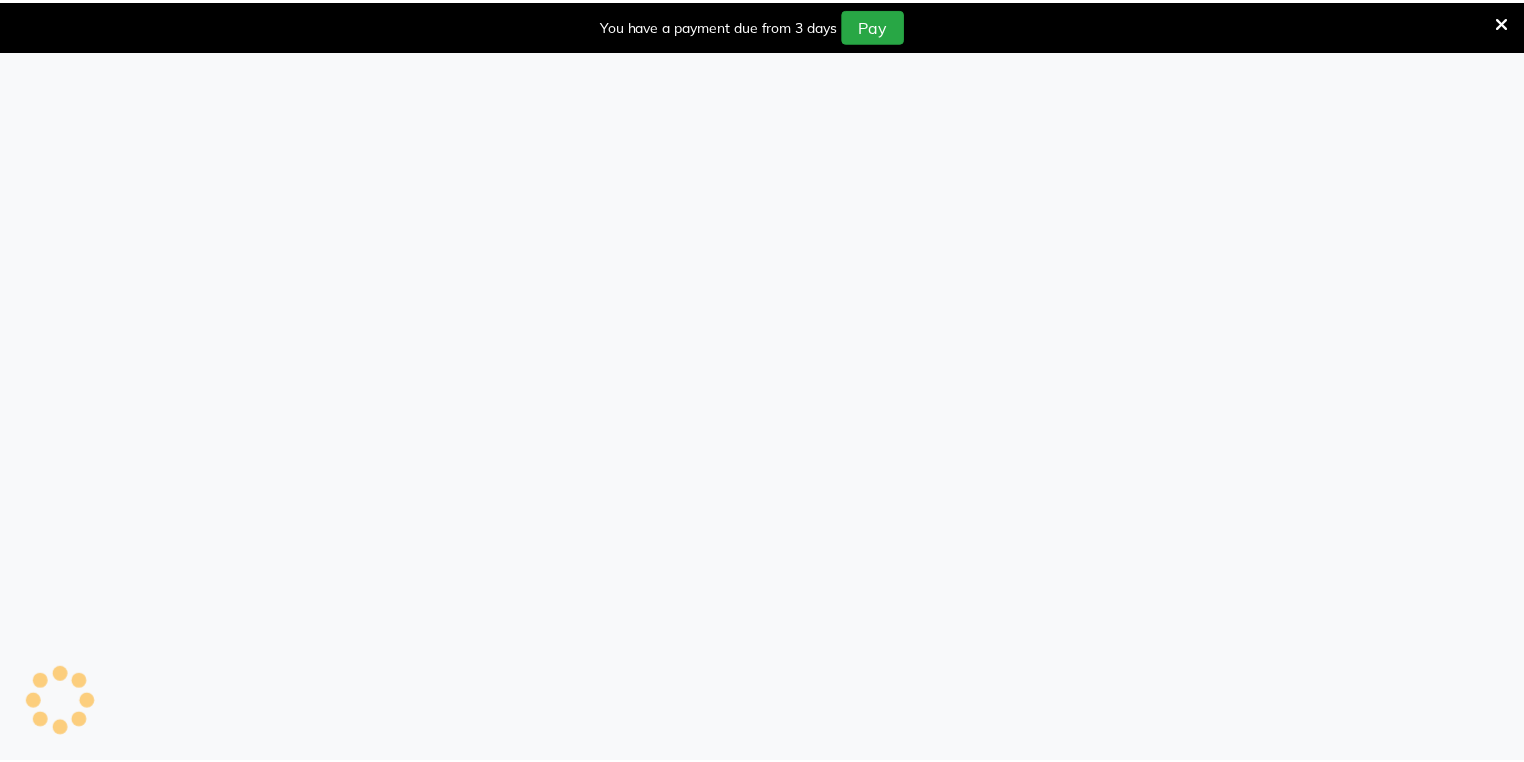 scroll, scrollTop: 0, scrollLeft: 0, axis: both 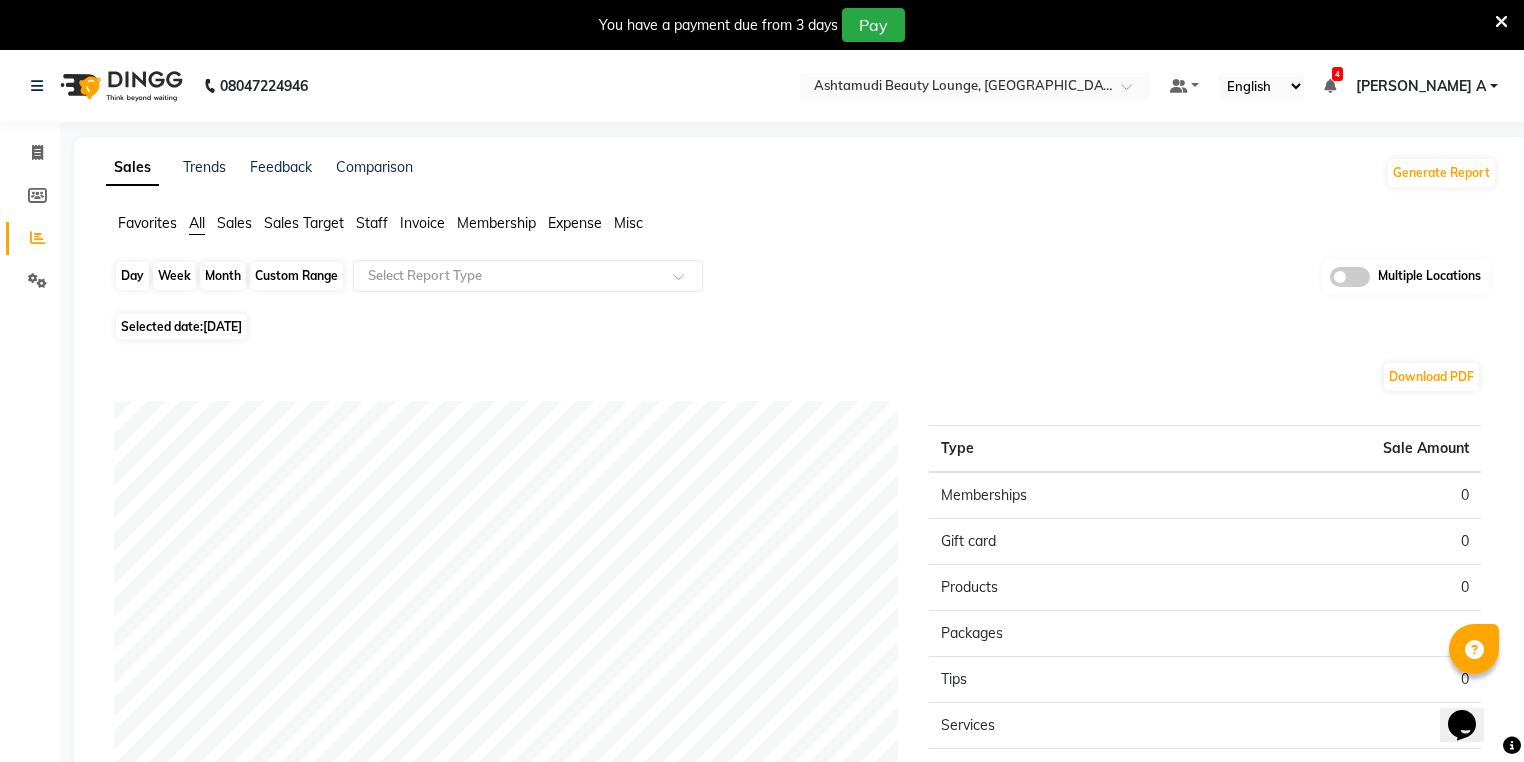 click on "Day" 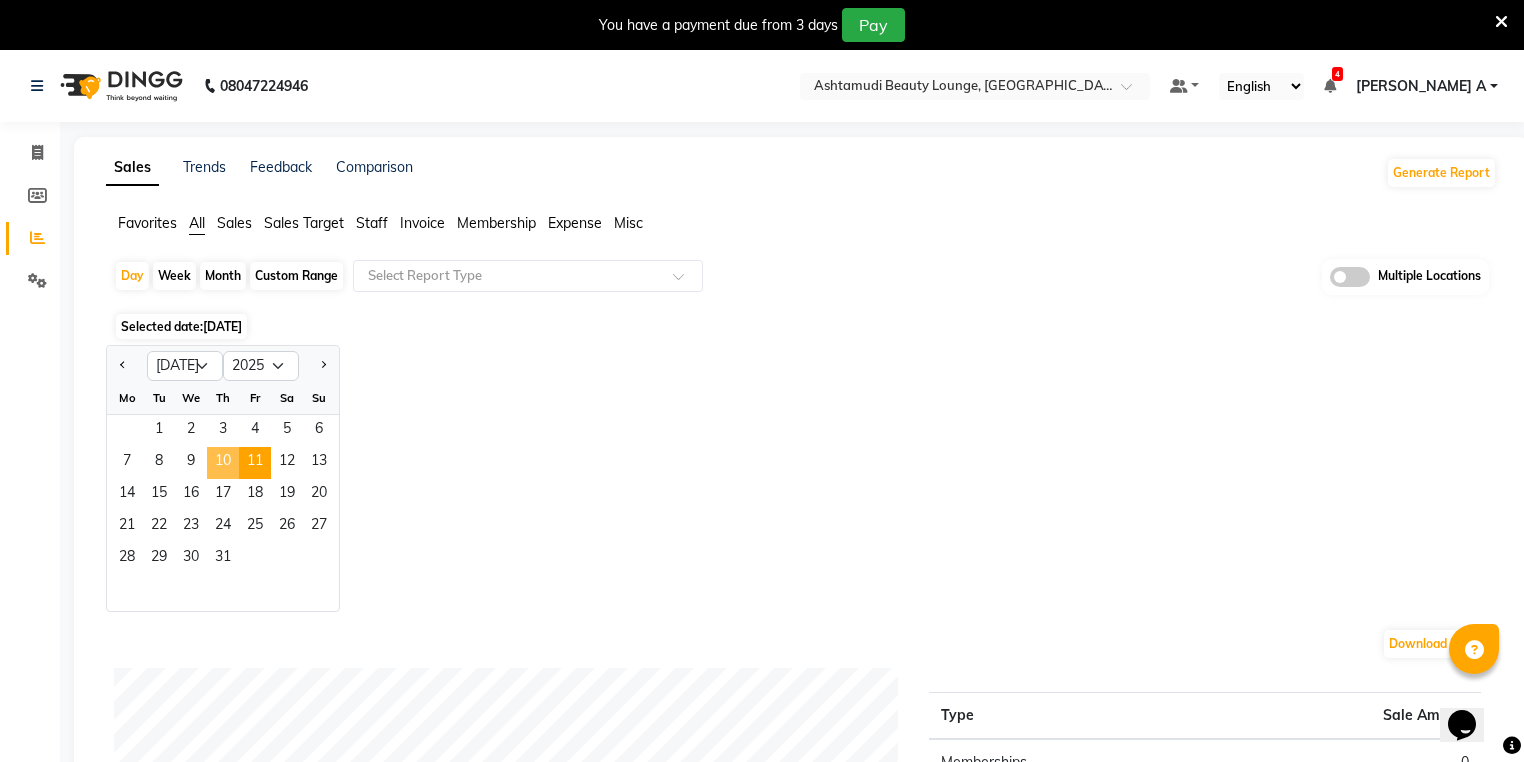 click on "10" 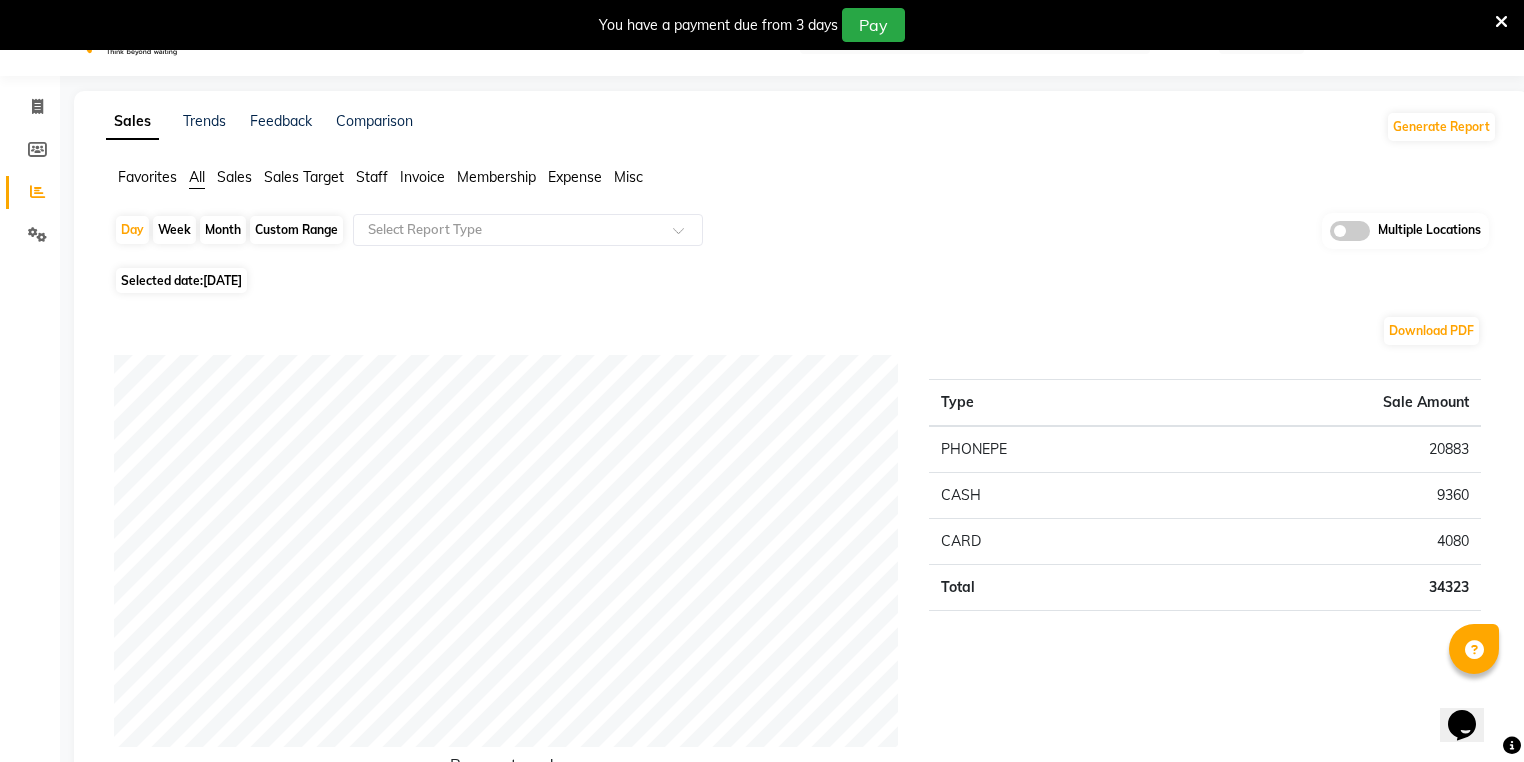 scroll, scrollTop: 80, scrollLeft: 0, axis: vertical 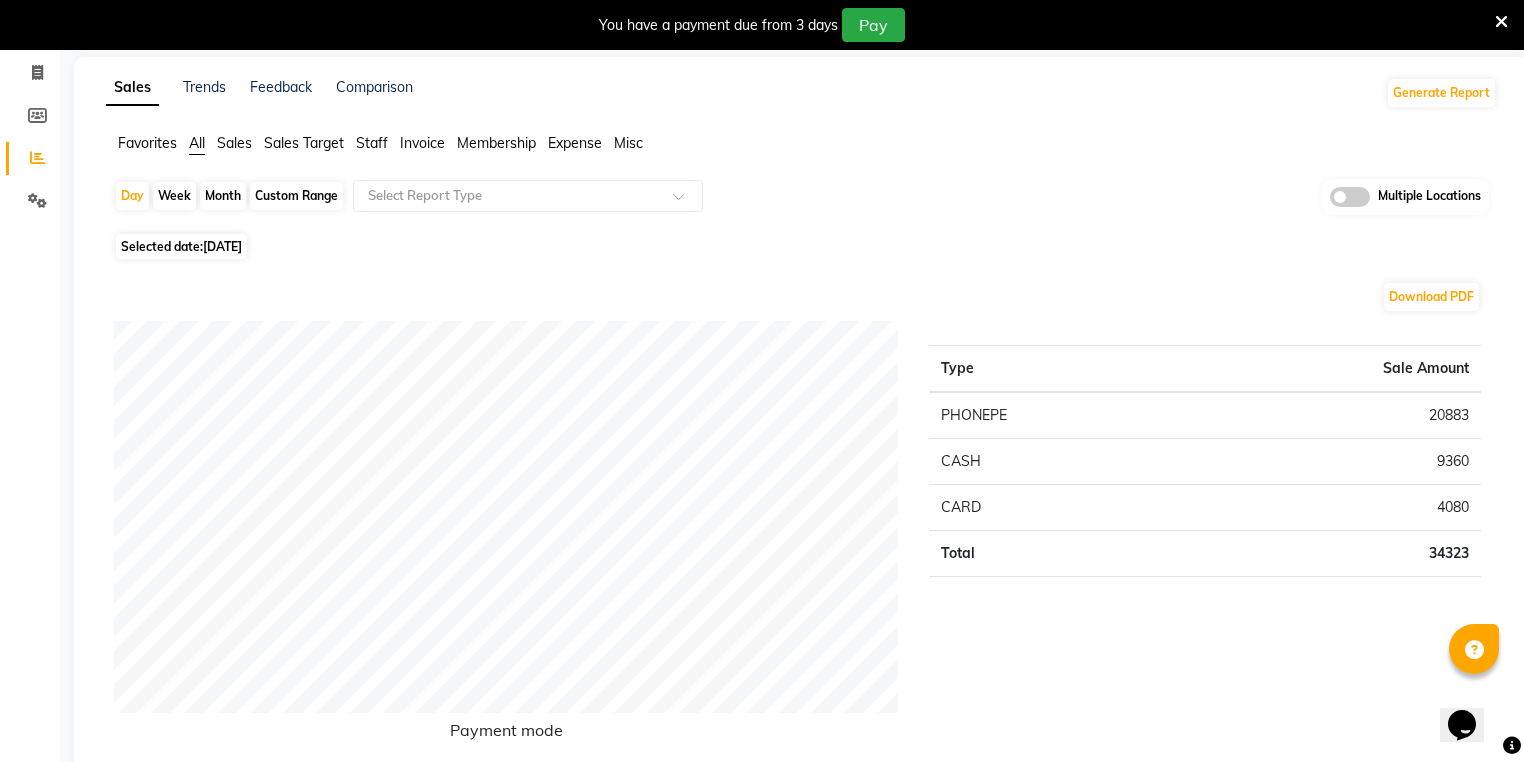 click at bounding box center (1501, 22) 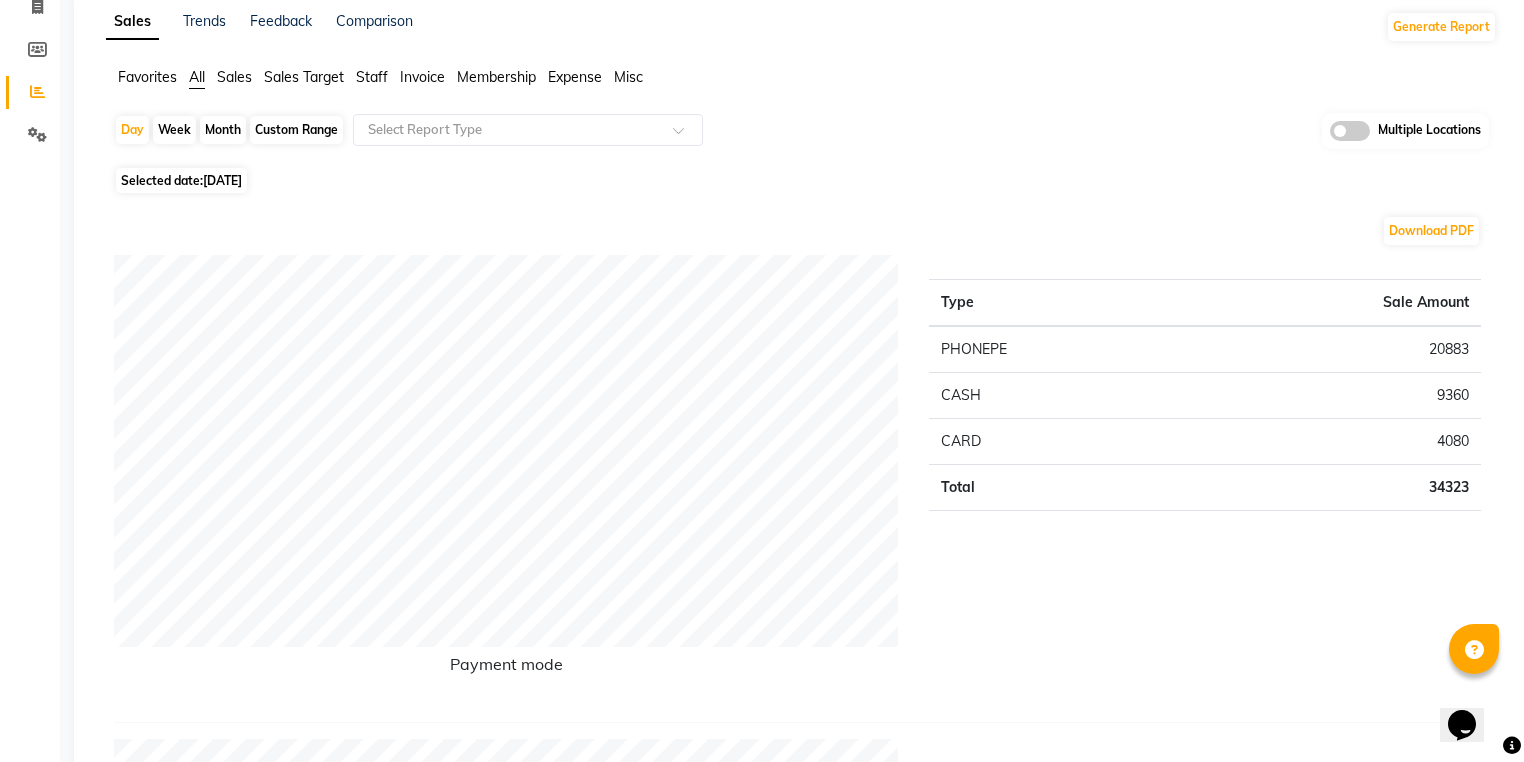 scroll, scrollTop: 0, scrollLeft: 0, axis: both 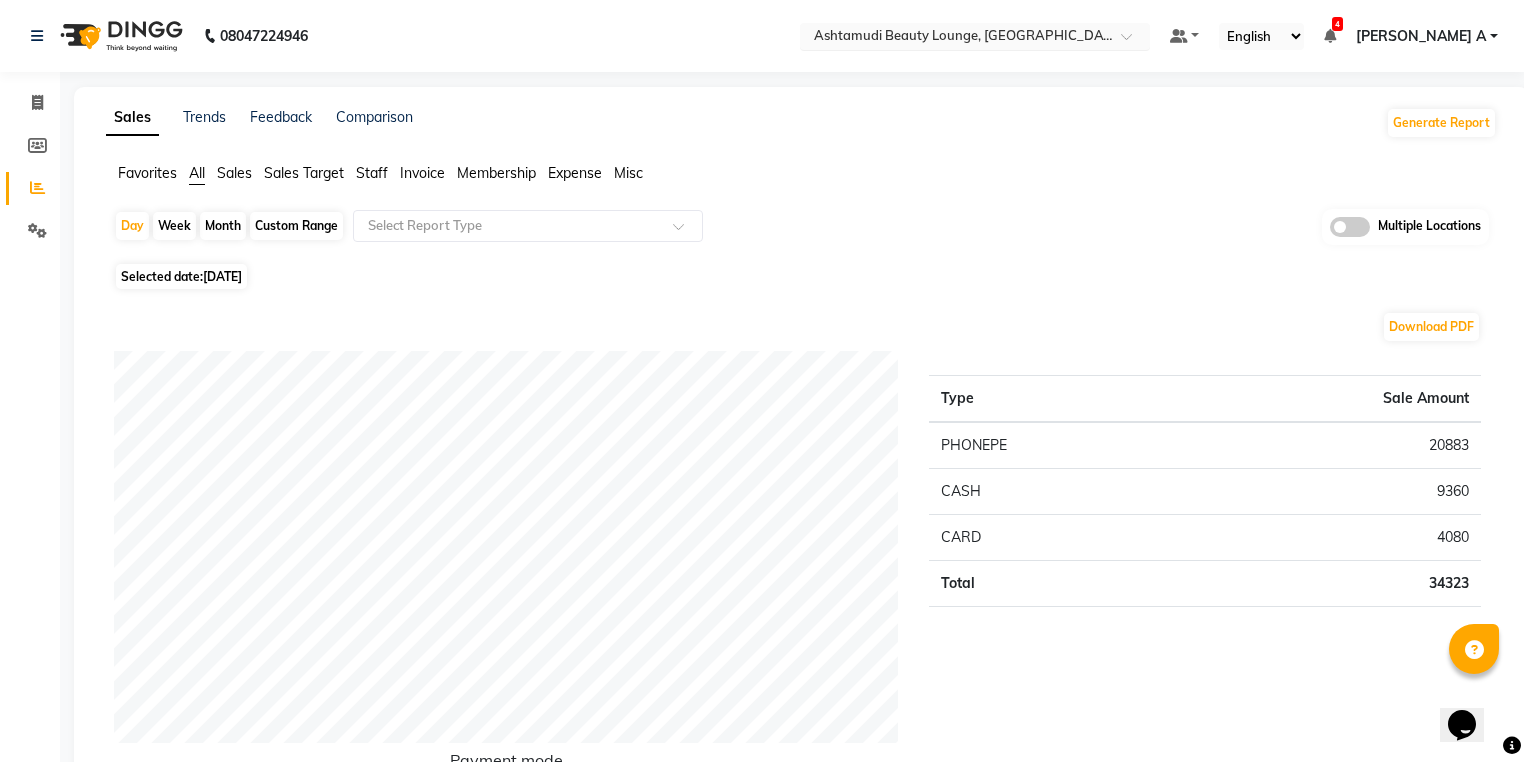 click at bounding box center (955, 38) 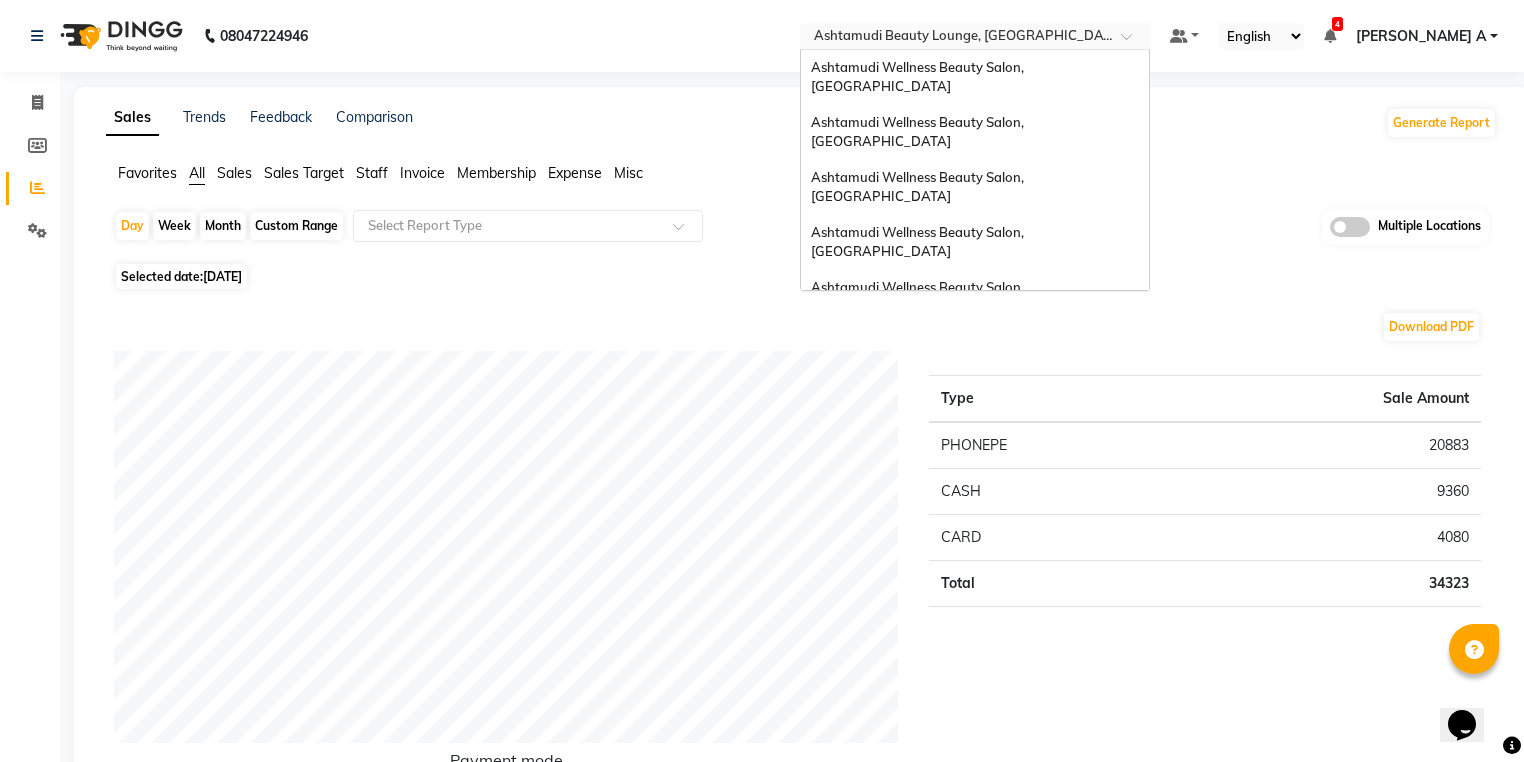 scroll, scrollTop: 312, scrollLeft: 0, axis: vertical 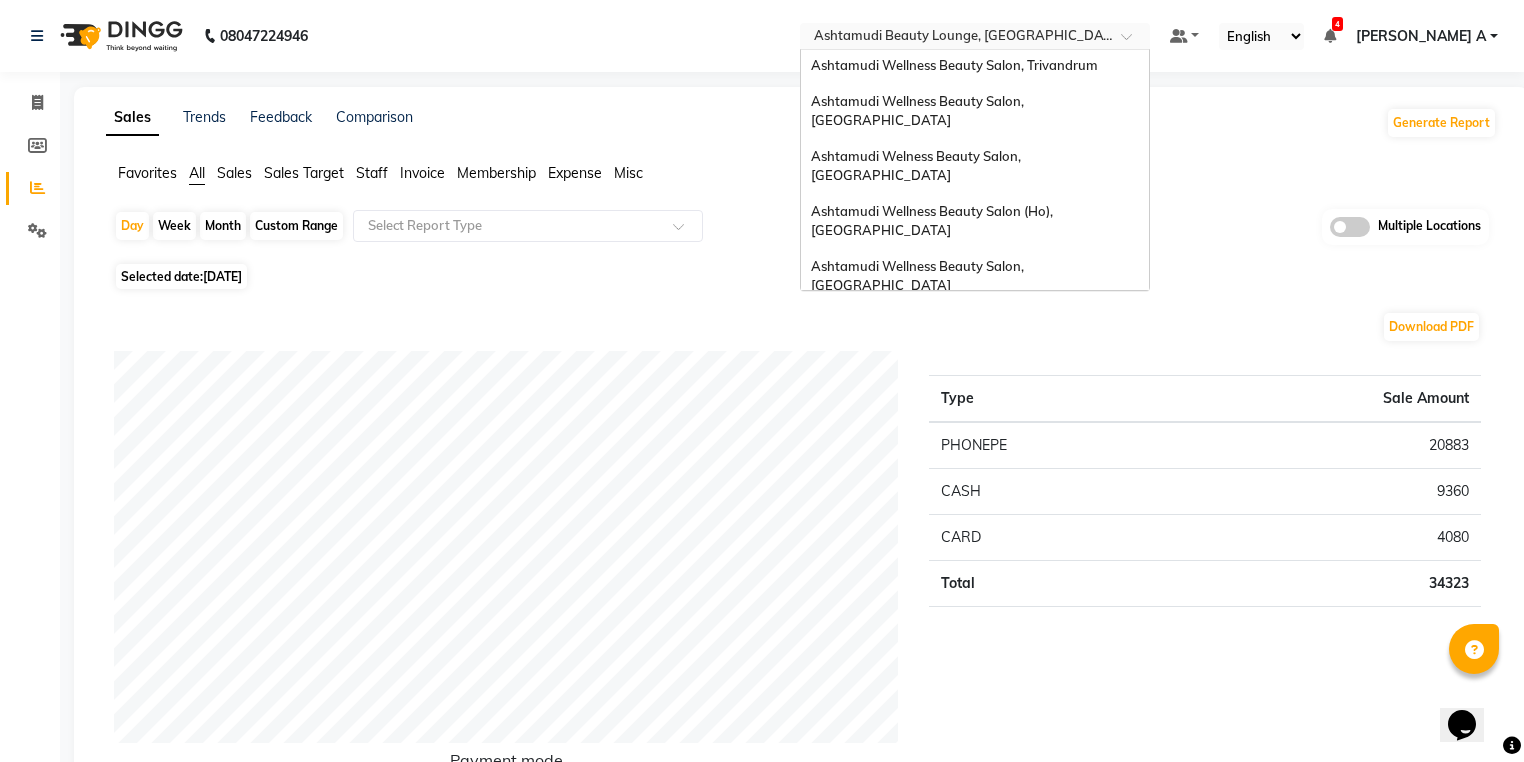 click on "Ashtamudi Wellness Beauty Salon, [GEOGRAPHIC_DATA]" at bounding box center (975, 331) 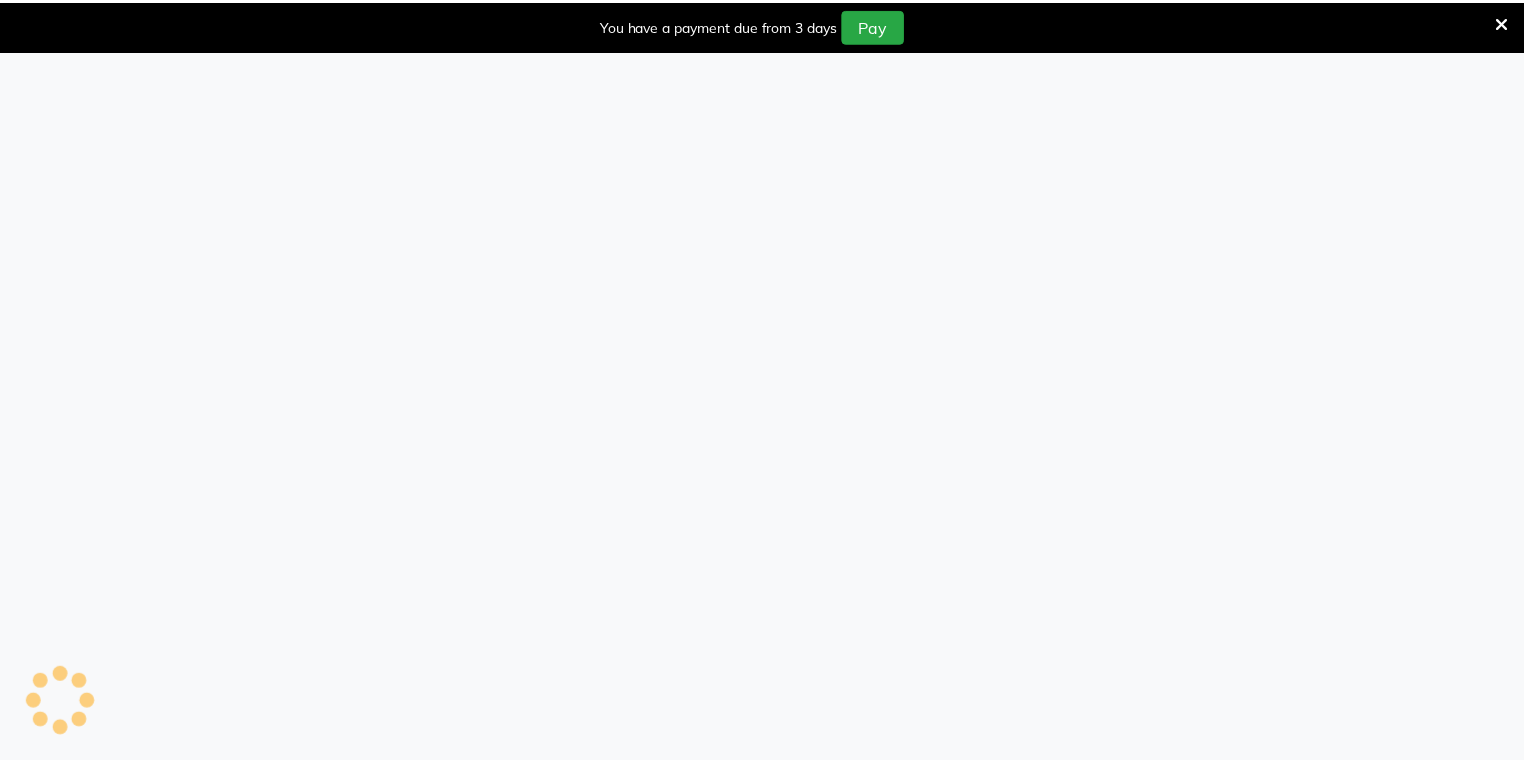 scroll, scrollTop: 0, scrollLeft: 0, axis: both 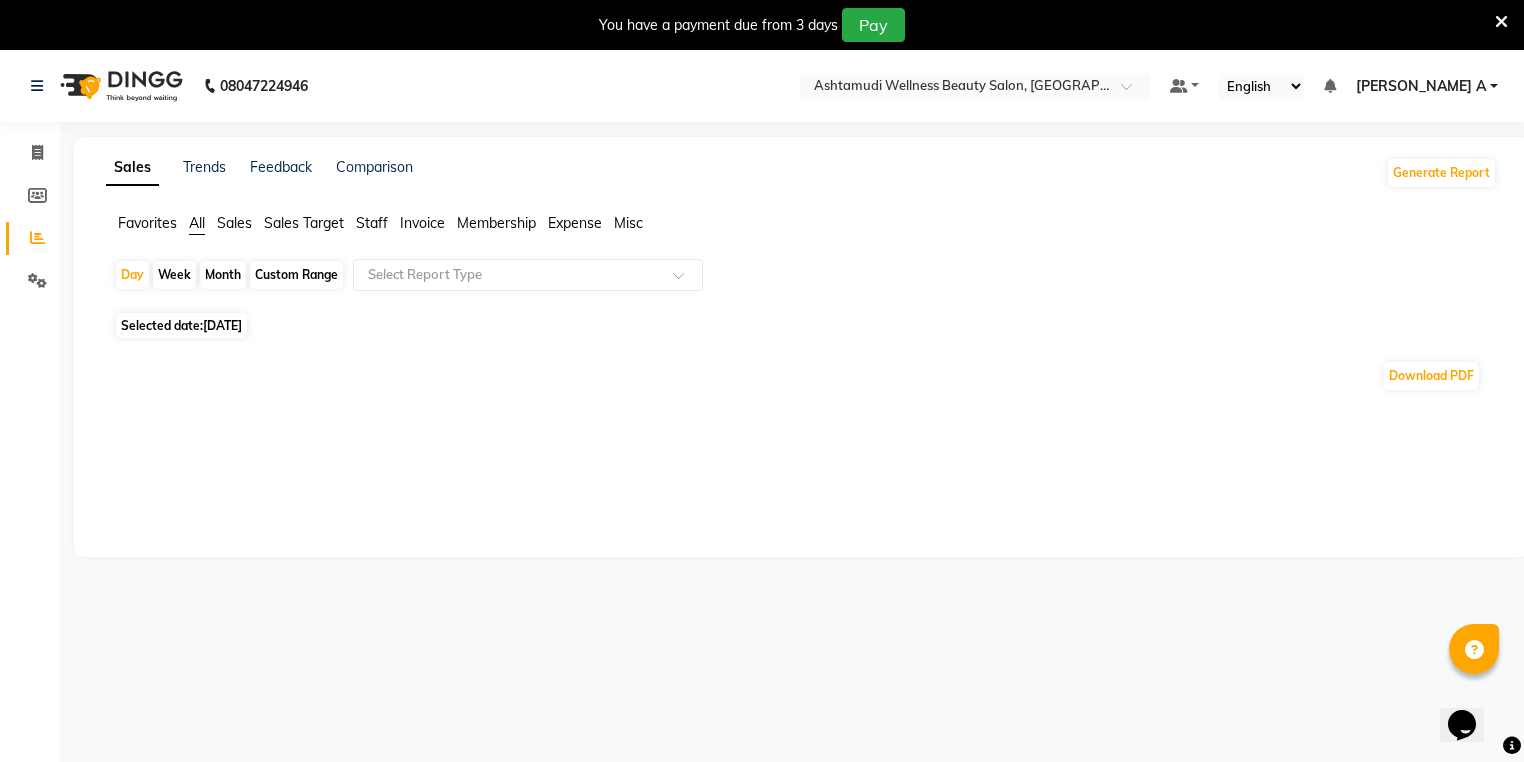 click on "You have a payment due from 3 days   Pay" at bounding box center [751, 25] 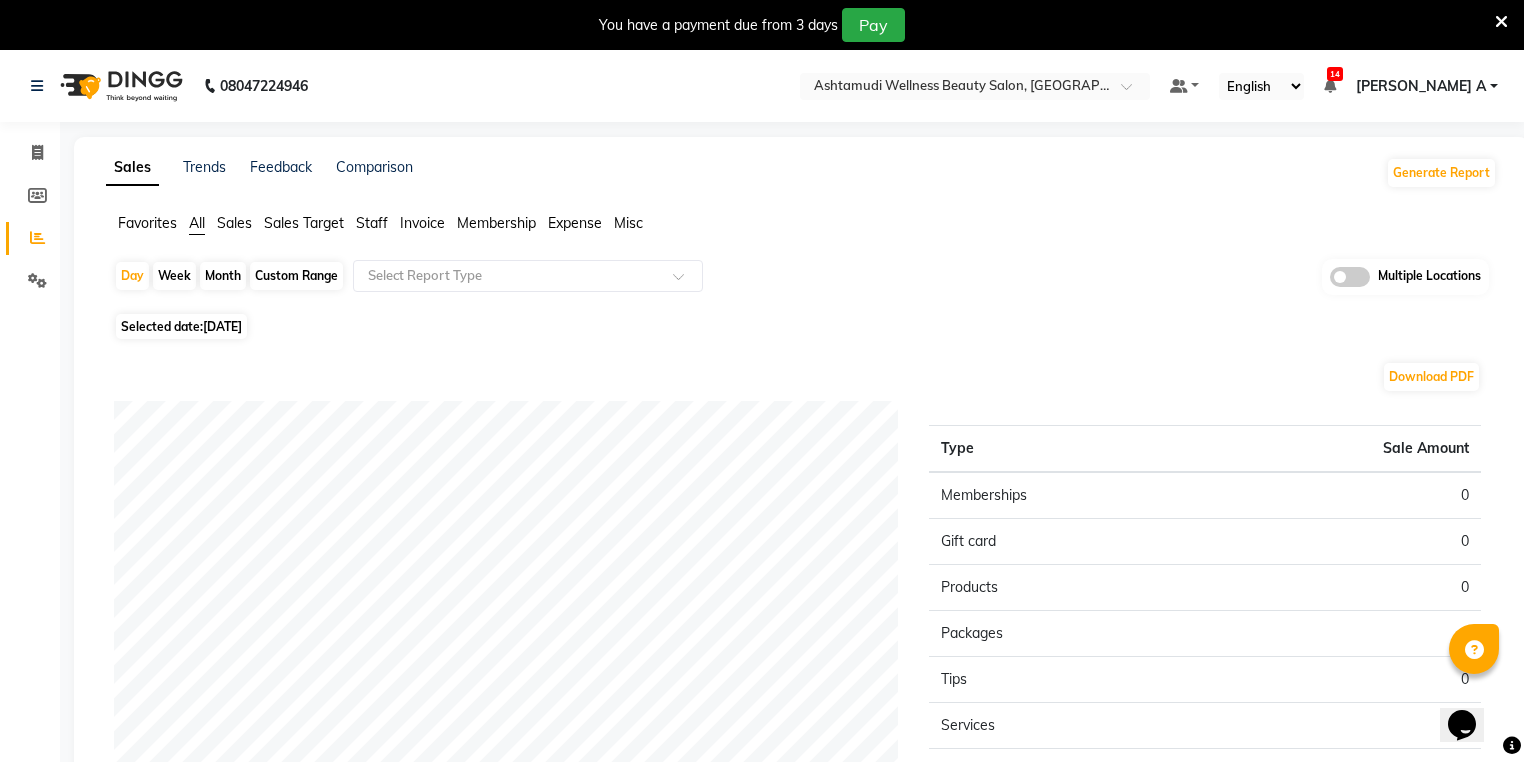 click at bounding box center (1501, 22) 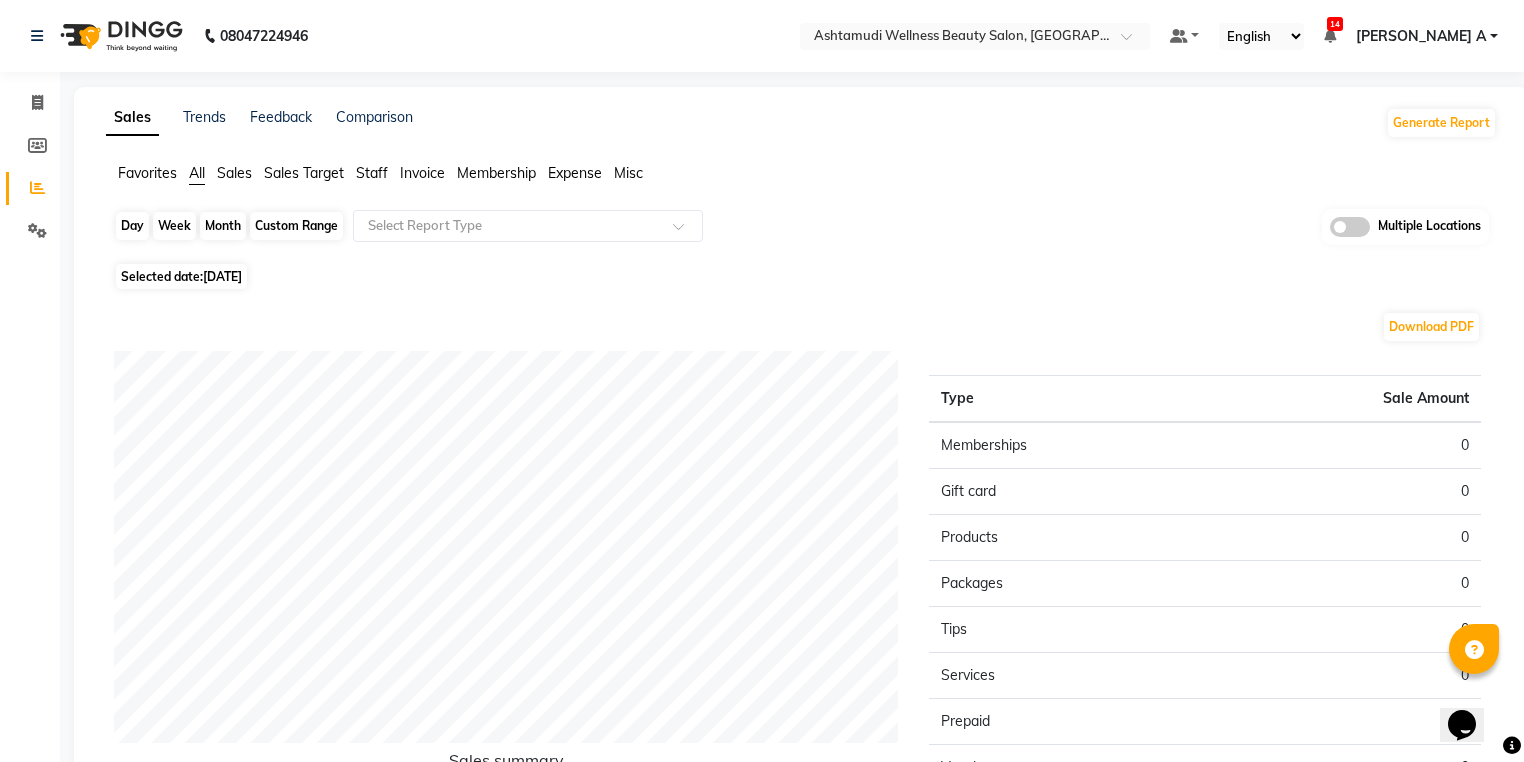 click on "Day" 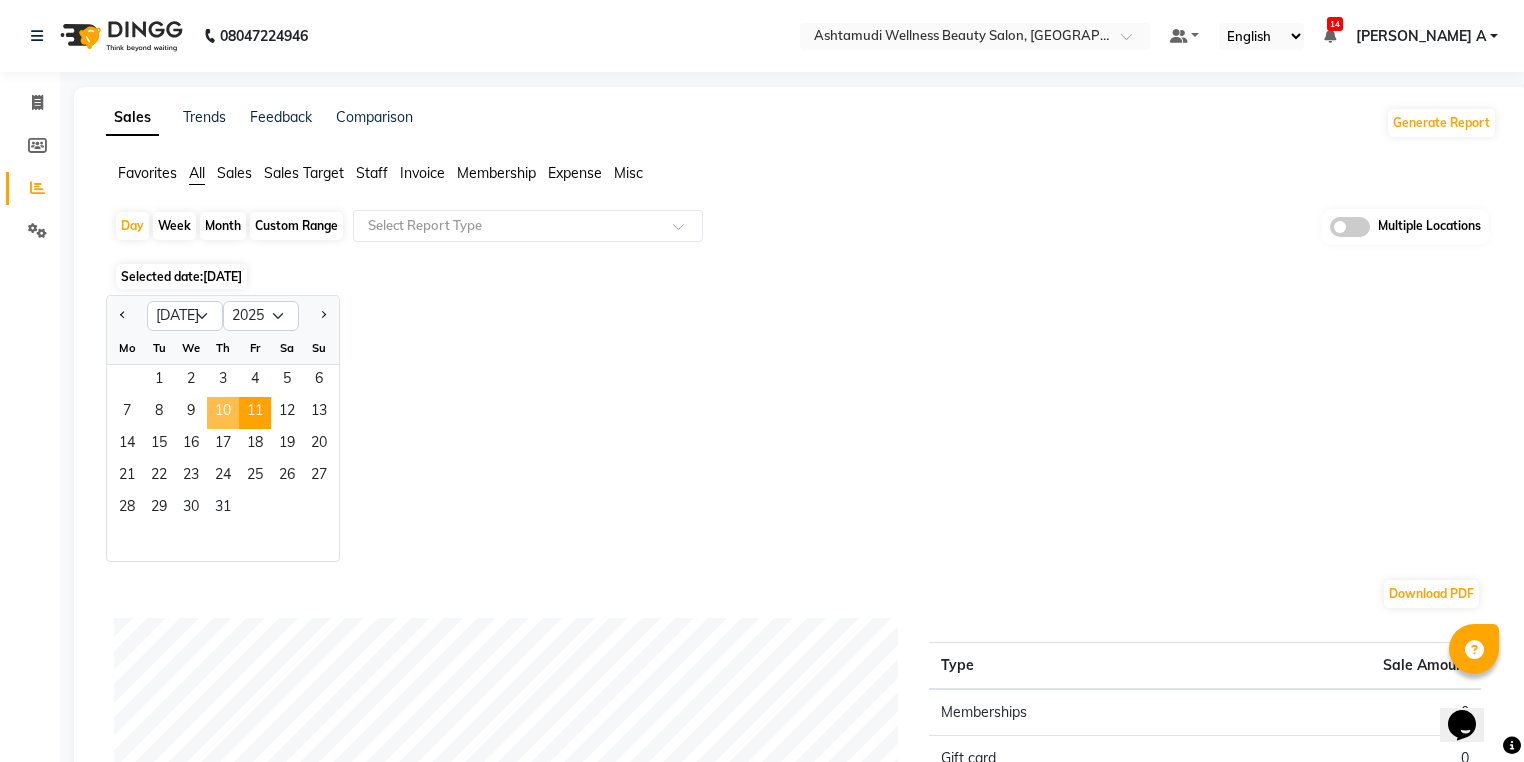 click on "10" 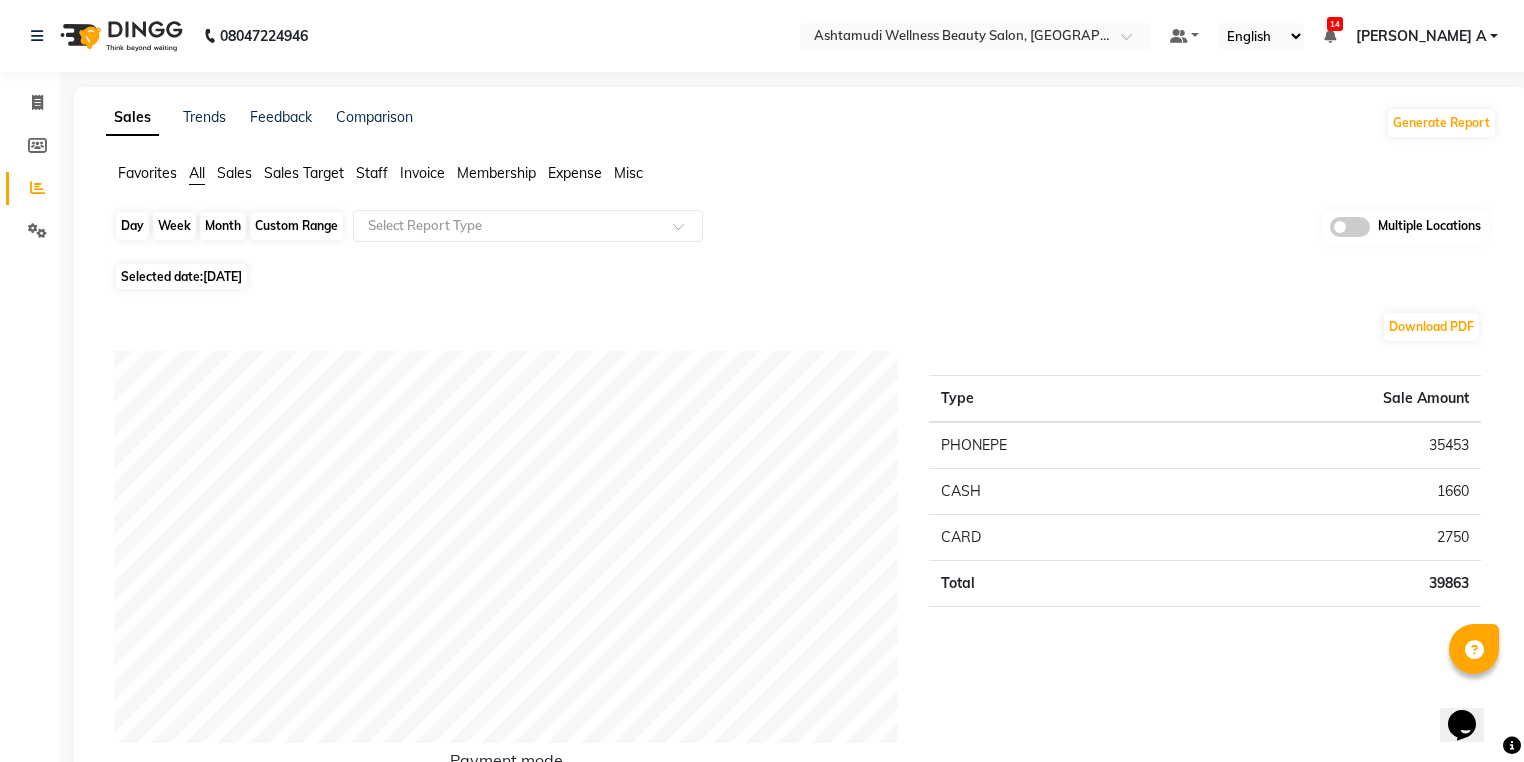 click on "Day" 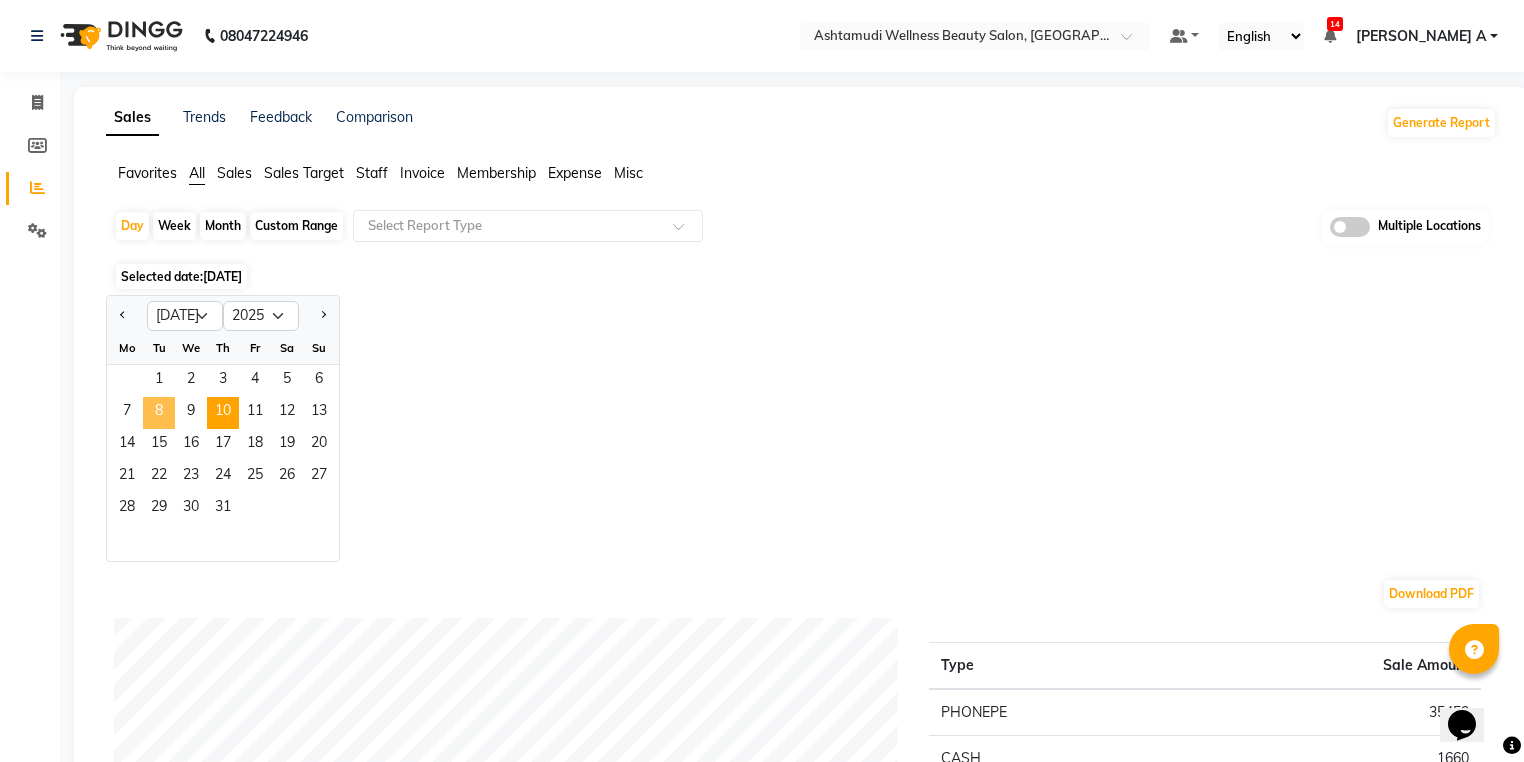 click on "8" 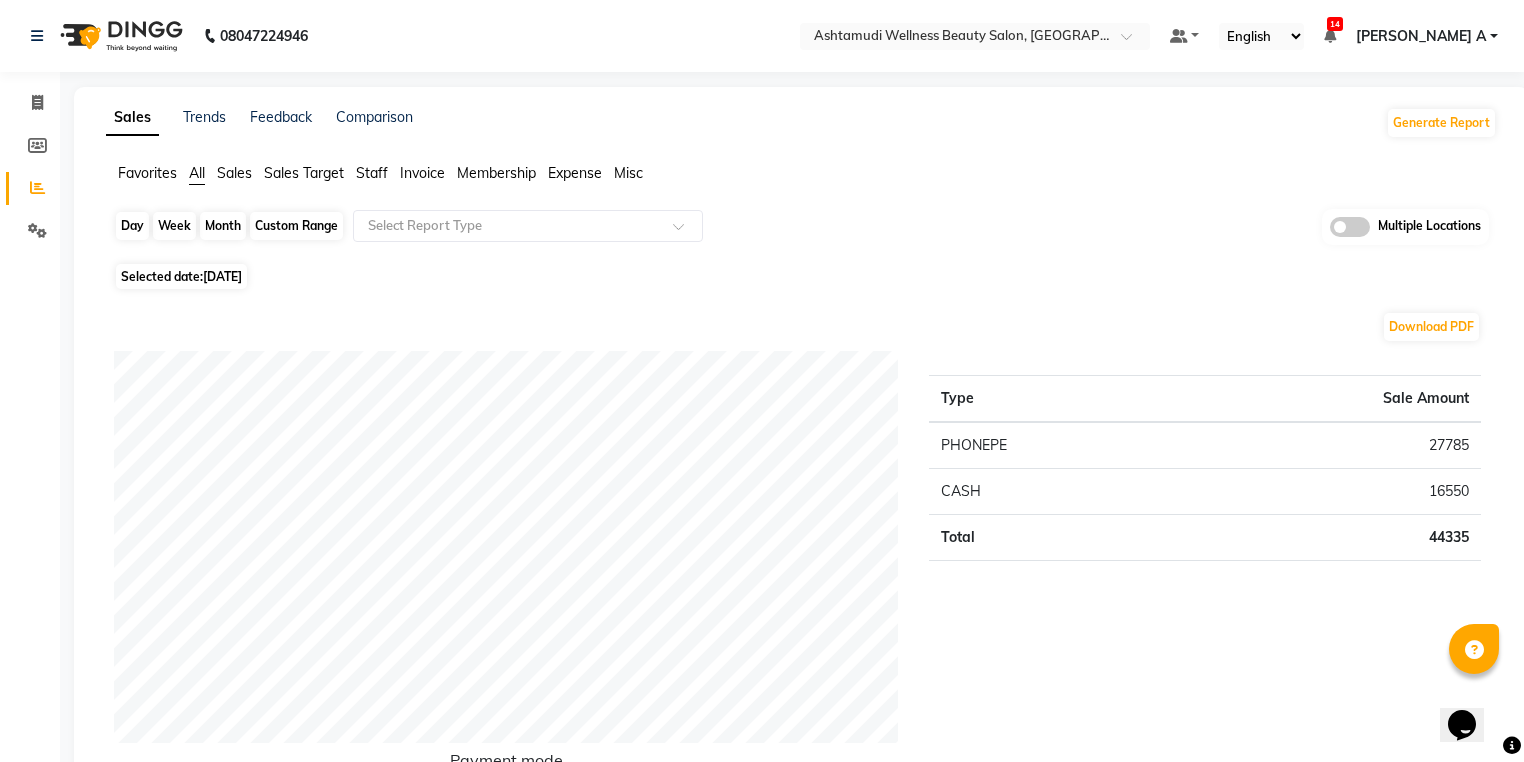 click on "Day" 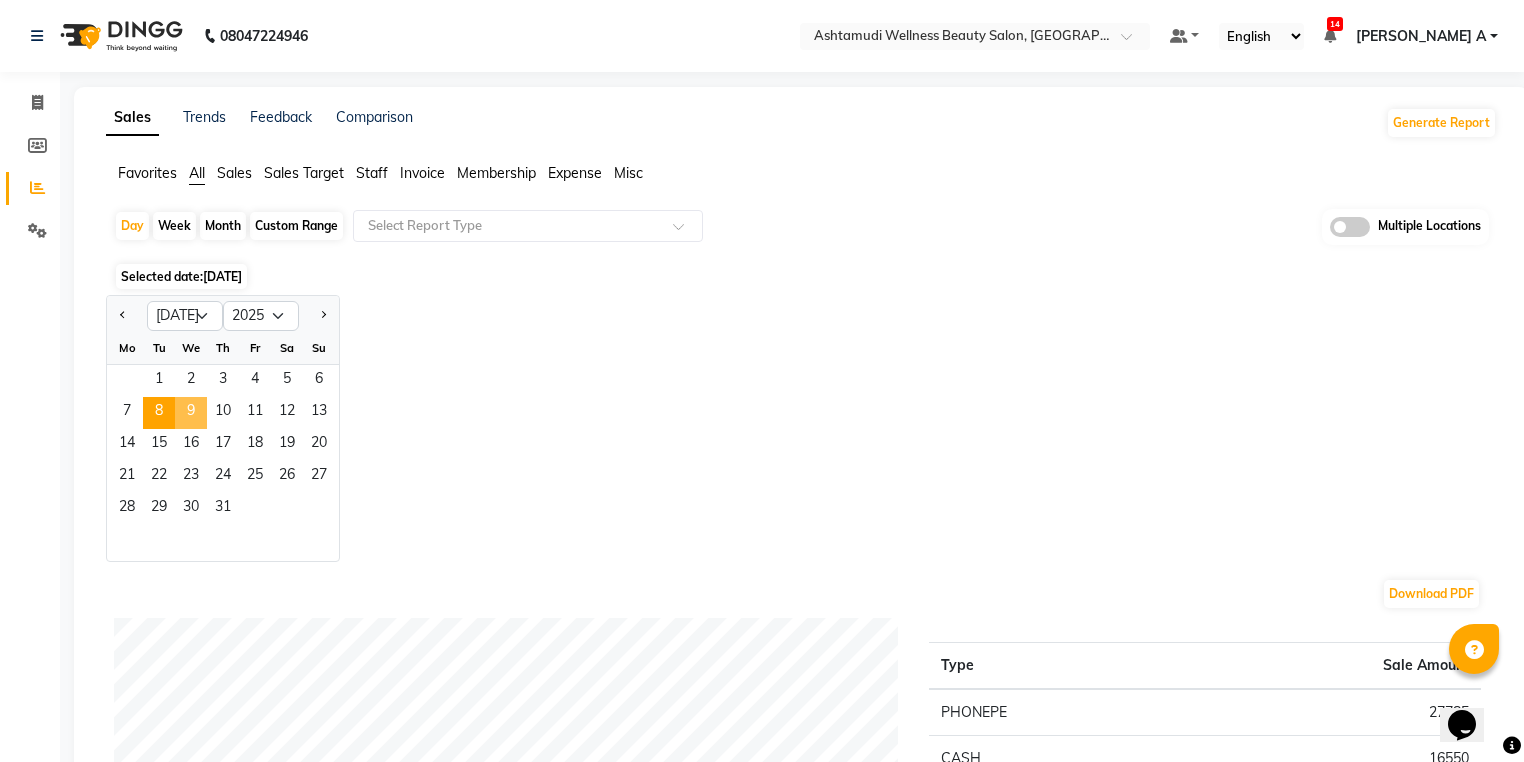 drag, startPoint x: 206, startPoint y: 411, endPoint x: 192, endPoint y: 418, distance: 15.652476 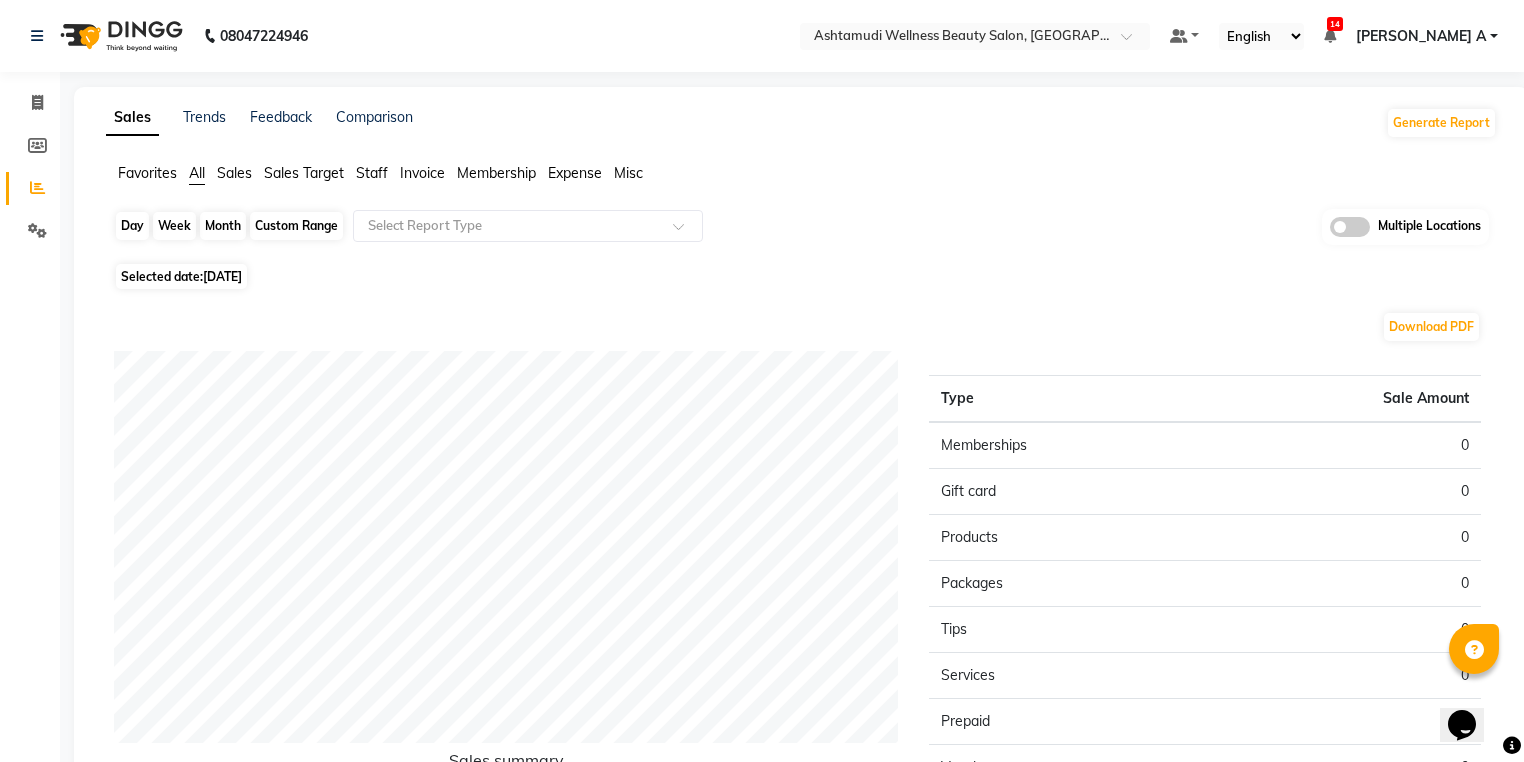 click on "Day" 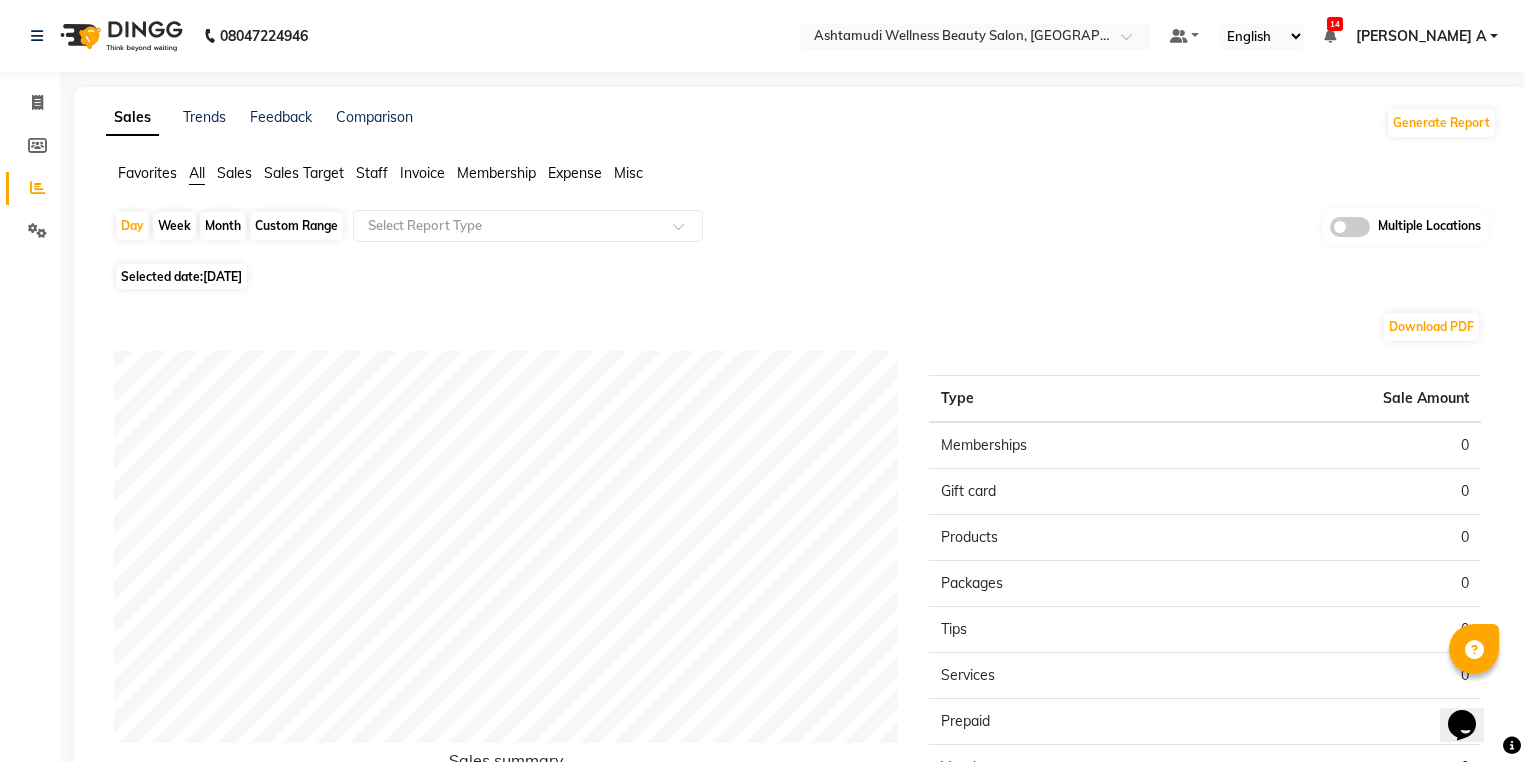 select on "7" 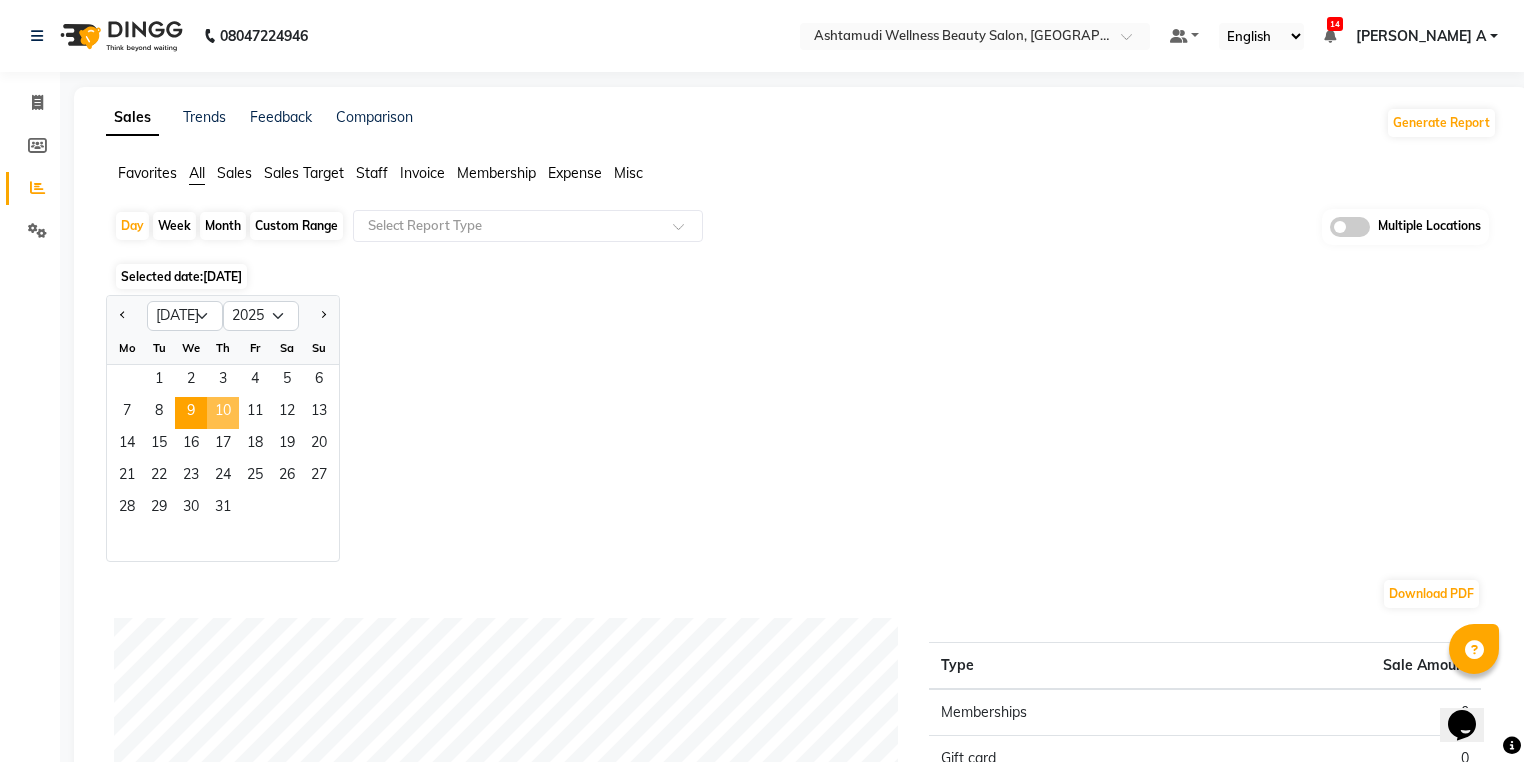 click on "10" 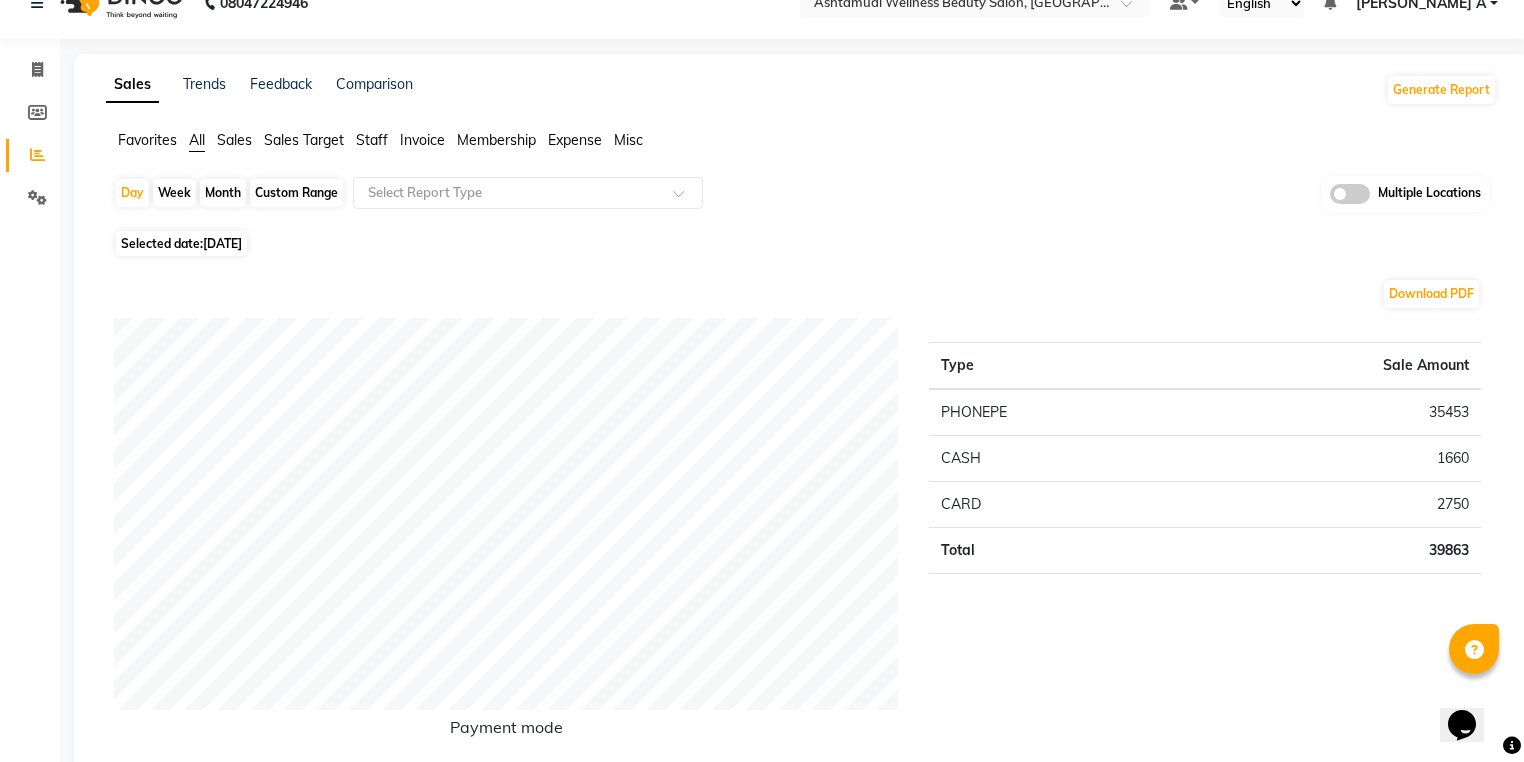scroll, scrollTop: 0, scrollLeft: 0, axis: both 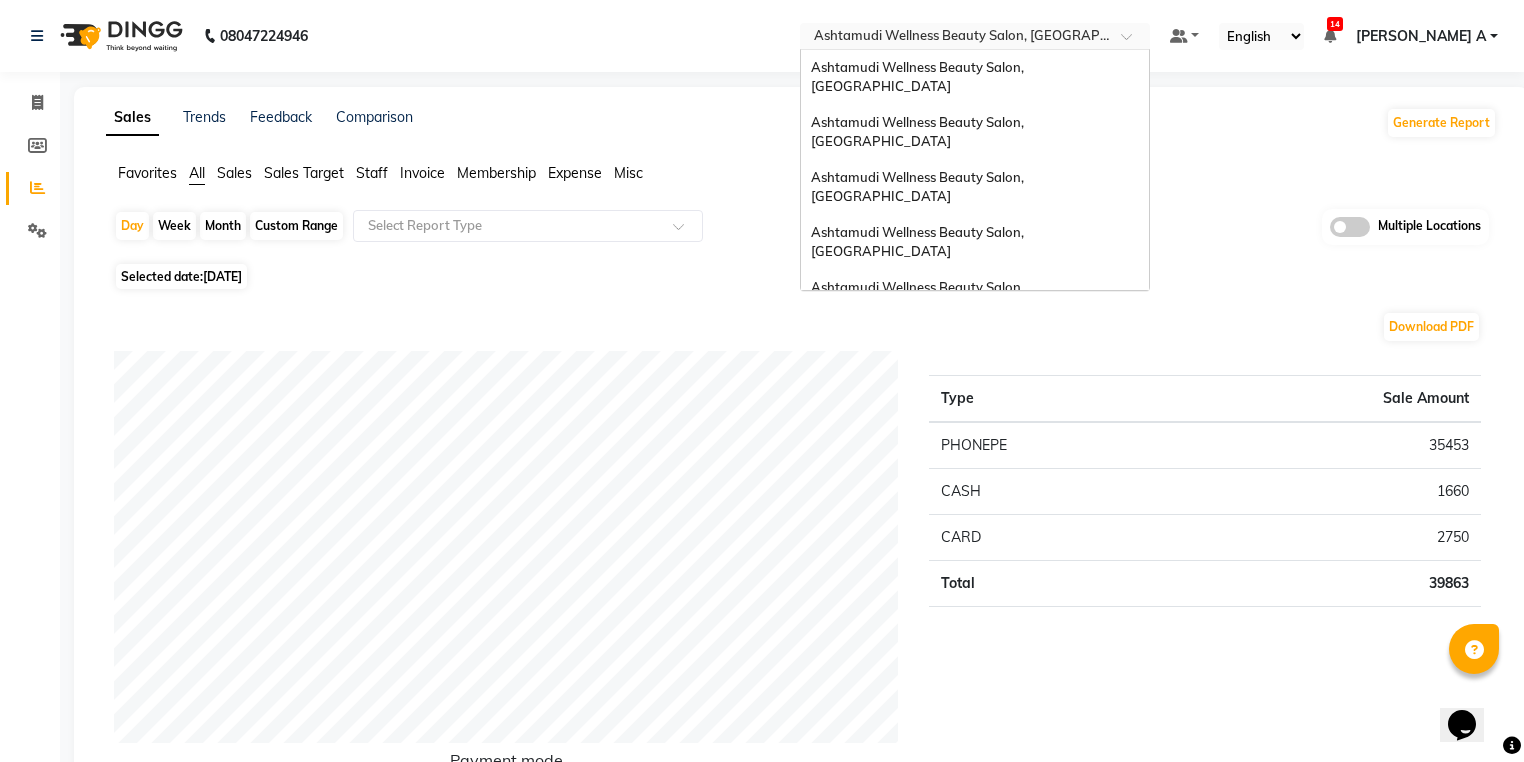 click at bounding box center [955, 38] 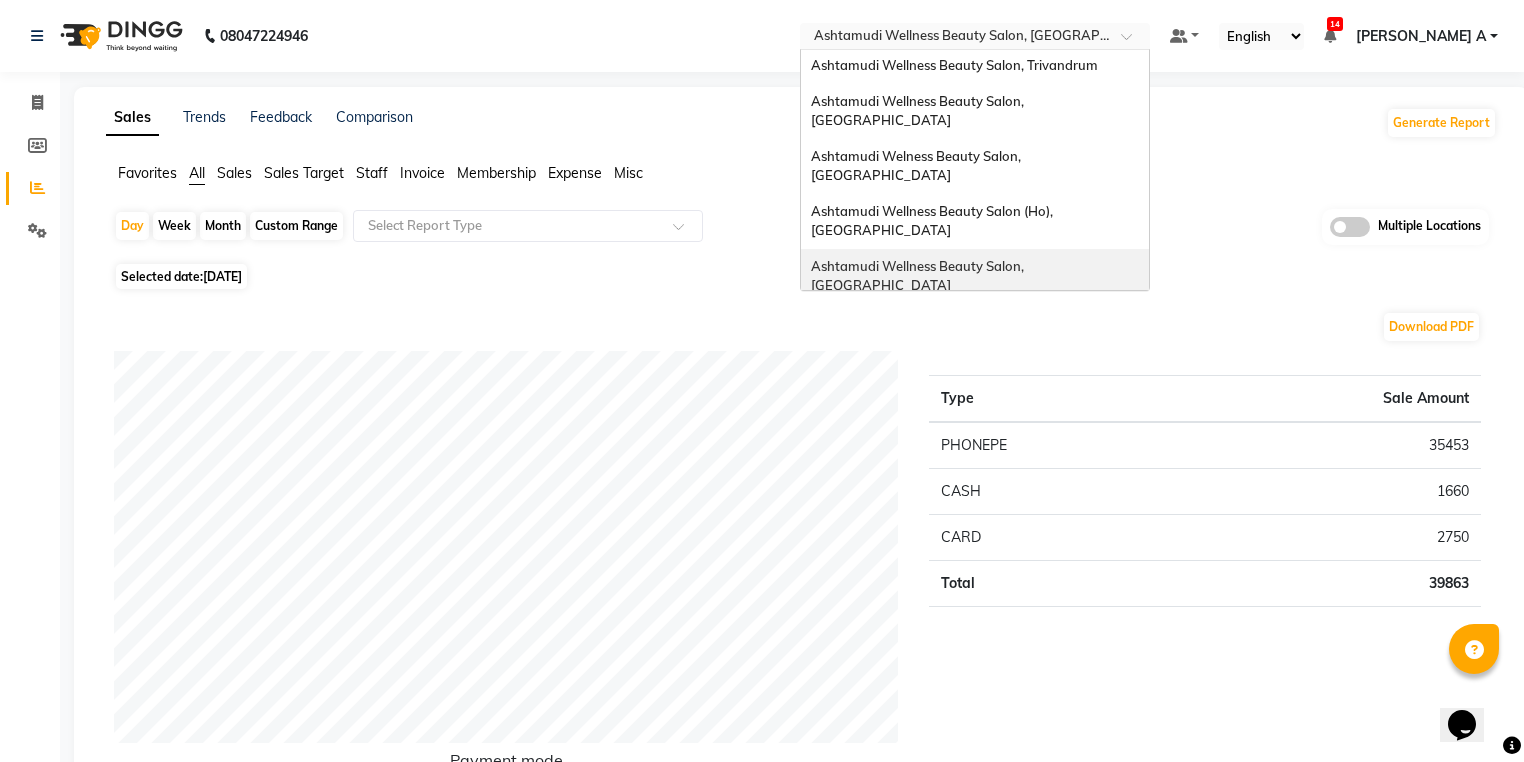 click on "Ashtamudi Wellness Beauty Salon, [GEOGRAPHIC_DATA]" at bounding box center (919, 276) 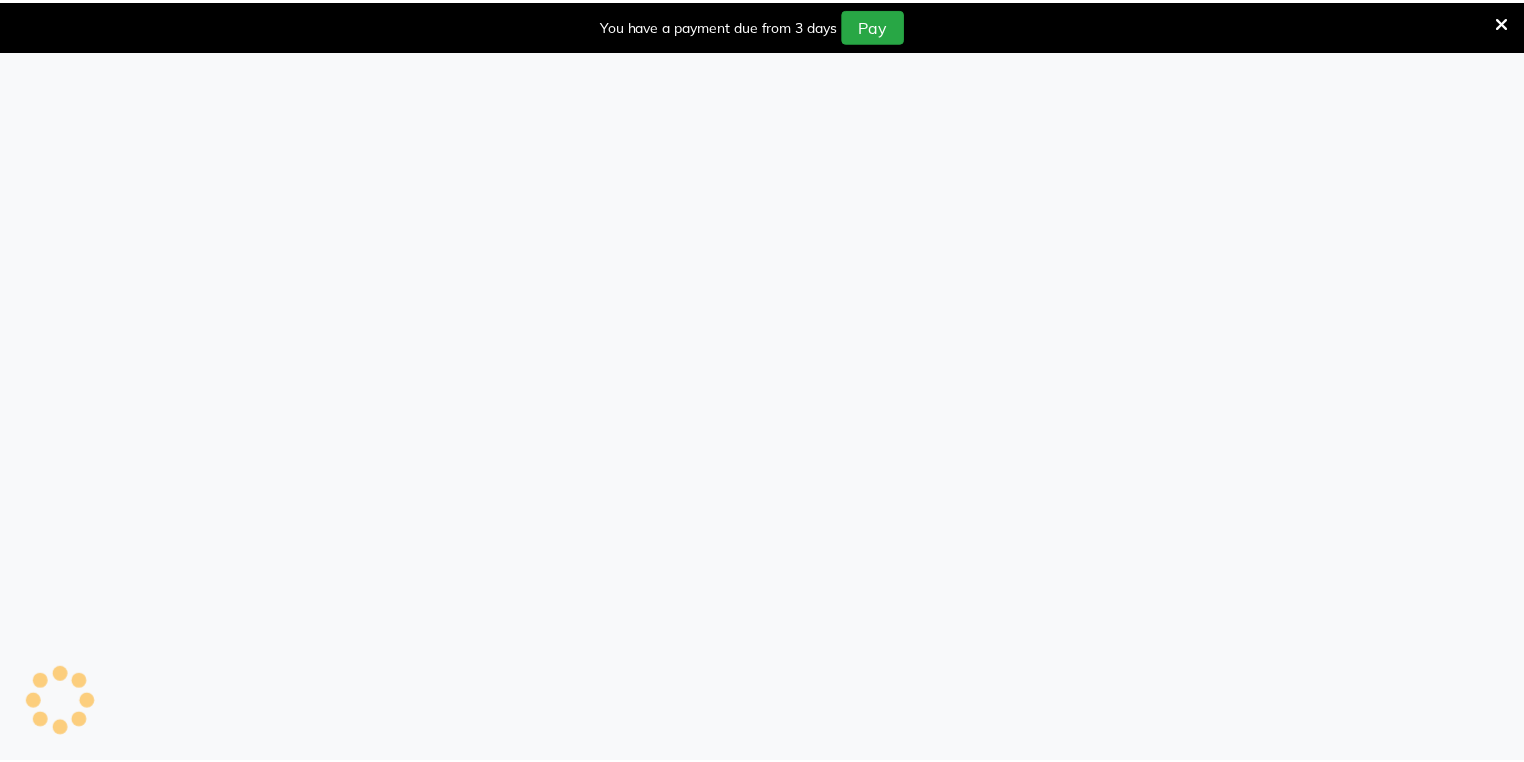 scroll, scrollTop: 0, scrollLeft: 0, axis: both 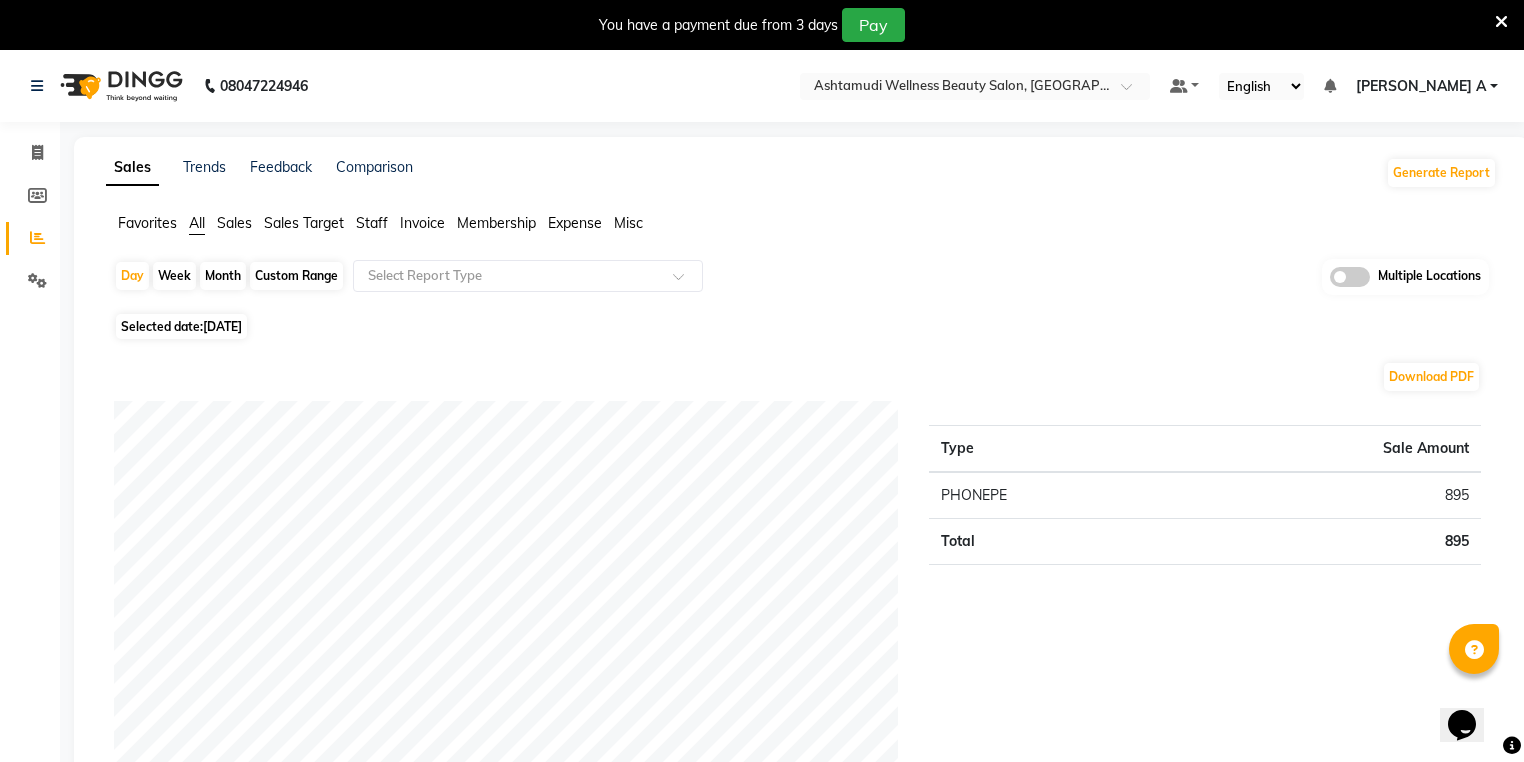 click at bounding box center [1501, 22] 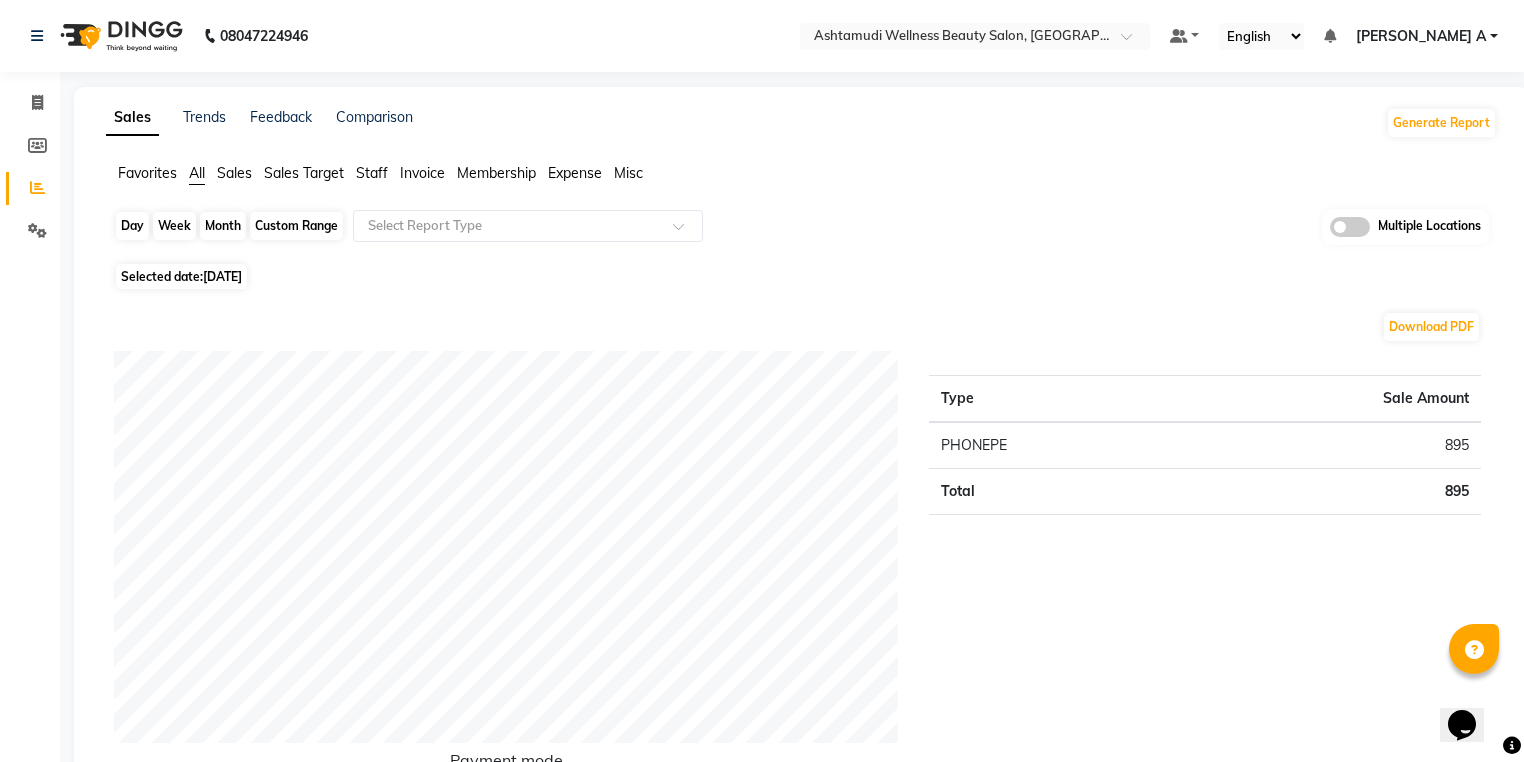 click on "Day" 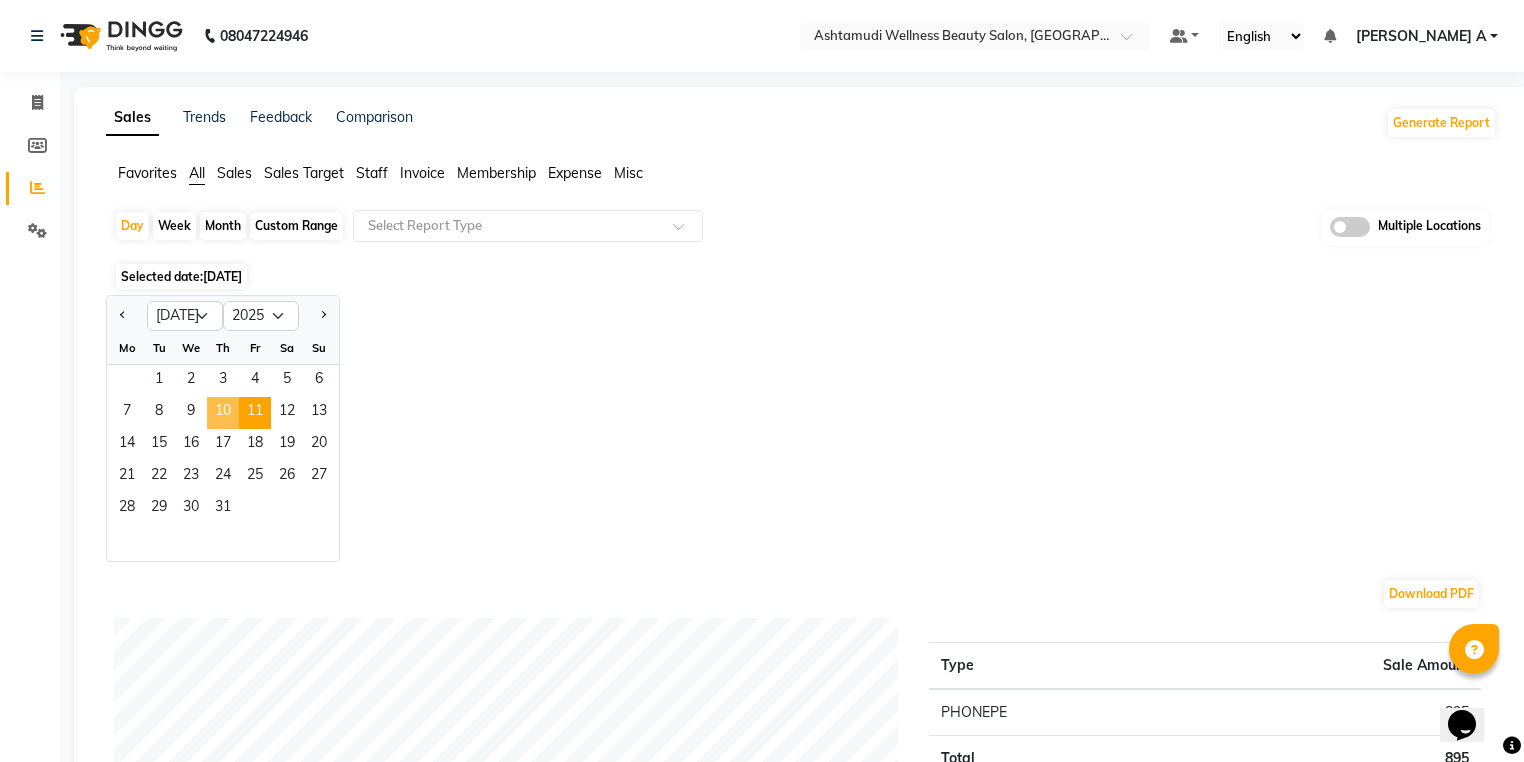 click on "10" 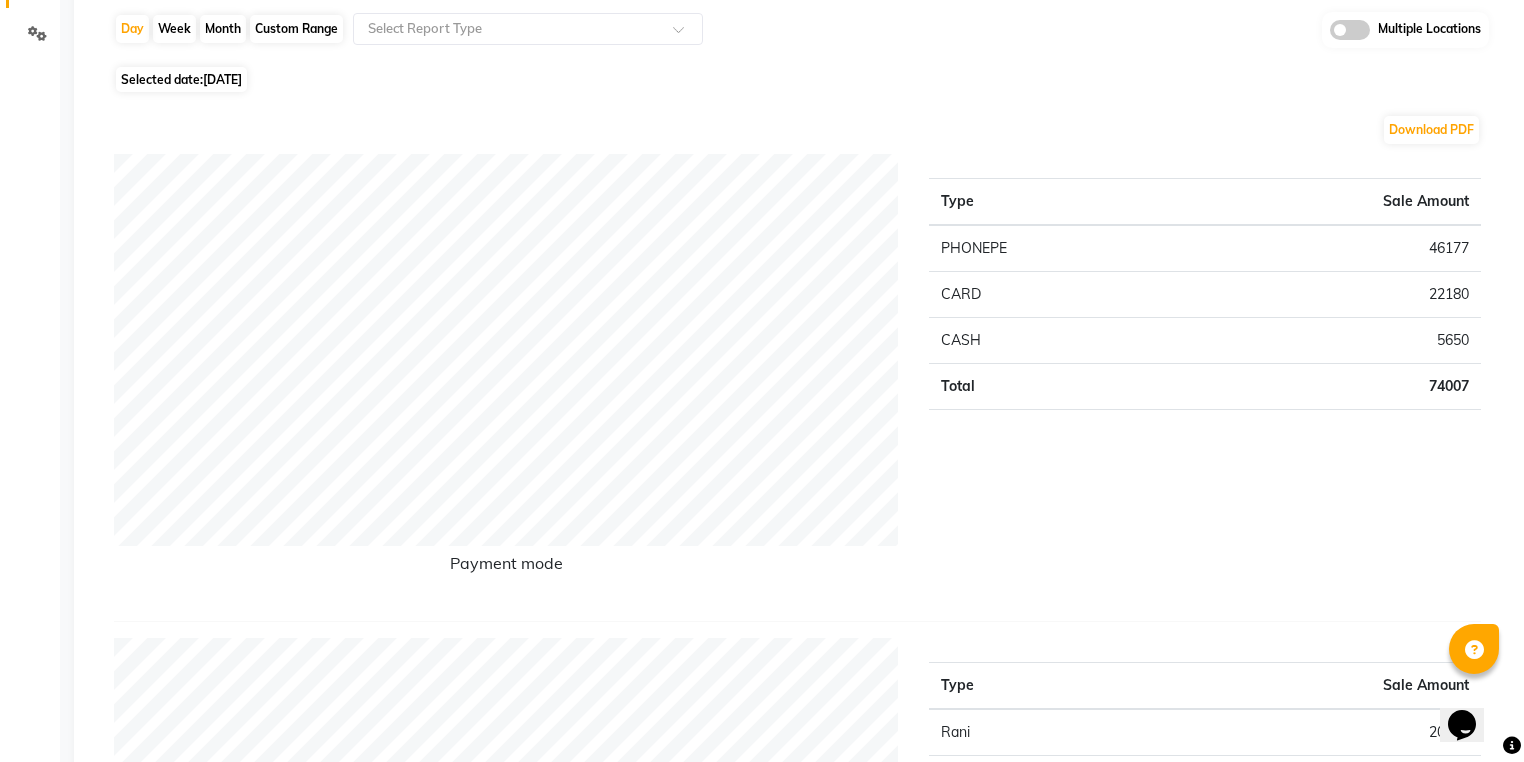 scroll, scrollTop: 0, scrollLeft: 0, axis: both 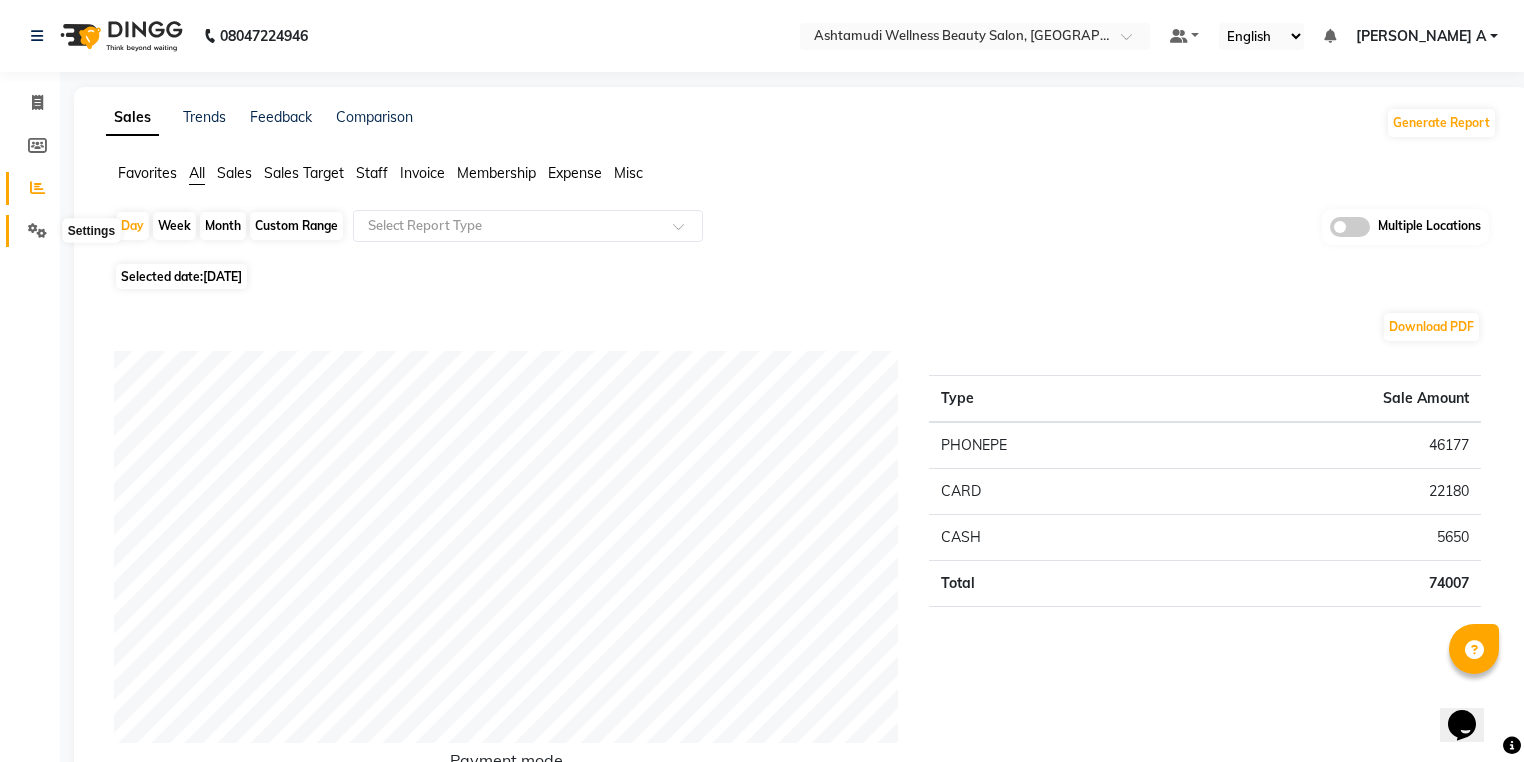 click 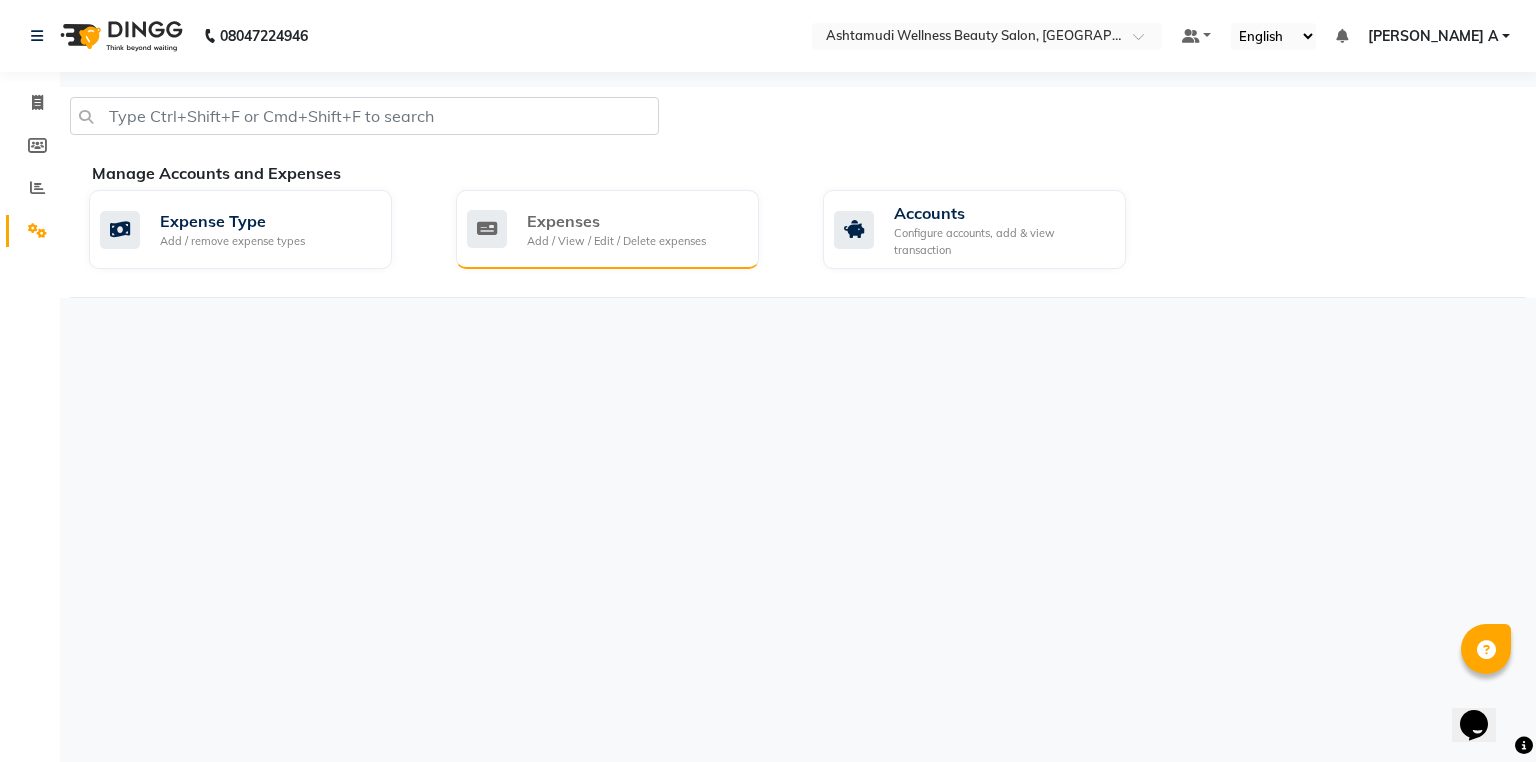 click on "Expenses" 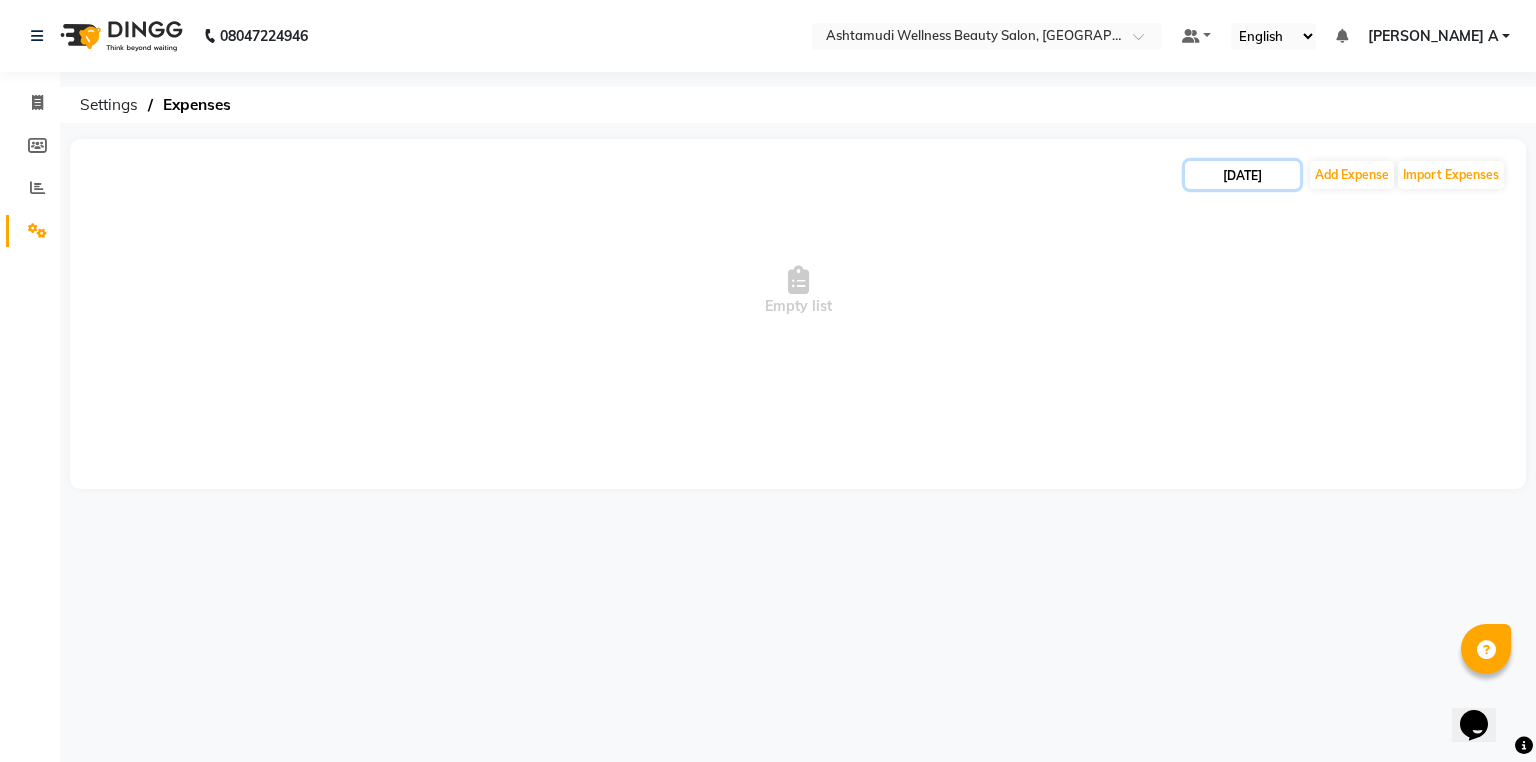 click on "[DATE]" 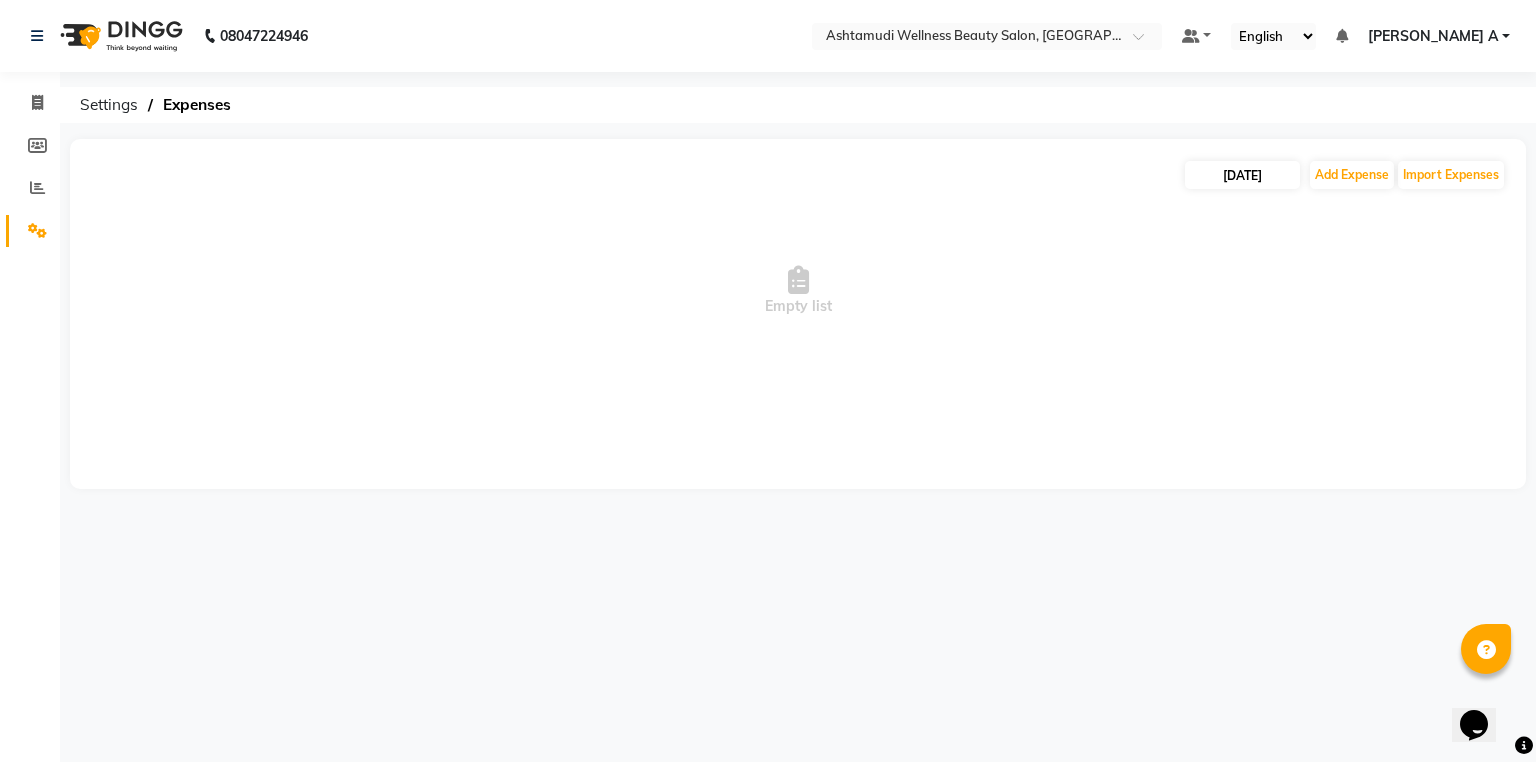 select on "7" 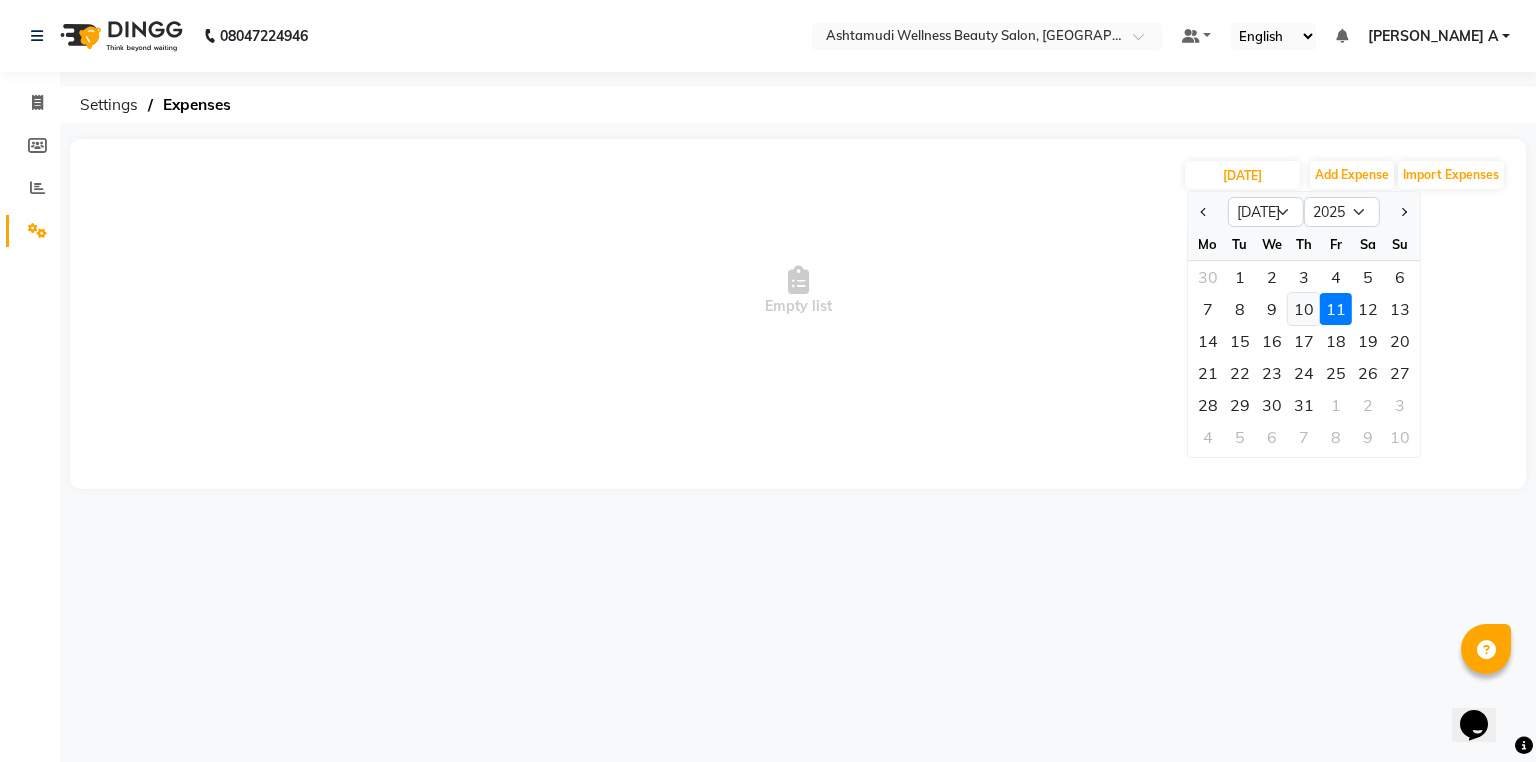 click on "10" 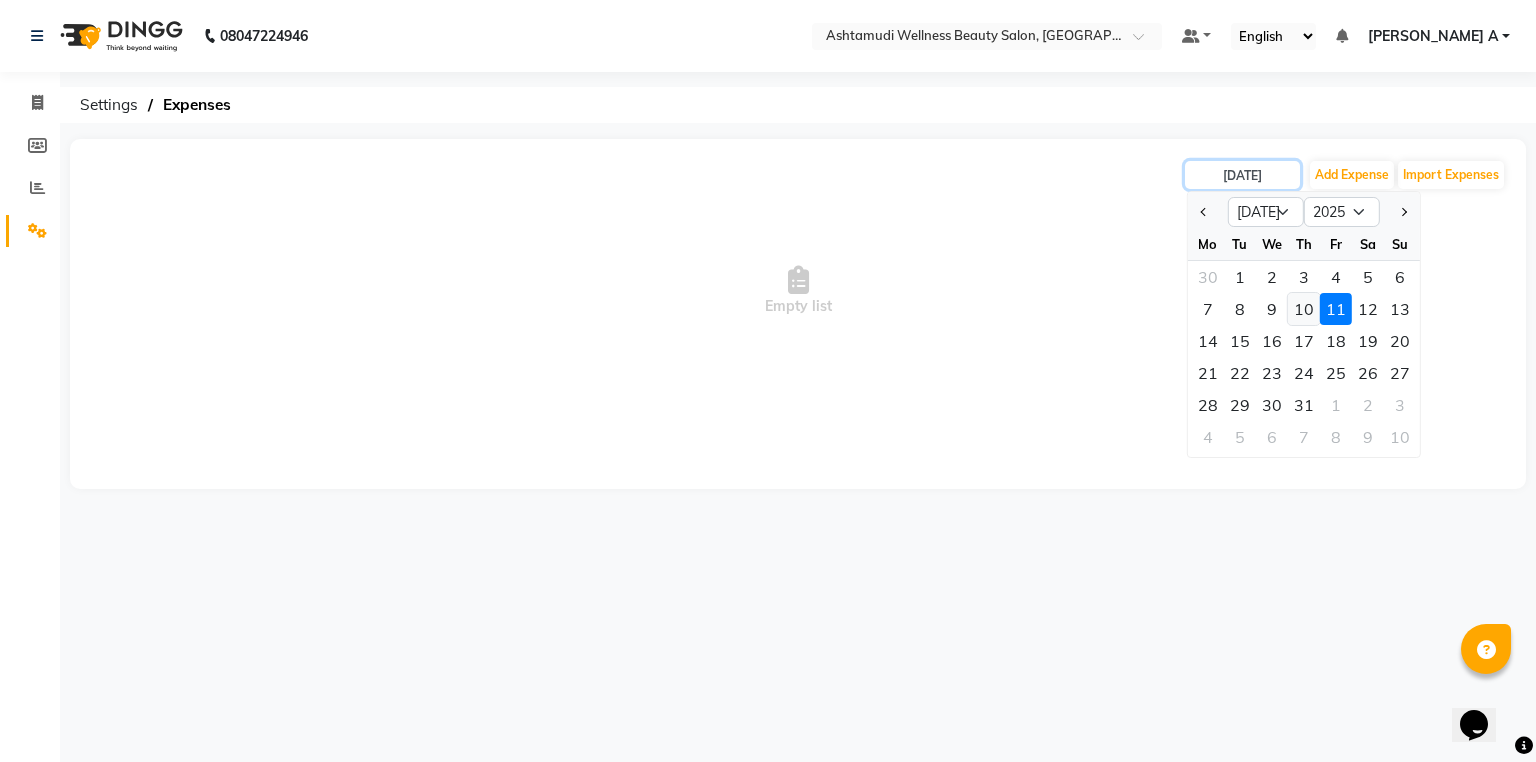 type on "[DATE]" 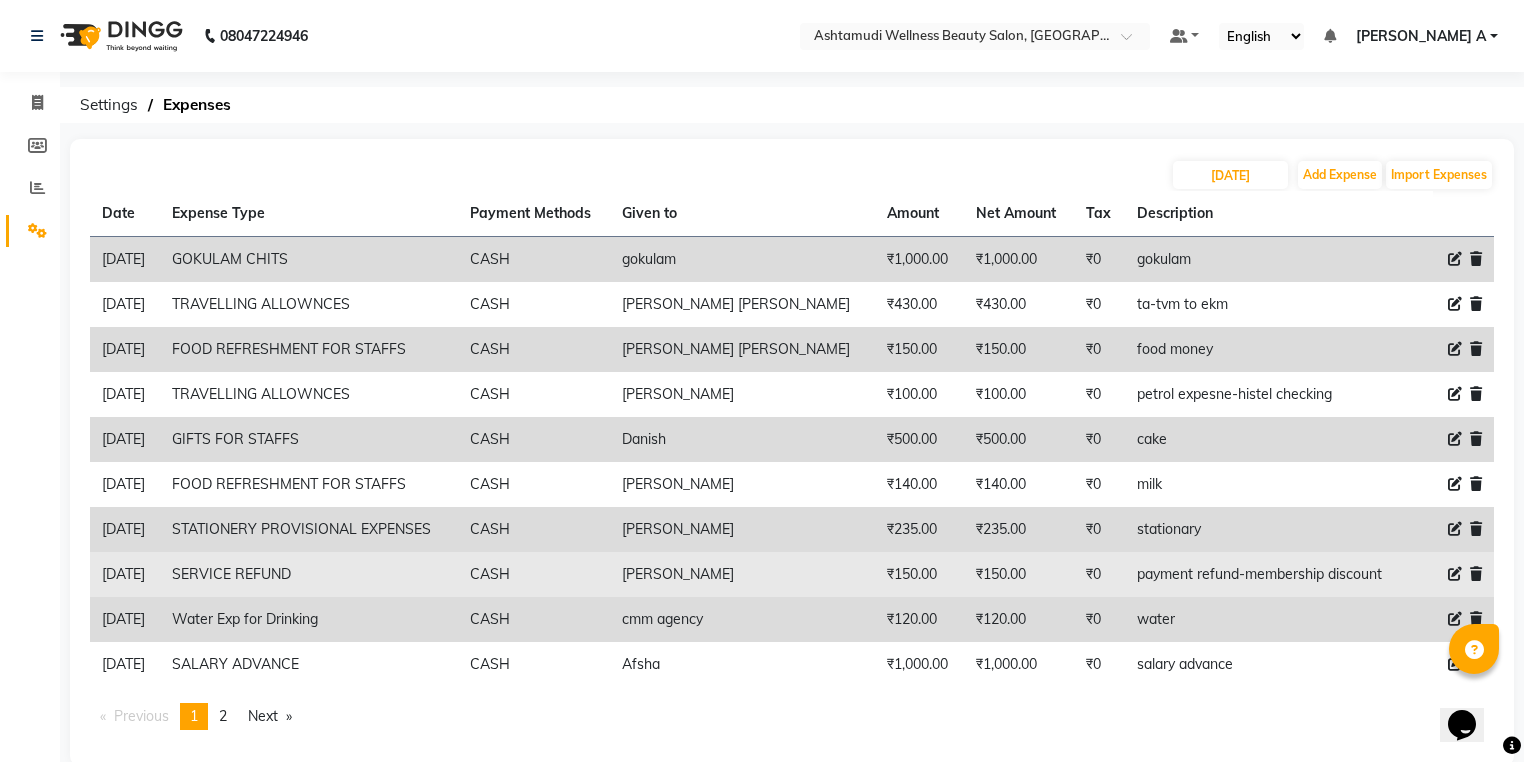 click 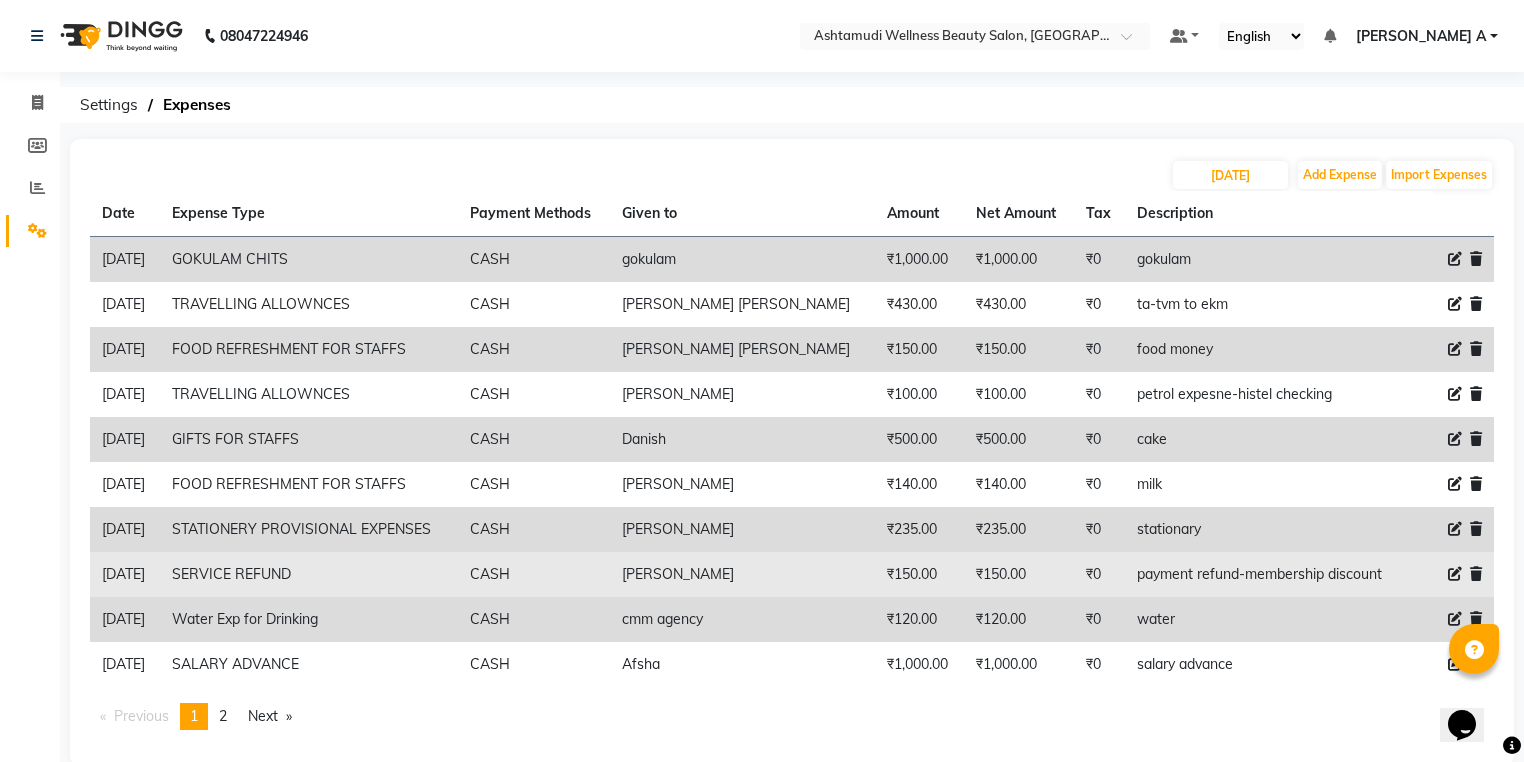 click 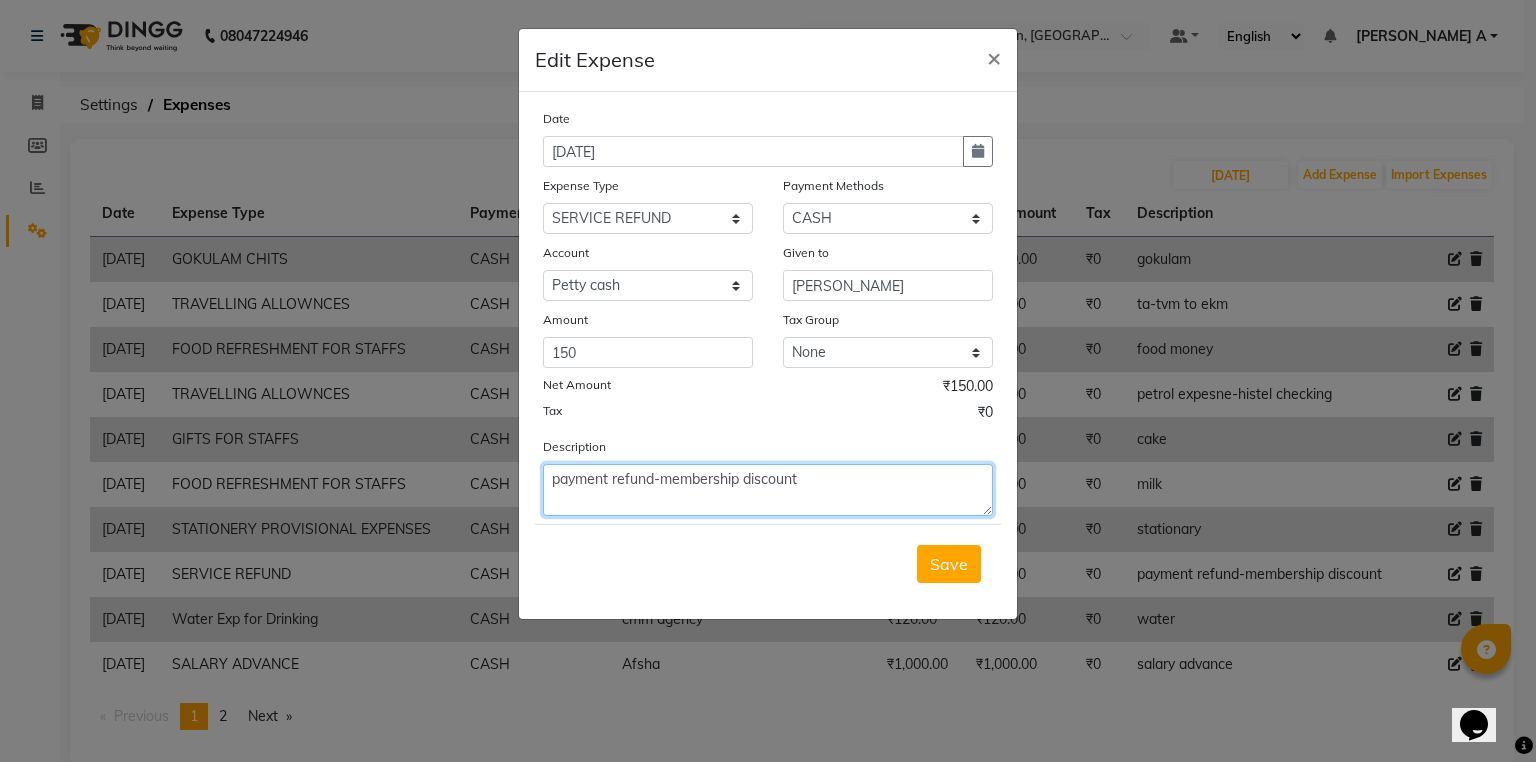 click on "payment refund-membership discount" 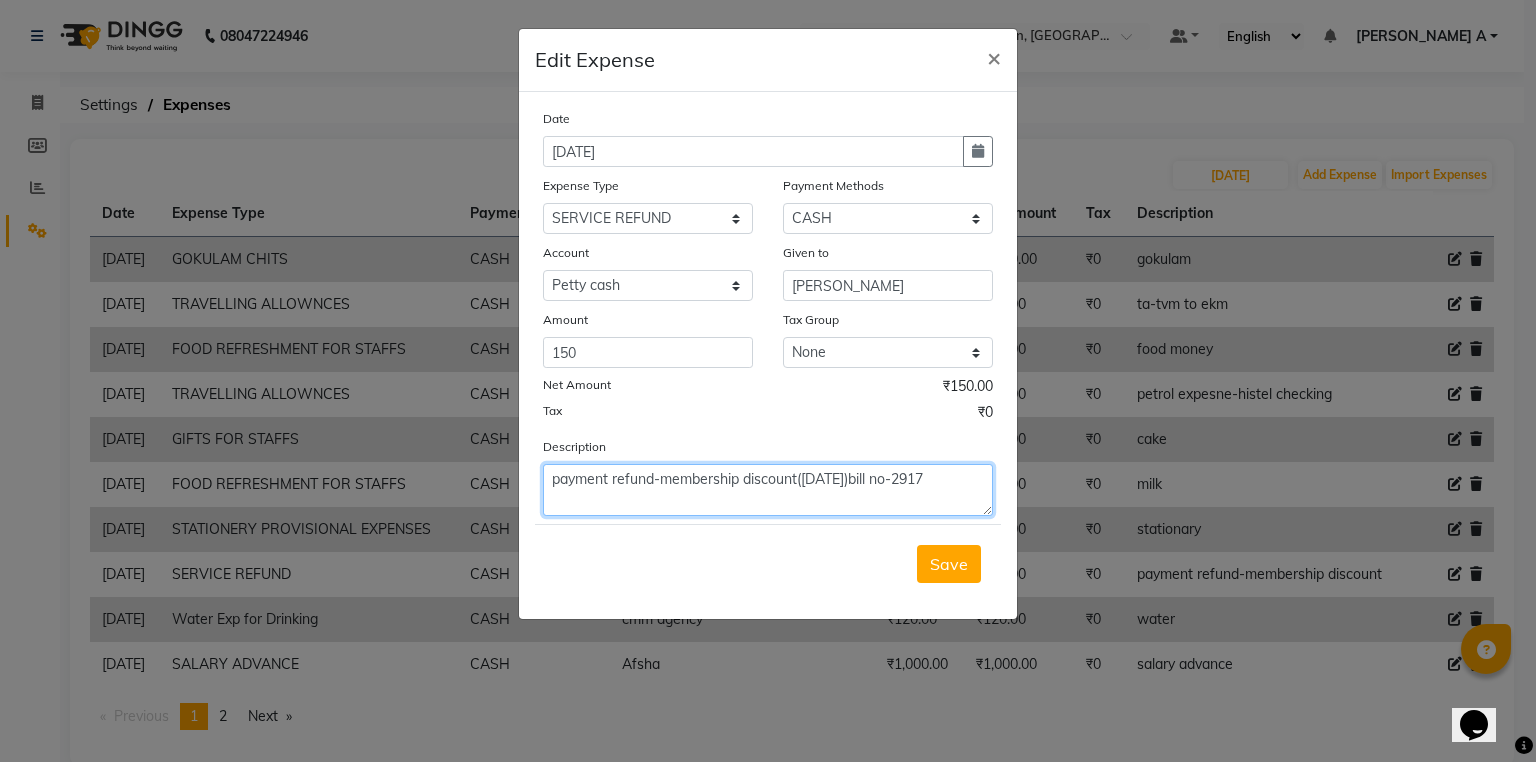 type on "payment refund-membership discount(7/7/25)bill no-2917" 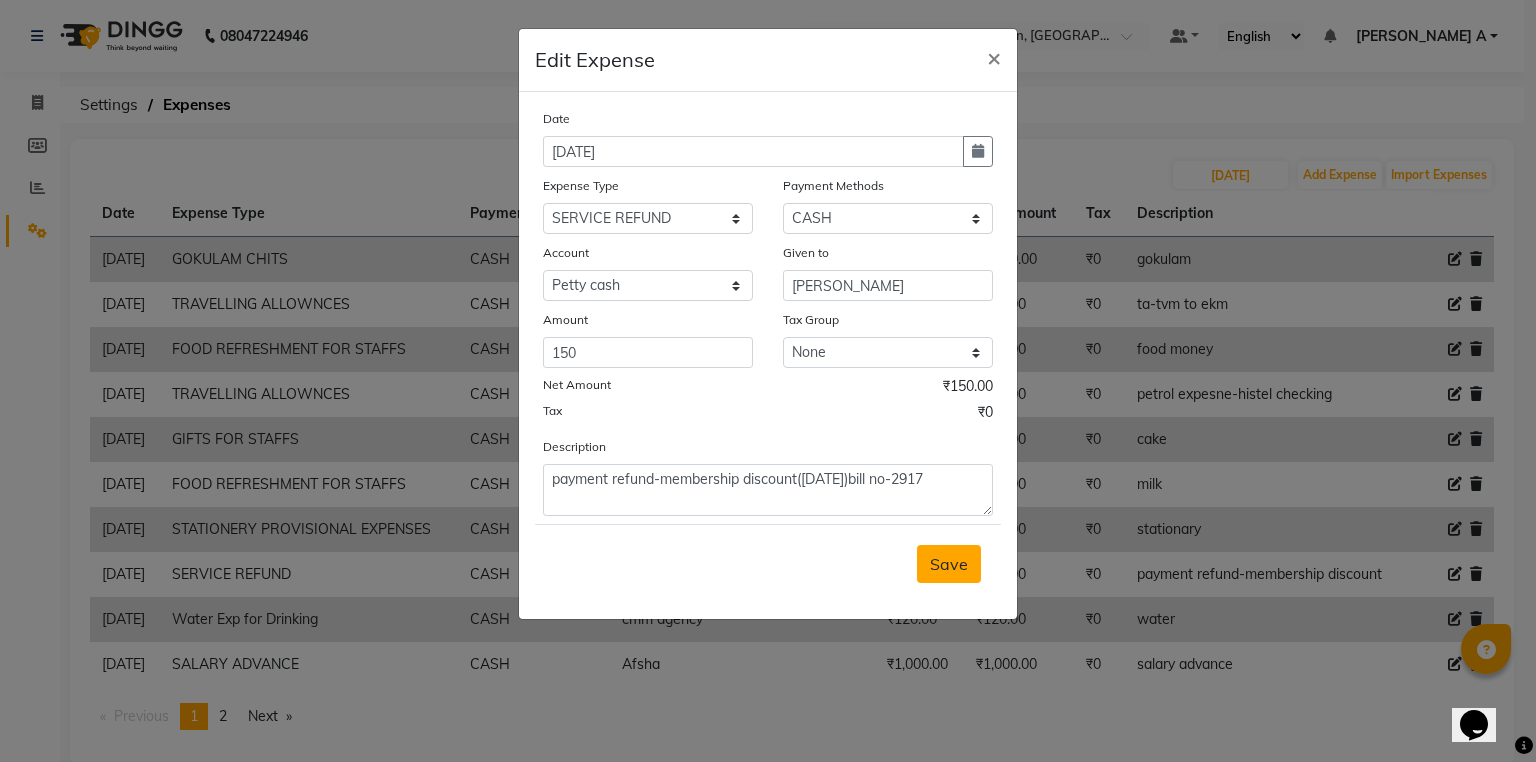click on "Save" at bounding box center (949, 564) 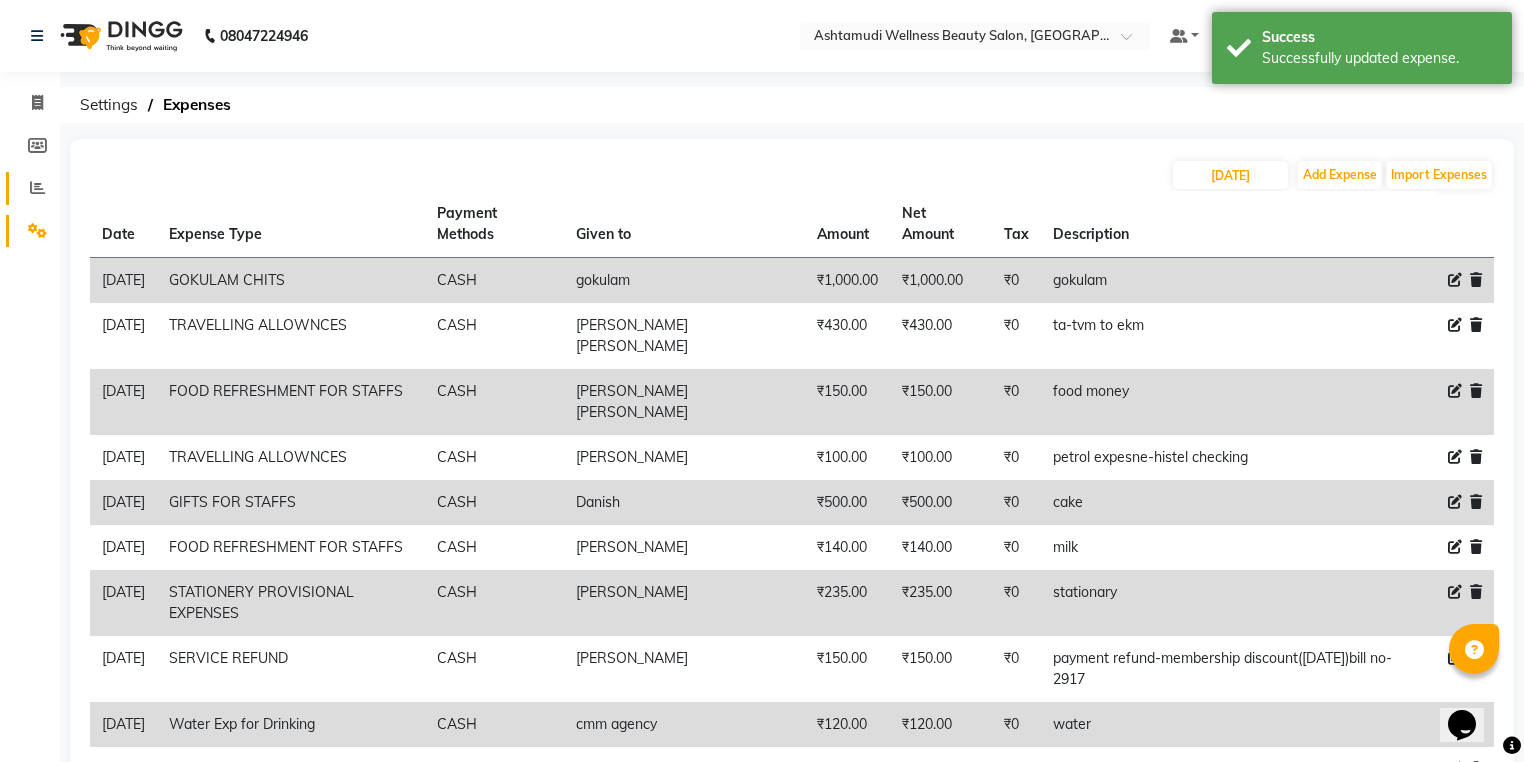 click on "Reports" 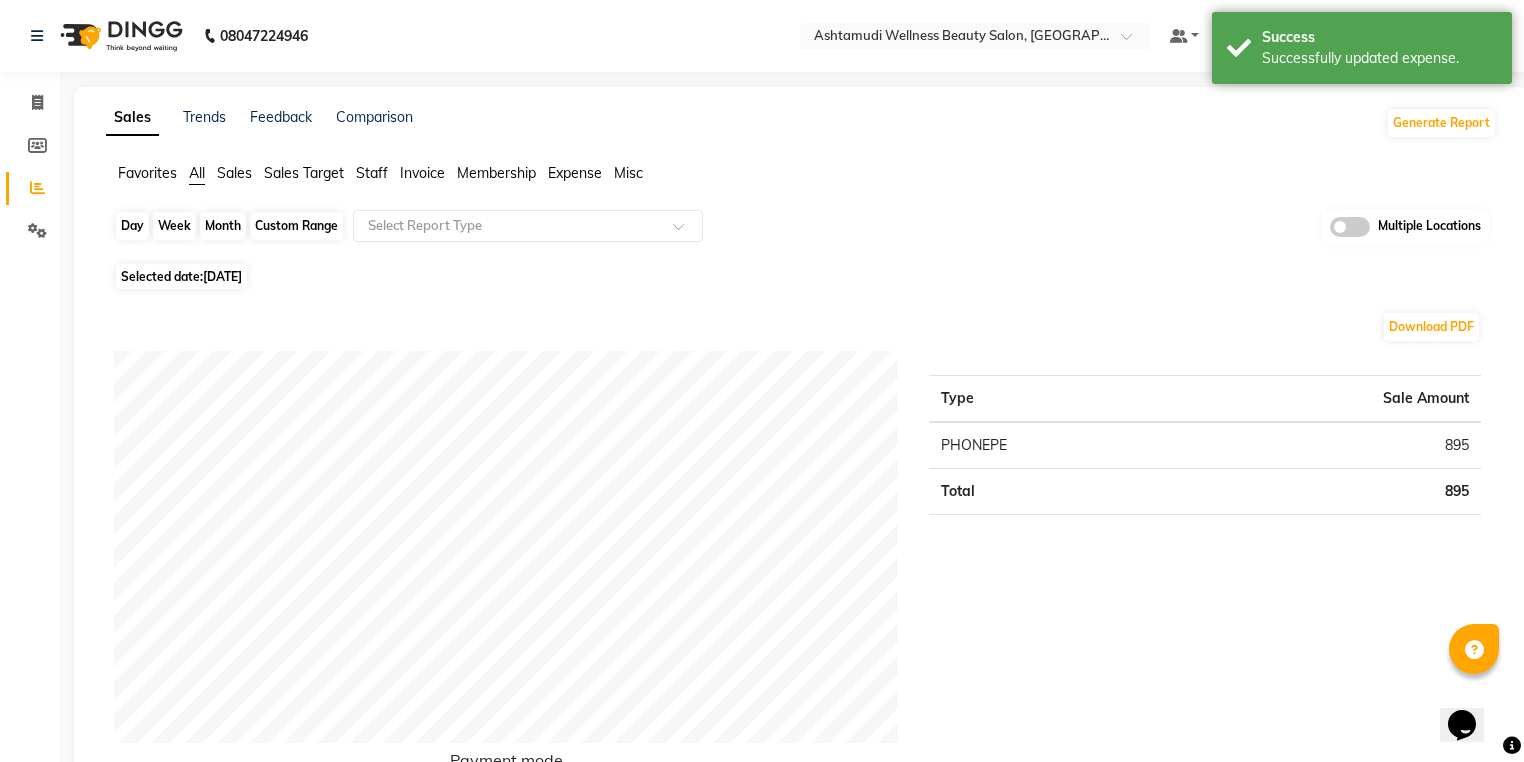 click on "Day" 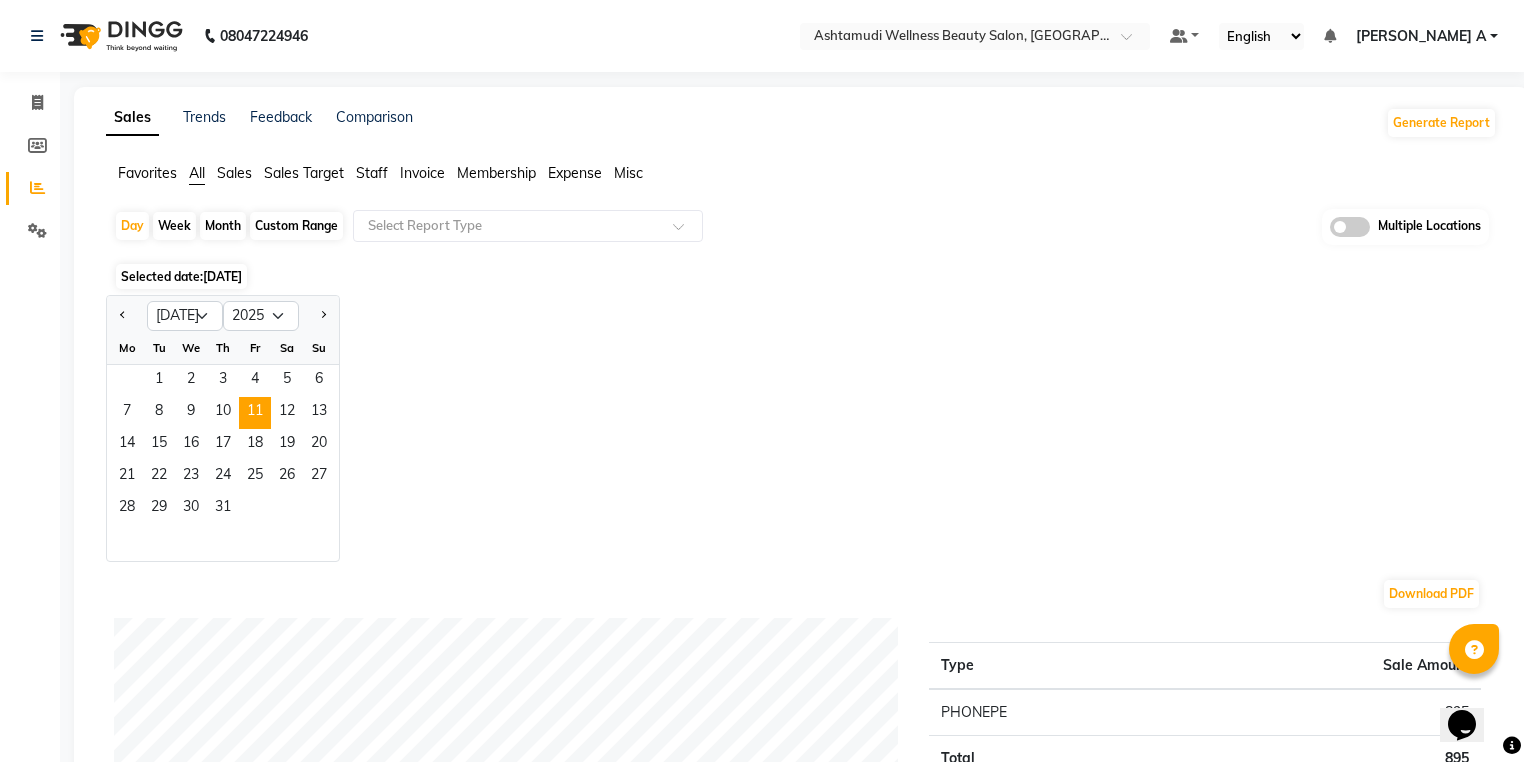 click on "Selected date:  11-07-2025" 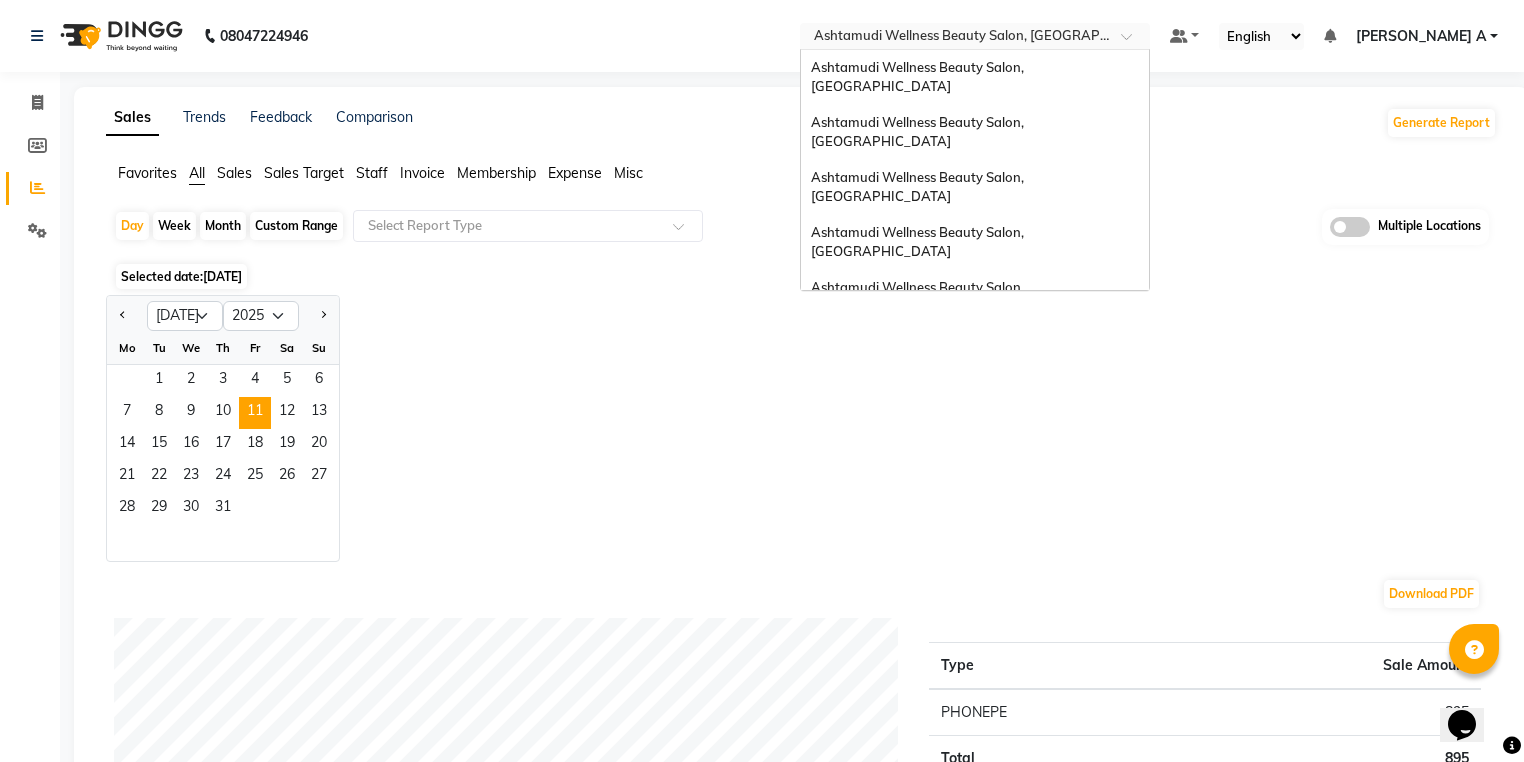 click at bounding box center (955, 38) 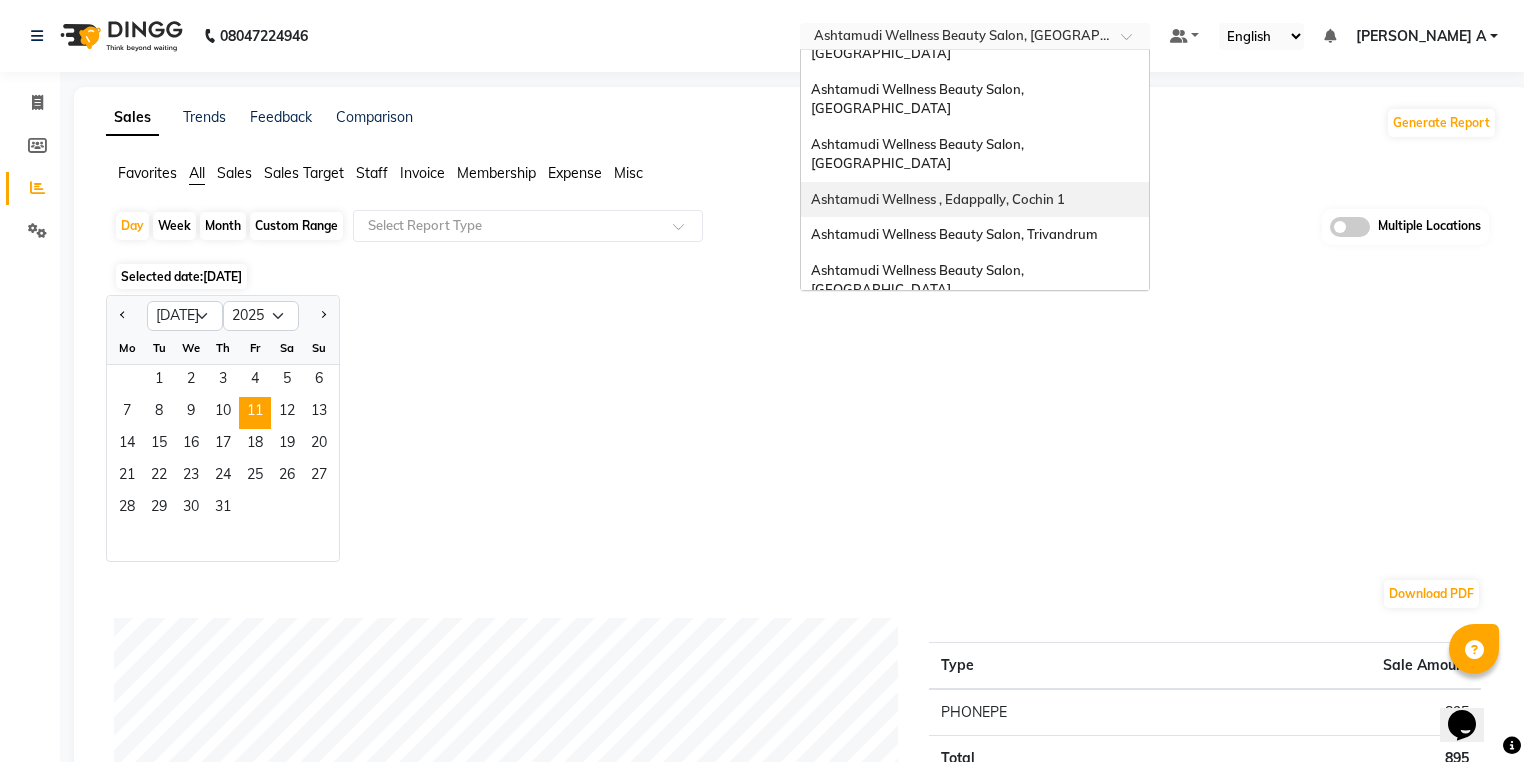 scroll, scrollTop: 0, scrollLeft: 0, axis: both 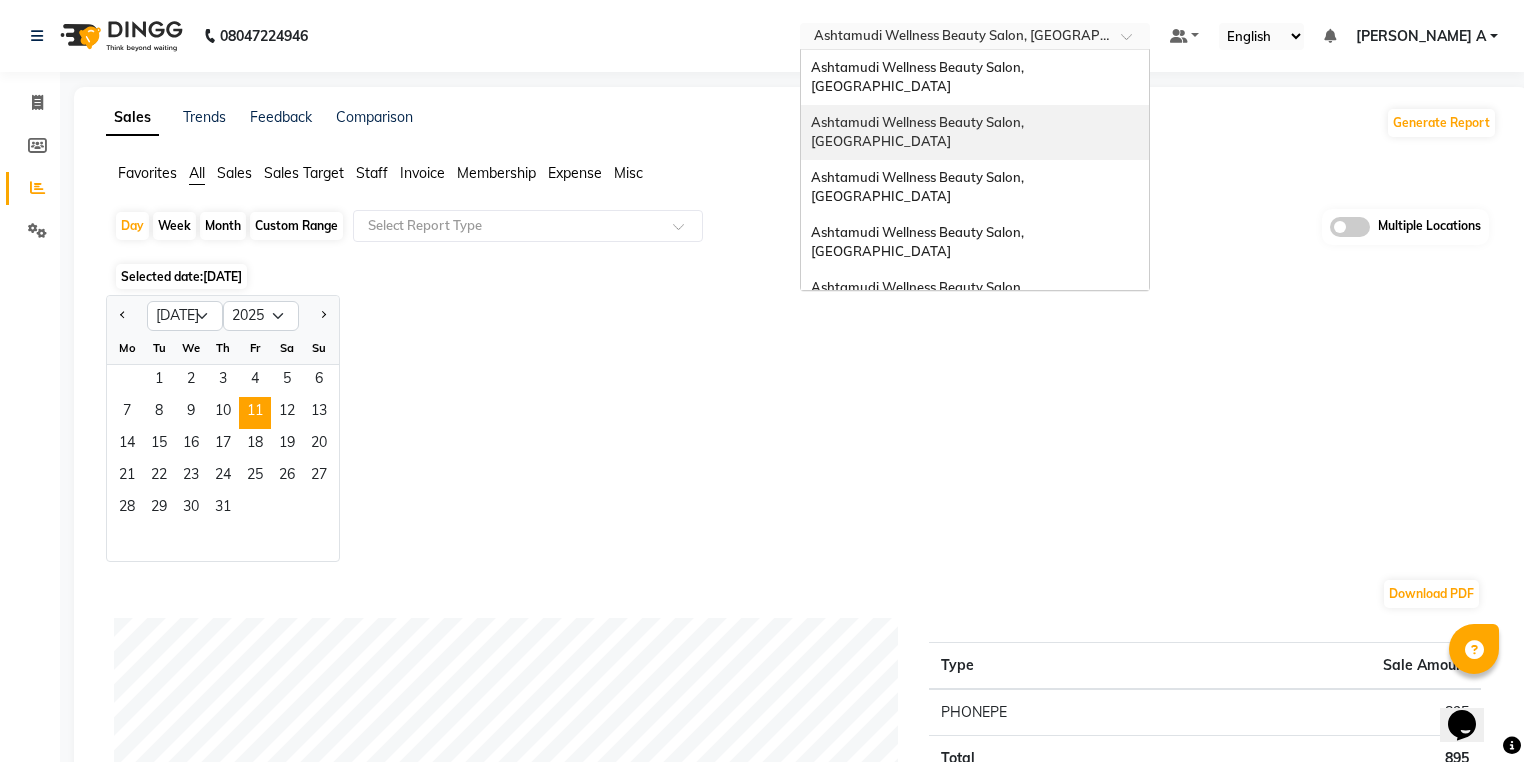 click on "Ashtamudi Wellness Beauty Salon, [GEOGRAPHIC_DATA]" at bounding box center (975, 132) 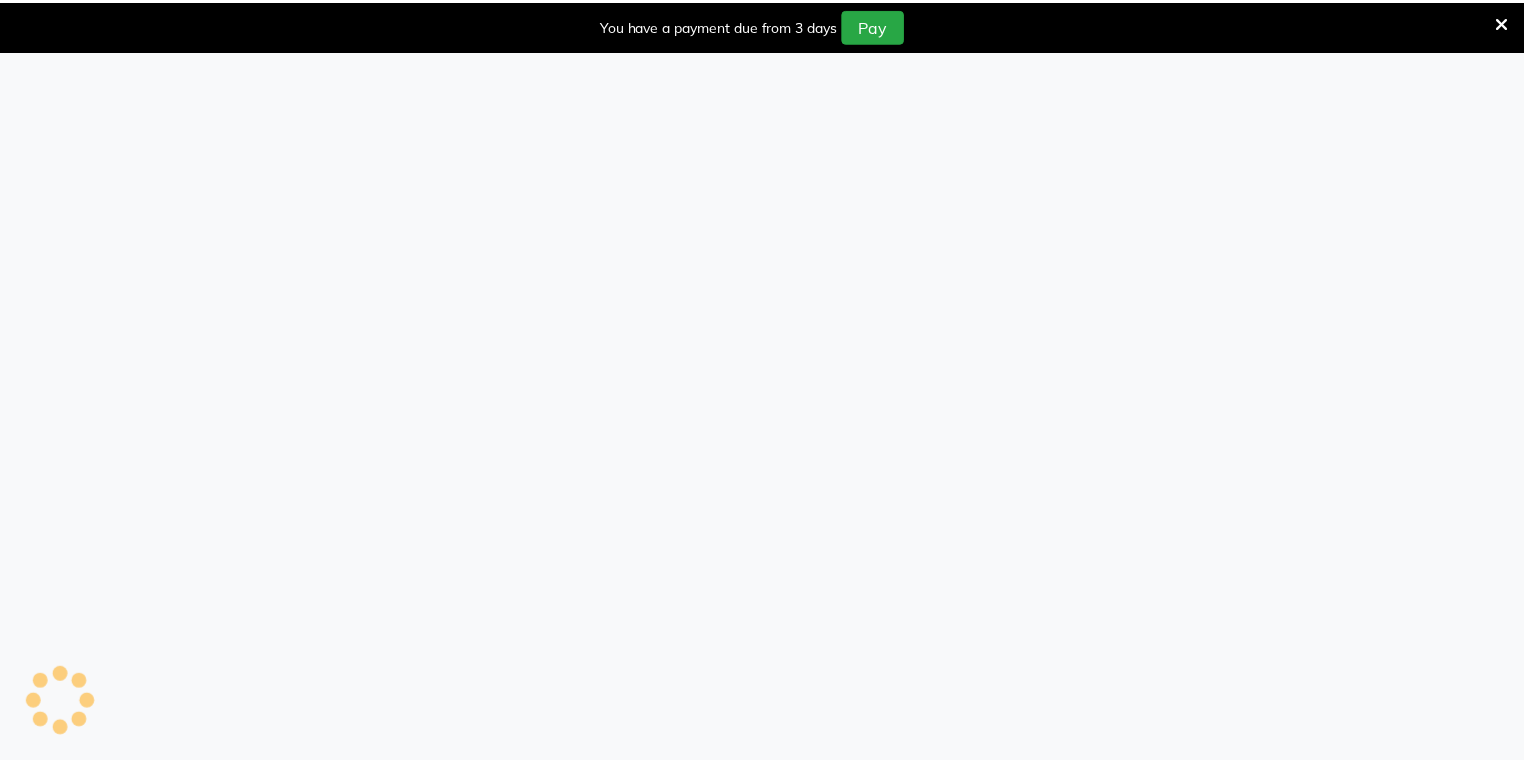 scroll, scrollTop: 0, scrollLeft: 0, axis: both 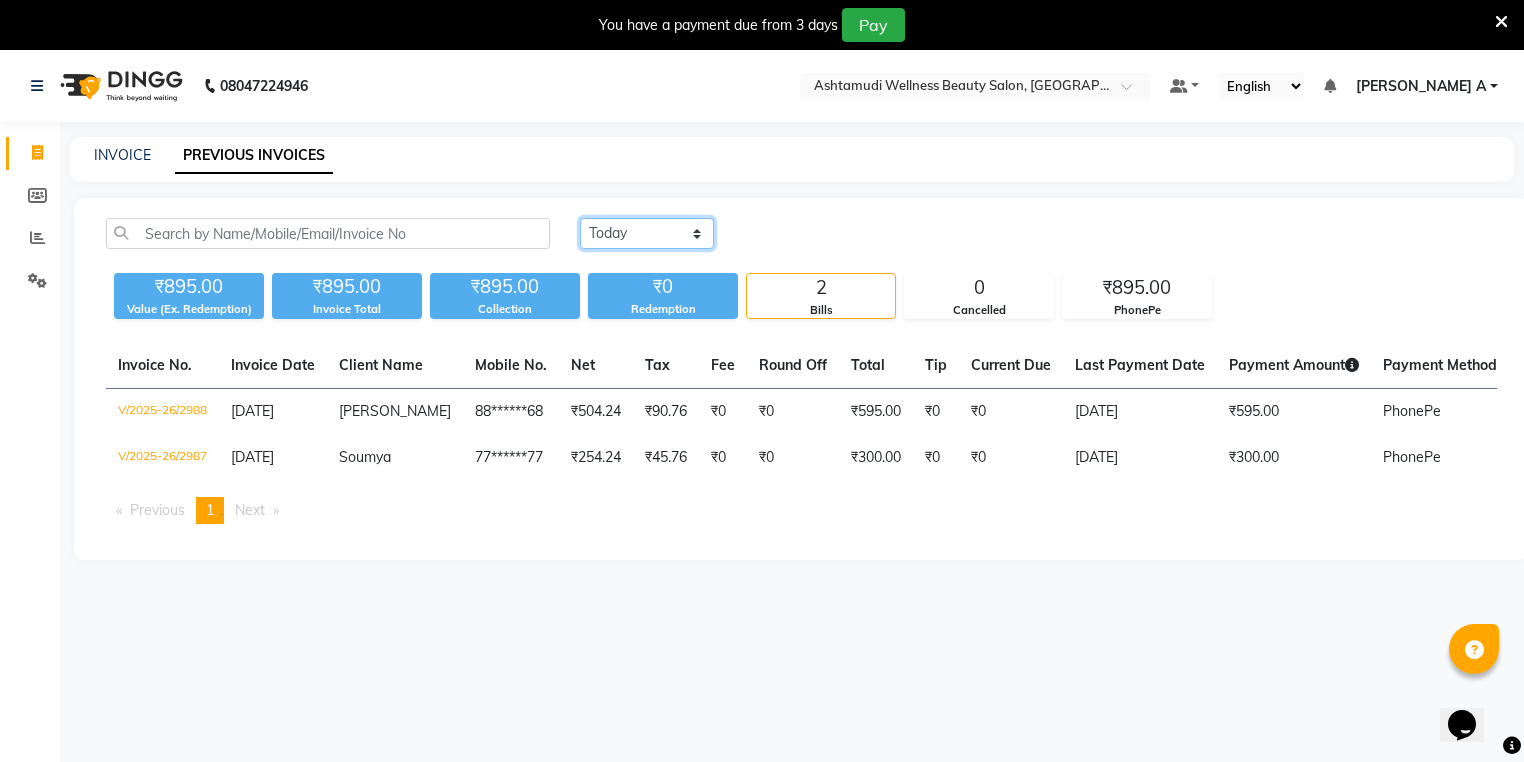 click on "[DATE] [DATE] Custom Range" 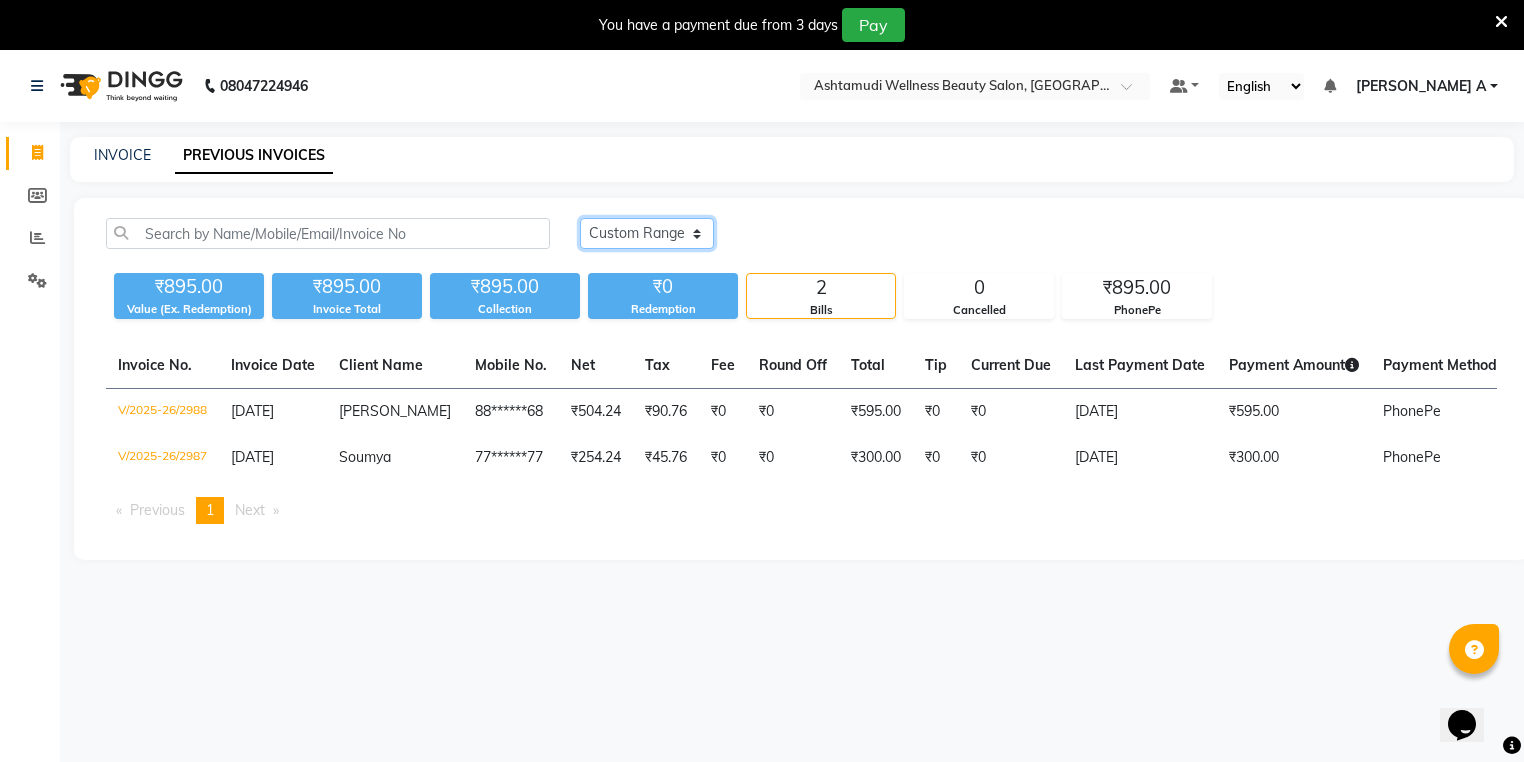 click on "[DATE] [DATE] Custom Range" 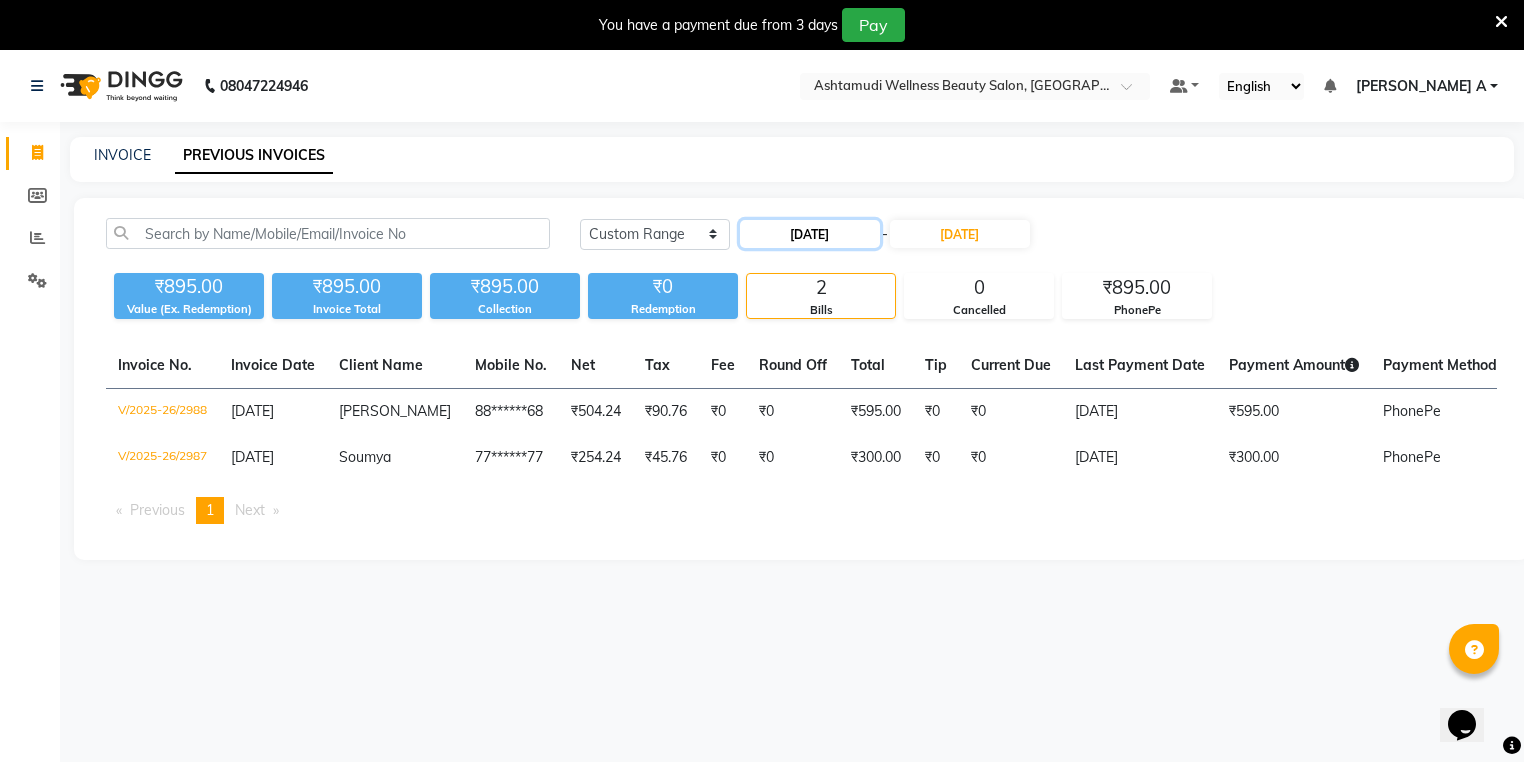 click on "[DATE]" 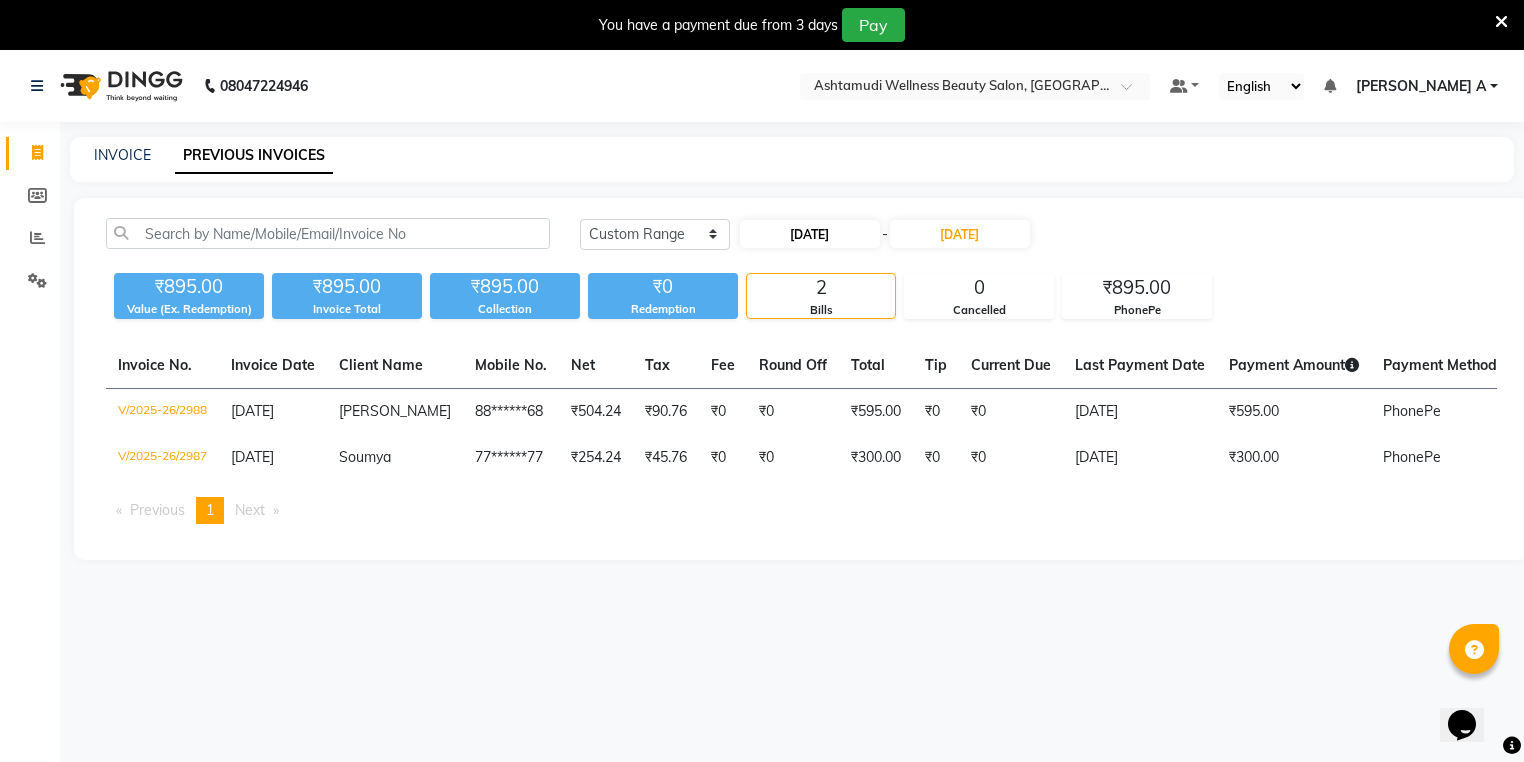 select on "7" 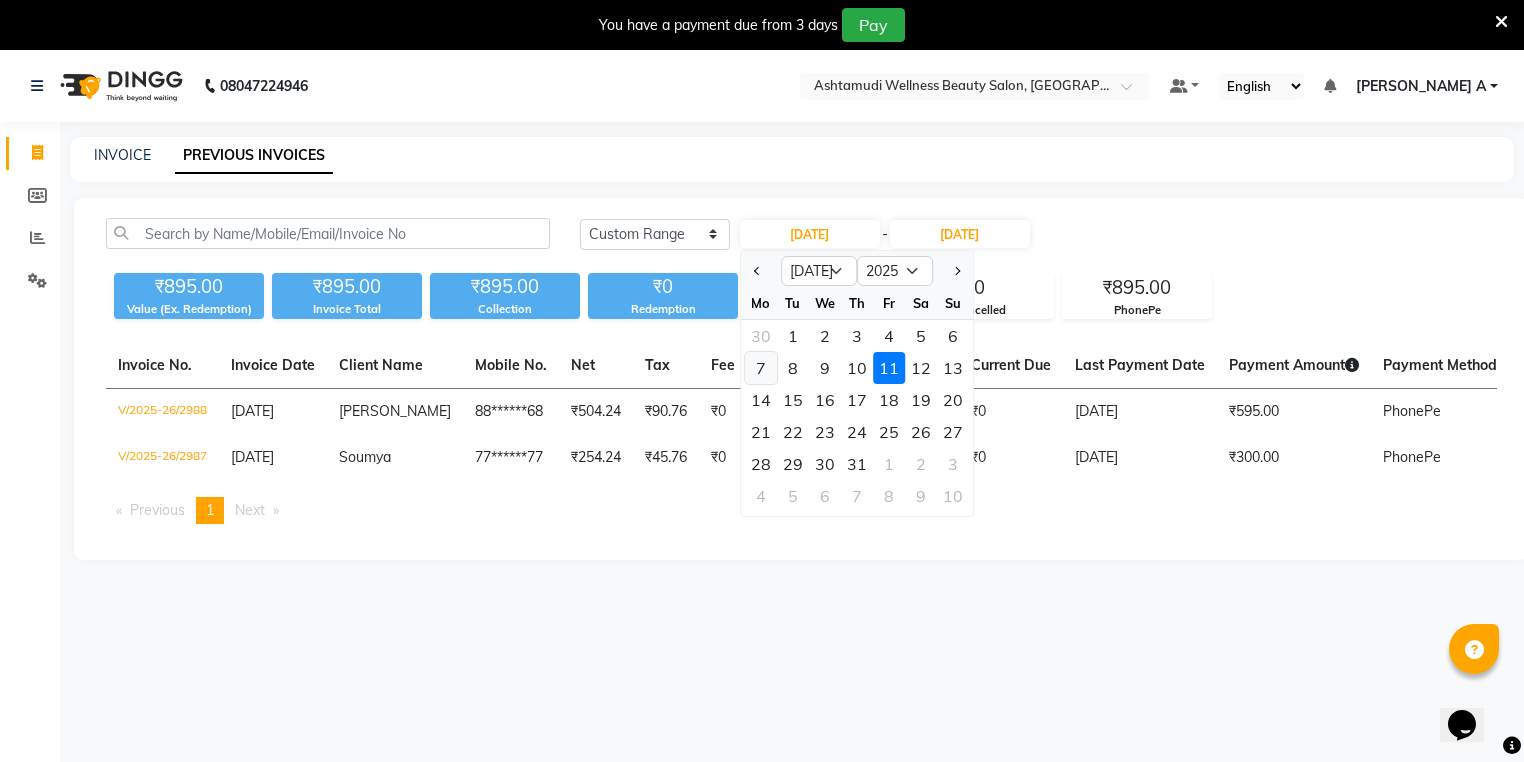 click on "7" 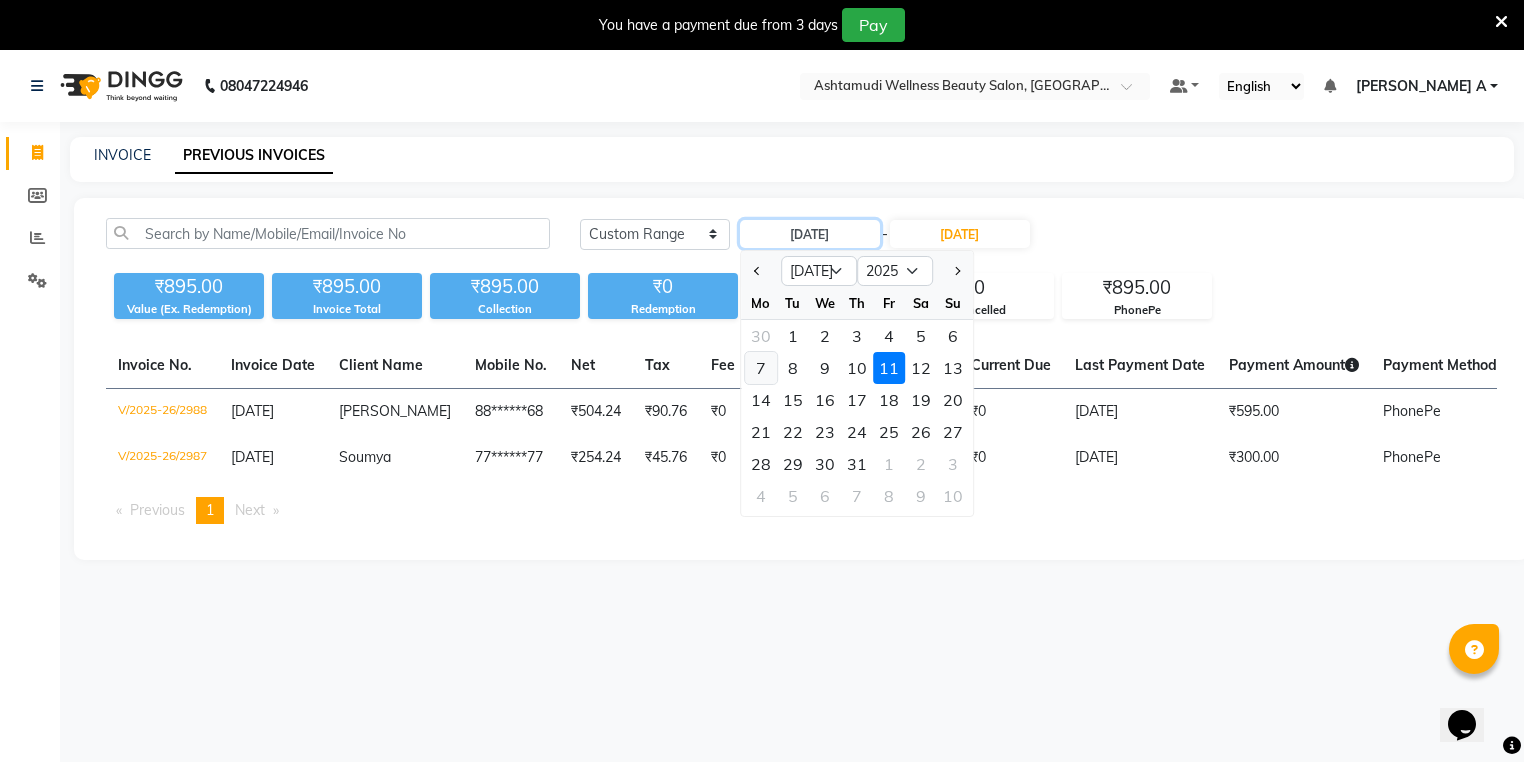 type on "[DATE]" 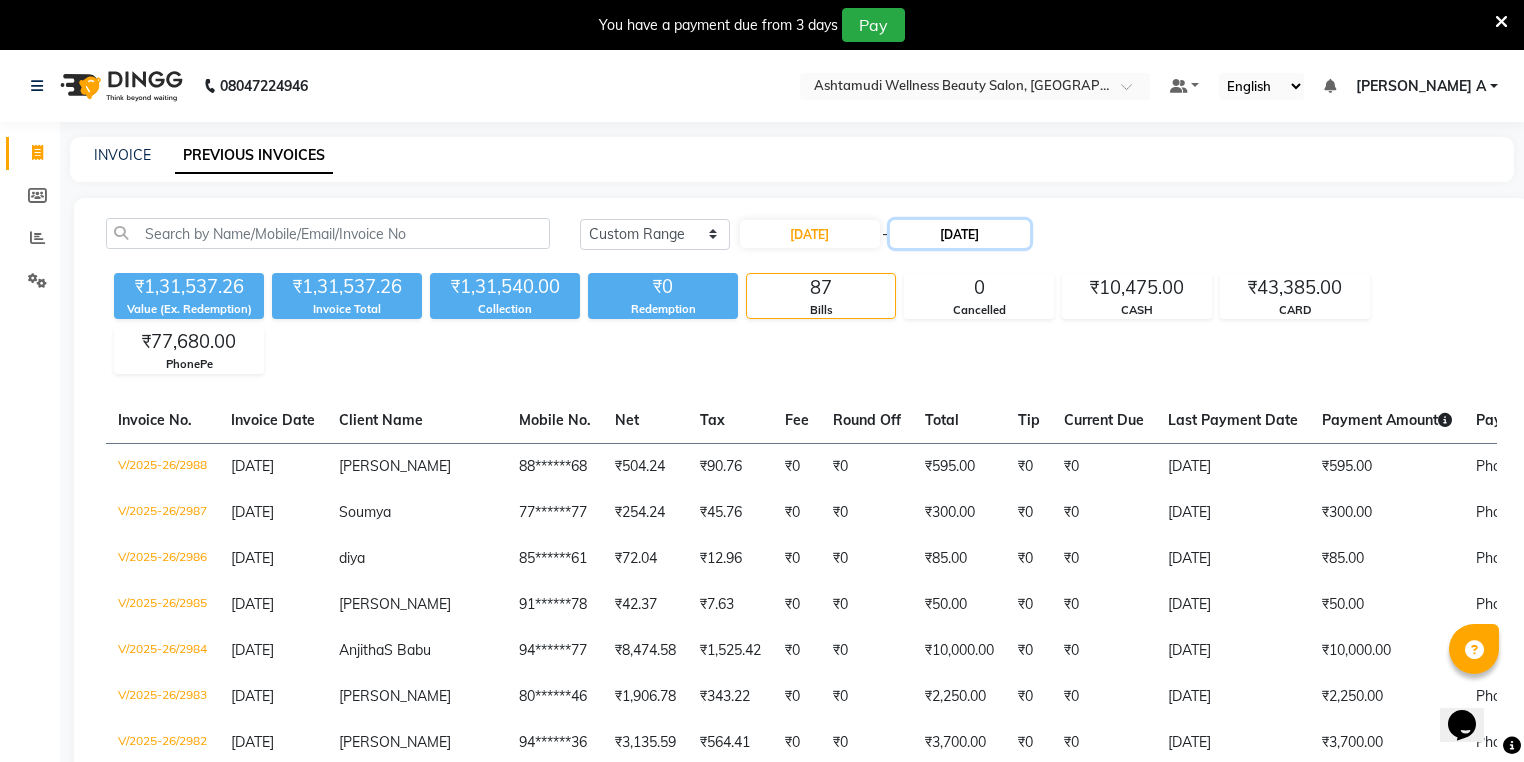 click on "[DATE]" 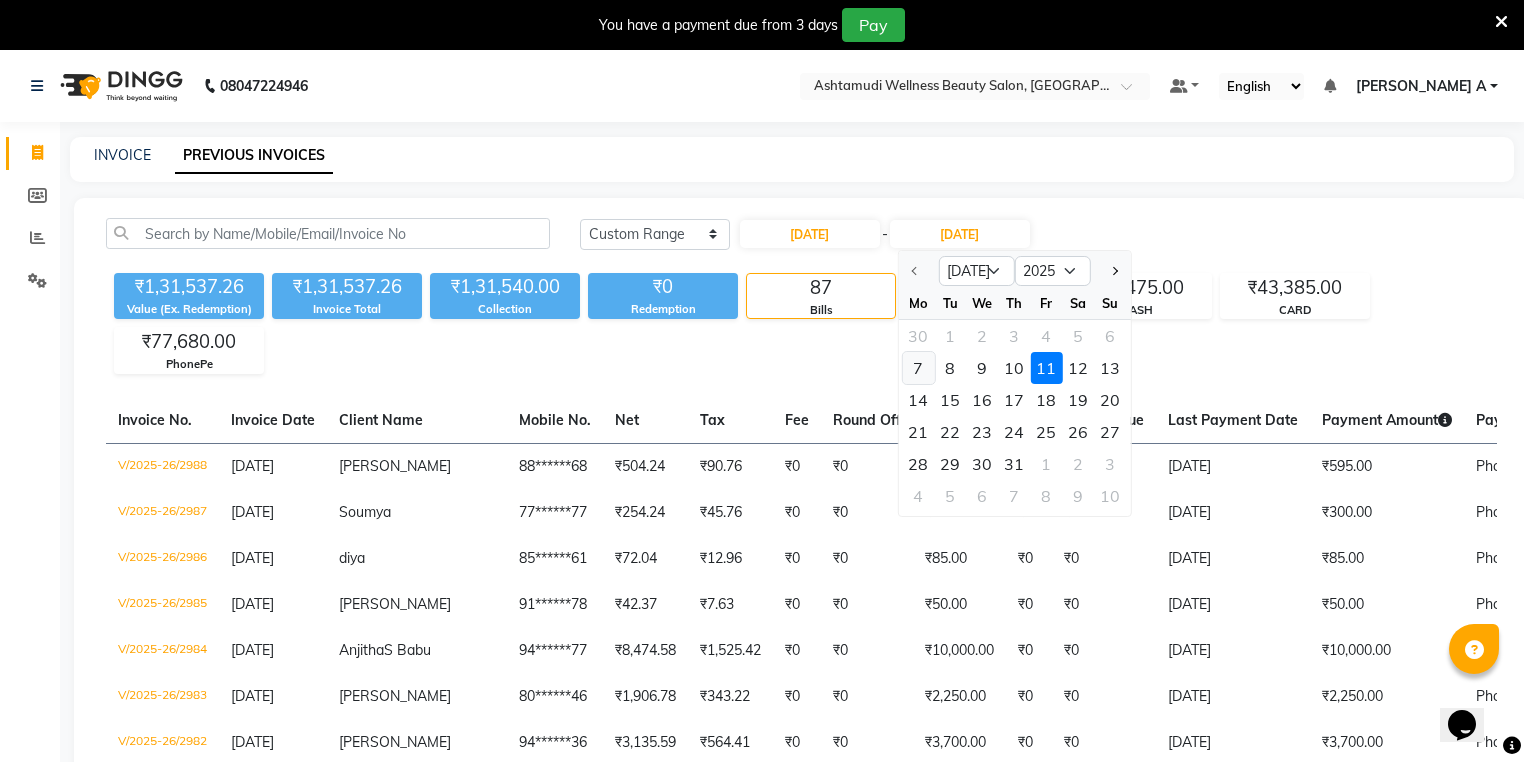 click on "7" 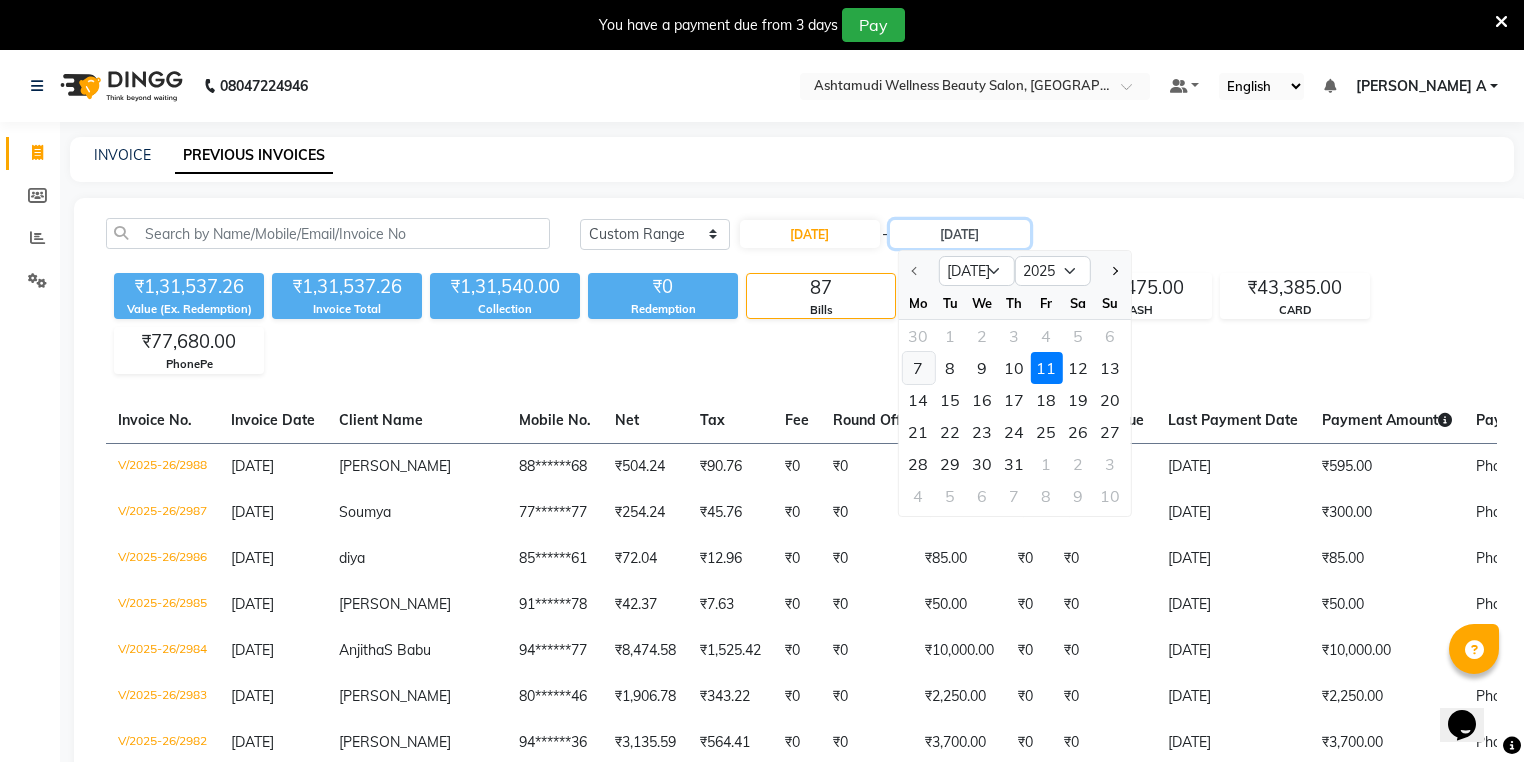type on "[DATE]" 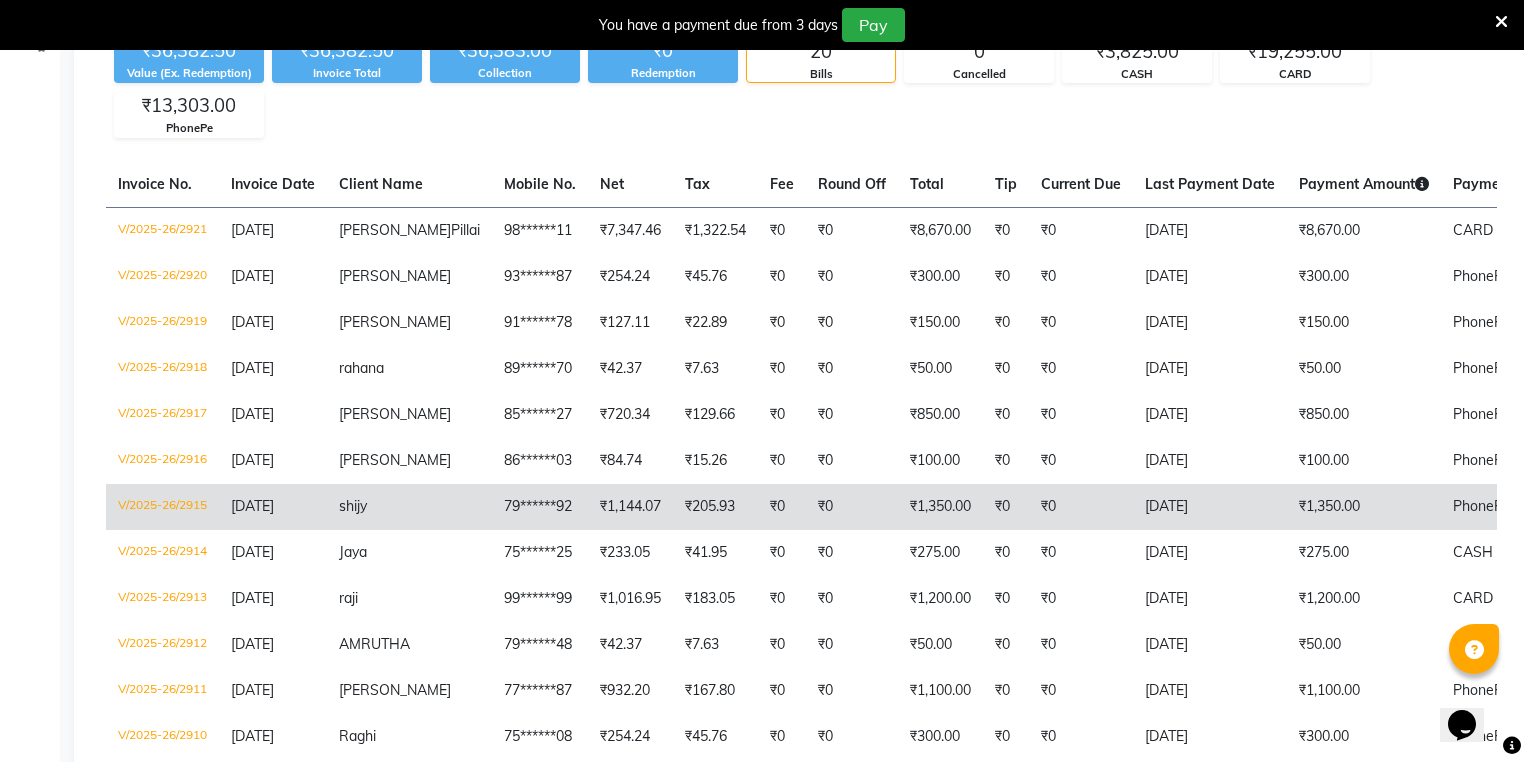 scroll, scrollTop: 240, scrollLeft: 0, axis: vertical 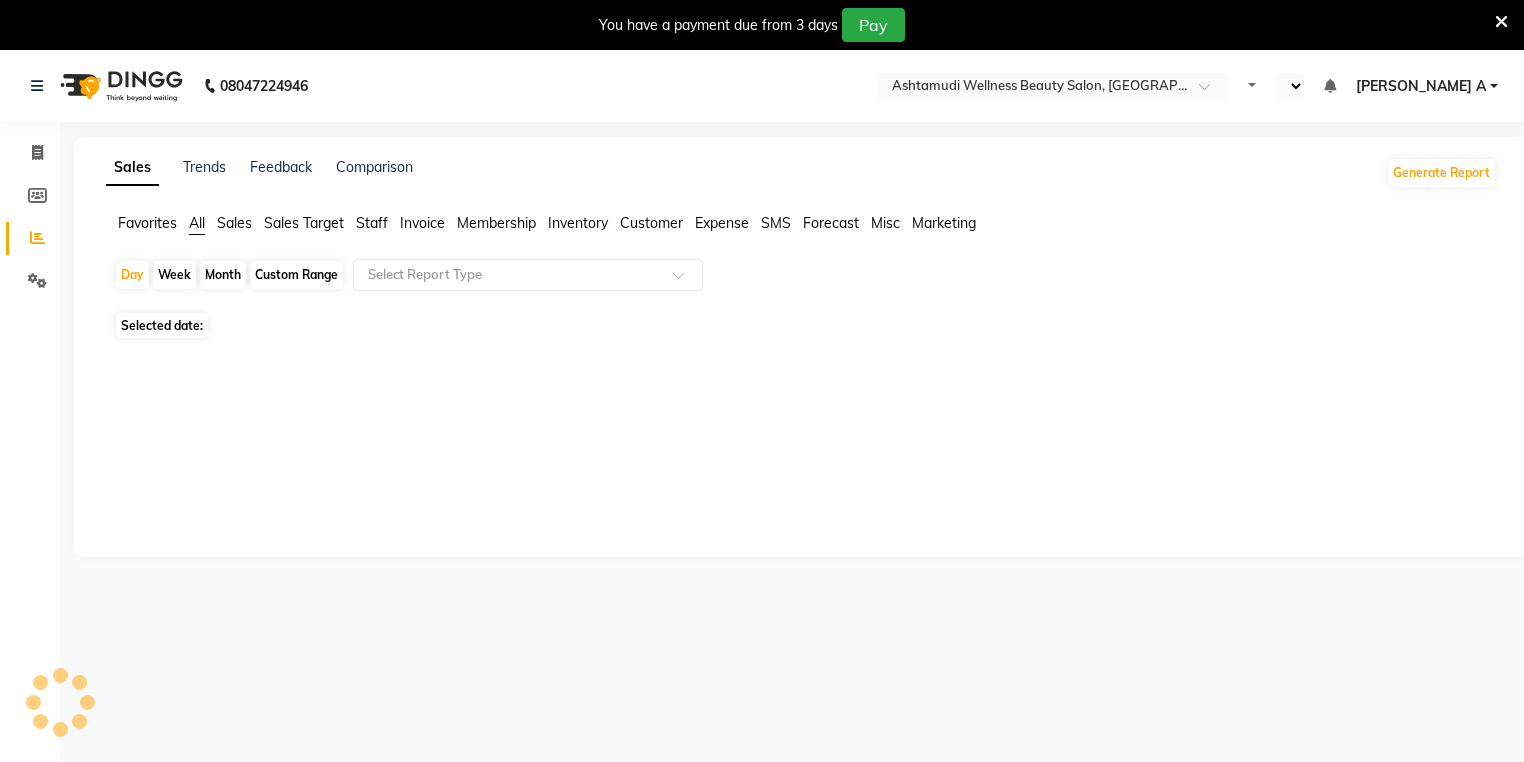 select on "en" 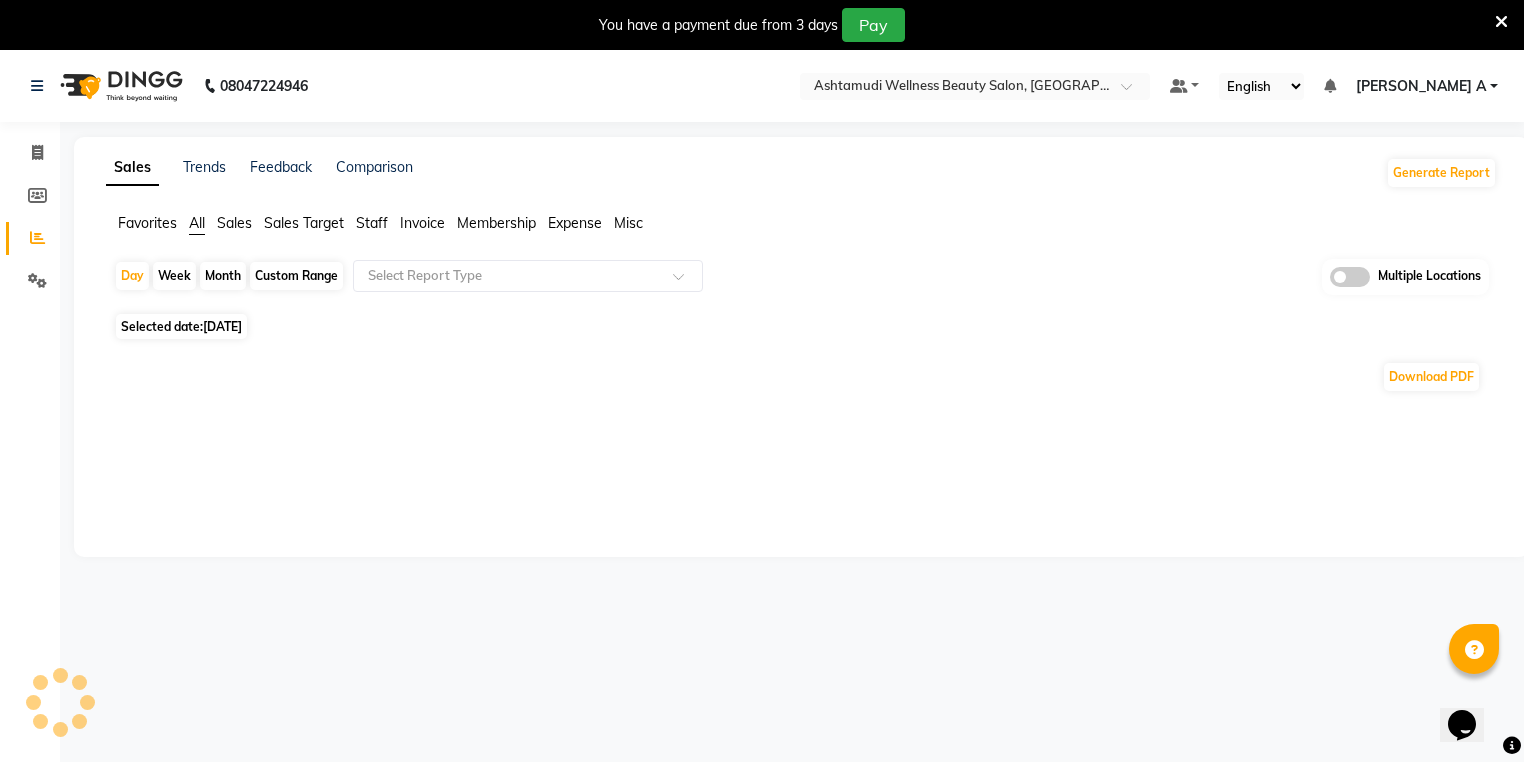 scroll, scrollTop: 0, scrollLeft: 0, axis: both 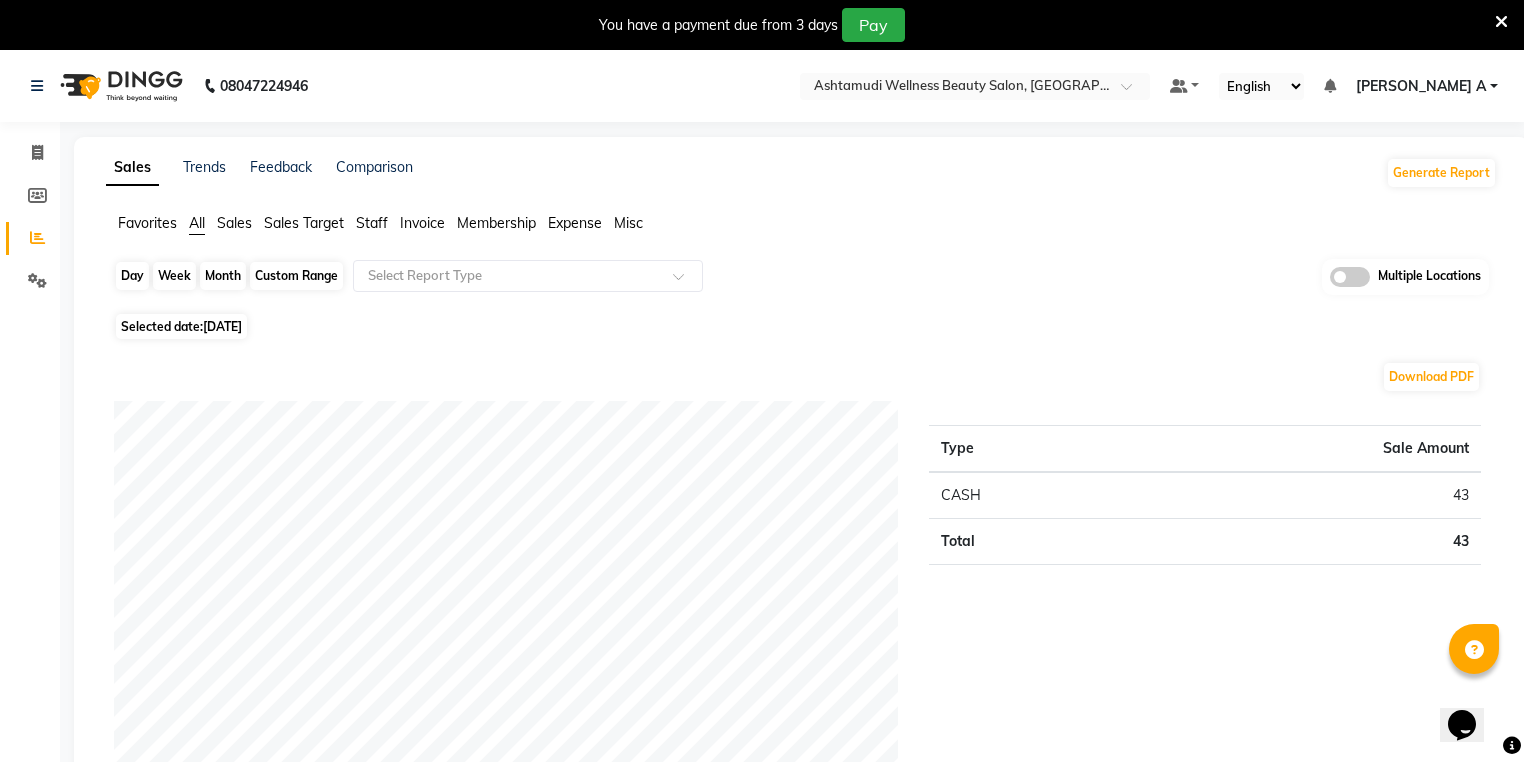 click on "Day" 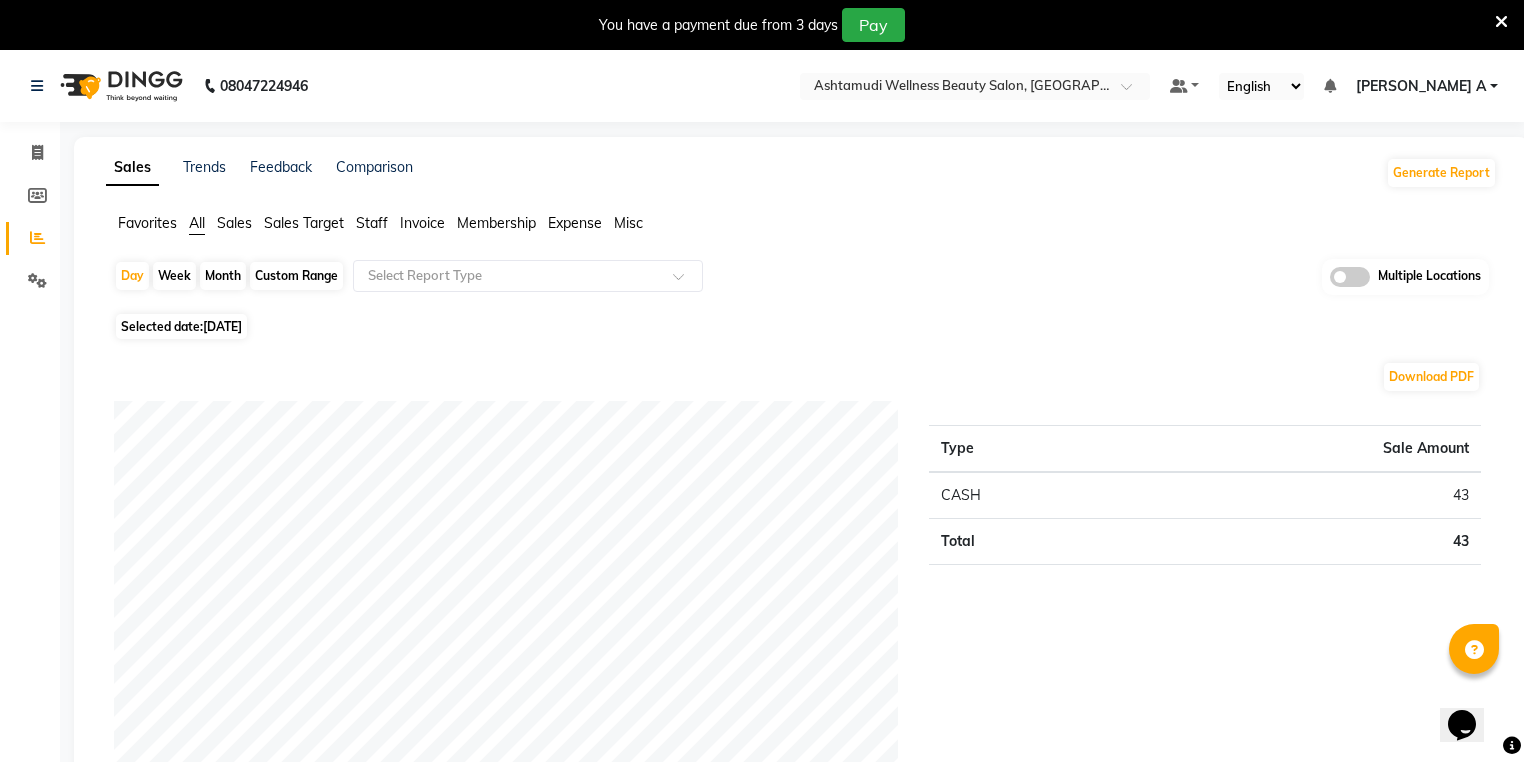 select on "7" 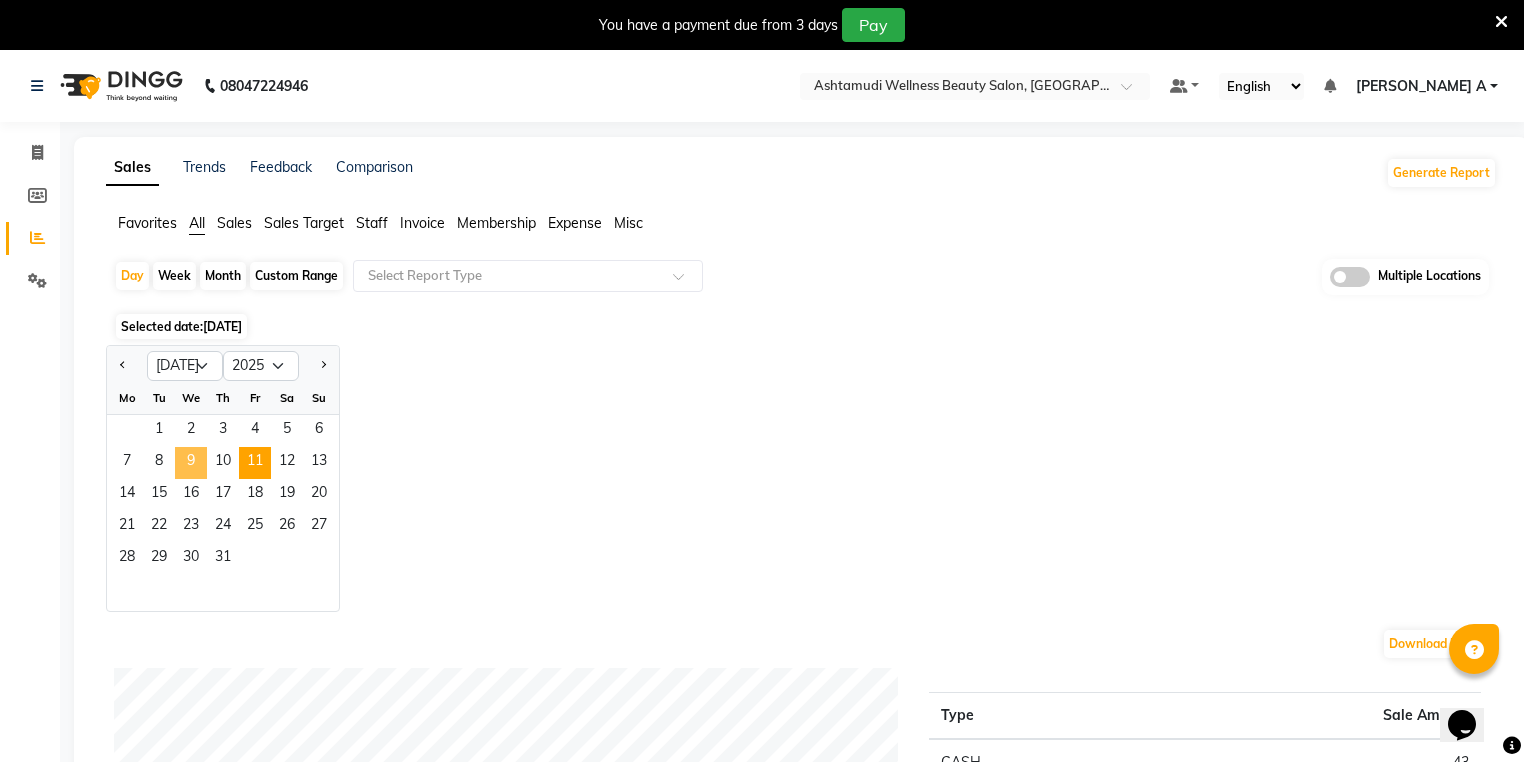 click on "9" 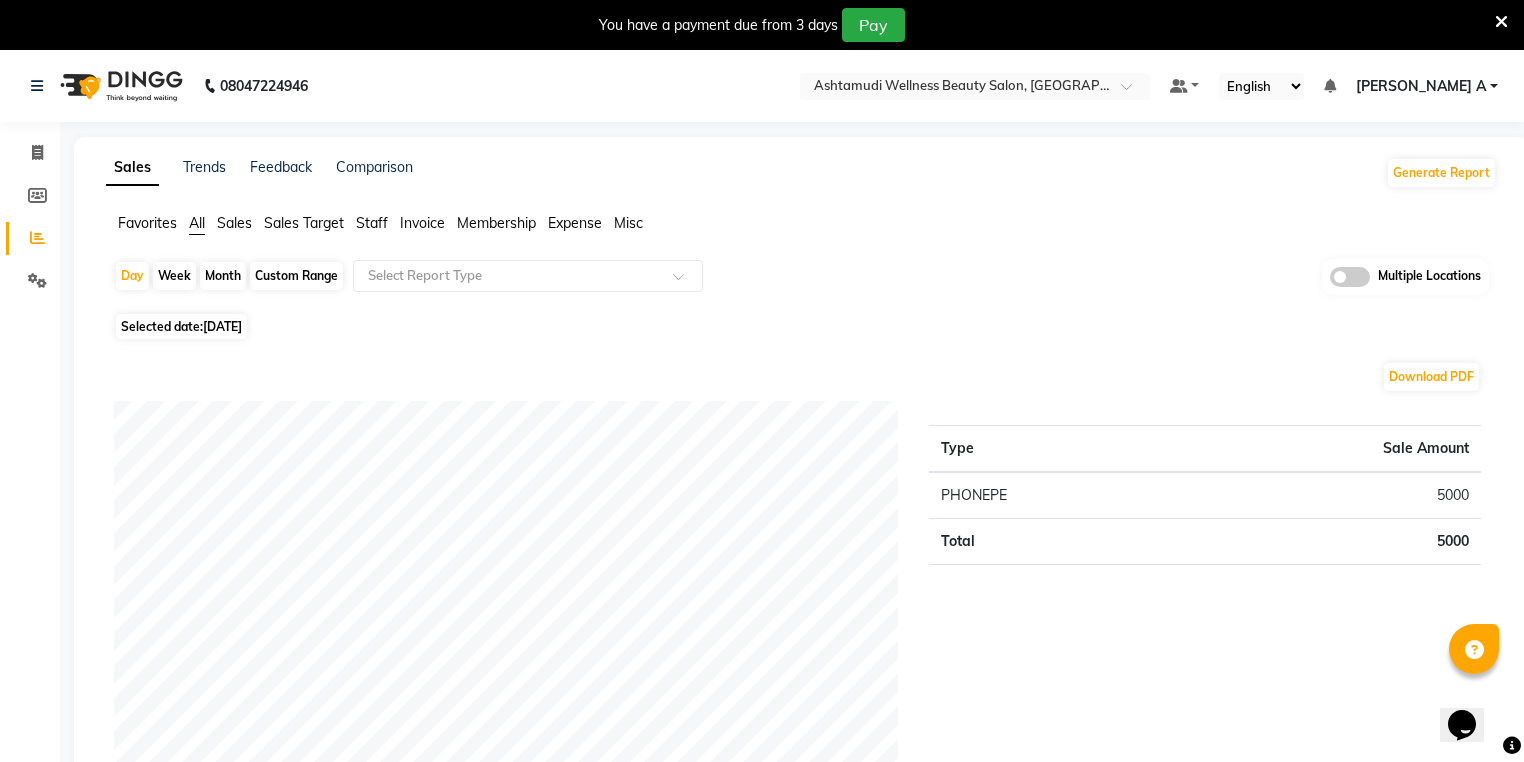 drag, startPoint x: 125, startPoint y: 272, endPoint x: 148, endPoint y: 342, distance: 73.68175 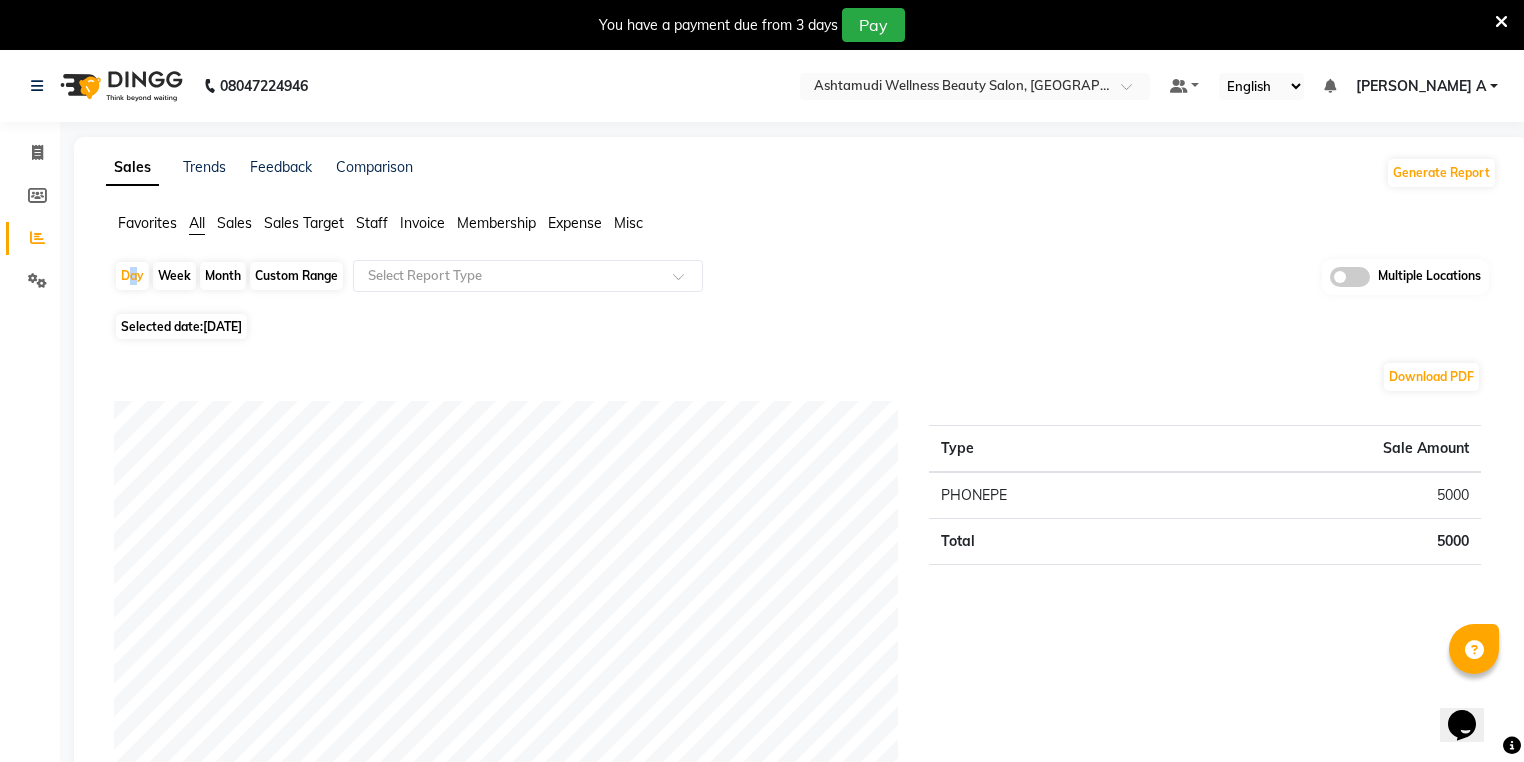 select on "7" 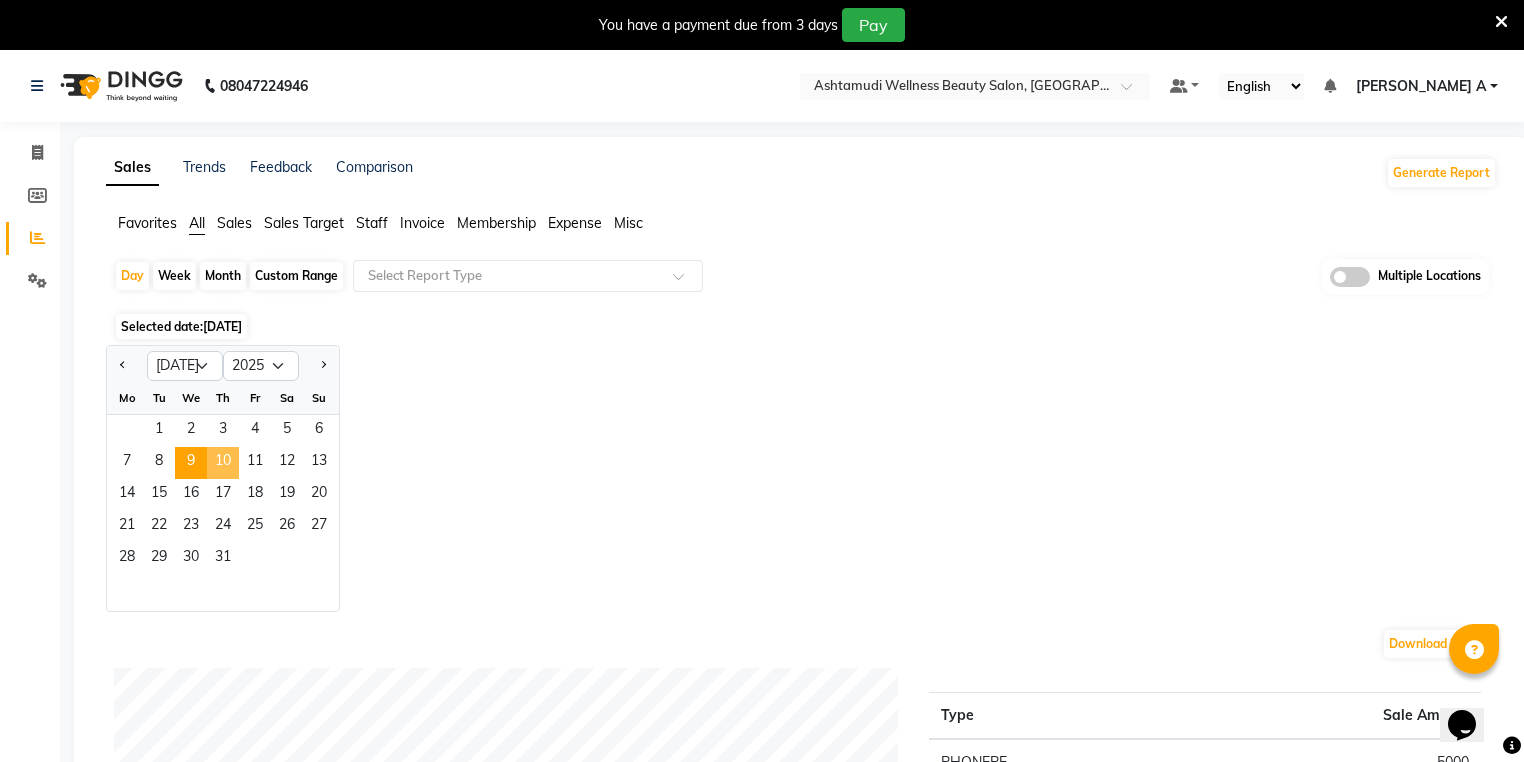 click on "10" 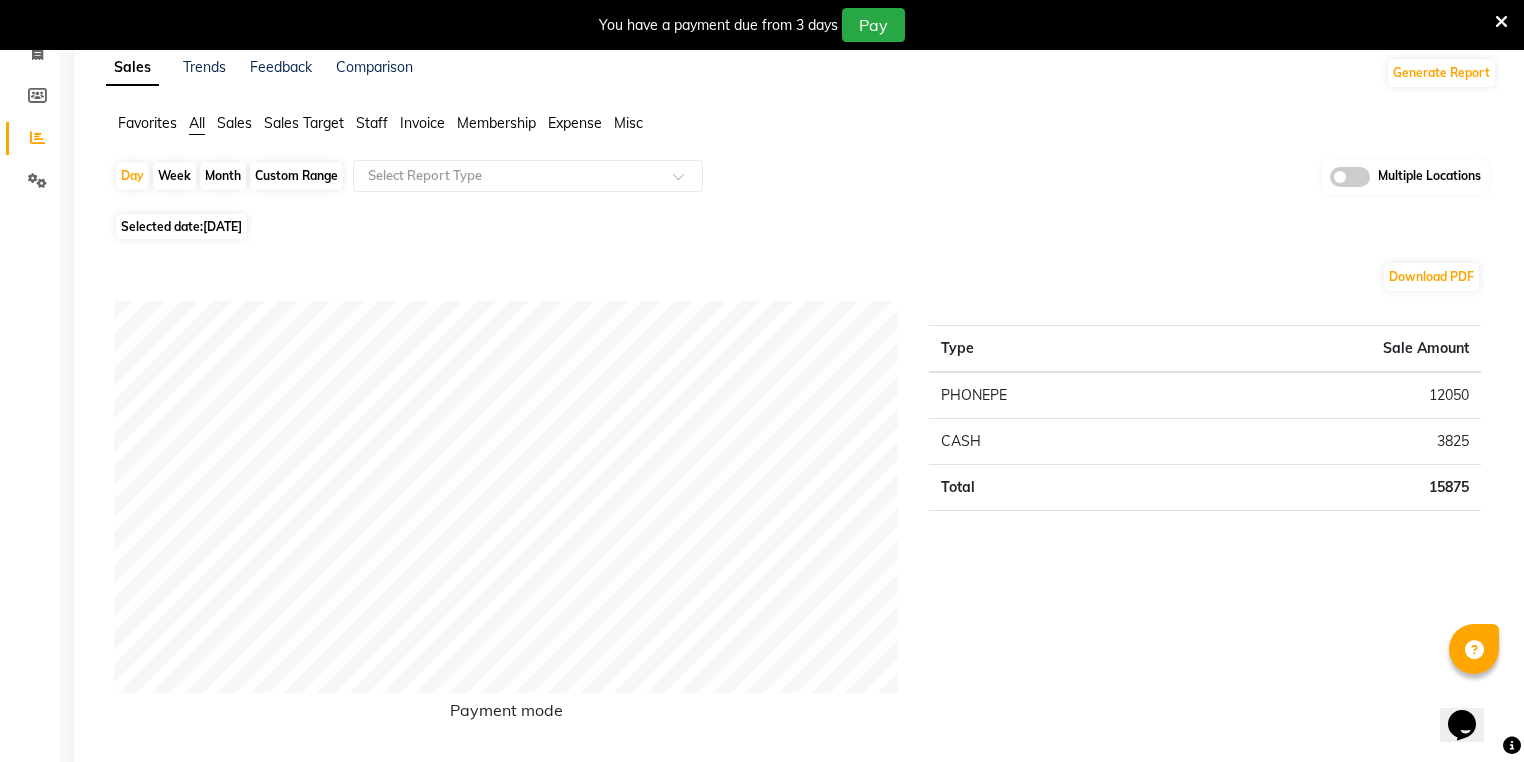 scroll, scrollTop: 0, scrollLeft: 0, axis: both 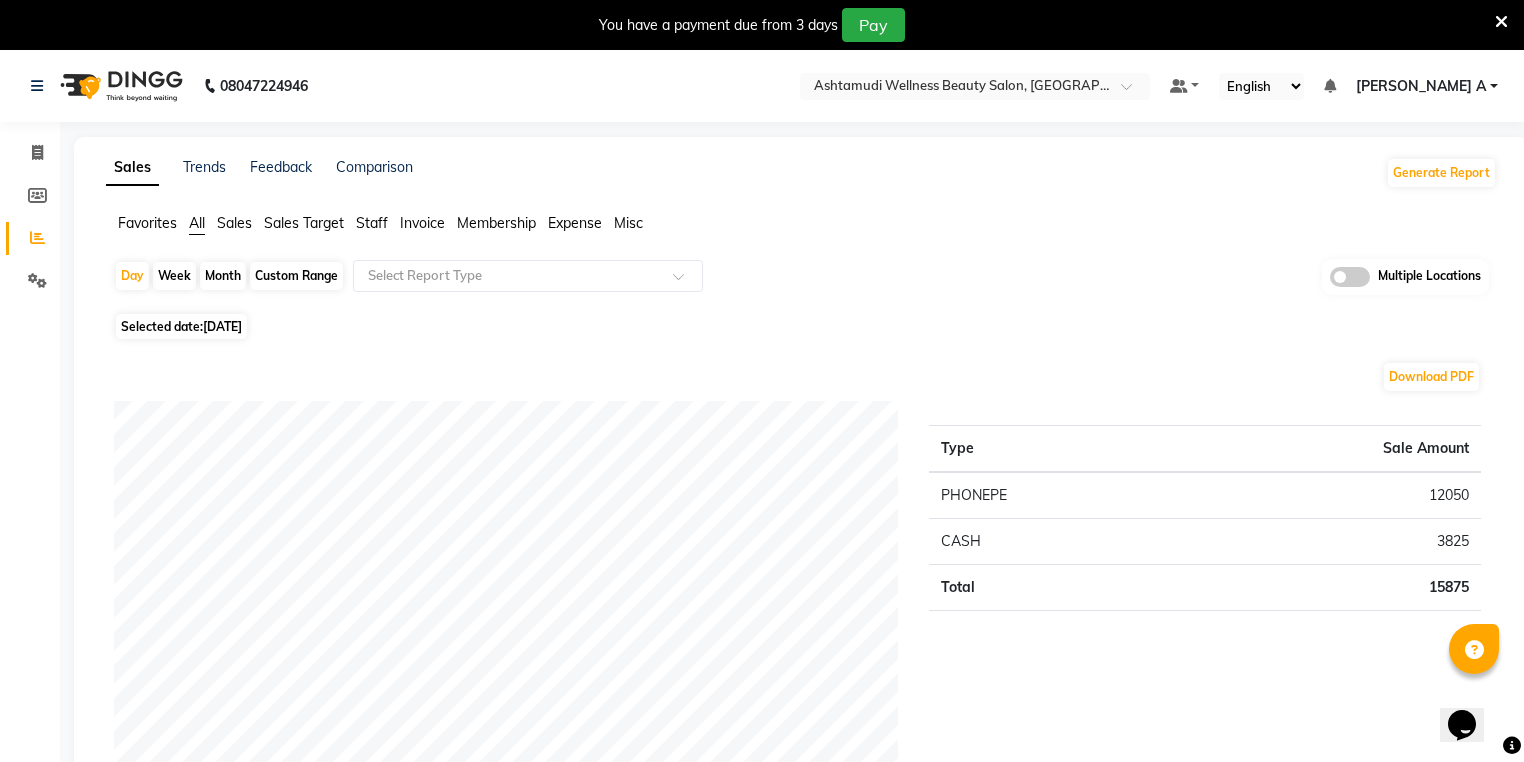 click at bounding box center [1501, 22] 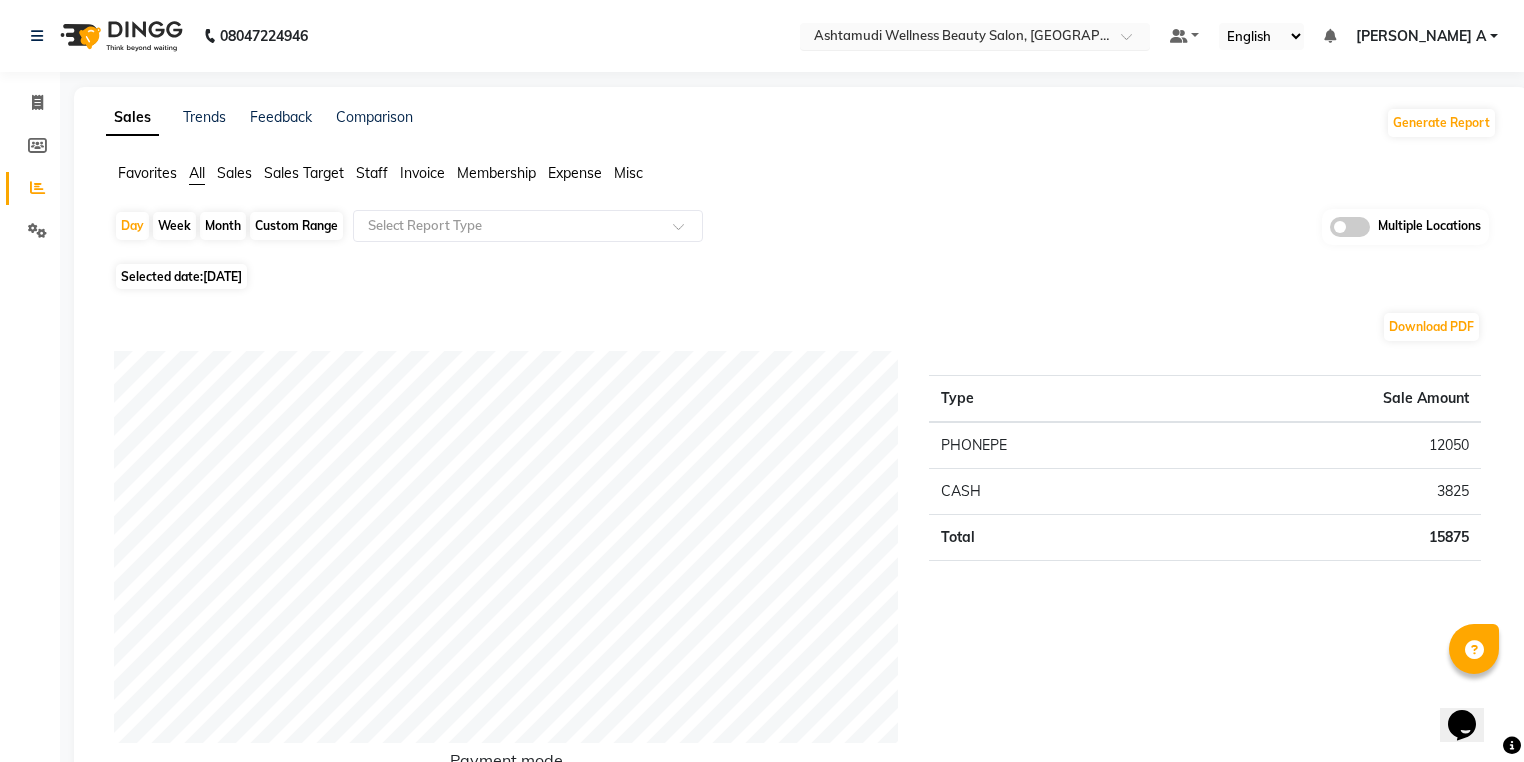 click on "Select Location × Ashtamudi Wellness Beauty Salon, Guruvayur" at bounding box center (975, 36) 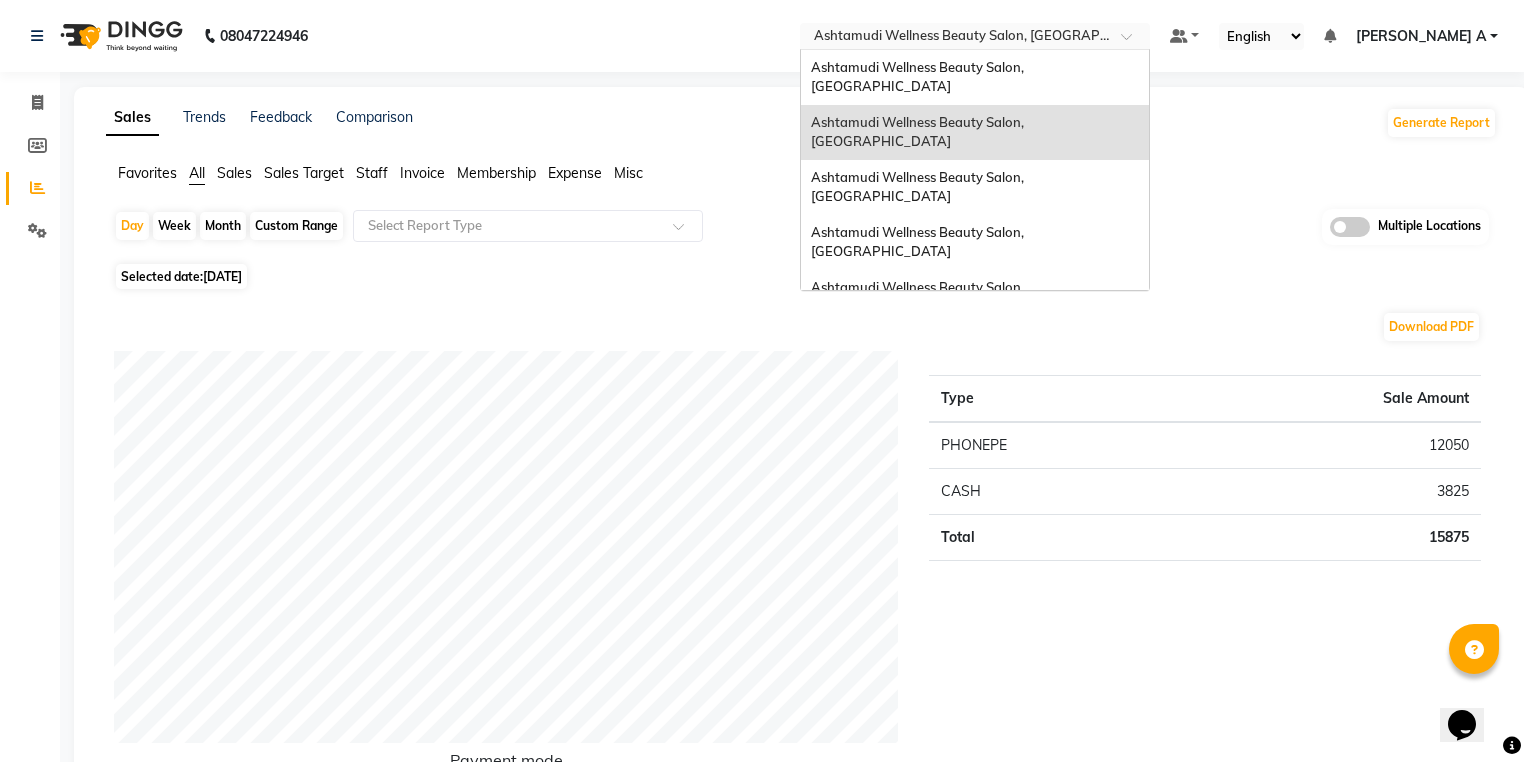 drag, startPoint x: 1176, startPoint y: 42, endPoint x: 1180, endPoint y: 90, distance: 48.166378 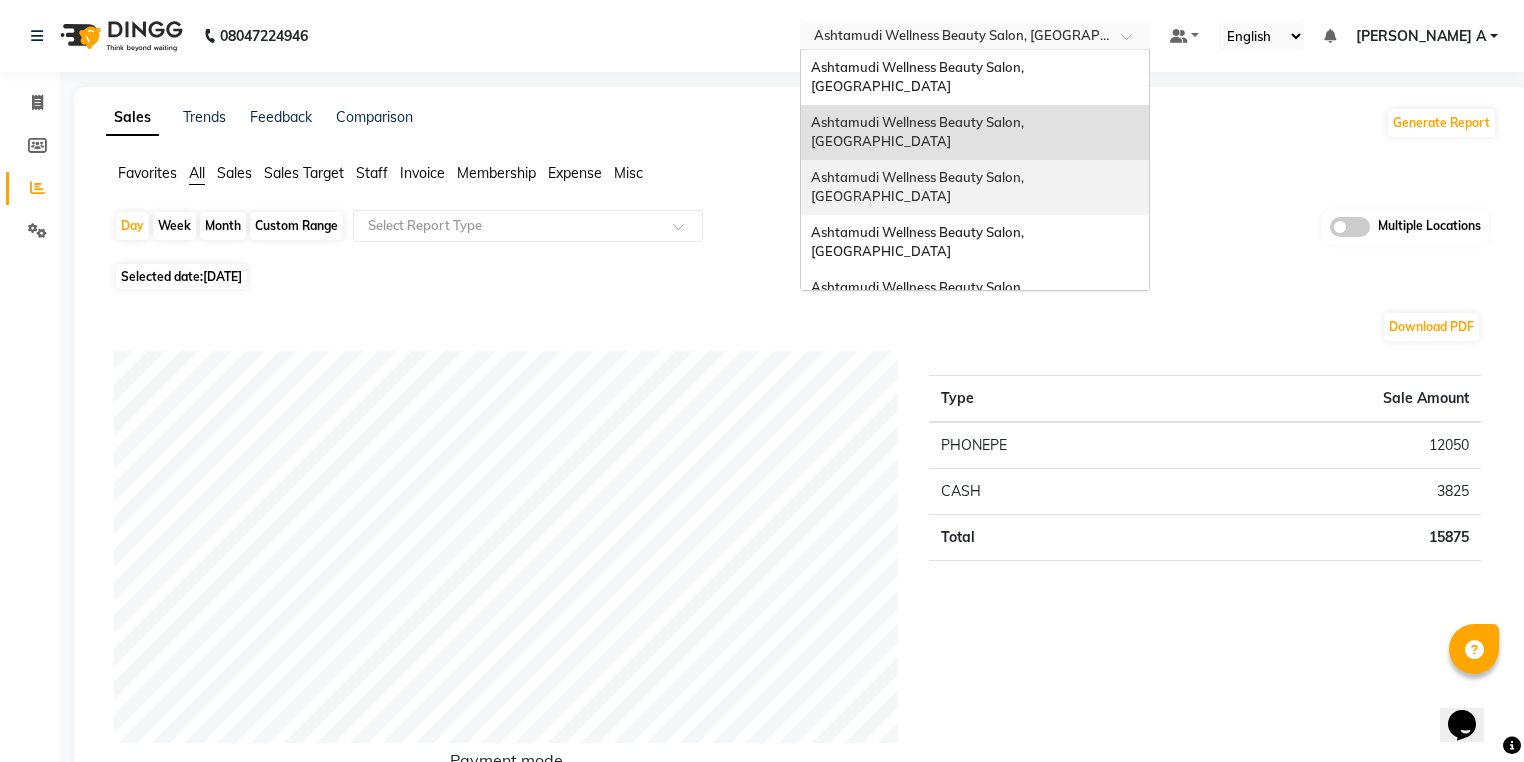 click on "Ashtamudi Wellness Beauty Salon, Kazakoottam" at bounding box center [919, 187] 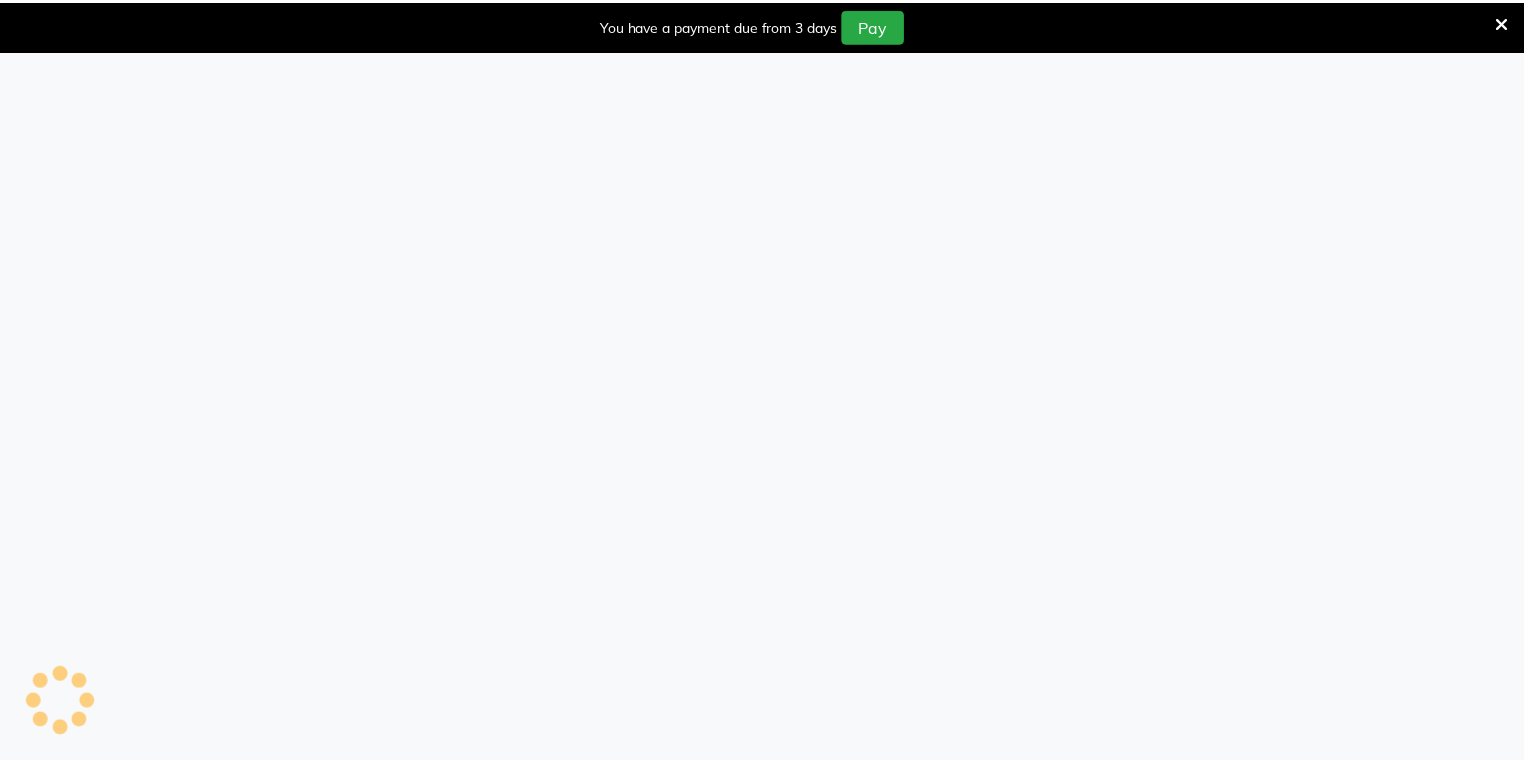 scroll, scrollTop: 0, scrollLeft: 0, axis: both 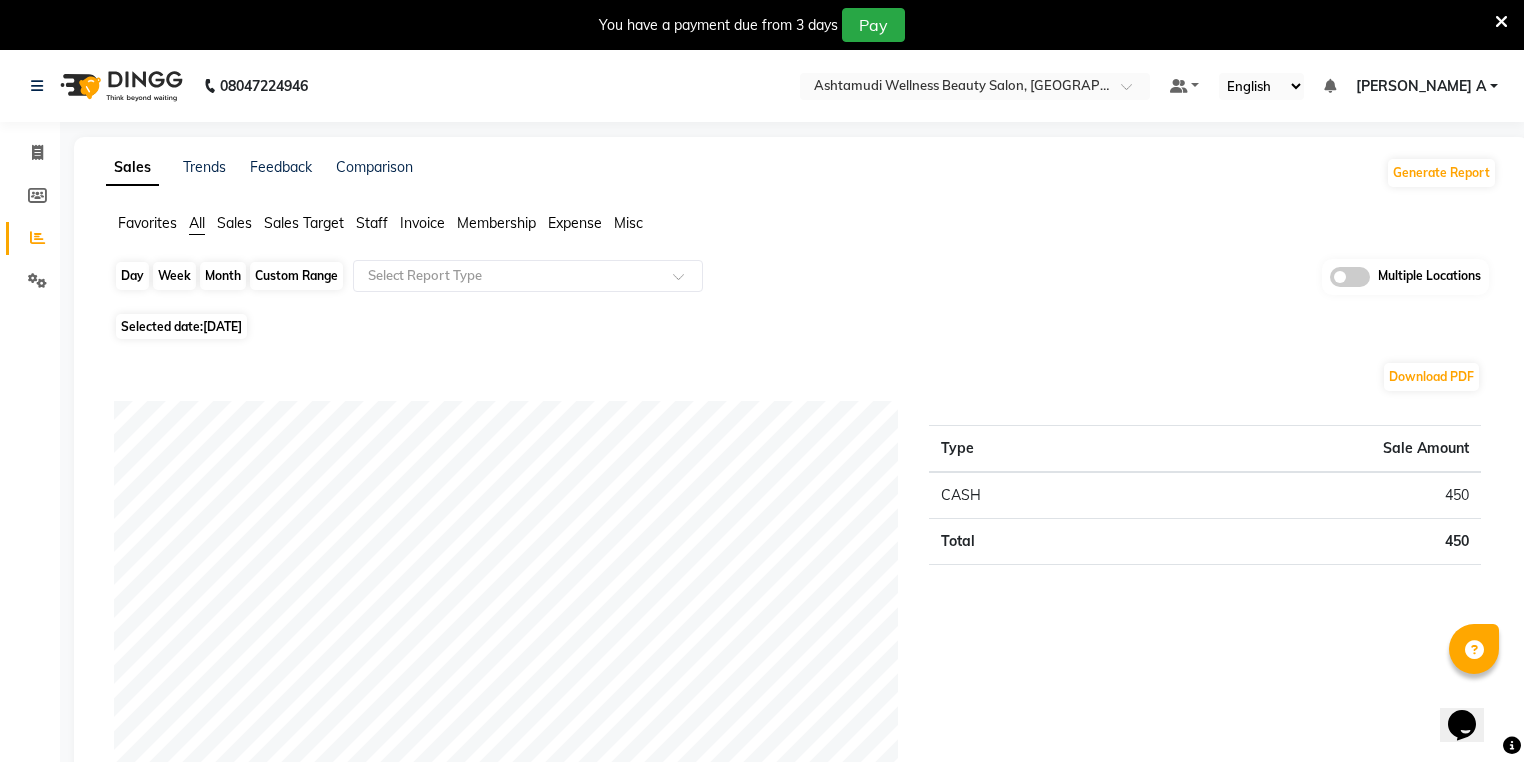 click on "Day" 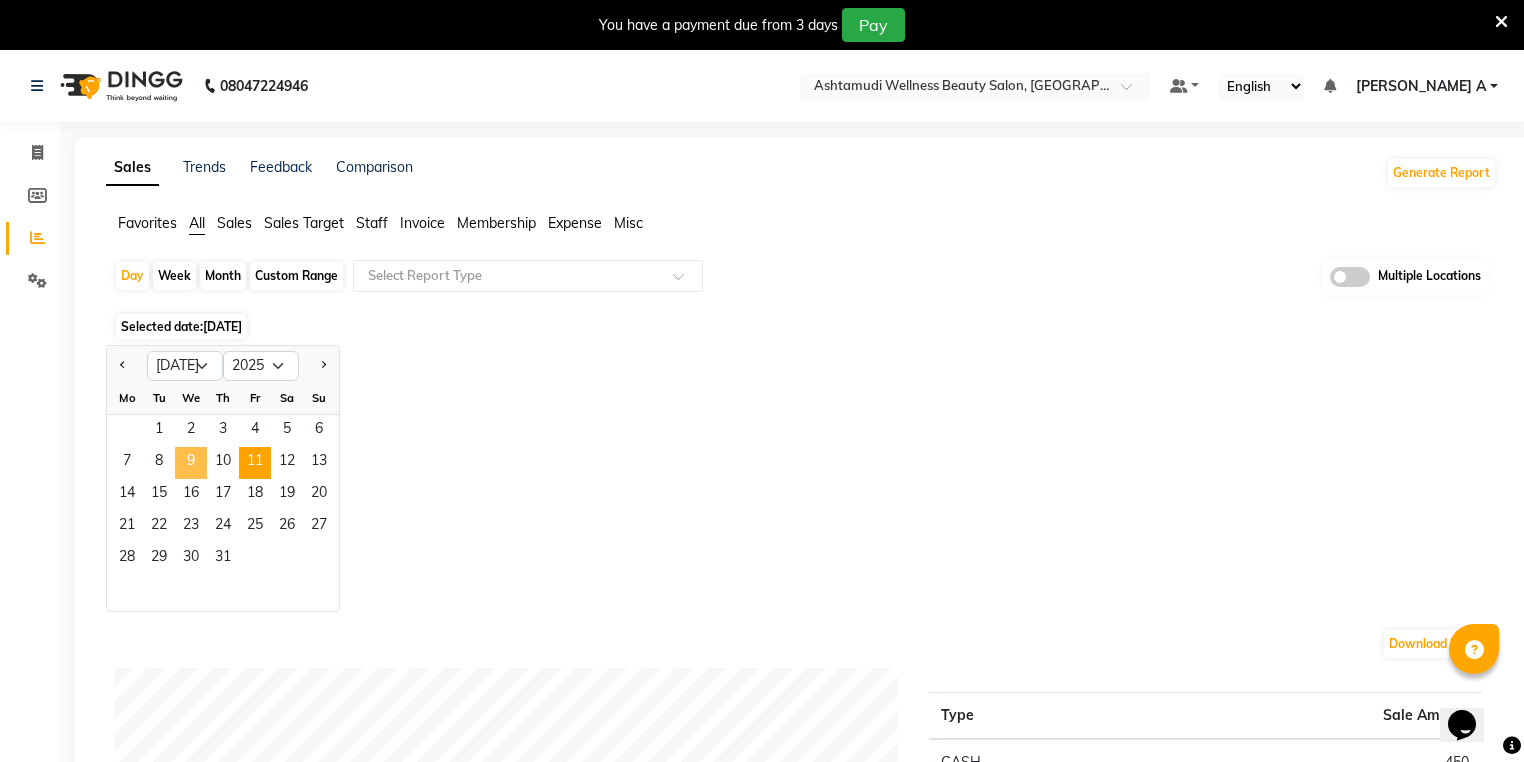 click on "9" 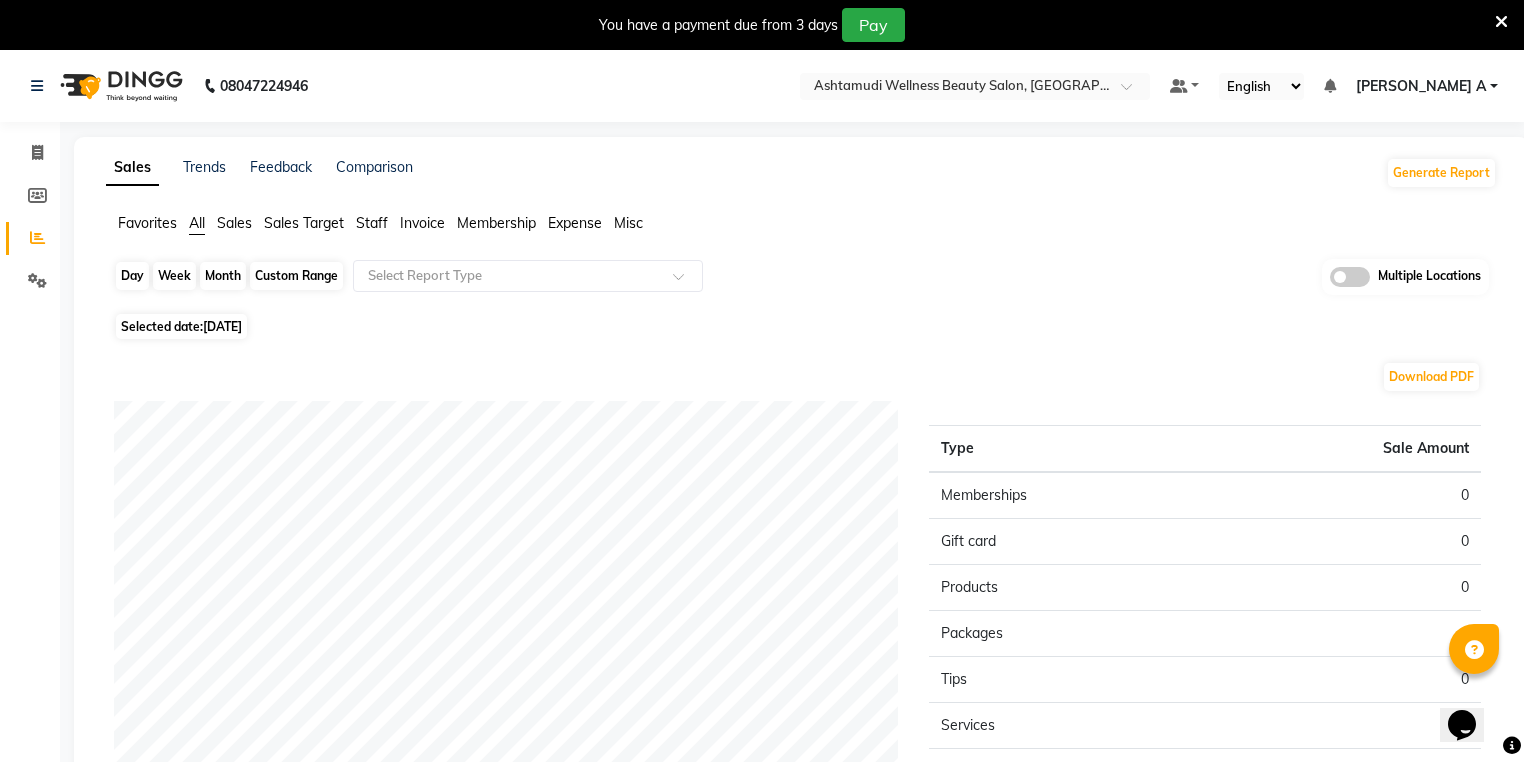 click on "Day" 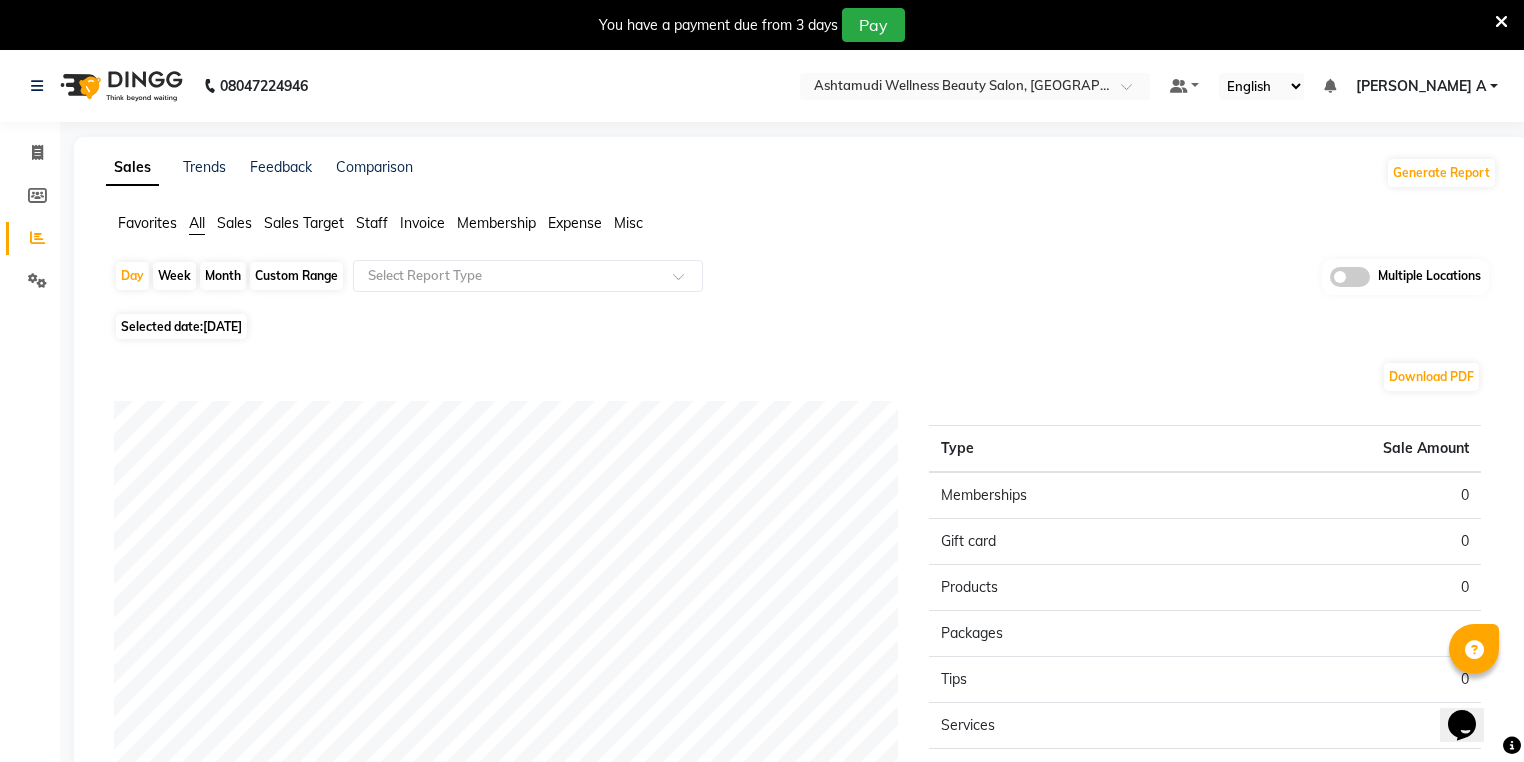 select on "7" 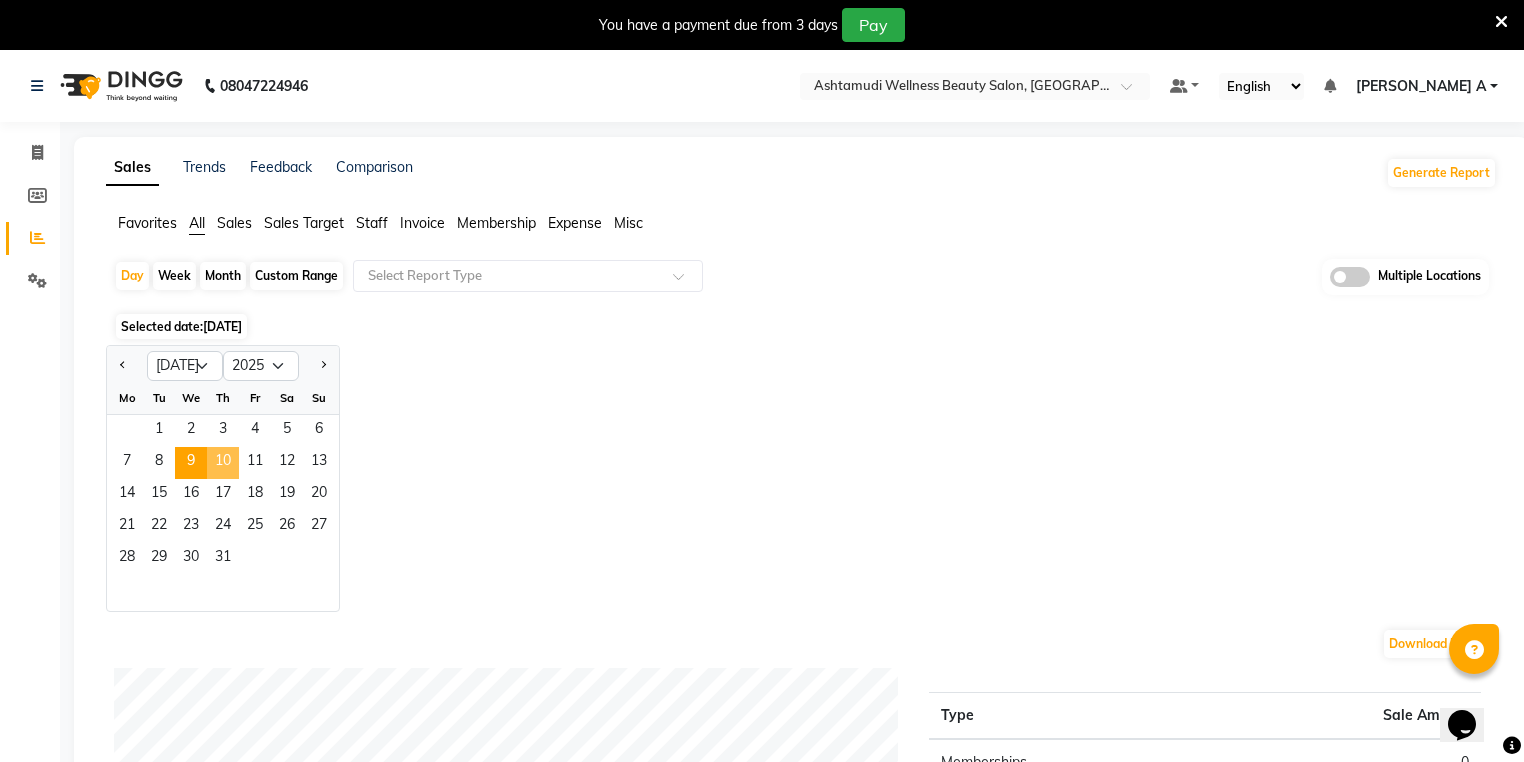 click on "10" 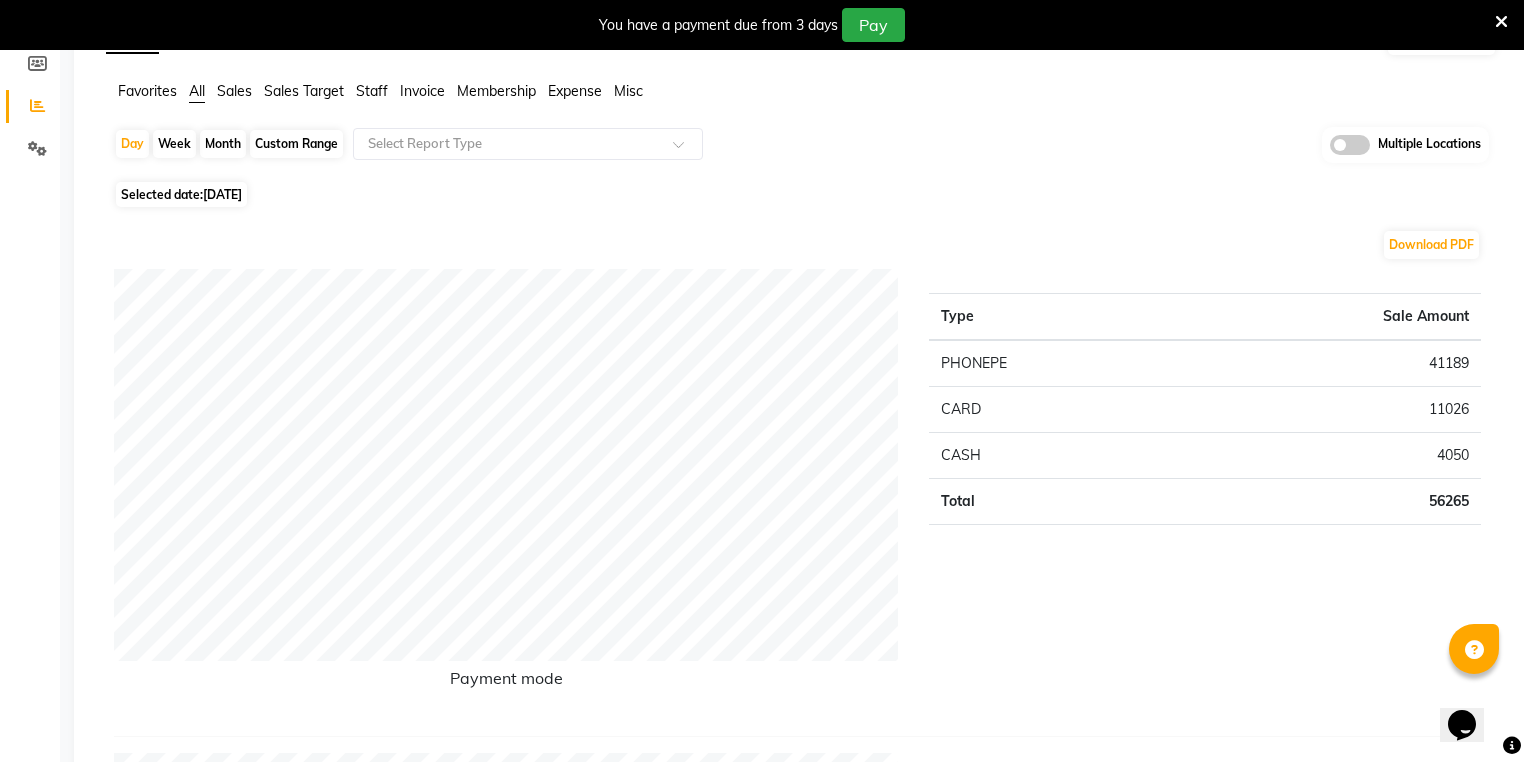 scroll, scrollTop: 0, scrollLeft: 0, axis: both 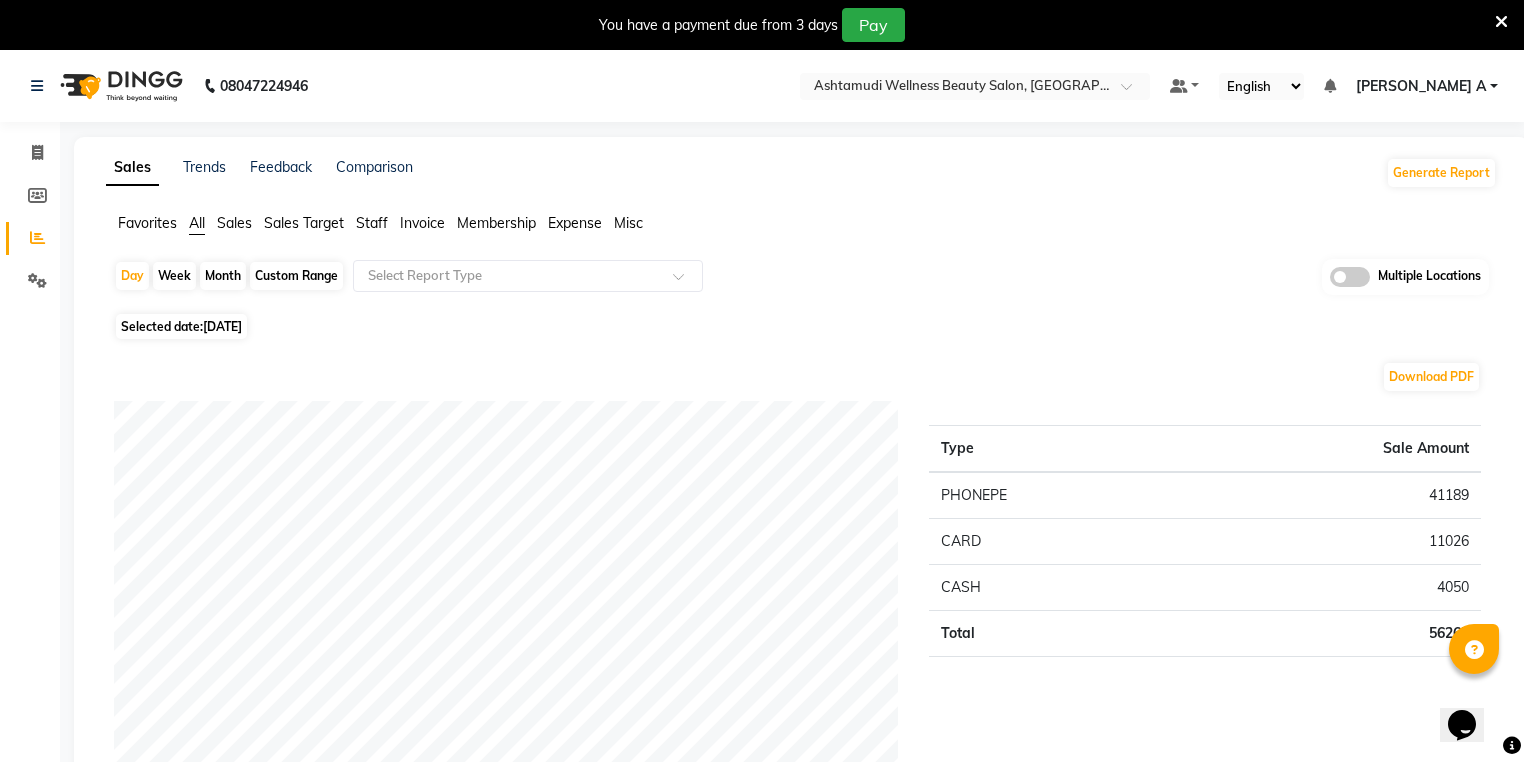 click at bounding box center [1501, 22] 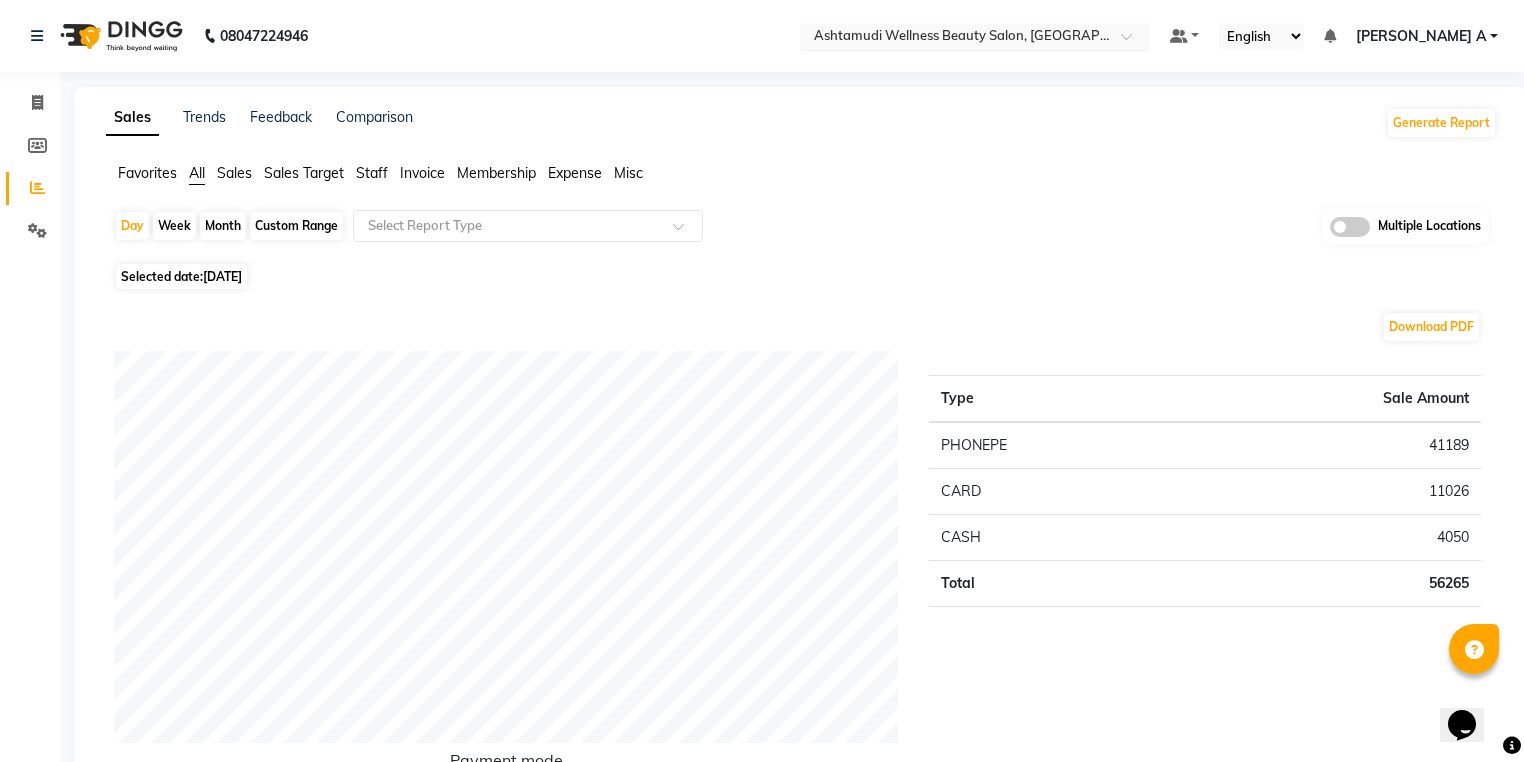 click at bounding box center [955, 38] 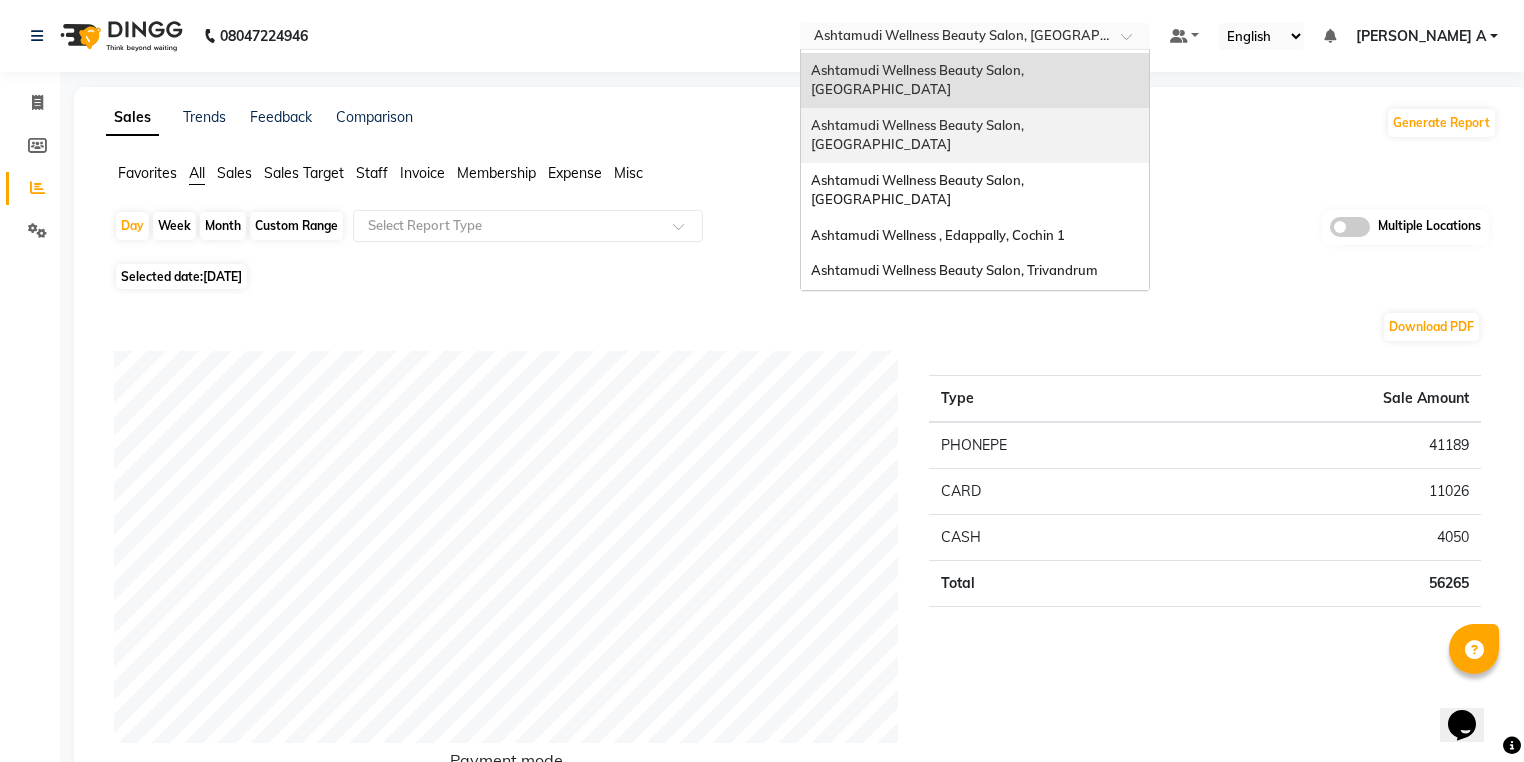 scroll, scrollTop: 240, scrollLeft: 0, axis: vertical 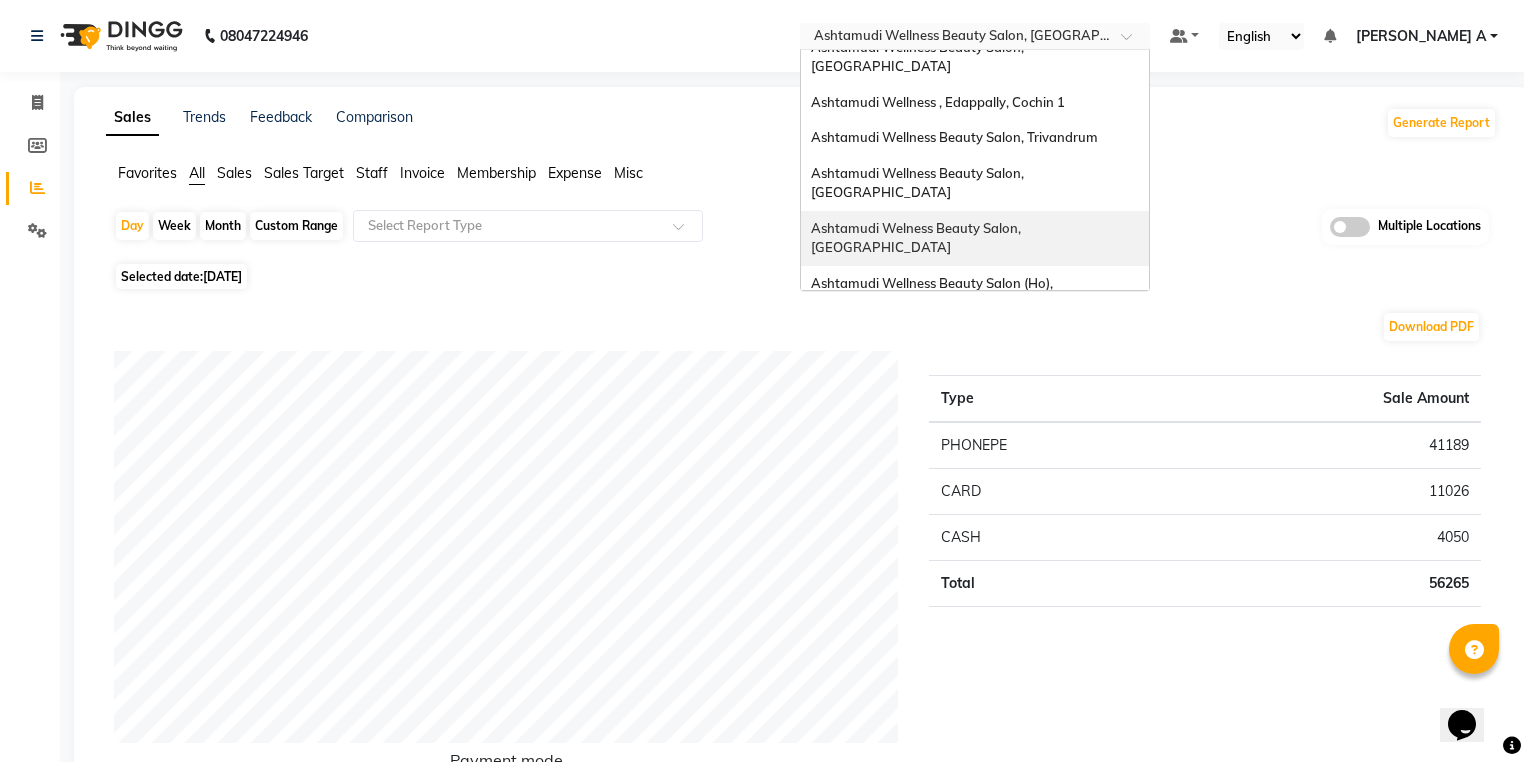 click on "Ashtamudi Welness Beauty Salon, [GEOGRAPHIC_DATA]" at bounding box center (975, 238) 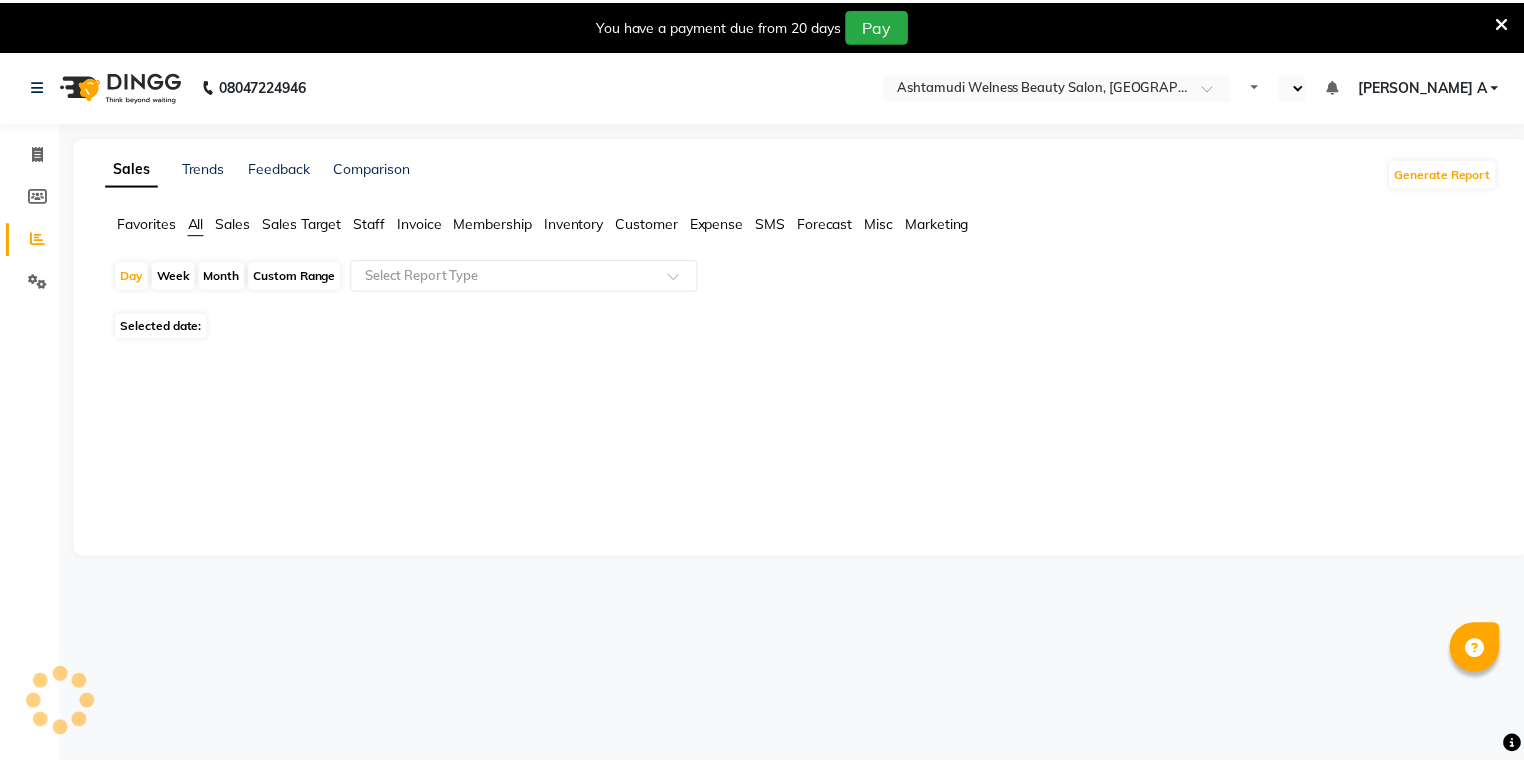 scroll, scrollTop: 0, scrollLeft: 0, axis: both 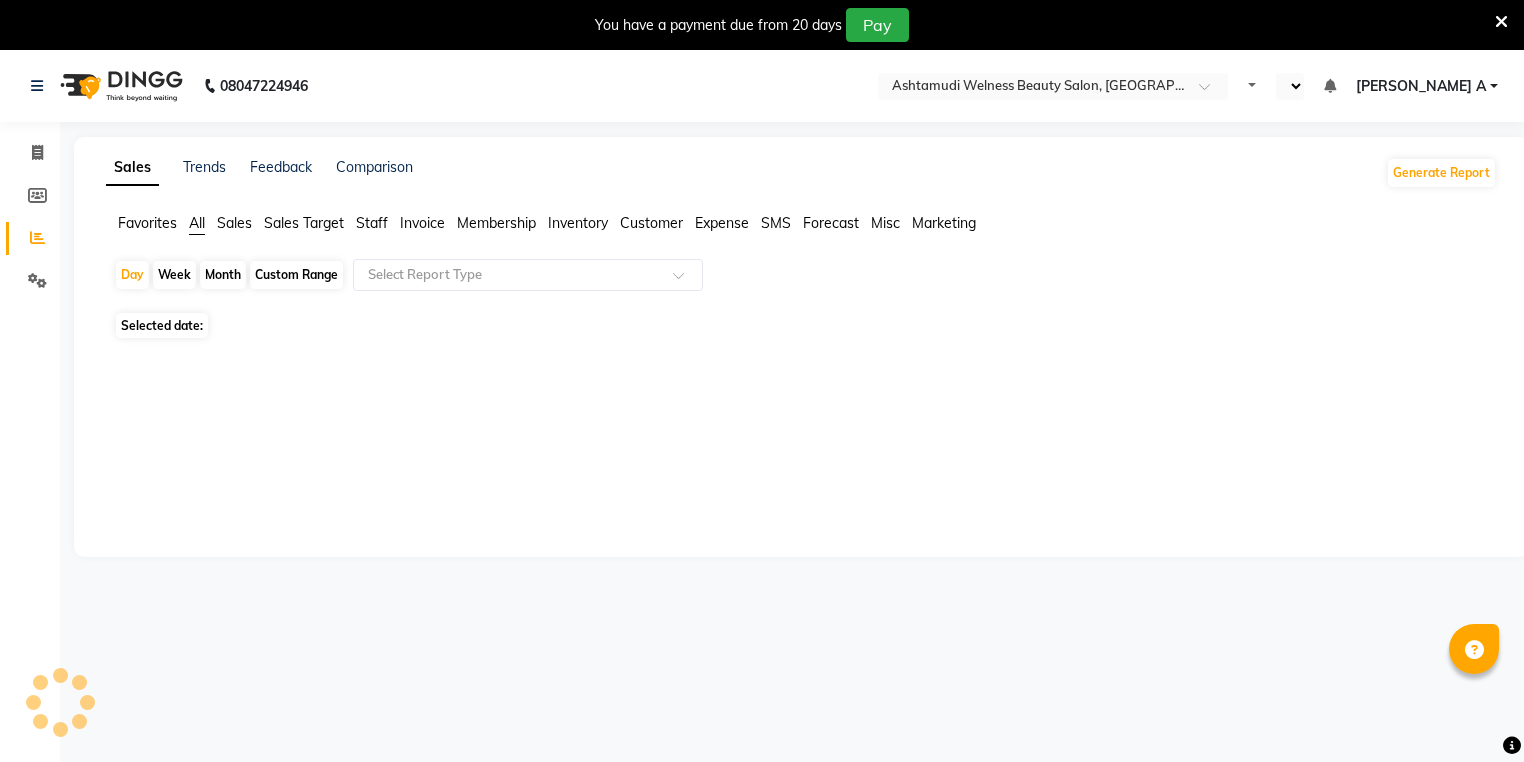 select on "en" 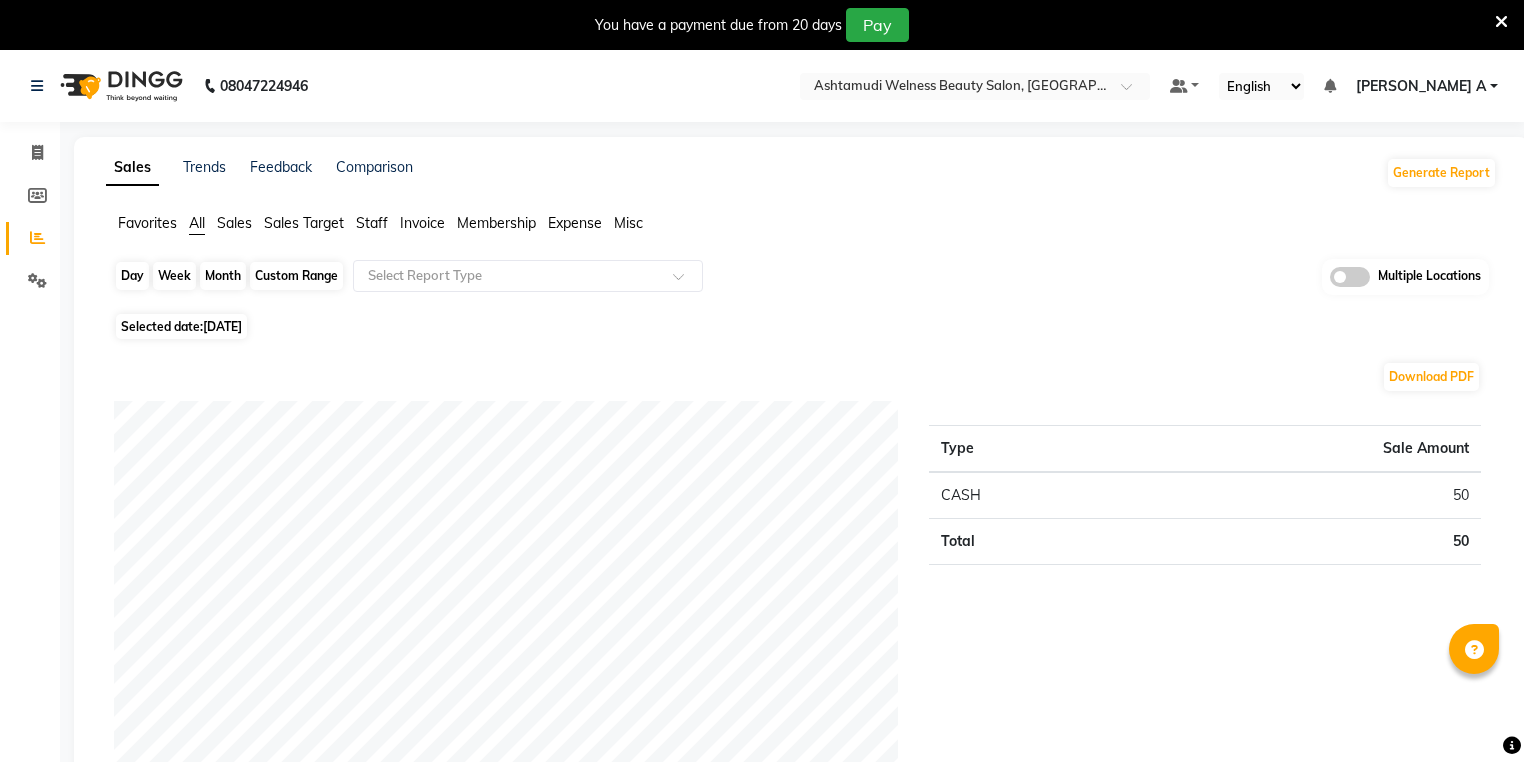 click on "Day" 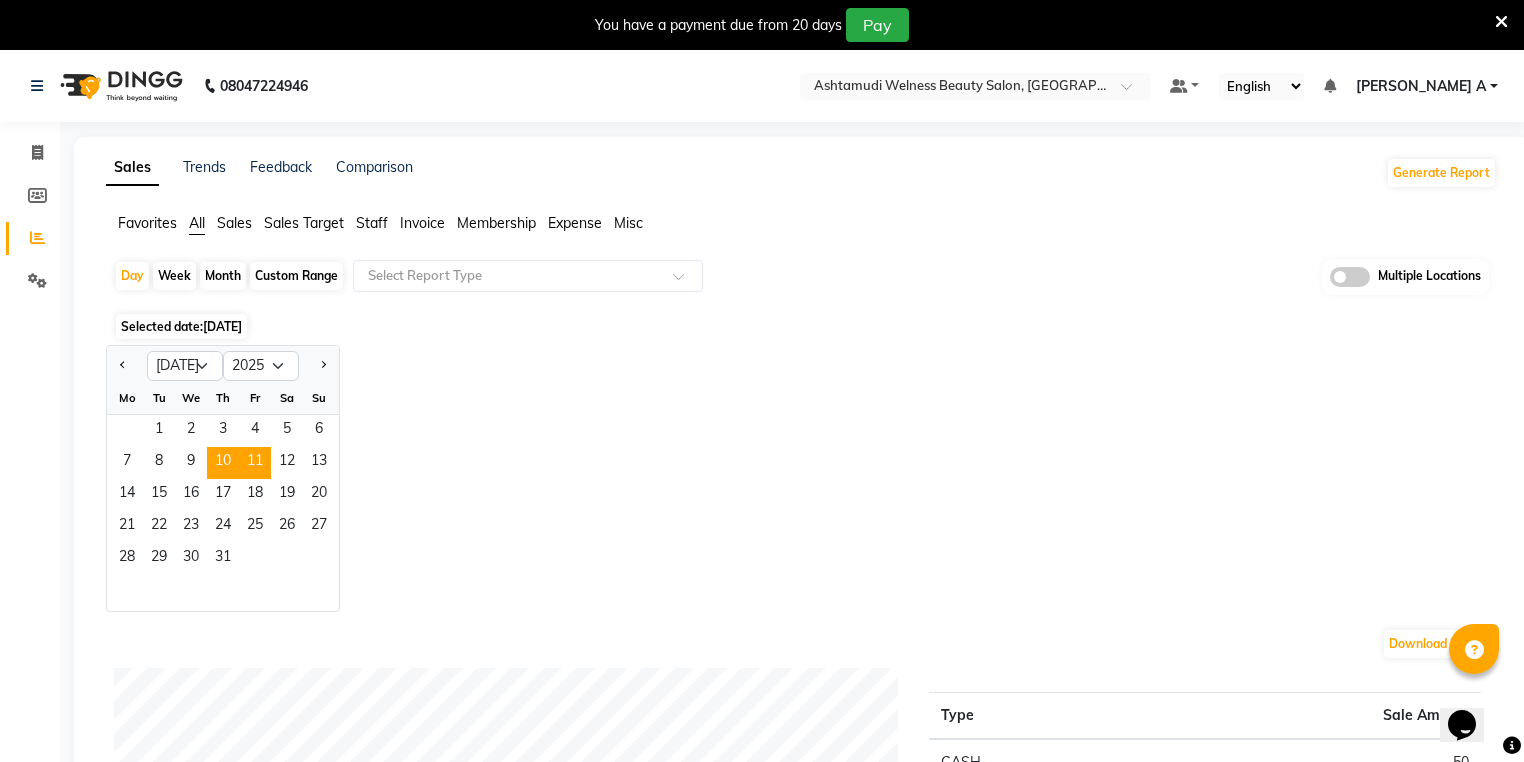 scroll, scrollTop: 0, scrollLeft: 0, axis: both 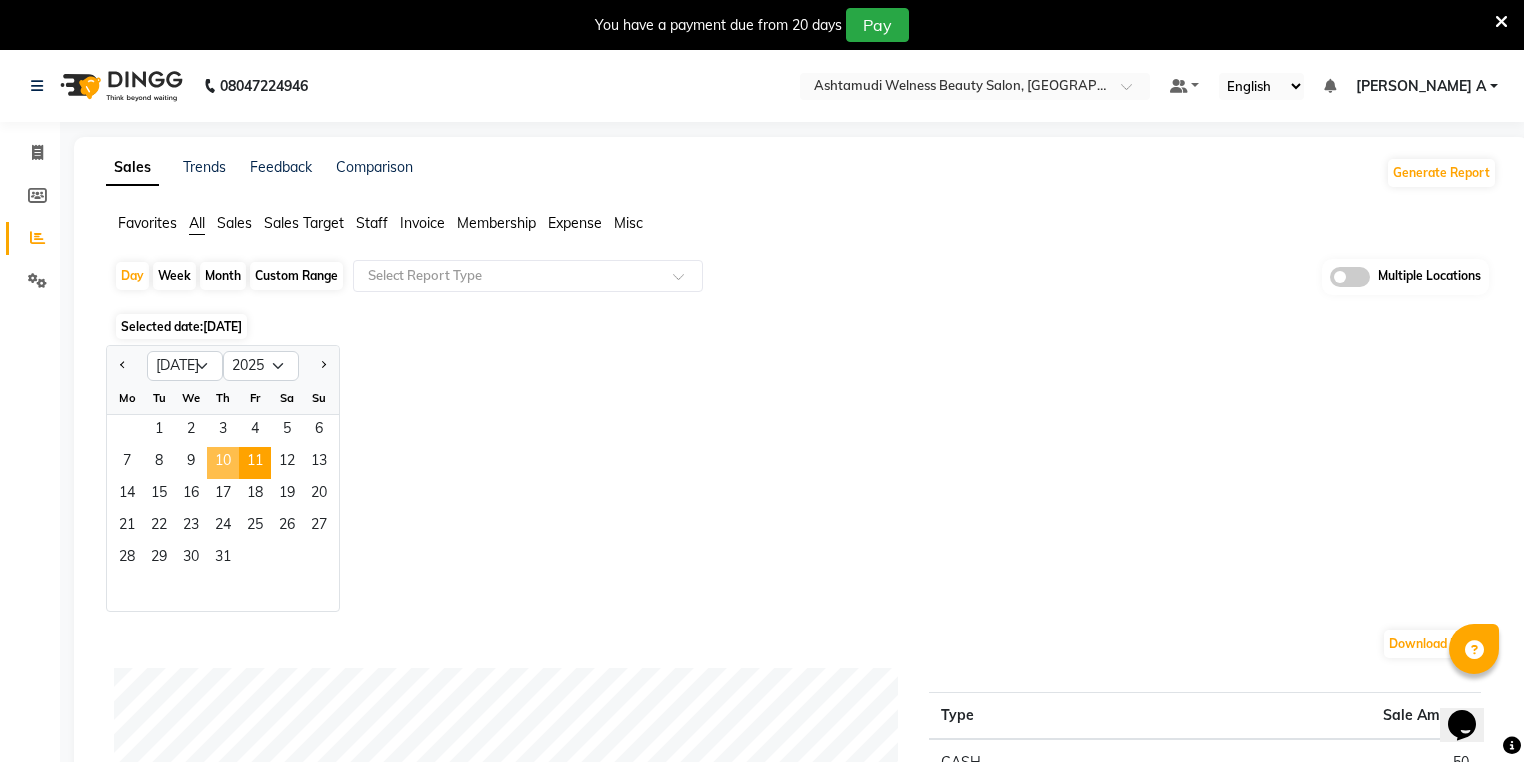 click on "10" 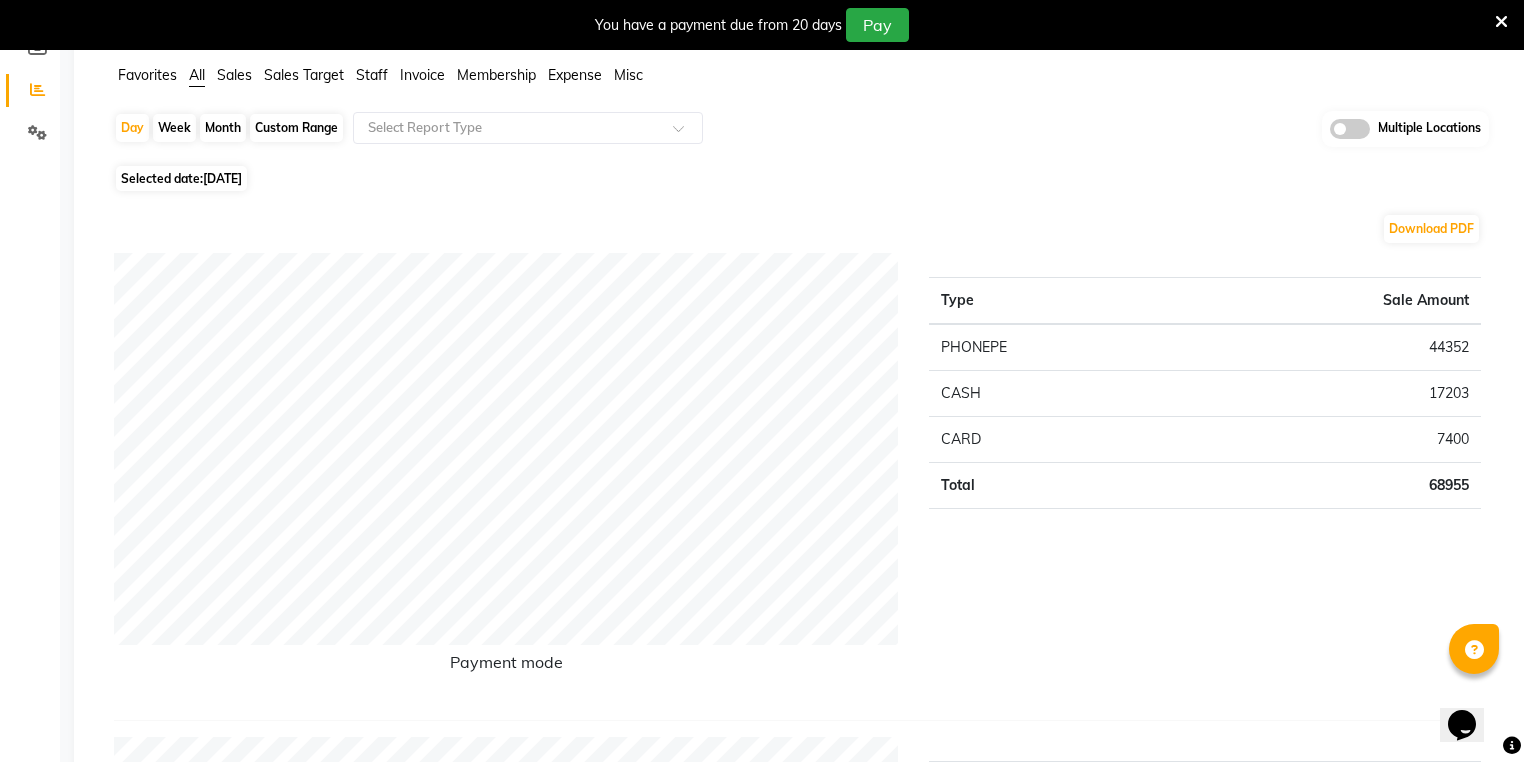 scroll, scrollTop: 0, scrollLeft: 0, axis: both 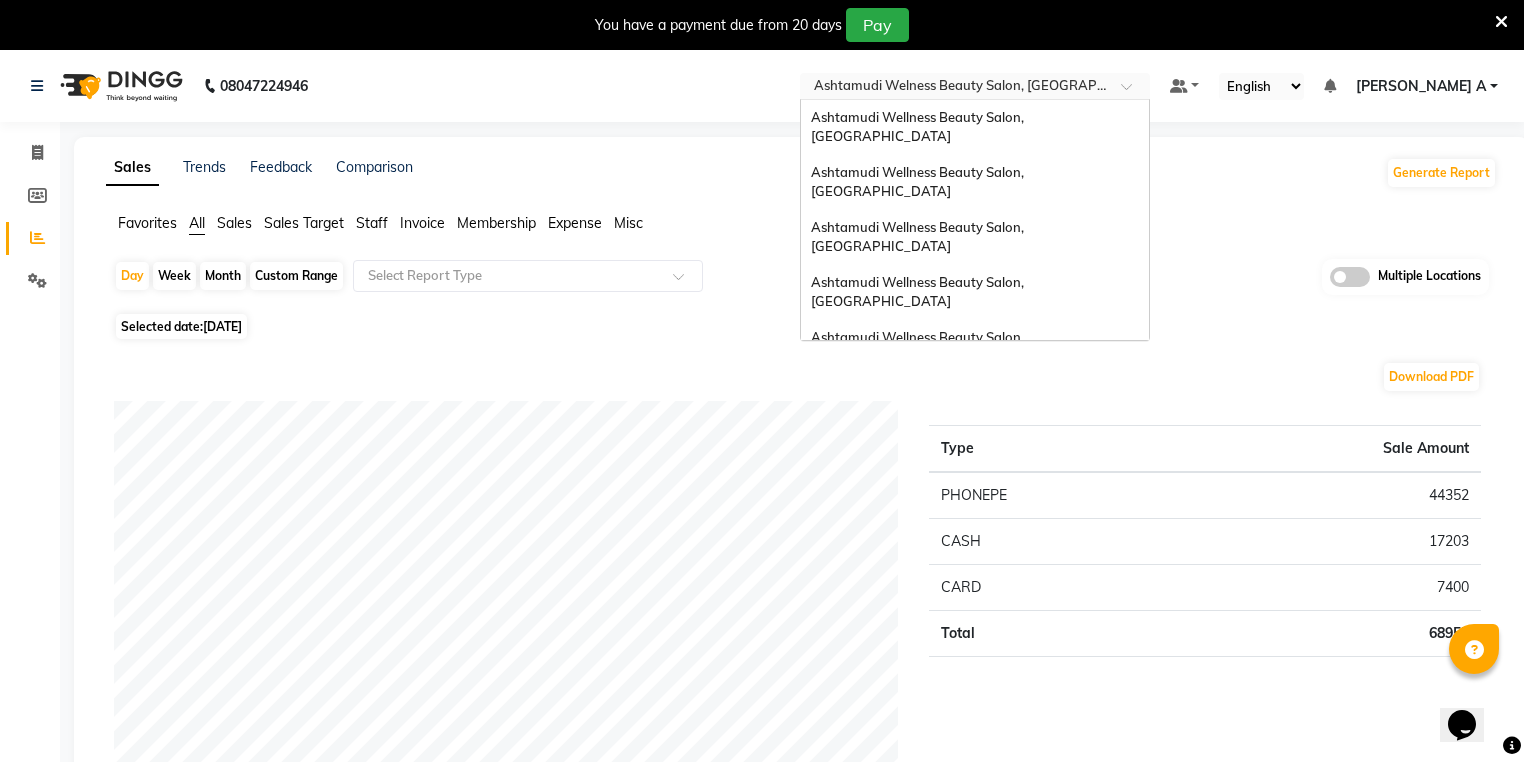 click at bounding box center (955, 88) 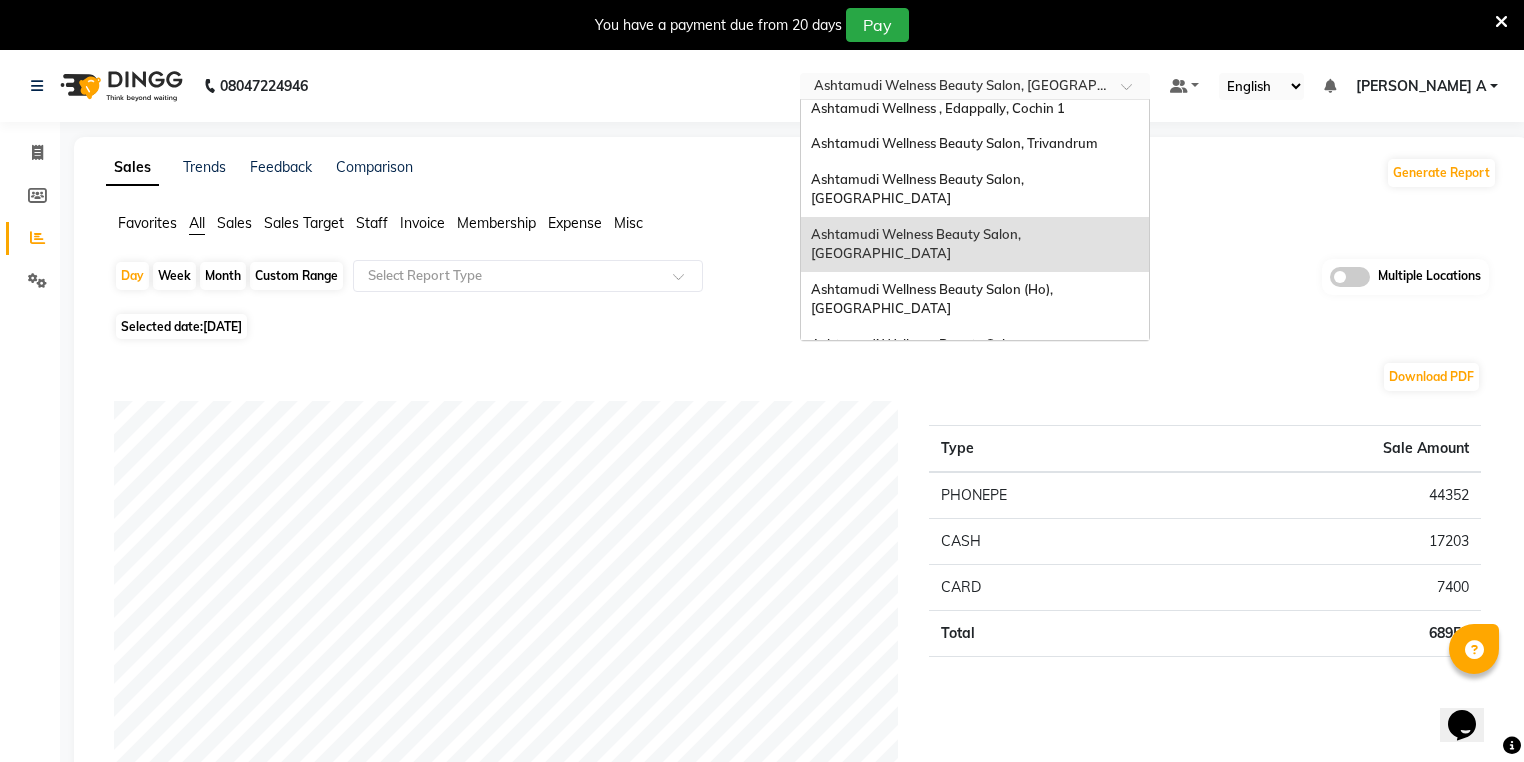 scroll, scrollTop: 0, scrollLeft: 0, axis: both 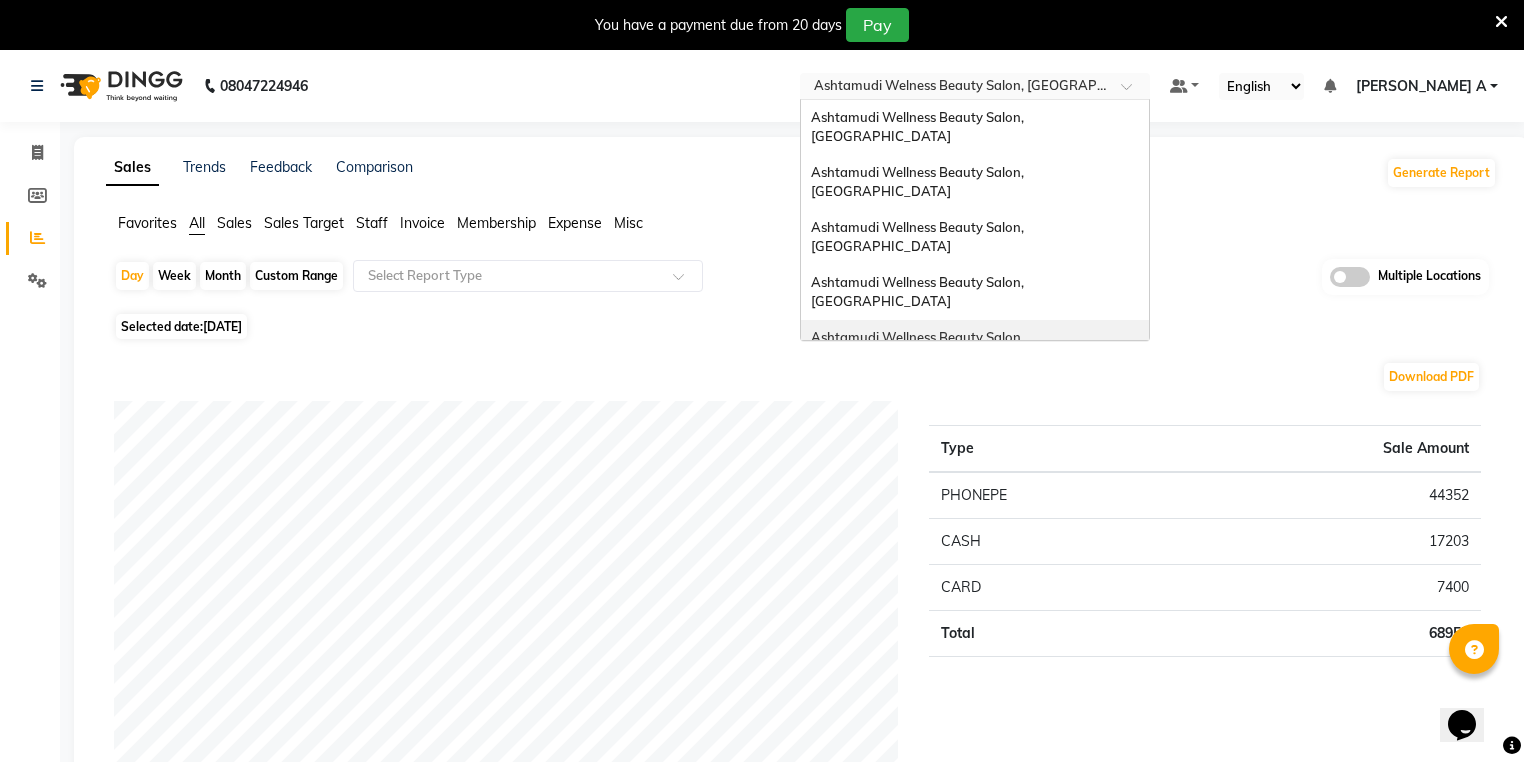click on "Ashtamudi Wellness Beauty Salon, [GEOGRAPHIC_DATA]" at bounding box center [919, 347] 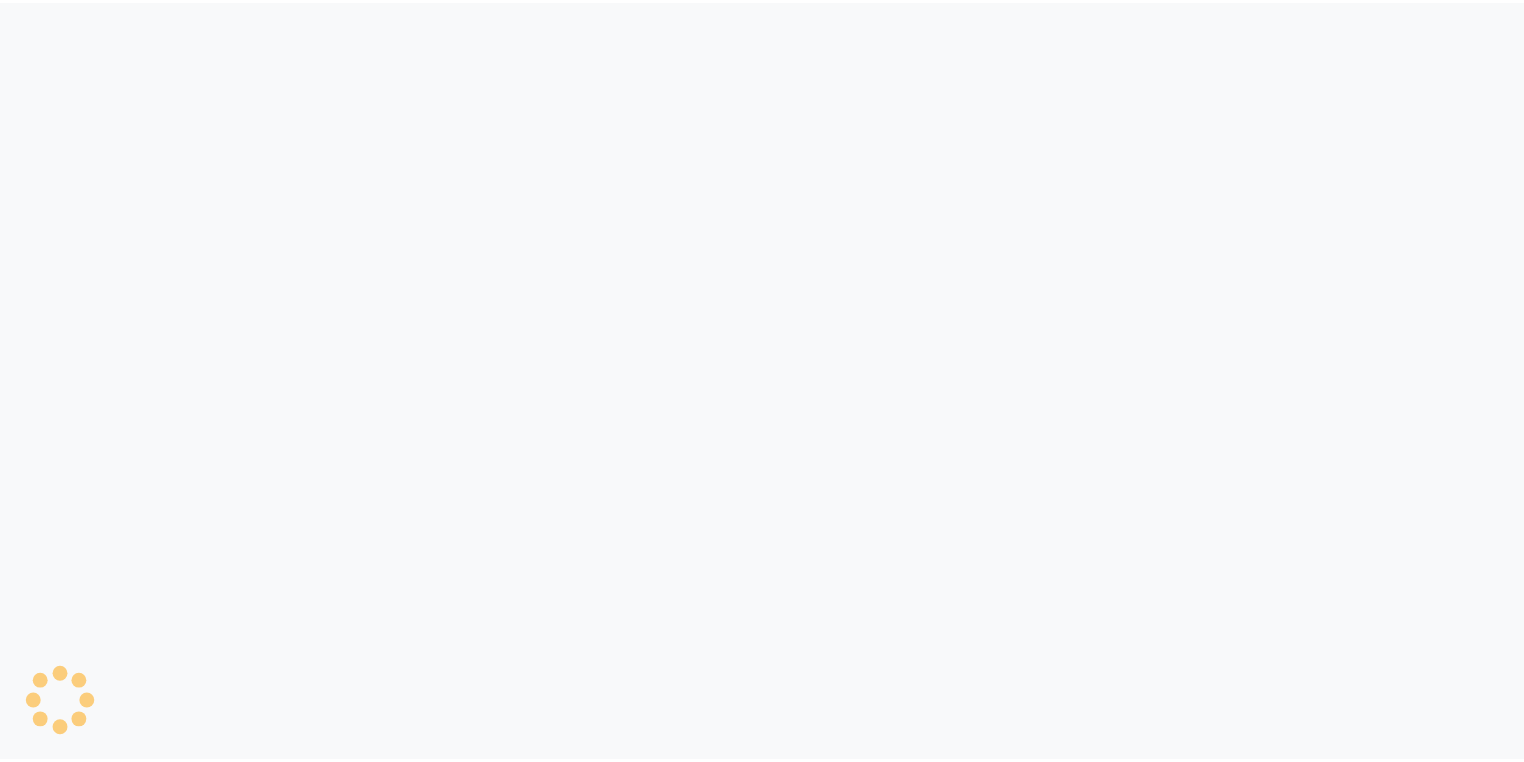 scroll, scrollTop: 0, scrollLeft: 0, axis: both 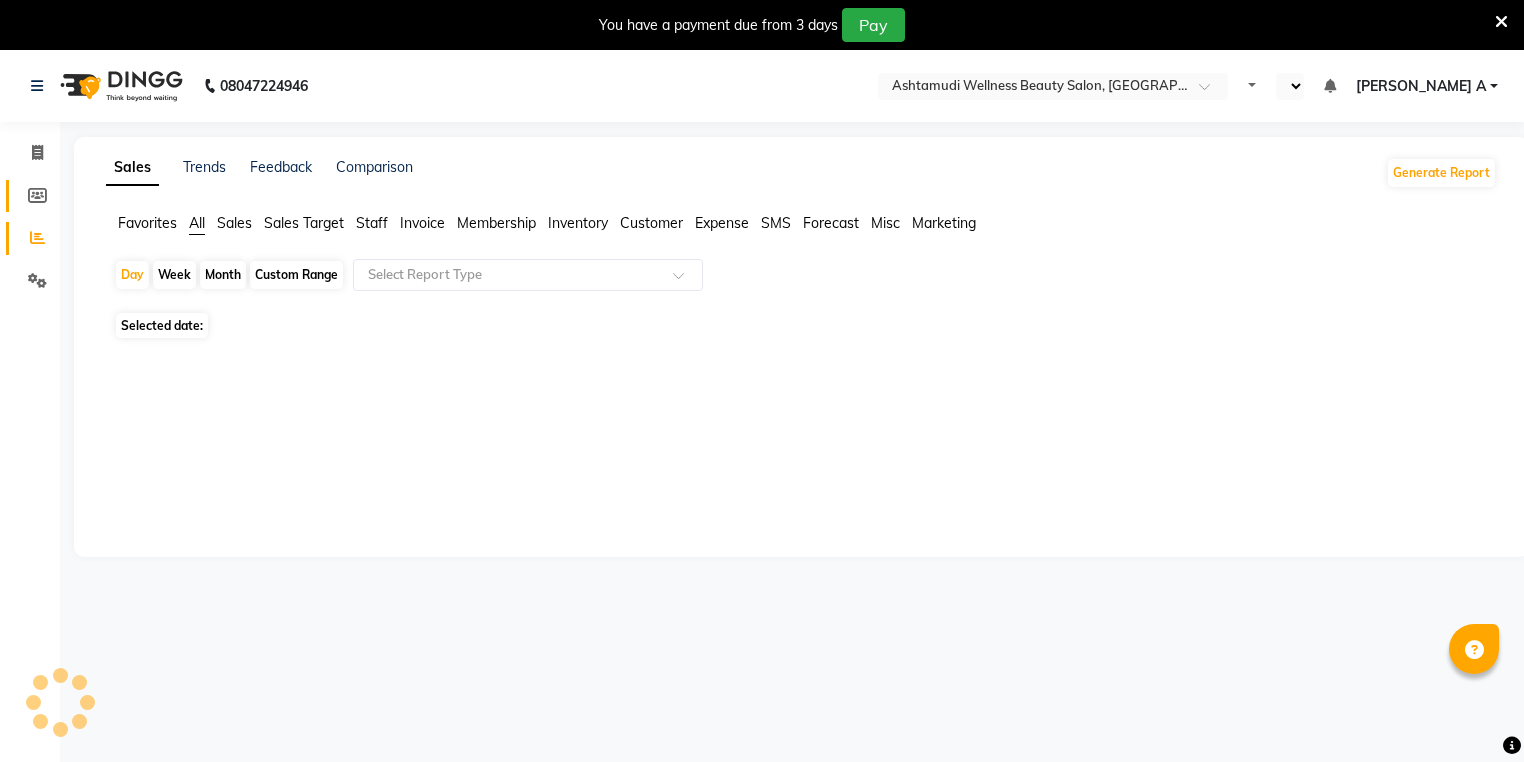 select on "en" 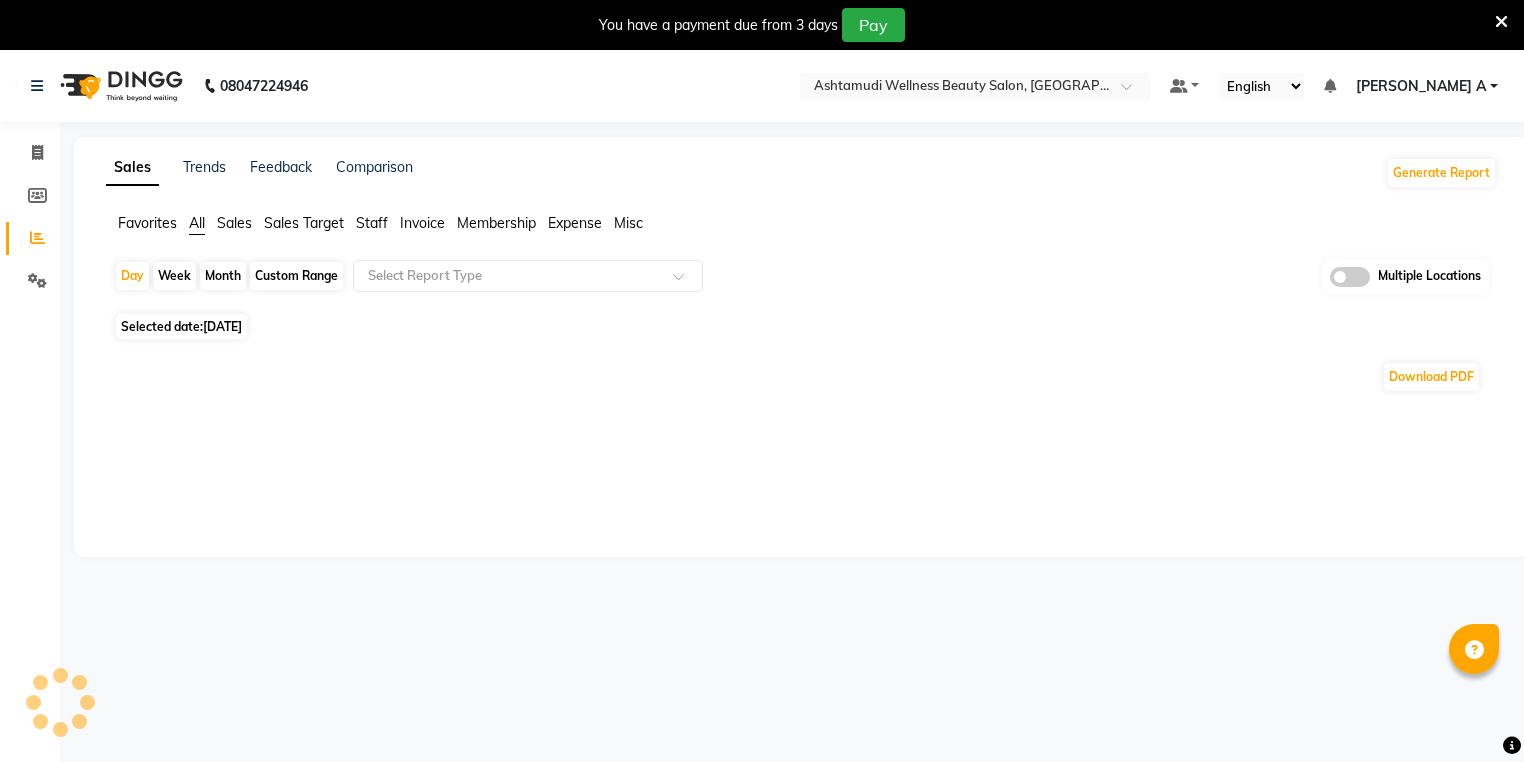 click on "Invoice" 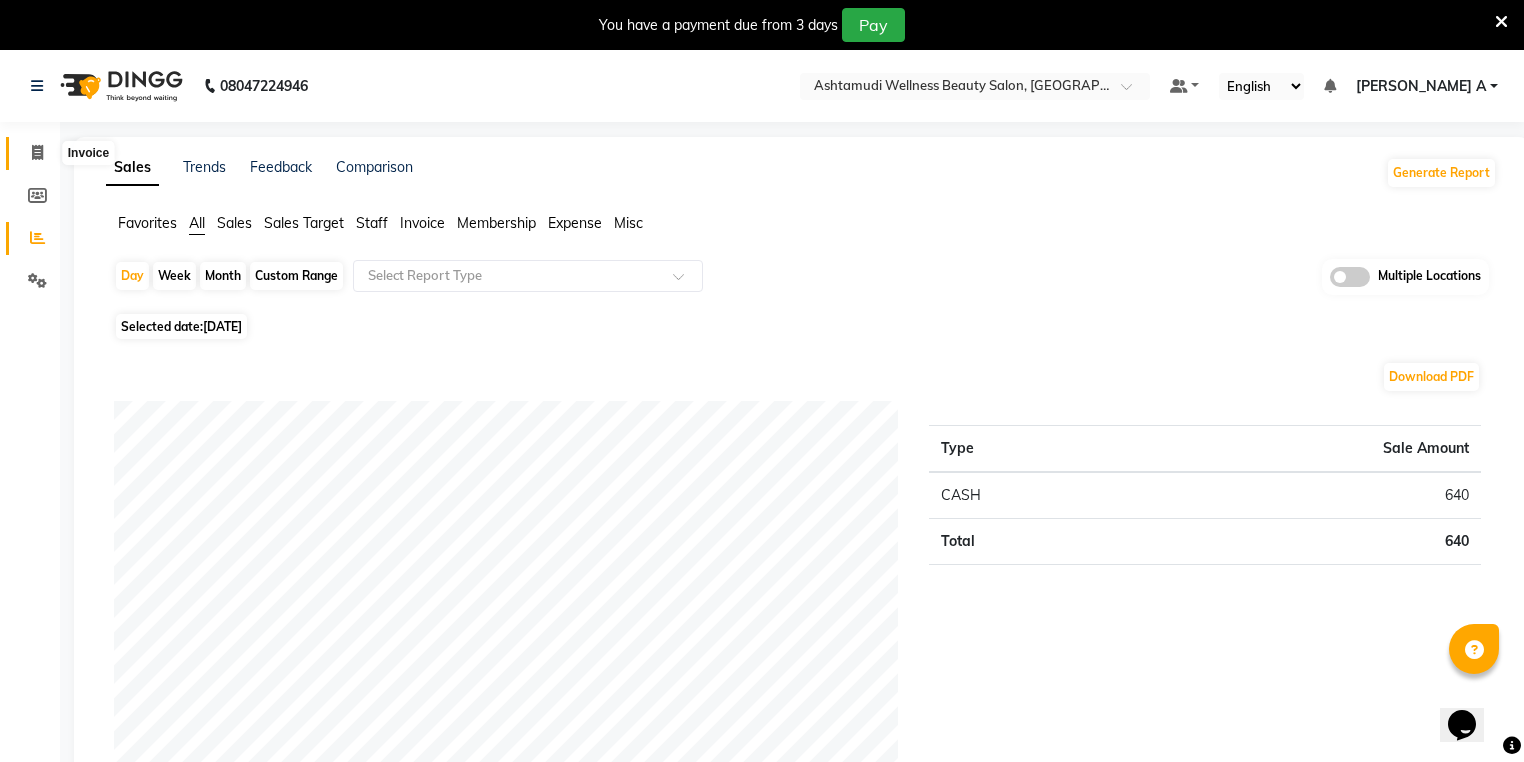 scroll, scrollTop: 0, scrollLeft: 0, axis: both 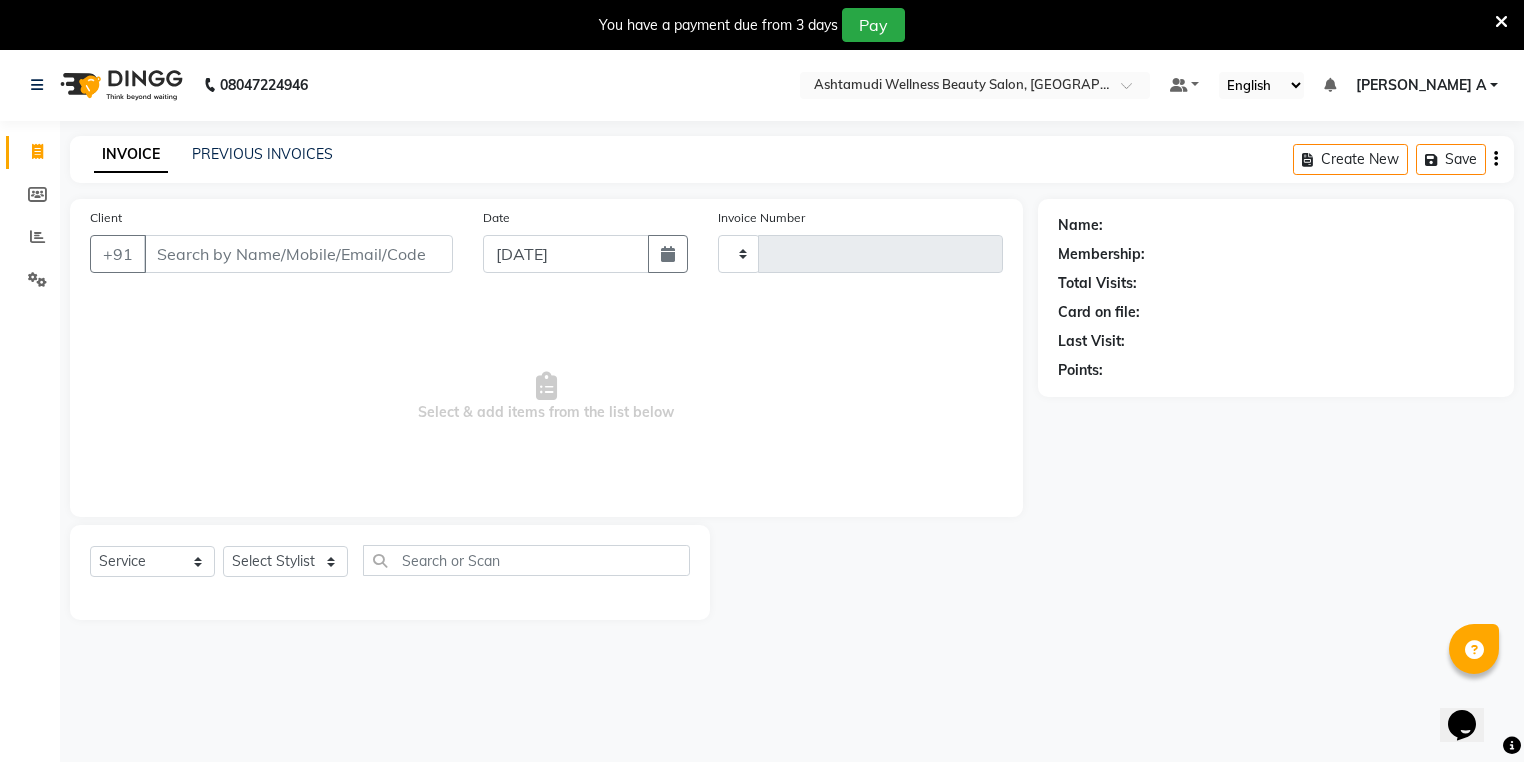 type on "1947" 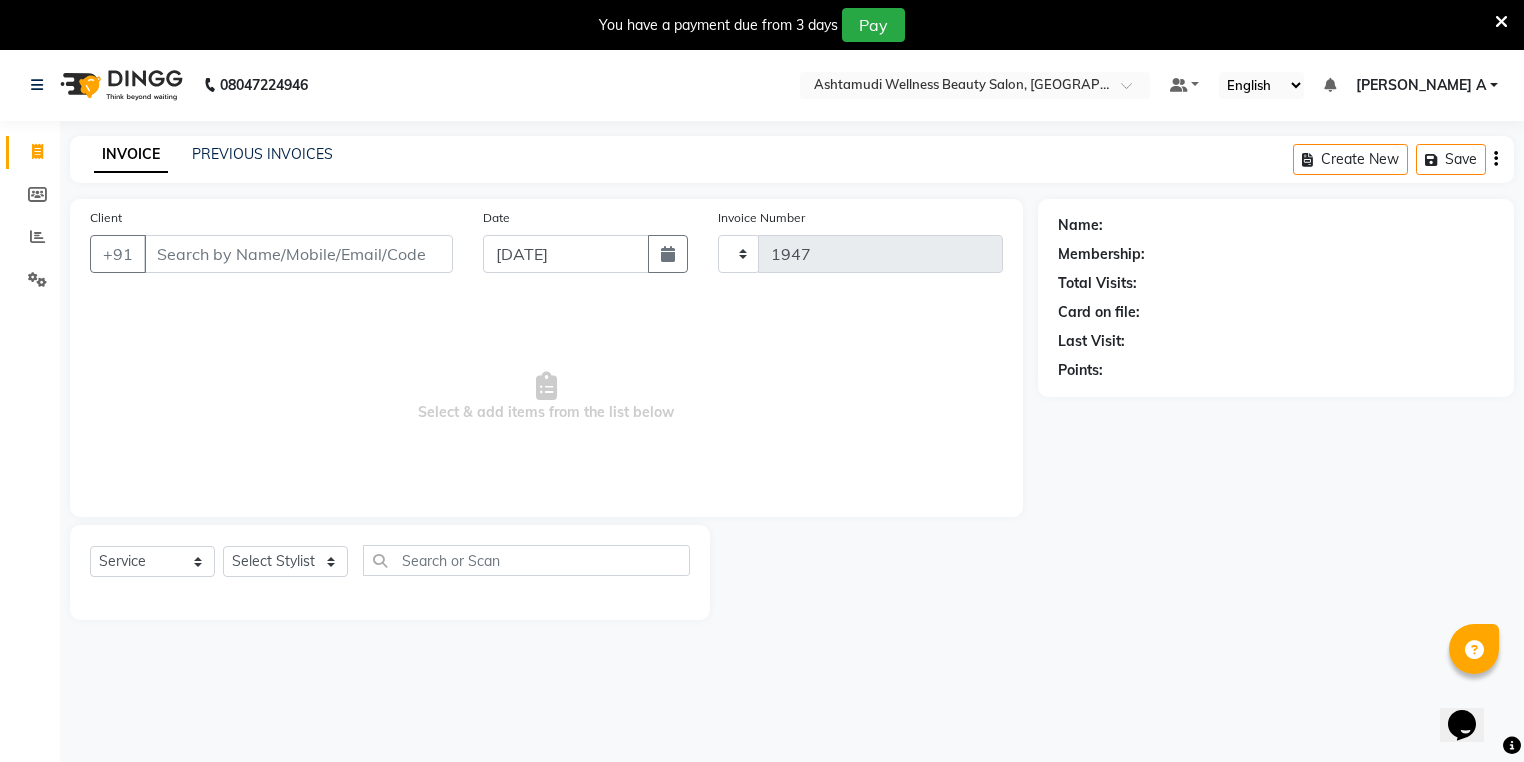 select on "4664" 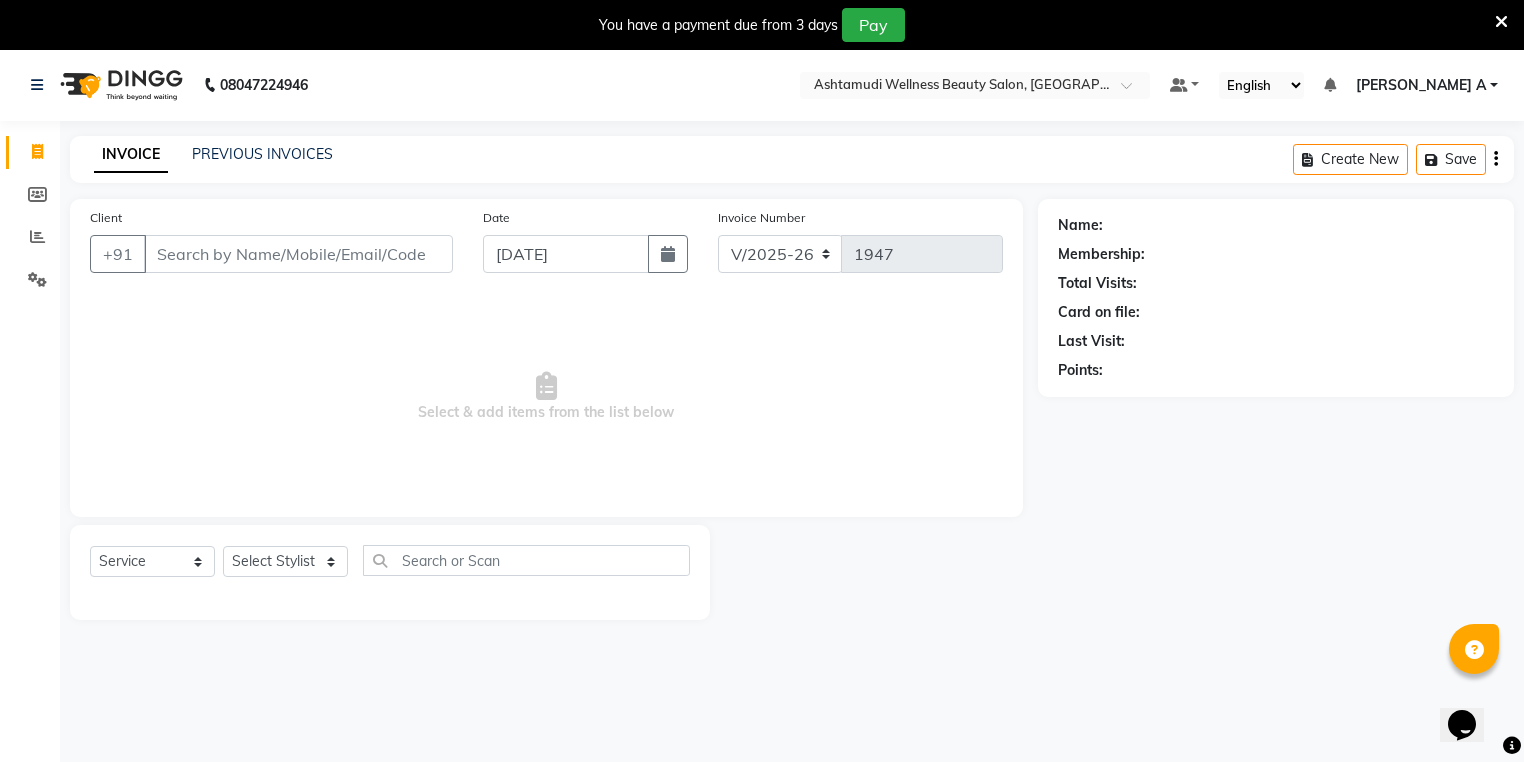 scroll, scrollTop: 50, scrollLeft: 0, axis: vertical 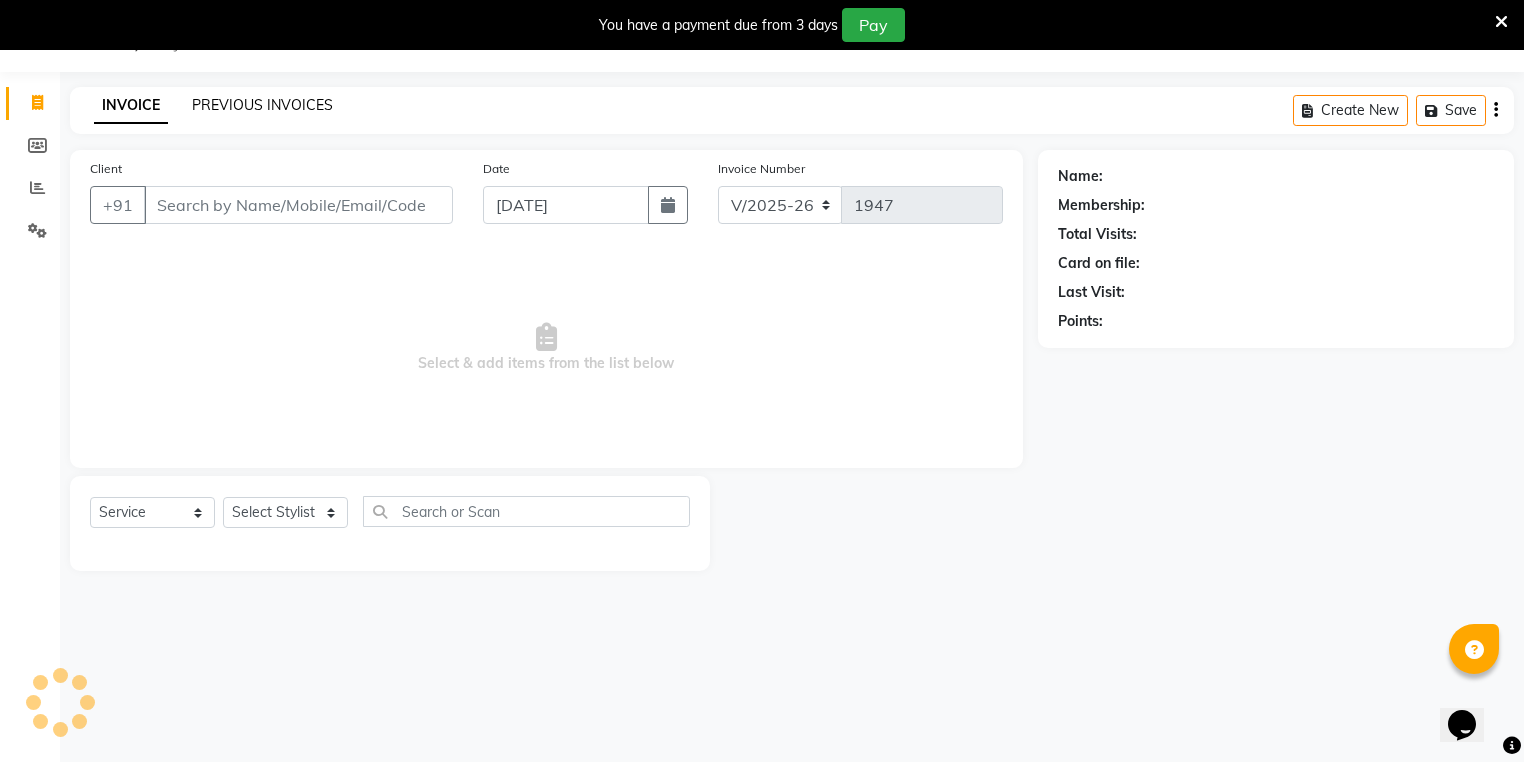 click on "PREVIOUS INVOICES" 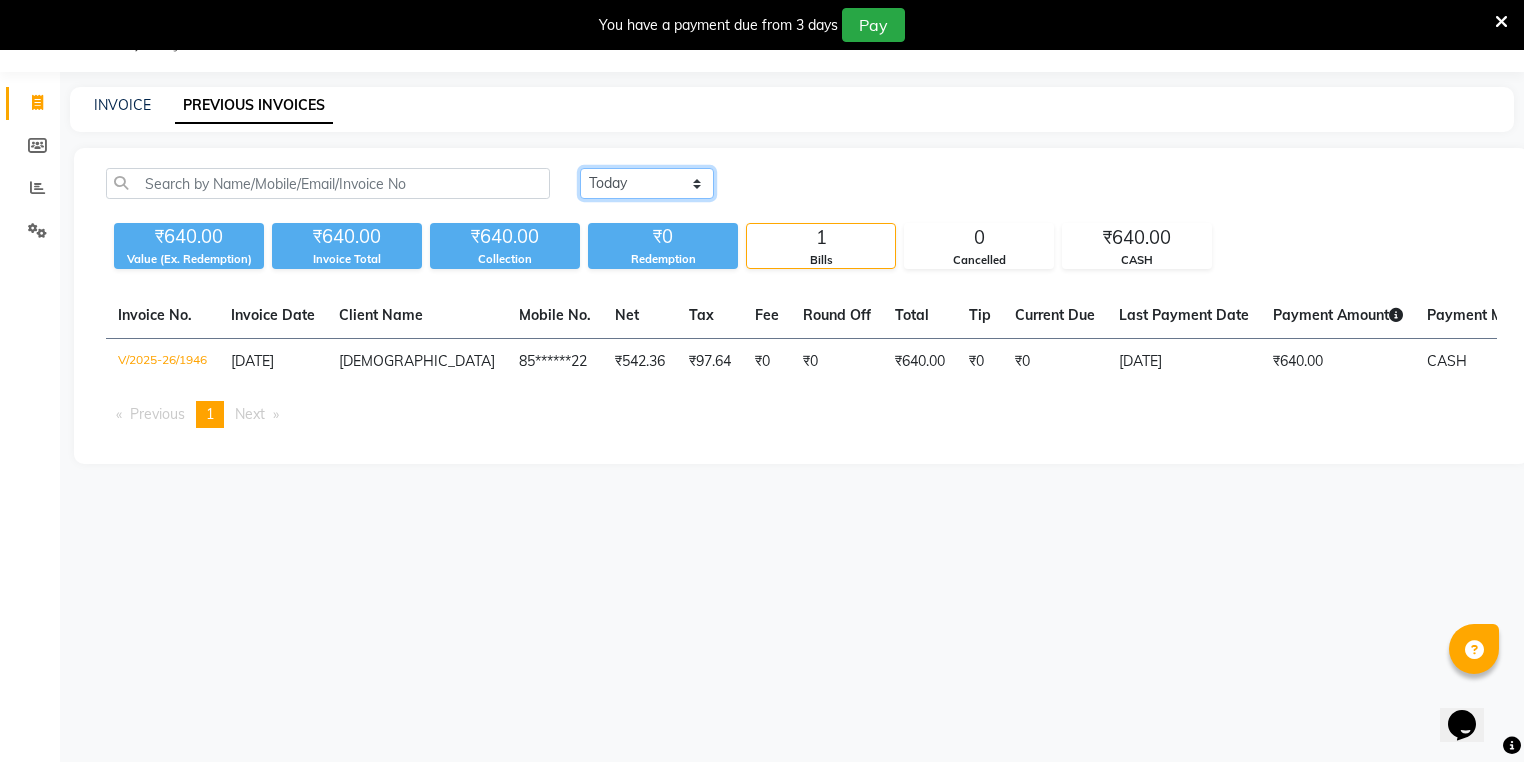 click on "[DATE] [DATE] Custom Range" 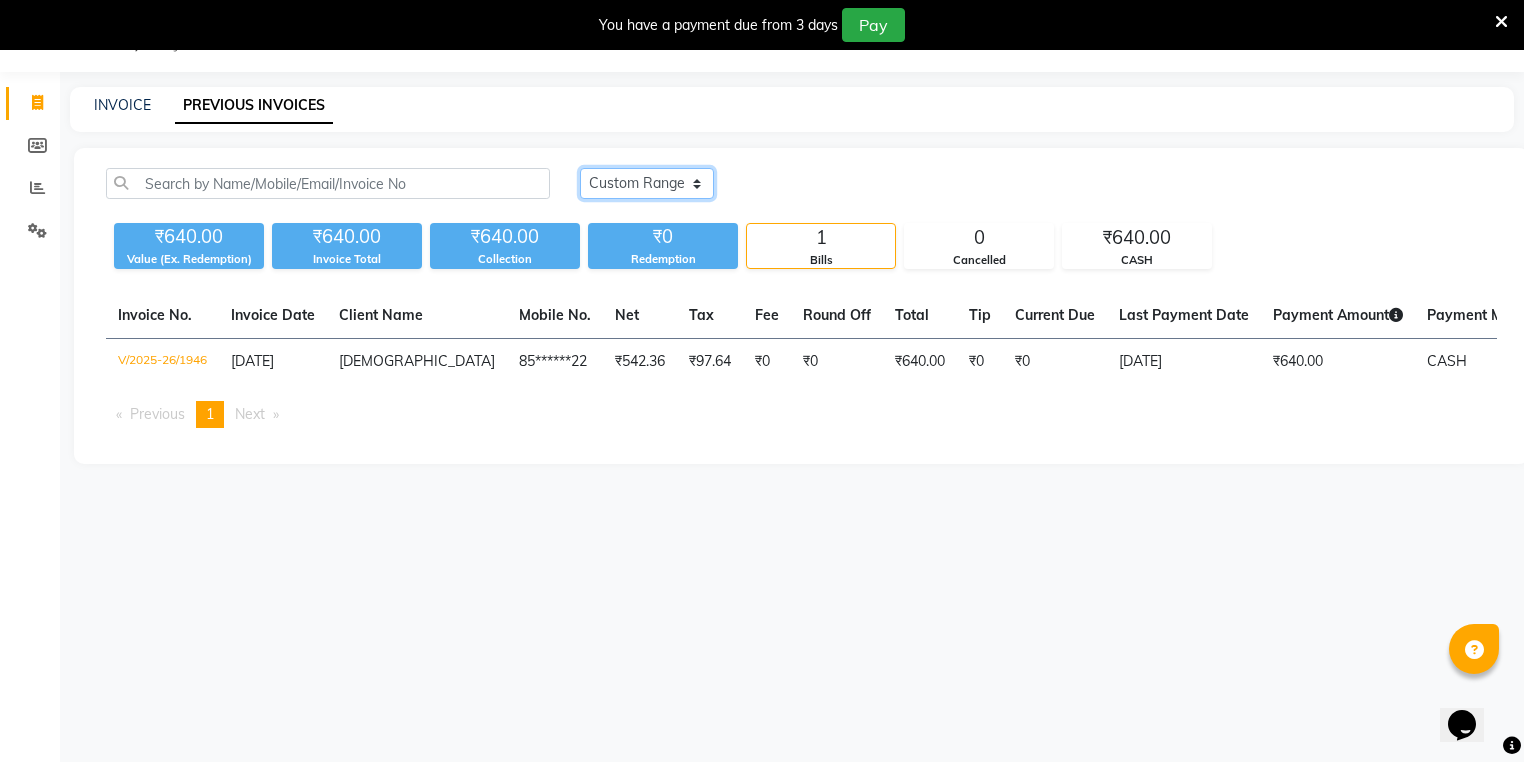 click on "[DATE] [DATE] Custom Range" 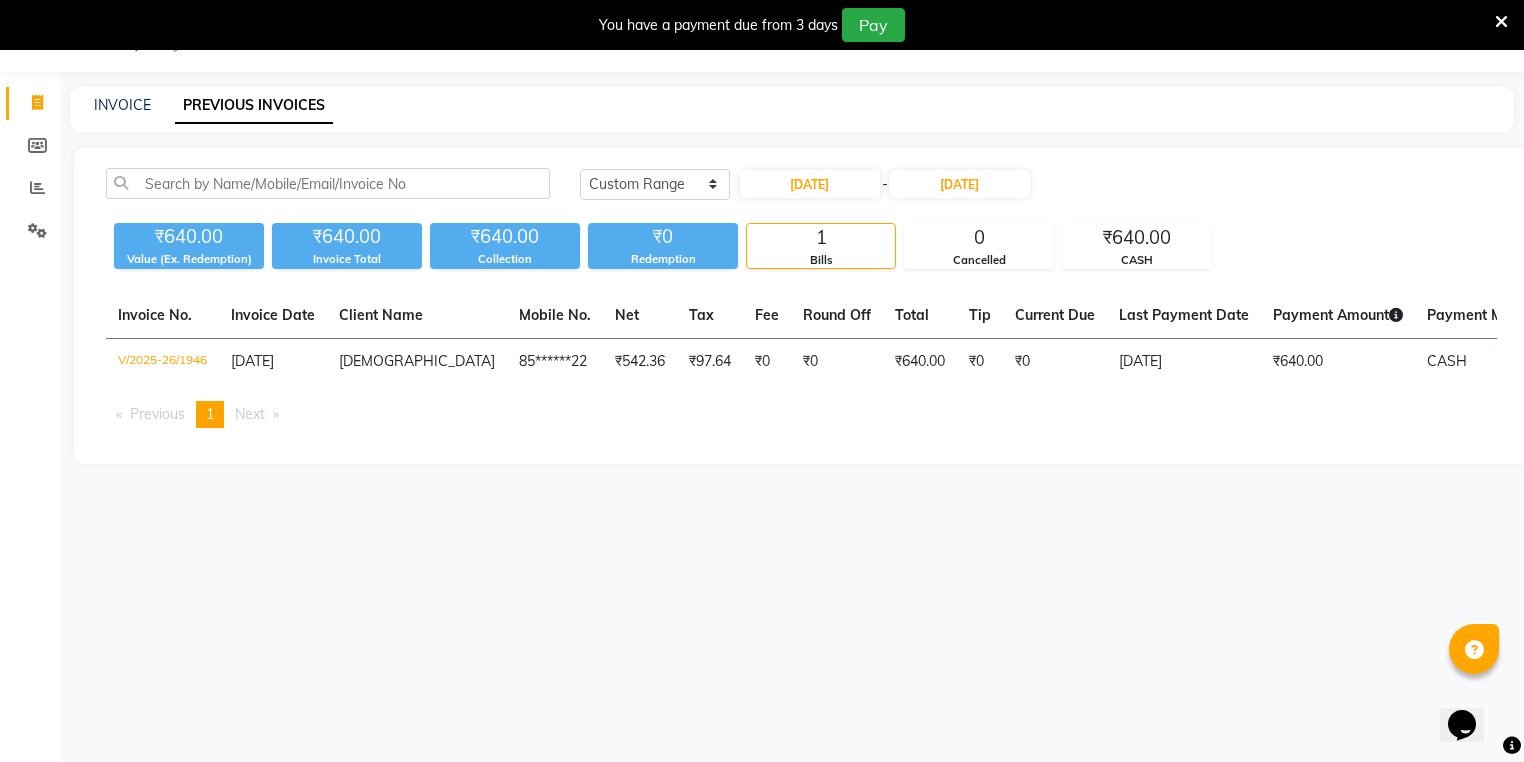 click on "[DATE] [DATE] Custom Range [DATE] - [DATE]" 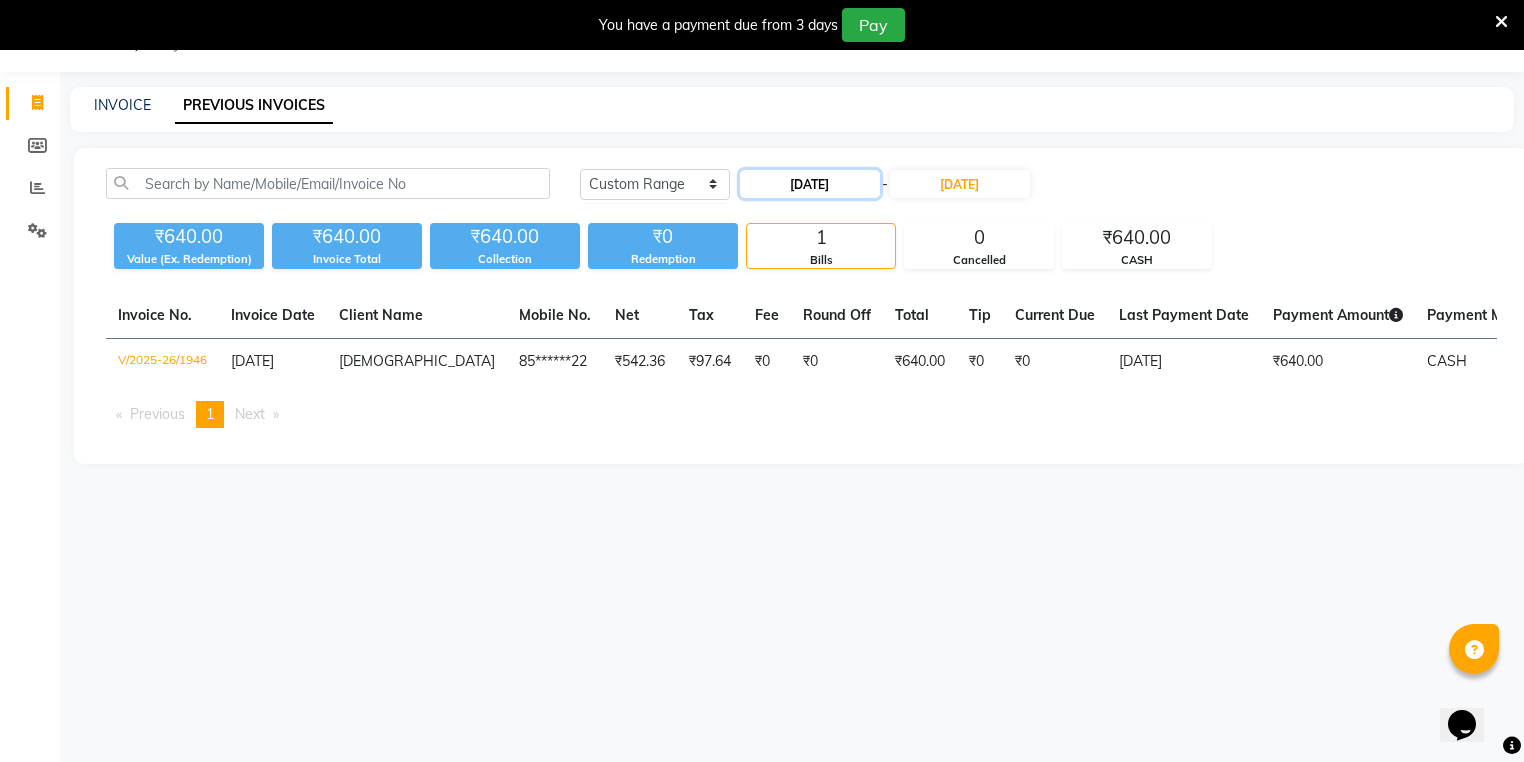 click on "[DATE]" 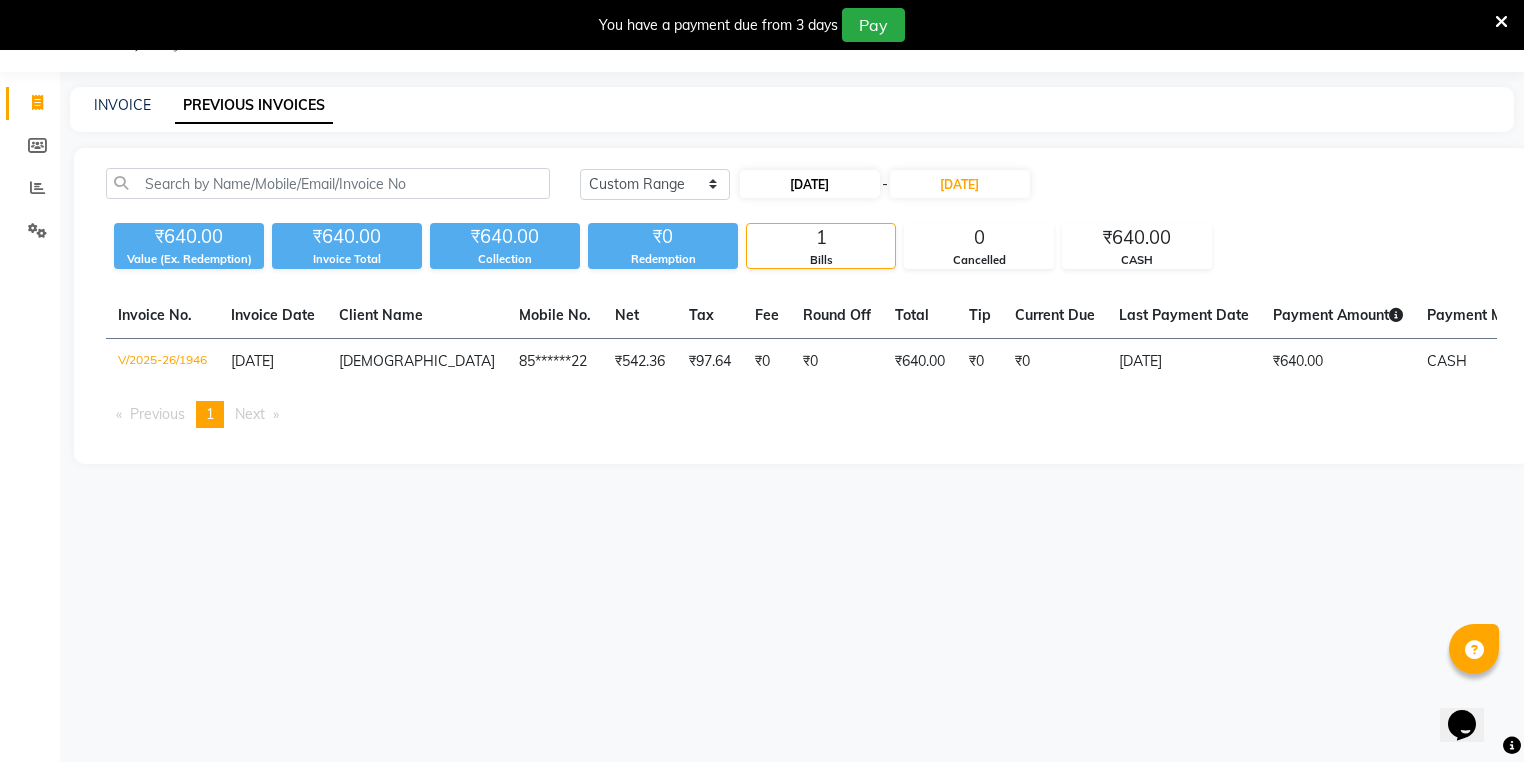 select on "7" 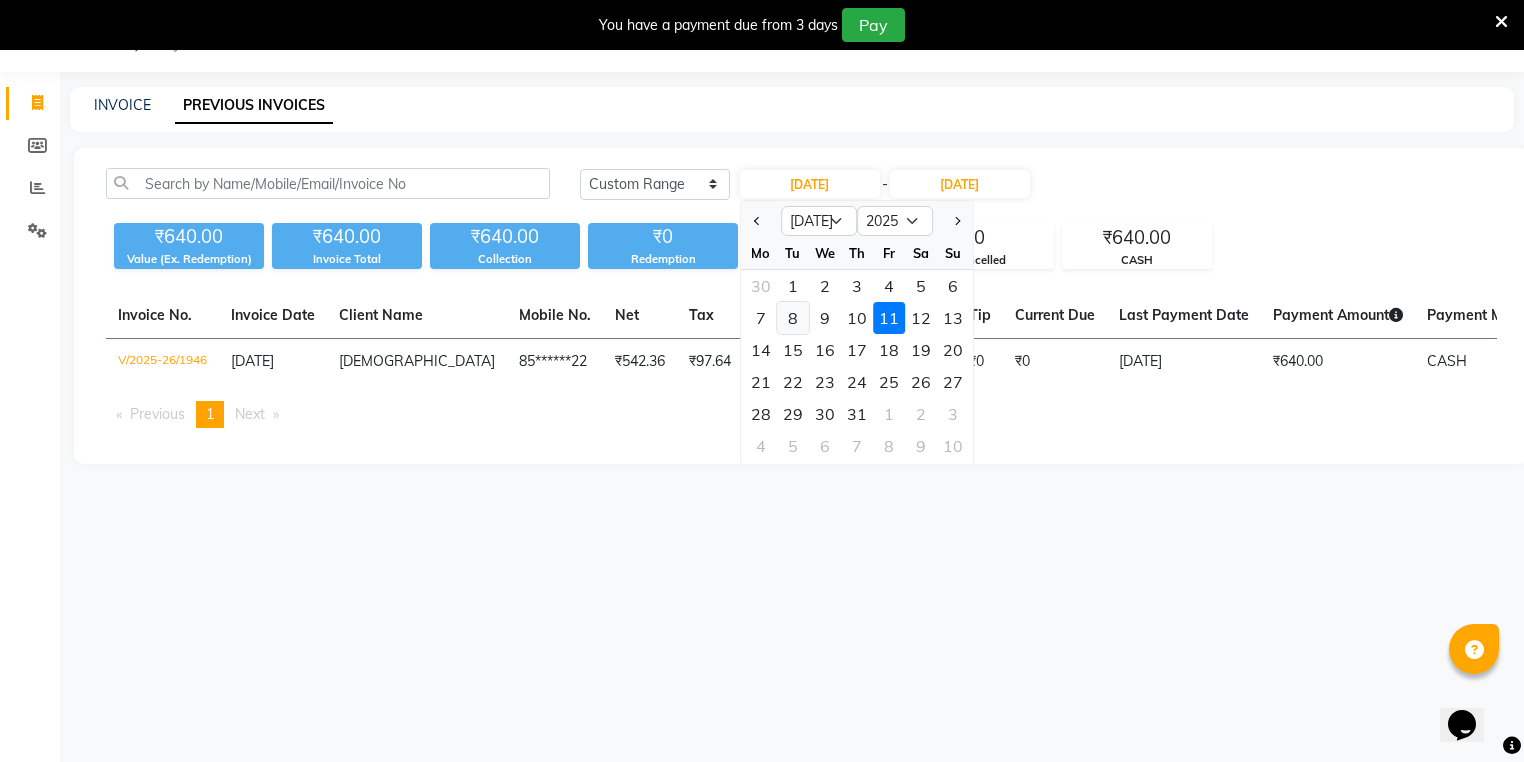 click on "8" 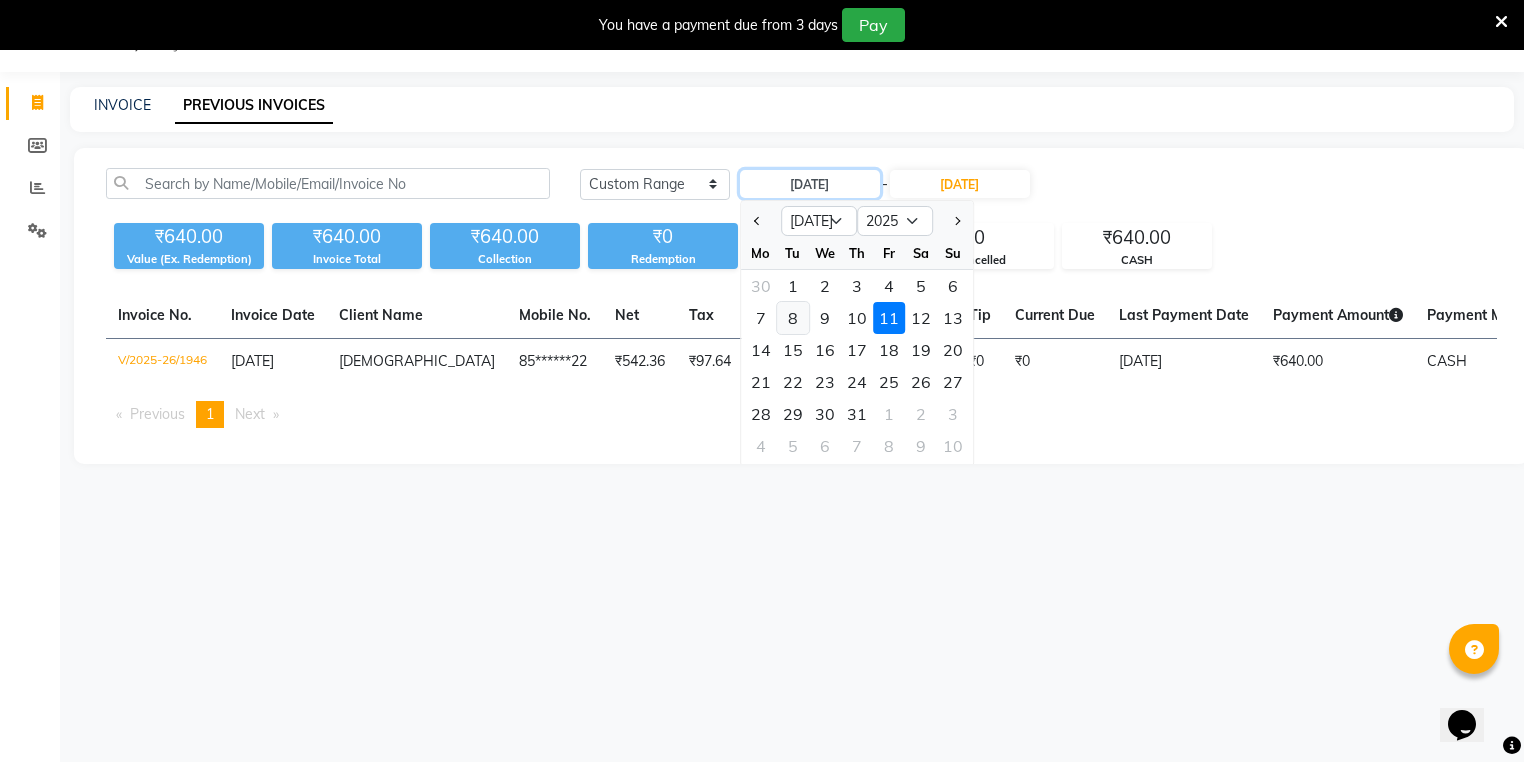 type on "[DATE]" 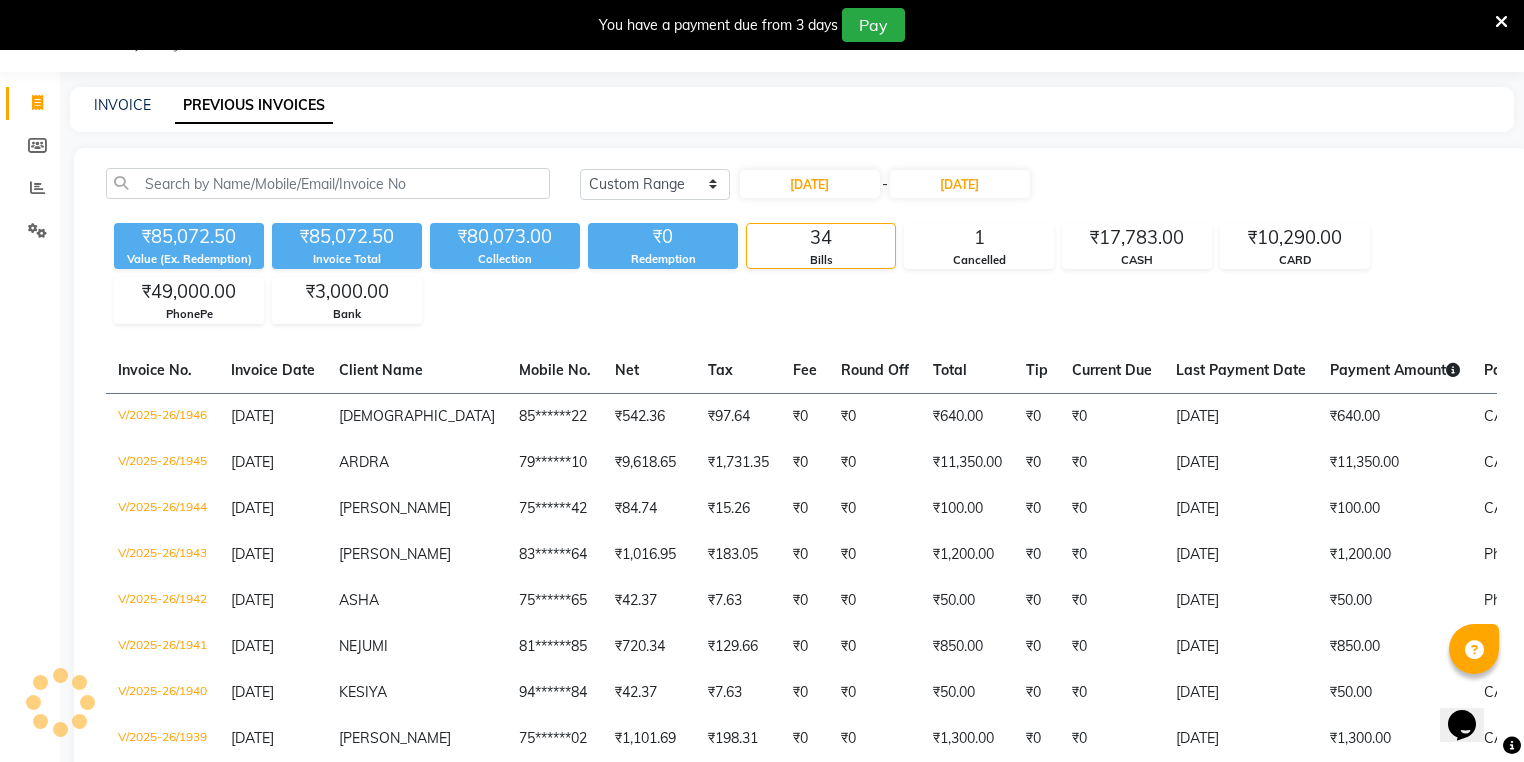 click on "Today Yesterday Custom Range 08-07-2025 - 11-07-2025" 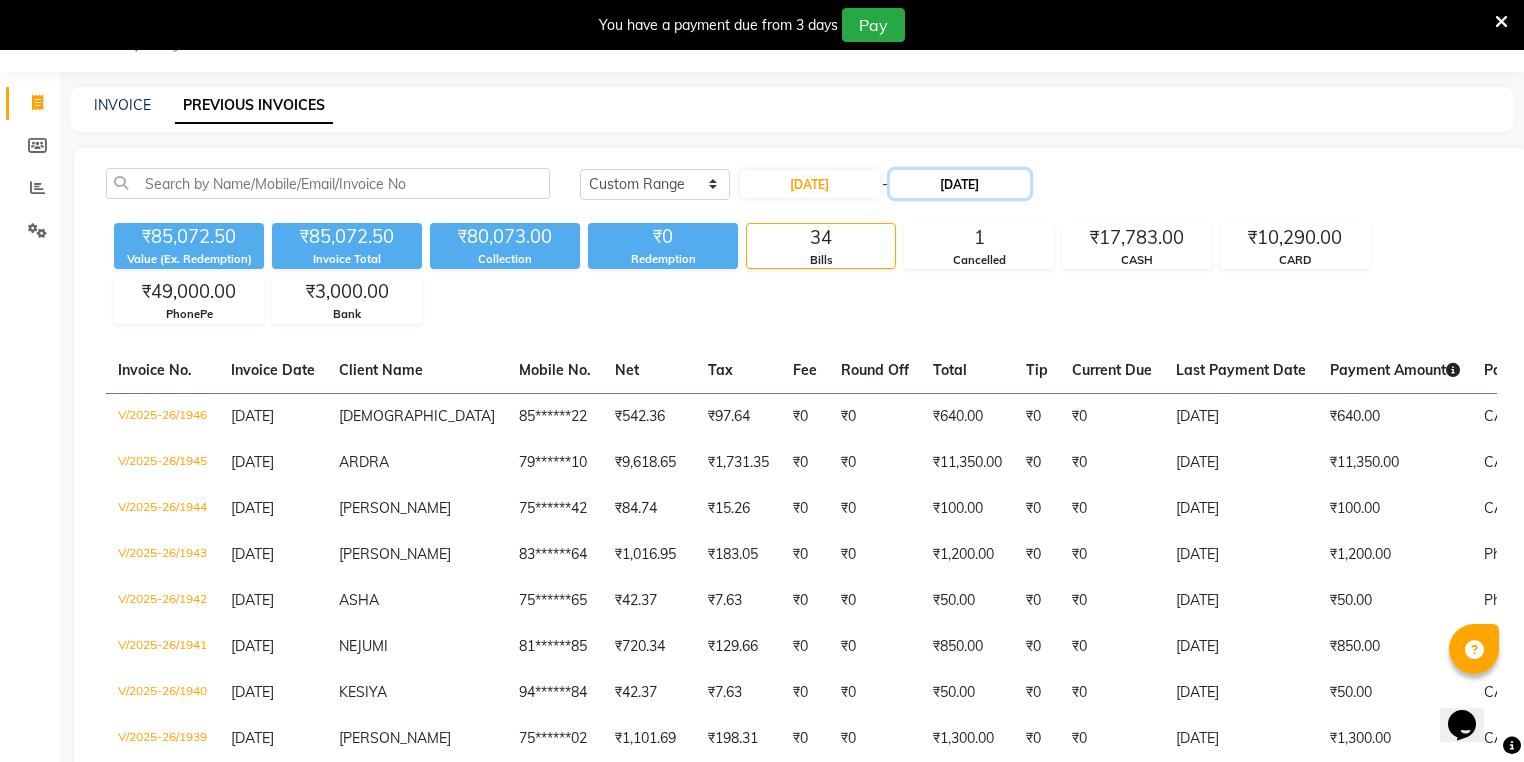 click on "[DATE]" 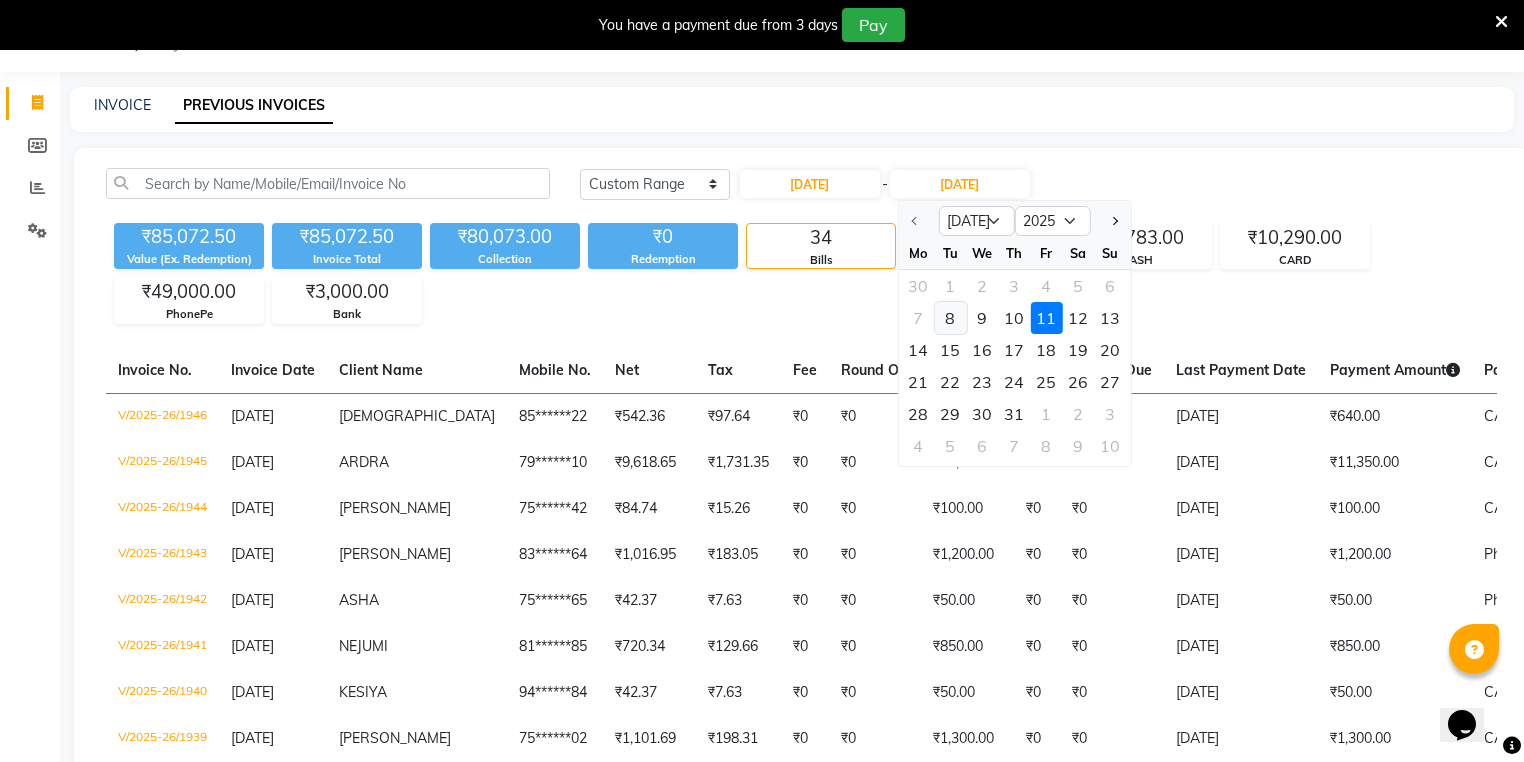 click on "8" 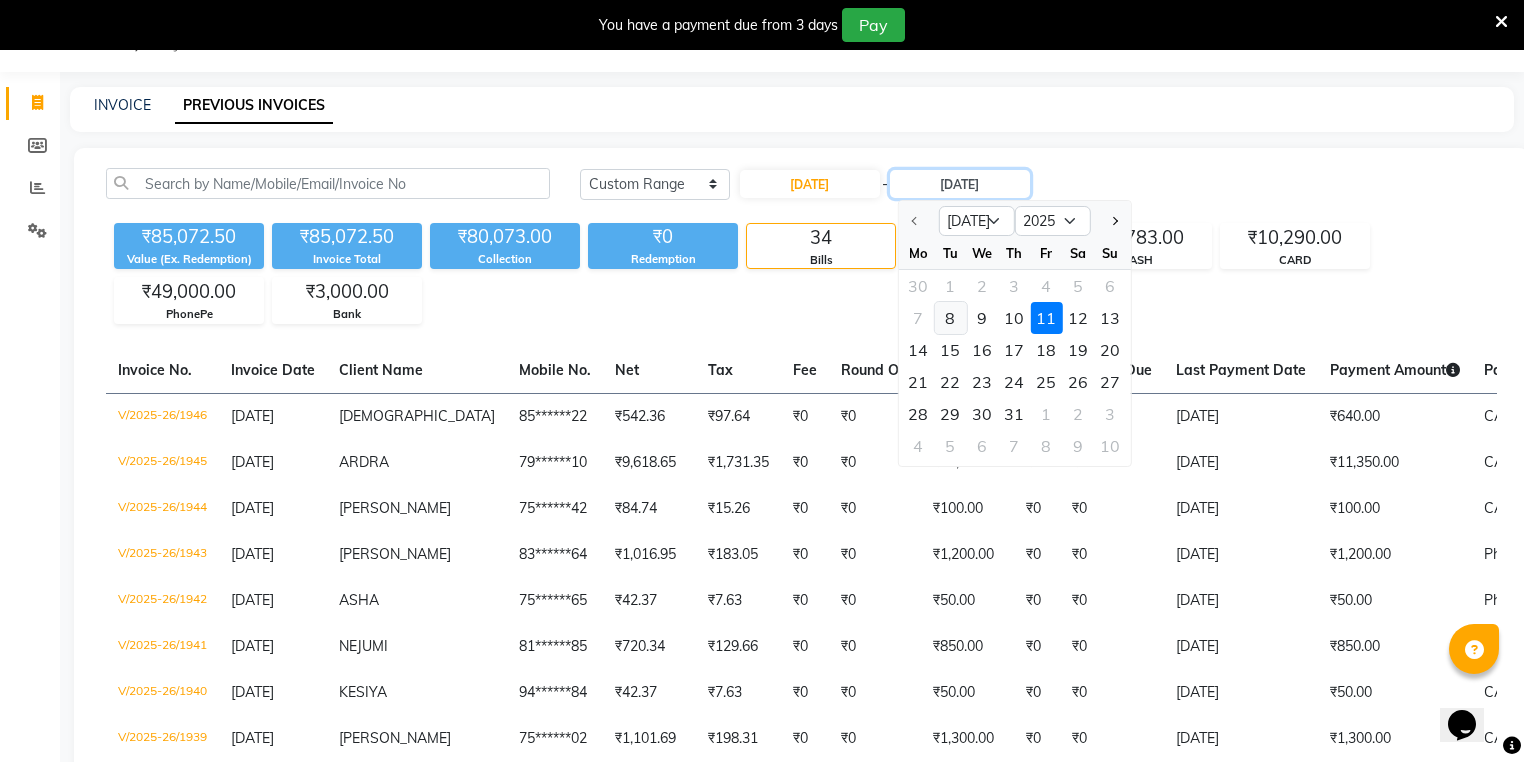 type on "[DATE]" 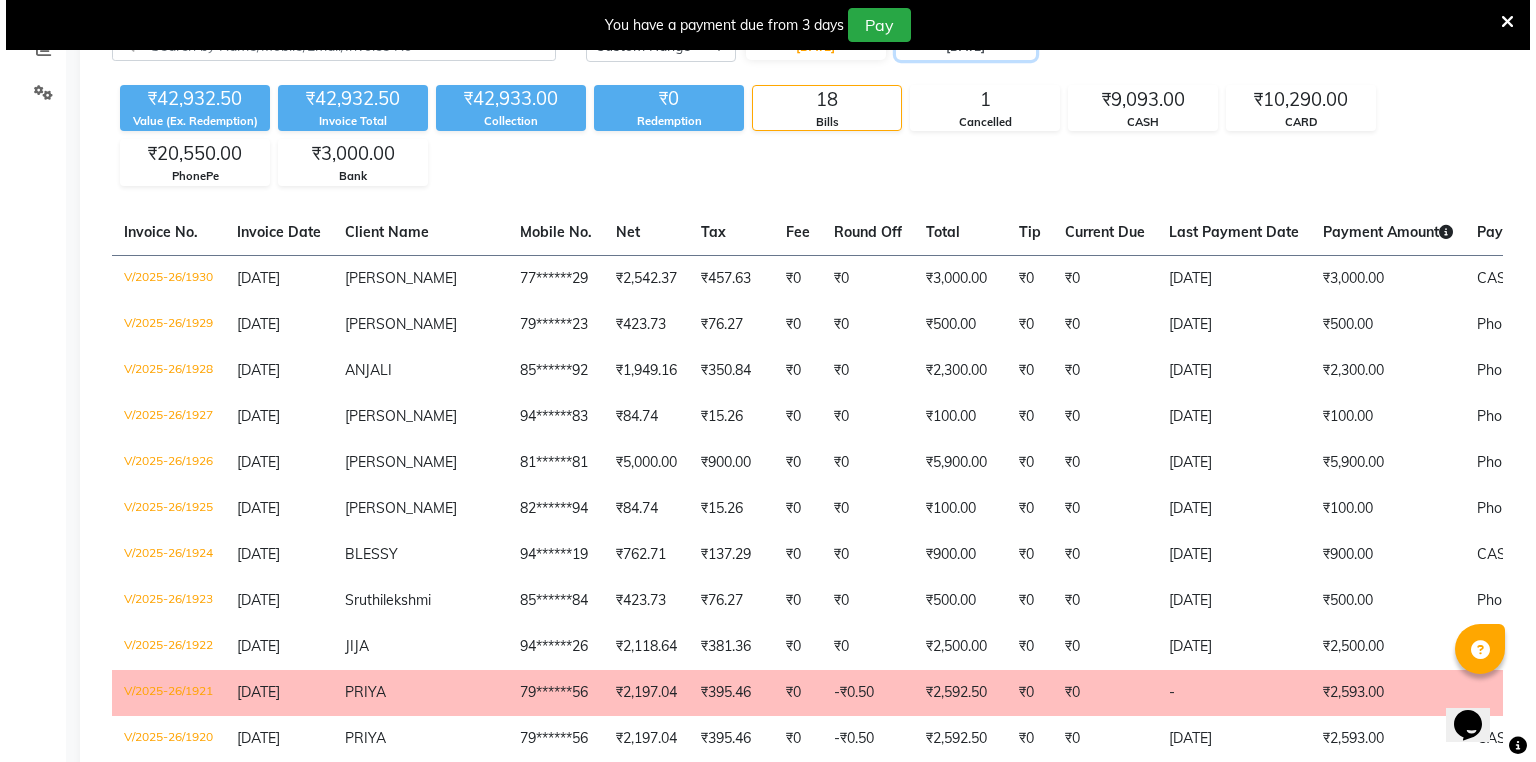 scroll, scrollTop: 210, scrollLeft: 0, axis: vertical 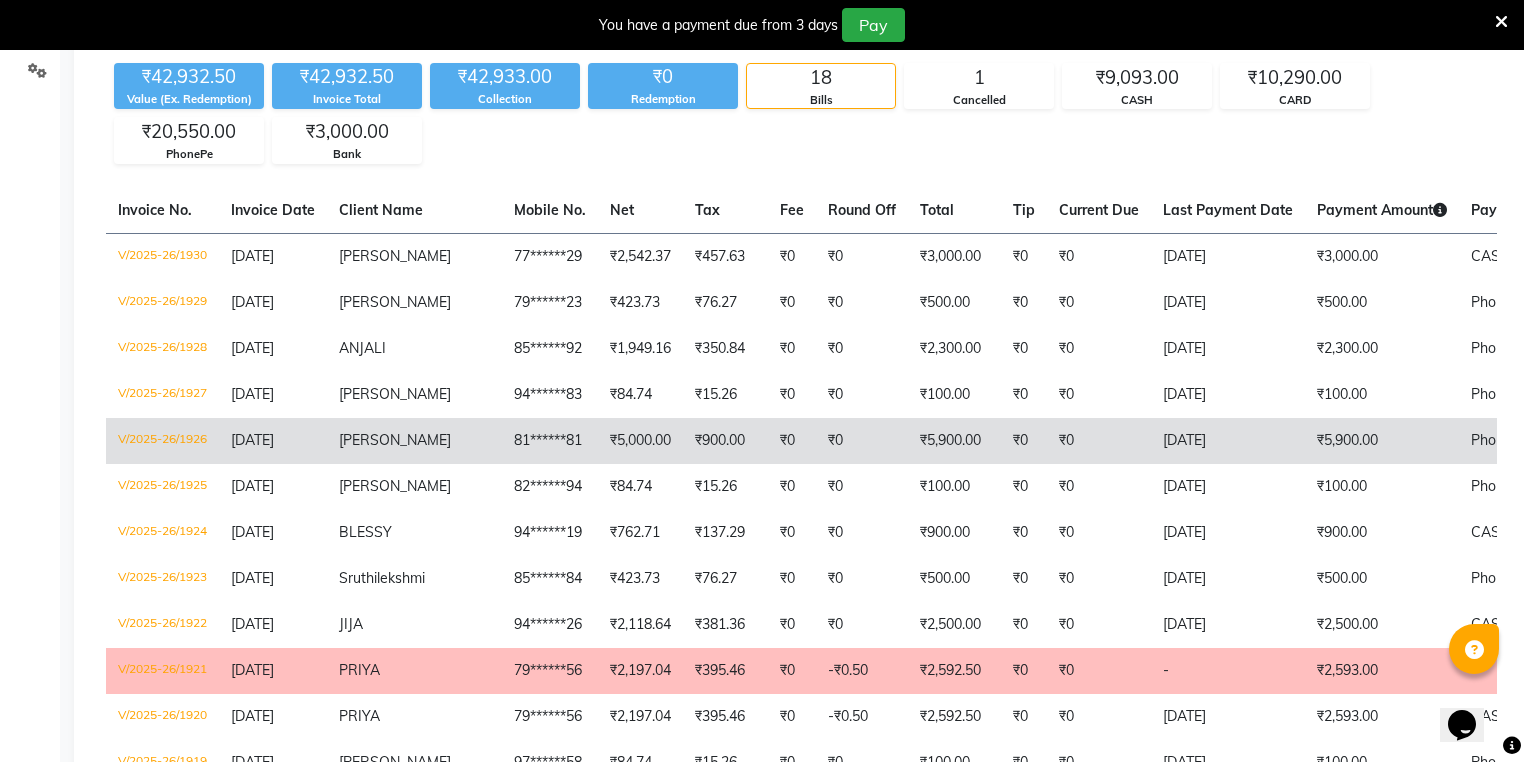 click on "RAJASREE" 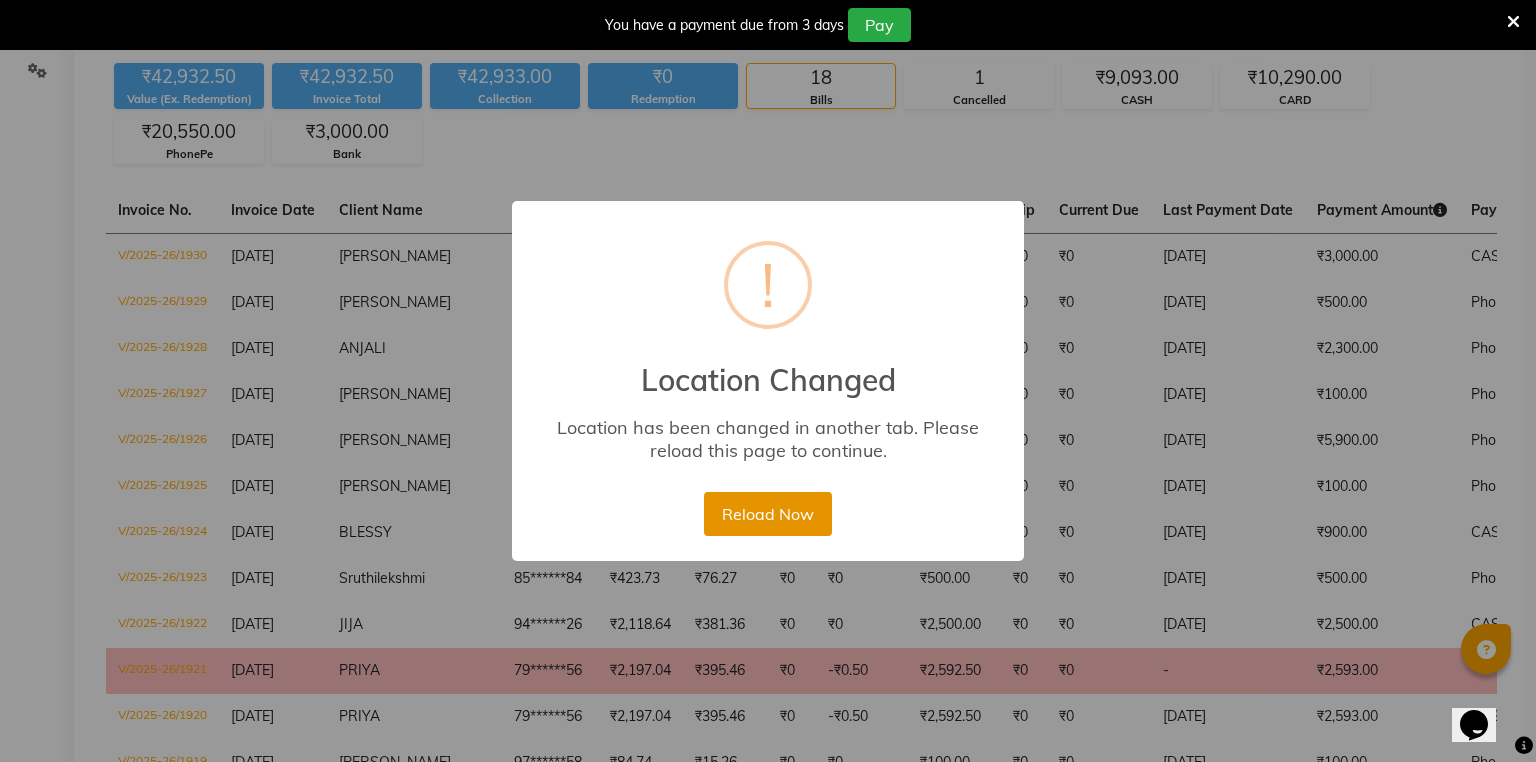 click on "Reload Now" at bounding box center (767, 514) 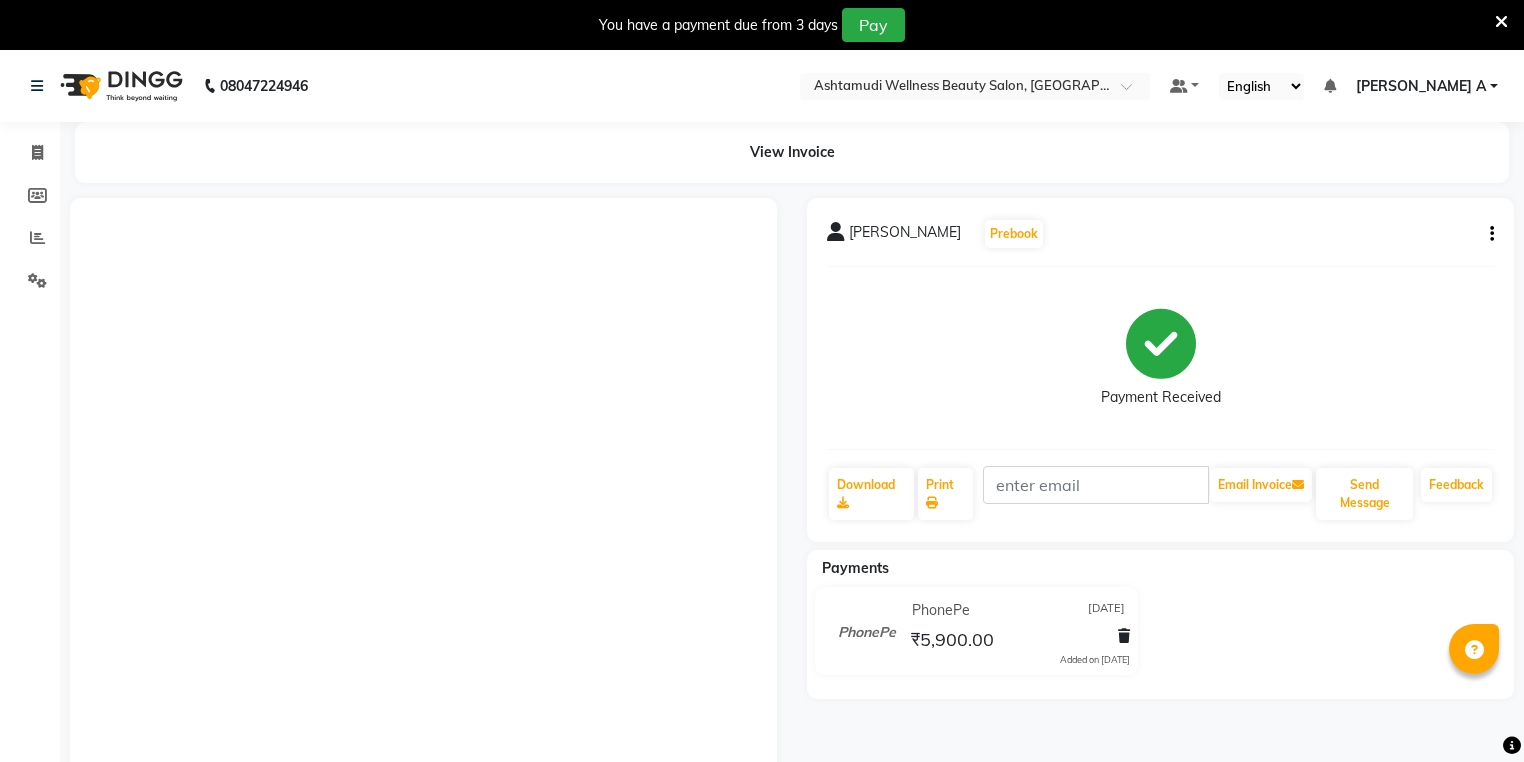 scroll, scrollTop: 0, scrollLeft: 0, axis: both 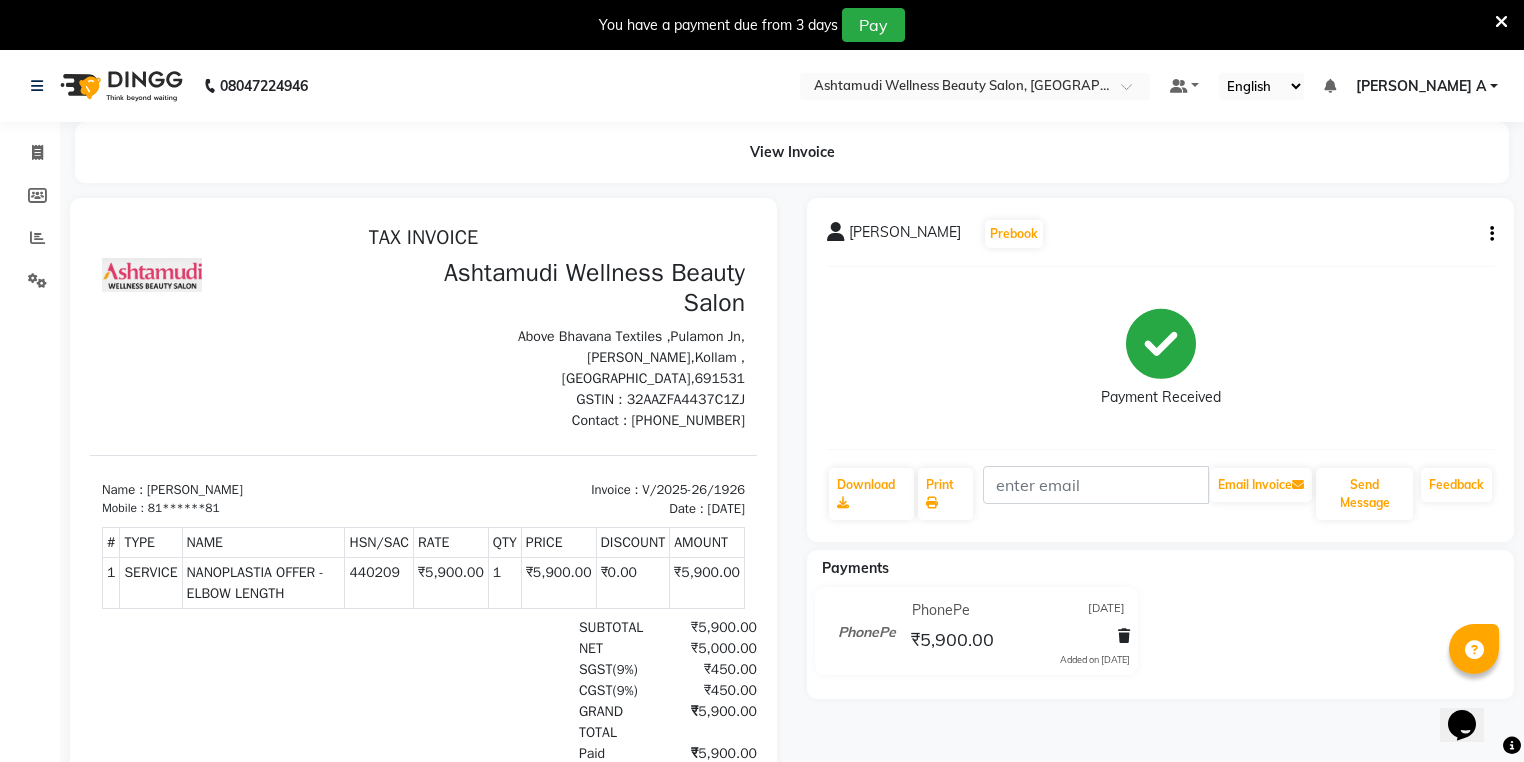 click 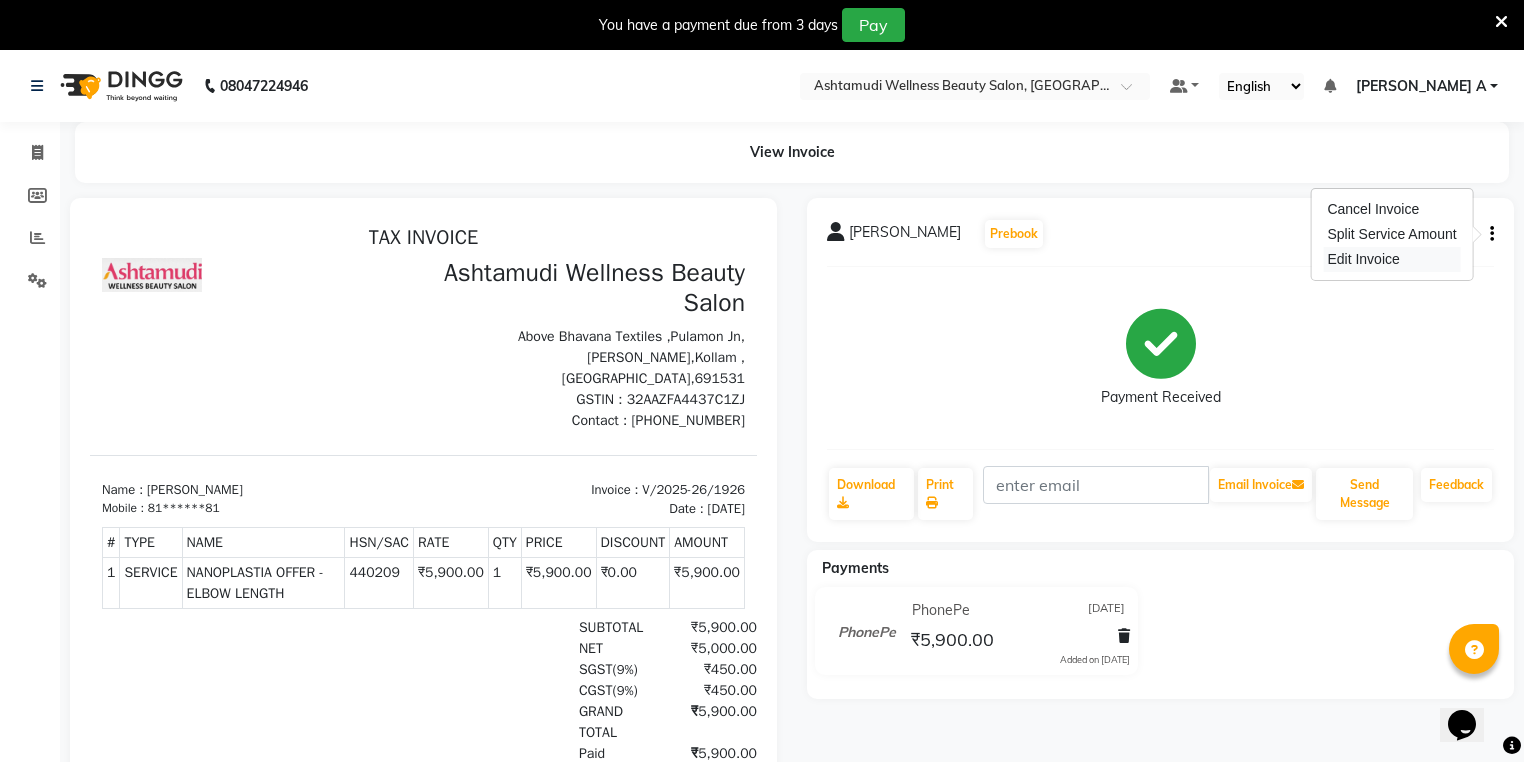 click on "Edit Invoice" at bounding box center [1391, 259] 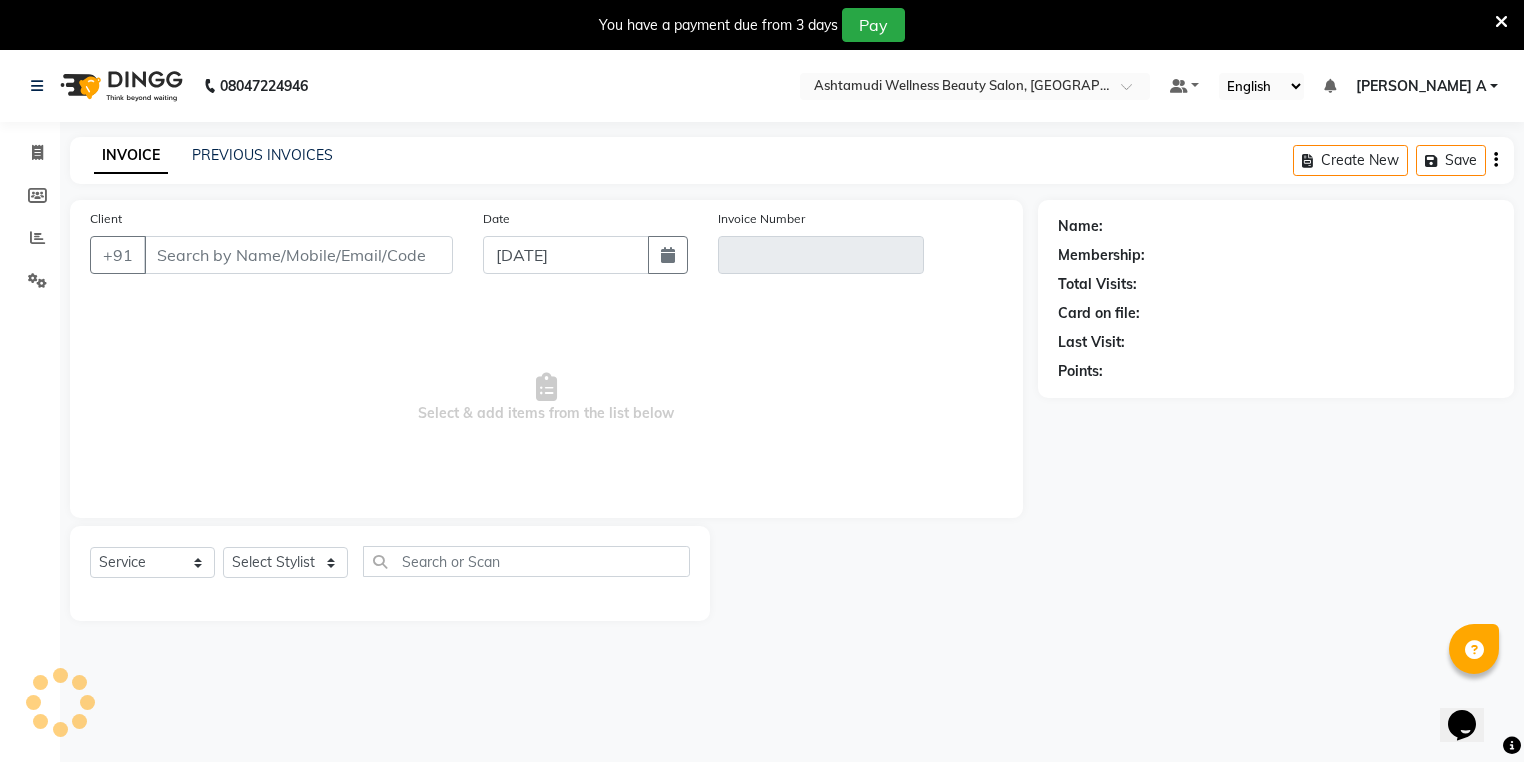 scroll, scrollTop: 50, scrollLeft: 0, axis: vertical 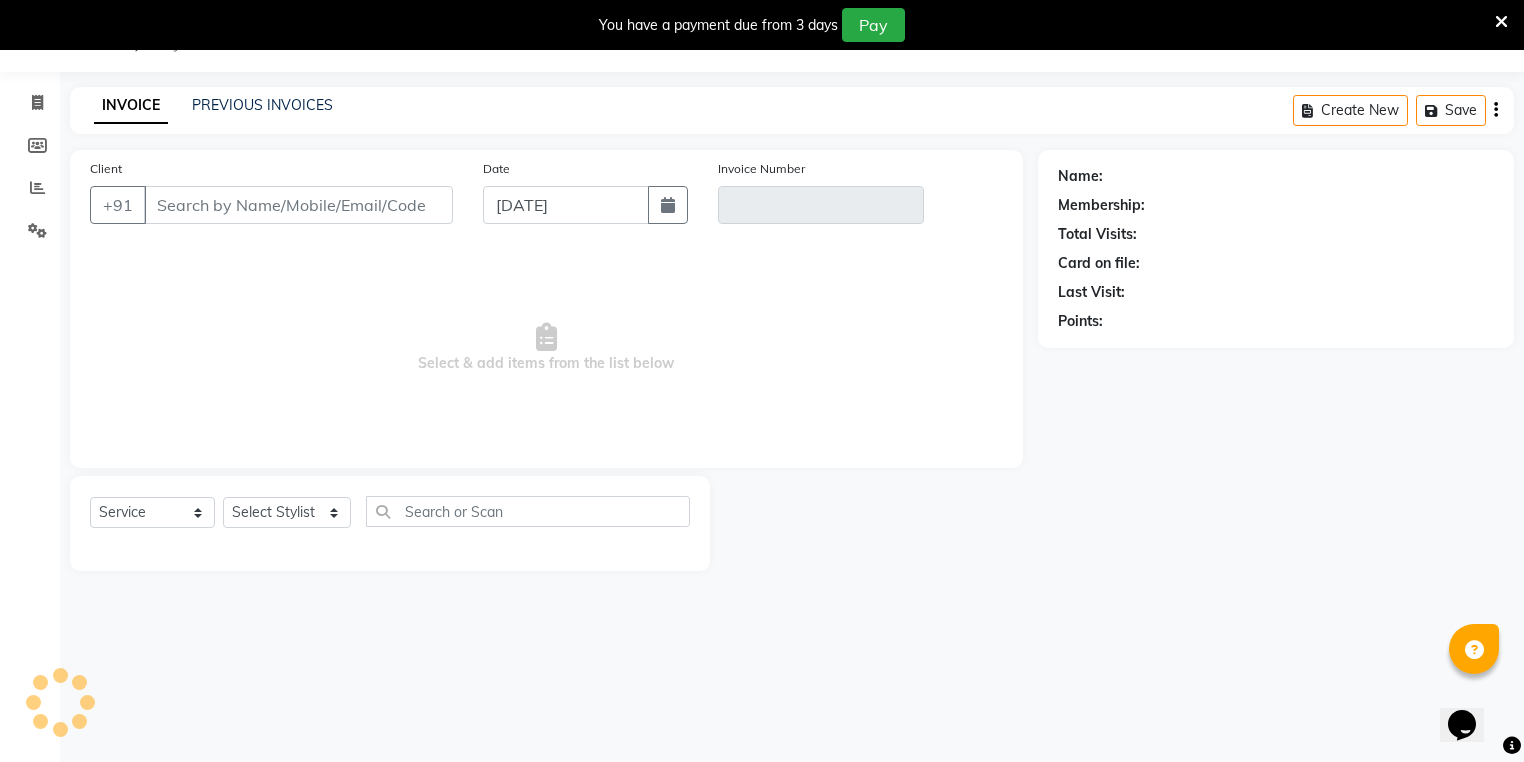 click on "Select & add items from the list below" at bounding box center (546, 348) 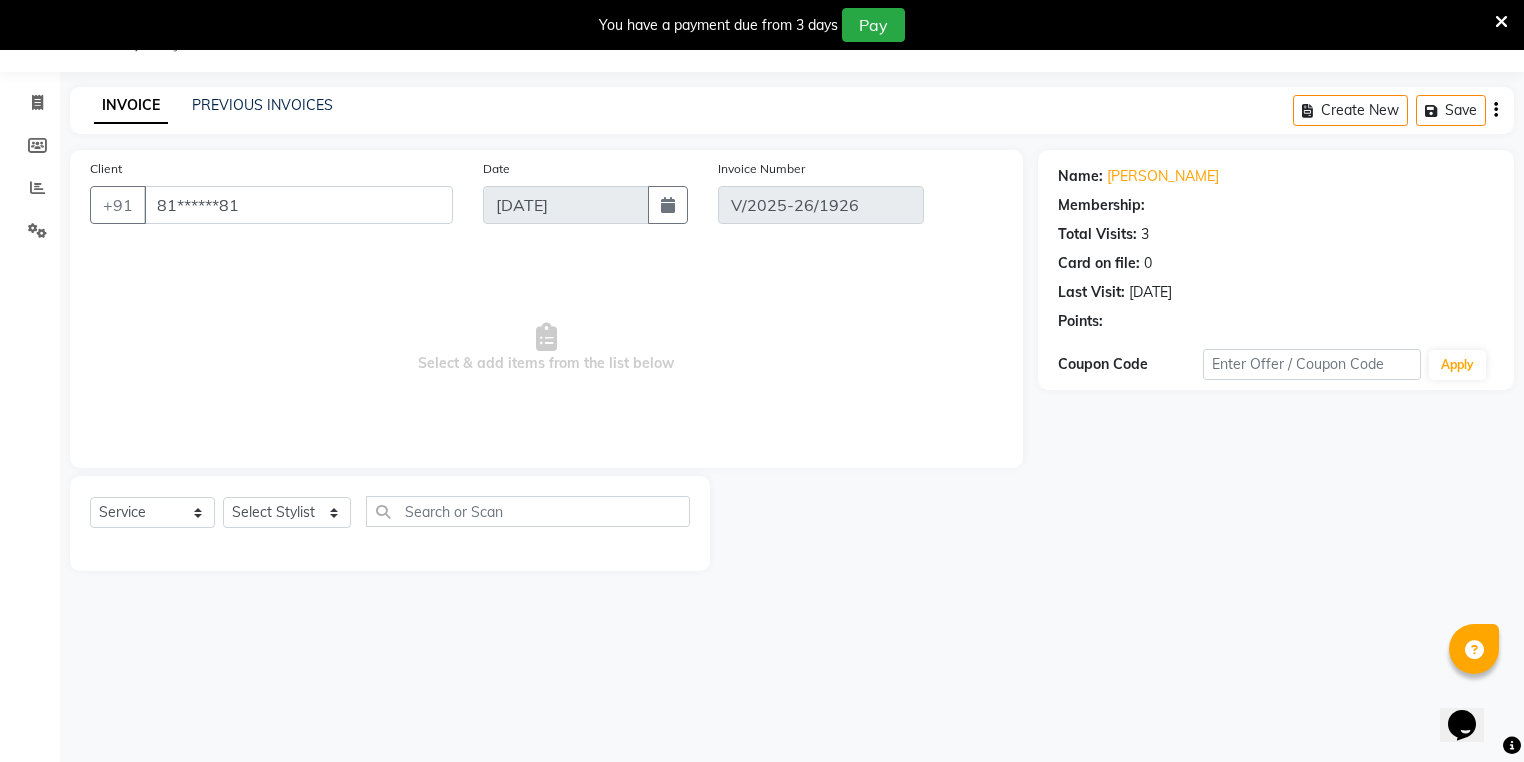 type on "[DATE]" 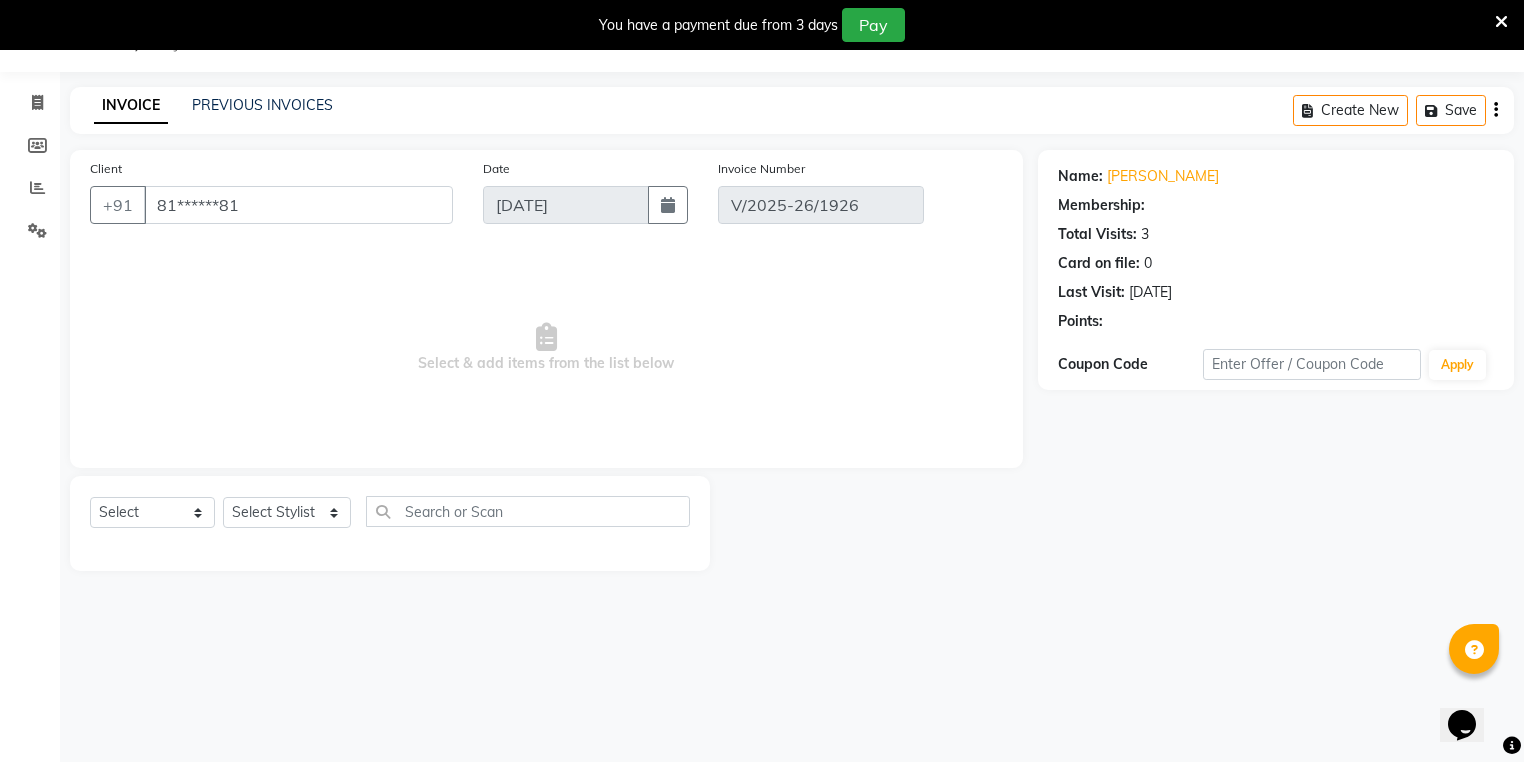 select on "2: Object" 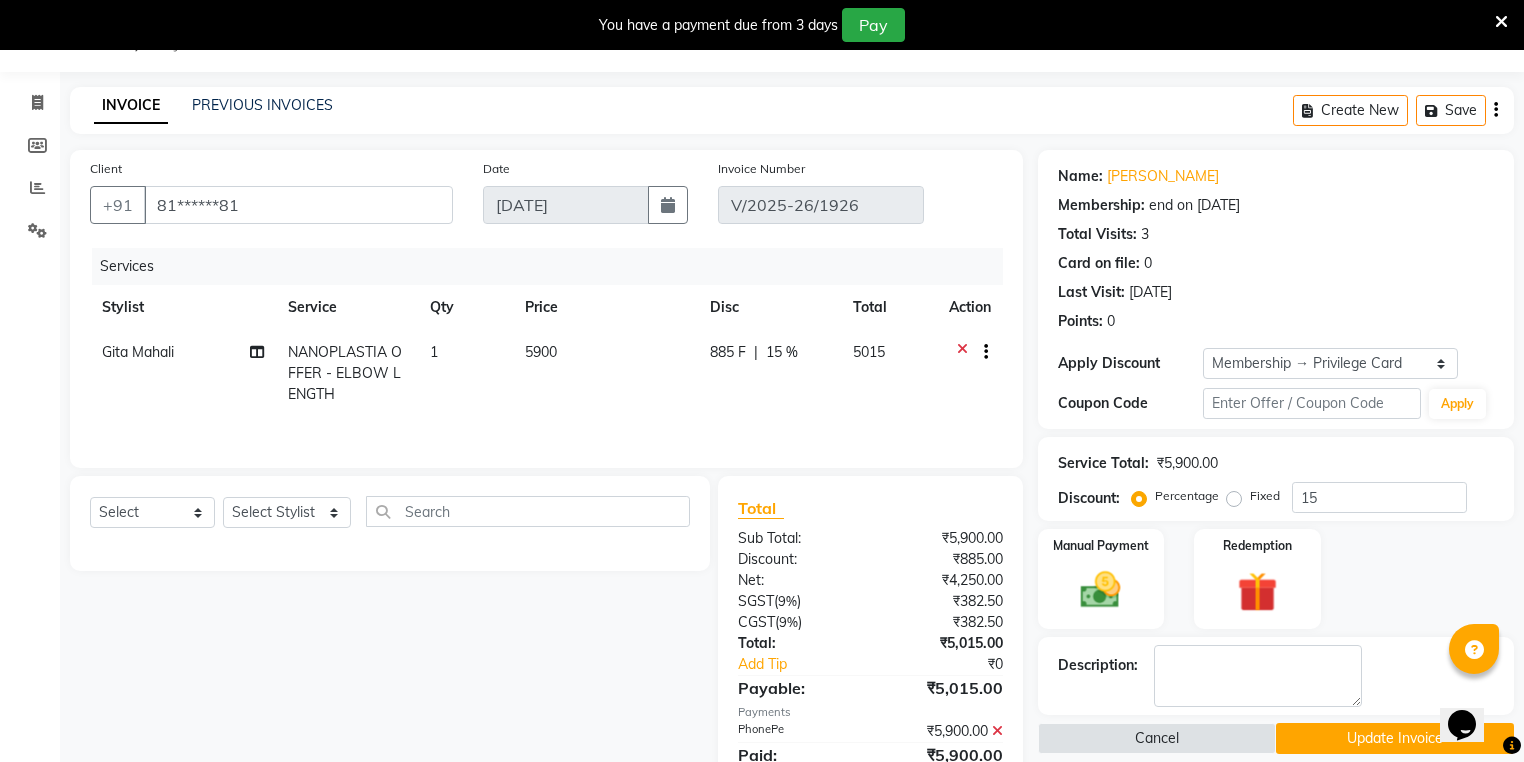 click on "Gita Mahali" 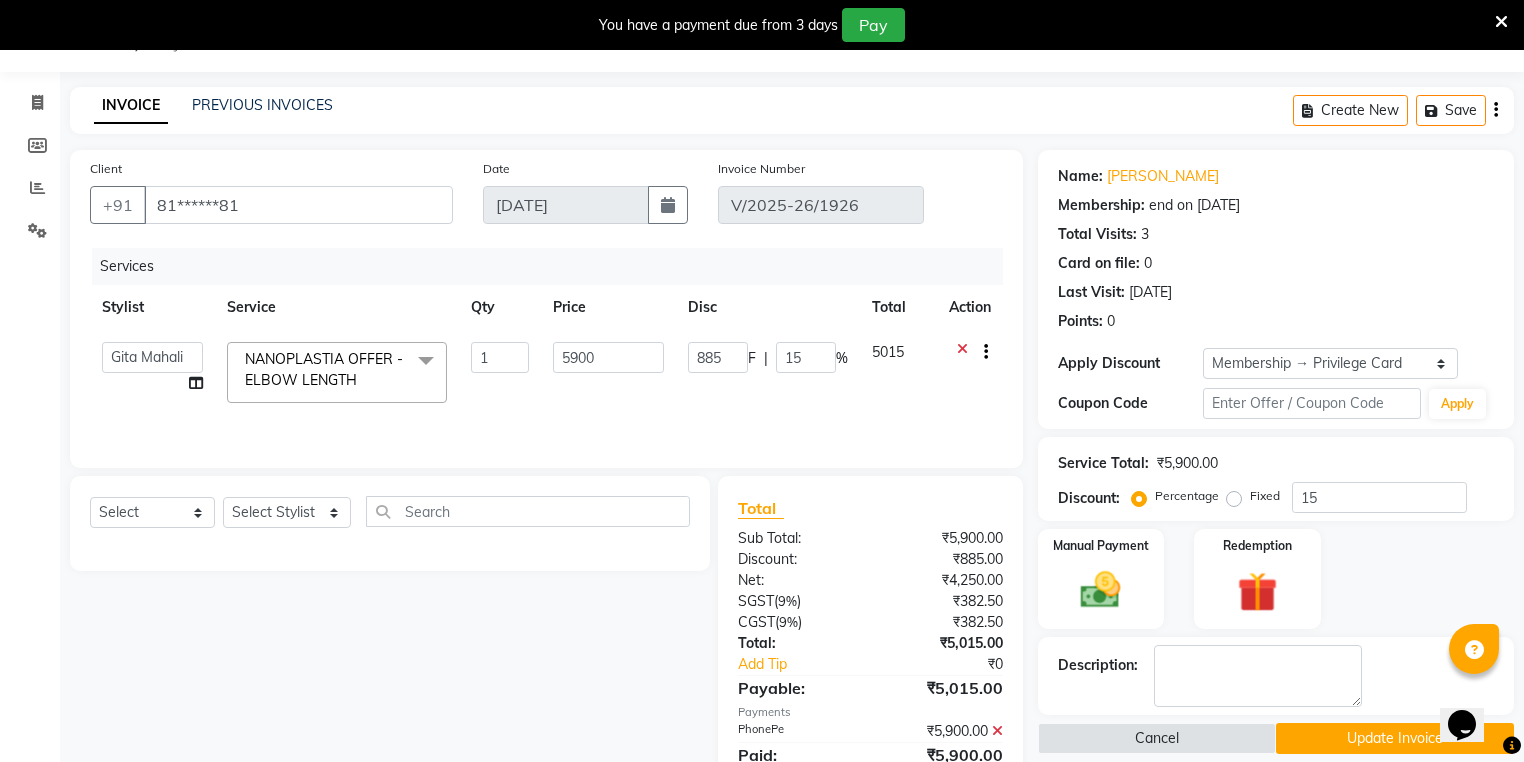 click on "AMRITHA   ANJALI ANAND   DIVYA L	   Gita Mahali    Jibi P R   Karina Darjee    KOTTARAKKARA ASHTAMUDI   NISHA SAMUEL 	   Priya Chakraborty   SARIGA R	   SHAHIDA   SHAMINA MUHAMMED P R" 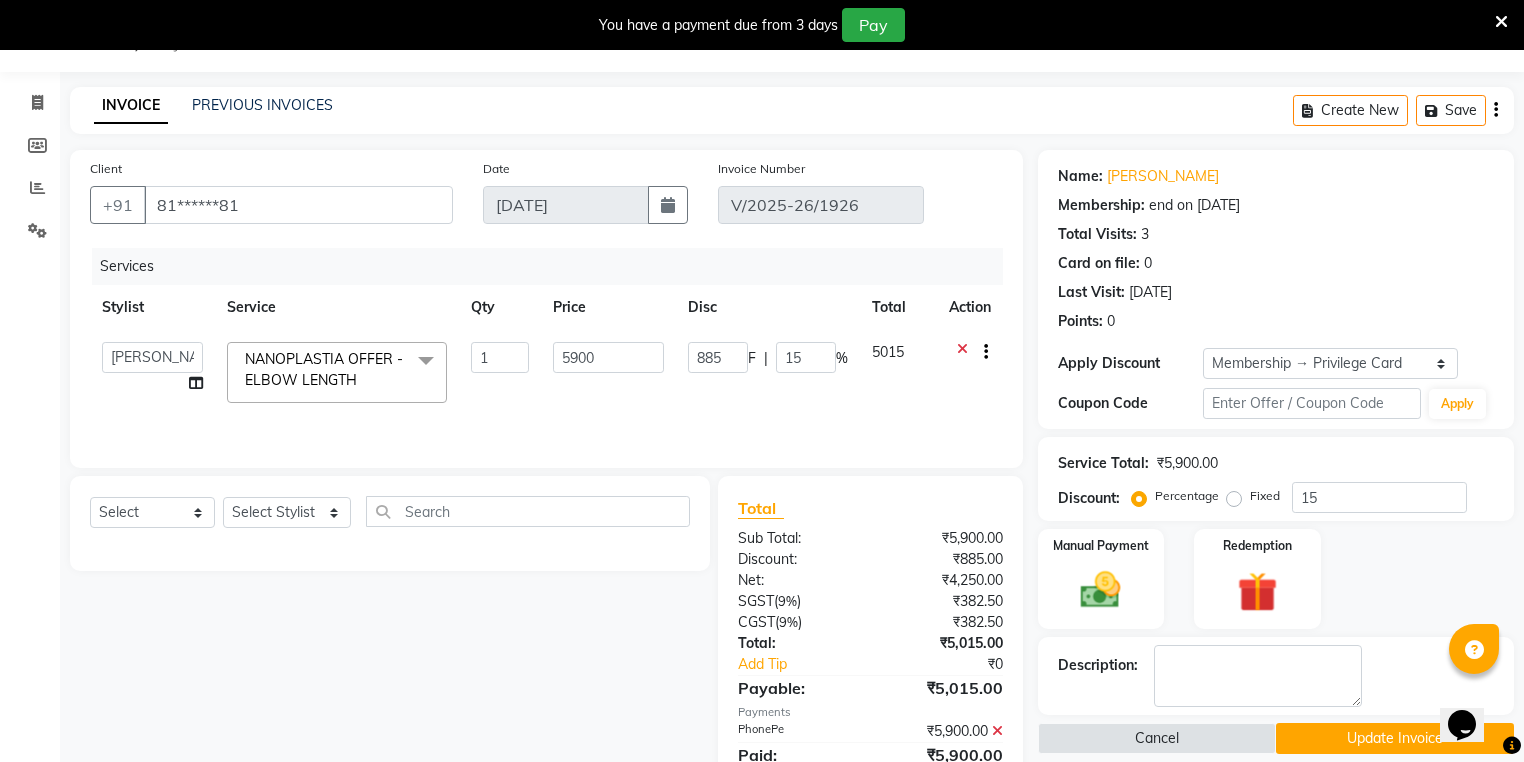 select on "75884" 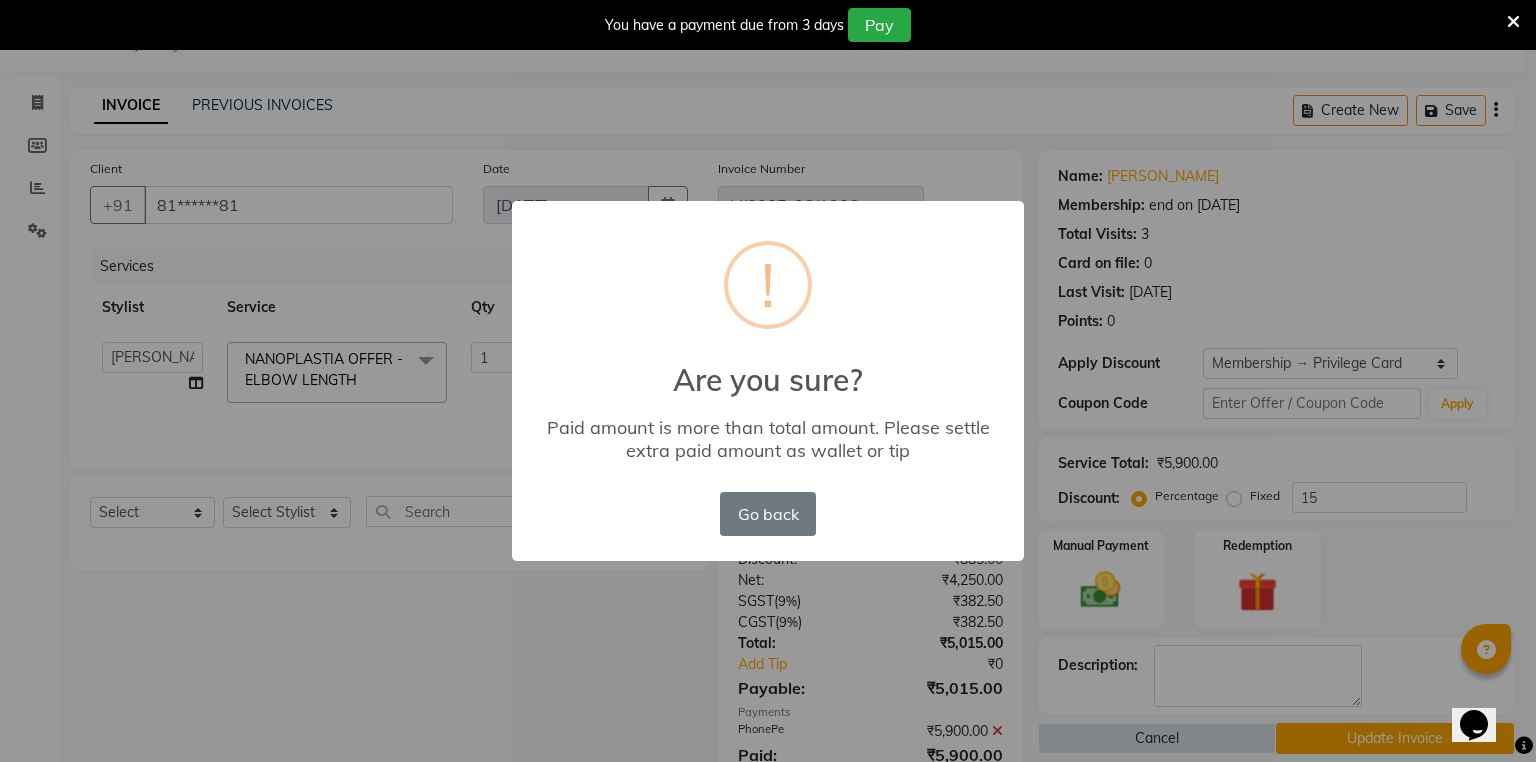 type 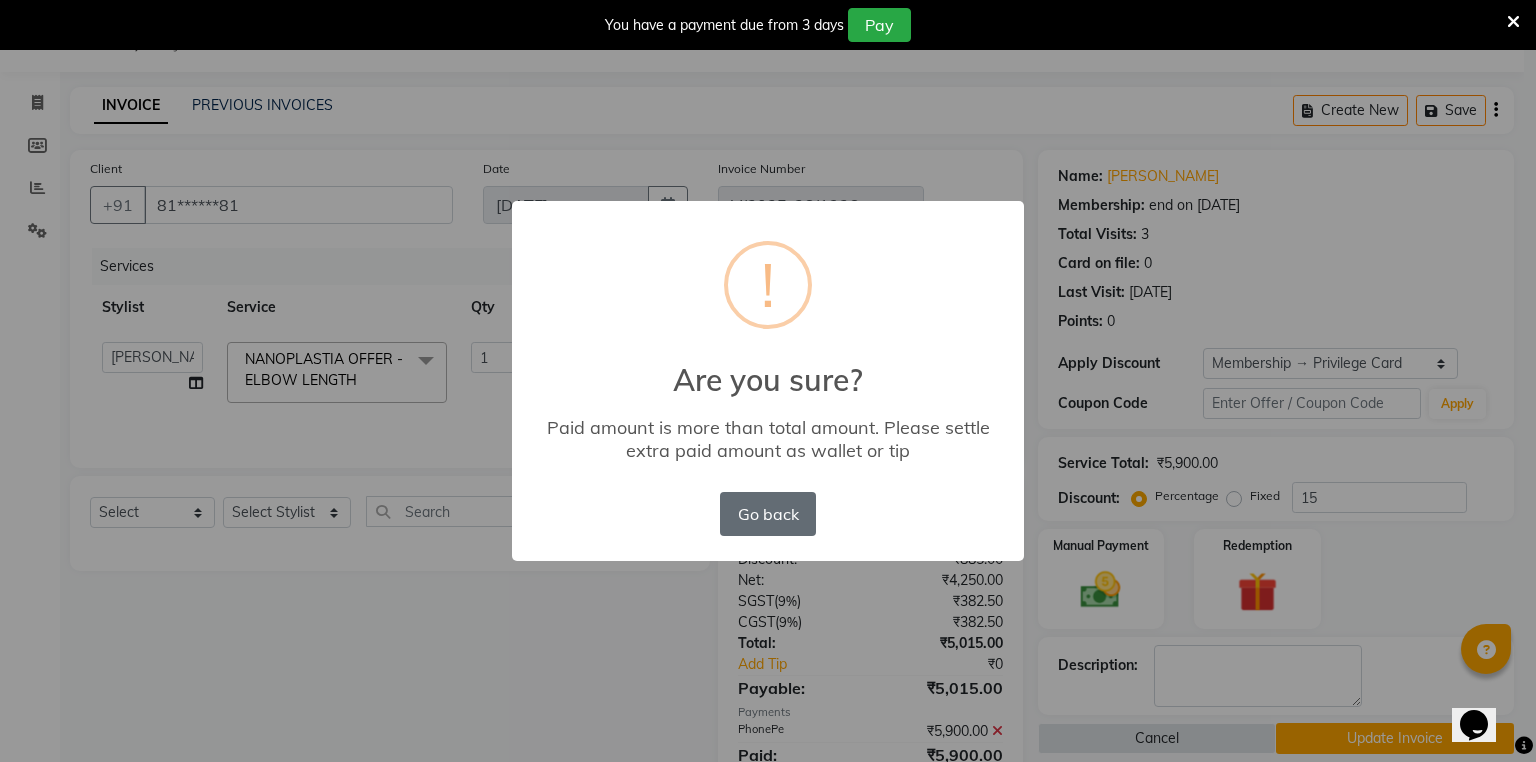 click on "Go back" at bounding box center (768, 514) 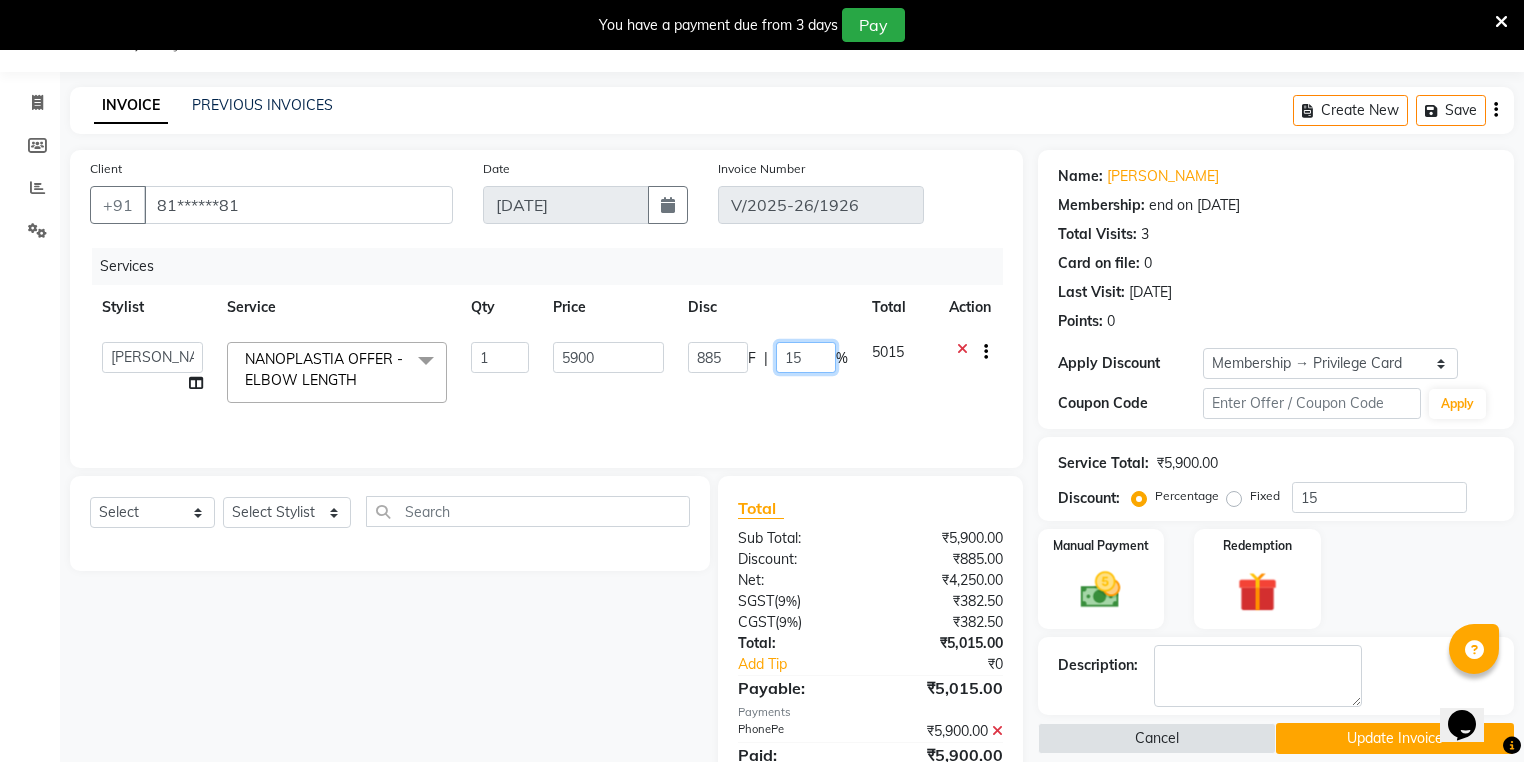 click on "15" 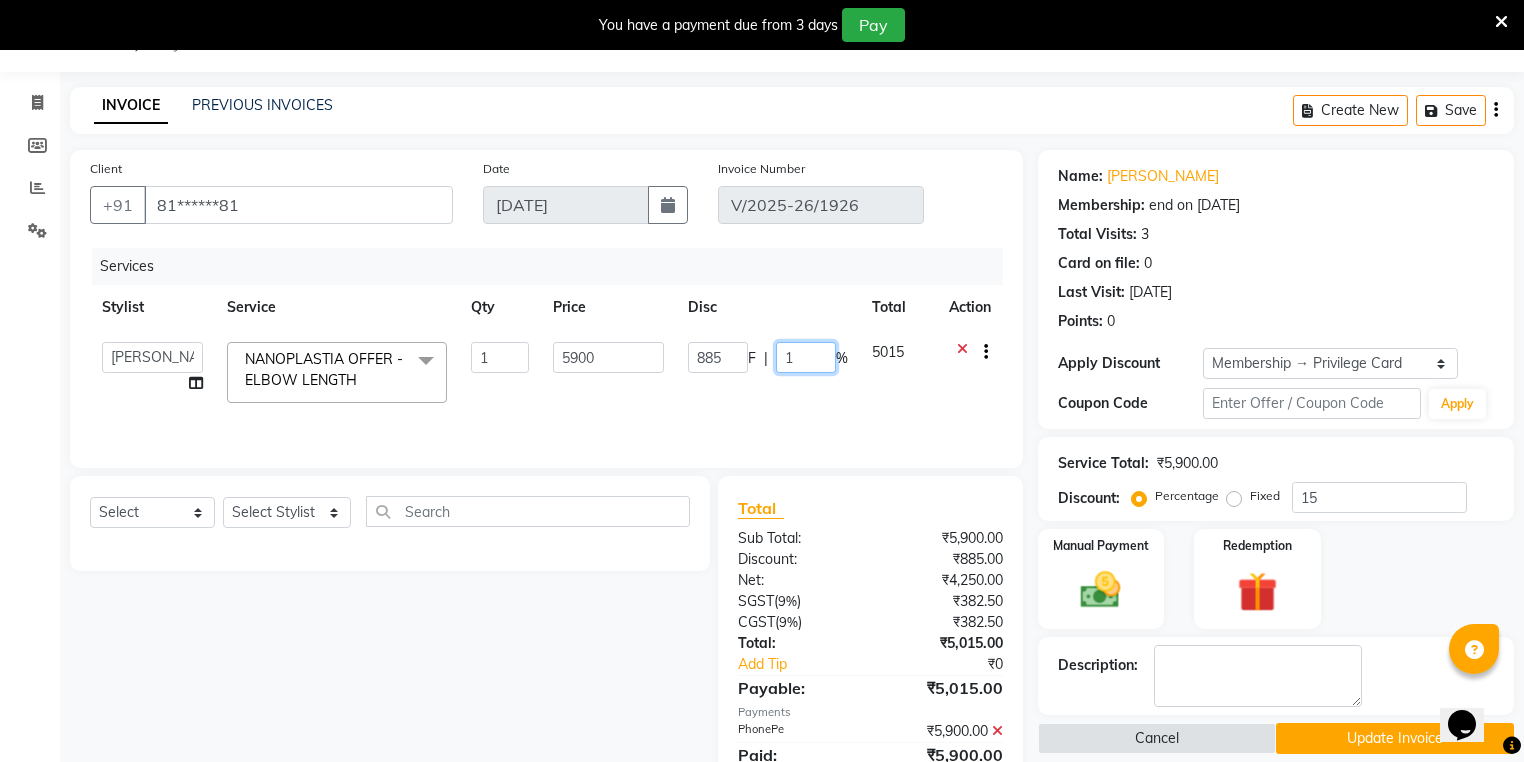 type 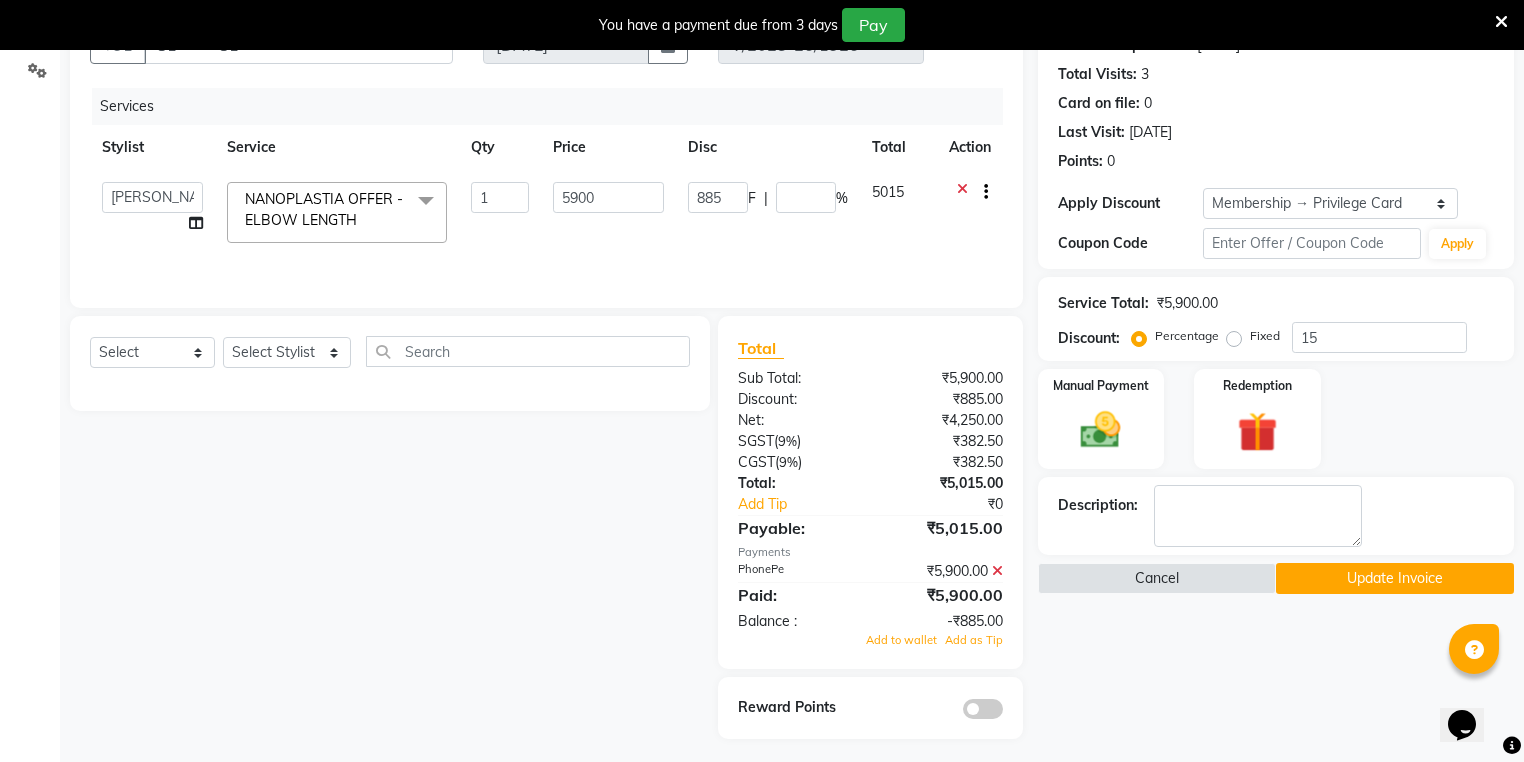 scroll, scrollTop: 201, scrollLeft: 0, axis: vertical 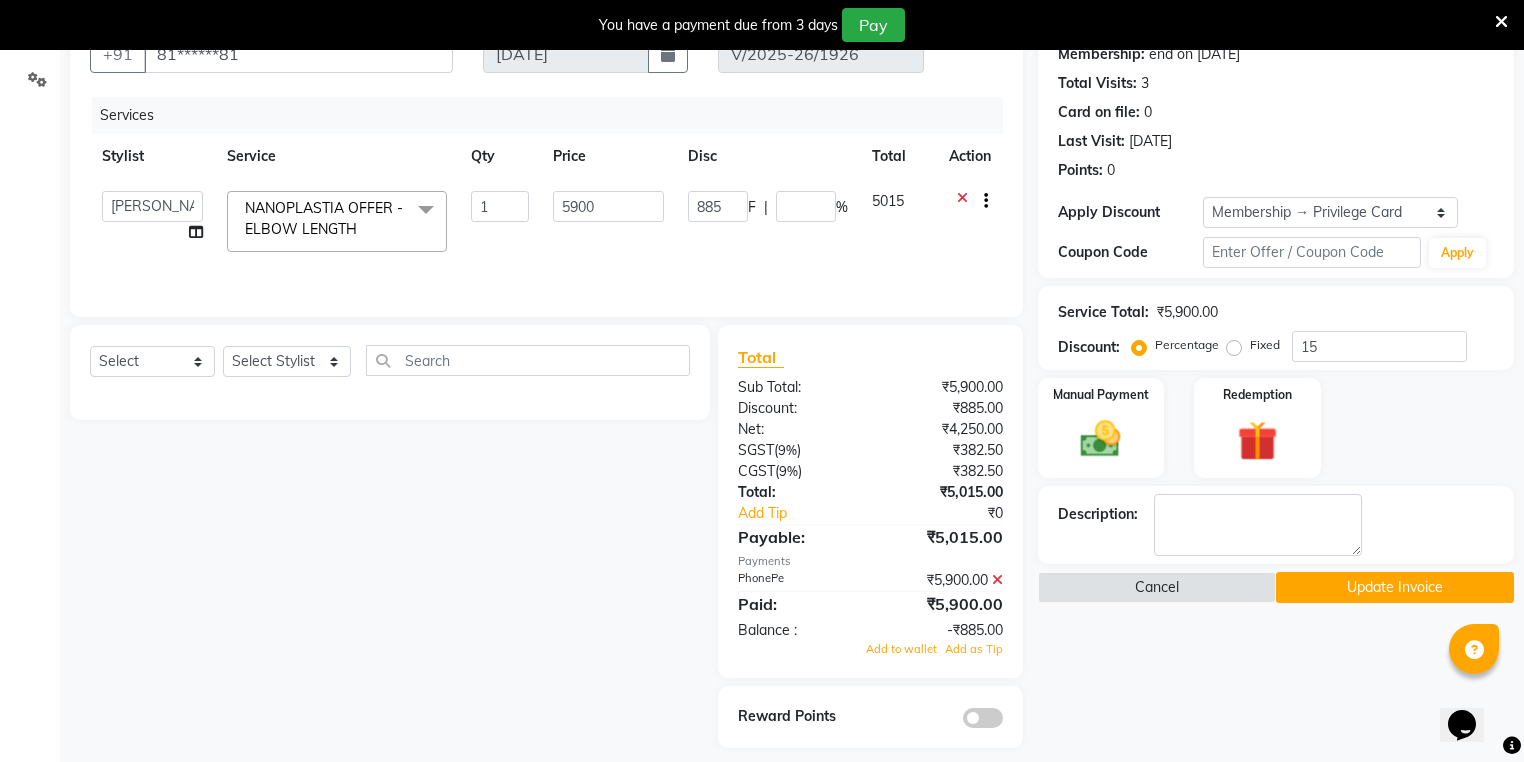 click on "Services Stylist Service Qty Price Disc Total Action  AMRITHA   ANJALI ANAND   DIVYA L	   Gita Mahali    Jibi P R   Karina Darjee    KOTTARAKKARA ASHTAMUDI   NISHA SAMUEL 	   Priya Chakraborty   SARIGA R	   SHAHIDA   SHAMINA MUHAMMED P R  NANOPLASTIA OFFER - ELBOW LENGTH  x Acne Facial Anti Acne Treatment Anti Ageing Facial Bridal Glow Facial De-Pigmentation Treatment Dermalite Fairness Facial Diamond Facial D-Tan Cleanup D-Tan Facial D-Tan Pack Fruit Facial Fyc Bamboo Charcoal Facial Fyc Bio Marine Facial Fyc Fruit Fusion Facial Fyc Luster Gold Facial Fyc Pure Vit-C Facial Fyc Red Wine Facial Glovite Facial Gold Moroccan Vit C facial Dry Skin Gold Moroccan Vit C facial Oily Skin Golden Facial Hydra Brightening Facial Hydra Facial Hydramoist Facial Microdermabrasion Treatment Normal Cleanup O2C2 Facial Oxy Blast Facial Oxy Bleach Pearl Facial Protein Bleach Red Carpet DNA facial Sensi Glow Facial Skin Glow Facial Skin Lightening Facial Skin Whitening Facial Stemcell Facial Veg Peel Facial Un-Tan Facial  1 F" 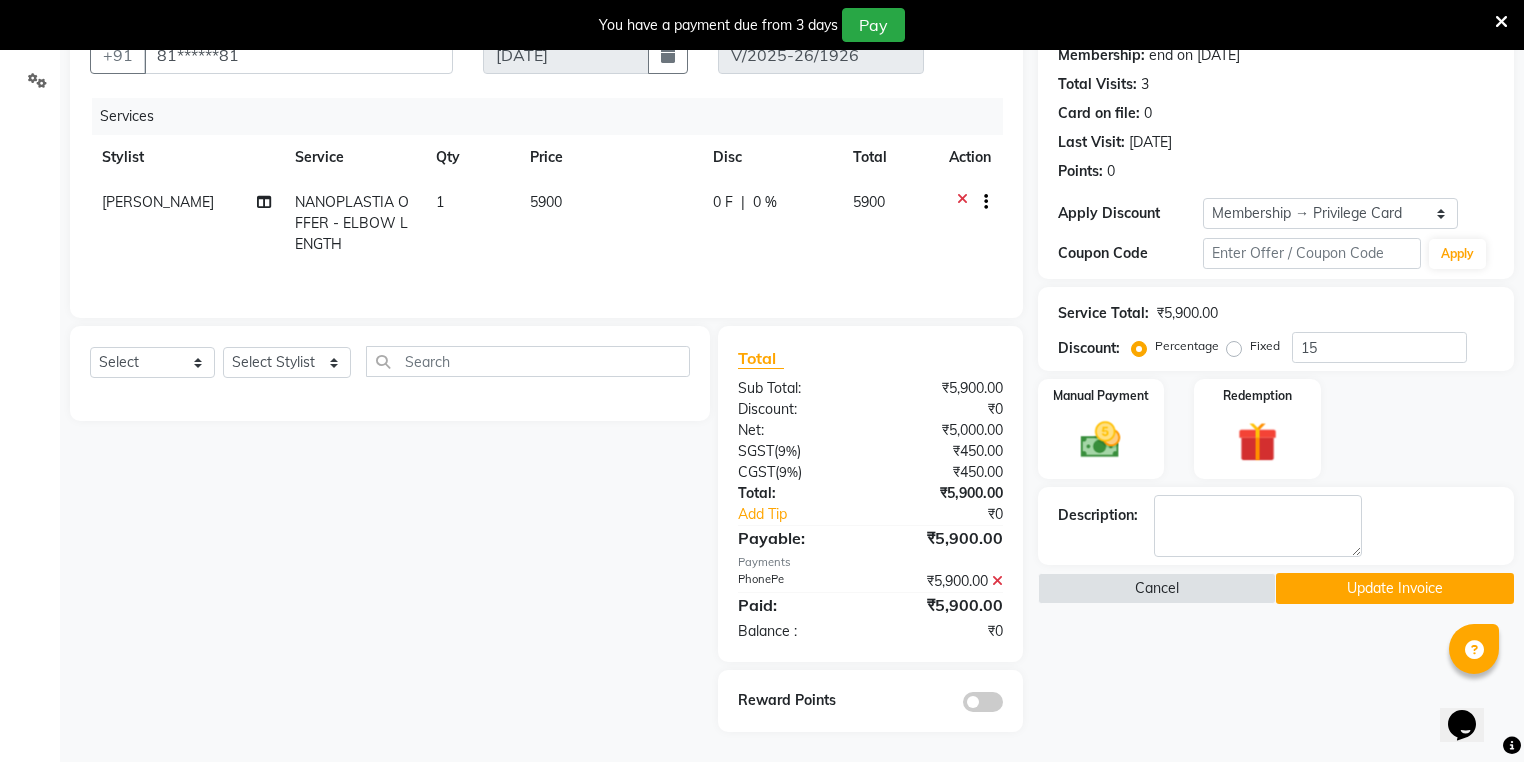 click on "Name: Rajasree  Membership: end on 23-07-2025 Total Visits:  3 Card on file:  0 Last Visit:   08-07-2025 Points:   0  Apply Discount Select Membership → Privilege Card  Loyalty → Loyality level 1  Coupon Code Apply Service Total:  ₹5,900.00  Discount:  Percentage   Fixed  15 Manual Payment Redemption Description:                   Cancel   Update Invoice" 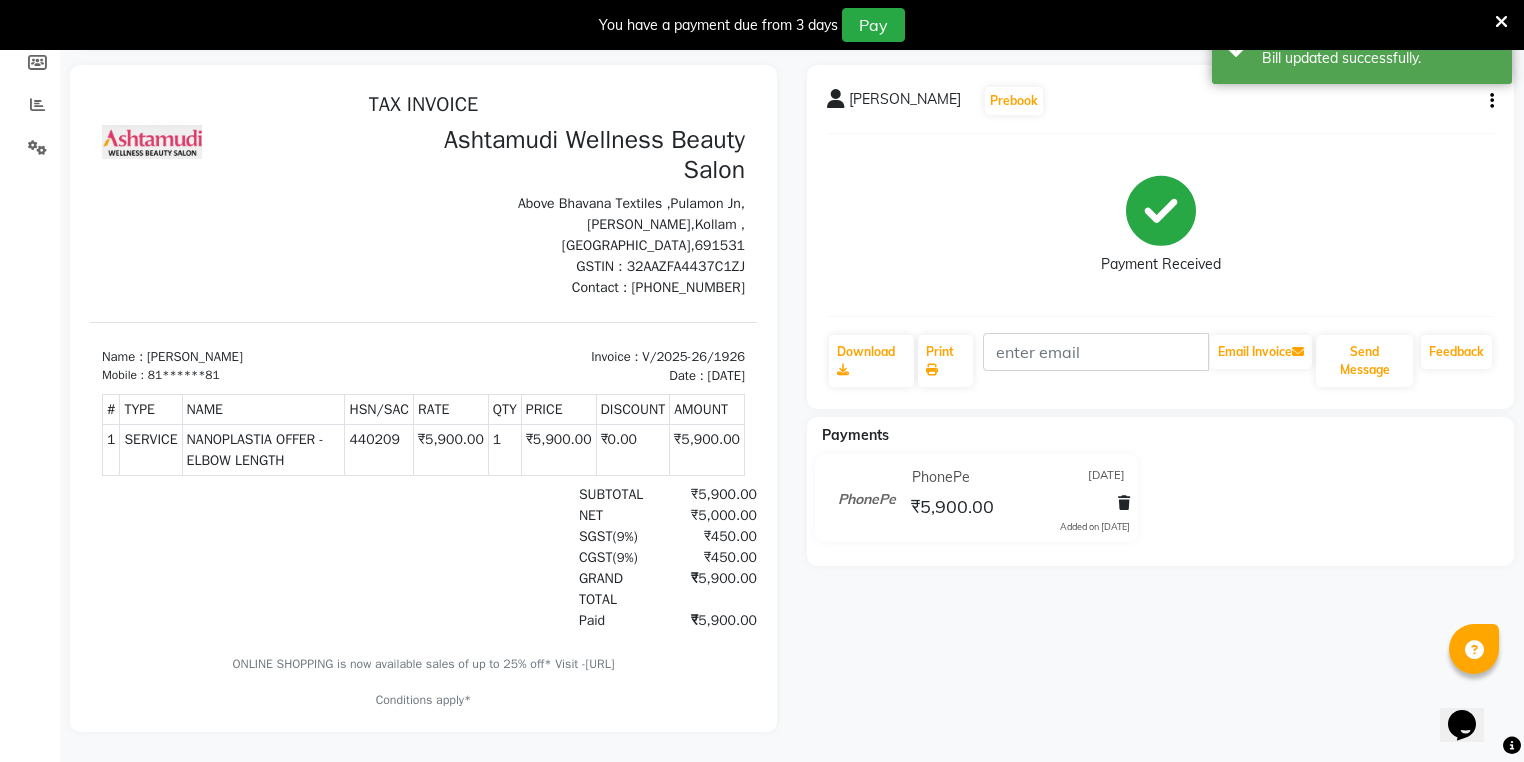 scroll, scrollTop: 0, scrollLeft: 0, axis: both 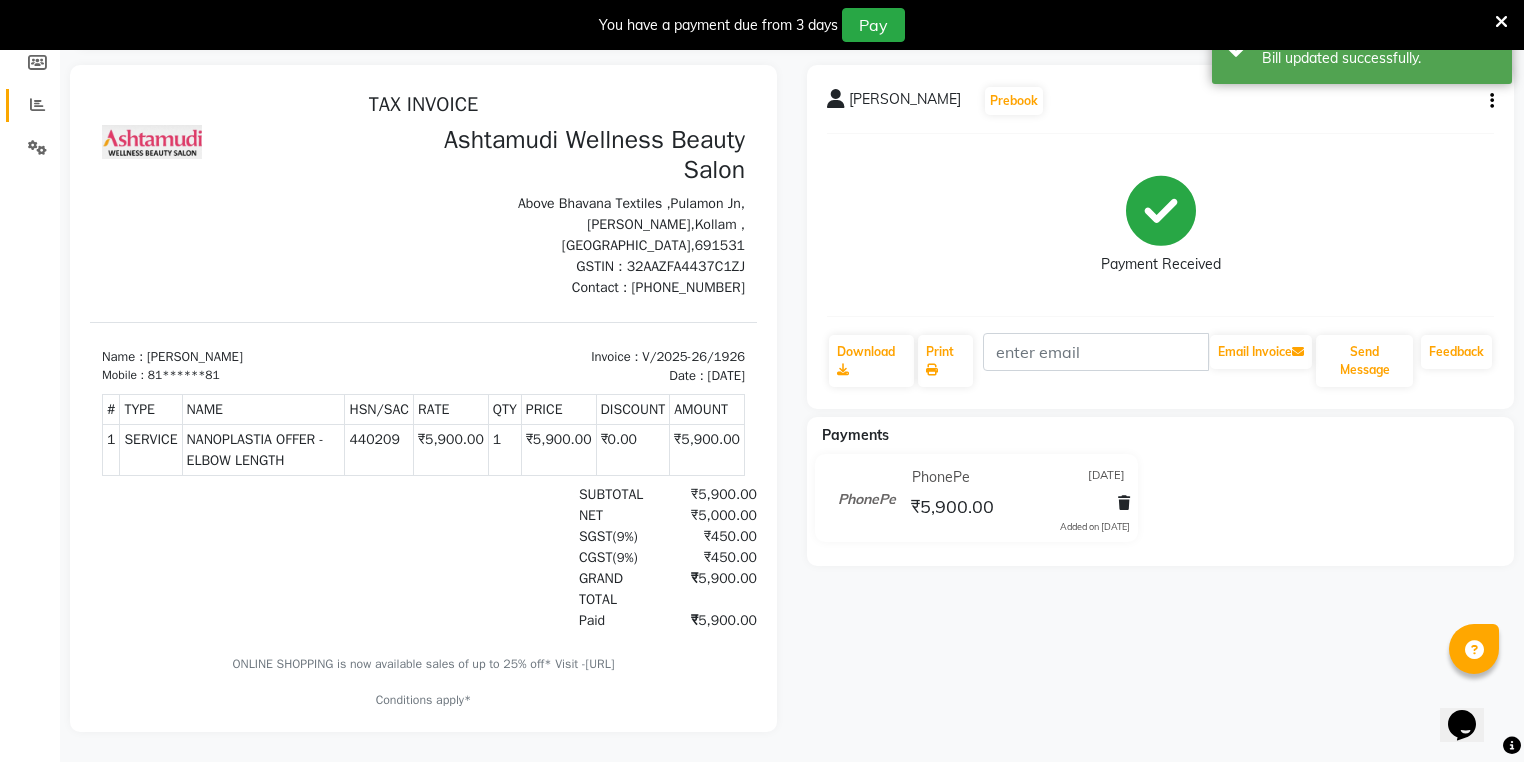 click on "Reports" 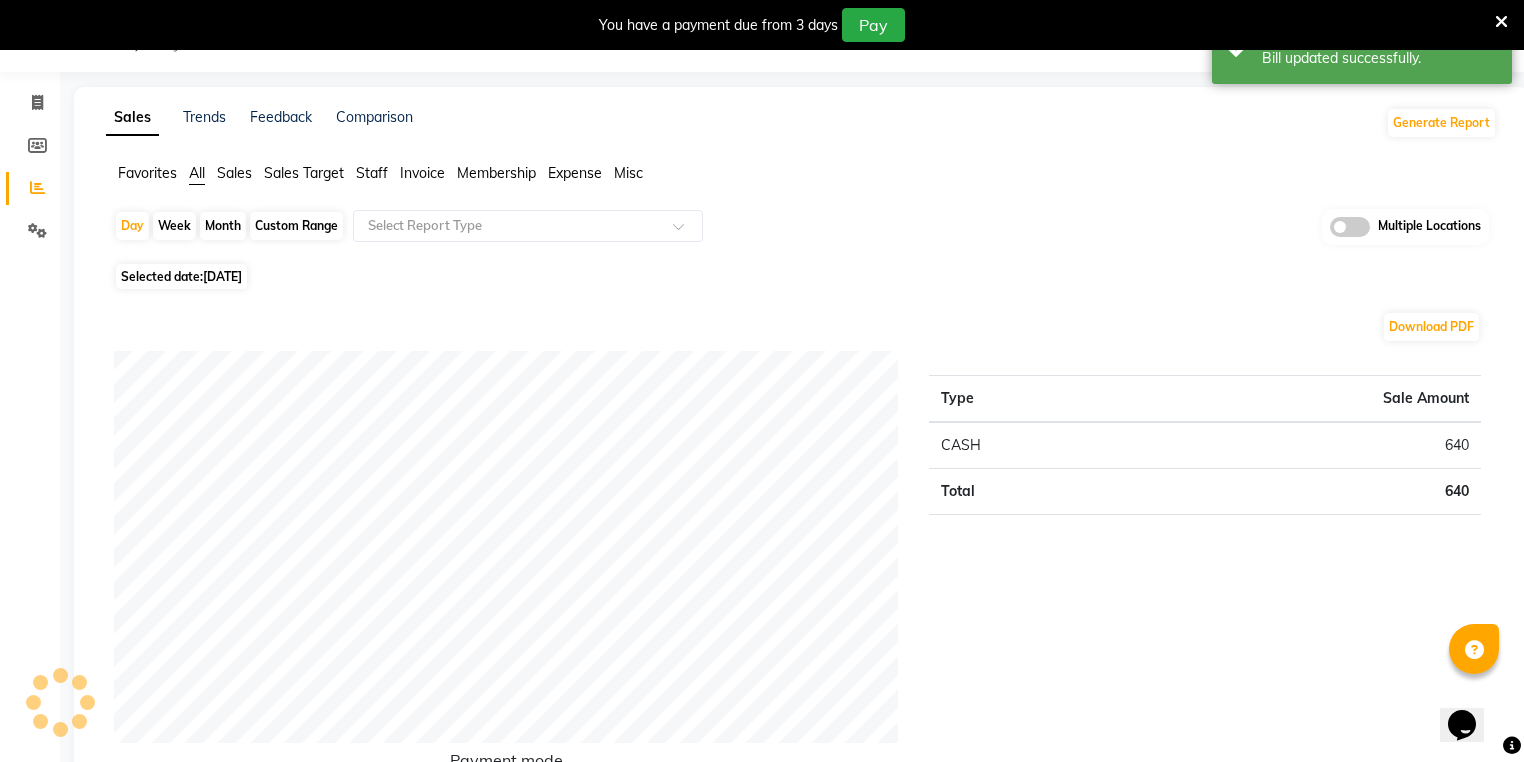scroll, scrollTop: 144, scrollLeft: 0, axis: vertical 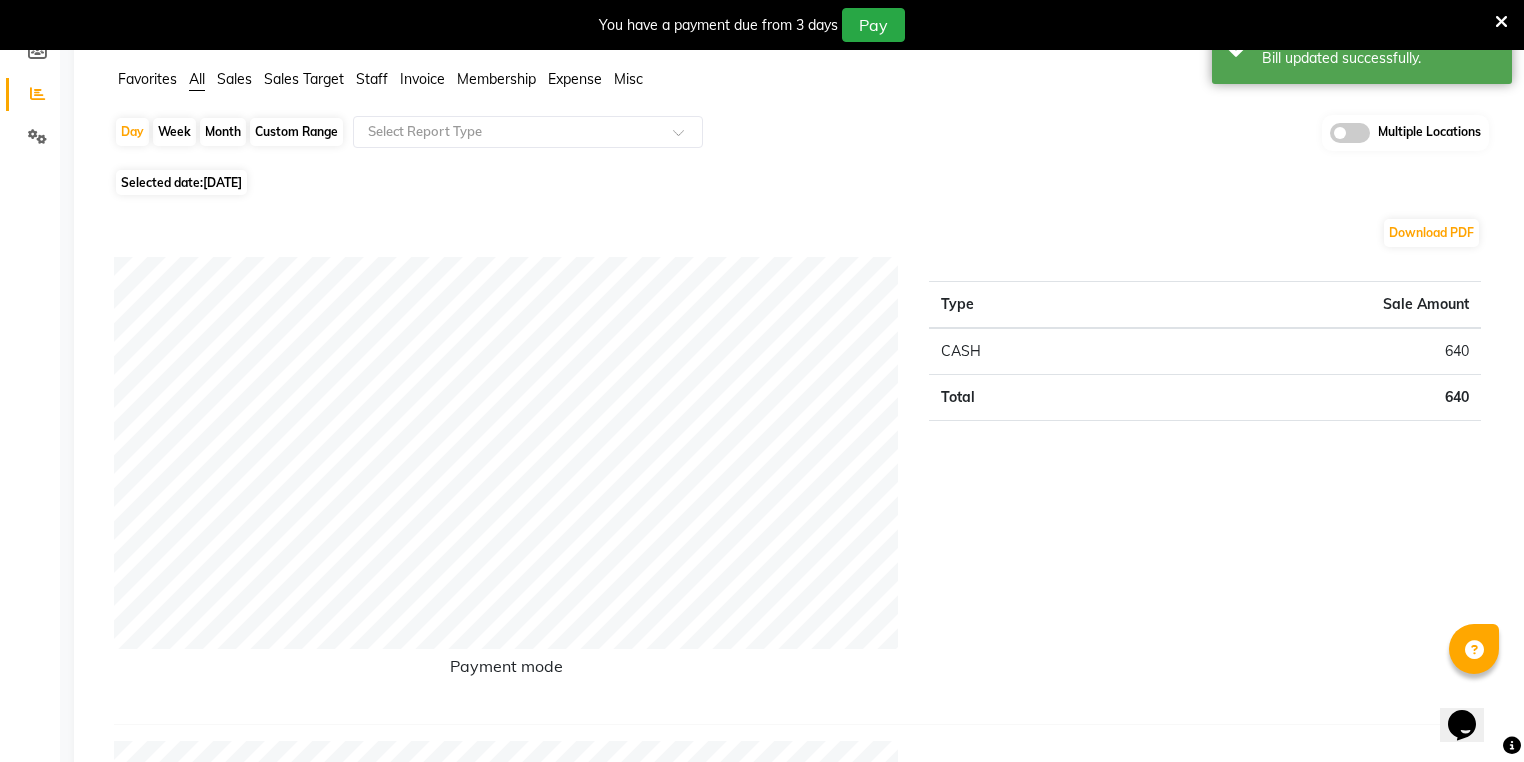 click on "Download PDF" 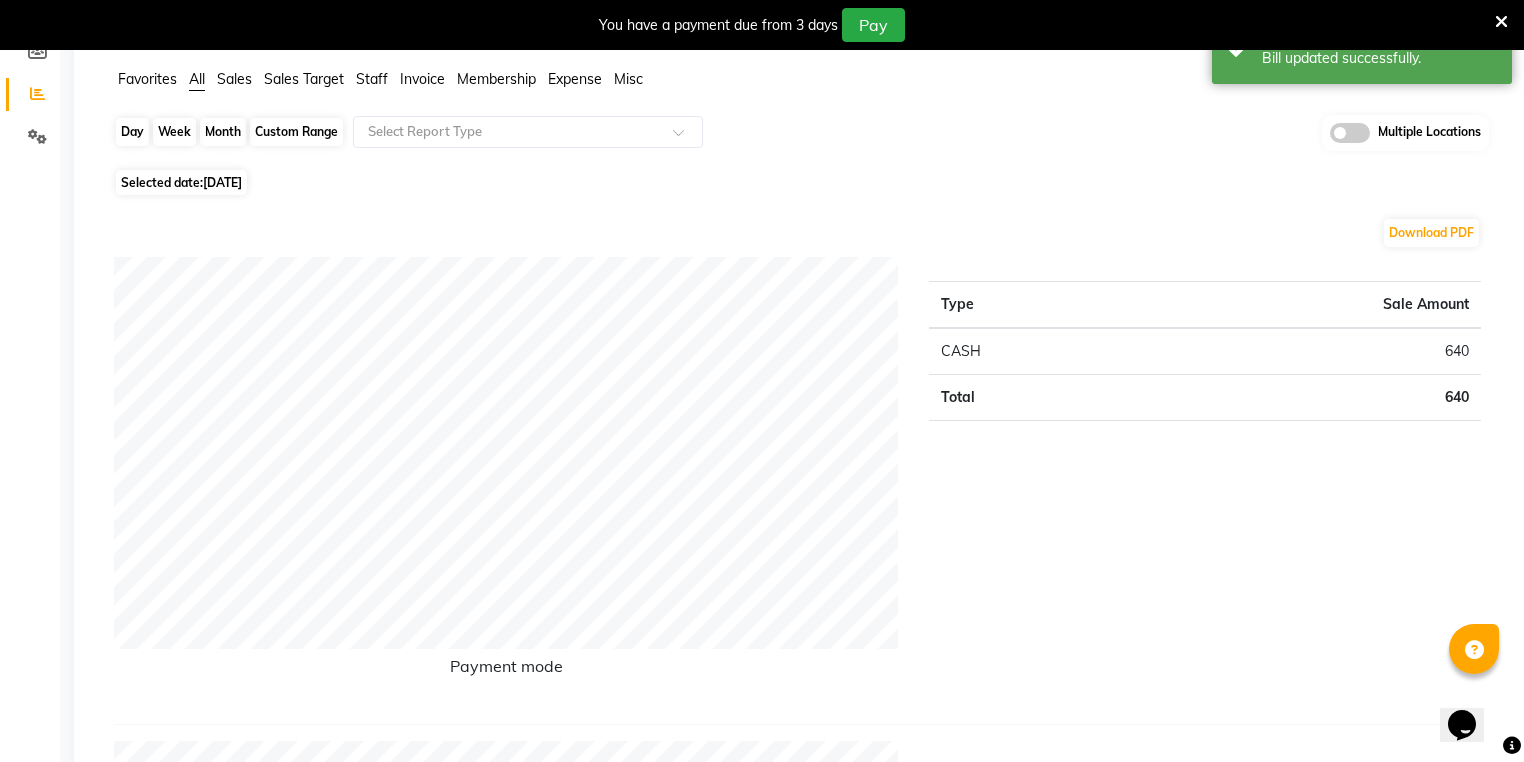 click on "Day" 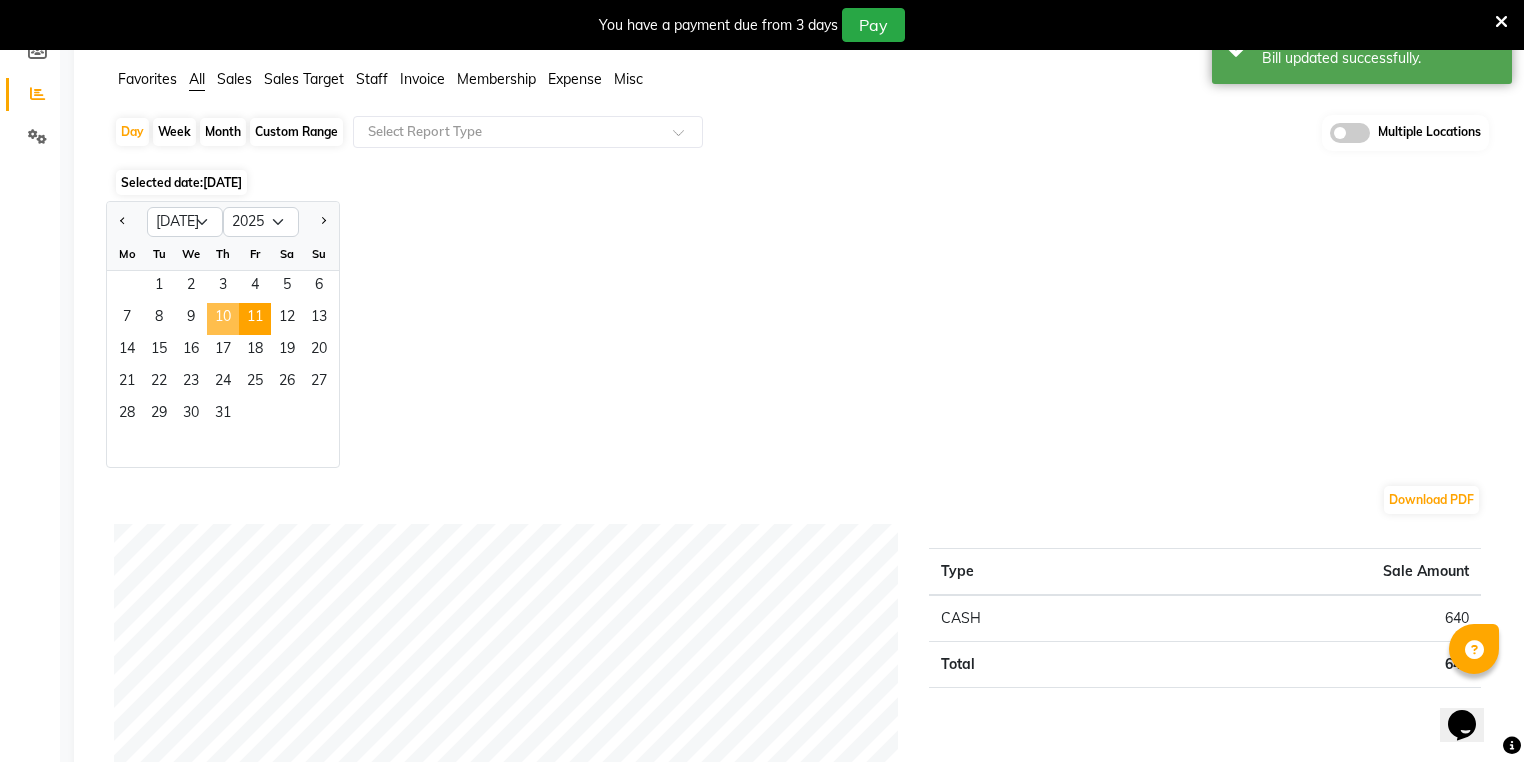 click on "10" 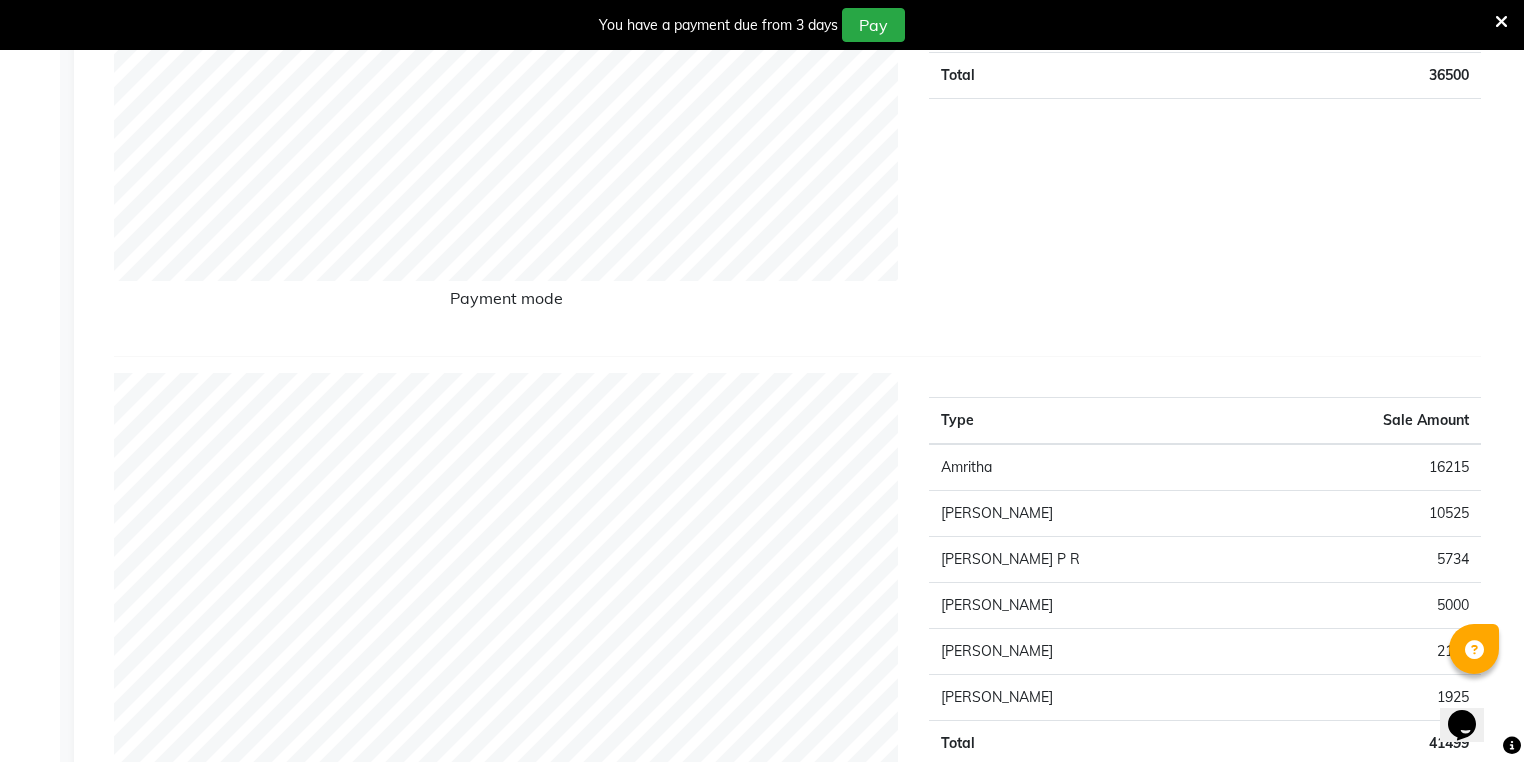 scroll, scrollTop: 320, scrollLeft: 0, axis: vertical 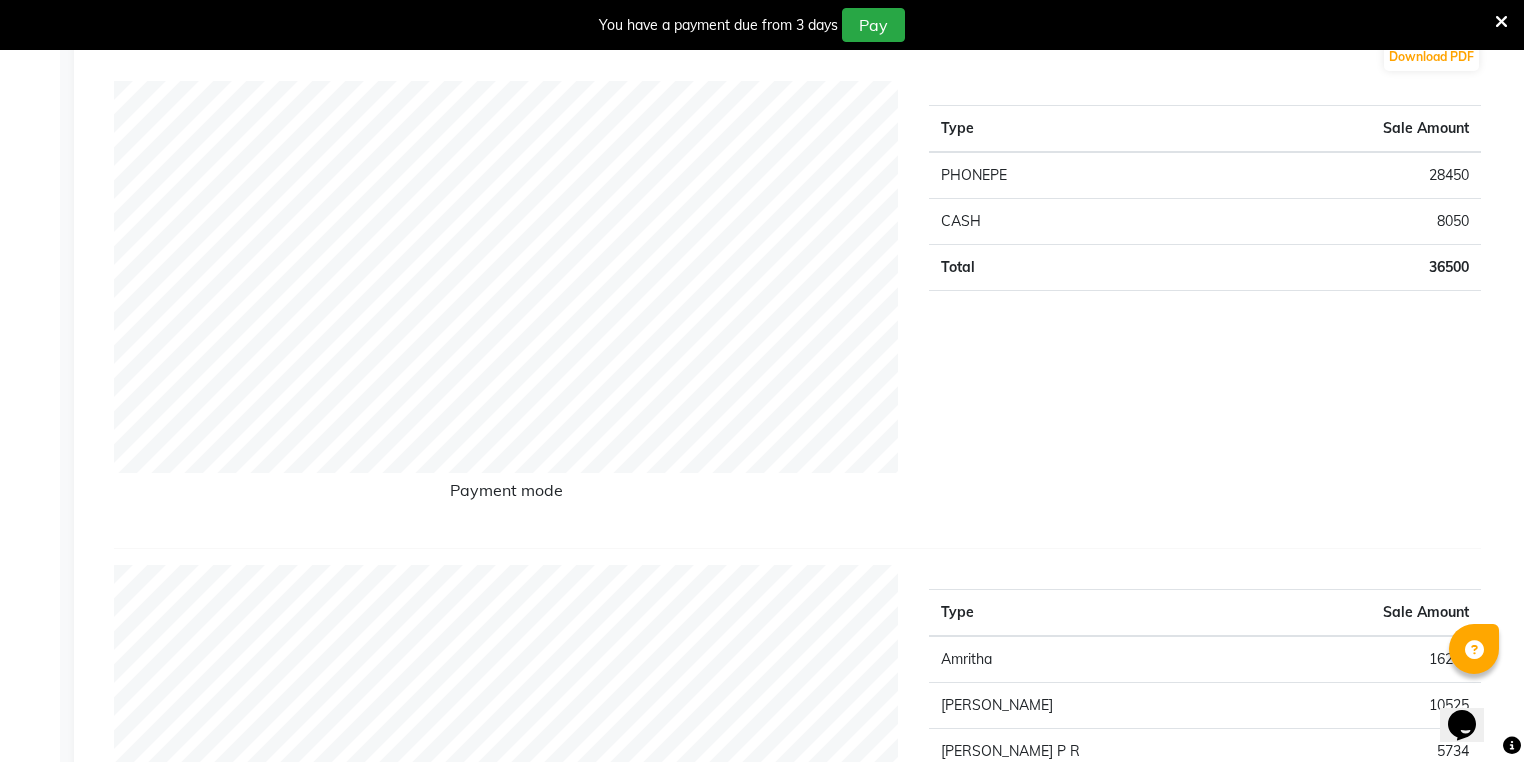 click at bounding box center [1501, 22] 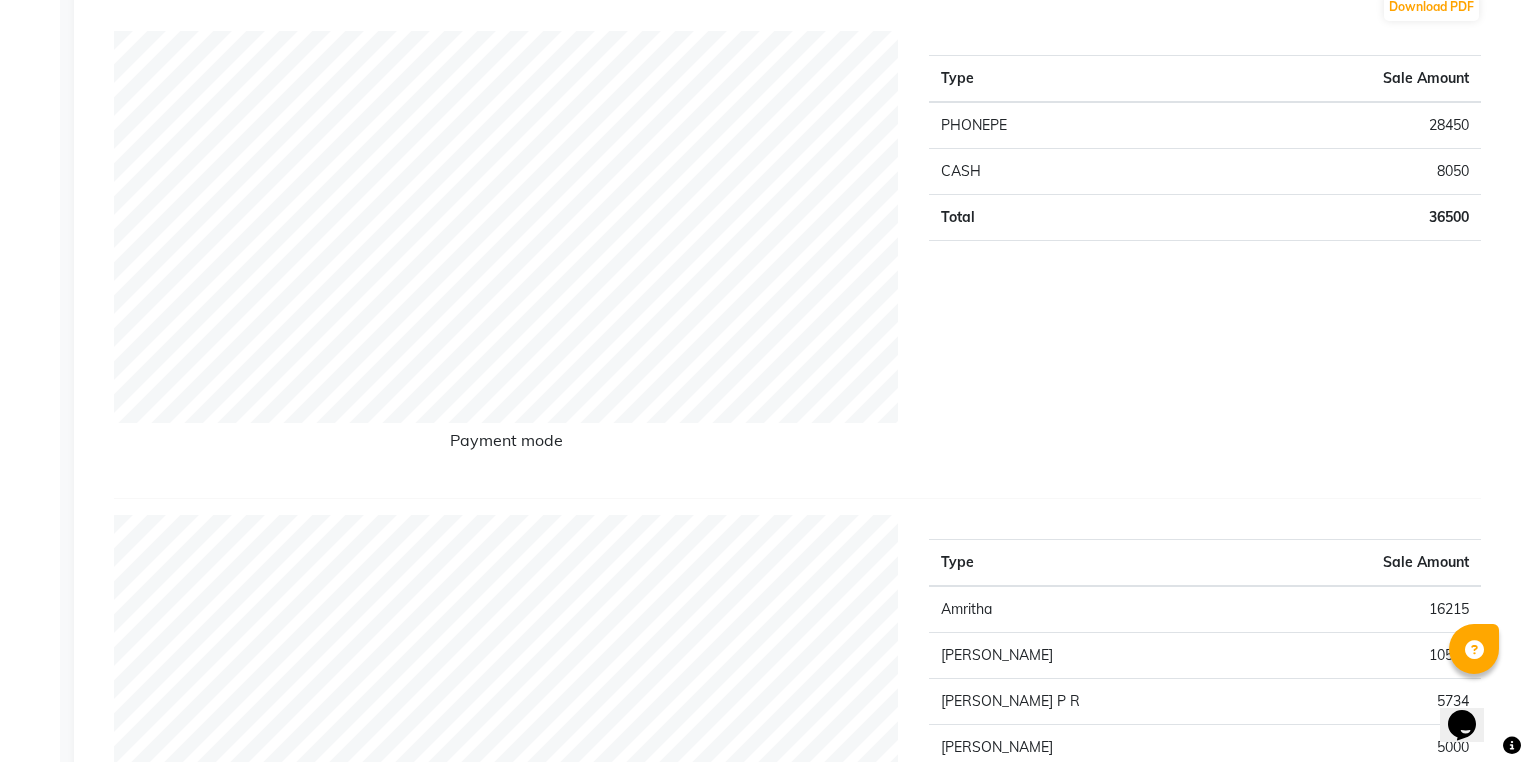 scroll, scrollTop: 0, scrollLeft: 0, axis: both 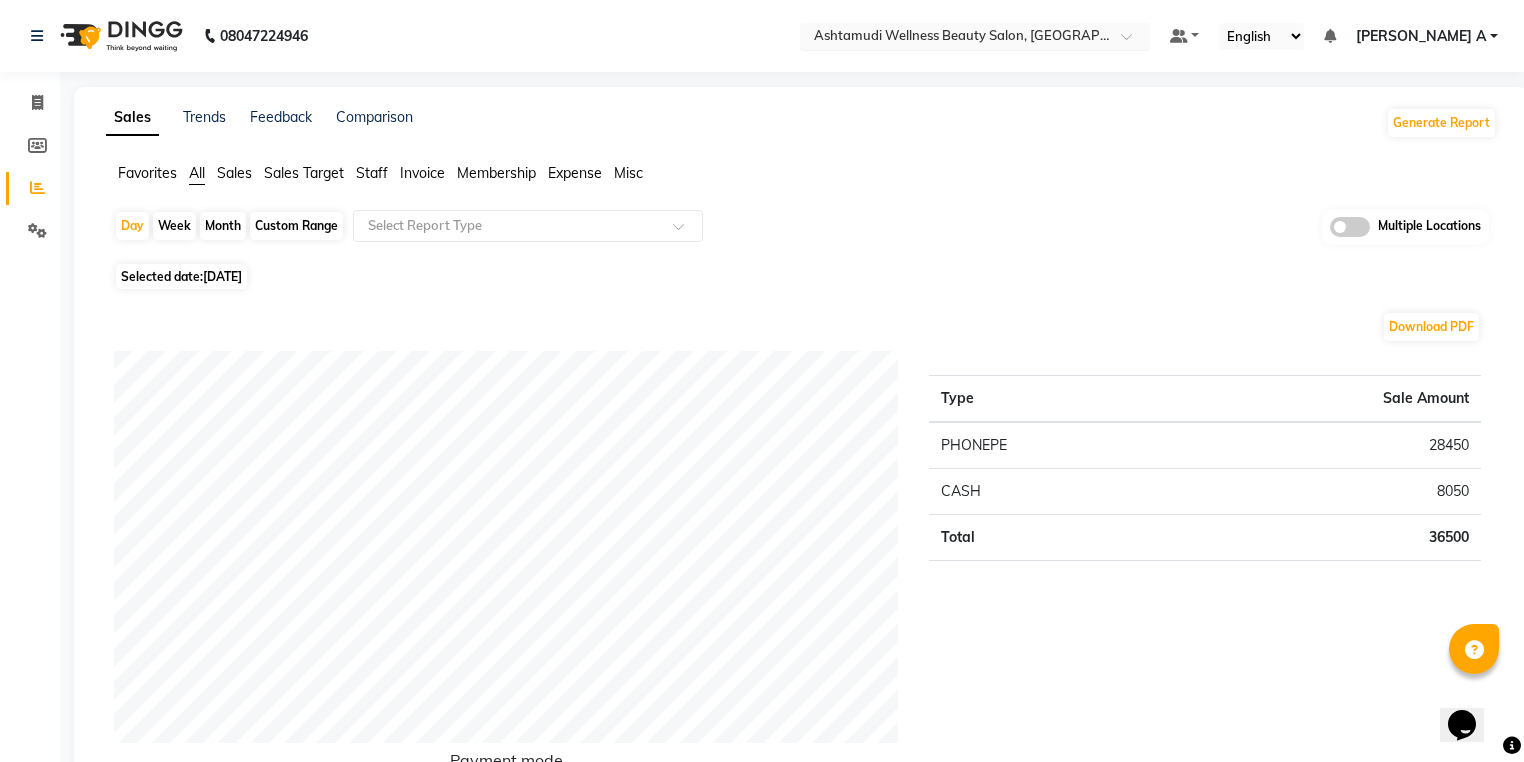 drag, startPoint x: 1141, startPoint y: 19, endPoint x: 1137, endPoint y: 30, distance: 11.7046995 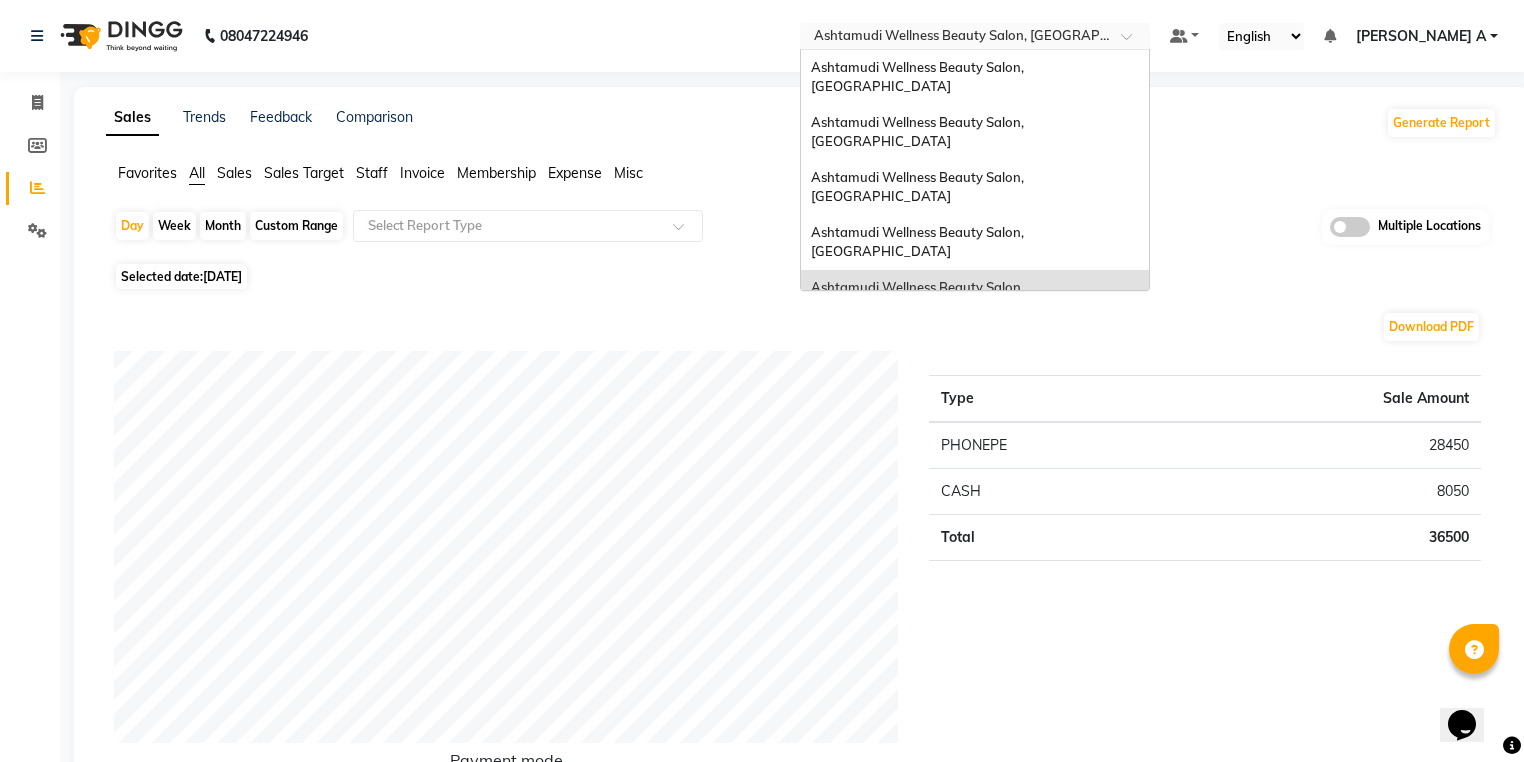 click at bounding box center [955, 38] 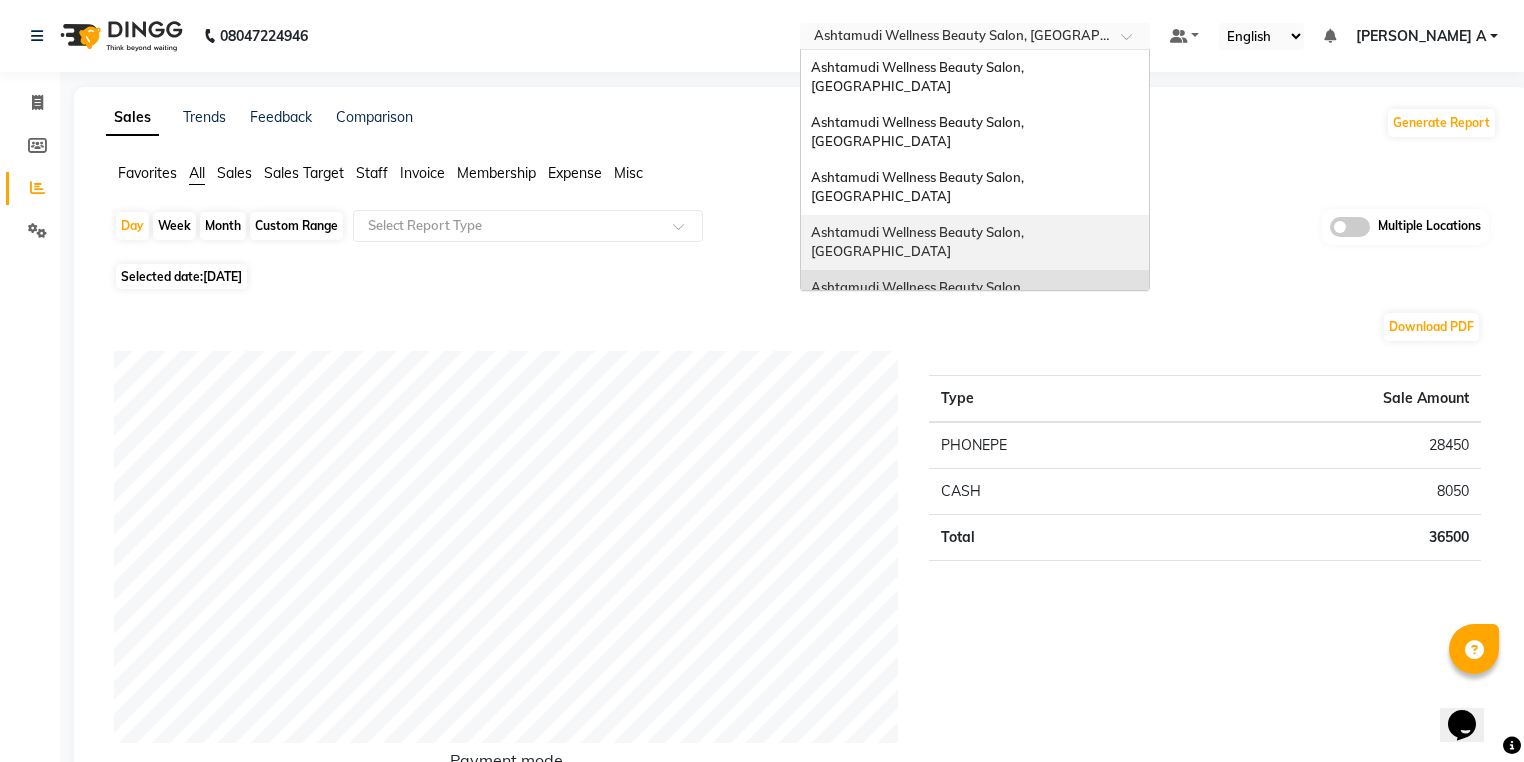 click on "Ashtamudi Wellness Beauty Salon, Kottiyam" at bounding box center [919, 242] 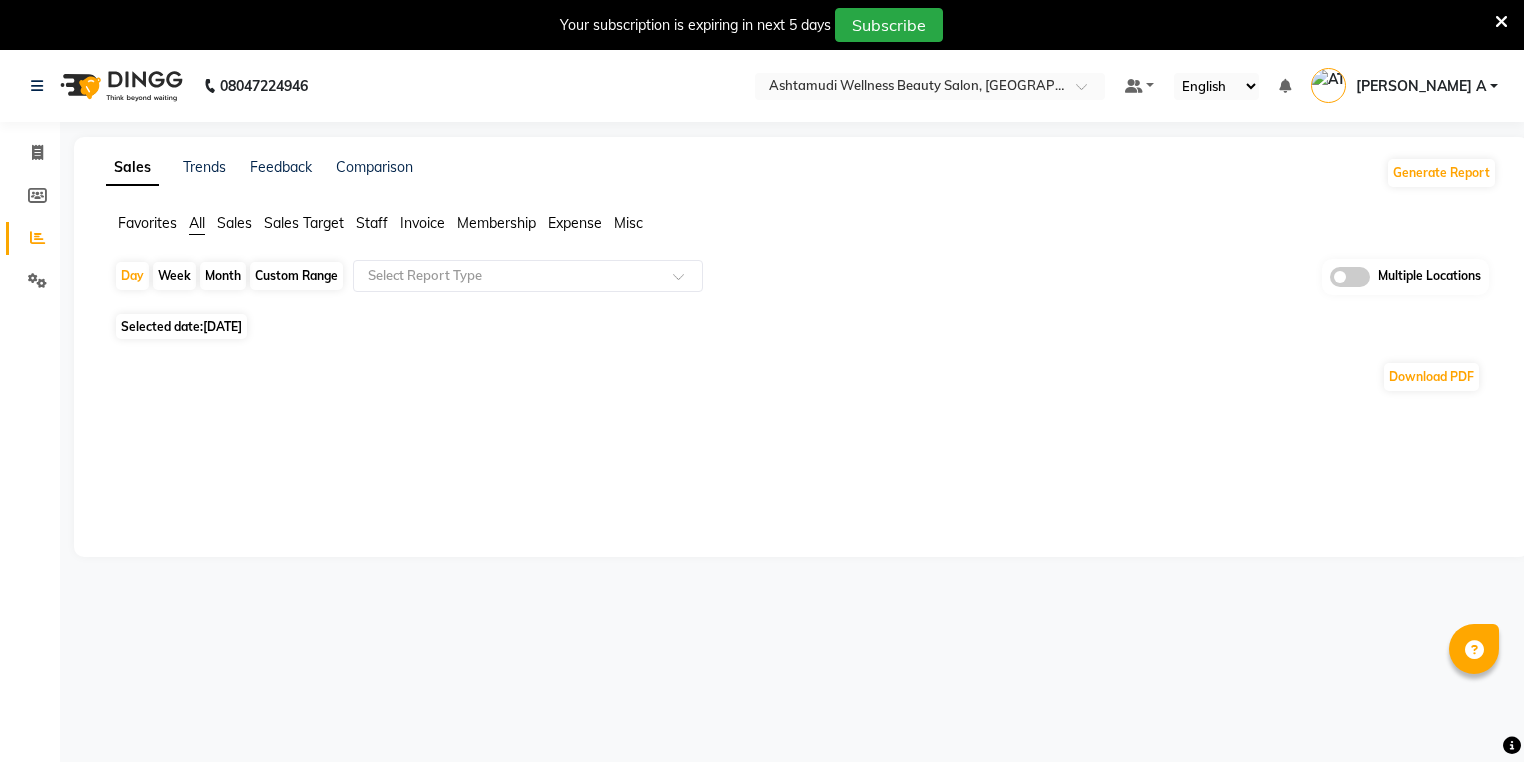 scroll, scrollTop: 0, scrollLeft: 0, axis: both 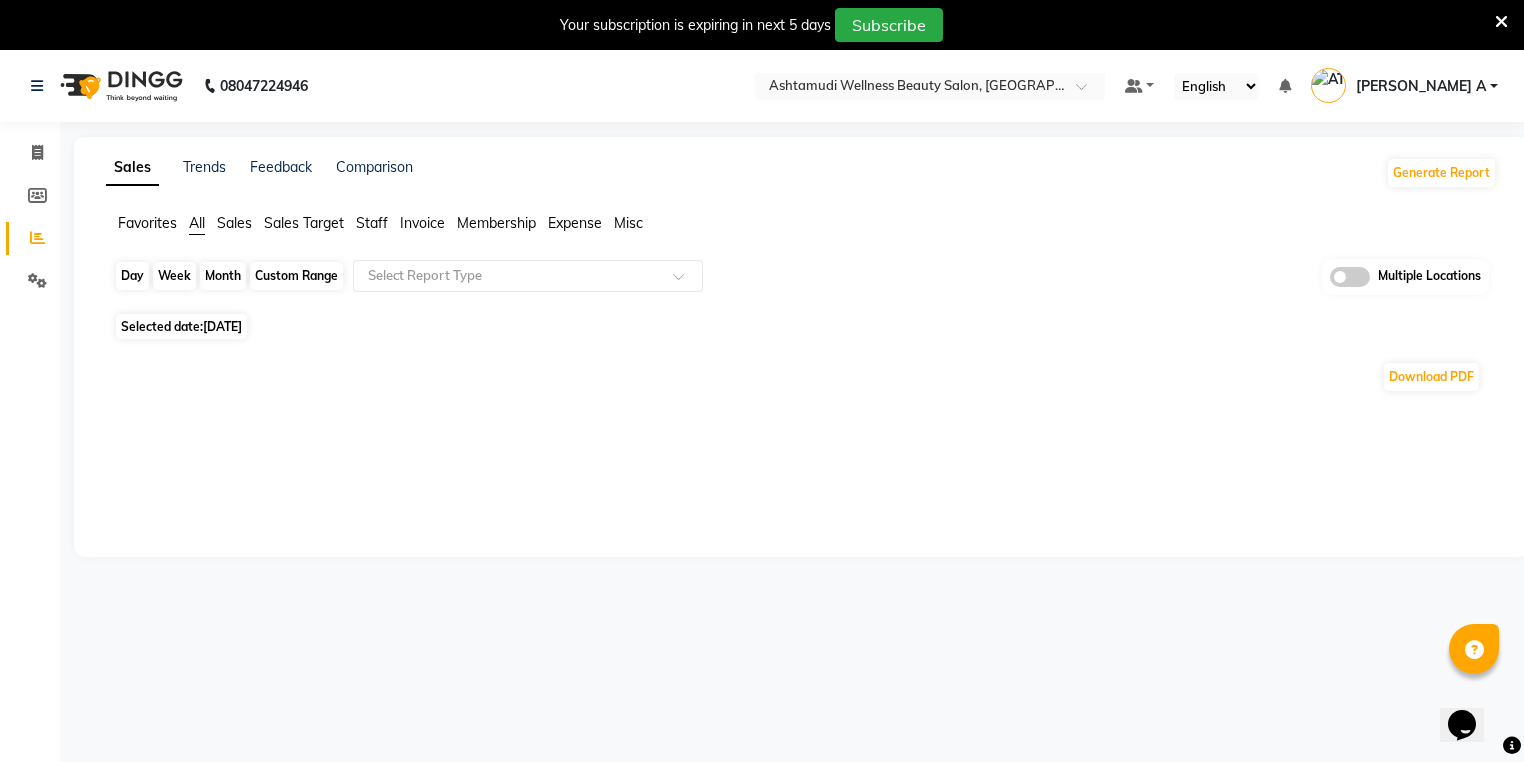 click on "Day" 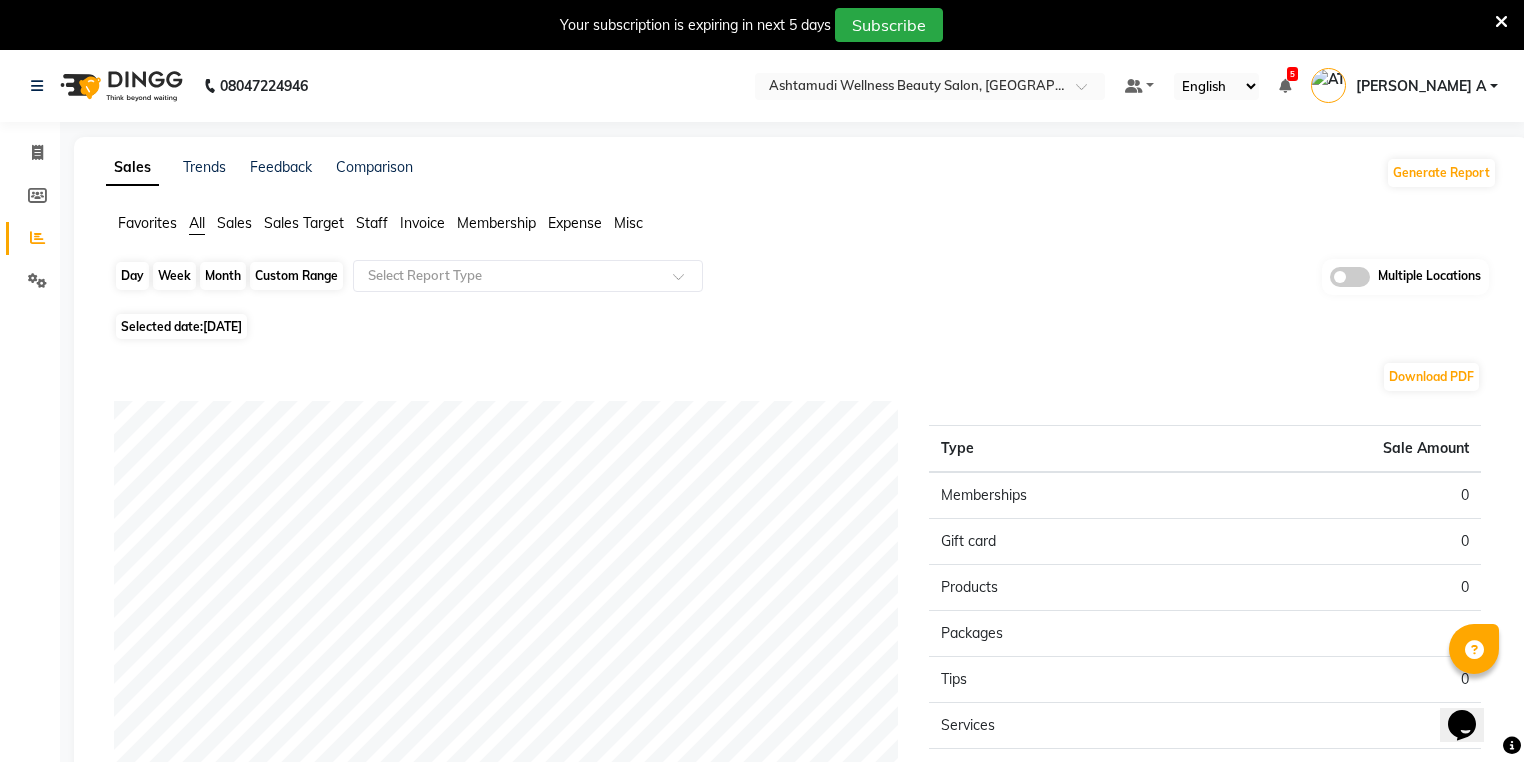 drag, startPoint x: 114, startPoint y: 249, endPoint x: 129, endPoint y: 282, distance: 36.249138 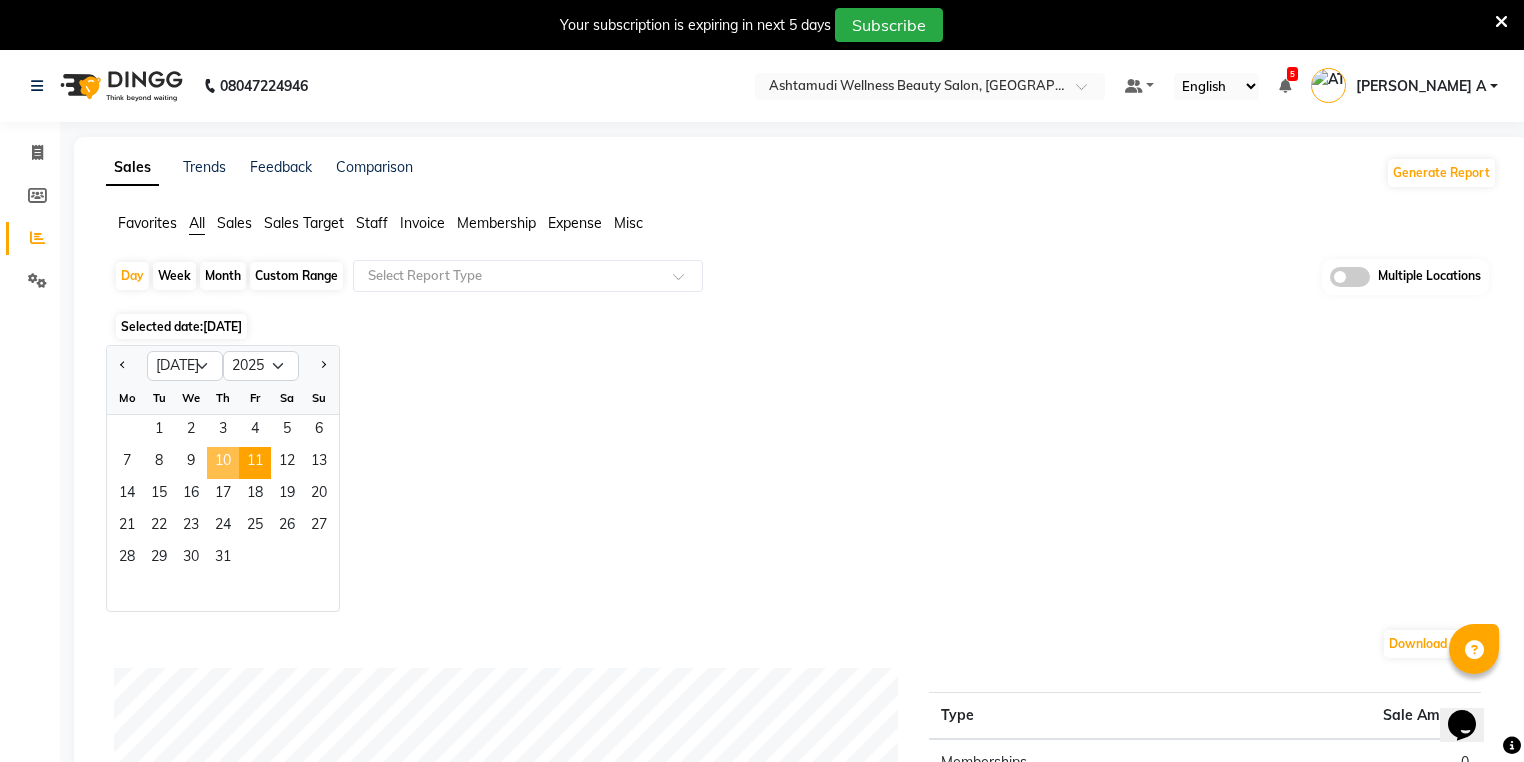 click on "10" 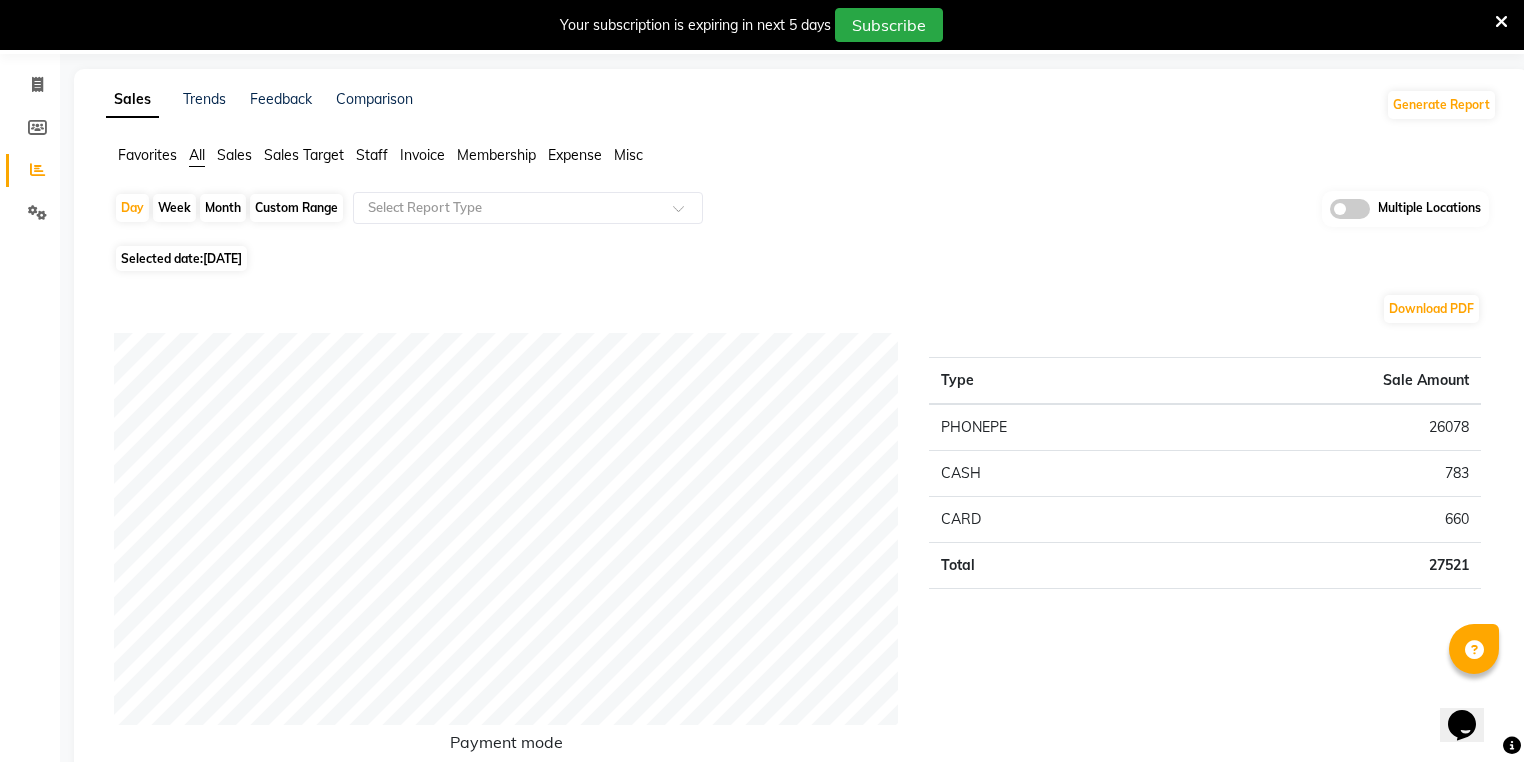scroll, scrollTop: 0, scrollLeft: 0, axis: both 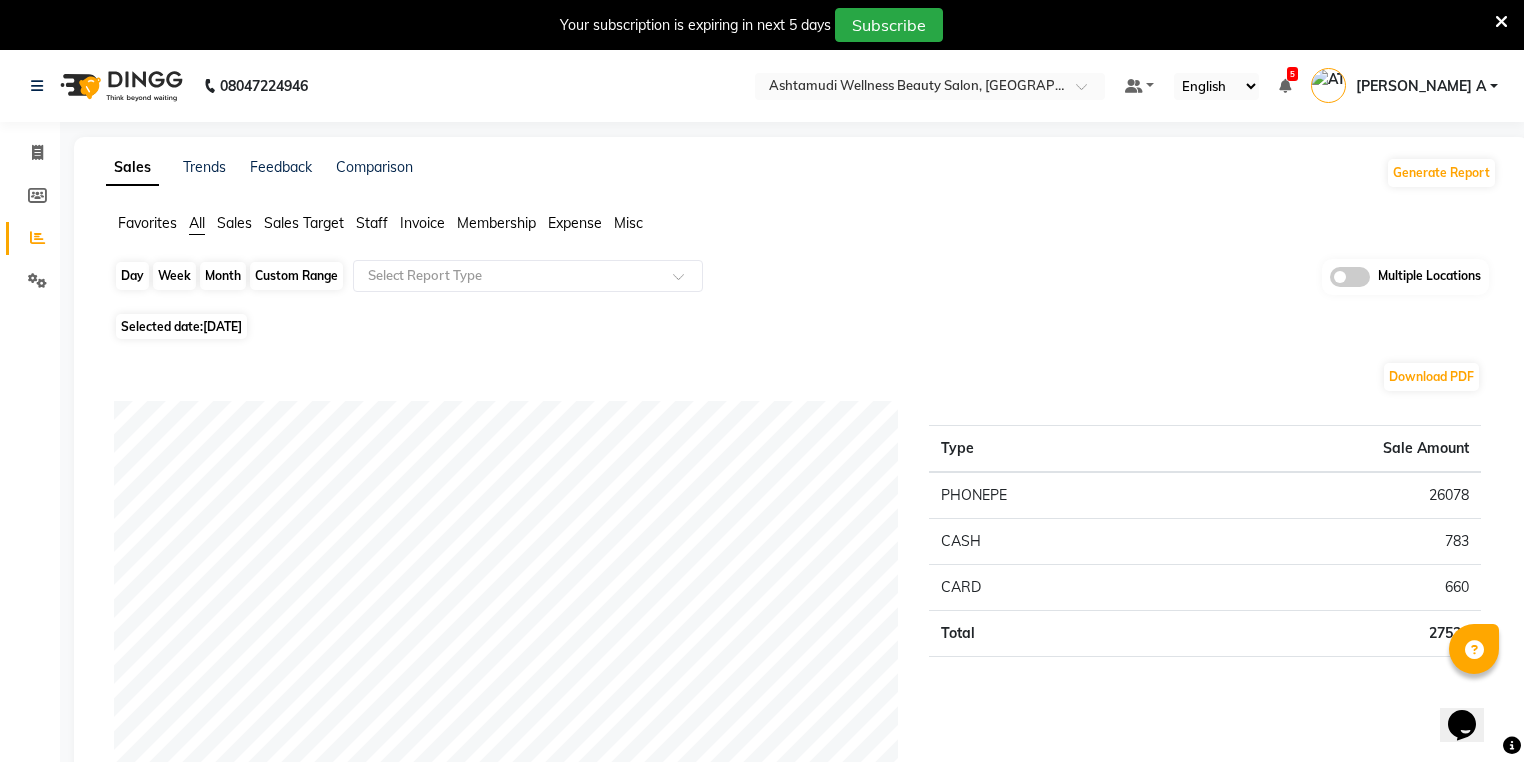 click on "Day" 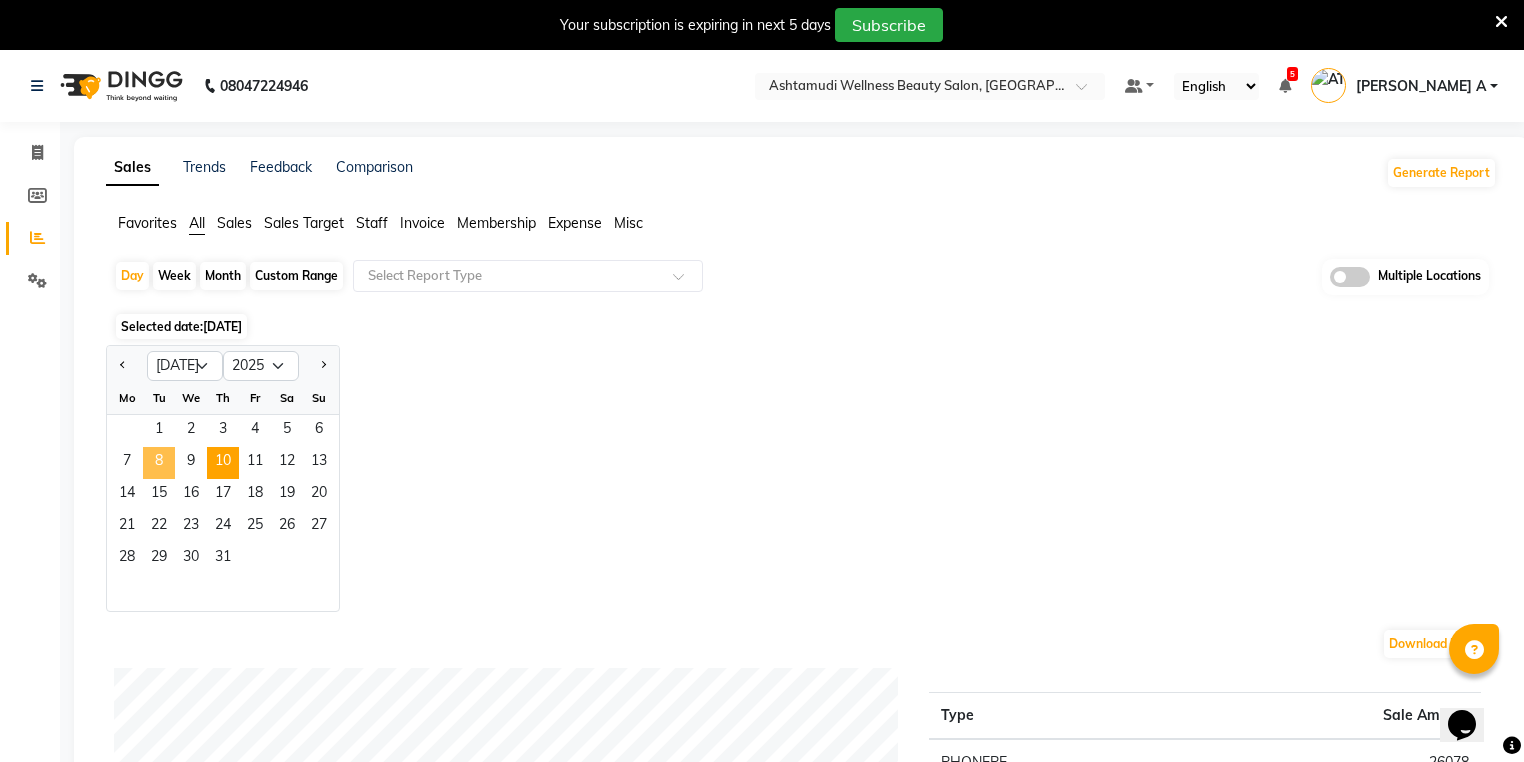 click on "8" 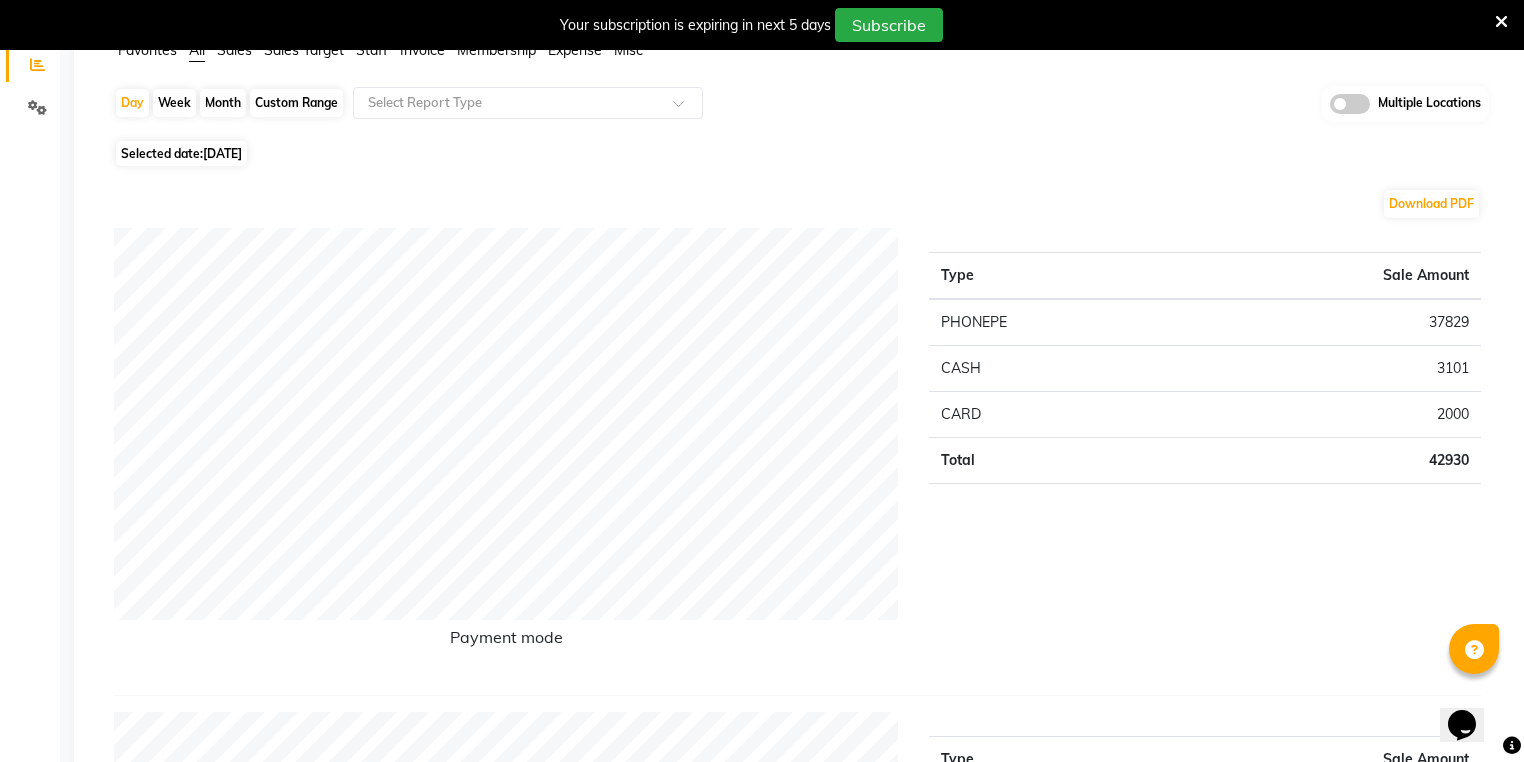 scroll, scrollTop: 0, scrollLeft: 0, axis: both 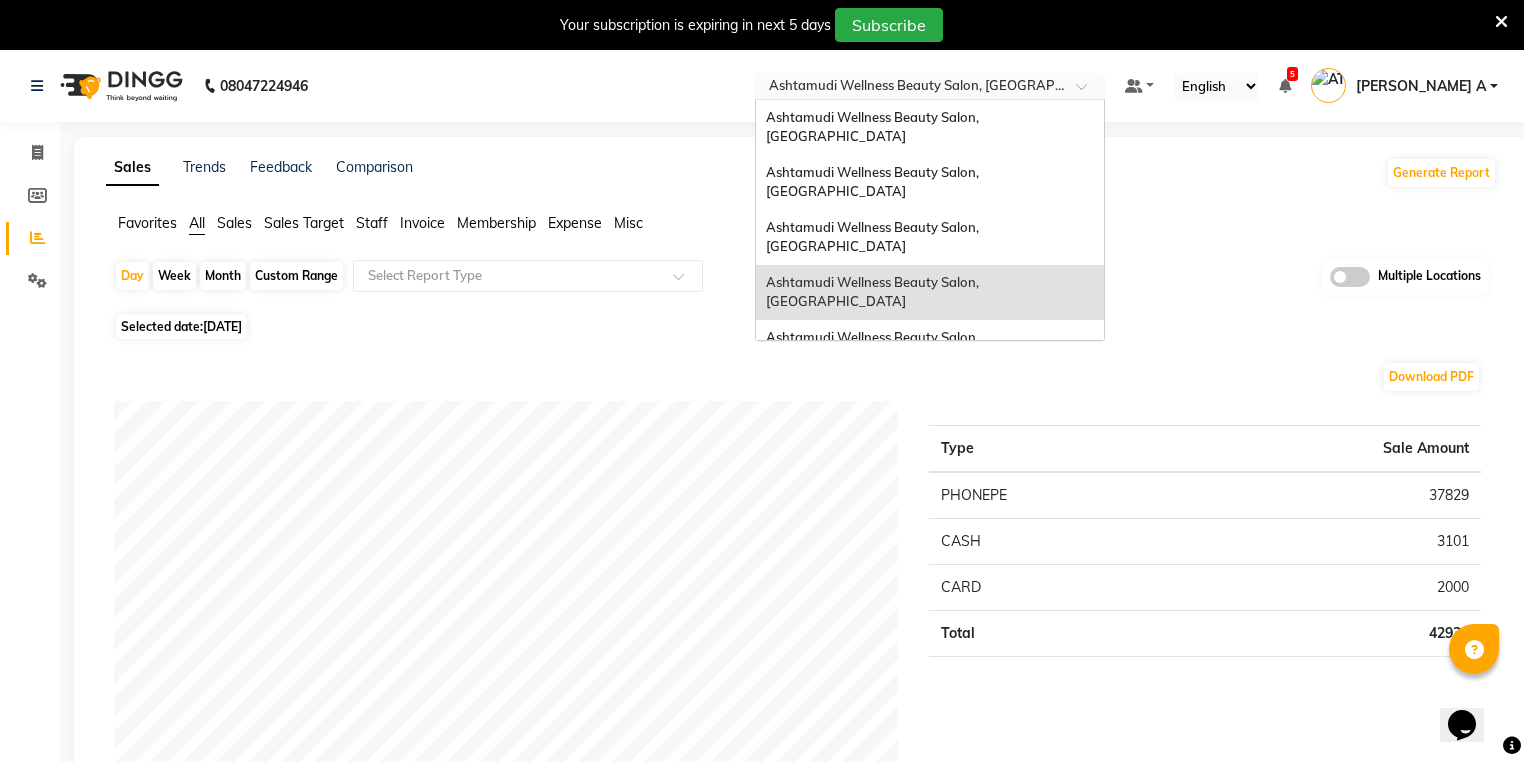 click at bounding box center [910, 88] 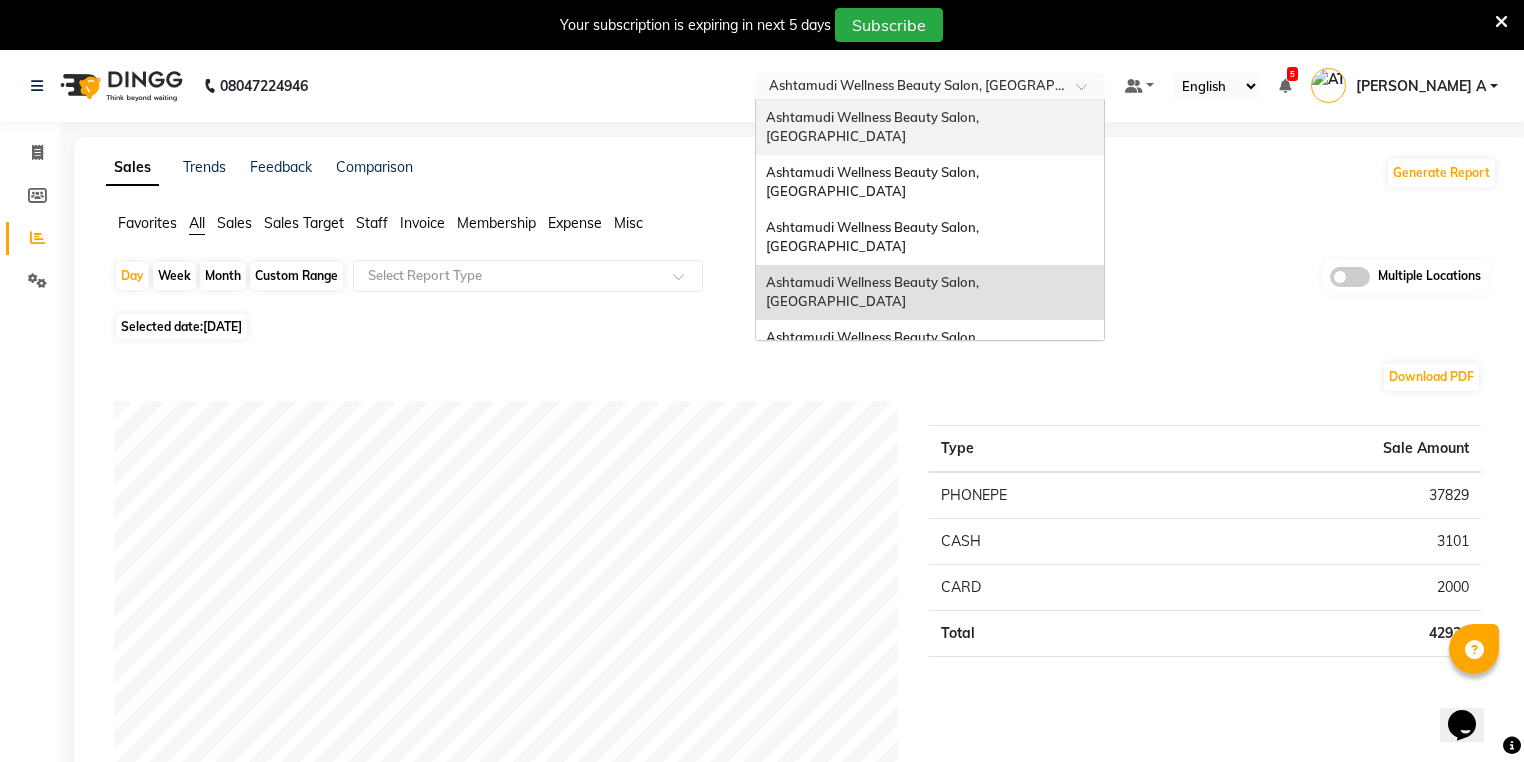 click on "Ashtamudi Wellness Beauty Salon, Kowdiar" at bounding box center (874, 127) 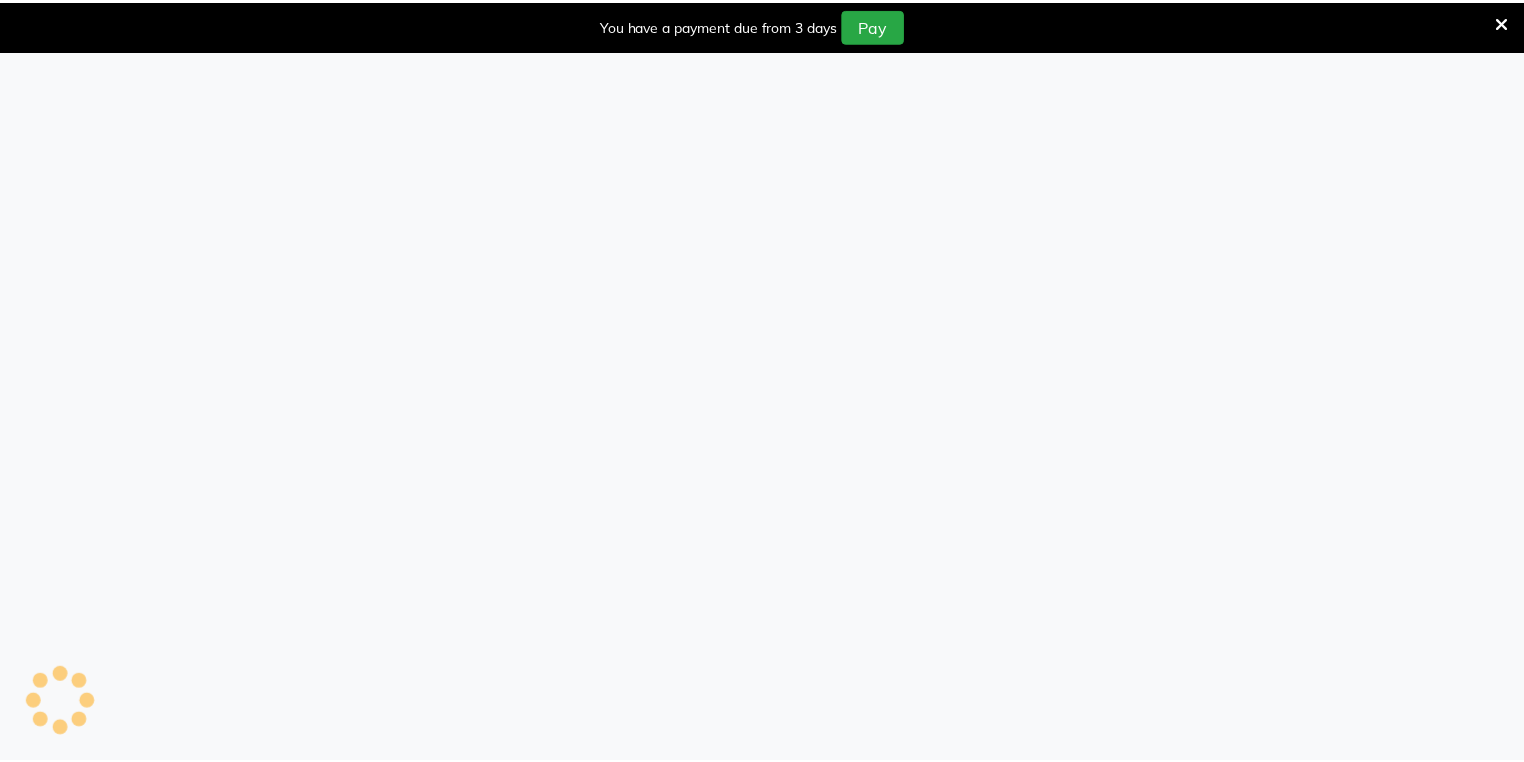 scroll, scrollTop: 0, scrollLeft: 0, axis: both 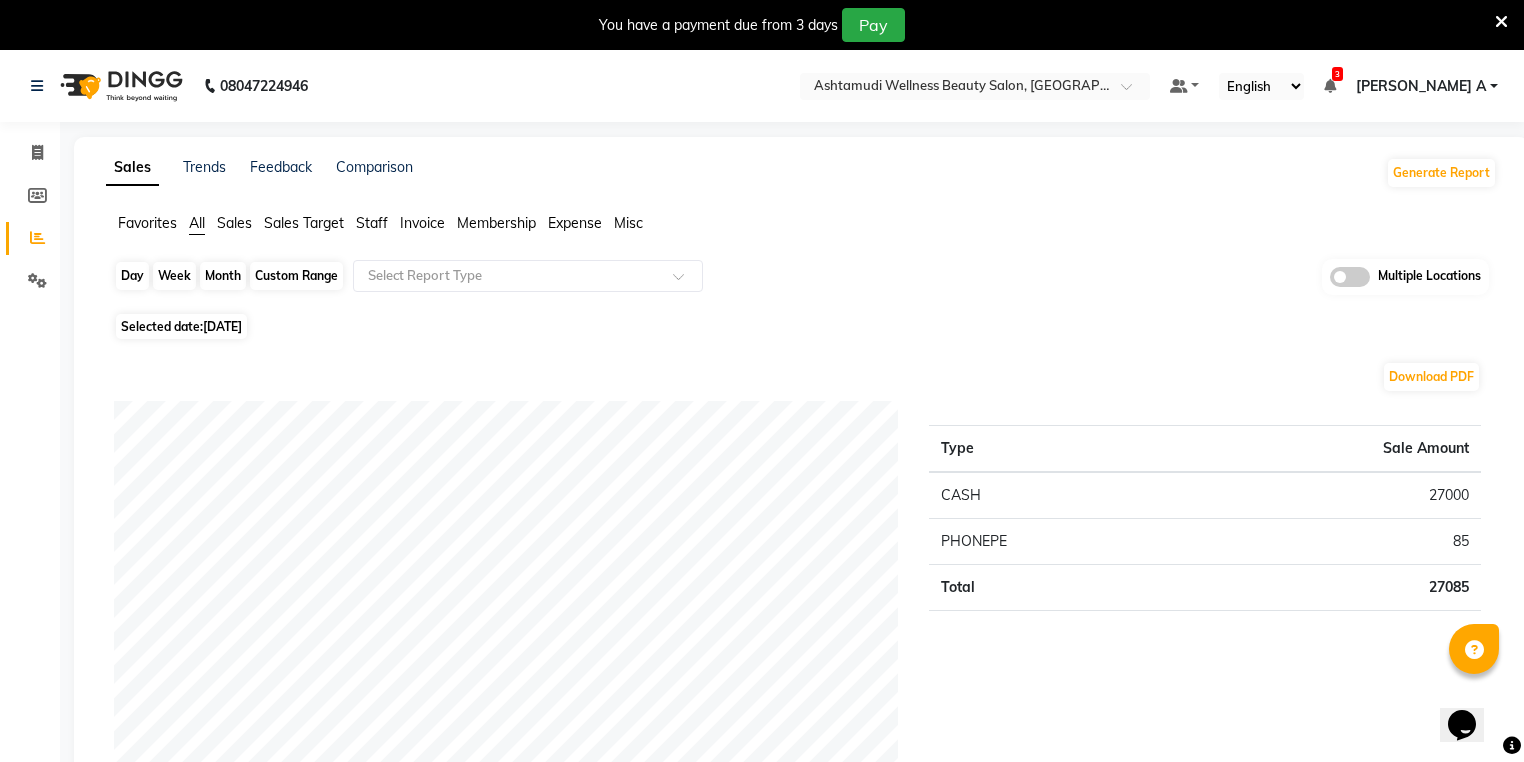click on "Day" 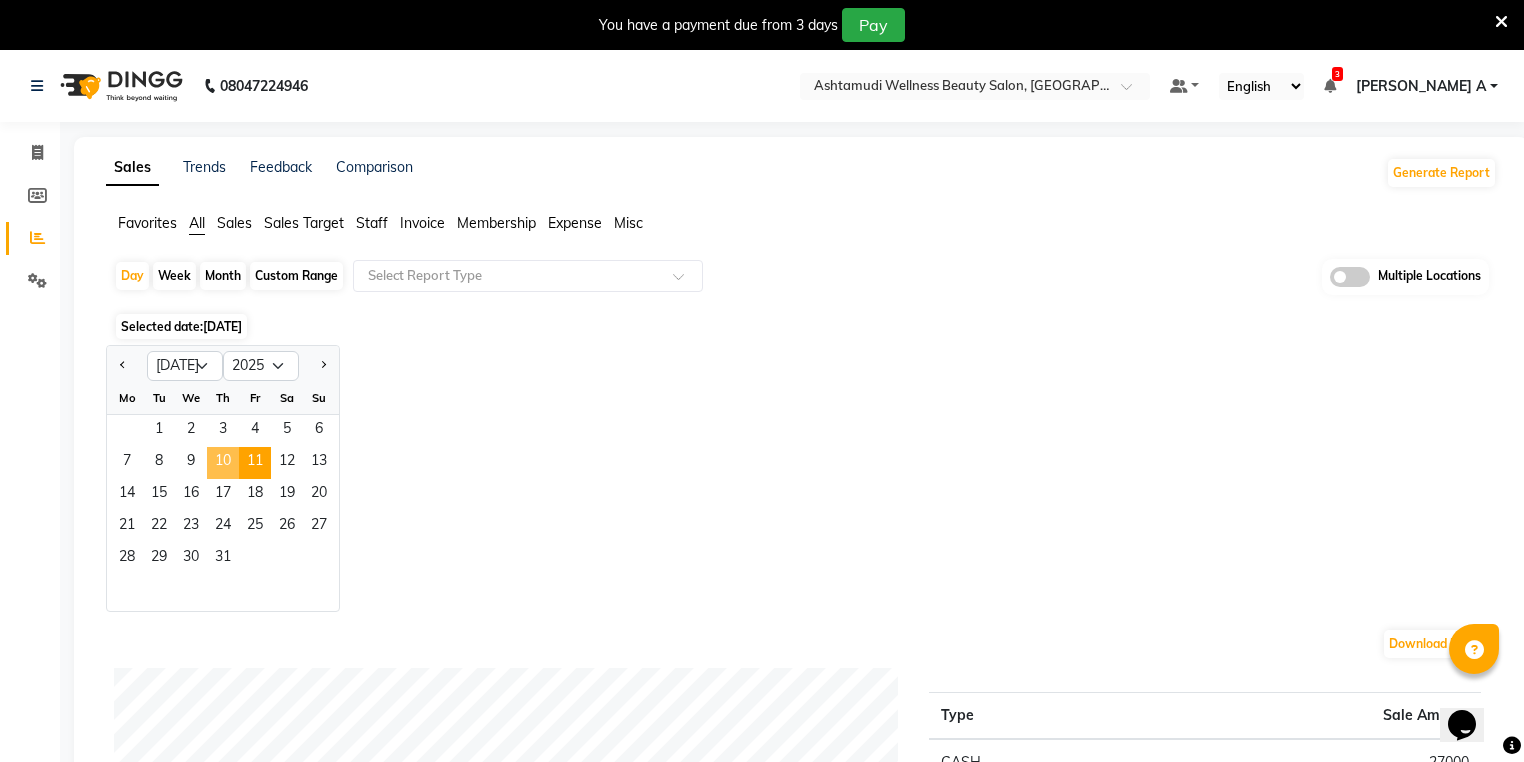 click on "10" 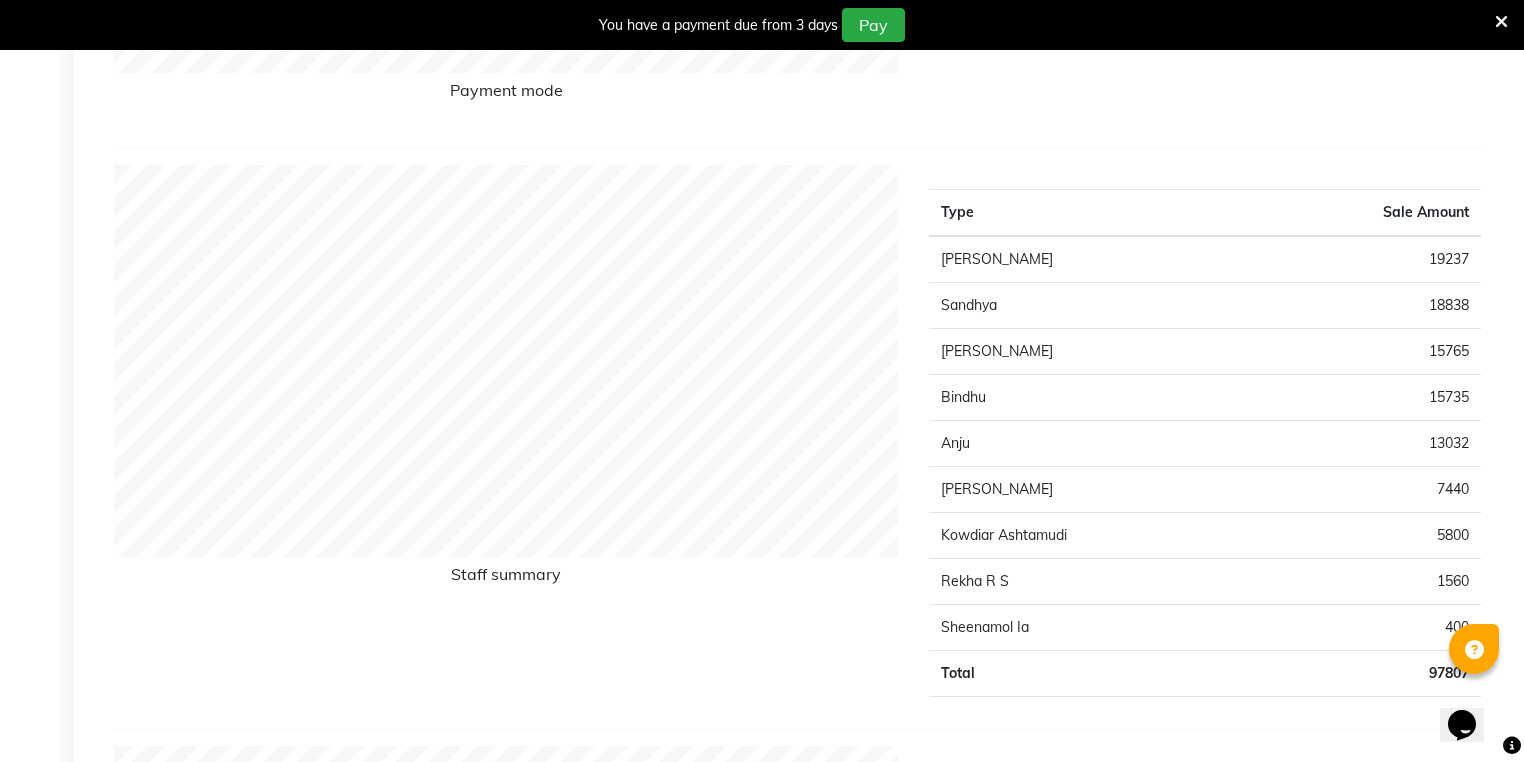 scroll, scrollTop: 160, scrollLeft: 0, axis: vertical 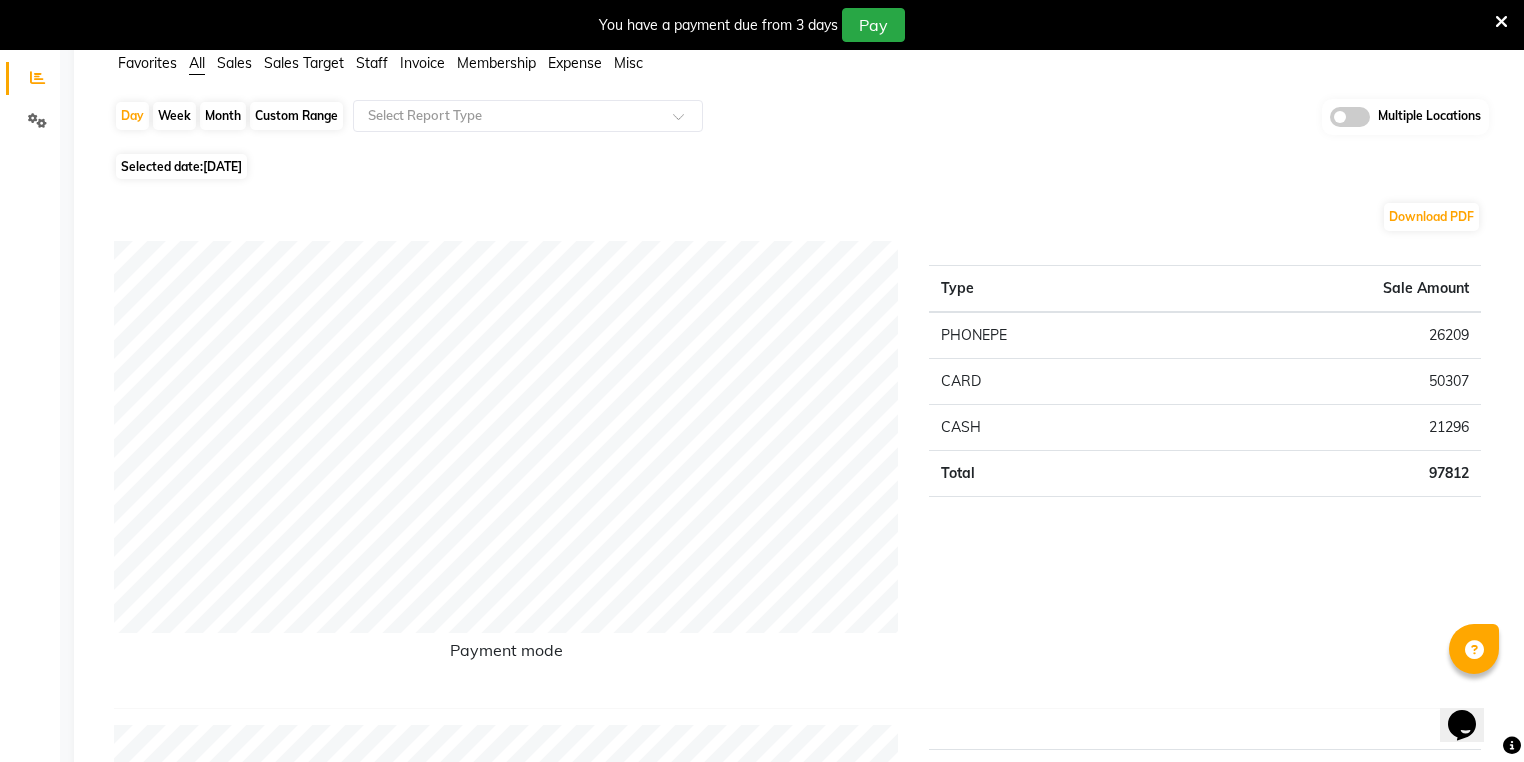 click at bounding box center (1501, 22) 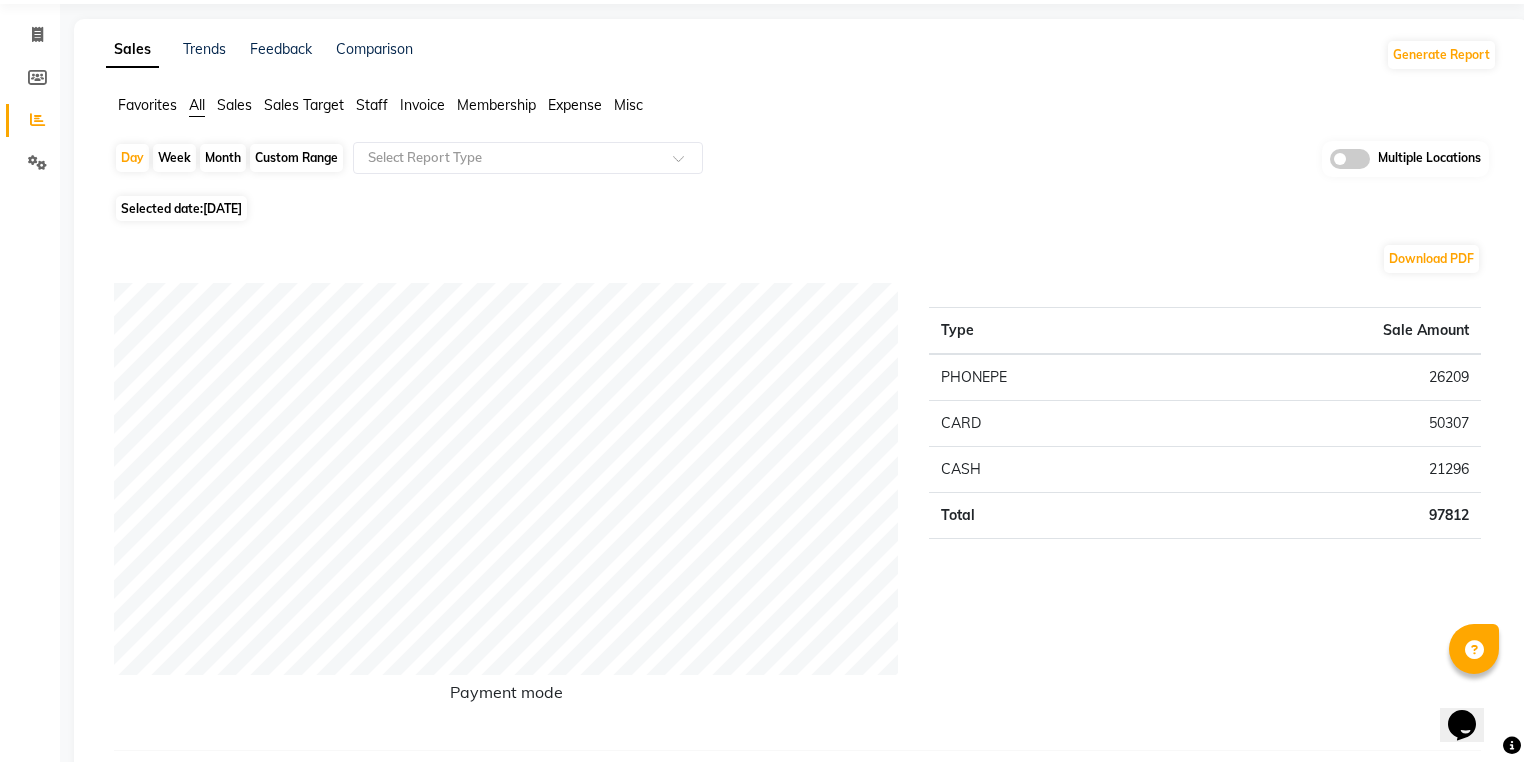 scroll, scrollTop: 0, scrollLeft: 0, axis: both 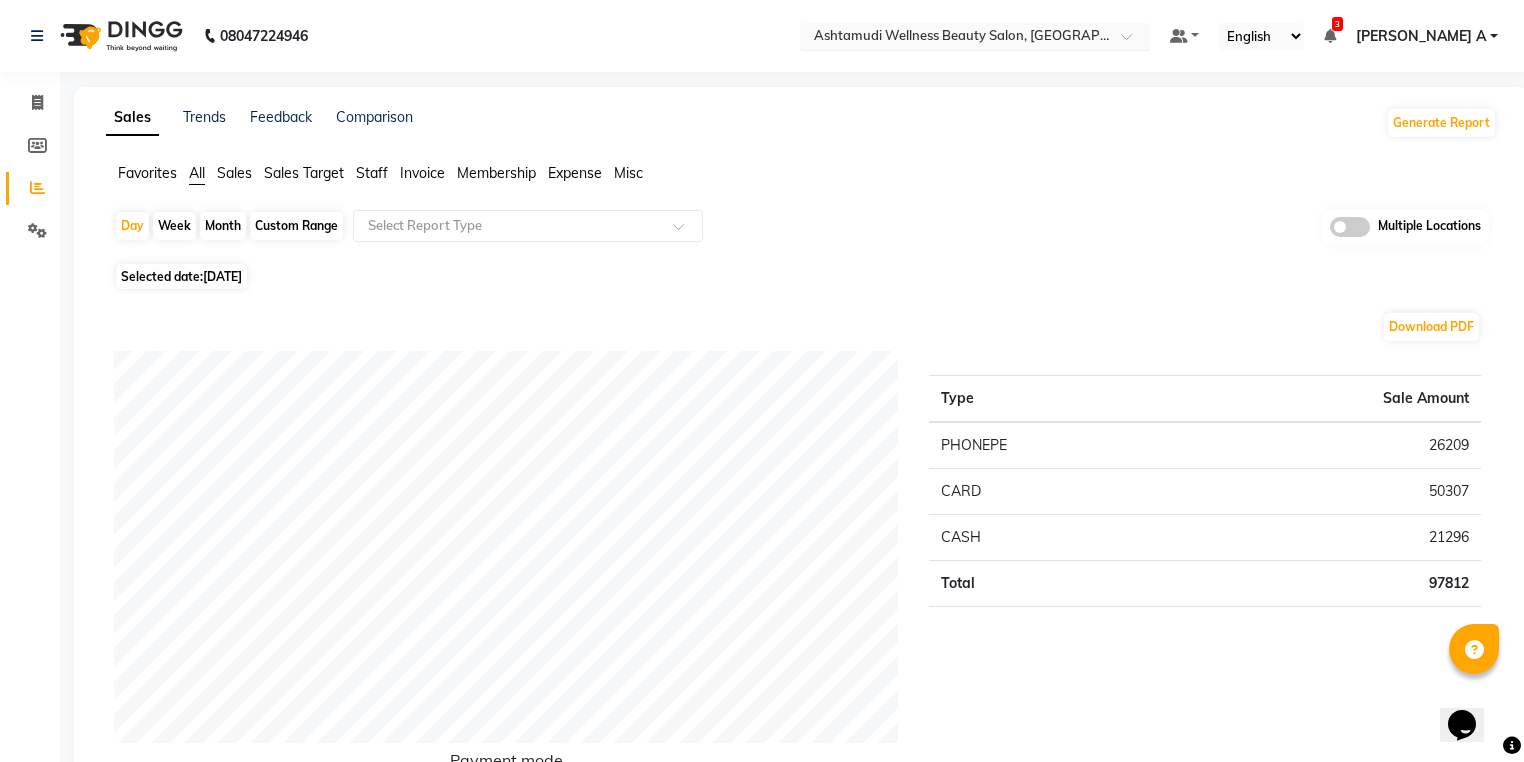 click at bounding box center [955, 38] 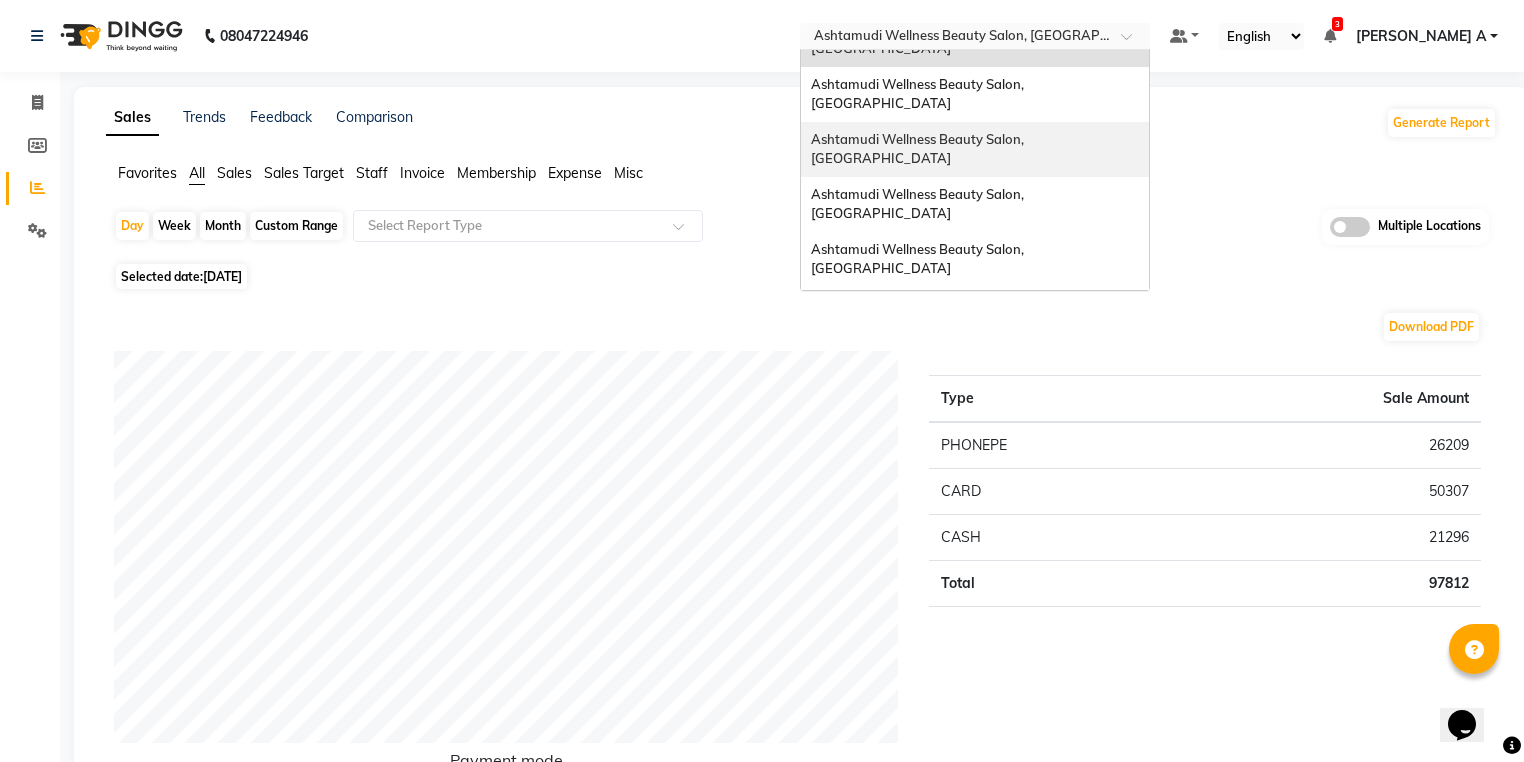 scroll, scrollTop: 80, scrollLeft: 0, axis: vertical 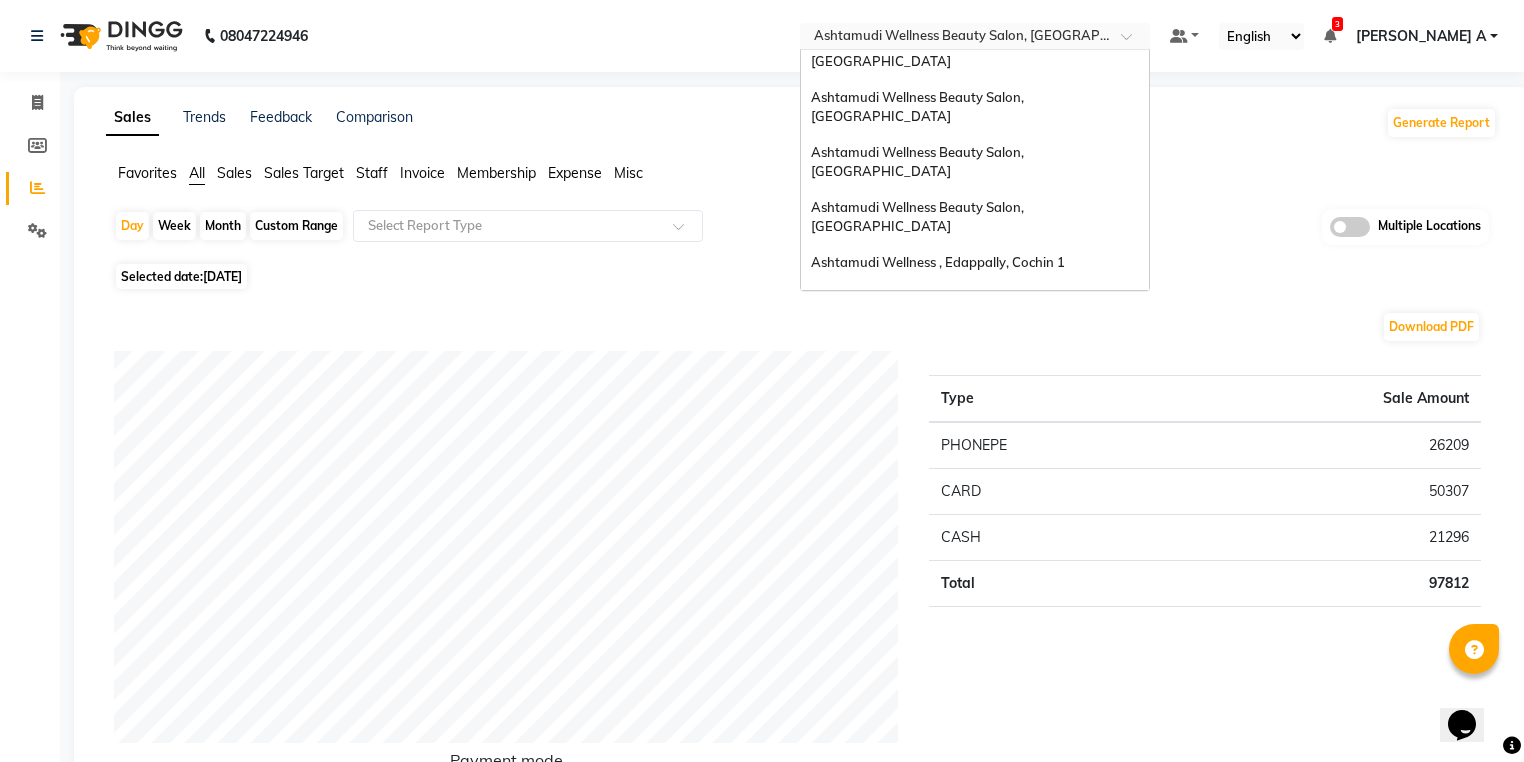 click on "Ashtamudi Wellness Beauty Salon, [GEOGRAPHIC_DATA]" at bounding box center (919, 343) 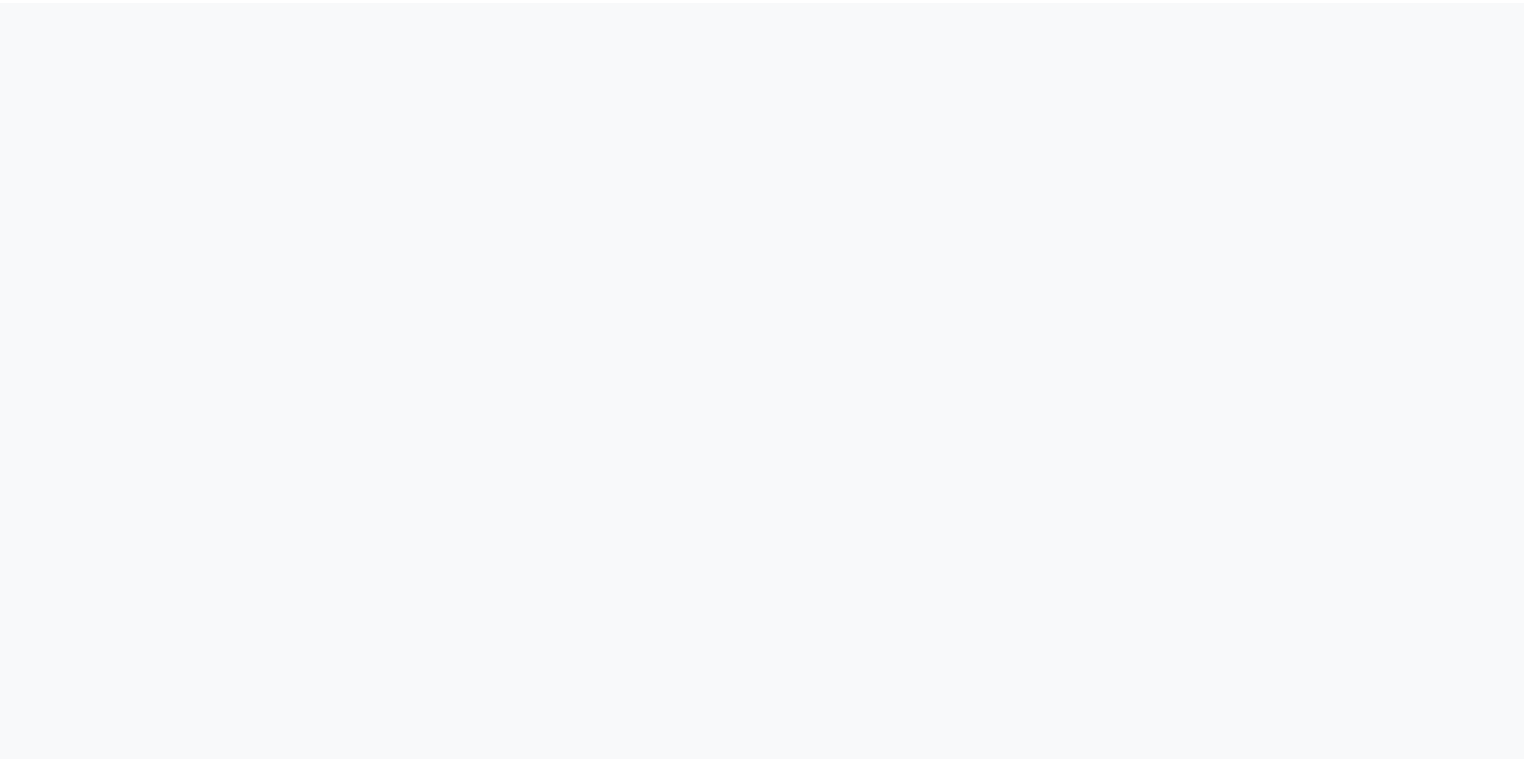 scroll, scrollTop: 0, scrollLeft: 0, axis: both 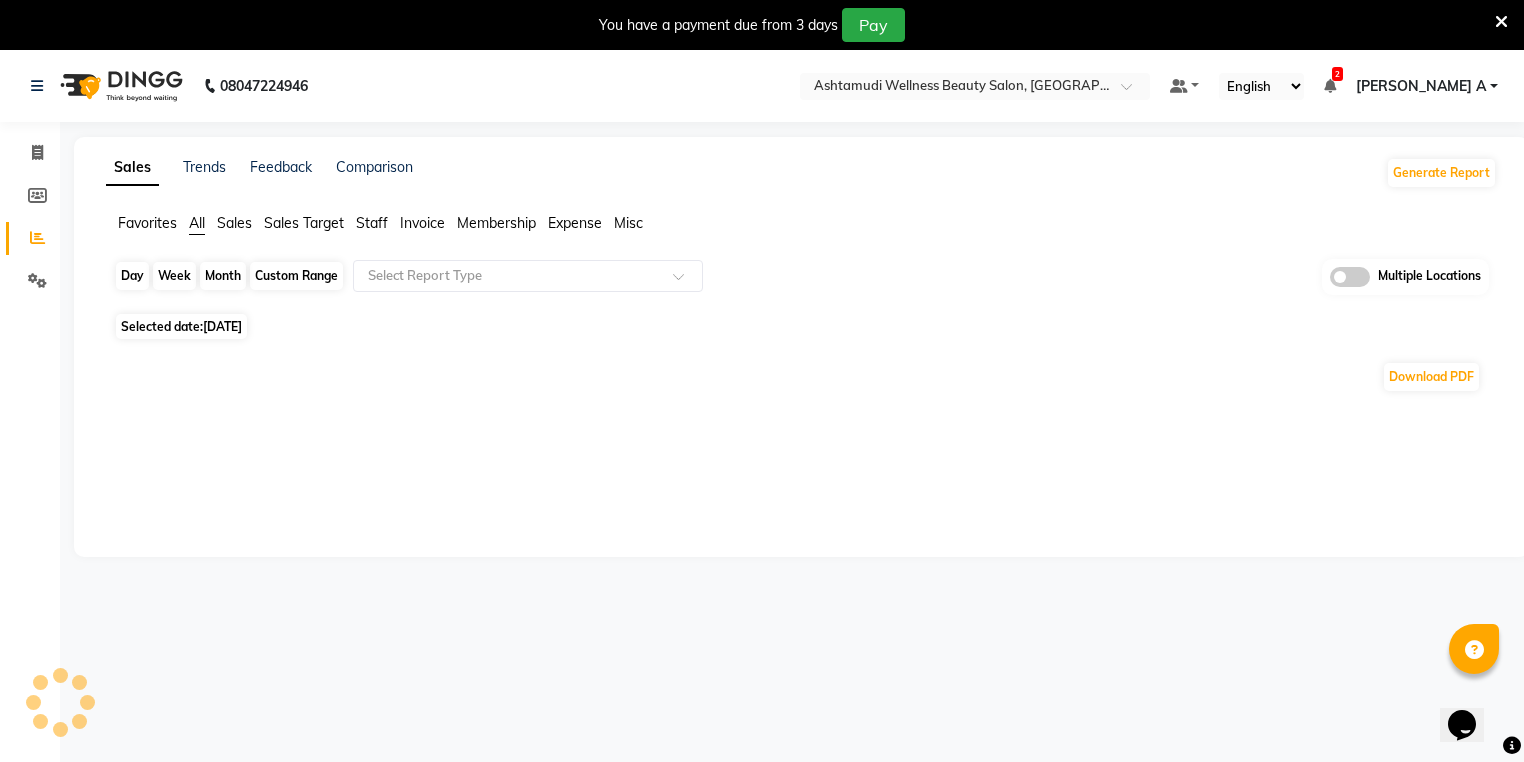 click on "Day" 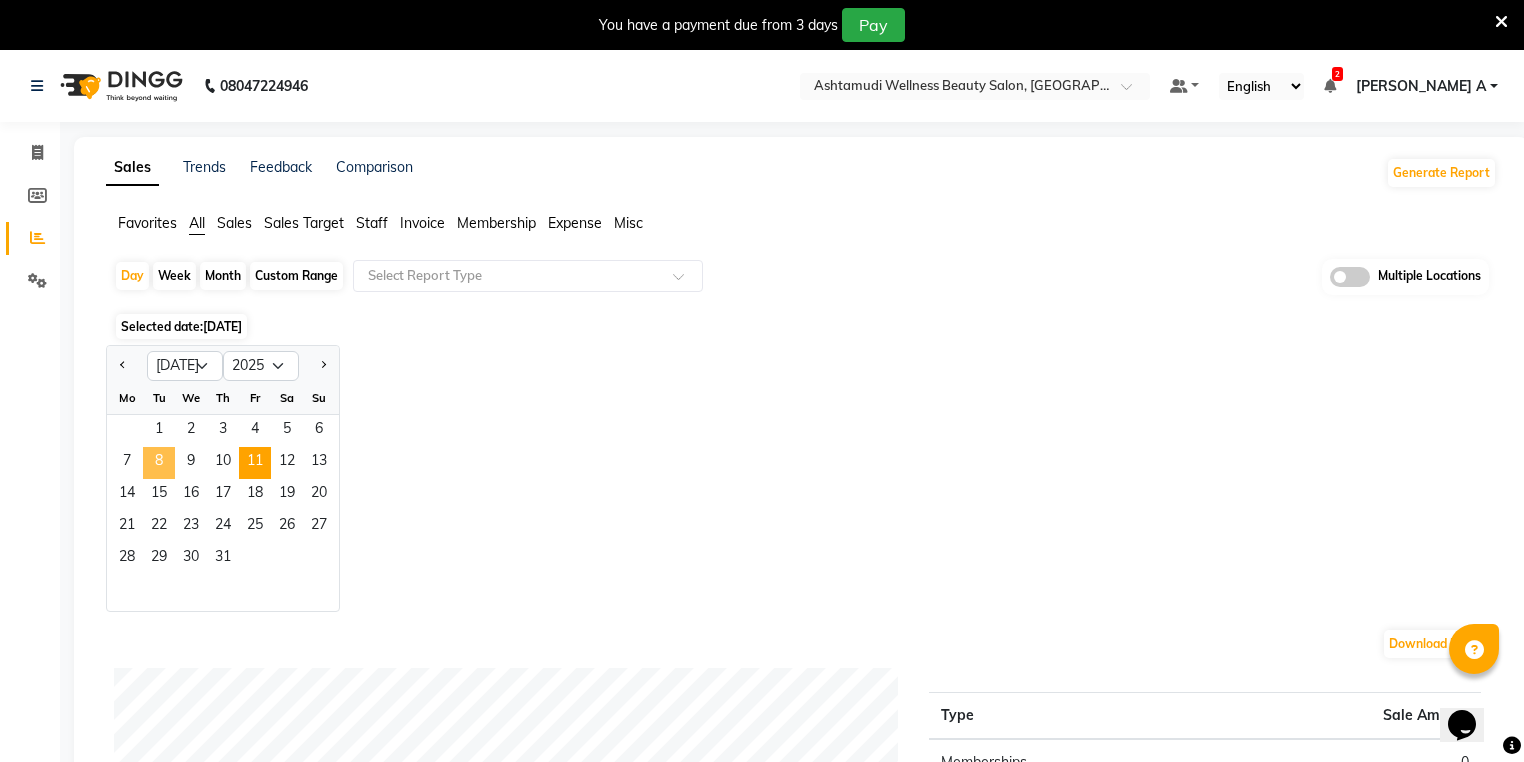 click on "8" 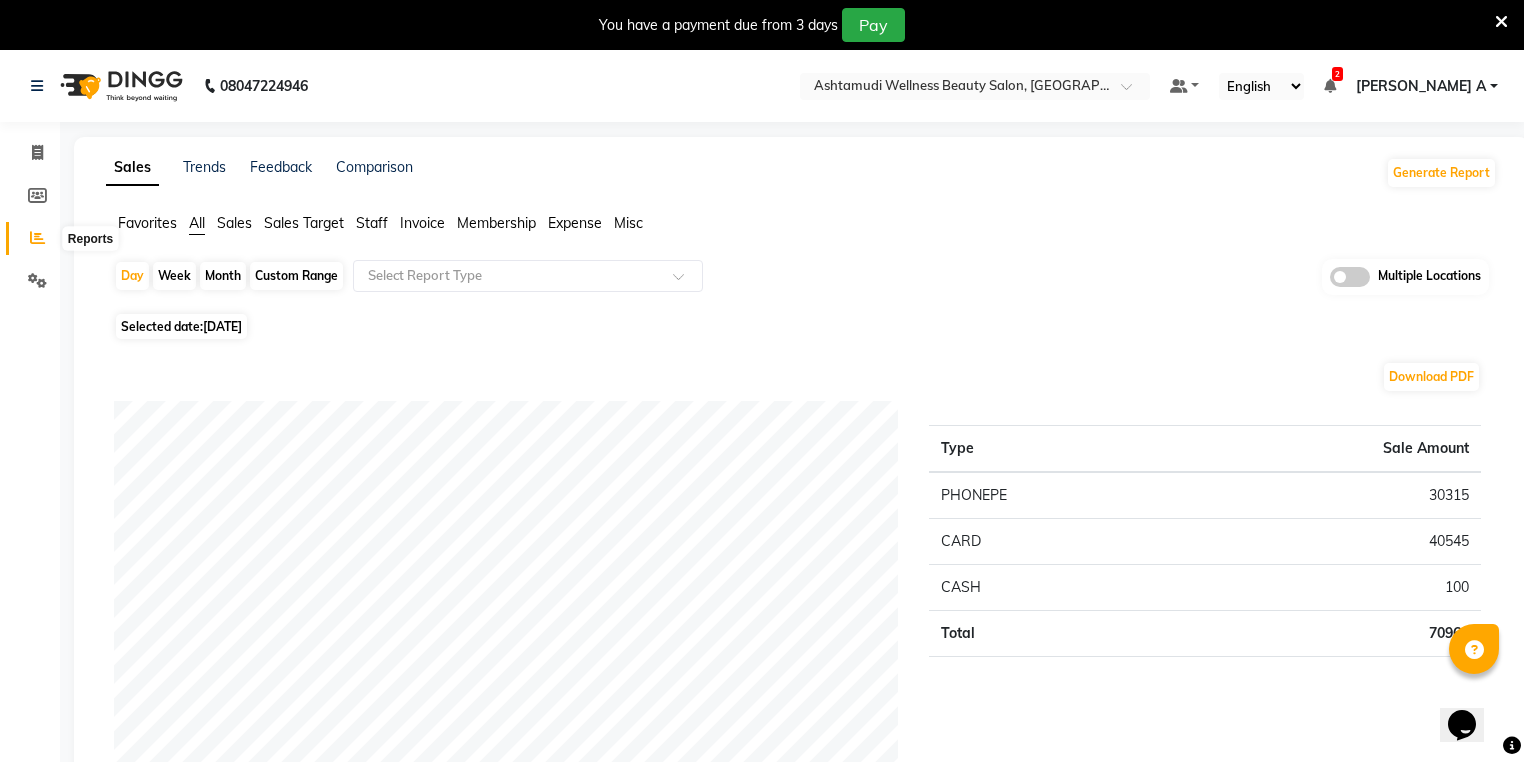 click 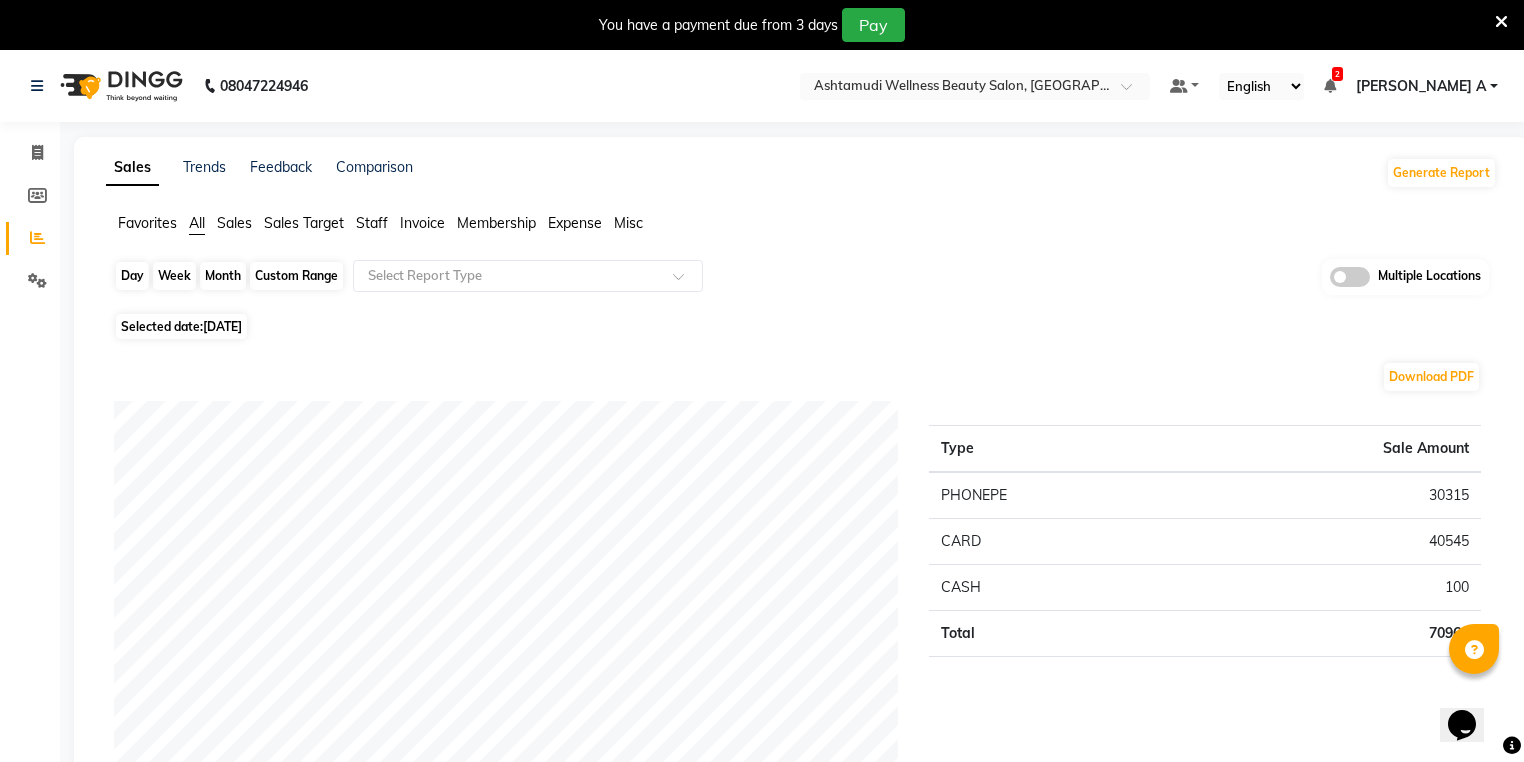click on "Day" 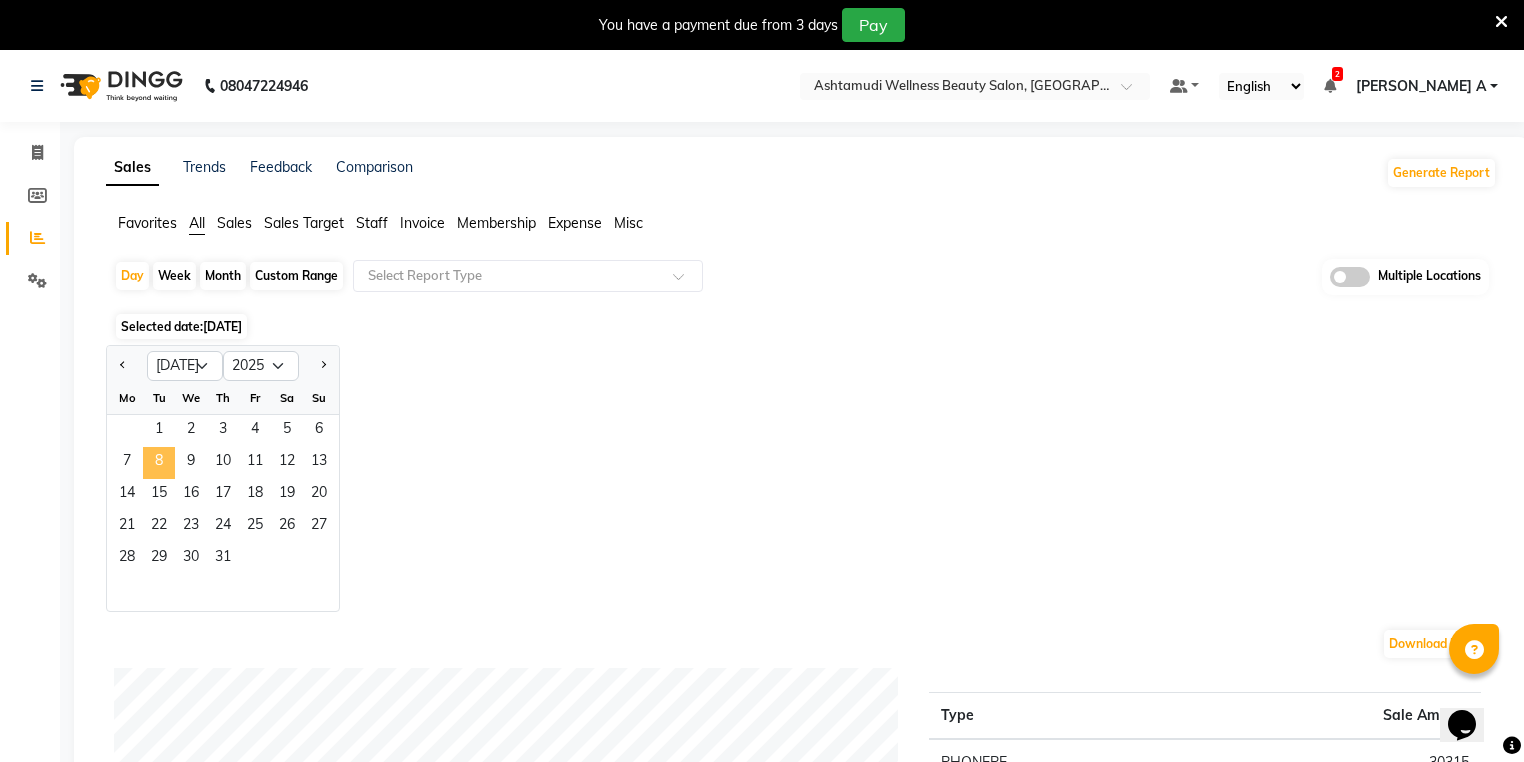 click on "8" 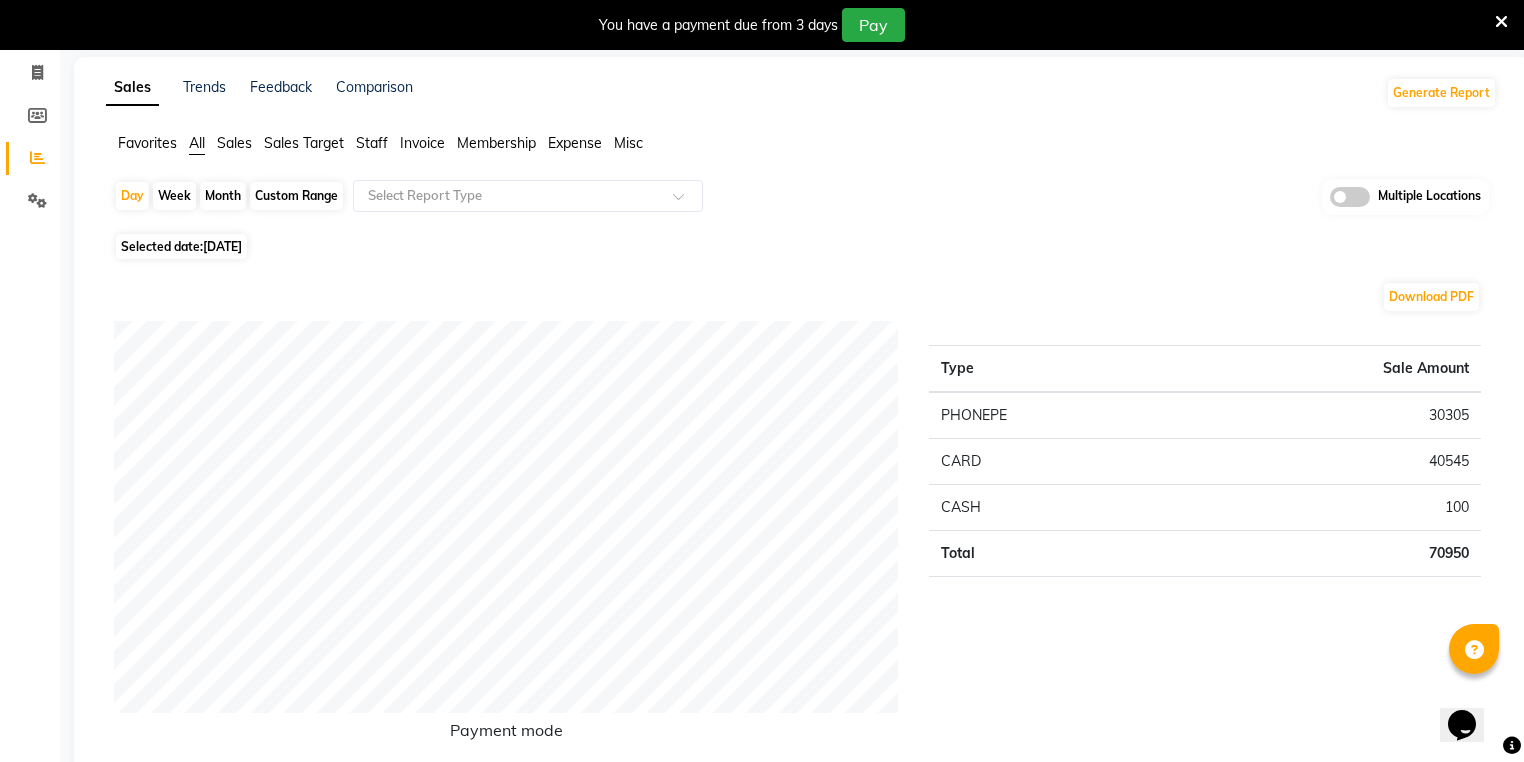 scroll, scrollTop: 0, scrollLeft: 0, axis: both 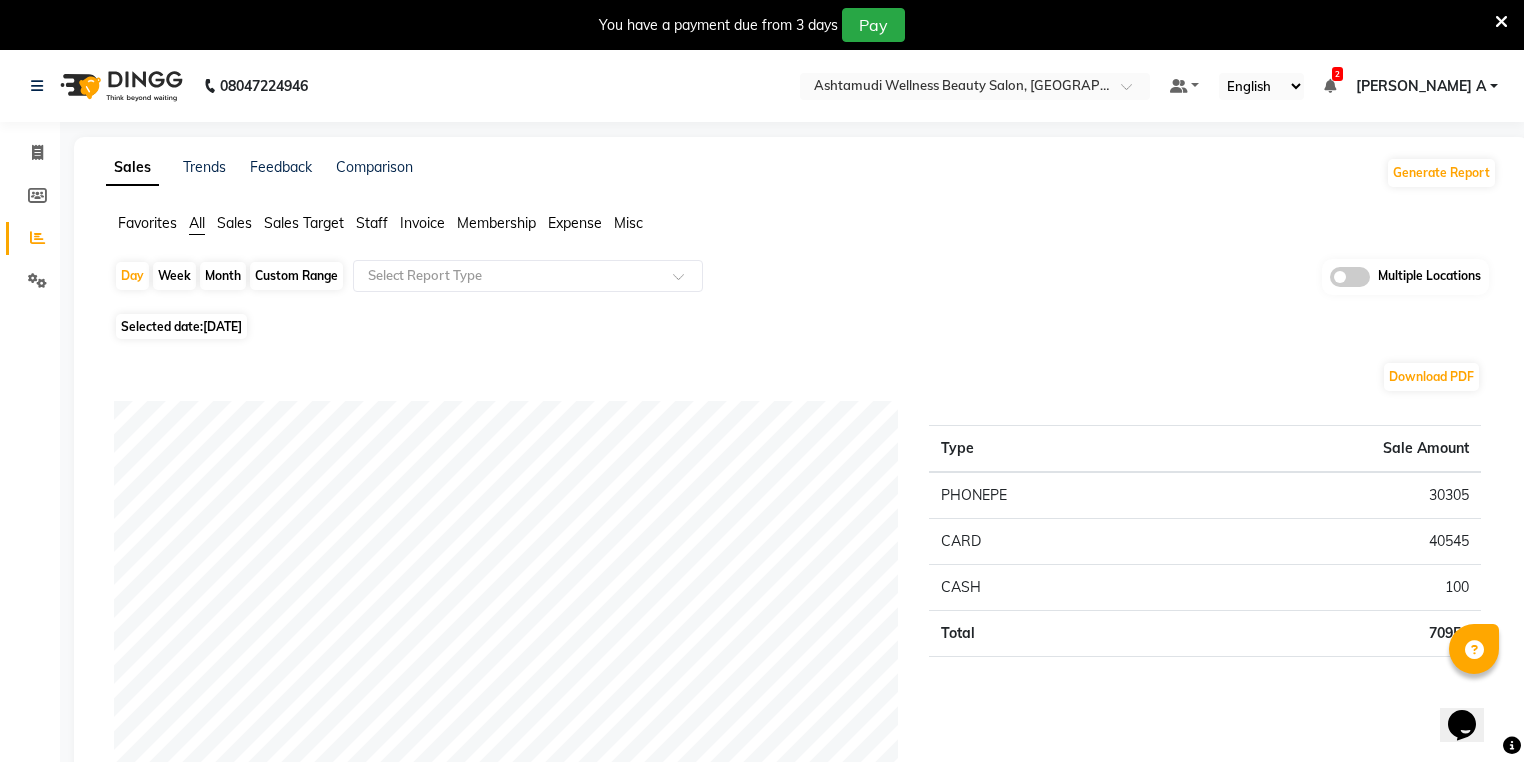 click on "You have a payment due from 3 days   Pay" at bounding box center [762, 25] 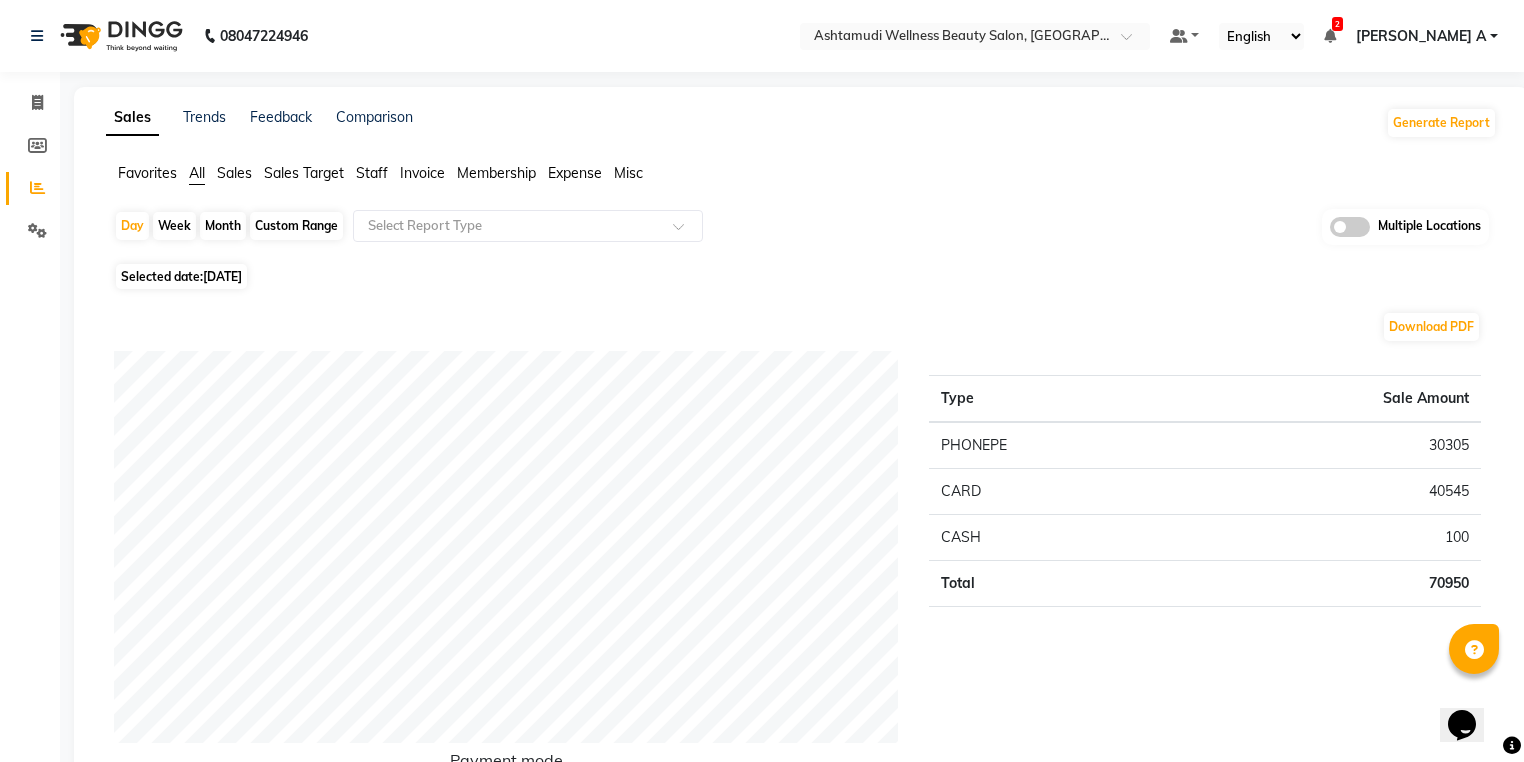 click on "08047224946 Select Location × Ashtamudi Wellness Beauty Salon, Thiruvalla Default Panel My Panel English ENGLISH Español العربية मराठी हिंदी ગુજરાતી தமிழ் 中文 2 Notifications nothing to show ATHIRA A Manage Profile Change Password Sign out  Version:3.15.4" 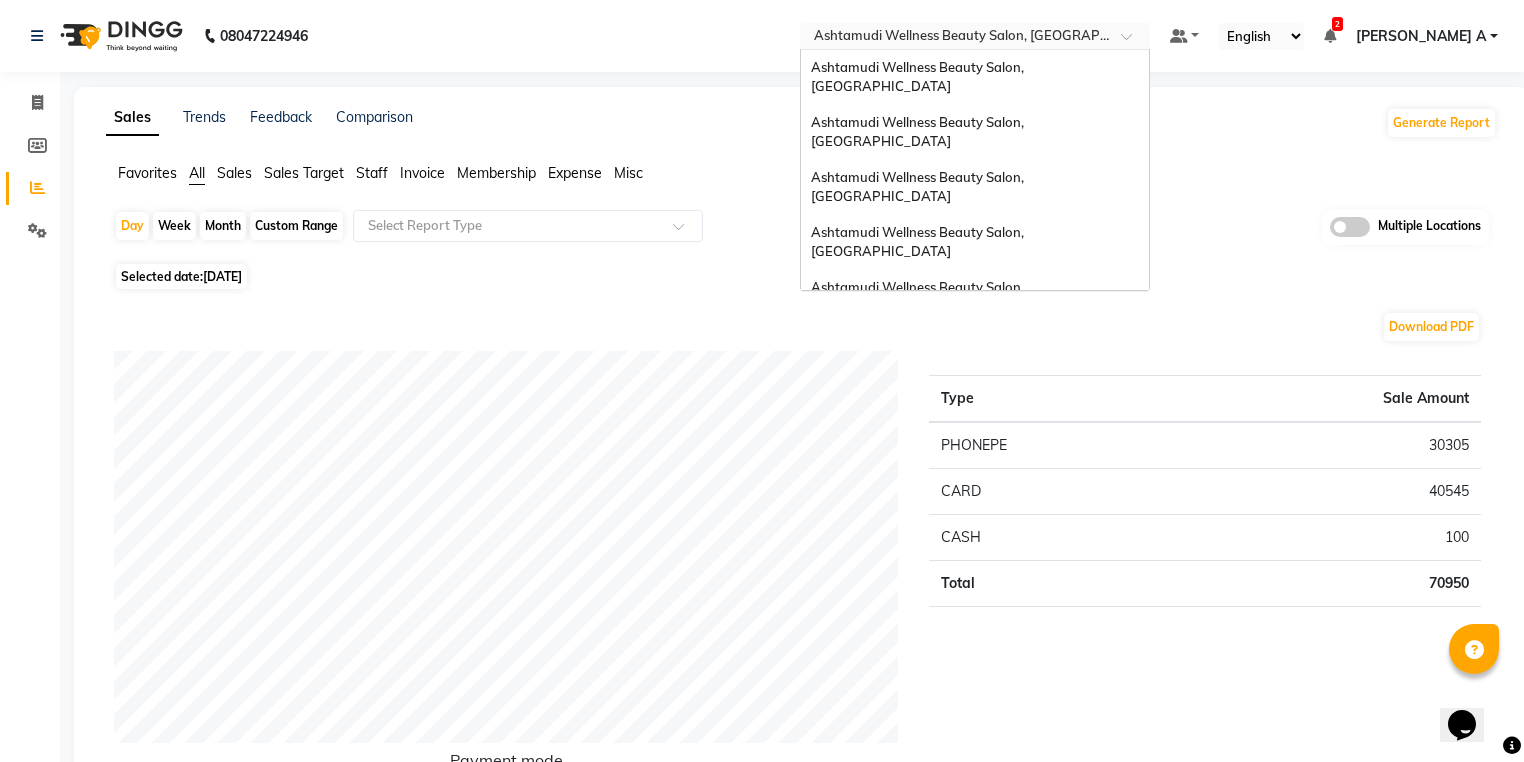 click at bounding box center (955, 38) 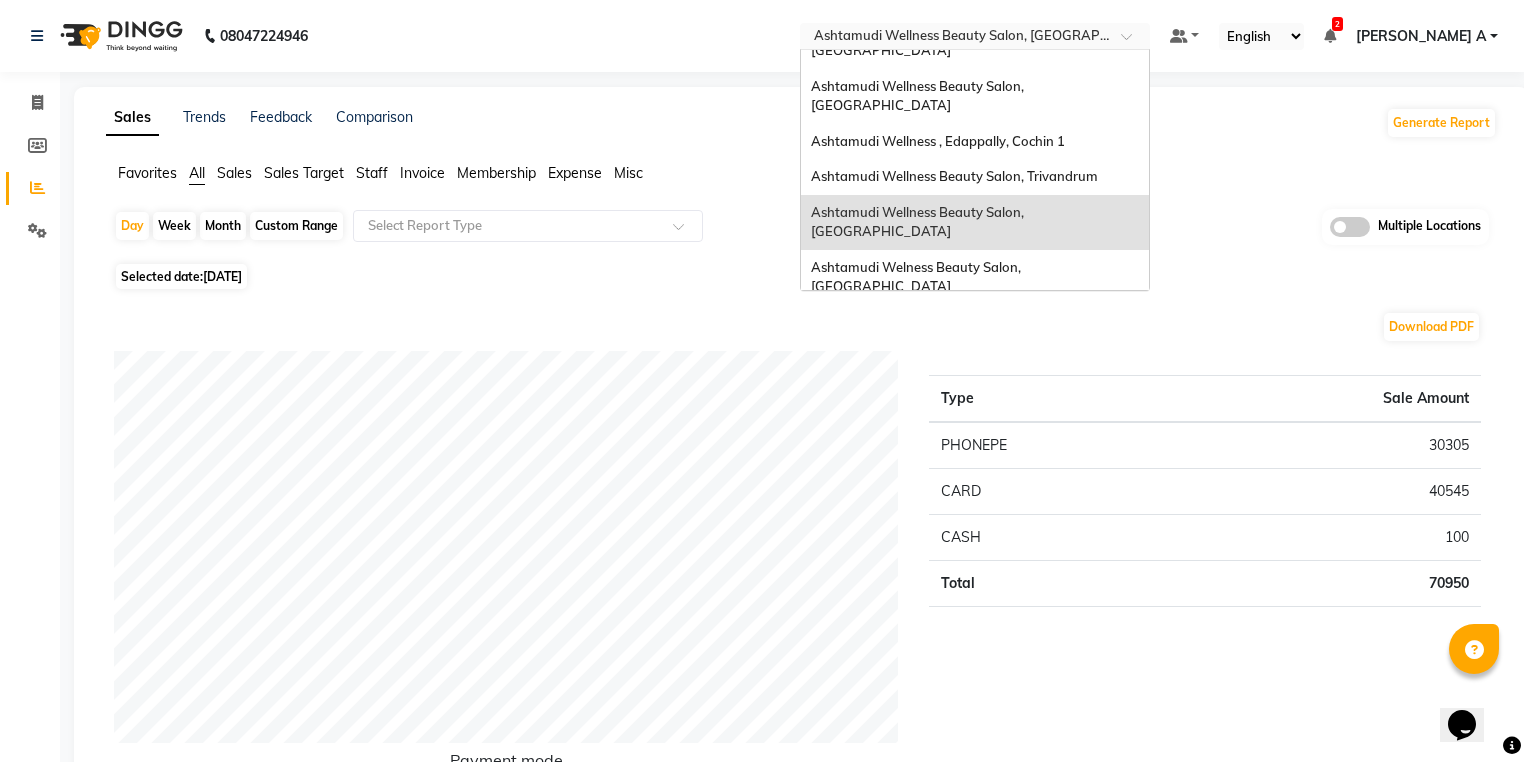 scroll, scrollTop: 168, scrollLeft: 0, axis: vertical 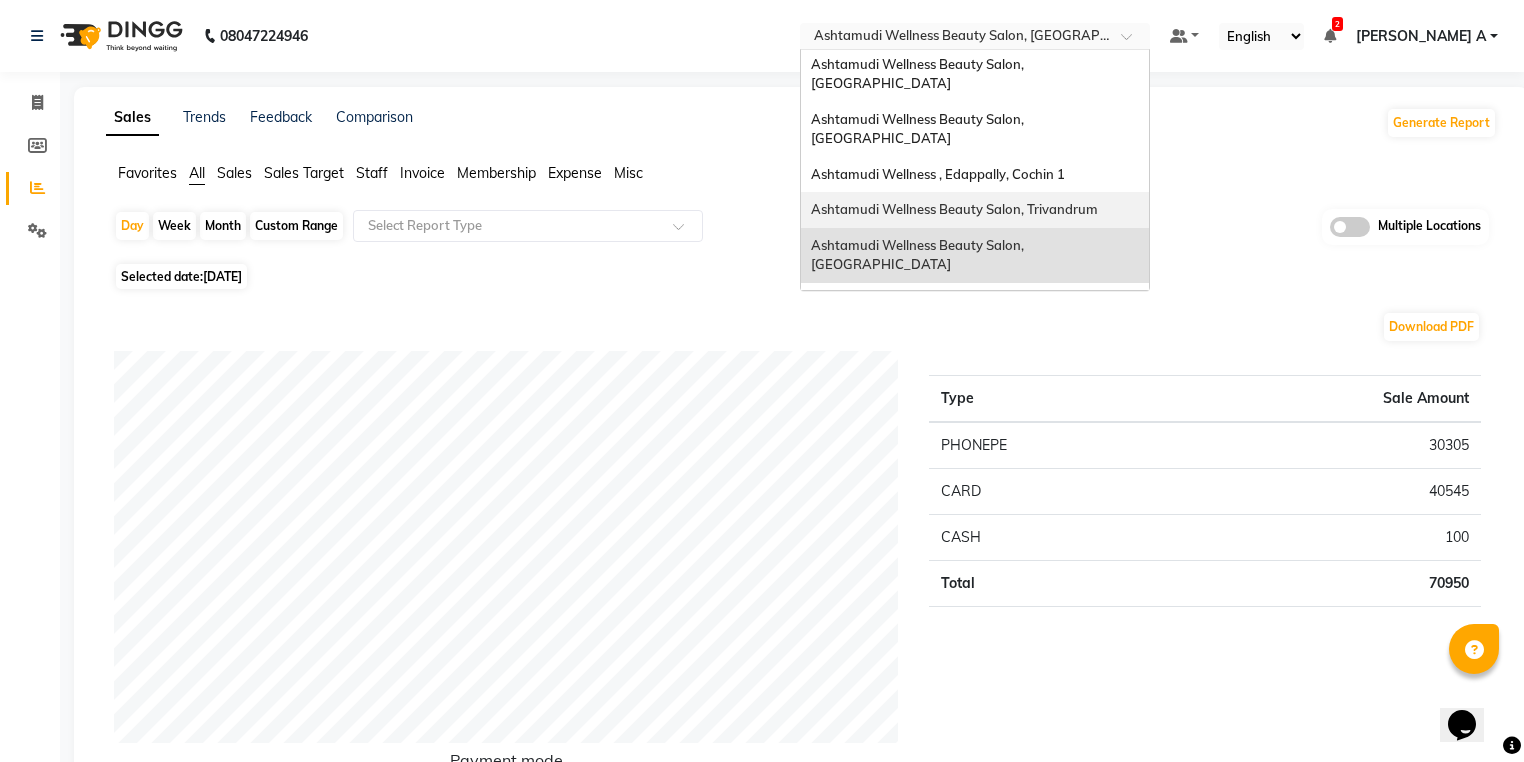 click on "Ashtamudi Wellness Beauty Salon, Trivandrum" at bounding box center (954, 209) 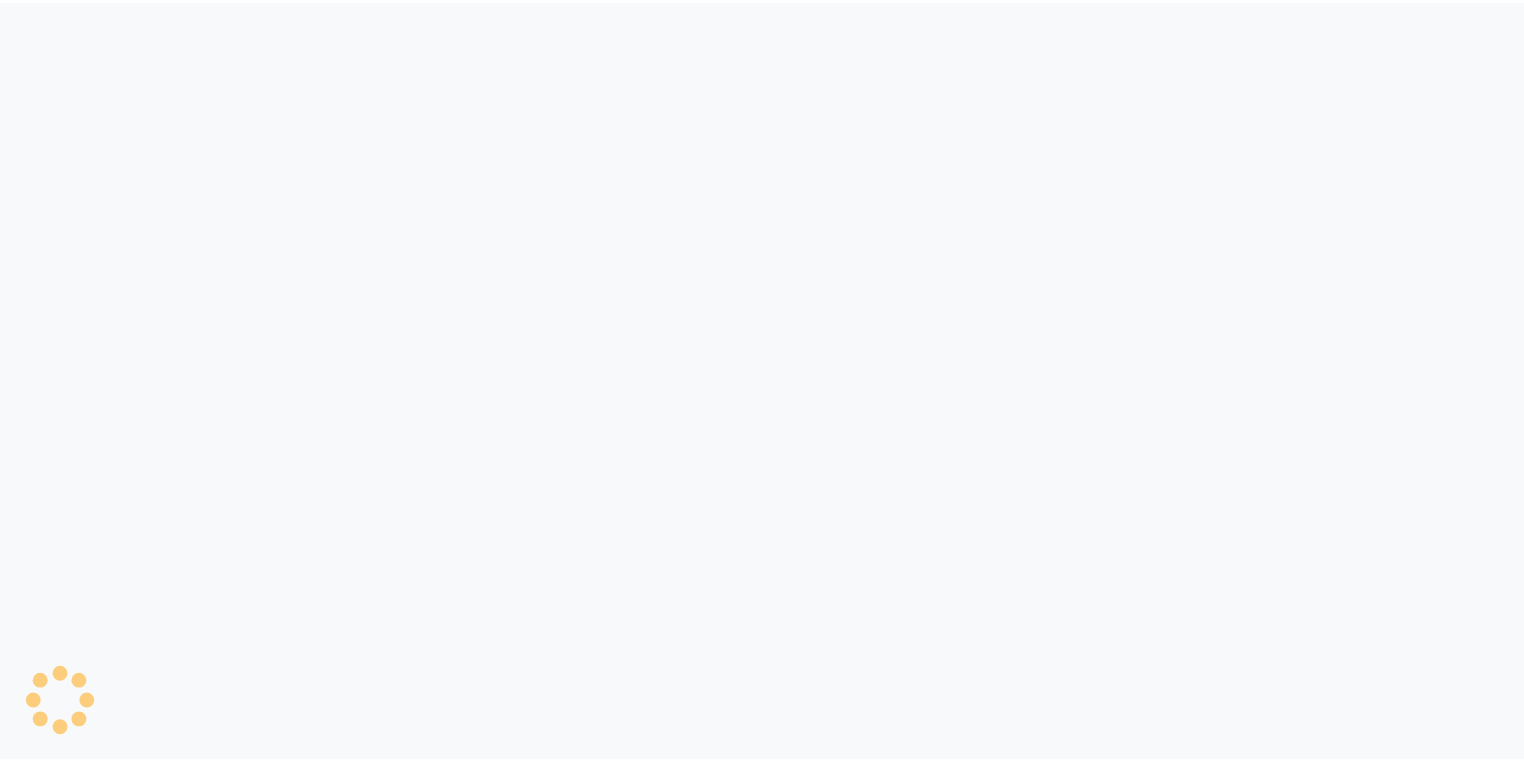 scroll, scrollTop: 0, scrollLeft: 0, axis: both 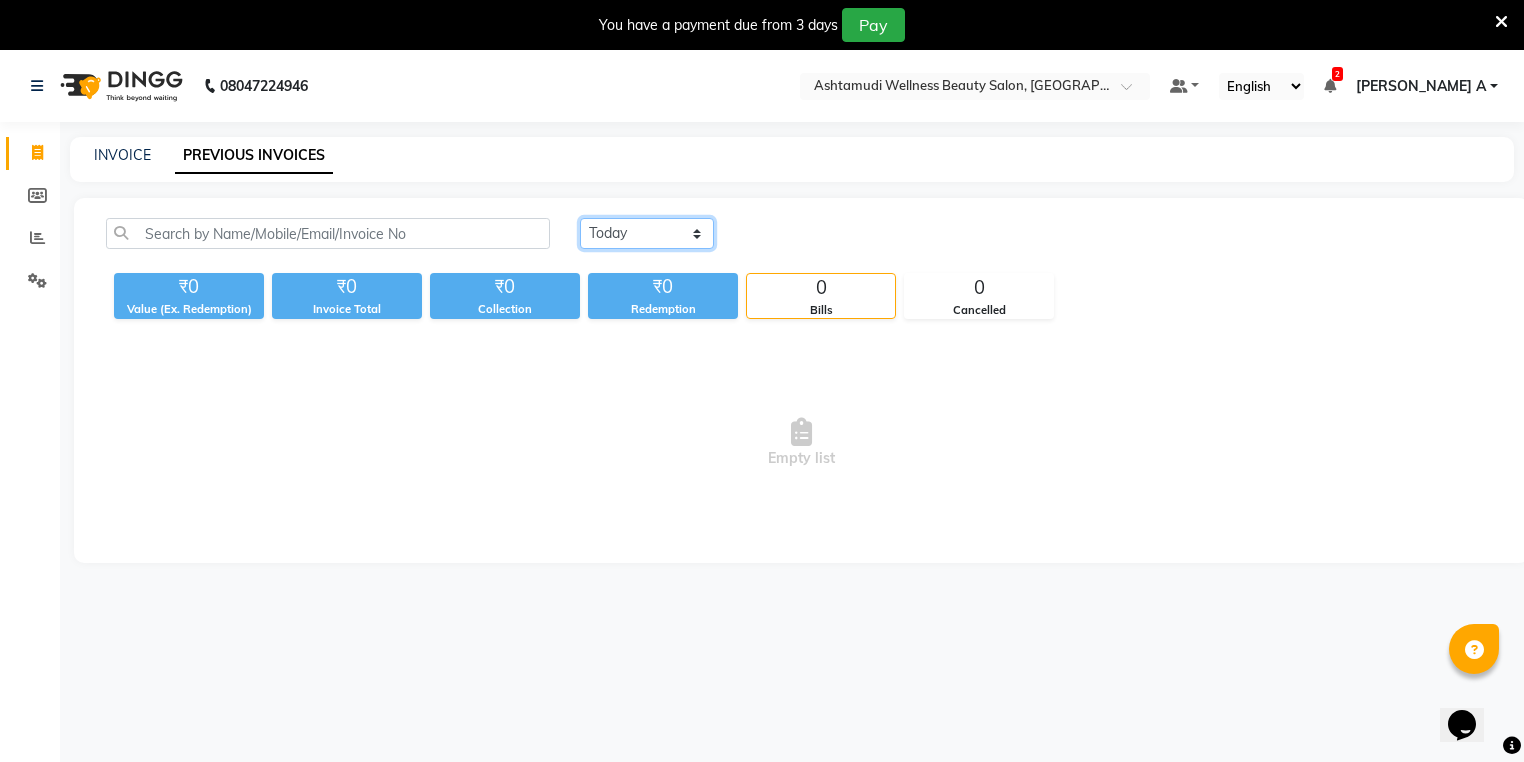 click on "[DATE] [DATE] Custom Range" 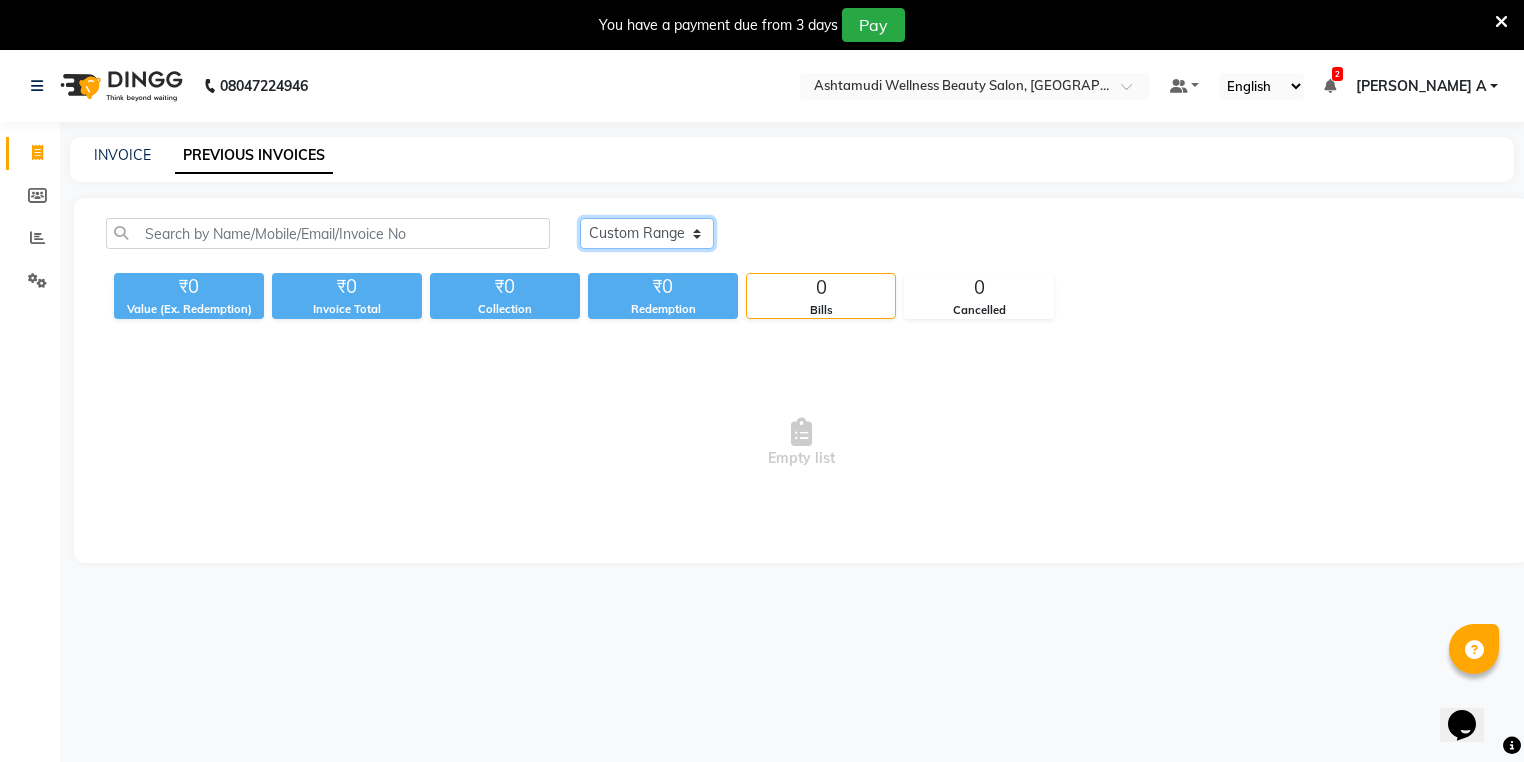 click on "[DATE] [DATE] Custom Range" 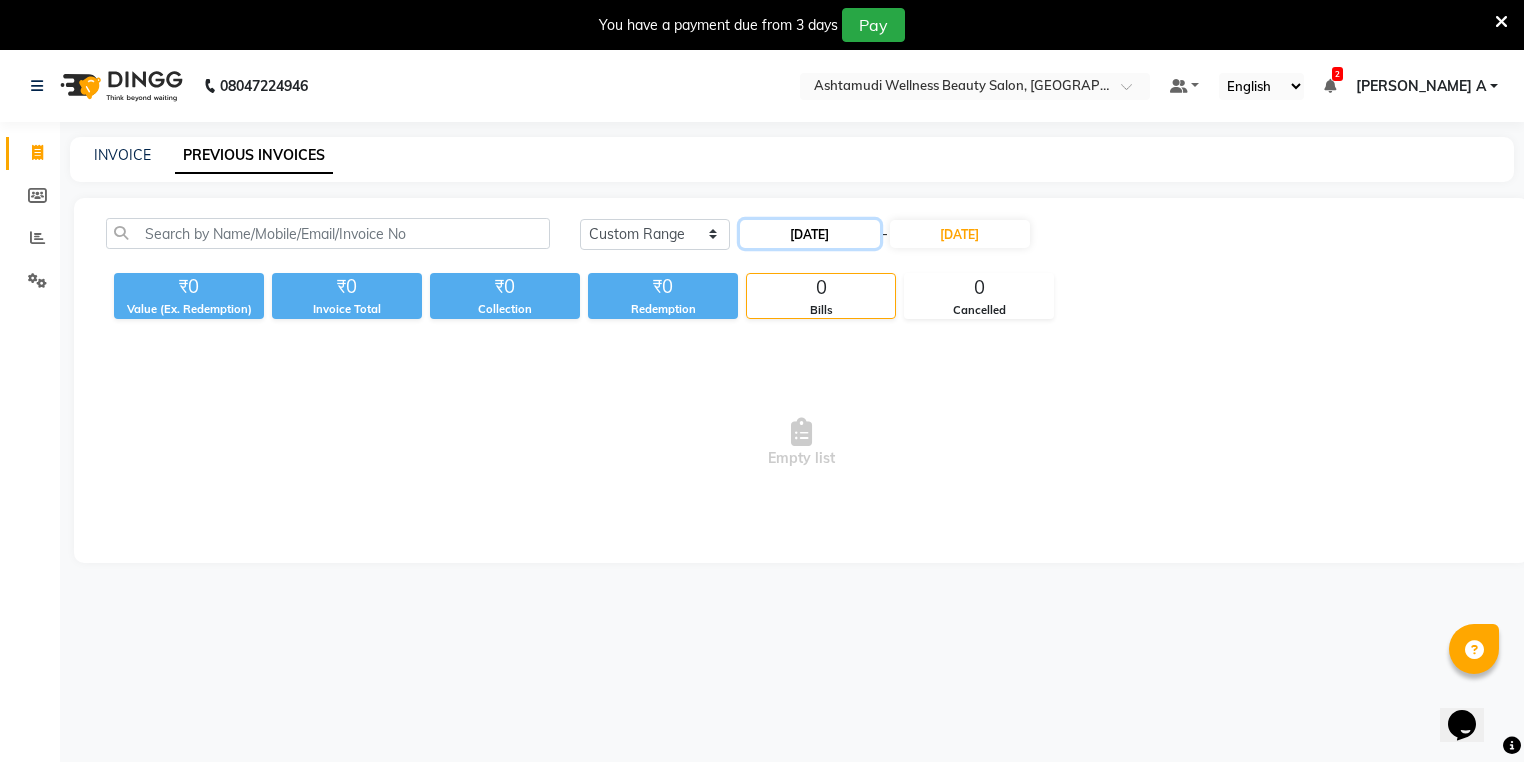 click on "11-07-2025" 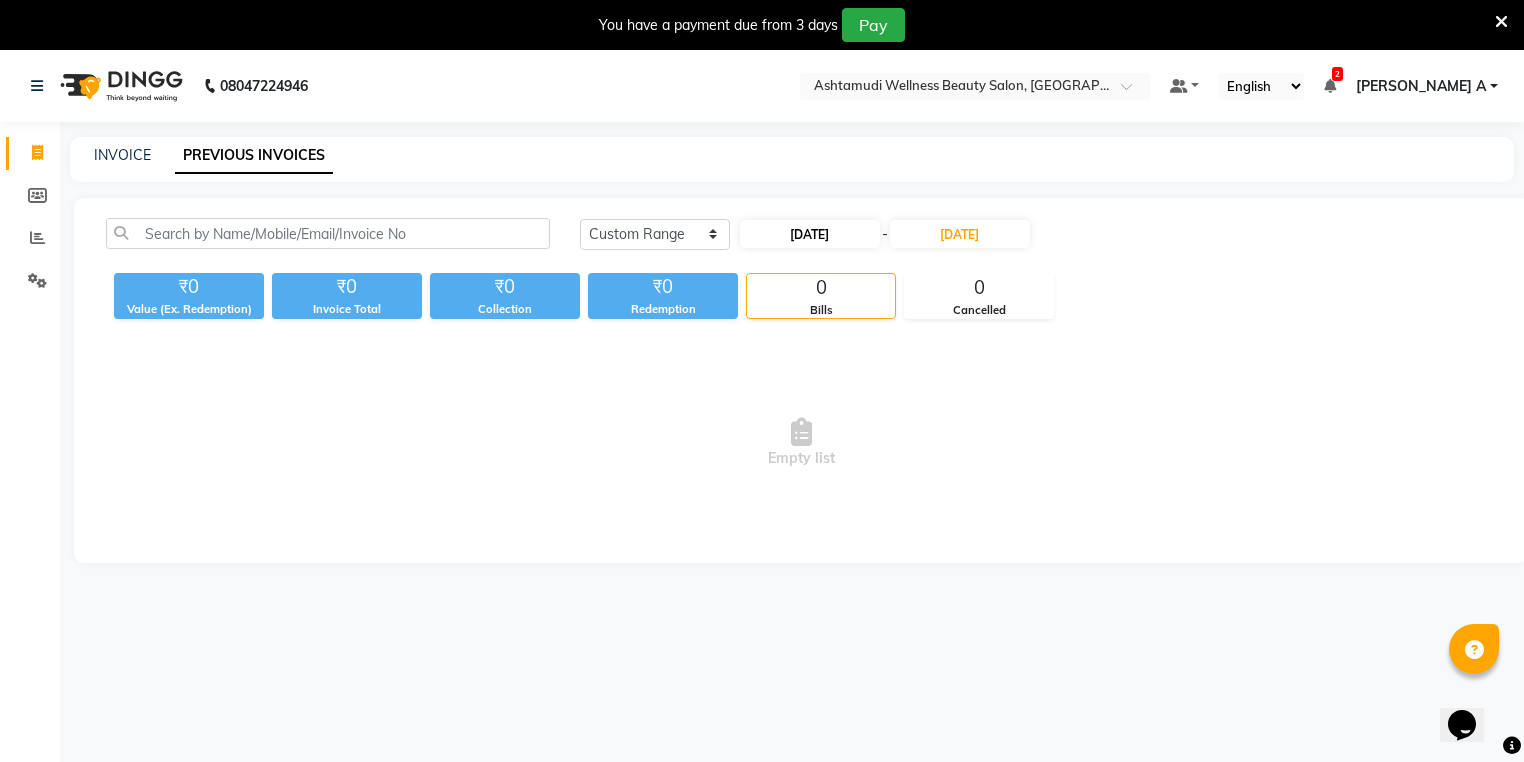 select on "7" 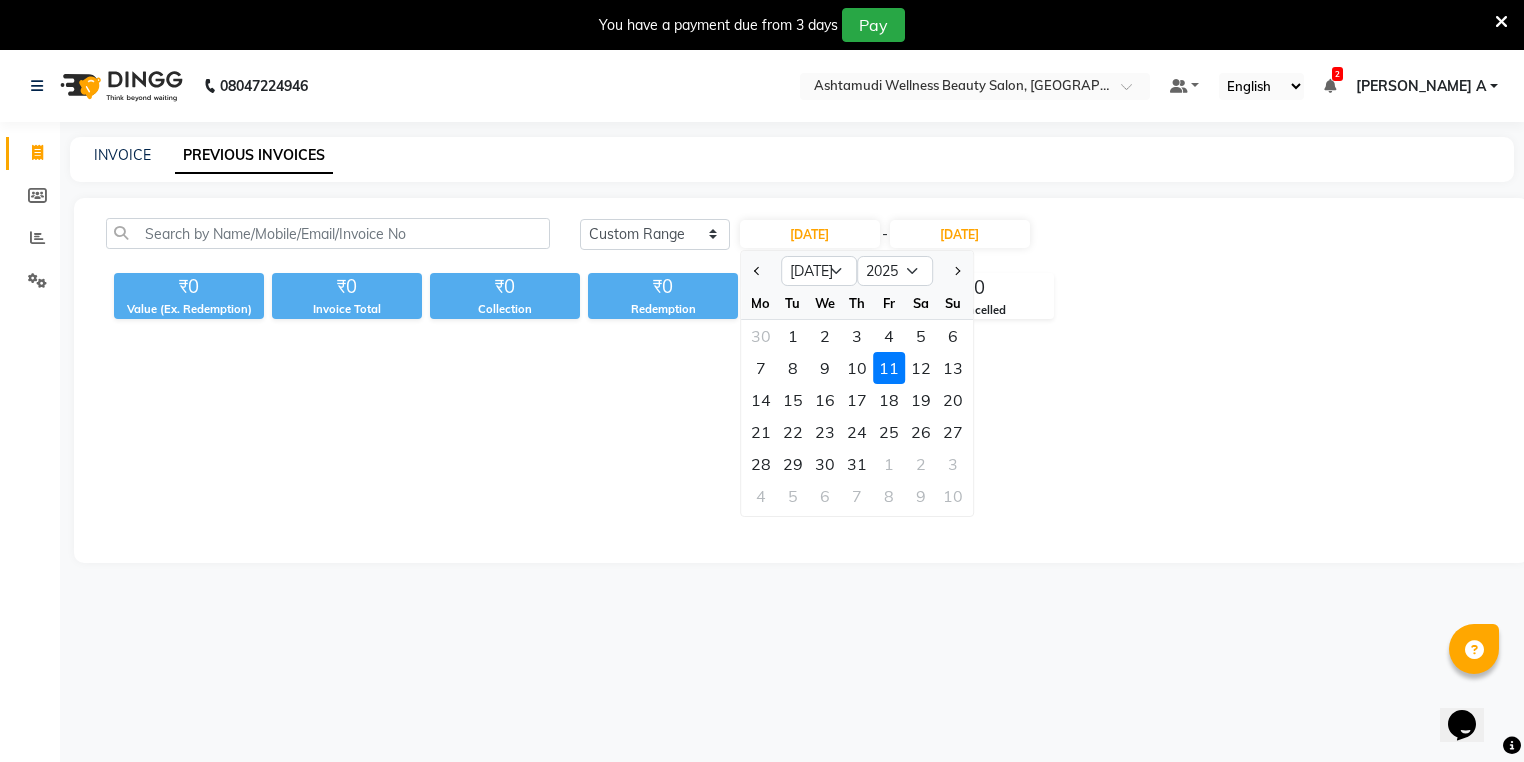 drag, startPoint x: 790, startPoint y: 371, endPoint x: 865, endPoint y: 300, distance: 103.27633 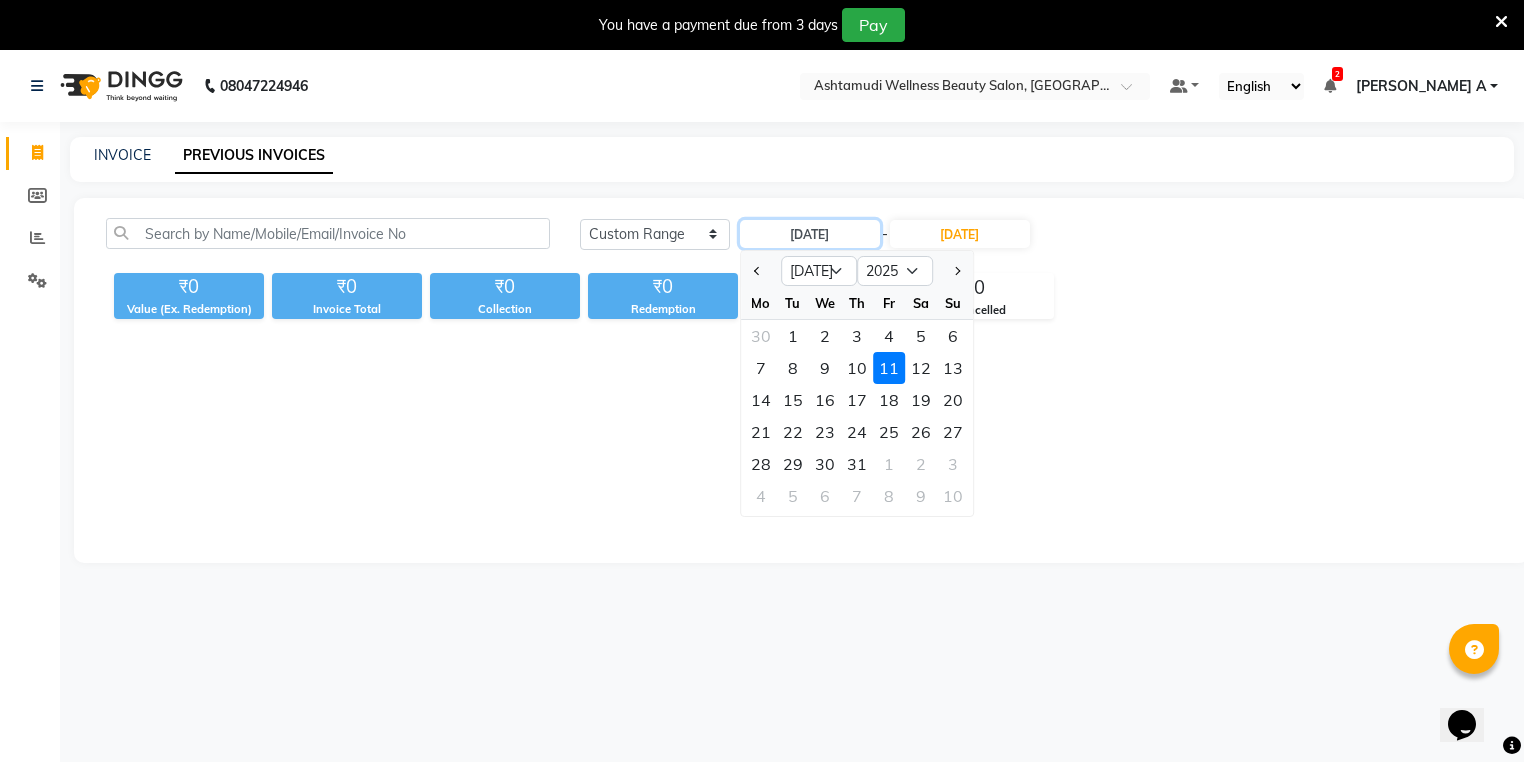 type on "[DATE]" 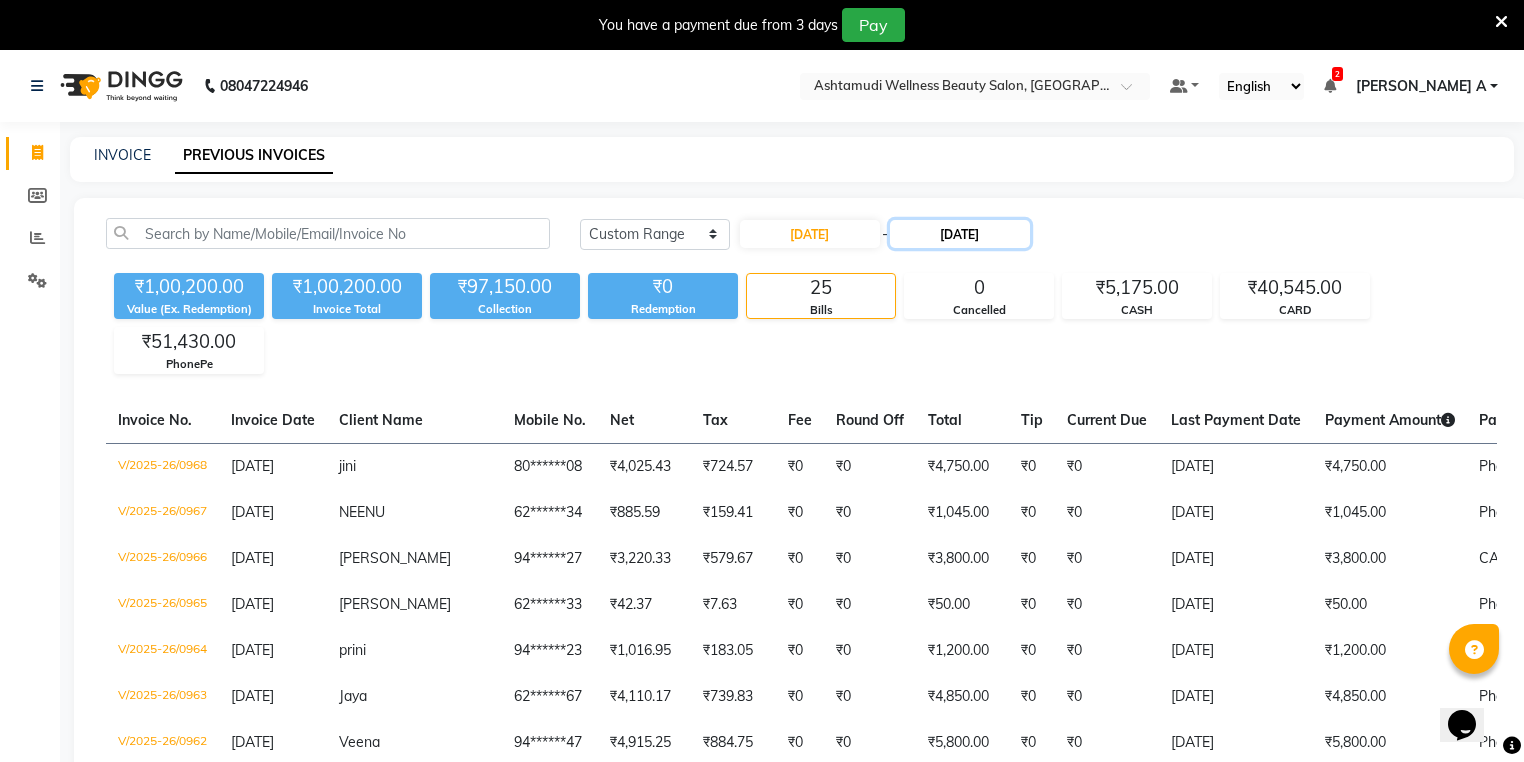 click on "11-07-2025" 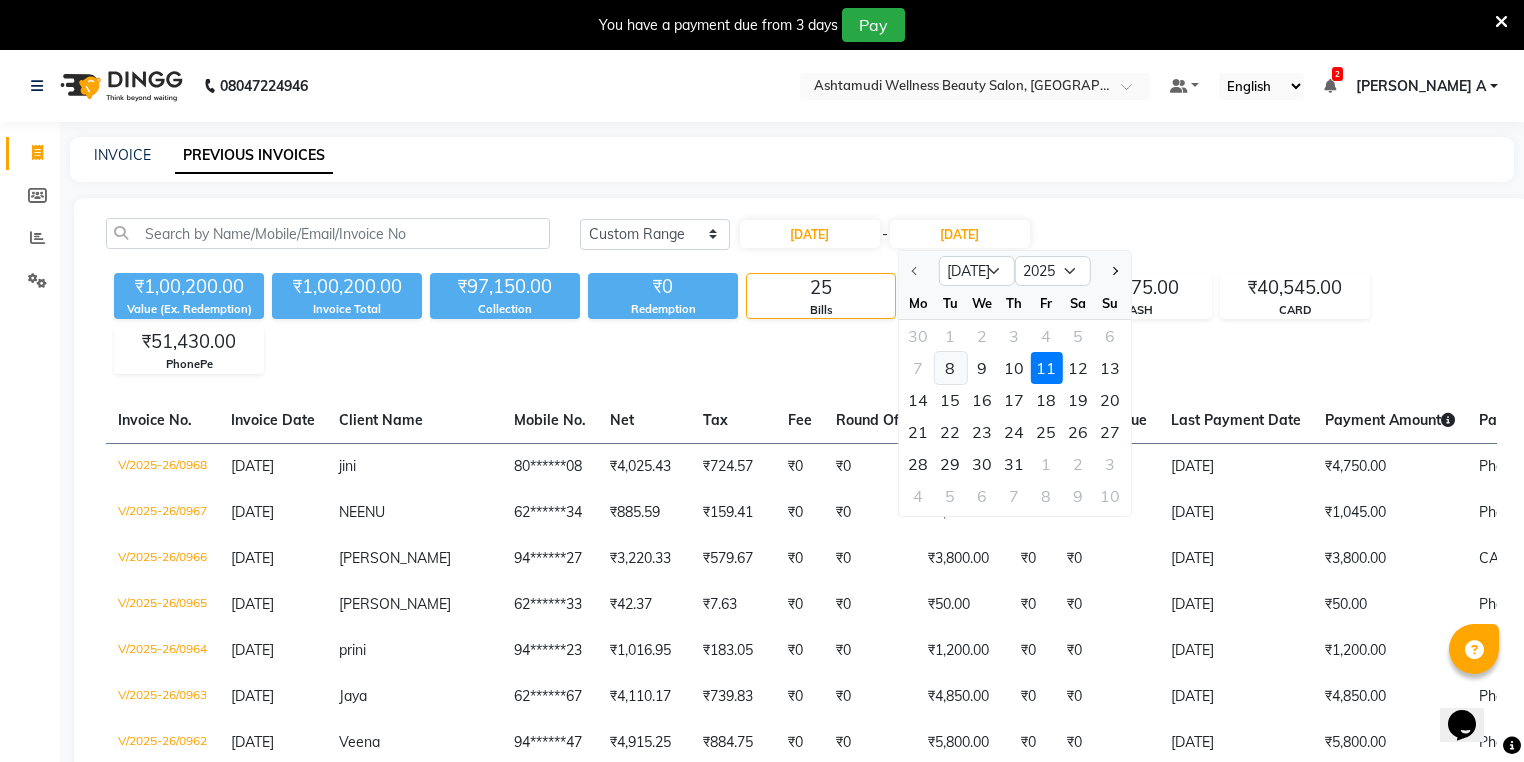 click on "8" 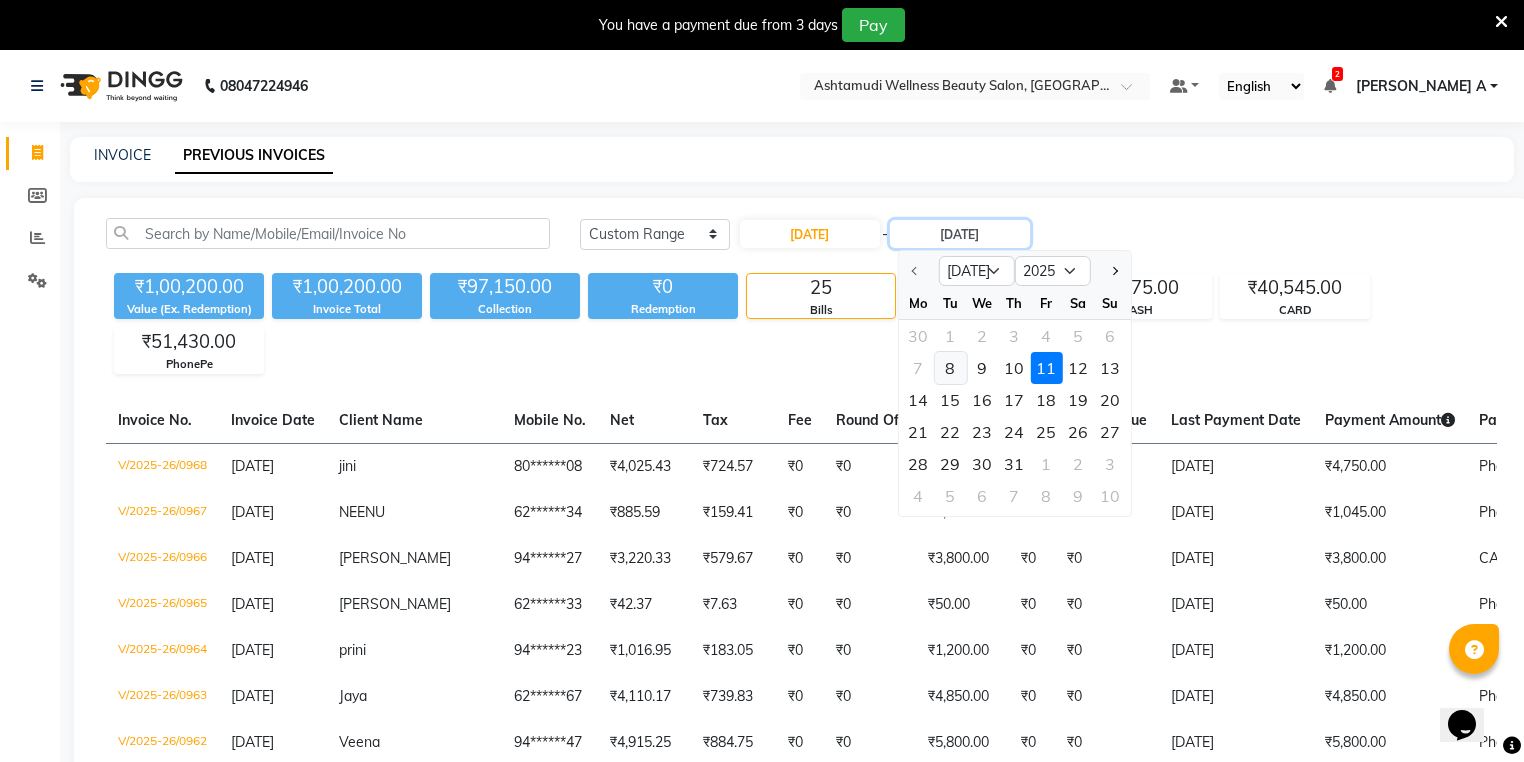 type on "[DATE]" 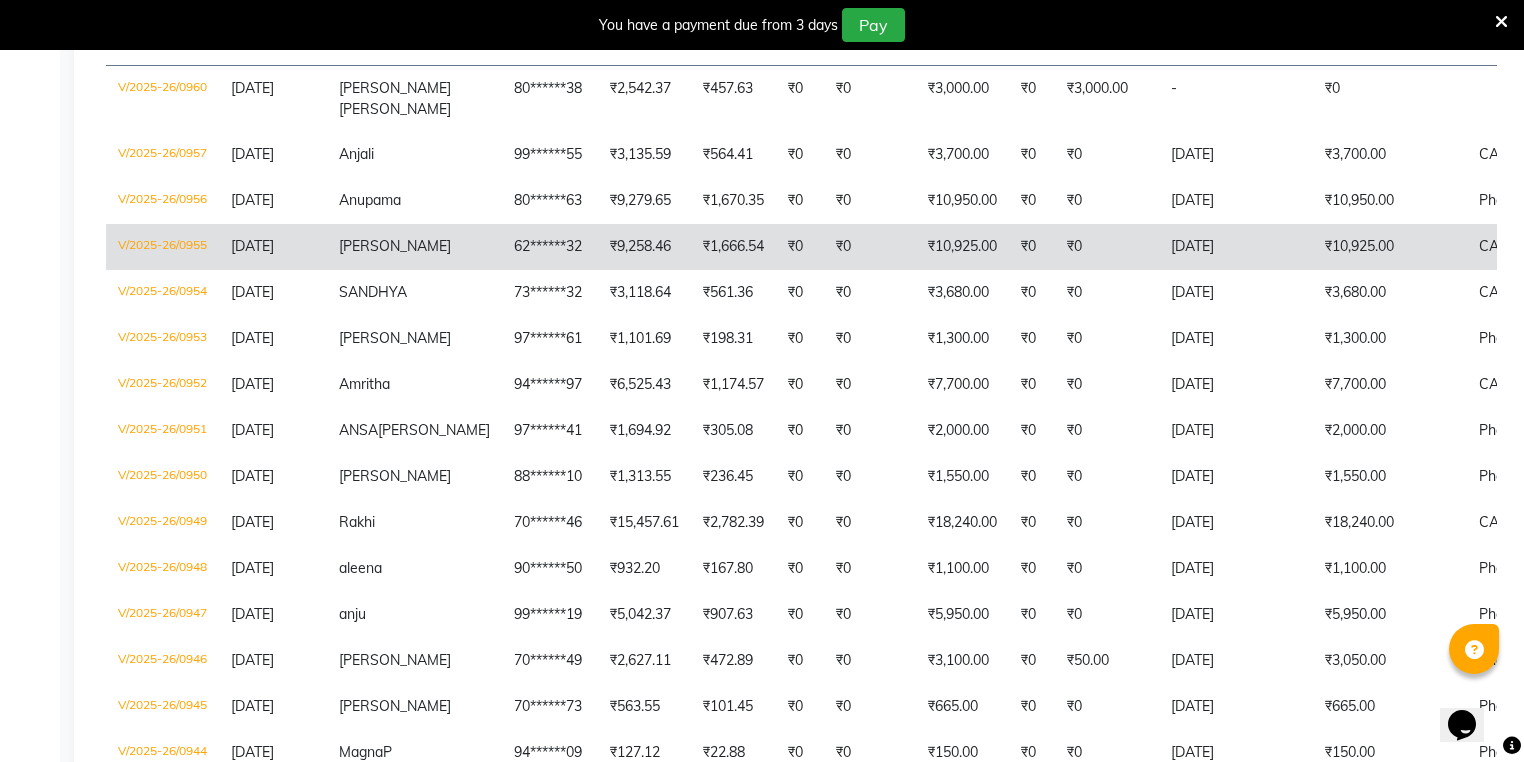 scroll, scrollTop: 400, scrollLeft: 0, axis: vertical 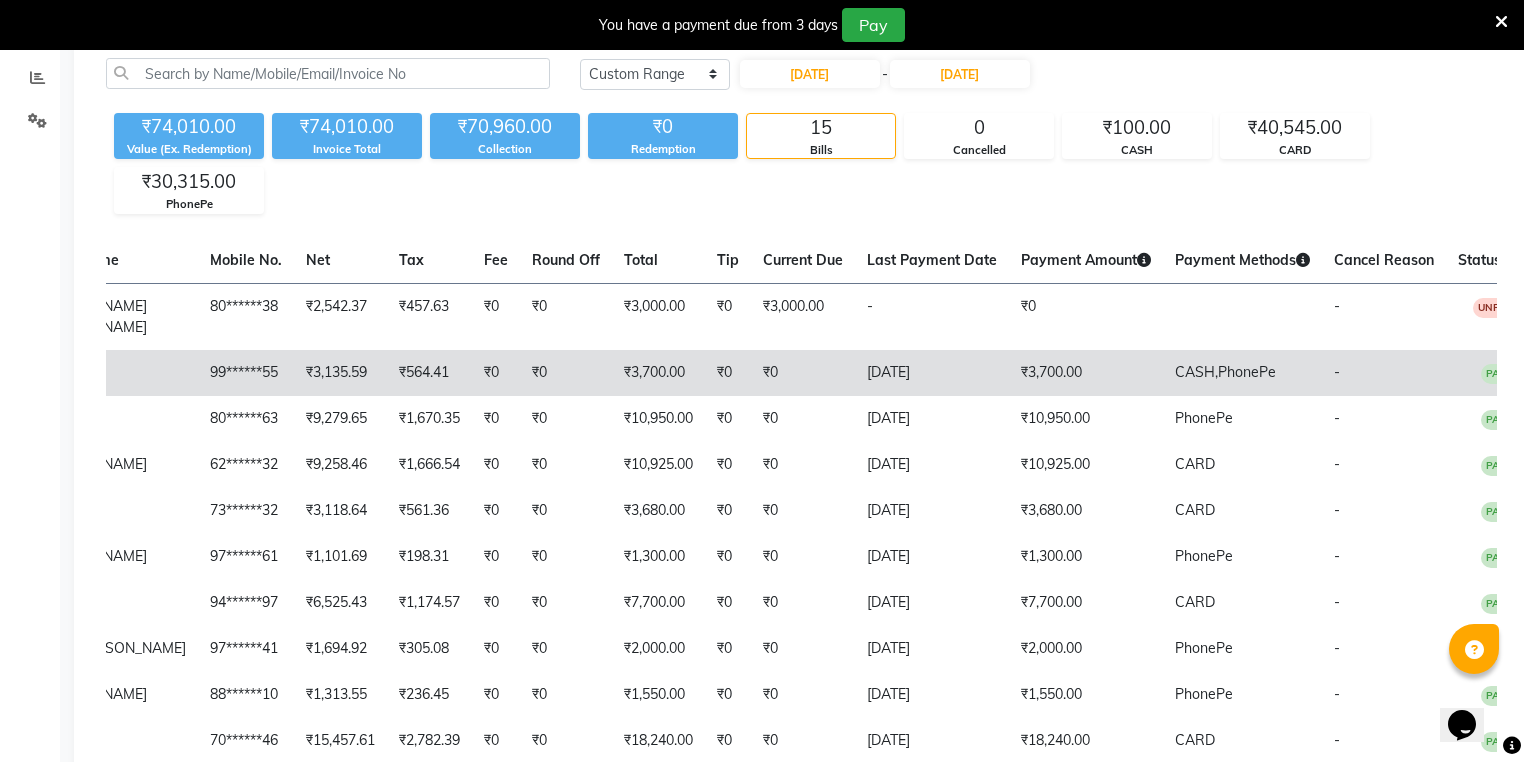 click on "[DATE]" 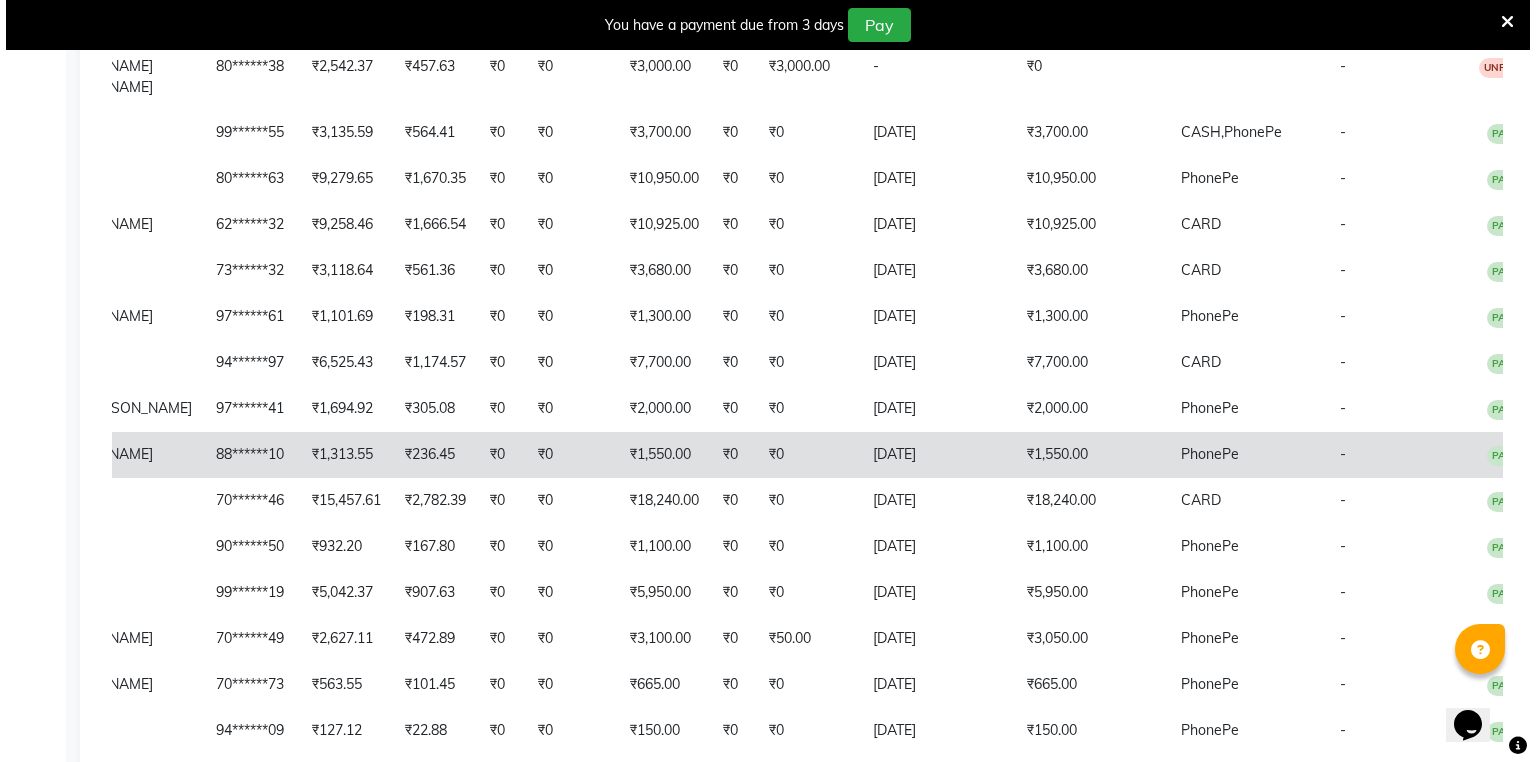 scroll, scrollTop: 480, scrollLeft: 0, axis: vertical 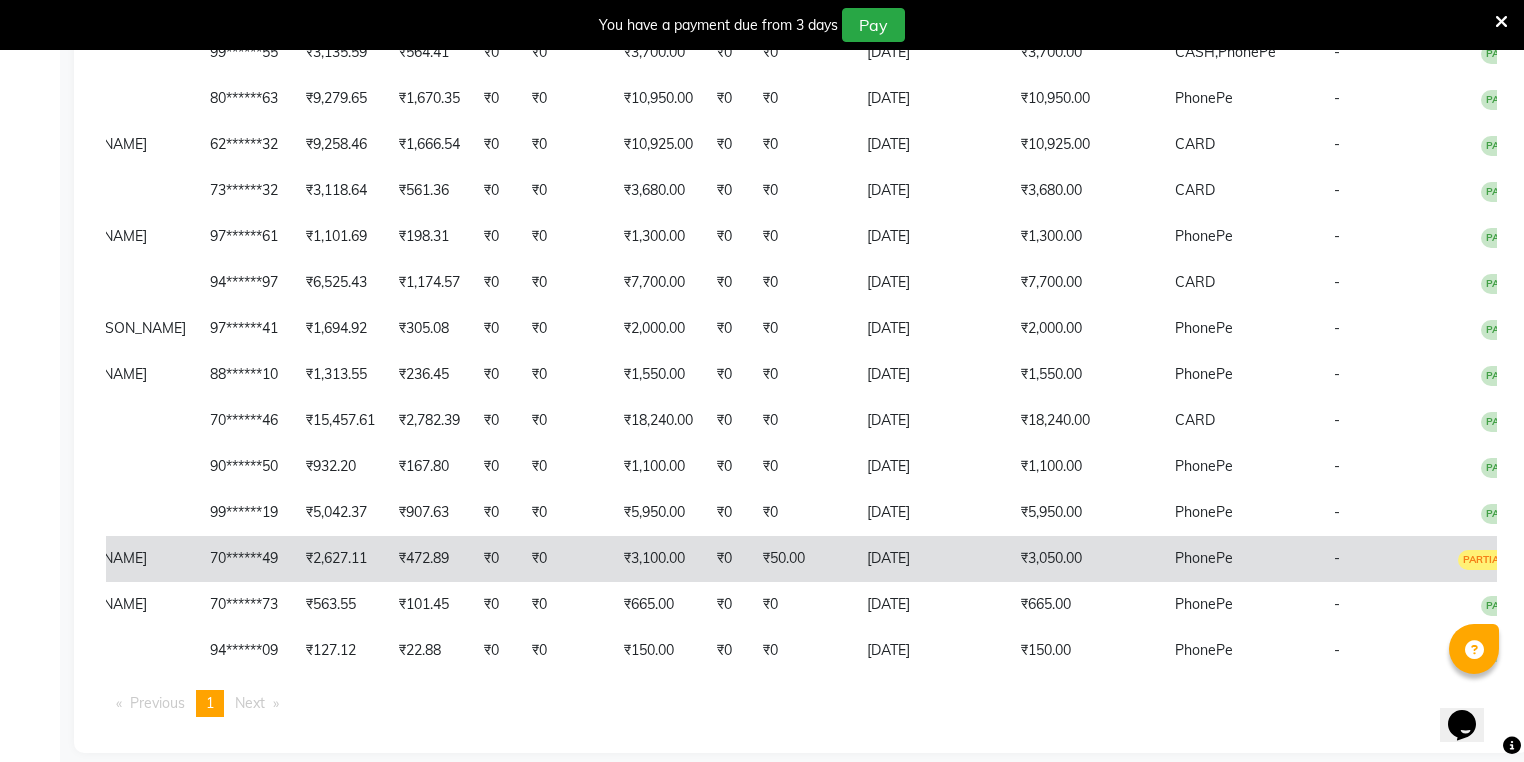 click on "₹0" 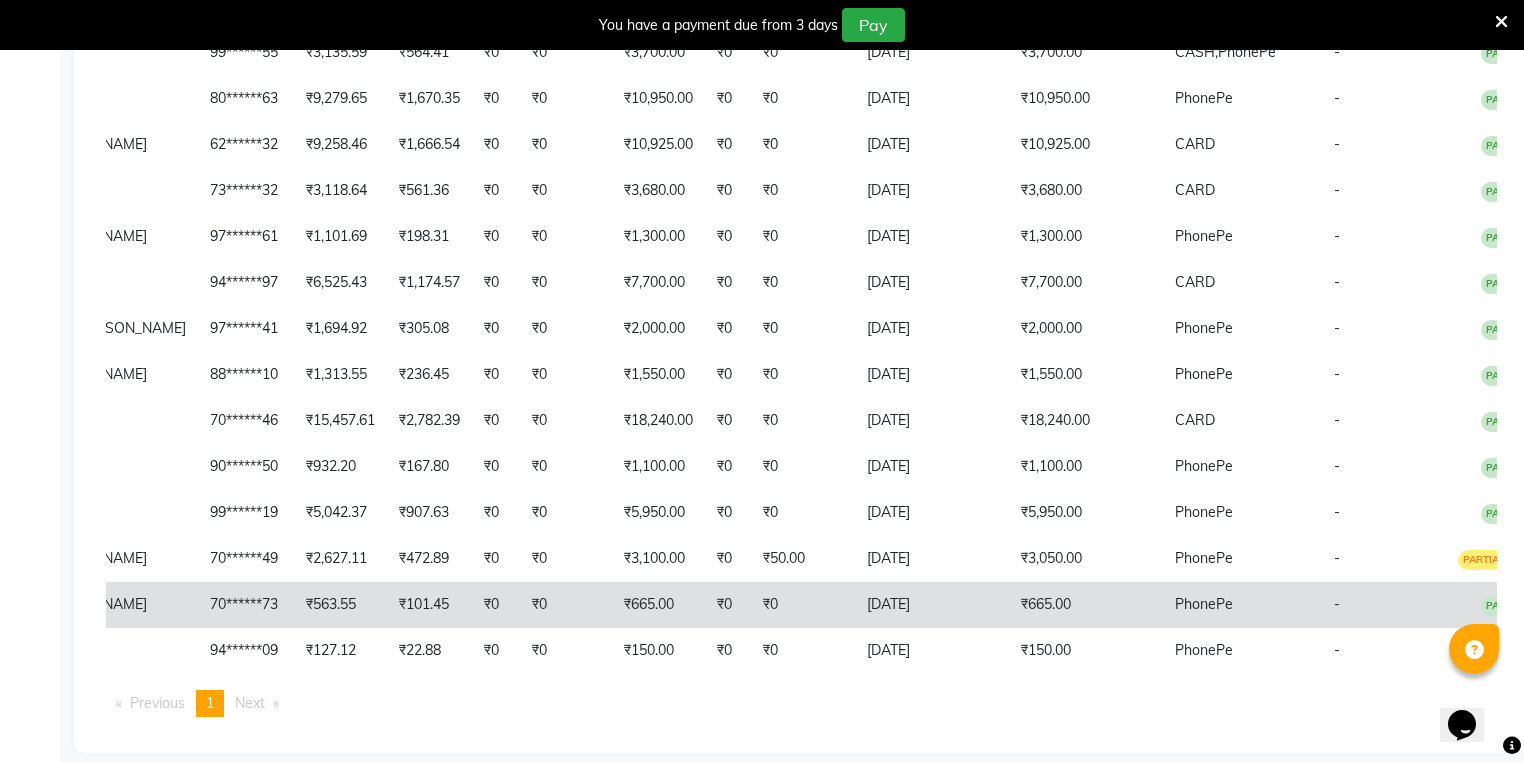 click on "₹665.00" 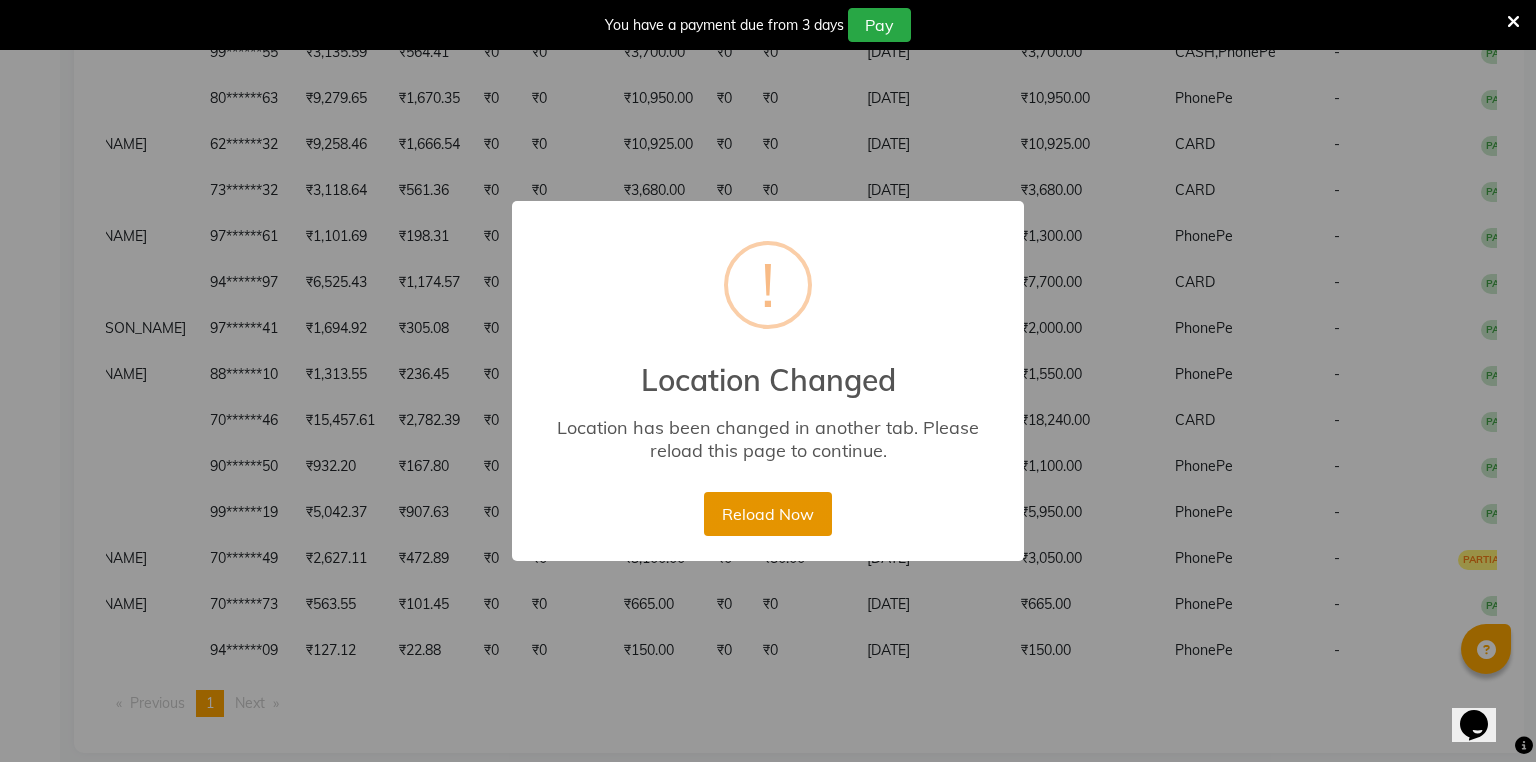 click on "Reload Now" at bounding box center [767, 514] 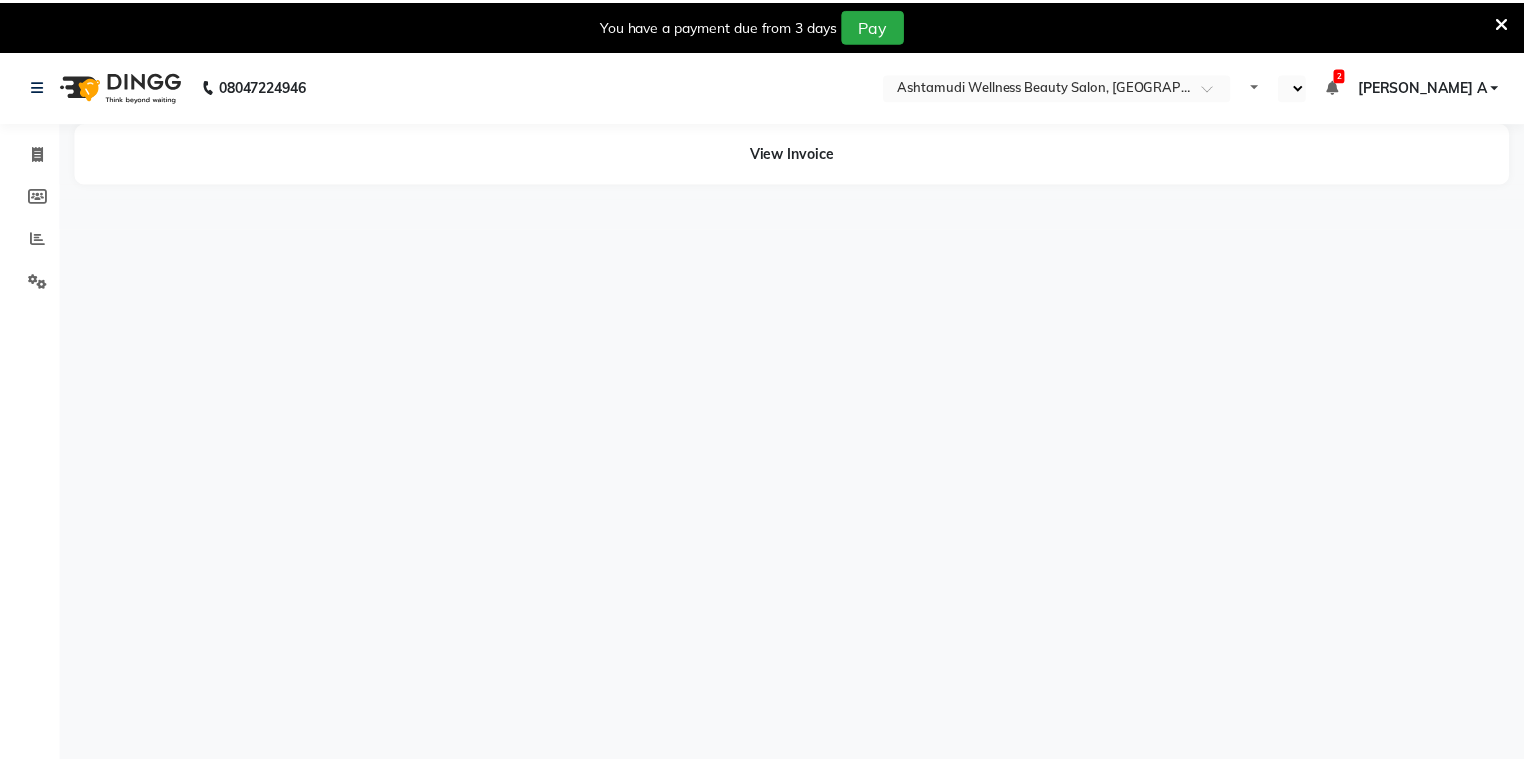 scroll, scrollTop: 0, scrollLeft: 0, axis: both 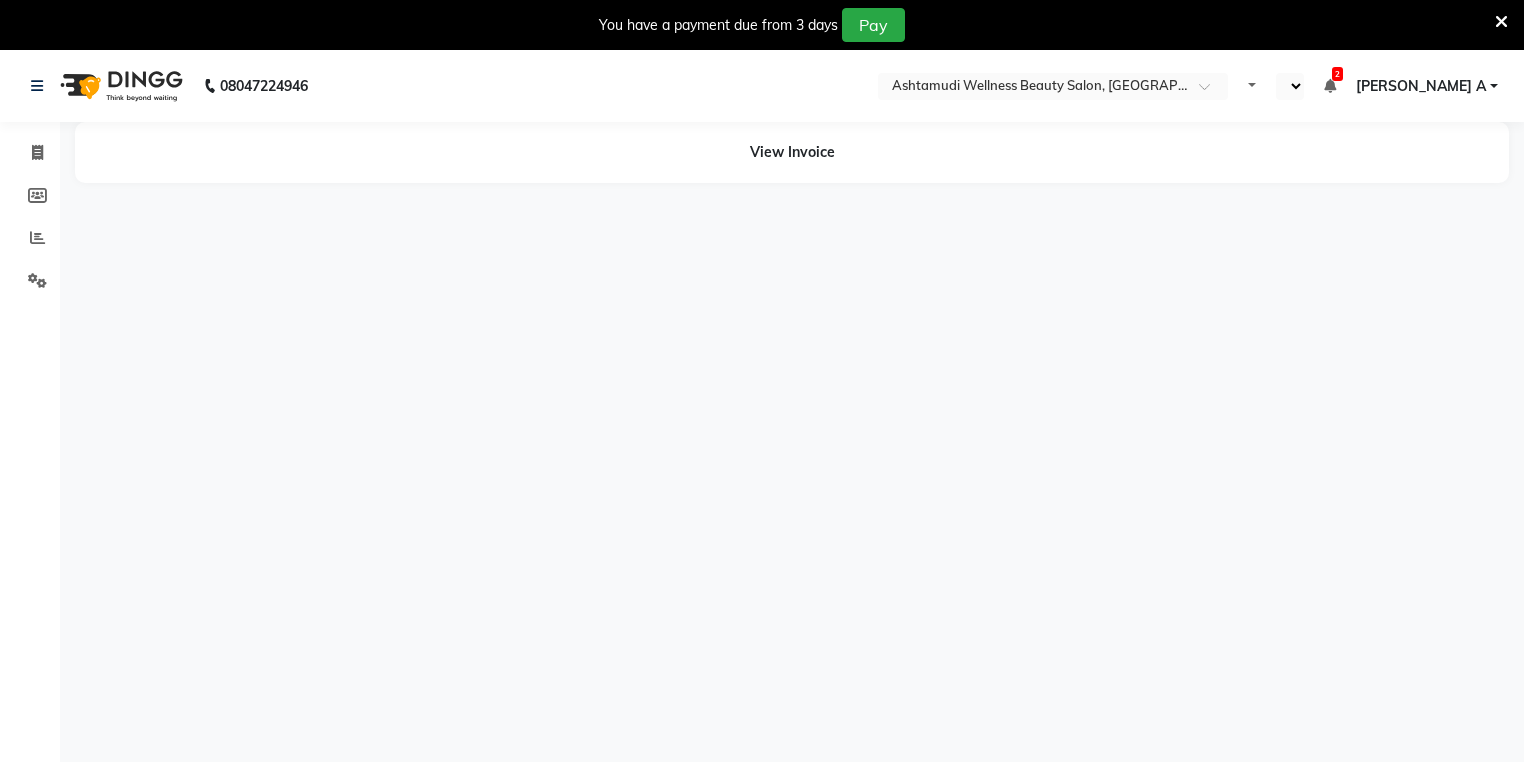 select on "en" 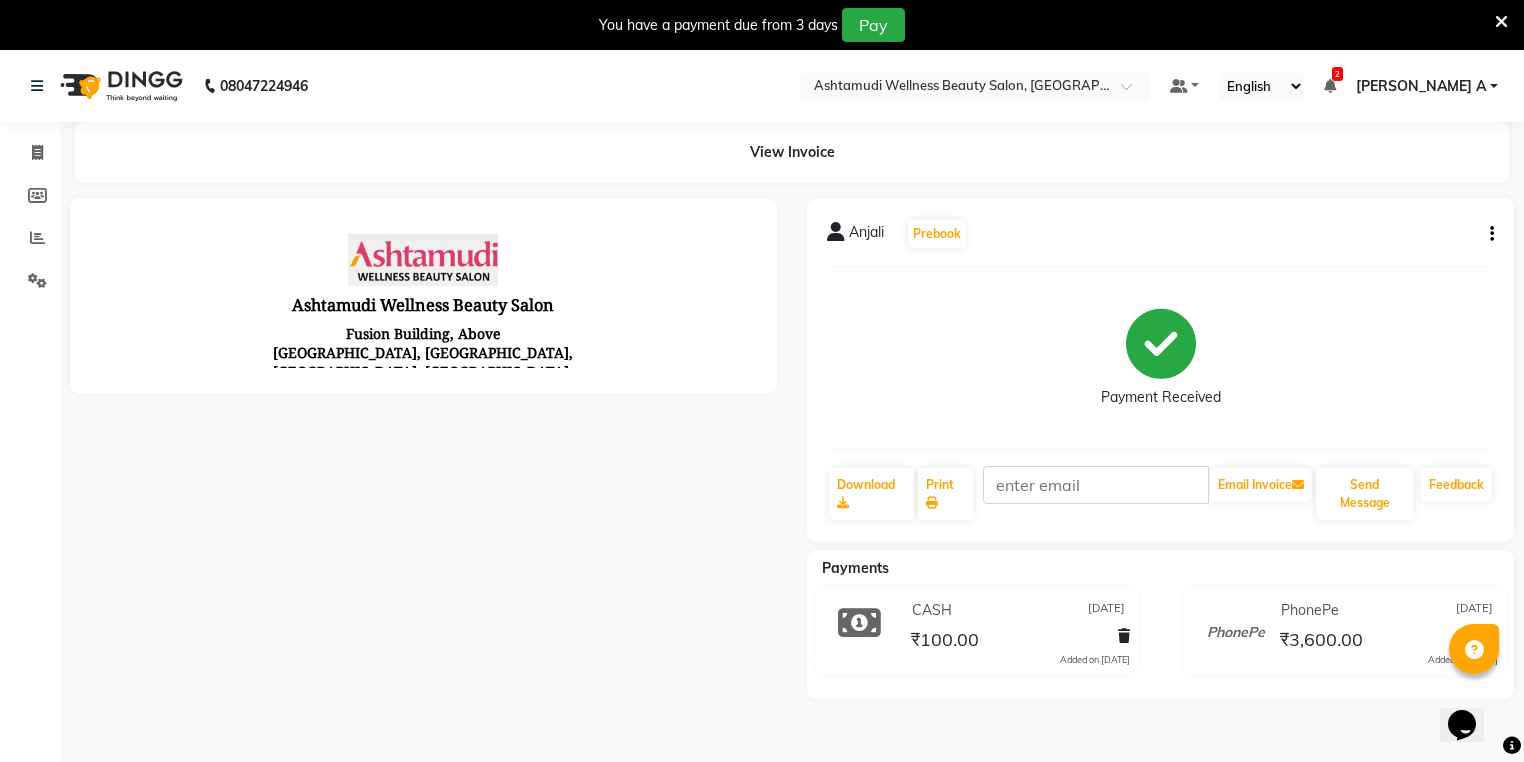 scroll, scrollTop: 0, scrollLeft: 0, axis: both 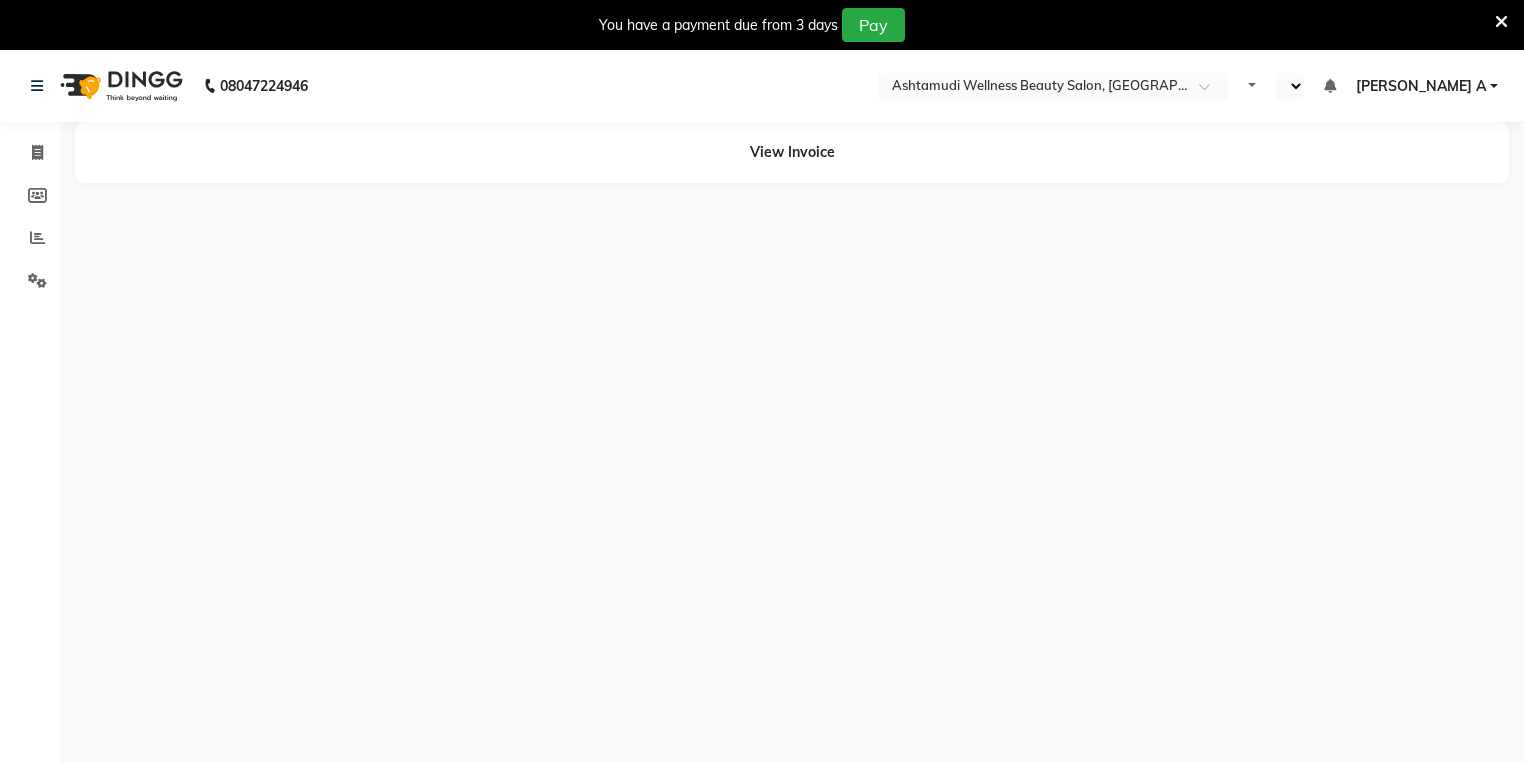 select on "en" 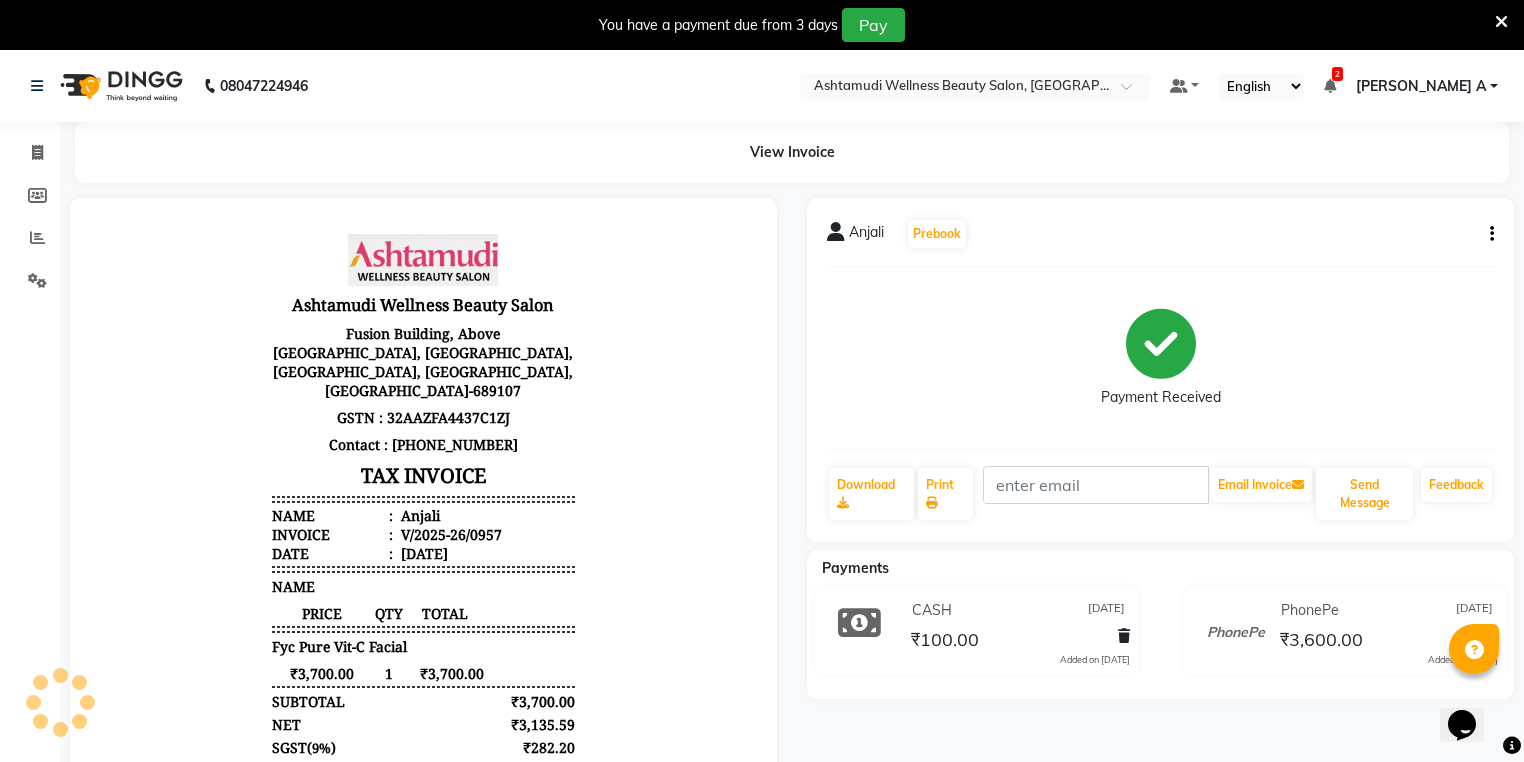 scroll, scrollTop: 0, scrollLeft: 0, axis: both 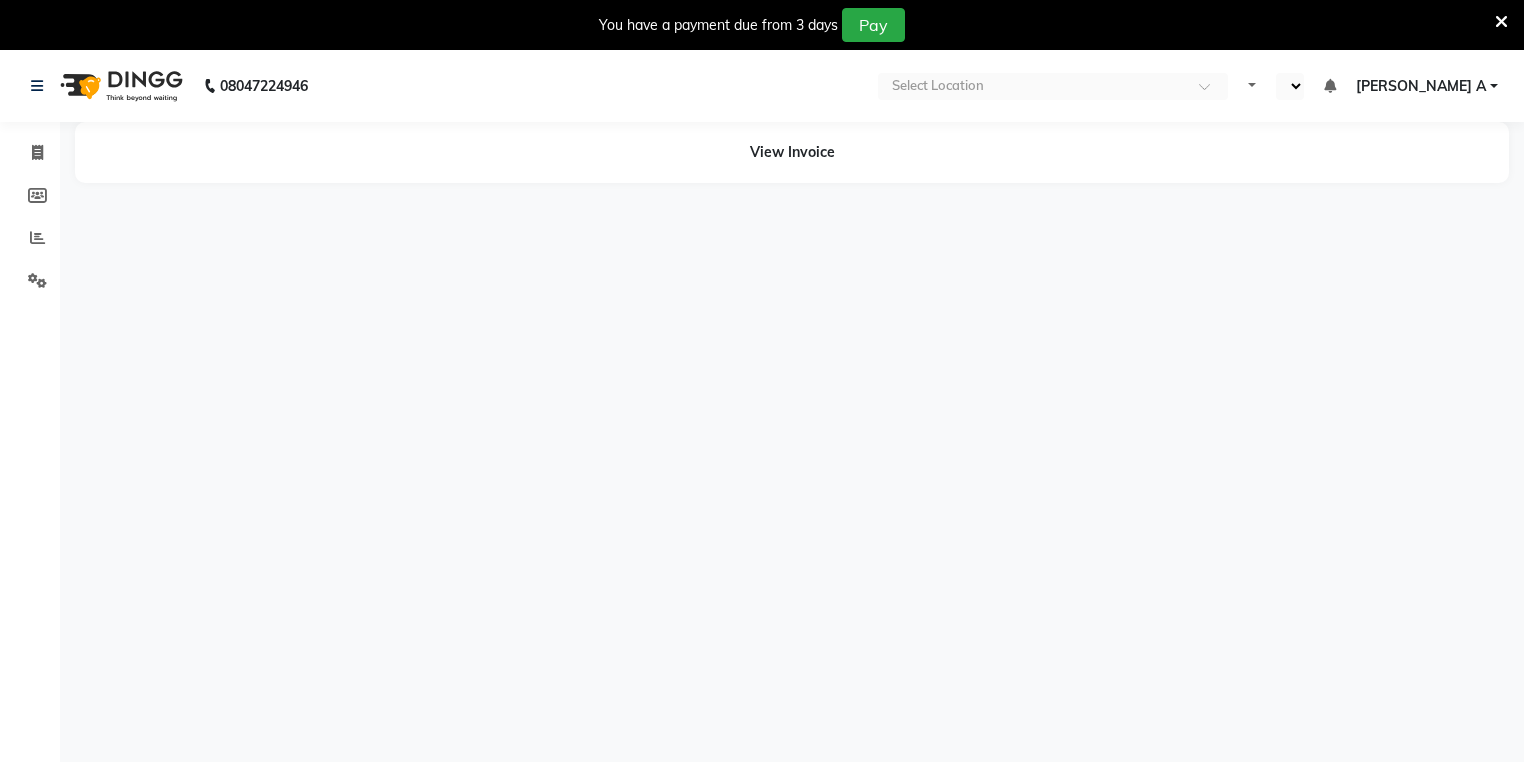 select on "en" 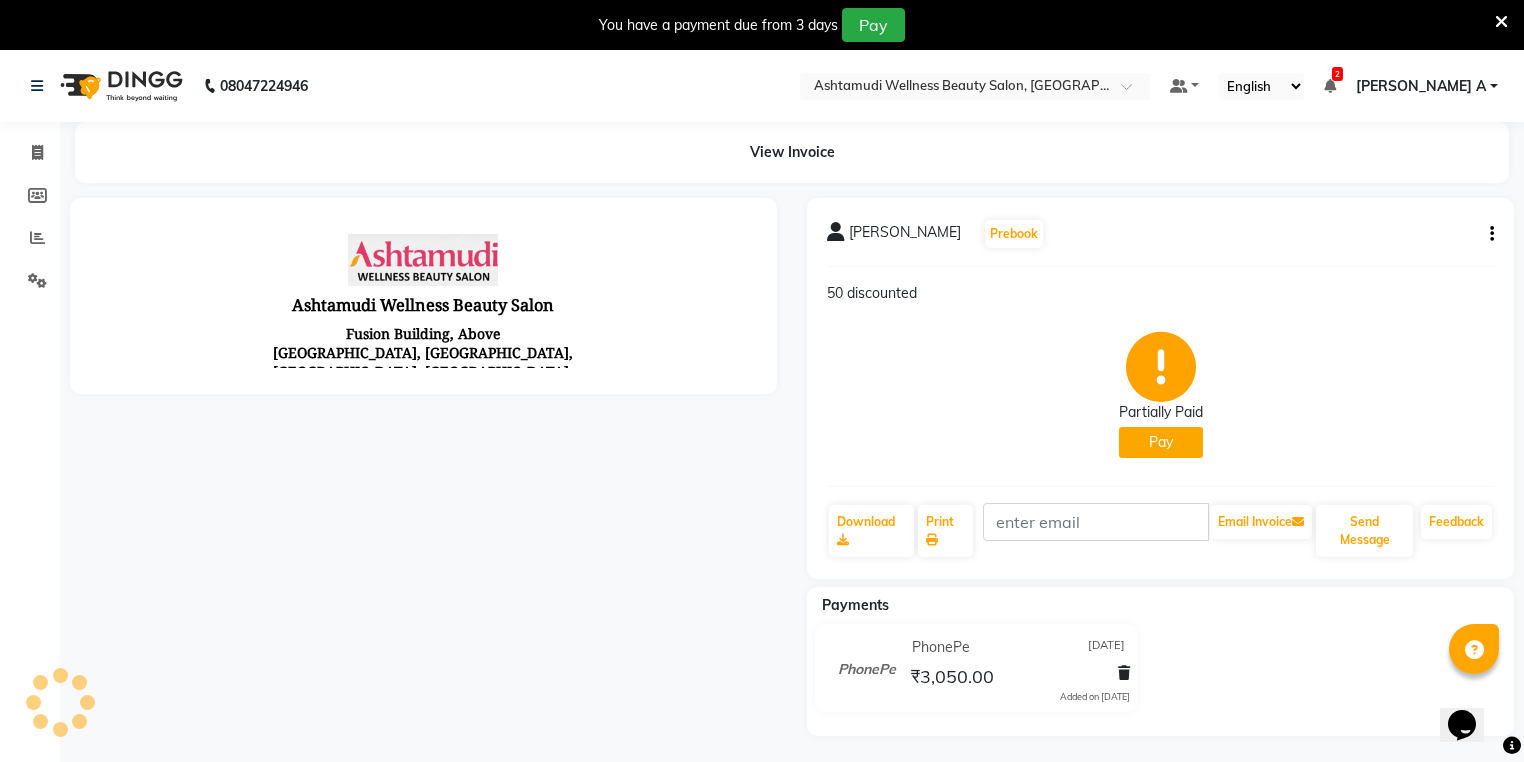 scroll, scrollTop: 0, scrollLeft: 0, axis: both 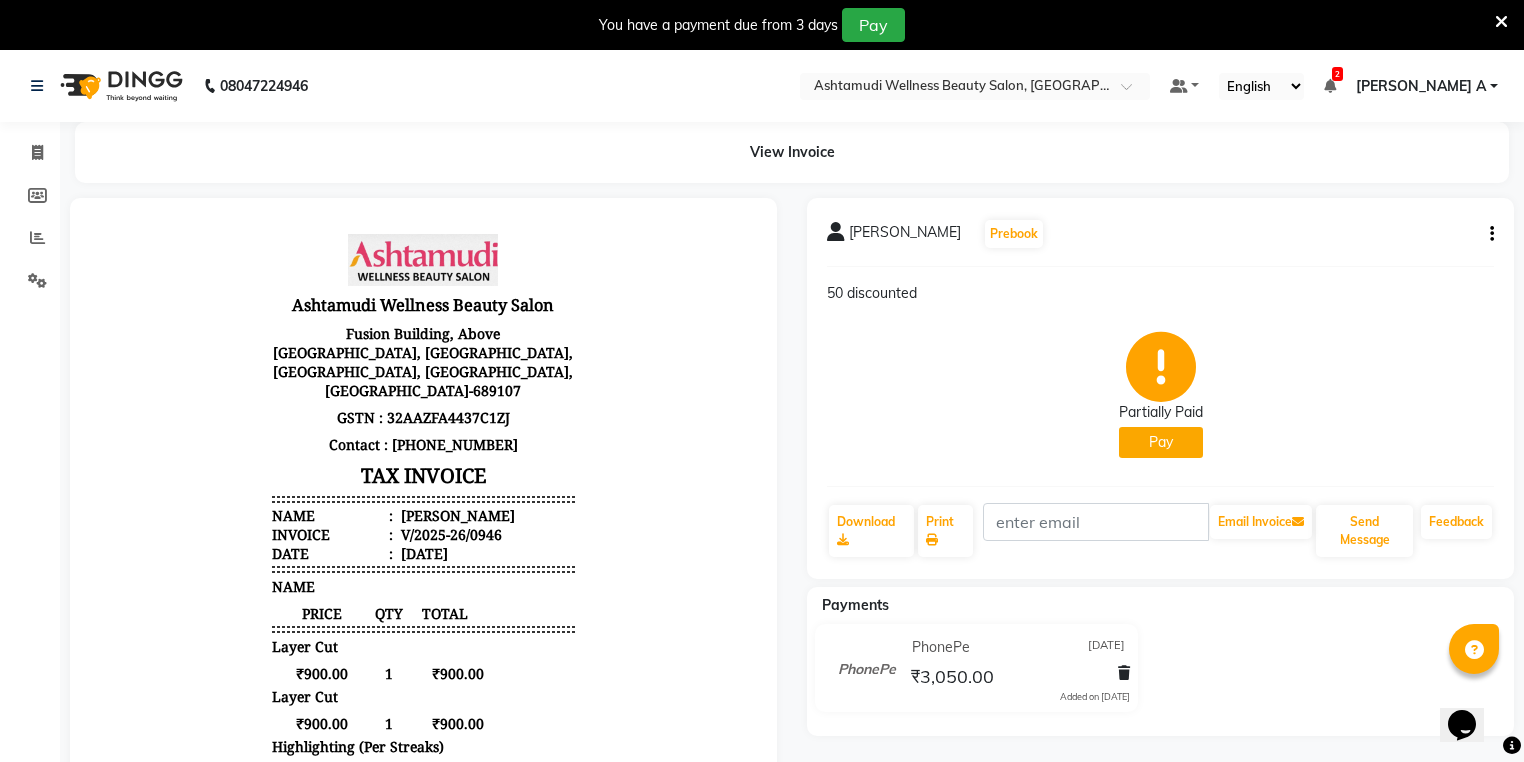 click 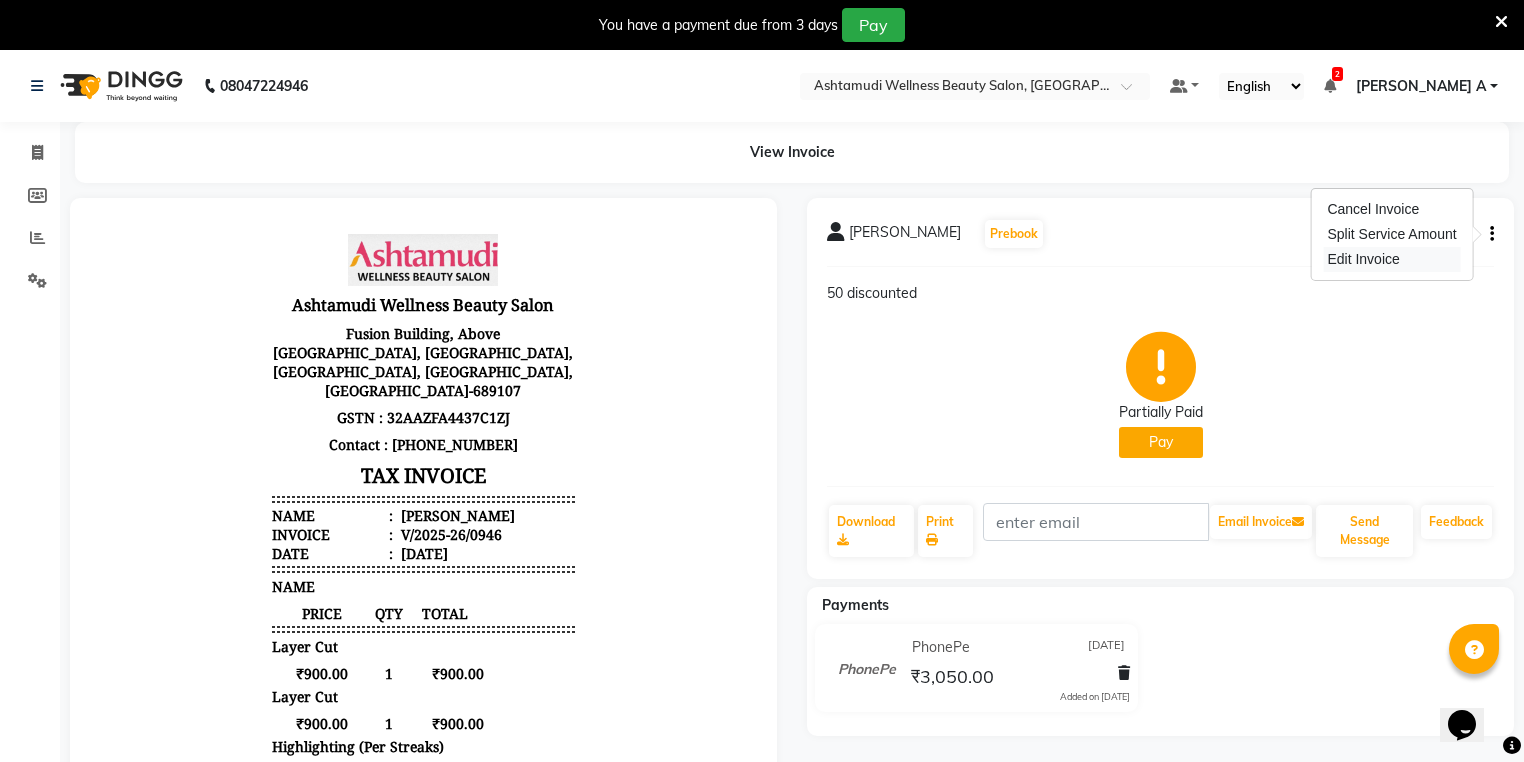 click on "Edit Invoice" at bounding box center (1391, 259) 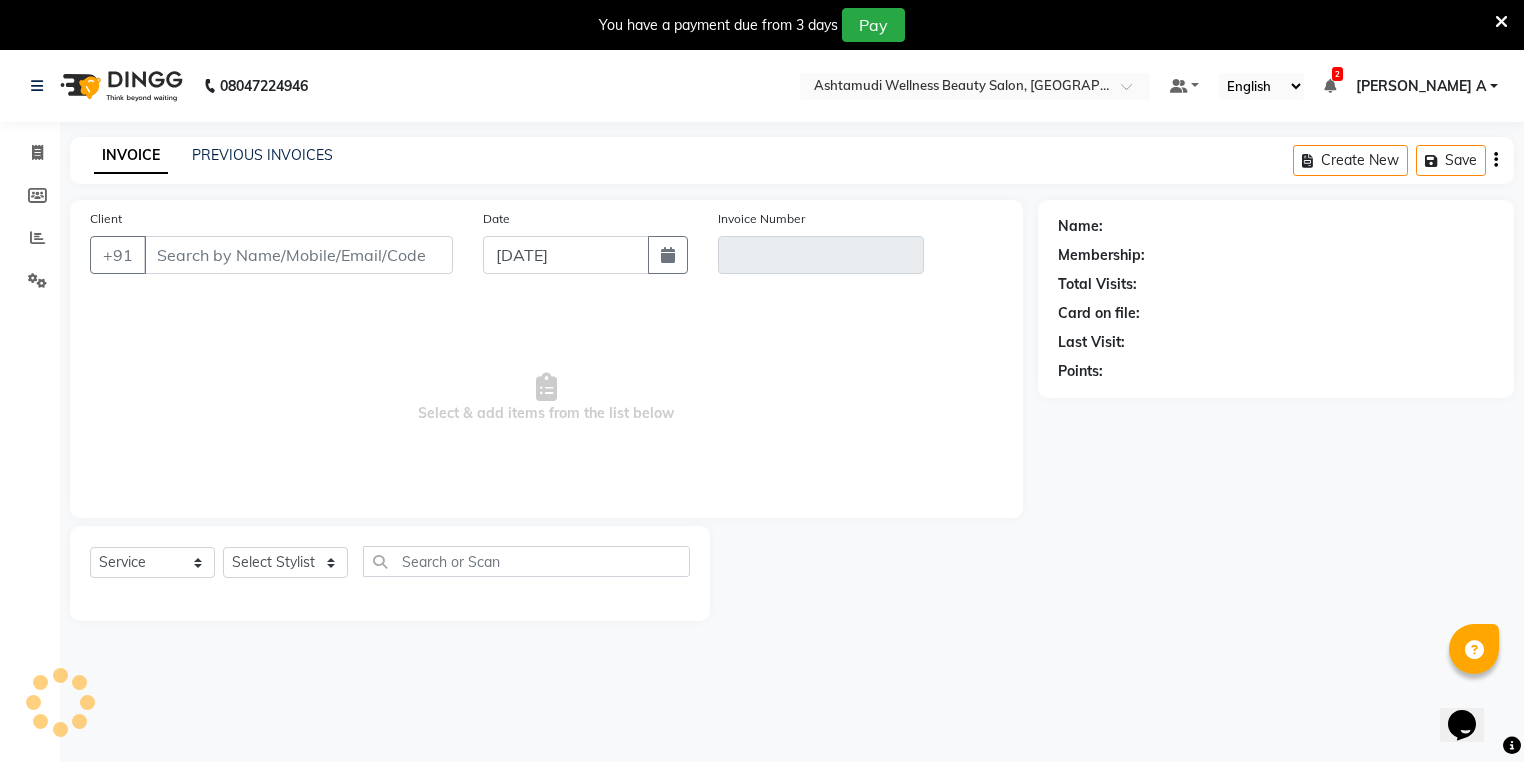 scroll, scrollTop: 50, scrollLeft: 0, axis: vertical 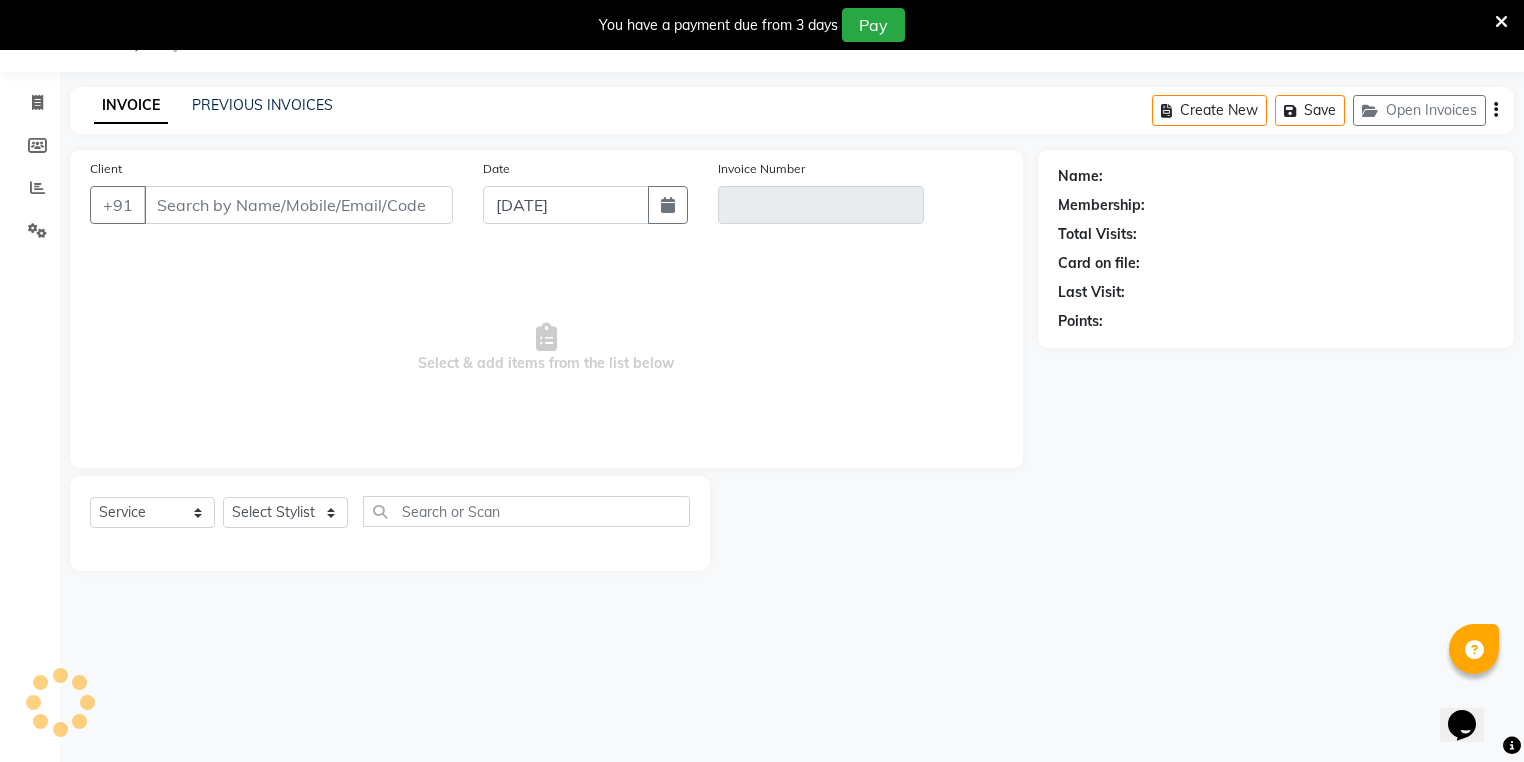 type on "70******49" 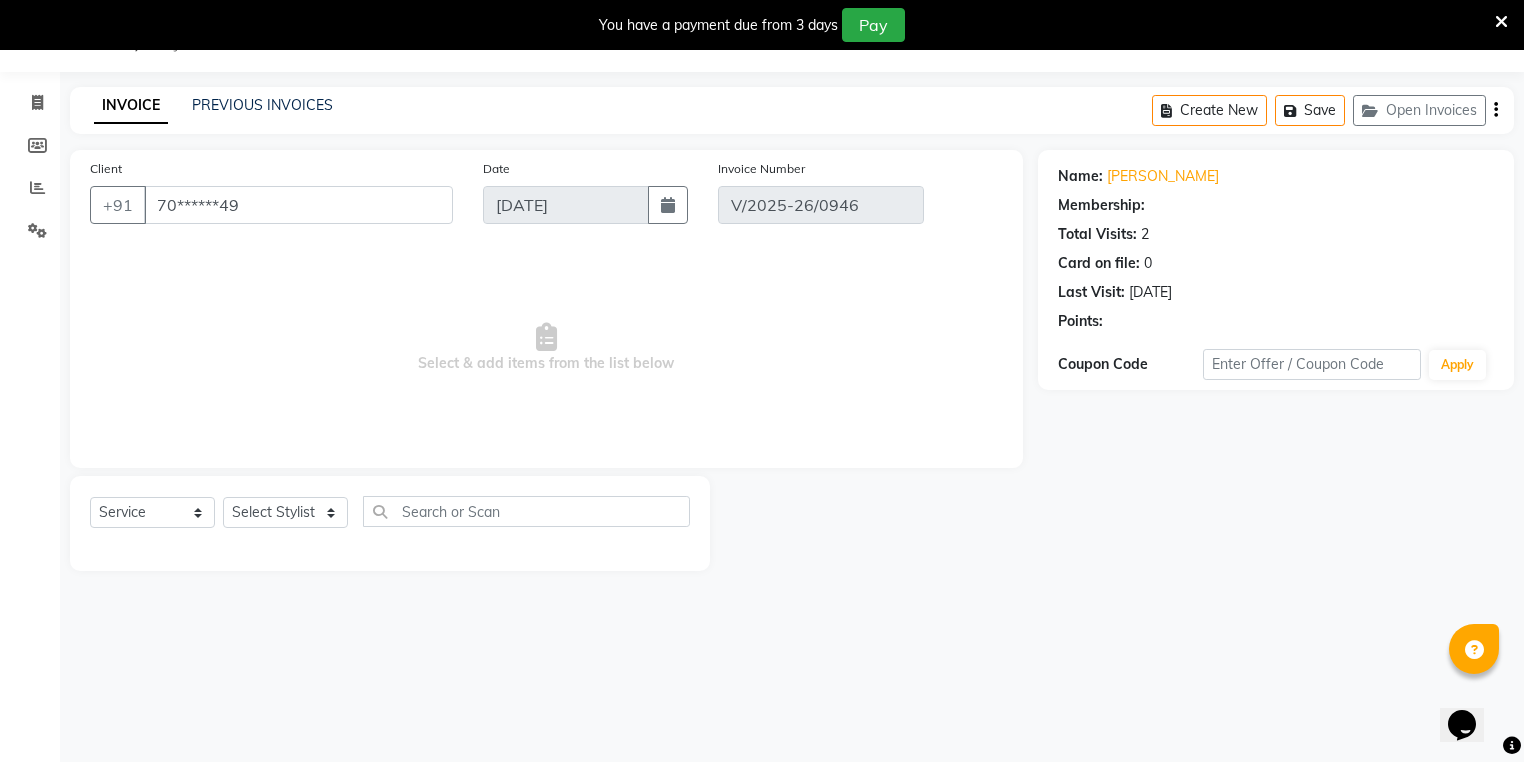 select on "1: Object" 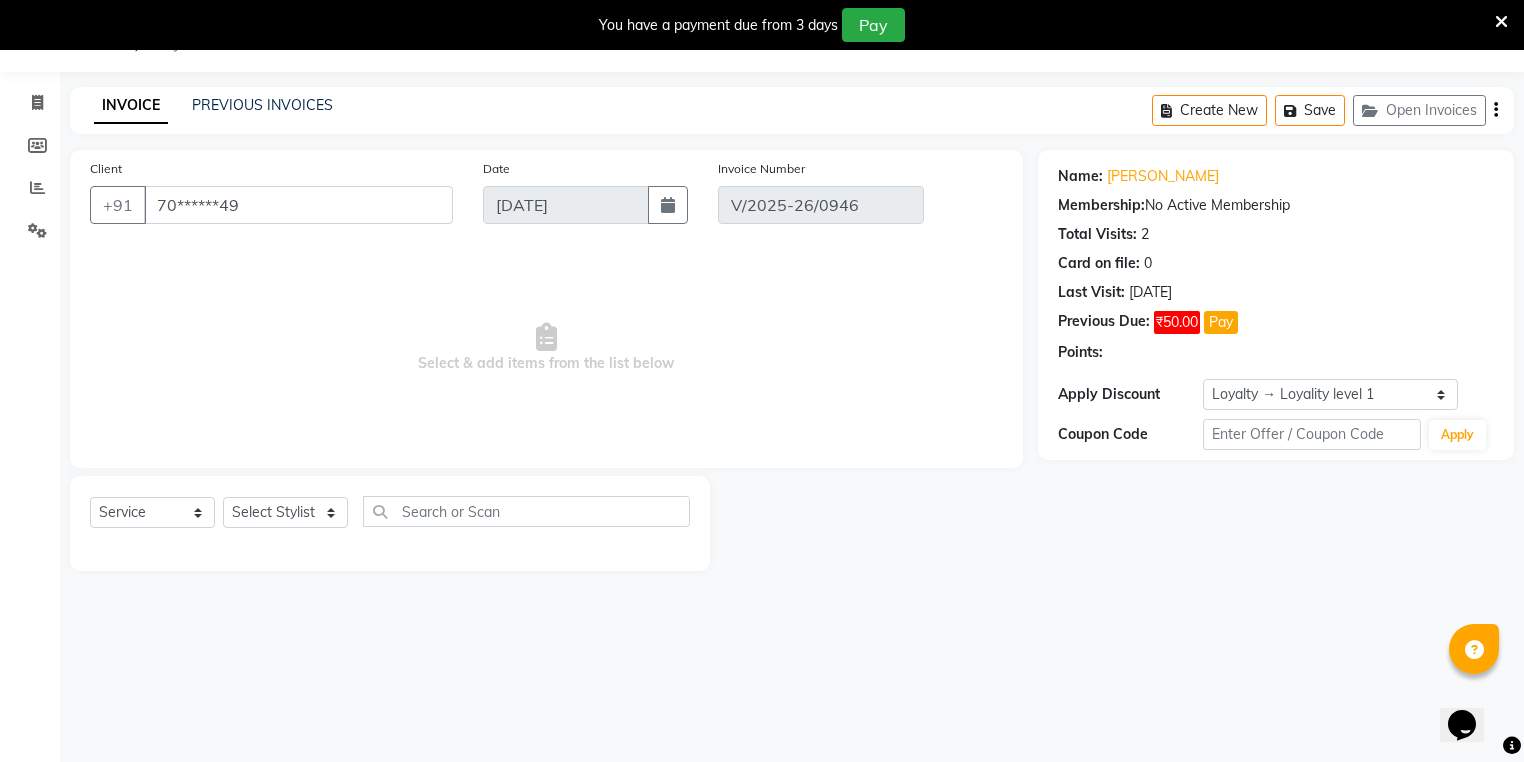 type on "[DATE]" 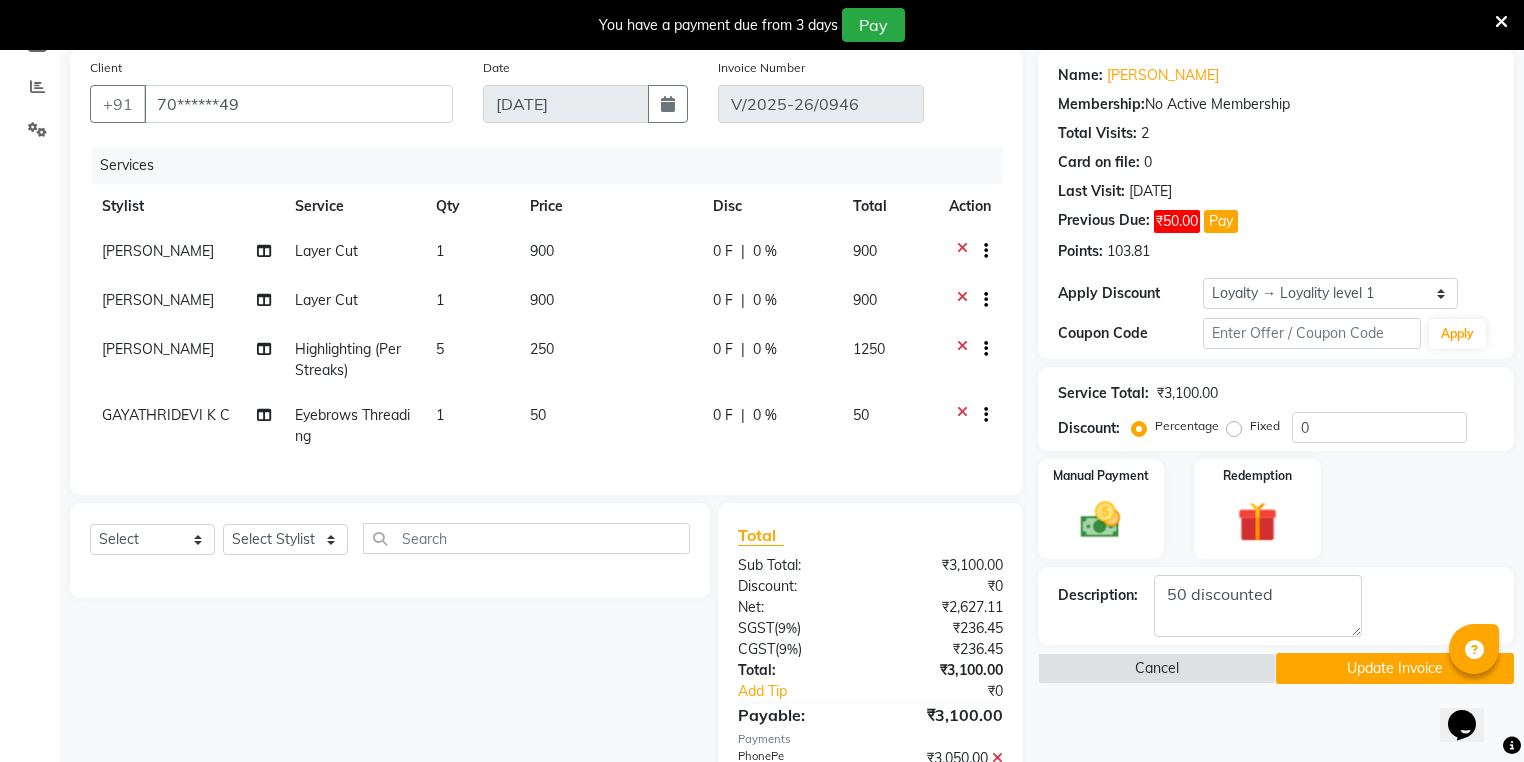 scroll, scrollTop: 290, scrollLeft: 0, axis: vertical 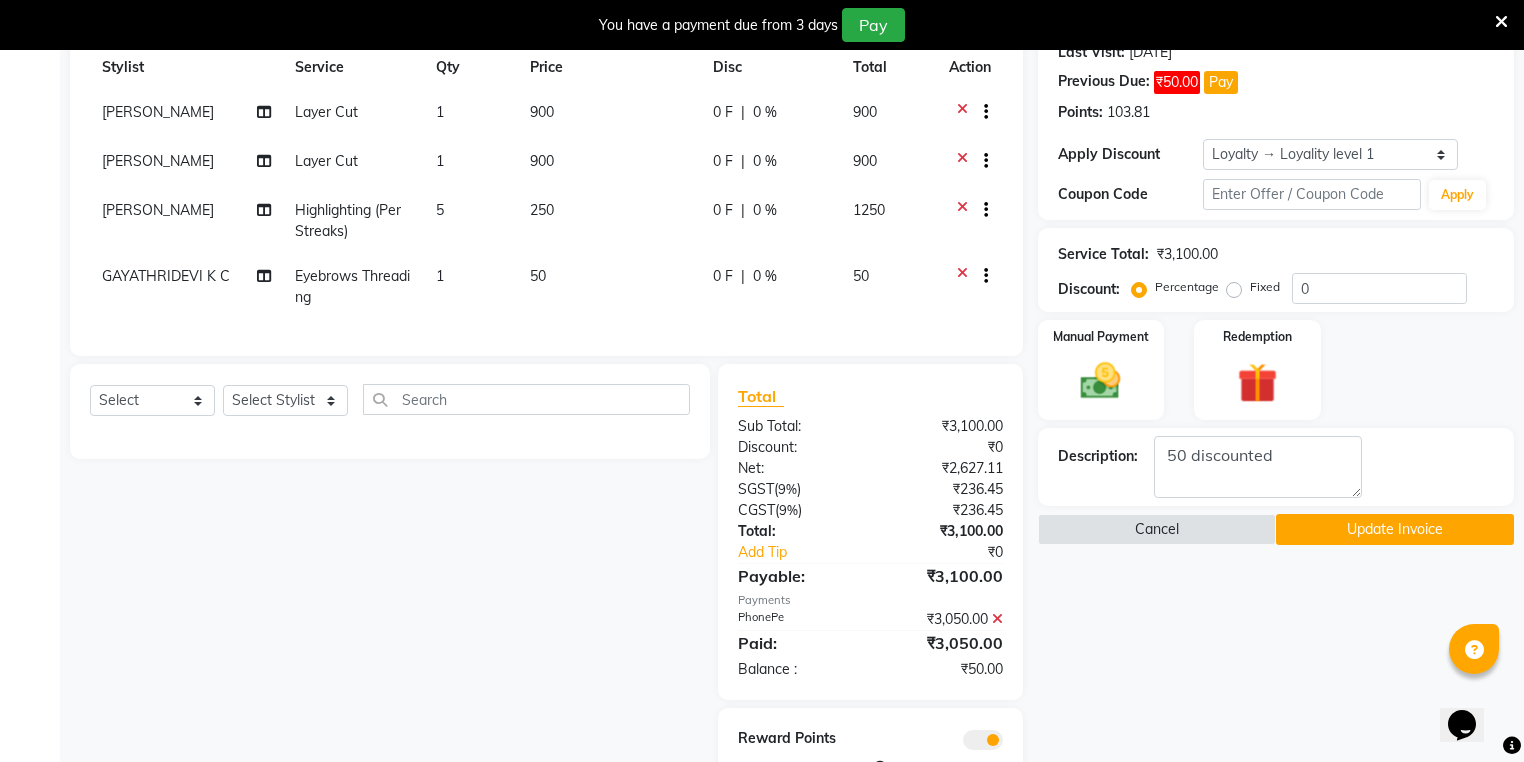 click on "Fixed" 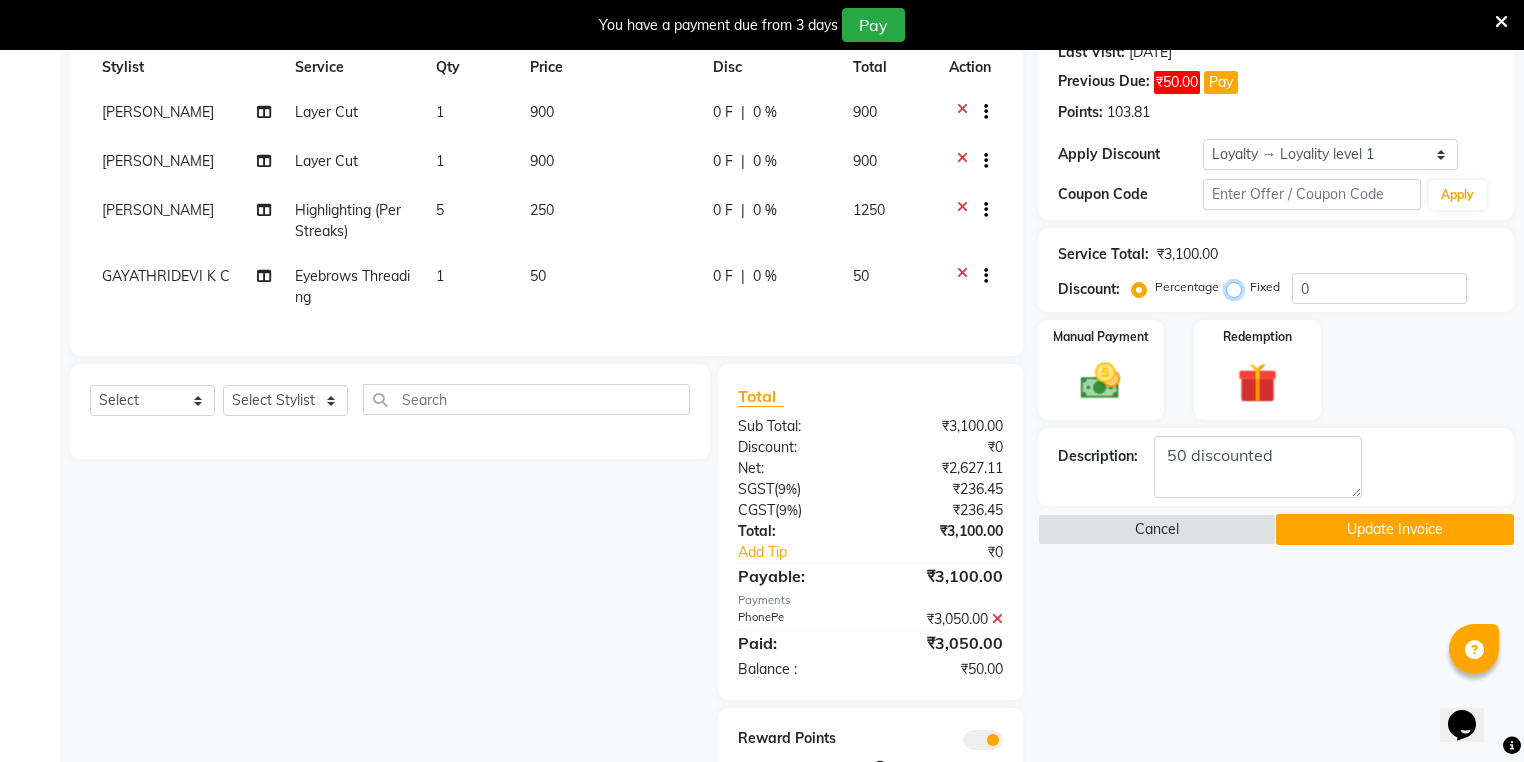 click on "Fixed" at bounding box center [1238, 287] 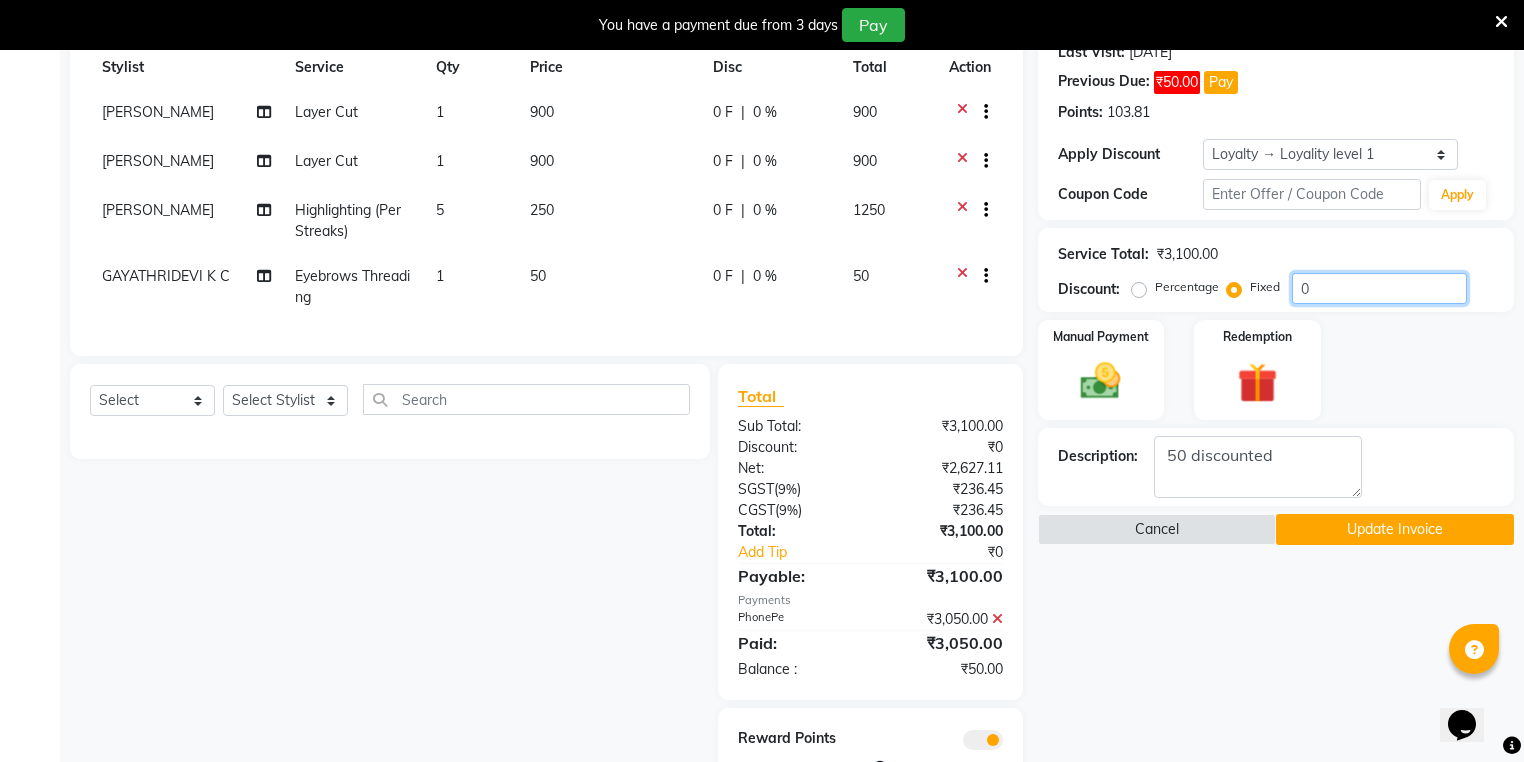 click on "0" 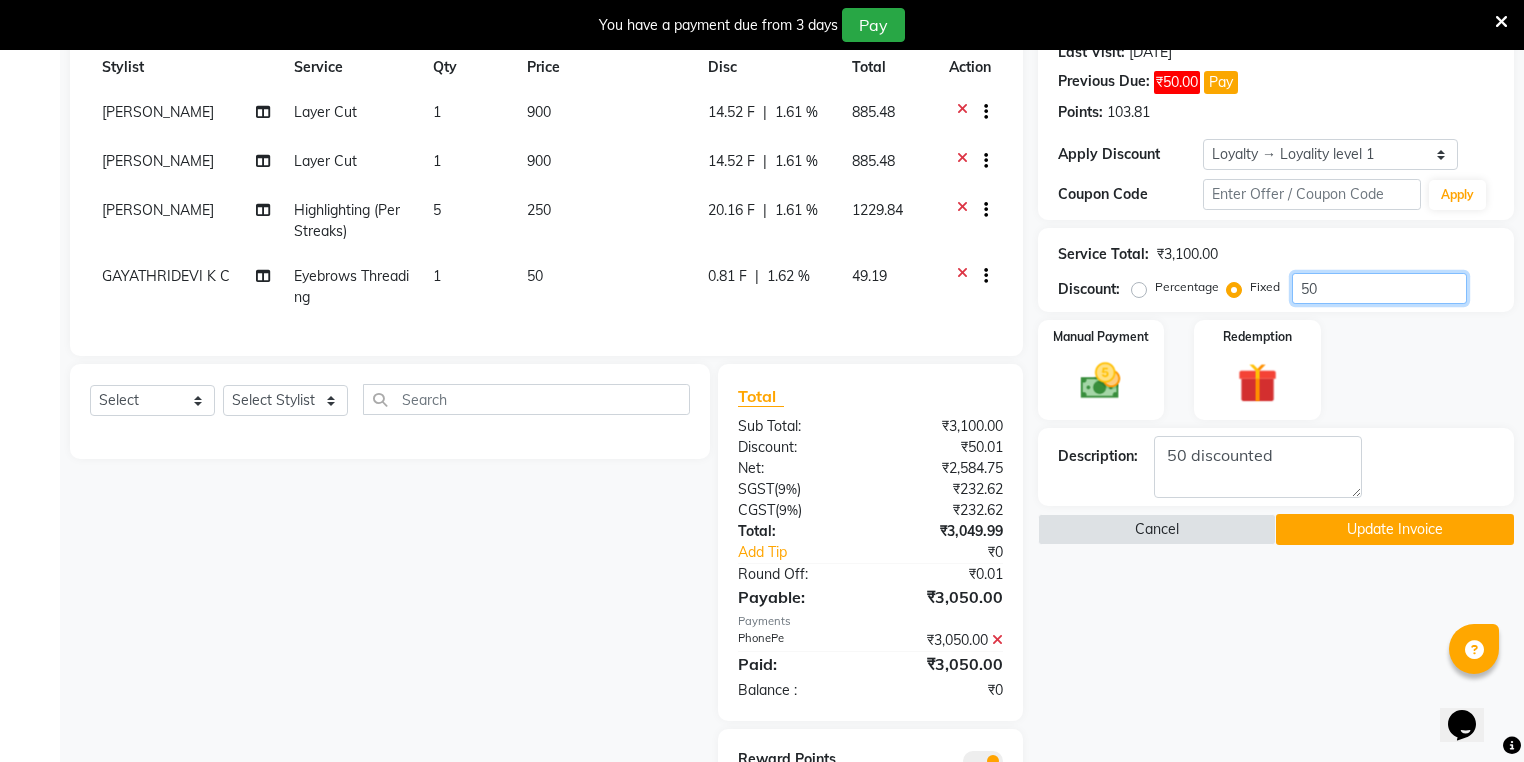 type on "50" 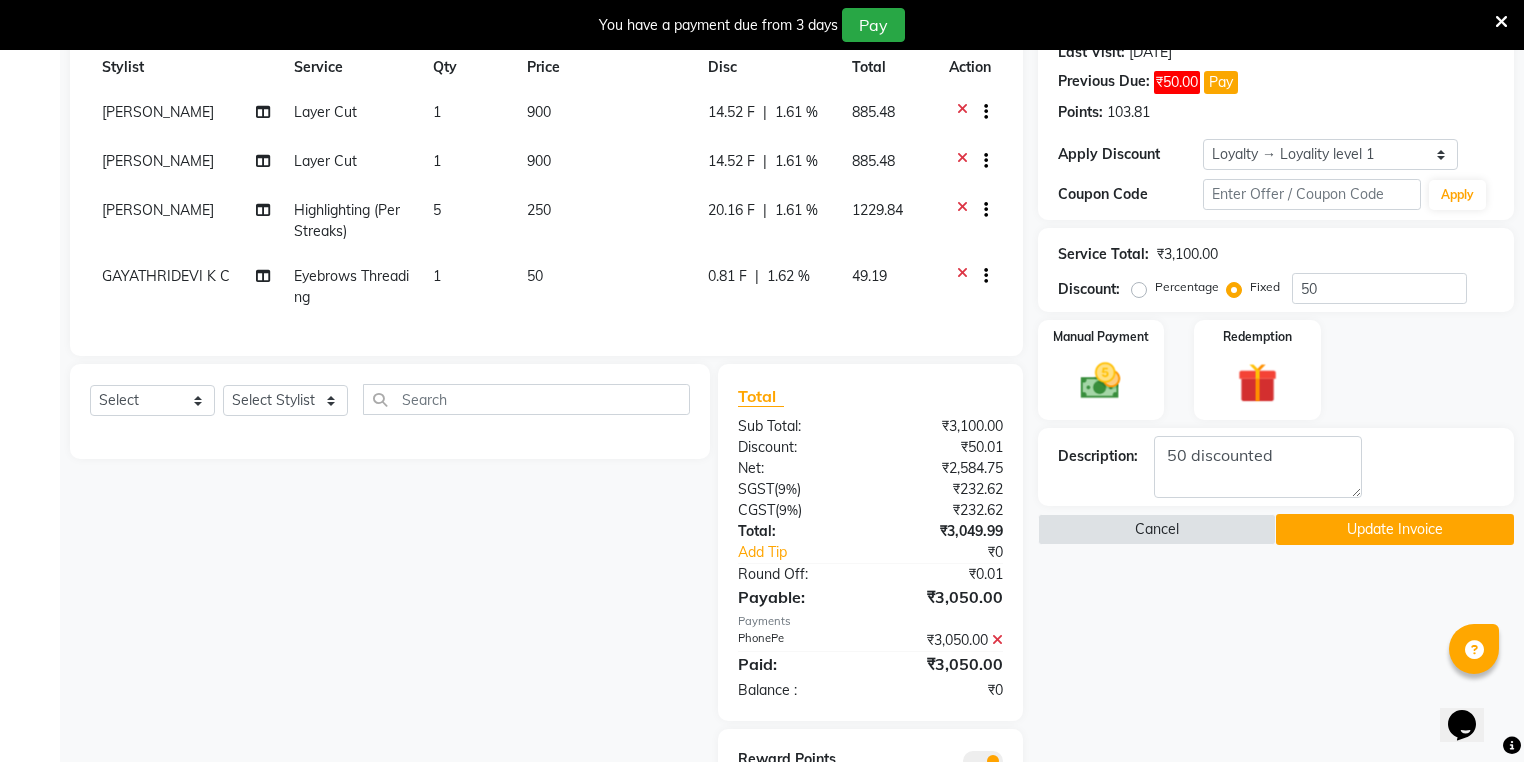 click on "Update Invoice" 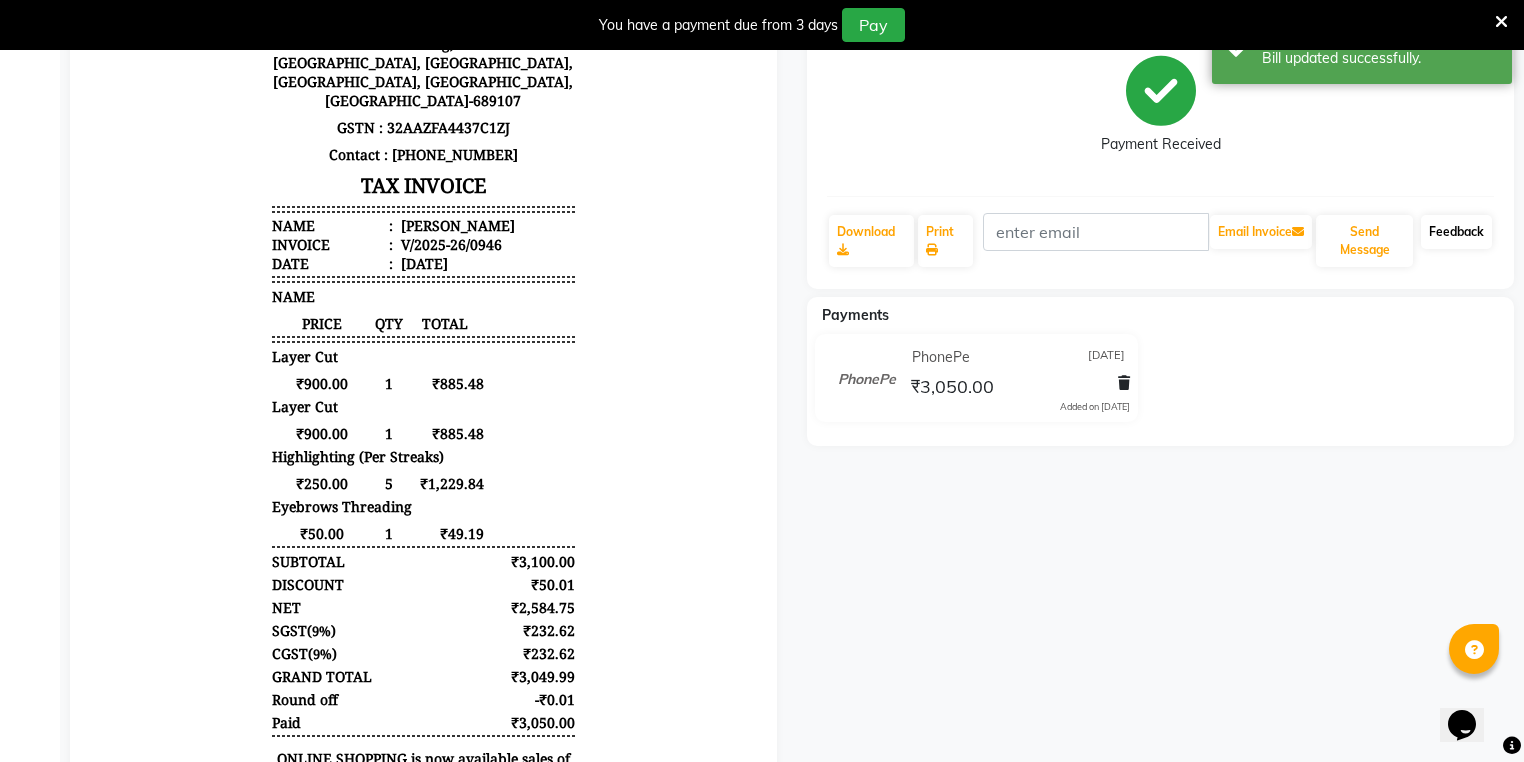scroll, scrollTop: 0, scrollLeft: 0, axis: both 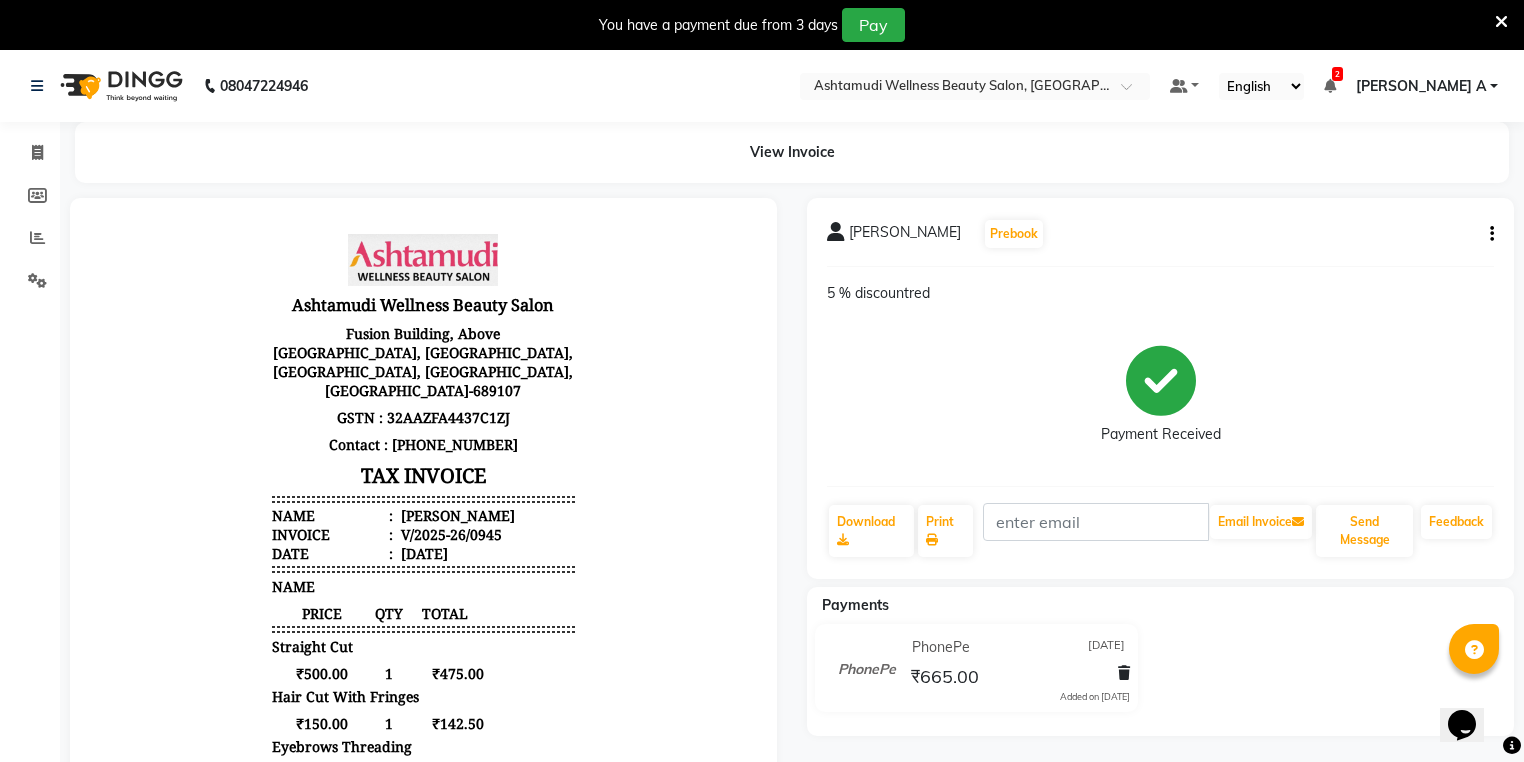 click 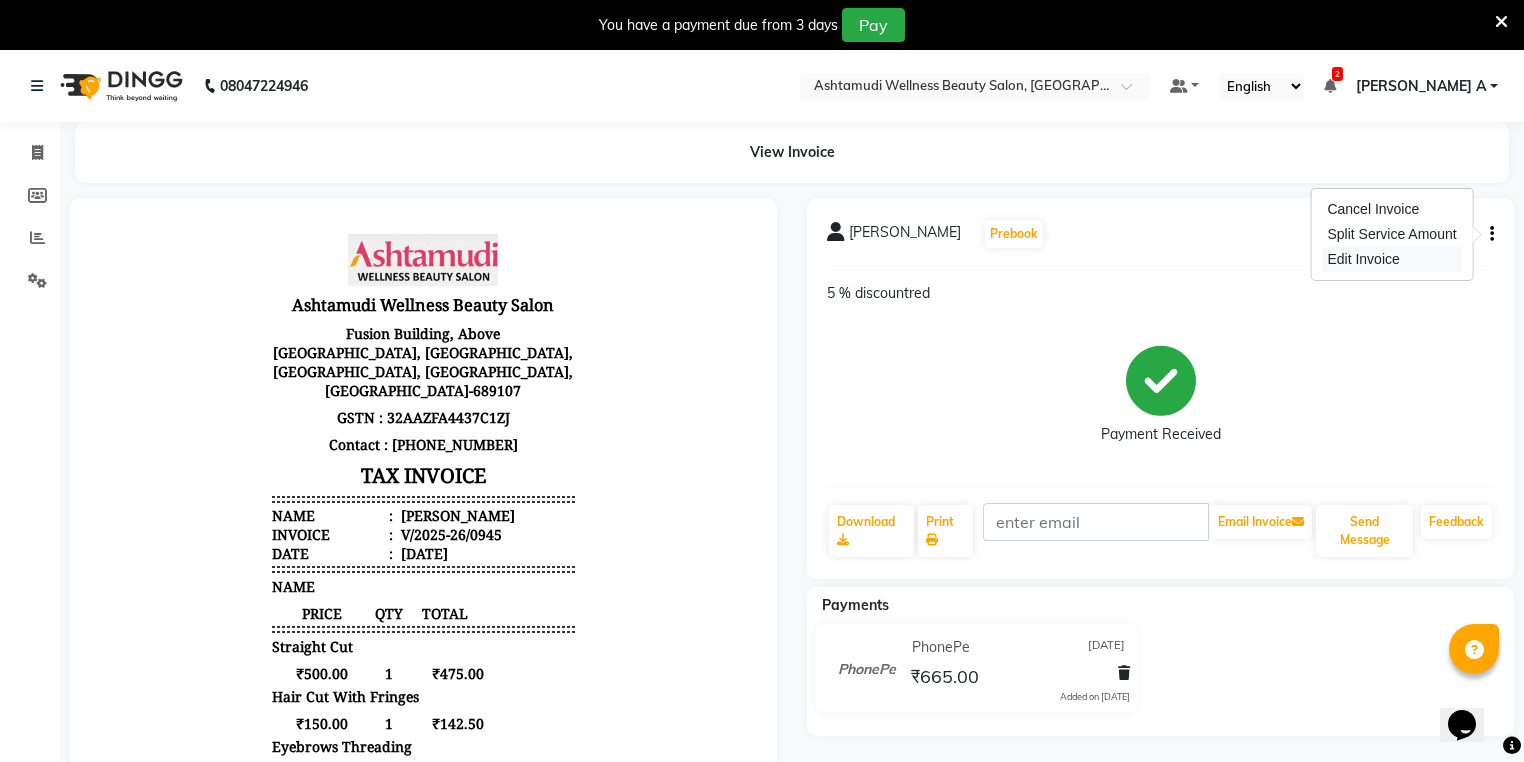 click on "Edit Invoice" at bounding box center (1391, 259) 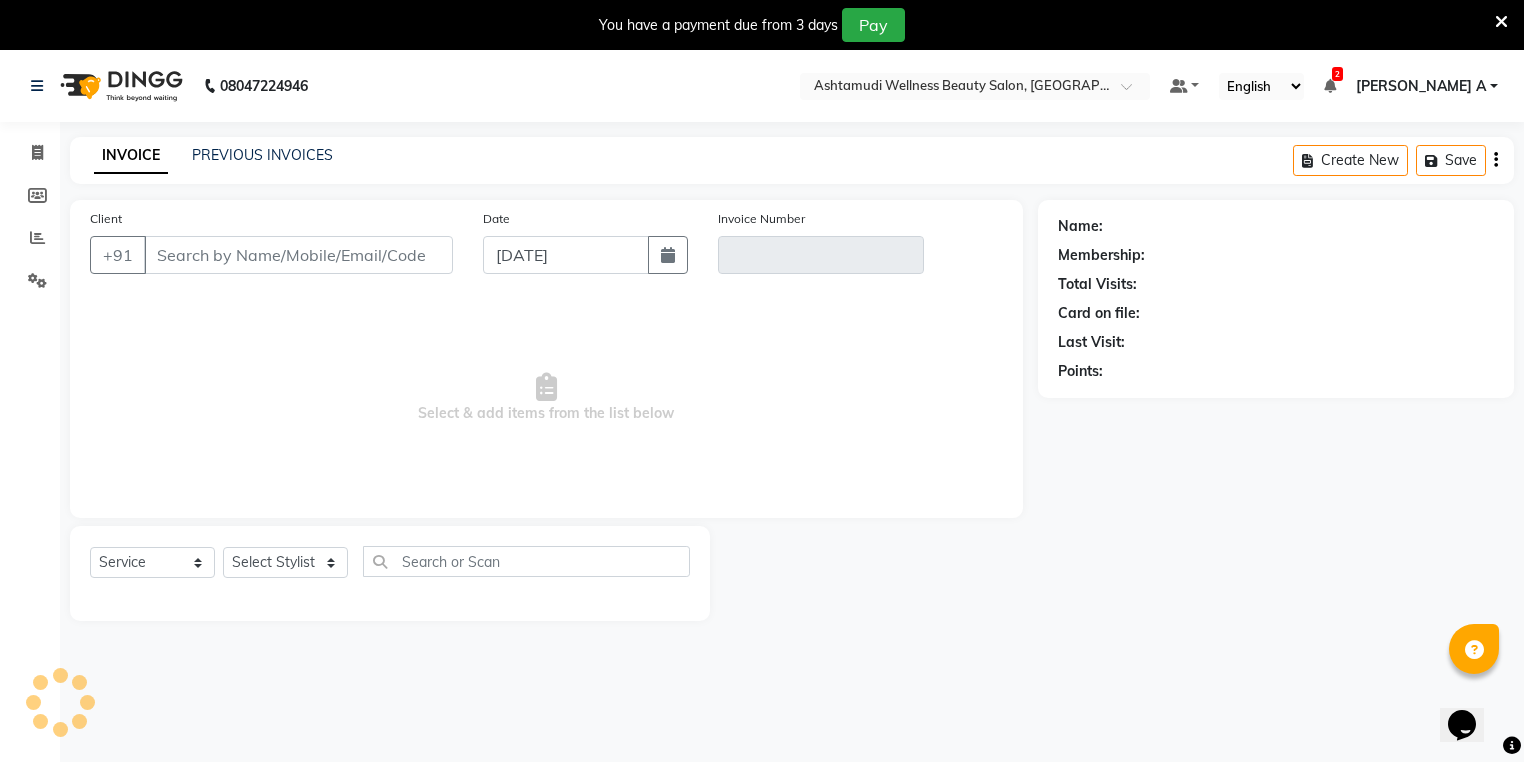 scroll, scrollTop: 50, scrollLeft: 0, axis: vertical 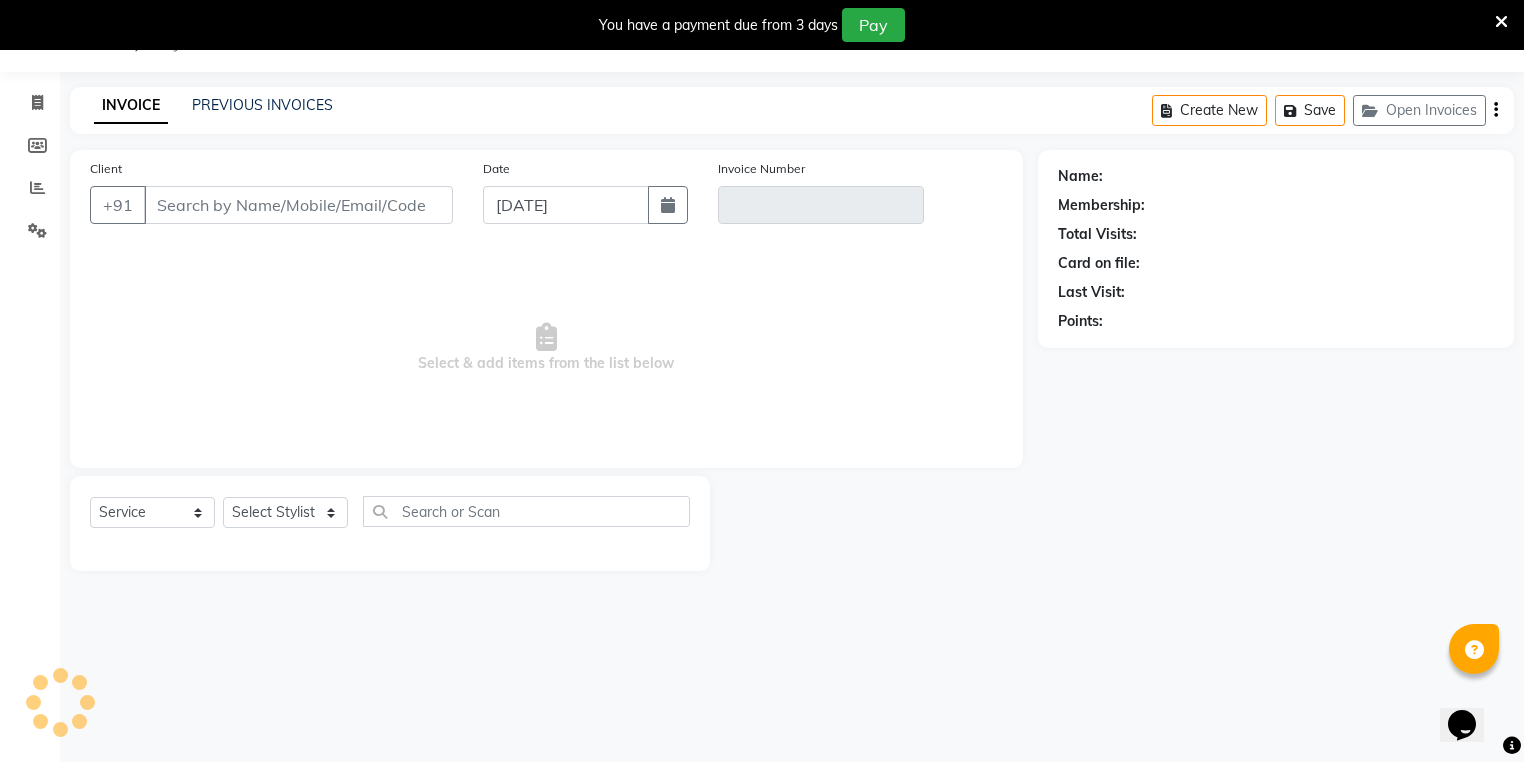 type on "70******73" 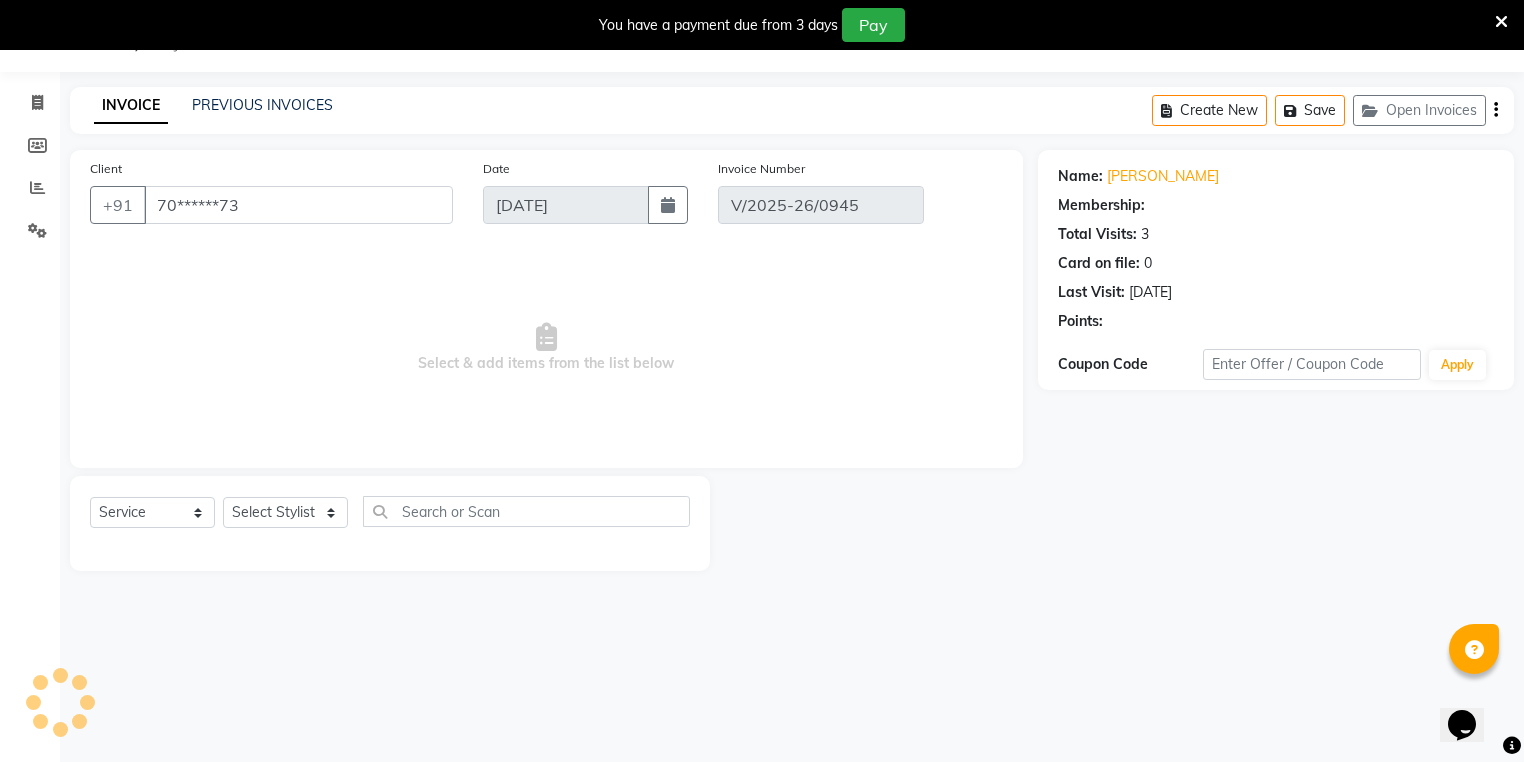 type on "[DATE]" 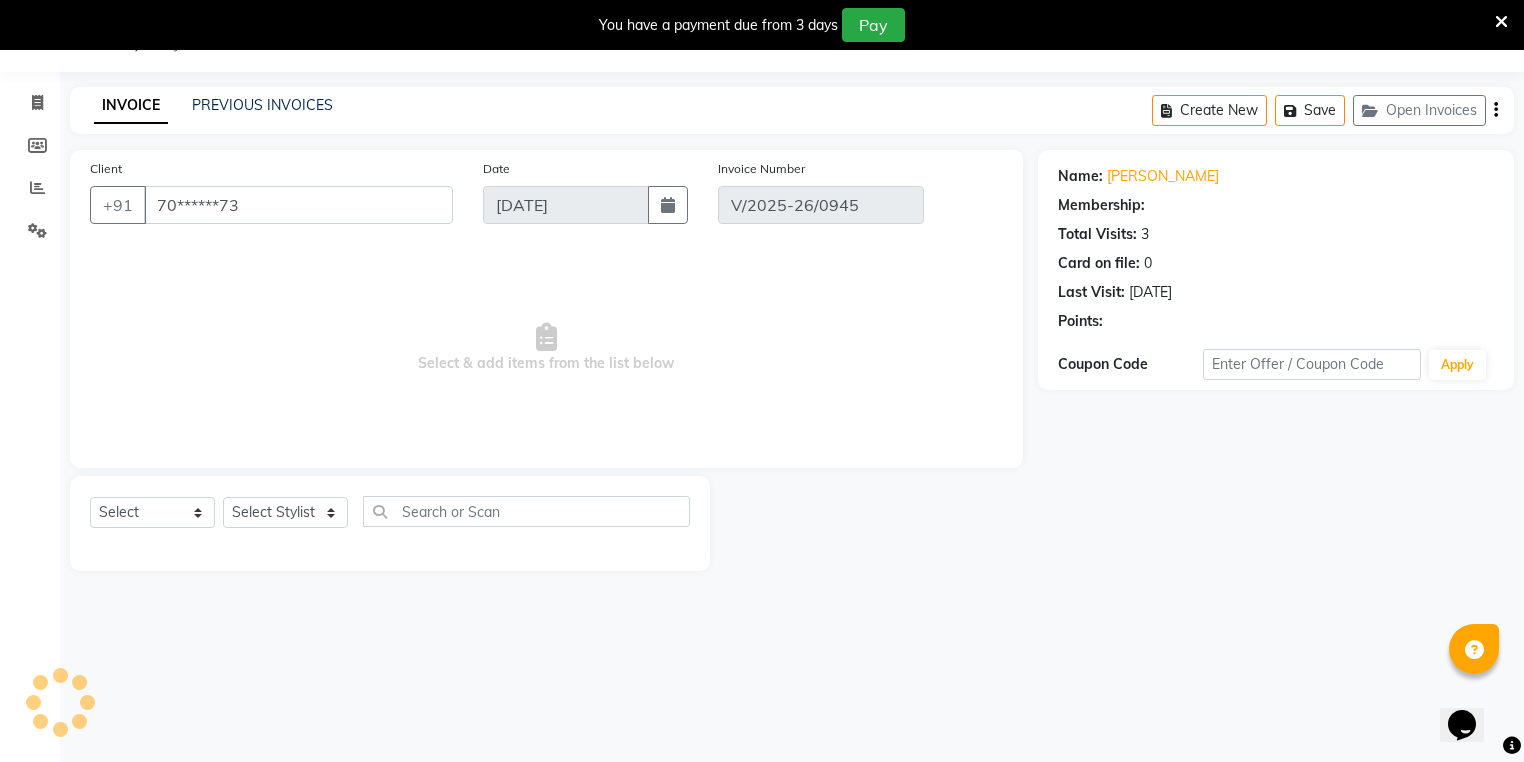 select on "1: Object" 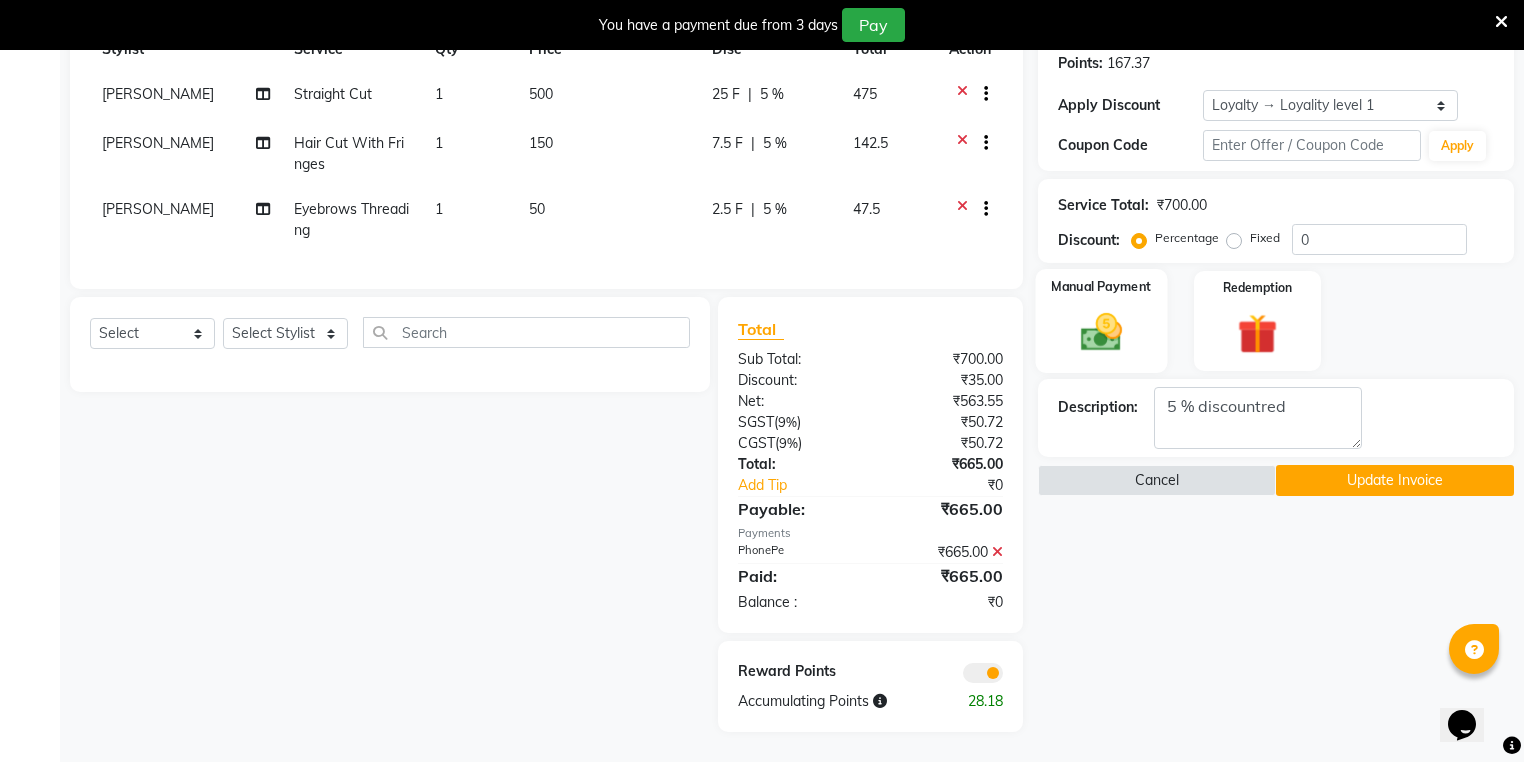 scroll, scrollTop: 241, scrollLeft: 0, axis: vertical 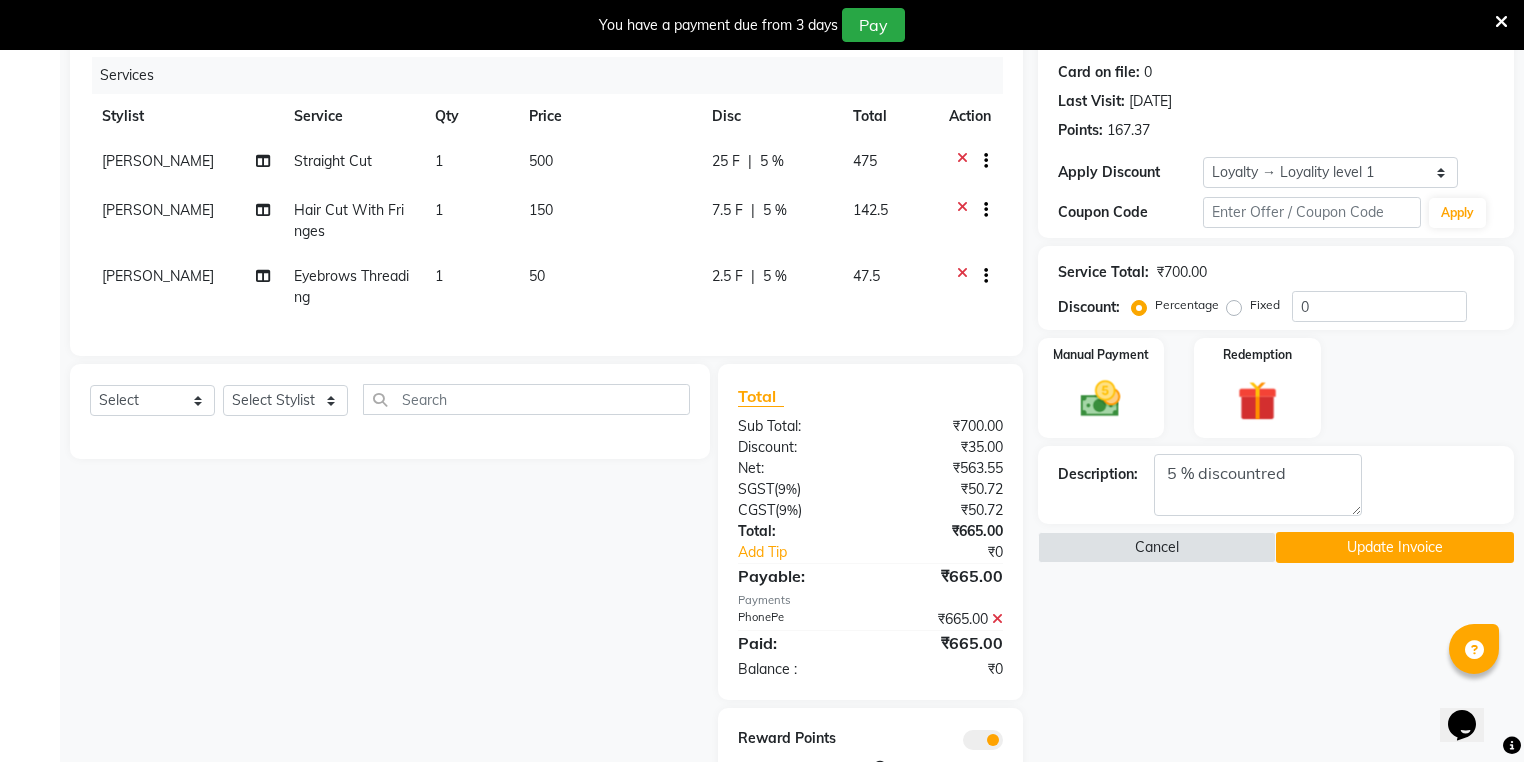 click on "Fixed" 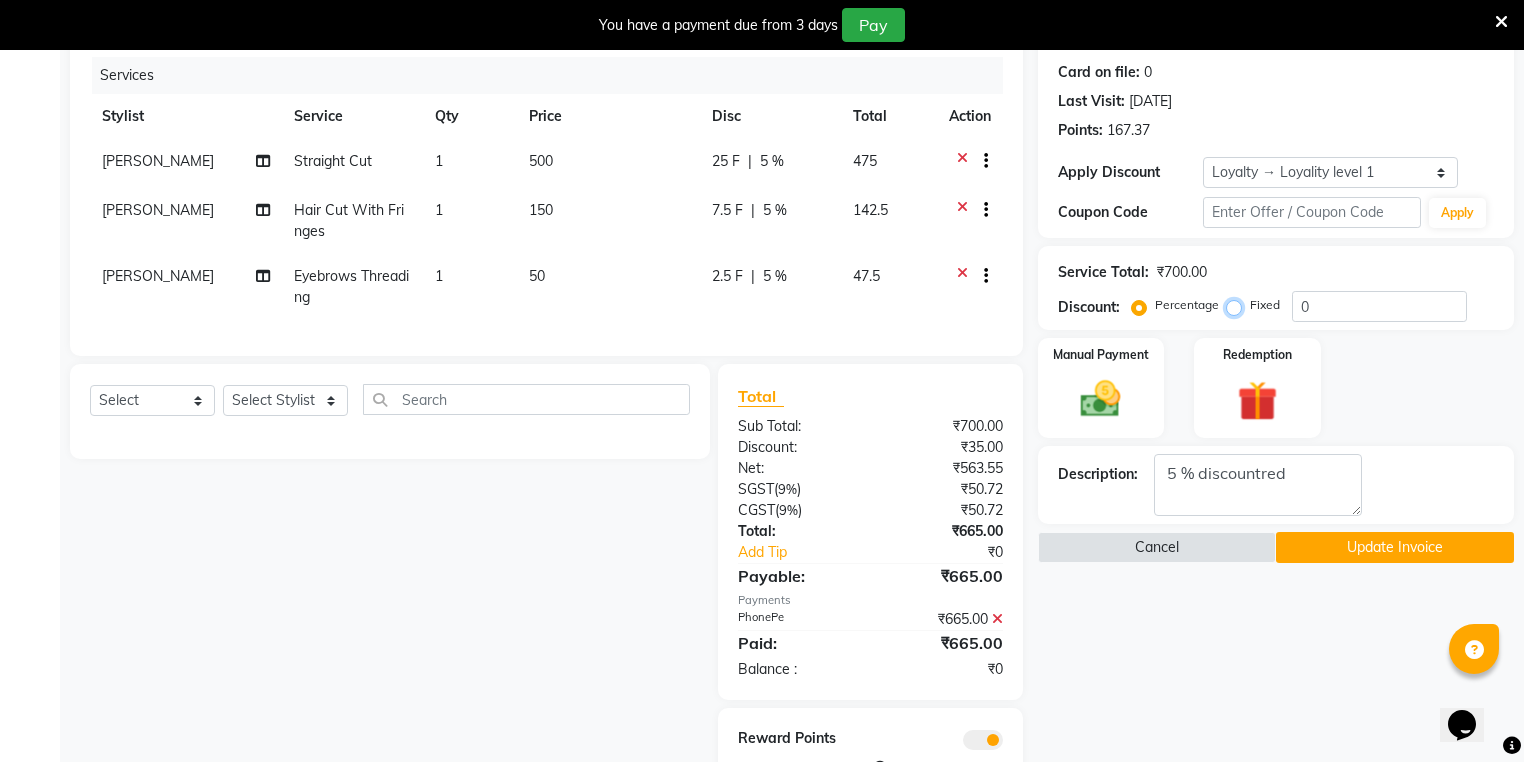 click on "Fixed" at bounding box center [1238, 305] 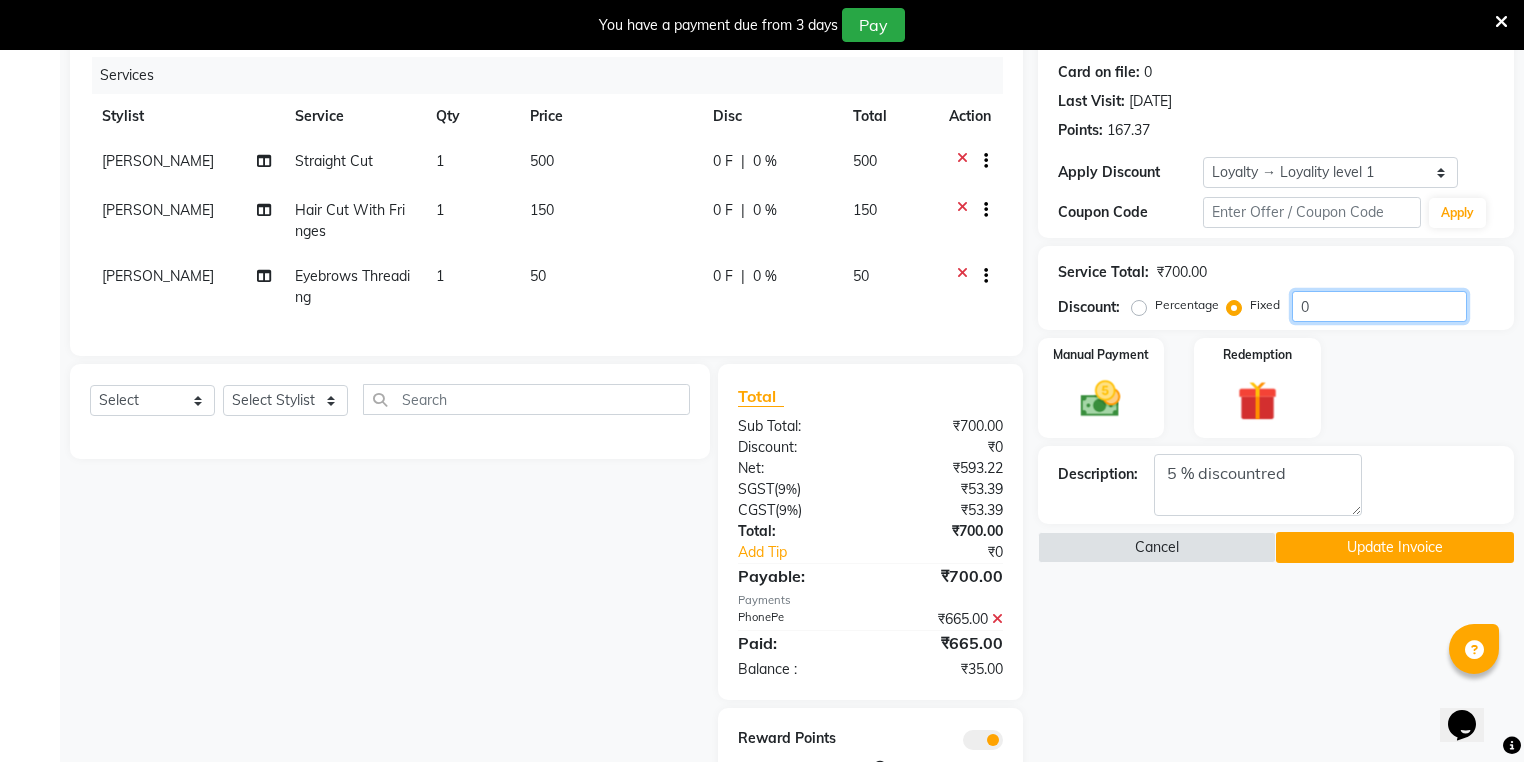 click on "0" 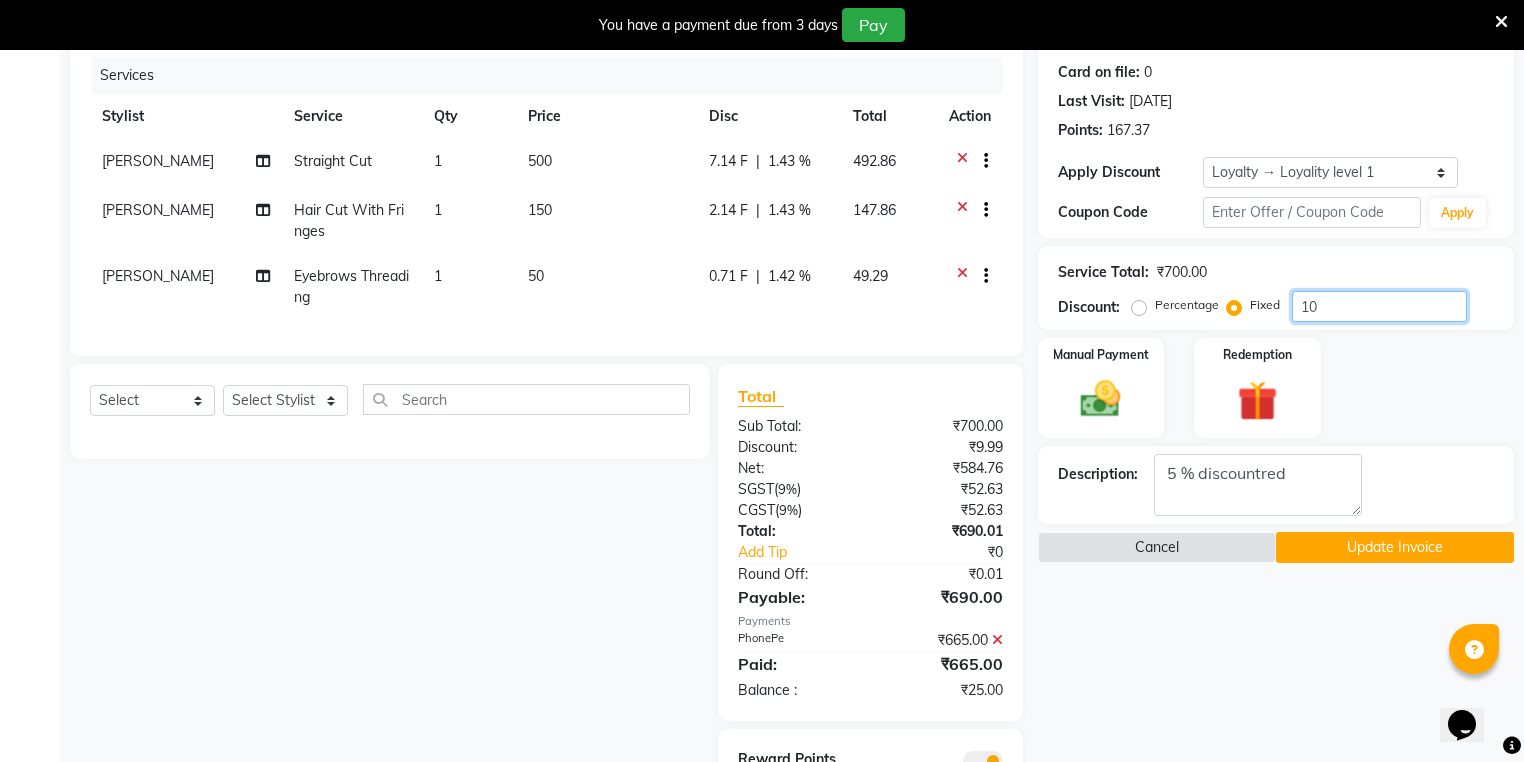 type on "10" 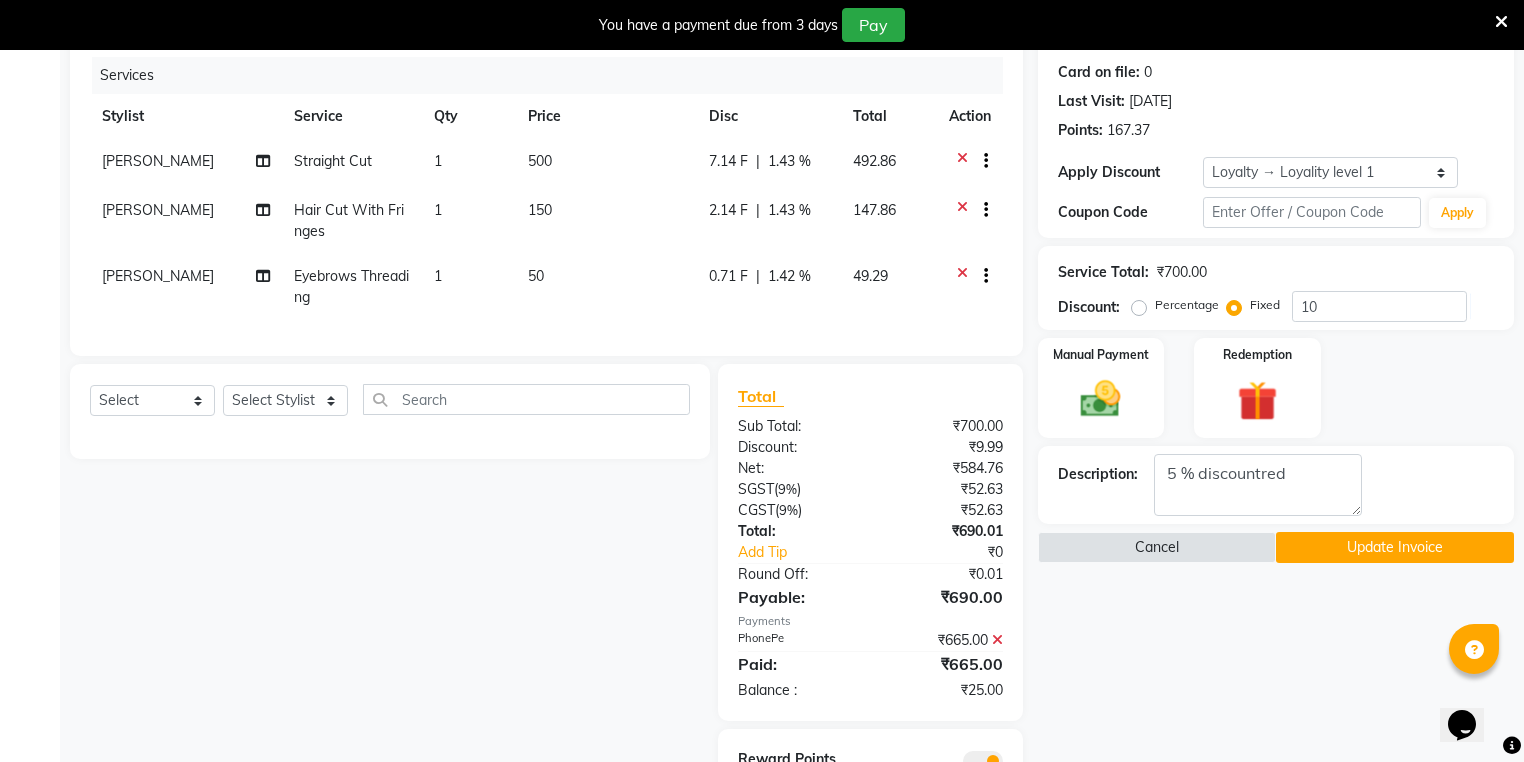 click on "49.29" 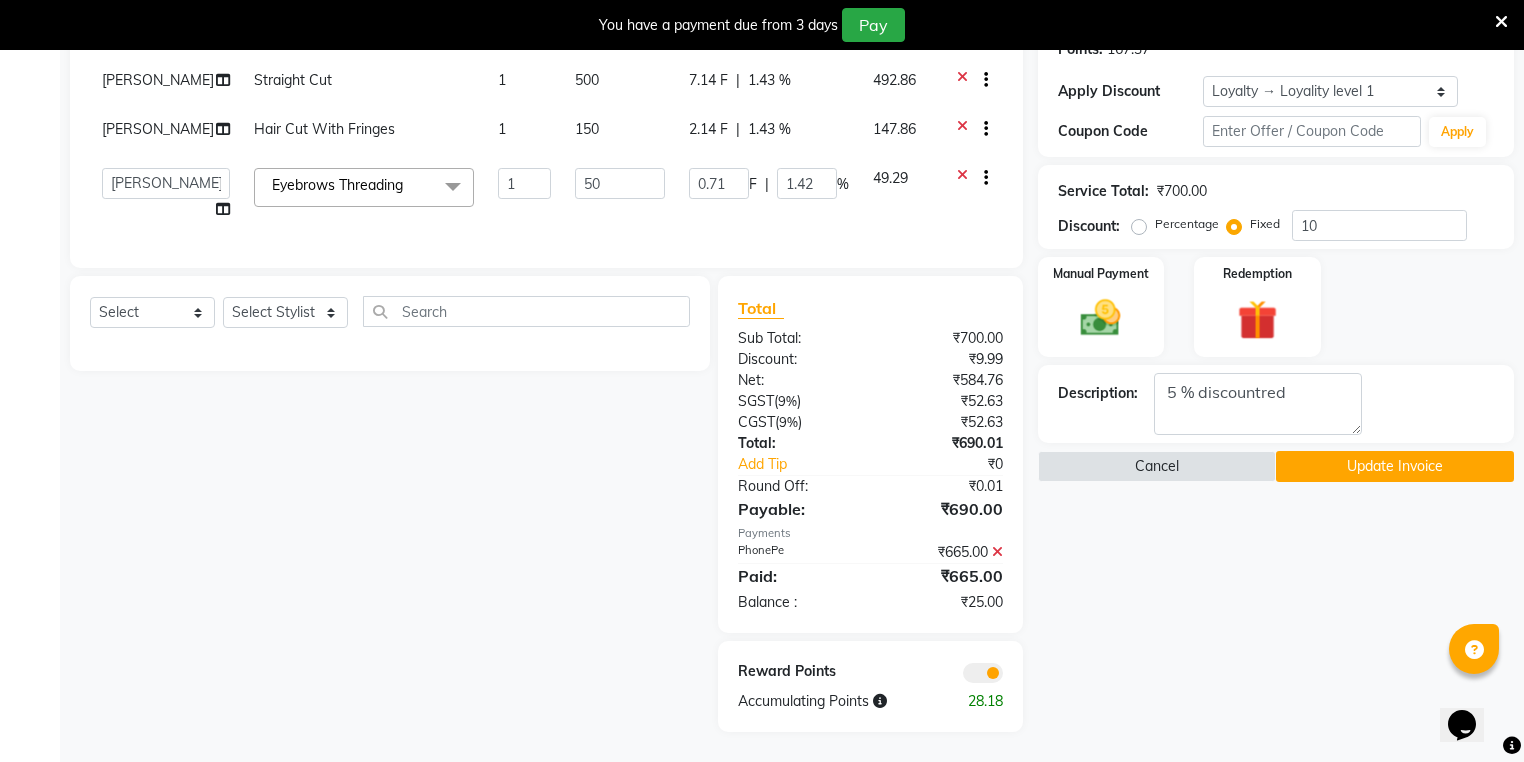 scroll, scrollTop: 335, scrollLeft: 0, axis: vertical 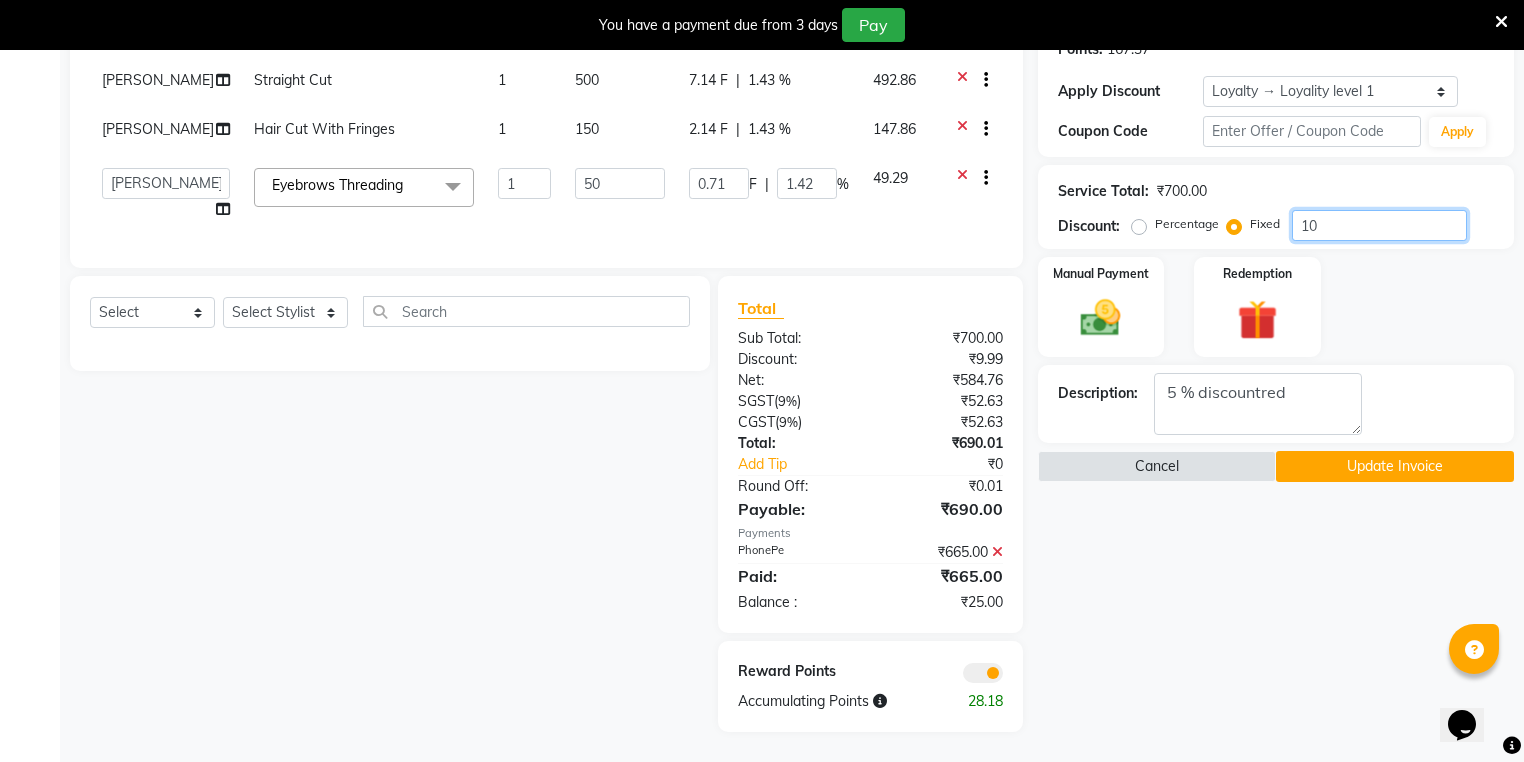 click on "10" 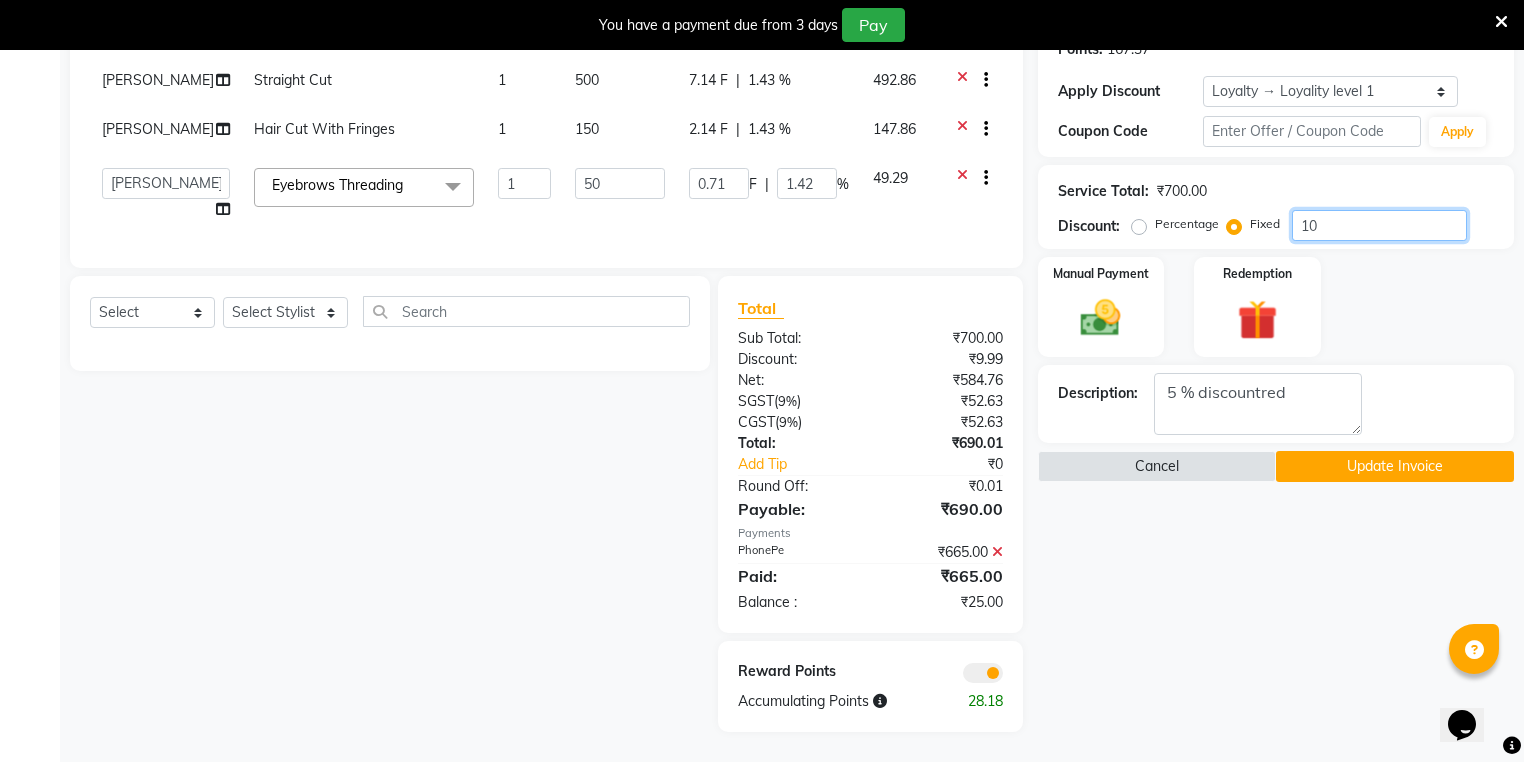 click on "10" 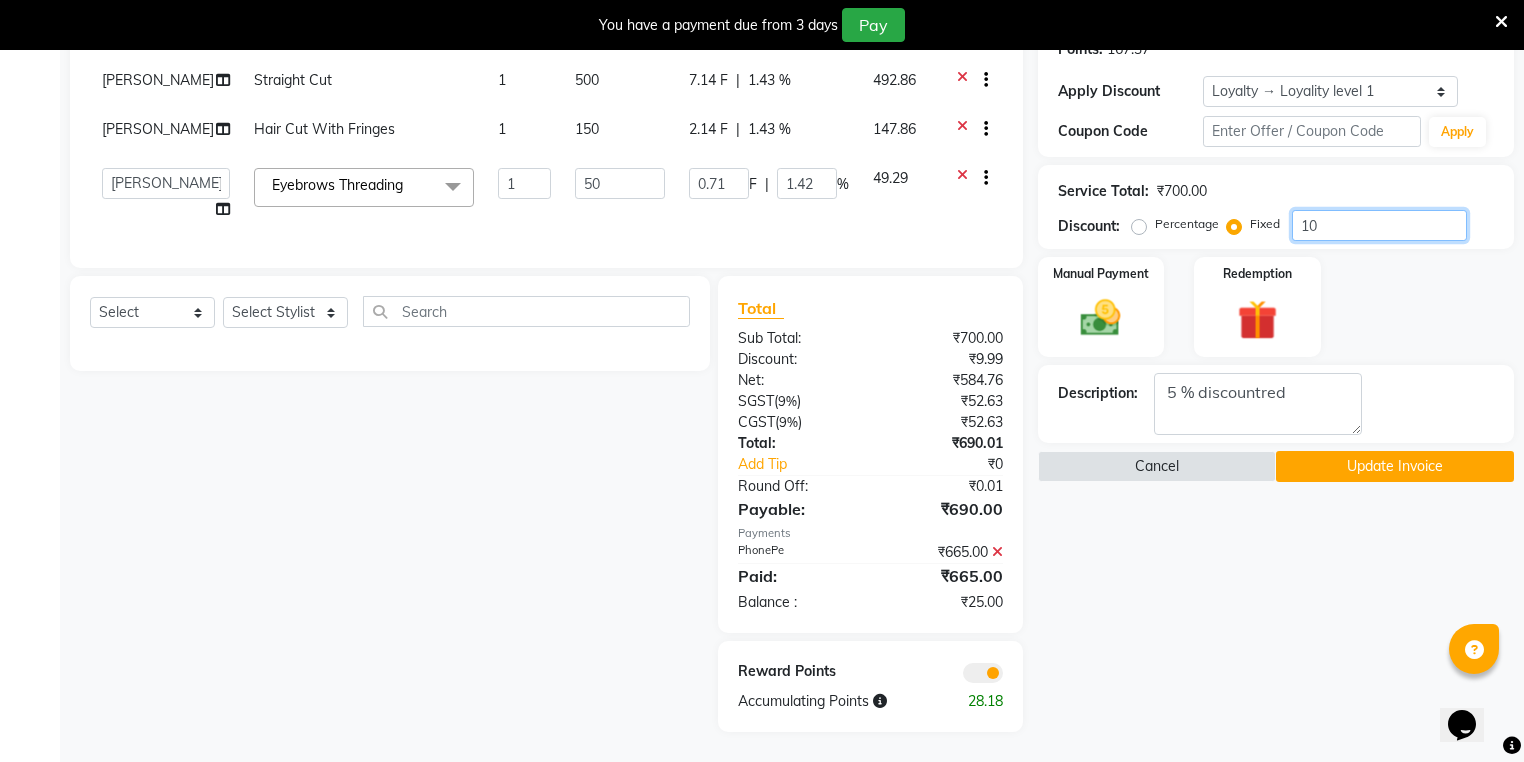type on "1" 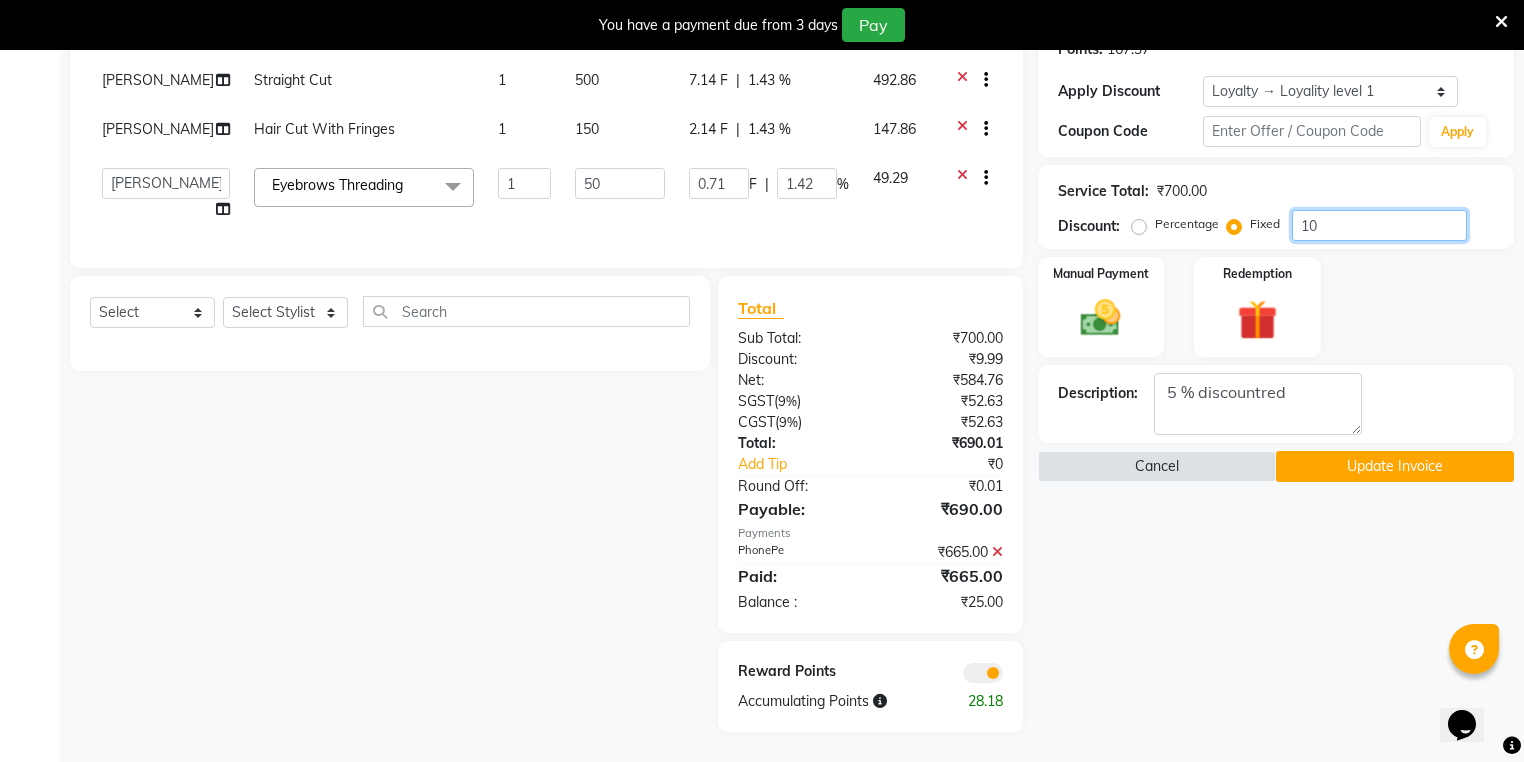 type on "0.07" 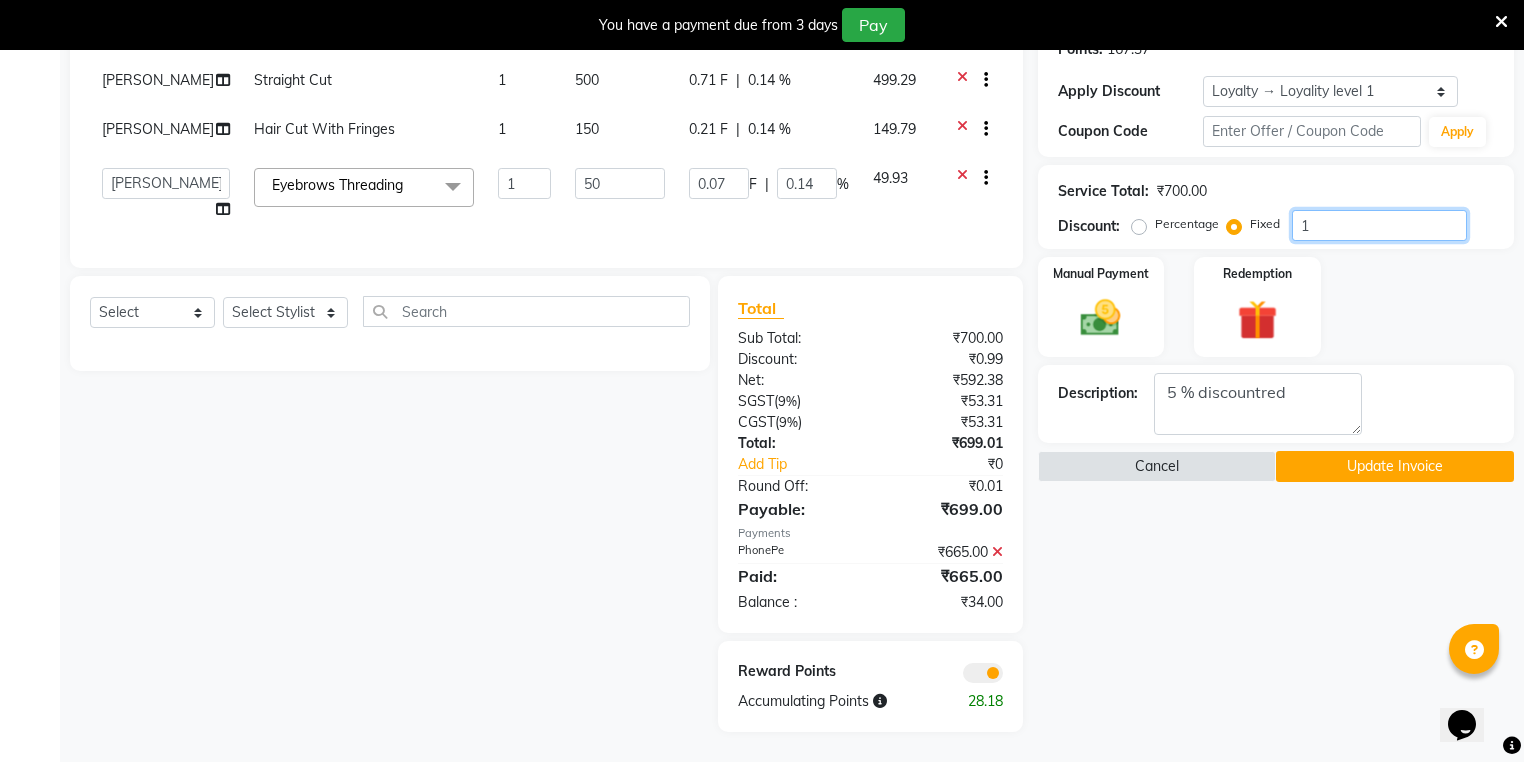 type 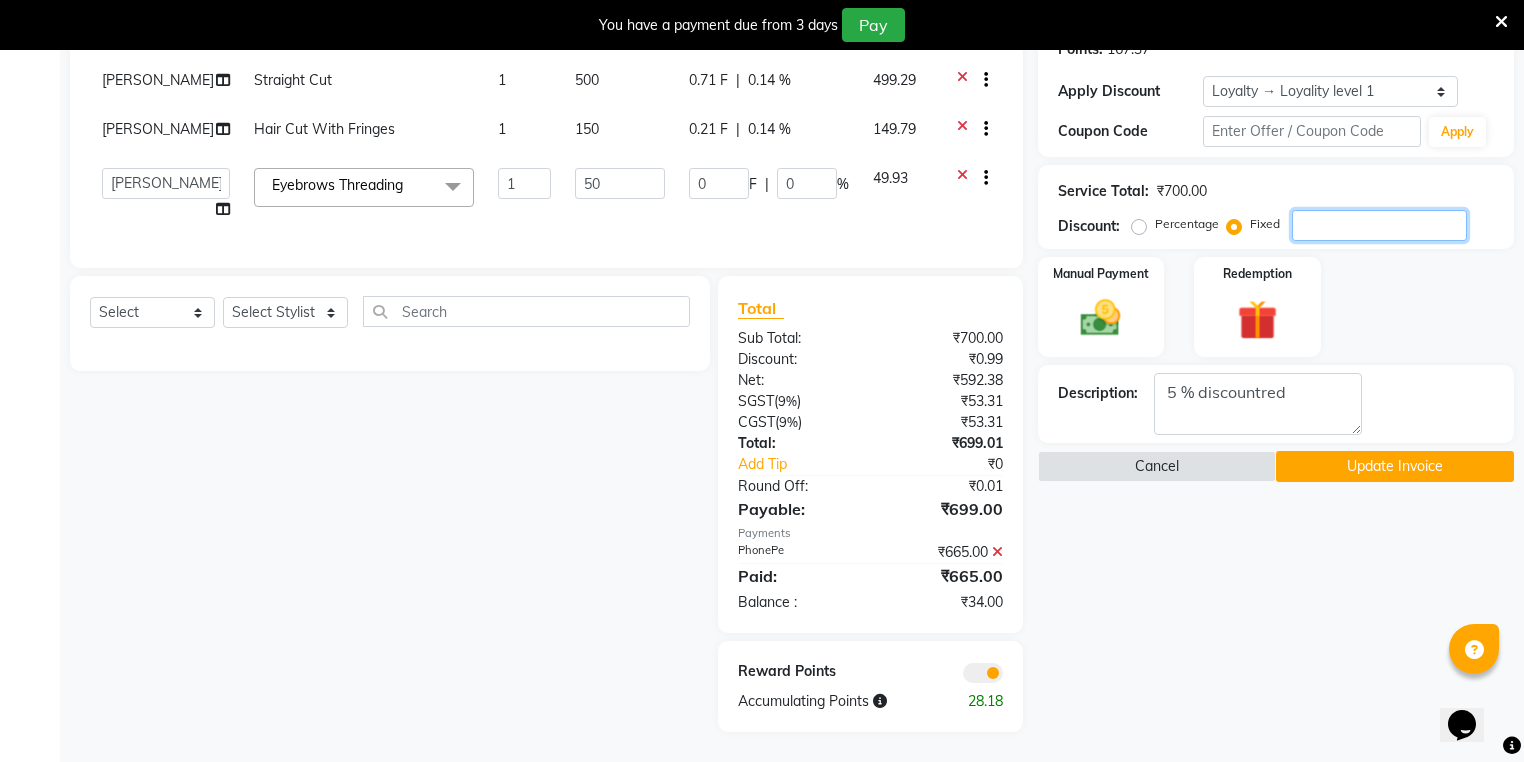 scroll, scrollTop: 314, scrollLeft: 0, axis: vertical 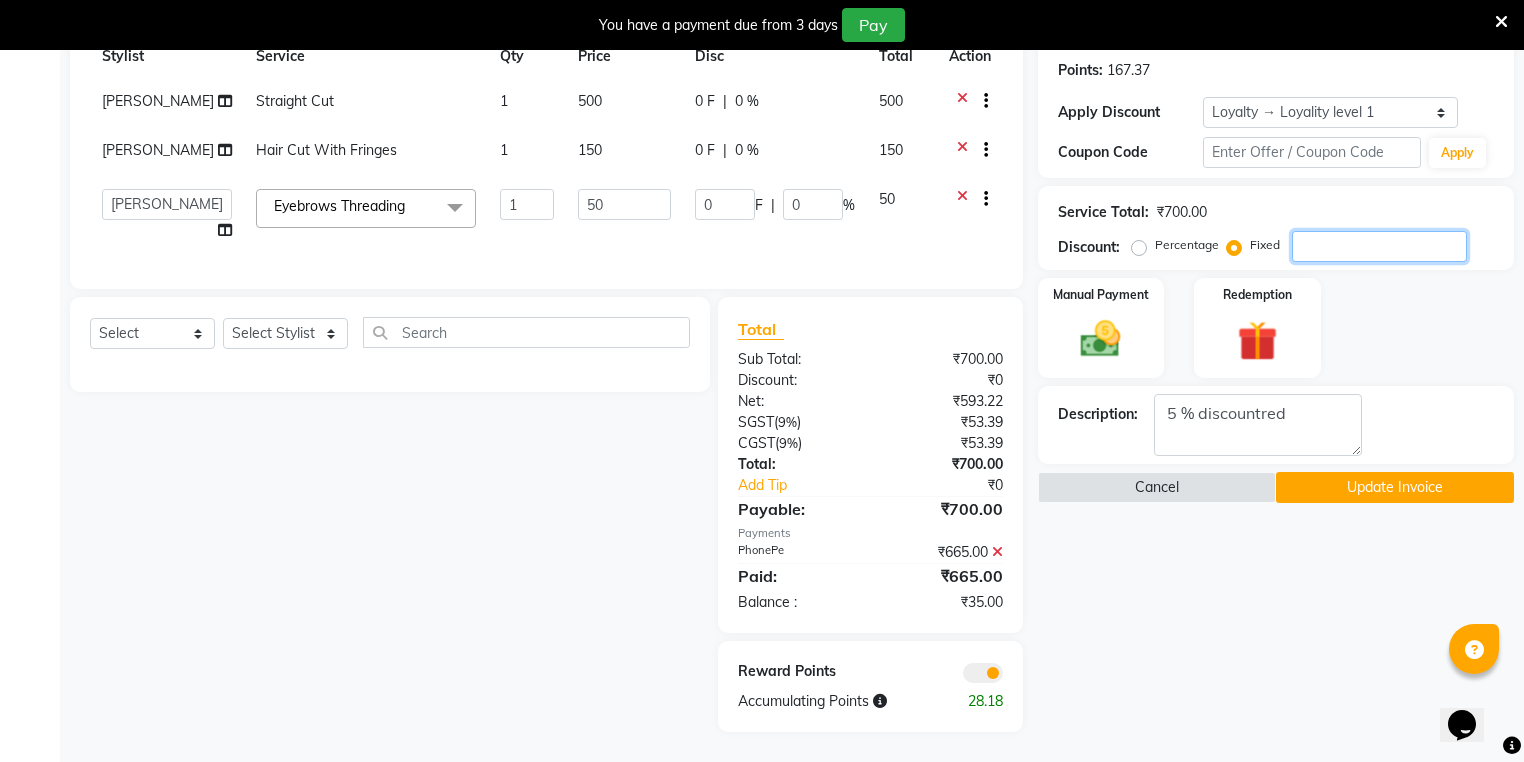 type 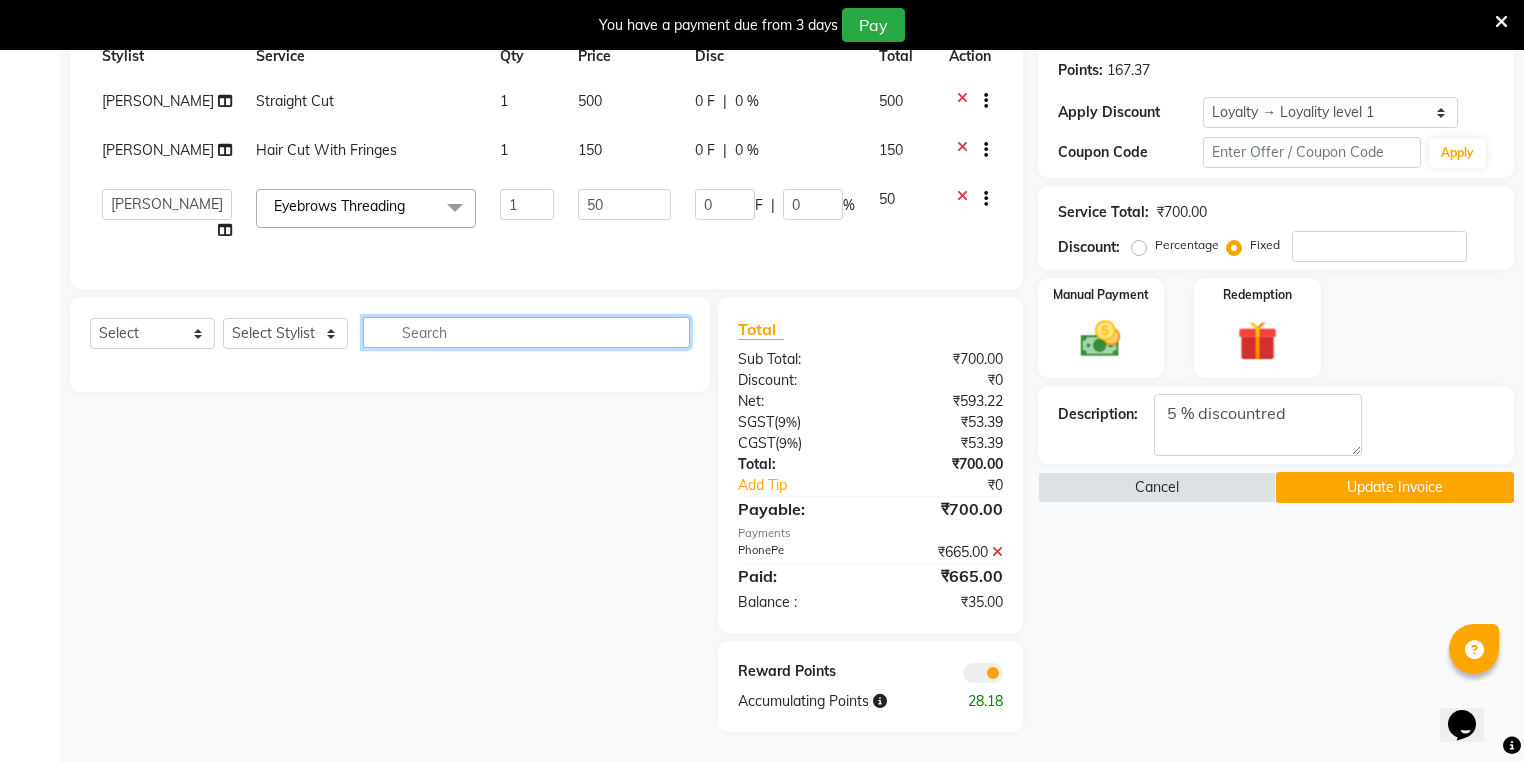 click 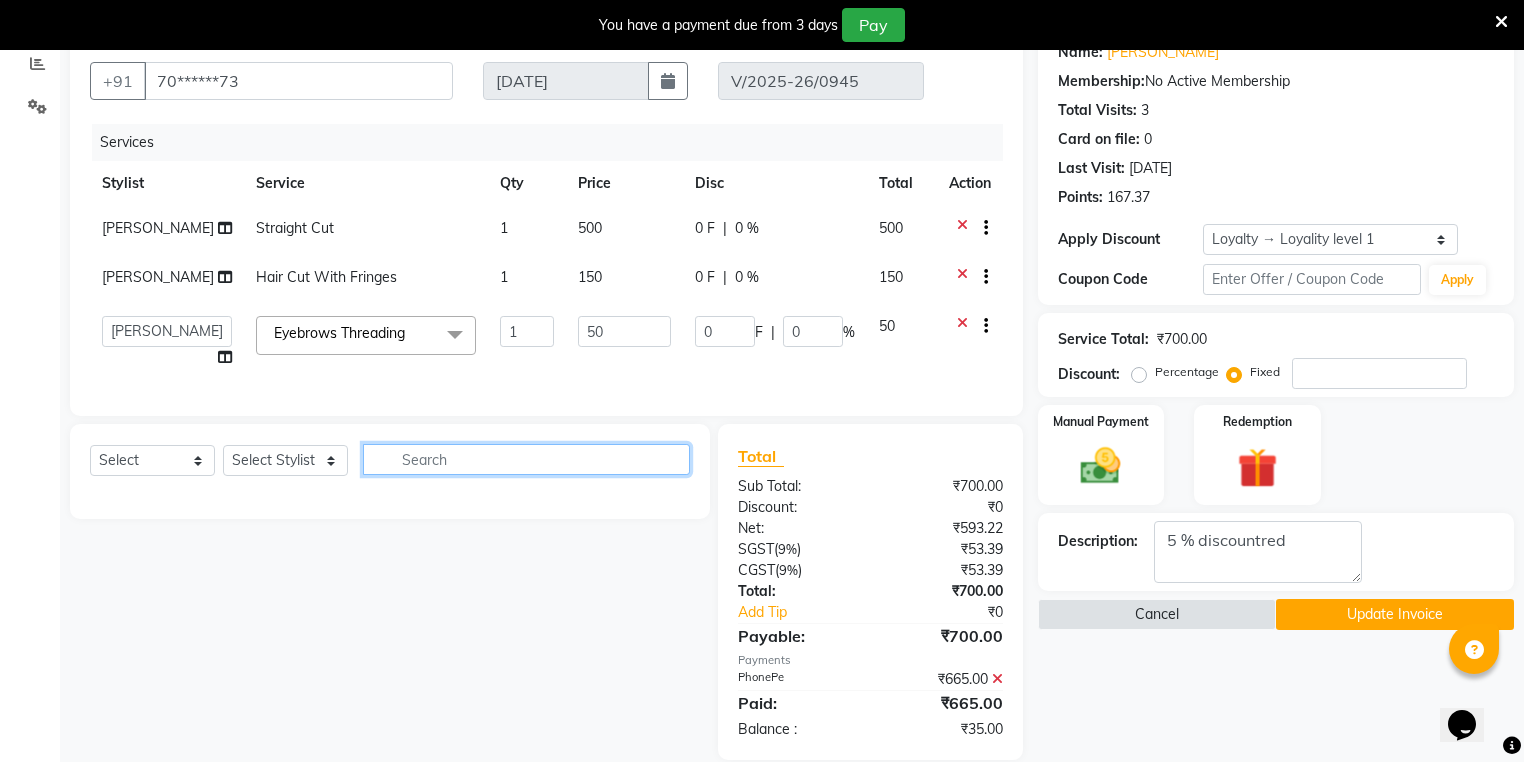 scroll, scrollTop: 74, scrollLeft: 0, axis: vertical 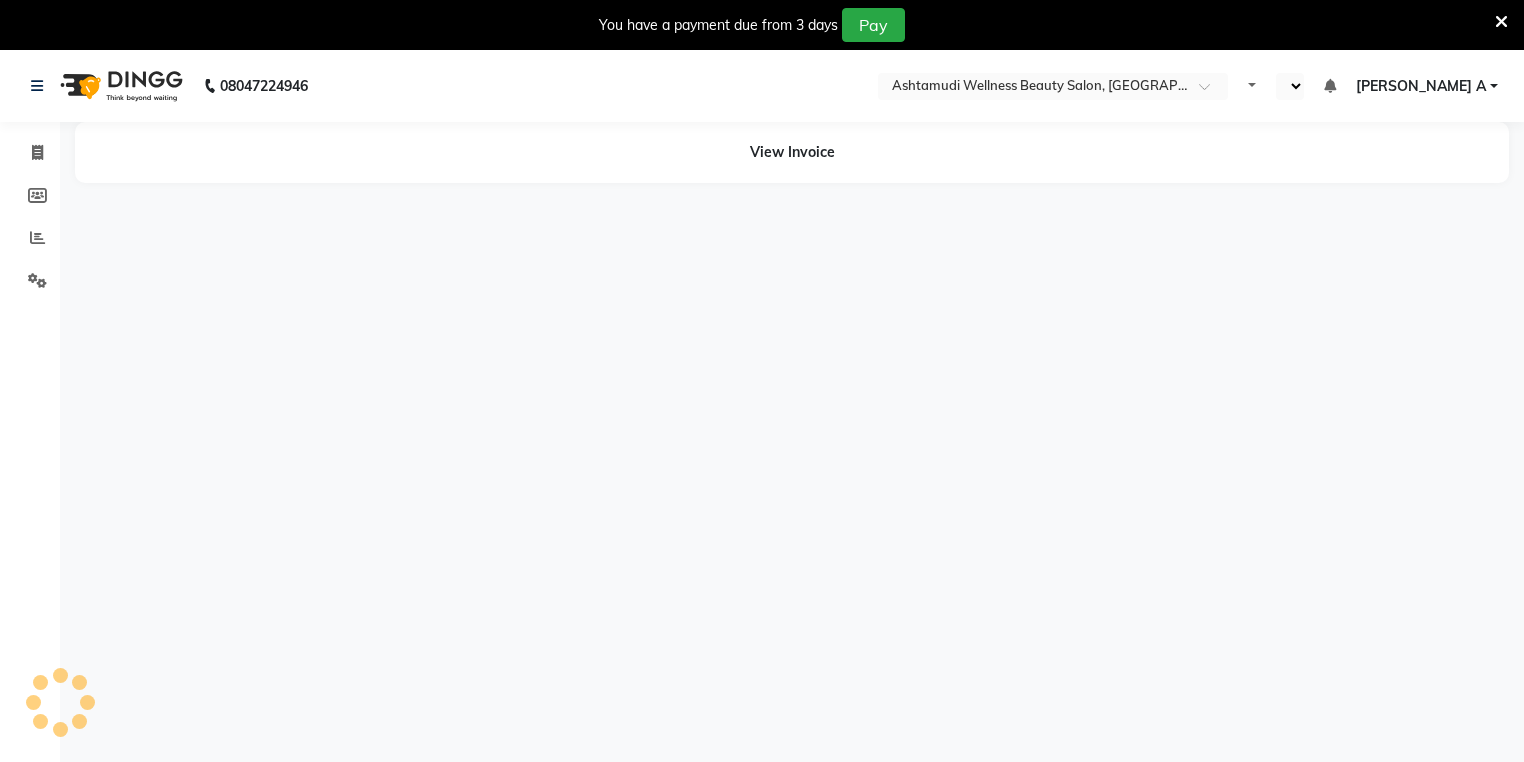 select on "en" 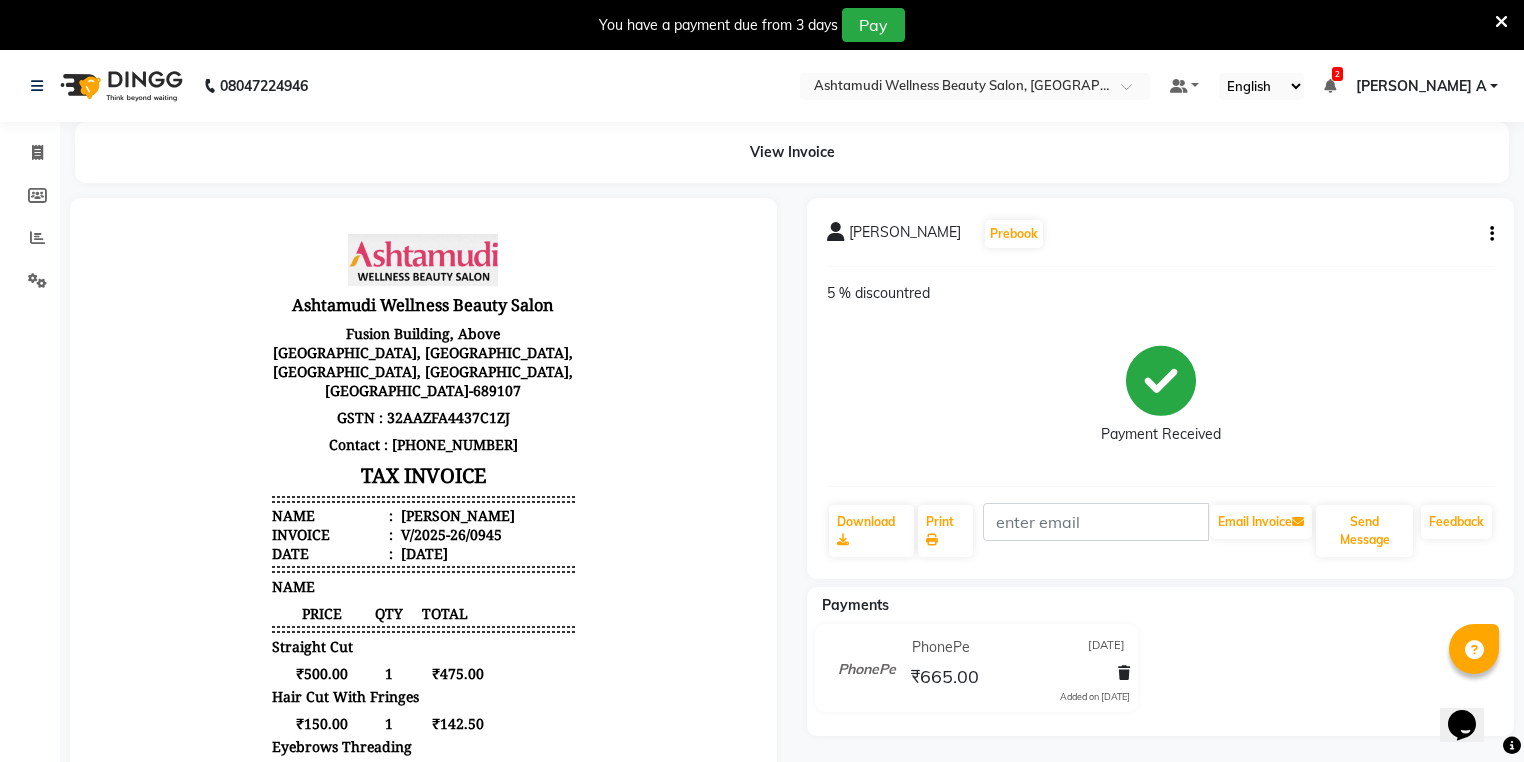 scroll, scrollTop: 0, scrollLeft: 0, axis: both 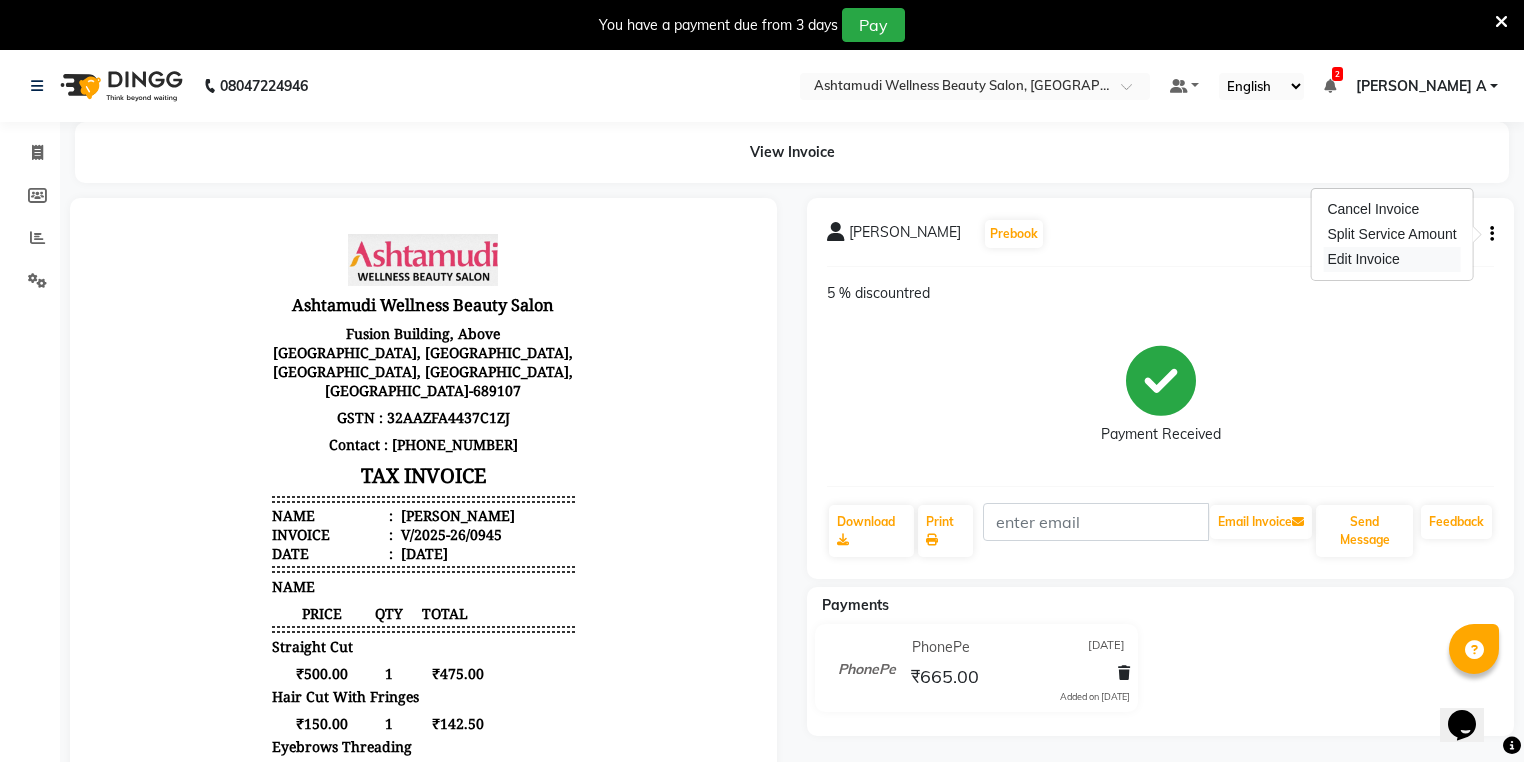 click on "Edit Invoice" at bounding box center [1391, 259] 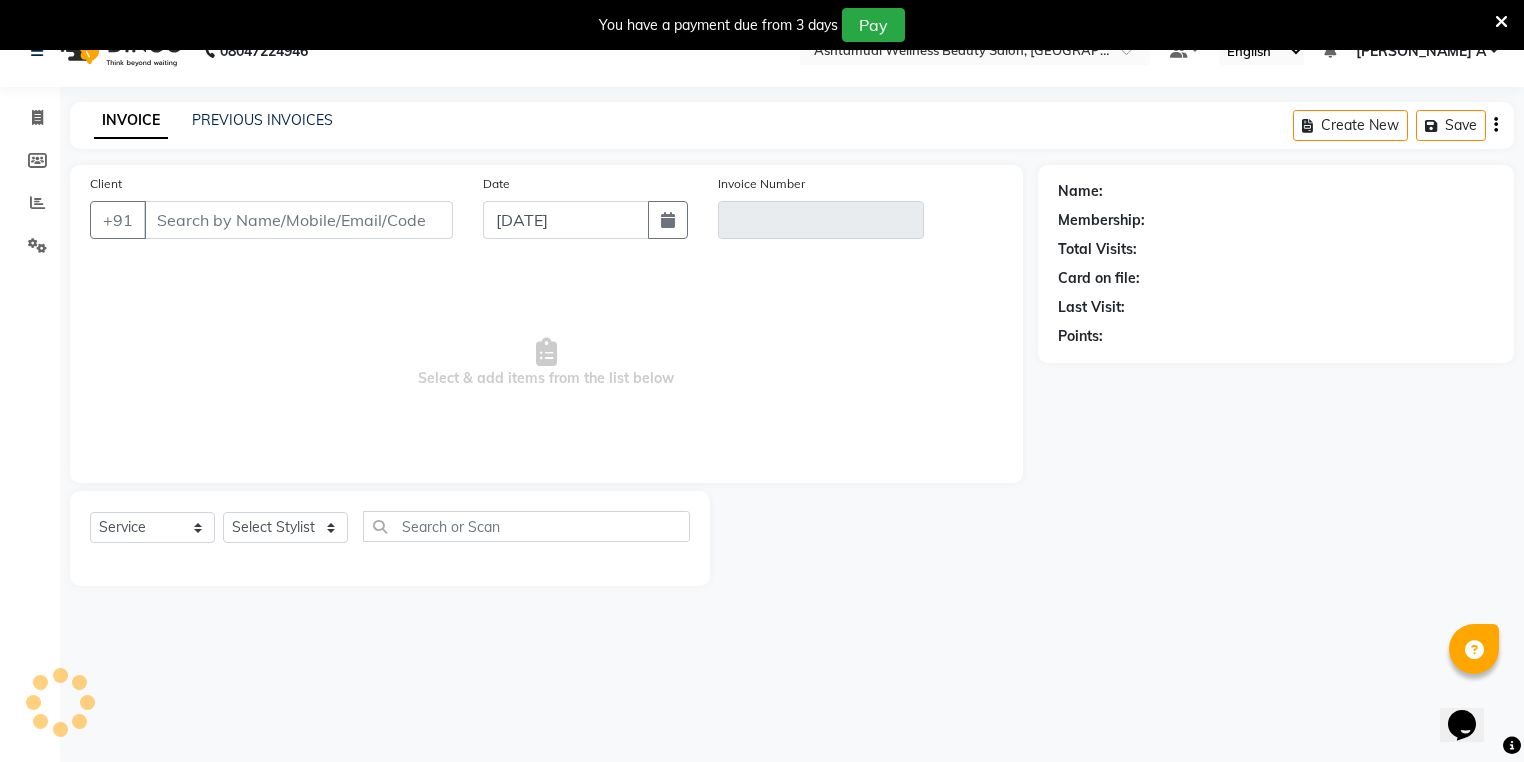 scroll, scrollTop: 50, scrollLeft: 0, axis: vertical 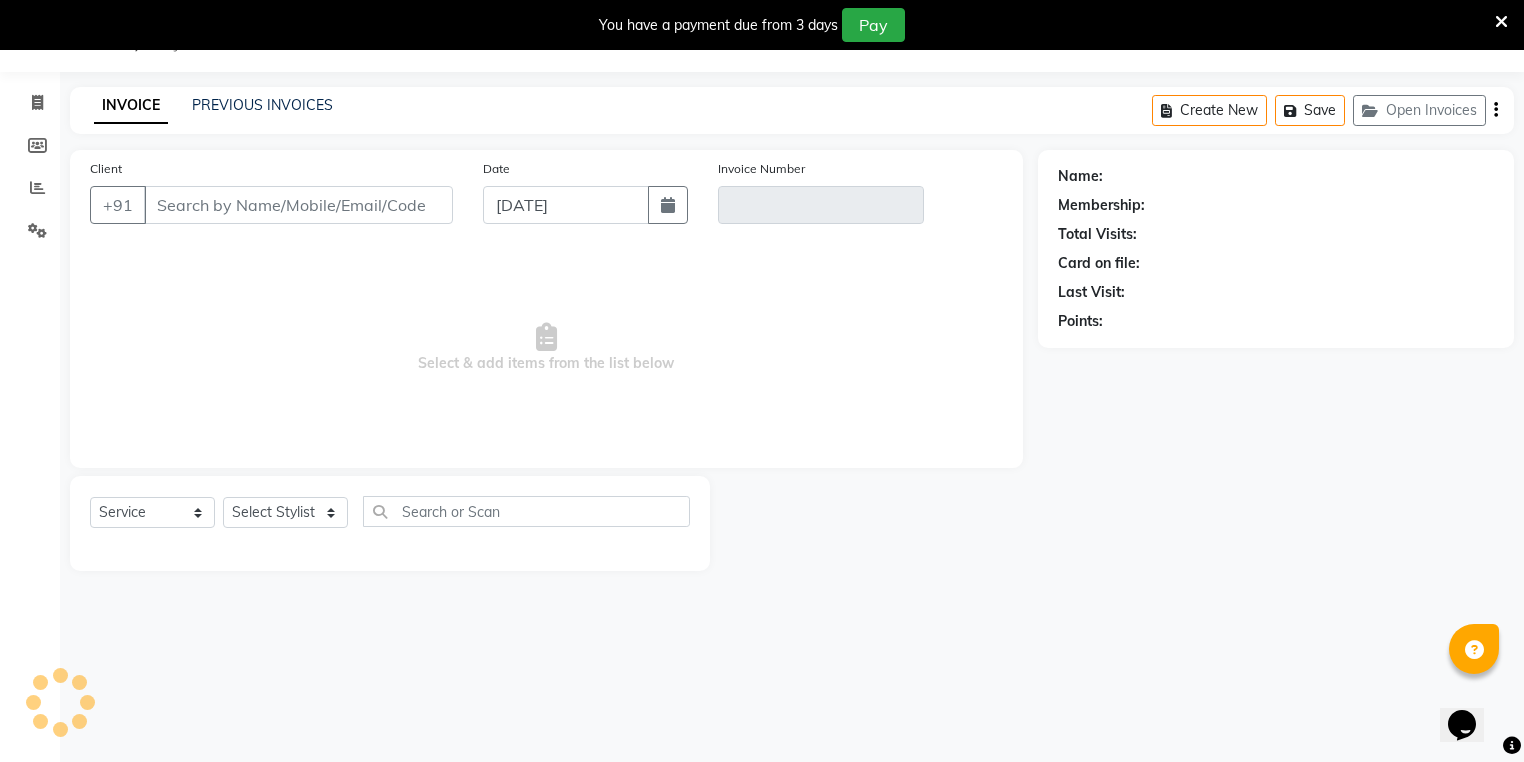 type on "70******73" 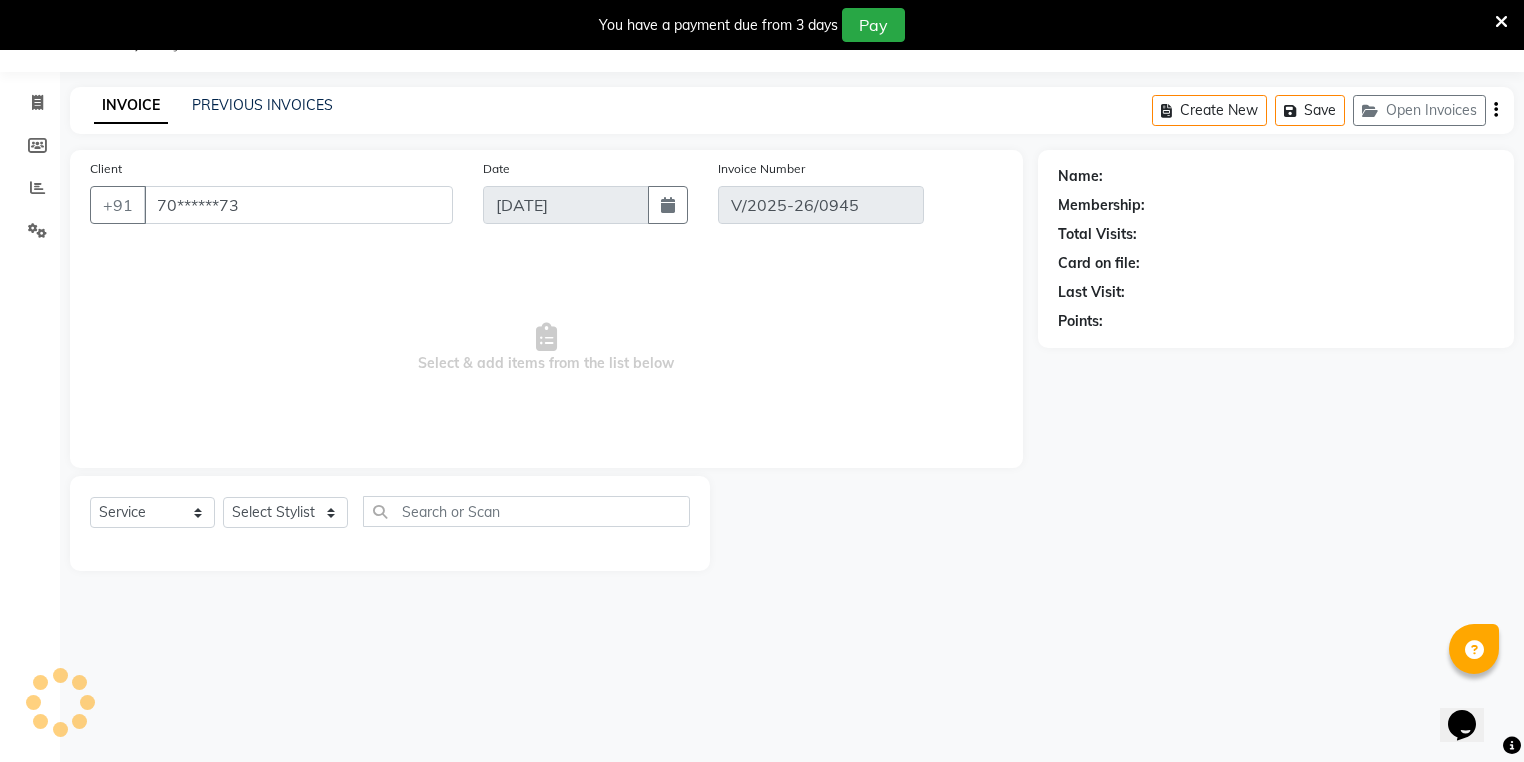 type on "08-07-2025" 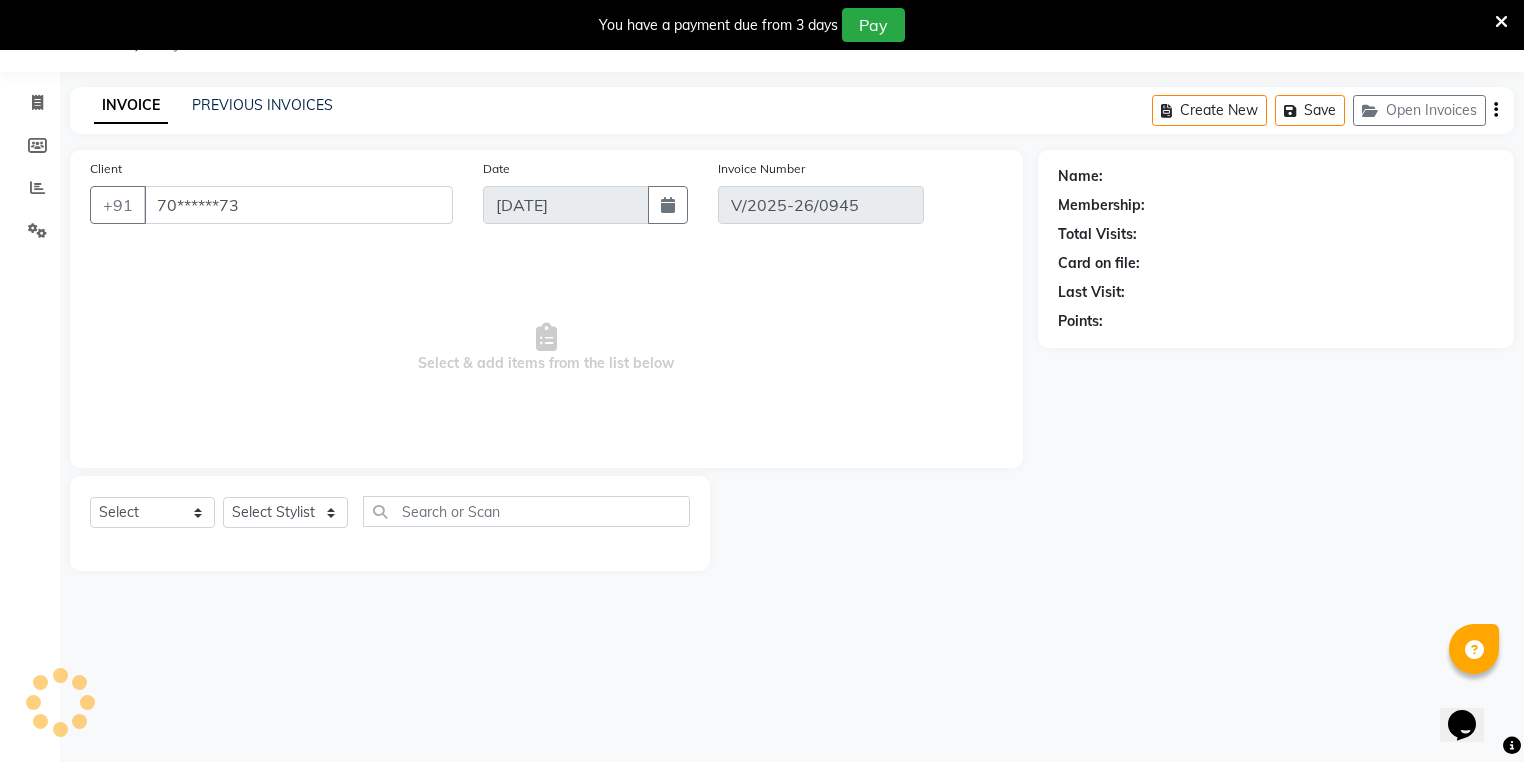 select on "1: Object" 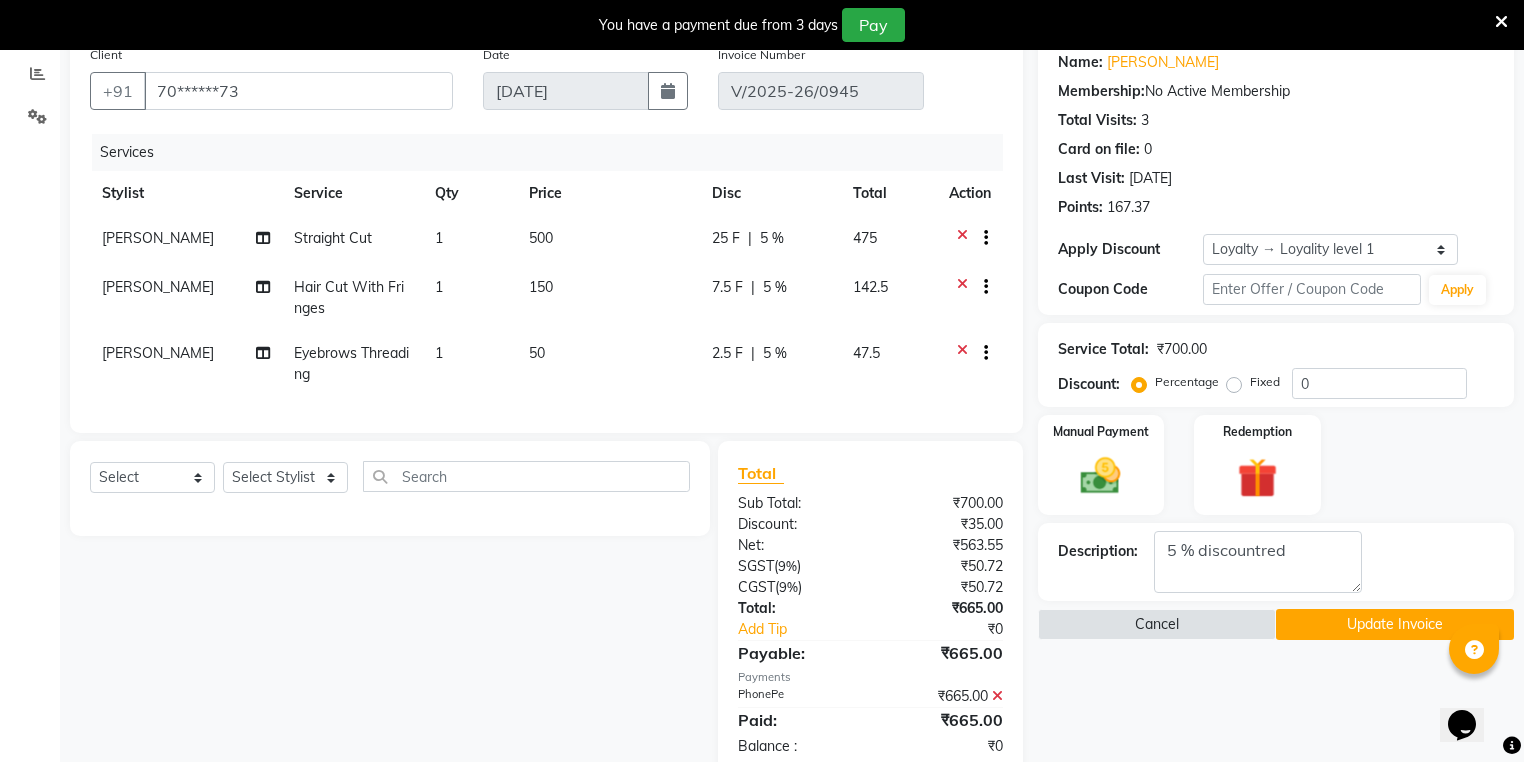 scroll, scrollTop: 161, scrollLeft: 0, axis: vertical 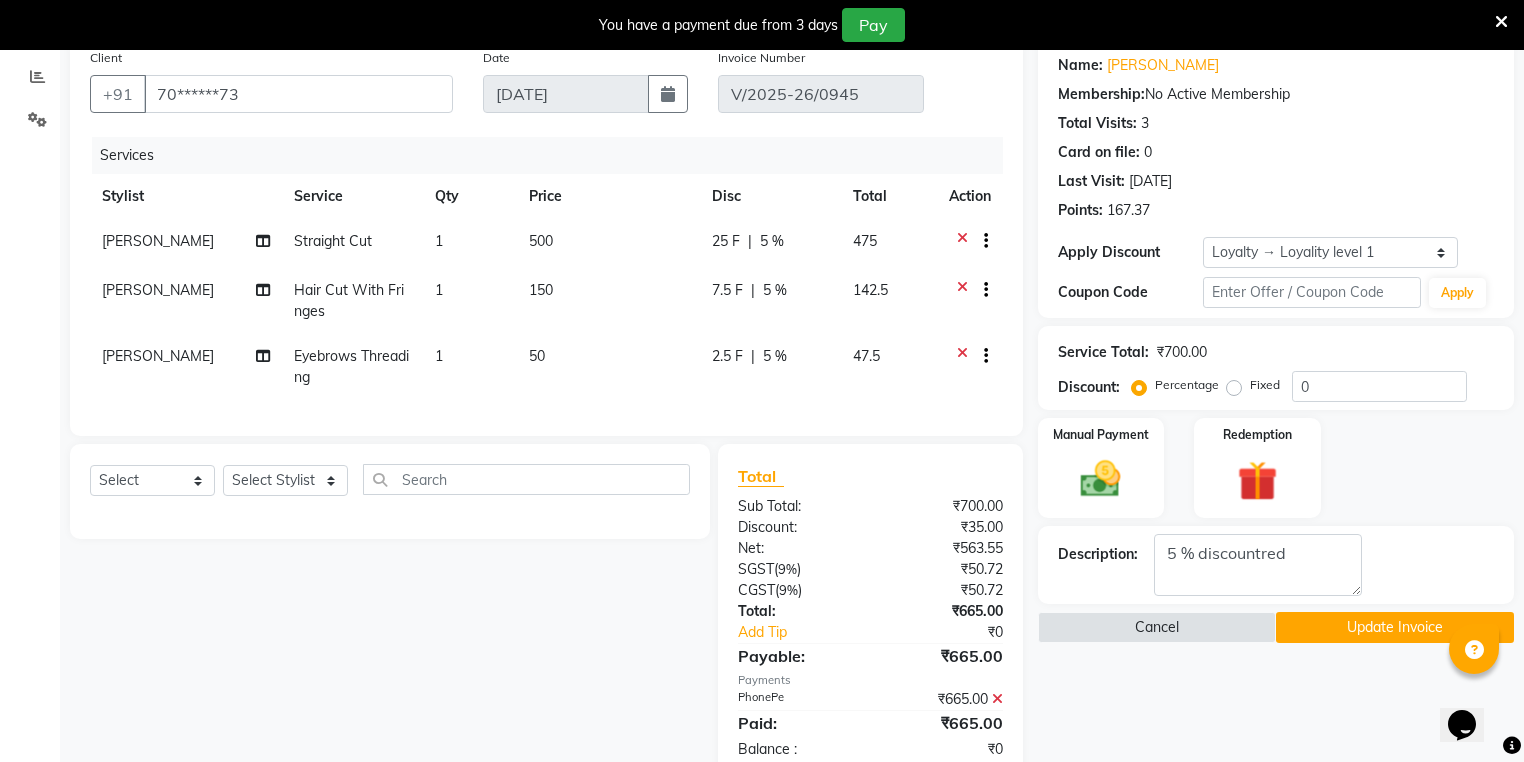click on "Fixed" 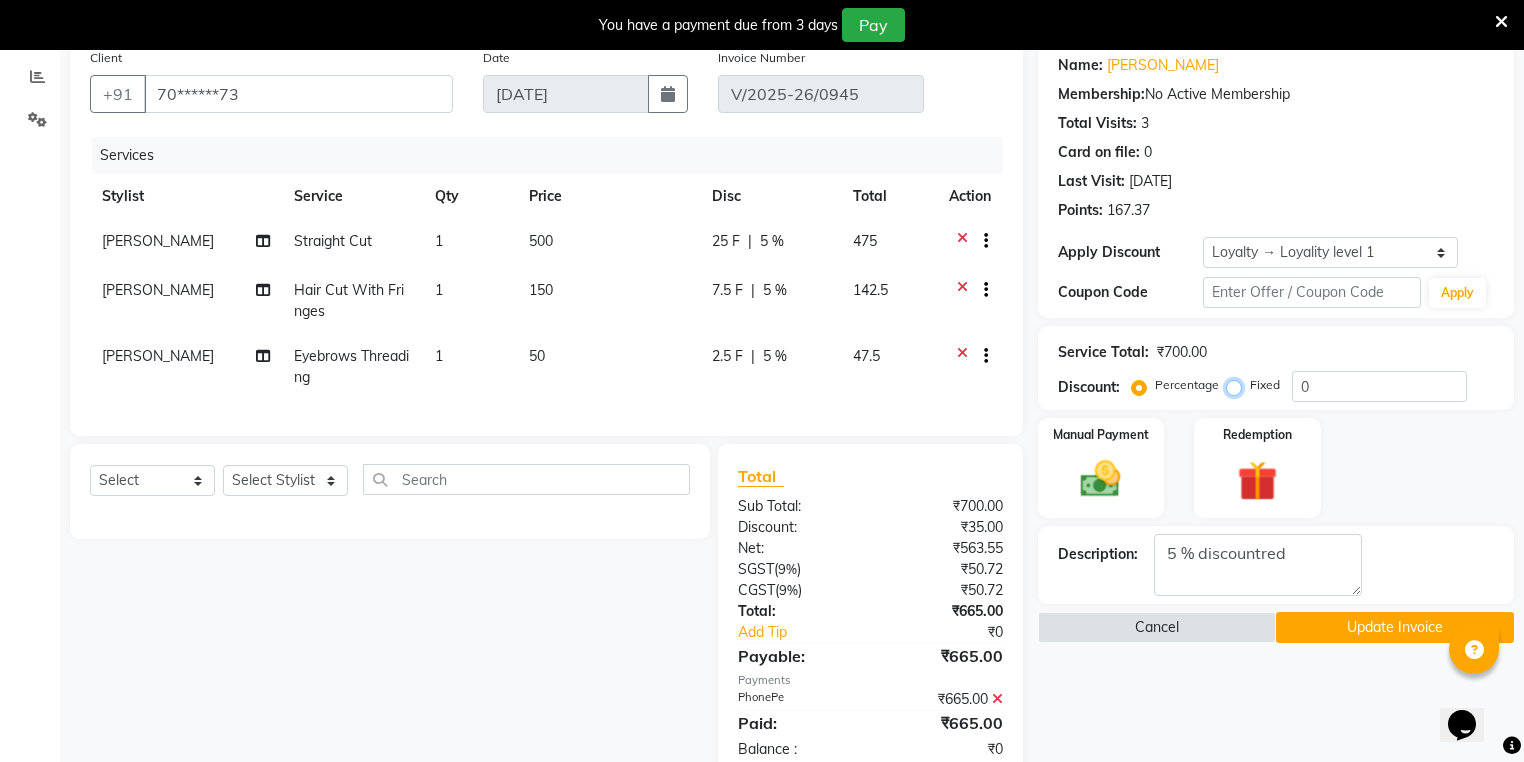 click on "Fixed" at bounding box center (1238, 385) 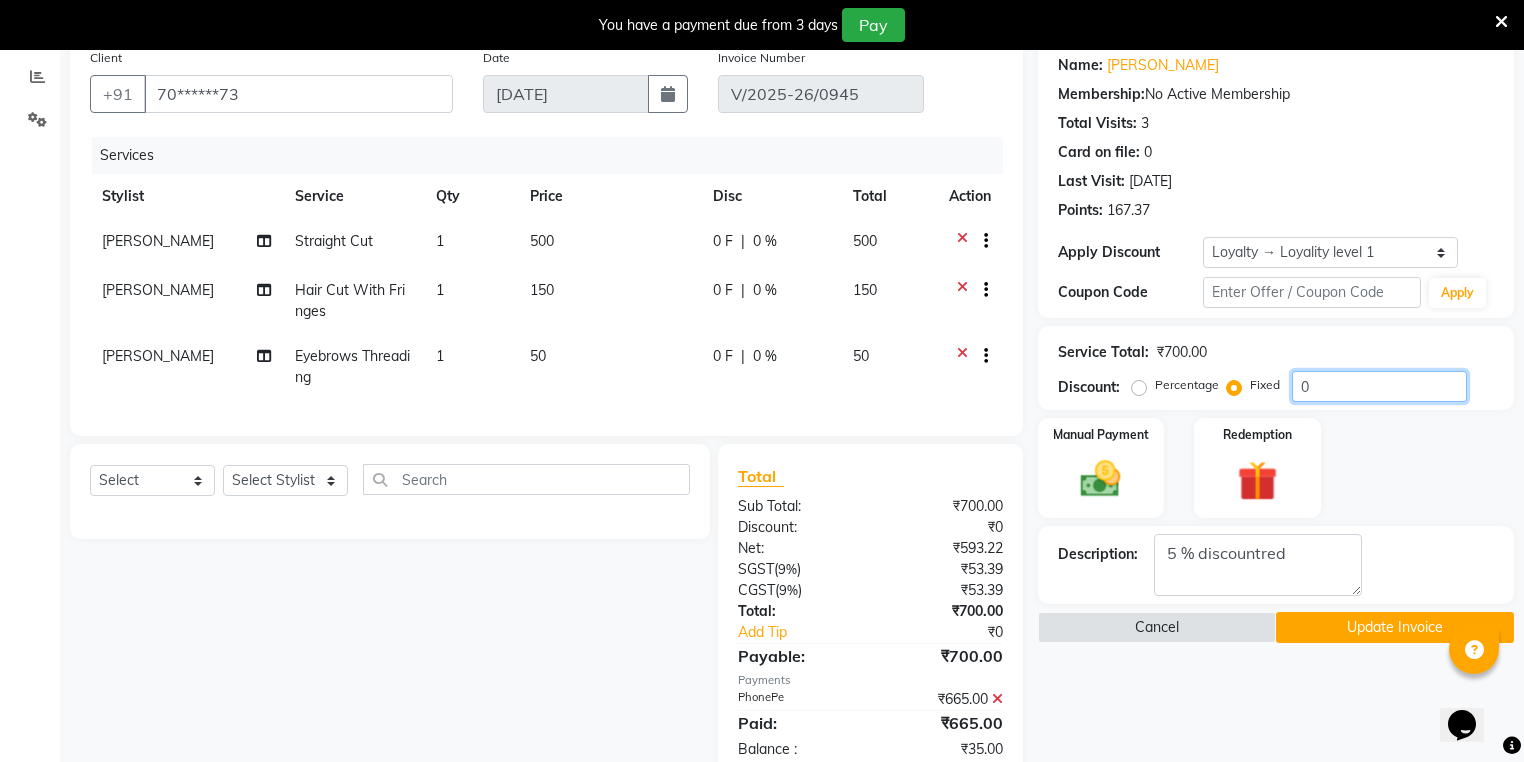 click on "0" 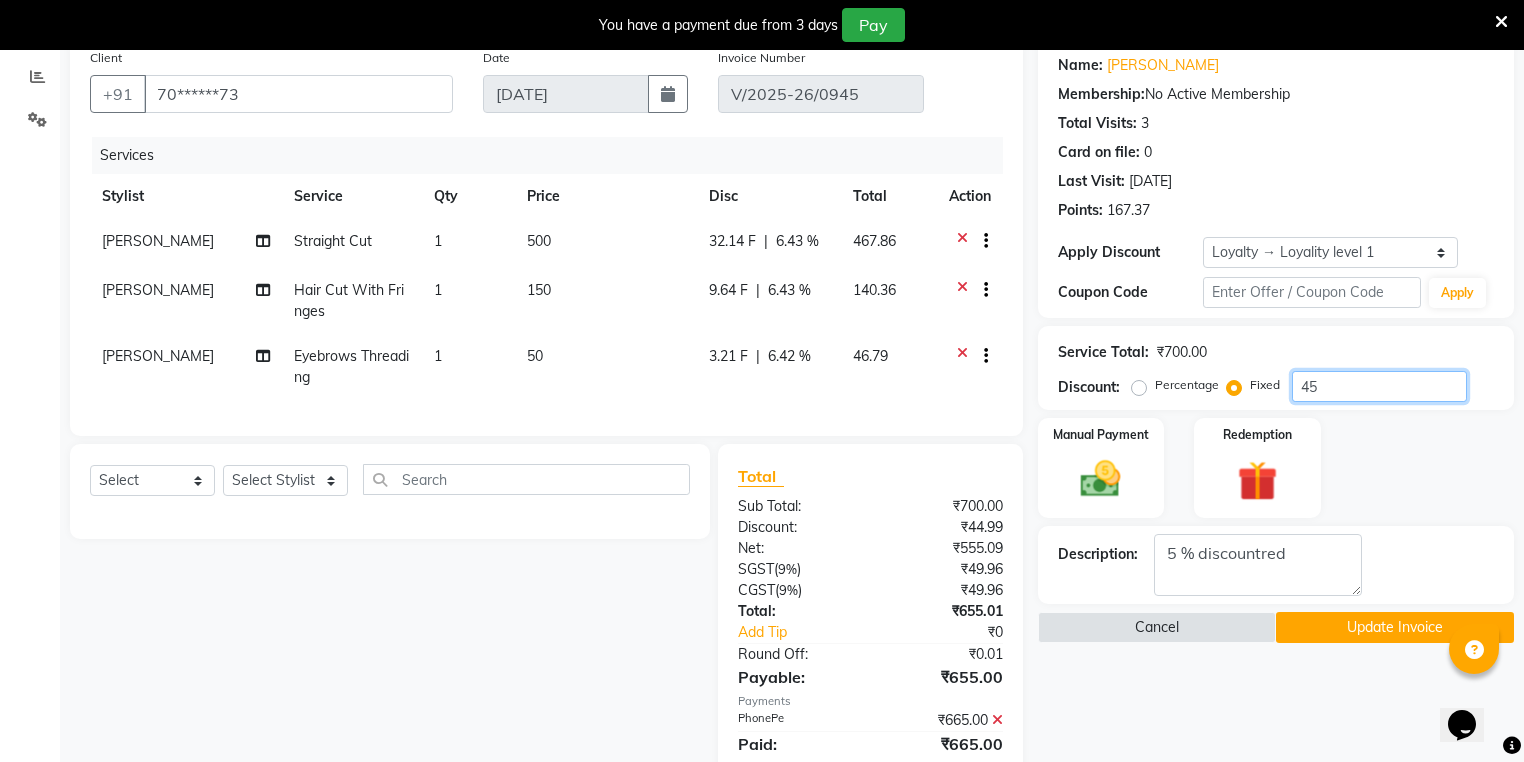 scroll, scrollTop: 359, scrollLeft: 0, axis: vertical 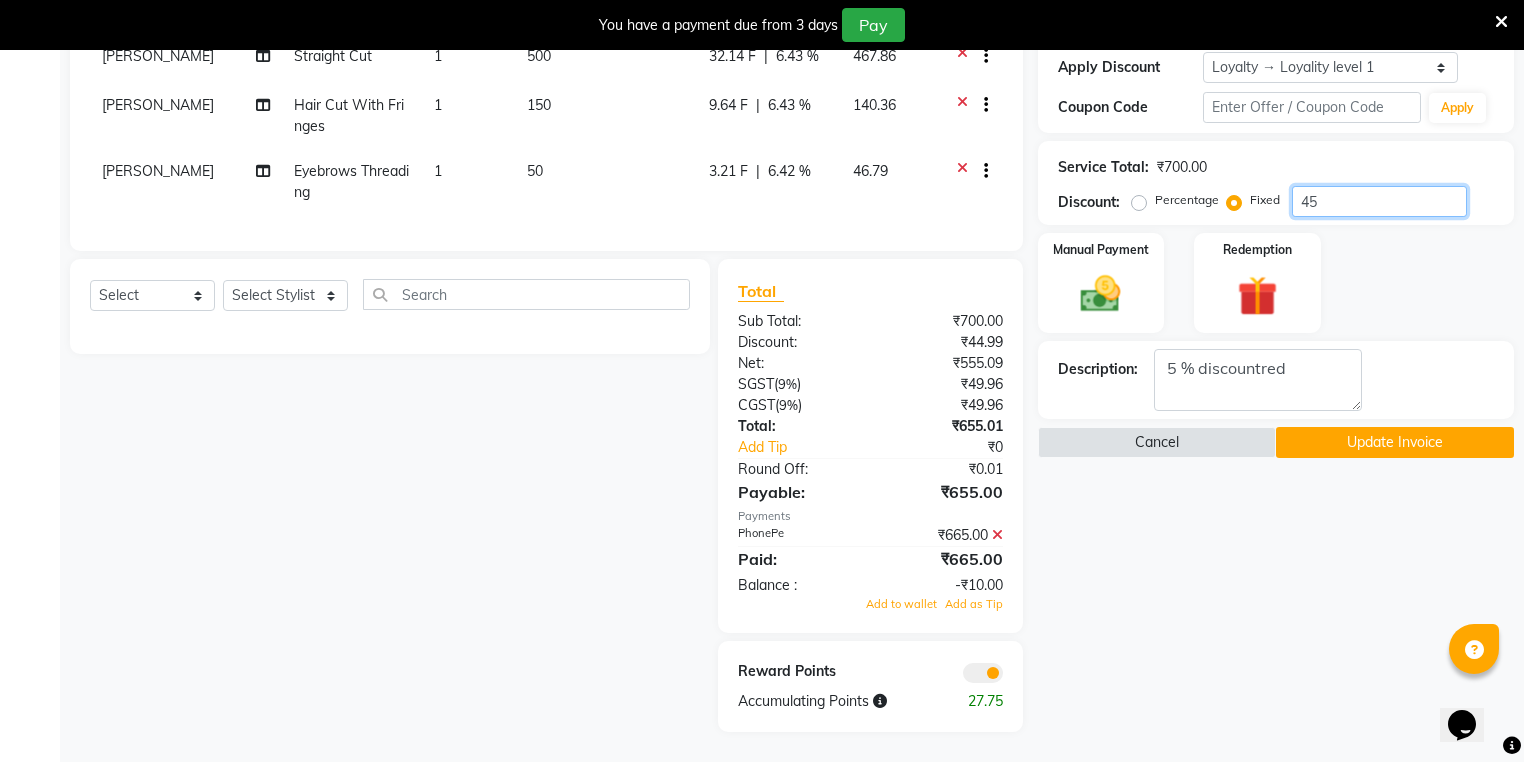 type on "45" 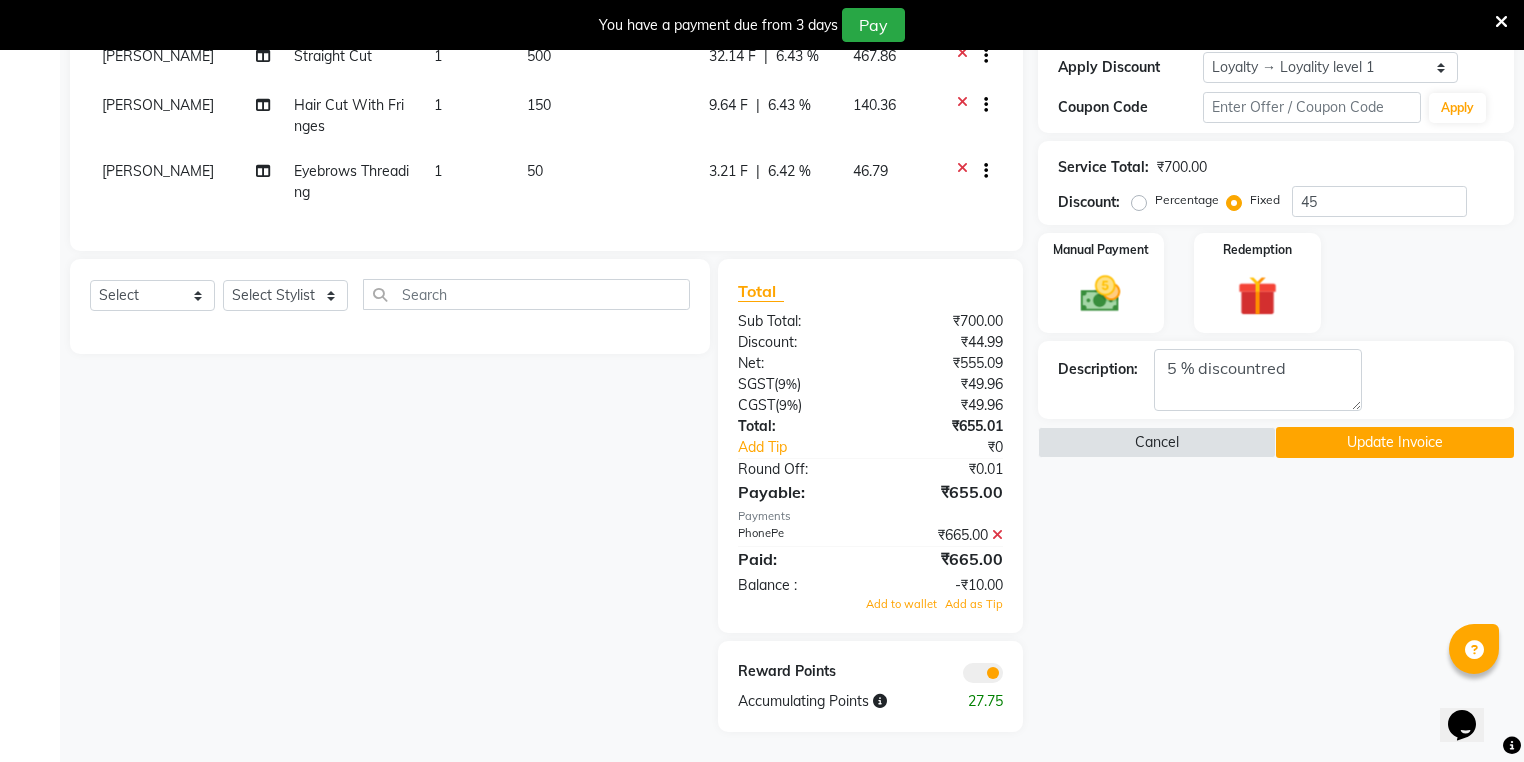 click on "₹665.00" 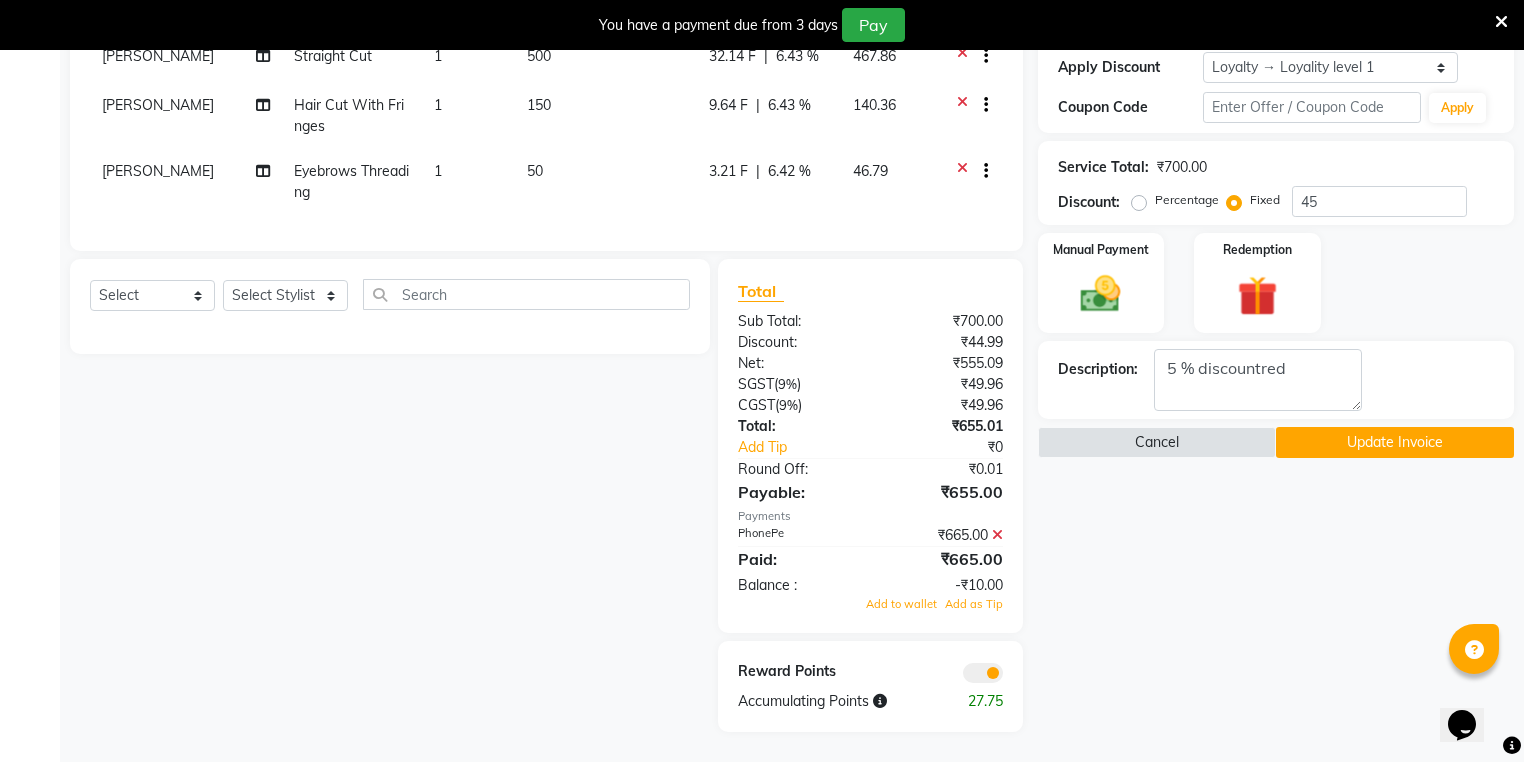 click 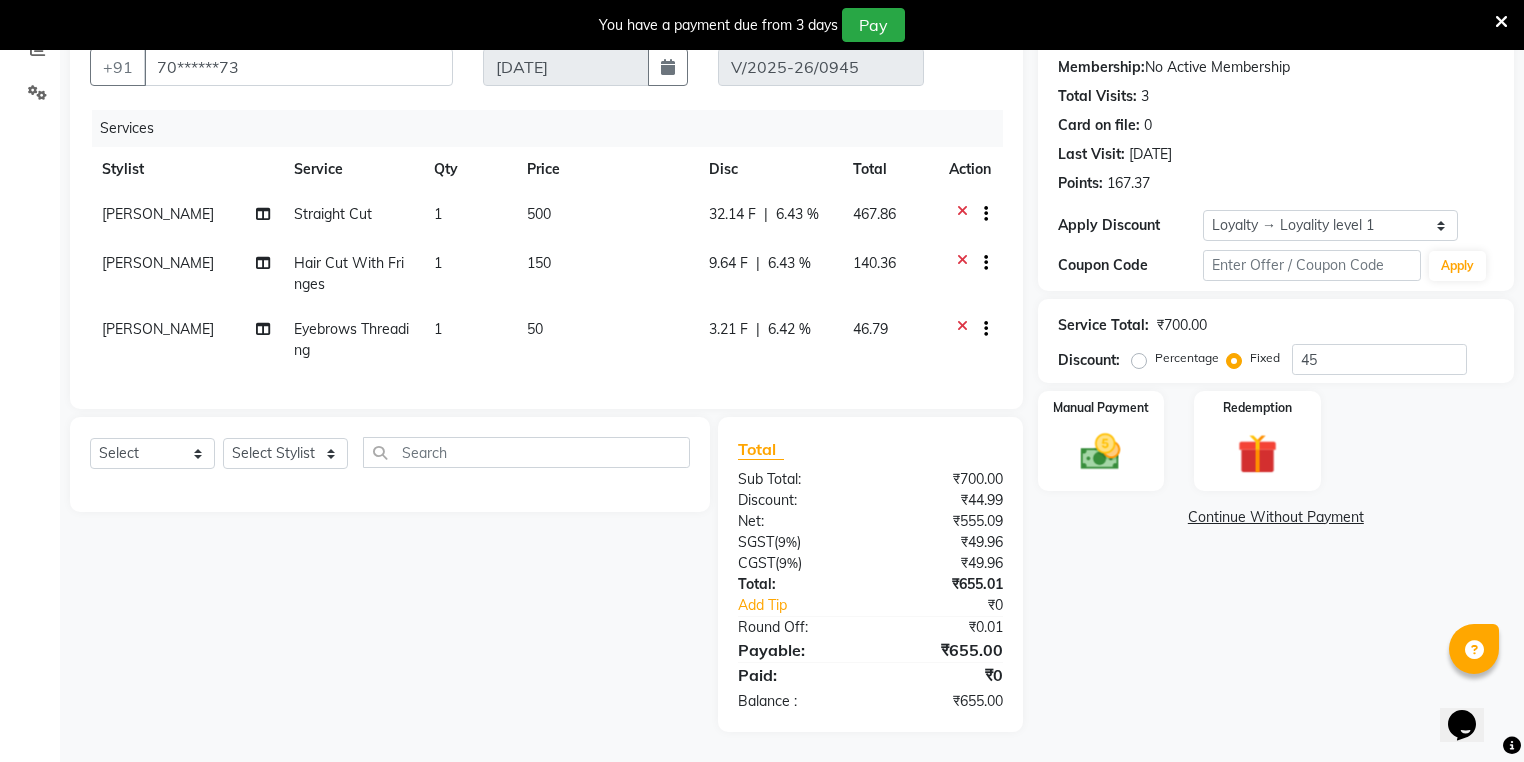 scroll, scrollTop: 200, scrollLeft: 0, axis: vertical 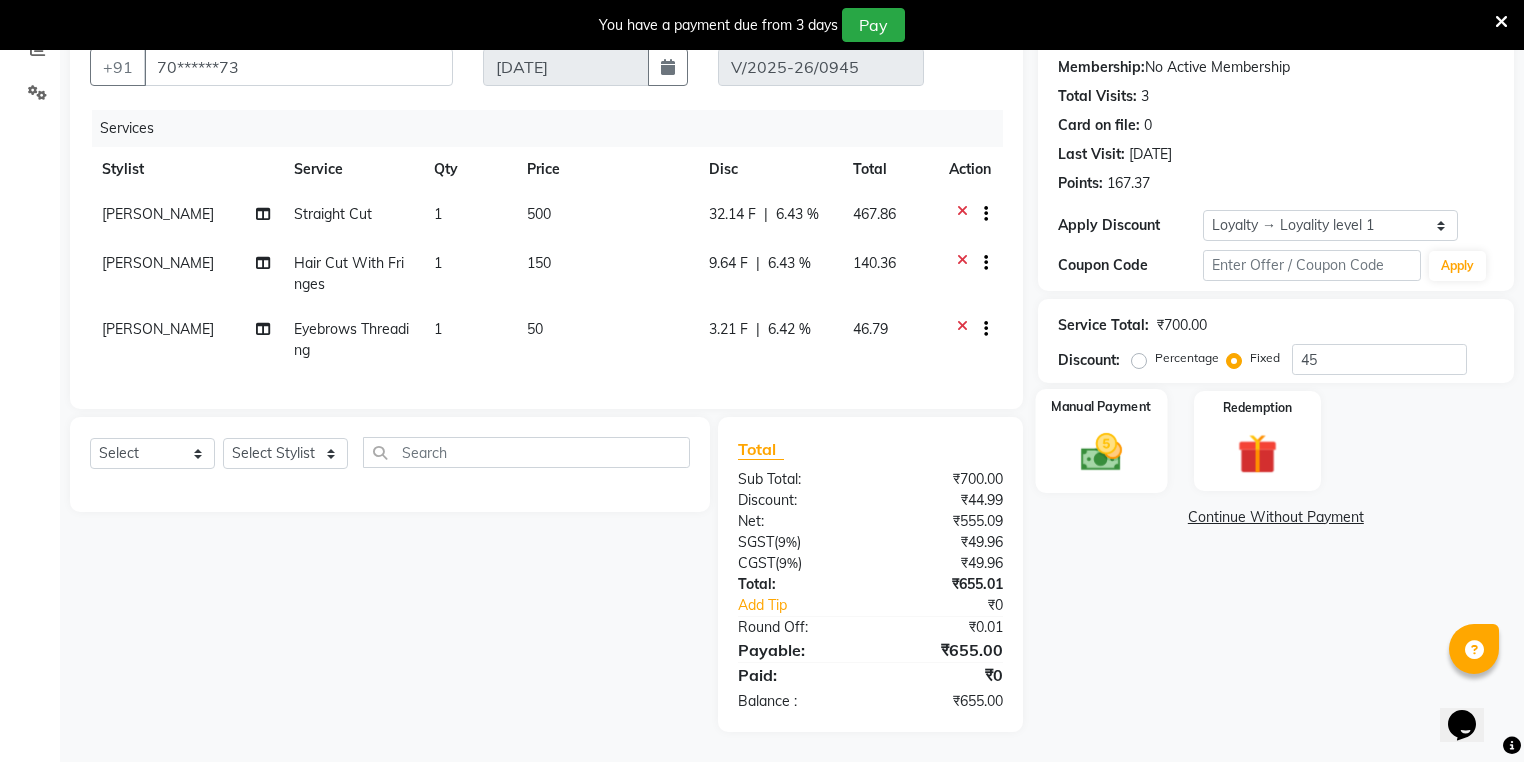 click on "Manual Payment" 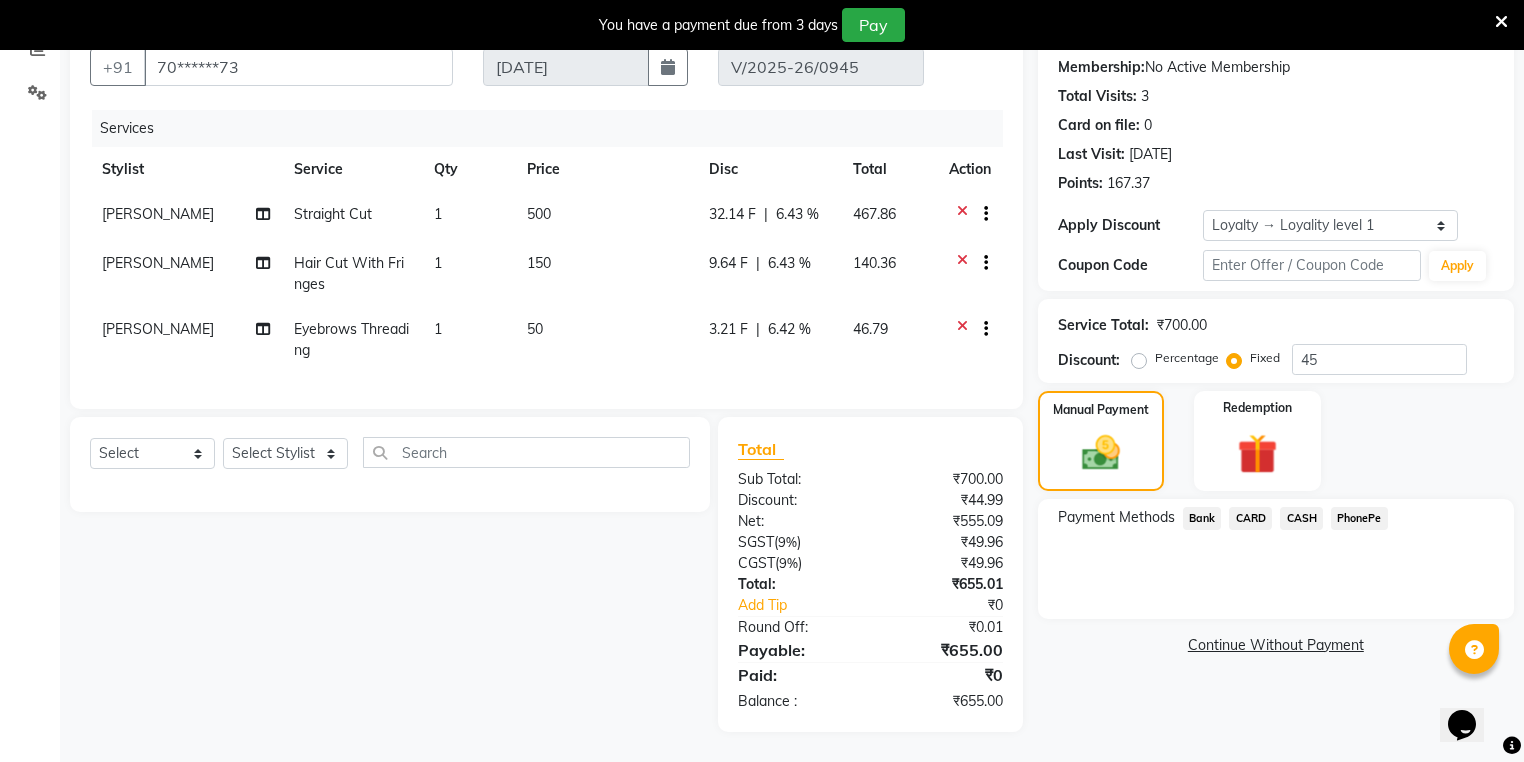 click on "Payment Methods  Bank   CARD   CASH   PhonePe" 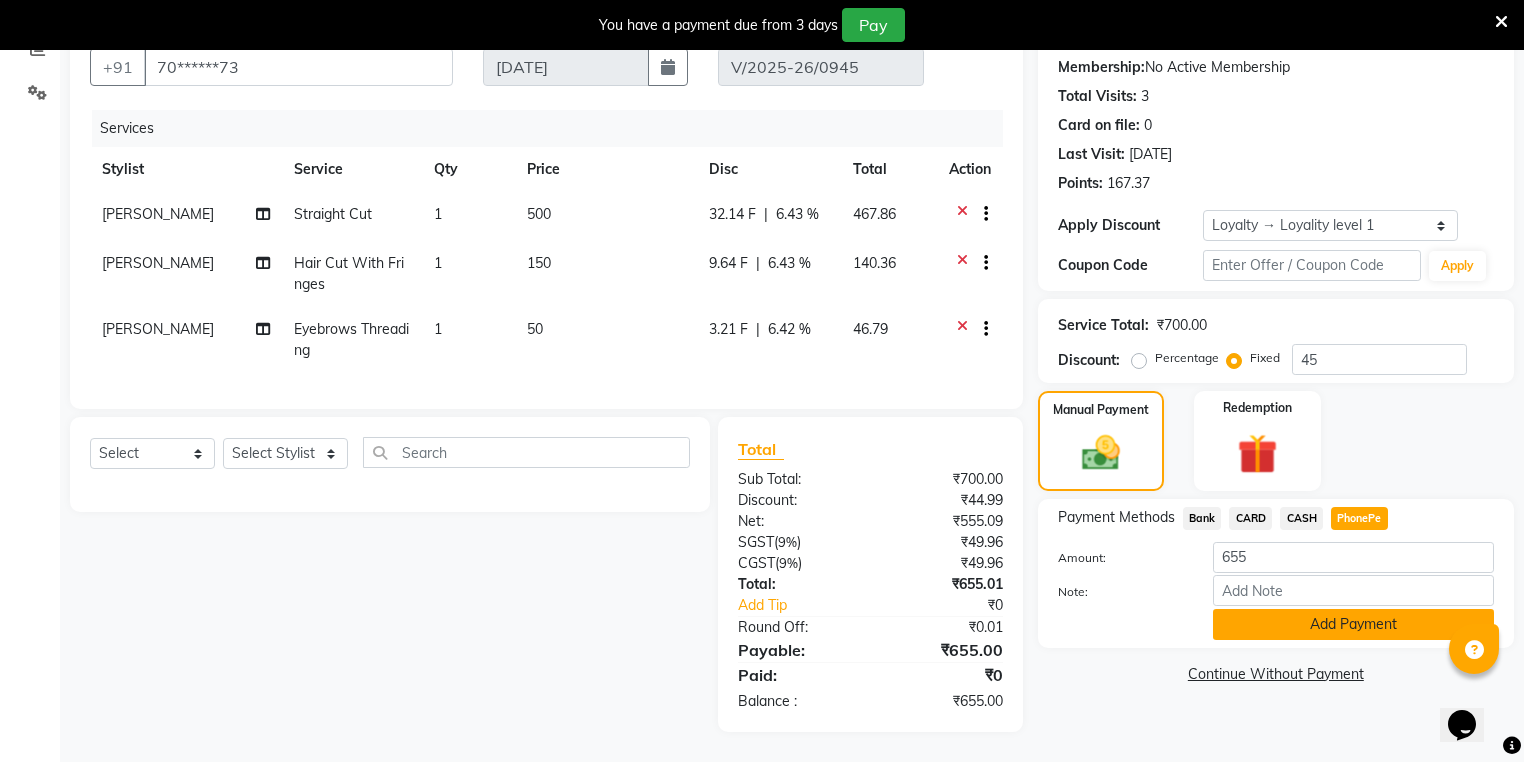 click on "Add Payment" 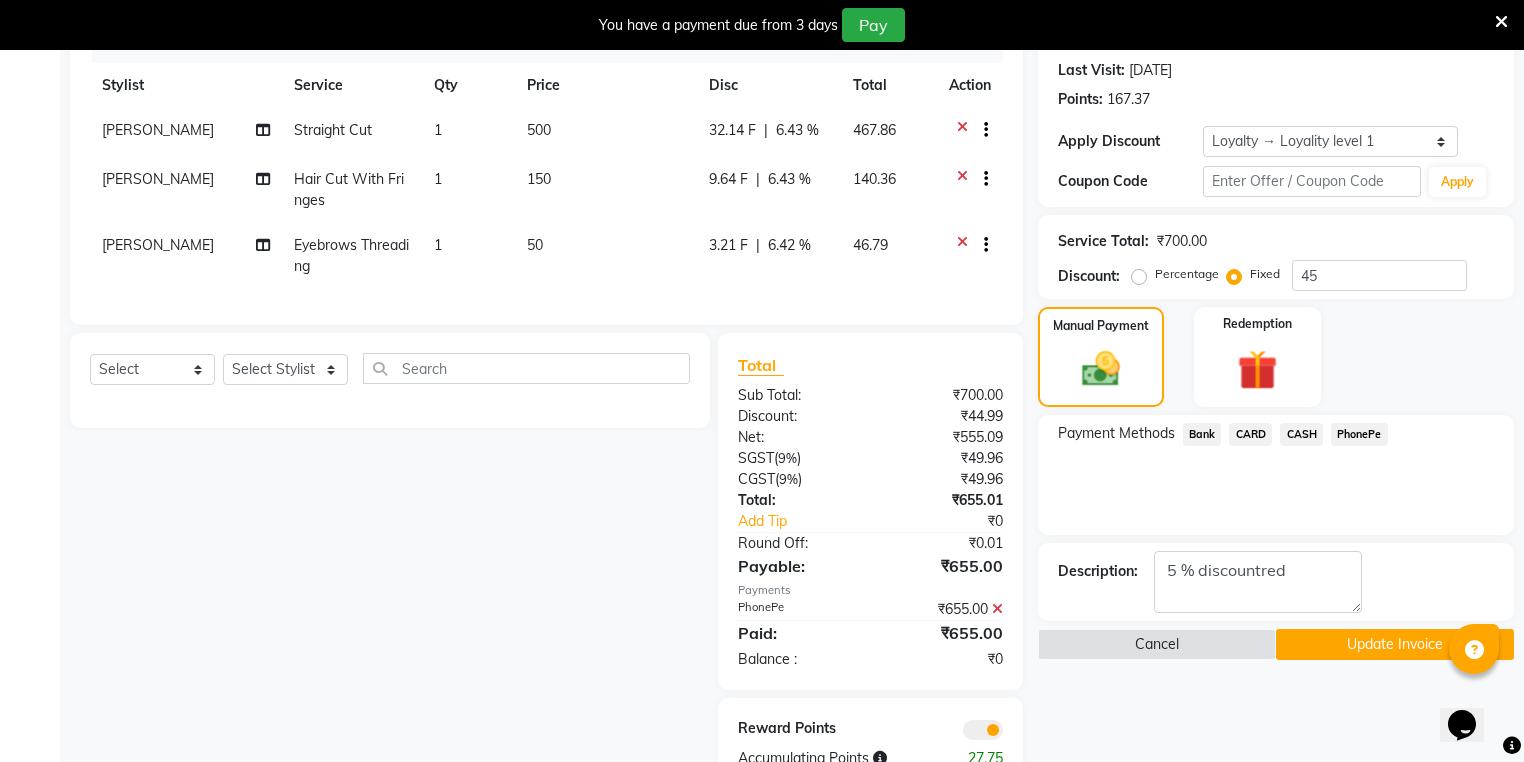 scroll, scrollTop: 342, scrollLeft: 0, axis: vertical 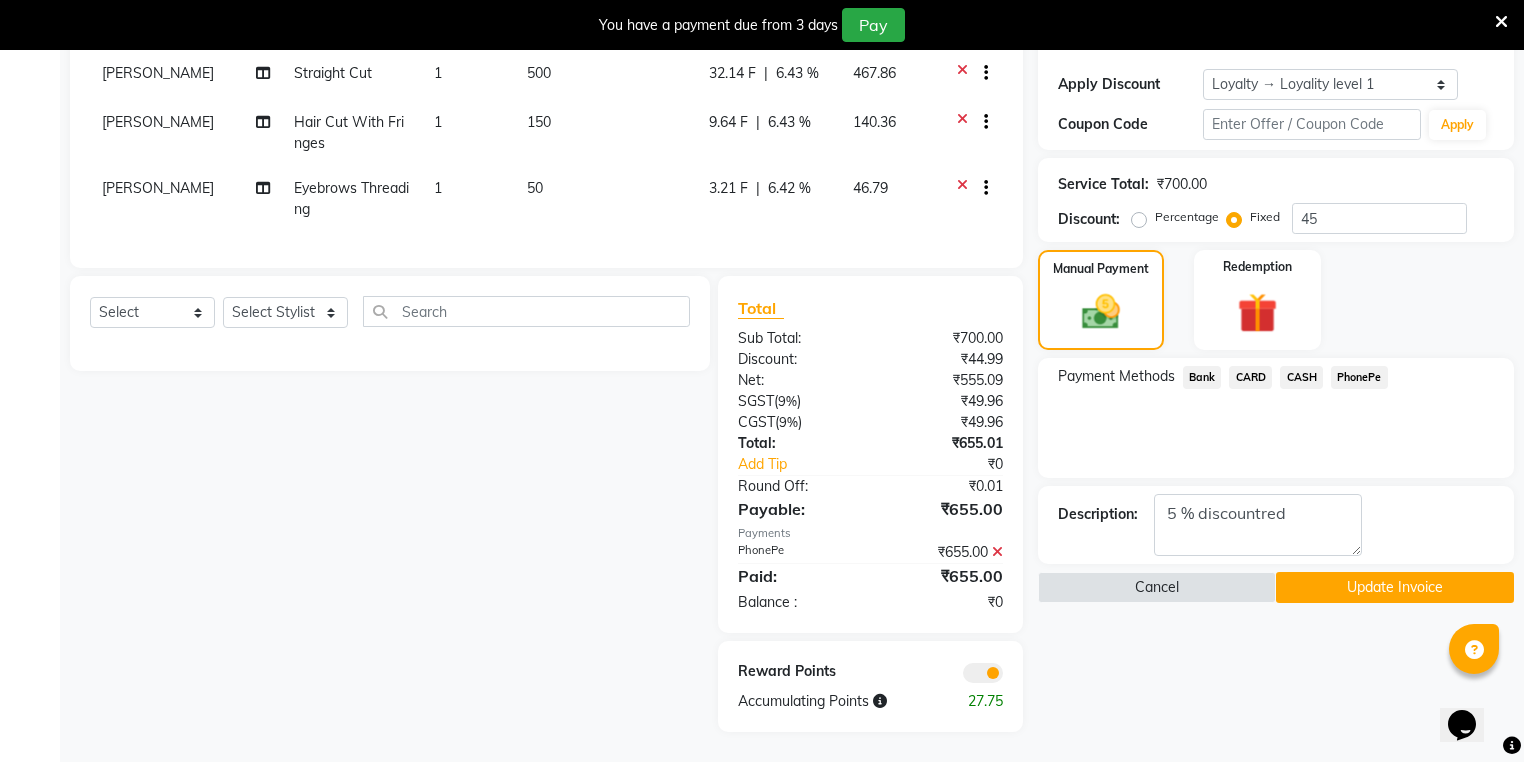 click on "Name: Shain  Membership:  No Active Membership  Total Visits:  3 Card on file:  0 Last Visit:   08-07-2025 Points:   167.37  Apply Discount Select  Loyalty → Loyality level 1  Coupon Code Apply Service Total:  ₹700.00  Discount:  Percentage   Fixed  45 Manual Payment Redemption Payment Methods  Bank   CARD   CASH   PhonePe  Description:                   Cancel   Update Invoice" 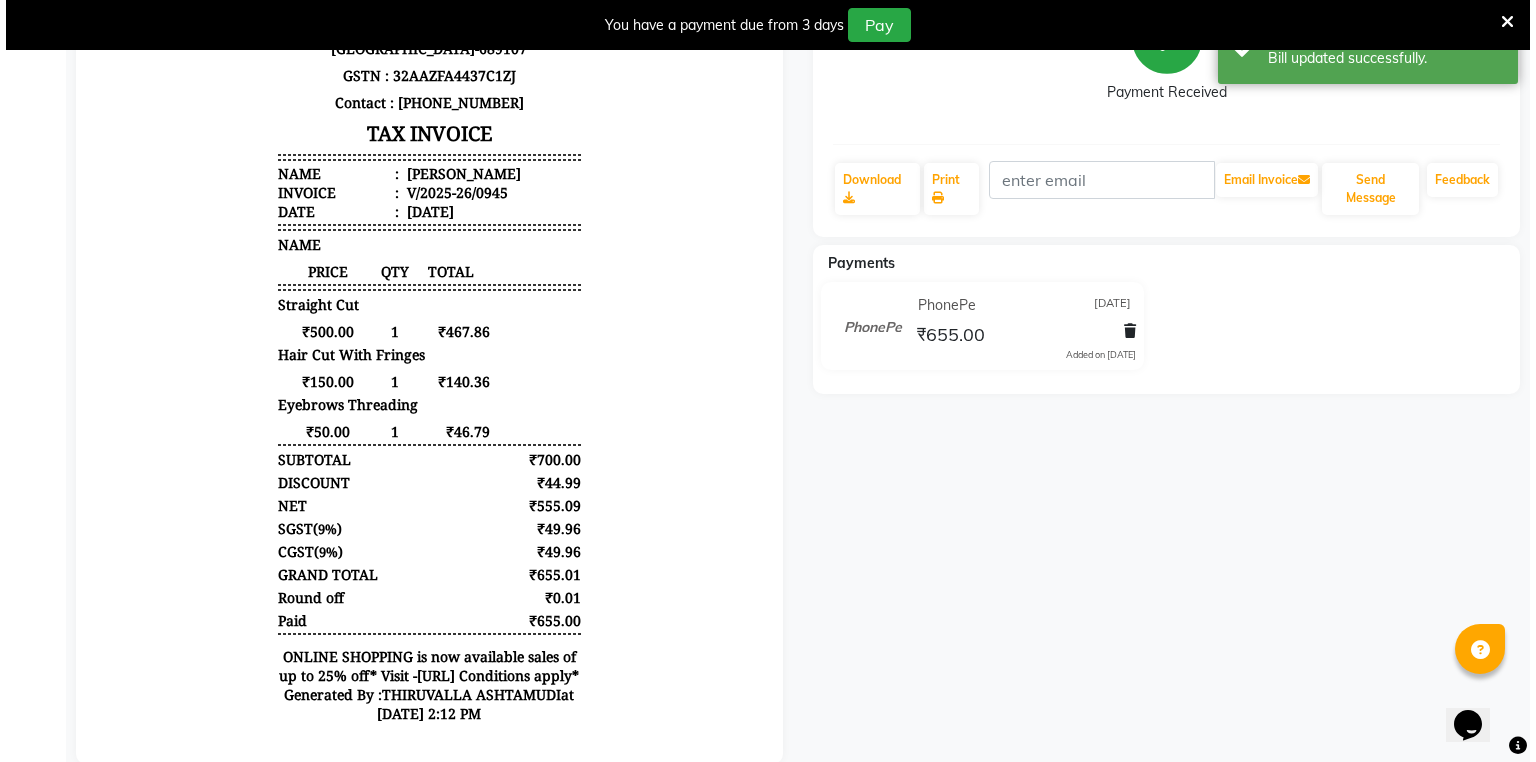 scroll, scrollTop: 0, scrollLeft: 0, axis: both 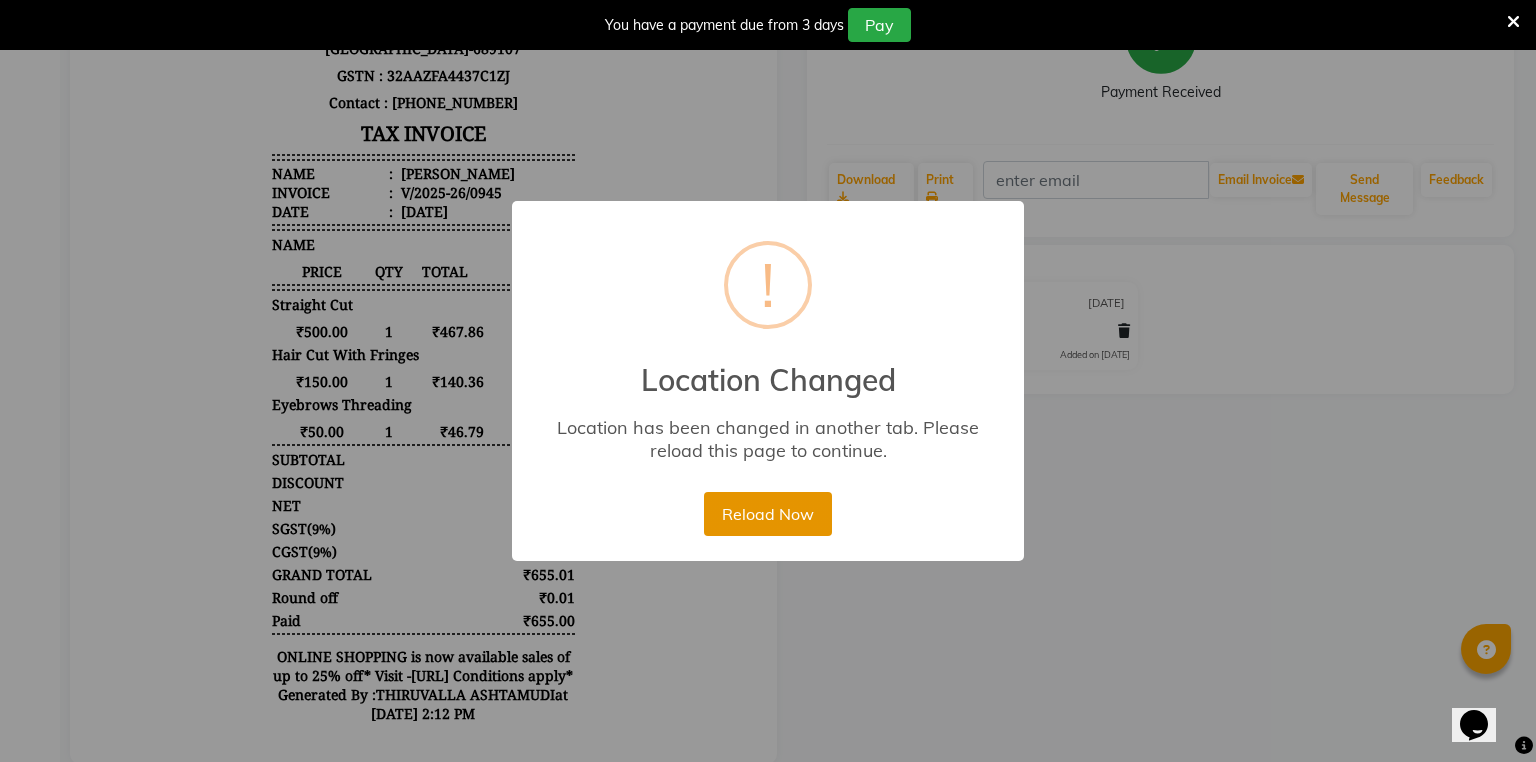 click on "Reload Now" at bounding box center [767, 514] 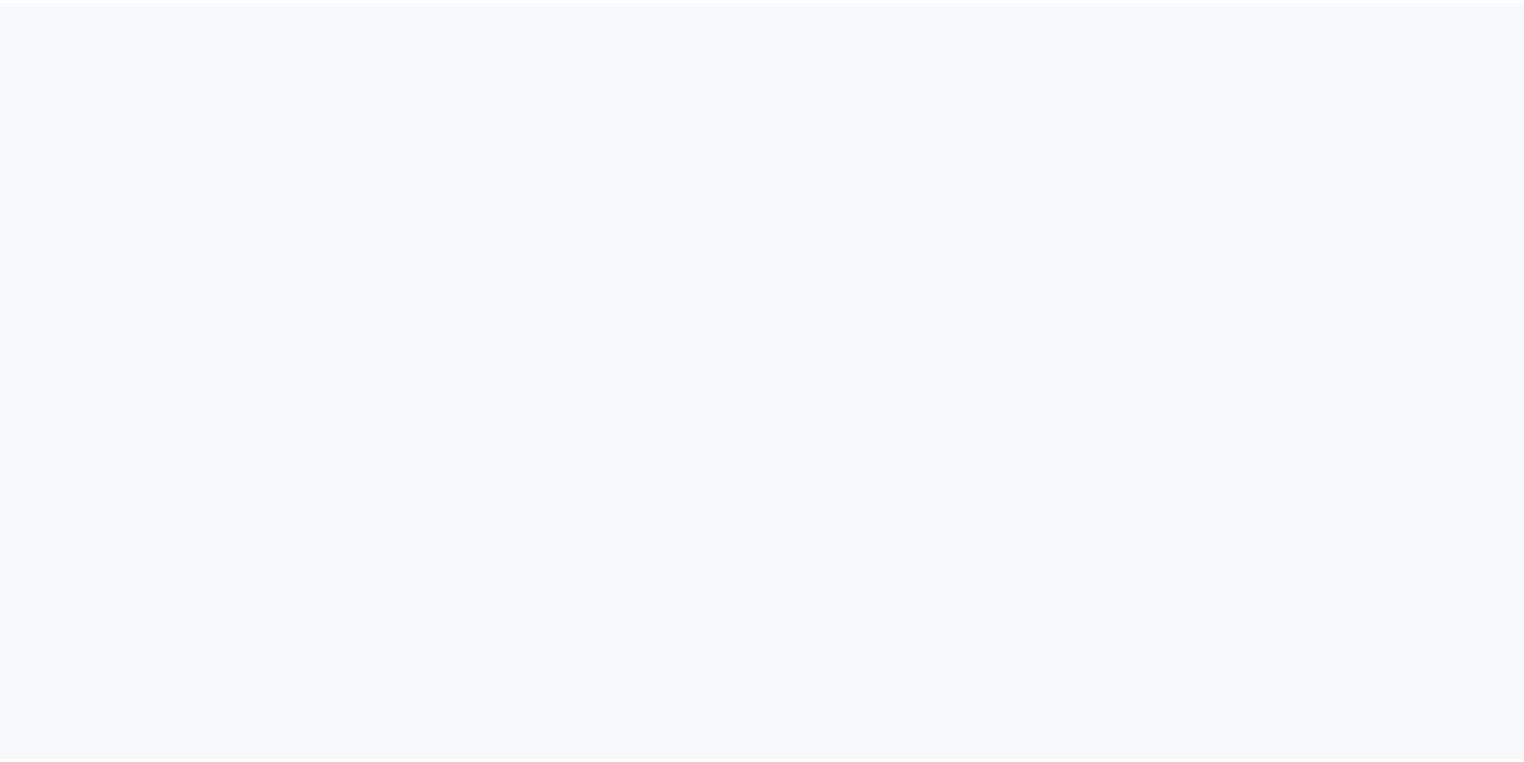 scroll, scrollTop: 0, scrollLeft: 0, axis: both 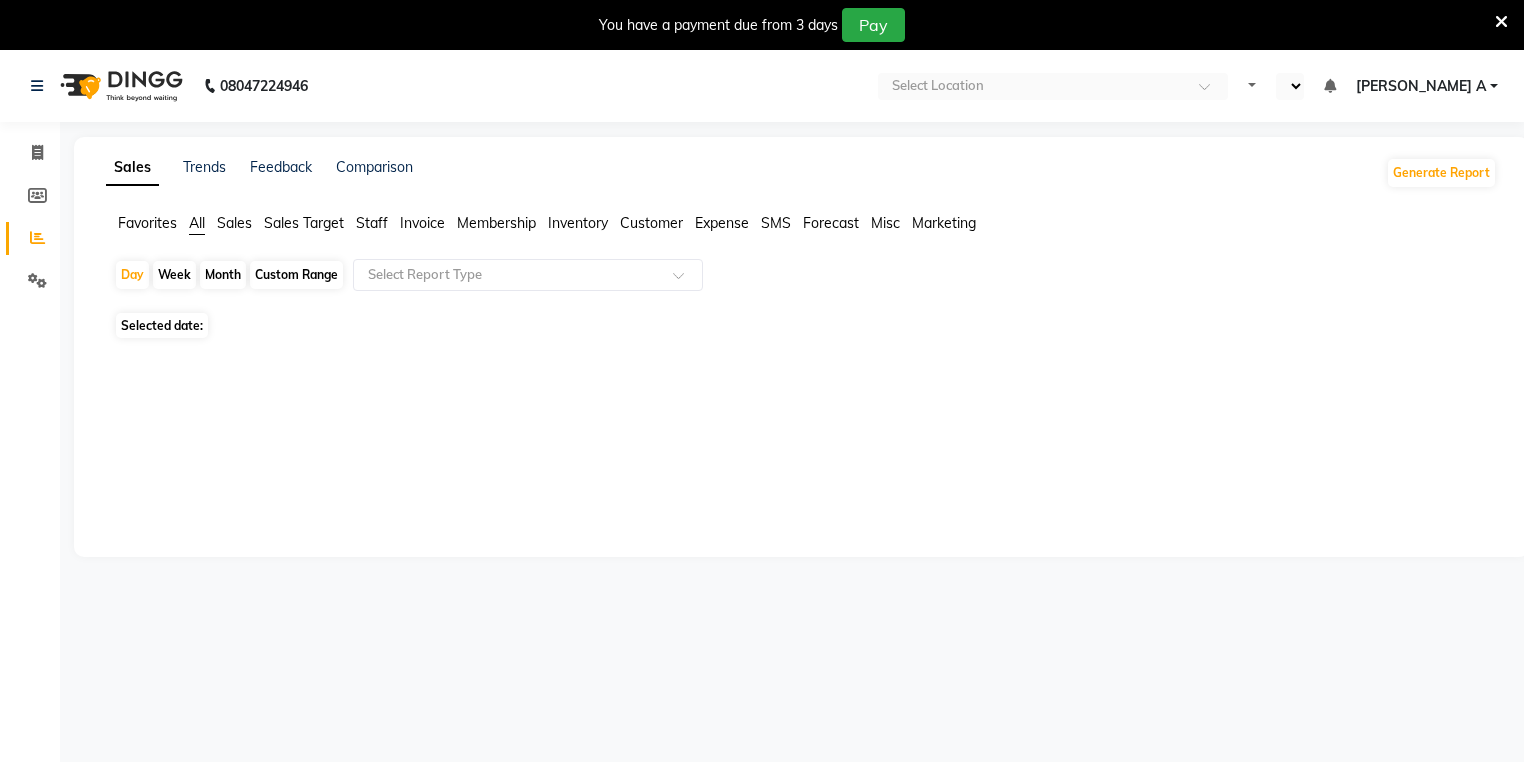 select on "en" 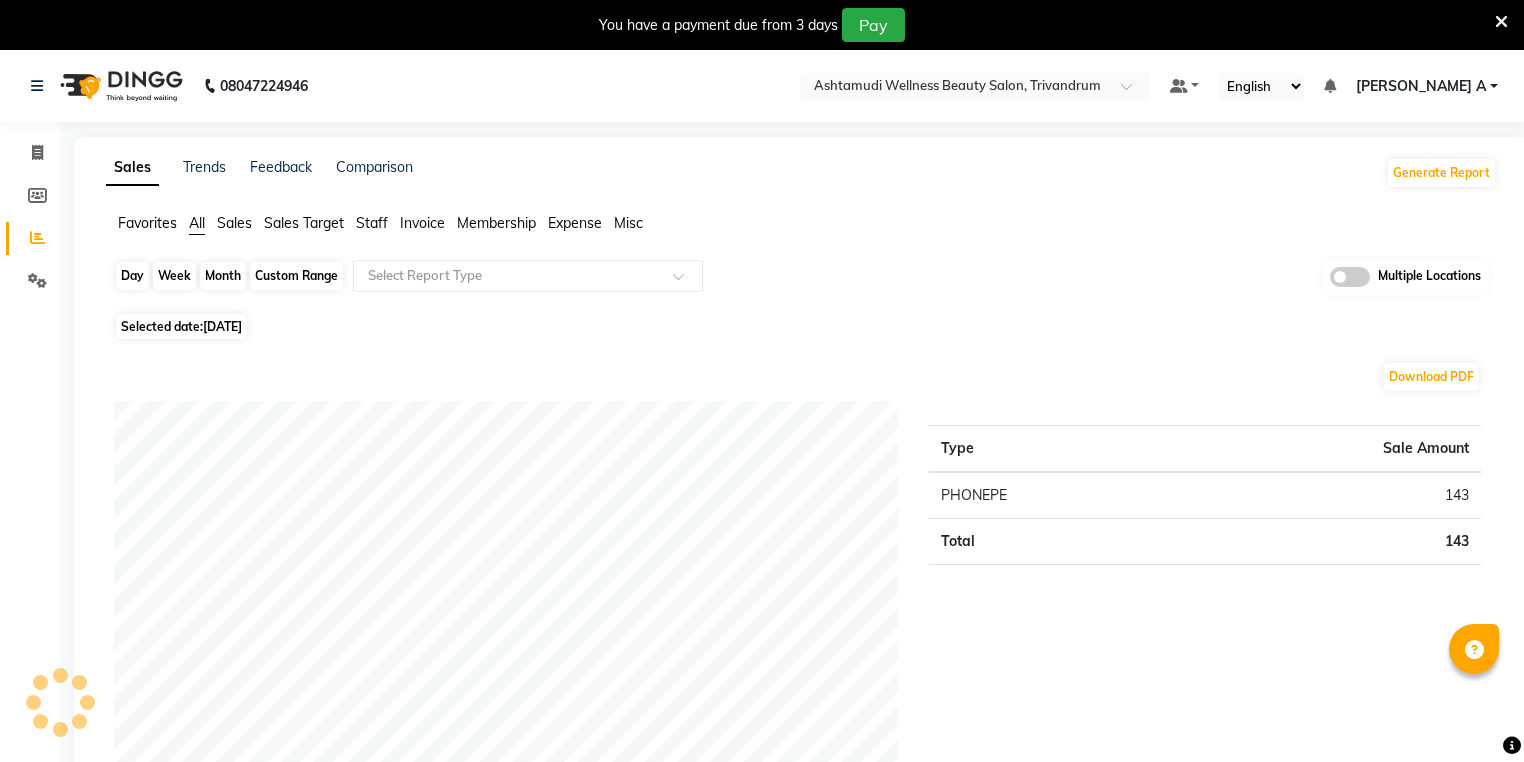 click on "Day" 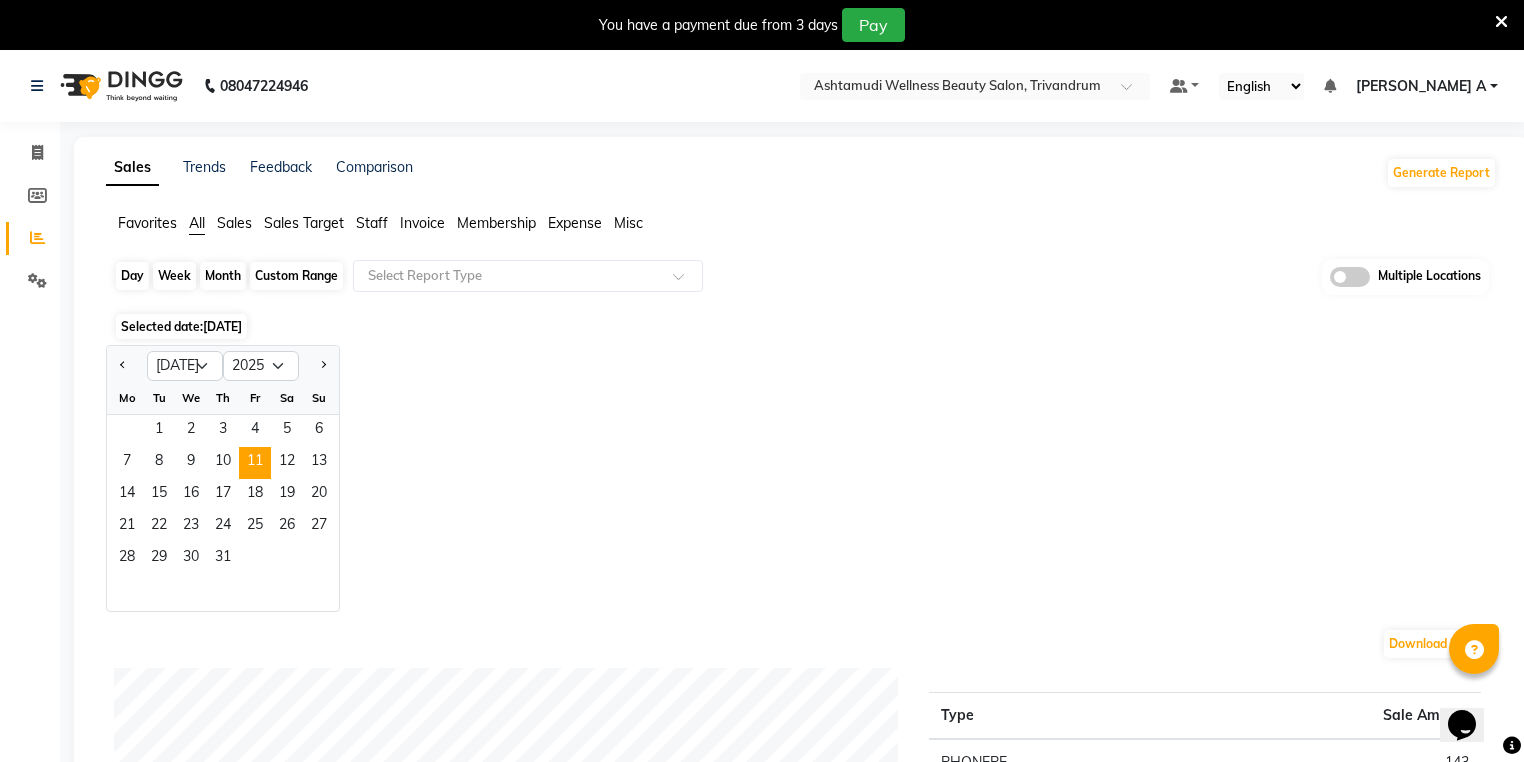 scroll, scrollTop: 0, scrollLeft: 0, axis: both 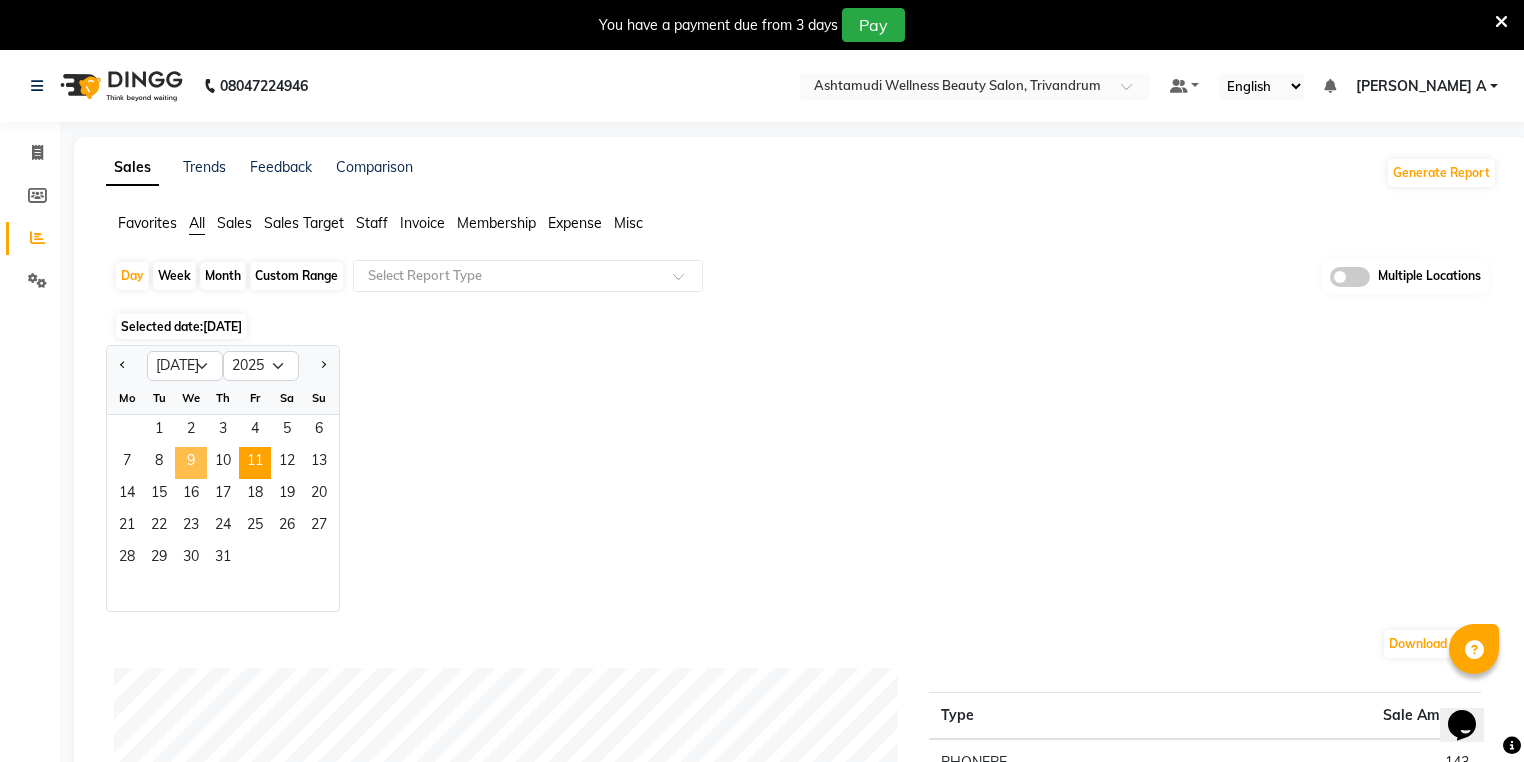 click on "9" 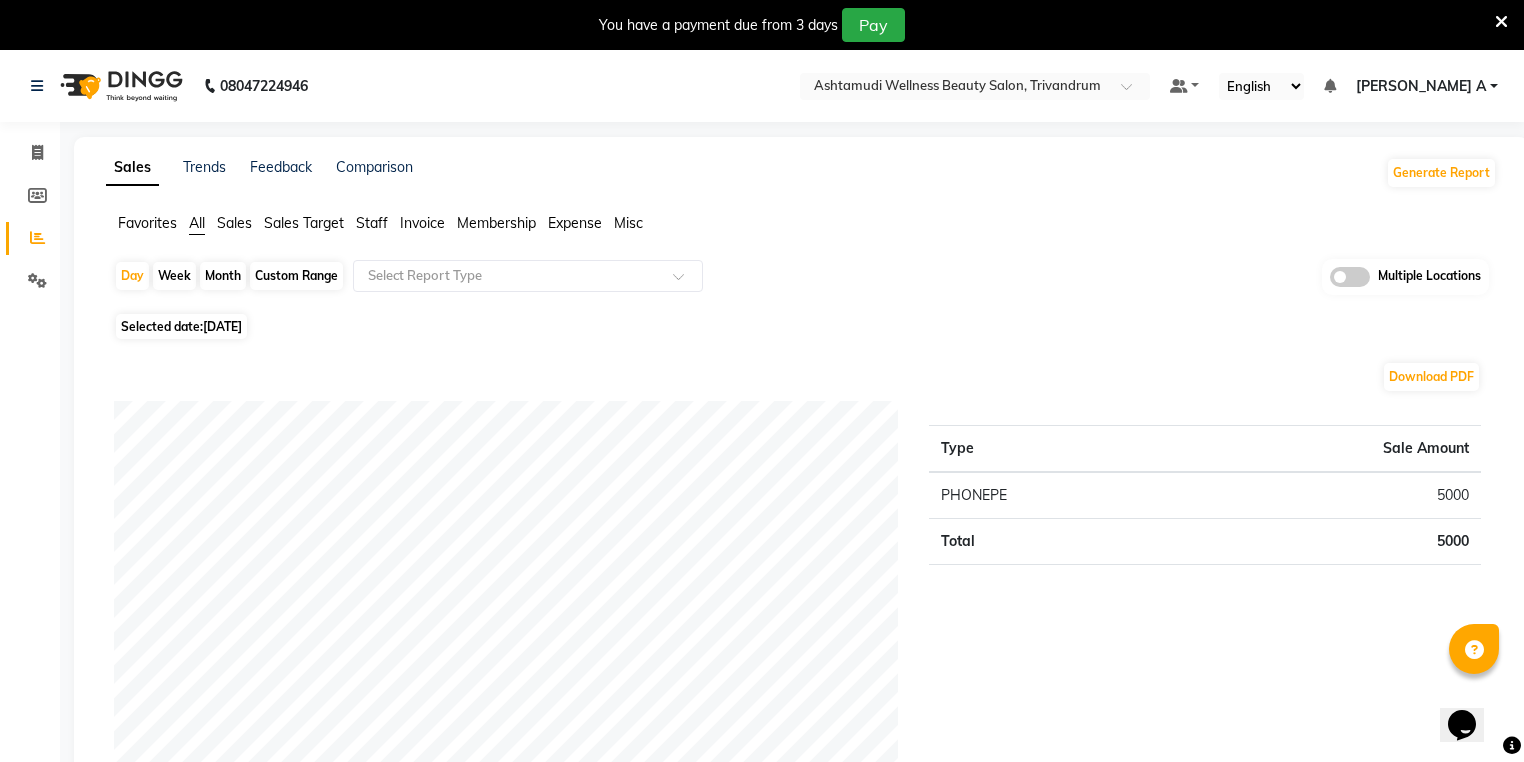 click on "Day   Week   Month   Custom Range  Select Report Type Multiple Locations" 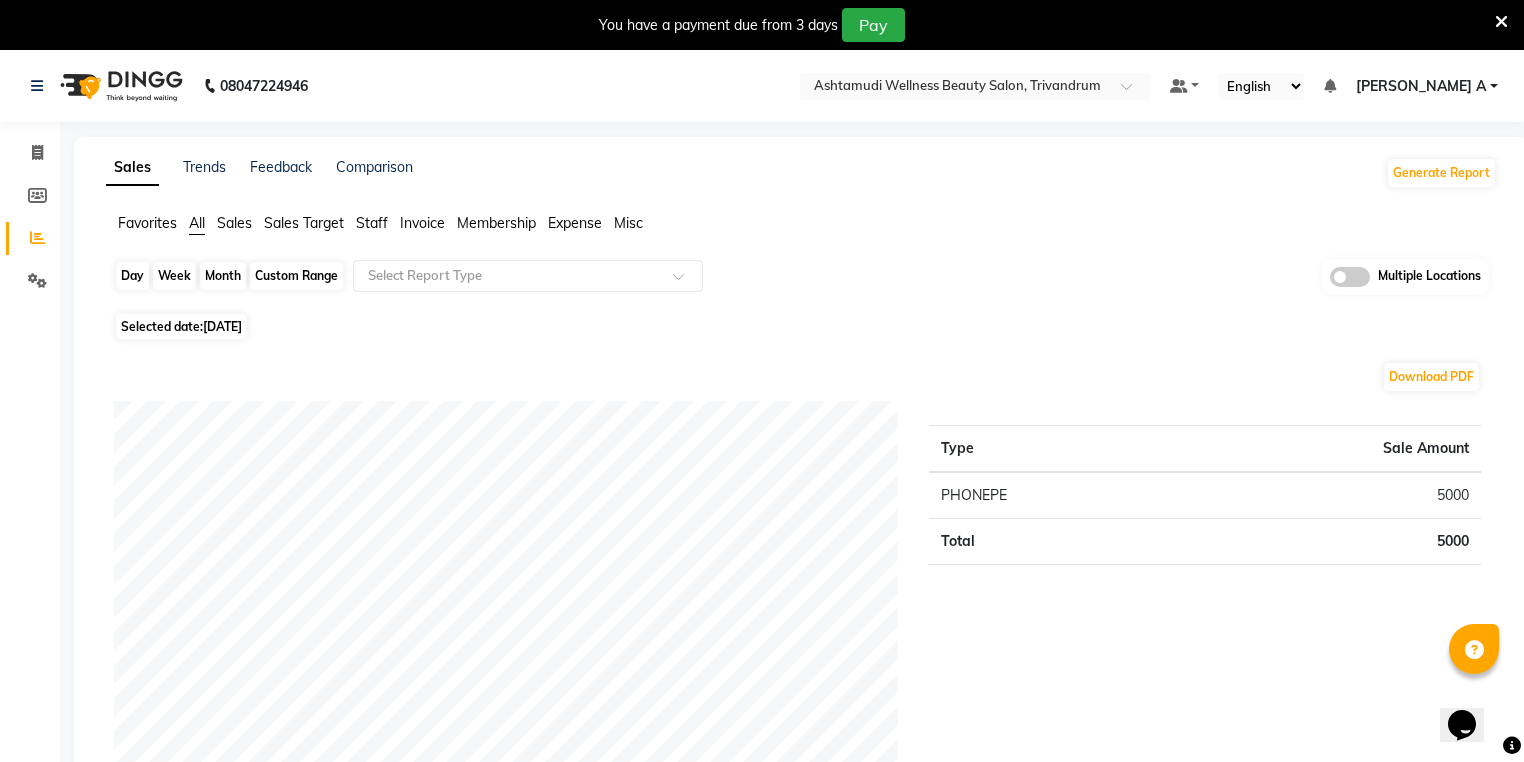 click on "Day" 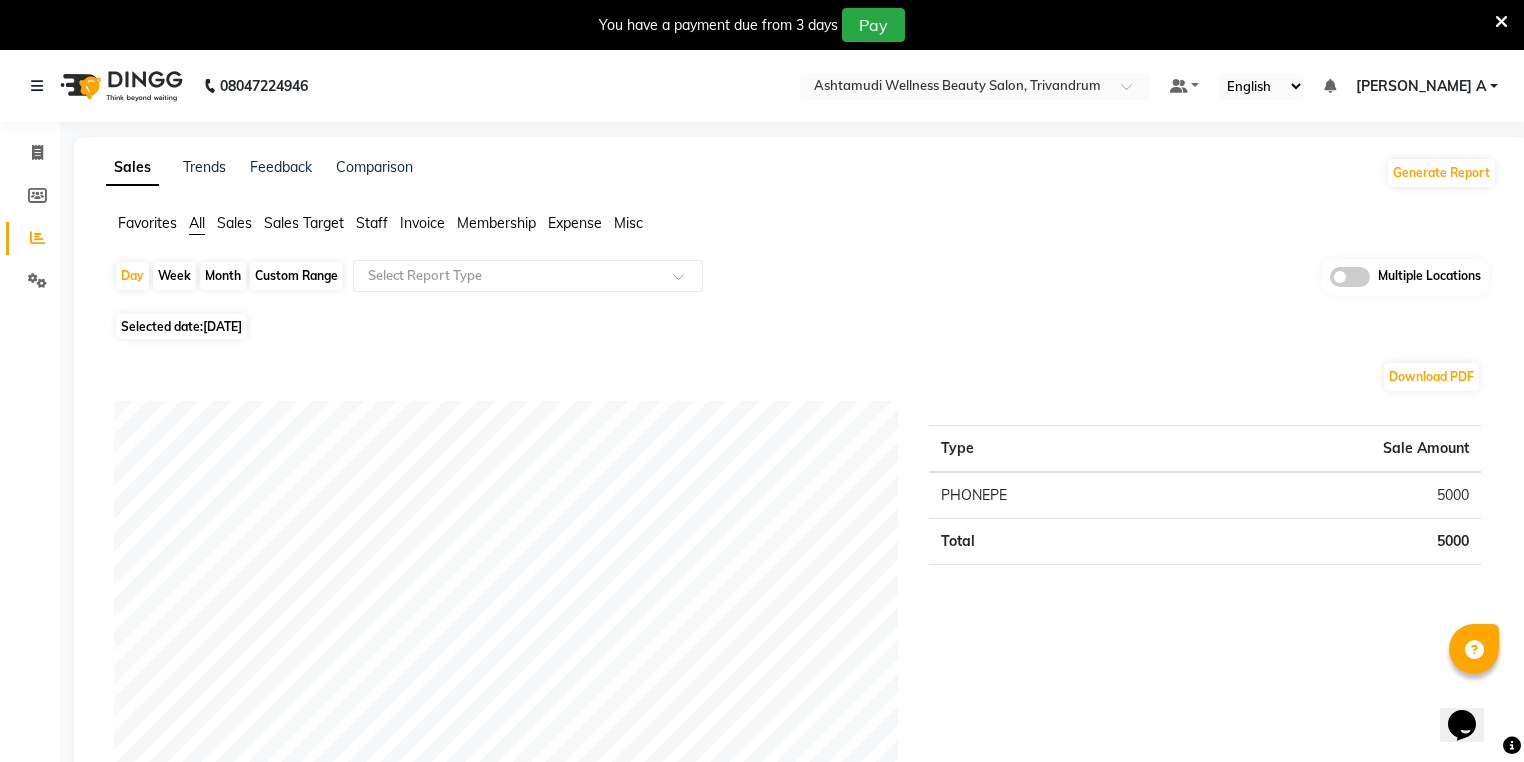 select on "7" 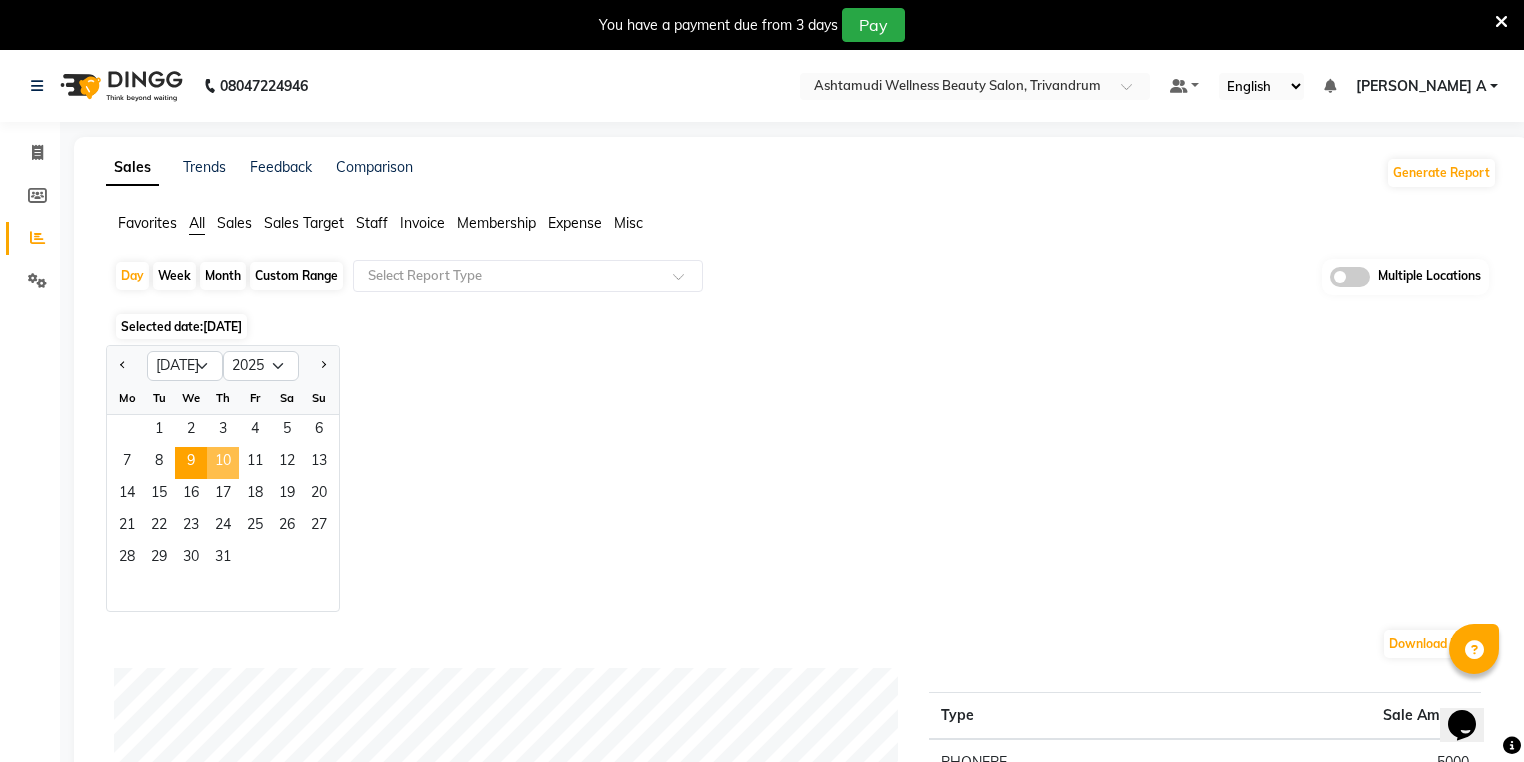 click on "10" 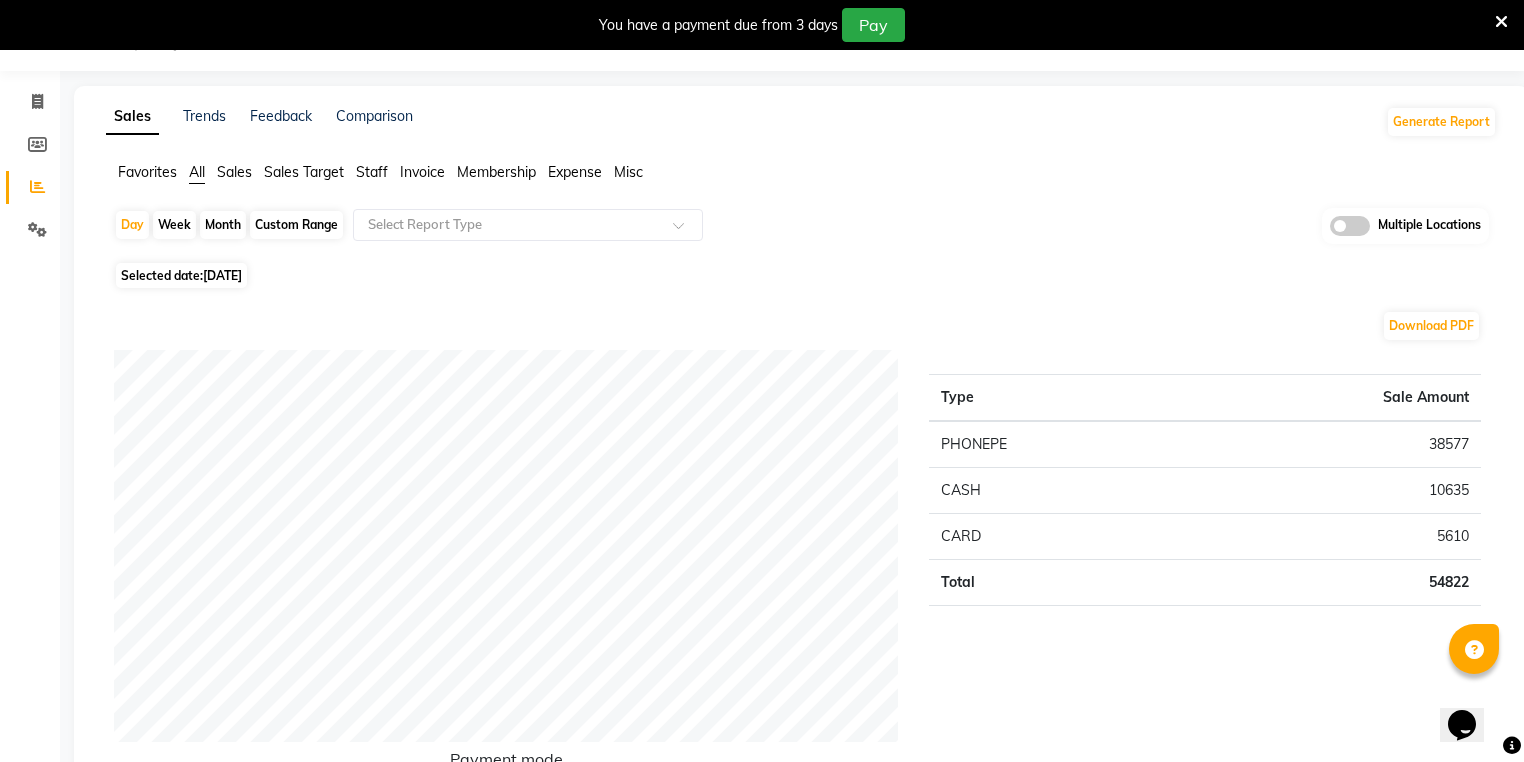 scroll, scrollTop: 0, scrollLeft: 0, axis: both 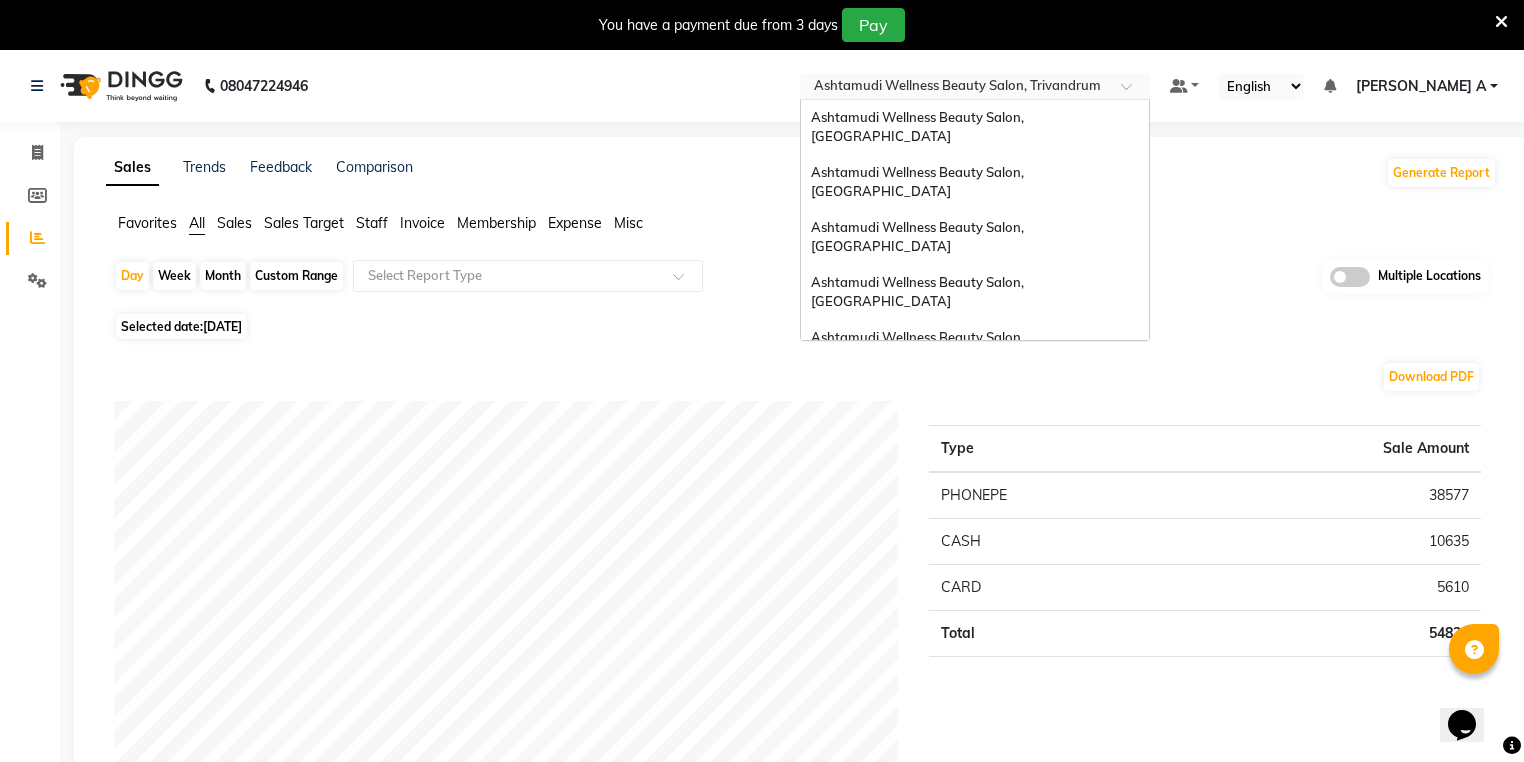 click at bounding box center [975, 88] 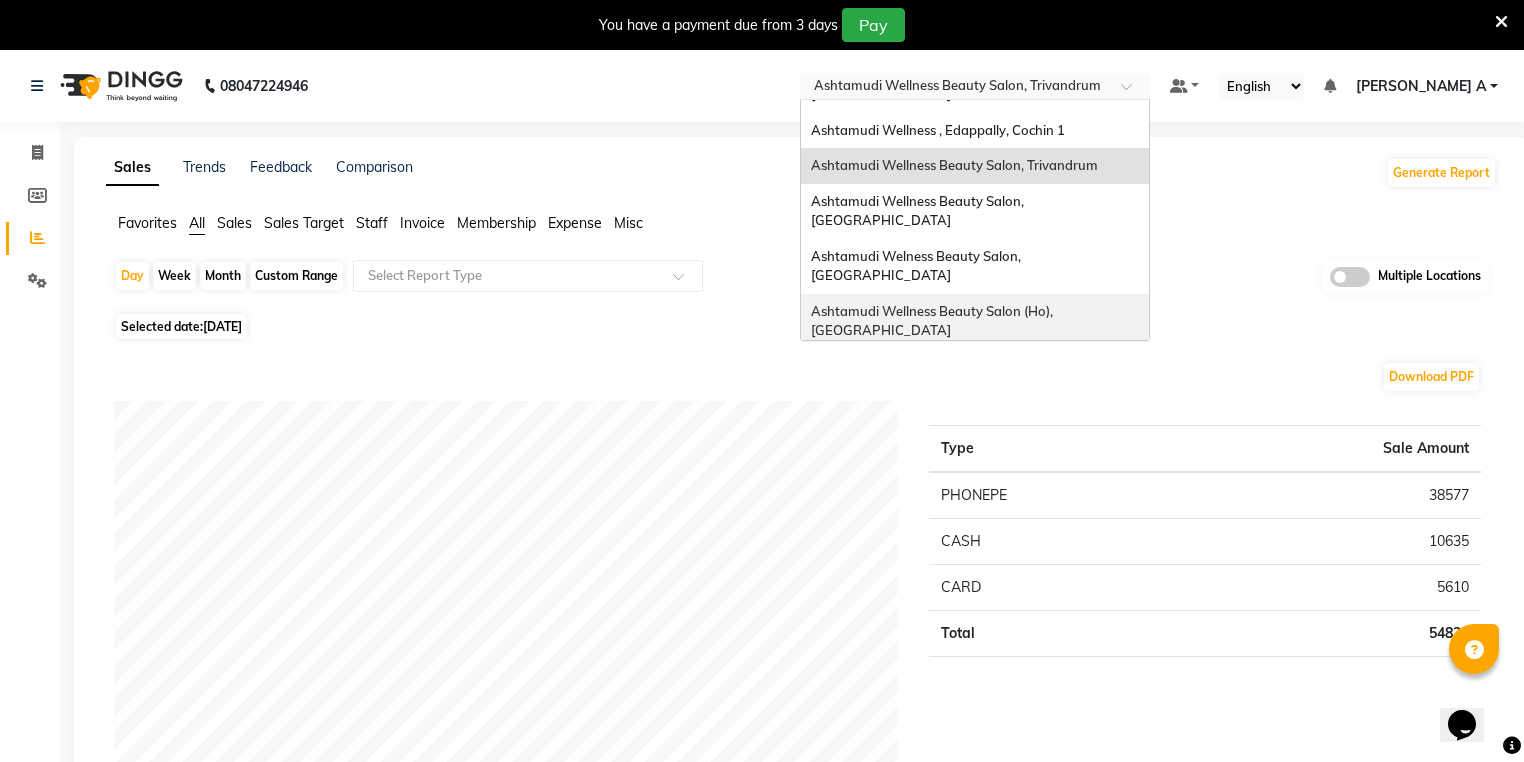 scroll, scrollTop: 312, scrollLeft: 0, axis: vertical 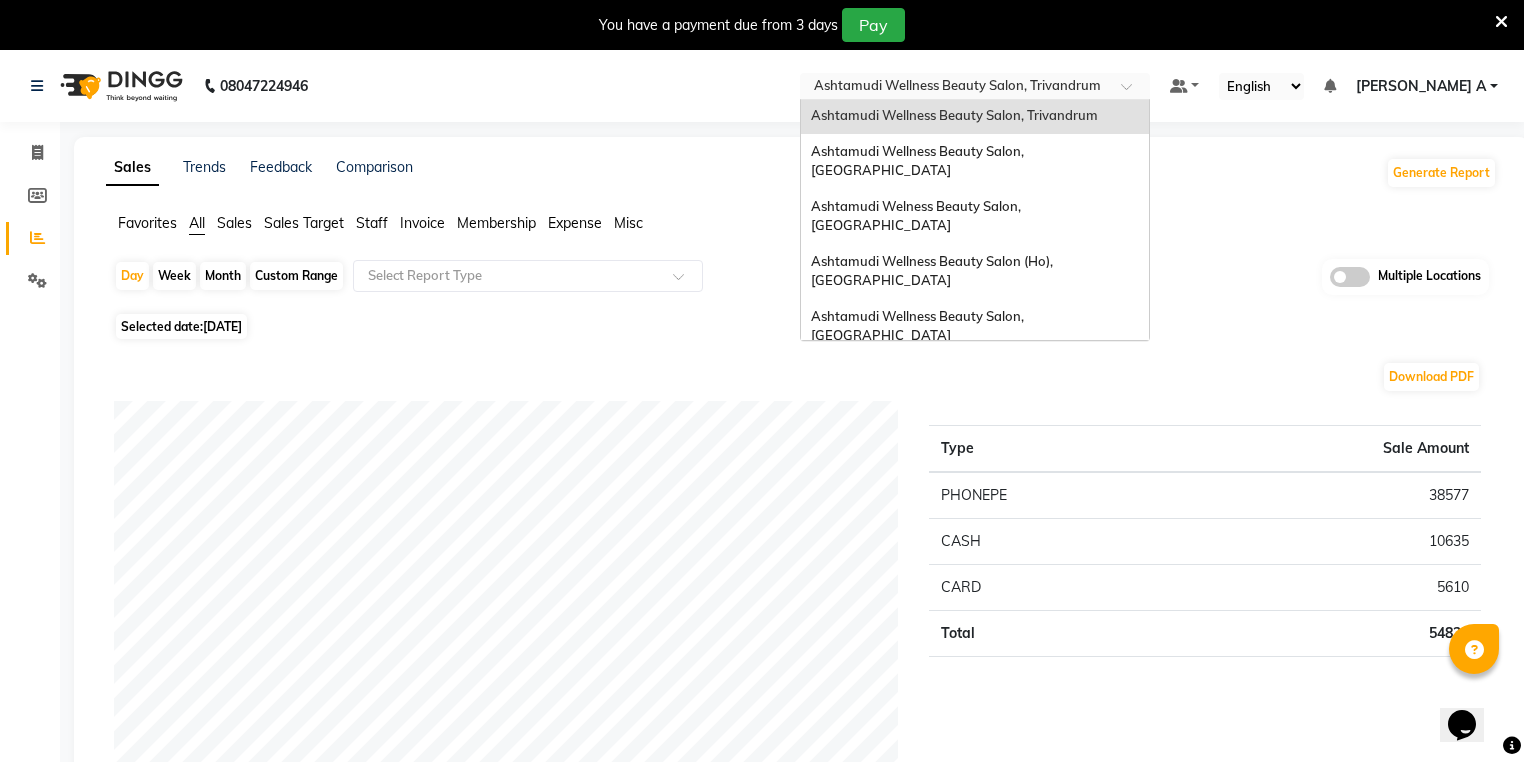 click on "Ashtamudi Unisex Salon, Dreams Mall, Dreams Mall Kottiyam" at bounding box center [969, 526] 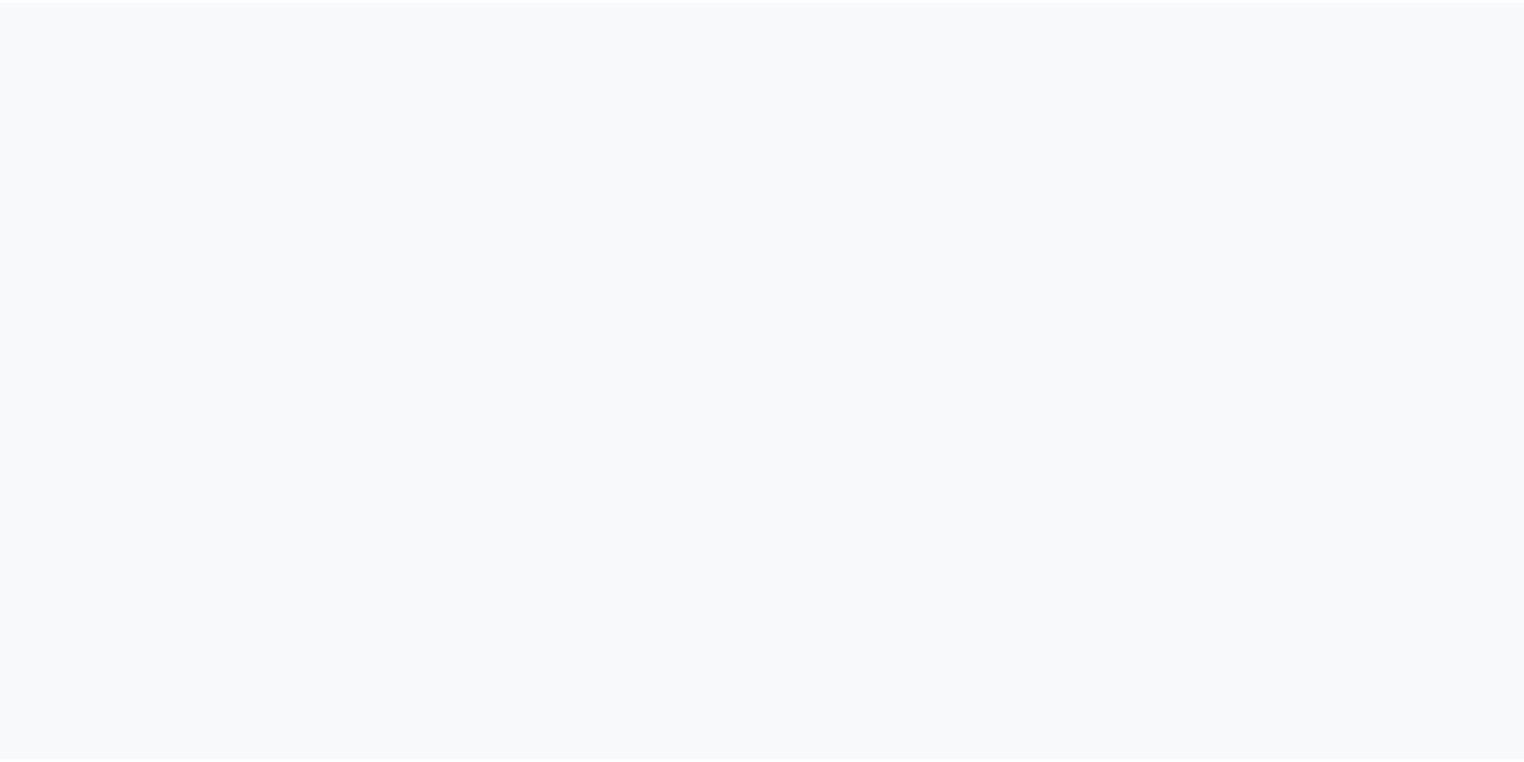 scroll, scrollTop: 0, scrollLeft: 0, axis: both 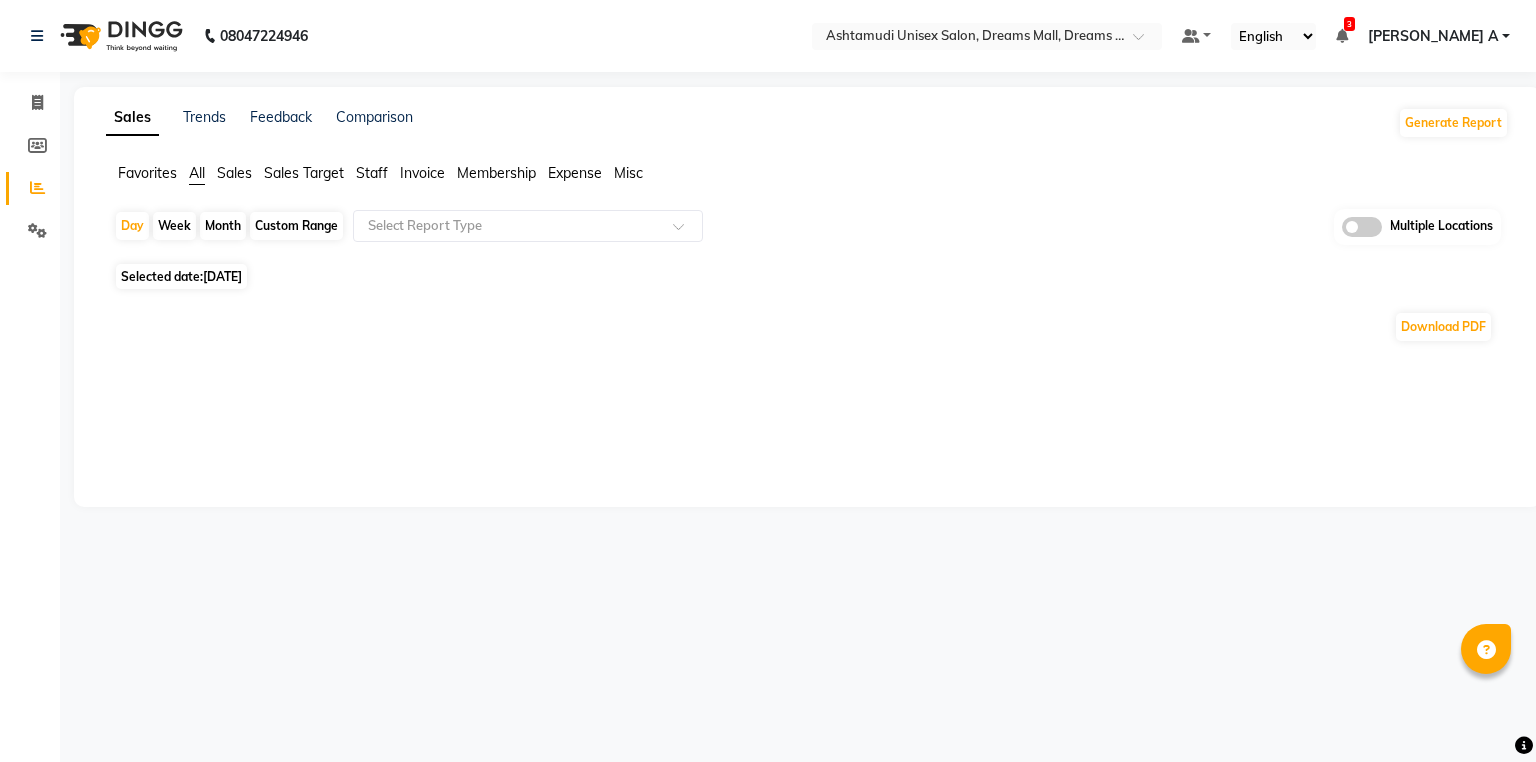select on "en" 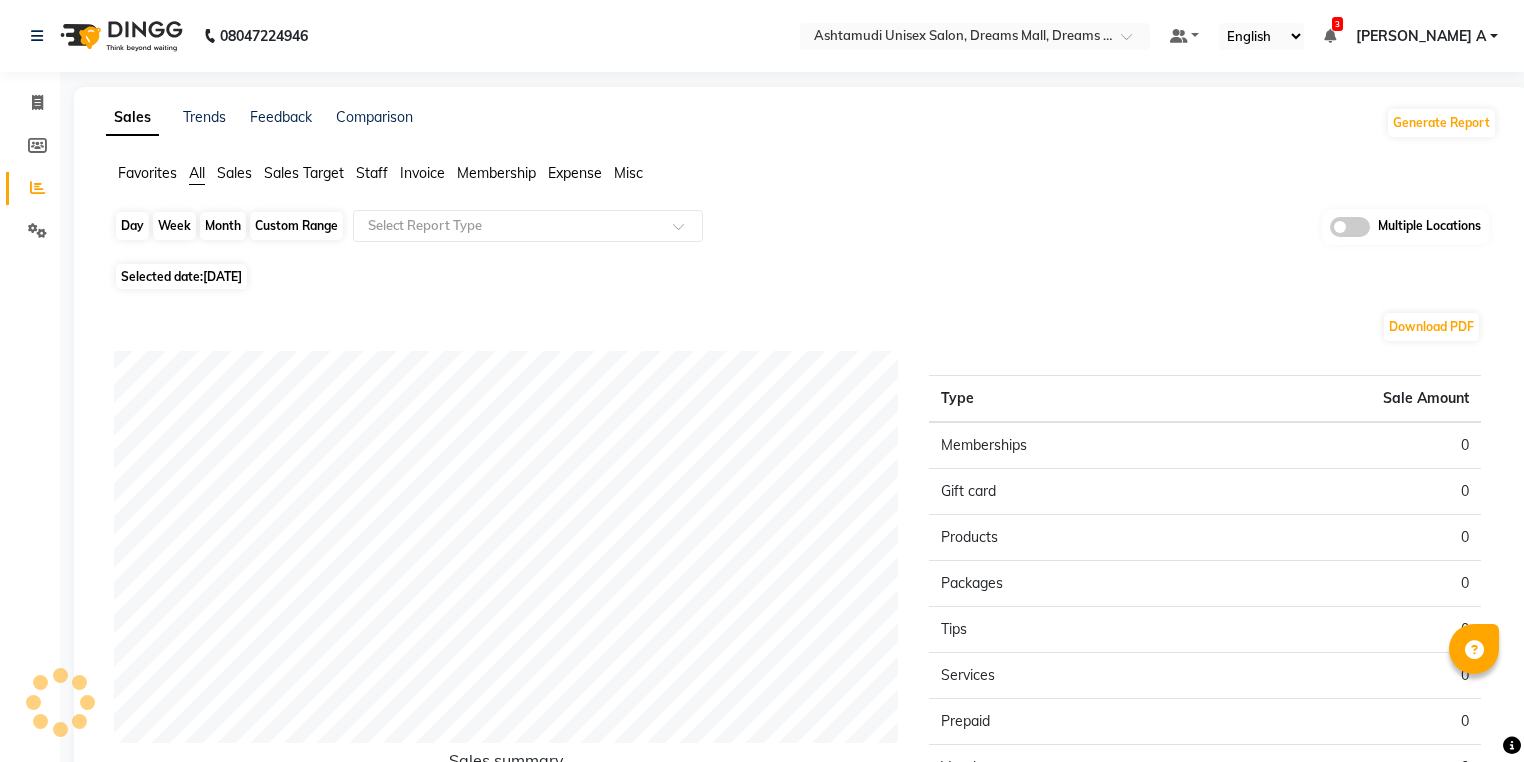 click on "Day" 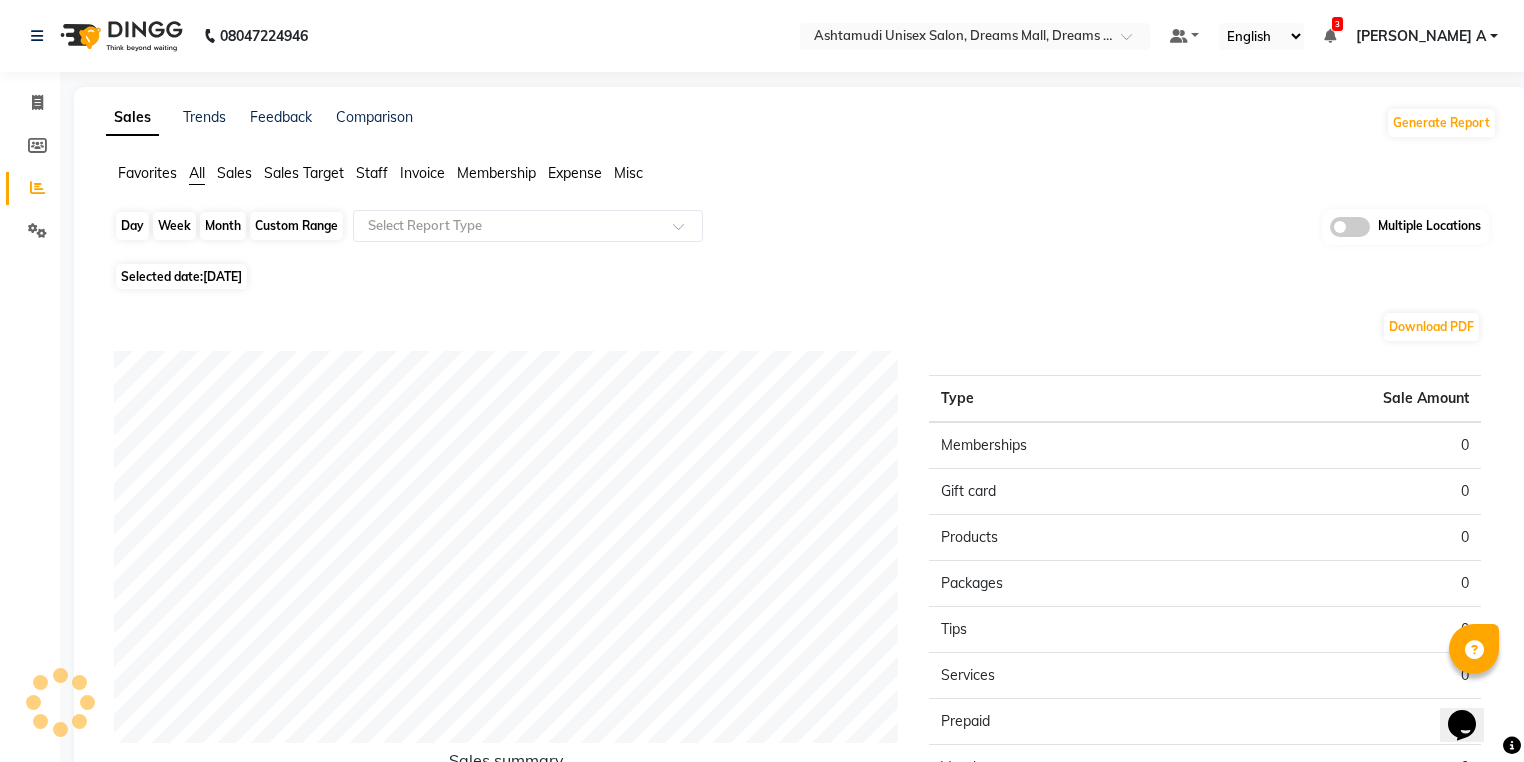 select on "7" 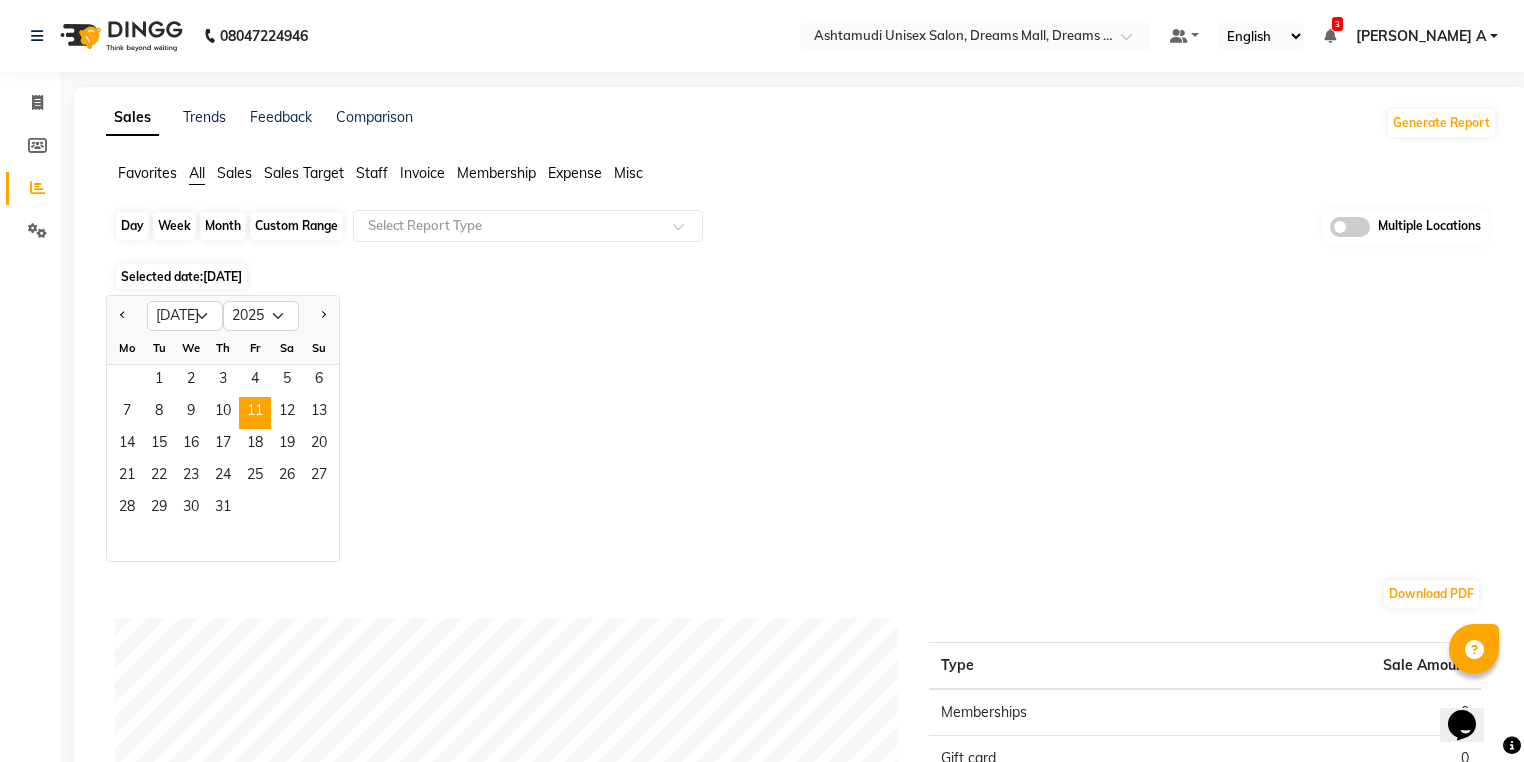 scroll, scrollTop: 0, scrollLeft: 0, axis: both 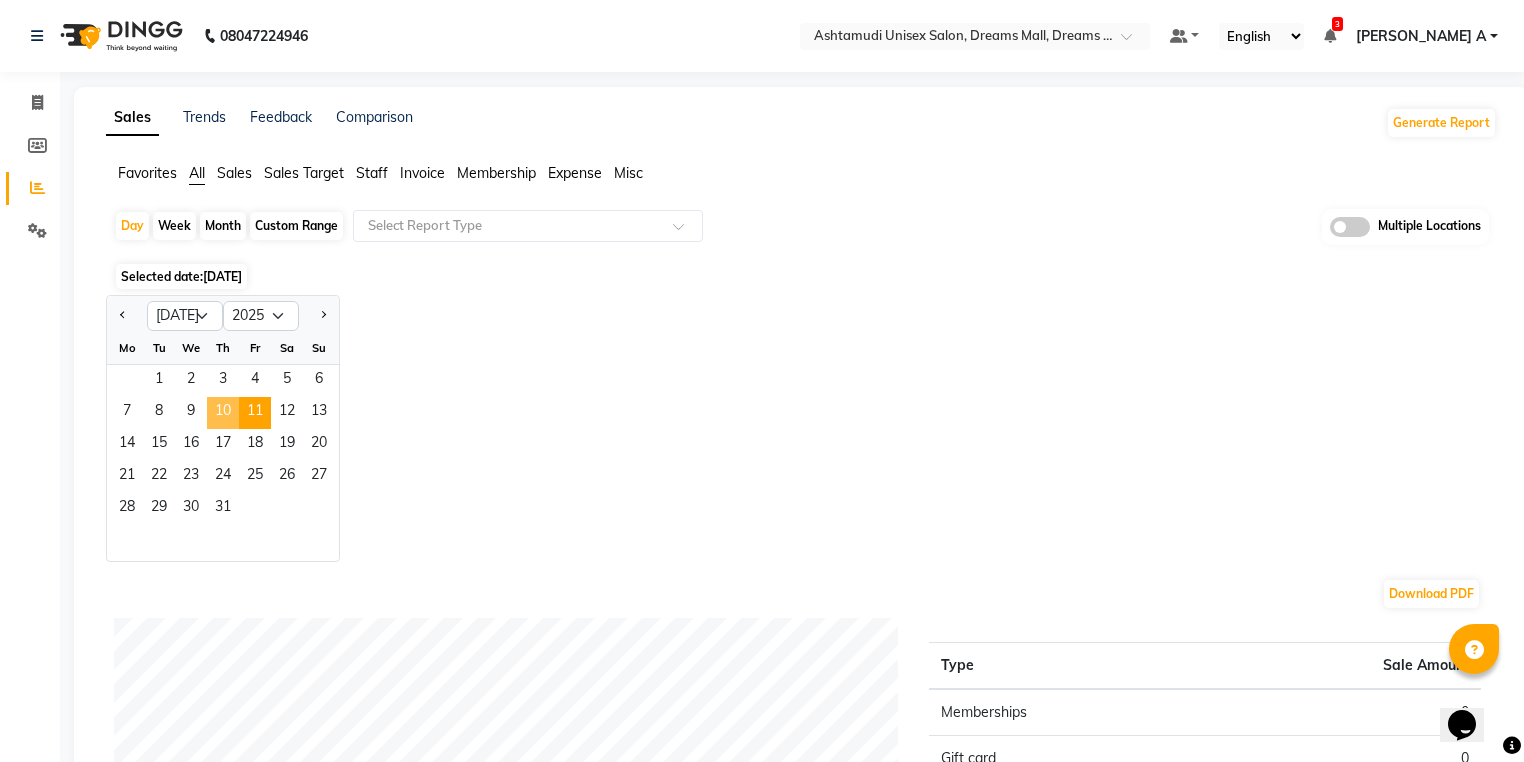click on "10" 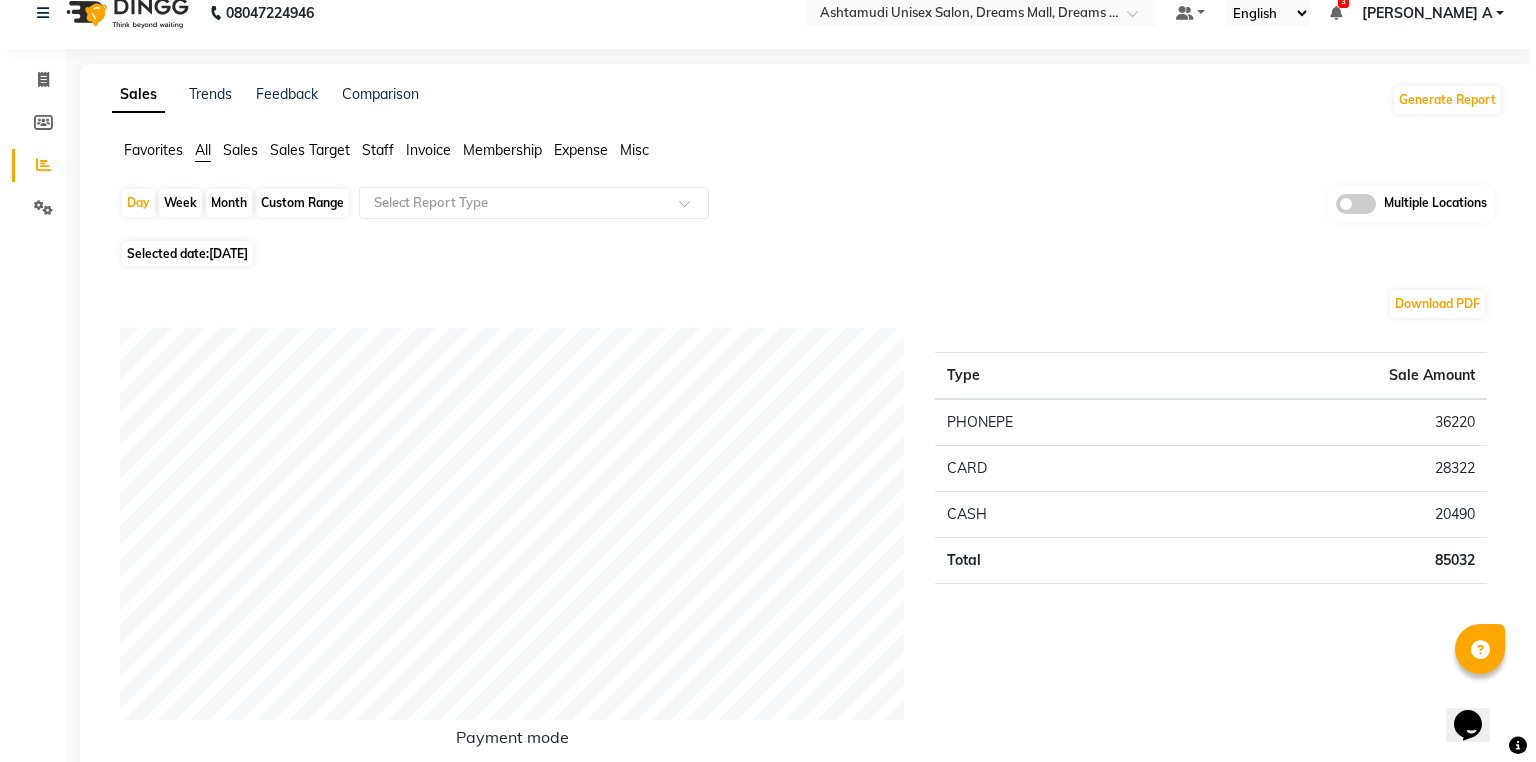 scroll, scrollTop: 0, scrollLeft: 0, axis: both 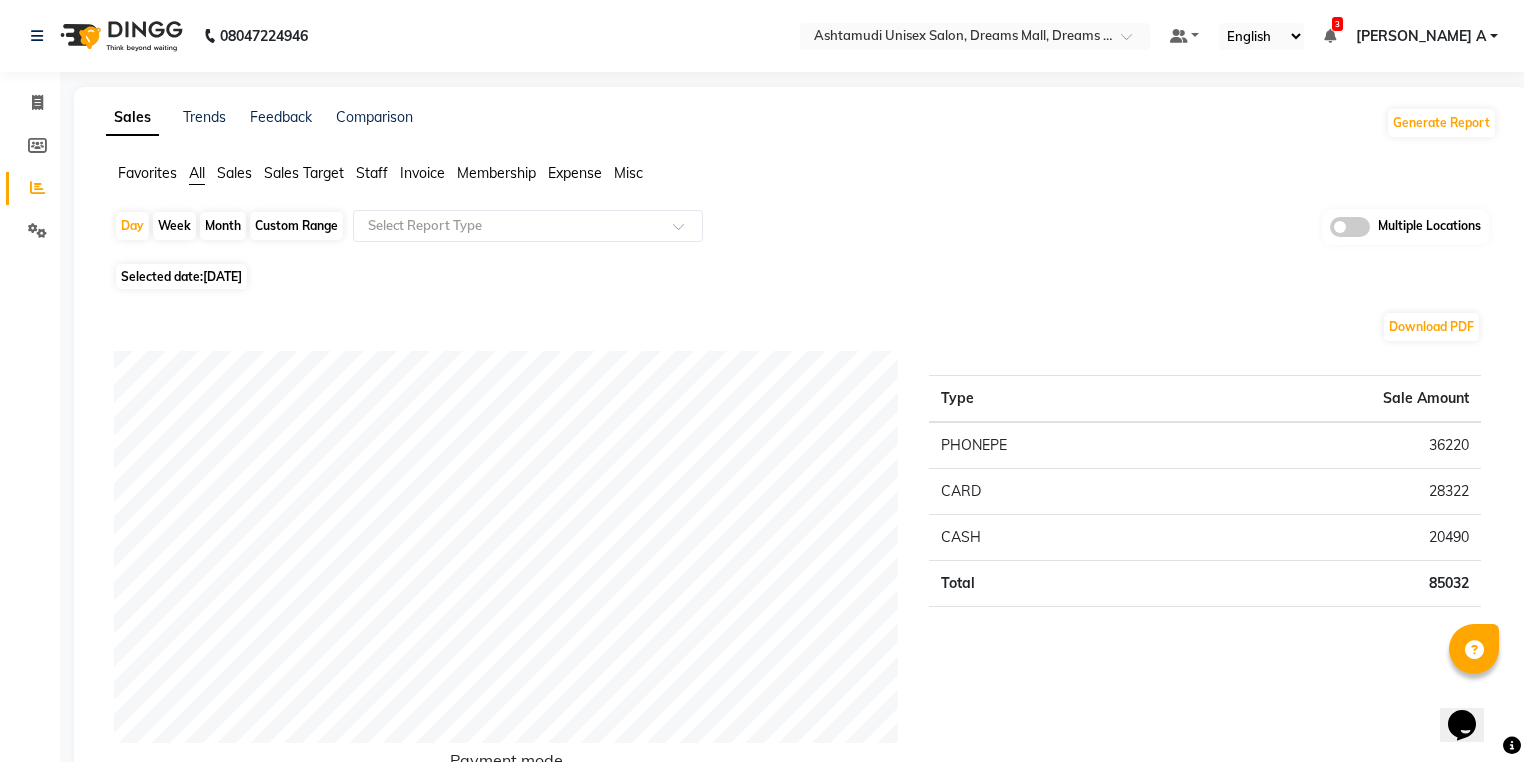 click on "[PERSON_NAME] A" at bounding box center [1421, 36] 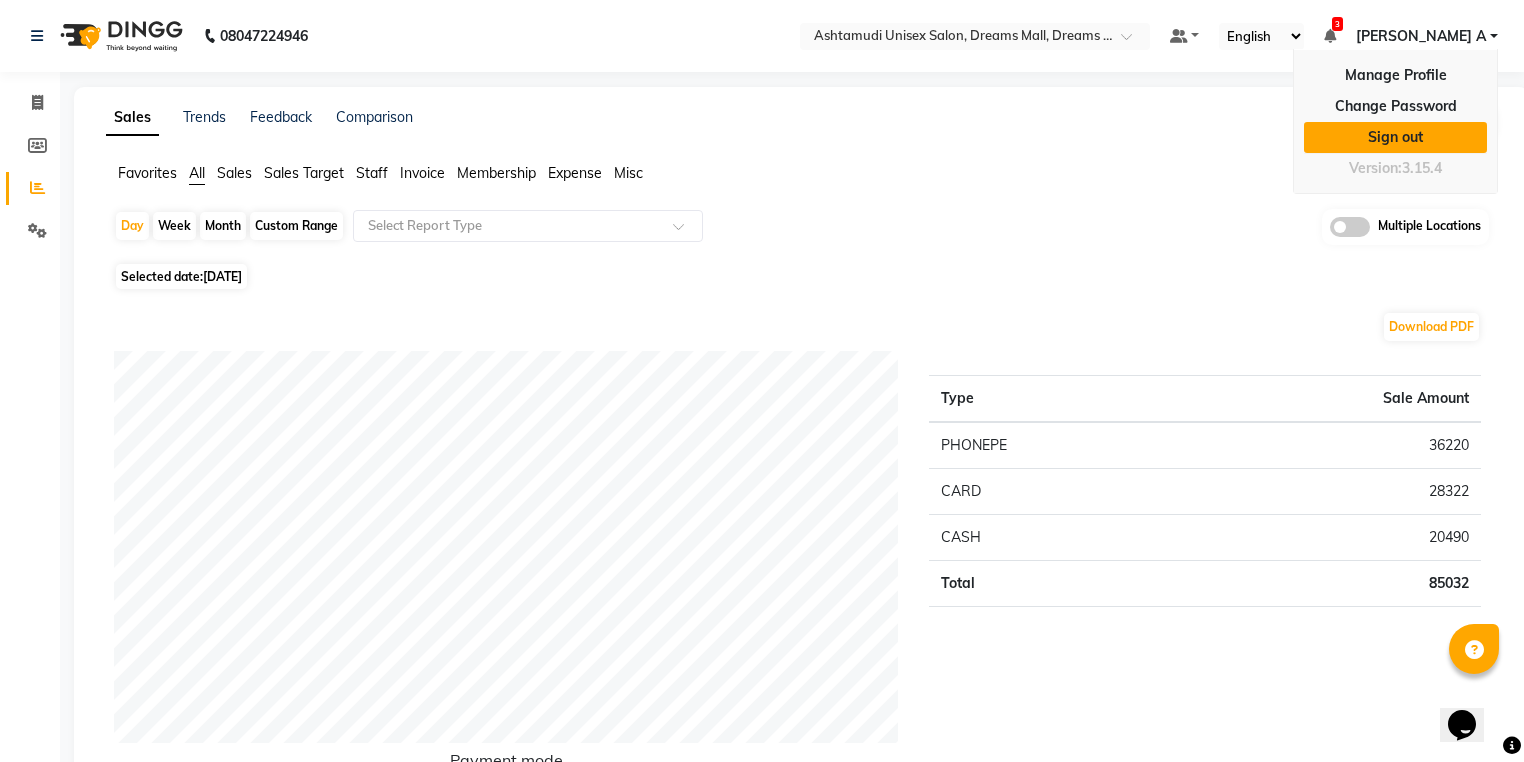click on "Sign out" at bounding box center [1395, 137] 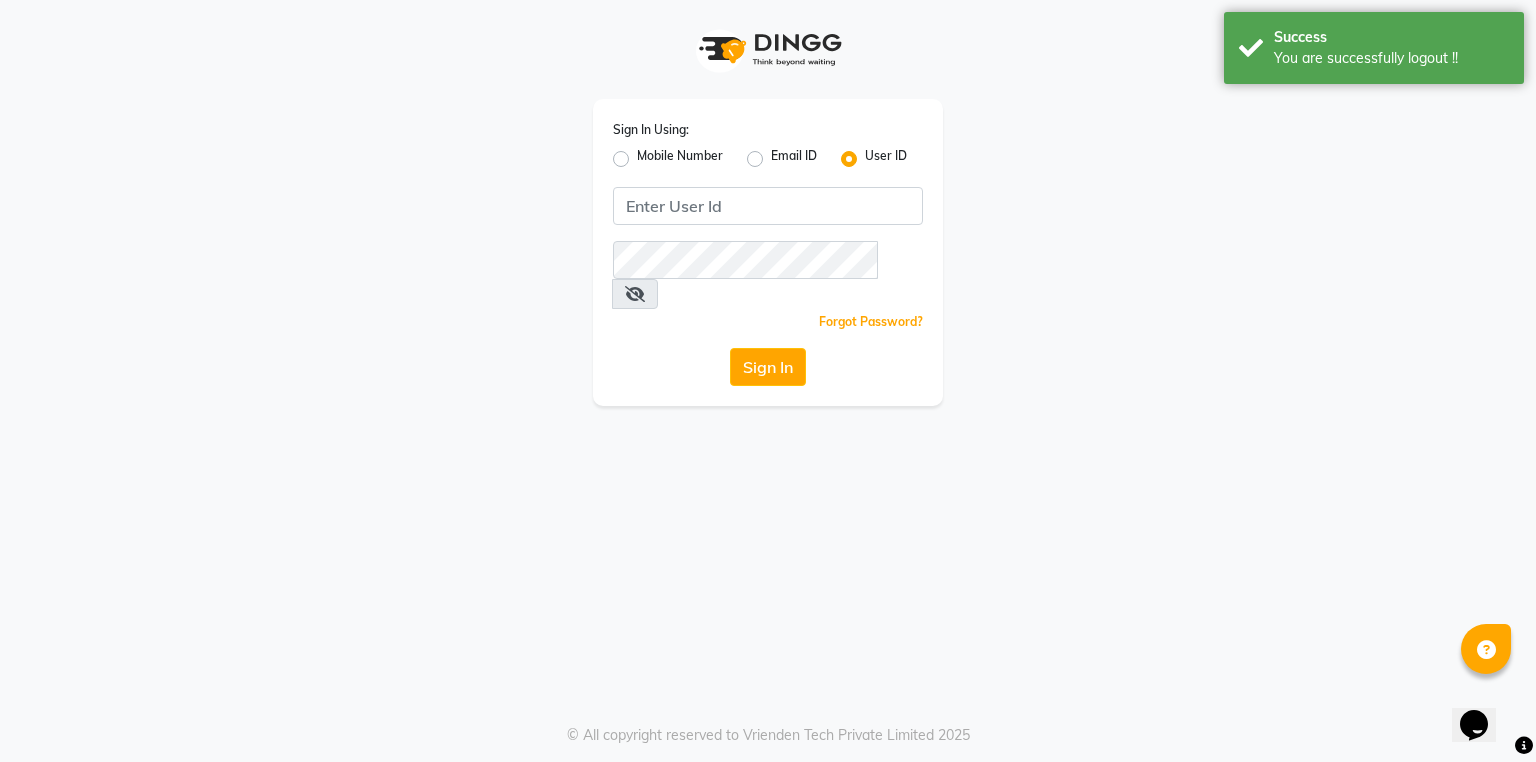 click on "Mobile Number" 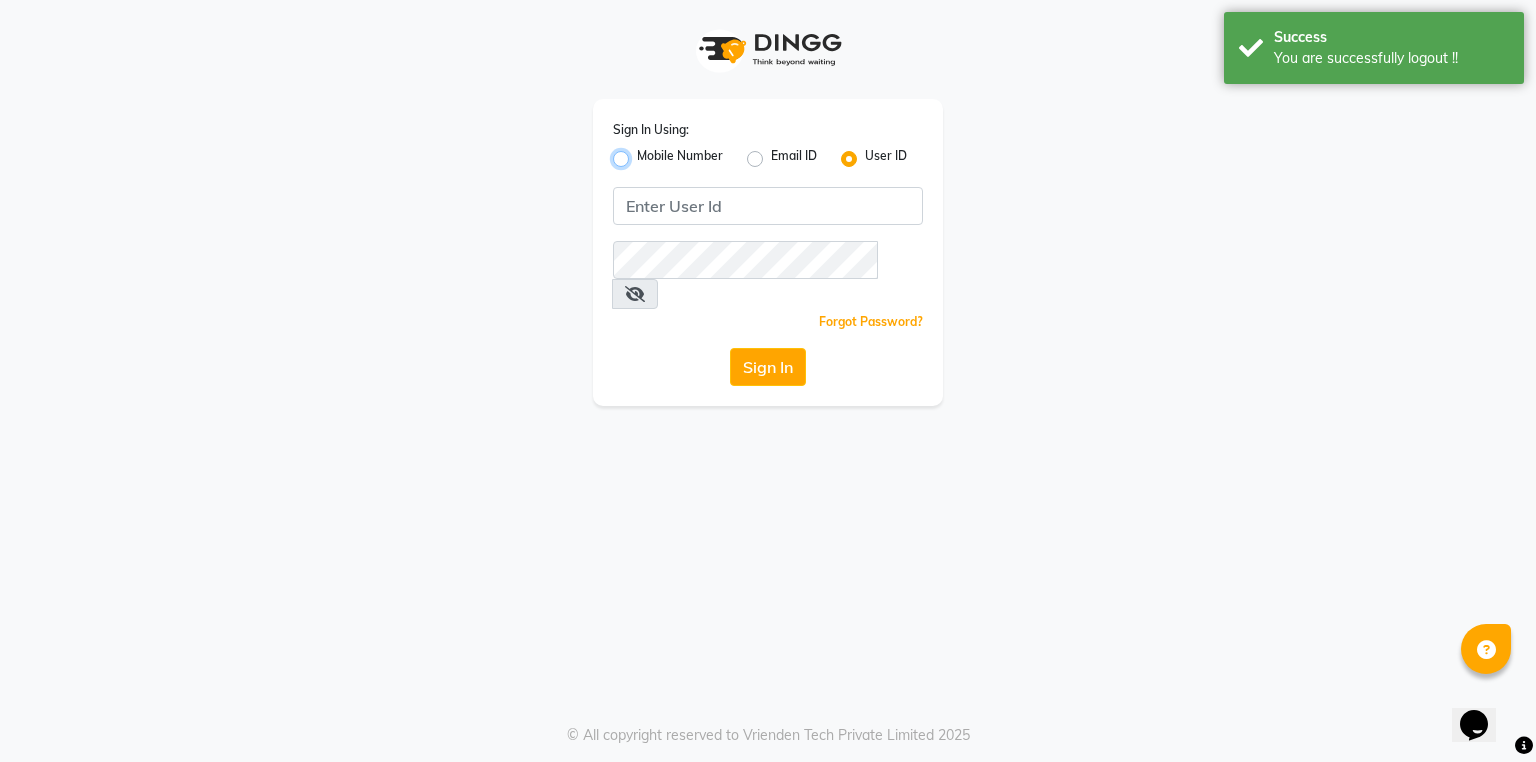 click on "Mobile Number" at bounding box center [643, 153] 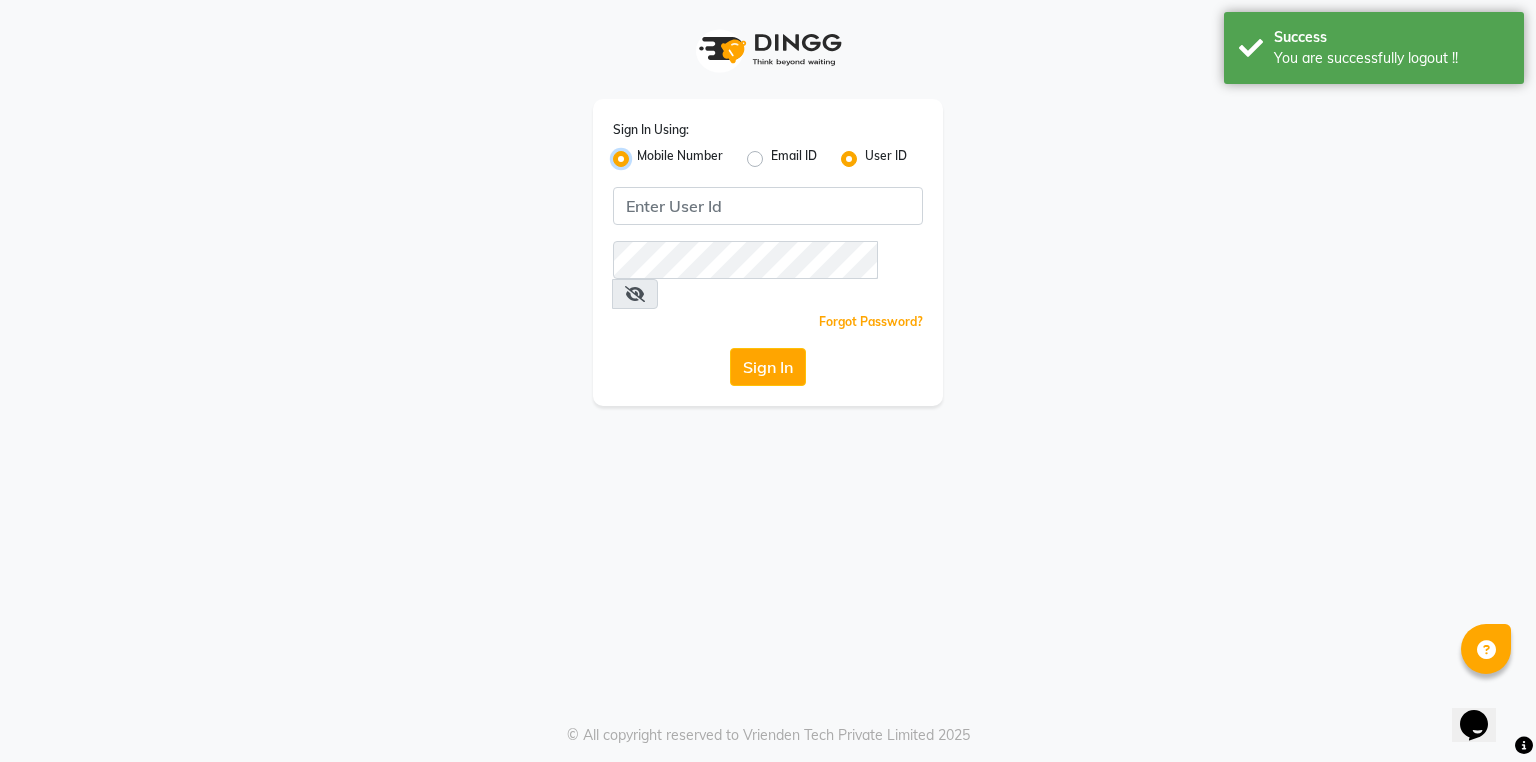 radio on "false" 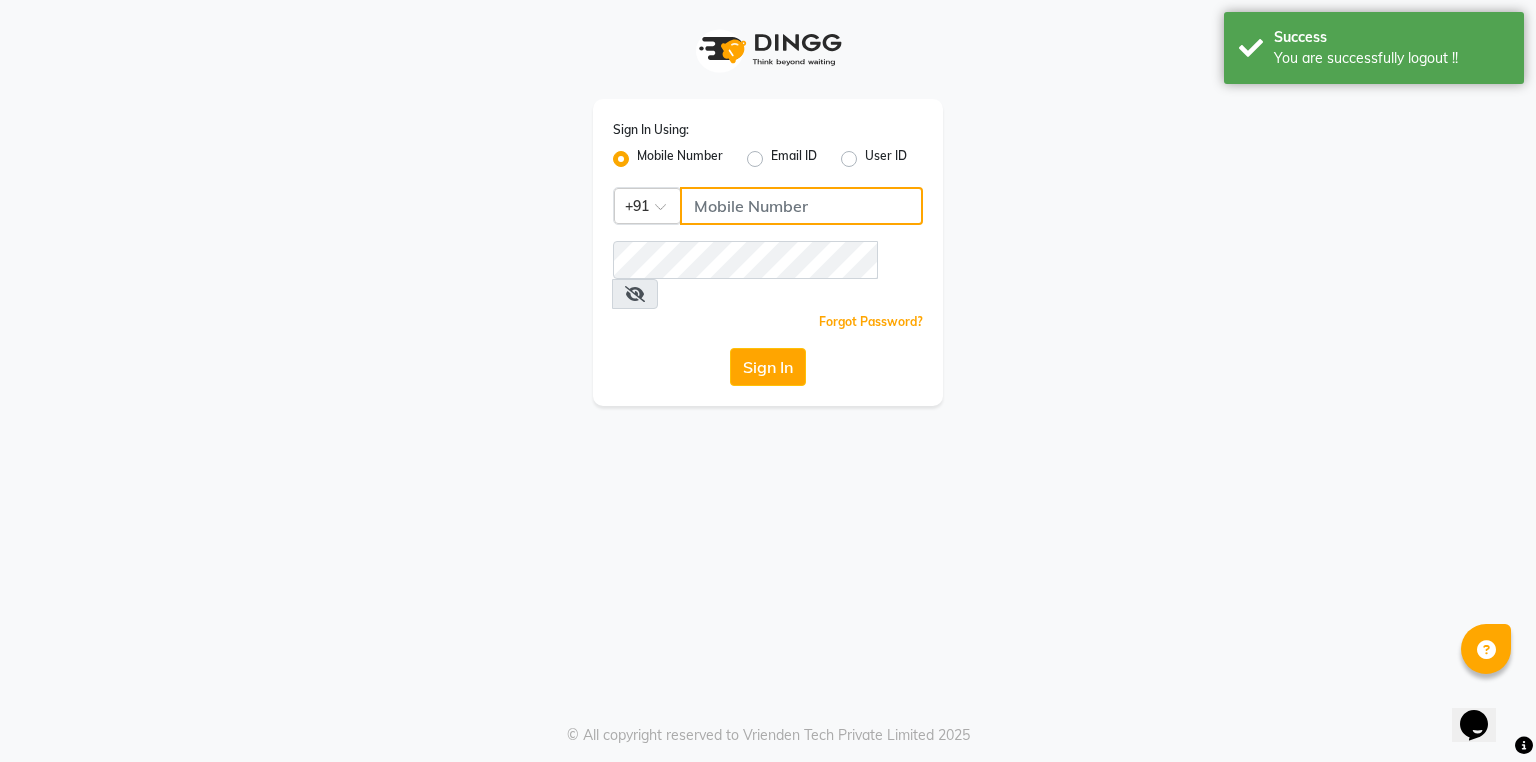 click 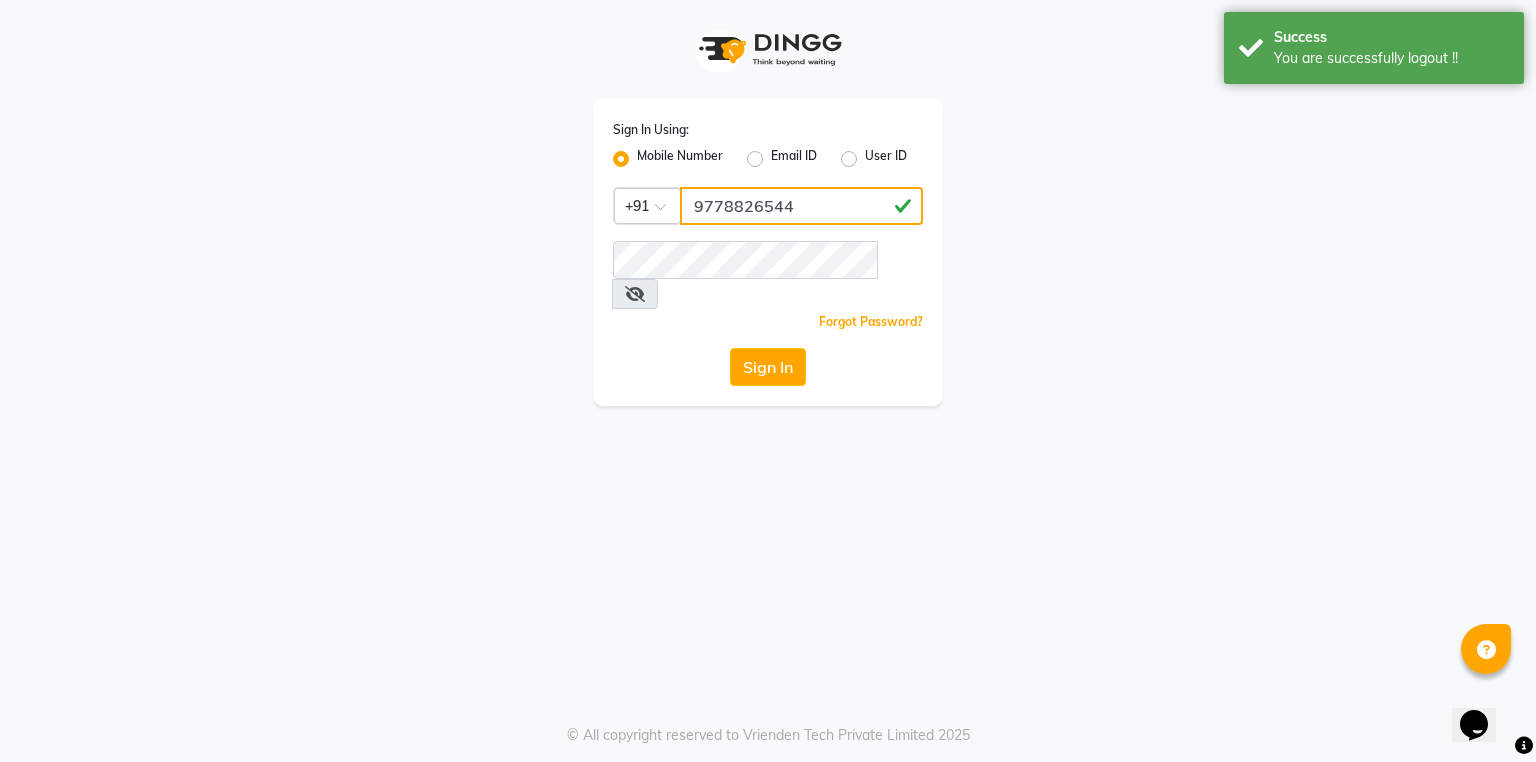 type on "9778826544" 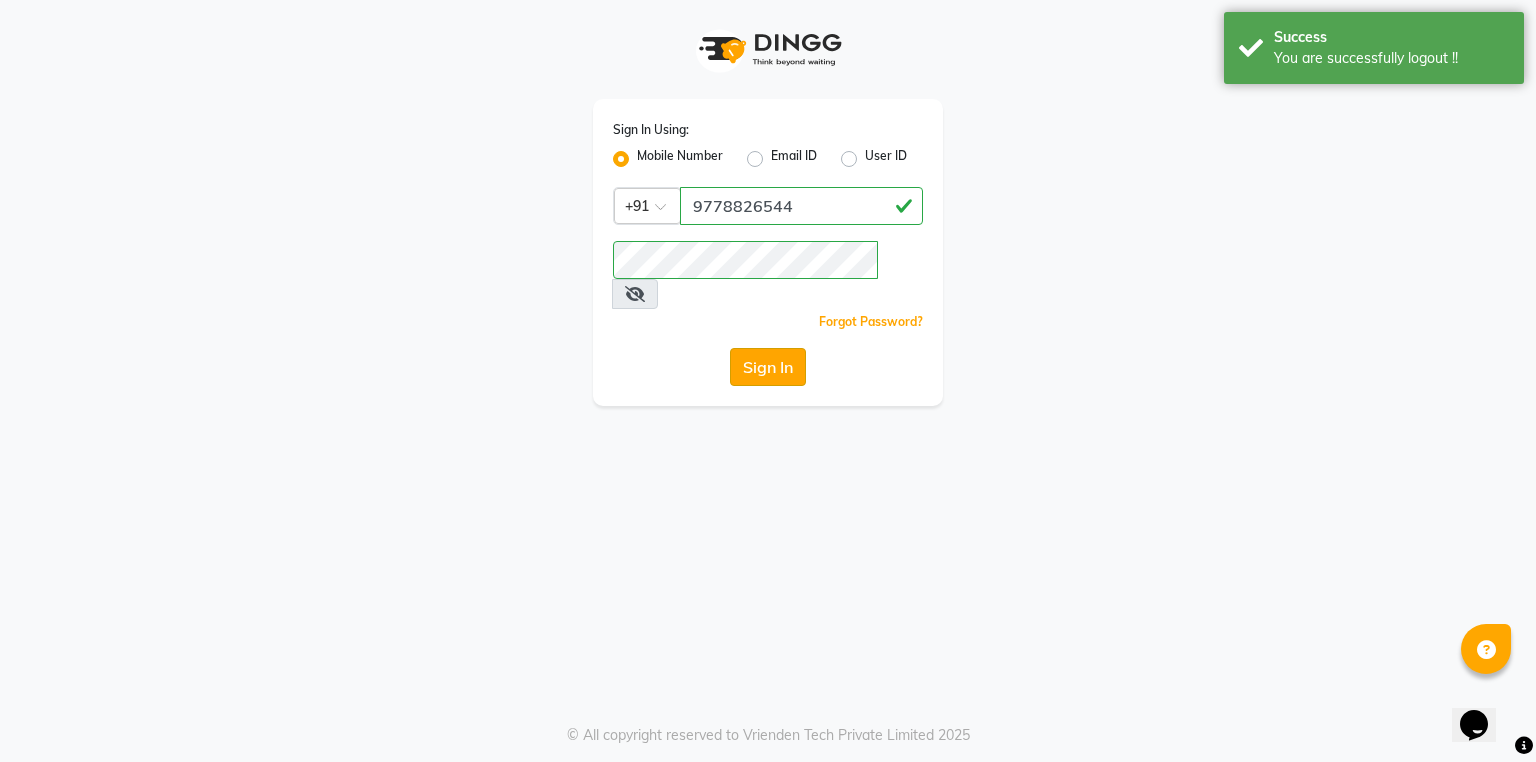 click on "Sign In" 